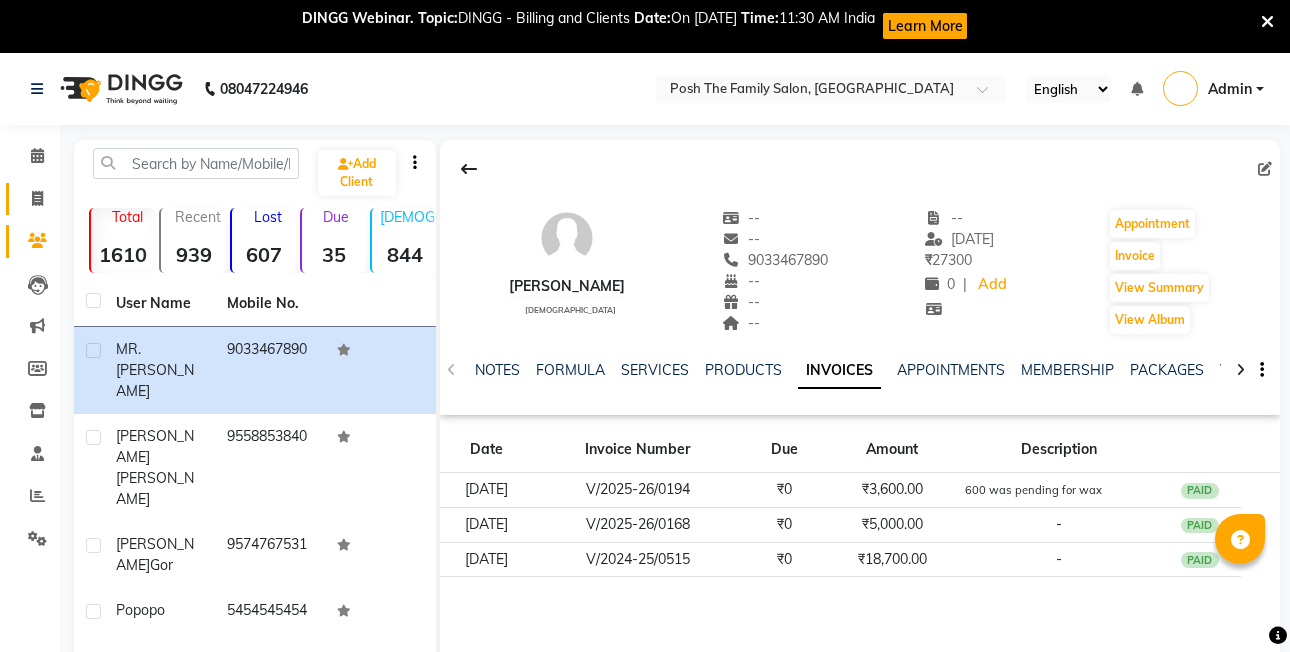 scroll, scrollTop: 0, scrollLeft: 0, axis: both 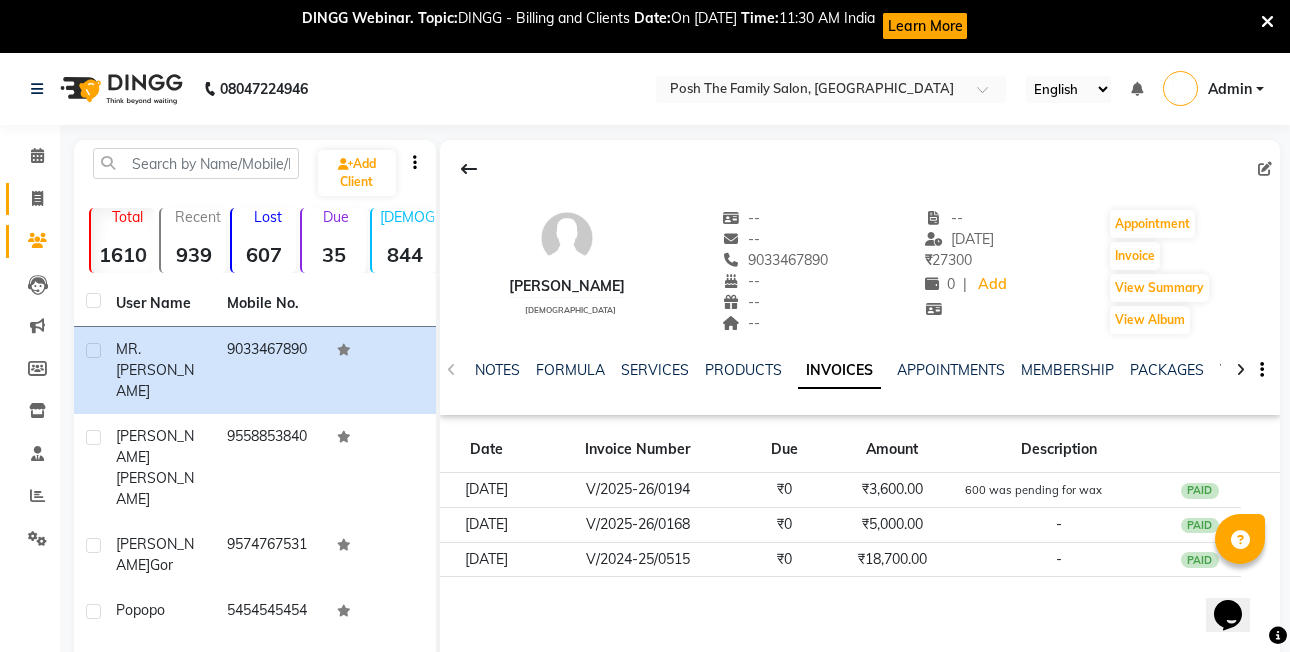 click 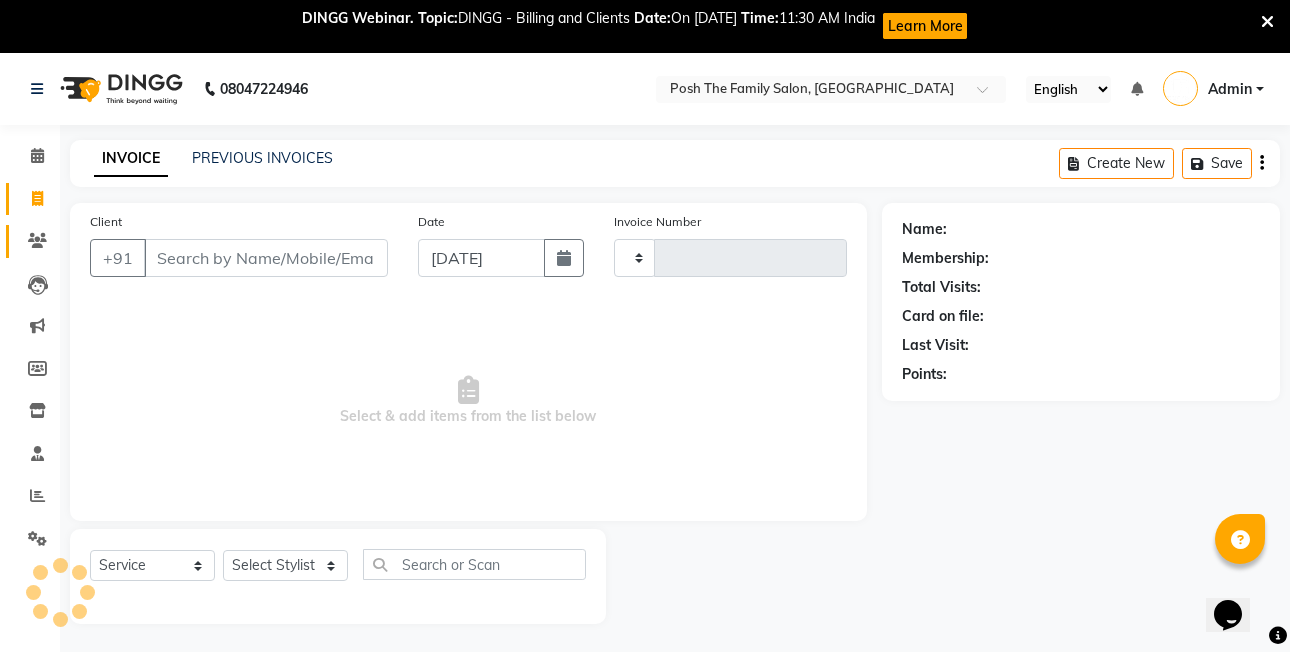 scroll, scrollTop: 53, scrollLeft: 0, axis: vertical 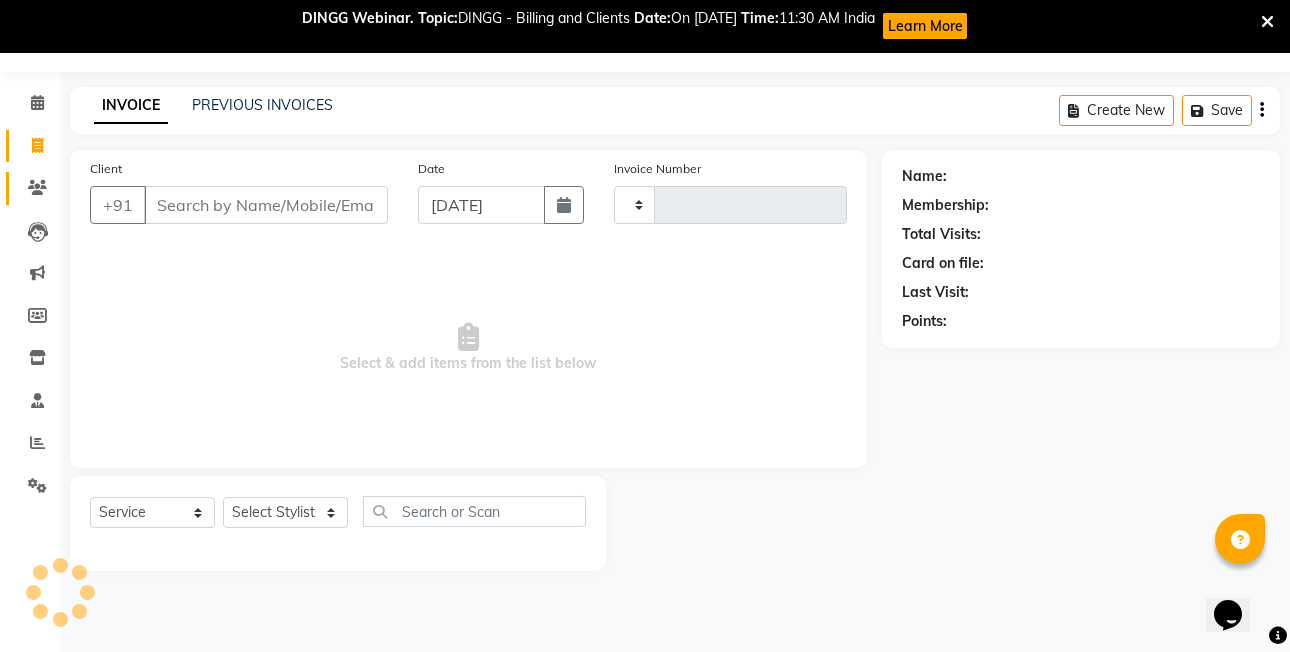 type on "1544" 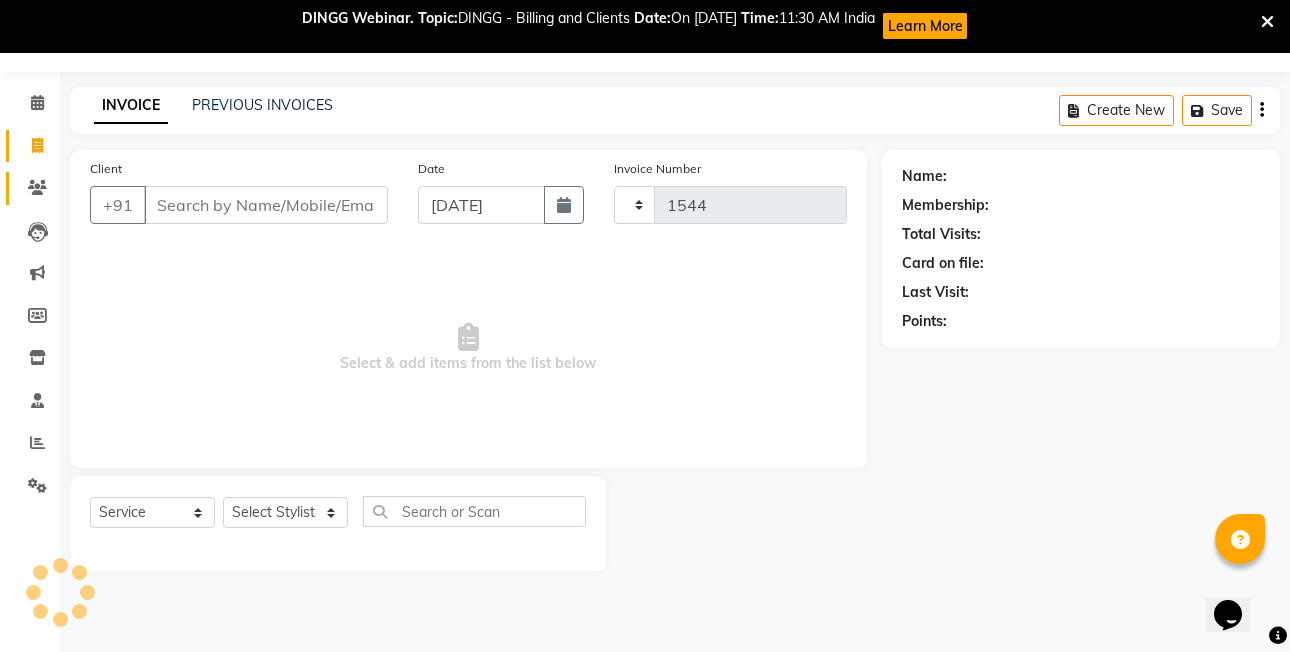 select on "6199" 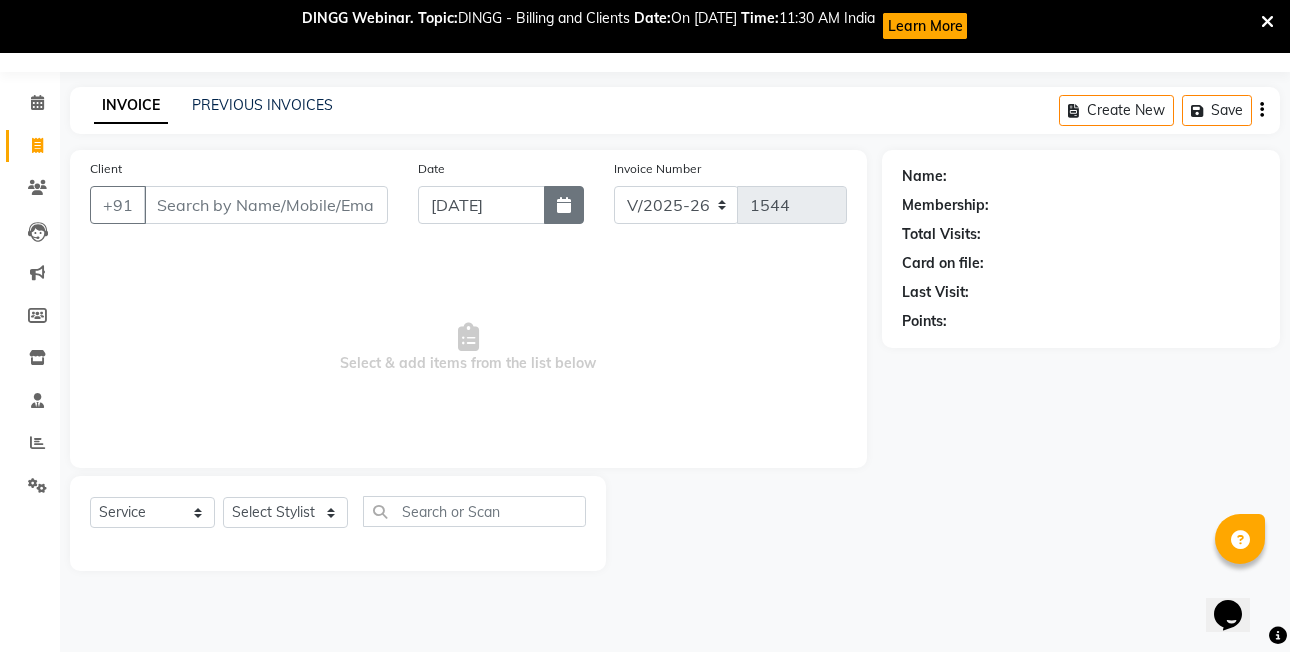 click 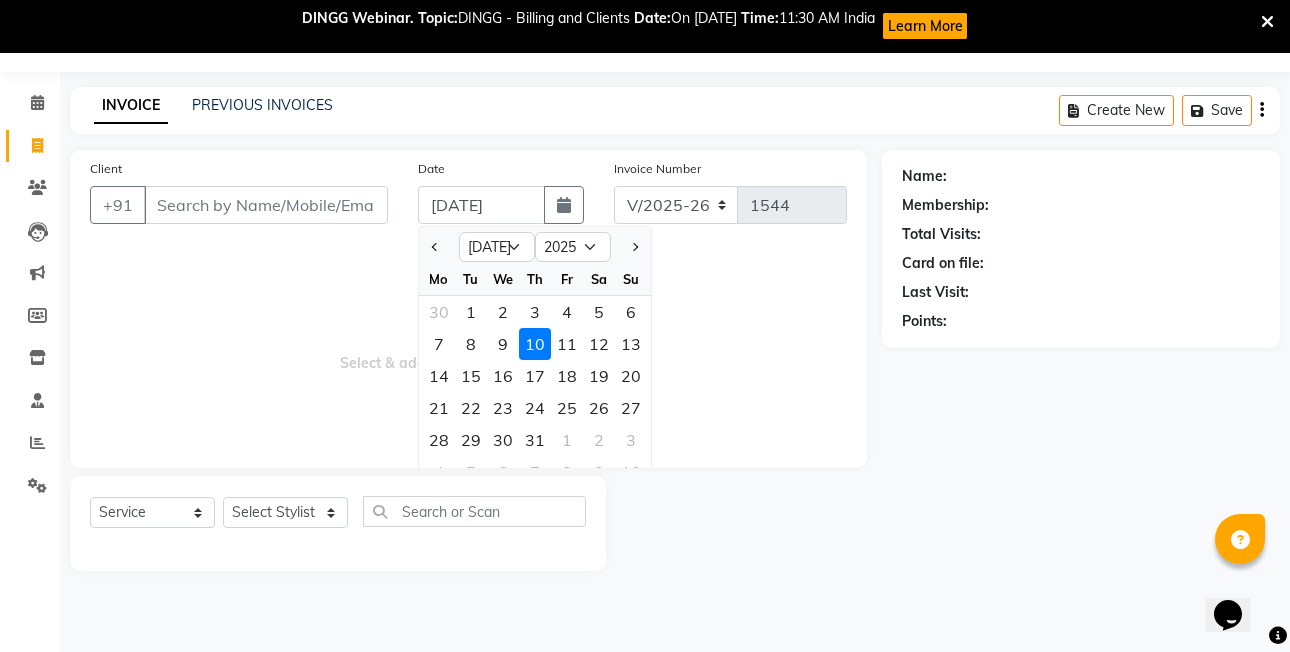 click at bounding box center [1267, 21] 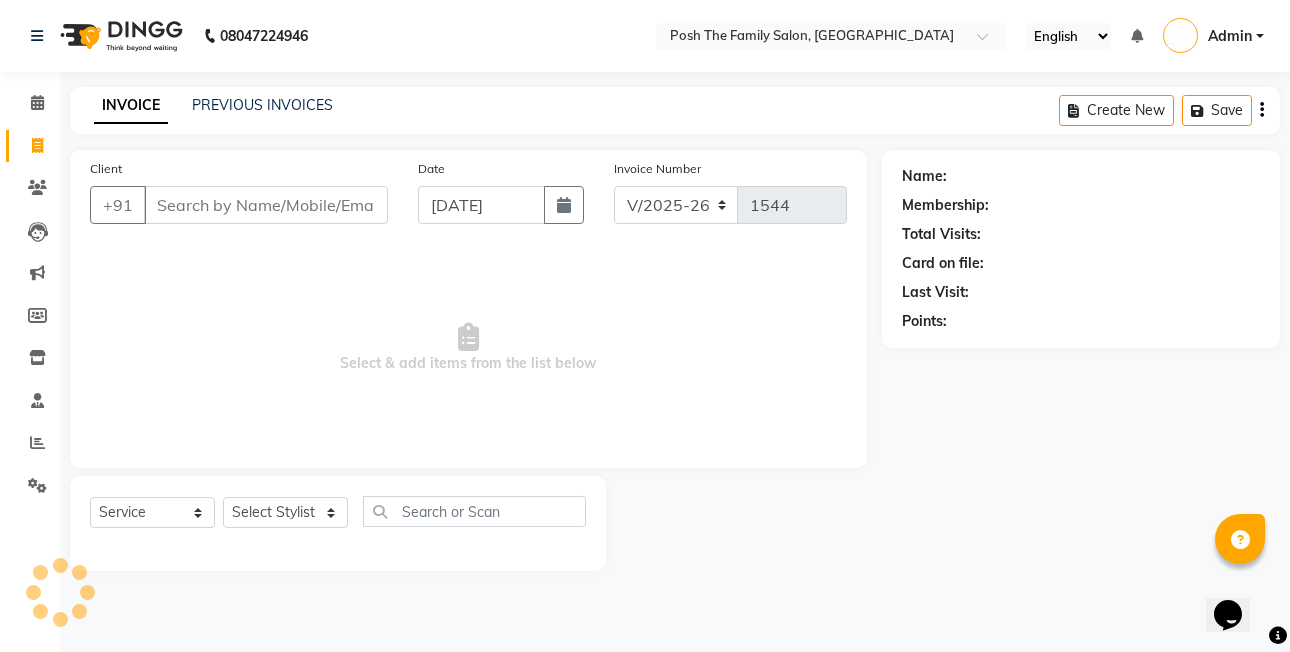 scroll, scrollTop: 0, scrollLeft: 0, axis: both 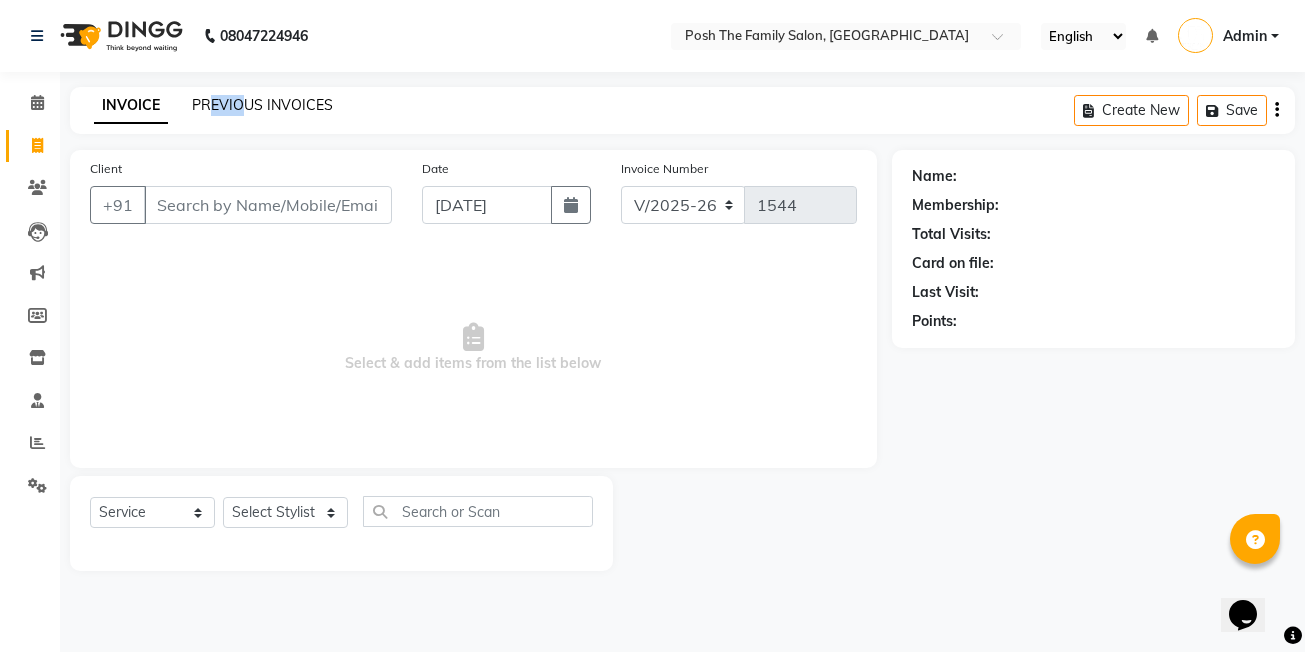 drag, startPoint x: 227, startPoint y: 109, endPoint x: 250, endPoint y: 112, distance: 23.194826 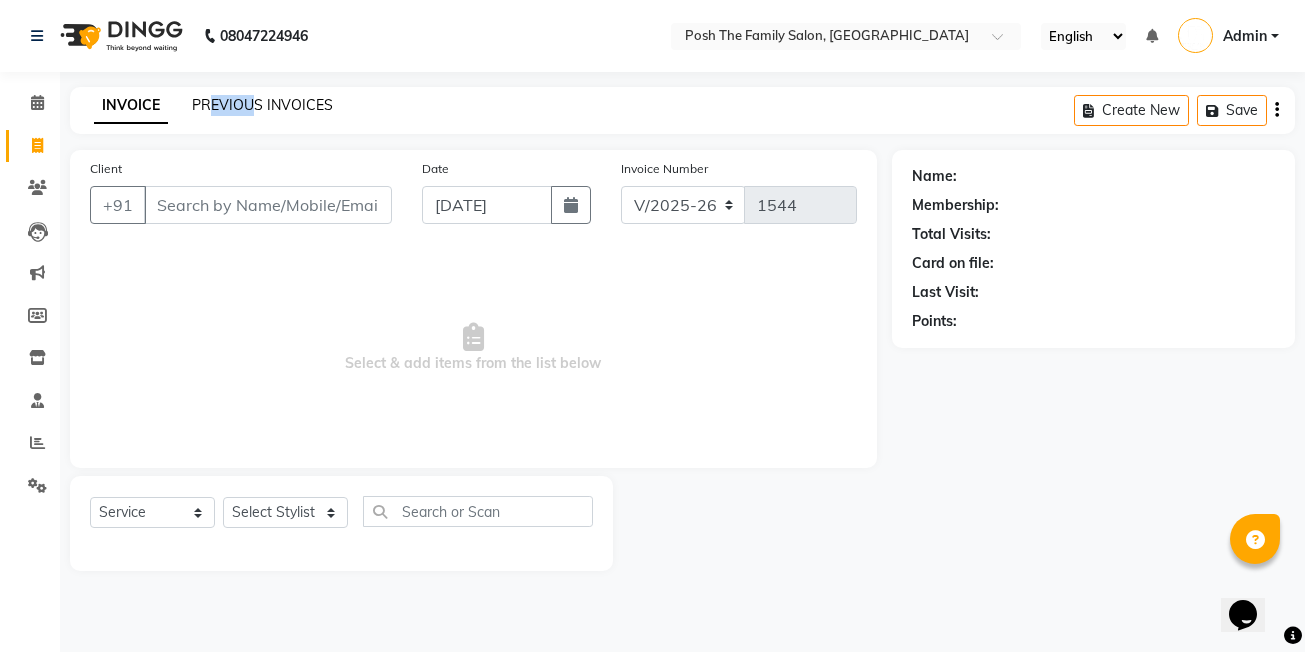 copy on "EVIOU" 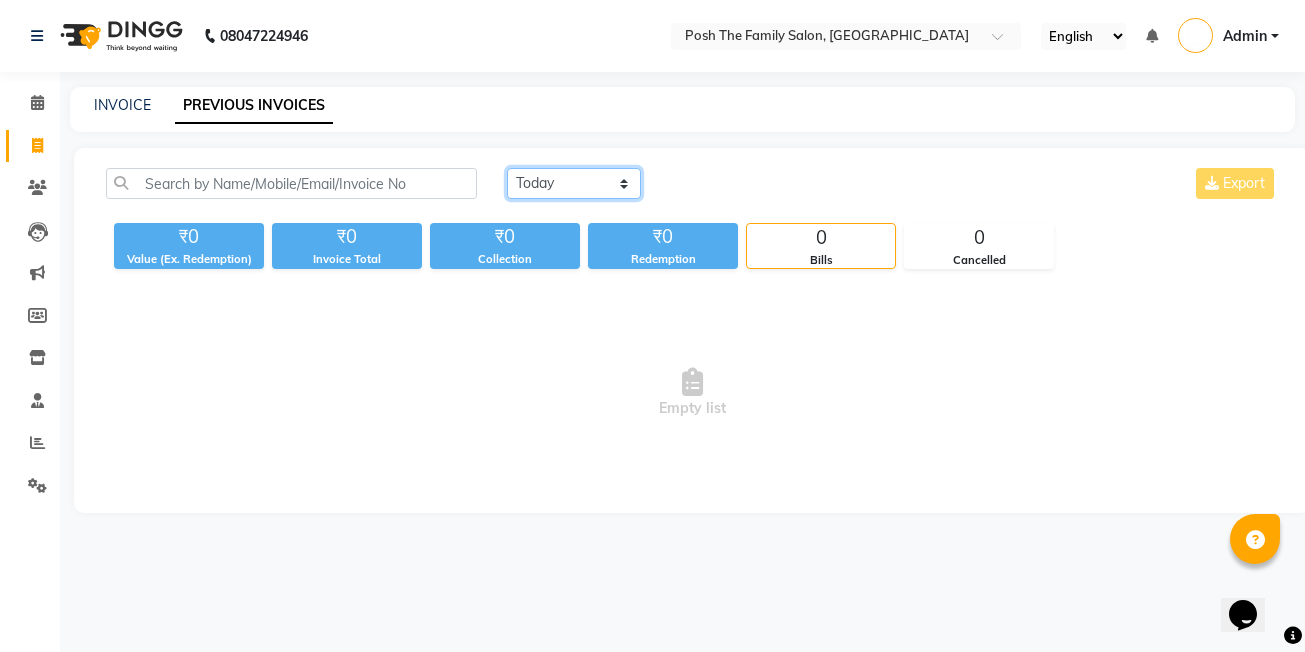 click on "[DATE] [DATE] Custom Range" 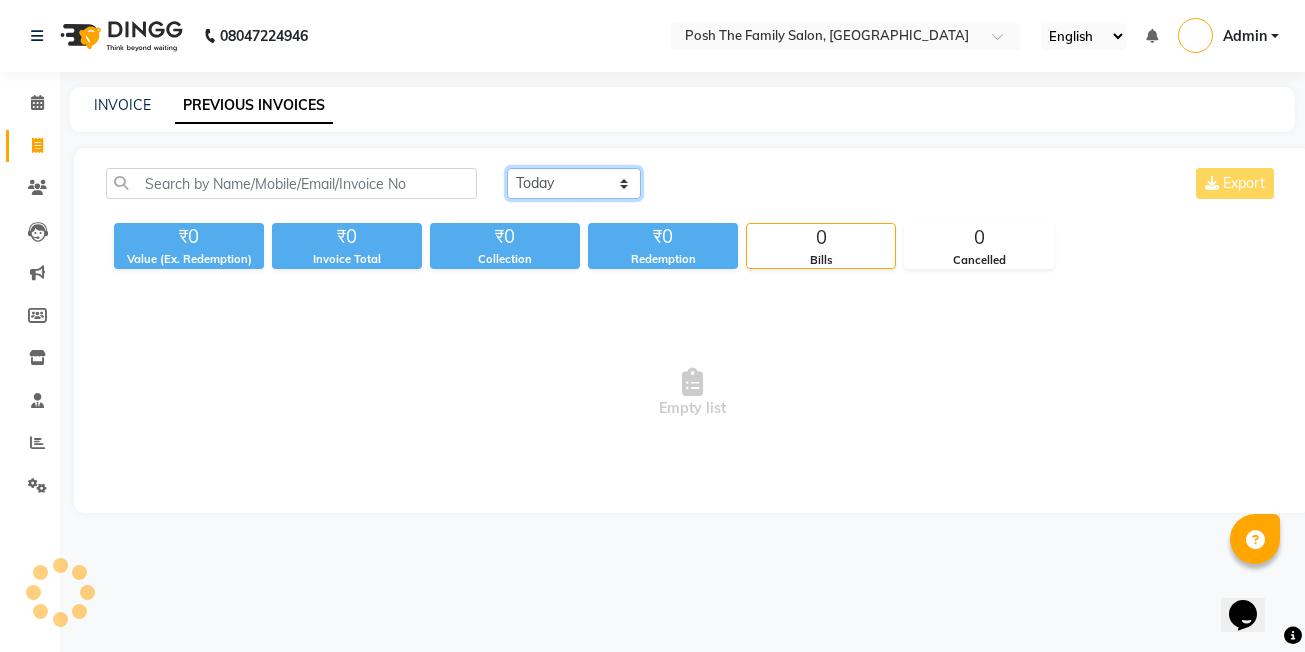 click on "[DATE] [DATE] Custom Range" 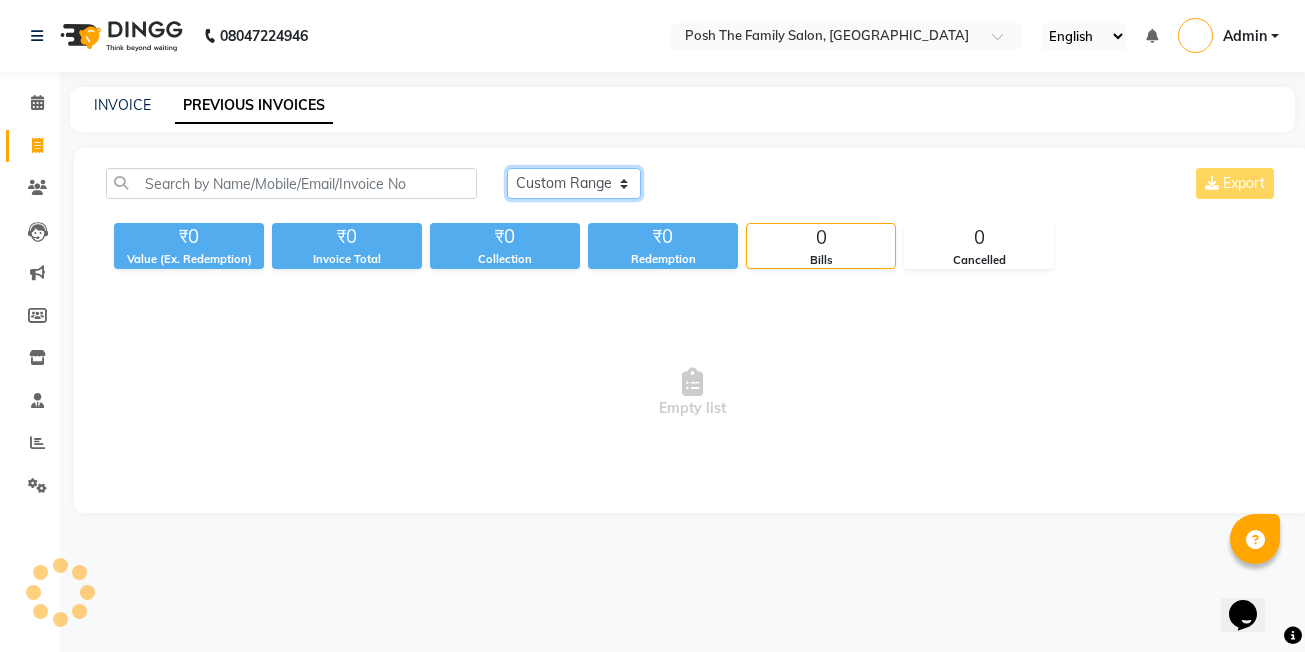 click on "[DATE] [DATE] Custom Range" 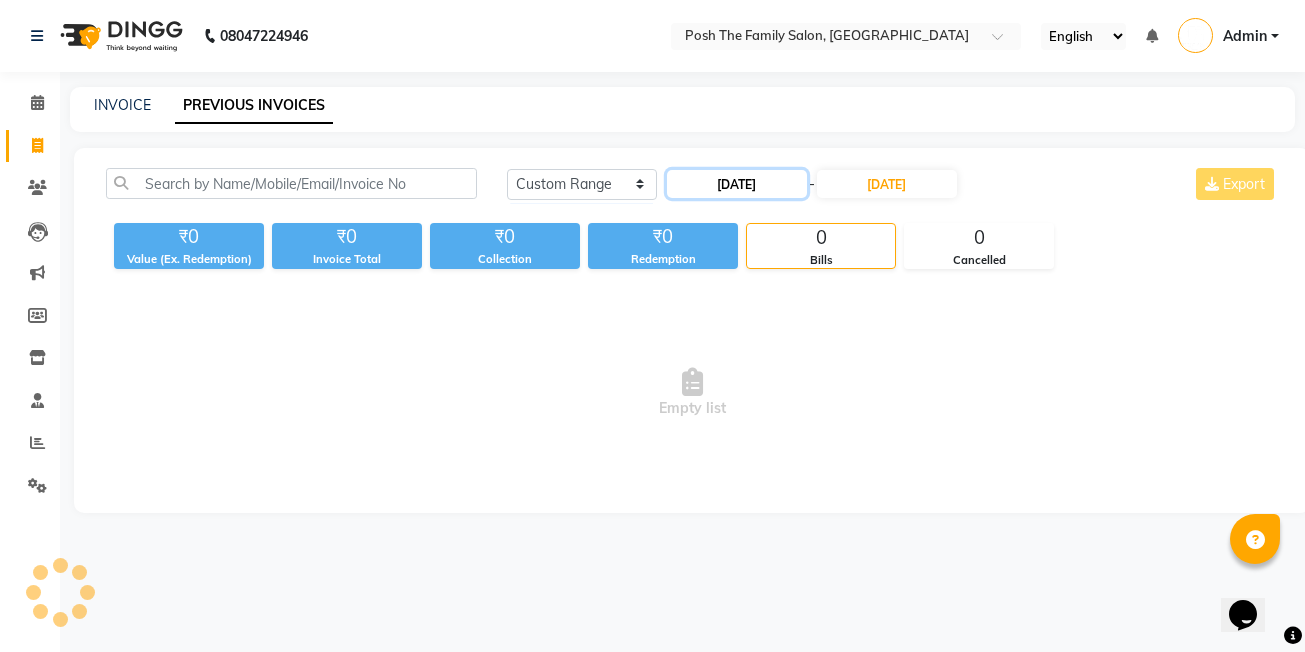 click on "[DATE]" 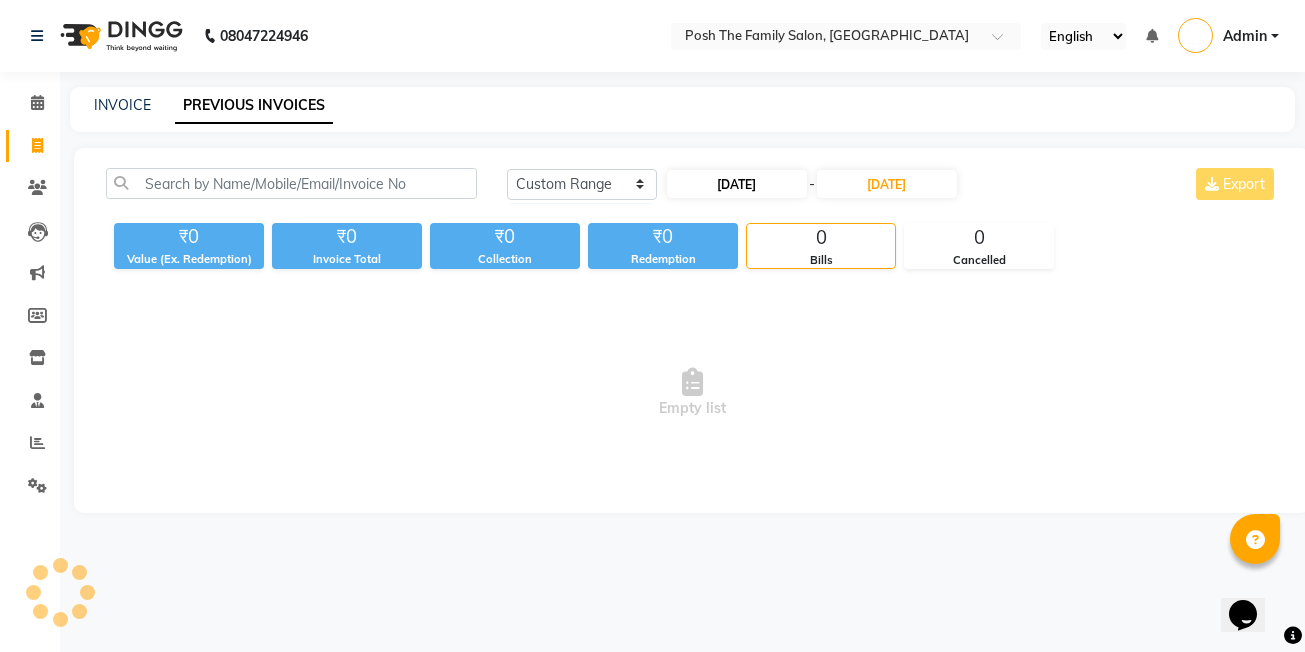select on "7" 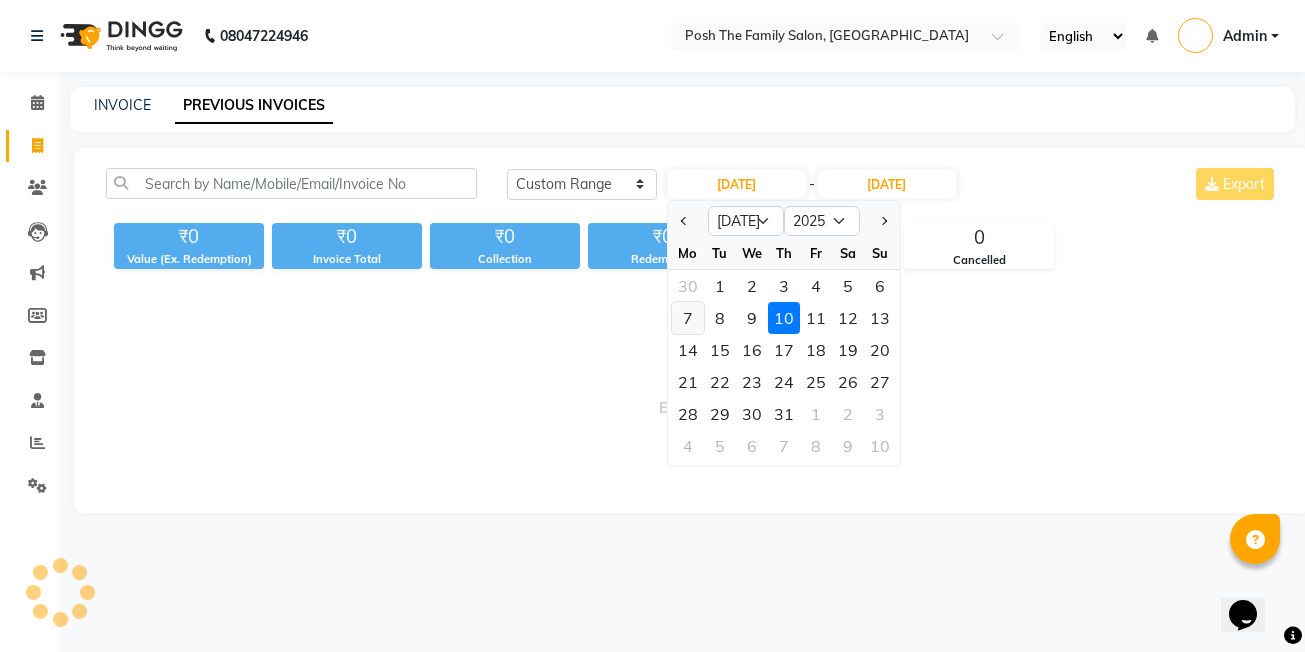 click on "7" 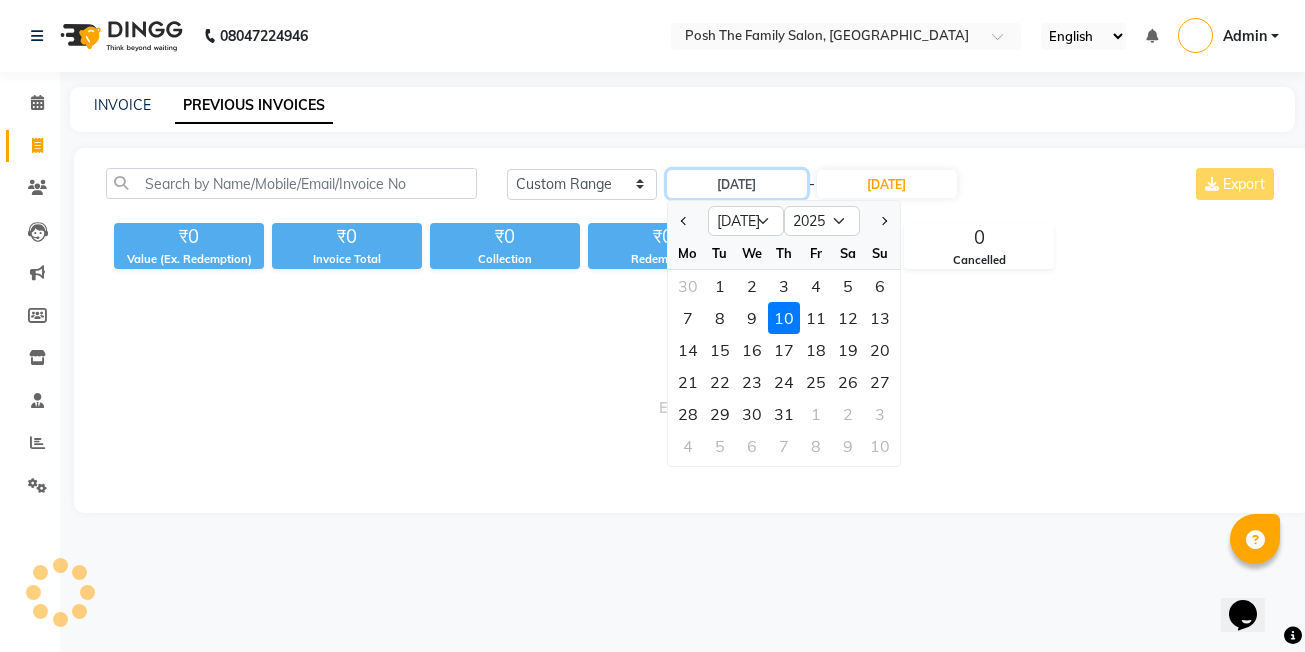 type on "07-07-2025" 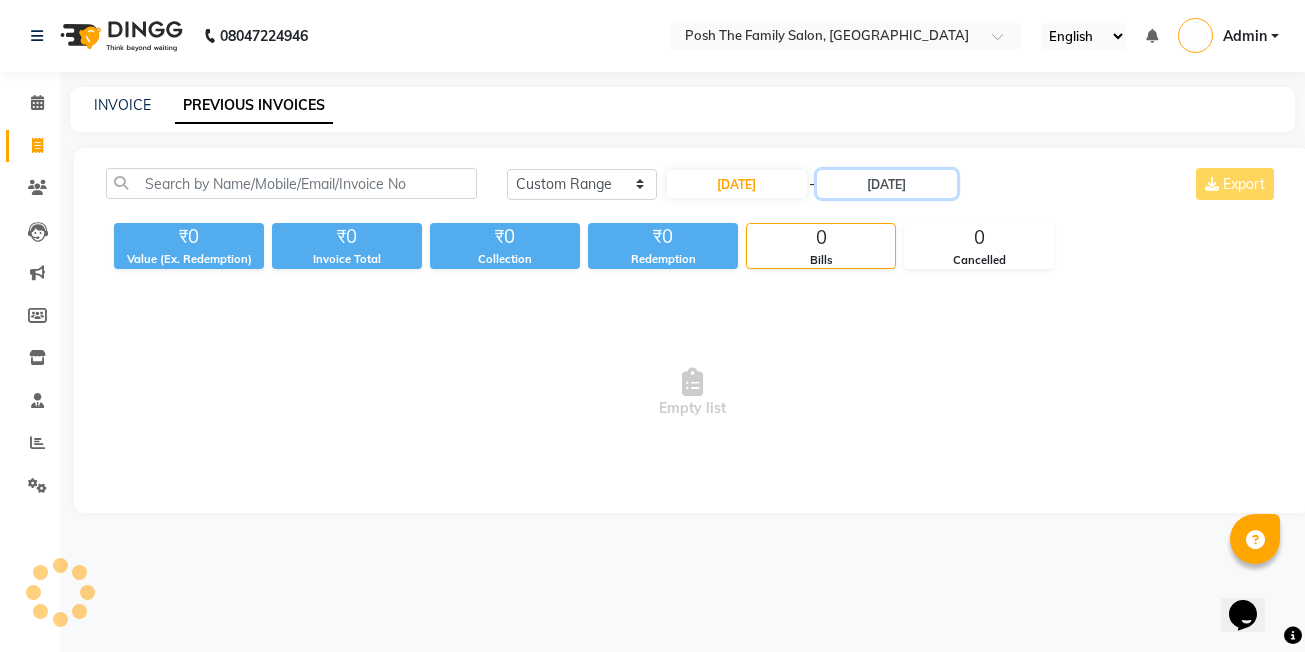 drag, startPoint x: 925, startPoint y: 175, endPoint x: 908, endPoint y: 165, distance: 19.723083 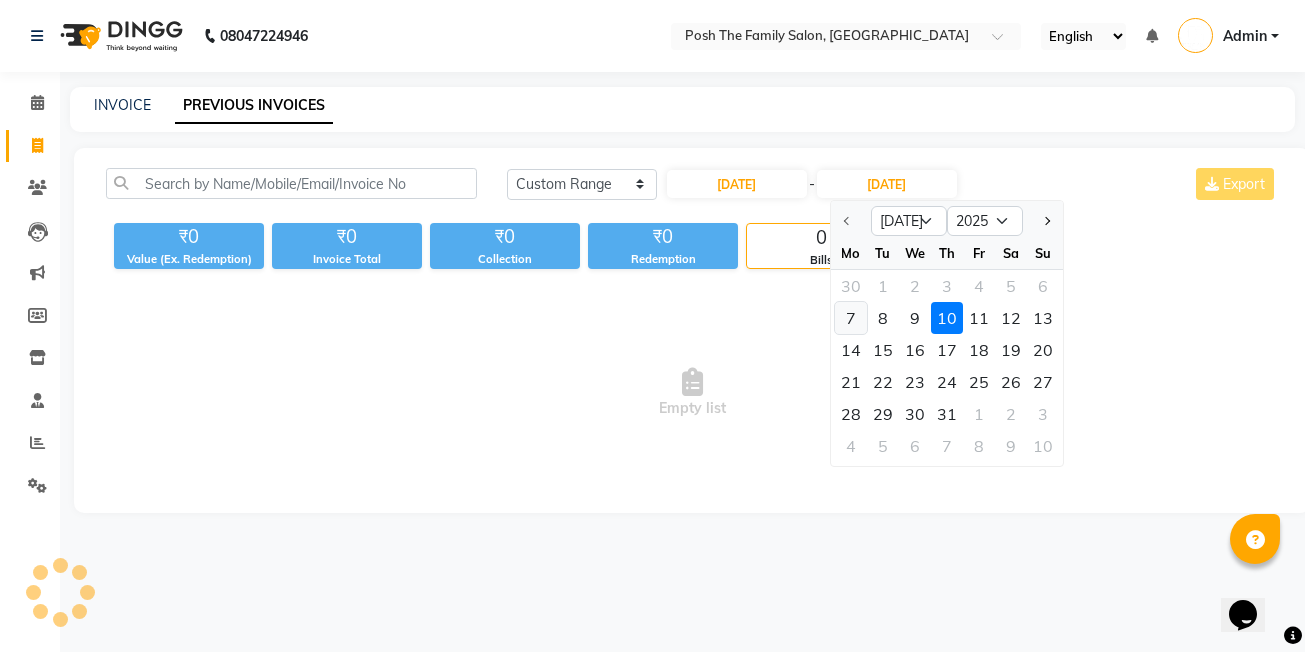 drag, startPoint x: 847, startPoint y: 319, endPoint x: 819, endPoint y: 310, distance: 29.410883 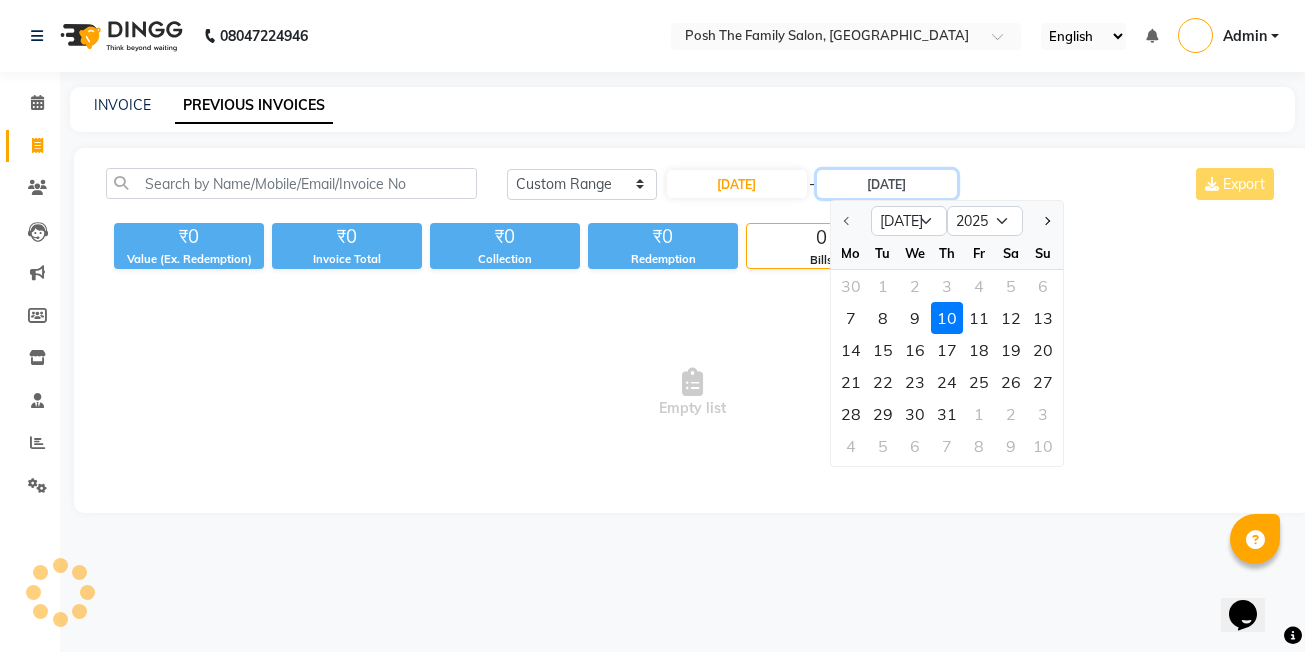 type on "07-07-2025" 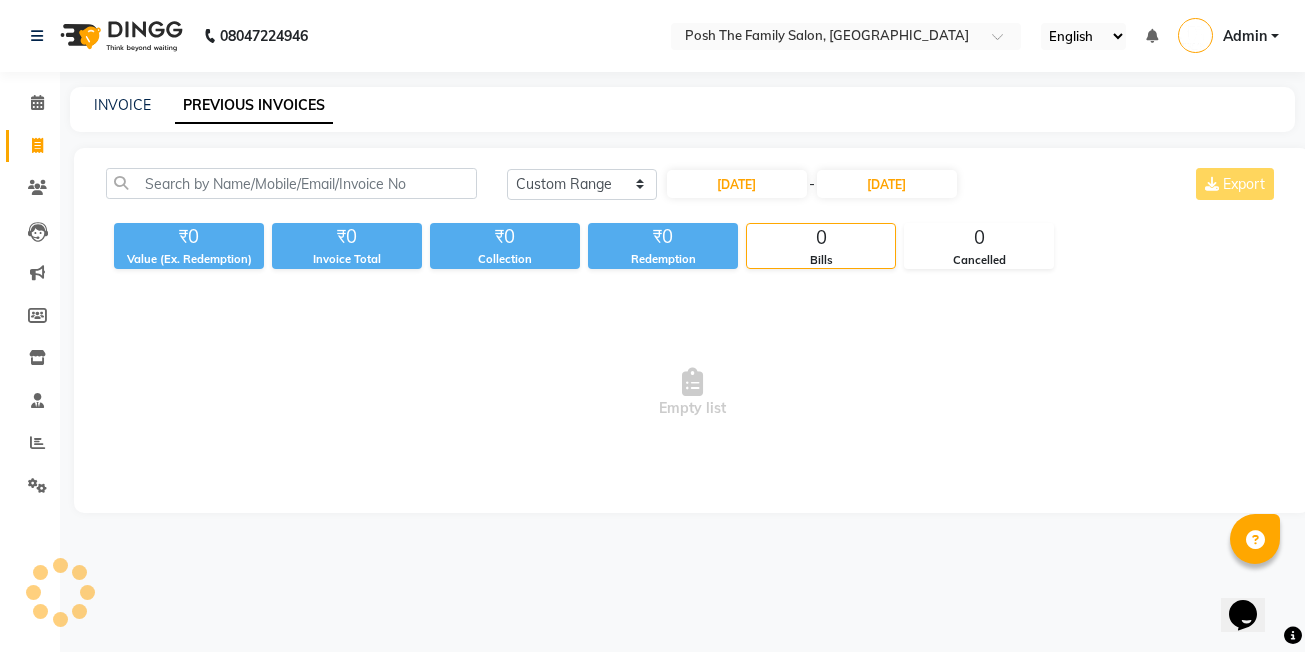 click on "Empty list" at bounding box center [692, 393] 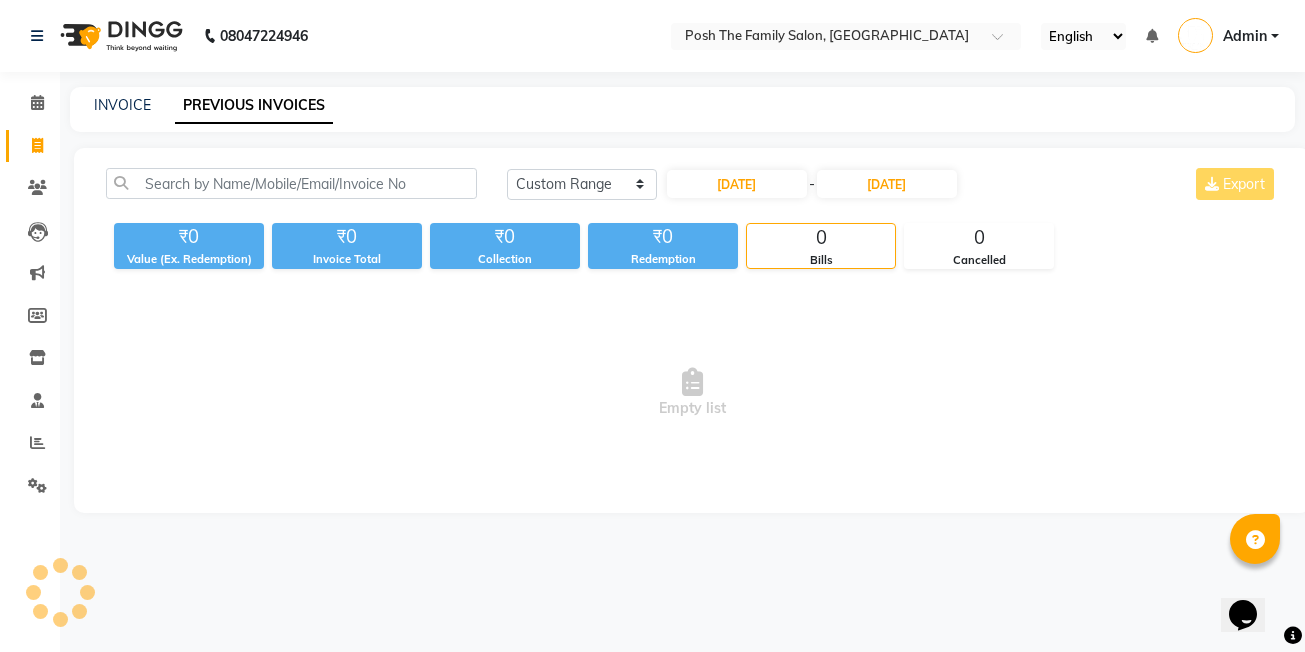 click on "Empty list" at bounding box center (692, 393) 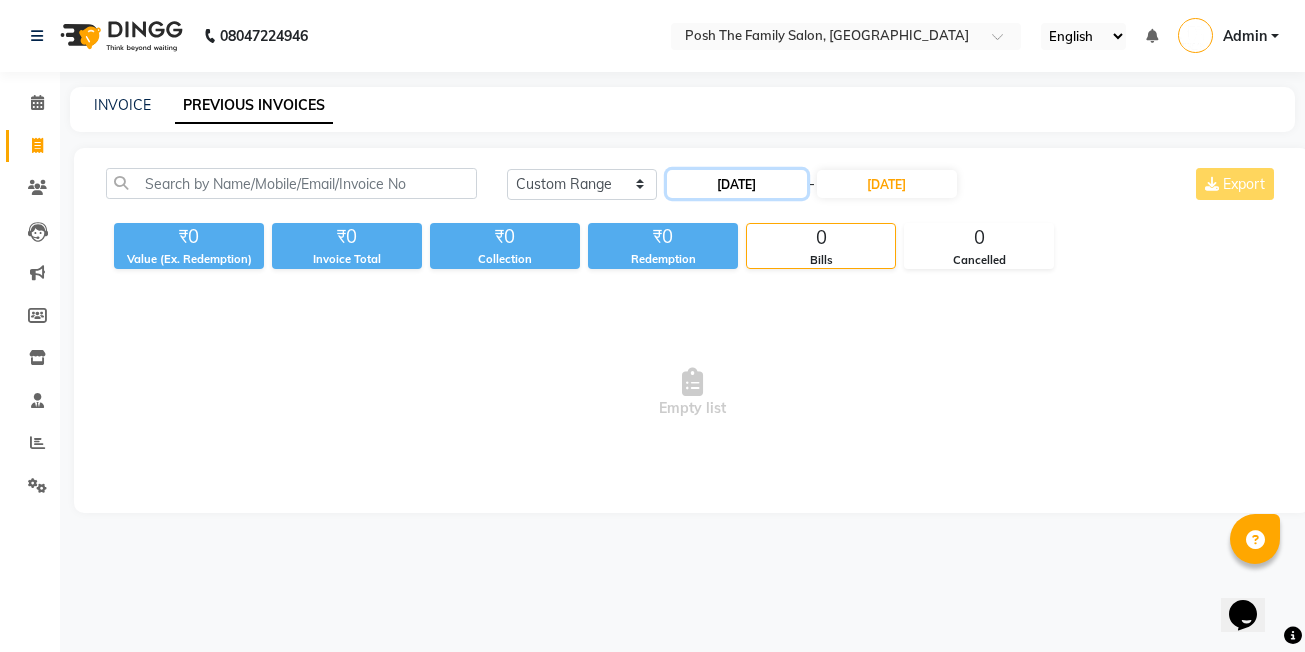 click on "07-07-2025" 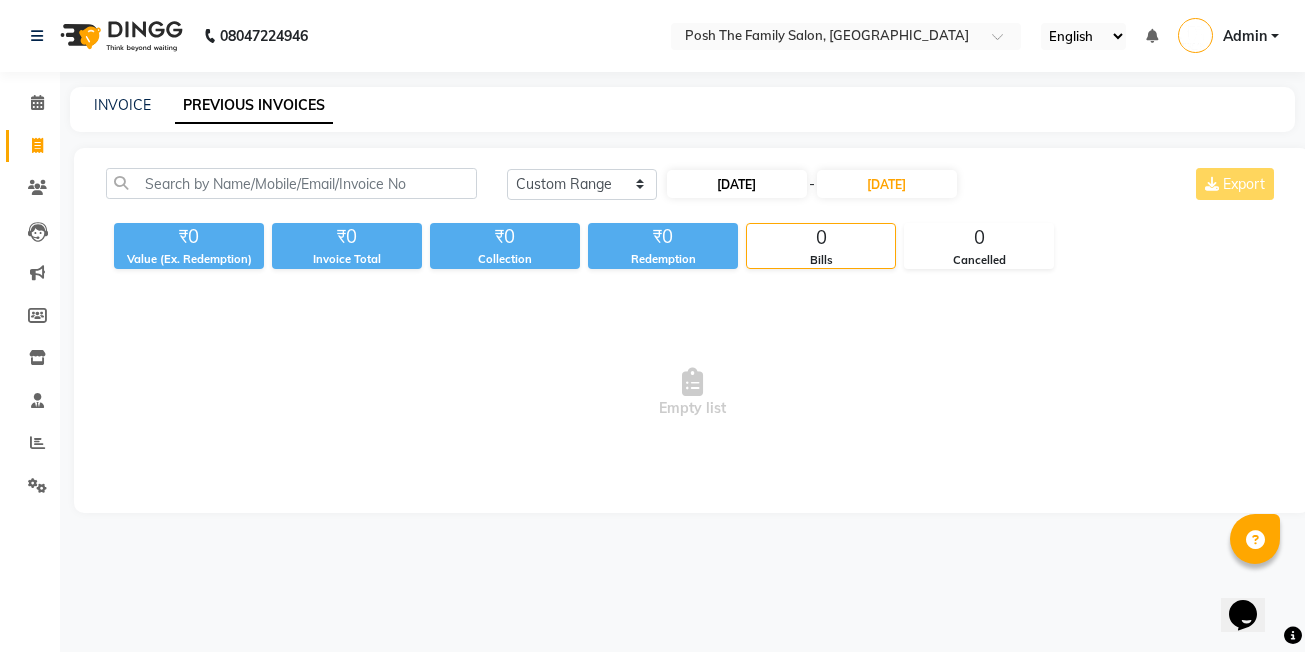select on "7" 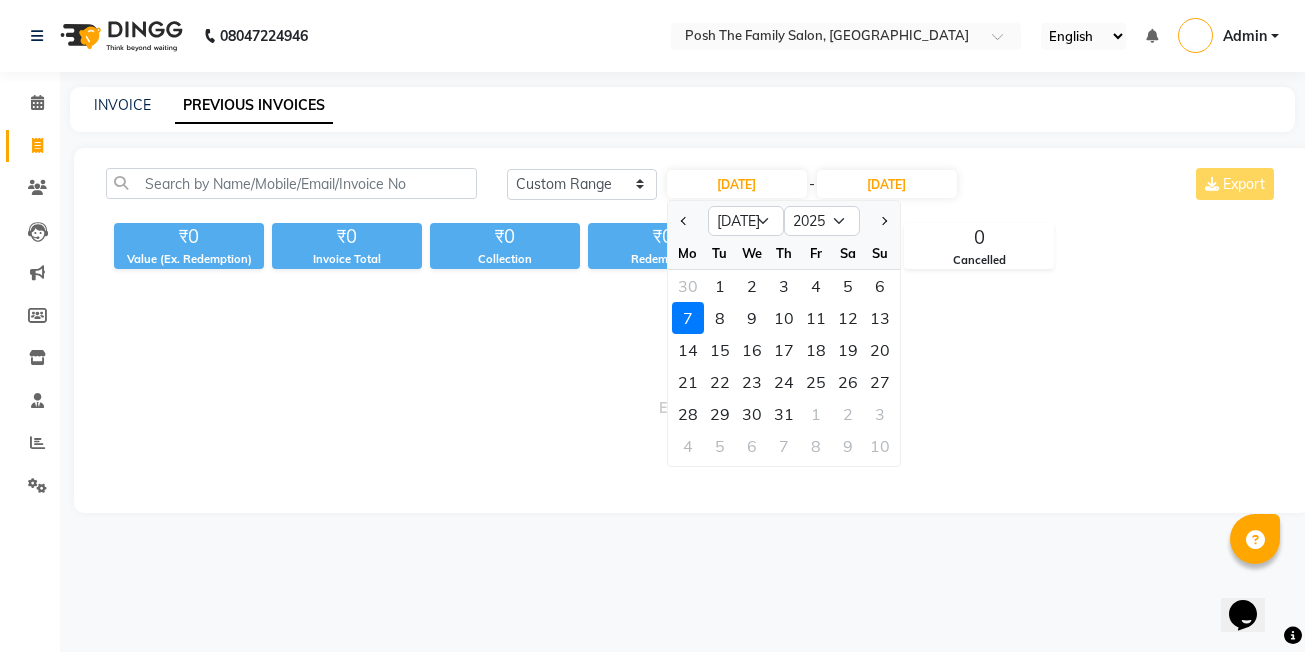 click on "7" 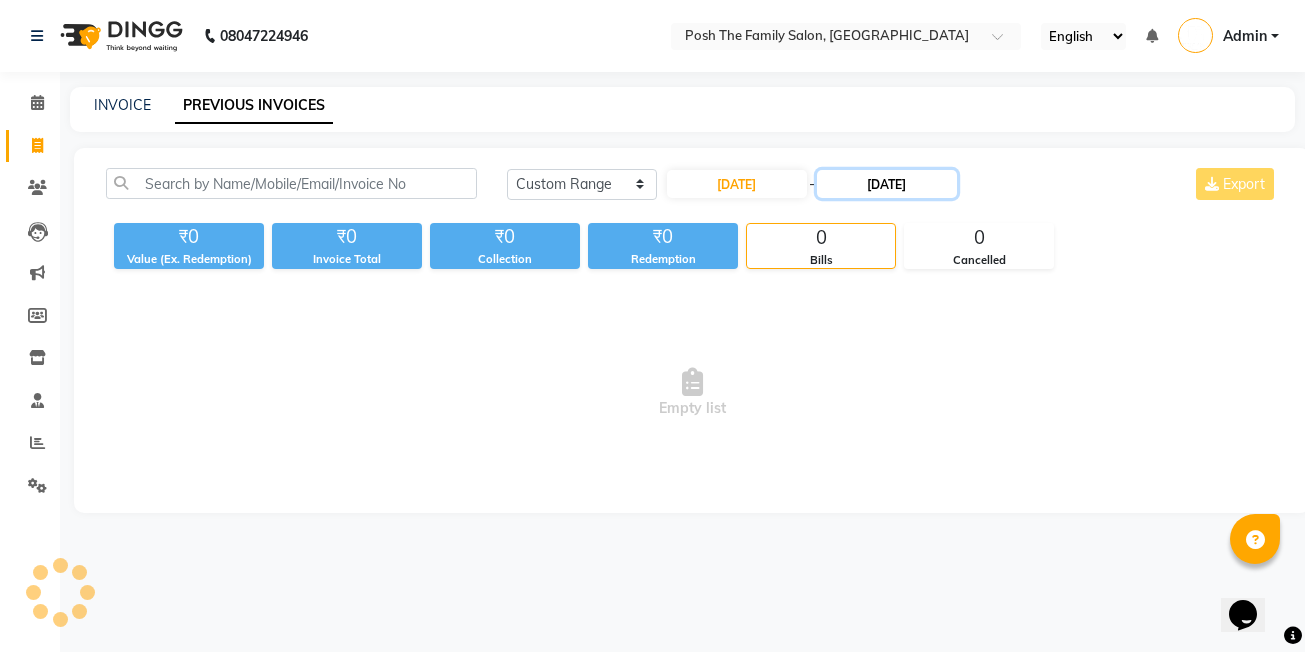 click on "07-07-2025" 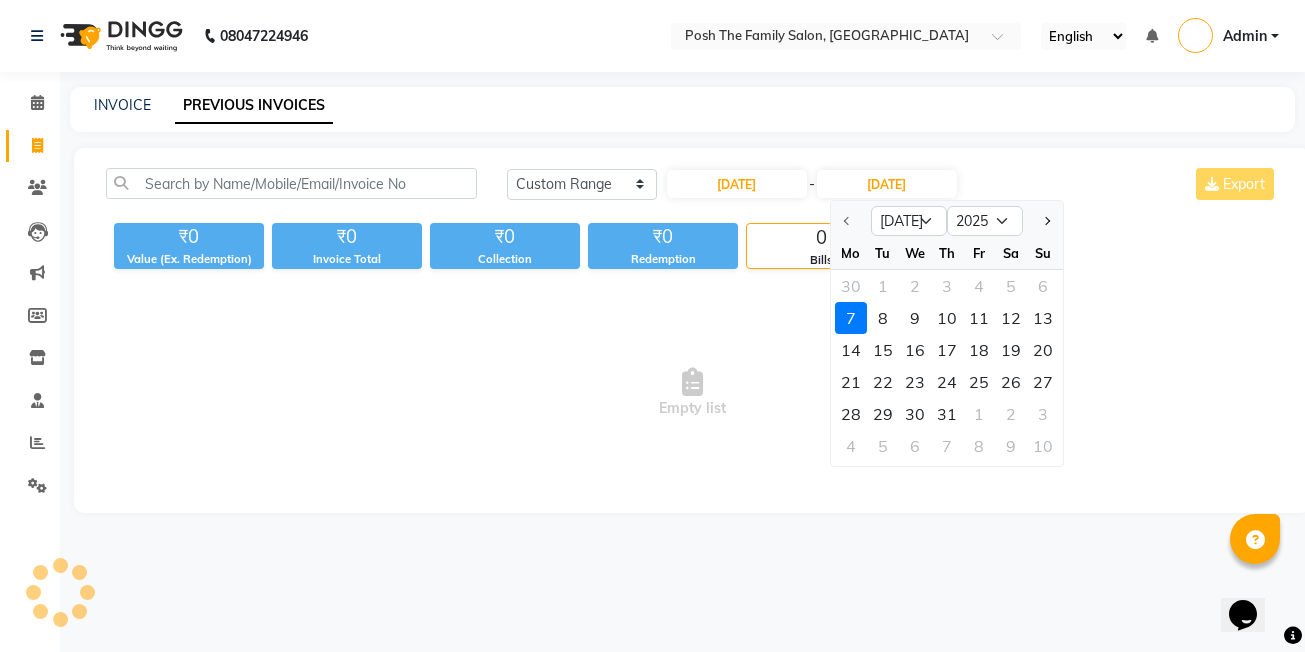 click on "7" 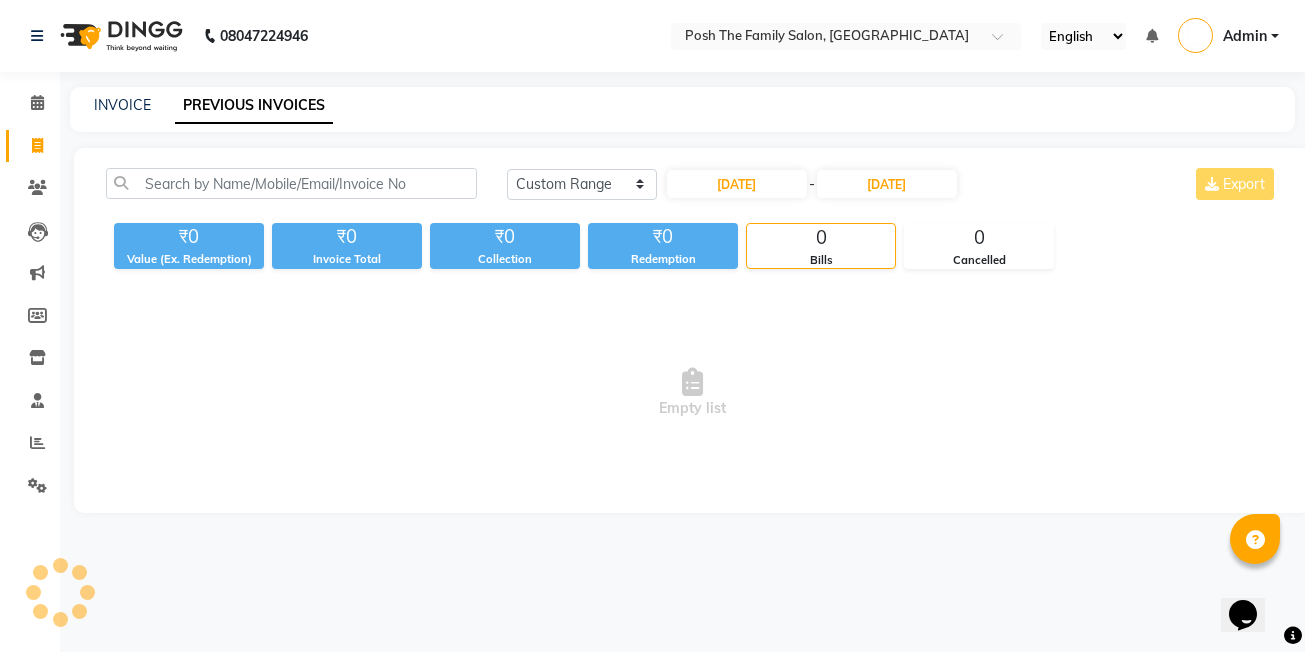 click on "Empty list" at bounding box center [692, 393] 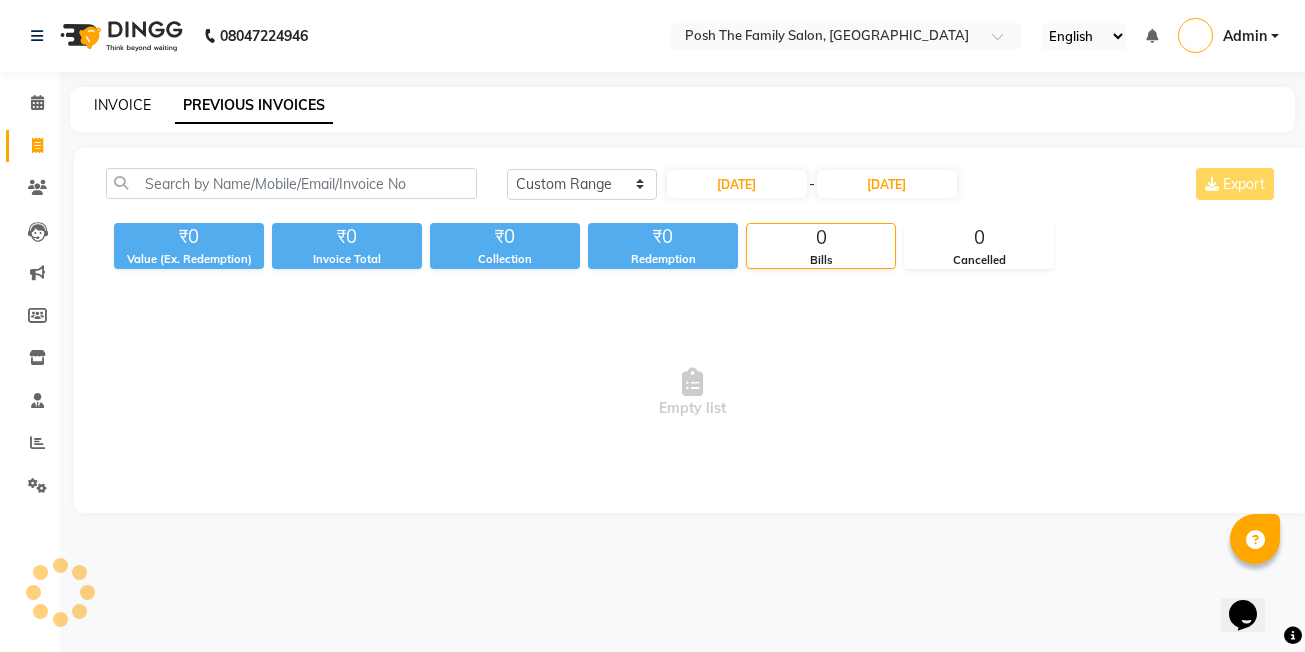 click on "INVOICE" 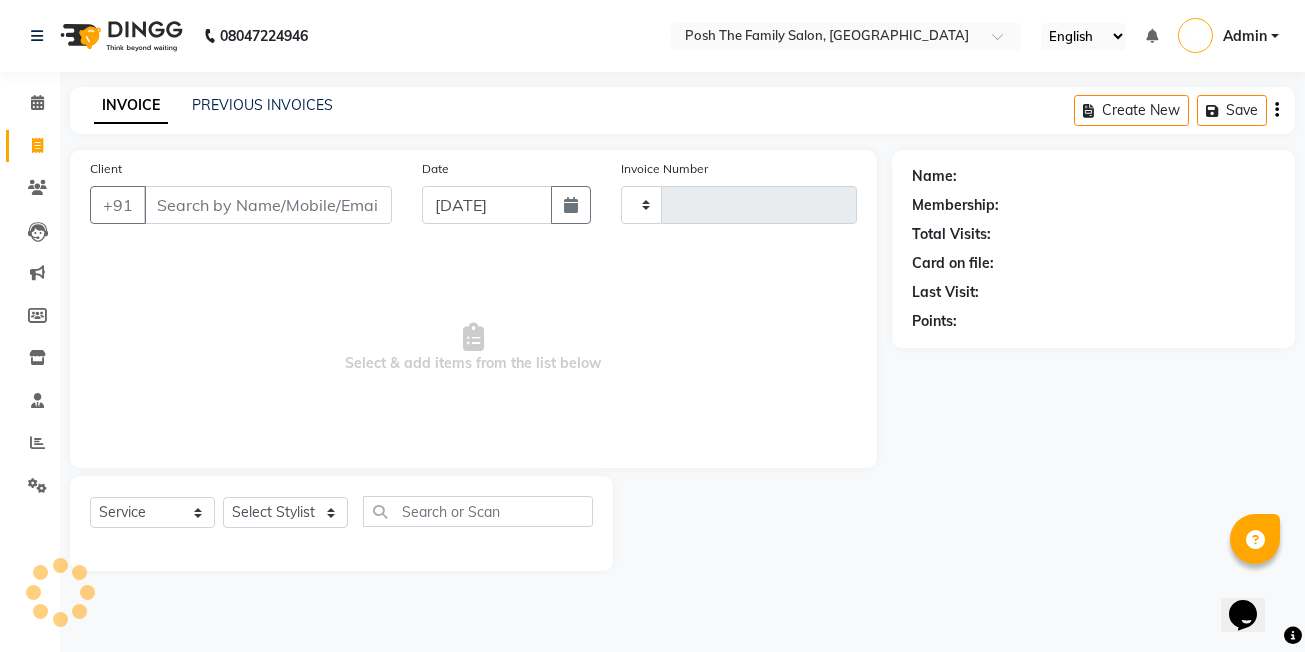 type on "1544" 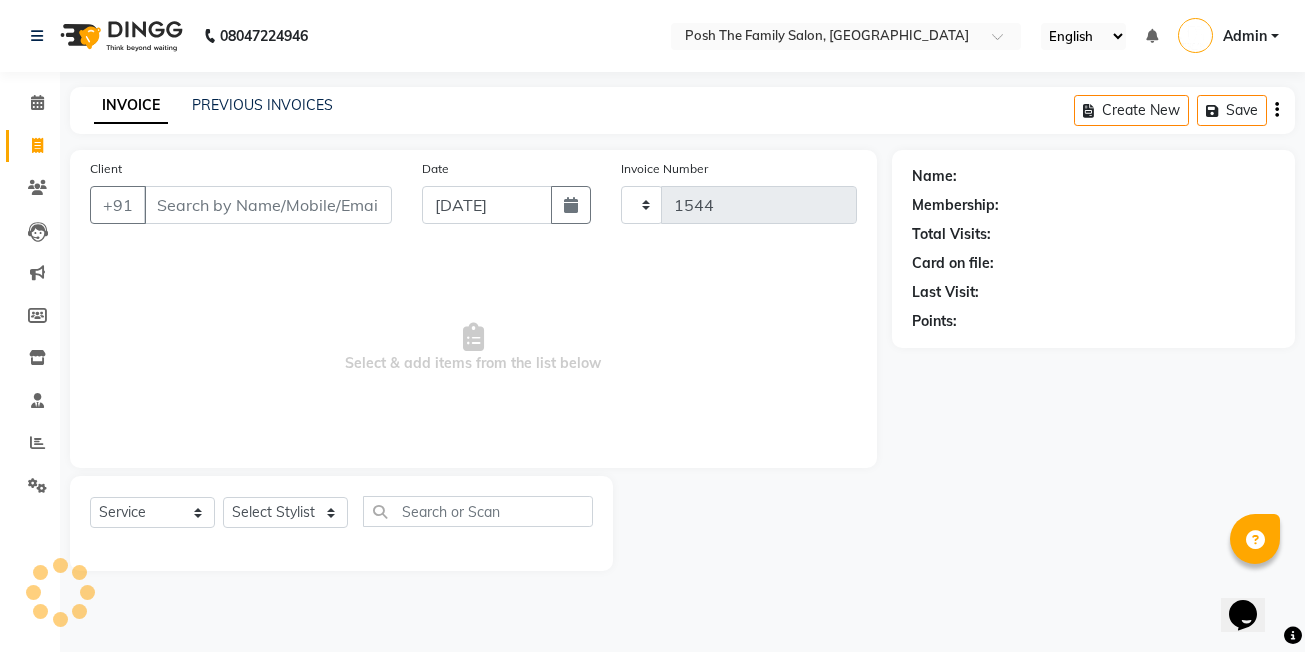 select on "6199" 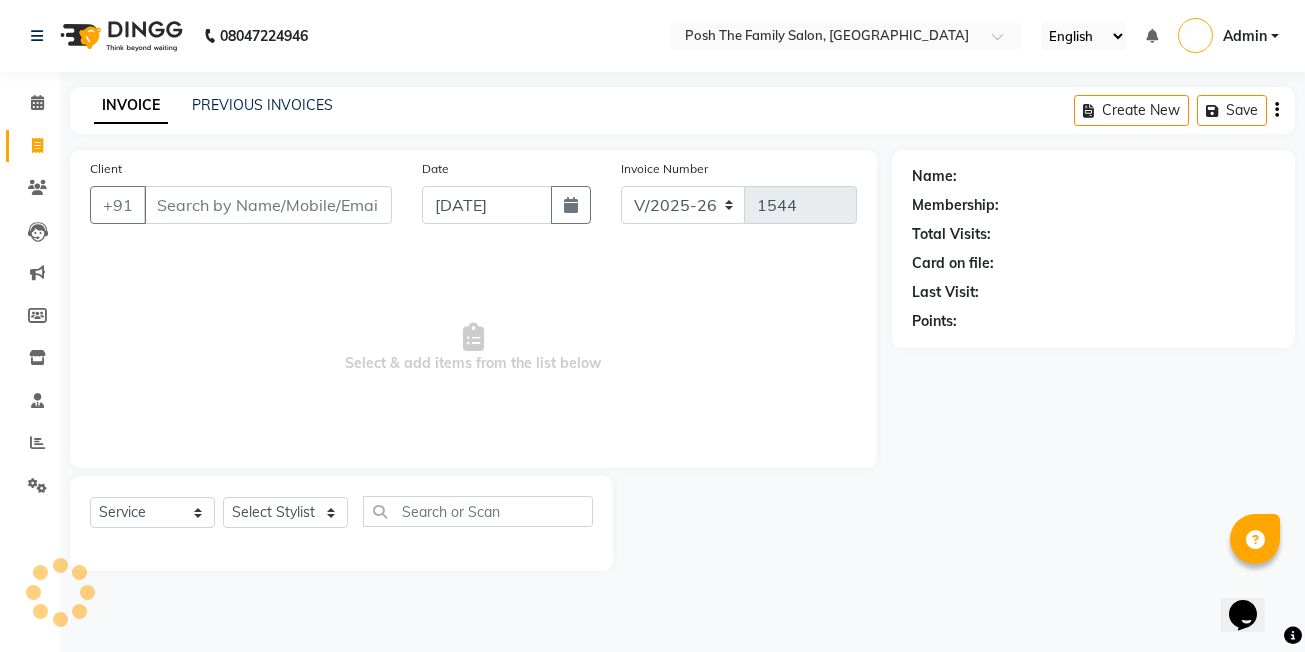 click on "INVOICE PREVIOUS INVOICES" 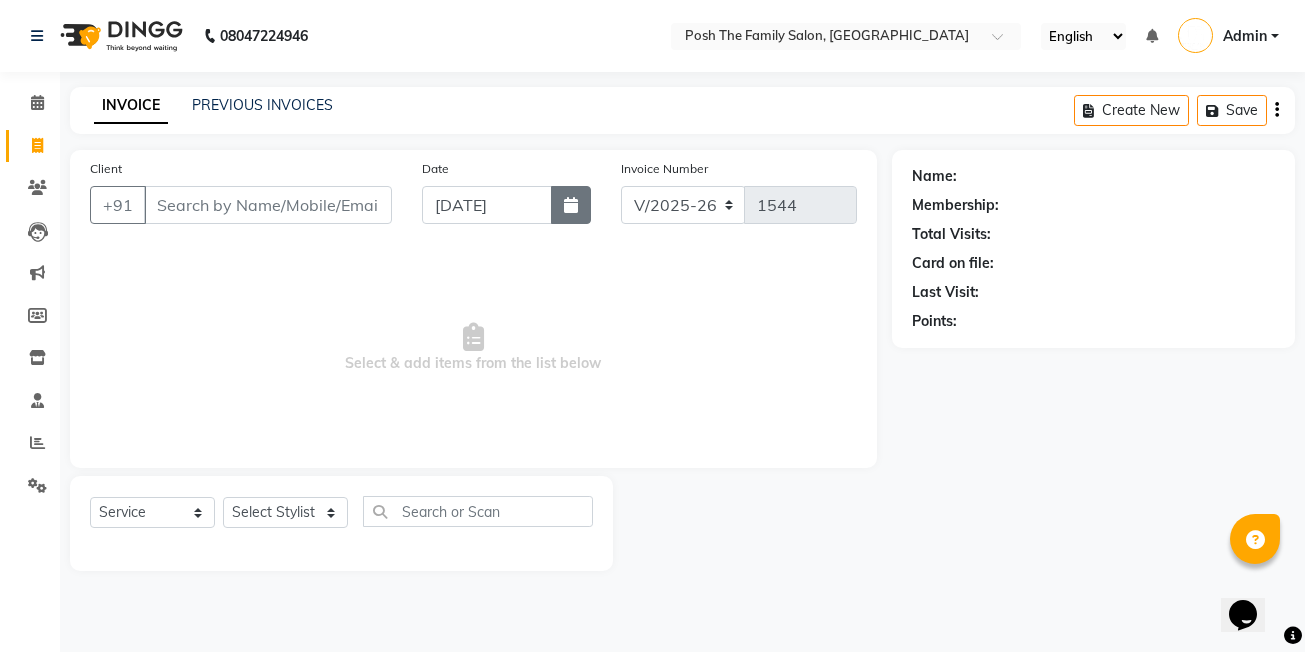click 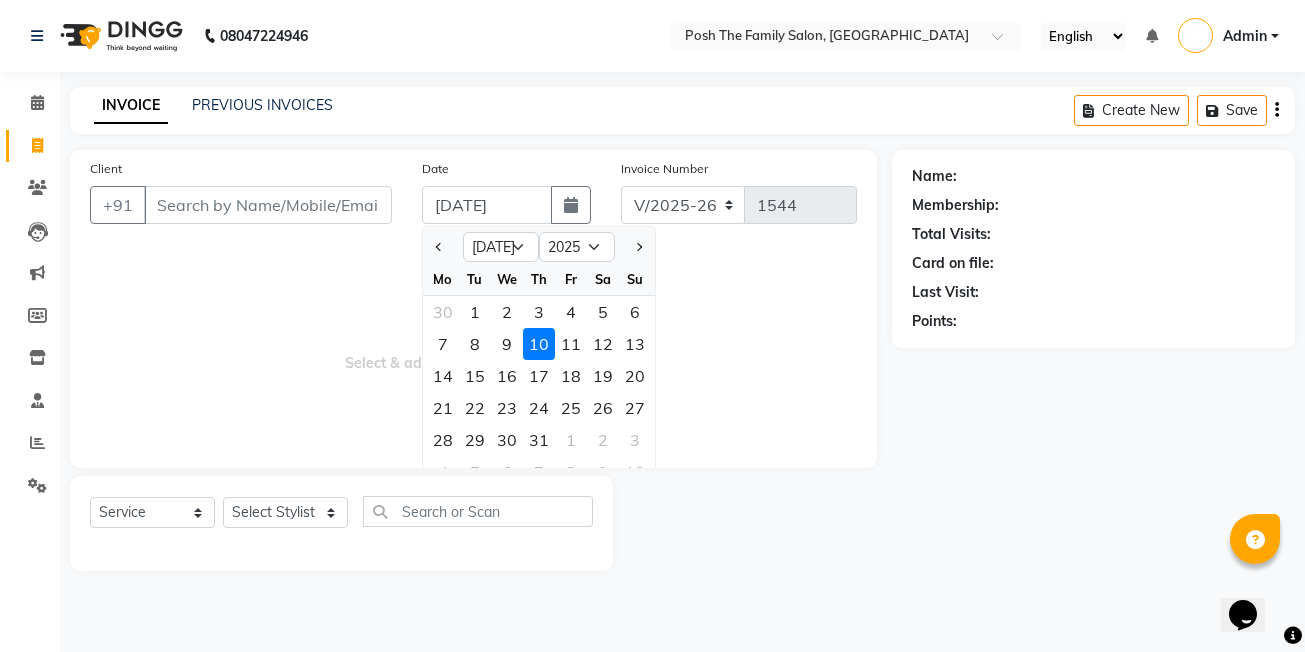 click on "Select & add items from the list below" at bounding box center (473, 348) 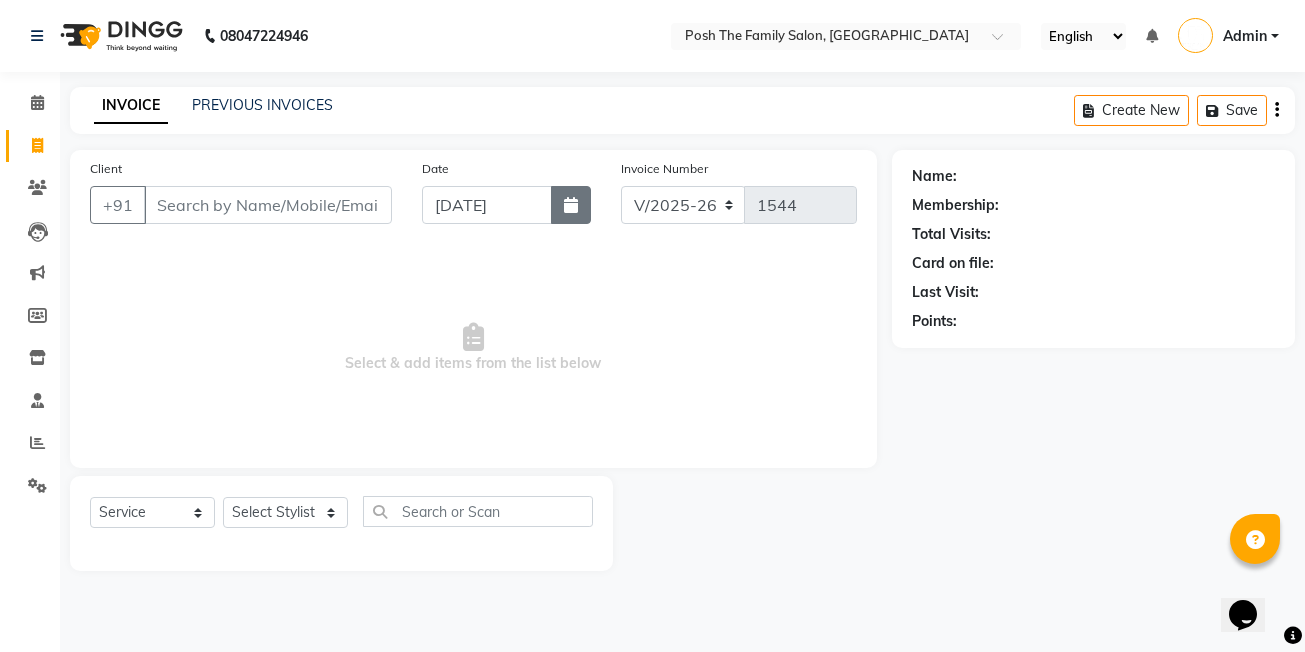 click 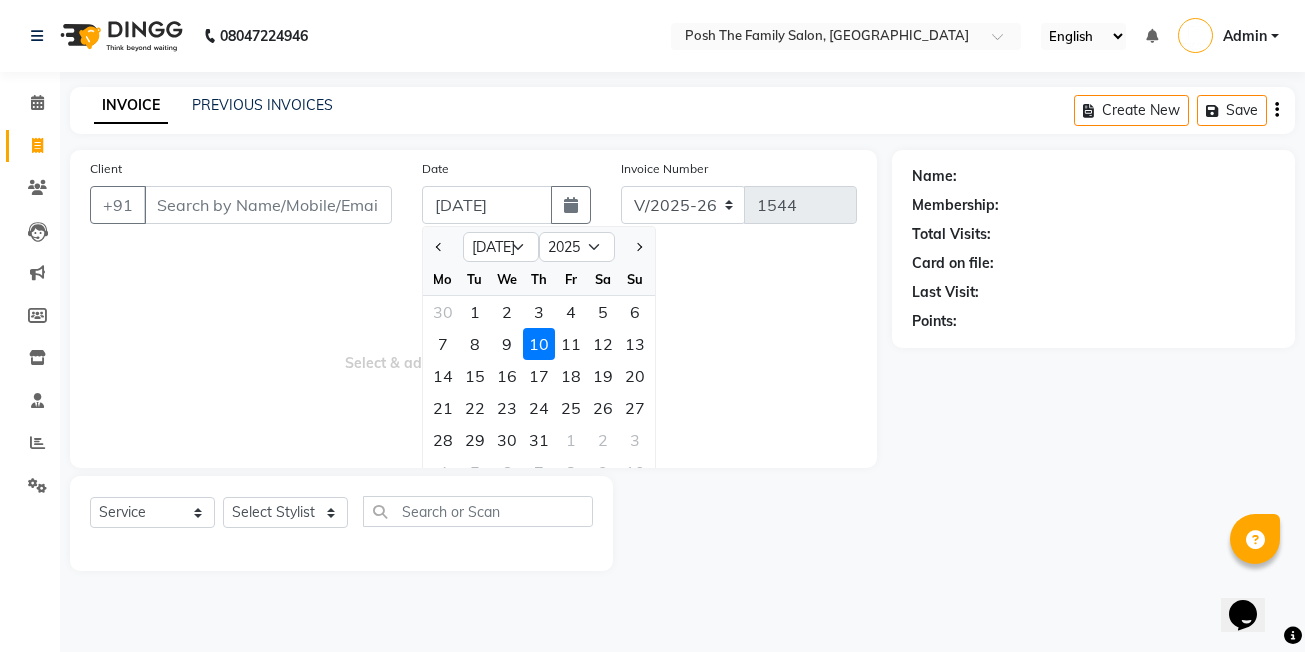 click on "8" 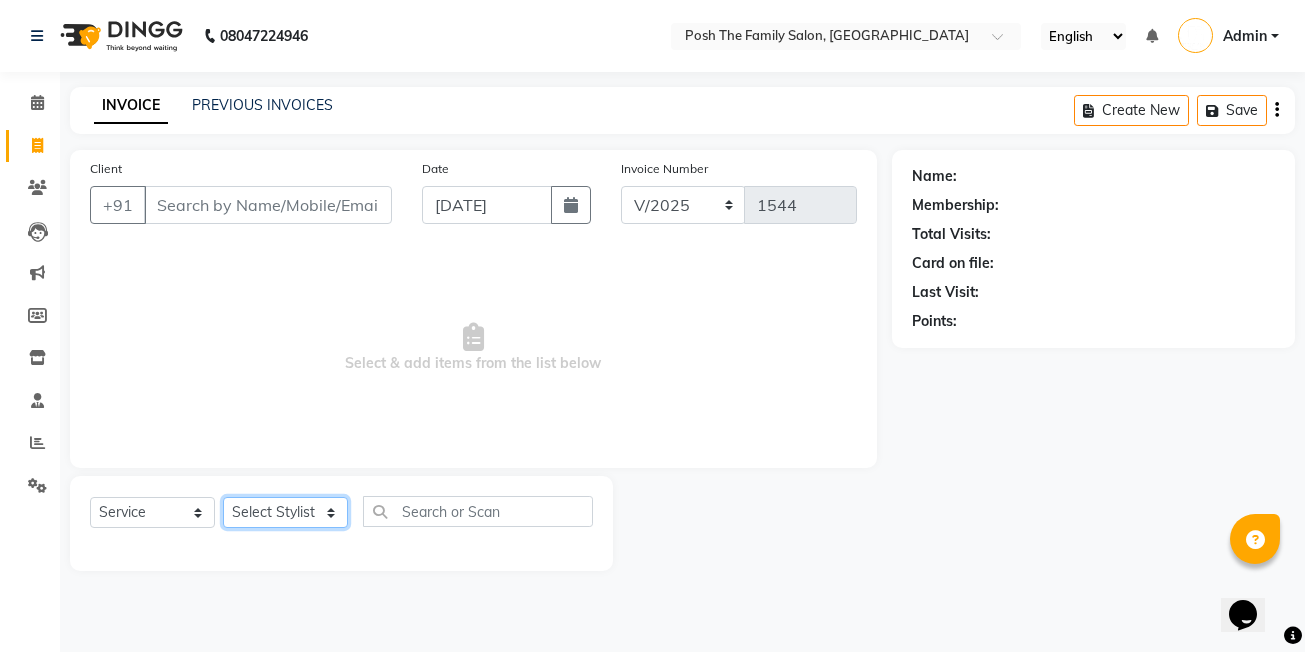 click on "Select Stylist [PERSON_NAME] [PERSON_NAME] VRMA [PERSON_NAME]  [PERSON_NAME] [PERSON_NAME] [PERSON_NAME] [PERSON_NAME] (OWNER) POSH [PERSON_NAME] [PERSON_NAME] [PERSON_NAME]  [PERSON_NAME] [PERSON_NAME] [PERSON_NAME]" 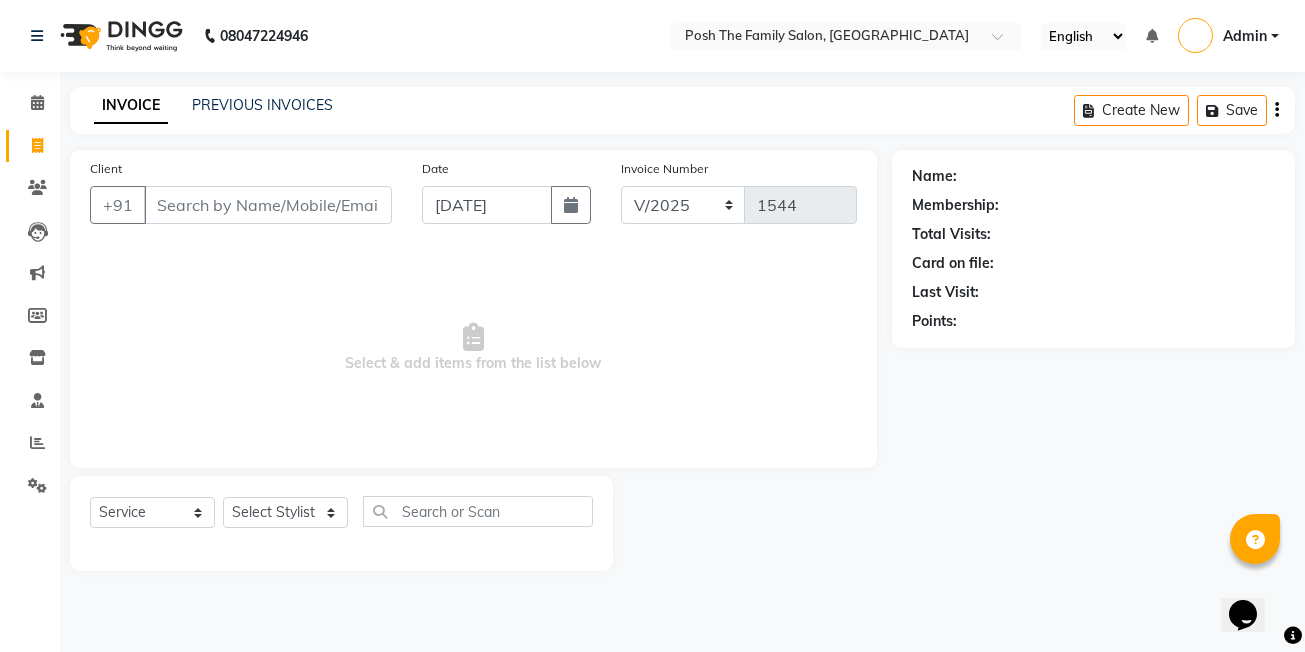 click on "Select & add items from the list below" at bounding box center [473, 348] 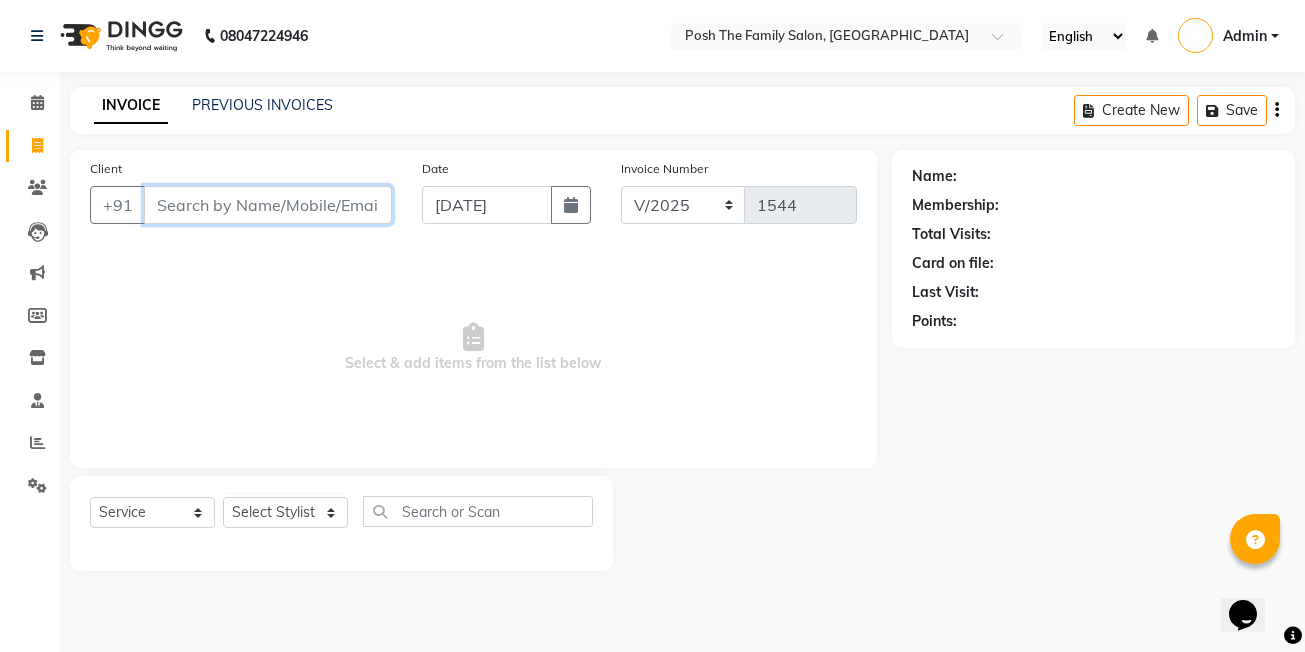 click on "Client" at bounding box center [268, 205] 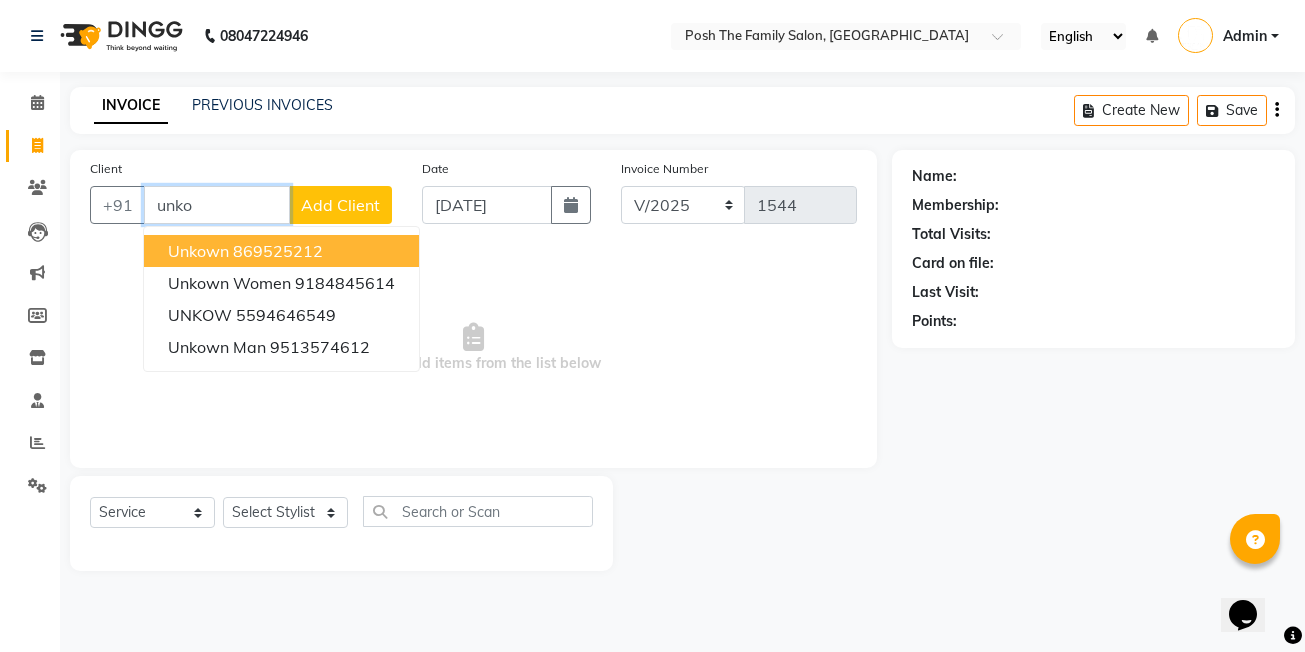 click on "unkown" at bounding box center (198, 251) 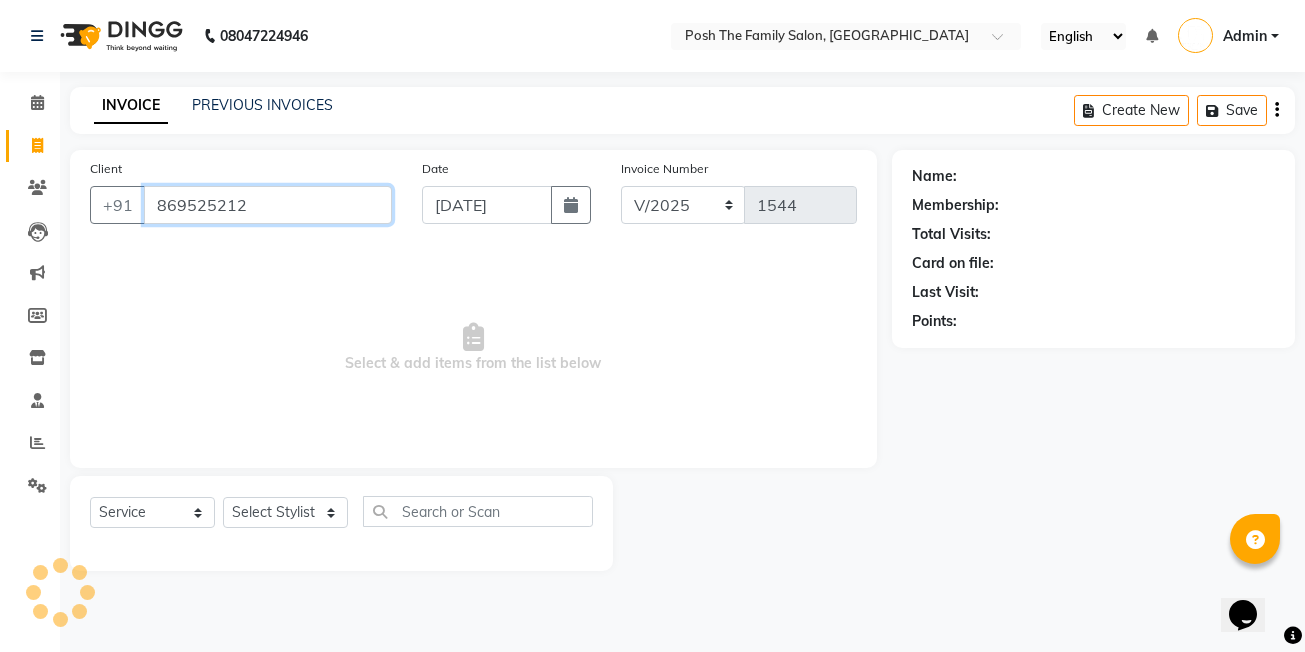 type on "869525212" 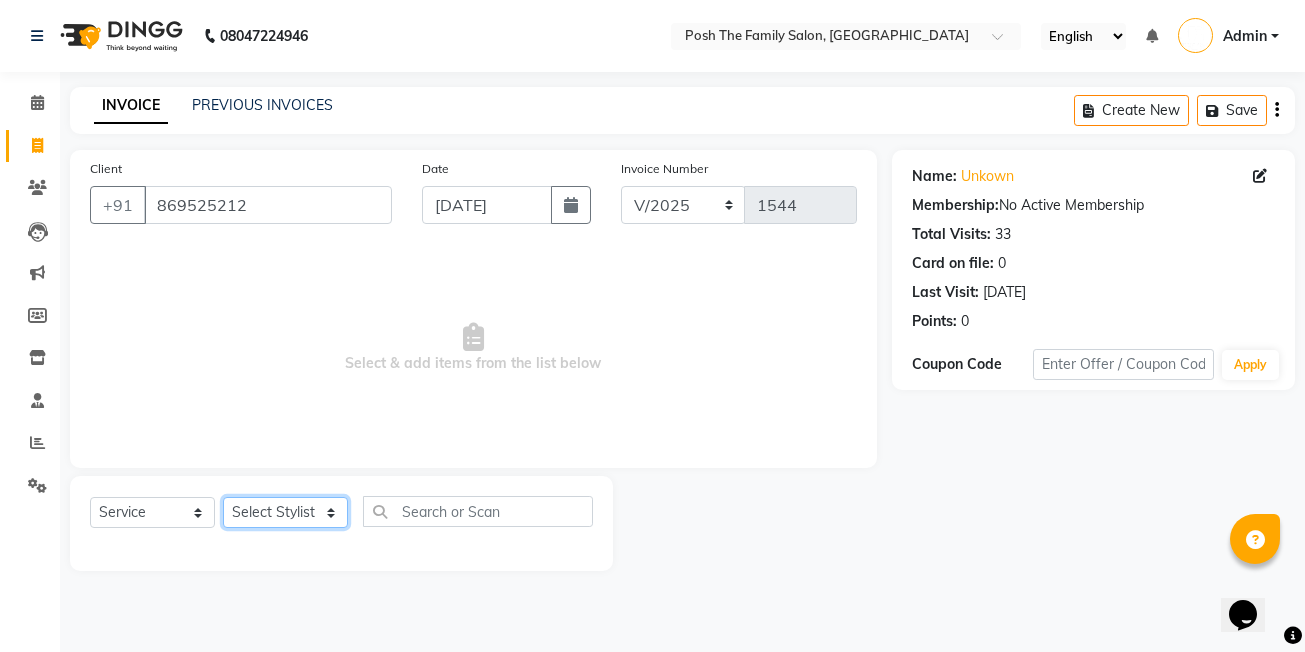 click on "Select Stylist [PERSON_NAME] [PERSON_NAME] VRMA [PERSON_NAME]  [PERSON_NAME] [PERSON_NAME] [PERSON_NAME] [PERSON_NAME] (OWNER) POSH [PERSON_NAME] [PERSON_NAME] [PERSON_NAME]  [PERSON_NAME] [PERSON_NAME] [PERSON_NAME]" 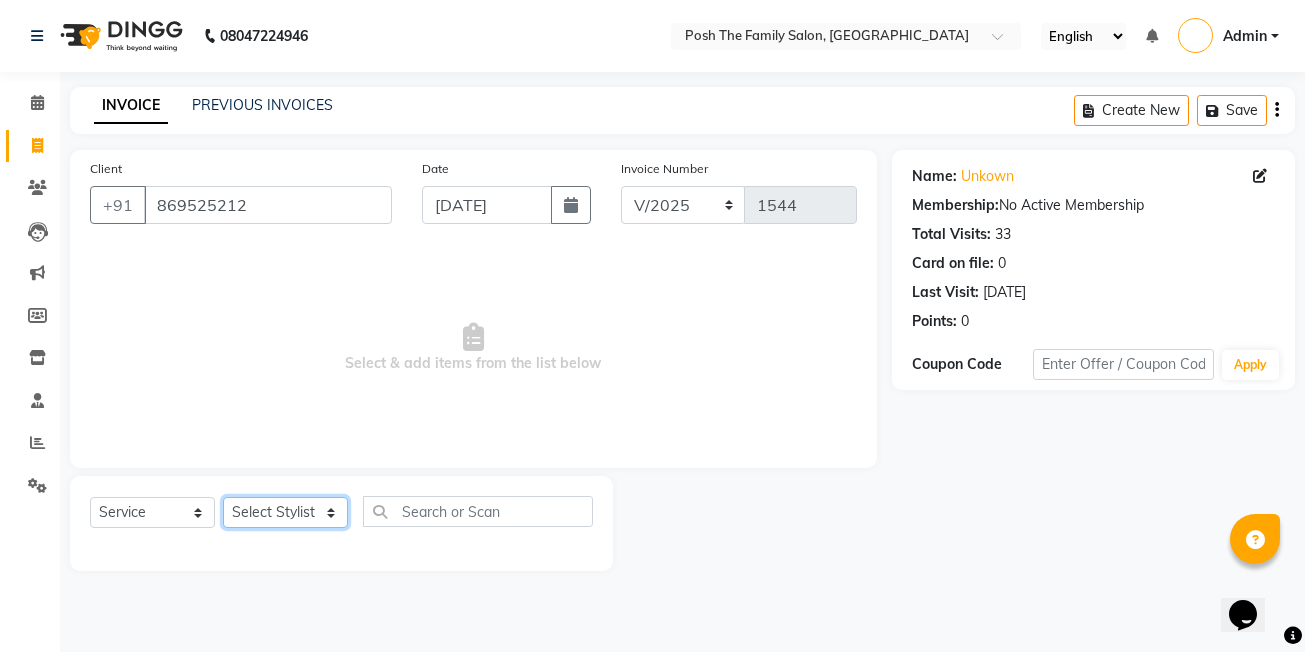 select on "53742" 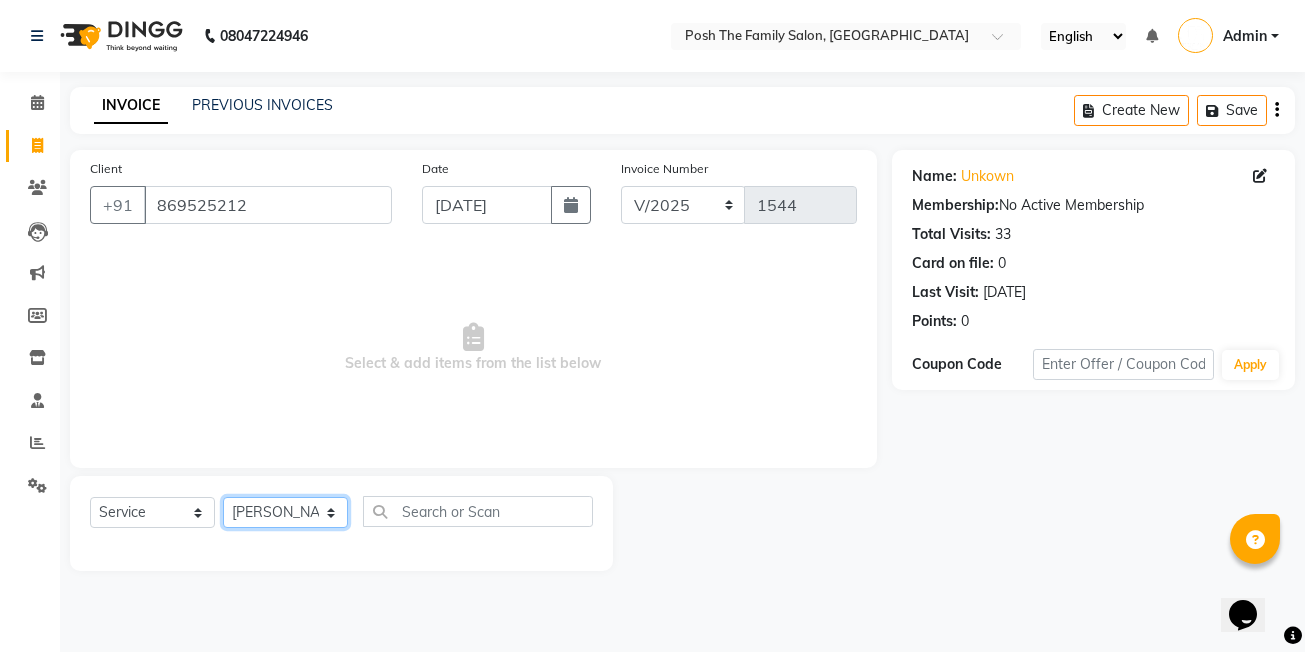 click on "Select Stylist [PERSON_NAME] [PERSON_NAME] VRMA [PERSON_NAME]  [PERSON_NAME] [PERSON_NAME] [PERSON_NAME] [PERSON_NAME] (OWNER) POSH [PERSON_NAME] [PERSON_NAME] [PERSON_NAME]  [PERSON_NAME] [PERSON_NAME] [PERSON_NAME]" 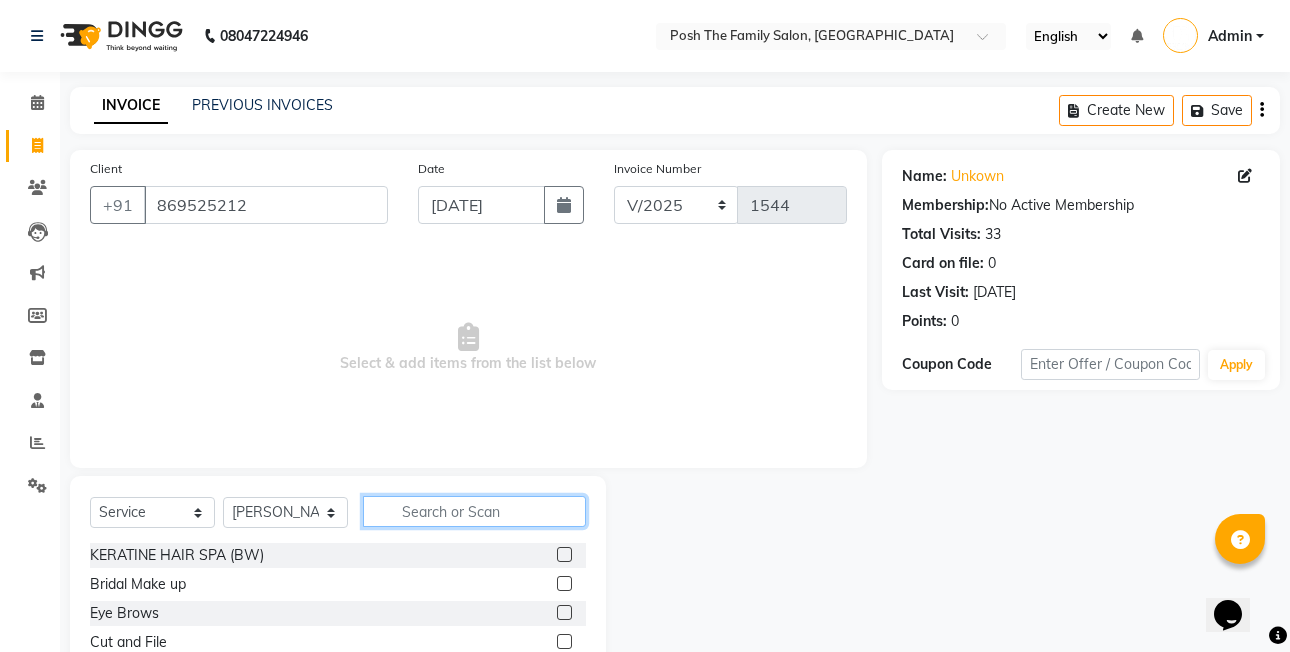 click 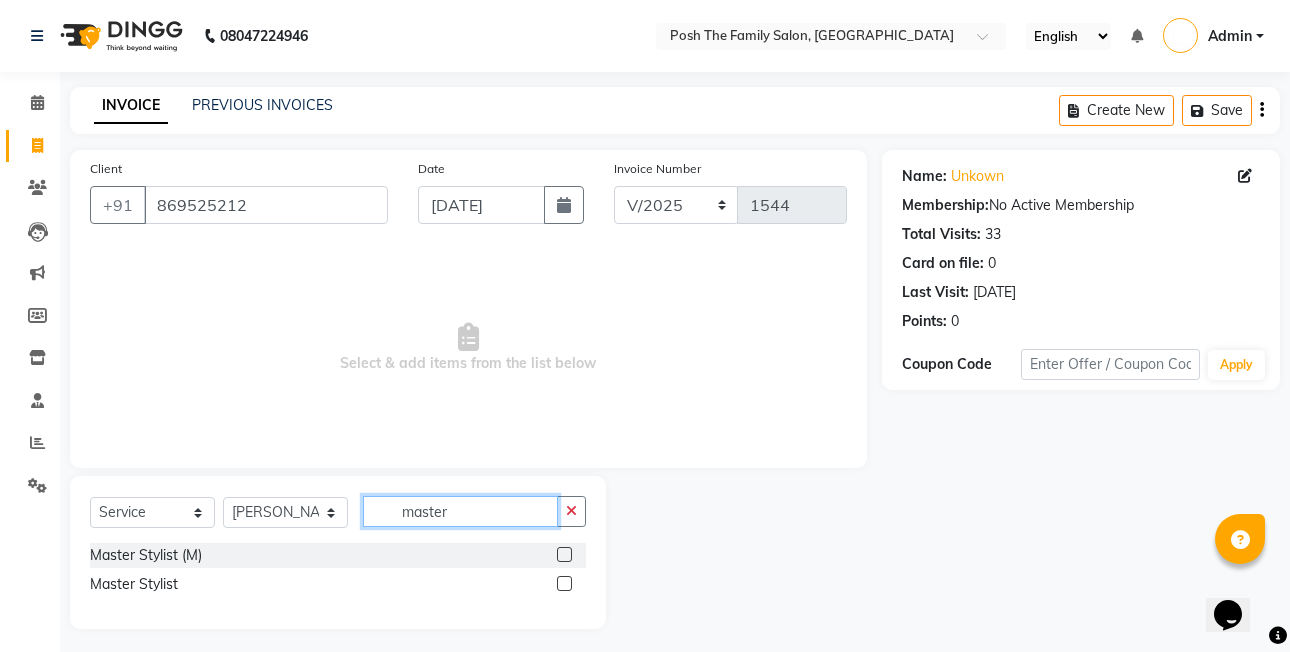 type on "master" 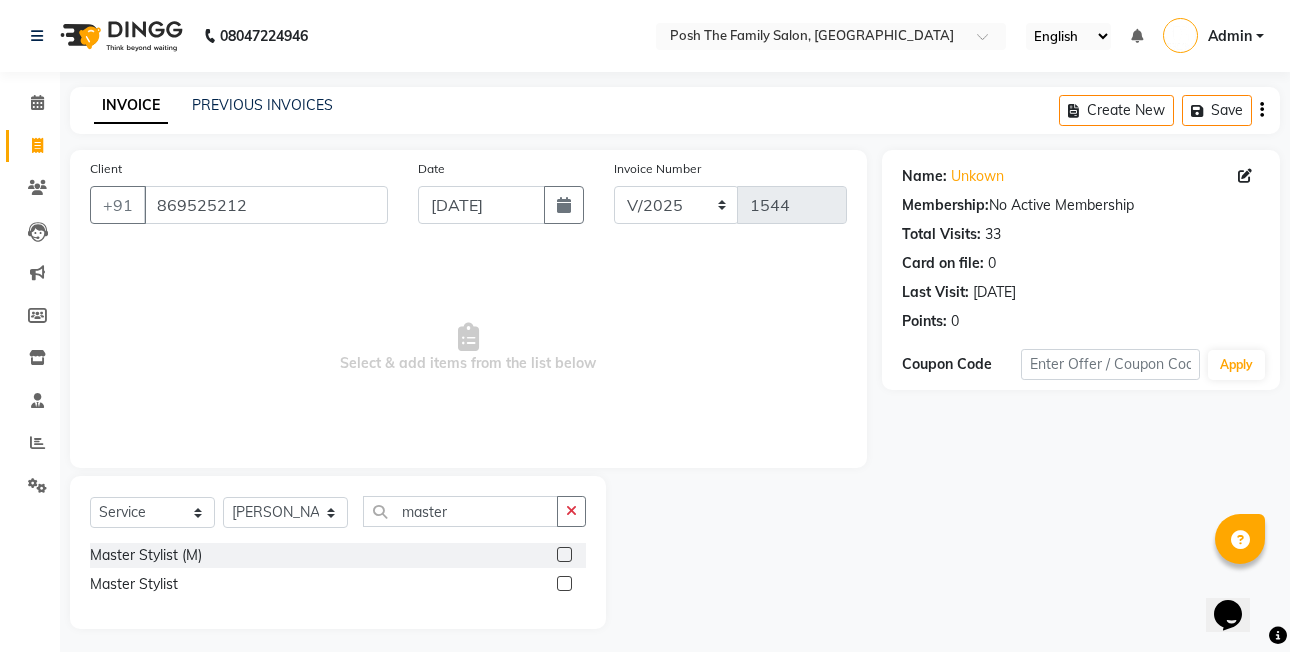 drag, startPoint x: 568, startPoint y: 550, endPoint x: 561, endPoint y: 534, distance: 17.464249 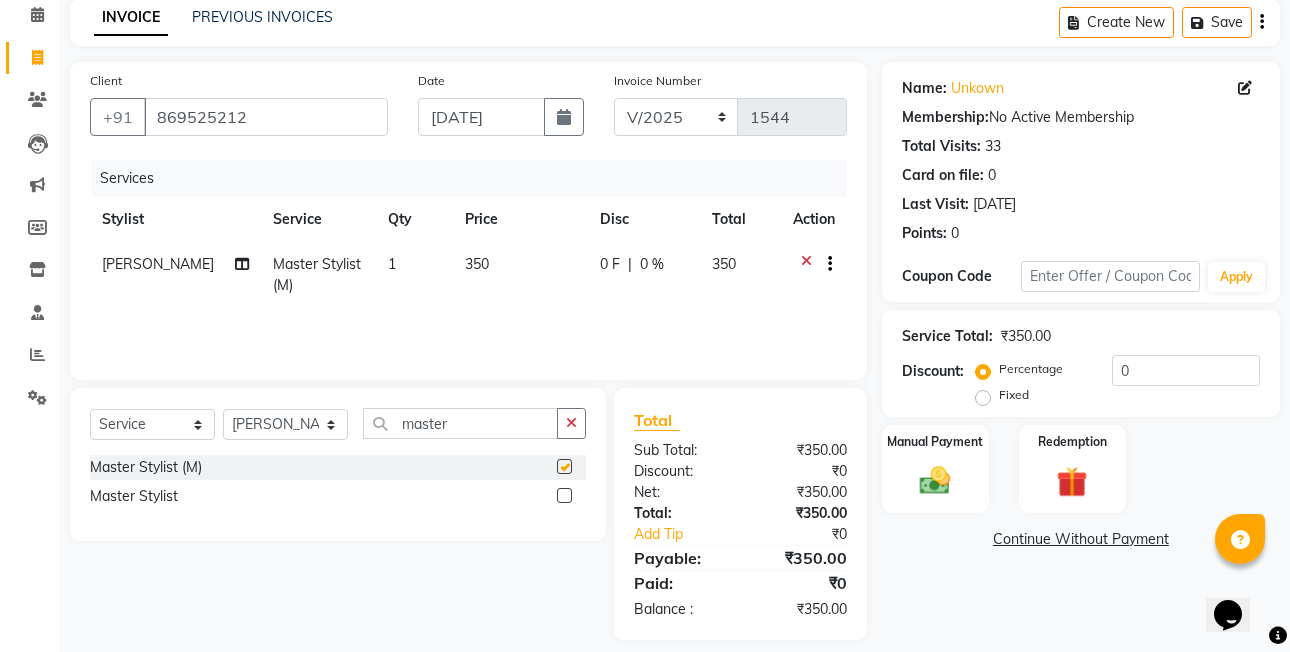 checkbox on "false" 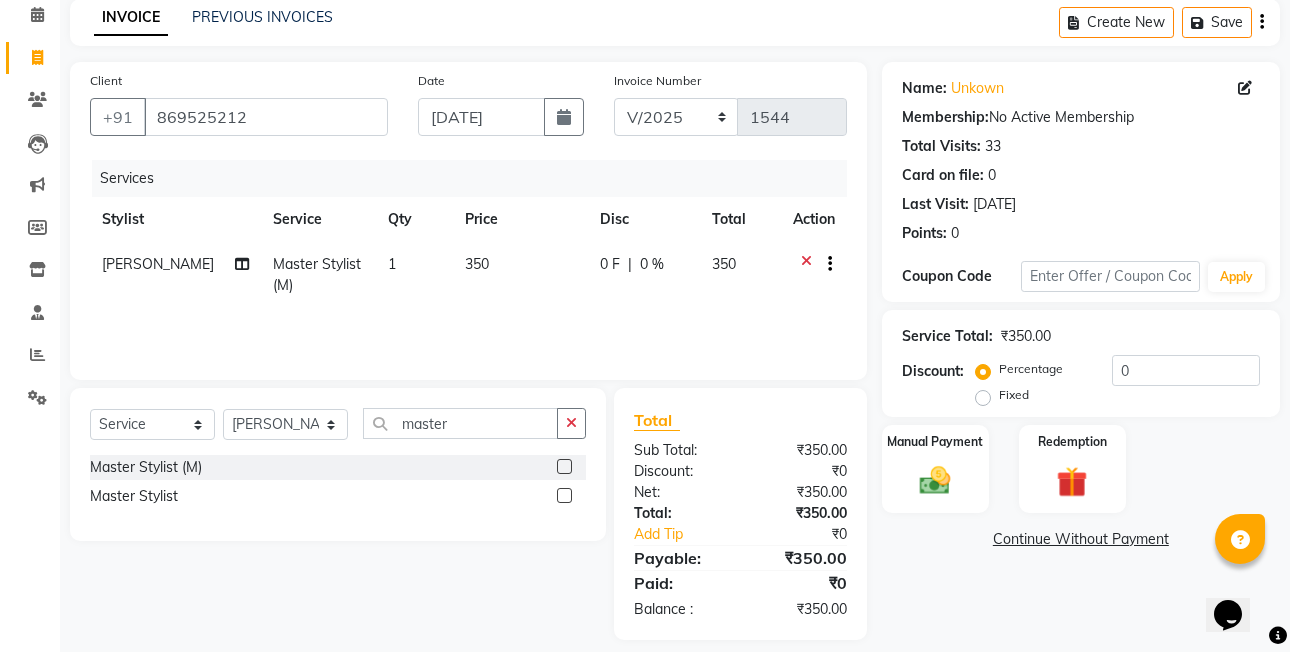 scroll, scrollTop: 106, scrollLeft: 0, axis: vertical 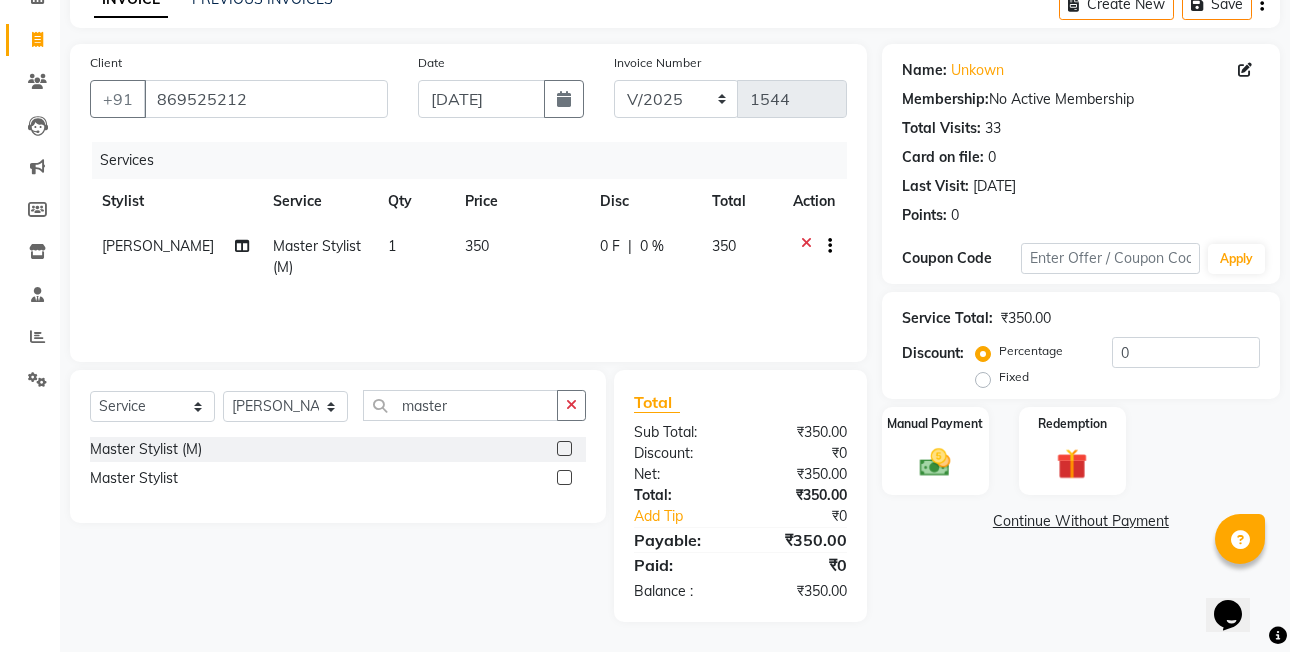 click on "Fixed" 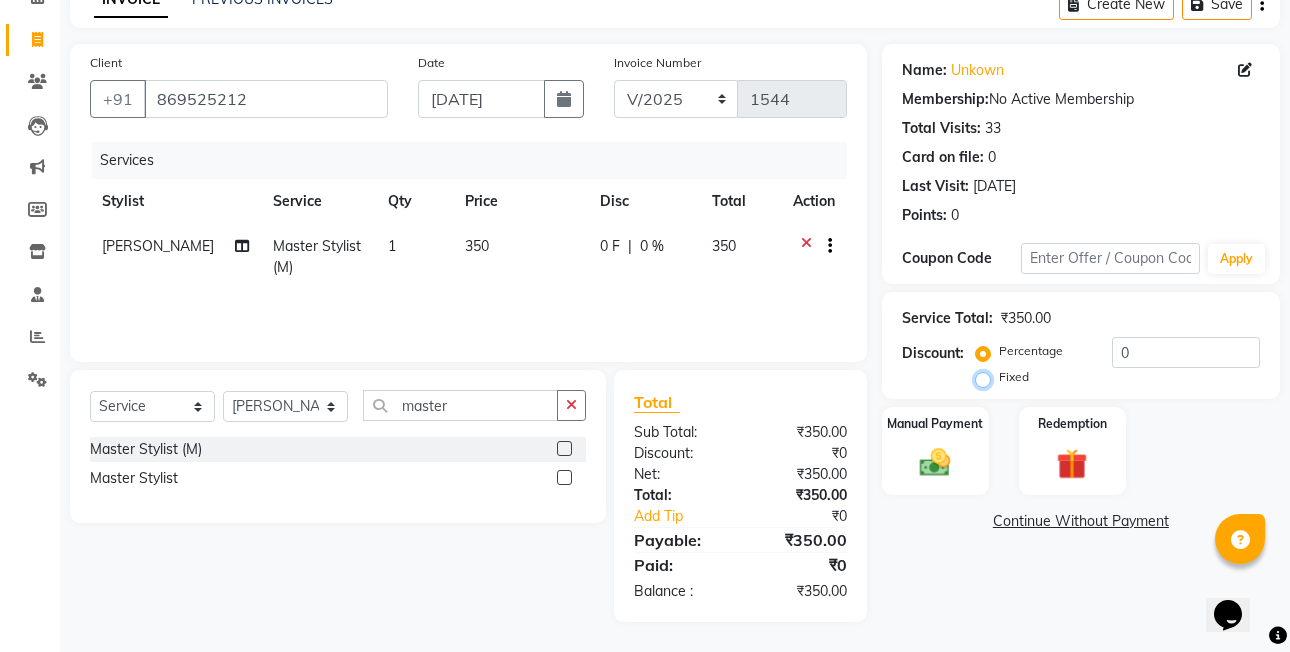 click on "Fixed" at bounding box center (987, 377) 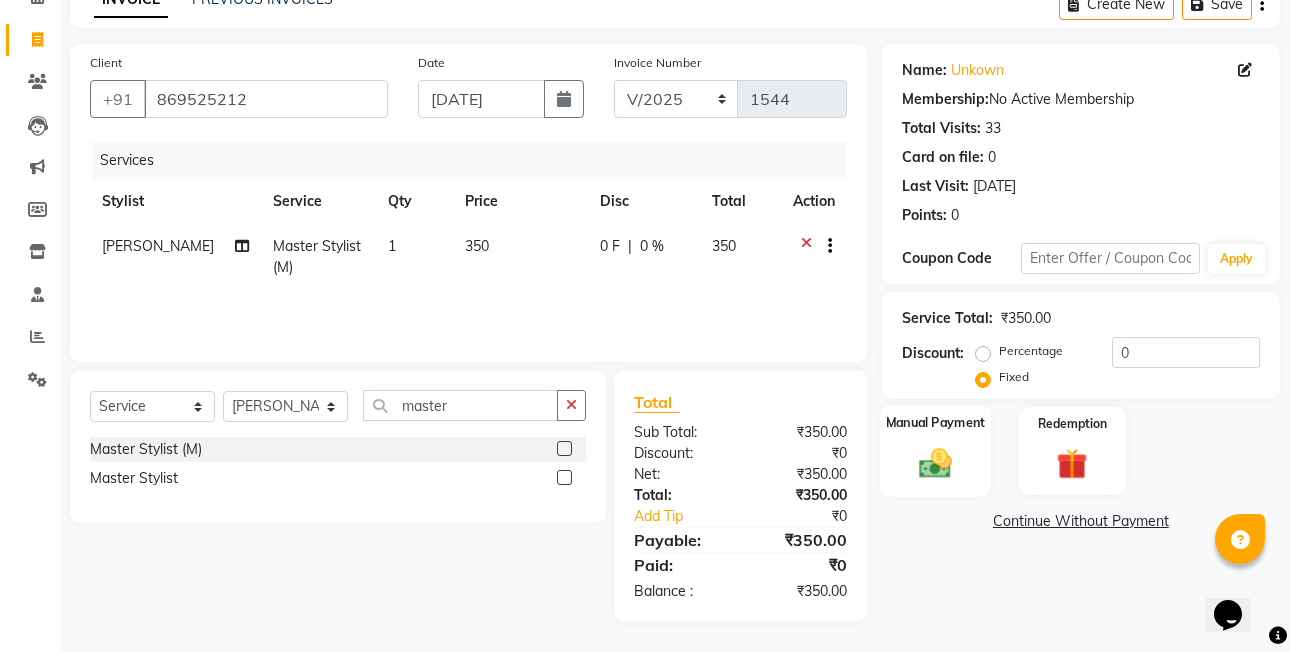 click 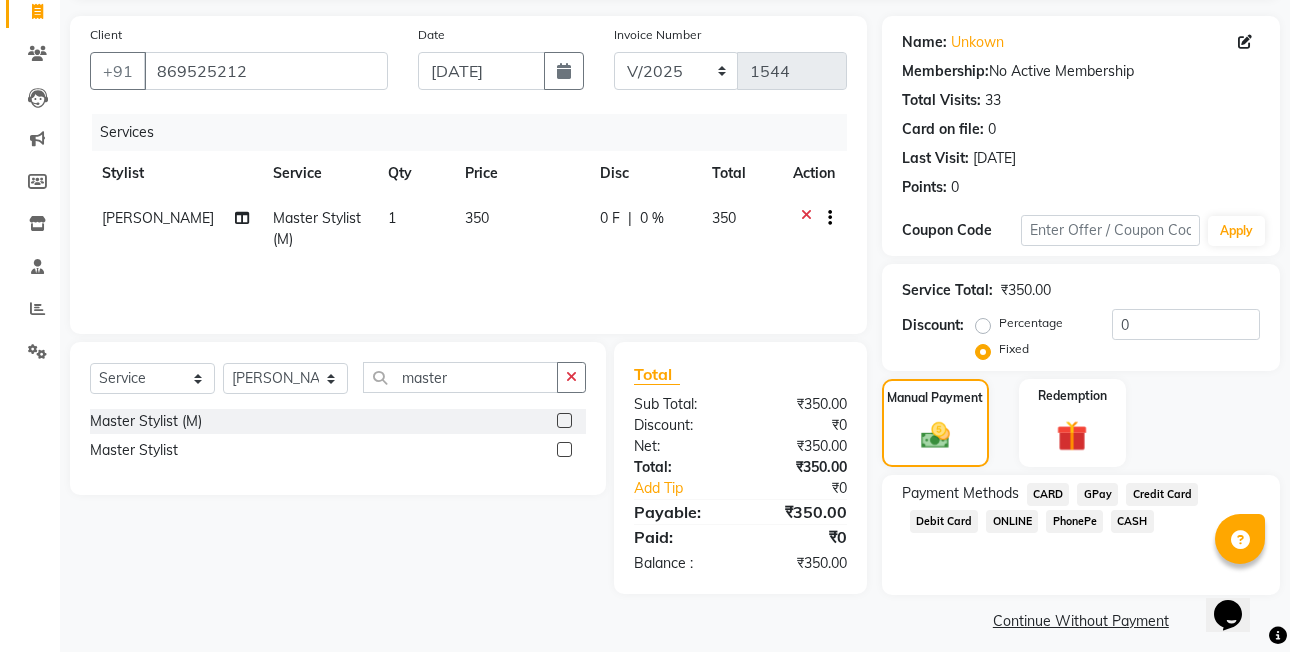 scroll, scrollTop: 148, scrollLeft: 0, axis: vertical 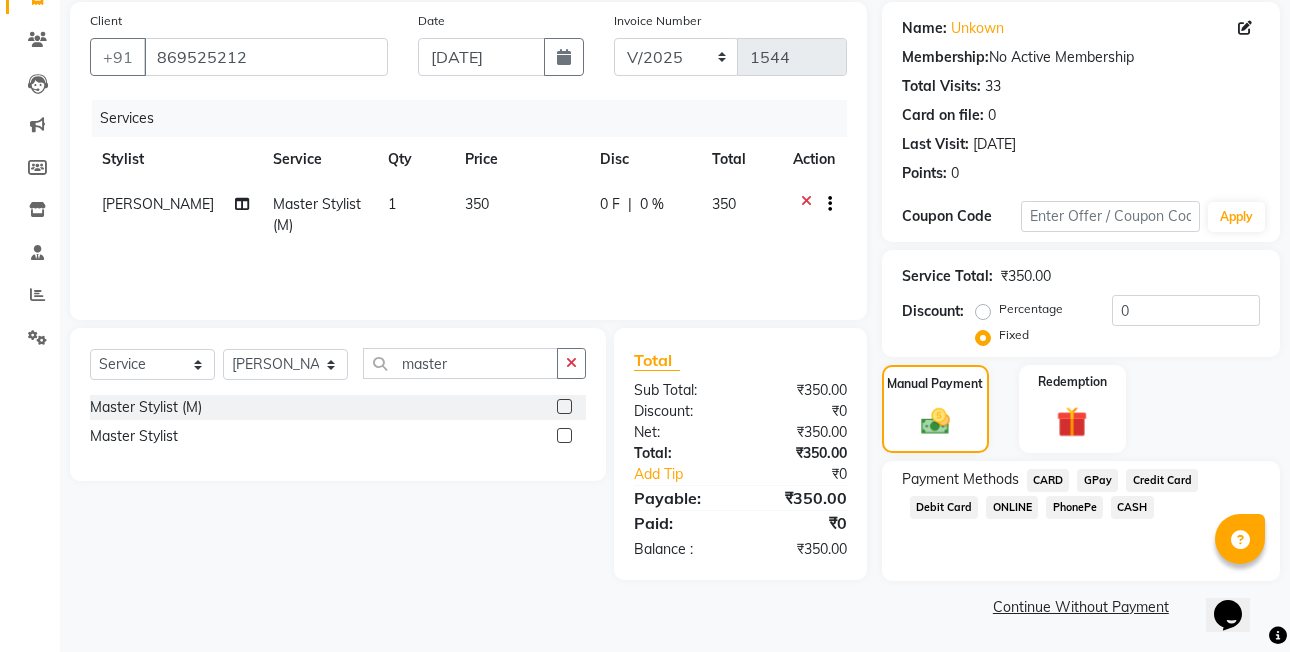 click on "PhonePe" 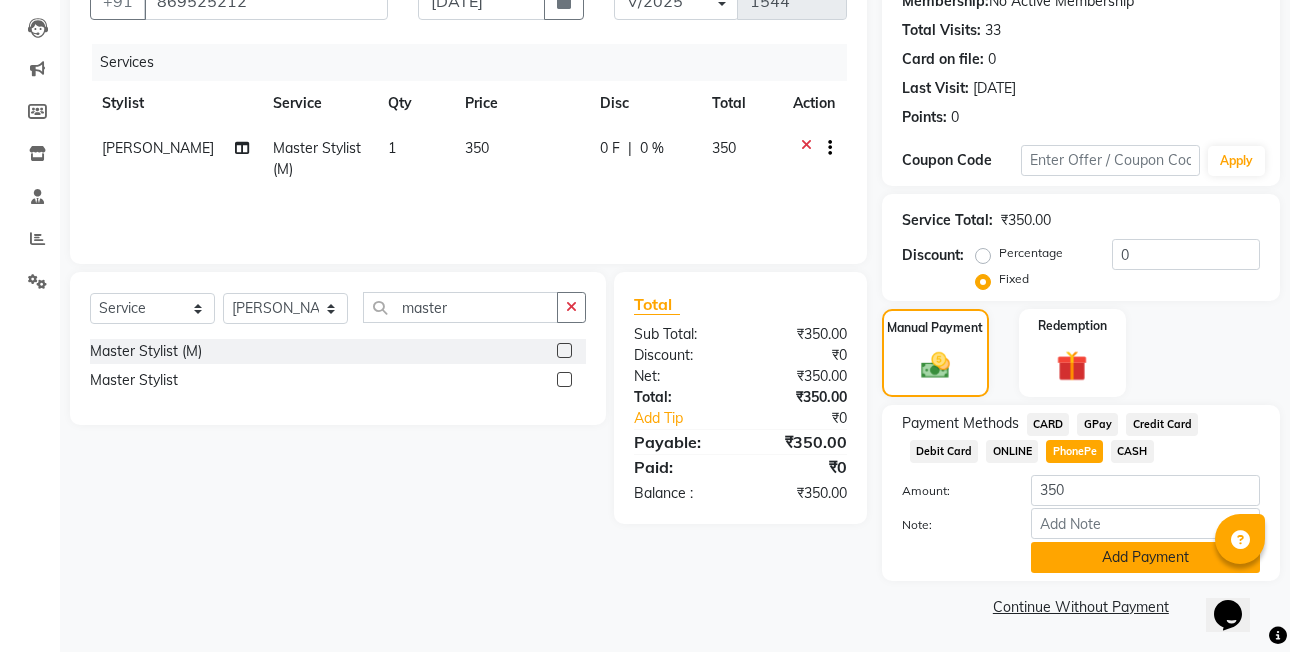 click on "Add Payment" 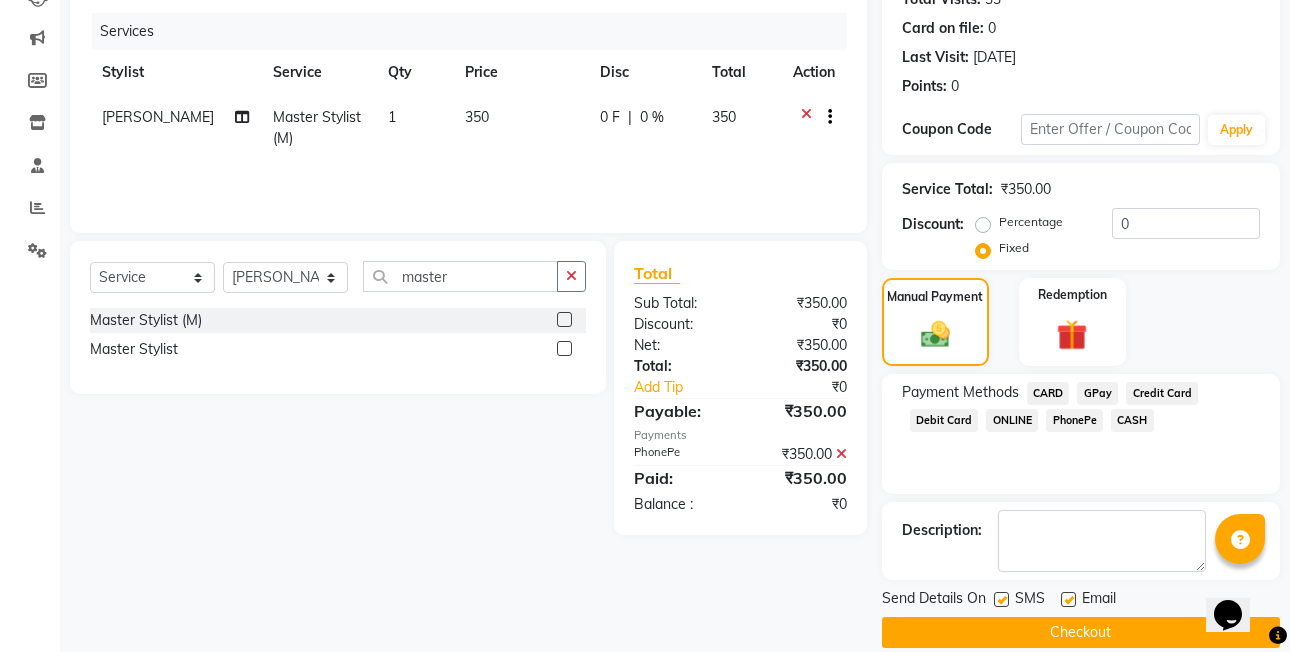 scroll, scrollTop: 261, scrollLeft: 0, axis: vertical 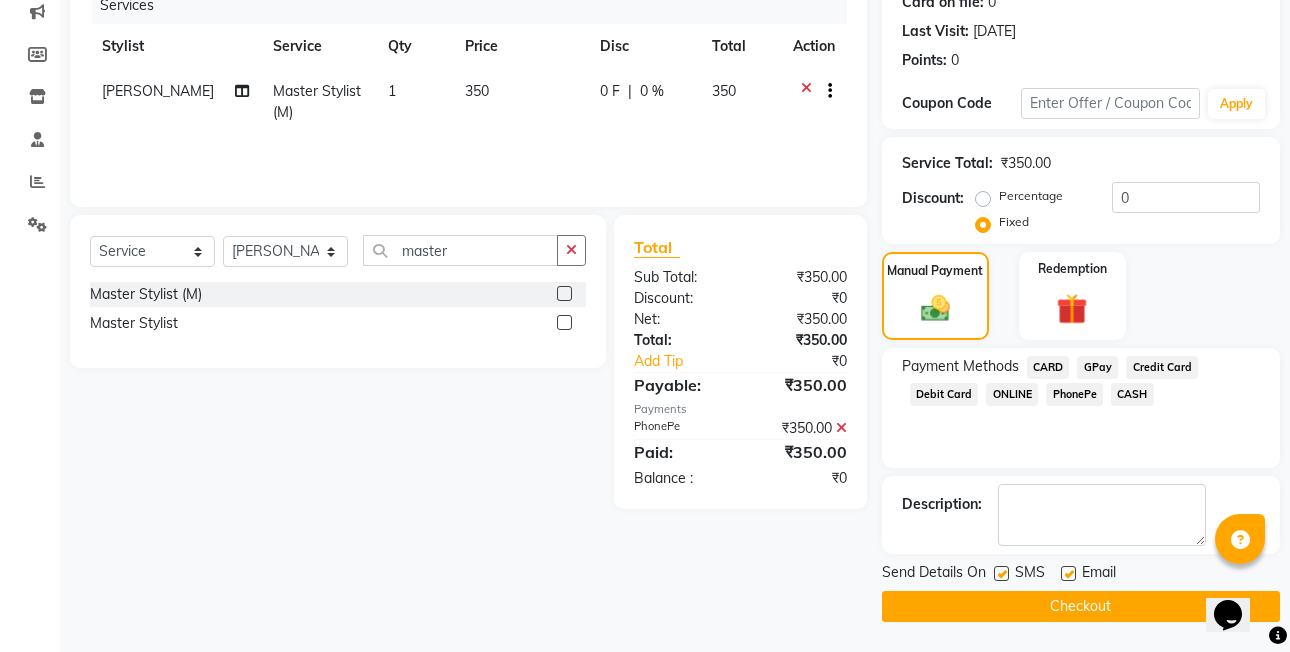 click on "Checkout" 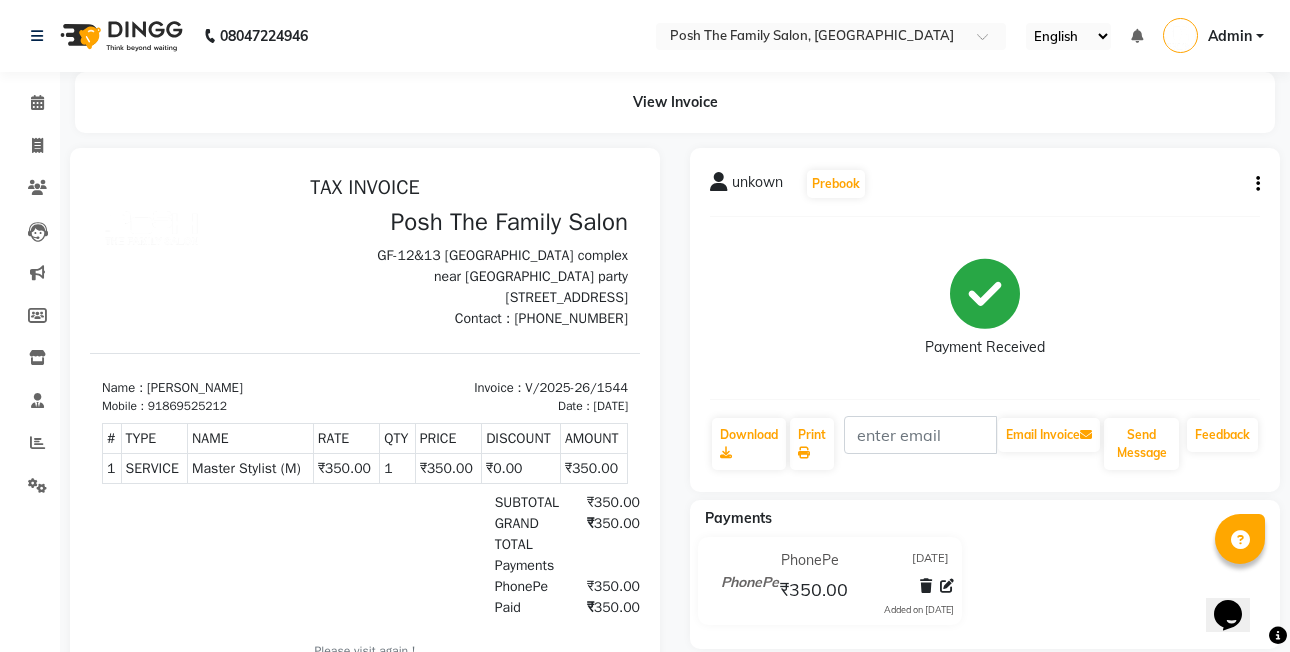 scroll, scrollTop: 0, scrollLeft: 0, axis: both 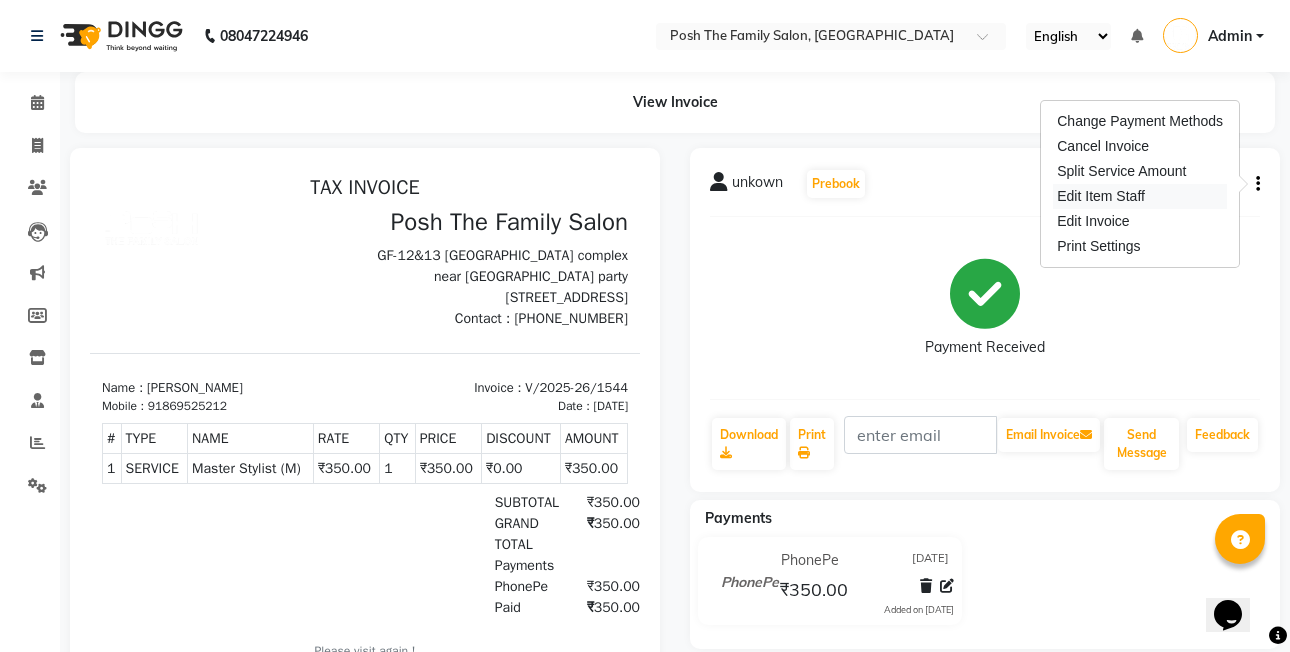 click on "Edit Item Staff" at bounding box center (1140, 196) 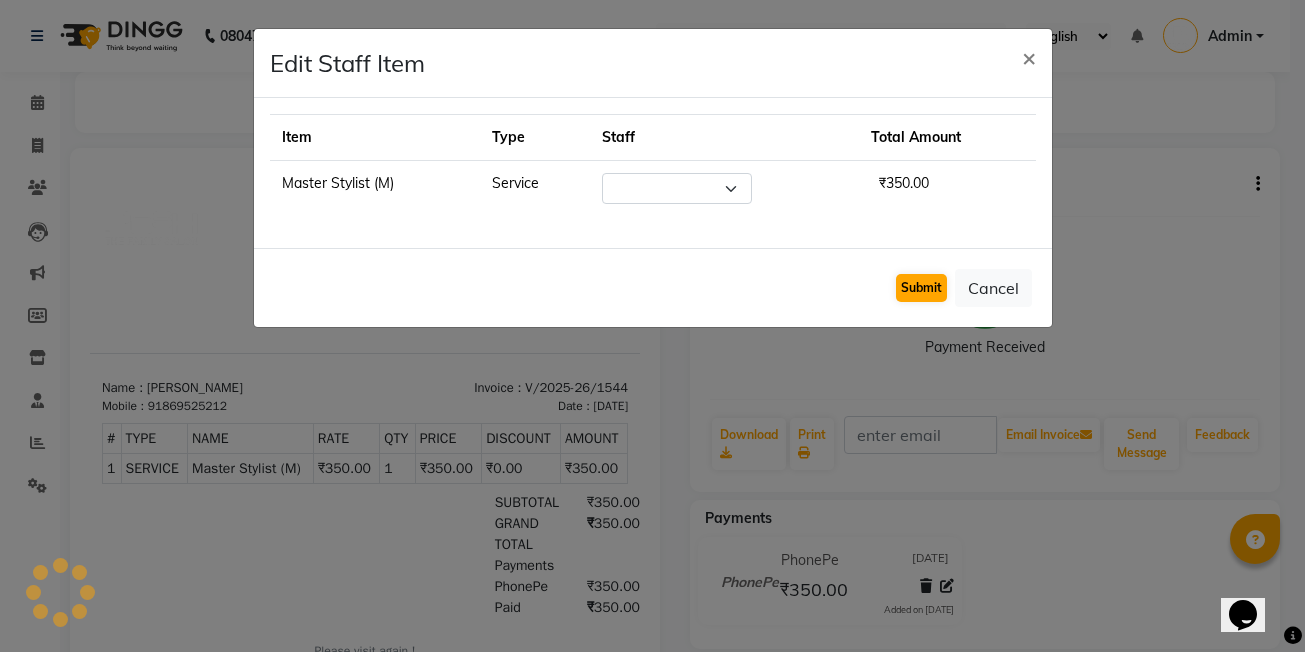 select on "53742" 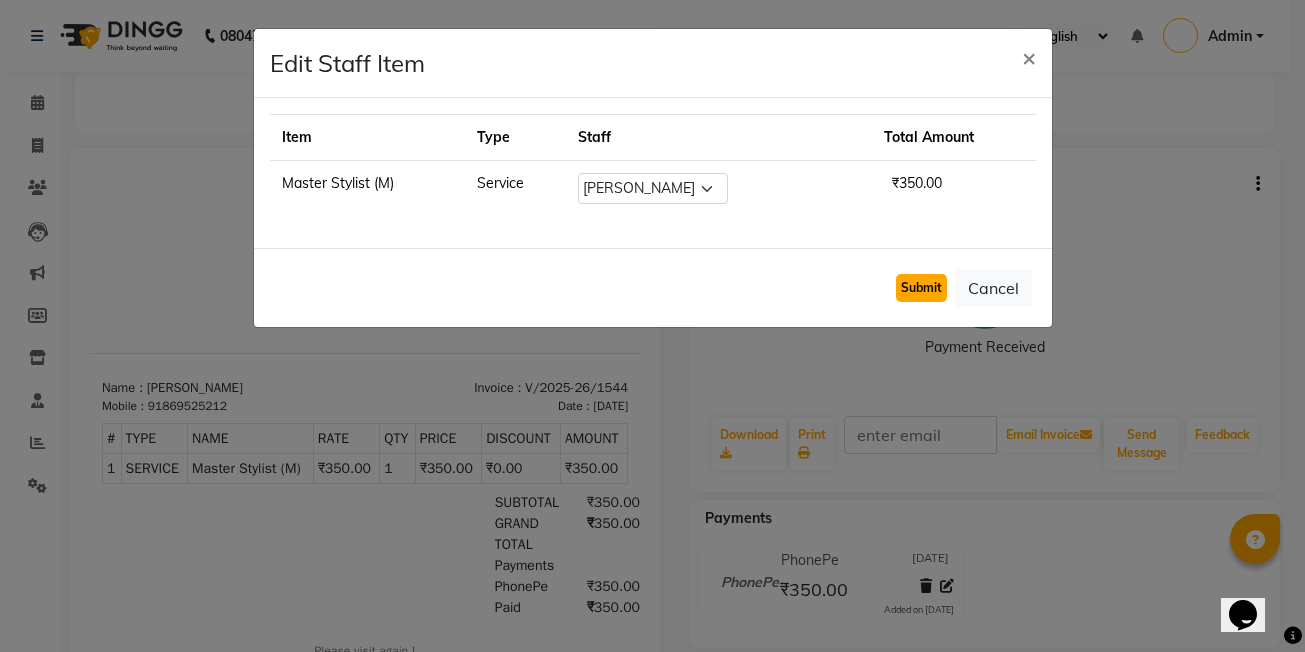 click on "Submit" 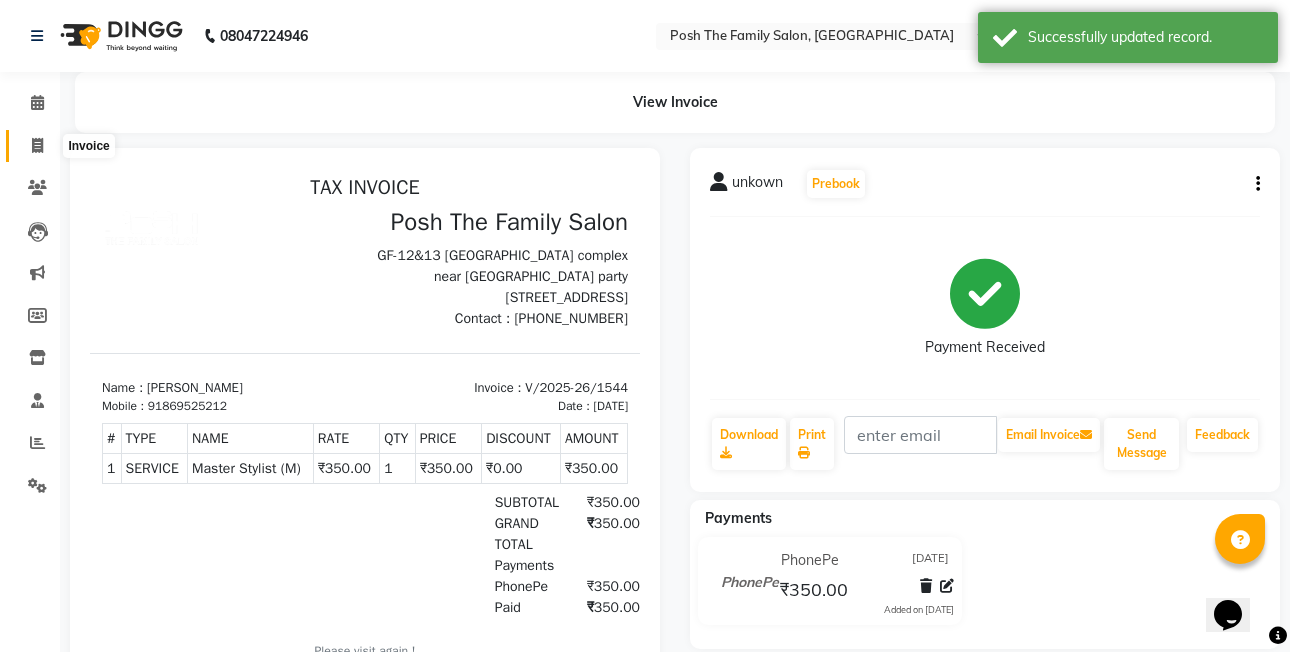 click 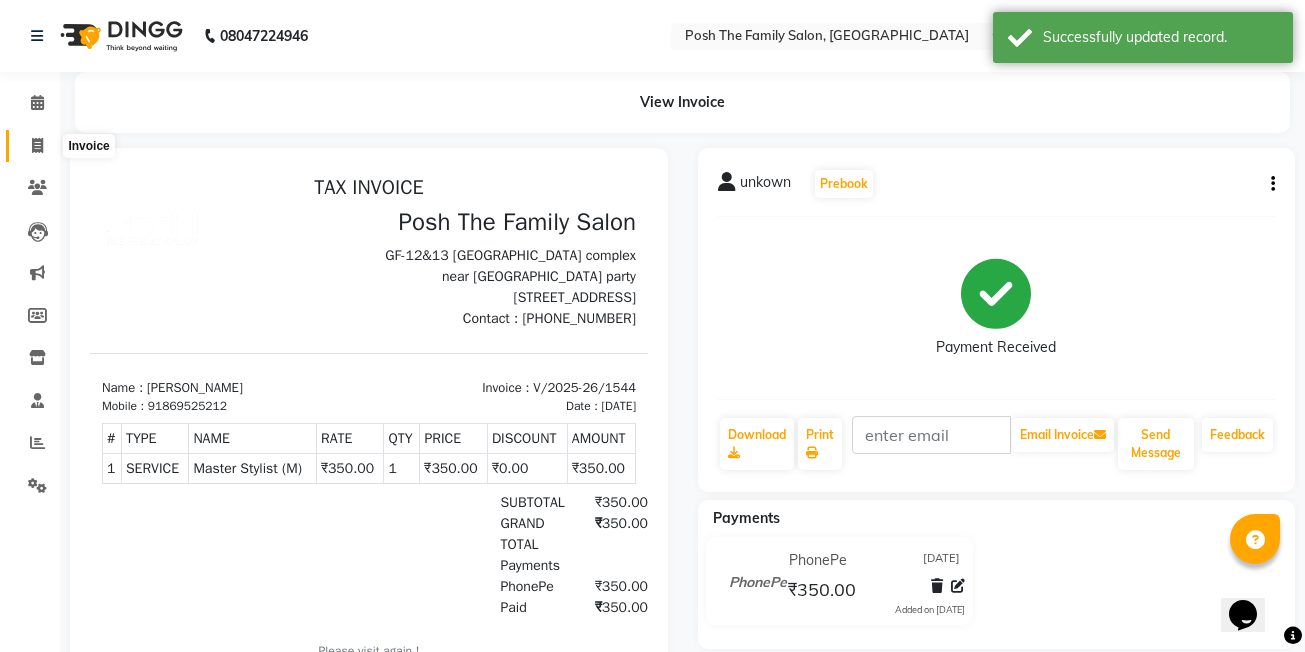 select on "6199" 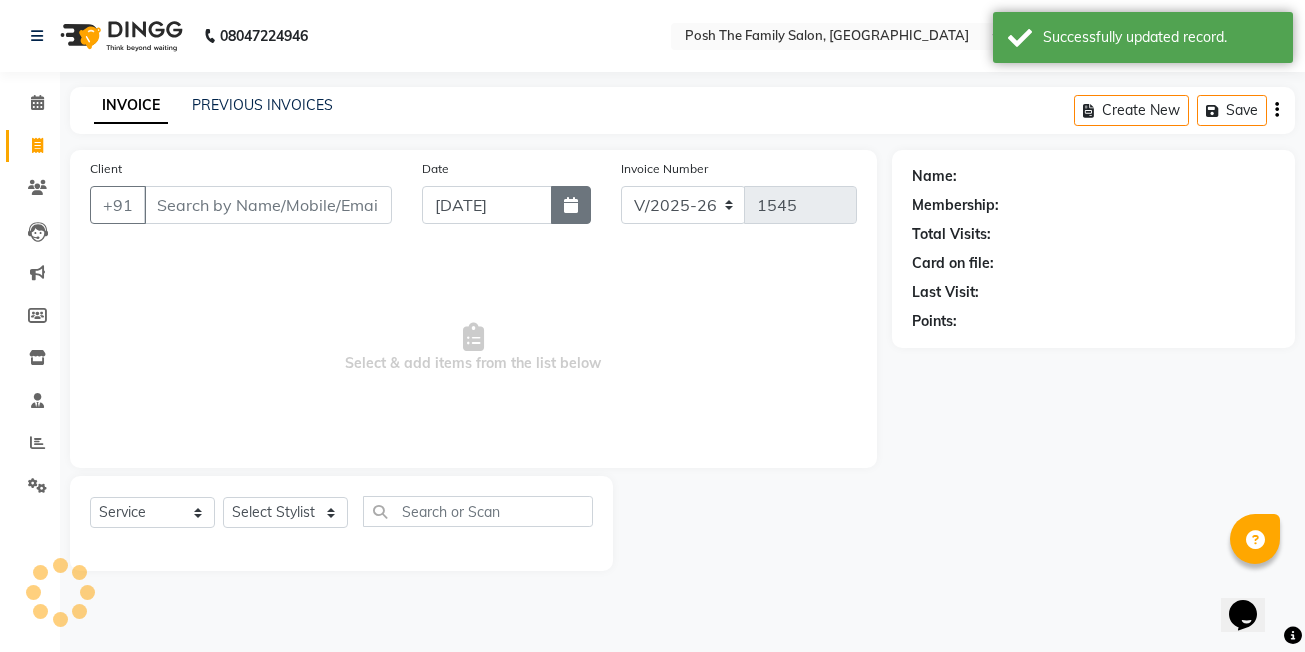 click 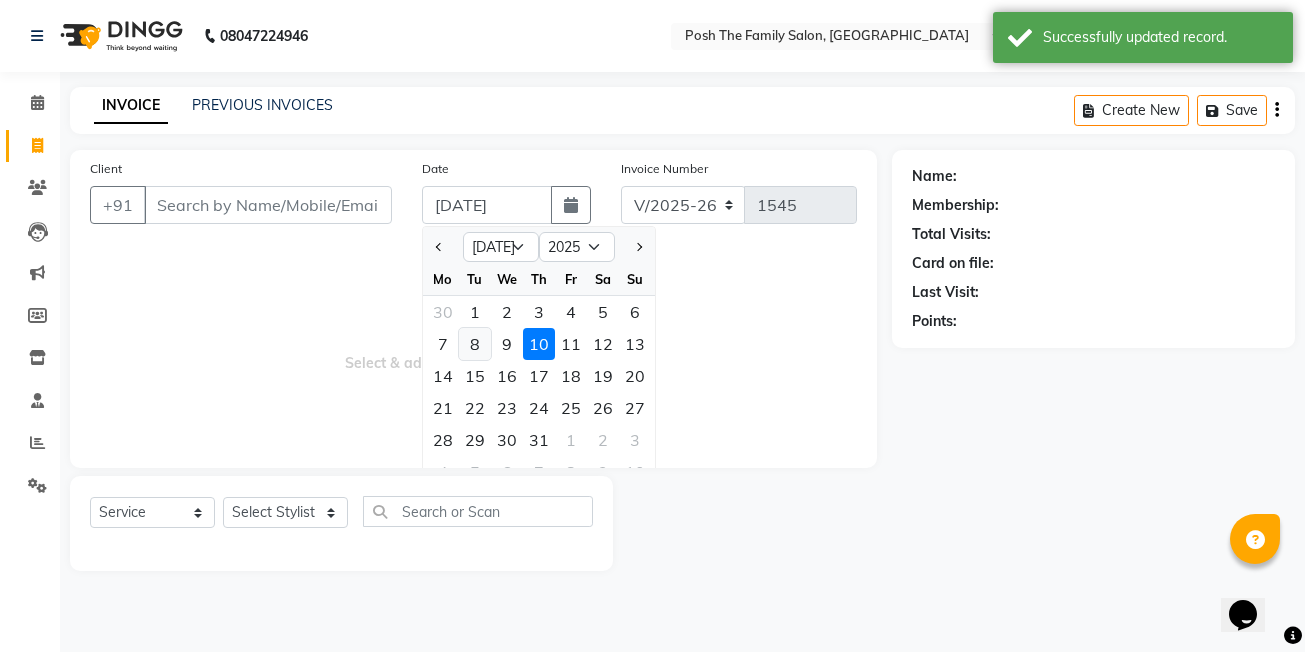 click on "8" 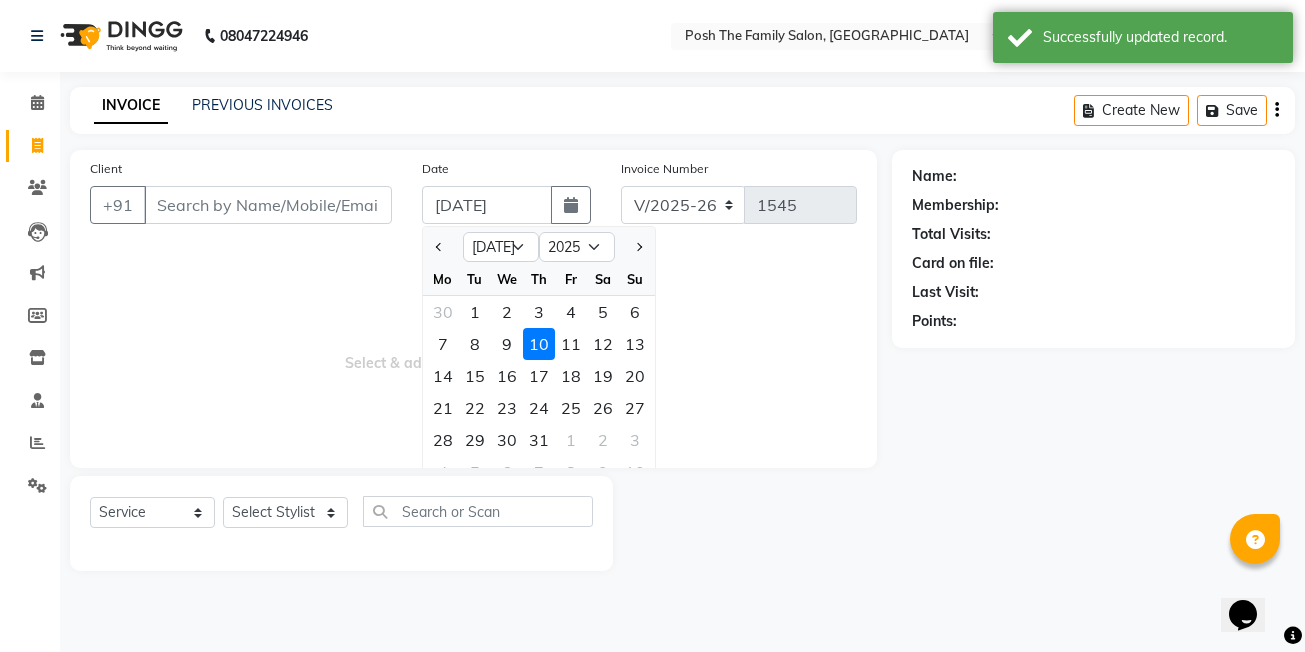 type on "08-07-2025" 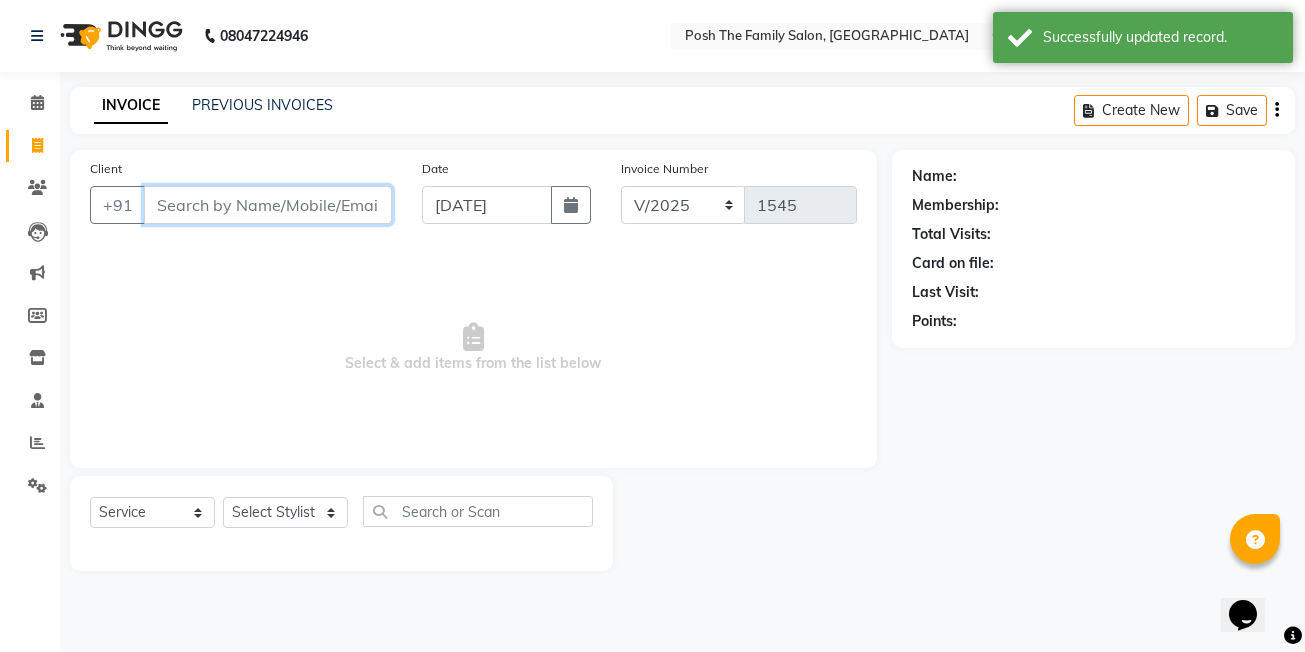 click on "Client" at bounding box center (268, 205) 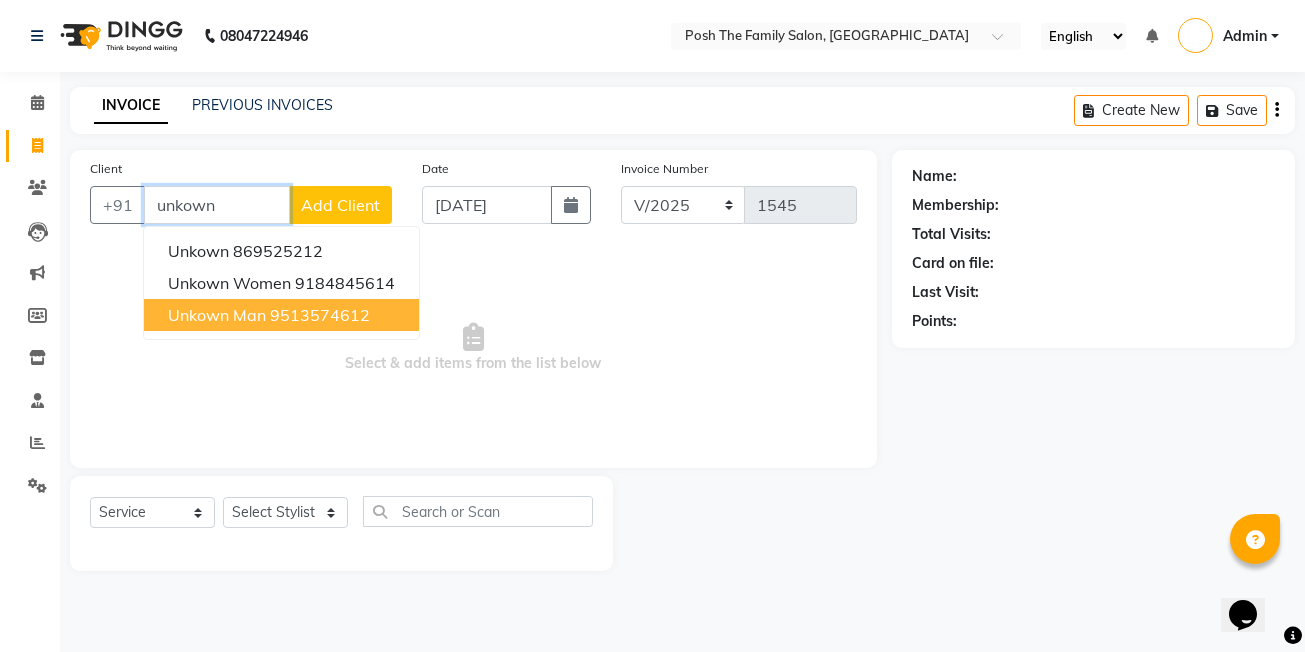 click on "9513574612" at bounding box center [320, 315] 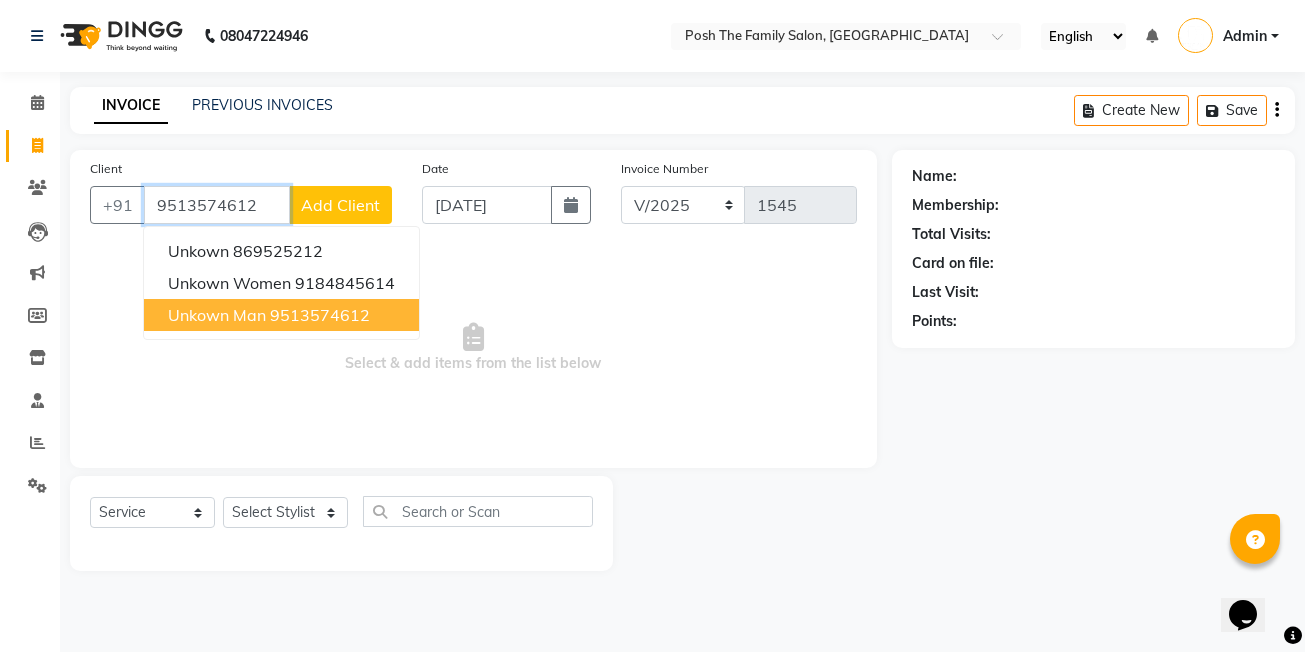type on "9513574612" 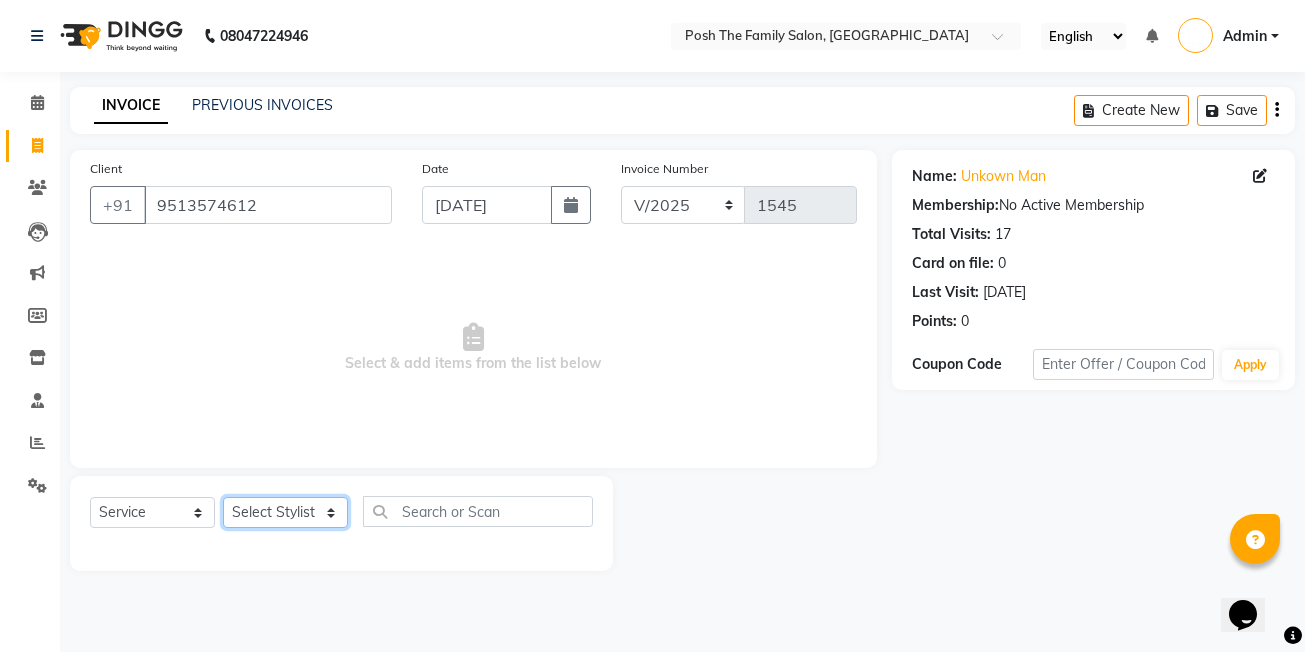 click on "Select Stylist ASHISH SEN  DEVKI VRMA dharti solanki  HARDIK sharma JAIMIN PAREKH JIMMY PATEL POONAM SEN (OWNER) POSH prerna dubey ravi parekh saiyed mubarak  SALMAN  SAIKH Siddhi rathod VICKY  NAYAK" 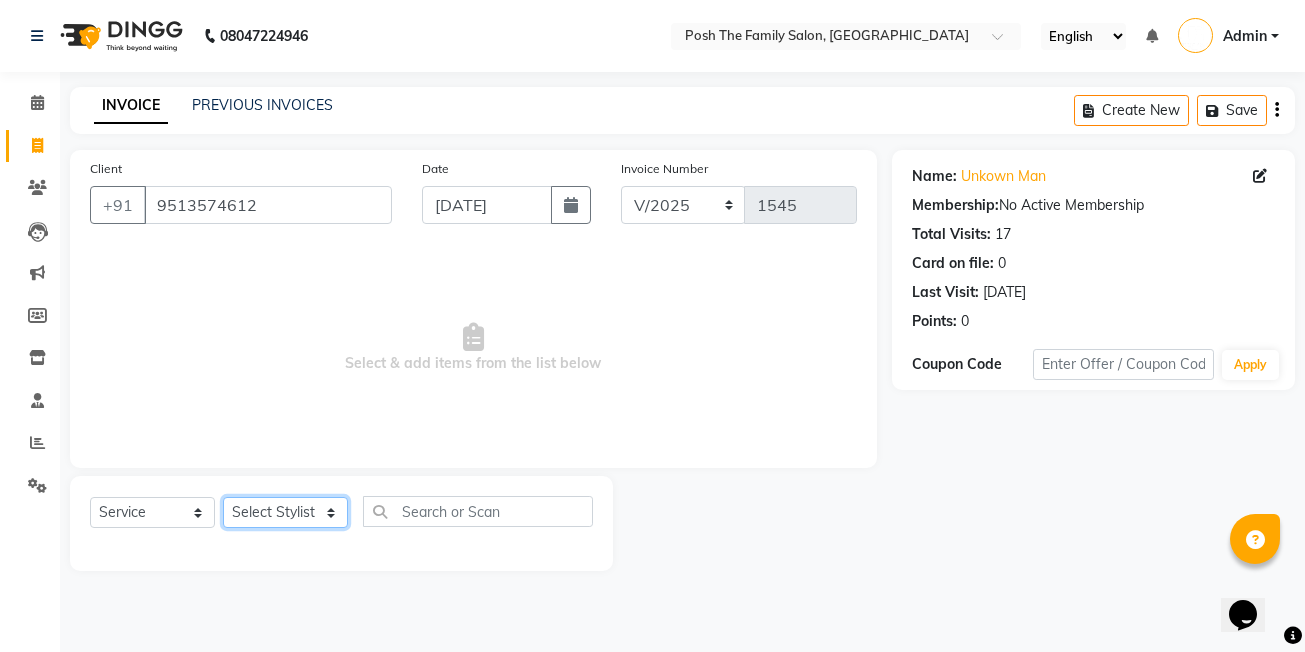 select on "71170" 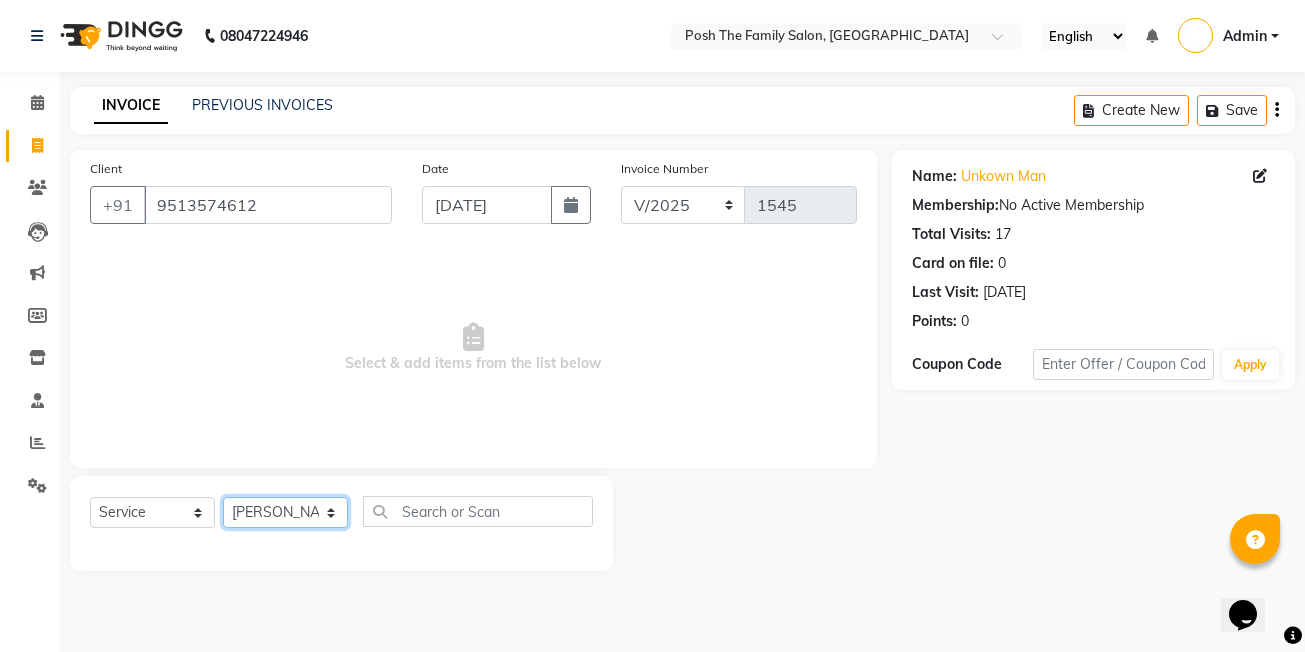 click on "Select Stylist ASHISH SEN  DEVKI VRMA dharti solanki  HARDIK sharma JAIMIN PAREKH JIMMY PATEL POONAM SEN (OWNER) POSH prerna dubey ravi parekh saiyed mubarak  SALMAN  SAIKH Siddhi rathod VICKY  NAYAK" 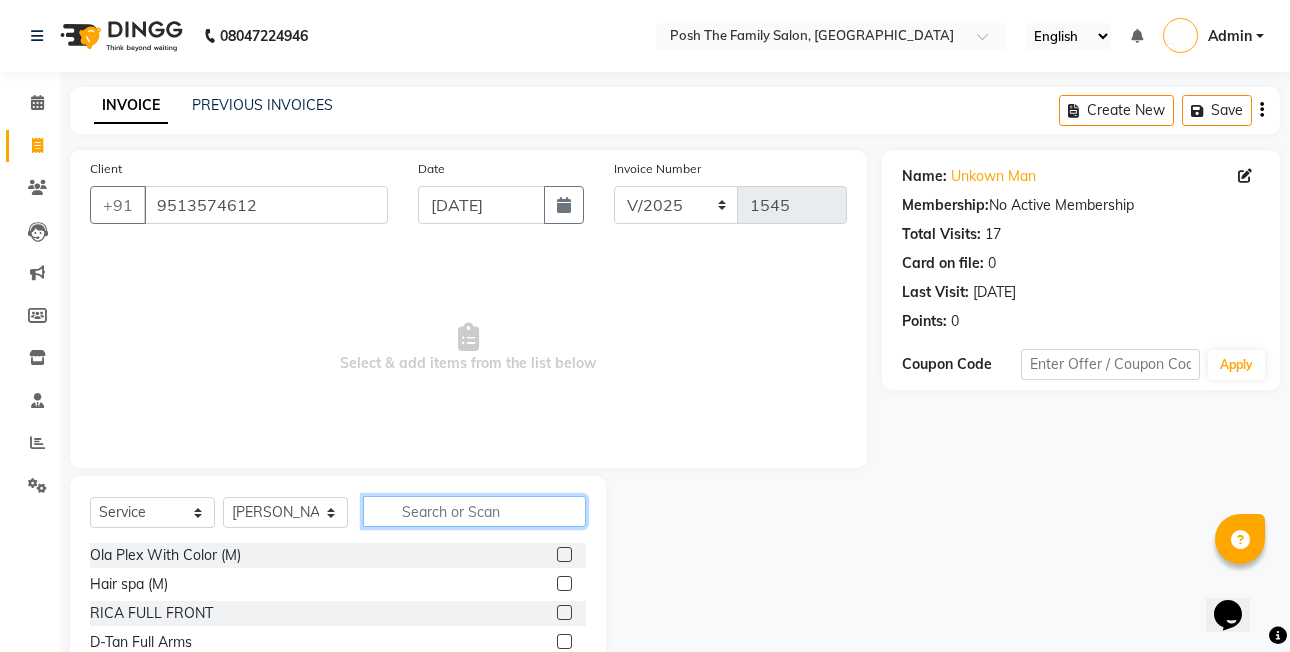 click 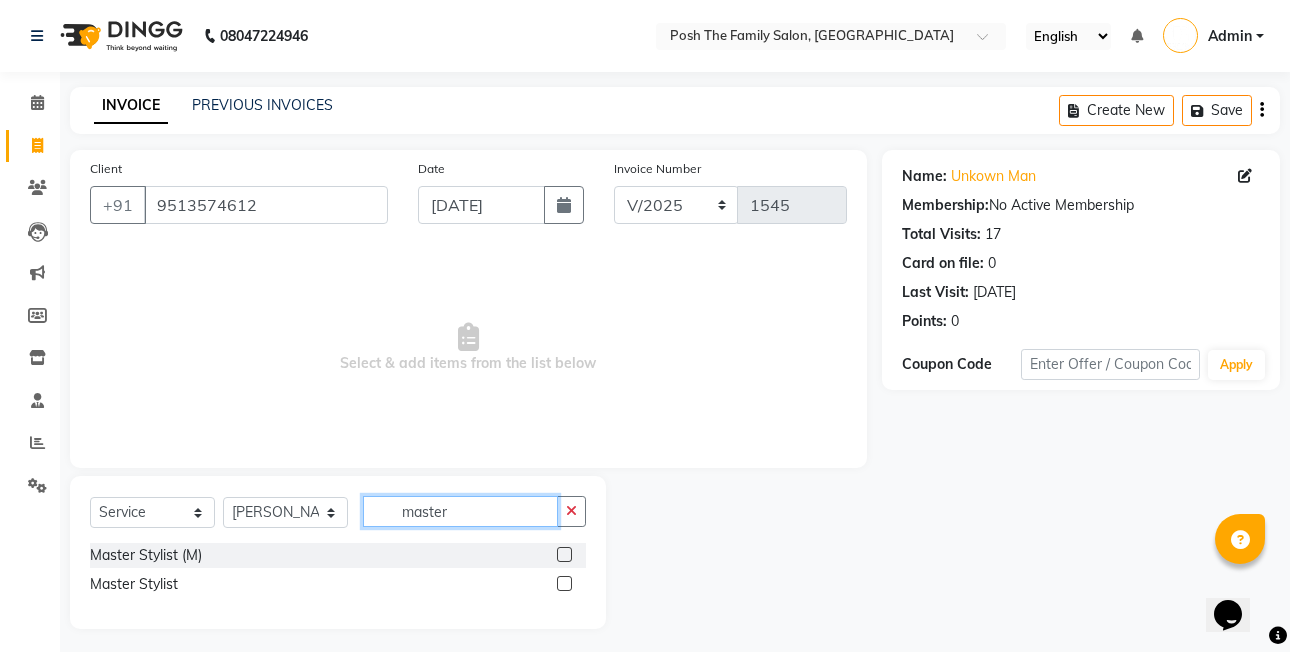 type on "master" 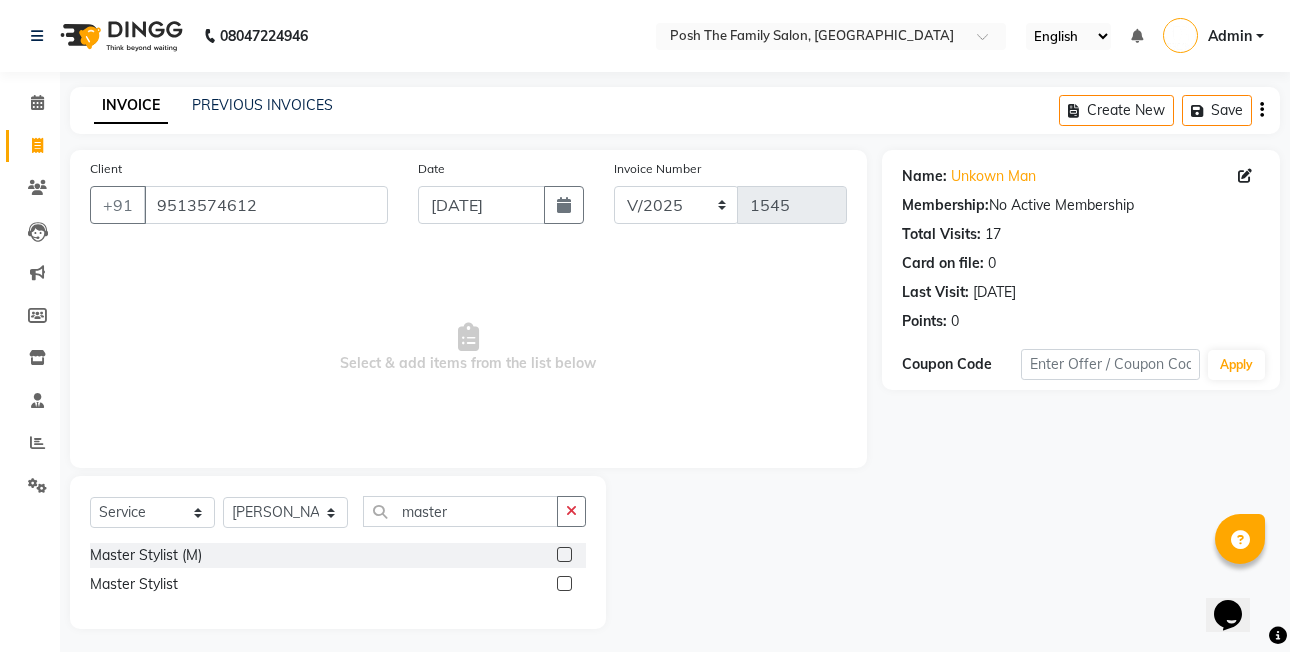 click 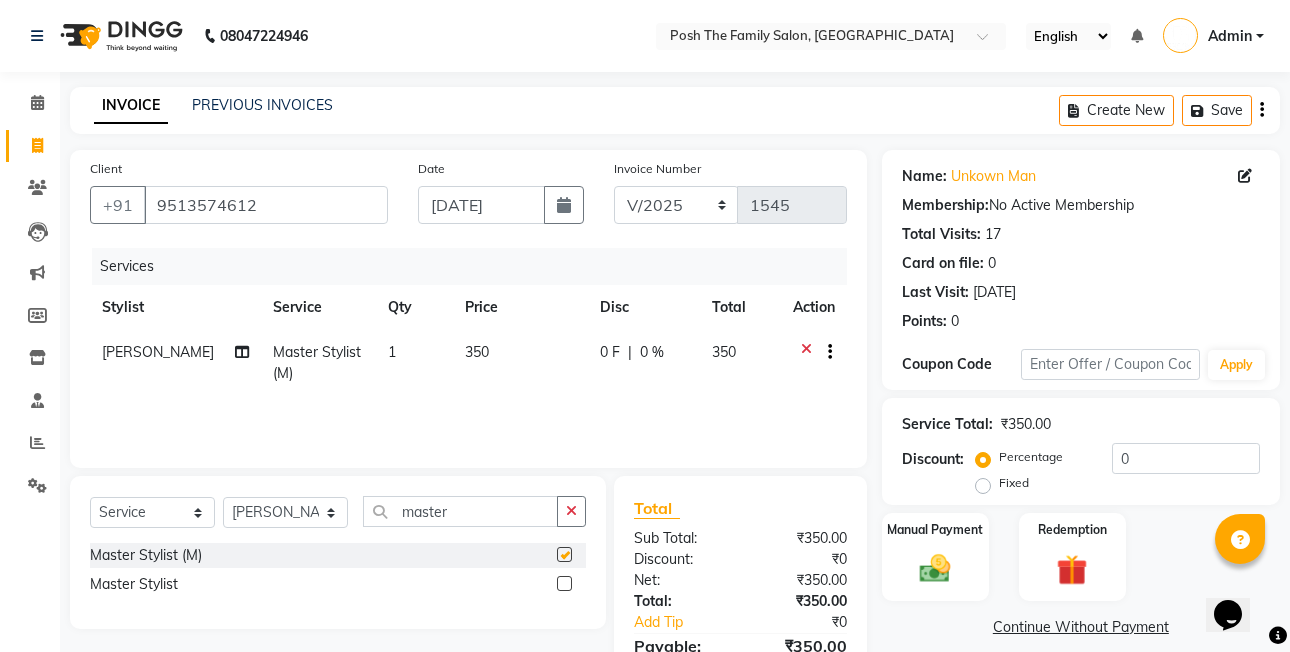 checkbox on "false" 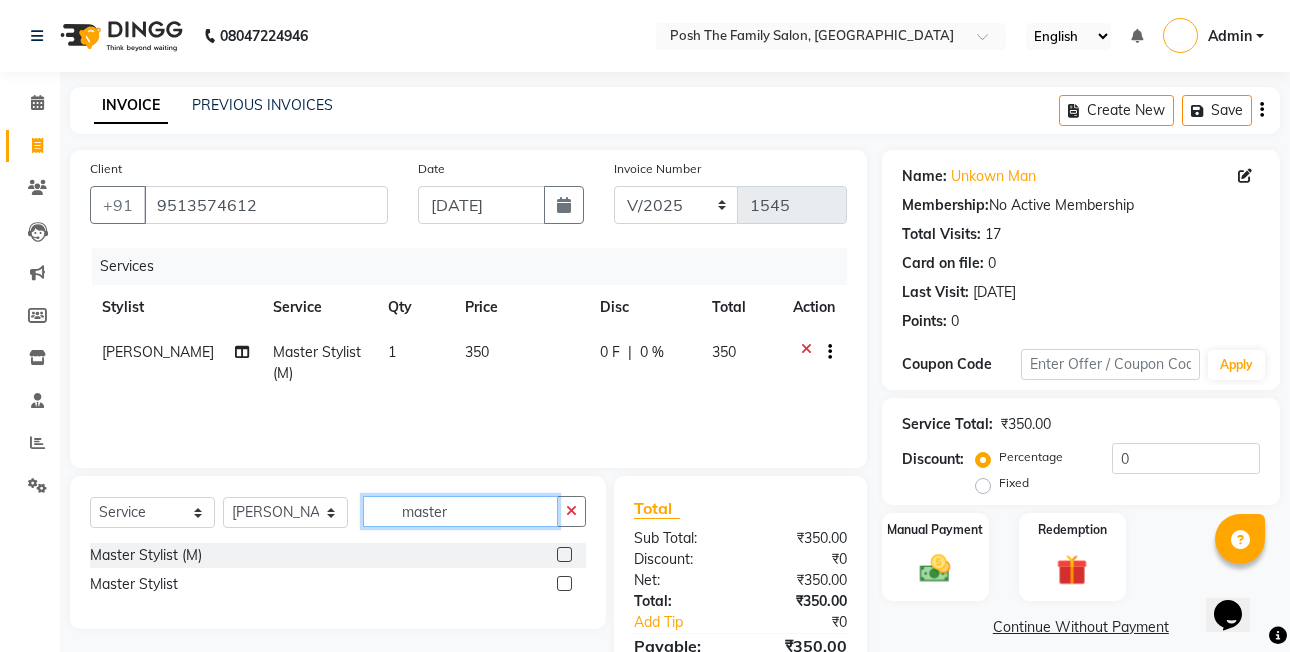 click on "master" 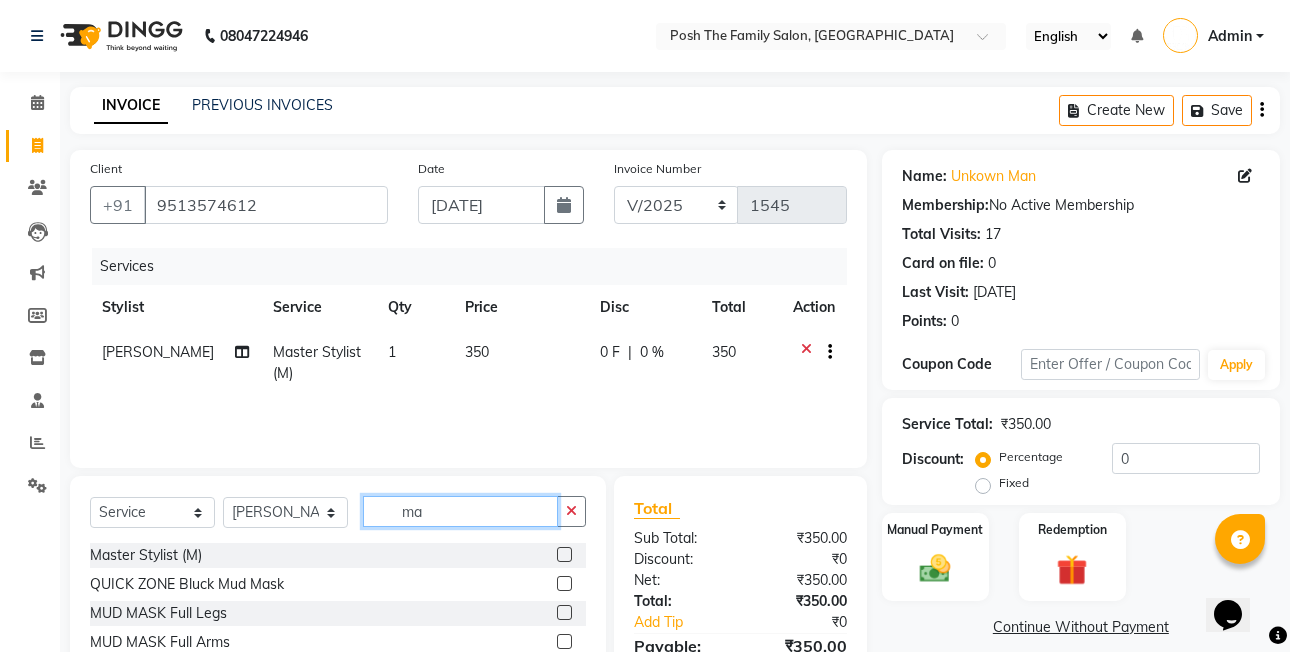 type on "m" 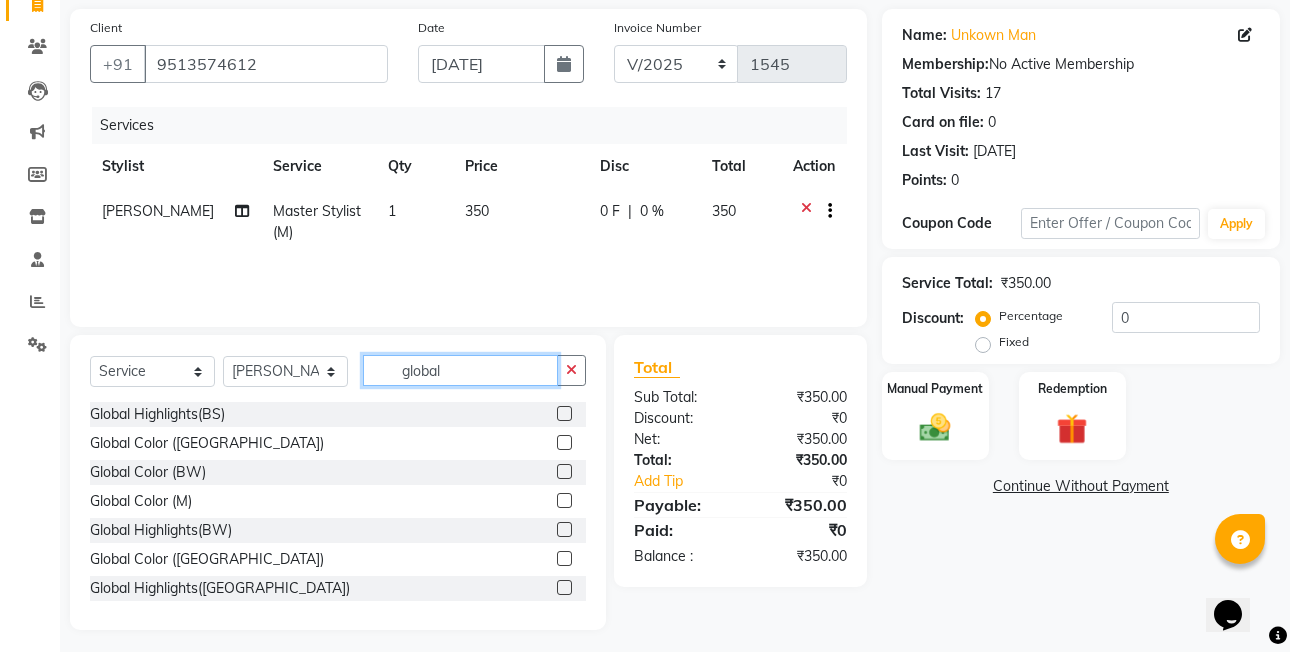 scroll, scrollTop: 149, scrollLeft: 0, axis: vertical 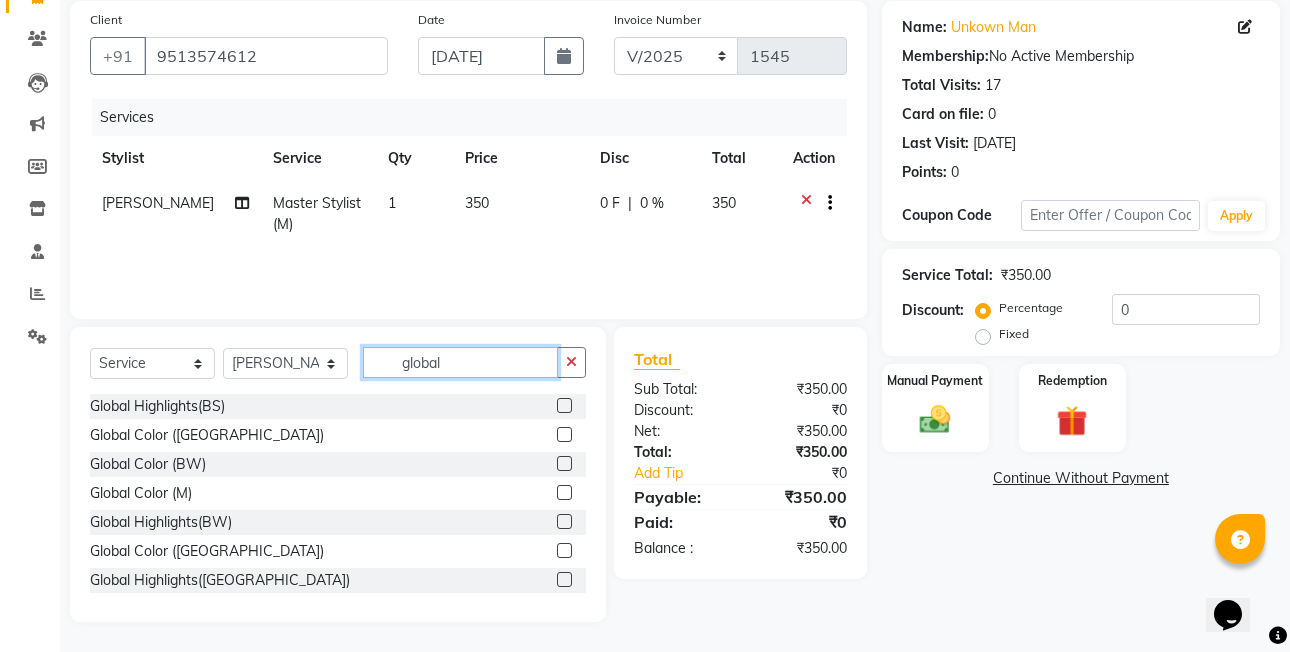 type on "global" 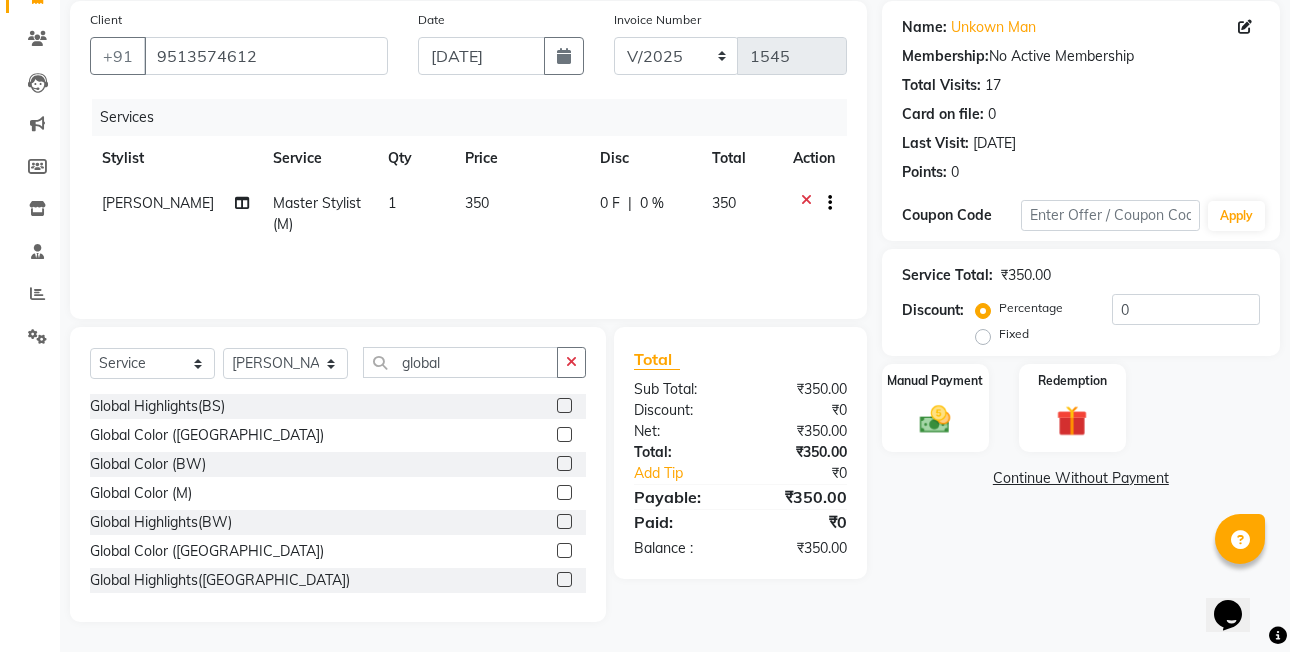 click 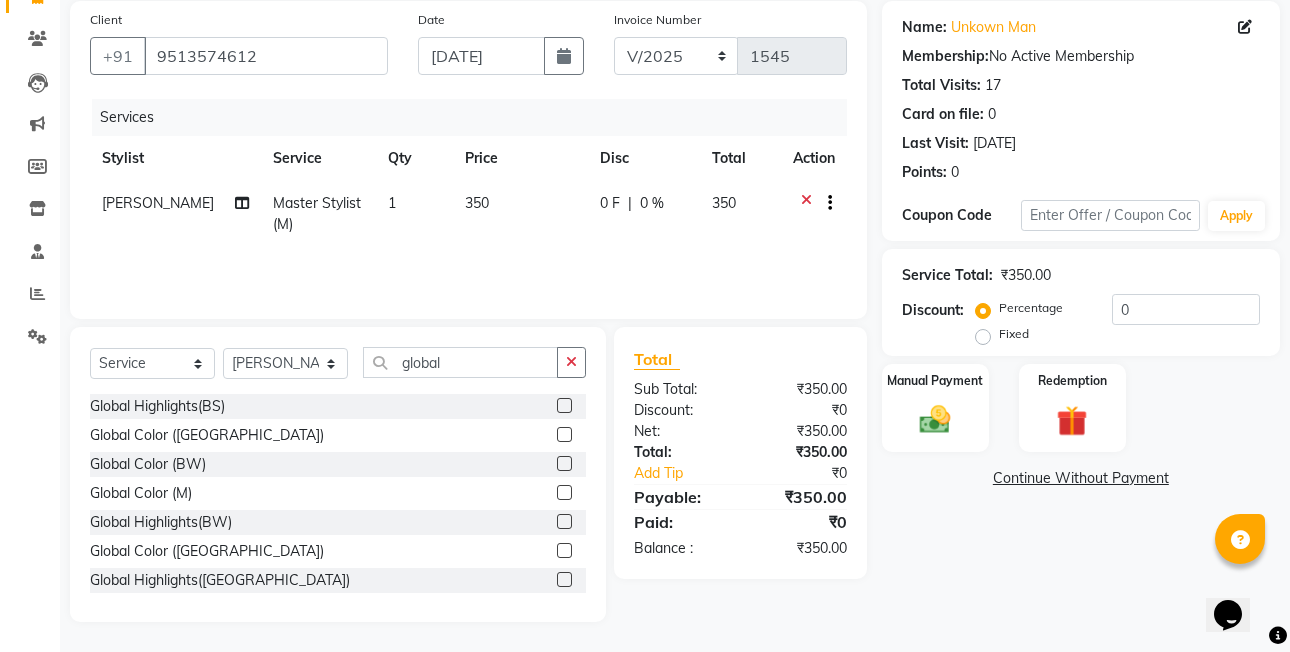 click at bounding box center [563, 493] 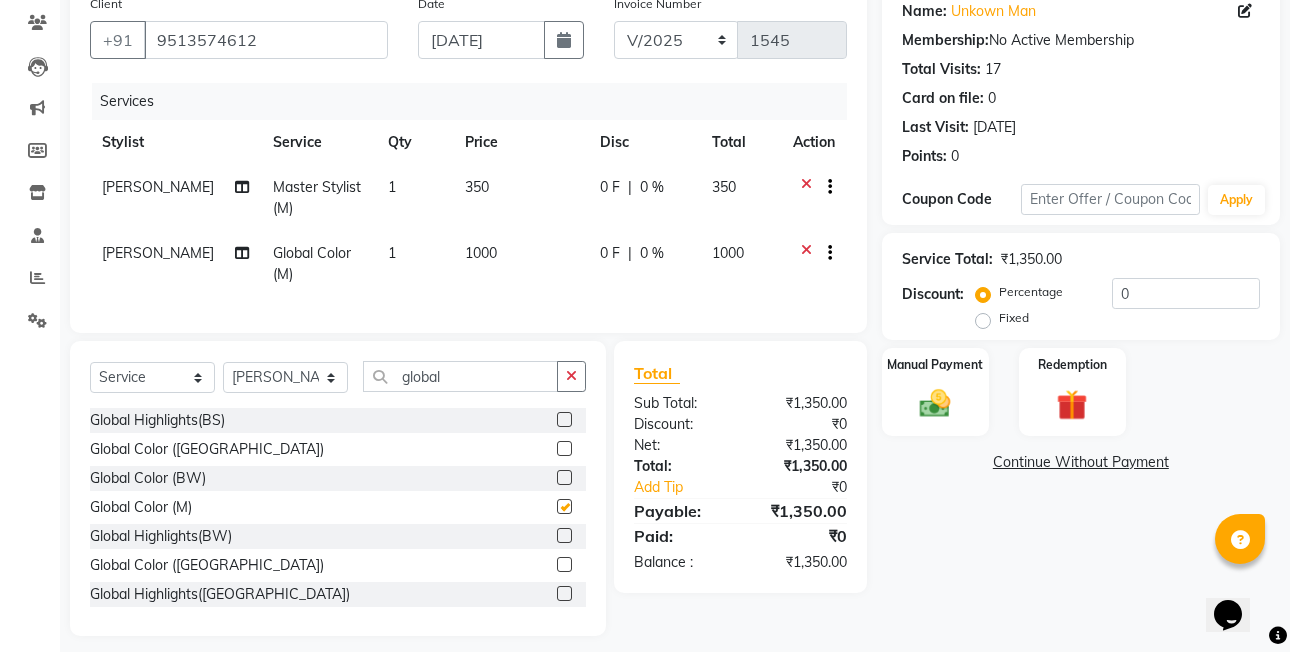 checkbox on "false" 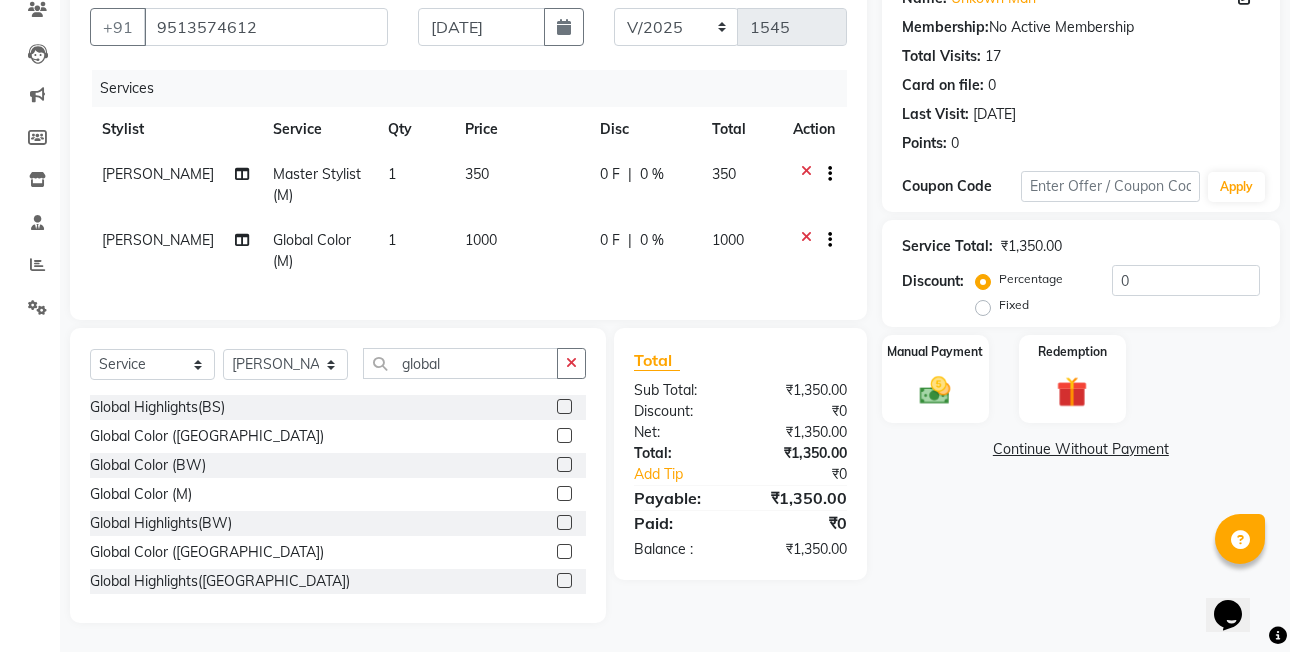 scroll, scrollTop: 194, scrollLeft: 0, axis: vertical 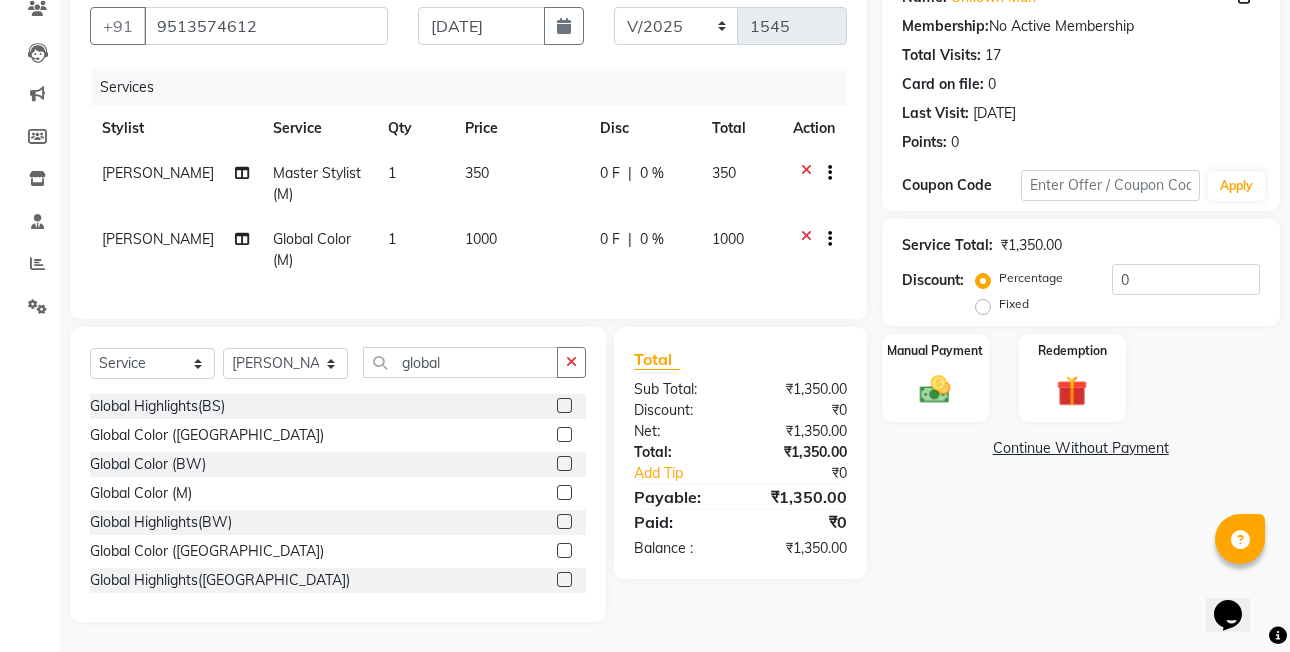 click on "Fixed" 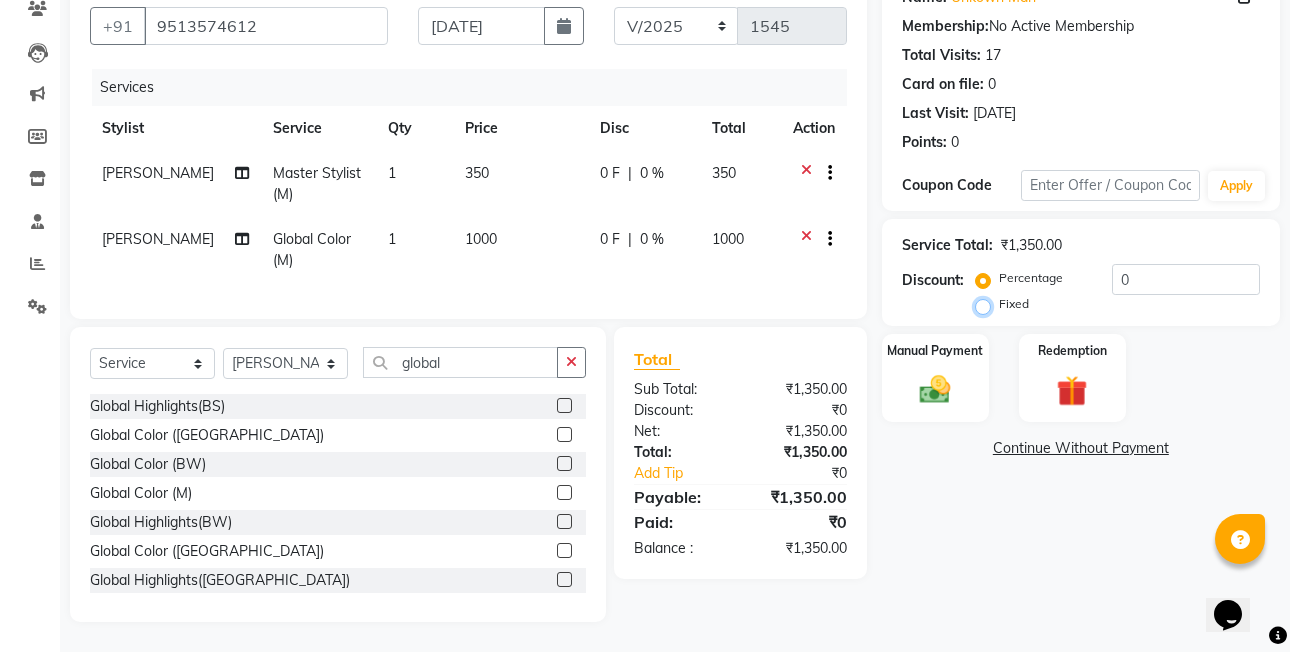 click on "Fixed" at bounding box center [987, 304] 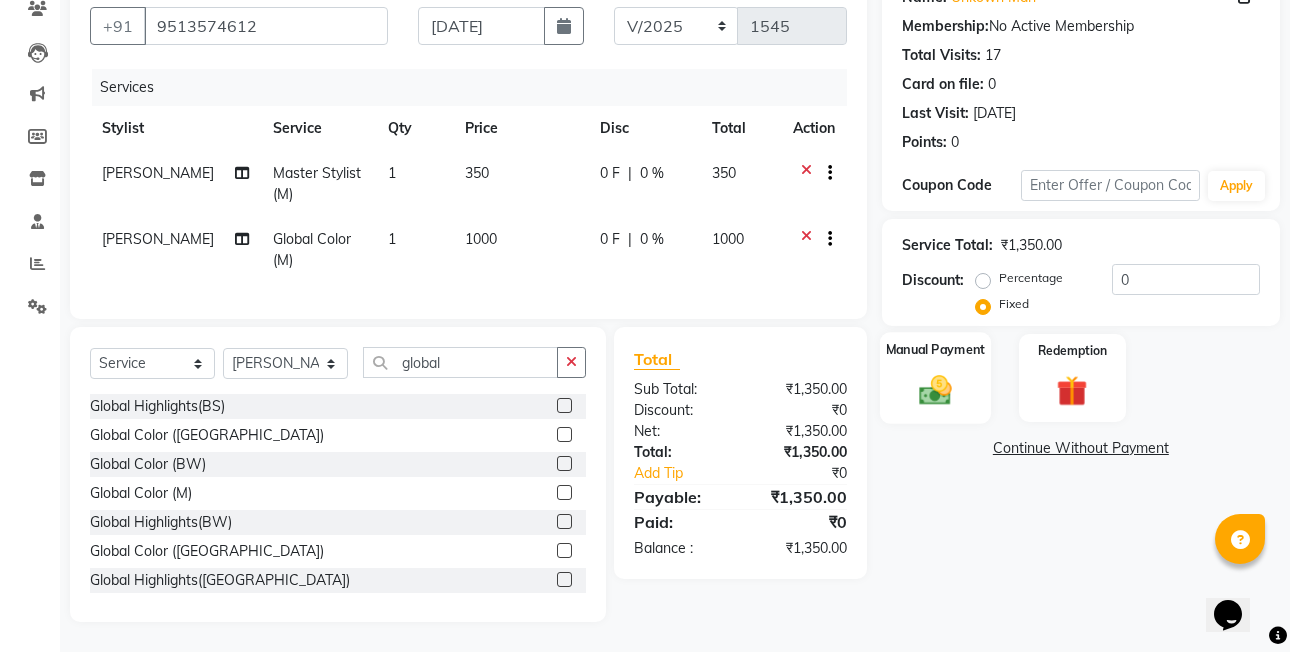 click 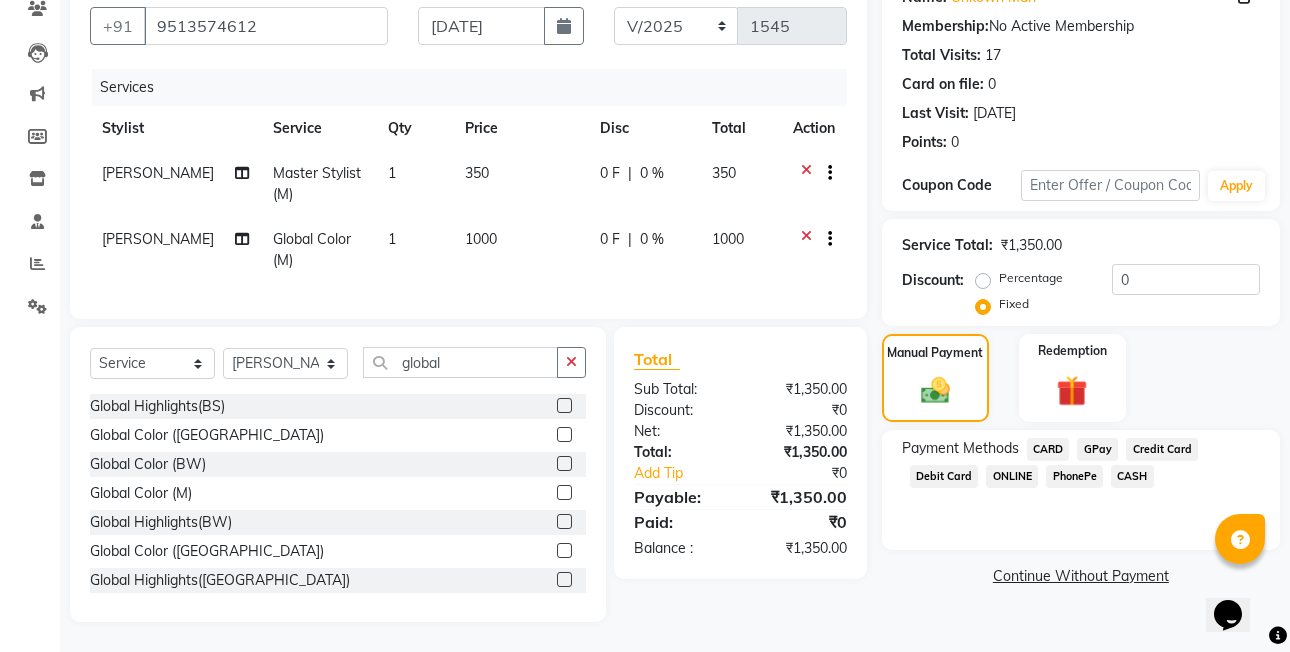 click on "CASH" 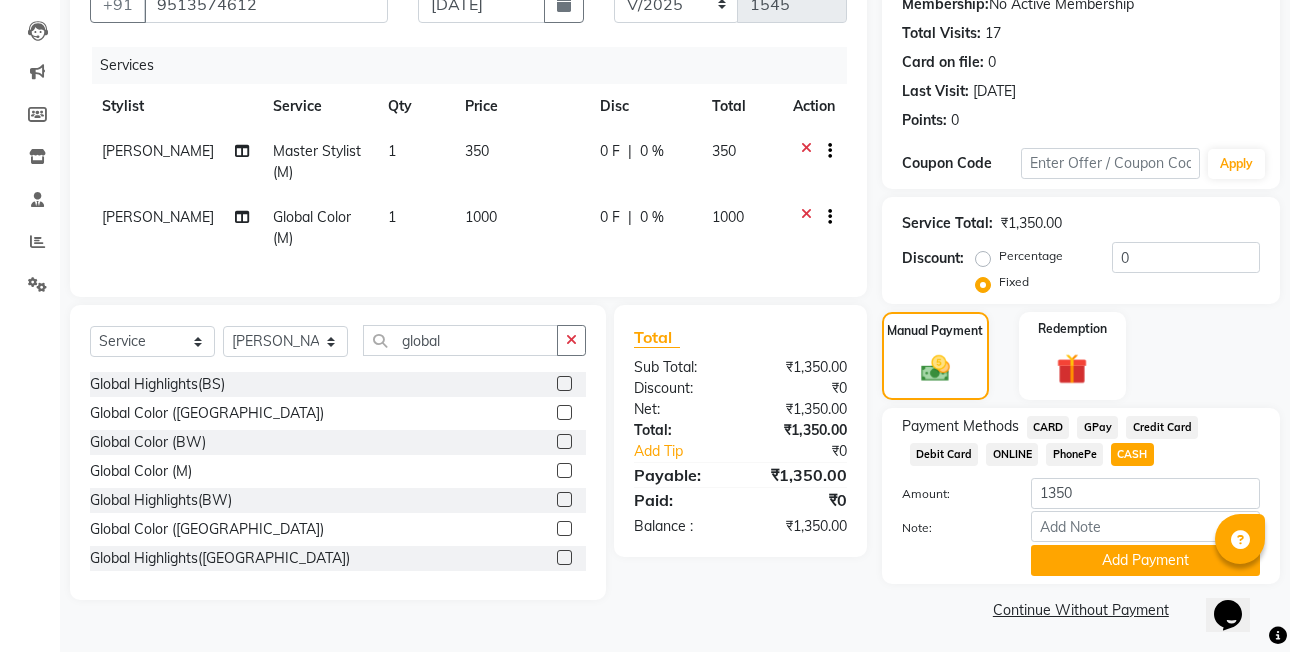 scroll, scrollTop: 204, scrollLeft: 0, axis: vertical 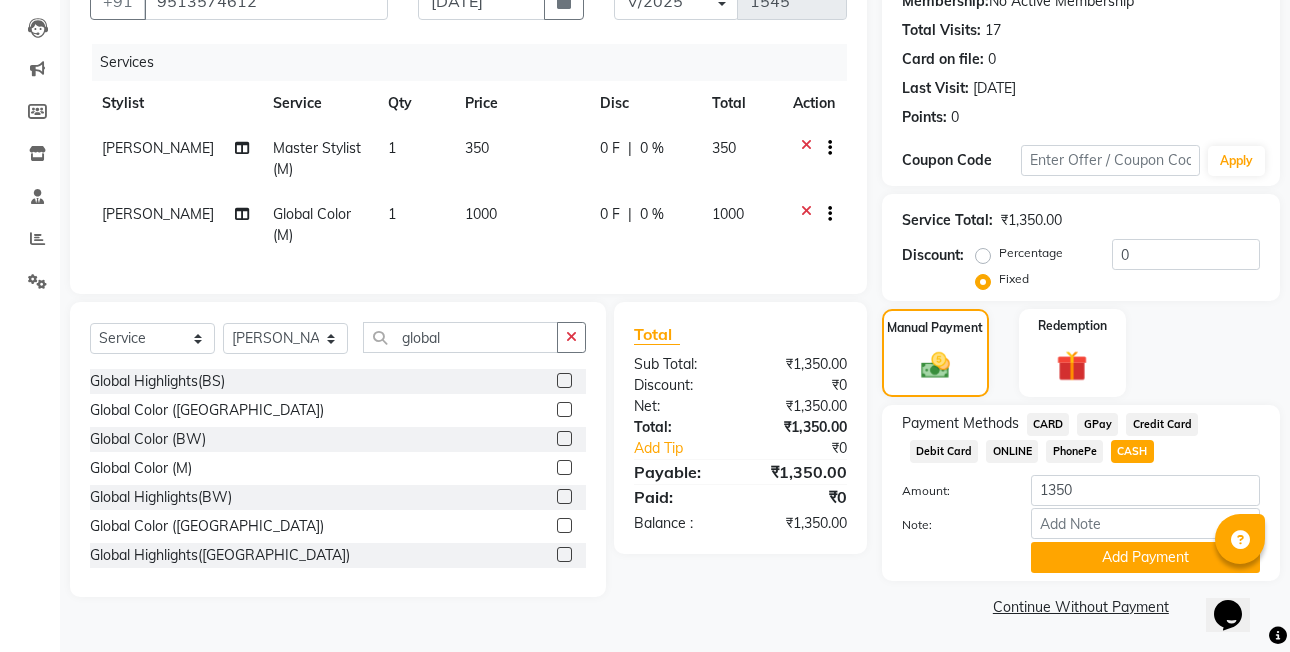 click on "Note:" 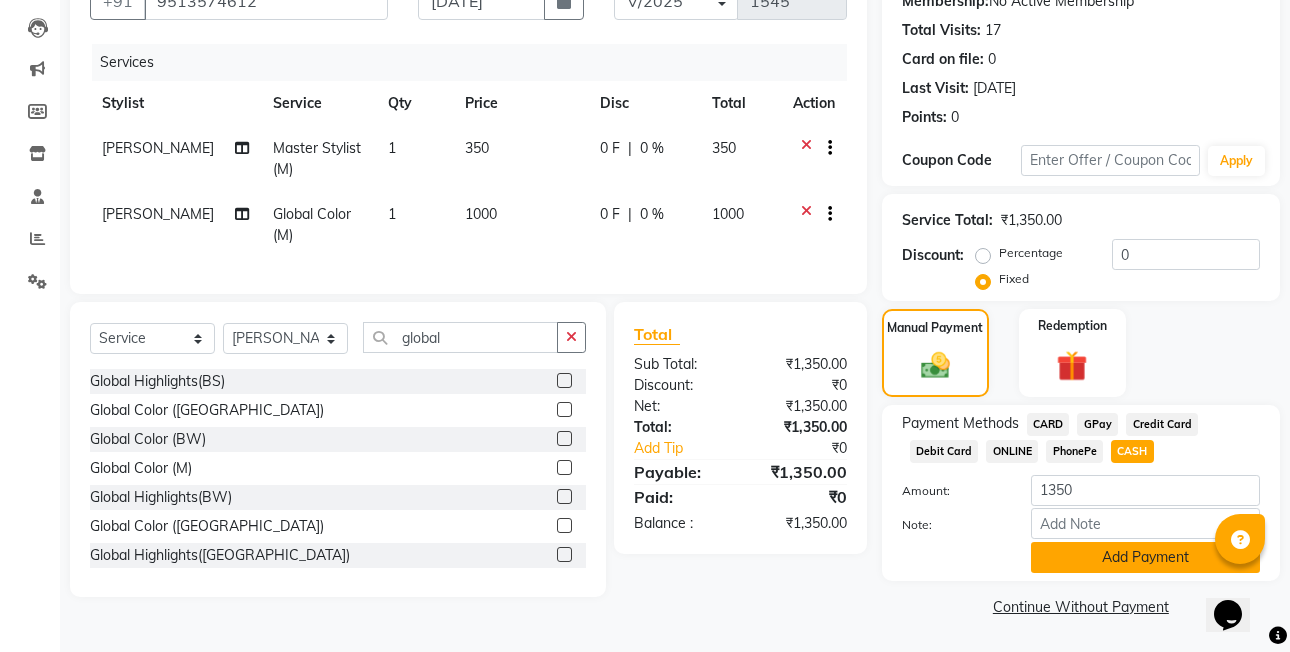 click on "Add Payment" 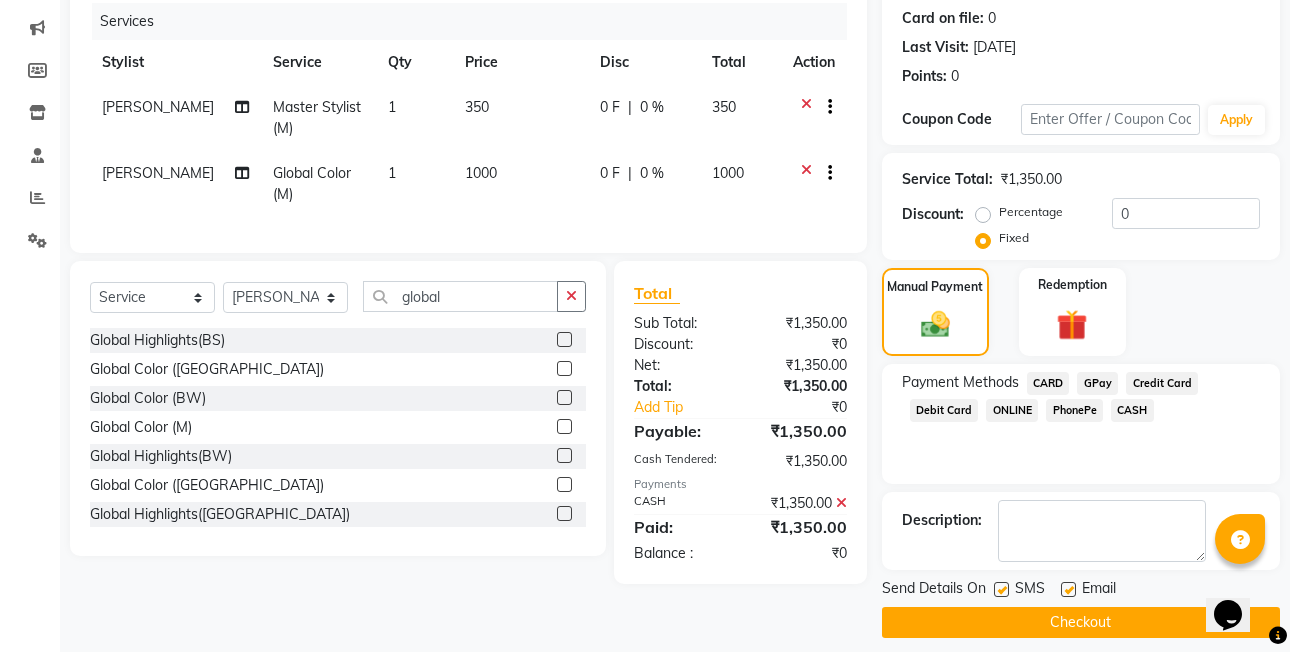 scroll, scrollTop: 261, scrollLeft: 0, axis: vertical 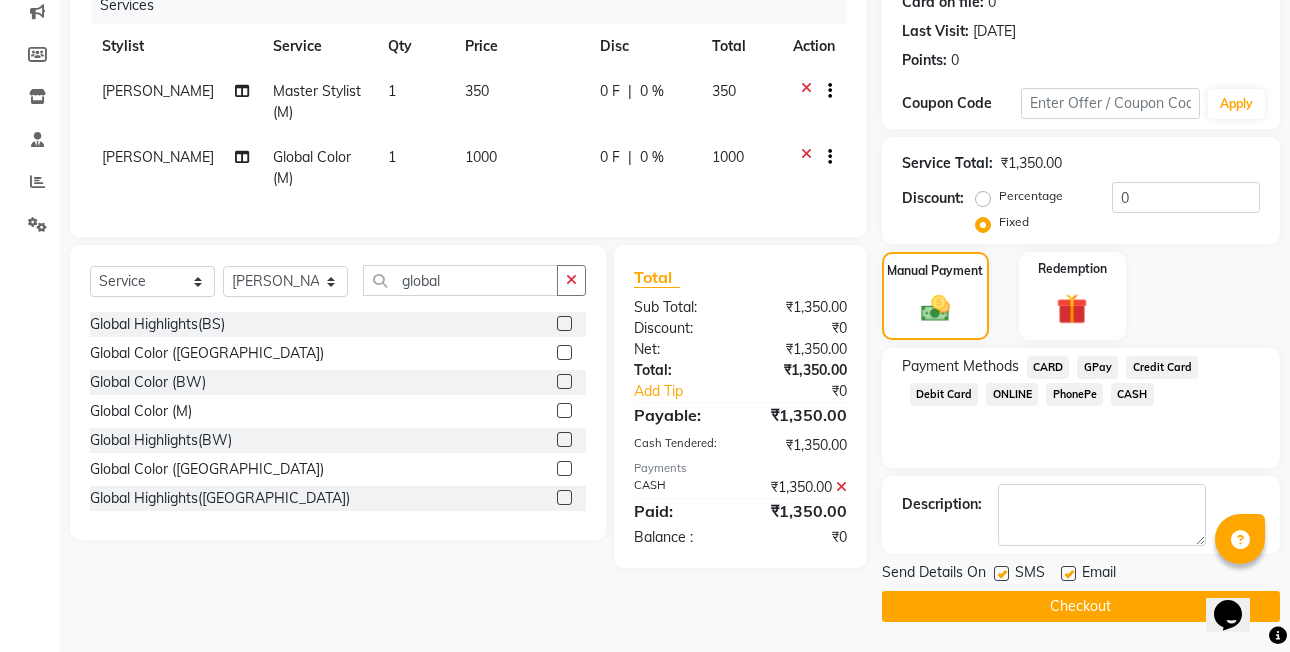 click on "Checkout" 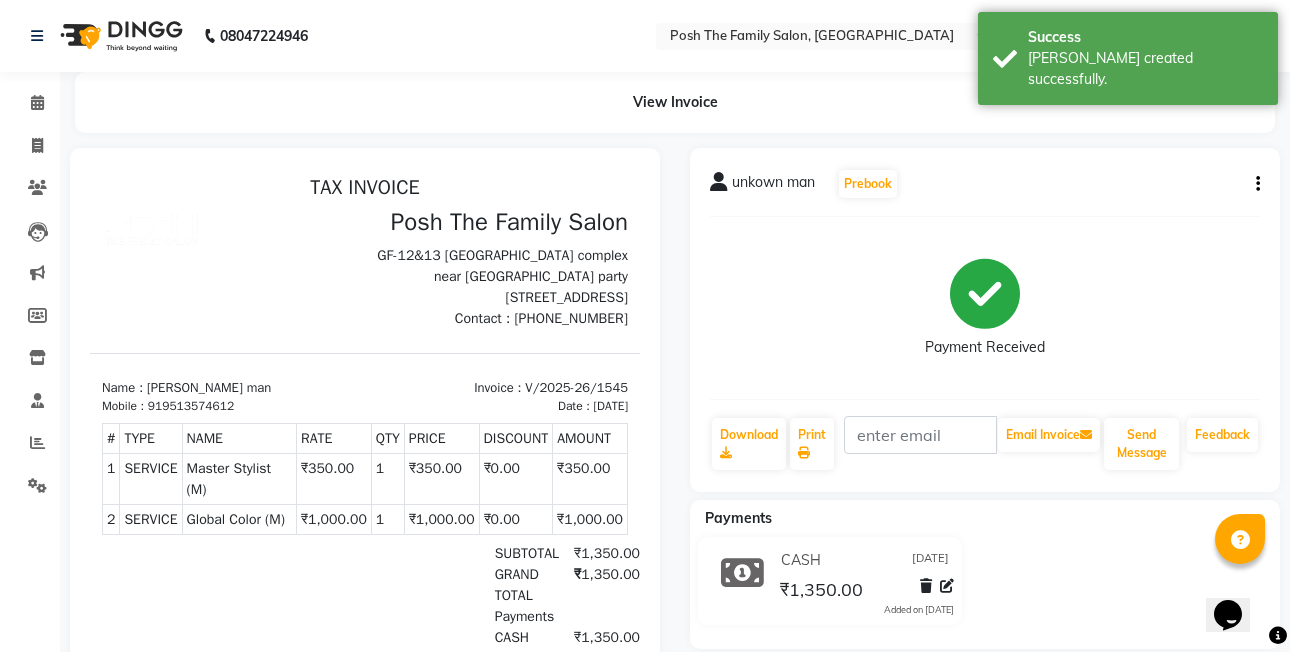 scroll, scrollTop: 0, scrollLeft: 0, axis: both 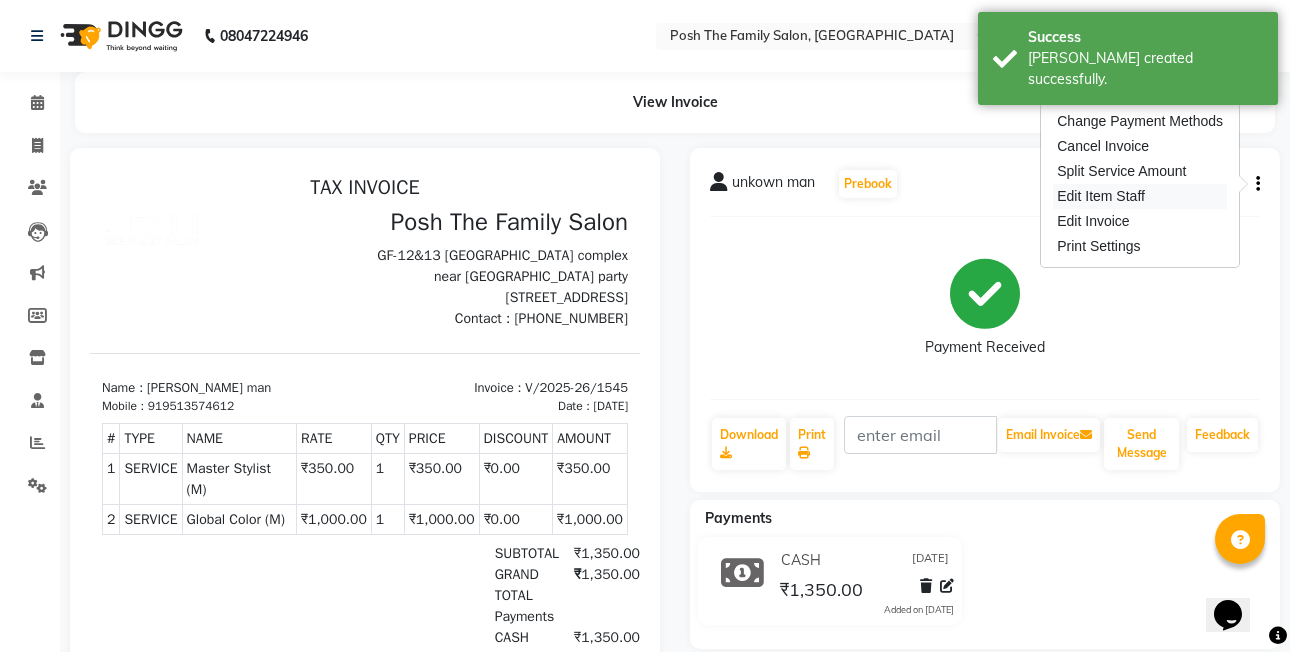 click on "Edit Item Staff" at bounding box center (1140, 196) 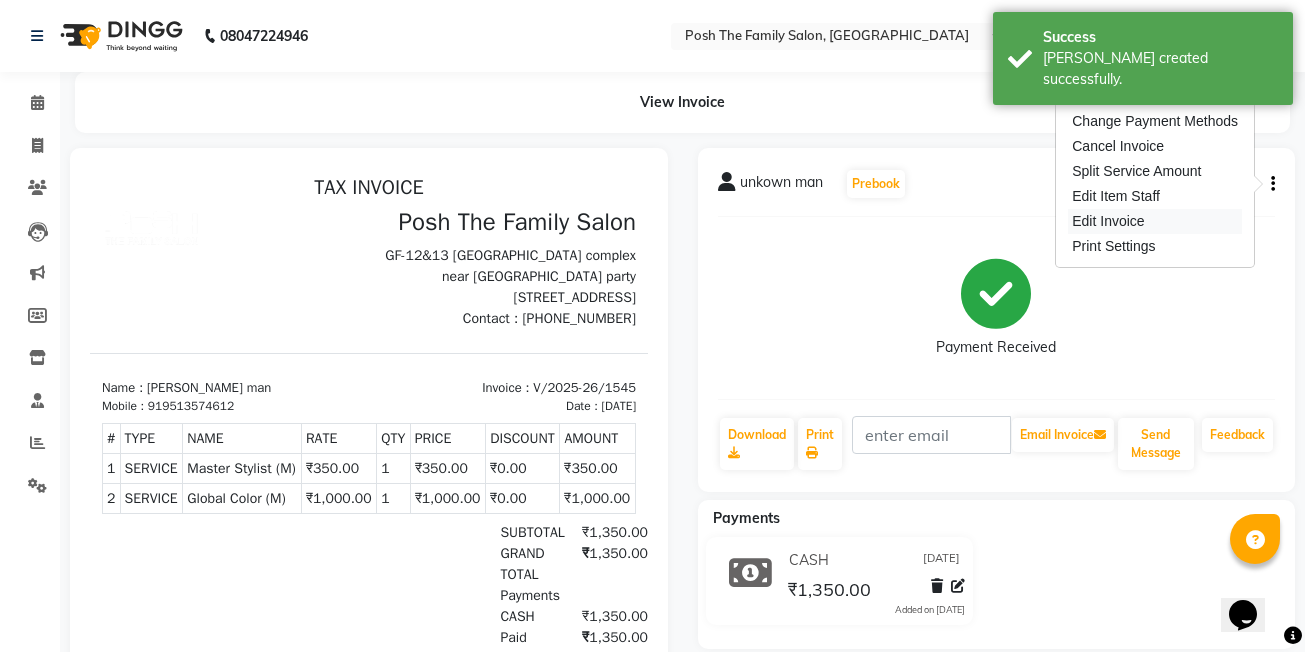 select on "71170" 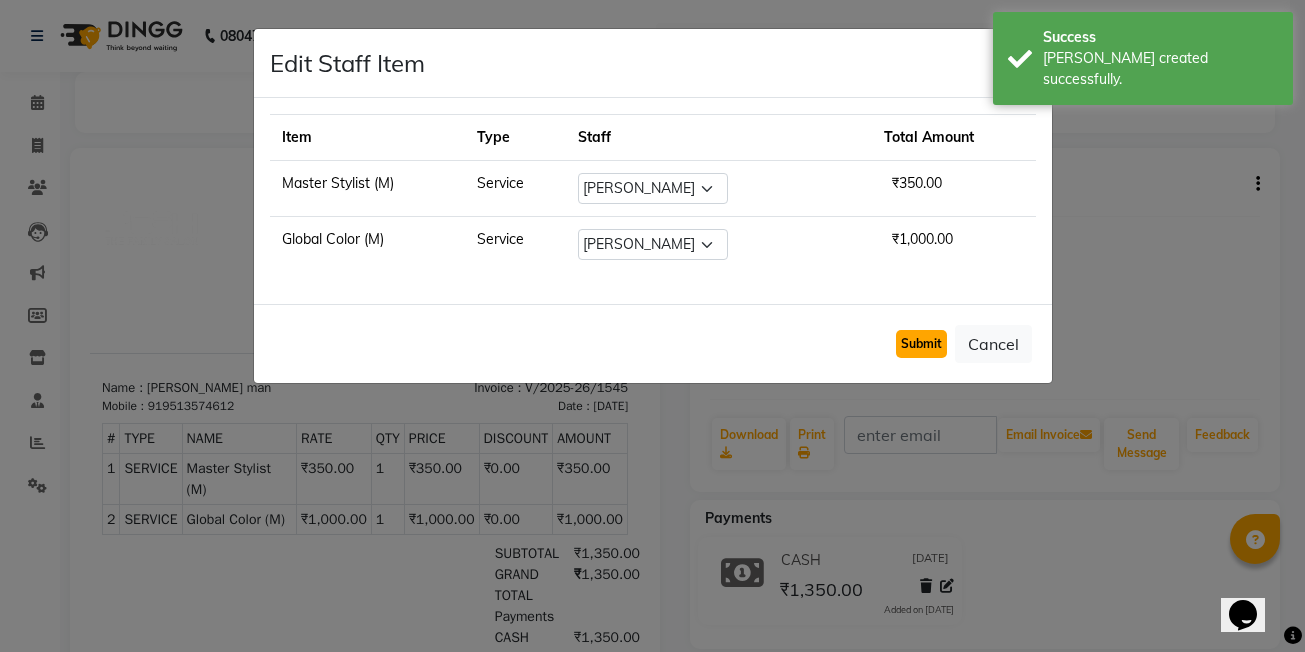 click on "Submit" 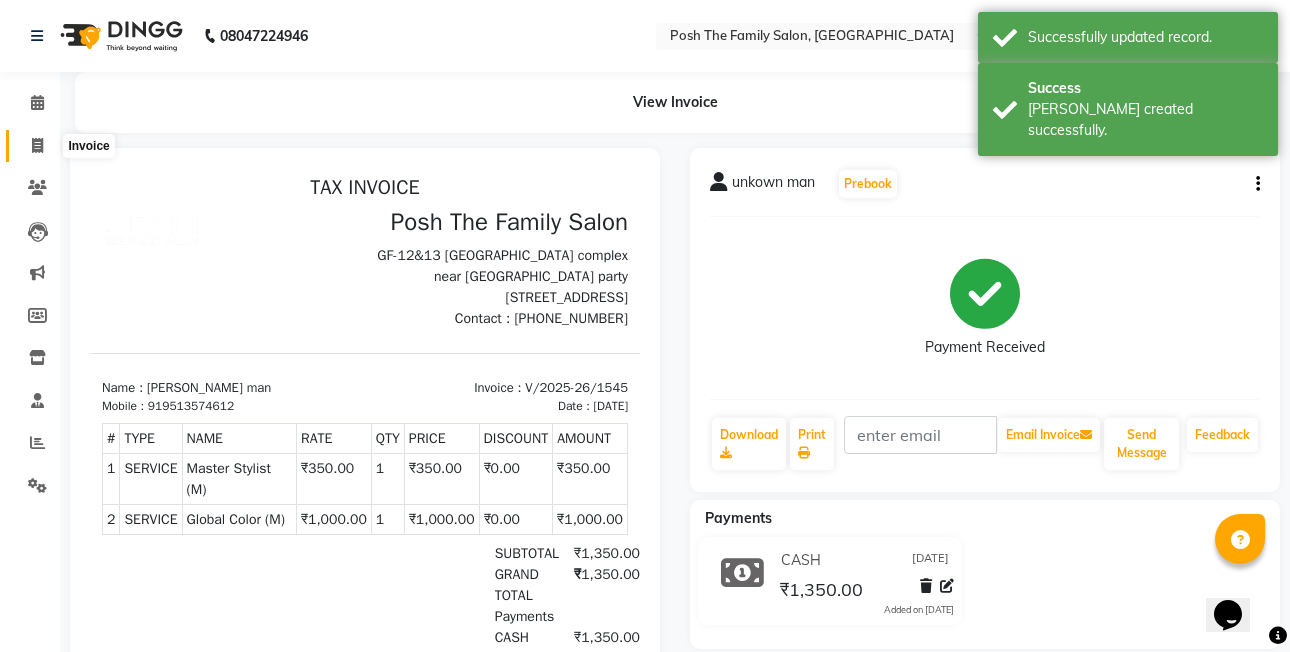 click 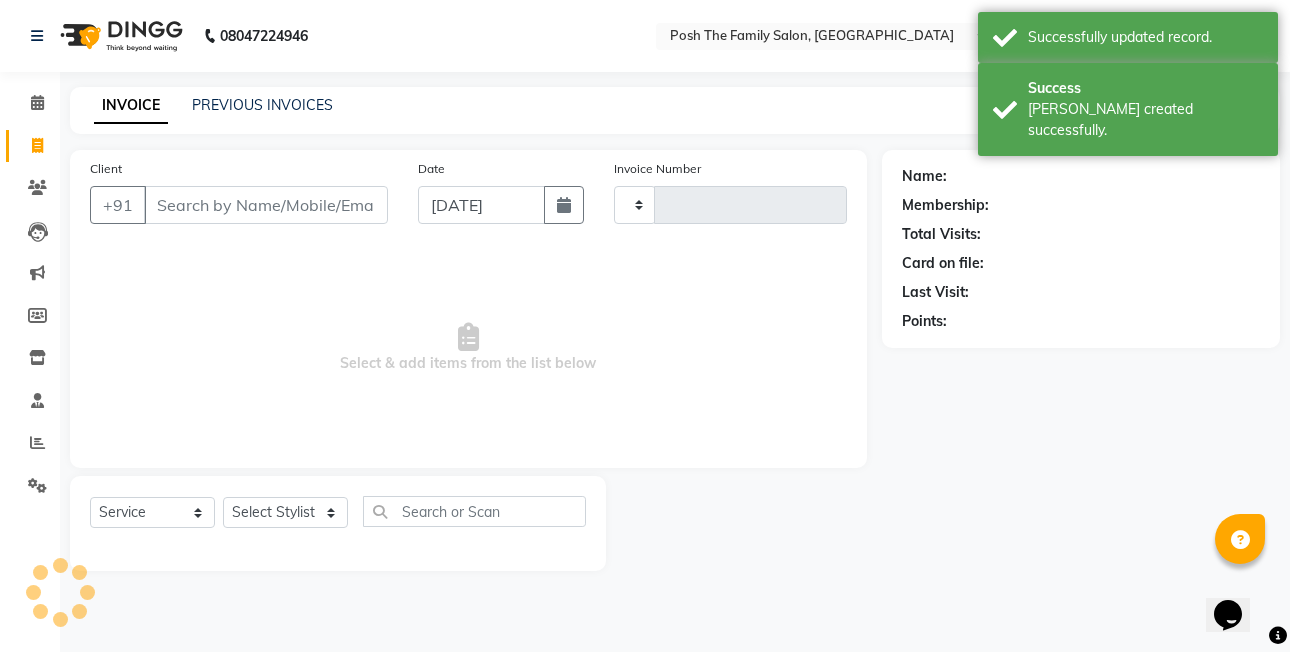 type on "1546" 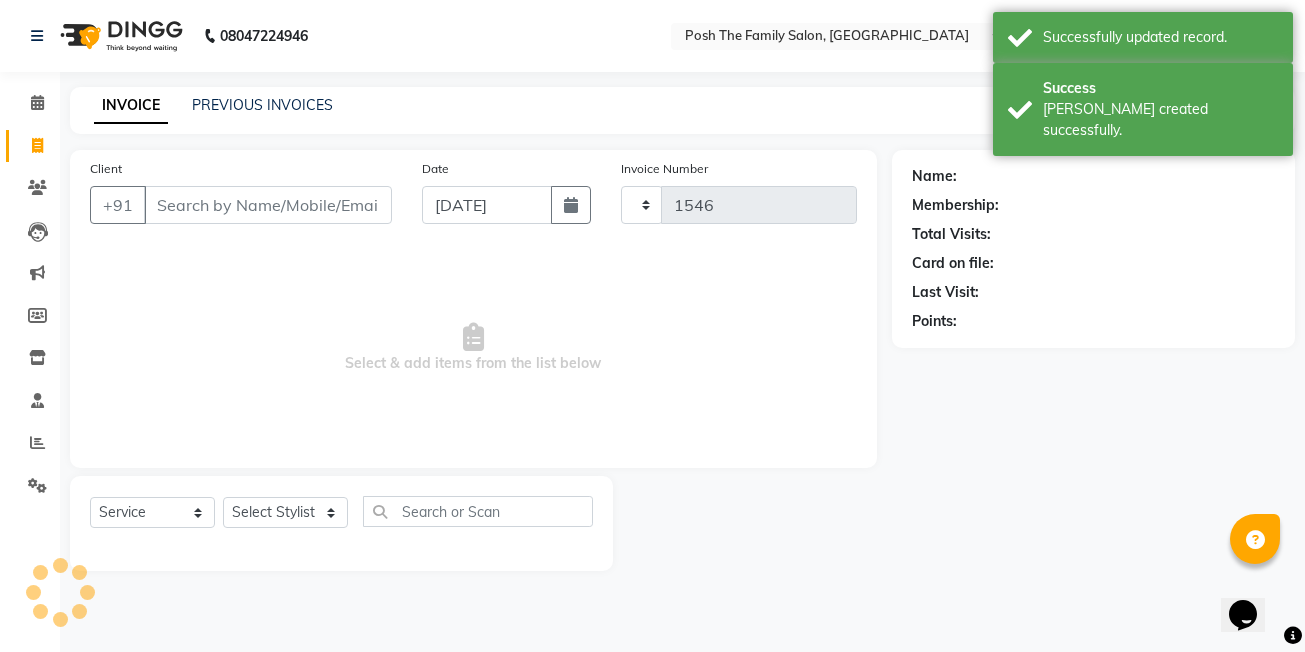 select on "6199" 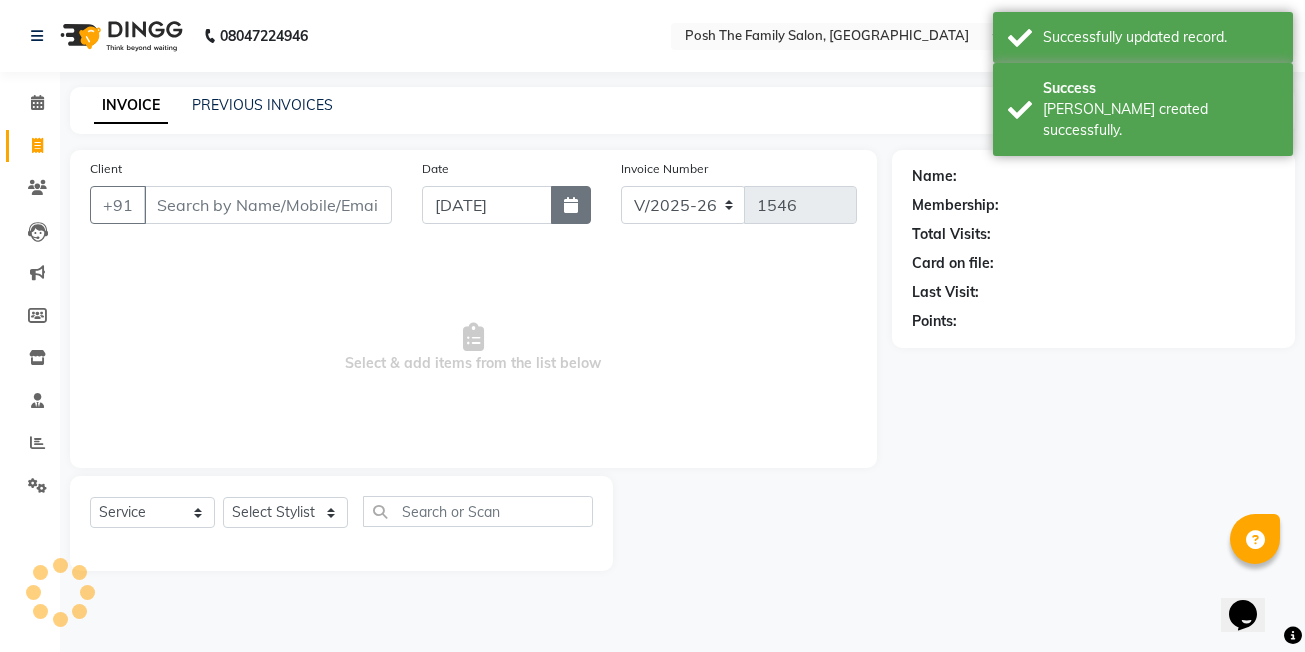 click 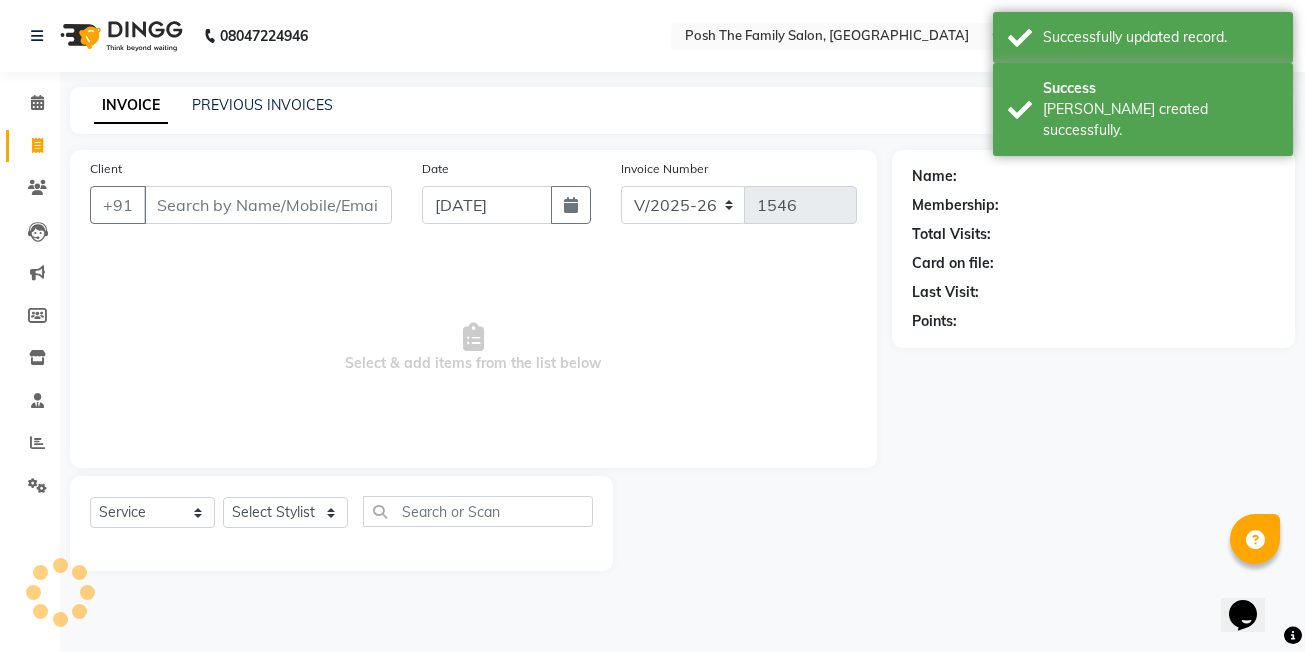 select on "7" 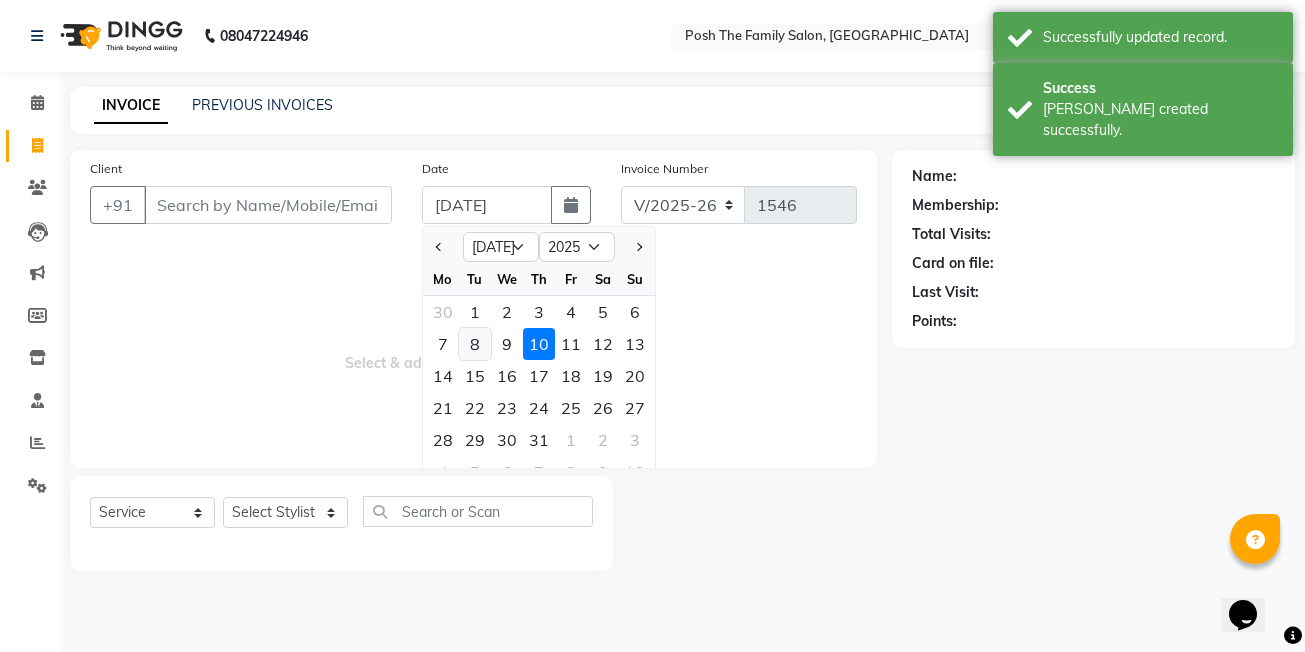 click on "8" 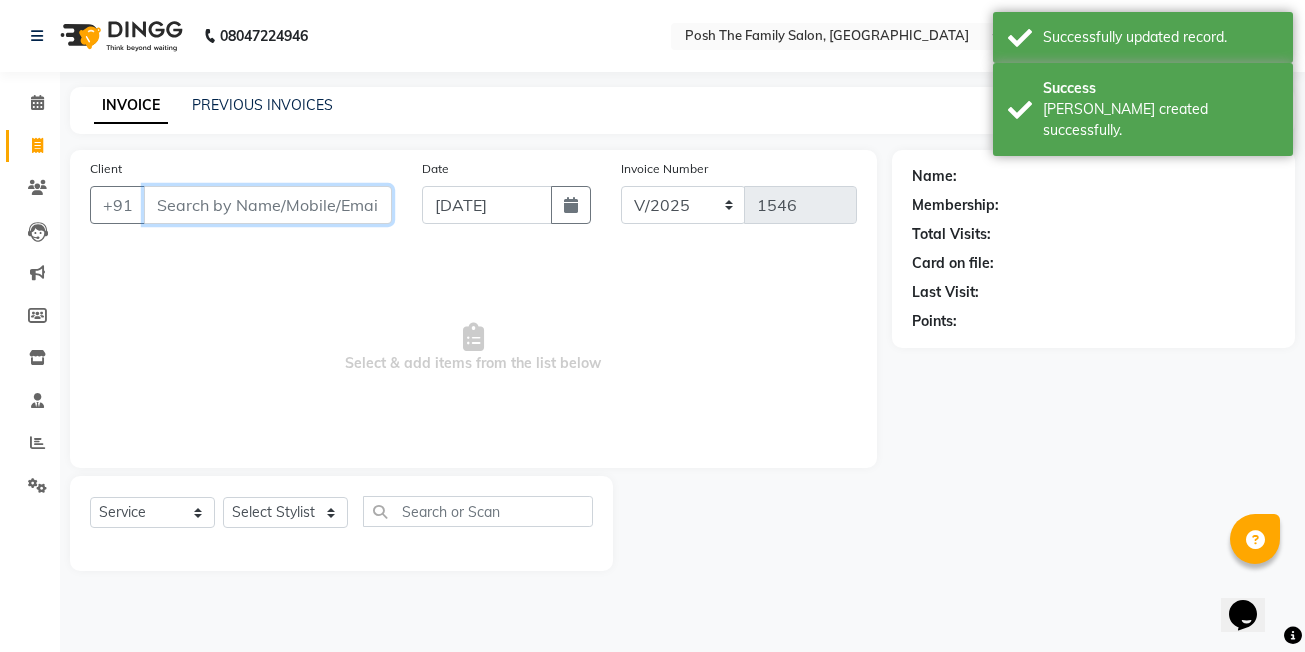 click on "Client" at bounding box center (268, 205) 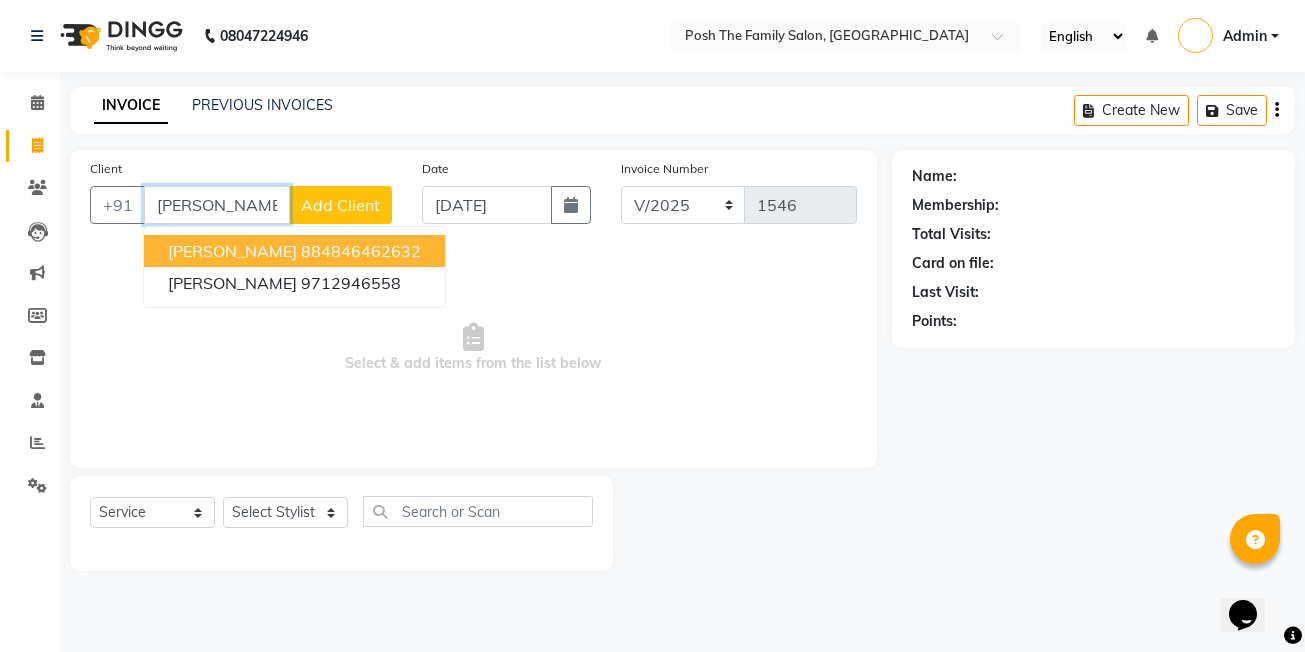 click on "884846462632" at bounding box center [361, 251] 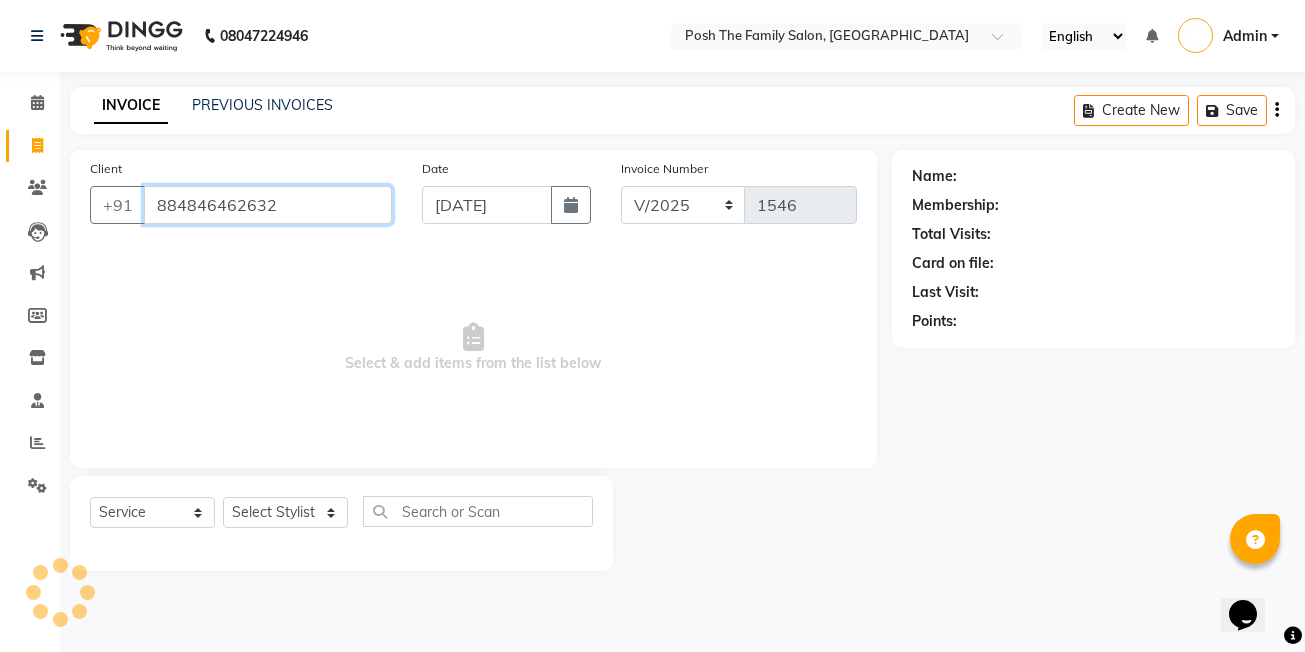 type on "884846462632" 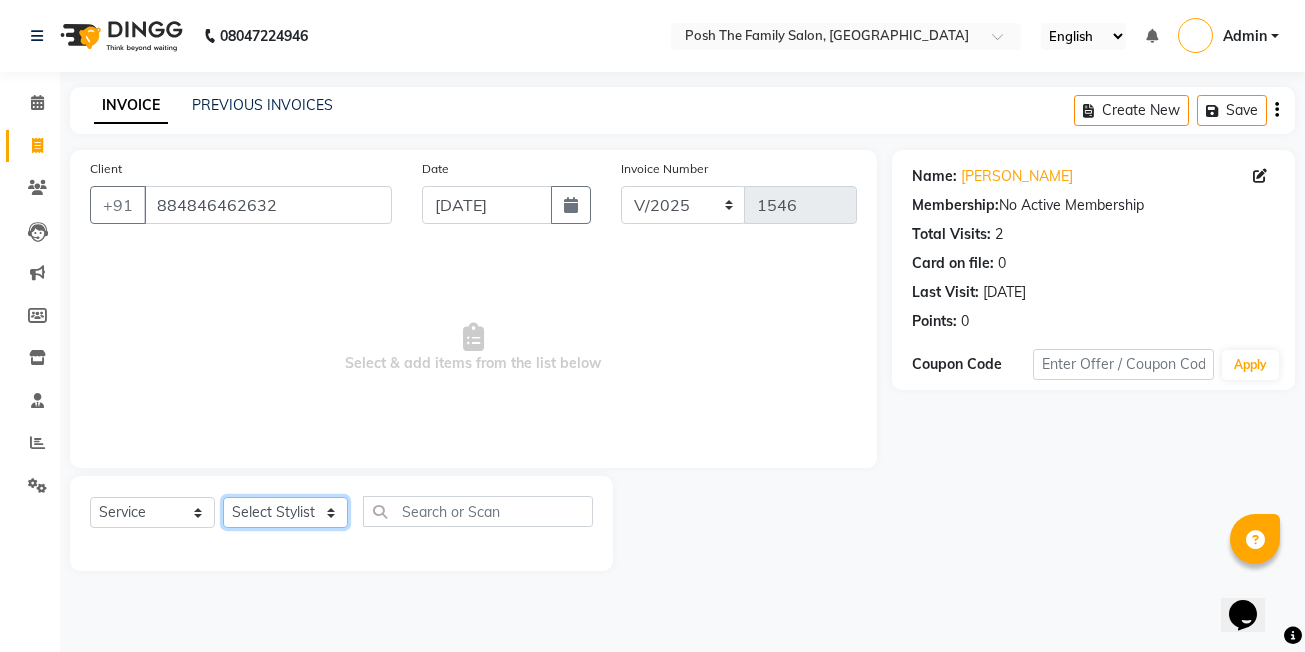 click on "Select Stylist ASHISH SEN  DEVKI VRMA dharti solanki  HARDIK sharma JAIMIN PAREKH JIMMY PATEL POONAM SEN (OWNER) POSH prerna dubey ravi parekh saiyed mubarak  SALMAN  SAIKH Siddhi rathod VICKY  NAYAK" 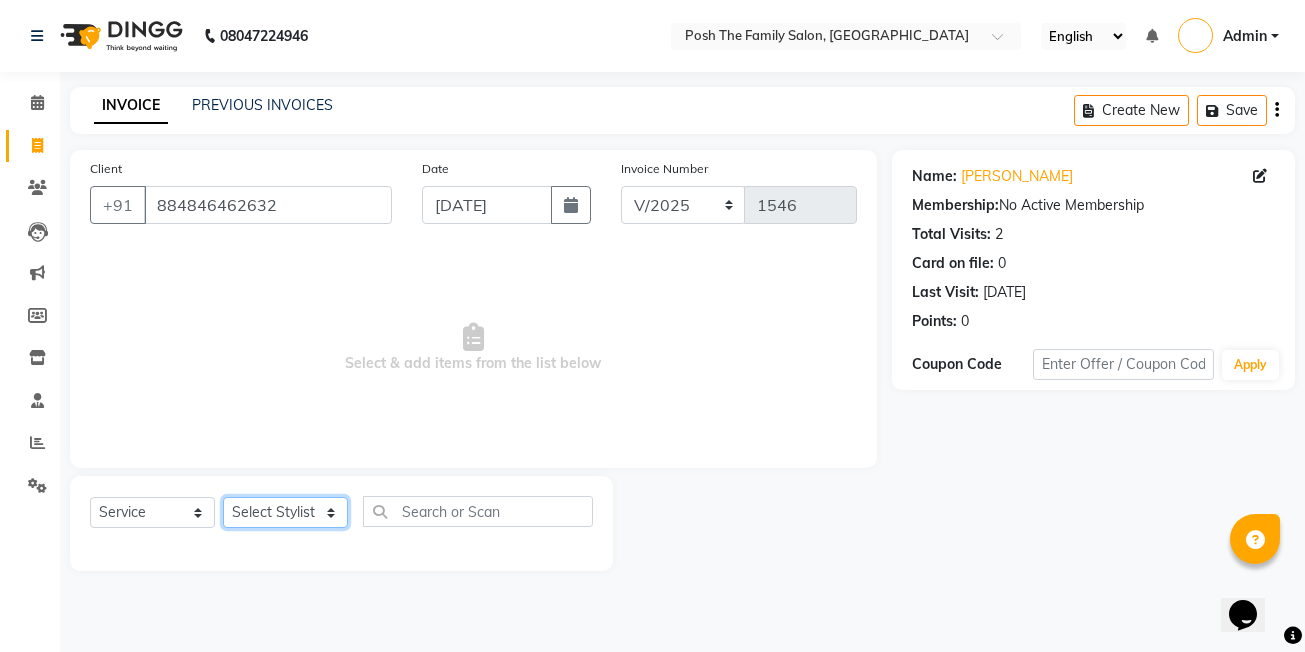 select on "53726" 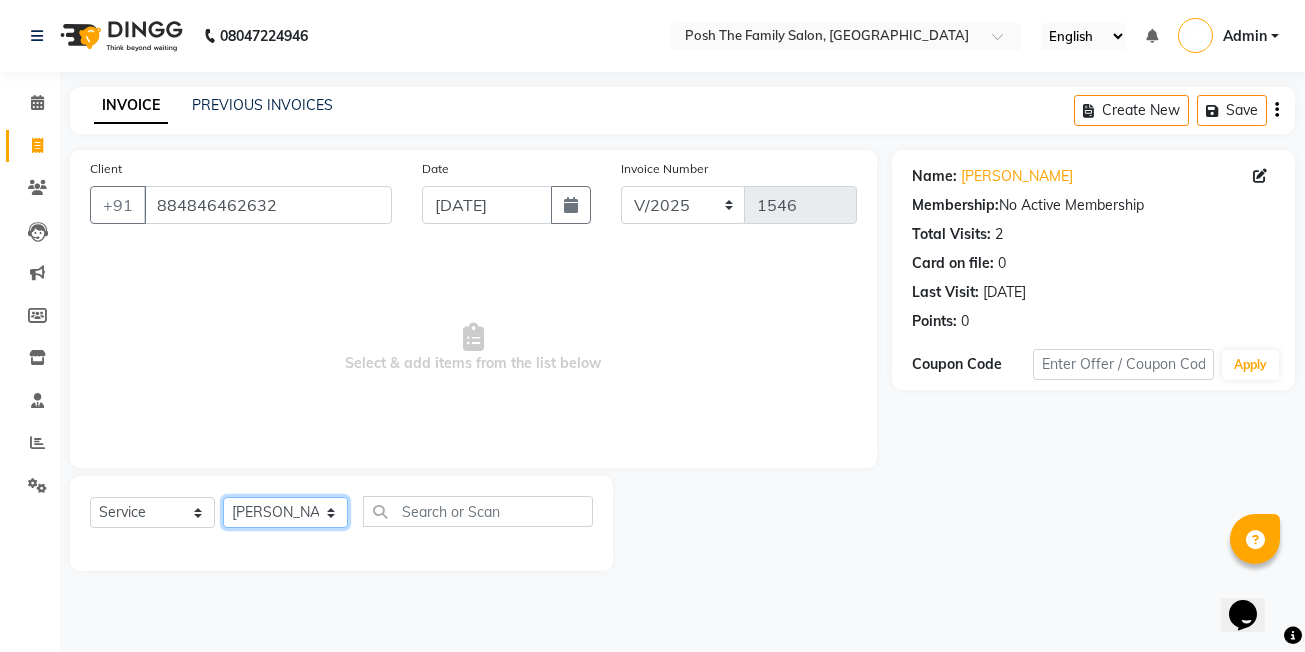 click on "Select Stylist ASHISH SEN  DEVKI VRMA dharti solanki  HARDIK sharma JAIMIN PAREKH JIMMY PATEL POONAM SEN (OWNER) POSH prerna dubey ravi parekh saiyed mubarak  SALMAN  SAIKH Siddhi rathod VICKY  NAYAK" 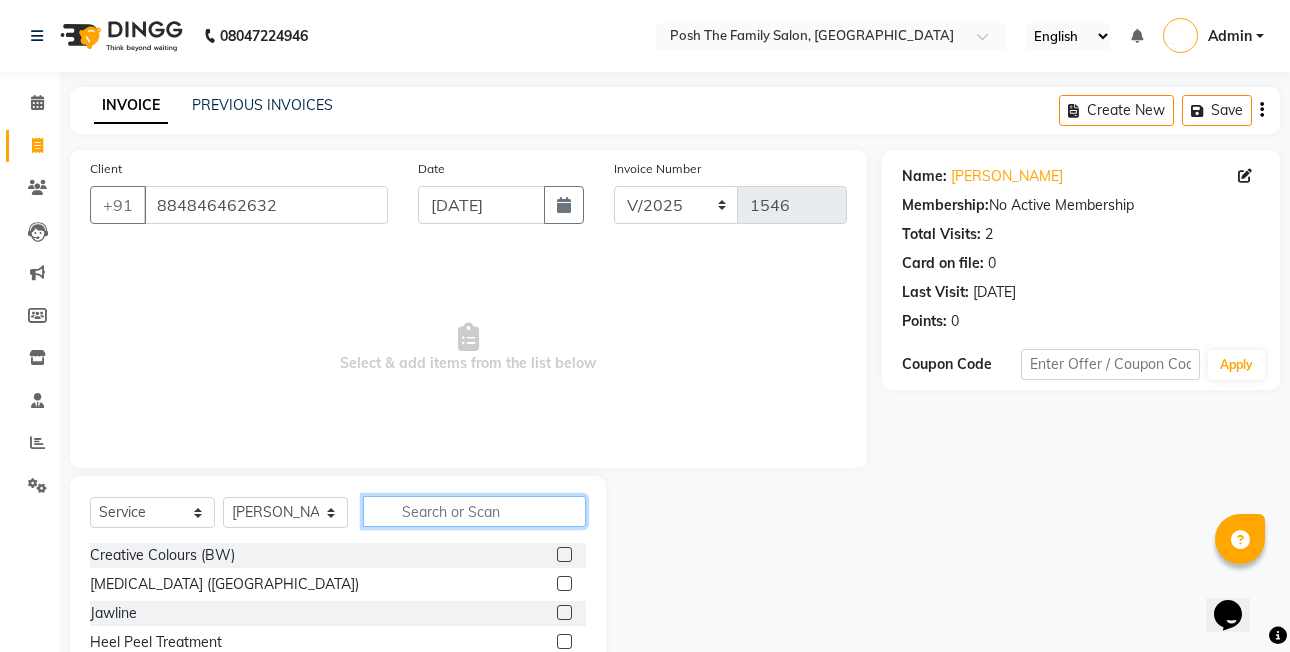 click 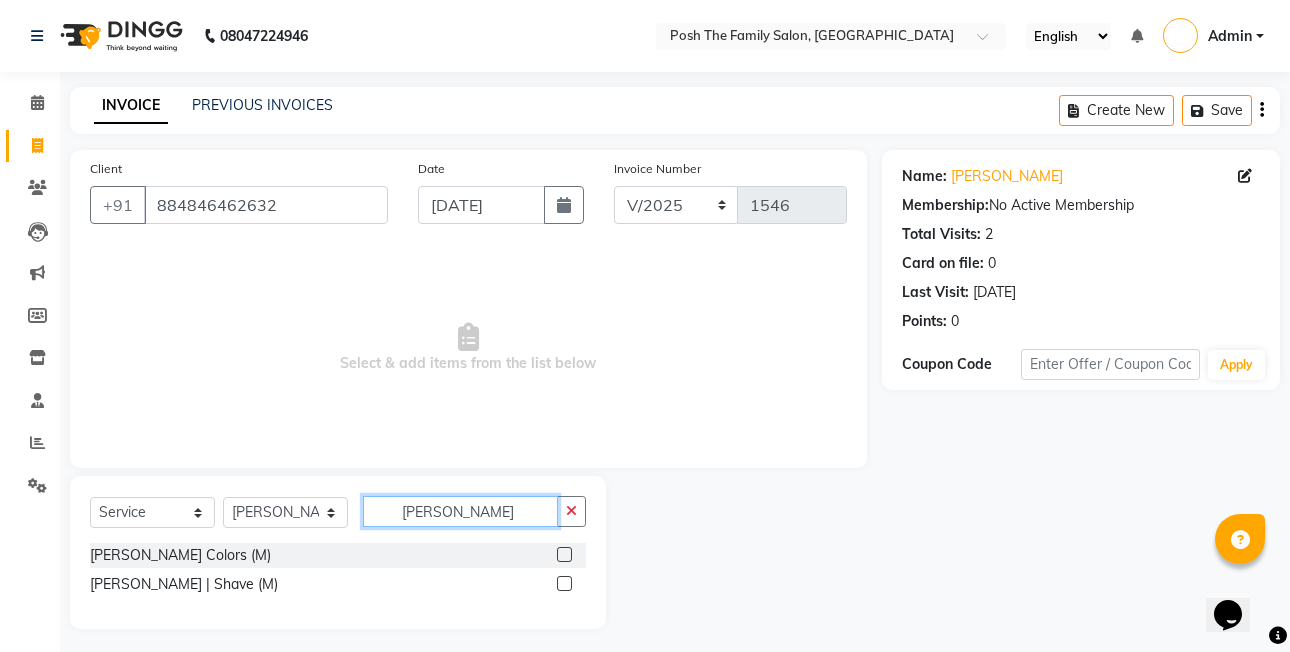 type on "beard" 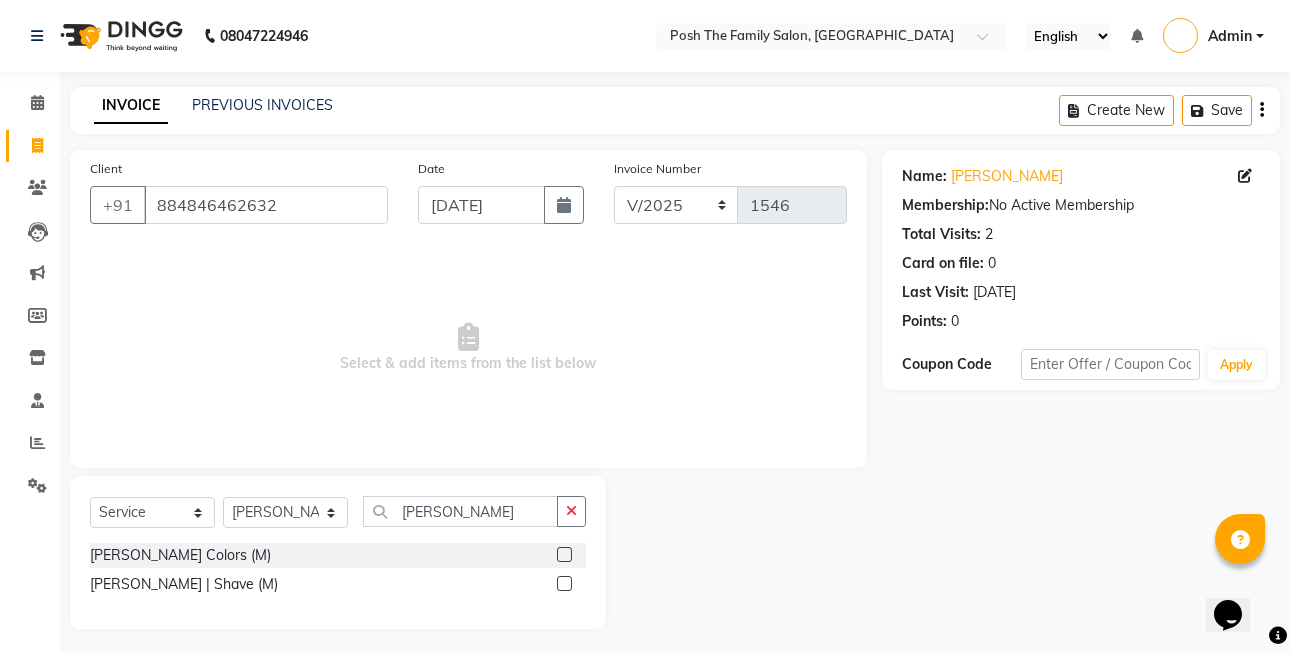 click 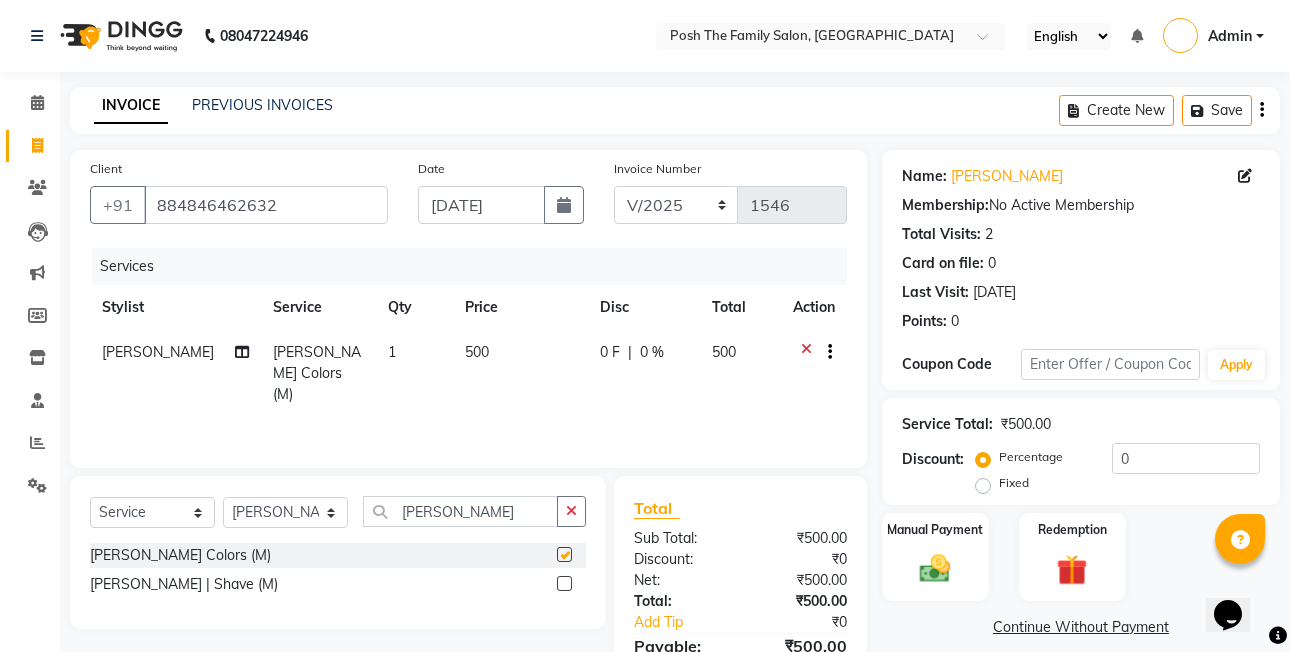 checkbox on "false" 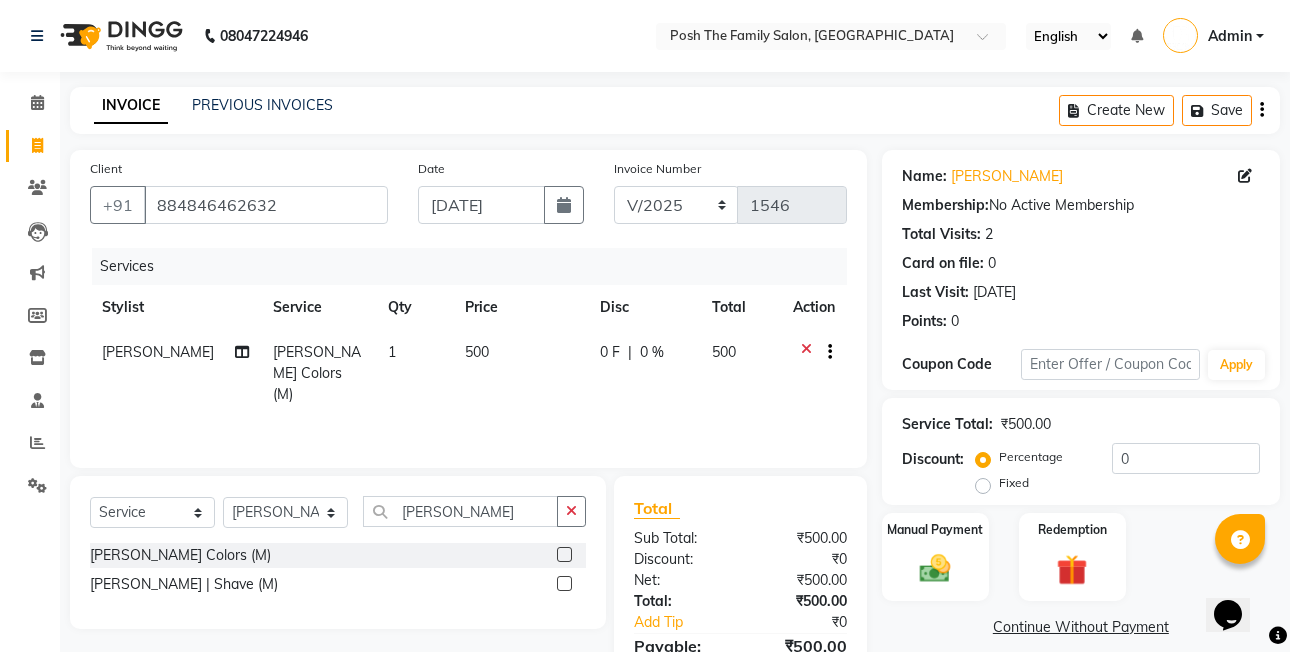 click 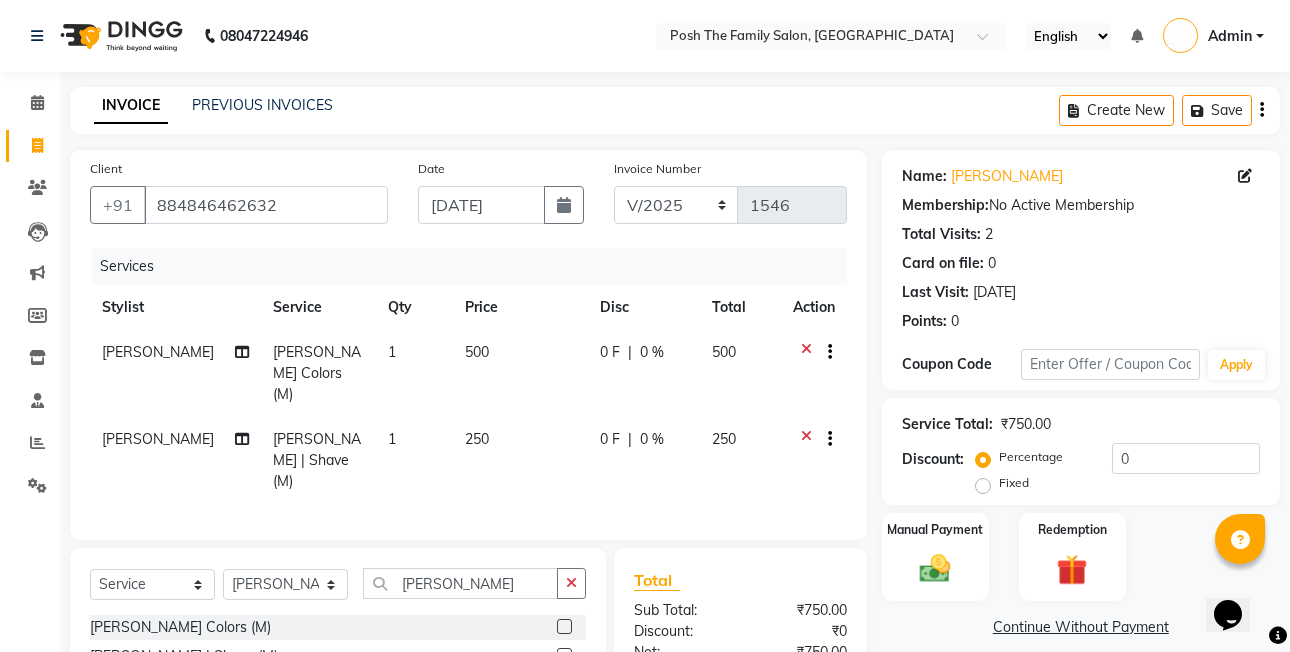checkbox on "false" 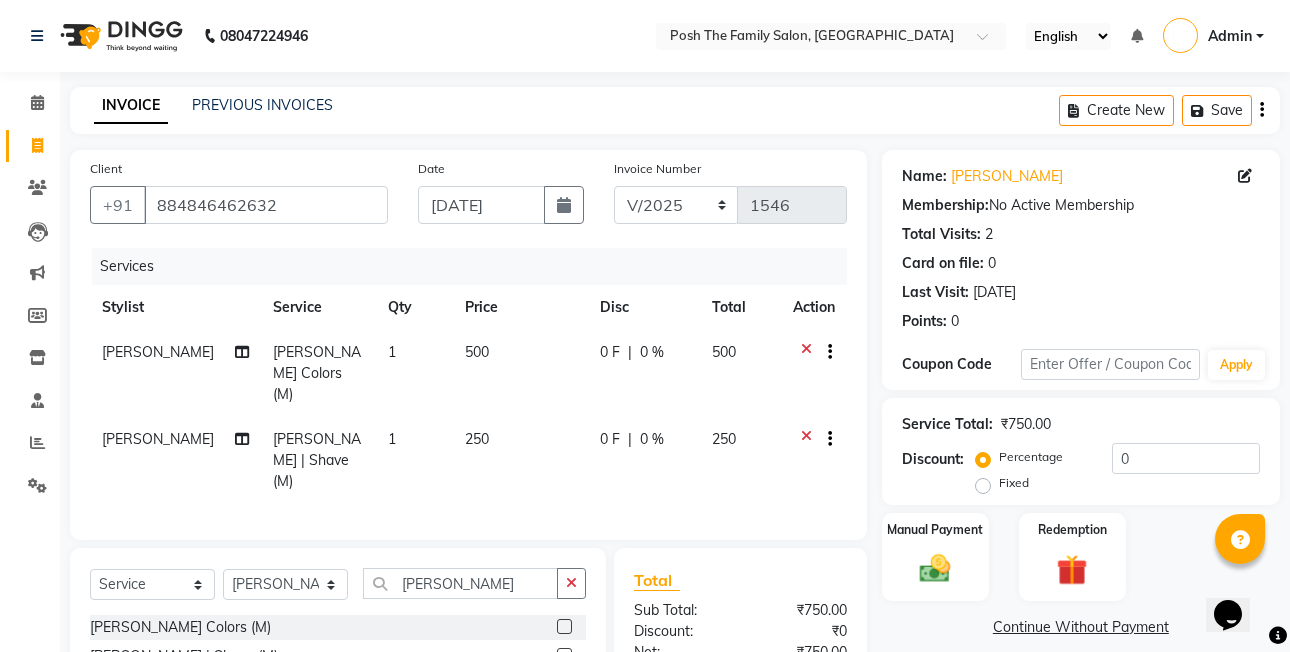 click 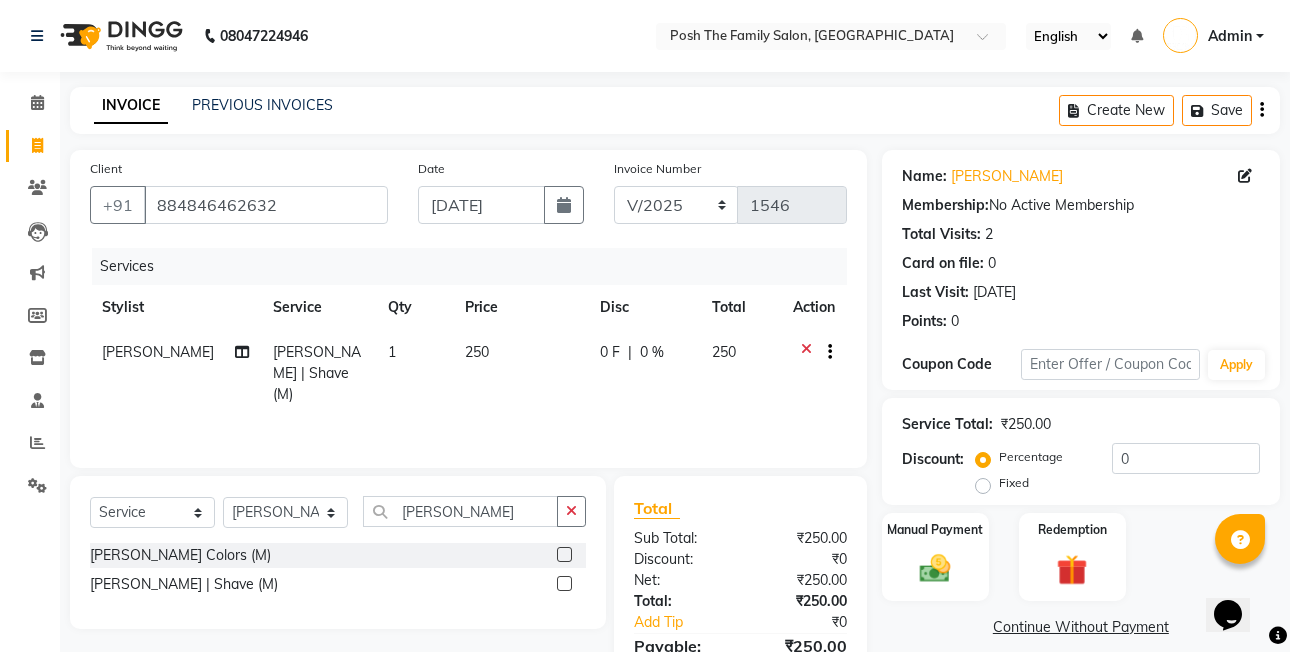 click on "Fixed" 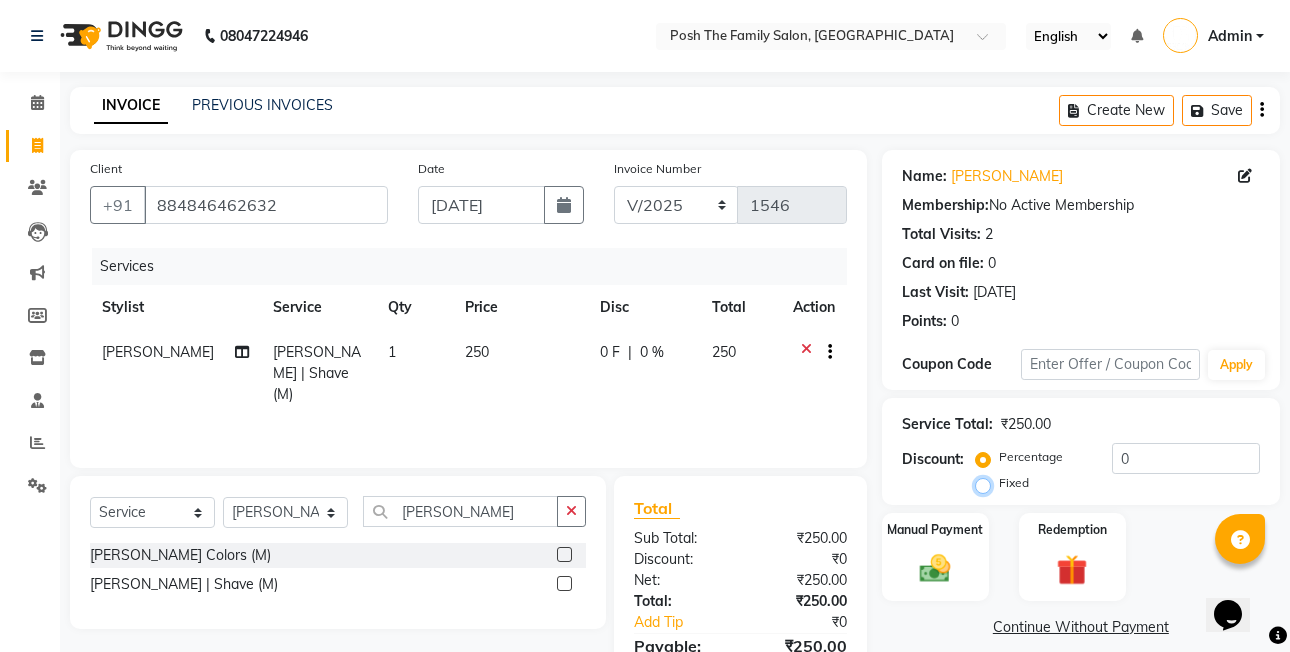 click on "Fixed" at bounding box center [987, 483] 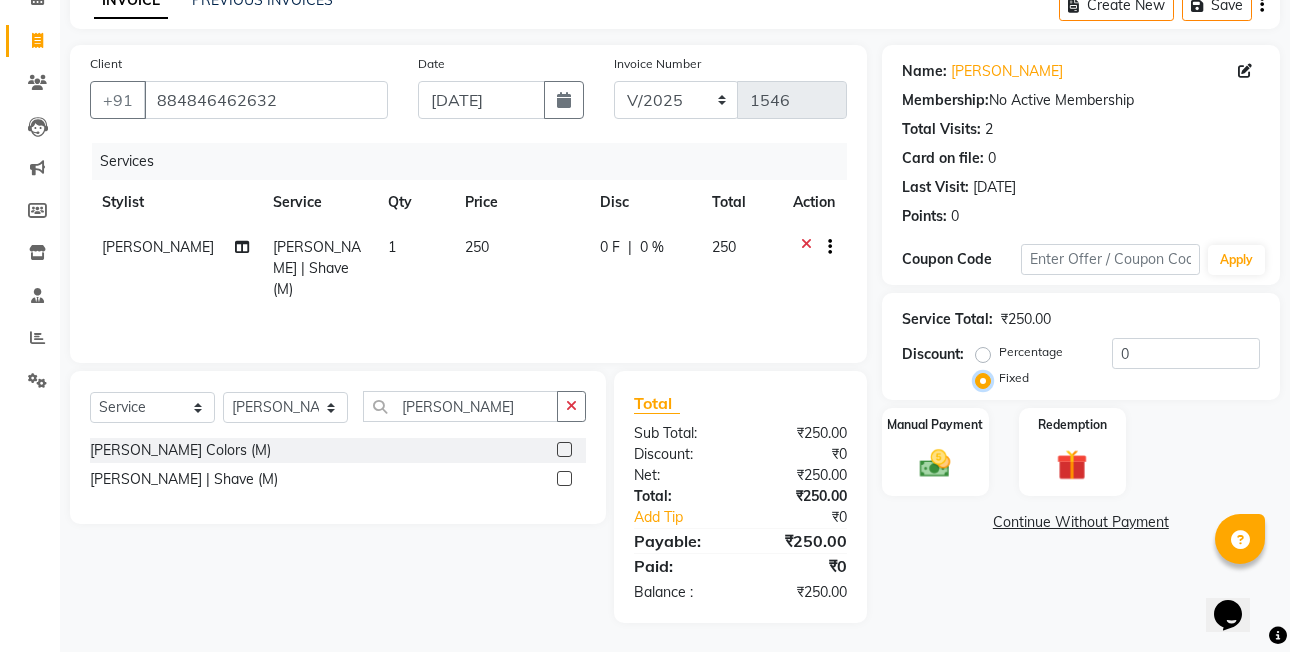 scroll, scrollTop: 106, scrollLeft: 0, axis: vertical 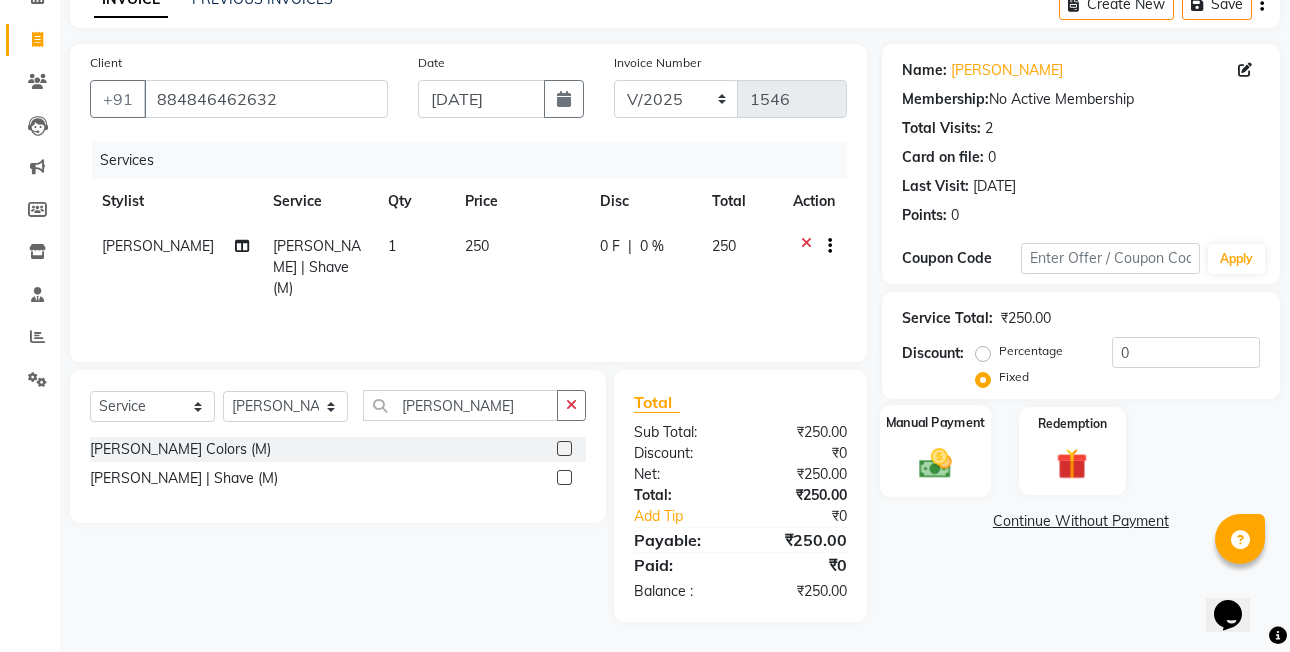 click 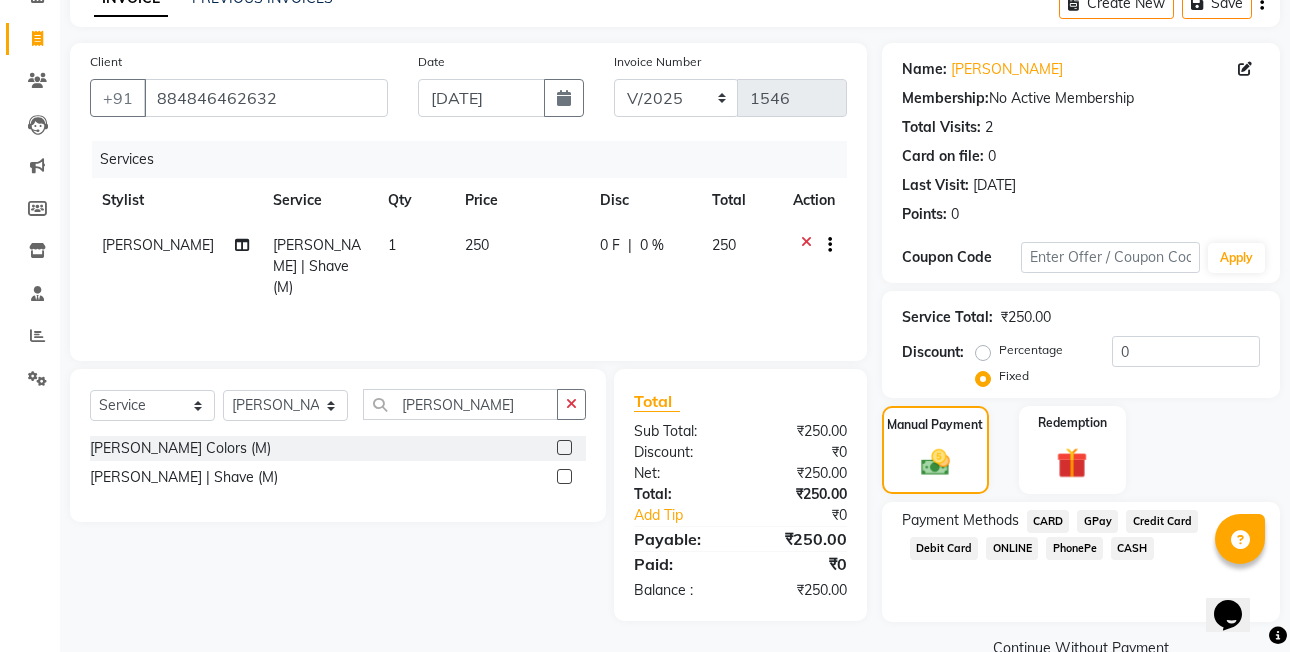 scroll, scrollTop: 148, scrollLeft: 0, axis: vertical 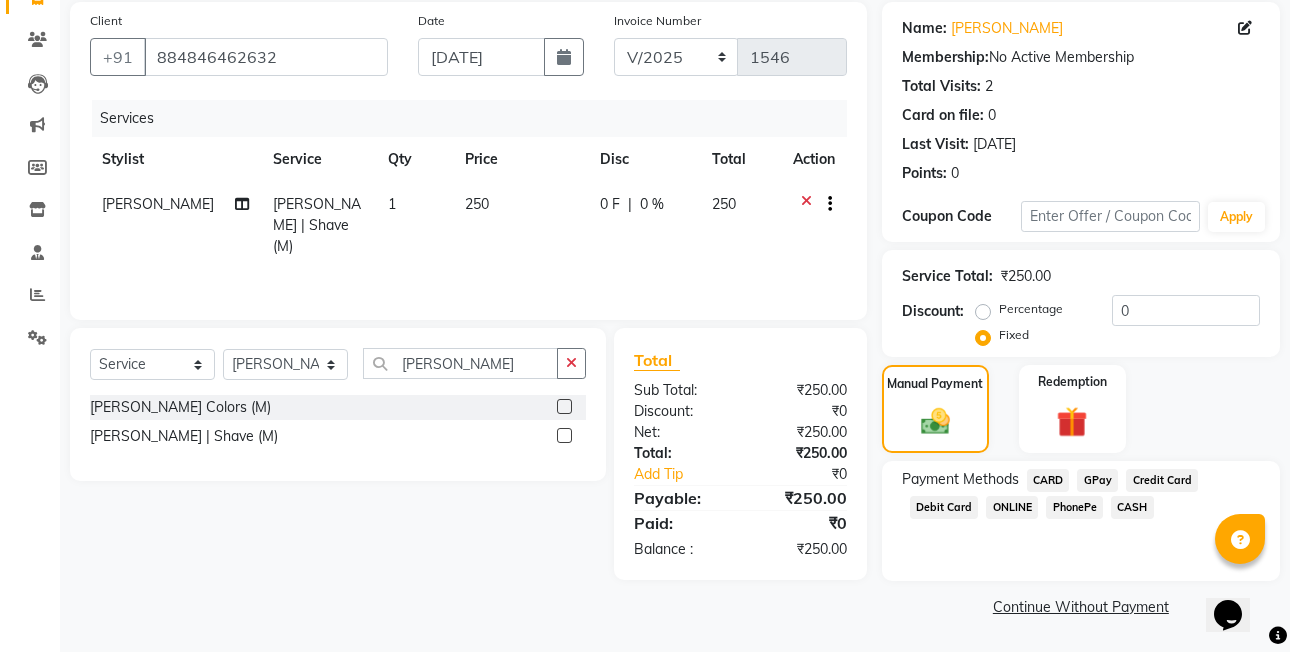 click on "CASH" 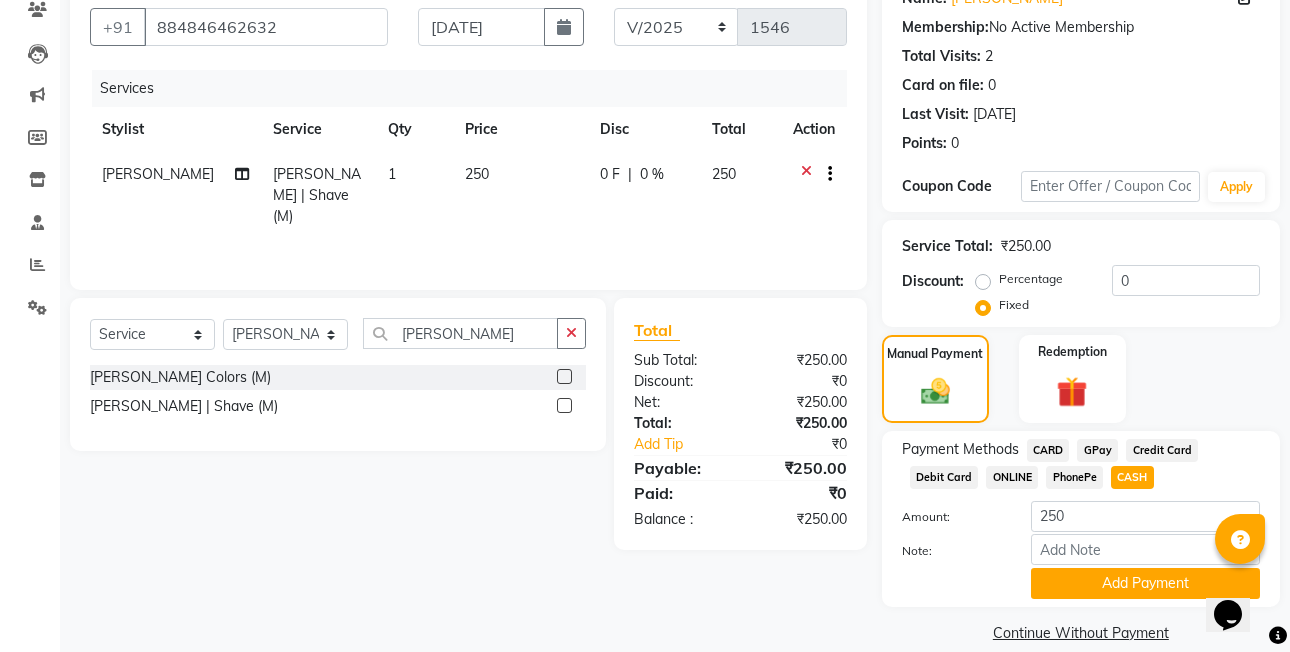 scroll, scrollTop: 204, scrollLeft: 0, axis: vertical 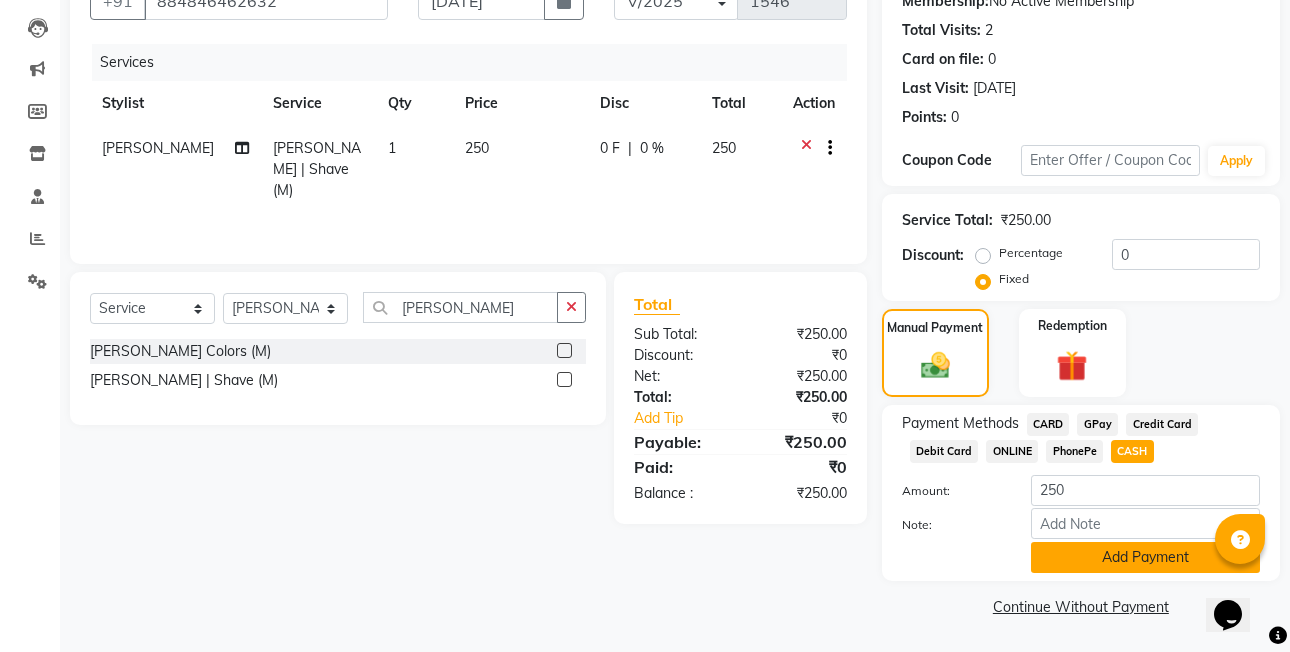 click on "Add Payment" 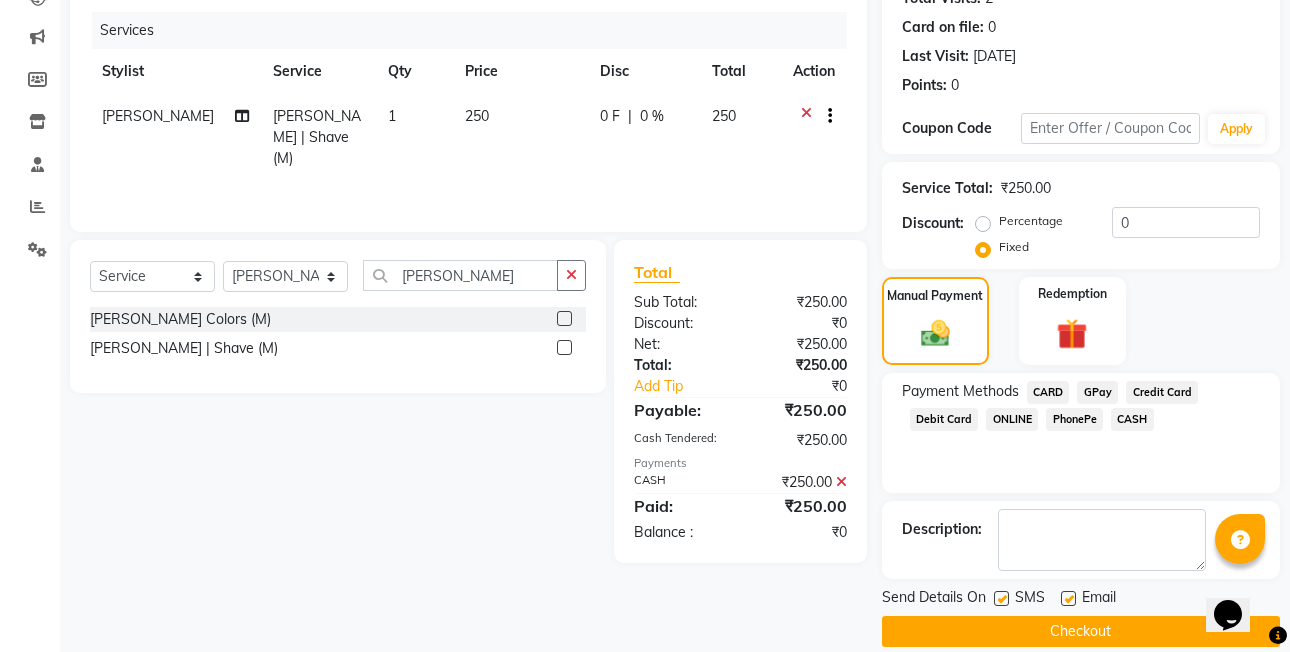 scroll, scrollTop: 261, scrollLeft: 0, axis: vertical 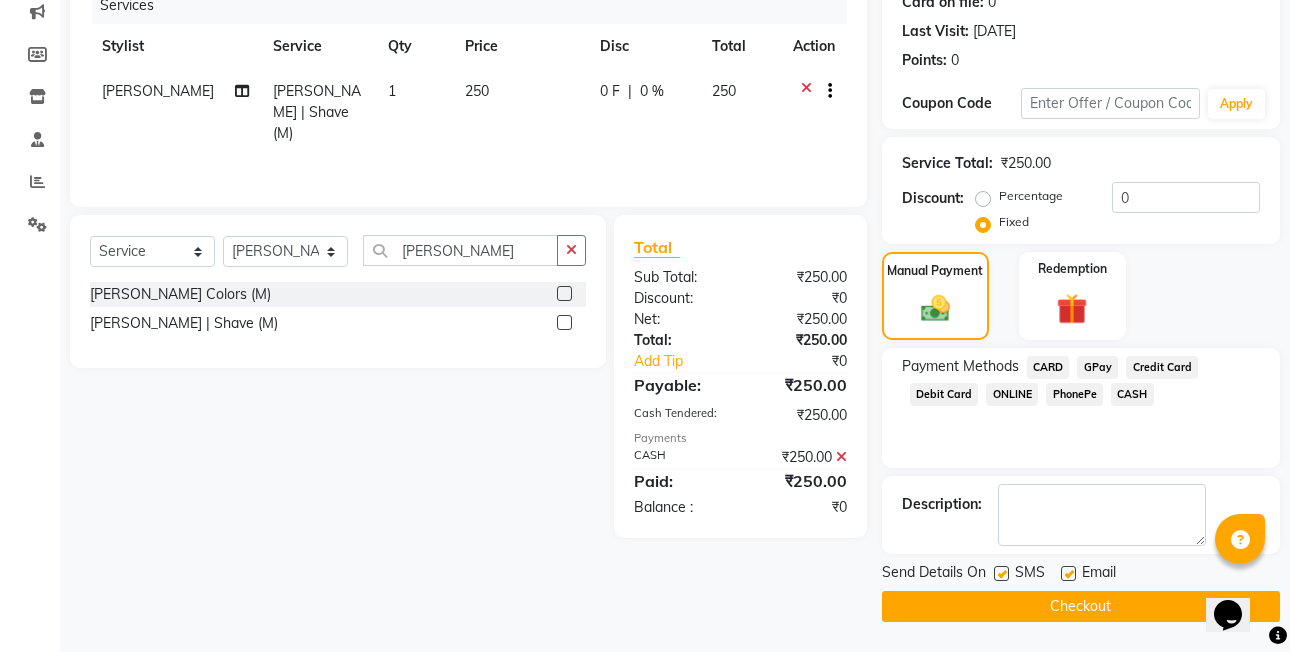 click on "Checkout" 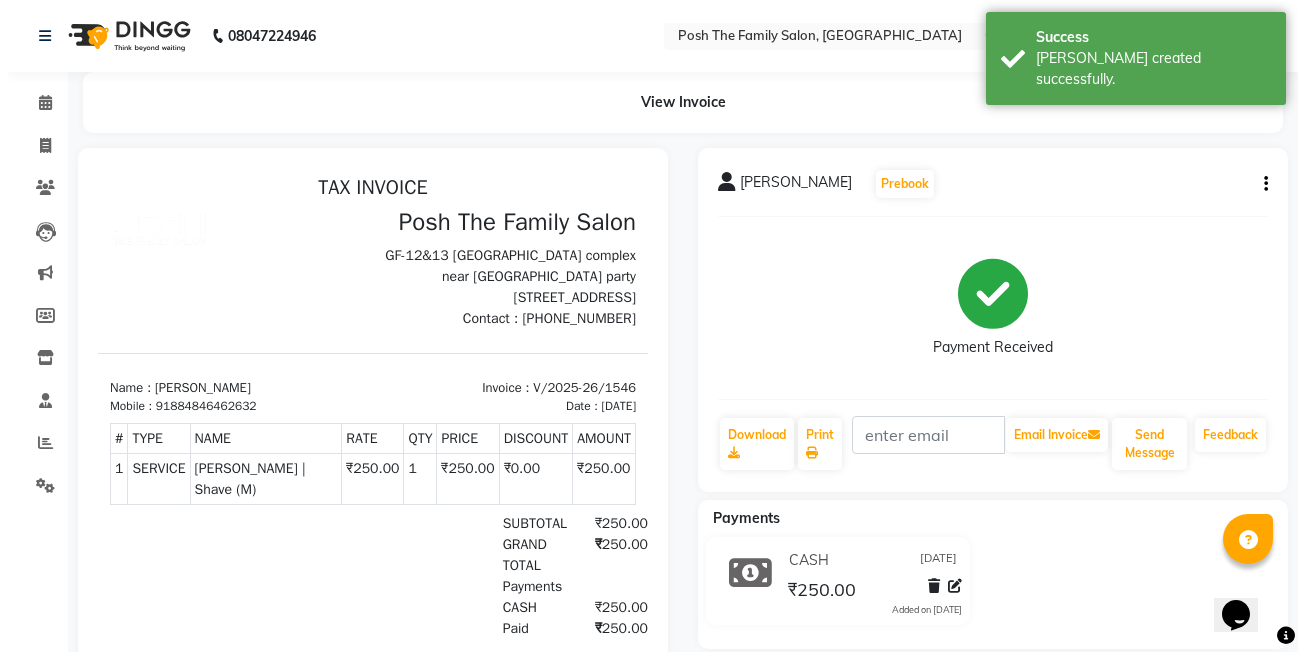 scroll, scrollTop: 0, scrollLeft: 0, axis: both 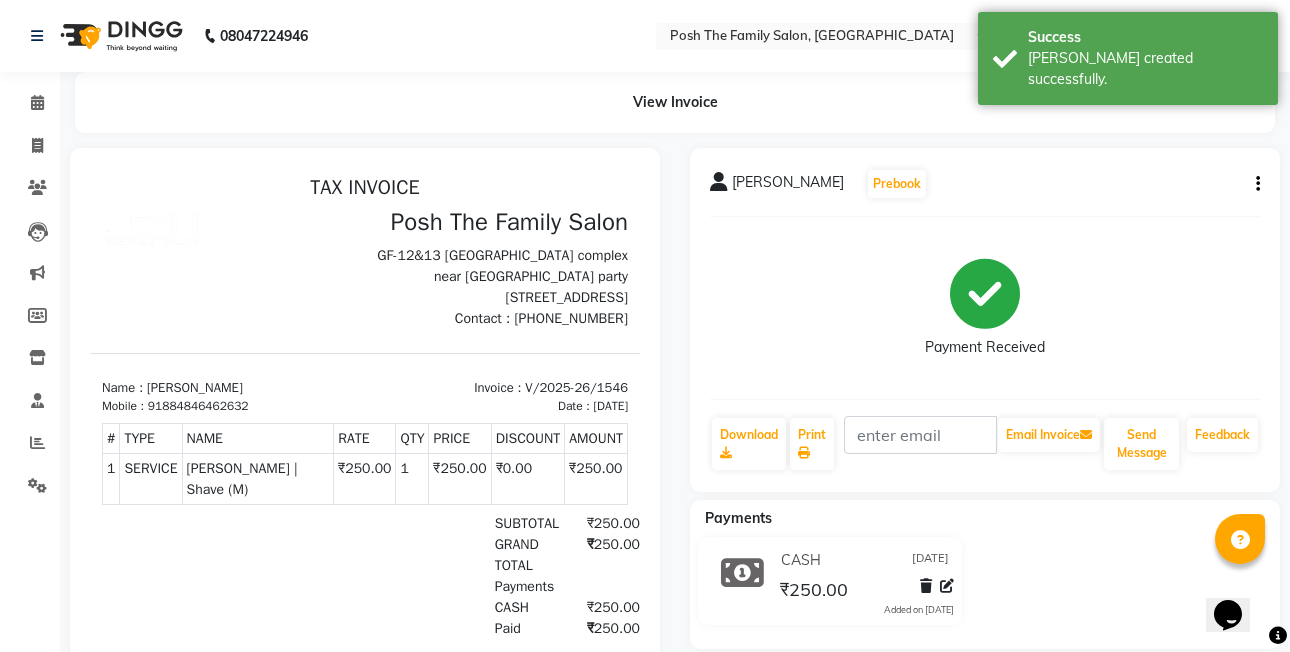 click 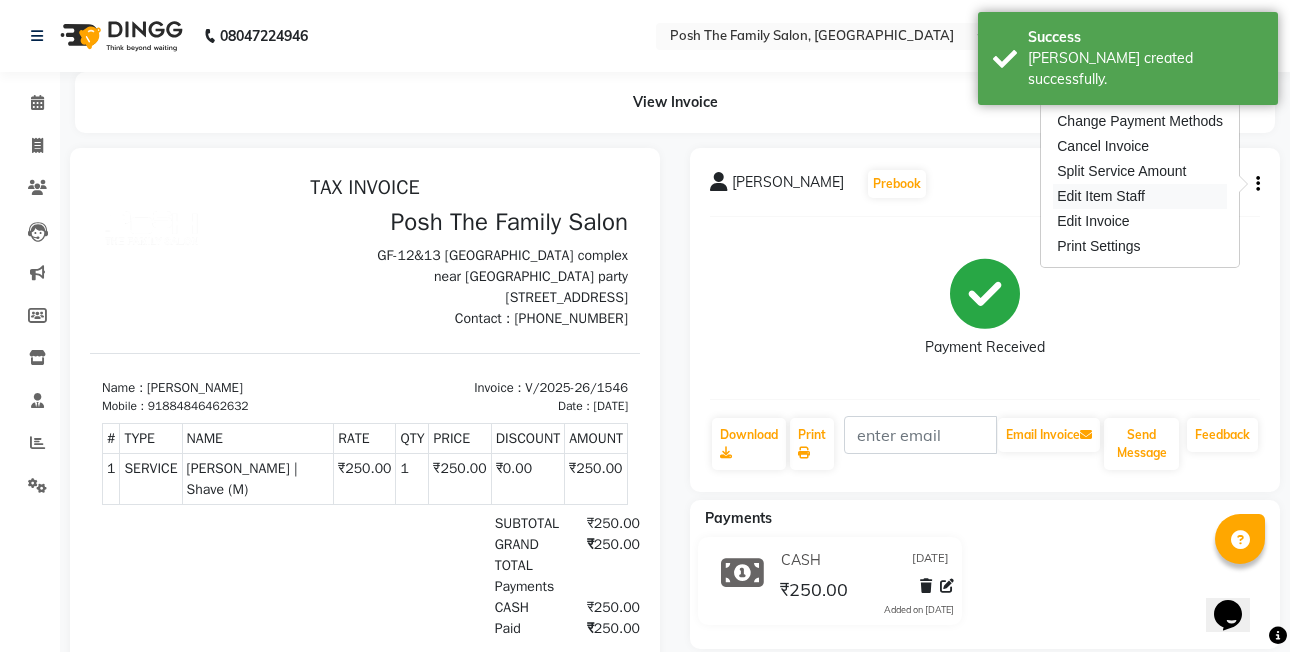 click on "Edit Item Staff" at bounding box center [1140, 196] 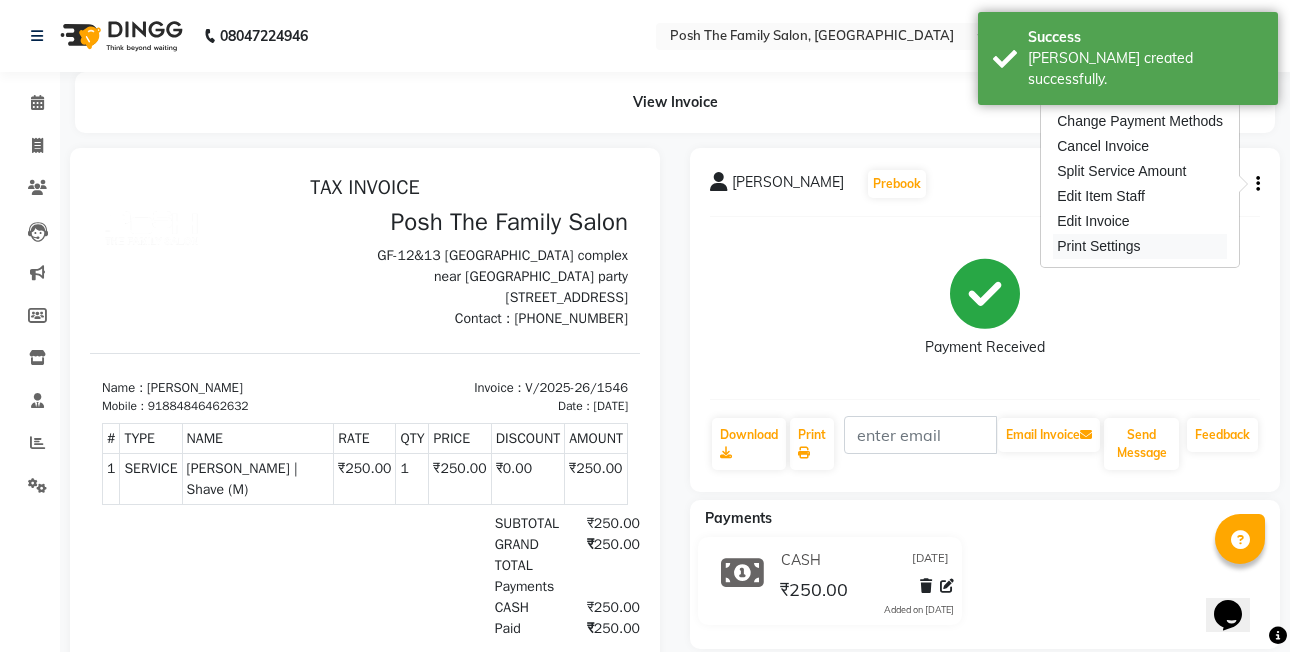 select on "53726" 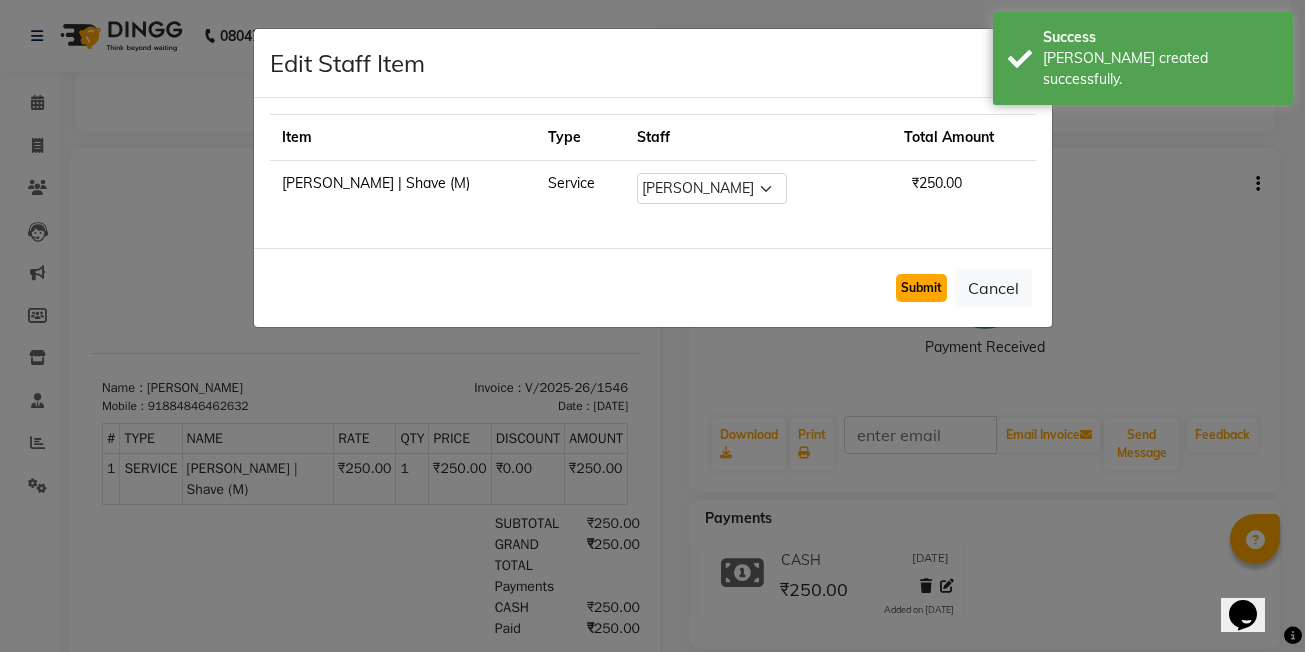 click on "Submit" 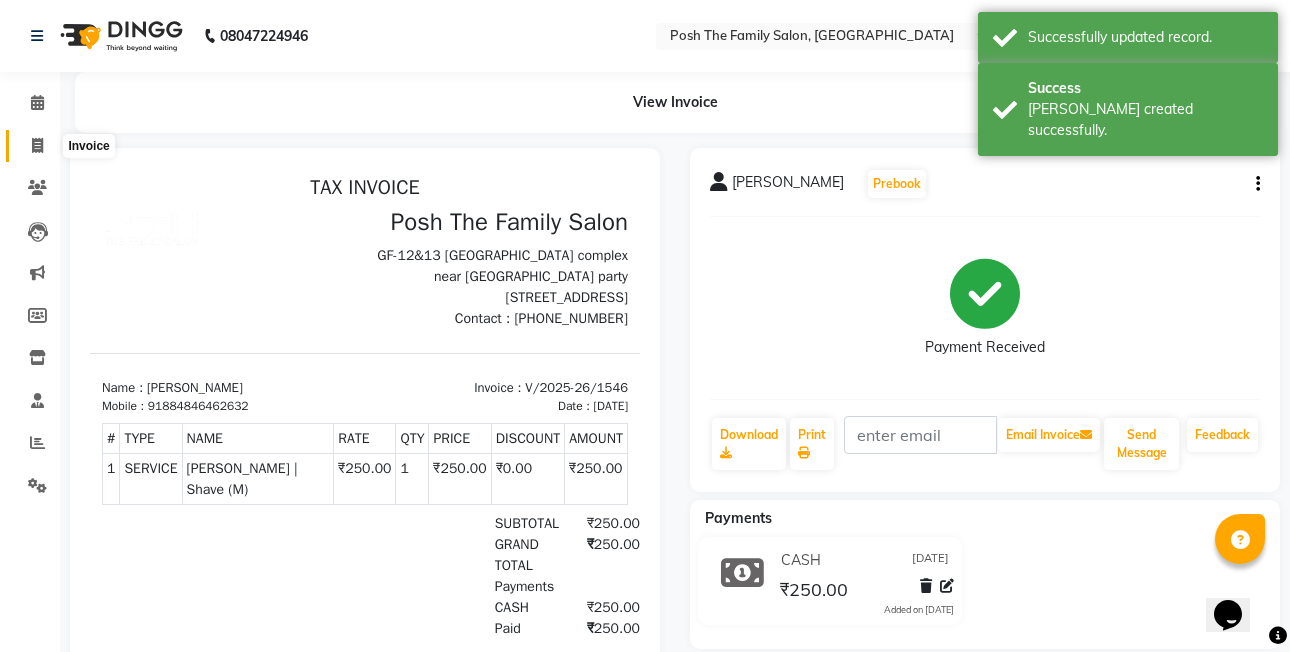 click 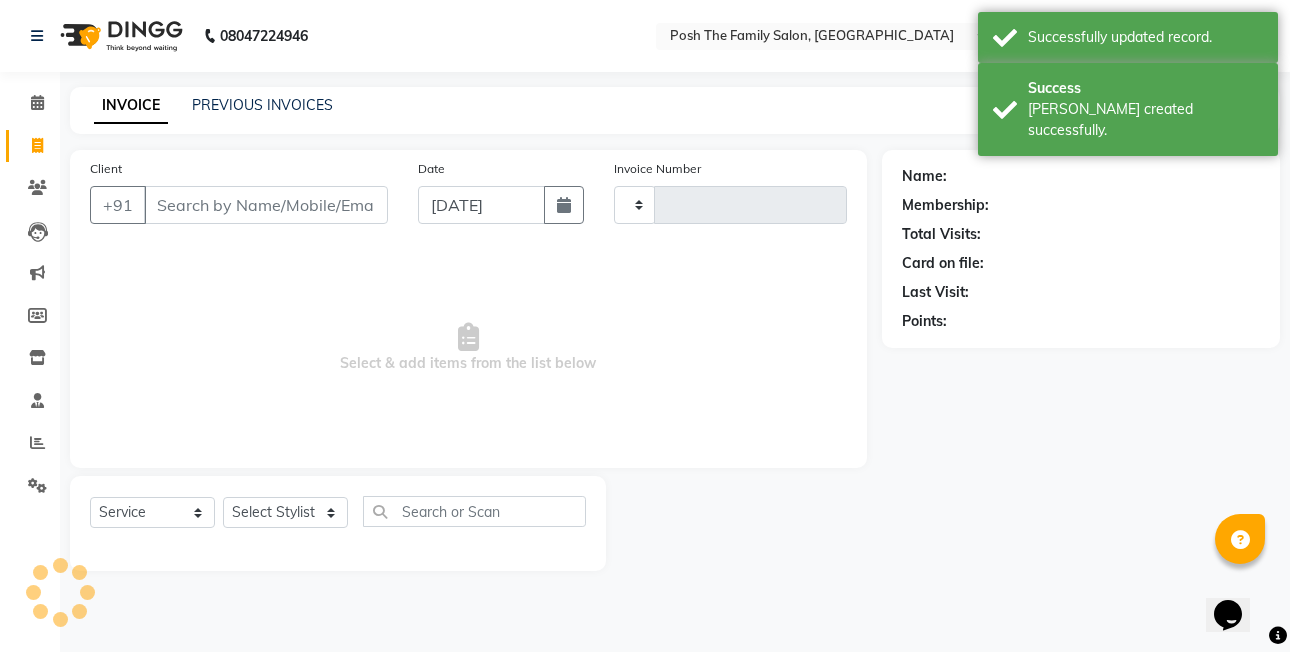 type on "1547" 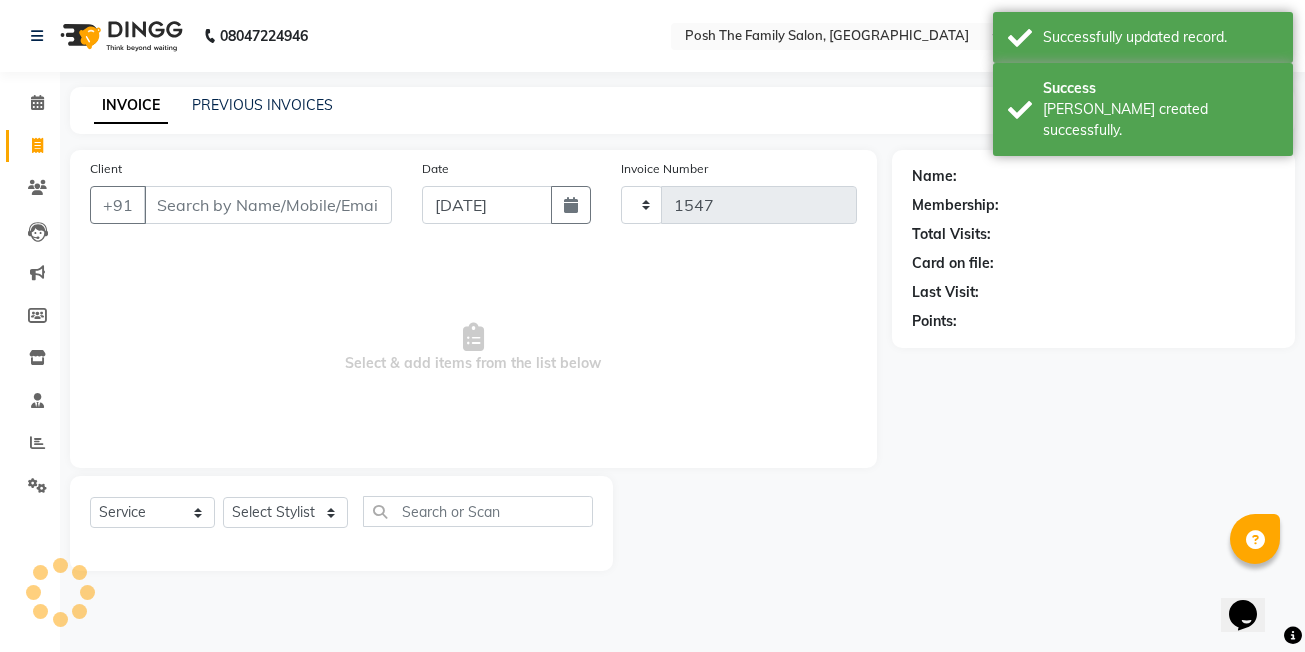 select on "6199" 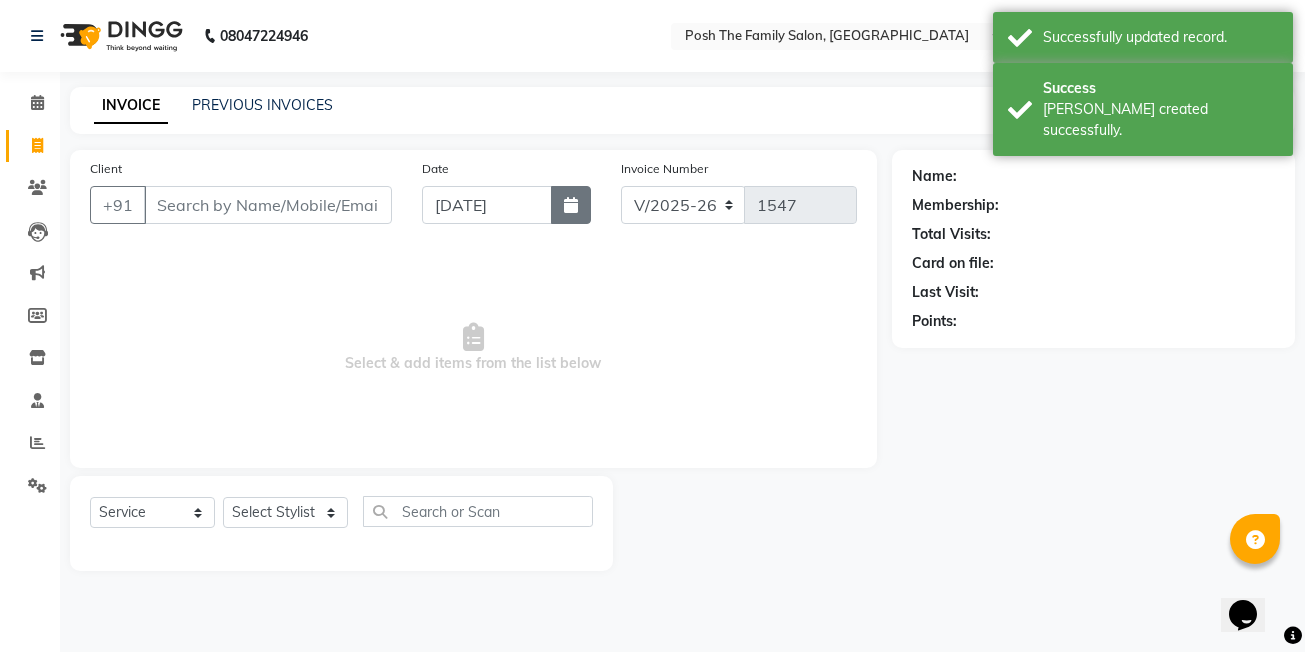 click 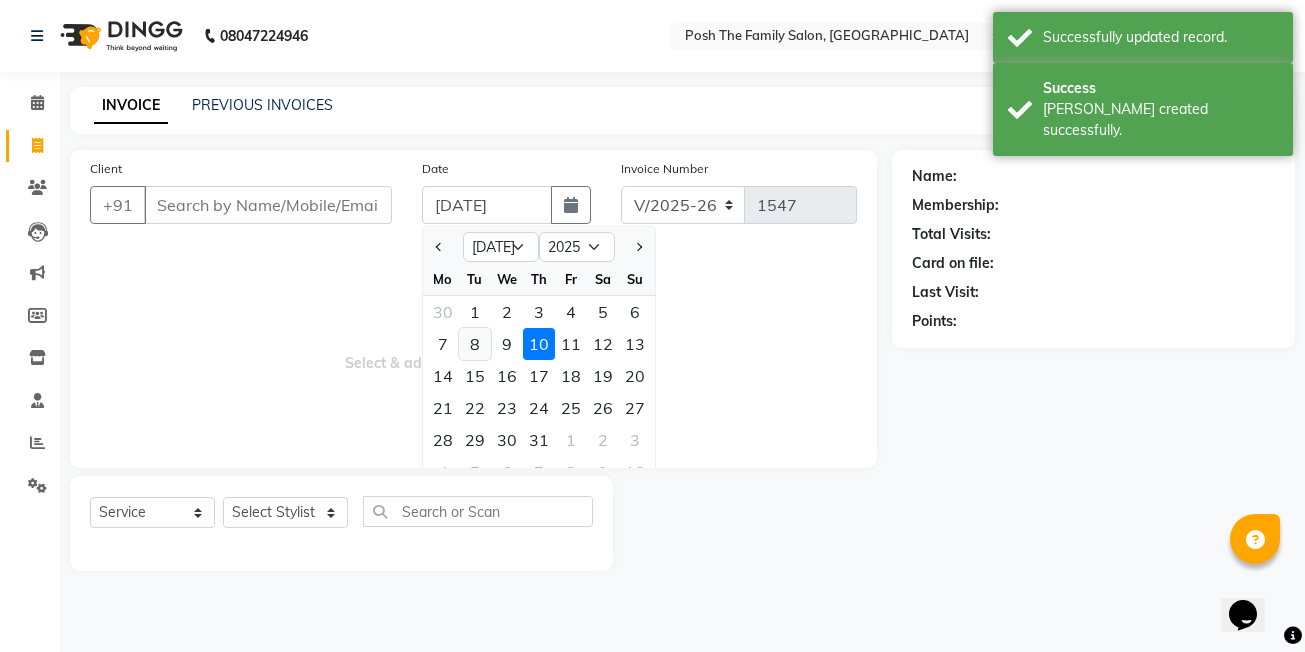 click on "8" 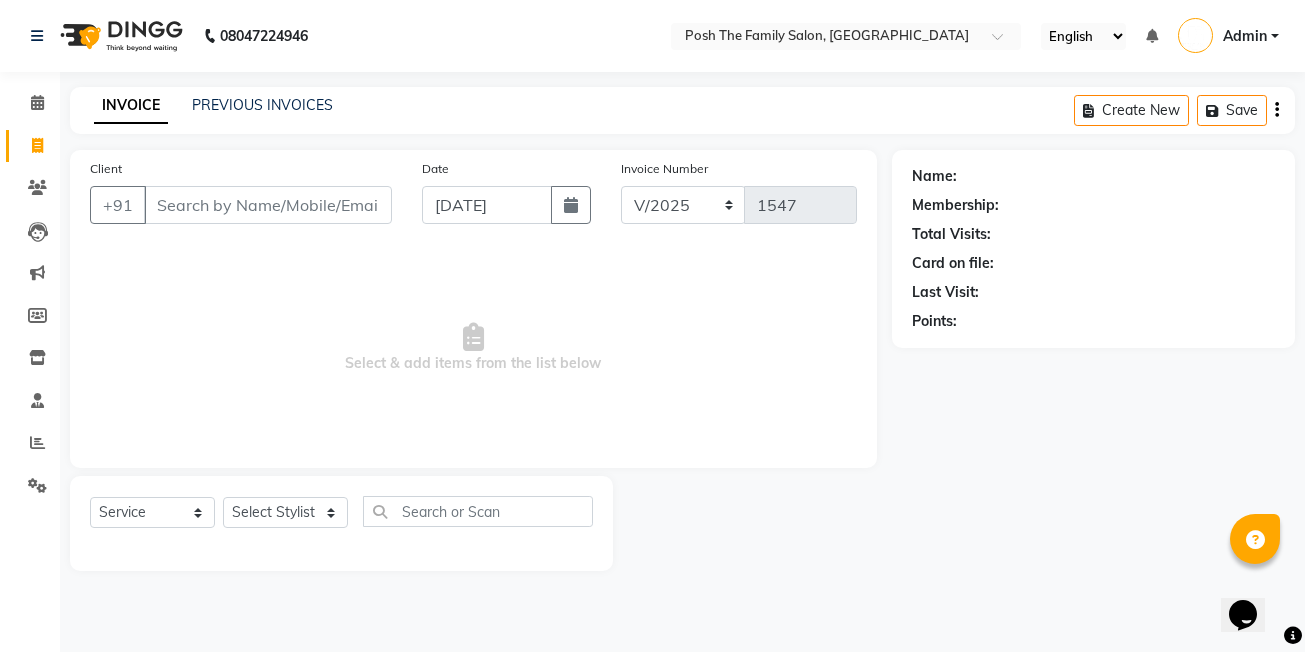 type 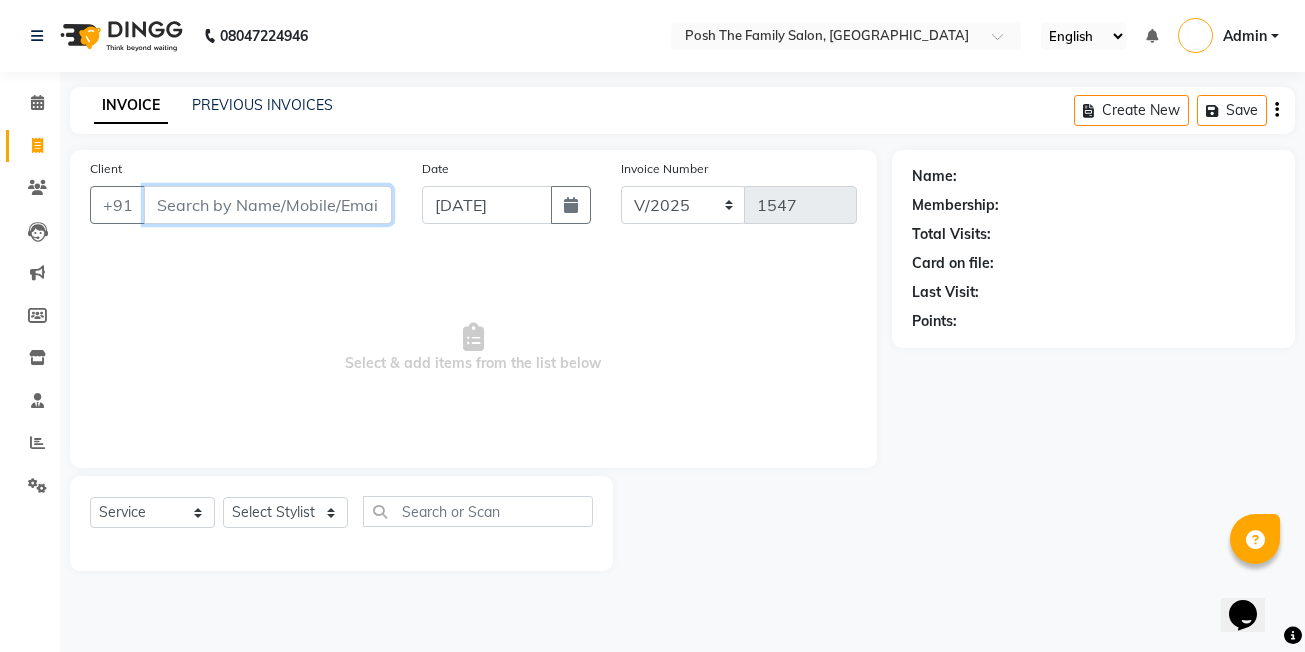 drag, startPoint x: 186, startPoint y: 214, endPoint x: 278, endPoint y: 201, distance: 92.91394 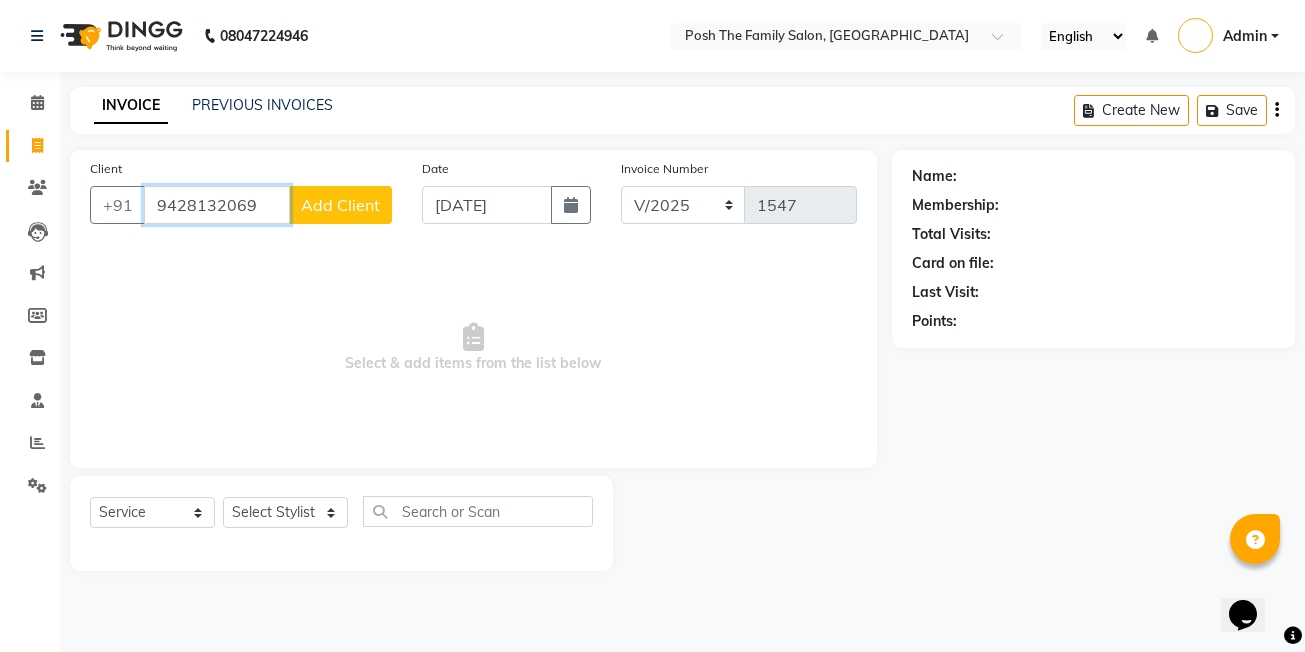 type on "9428132069" 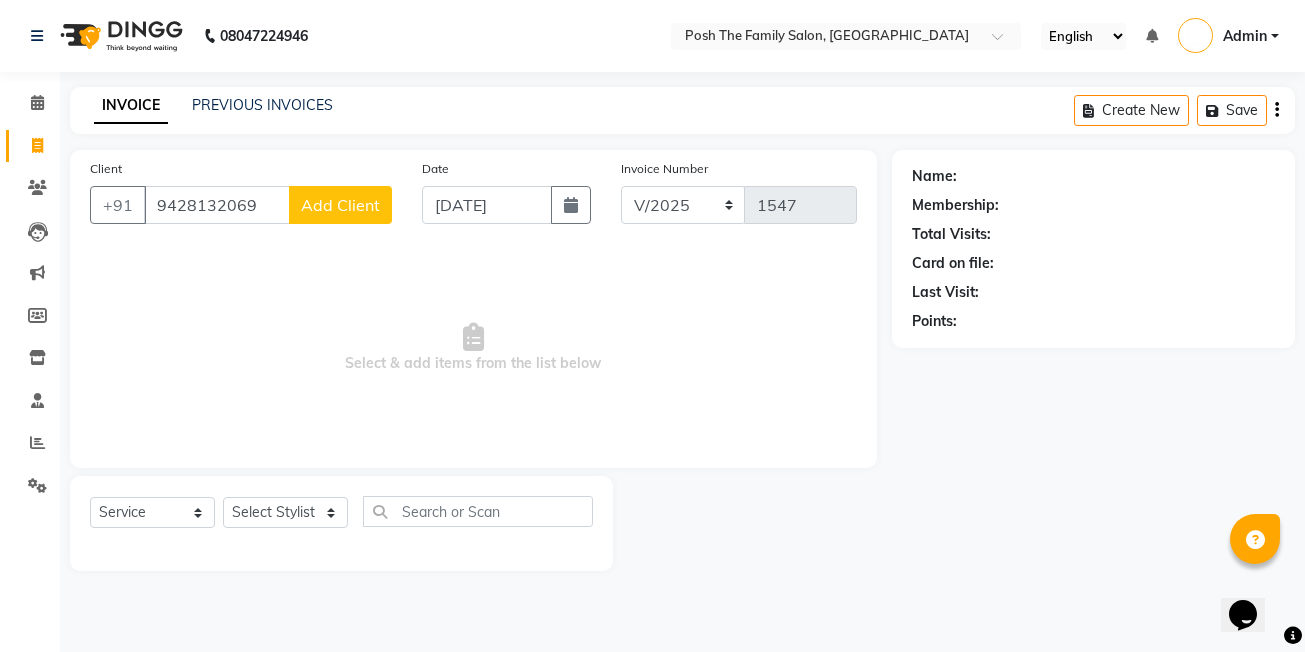 click on "Add Client" 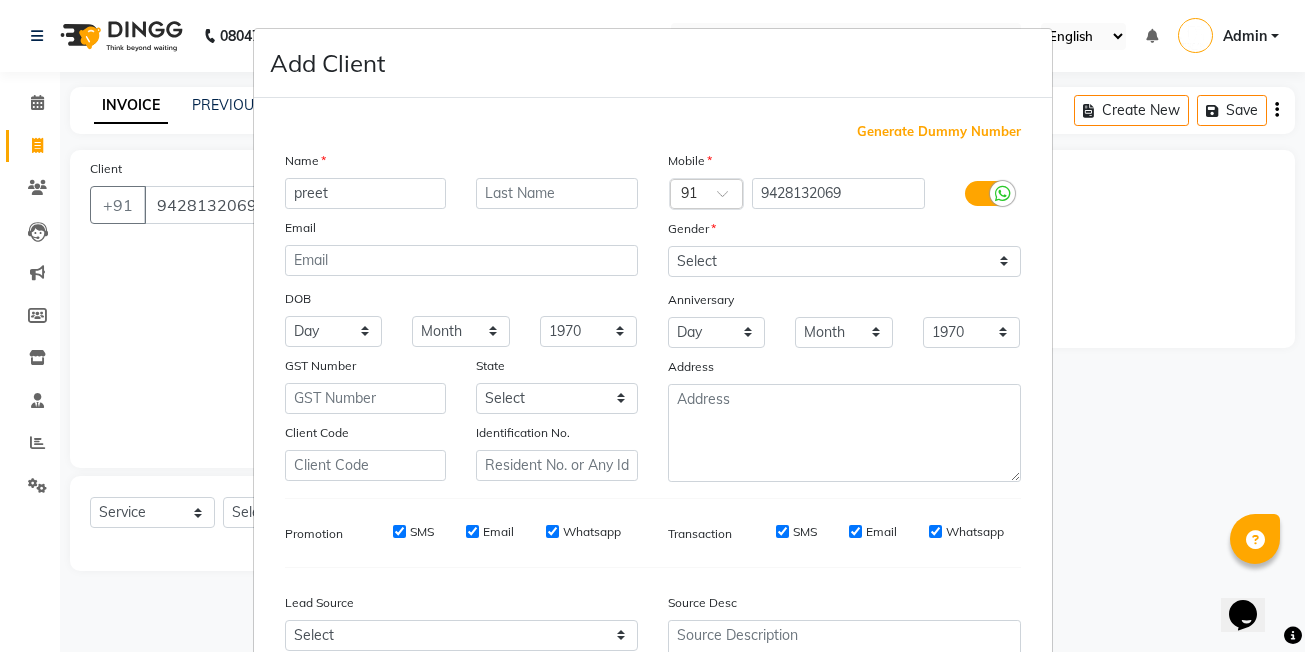 type on "preet" 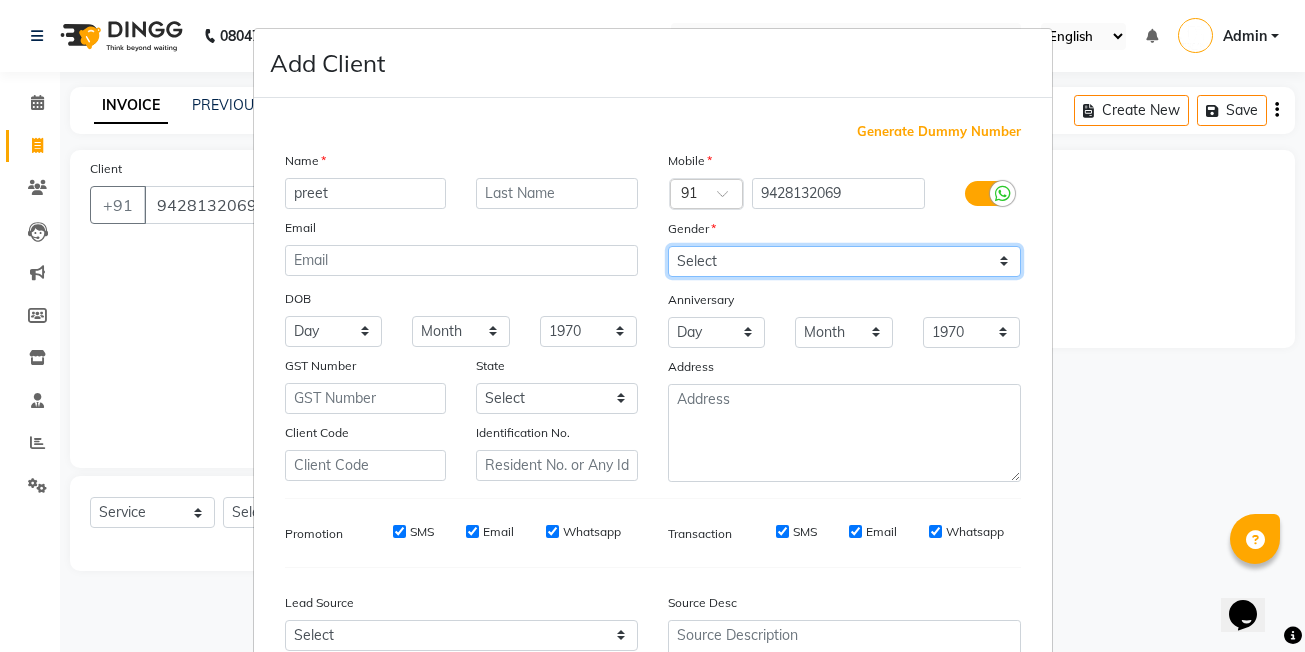 click on "Select Male Female Other Prefer Not To Say" at bounding box center (844, 261) 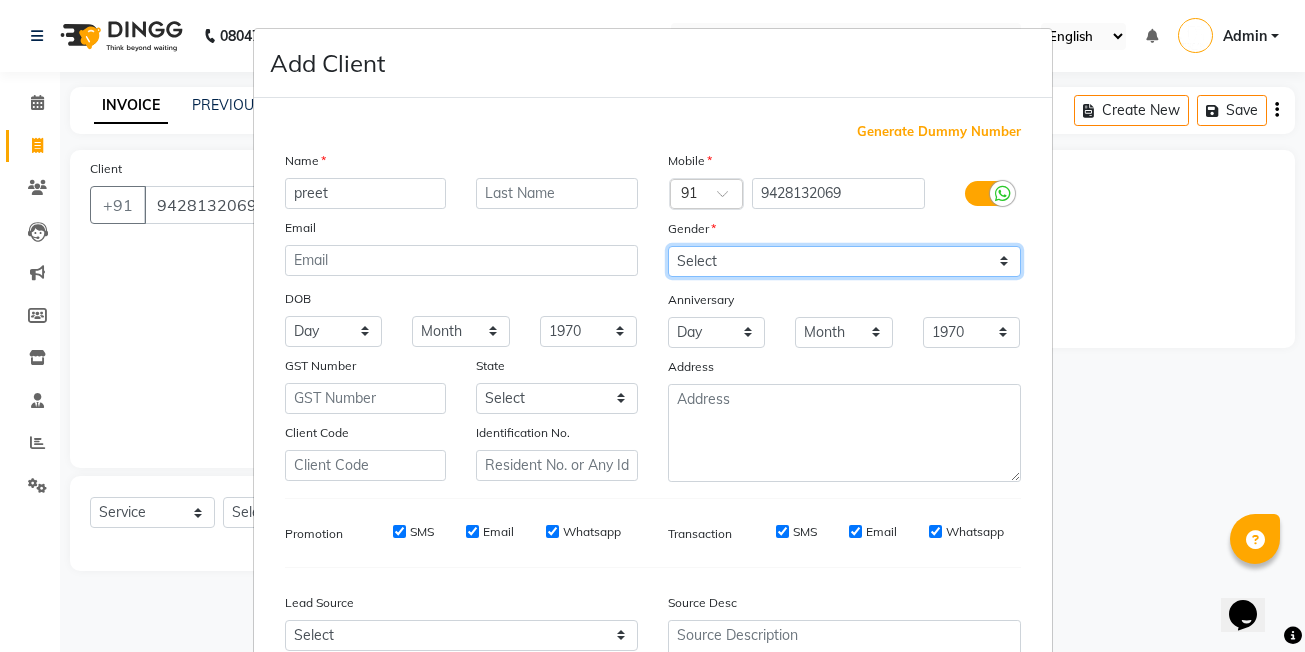 select on "male" 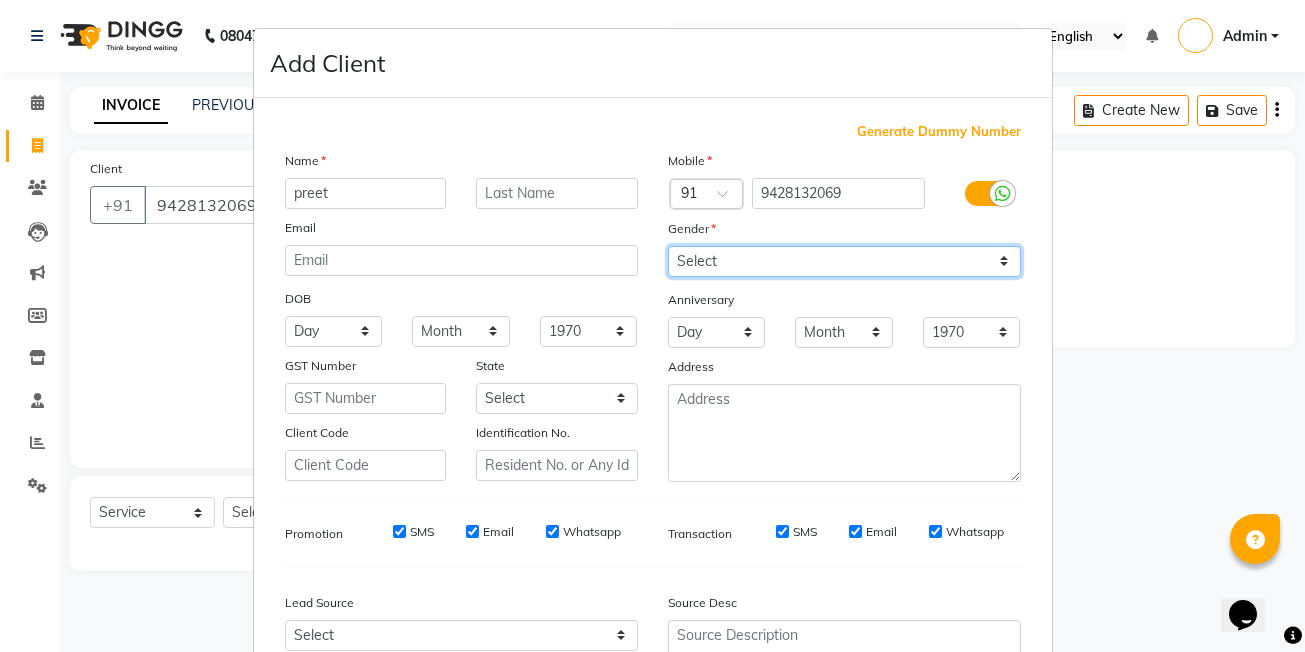 click on "Select Male Female Other Prefer Not To Say" at bounding box center [844, 261] 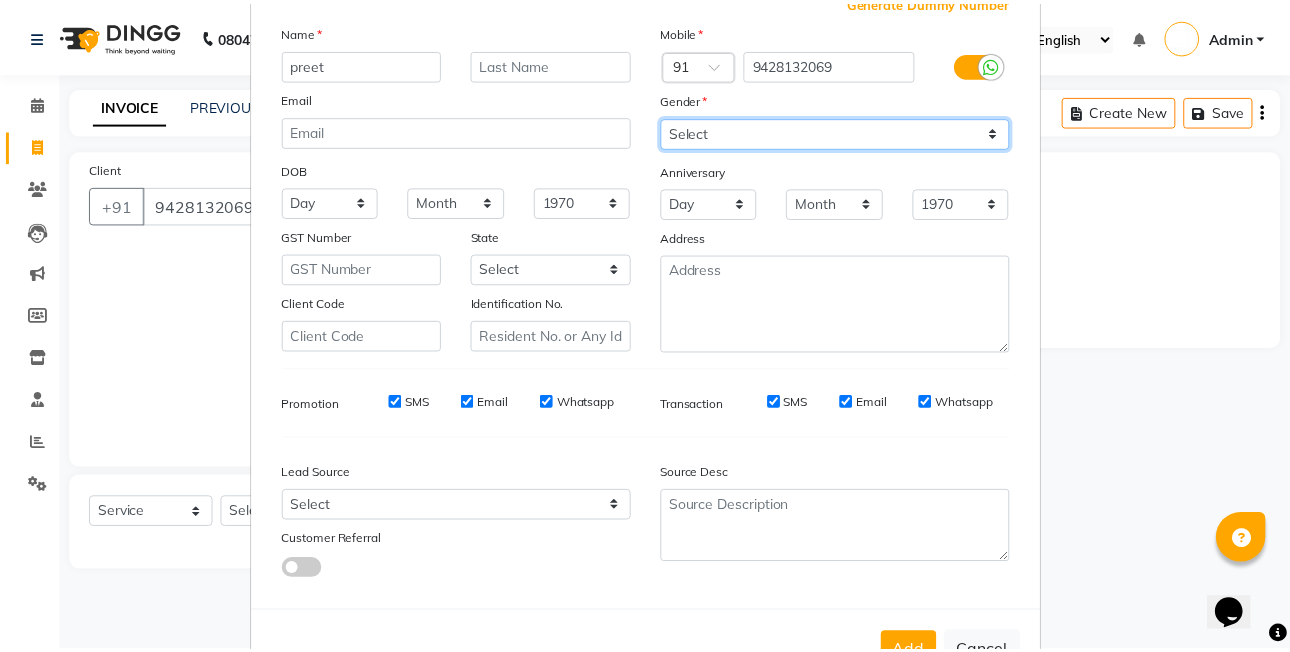 scroll, scrollTop: 197, scrollLeft: 0, axis: vertical 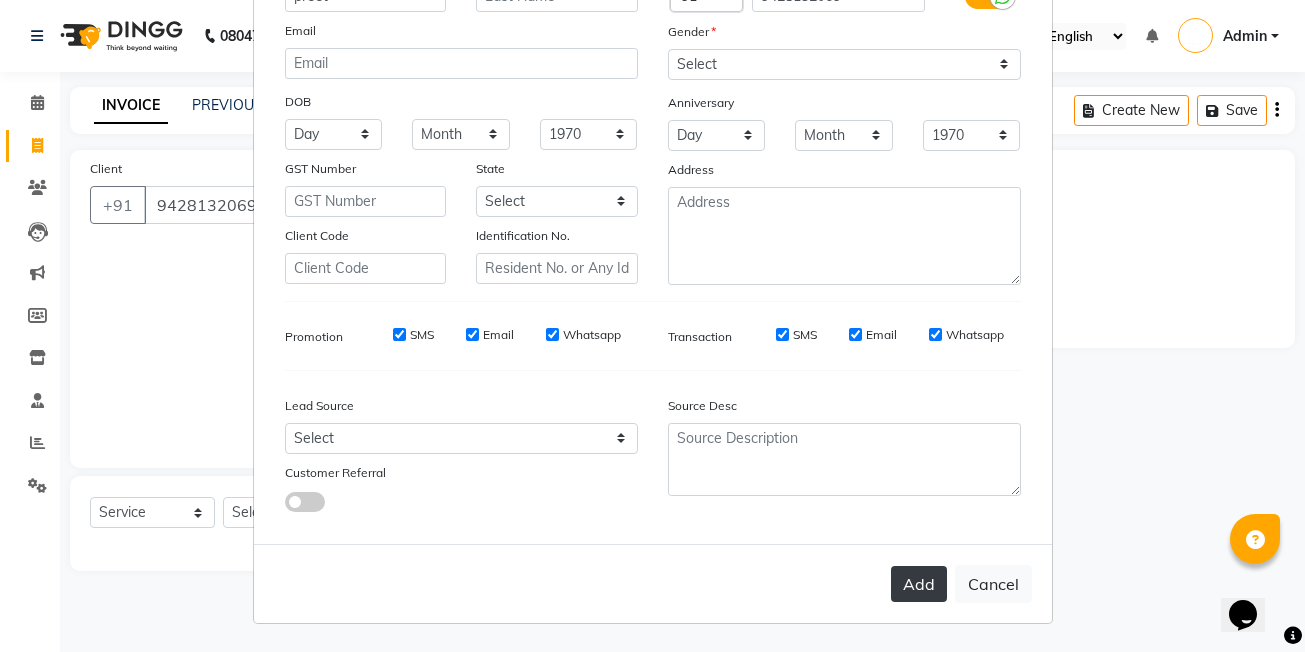 click on "Add" at bounding box center [919, 584] 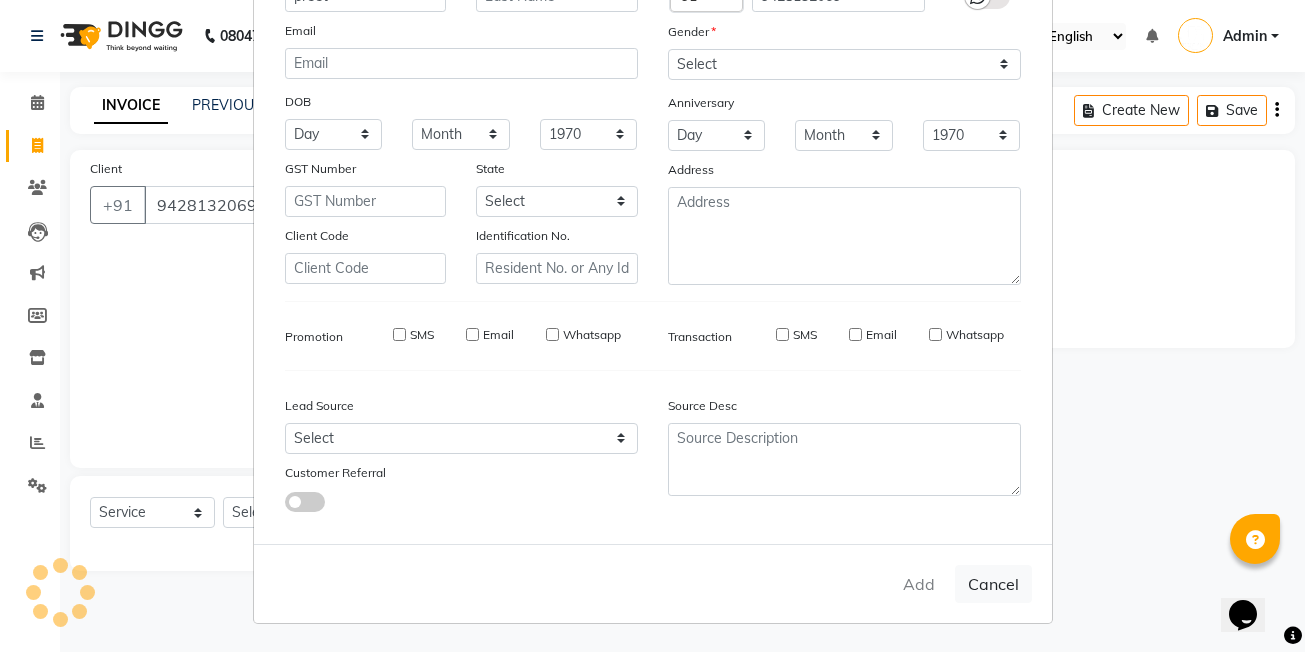 type 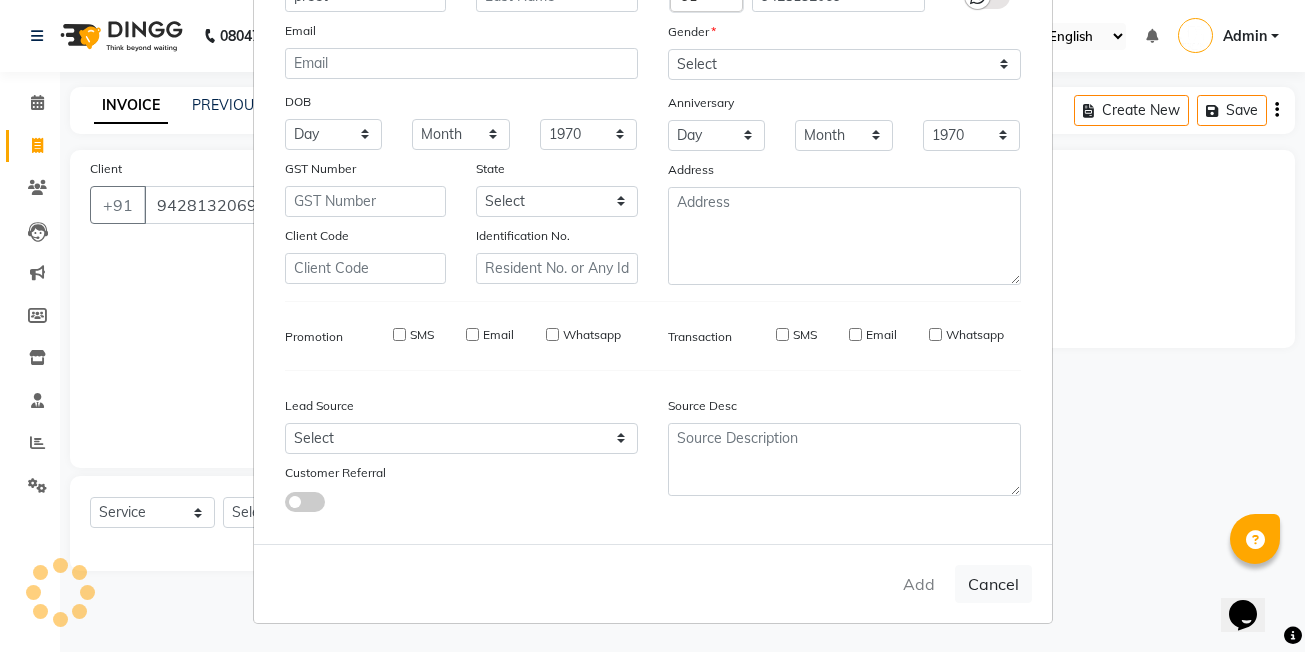 select 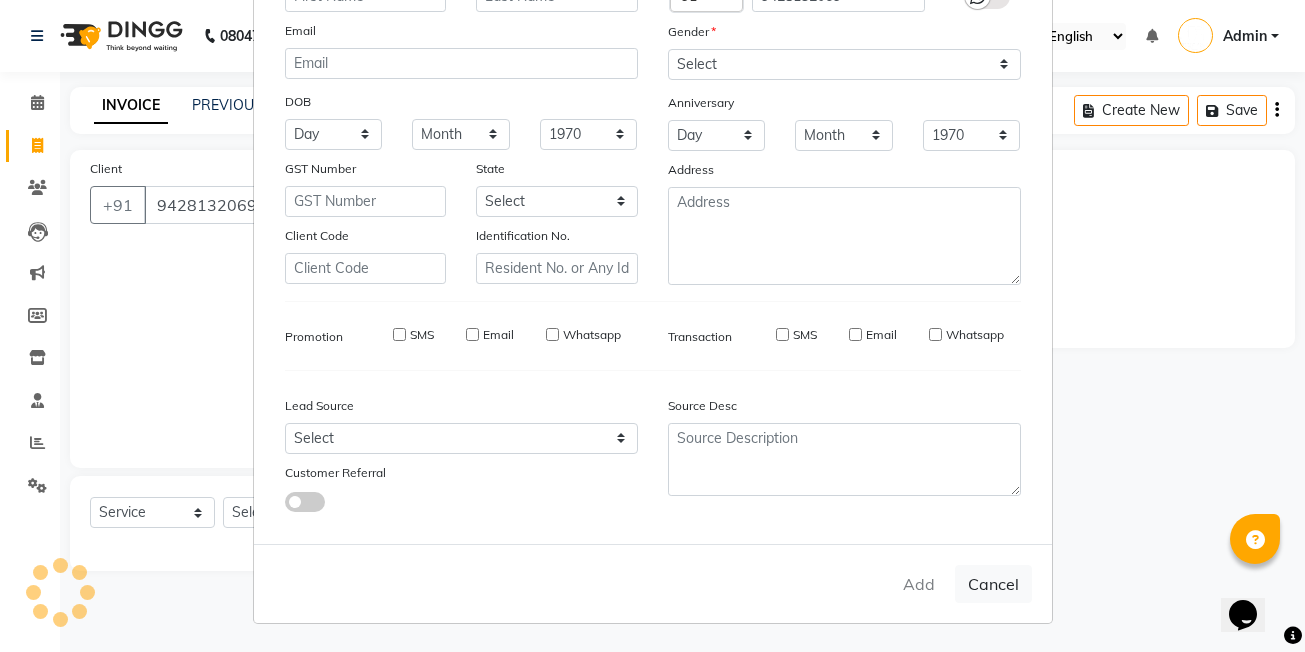 select 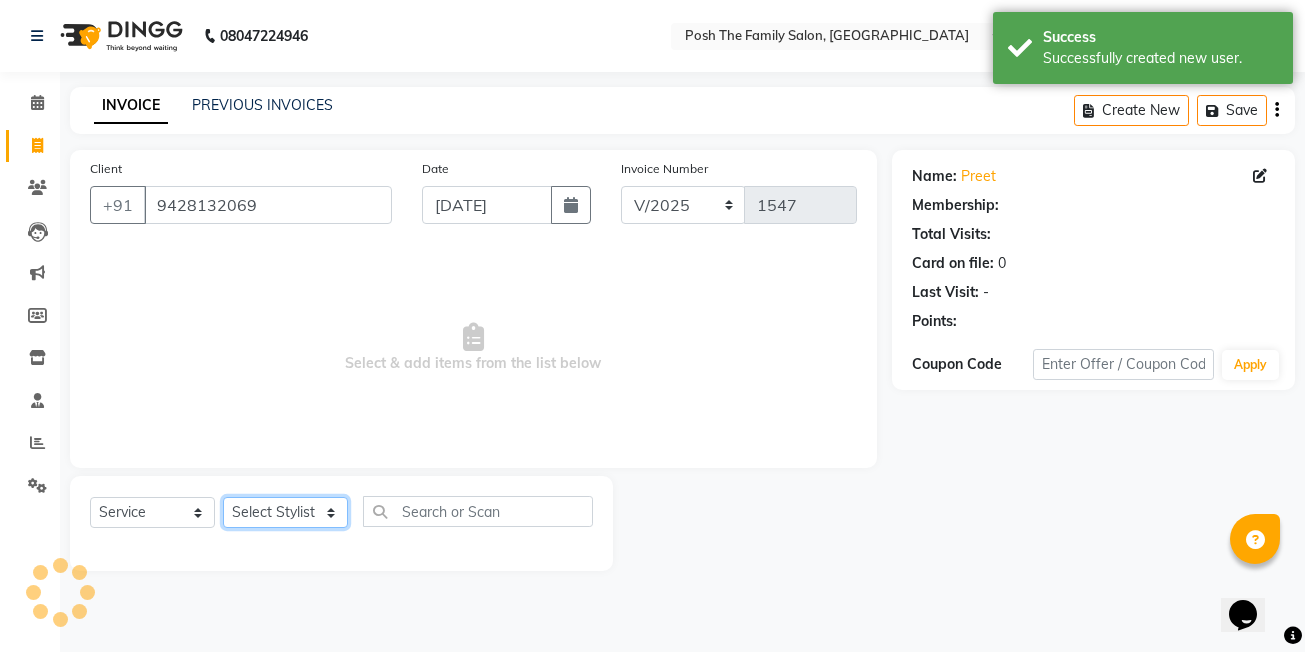 click on "Select Stylist [PERSON_NAME] [PERSON_NAME] VRMA [PERSON_NAME]  [PERSON_NAME] [PERSON_NAME] [PERSON_NAME] [PERSON_NAME] (OWNER) POSH [PERSON_NAME] [PERSON_NAME] [PERSON_NAME]  [PERSON_NAME] [PERSON_NAME] [PERSON_NAME]" 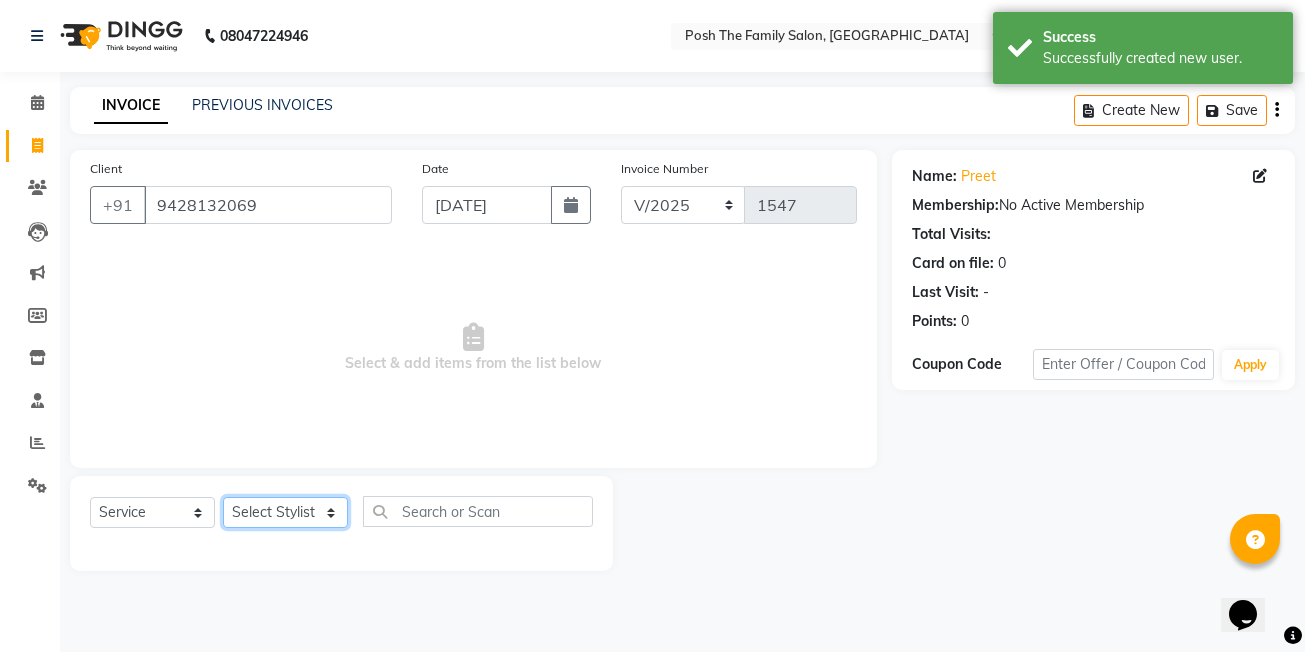 select on "63185" 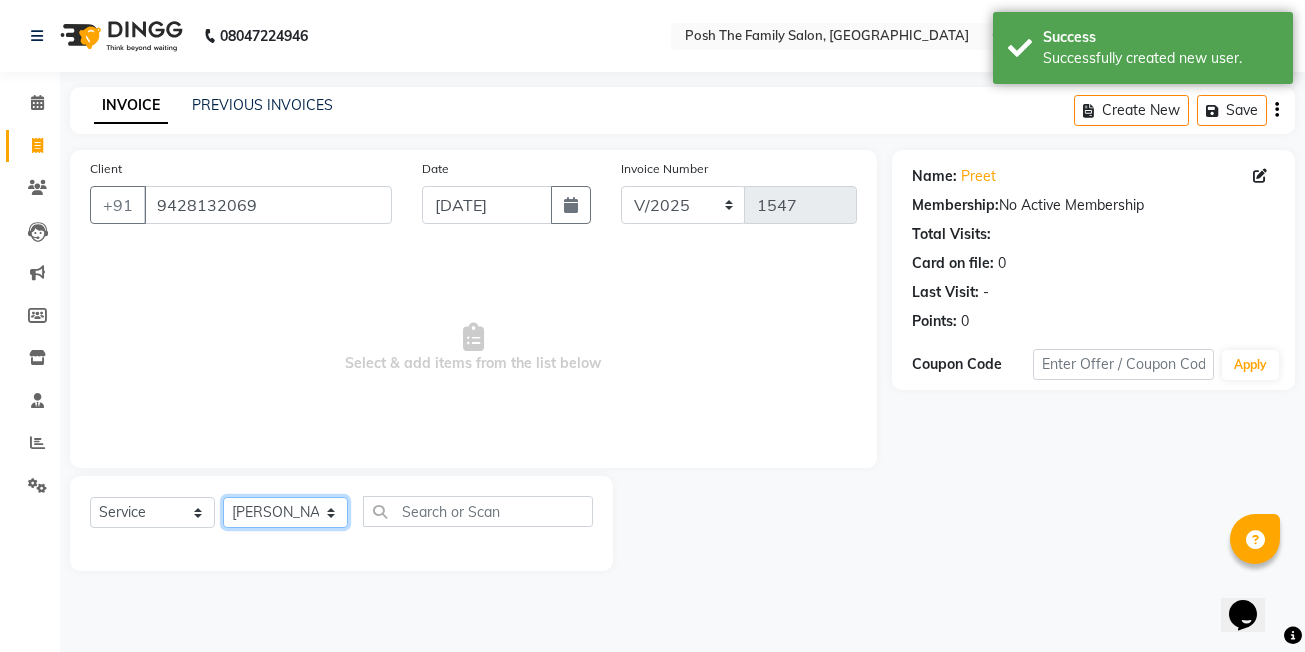 click on "Select Stylist [PERSON_NAME] [PERSON_NAME] VRMA [PERSON_NAME]  [PERSON_NAME] [PERSON_NAME] [PERSON_NAME] [PERSON_NAME] (OWNER) POSH [PERSON_NAME] [PERSON_NAME] [PERSON_NAME]  [PERSON_NAME] [PERSON_NAME] [PERSON_NAME]" 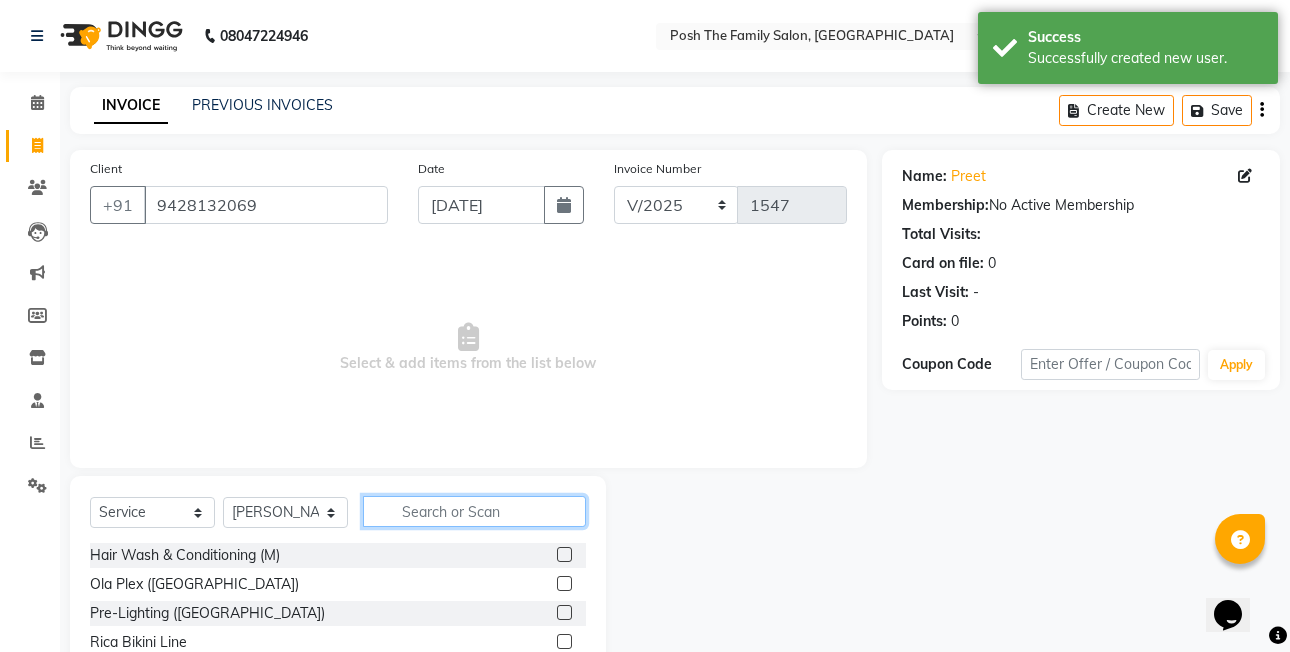 click 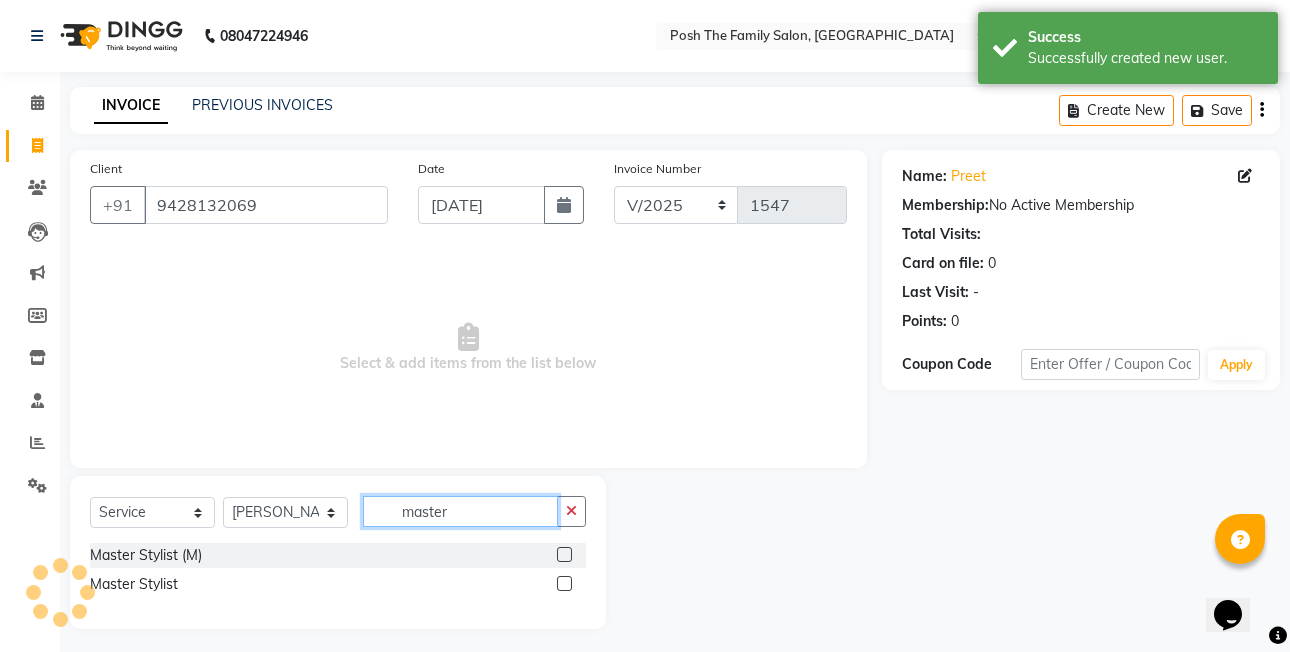 type on "master" 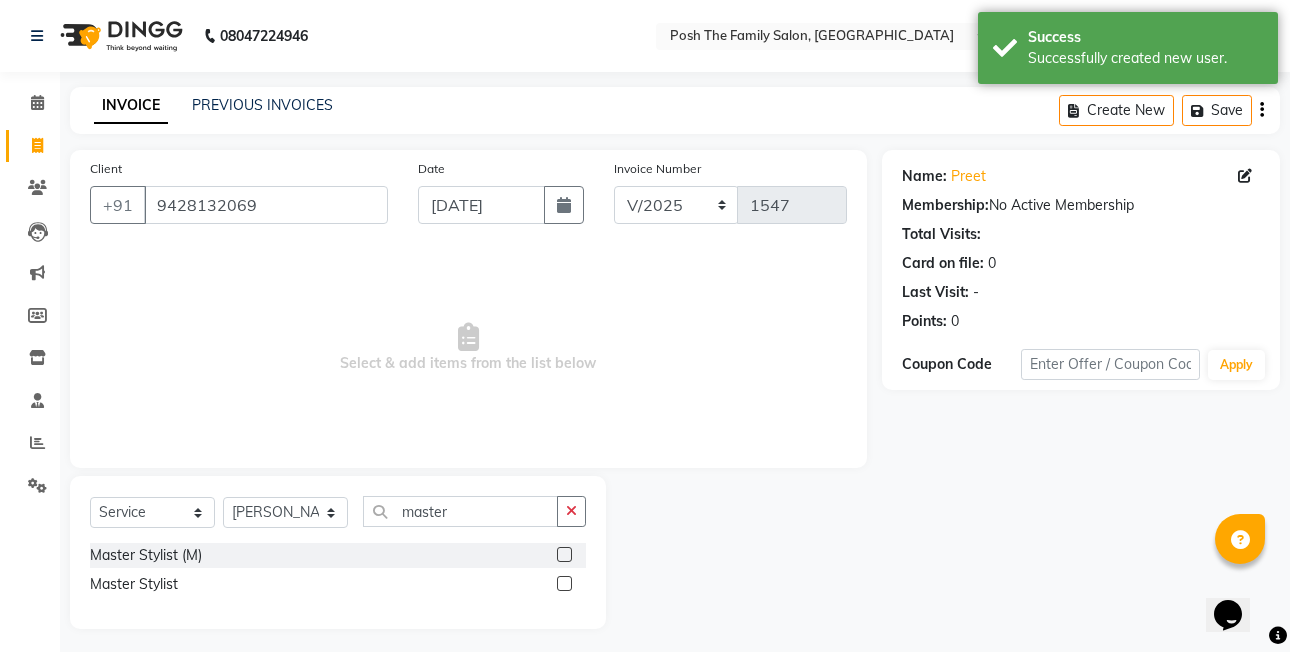 click 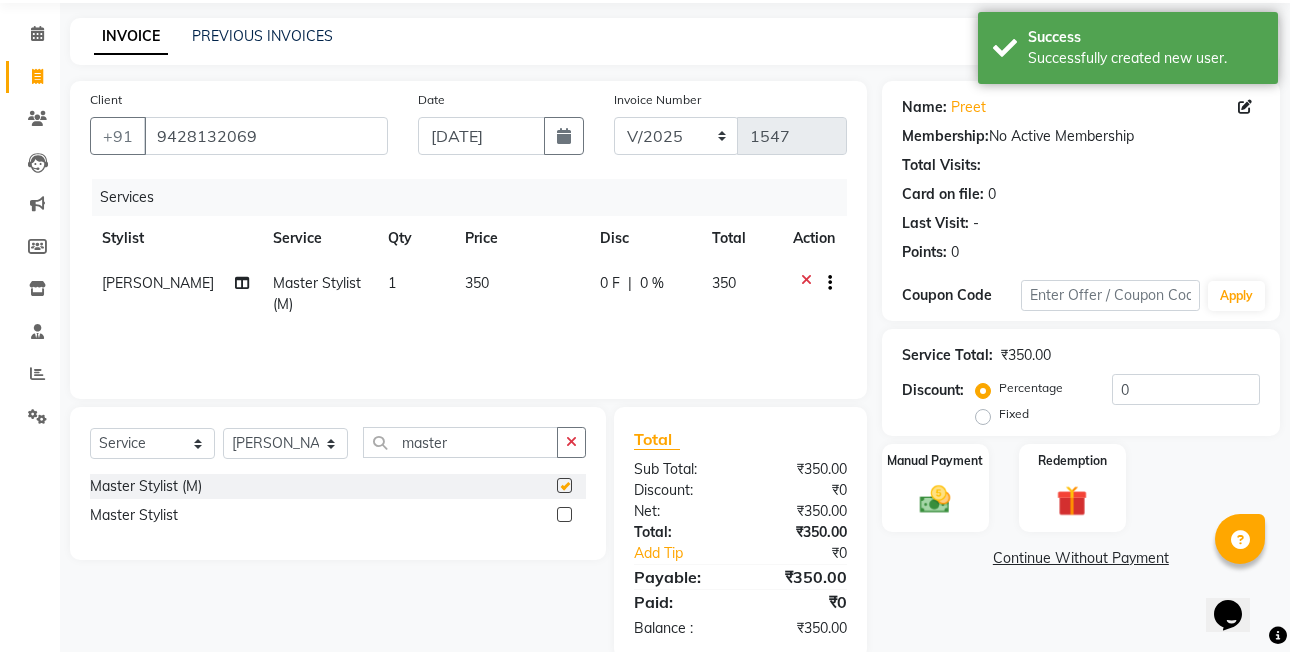 scroll, scrollTop: 106, scrollLeft: 0, axis: vertical 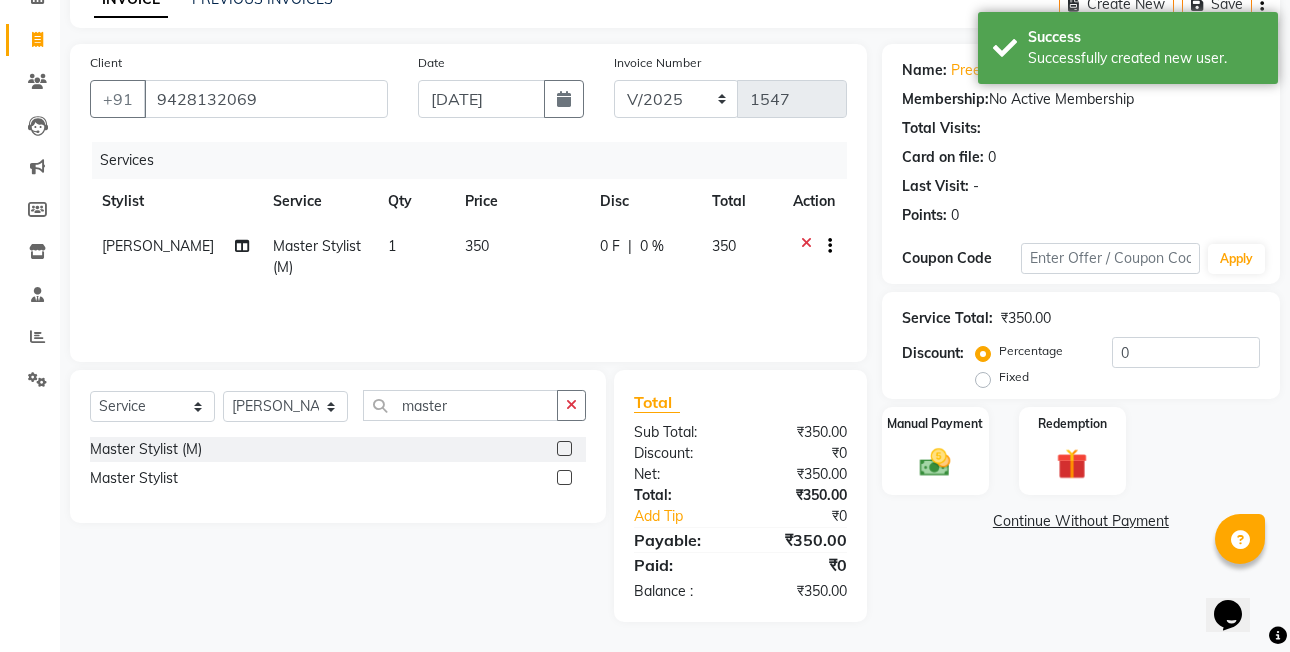 checkbox on "false" 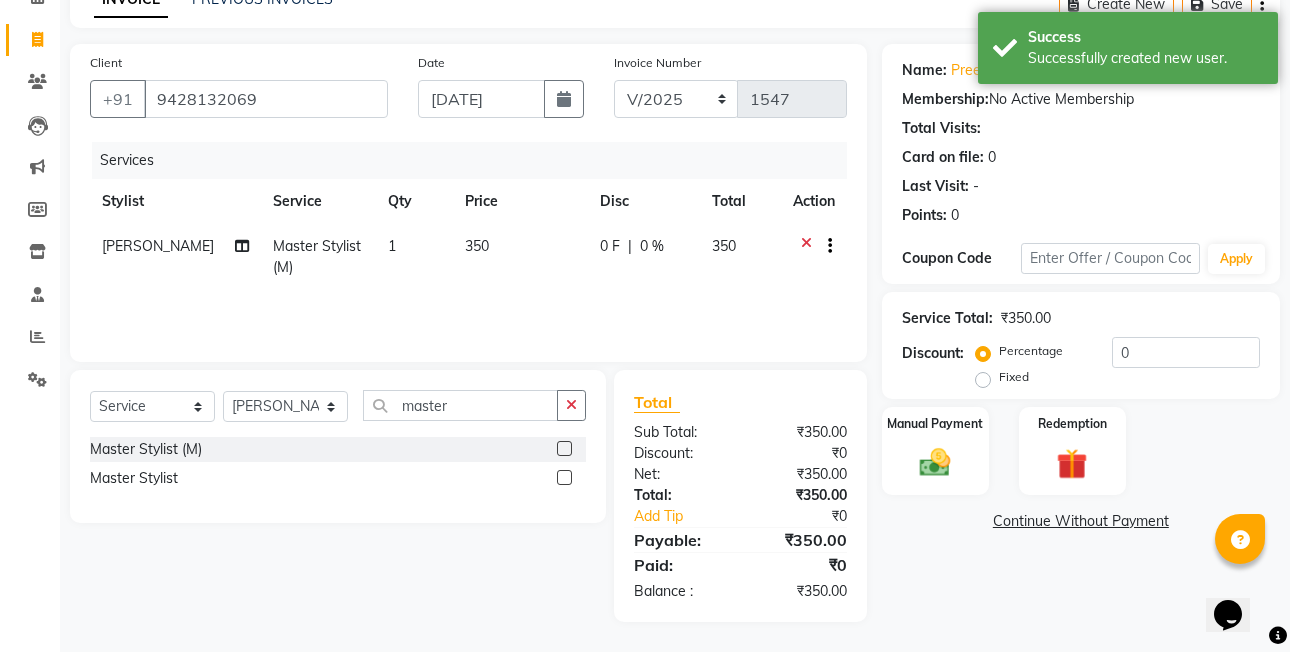 click on "Fixed" 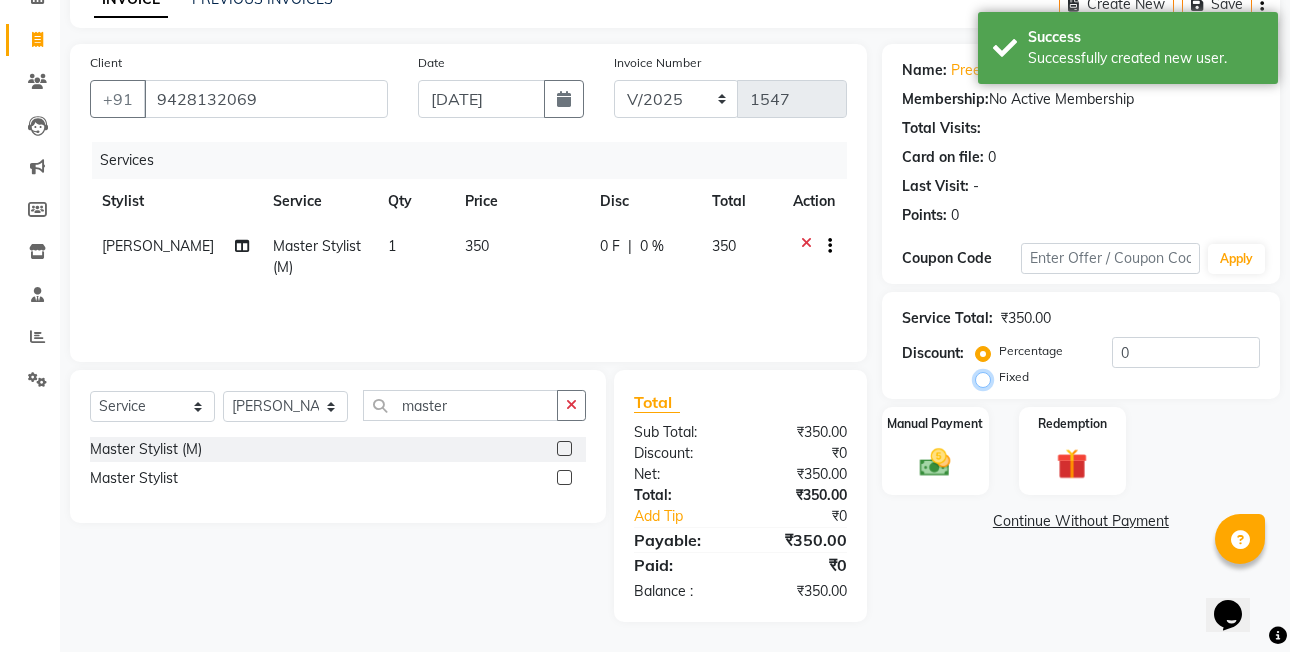 click on "Fixed" at bounding box center (987, 377) 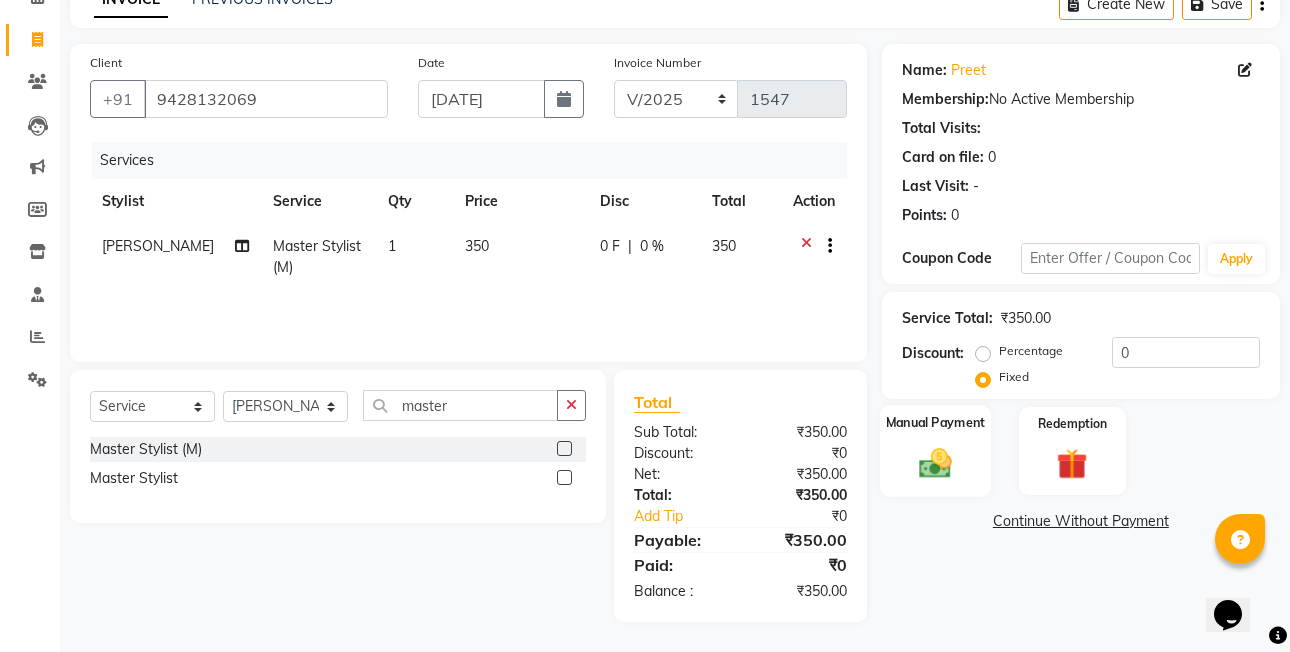 click 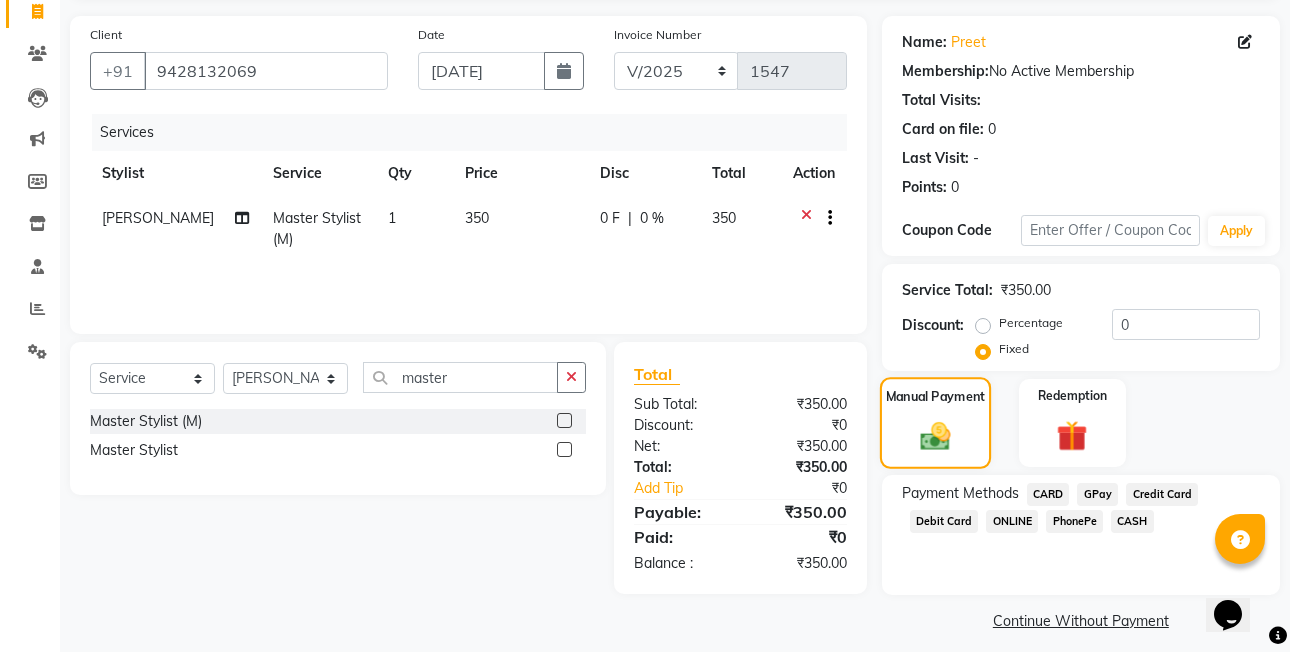 scroll, scrollTop: 148, scrollLeft: 0, axis: vertical 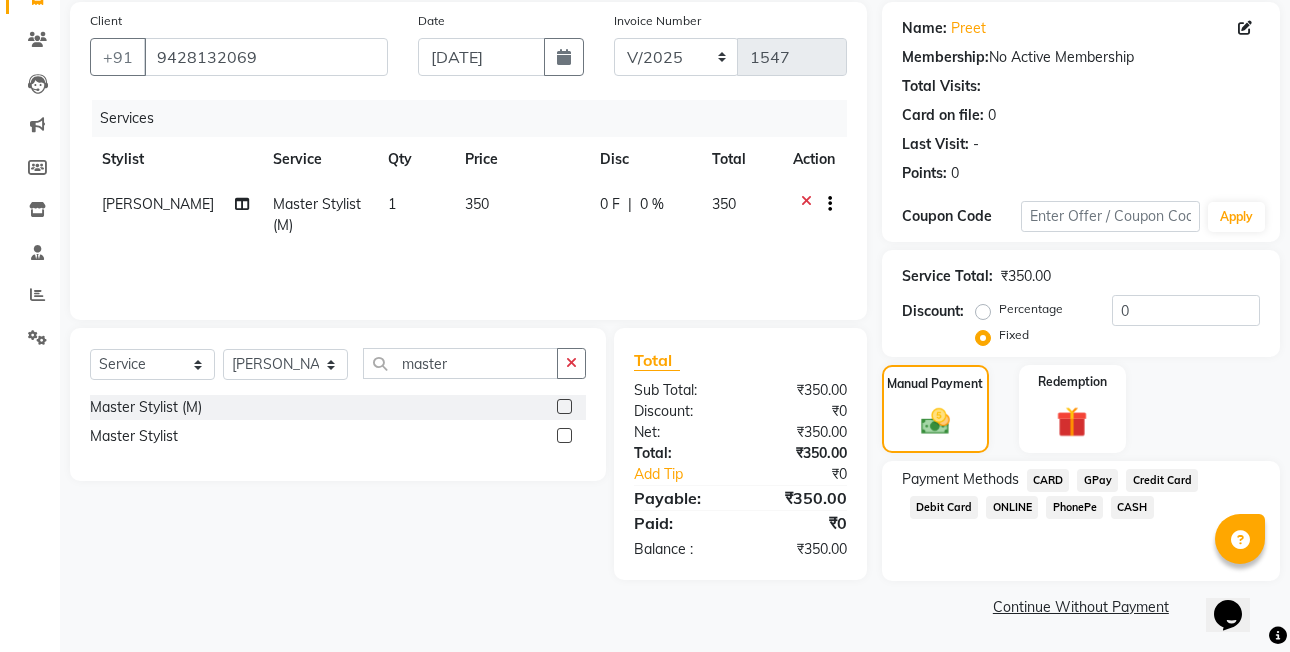 drag, startPoint x: 1072, startPoint y: 502, endPoint x: 1070, endPoint y: 491, distance: 11.18034 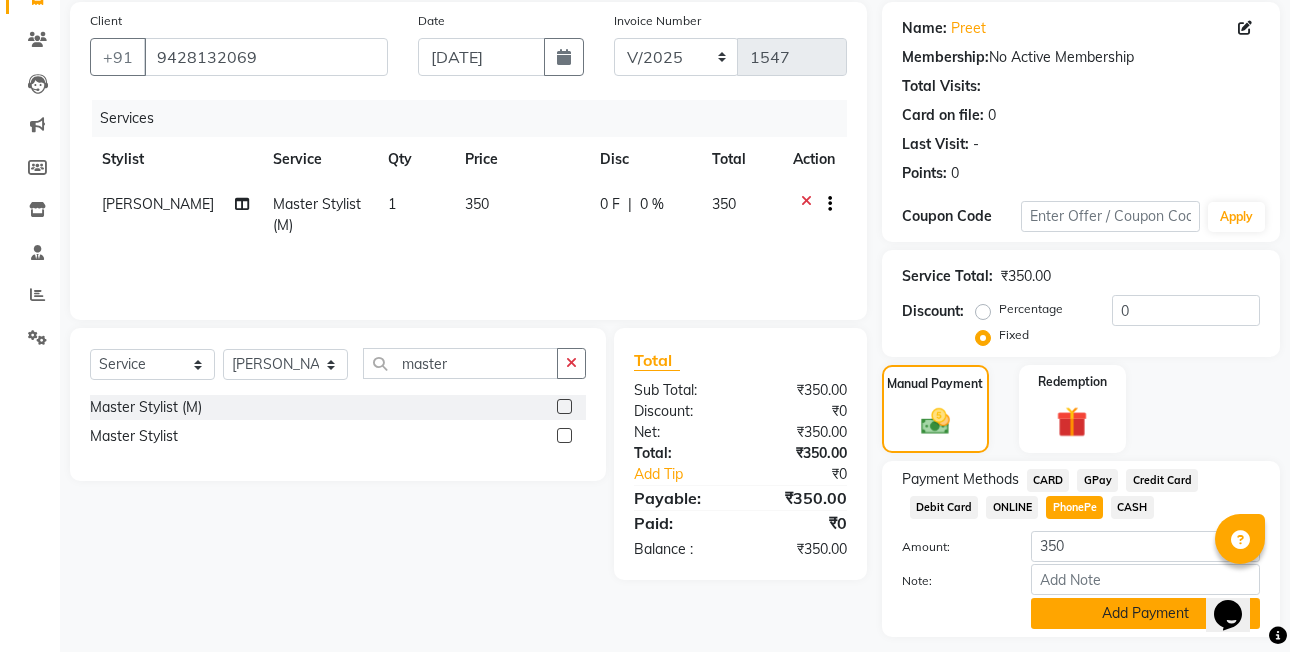 click on "Add Payment" 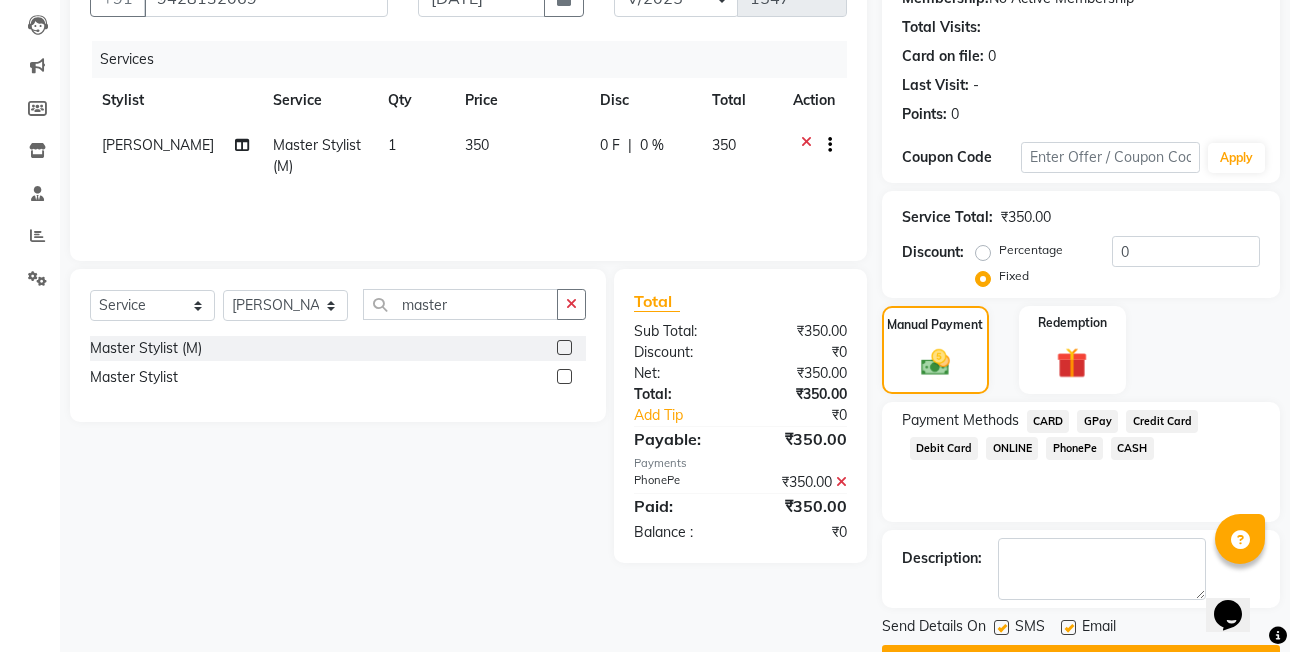 scroll, scrollTop: 261, scrollLeft: 0, axis: vertical 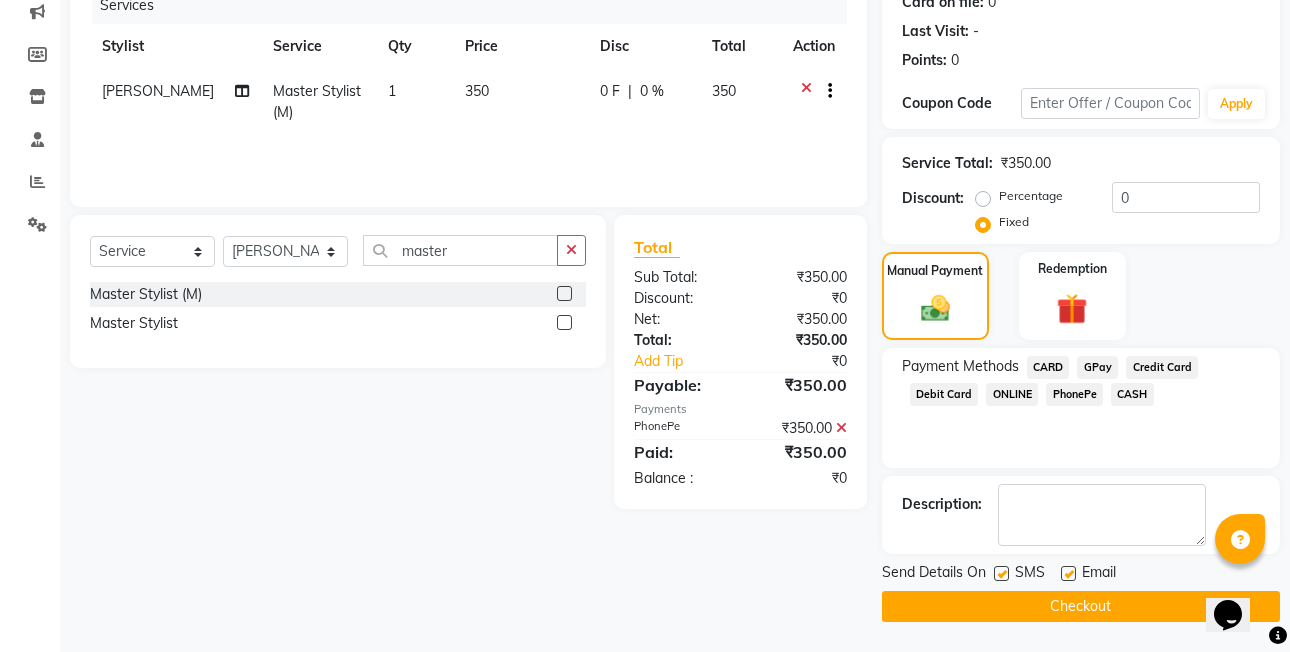 click on "Checkout" 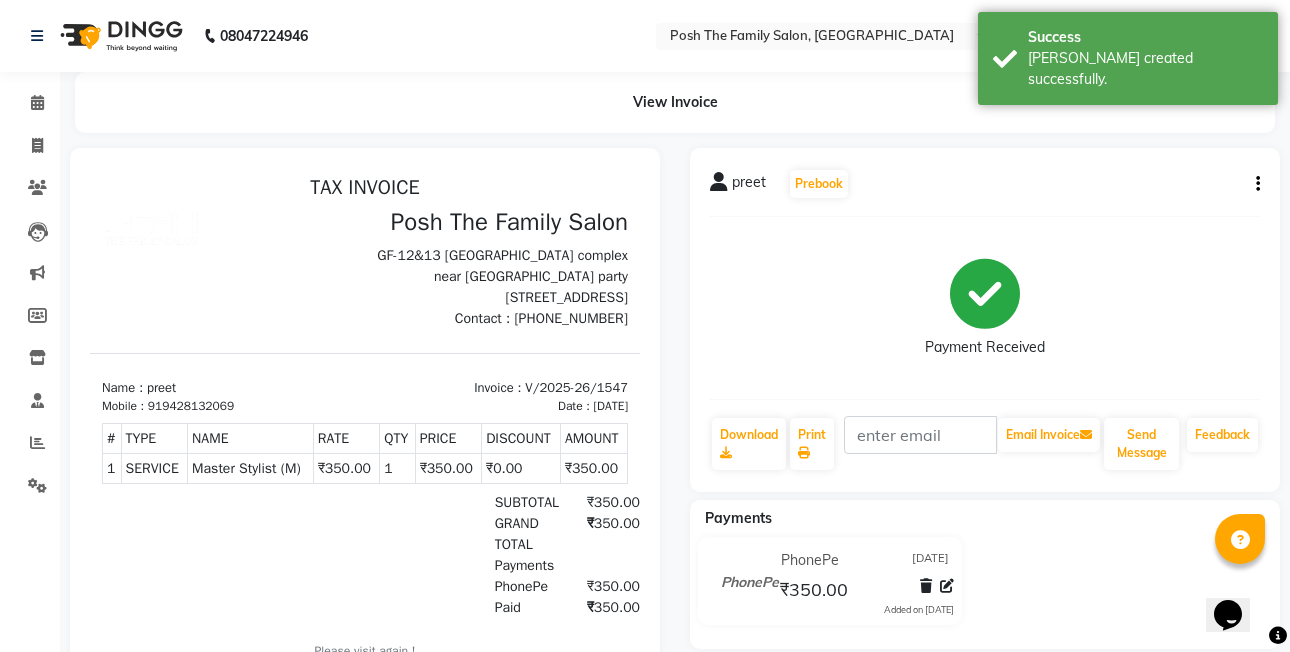 scroll, scrollTop: 0, scrollLeft: 0, axis: both 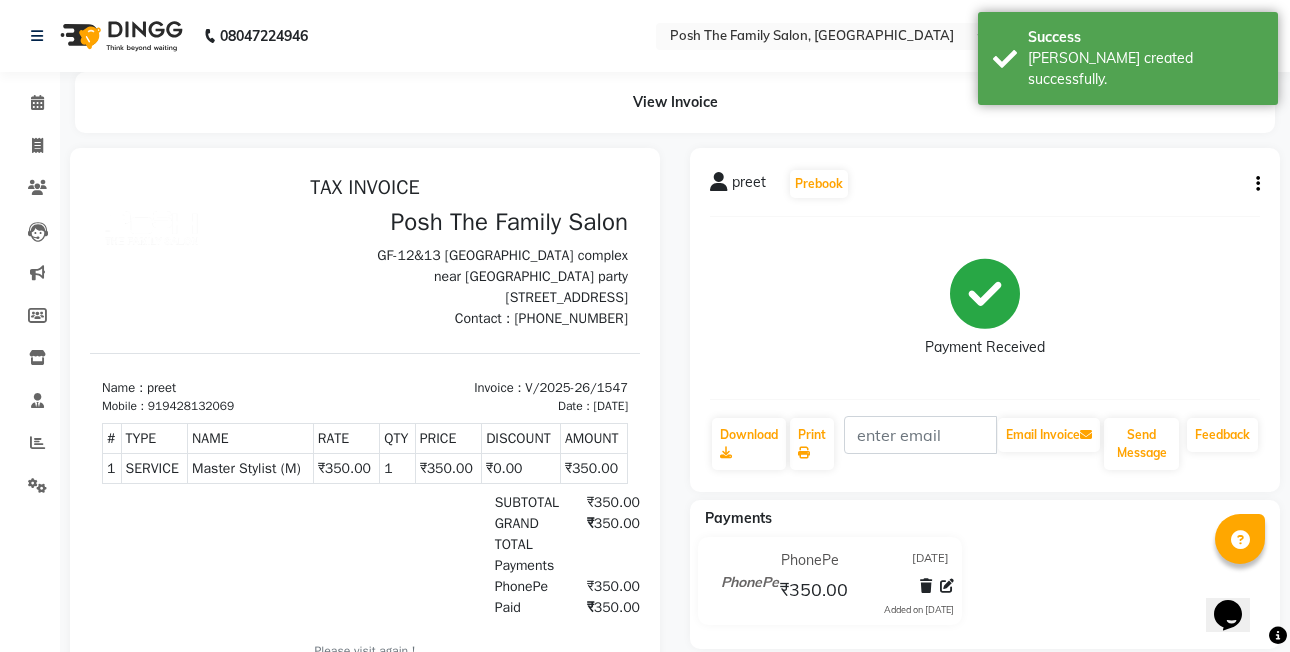 click on "preet   Prebook" 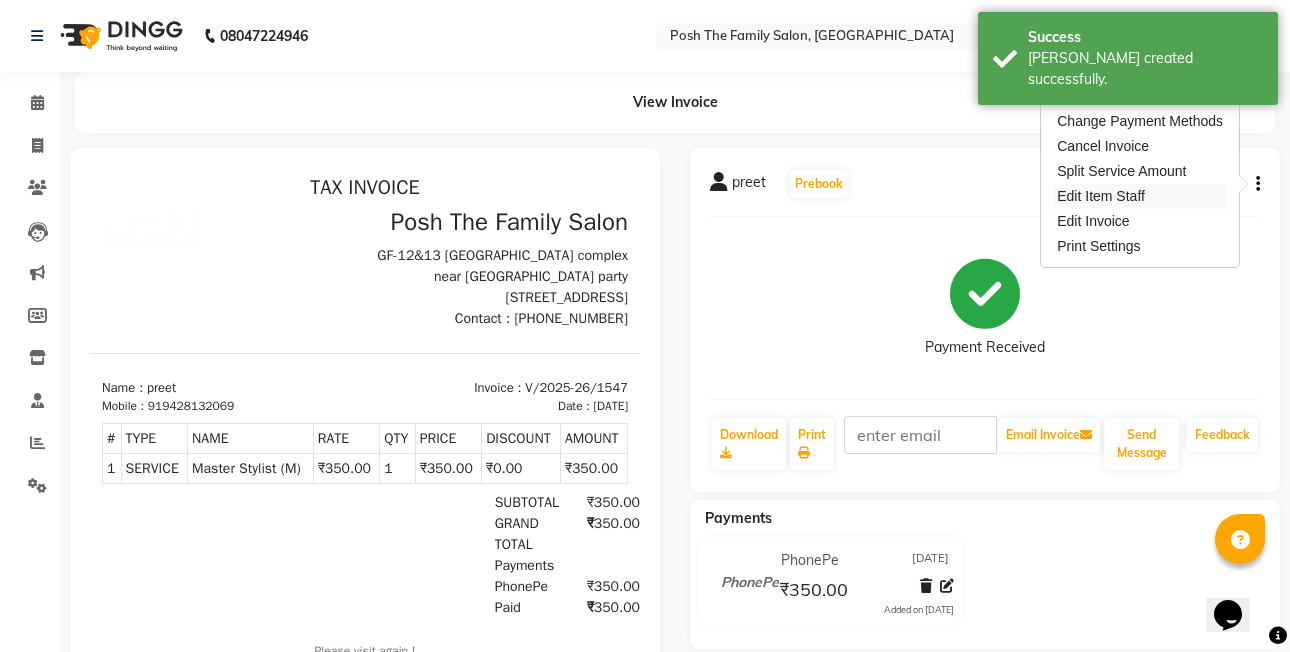 click on "Edit Item Staff" at bounding box center [1140, 196] 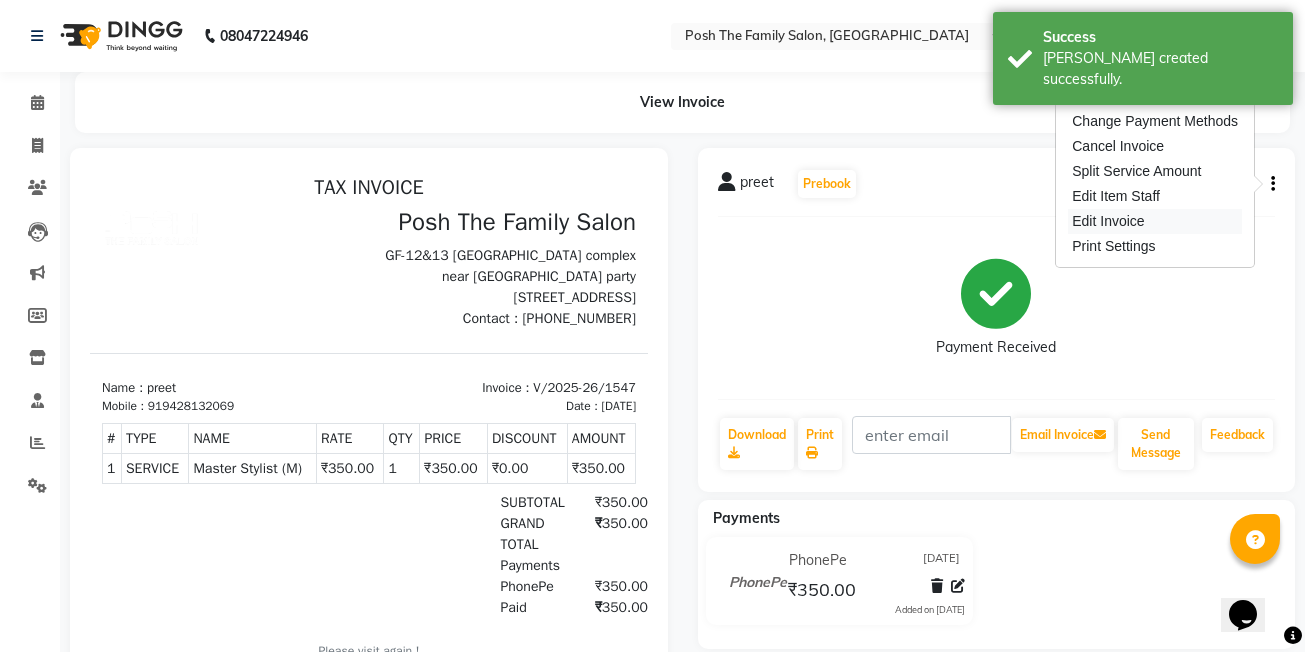 select on "63185" 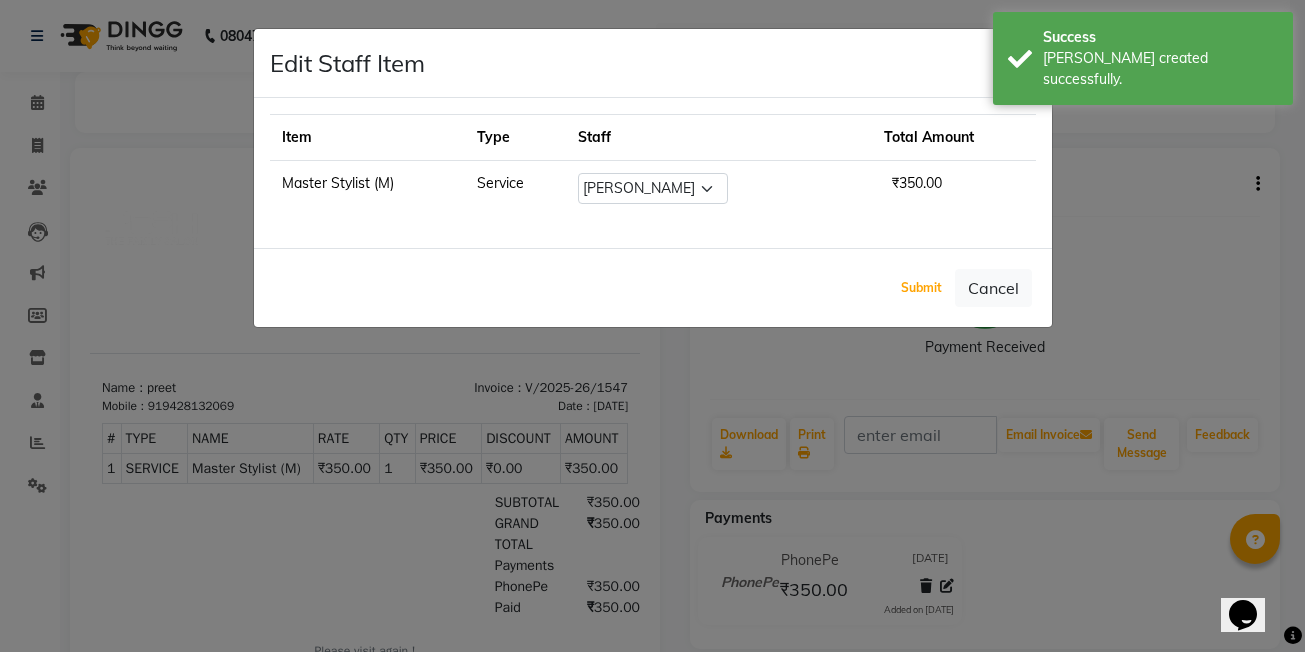 drag, startPoint x: 940, startPoint y: 290, endPoint x: 923, endPoint y: 285, distance: 17.720045 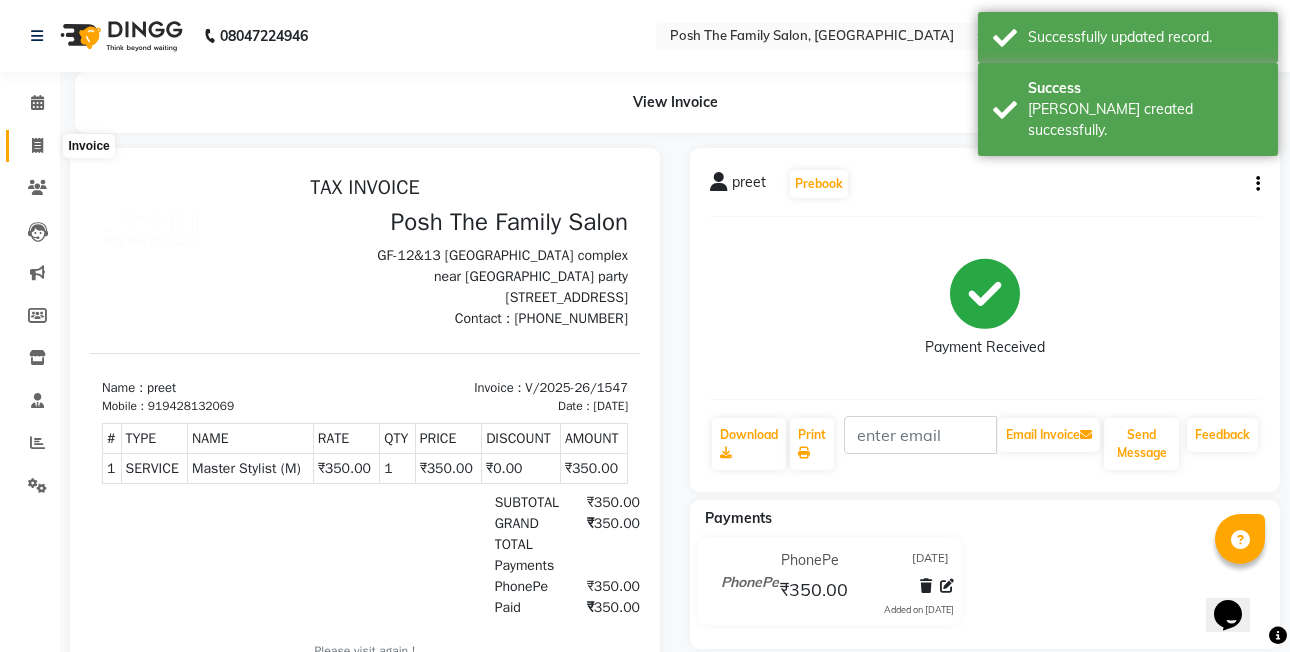 click 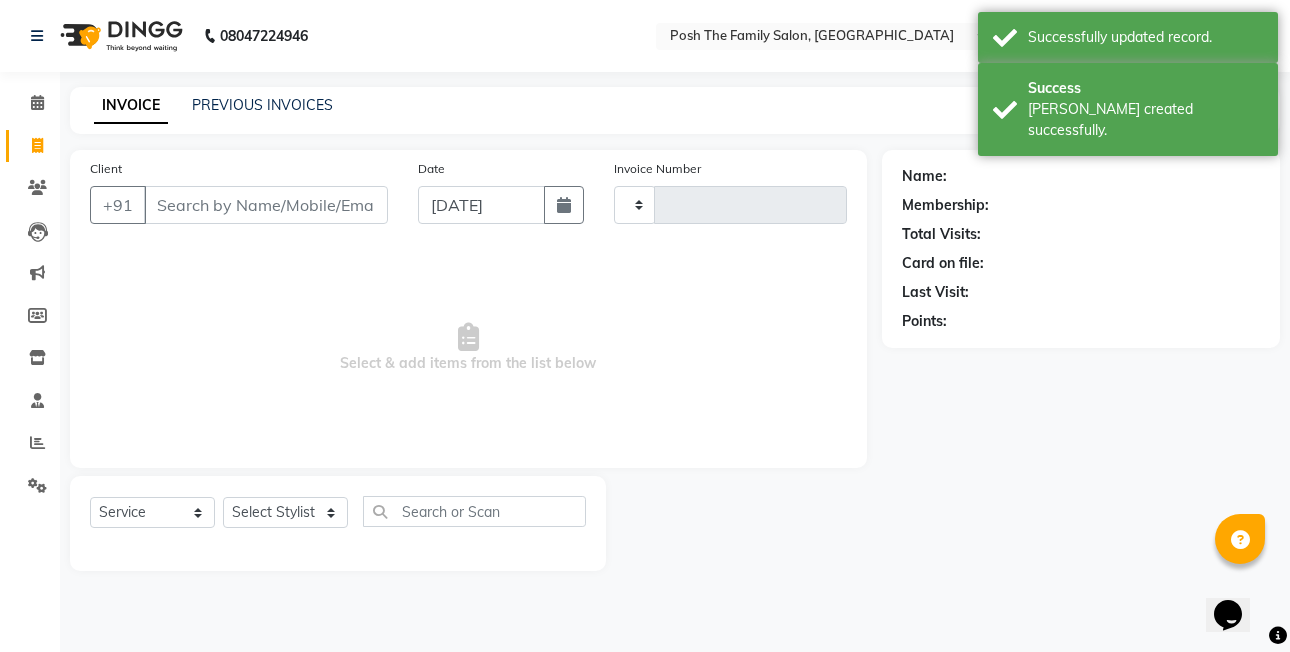 type on "1548" 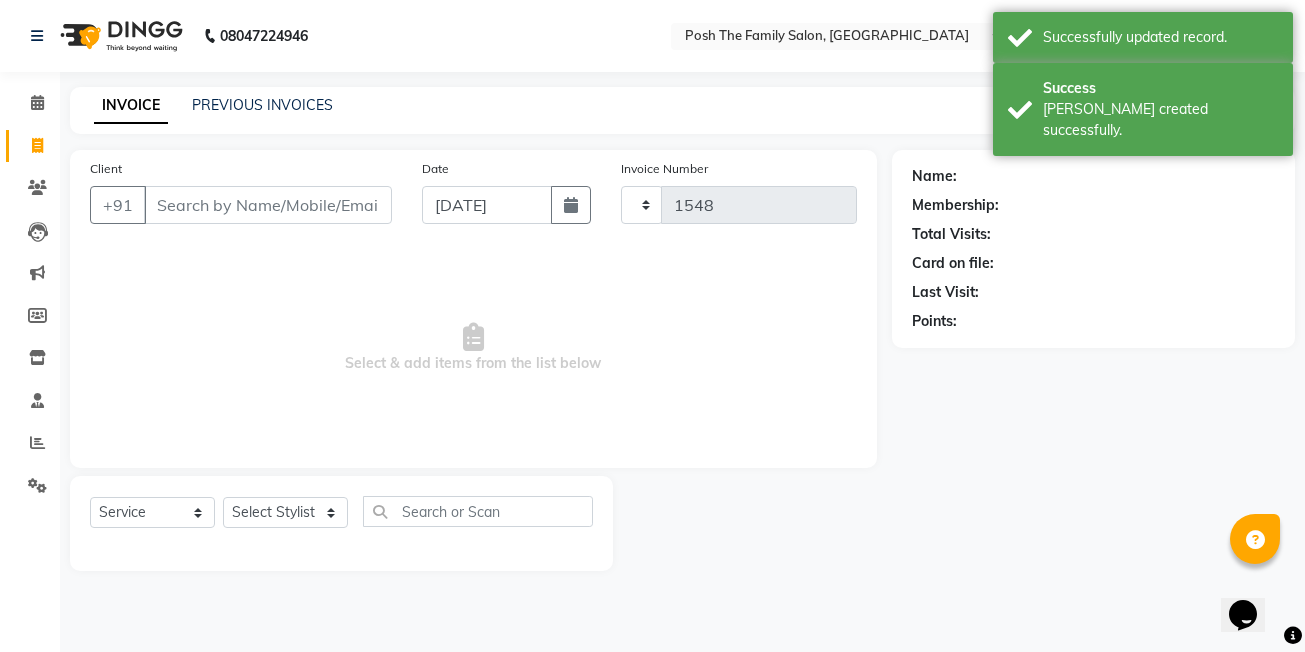 select on "6199" 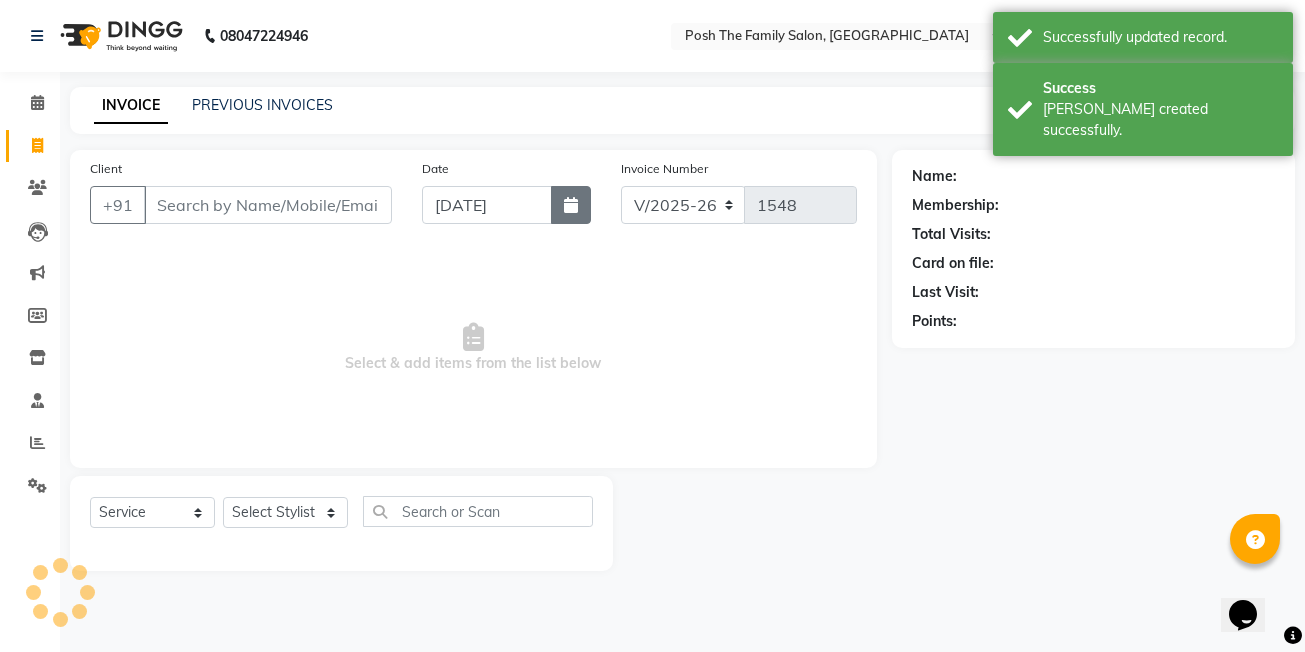 click 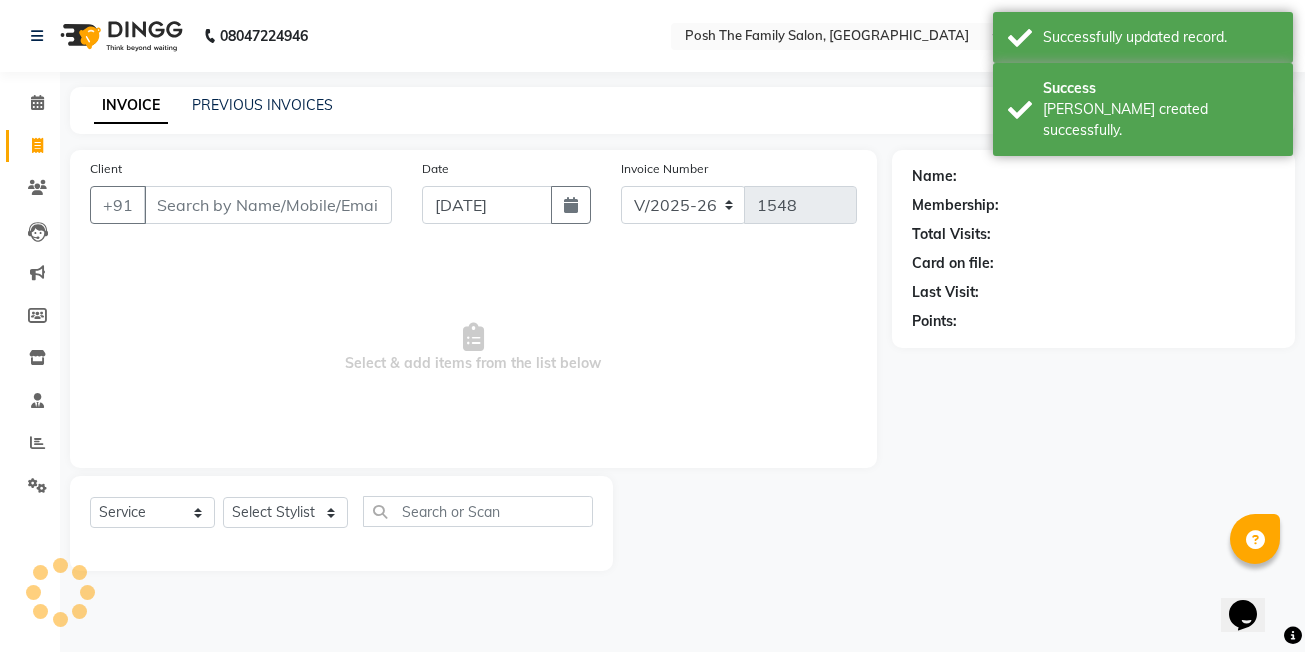 select on "7" 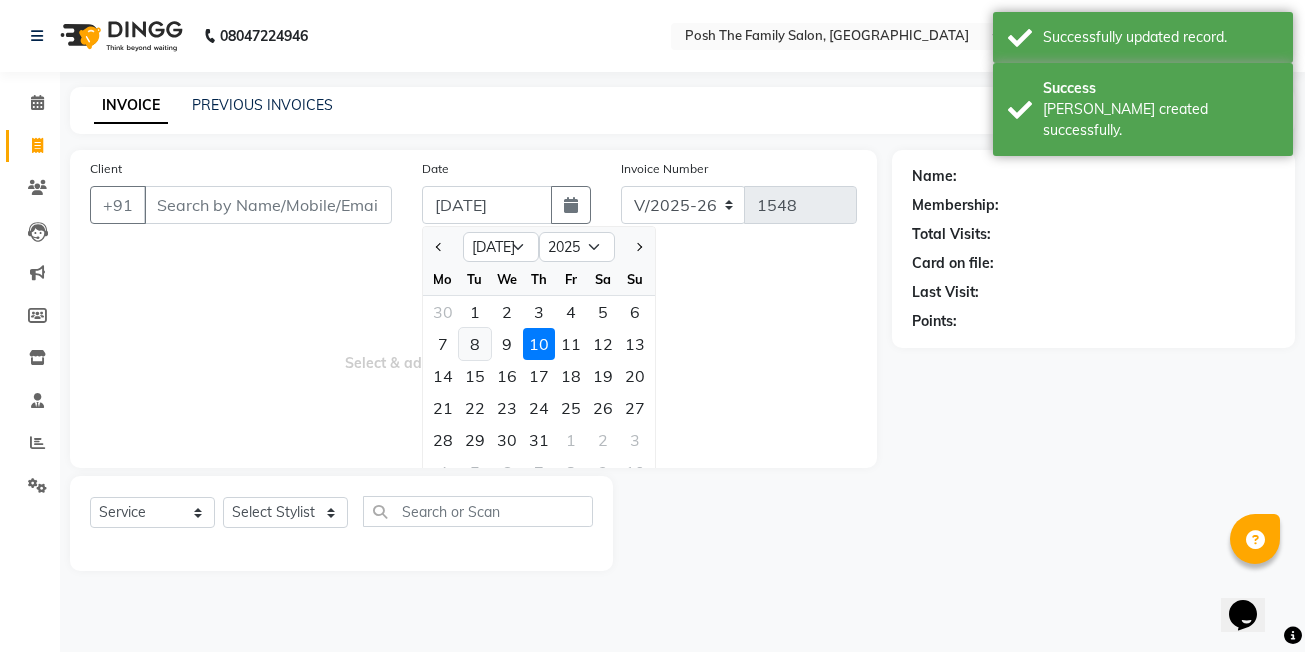 click on "8" 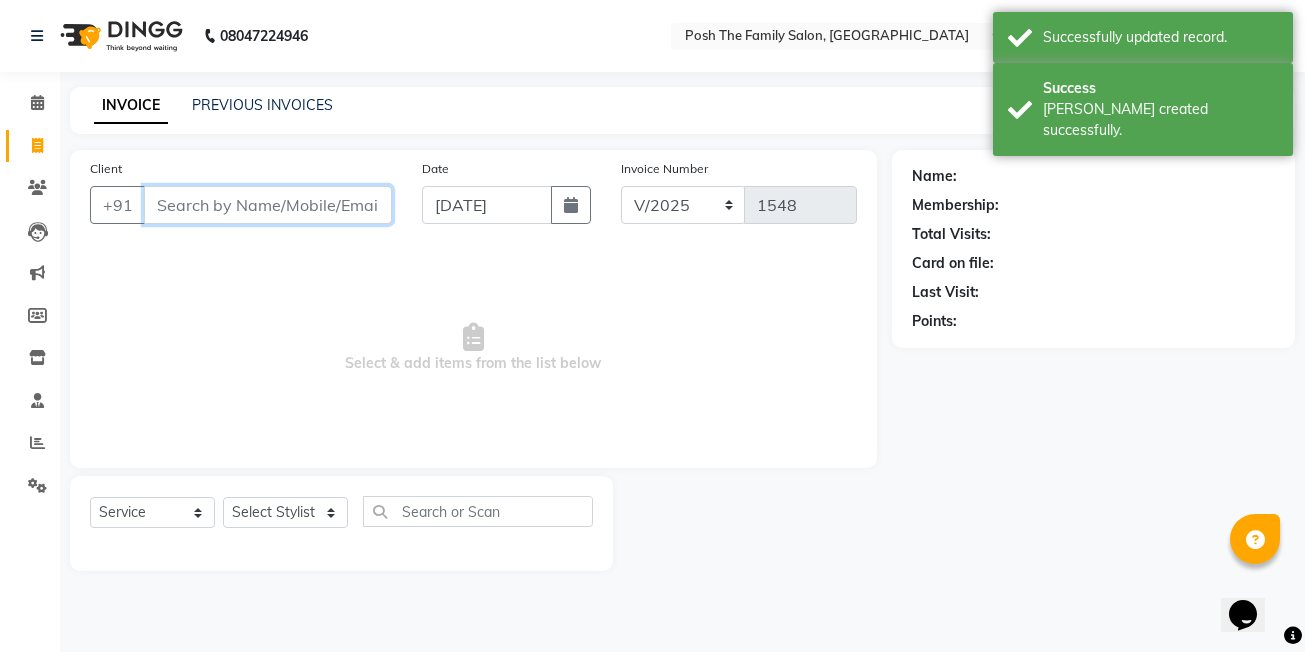 click on "Client" at bounding box center (268, 205) 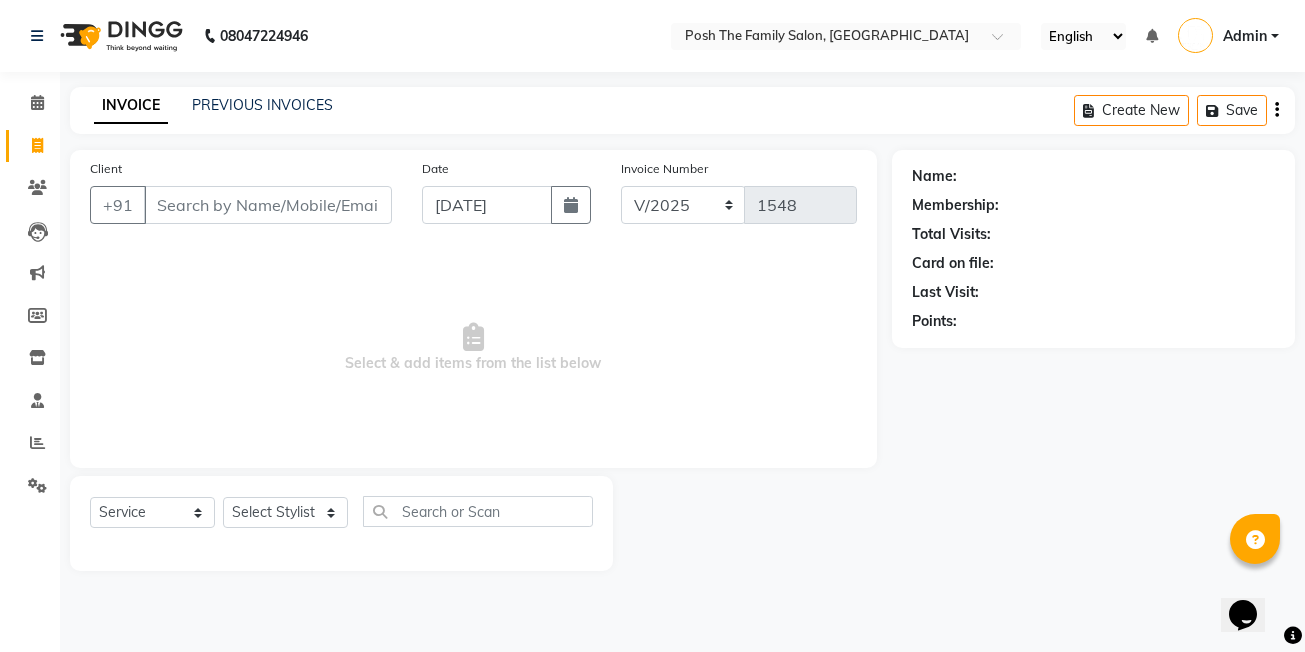 click on "Select & add items from the list below" at bounding box center [473, 348] 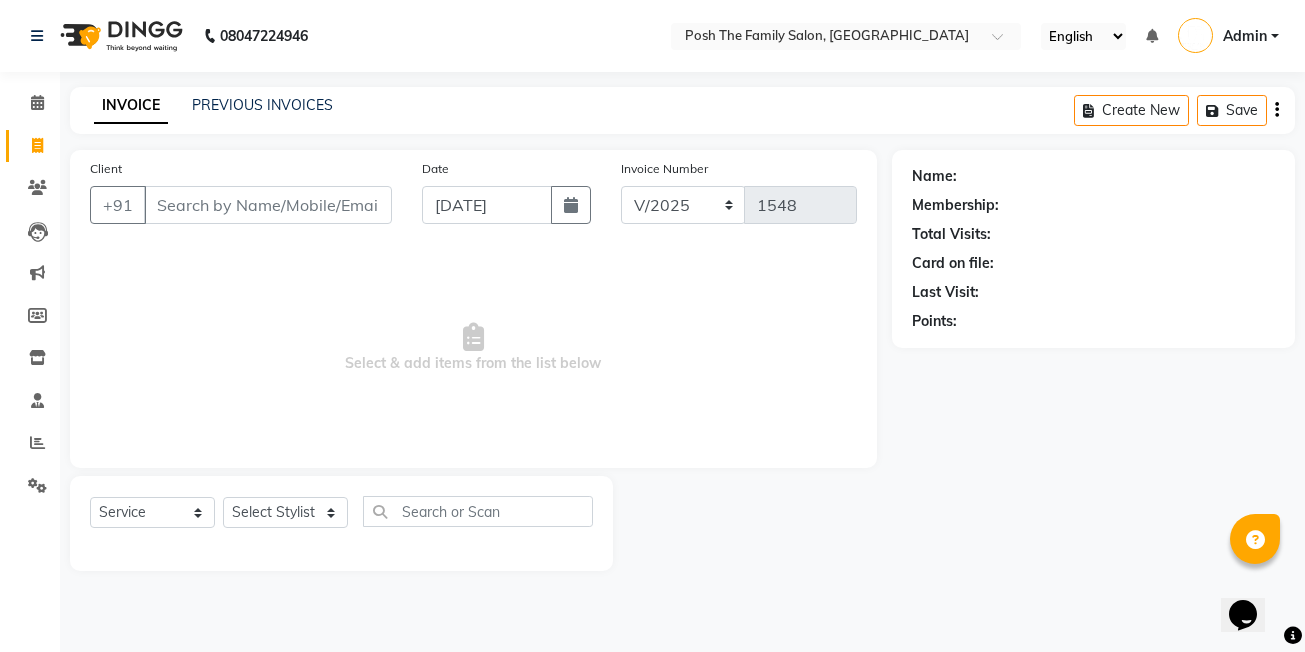 click on "INVOICE PREVIOUS INVOICES" 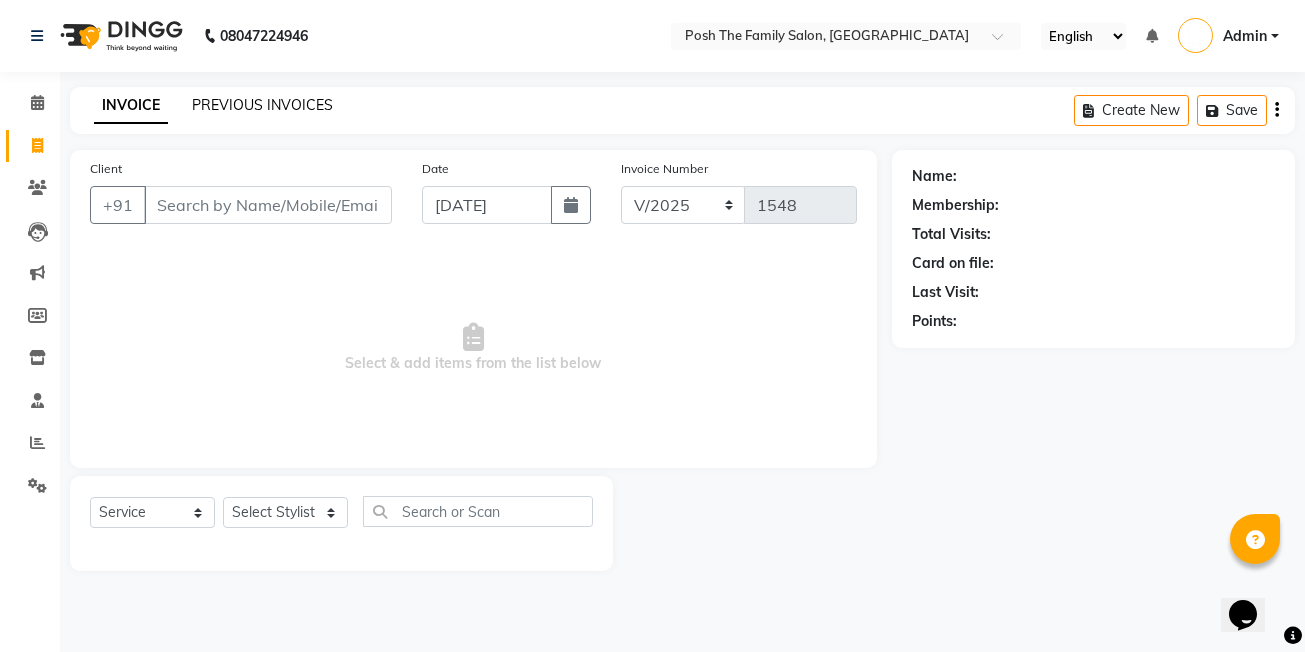 click on "PREVIOUS INVOICES" 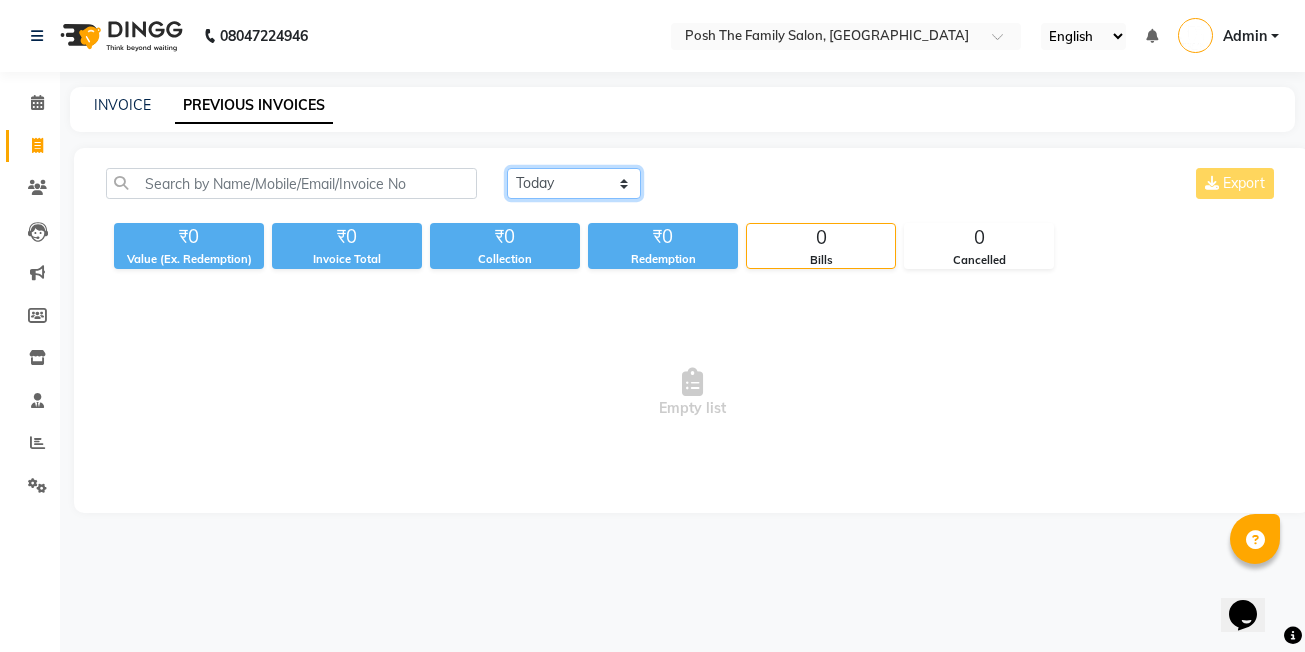 click on "[DATE] [DATE] Custom Range" 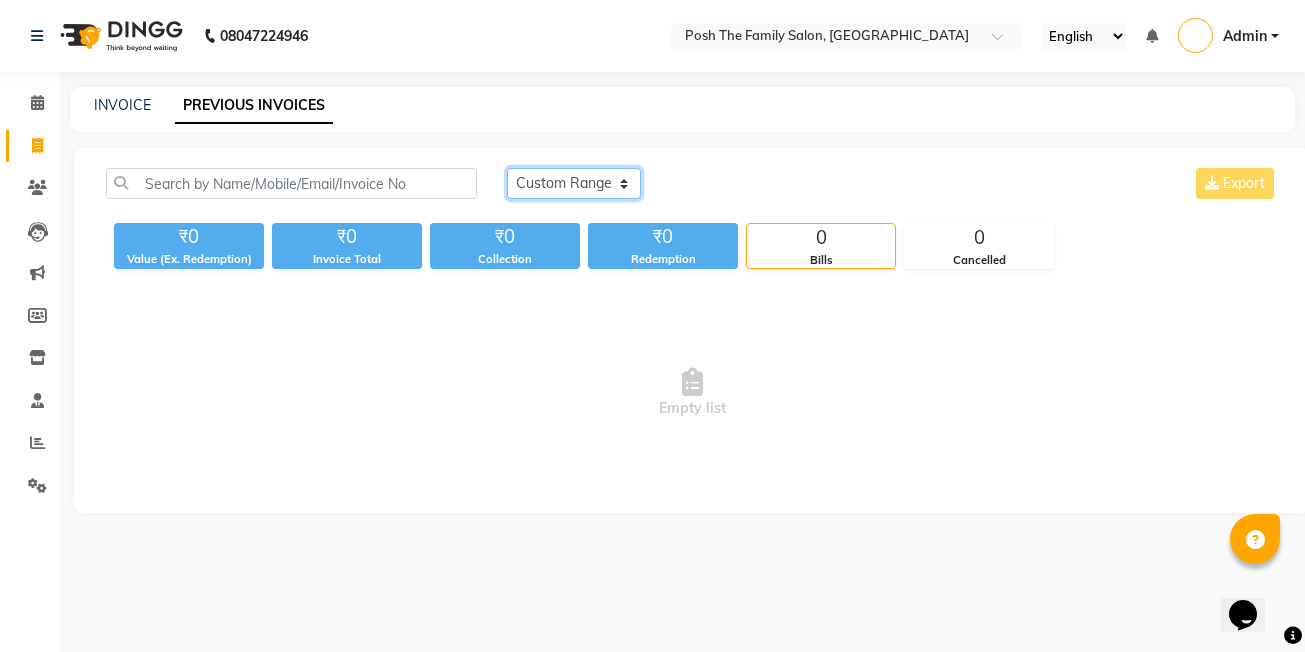 click on "[DATE] [DATE] Custom Range" 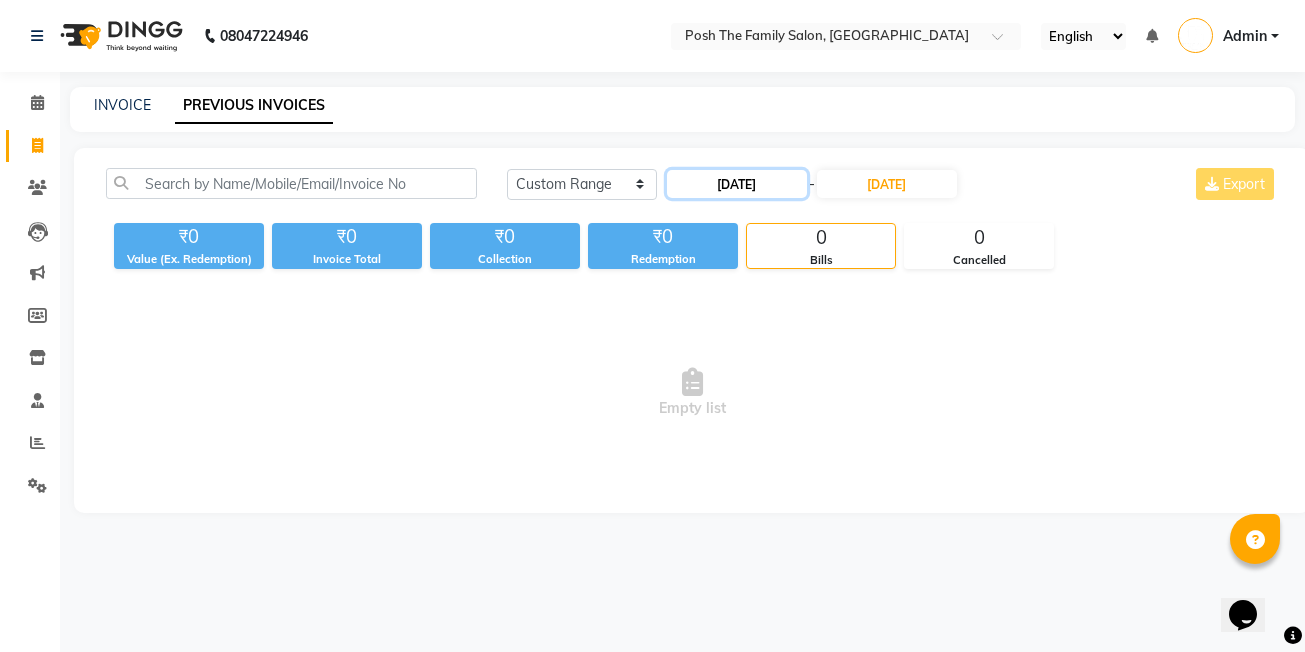 click on "[DATE]" 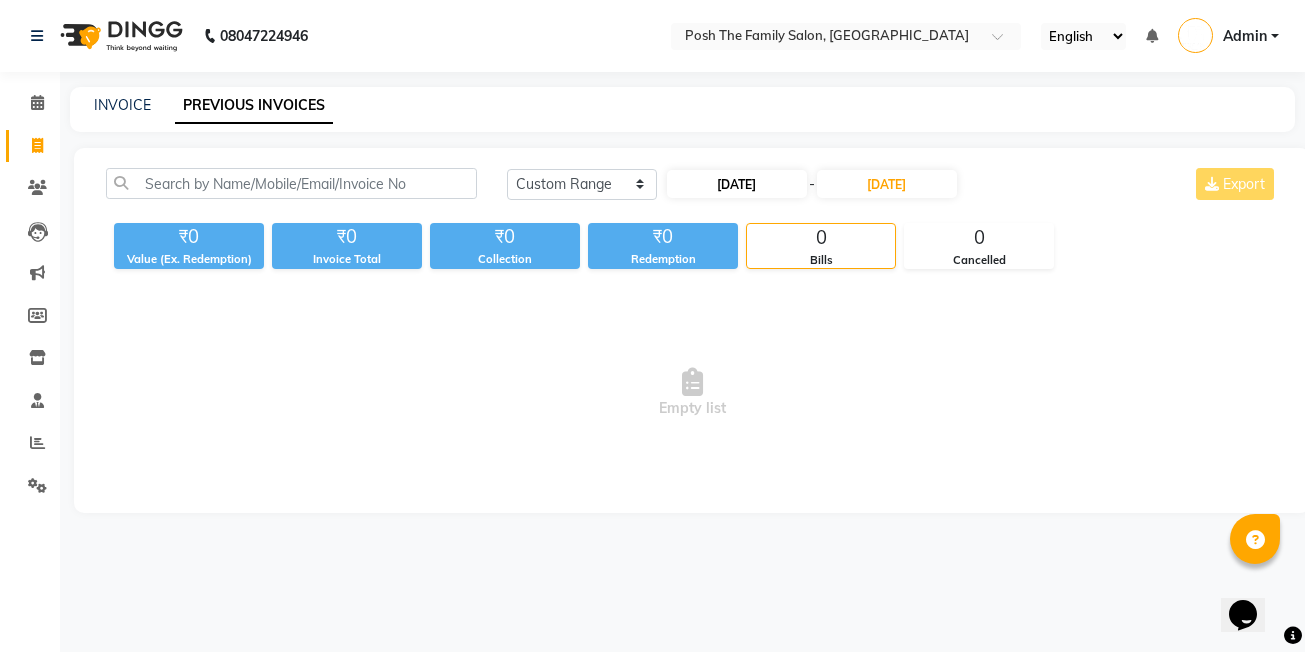 select on "7" 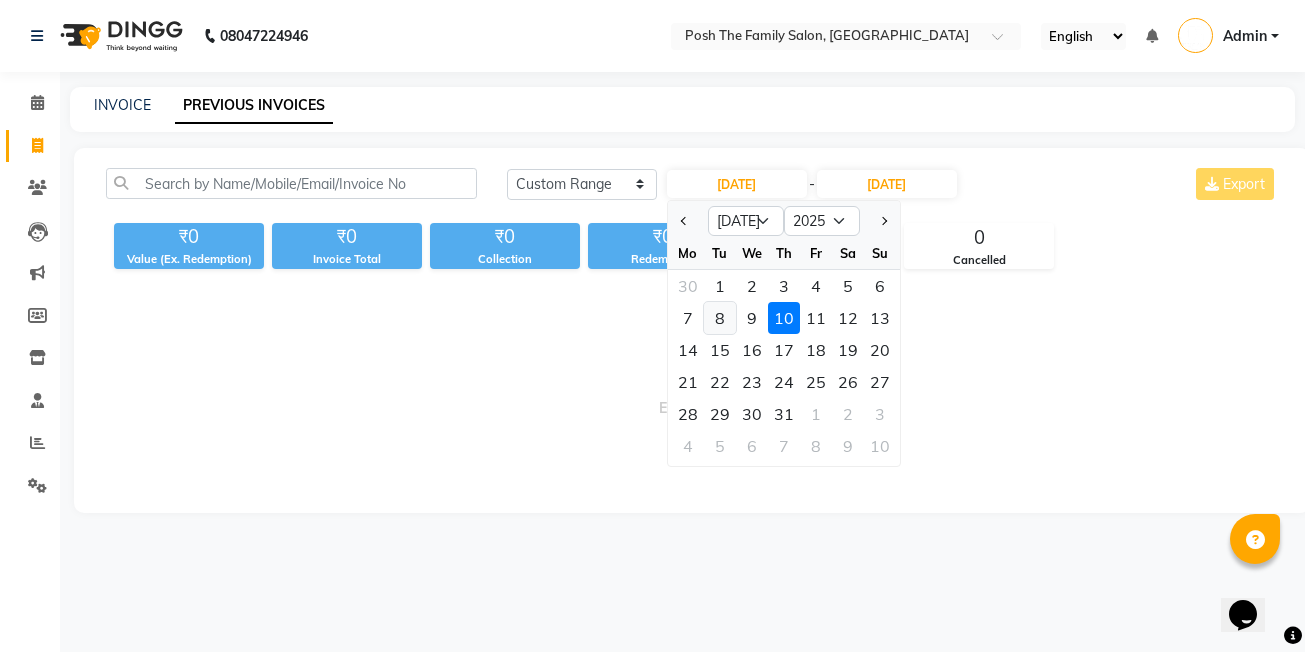 click on "8" 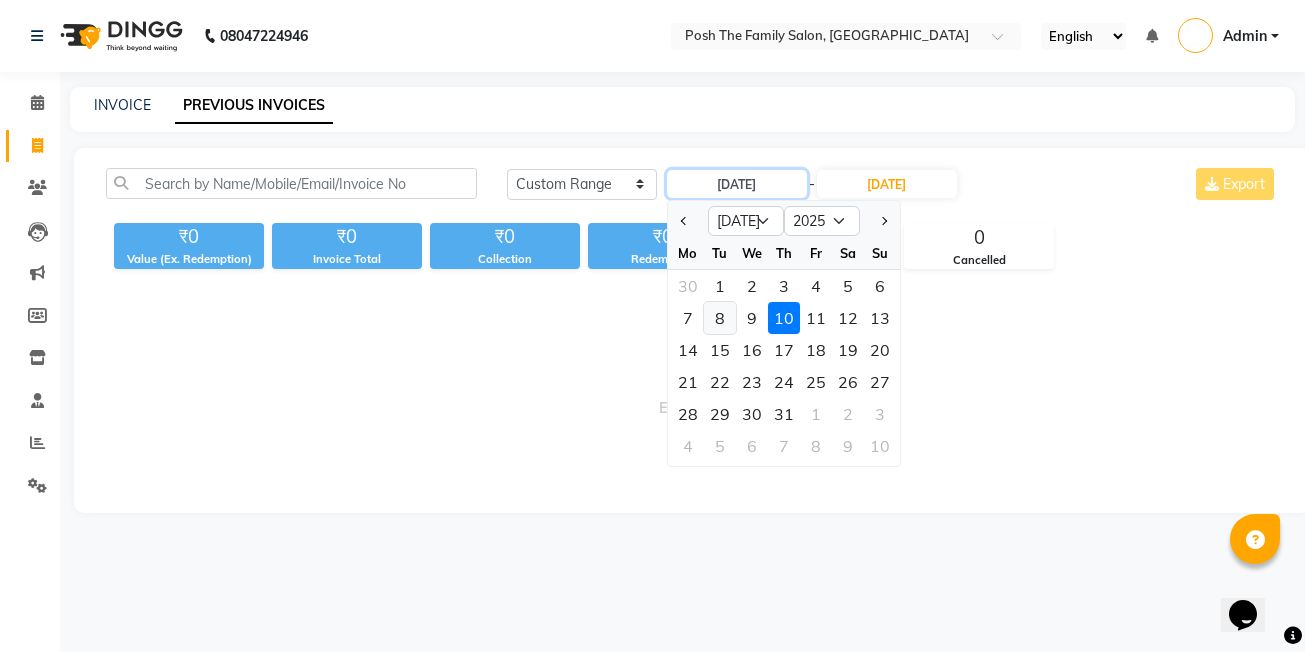 type on "08-07-2025" 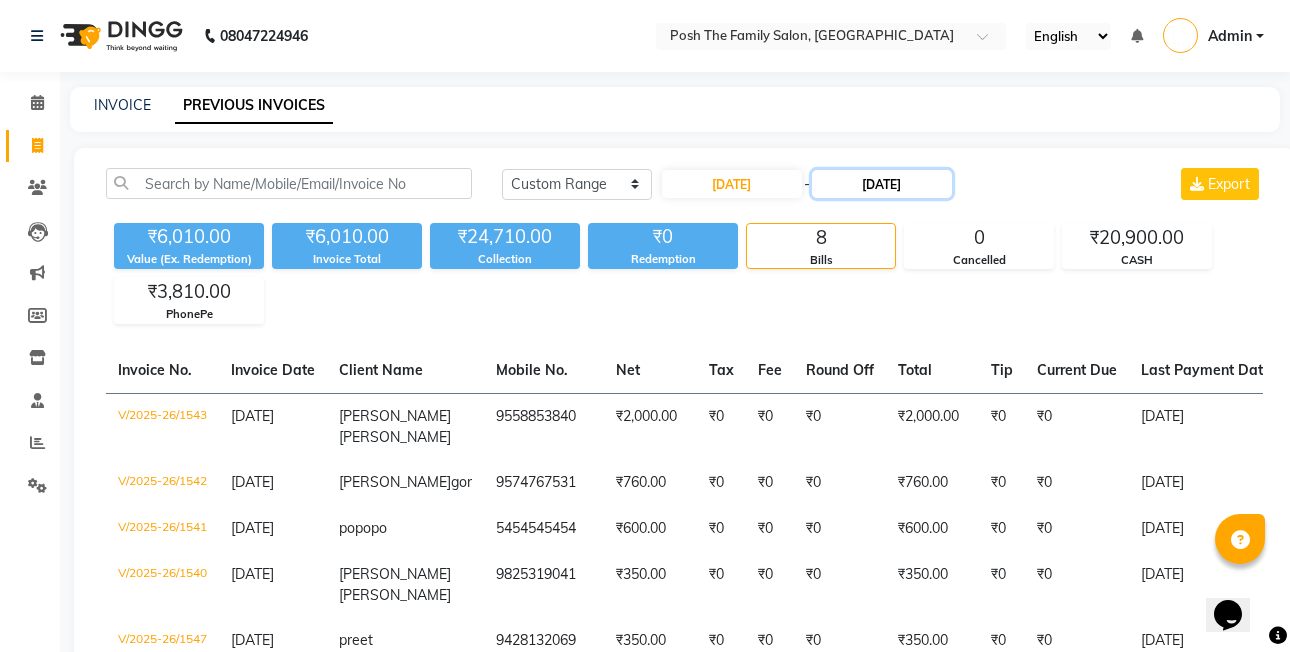 click on "[DATE]" 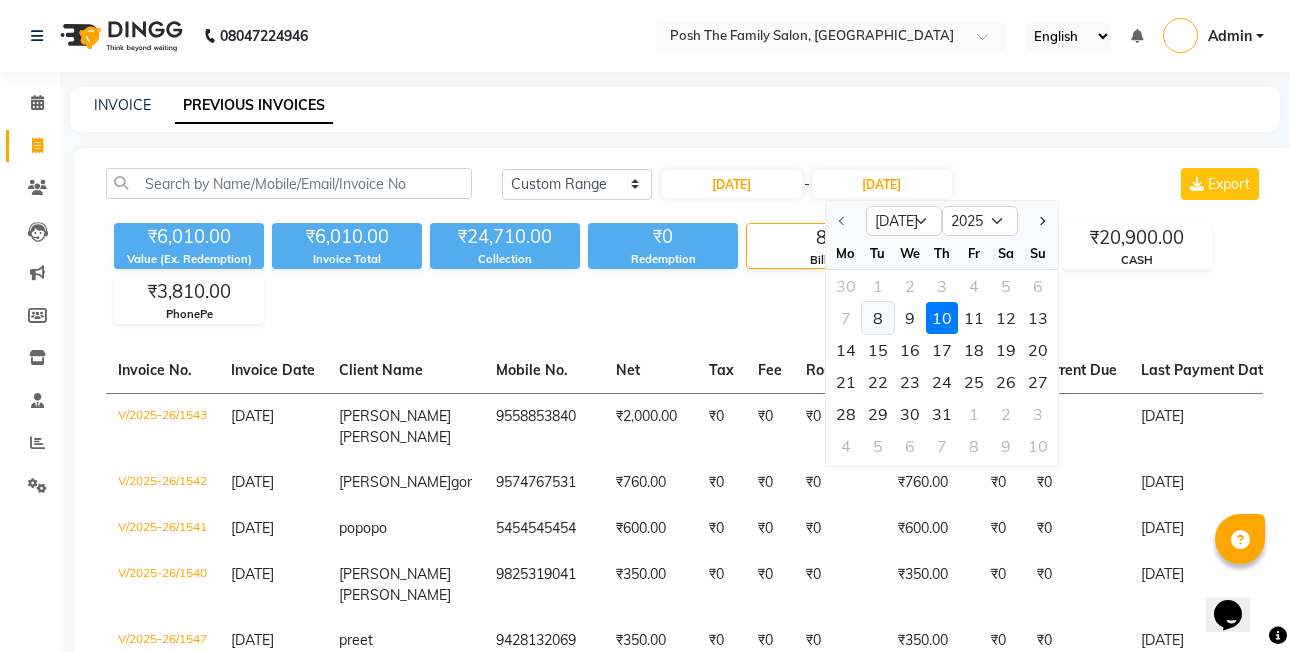 click on "8" 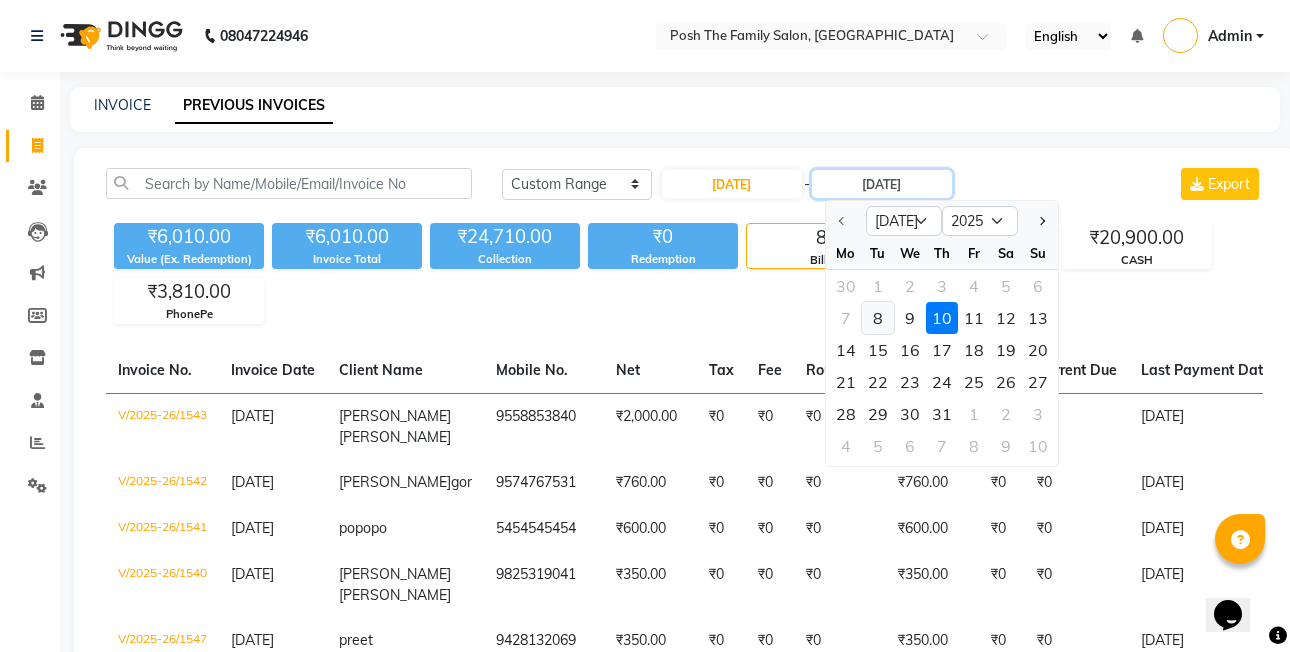 type on "08-07-2025" 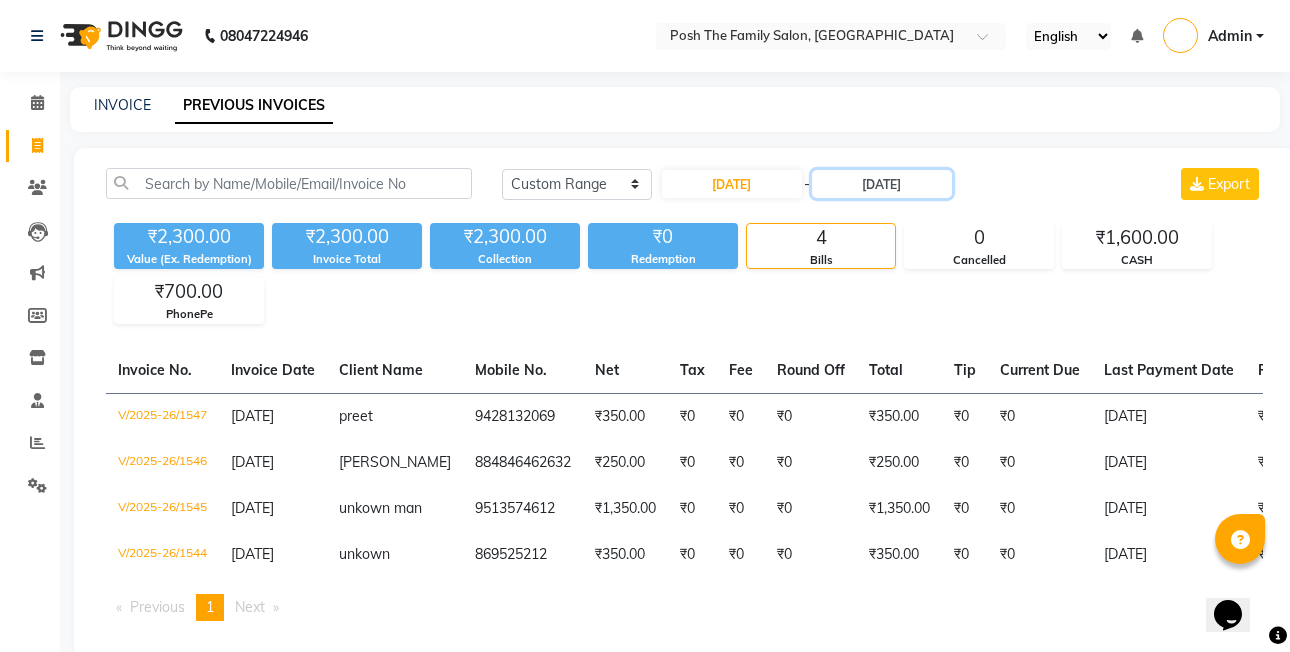 scroll, scrollTop: 0, scrollLeft: 475, axis: horizontal 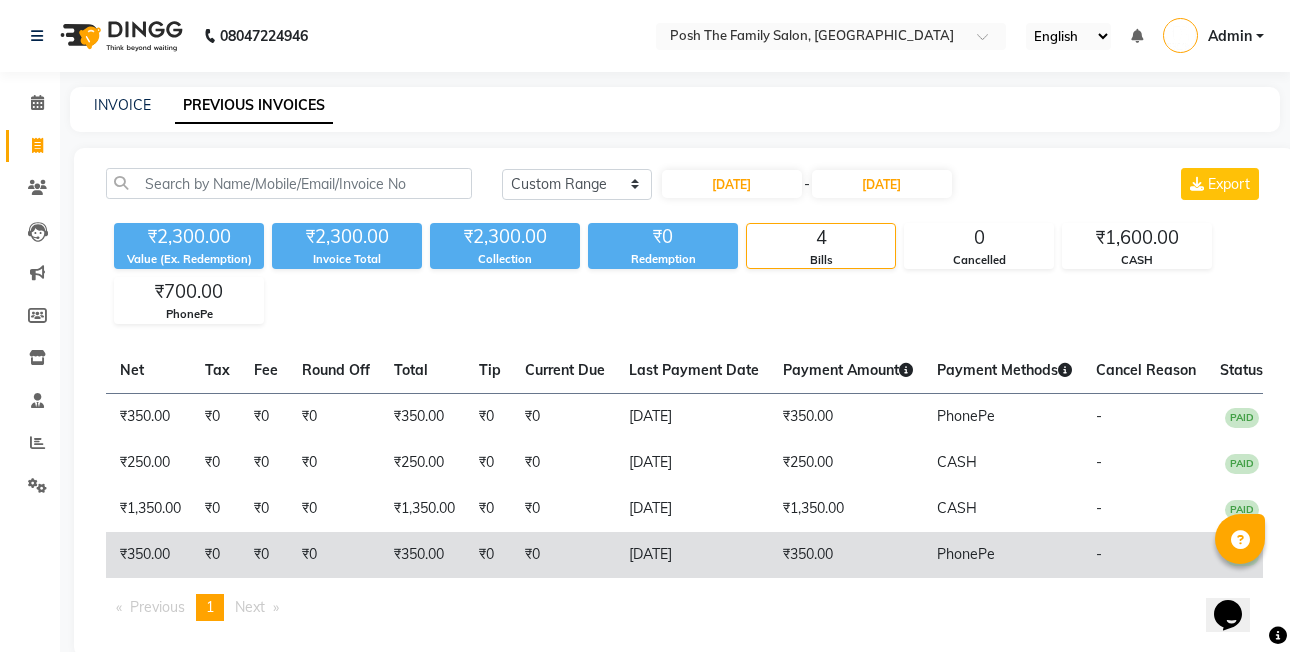 click on "₹0" 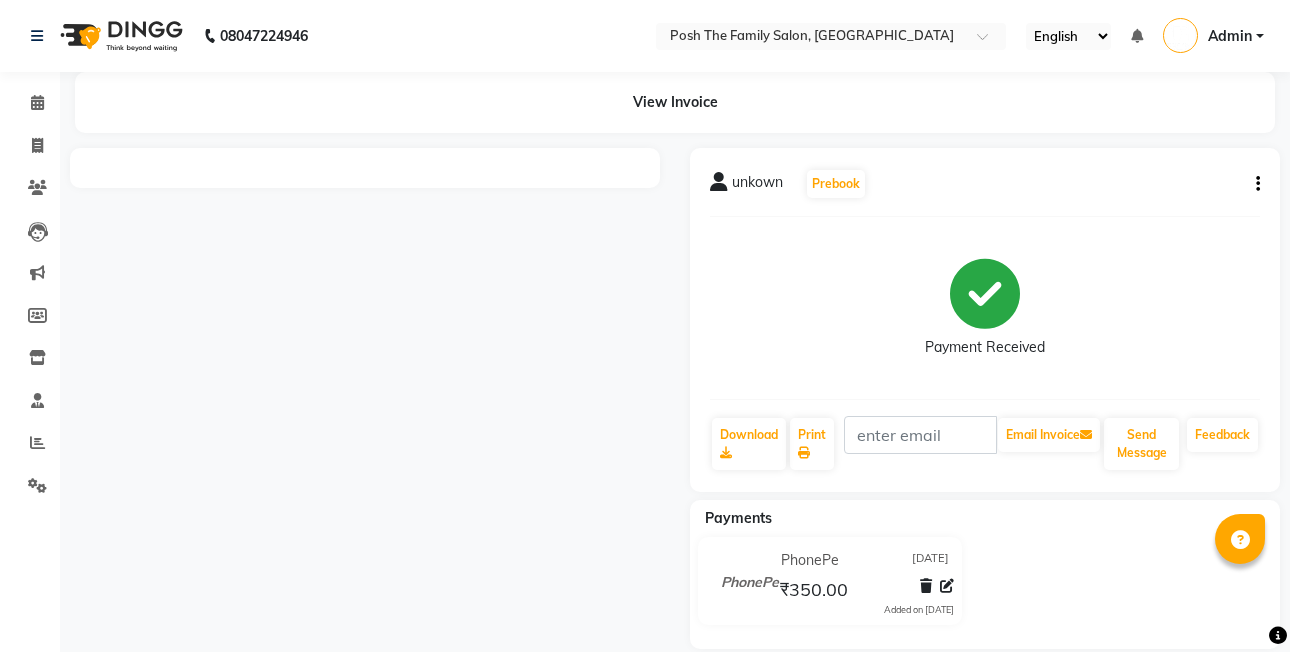 scroll, scrollTop: 0, scrollLeft: 0, axis: both 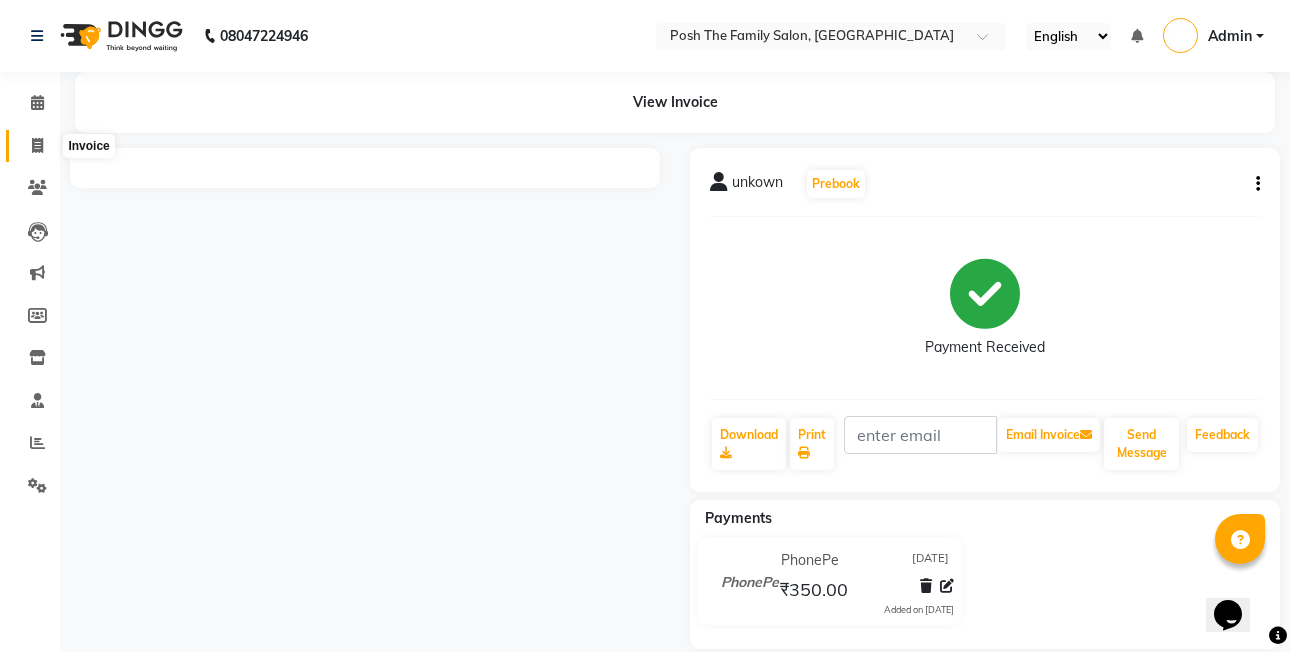 click 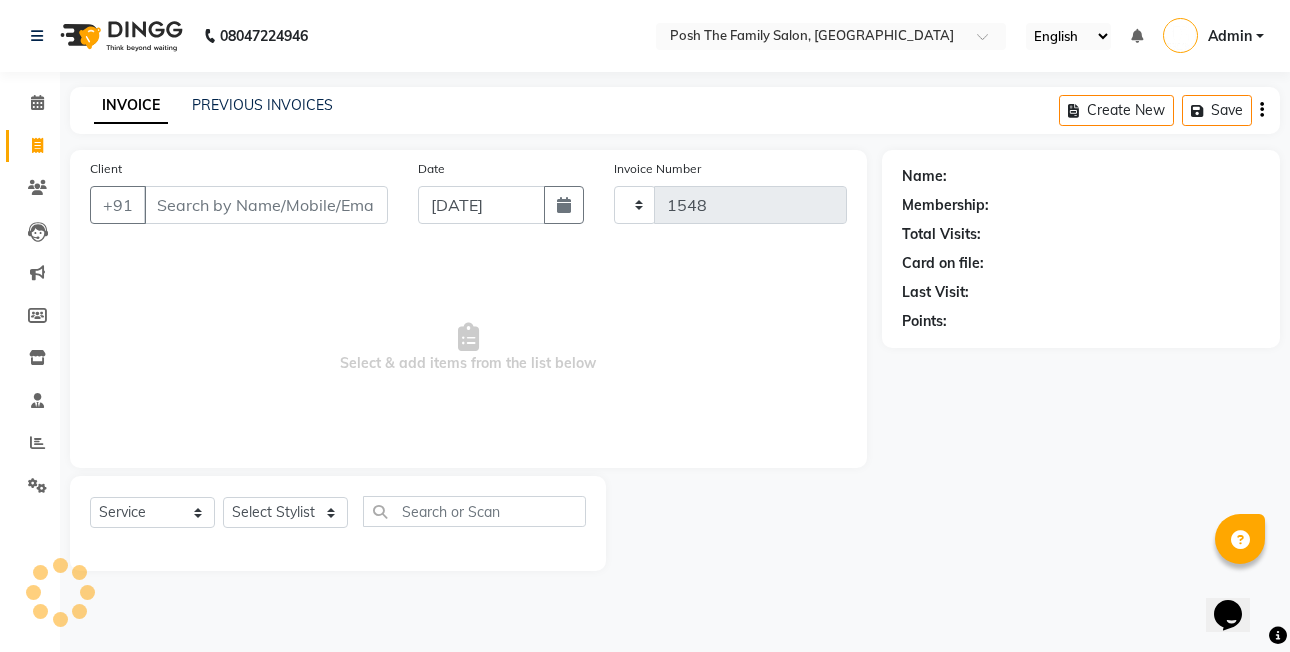 click 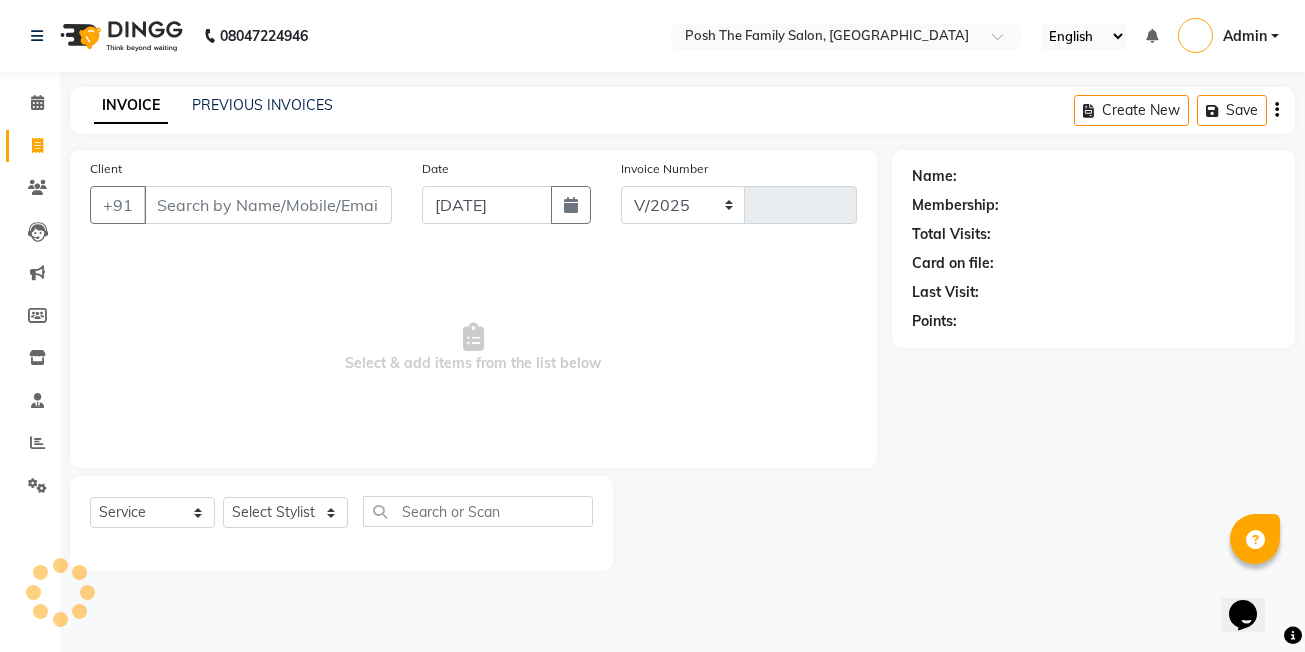 select on "6199" 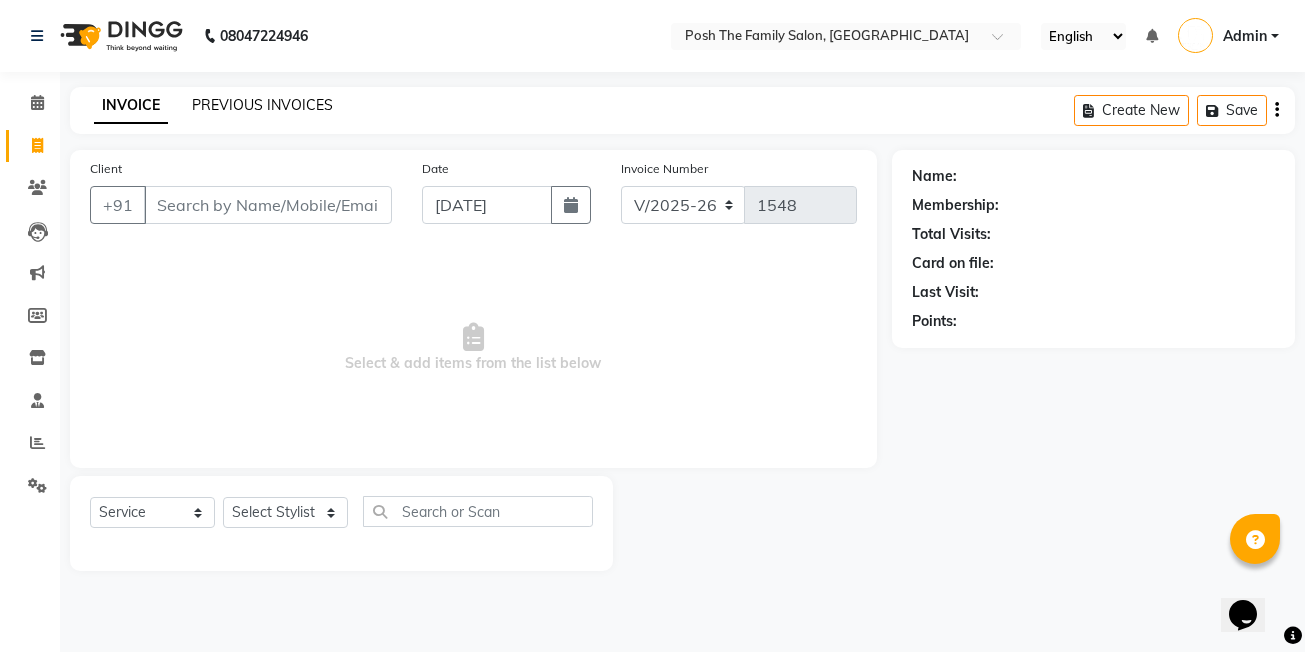 click on "PREVIOUS INVOICES" 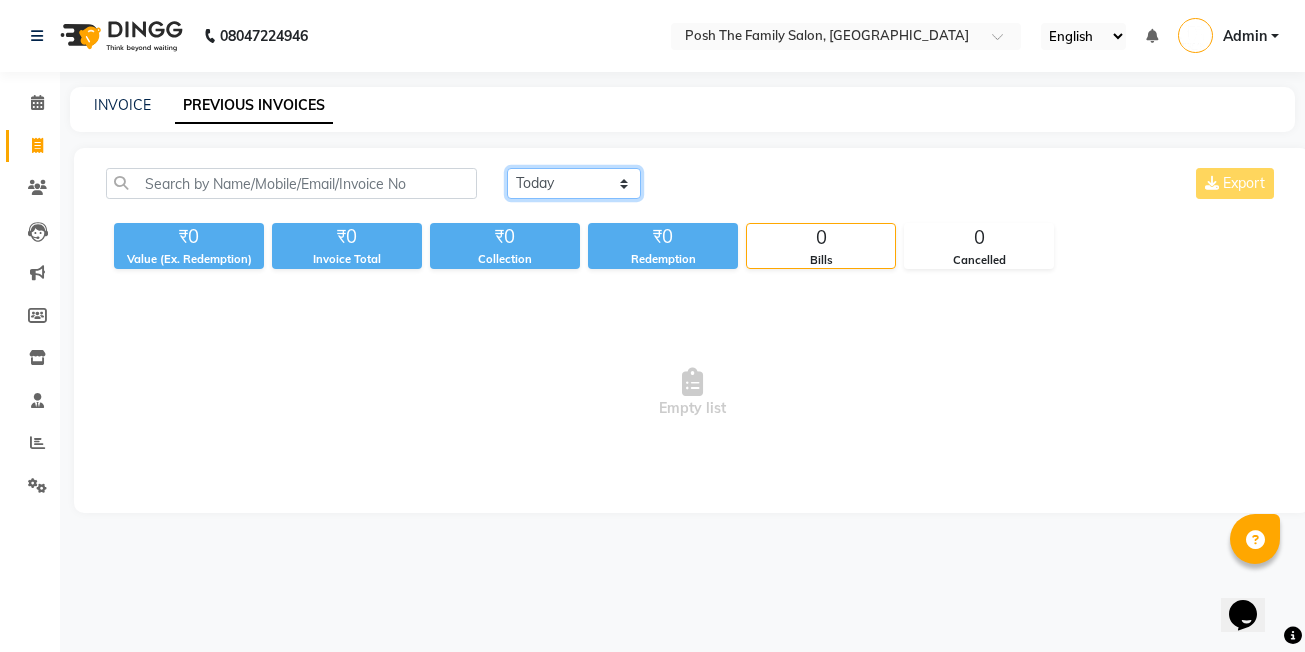click on "[DATE] [DATE] Custom Range" 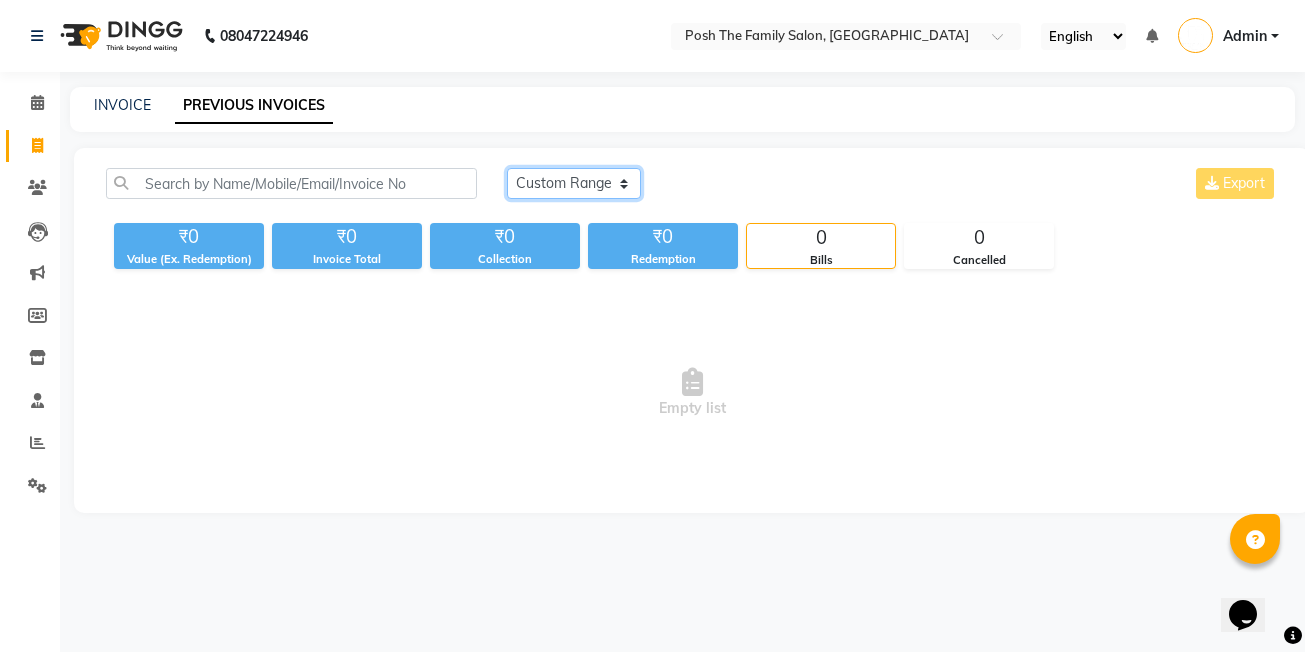 click on "[DATE] [DATE] Custom Range" 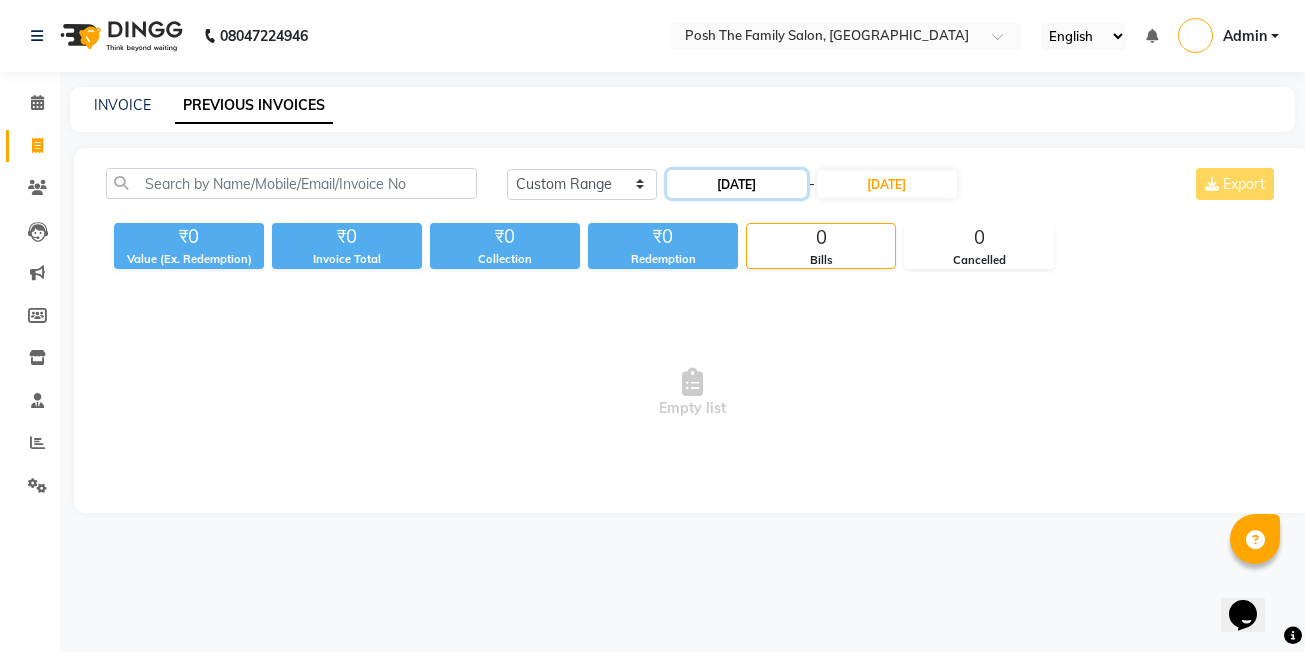 click on "[DATE]" 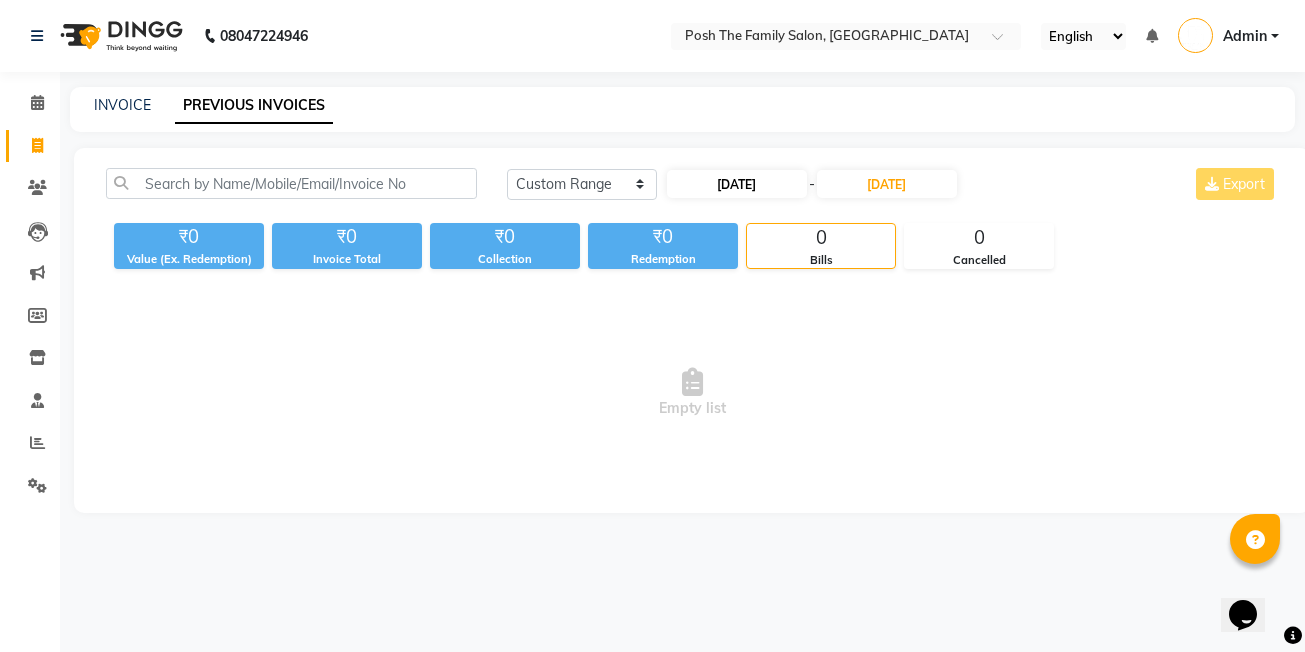 select on "7" 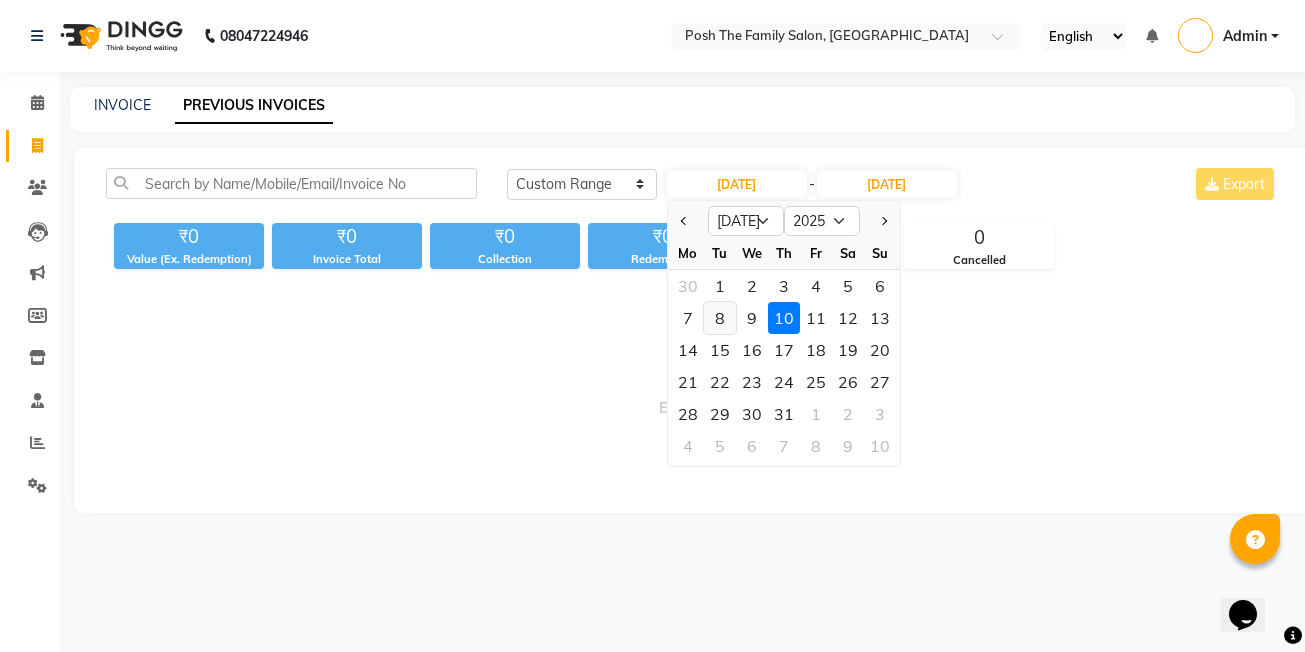 click on "8" 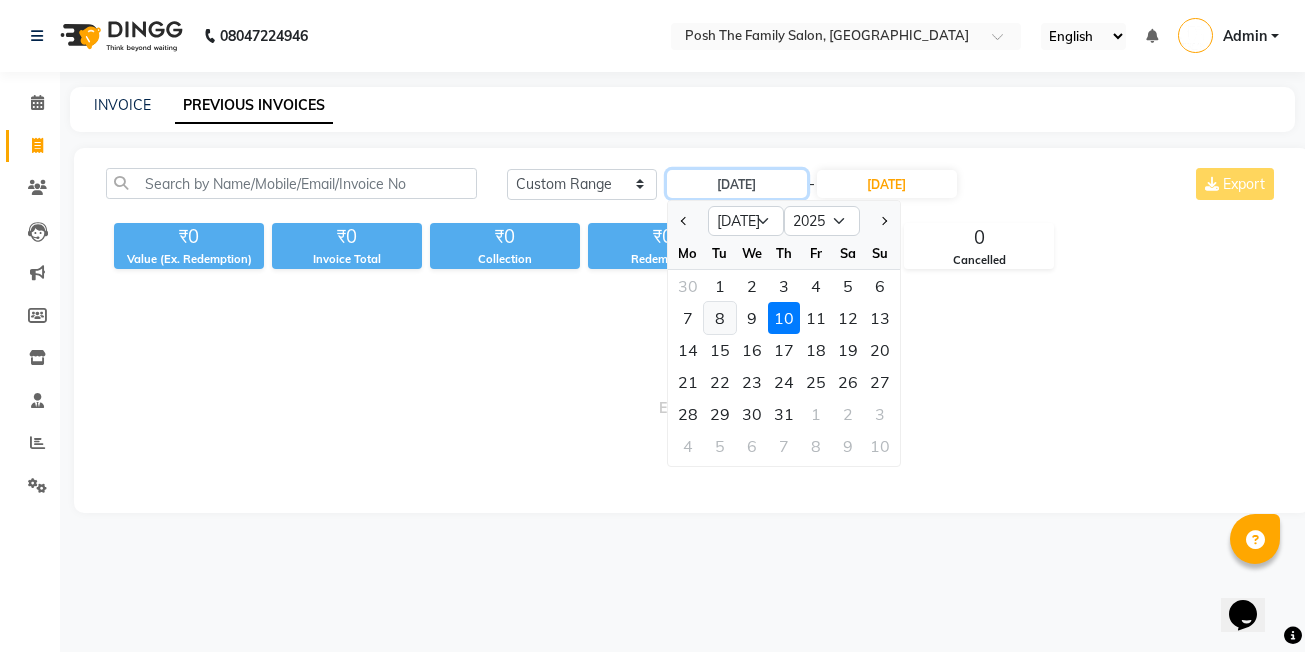 type on "[DATE]" 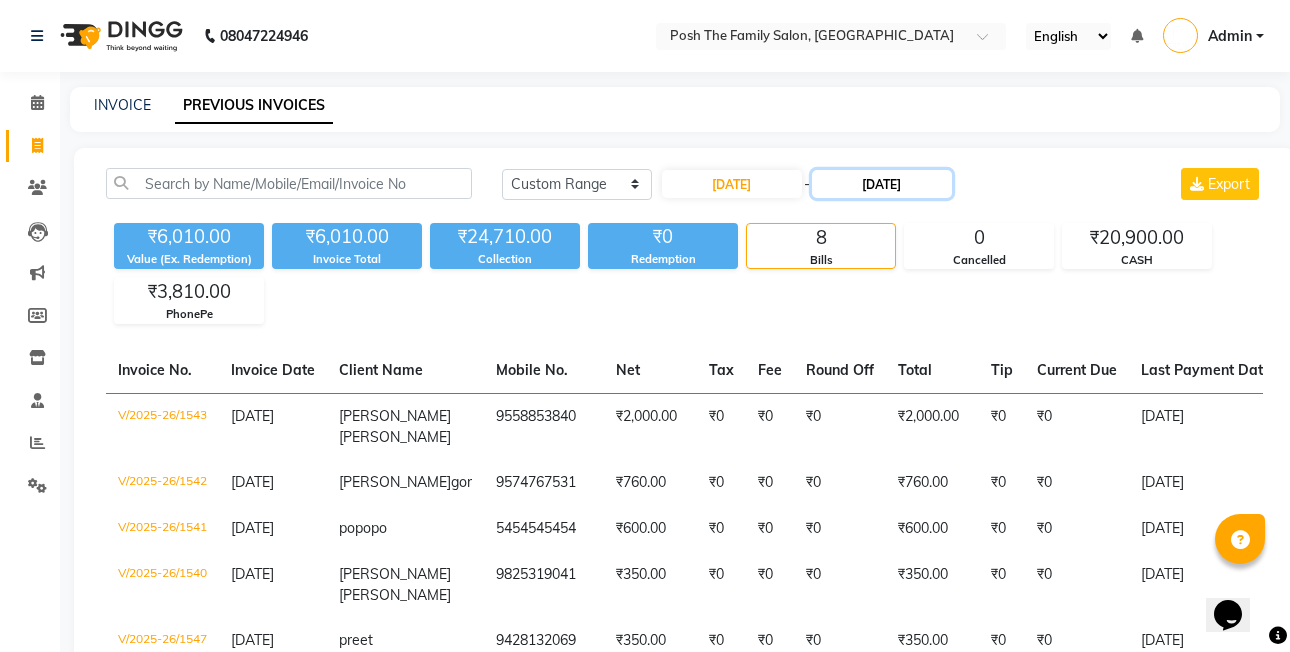 click on "[DATE]" 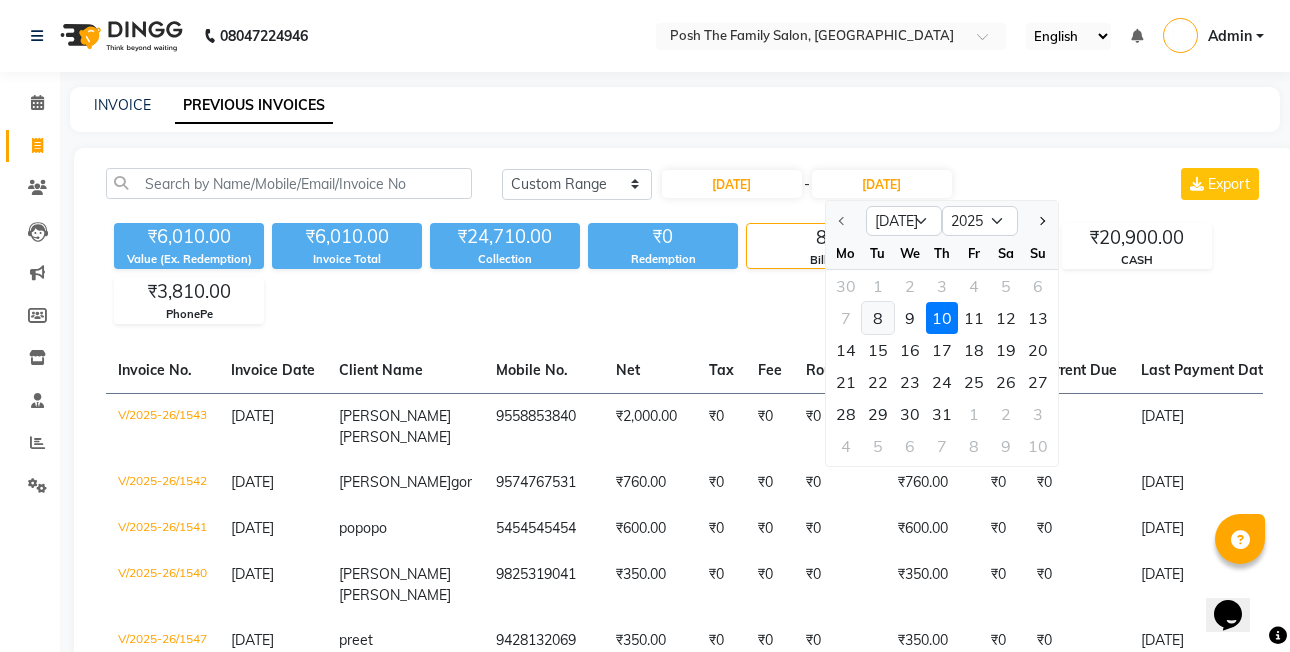 click on "8" 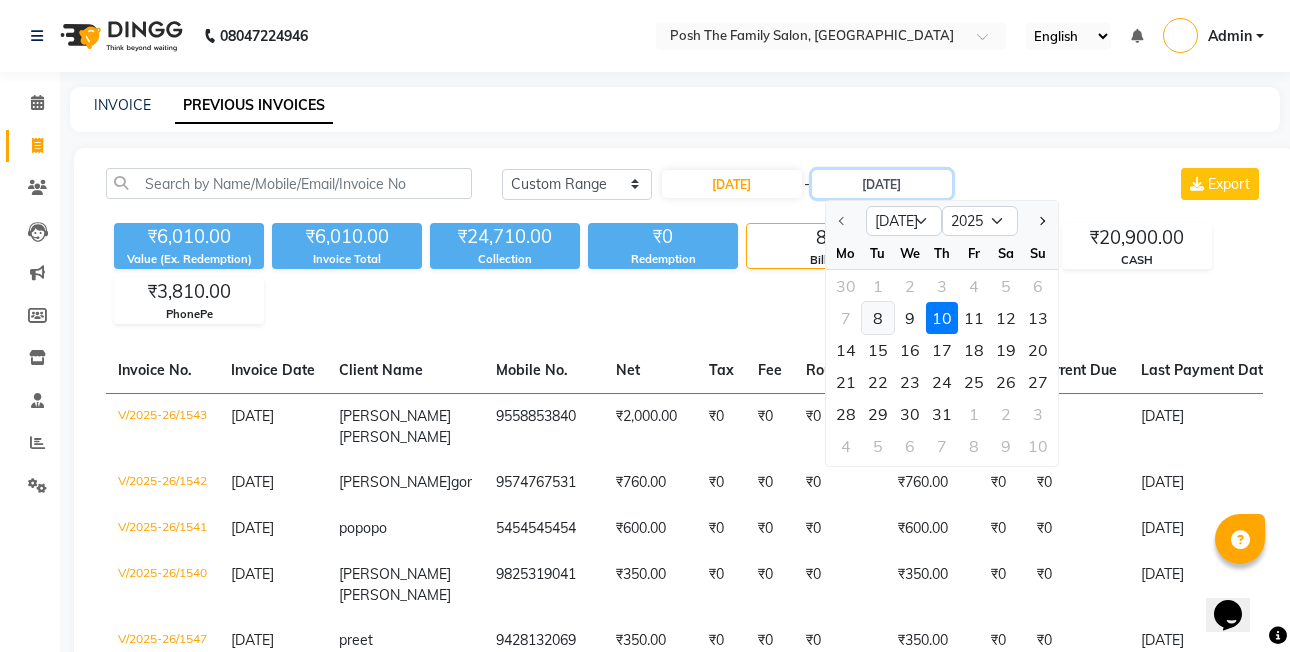 type on "[DATE]" 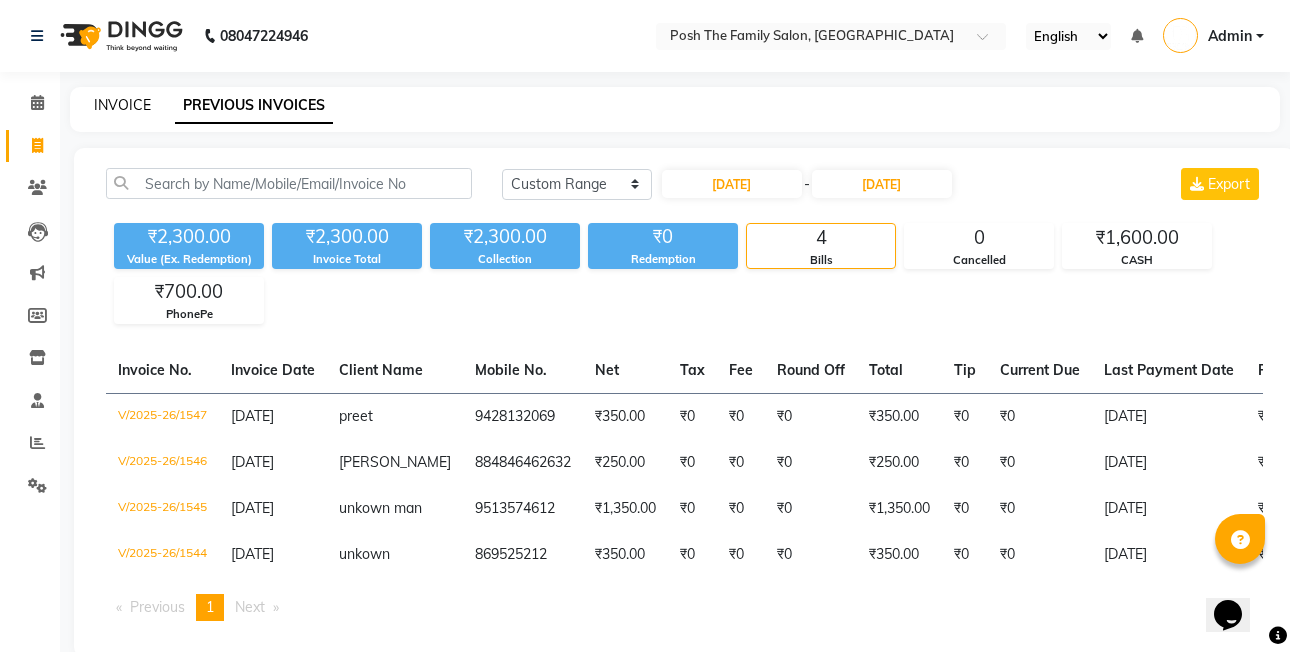 click on "INVOICE" 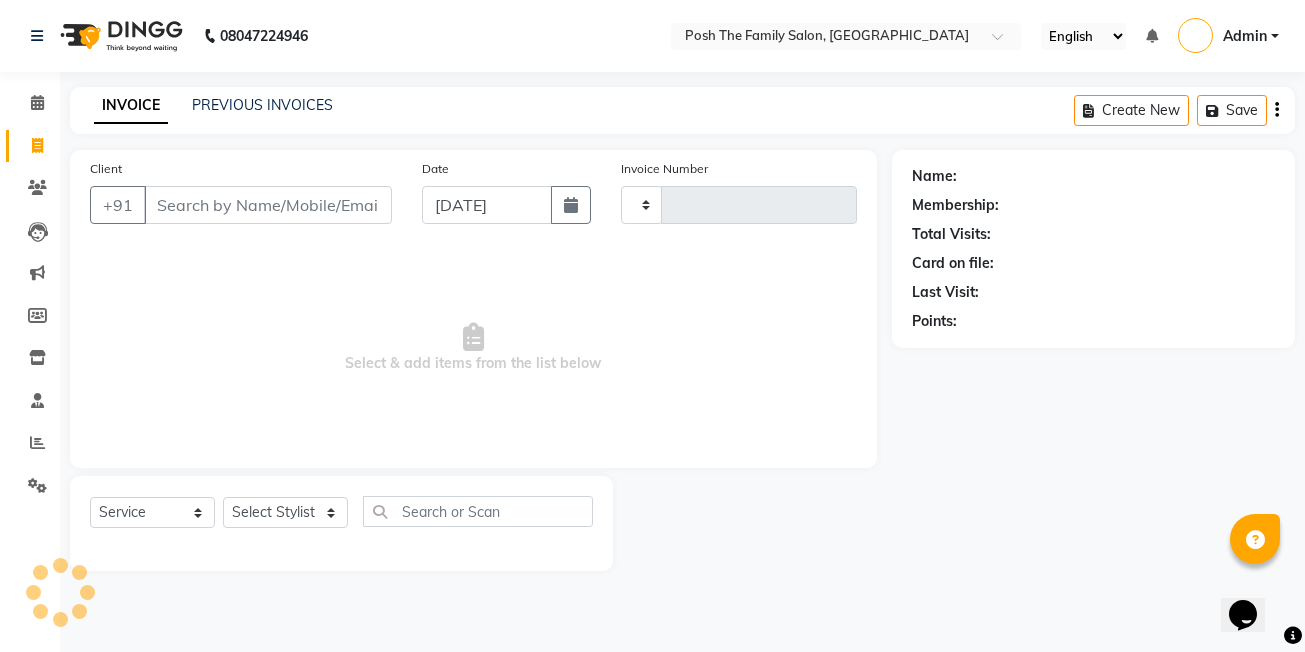type on "1548" 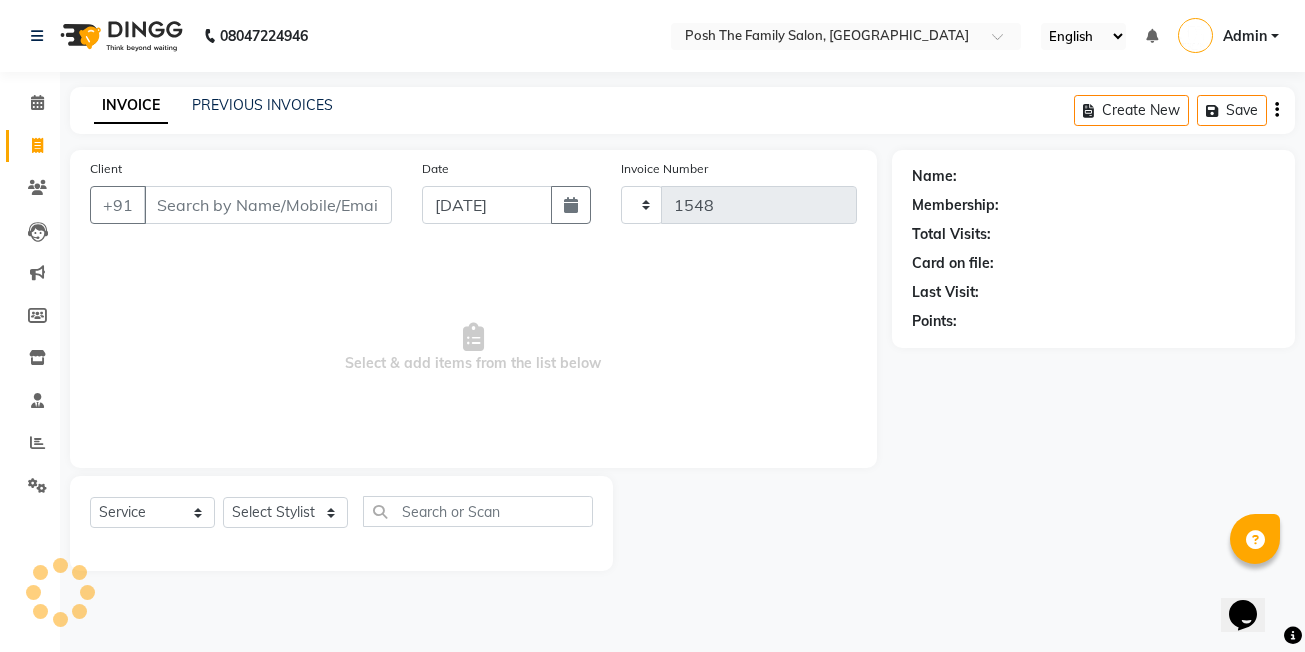 select on "6199" 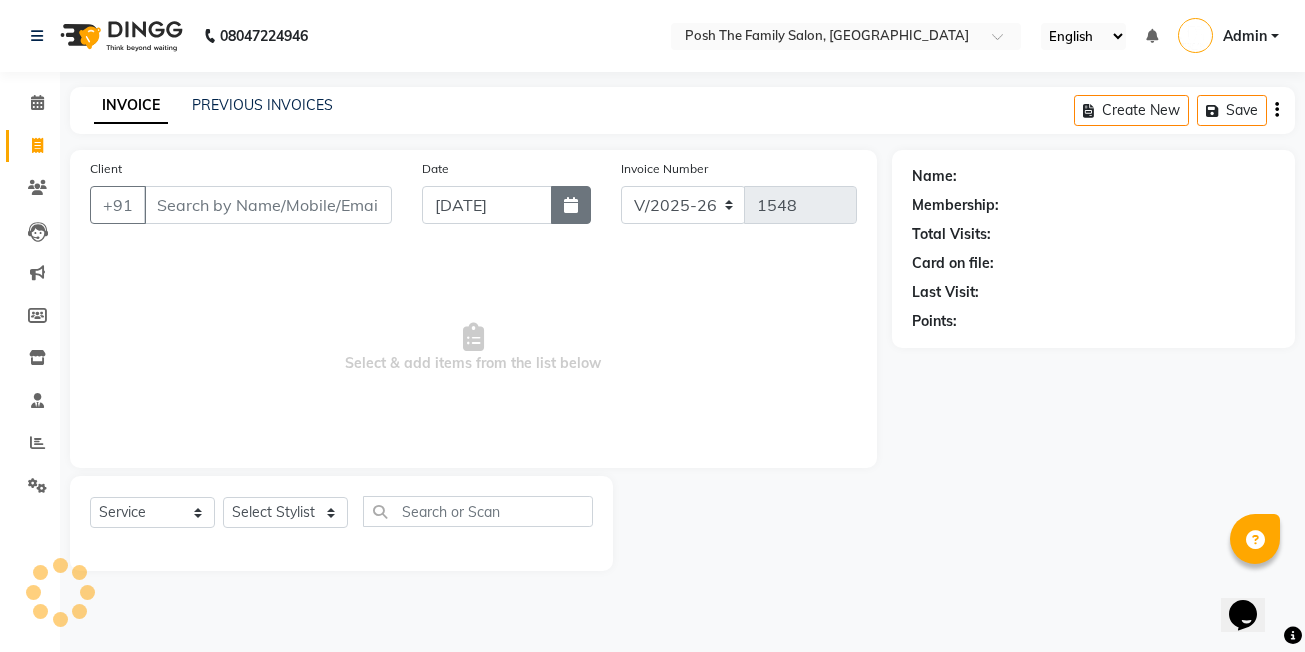 click 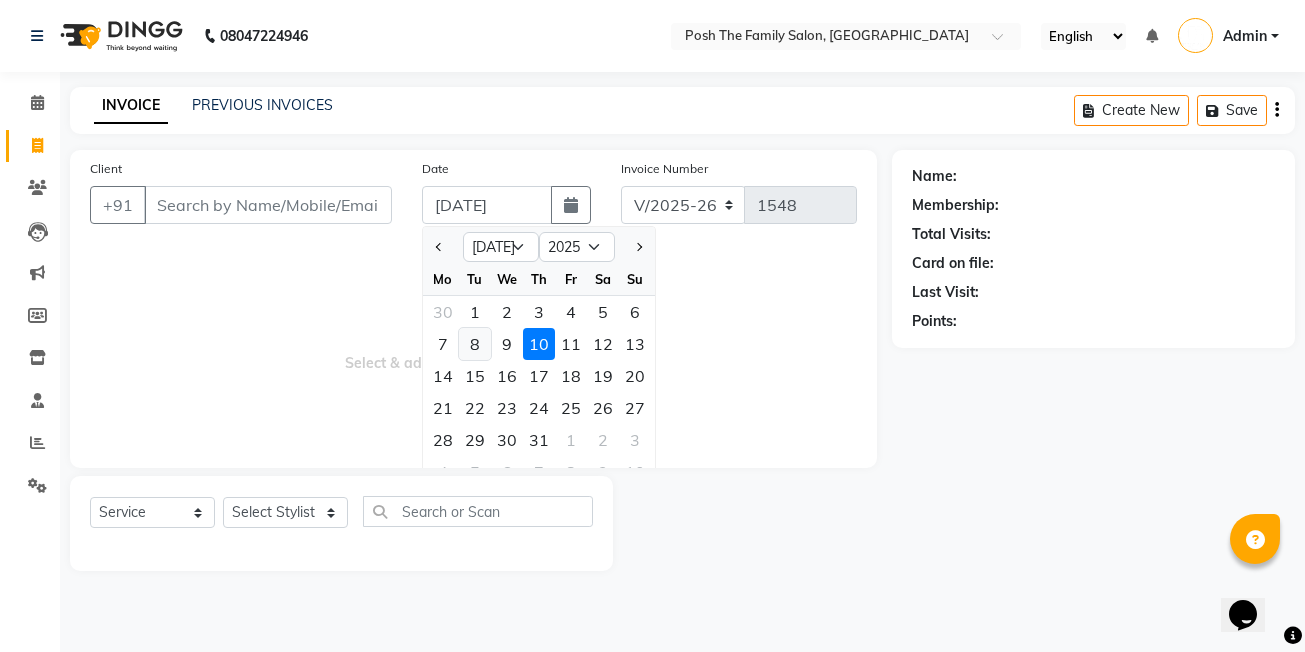 click on "8" 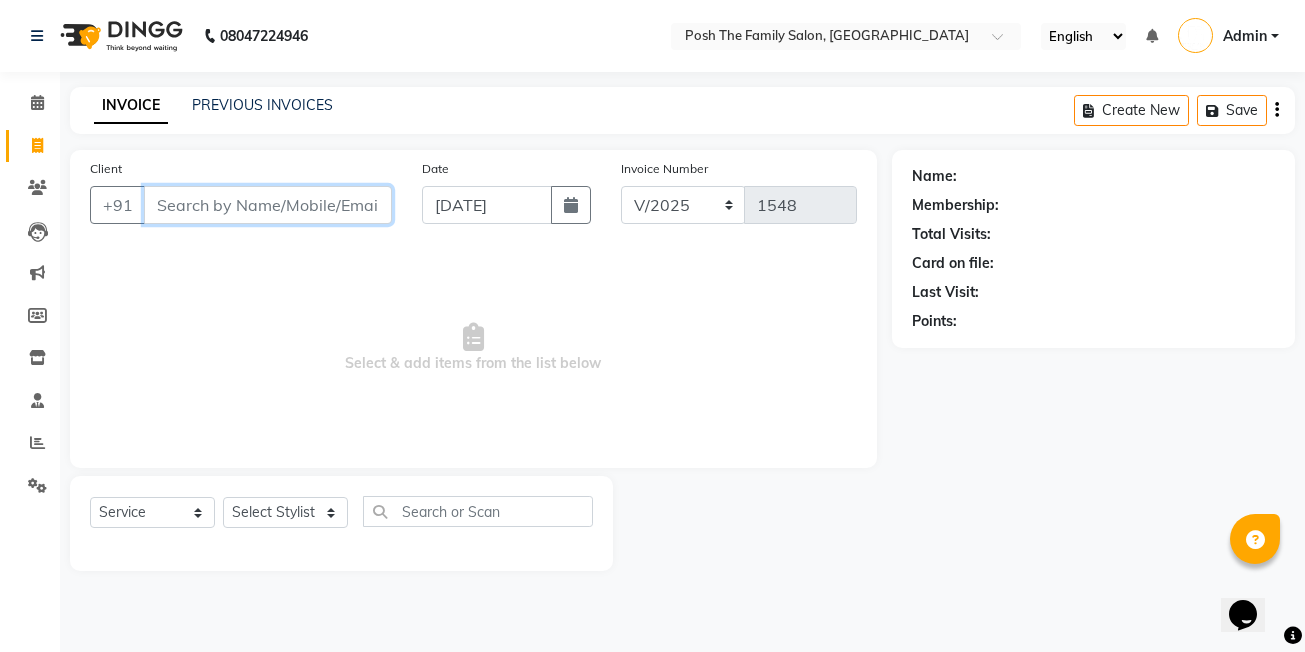 click on "Client" at bounding box center (268, 205) 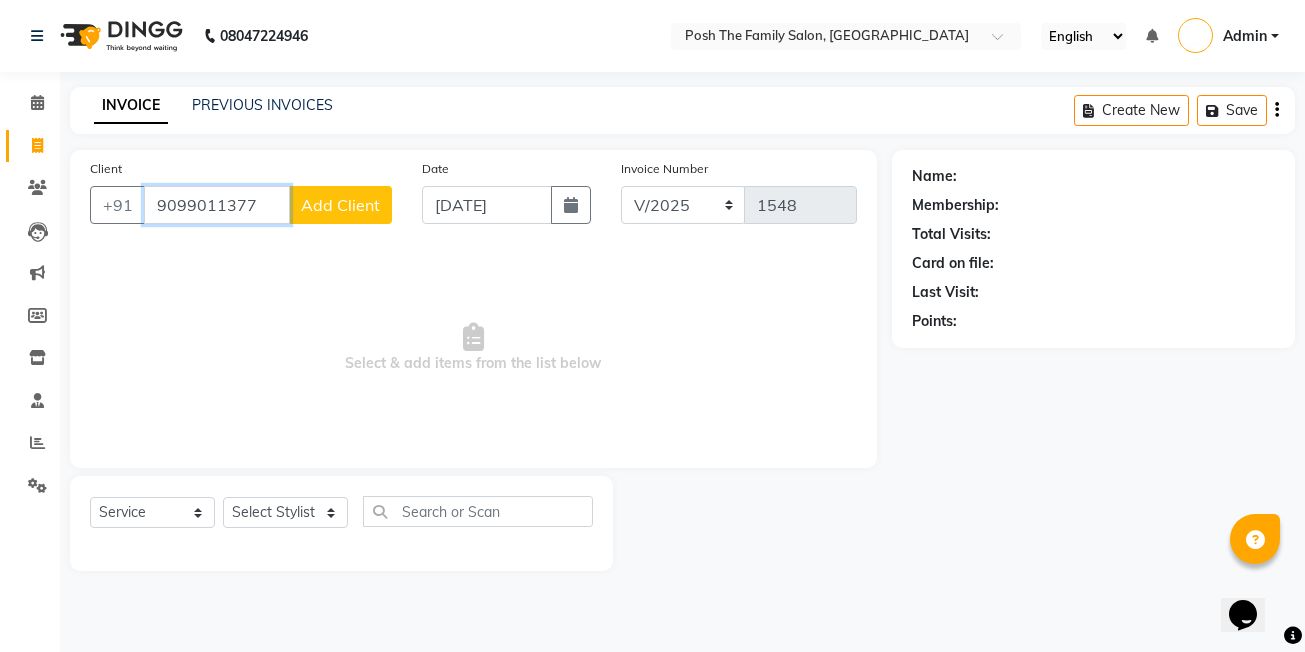 type on "9099011377" 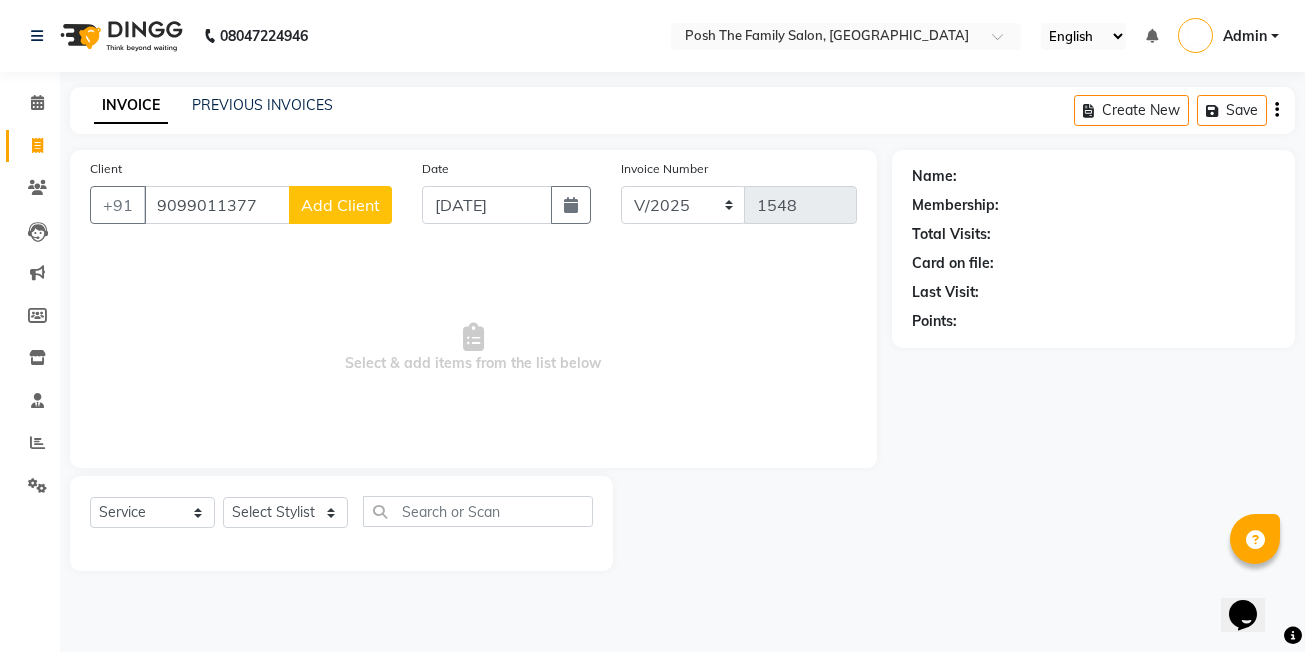 click on "Add Client" 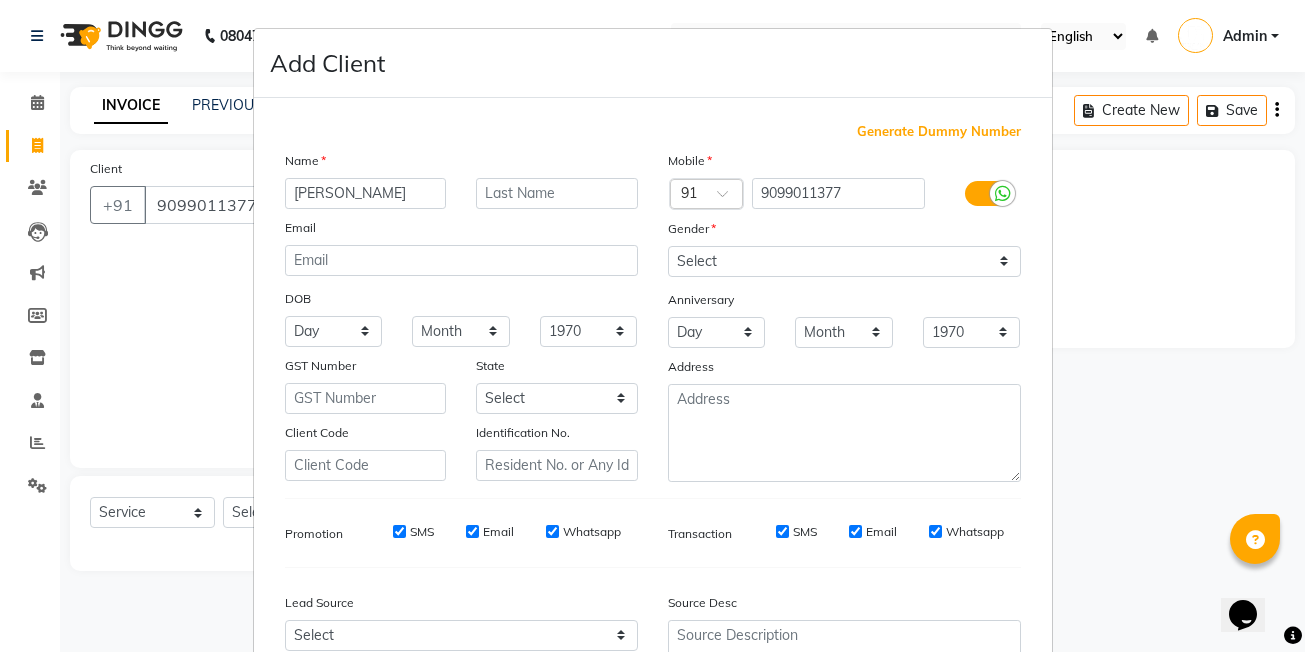type on "[PERSON_NAME]" 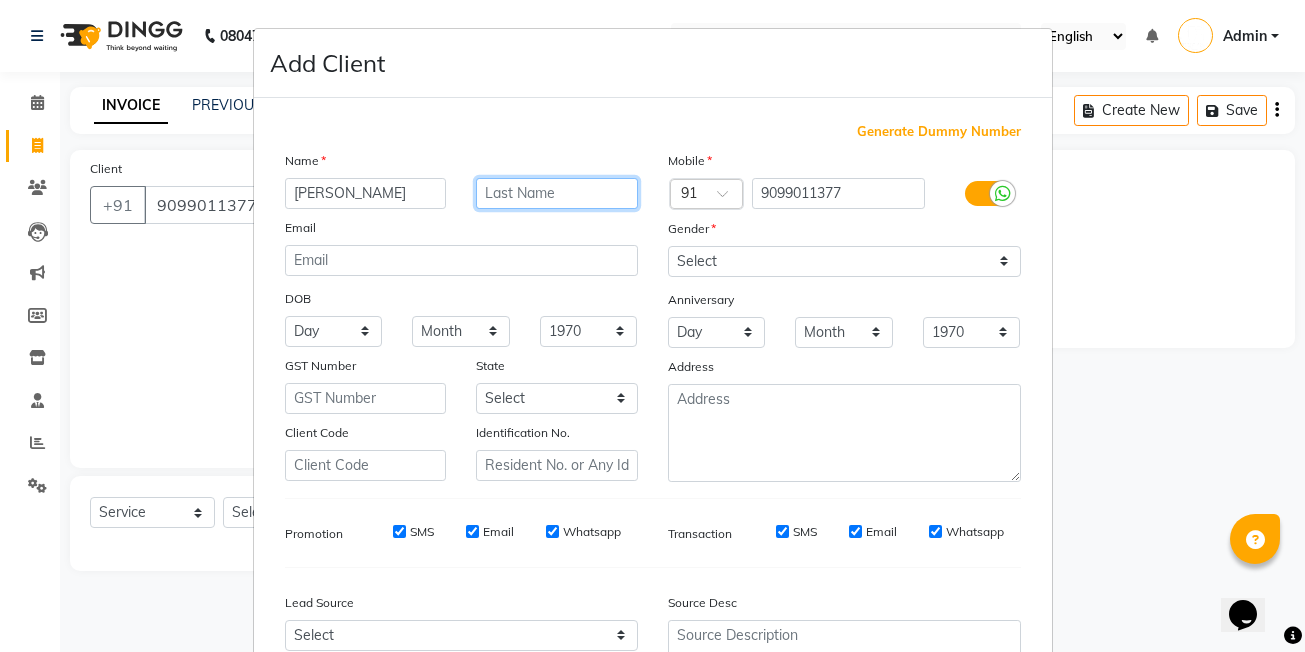 click at bounding box center [557, 193] 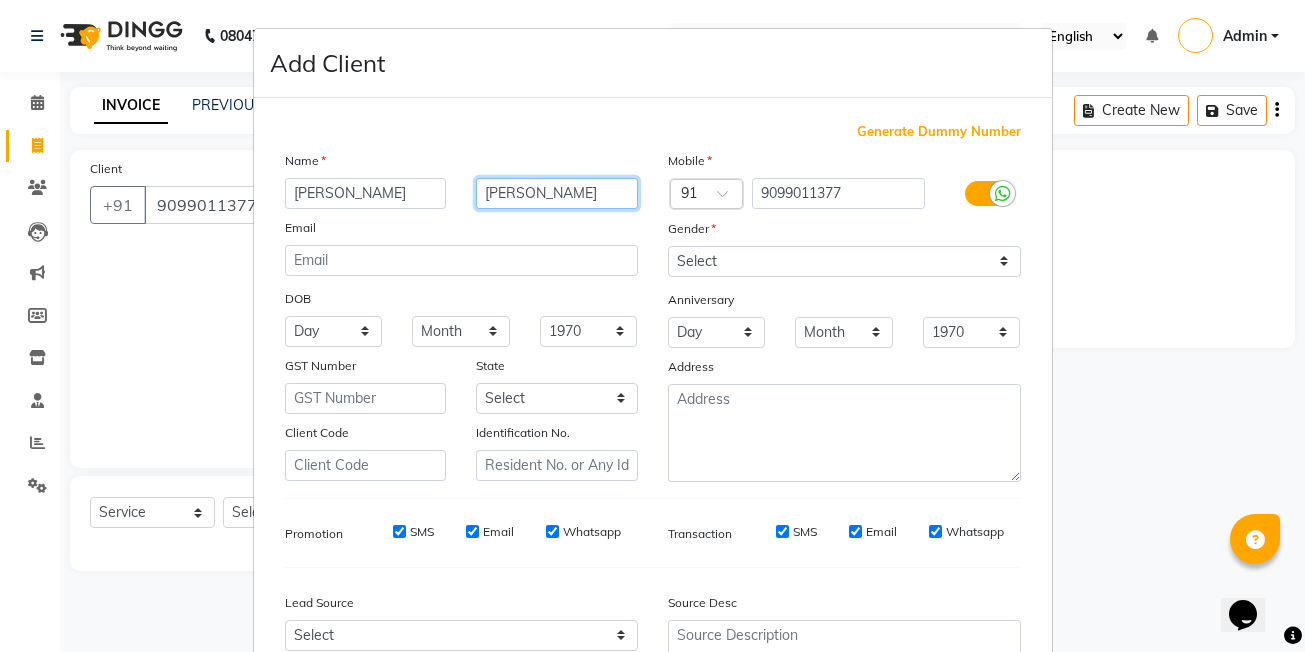 type on "[PERSON_NAME]" 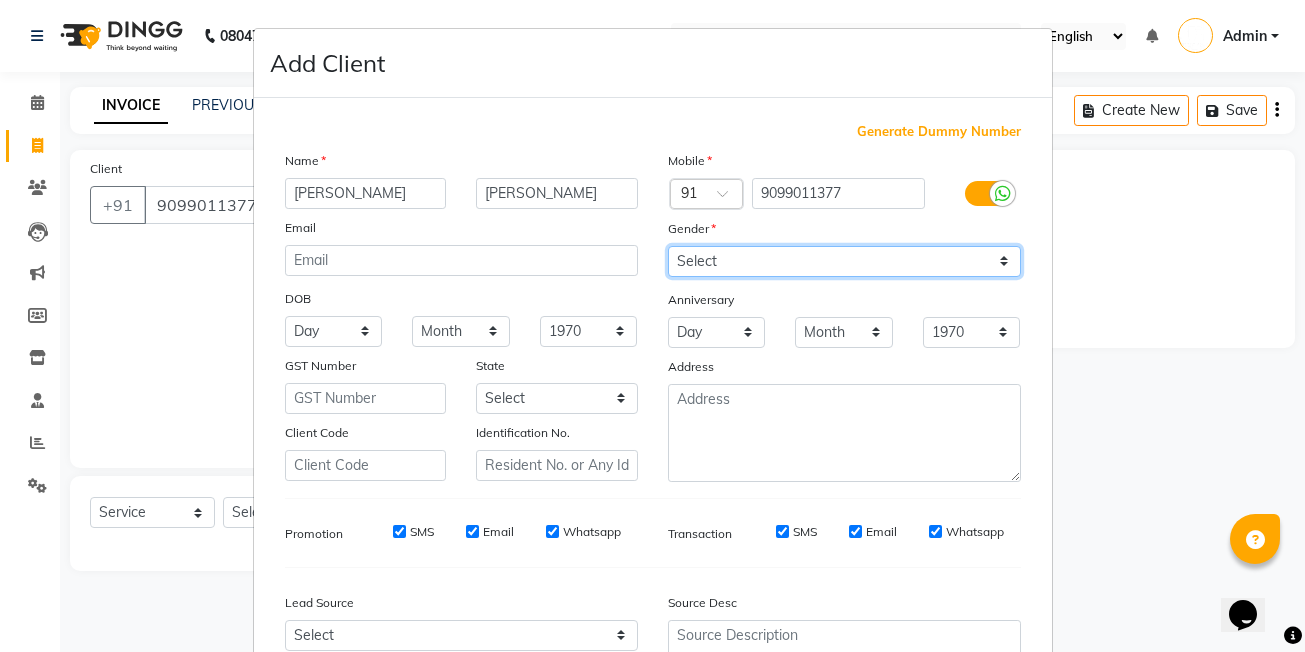 click on "Select [DEMOGRAPHIC_DATA] [DEMOGRAPHIC_DATA] Other Prefer Not To Say" at bounding box center [844, 261] 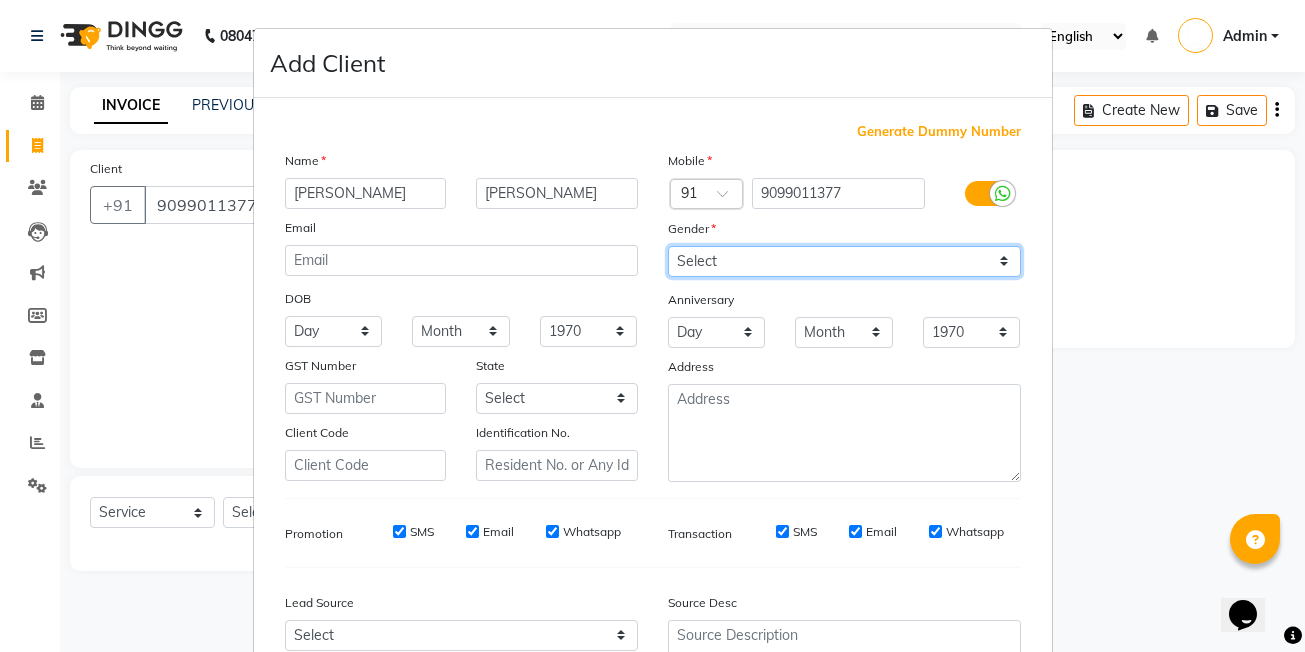 select on "[DEMOGRAPHIC_DATA]" 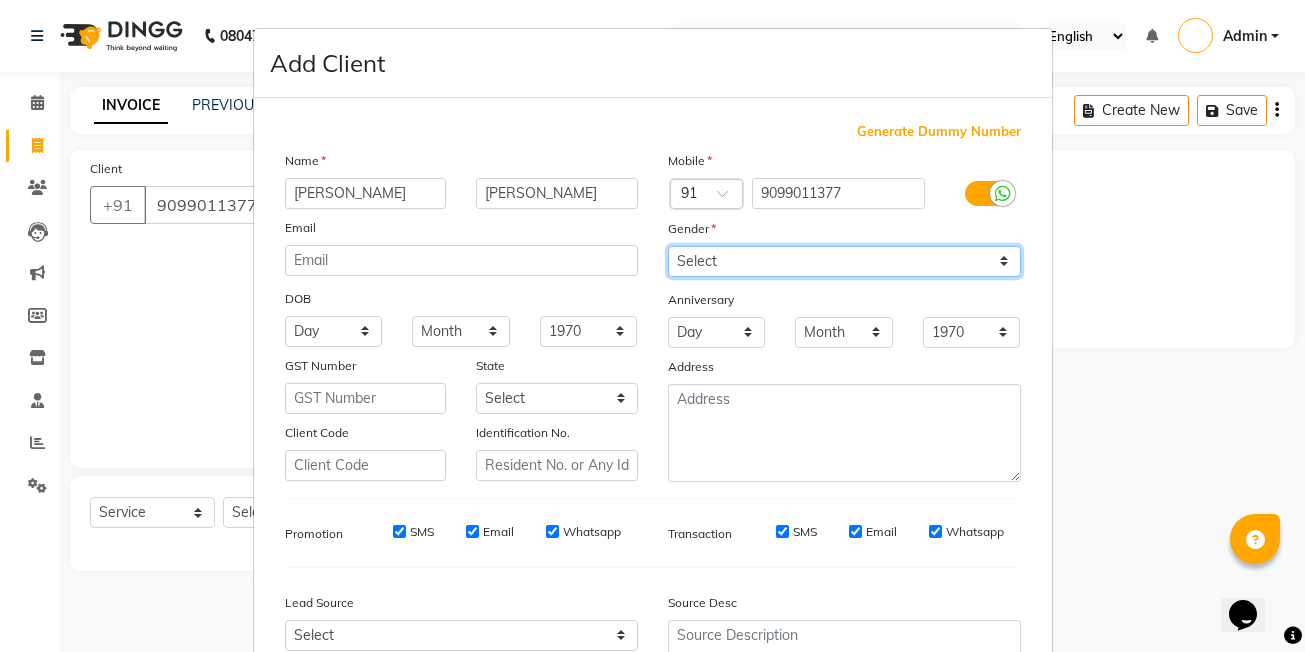 click on "Select [DEMOGRAPHIC_DATA] [DEMOGRAPHIC_DATA] Other Prefer Not To Say" at bounding box center [844, 261] 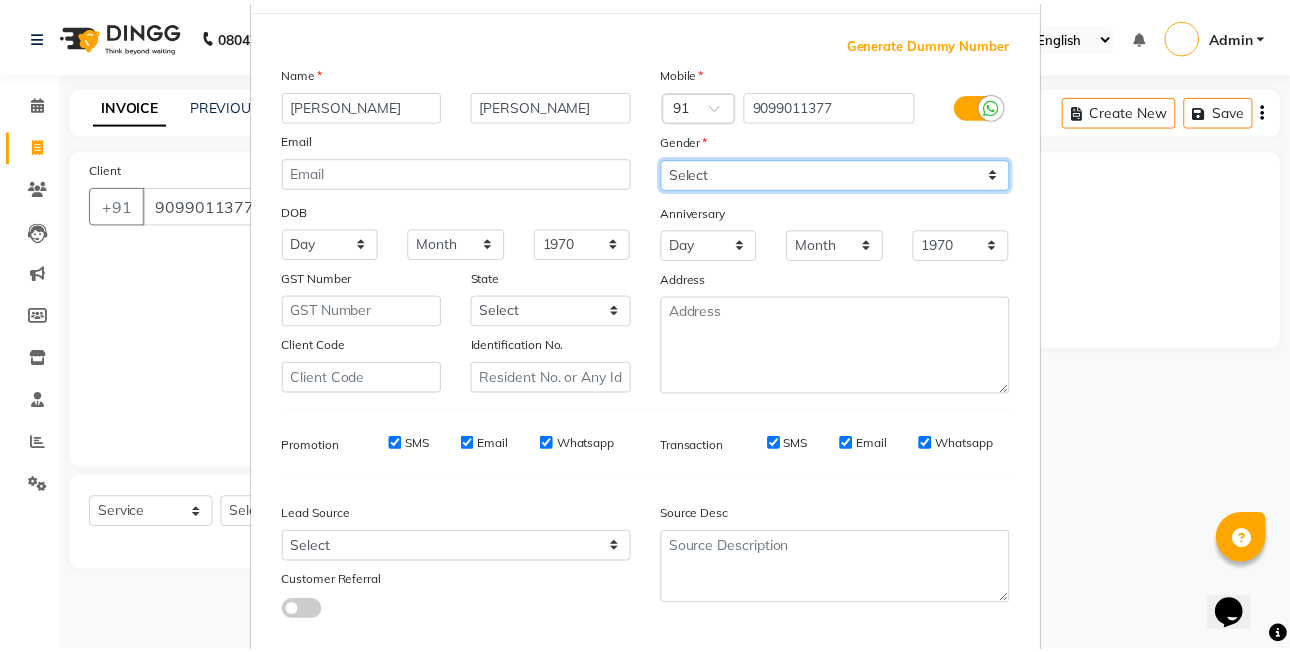 scroll, scrollTop: 197, scrollLeft: 0, axis: vertical 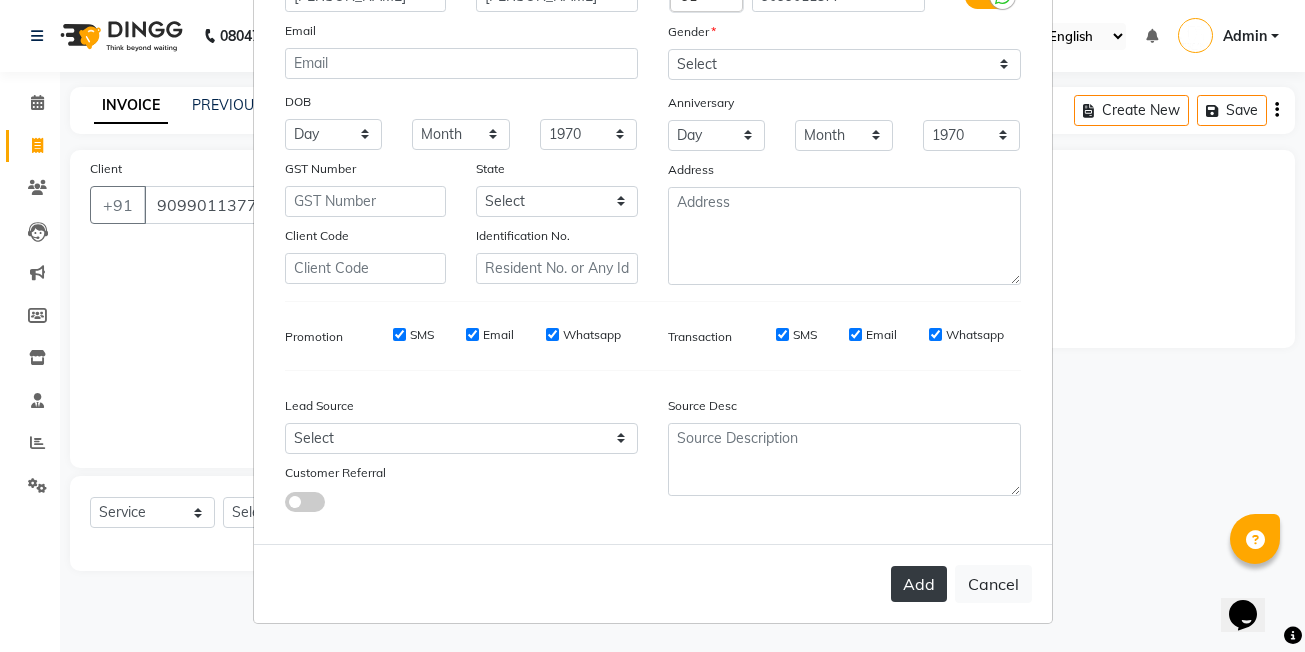 click on "Add" at bounding box center (919, 584) 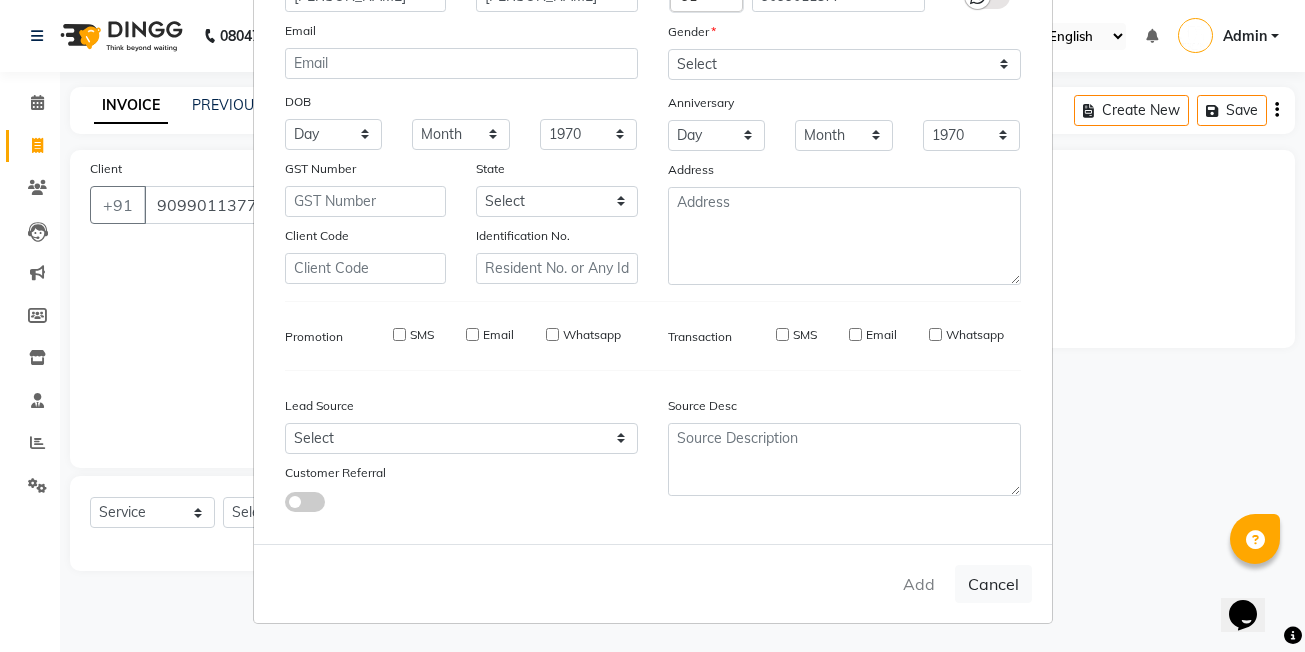 type 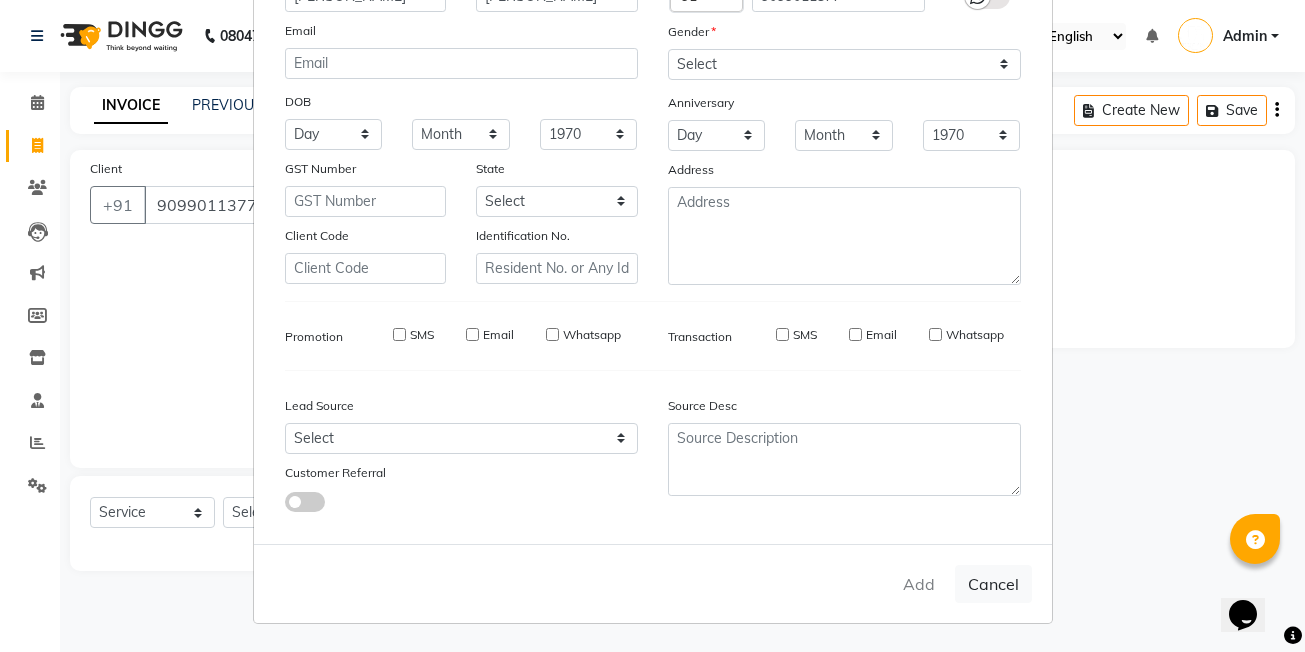 type 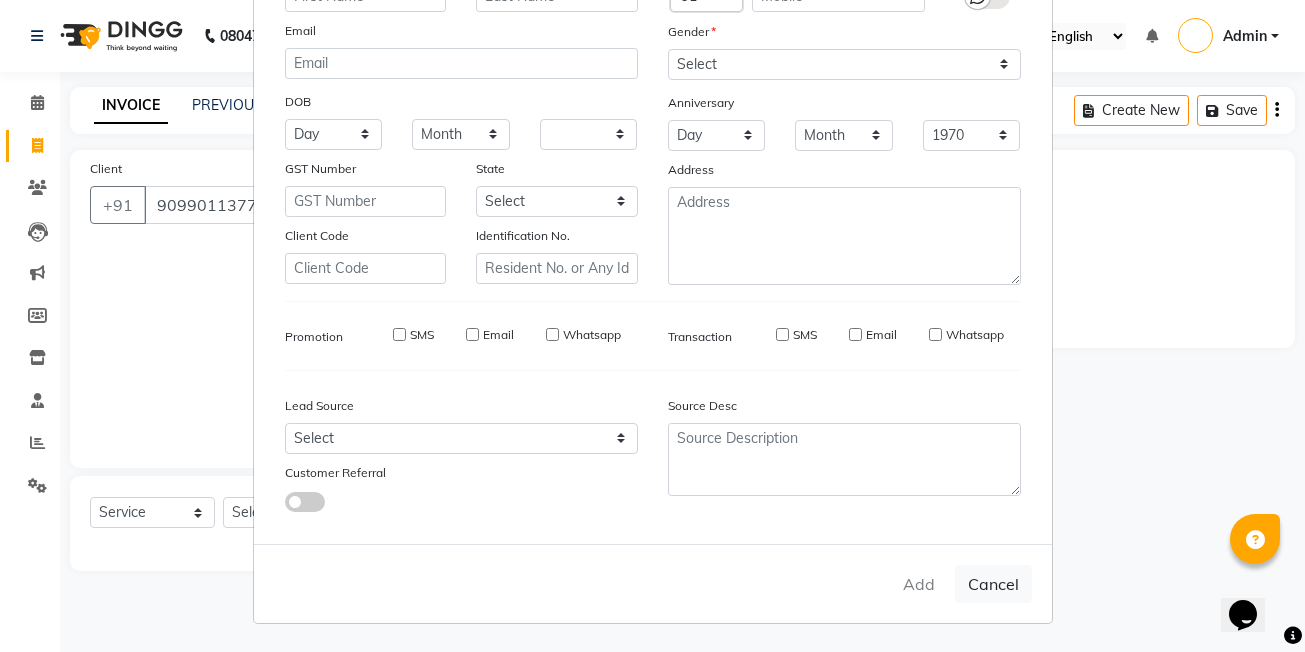 select 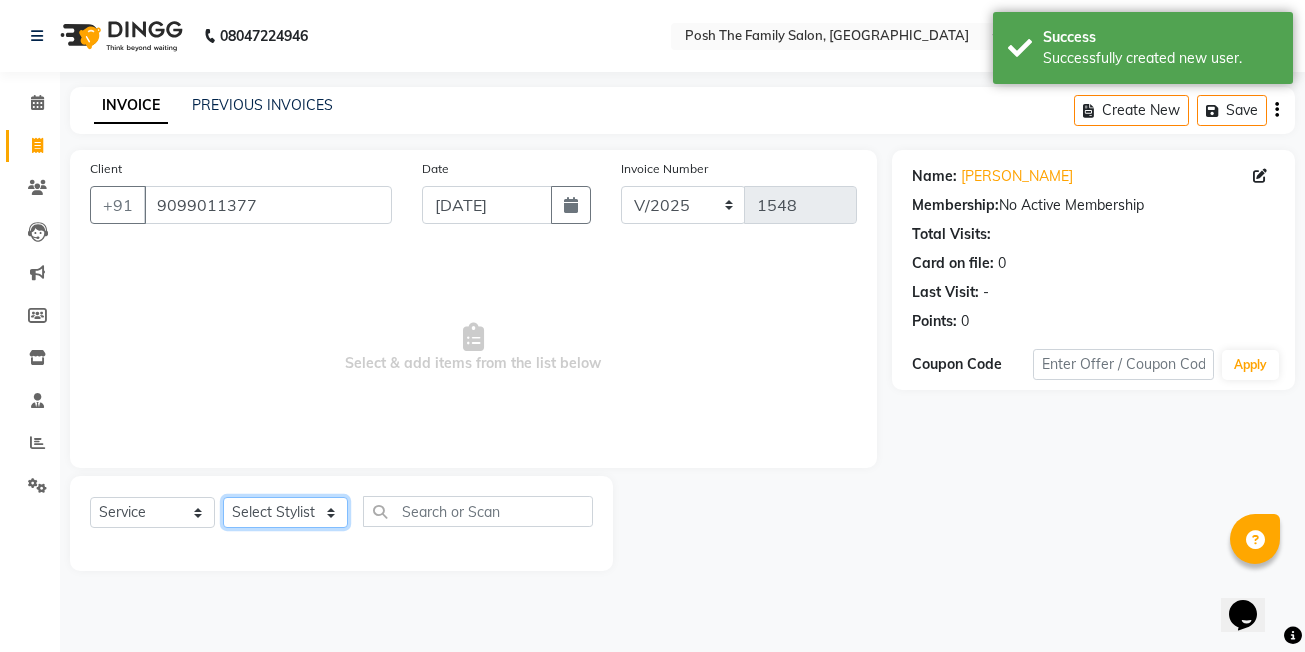 click on "Select Stylist ASHISH SEN  DEVKI VRMA dharti solanki  HARDIK sharma JAIMIN PAREKH JIMMY PATEL POONAM SEN (OWNER) POSH prerna dubey ravi parekh saiyed mubarak  SALMAN  SAIKH Siddhi rathod VICKY  NAYAK" 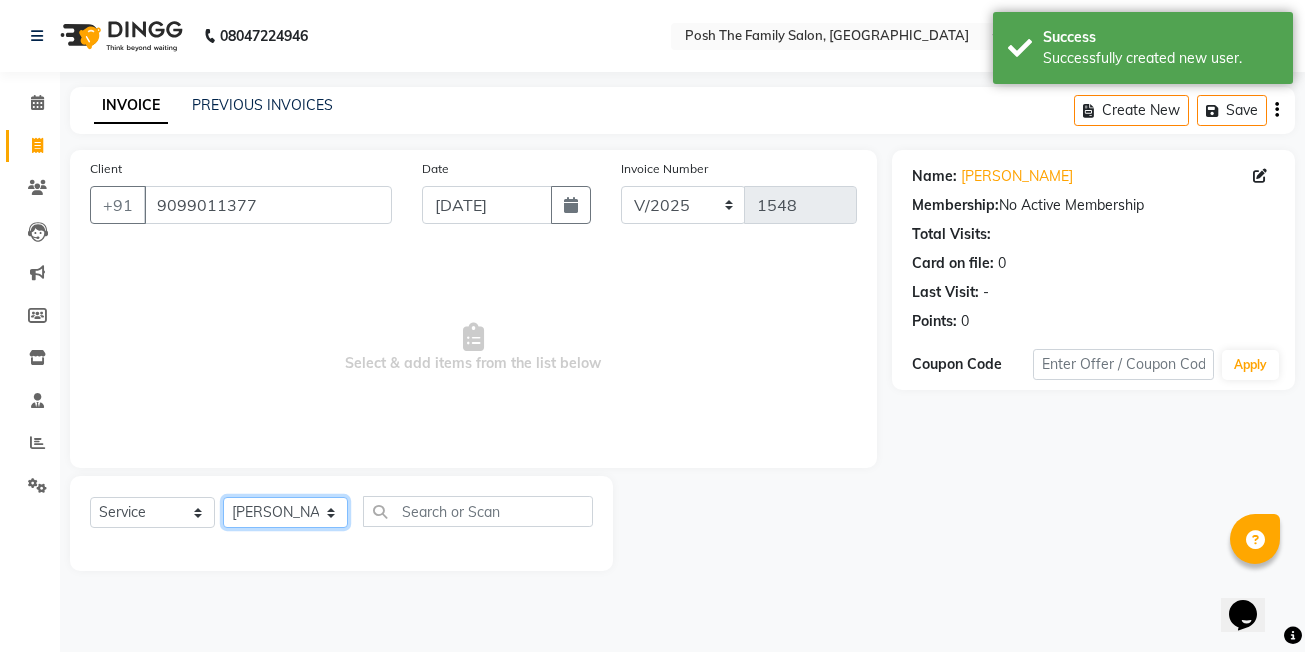 click on "Select Stylist ASHISH SEN  DEVKI VRMA dharti solanki  HARDIK sharma JAIMIN PAREKH JIMMY PATEL POONAM SEN (OWNER) POSH prerna dubey ravi parekh saiyed mubarak  SALMAN  SAIKH Siddhi rathod VICKY  NAYAK" 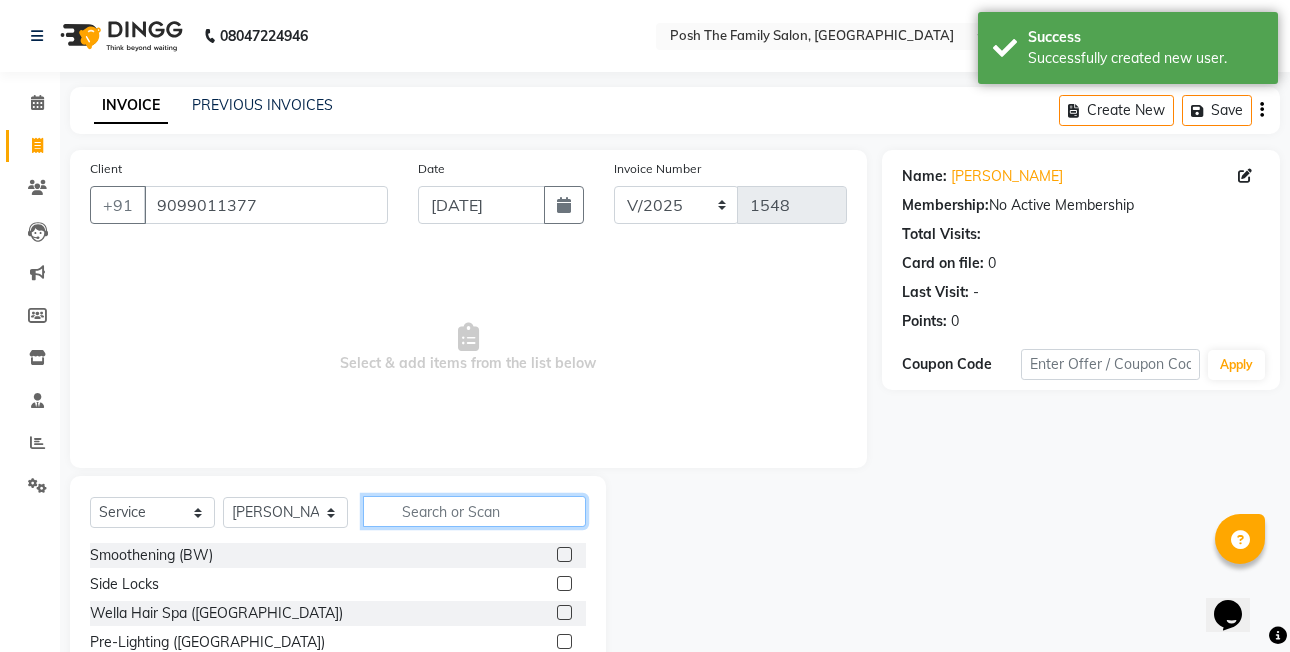 drag, startPoint x: 402, startPoint y: 513, endPoint x: 387, endPoint y: 525, distance: 19.209373 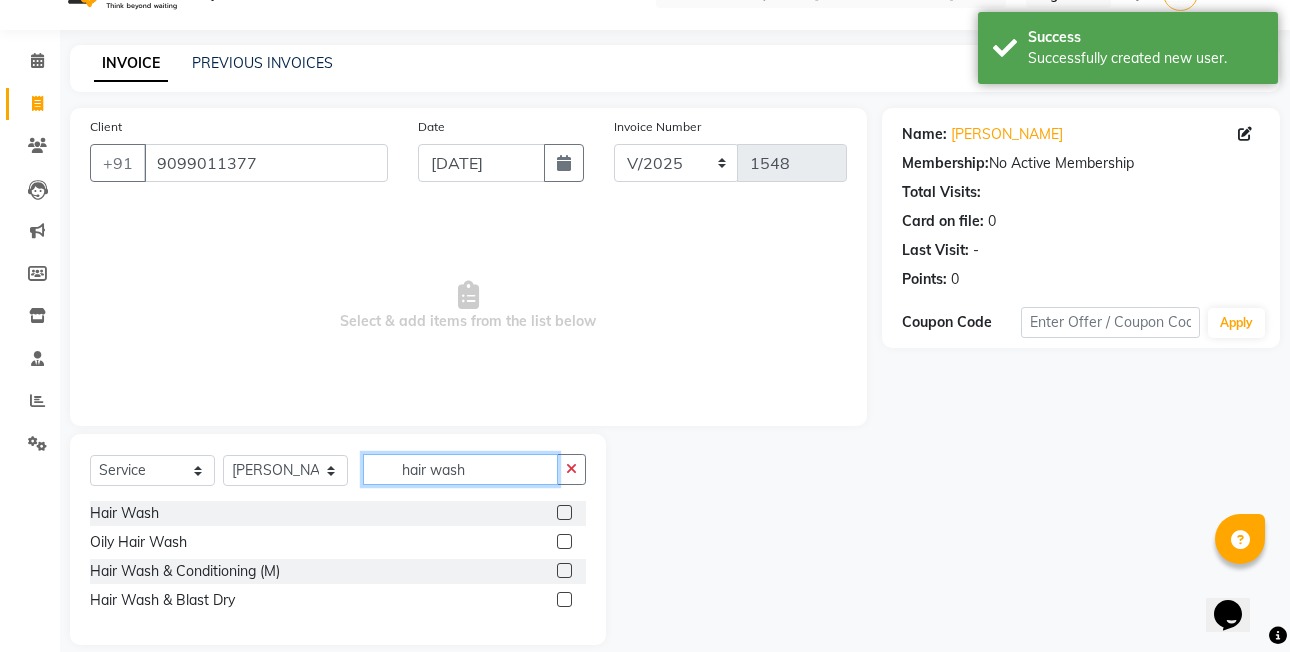 scroll, scrollTop: 65, scrollLeft: 0, axis: vertical 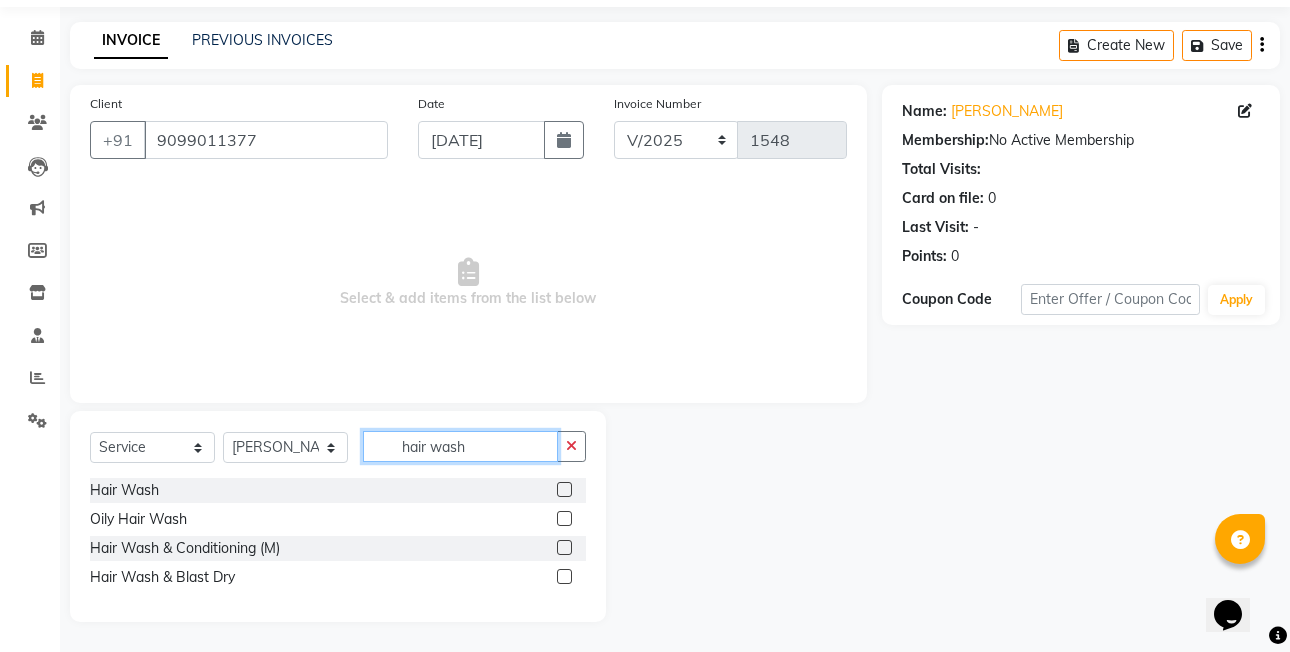 type on "hair wash" 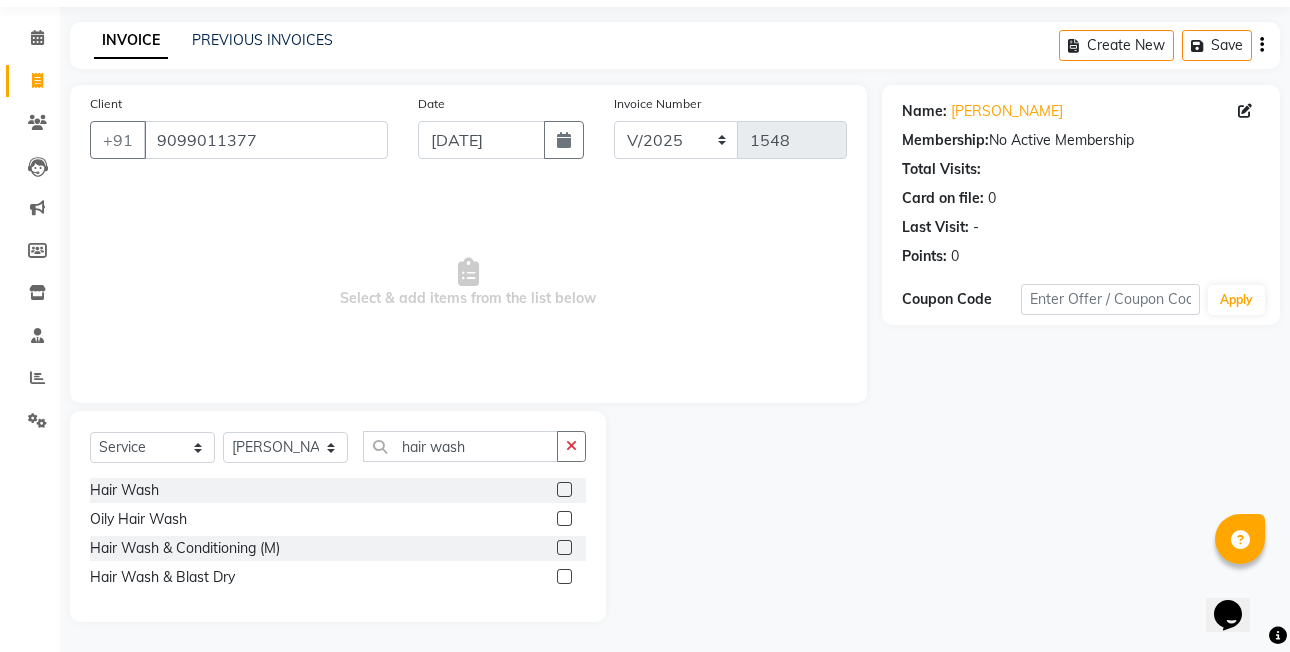 click 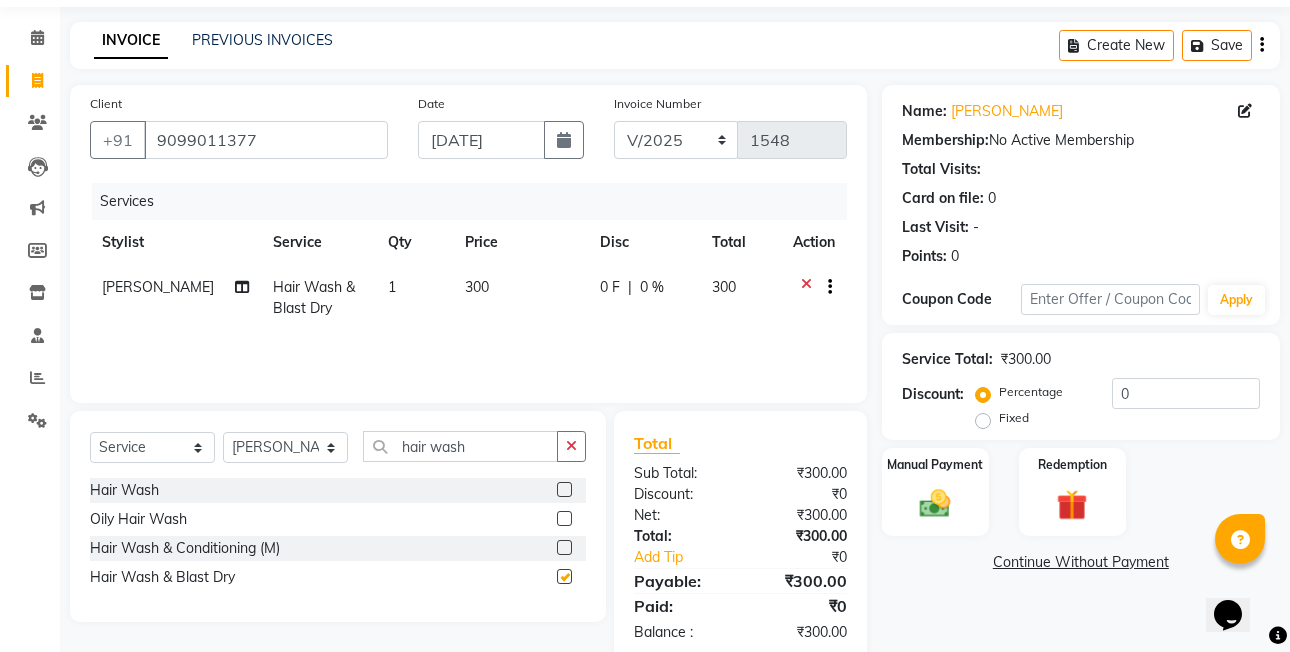checkbox on "false" 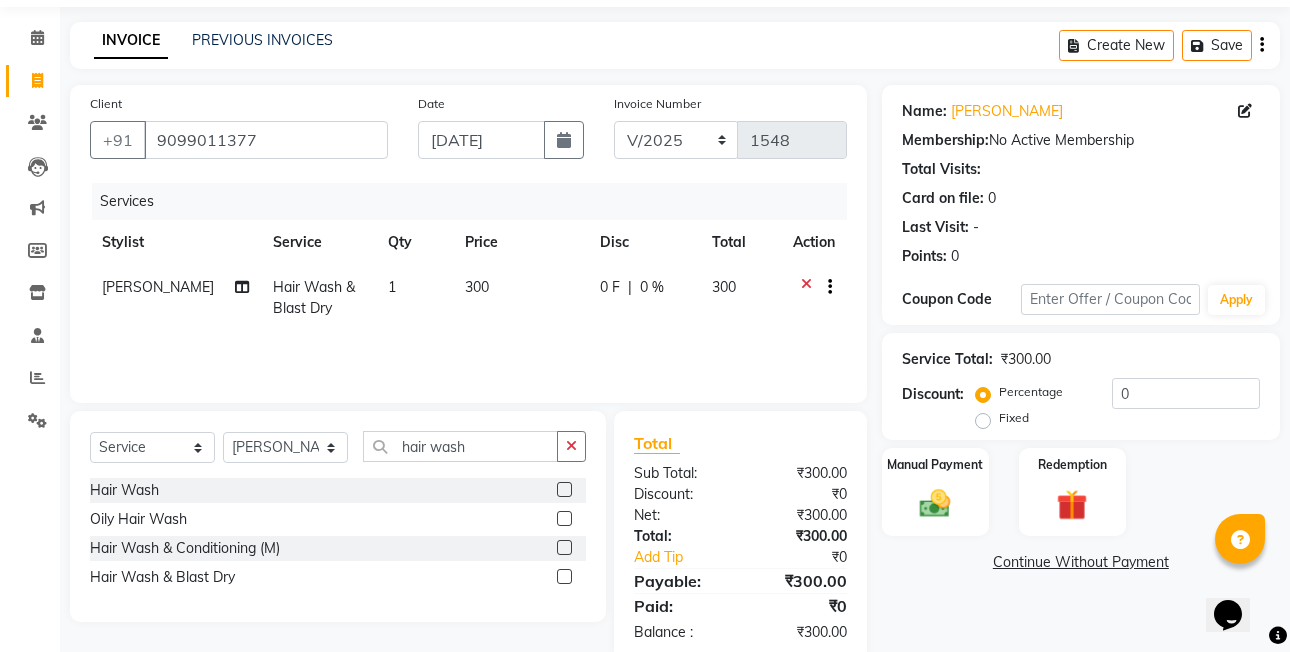 click on "Fixed" 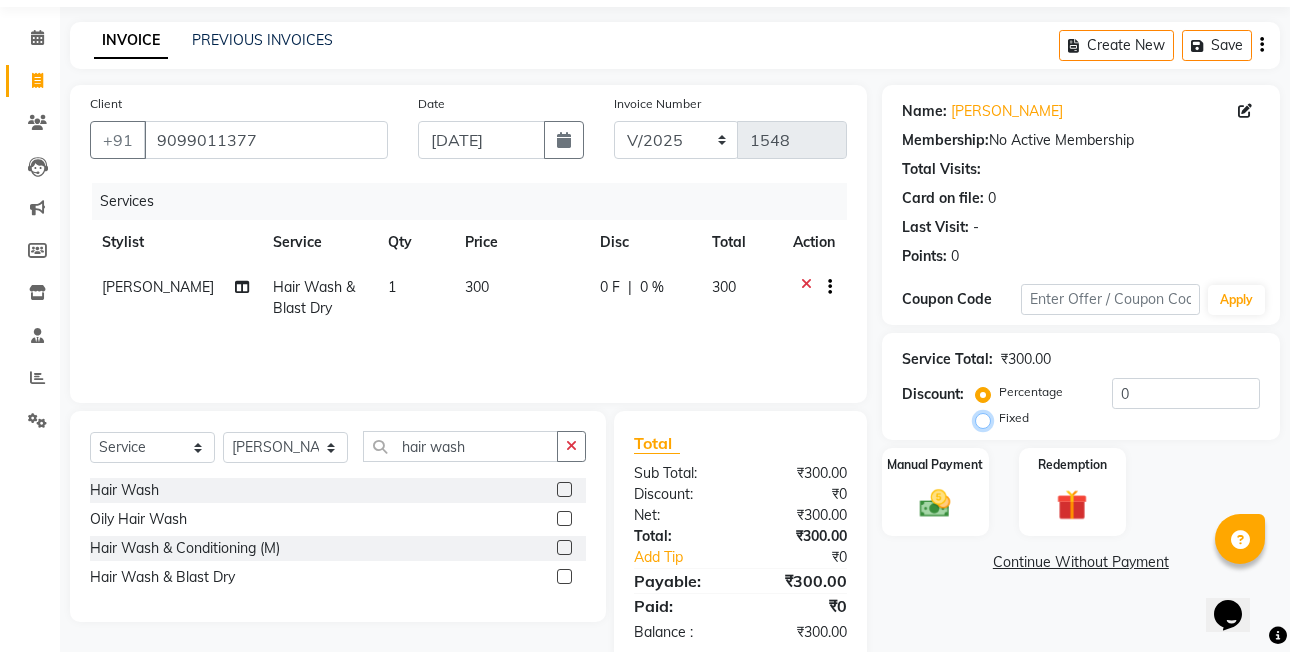 click on "Fixed" at bounding box center [987, 418] 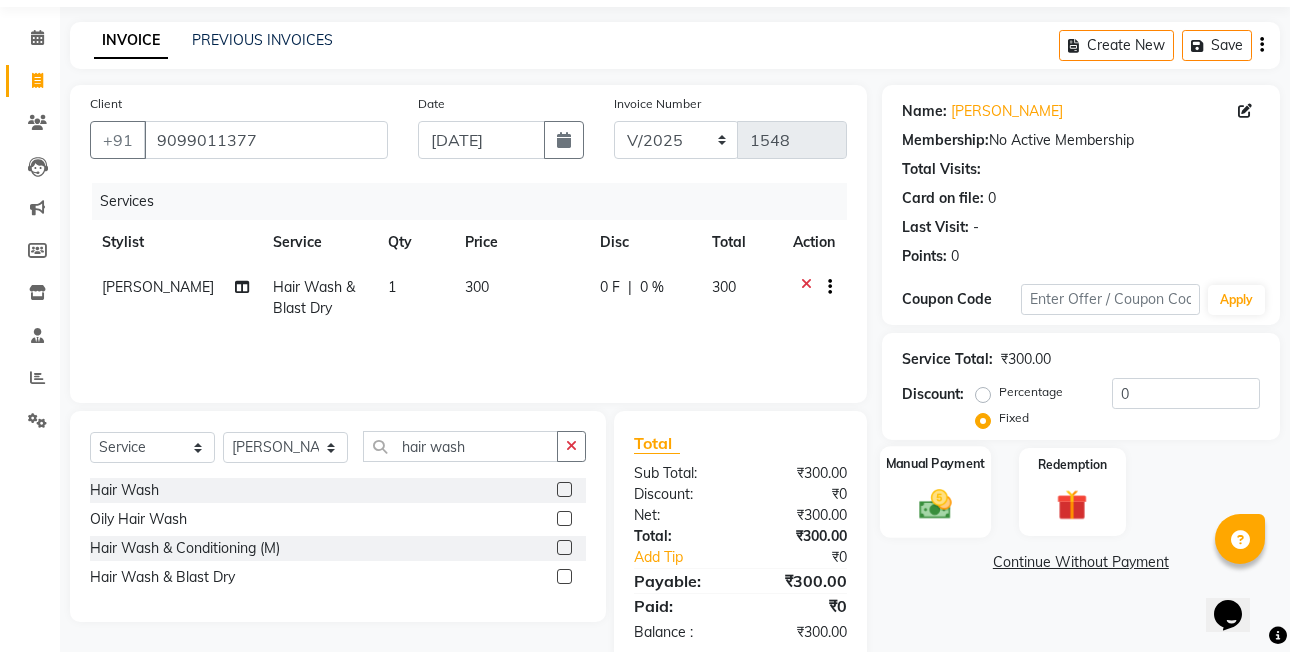 click on "Manual Payment" 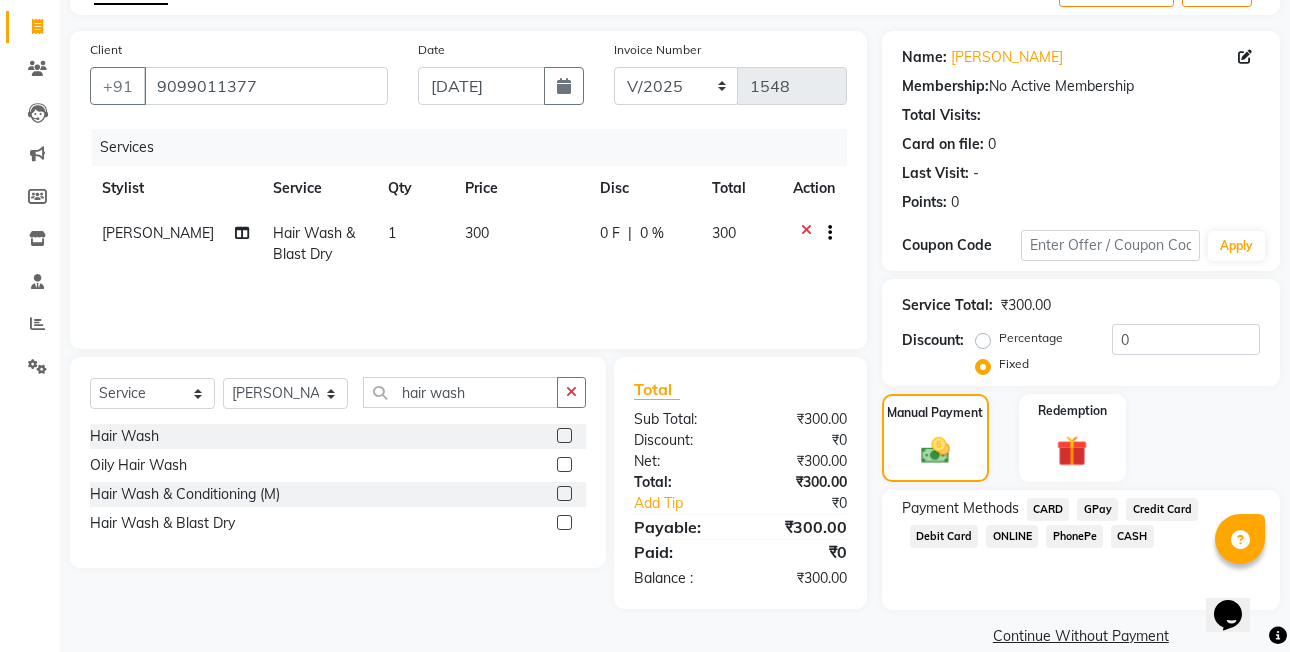 scroll, scrollTop: 148, scrollLeft: 0, axis: vertical 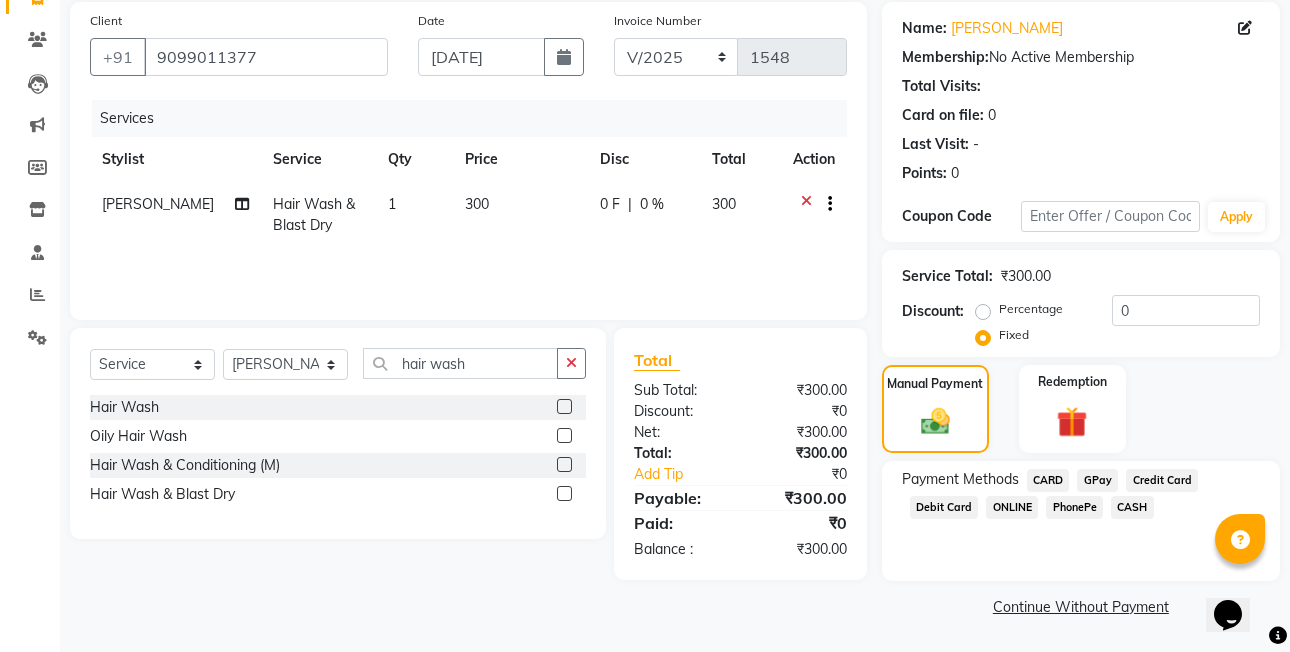 click on "PhonePe" 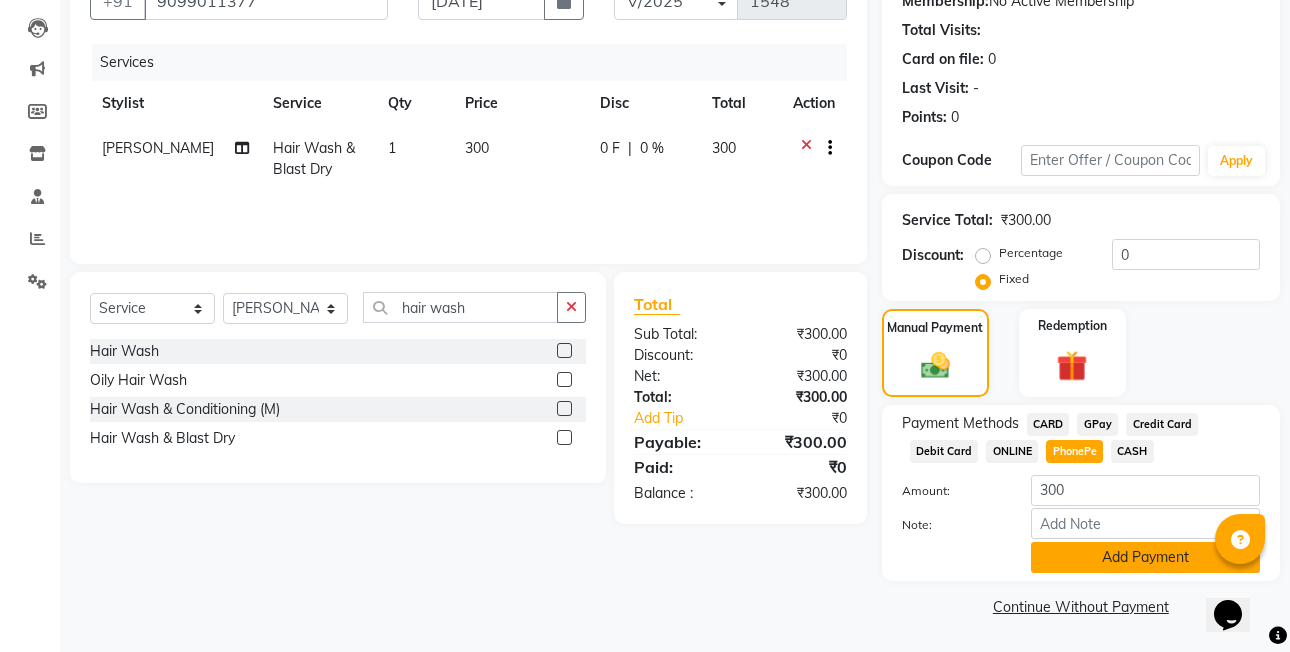 click on "Add Payment" 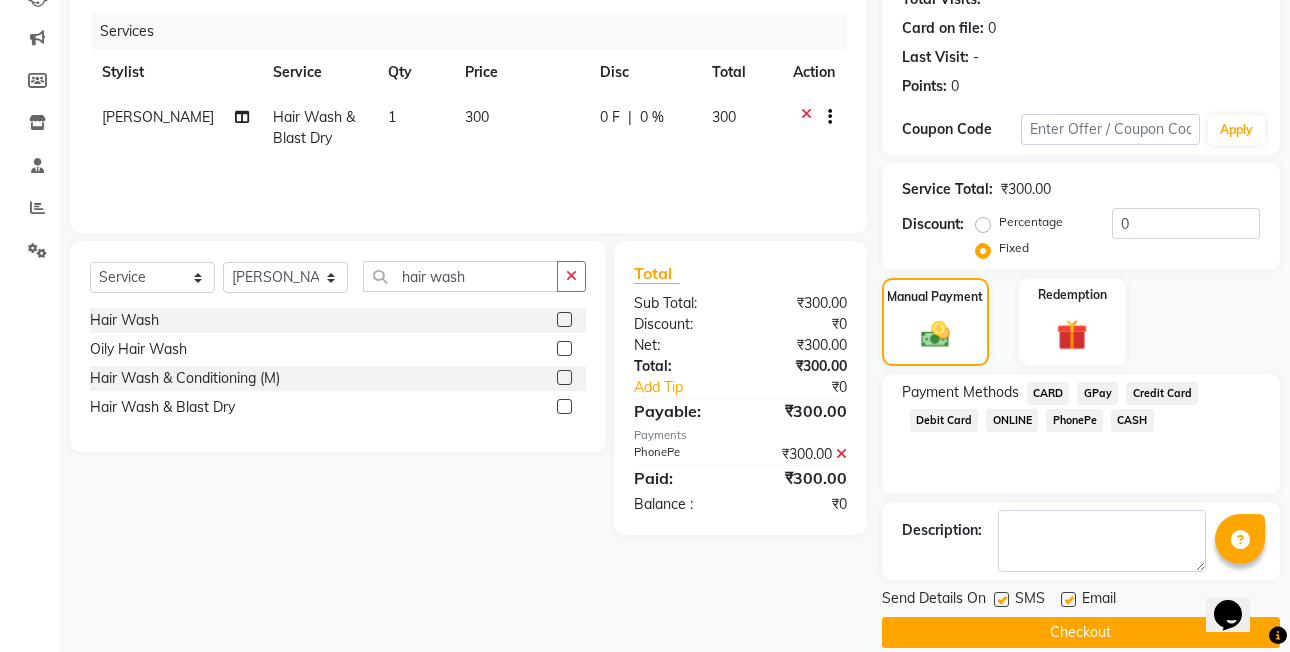 scroll, scrollTop: 261, scrollLeft: 0, axis: vertical 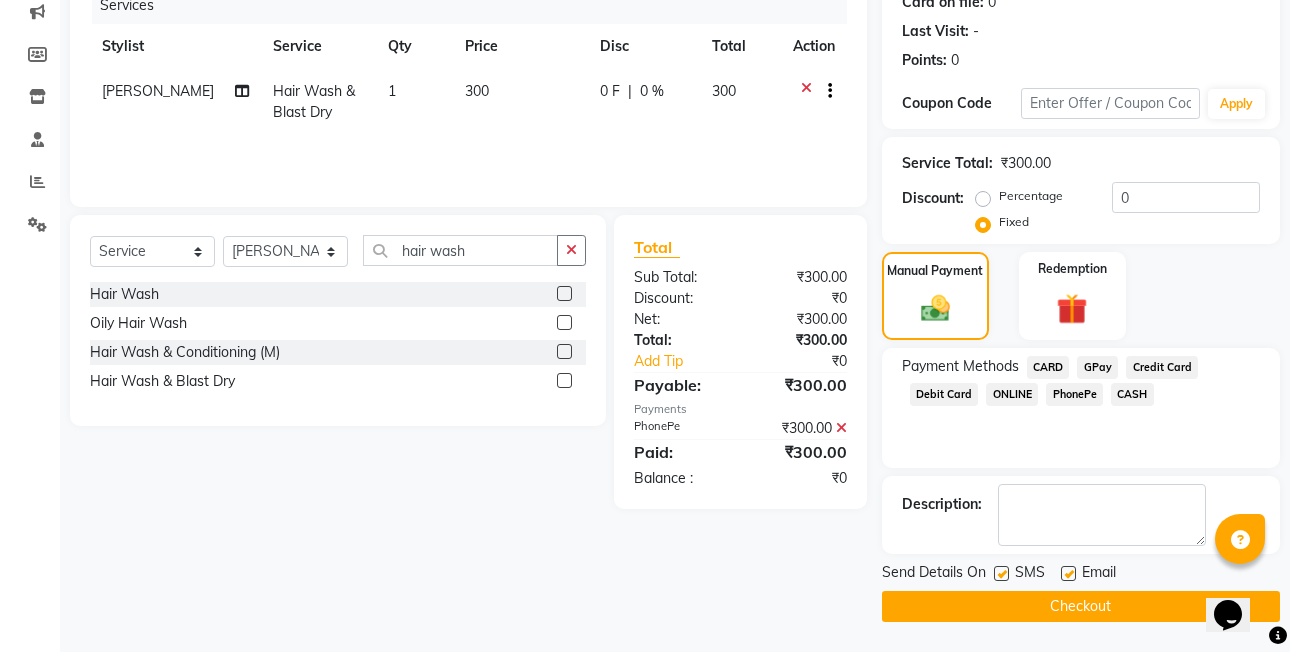 click on "INVOICE PREVIOUS INVOICES Create New   Save  Client +91 9099011377 Date 08-07-2025 Invoice Number V/2025 V/2025-26 1548 Services Stylist Service Qty Price Disc Total Action Siddhi rathod  Hair Wash & Blast Dry 1 300 0 F | 0 % 300 Select  Service  Product  Membership  Package Voucher Prepaid Gift Card  Select Stylist ASHISH SEN  DEVKI VRMA dharti solanki  HARDIK sharma JAIMIN PAREKH JIMMY PATEL POONAM SEN (OWNER) POSH prerna dubey ravi parekh saiyed mubarak  SALMAN  SAIKH Siddhi rathod VICKY  NAYAK hair wash Hair Wash   Oily Hair Wash    Hair Wash & Conditioning (M)   Hair Wash & Blast Dry  Total Sub Total: ₹300.00 Discount: ₹0 Net: ₹300.00 Total: ₹300.00 Add Tip ₹0 Payable: ₹300.00 Payments PhonePe ₹300.00  Paid: ₹300.00 Balance   : ₹0 Name: Dhwani Patel Membership:  No Active Membership  Total Visits:   Card on file:  0 Last Visit:   - Points:   0  Coupon Code Apply Service Total:  ₹300.00  Discount:  Percentage   Fixed  0 Manual Payment Redemption Payment Methods  CARD   GPay   ONLINE" 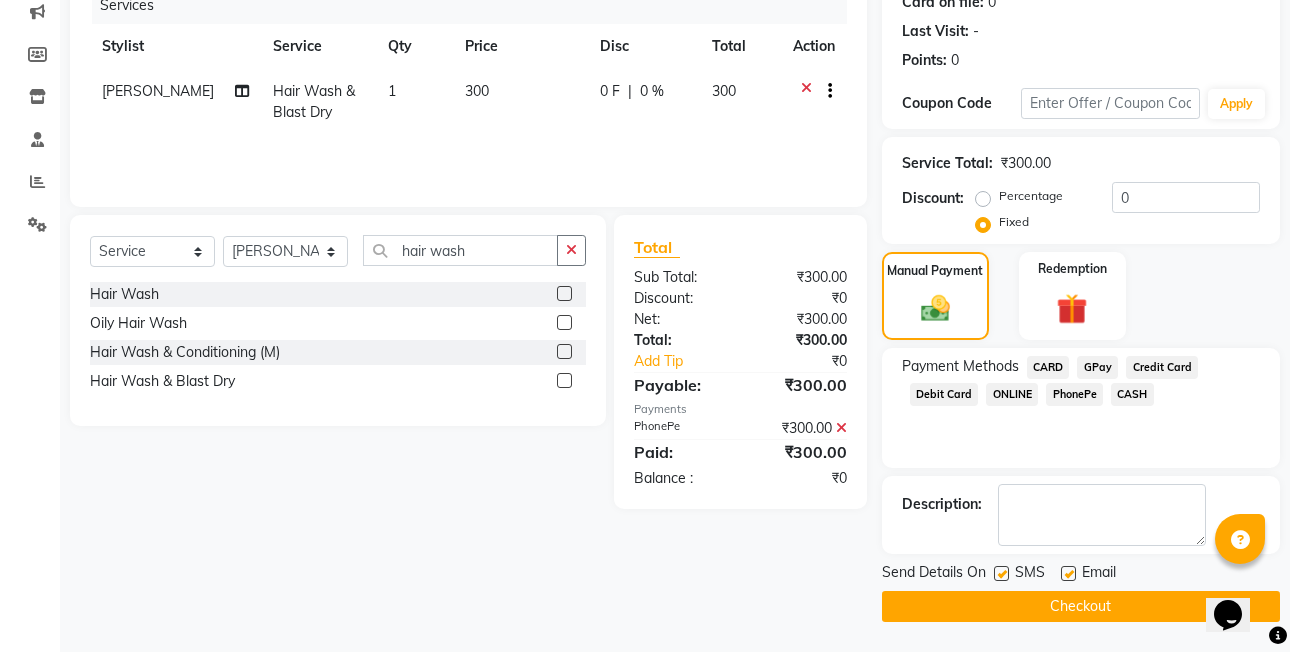 click on "Checkout" 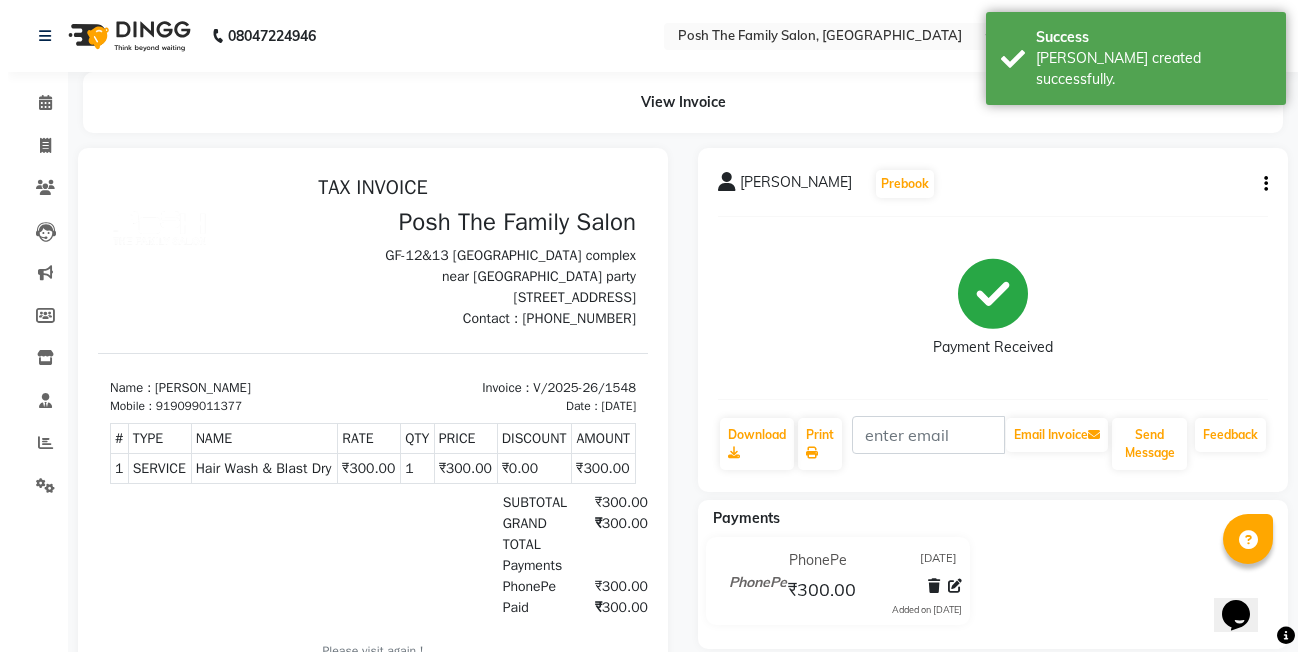 scroll, scrollTop: 0, scrollLeft: 0, axis: both 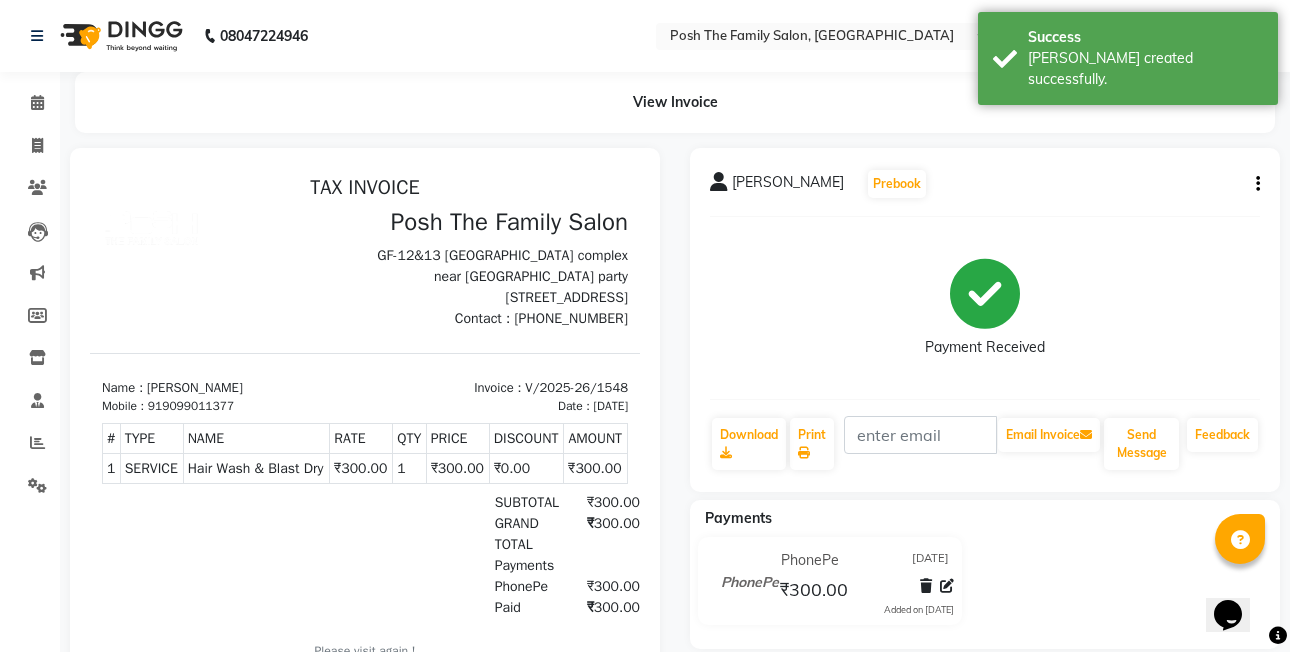 click 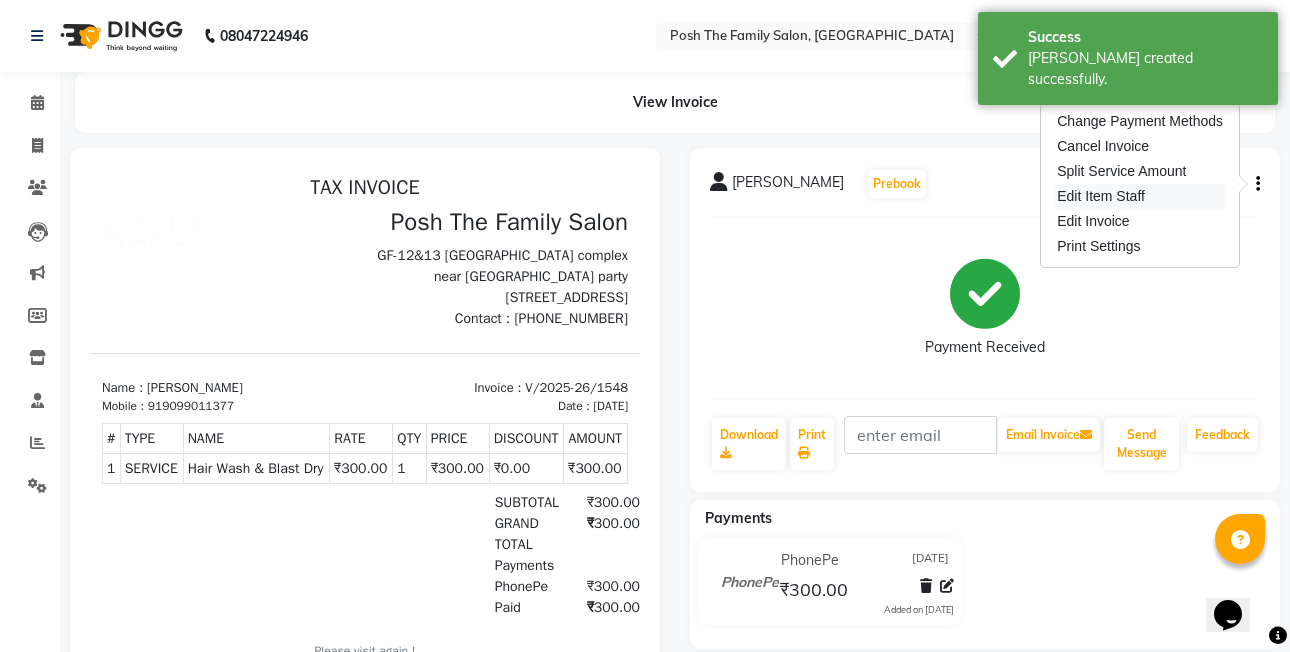 click on "Edit Item Staff" at bounding box center (1140, 196) 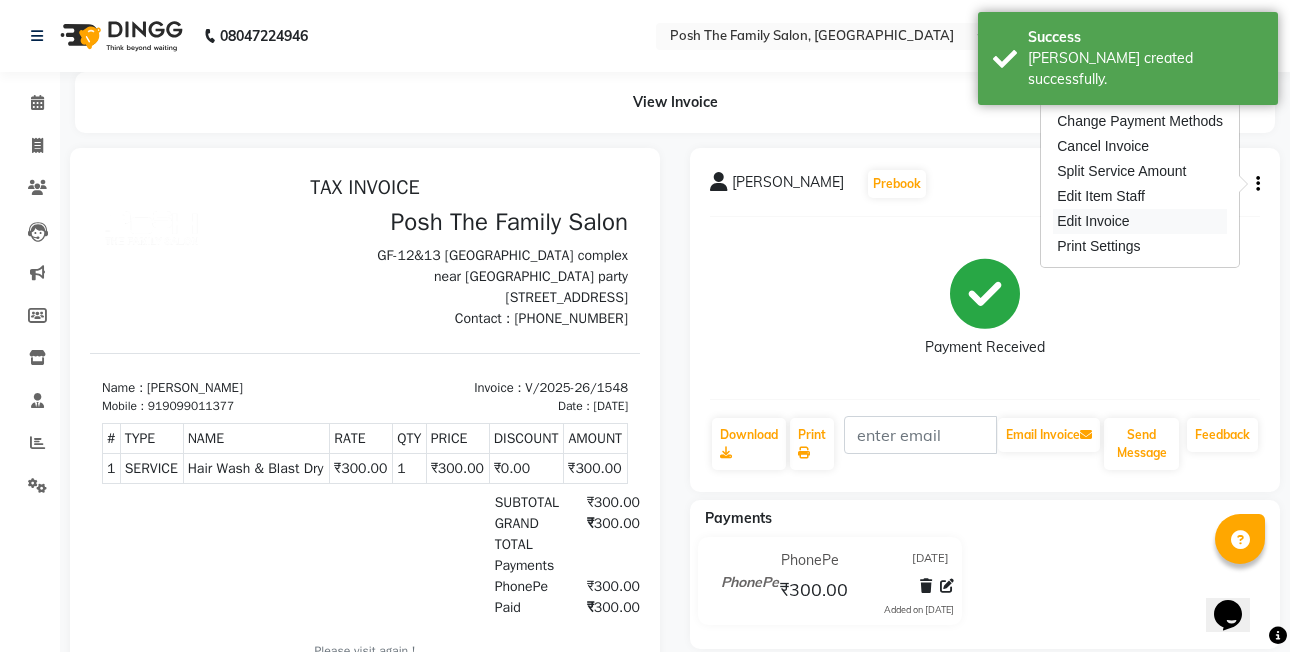 select on "83798" 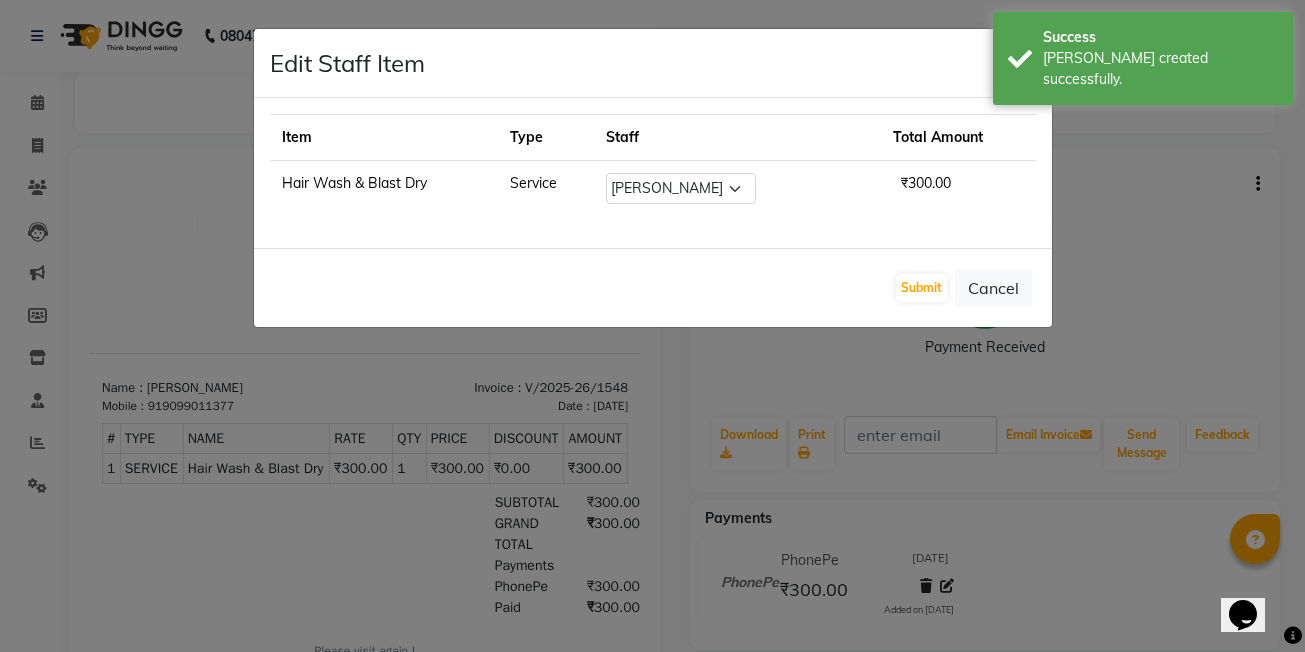 click on "Edit Staff Item  × Item Type Staff Total Amount  Hair Wash & Blast Dry Service Select  ASHISH SEN    DEVKI VRMA   dharti solanki    HARDIK sharma   JAIMIN PAREKH   JIMMY PATEL   POONAM SEN (OWNER)   POSH   prerna dubey   ravi parekh   saiyed mubarak    SALMAN  SAIKH   Siddhi rathod   VICKY  NAYAK  ₹300.00  Submit   Cancel" 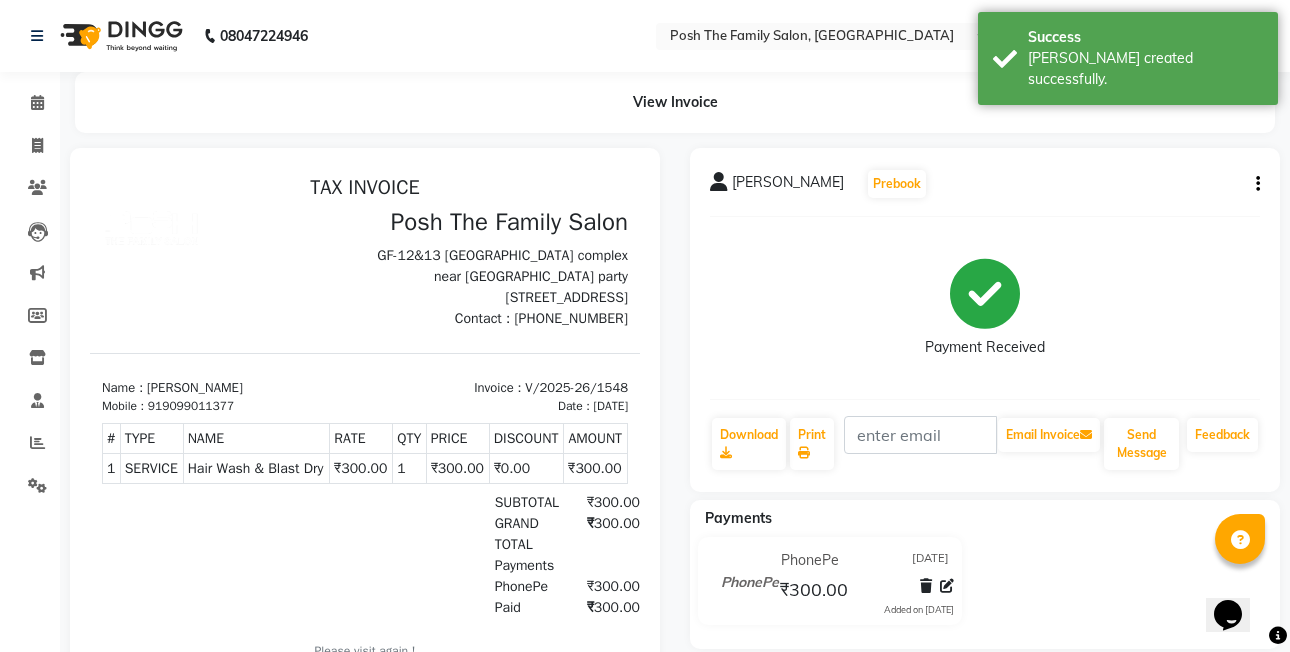 click 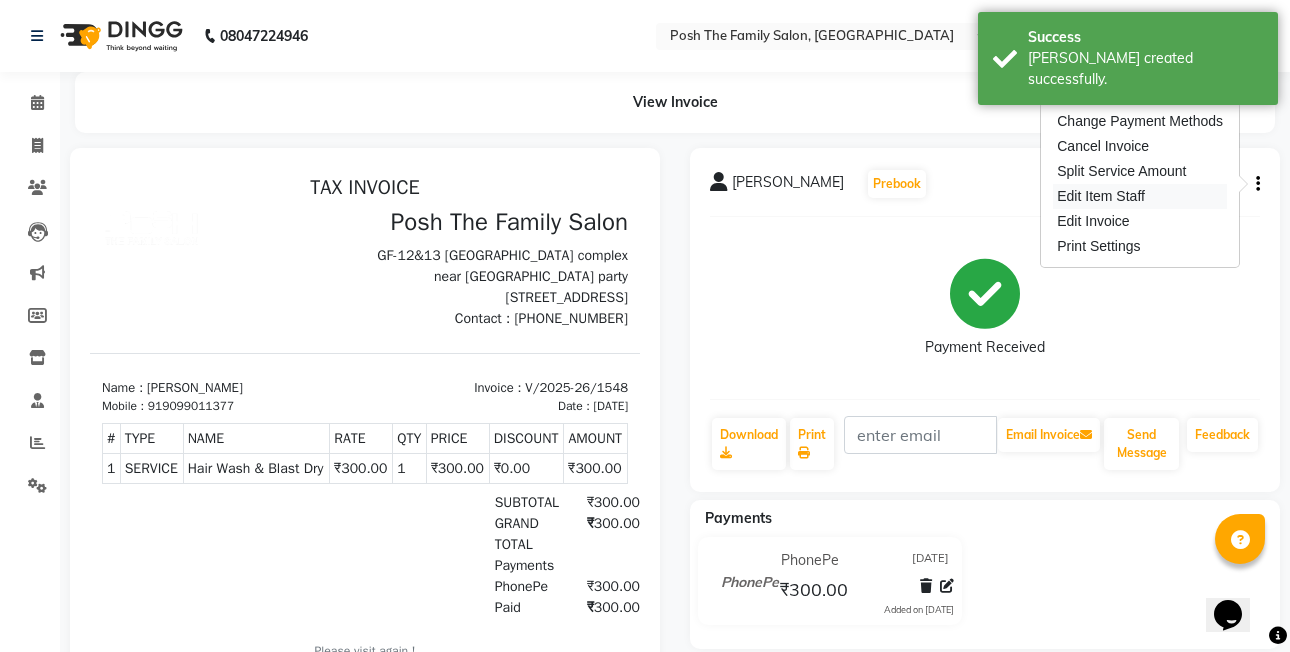 click on "Edit Item Staff" at bounding box center (1140, 196) 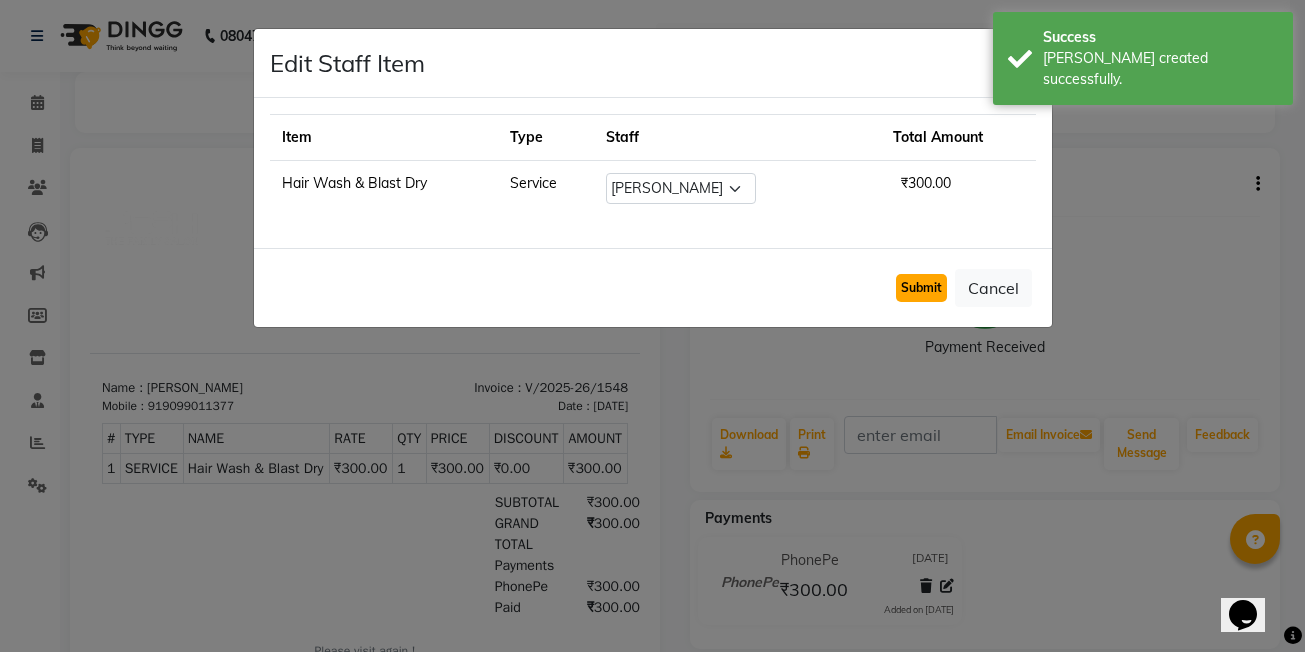 click on "Submit" 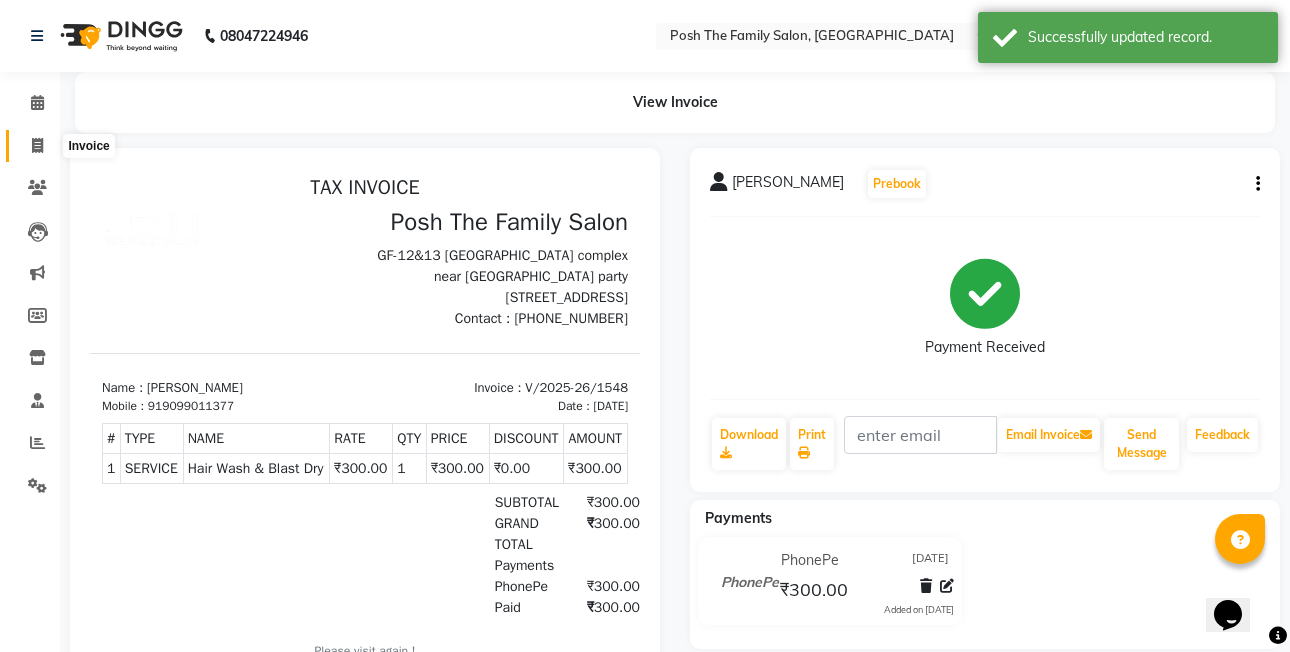 click 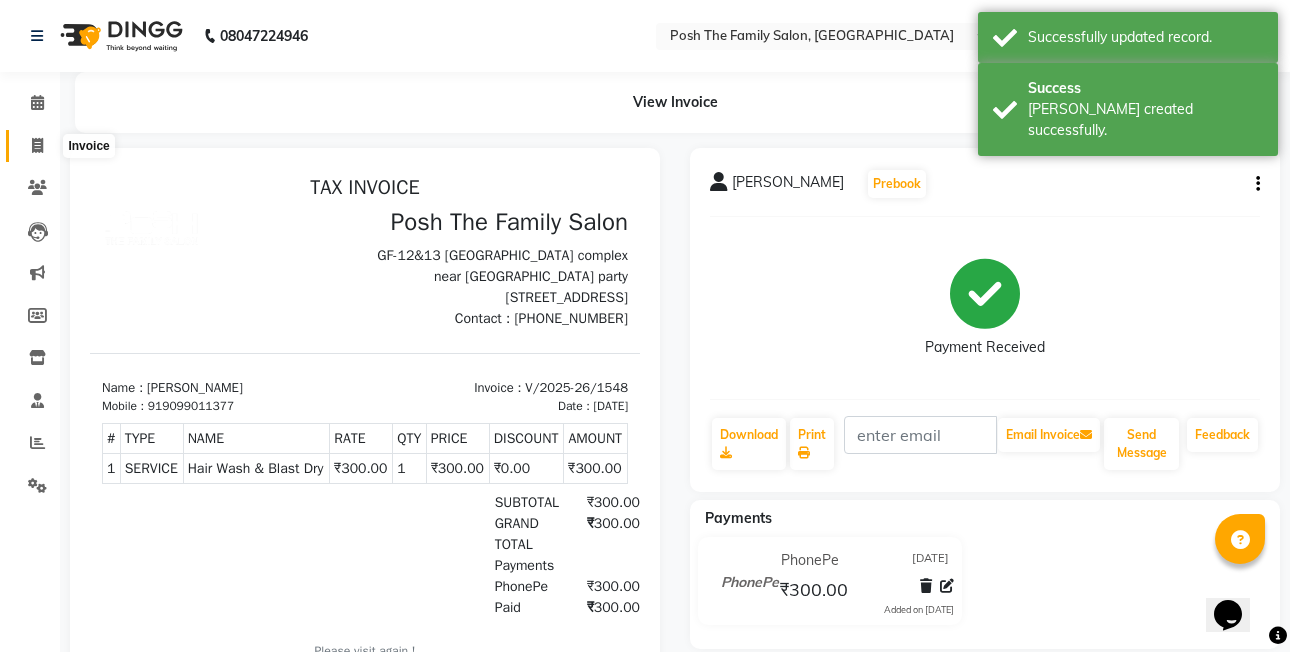 select on "service" 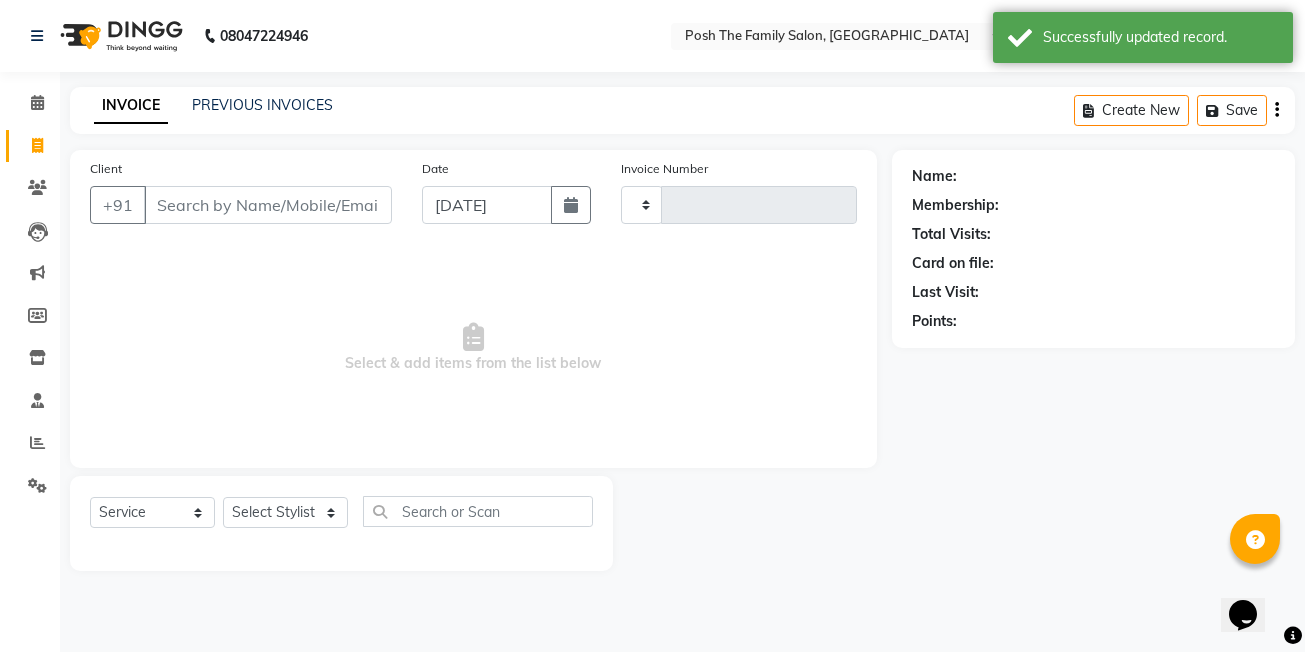 type on "1549" 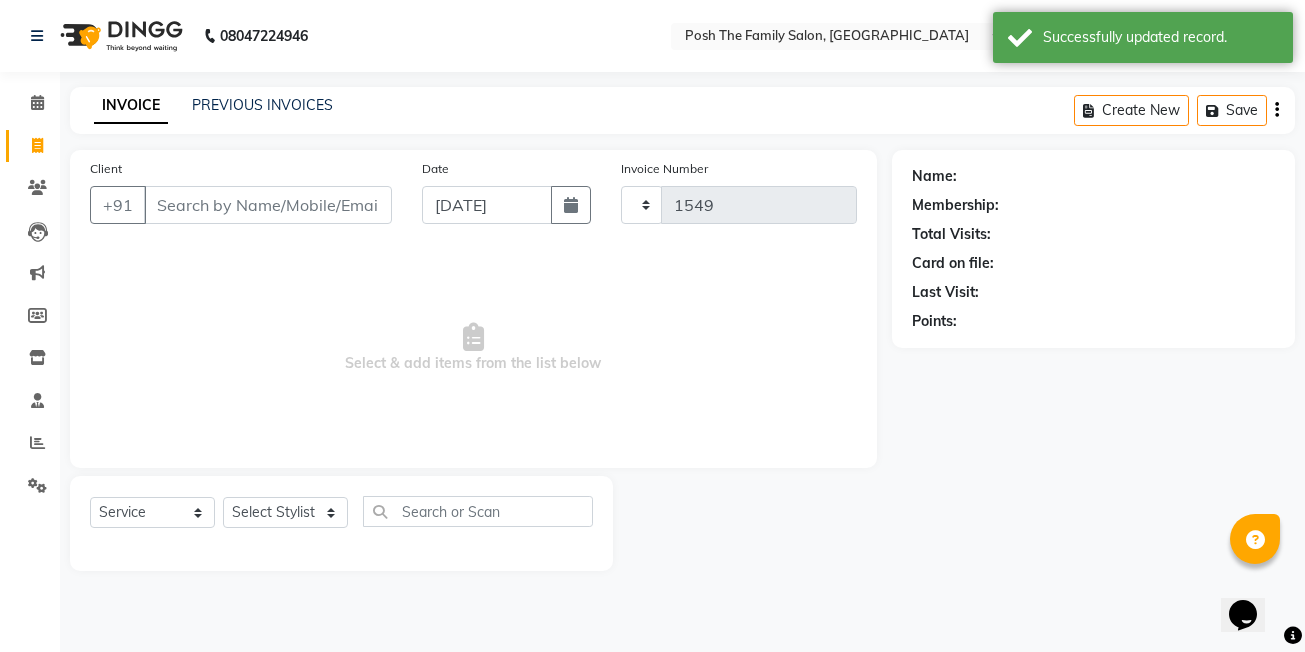 select on "6199" 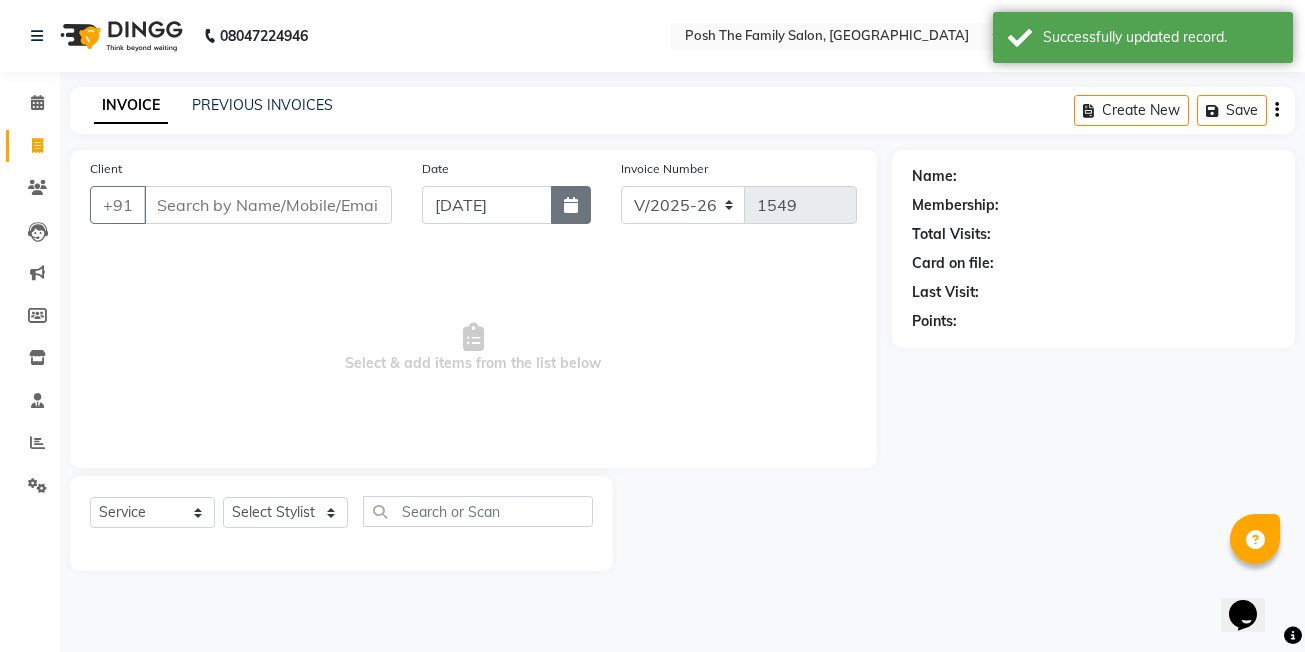 click 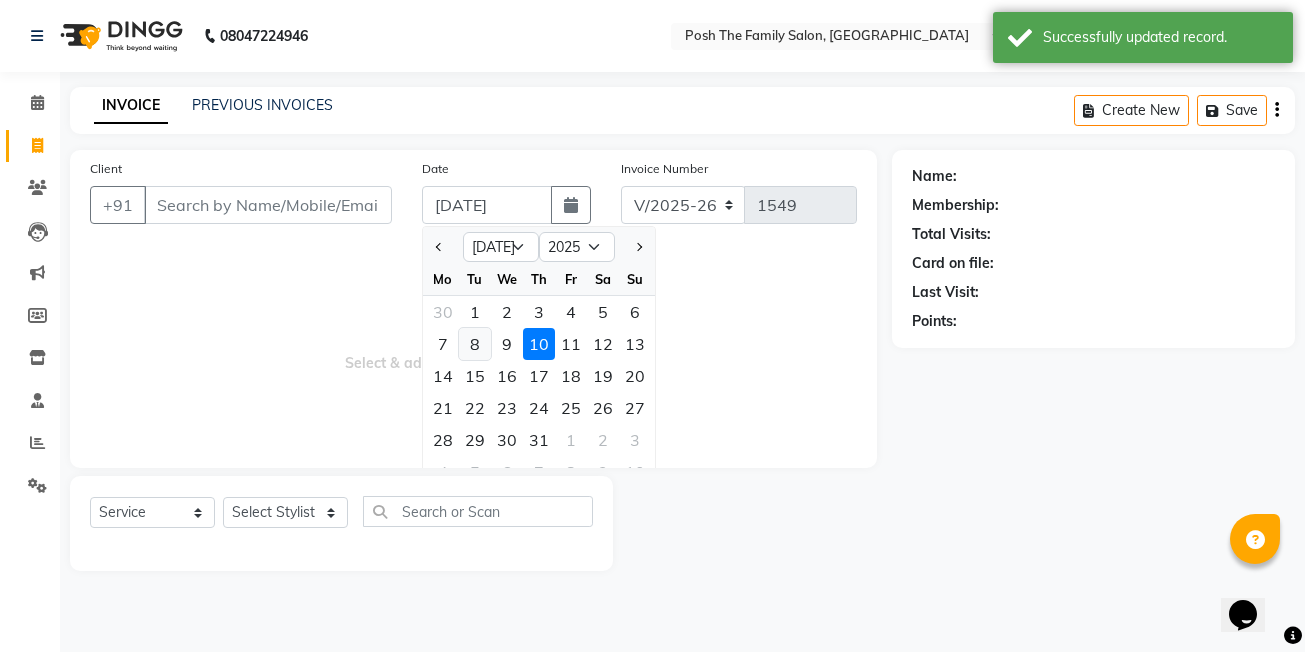click on "8" 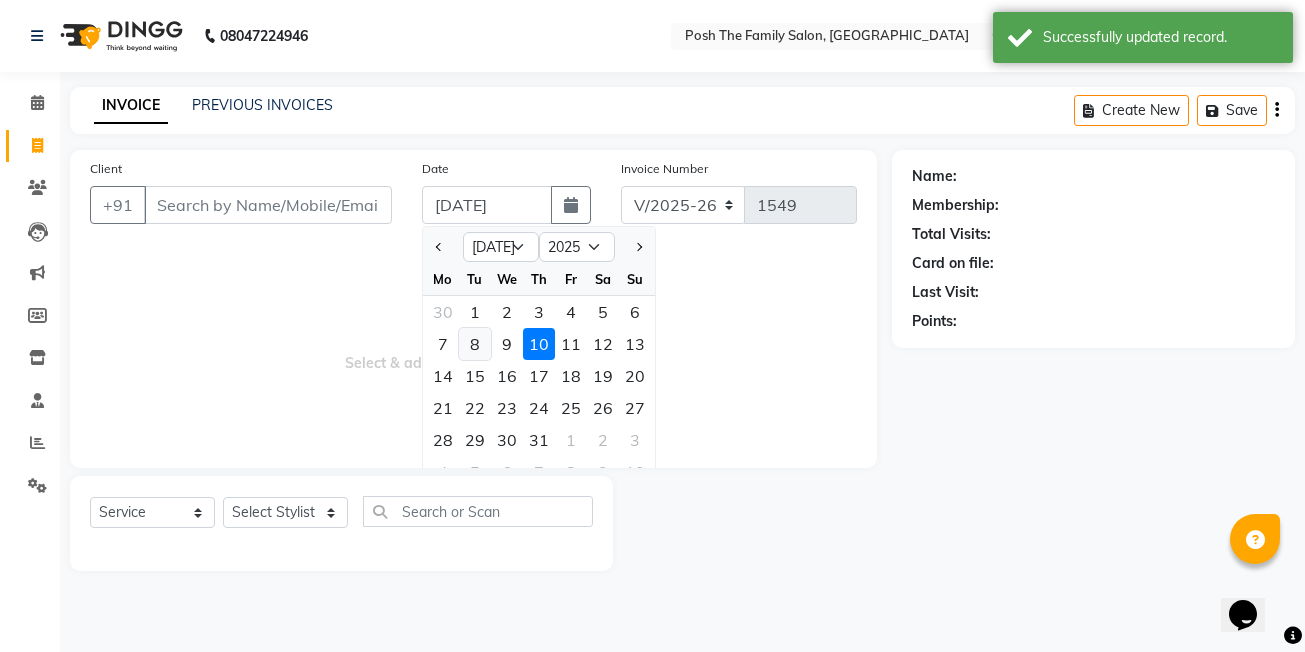 type on "08-07-2025" 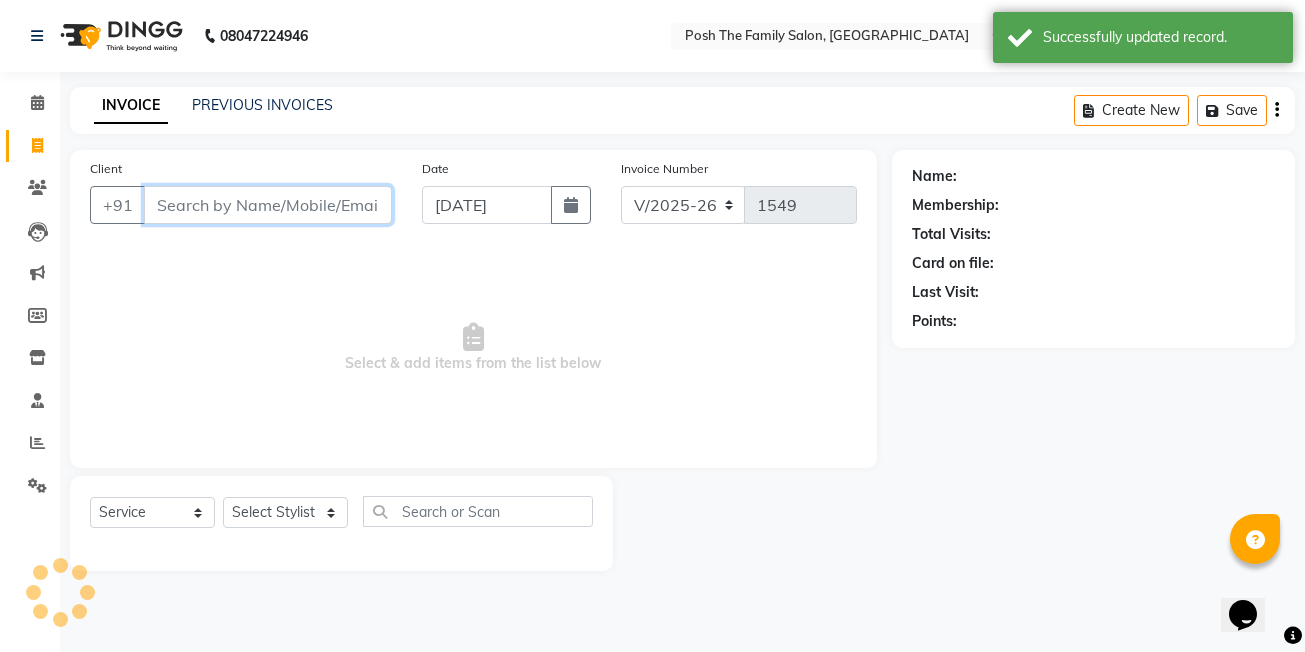 click on "Client" at bounding box center (268, 205) 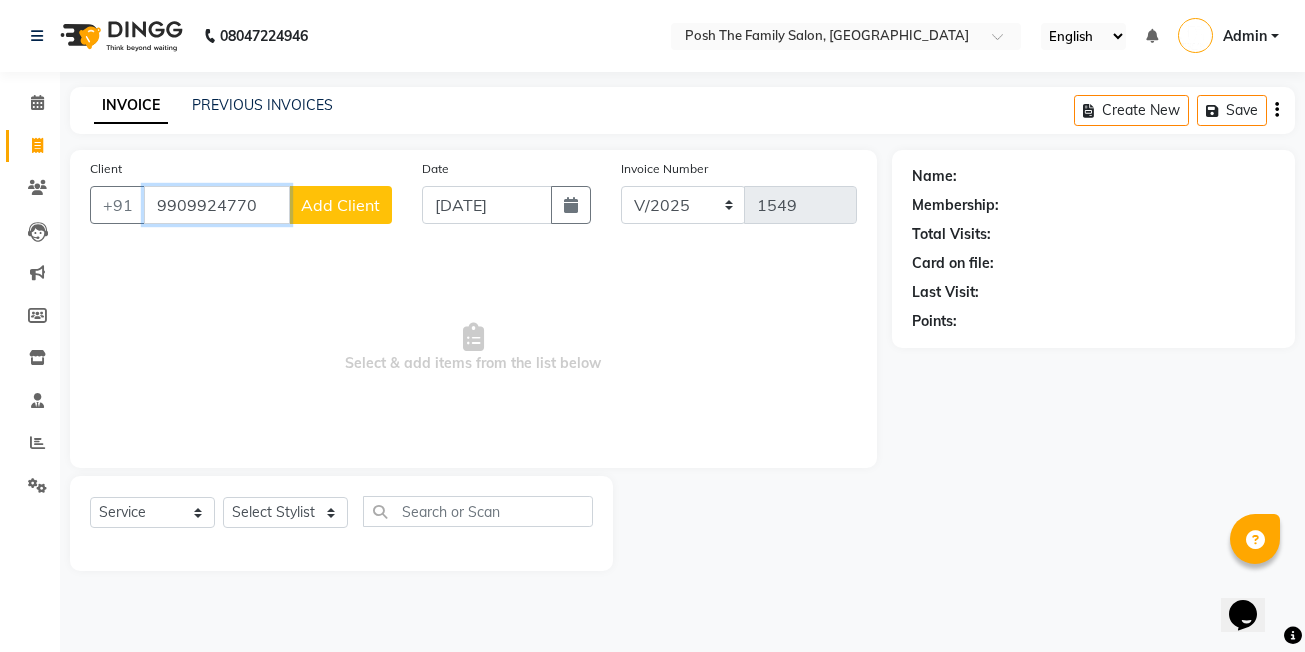 type on "9909924770" 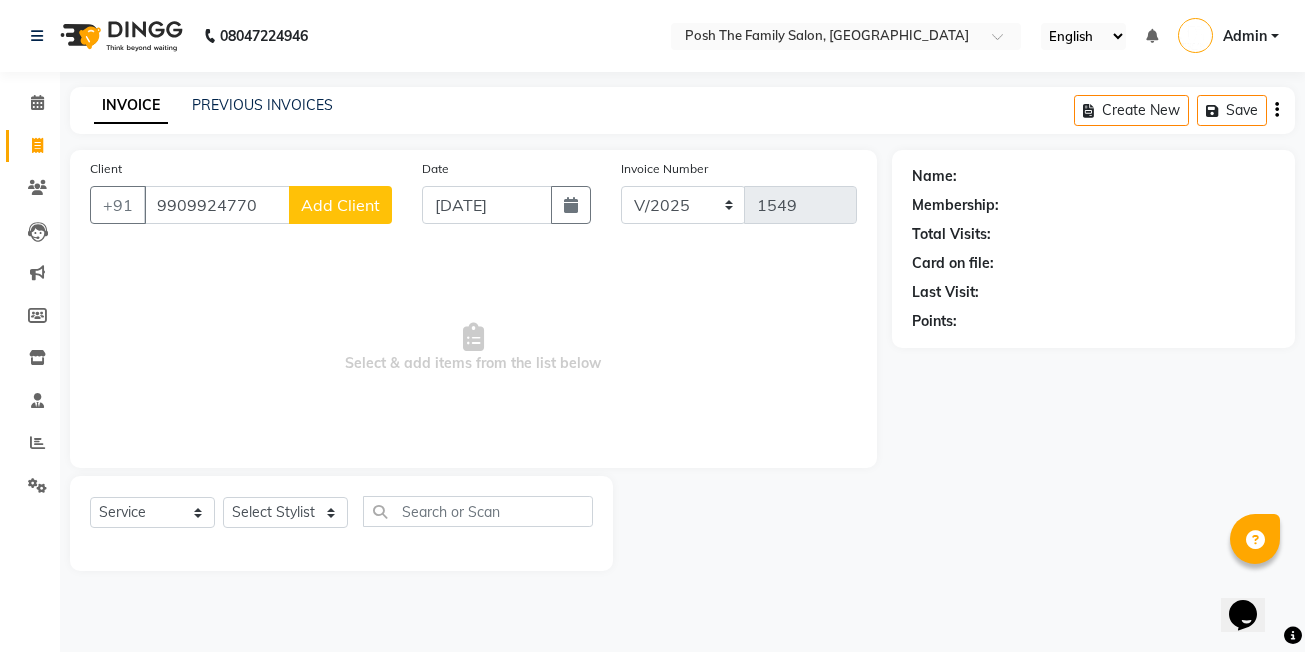 click on "Add Client" 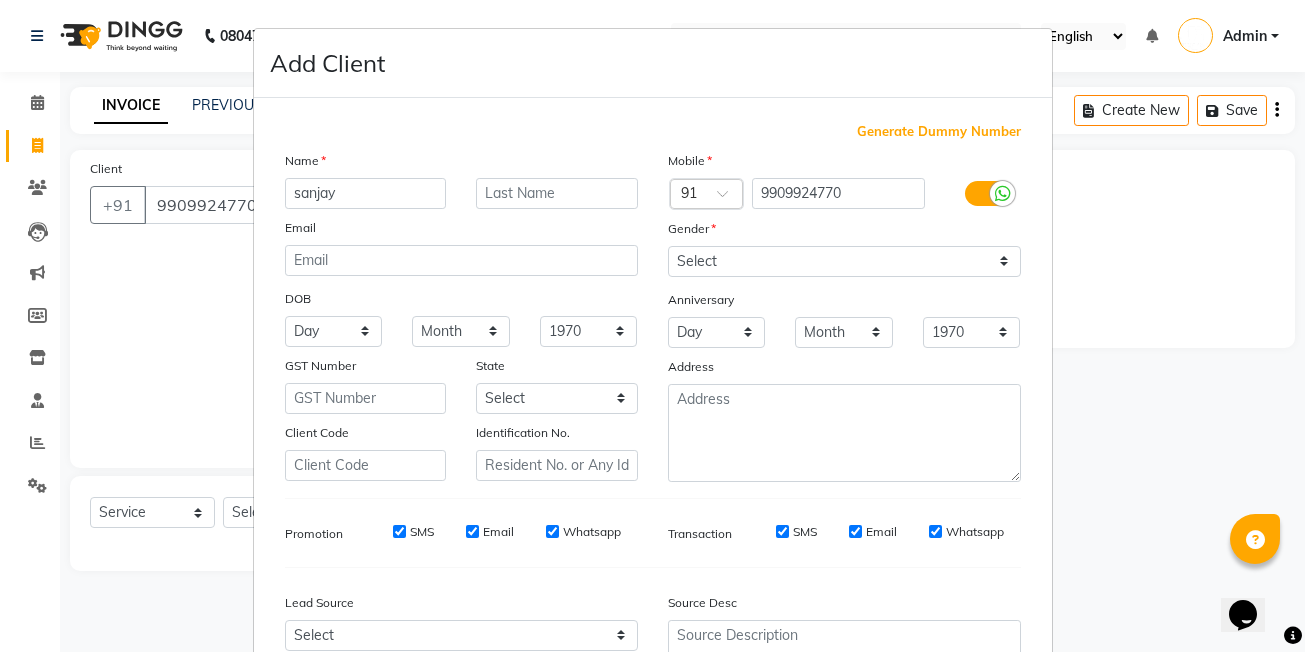 type on "sanjay" 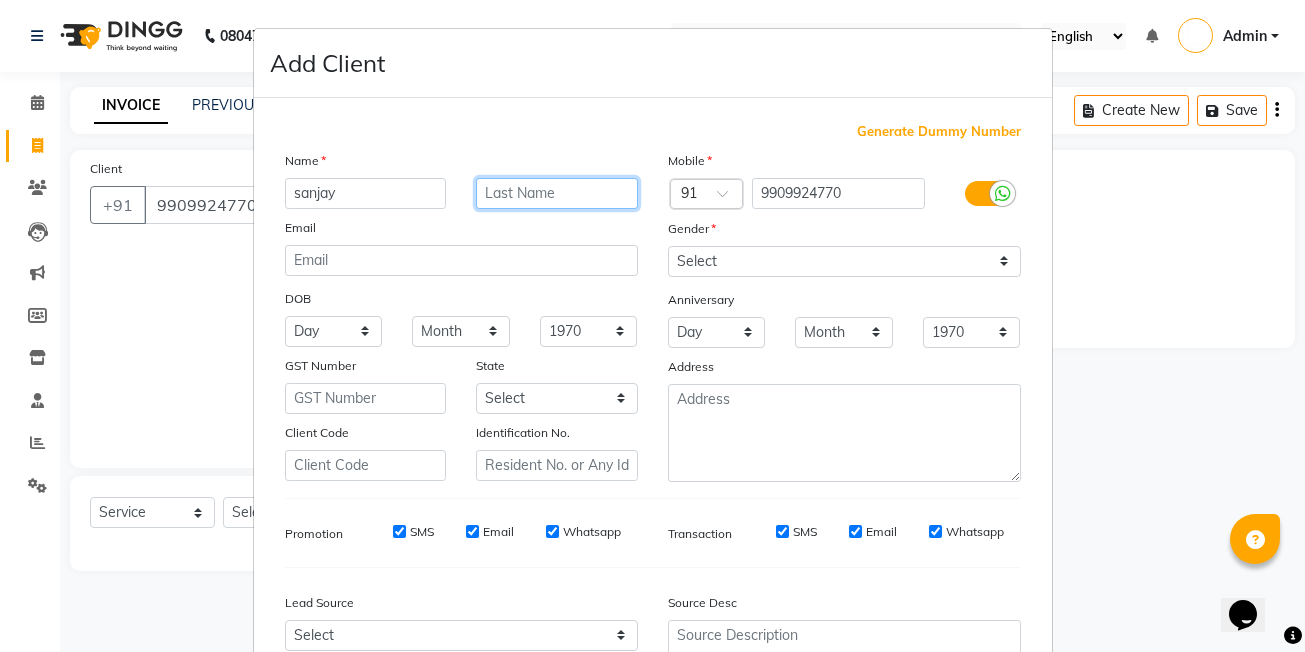 click at bounding box center (557, 193) 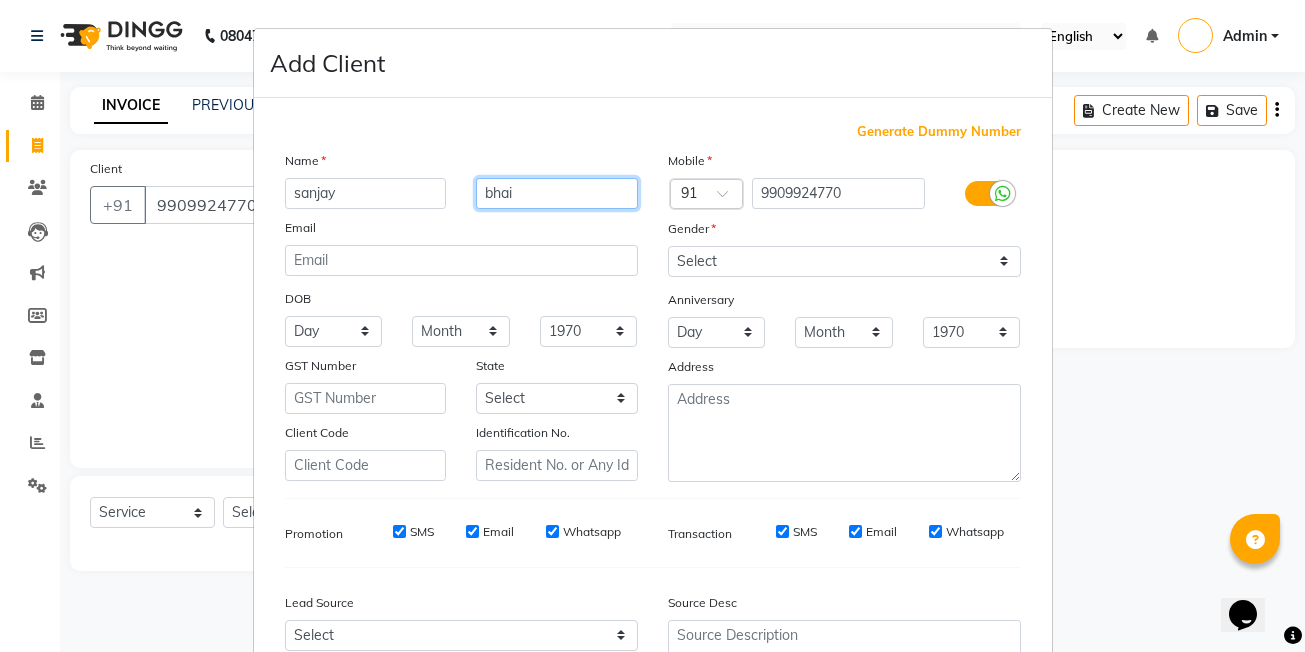 type on "bhai" 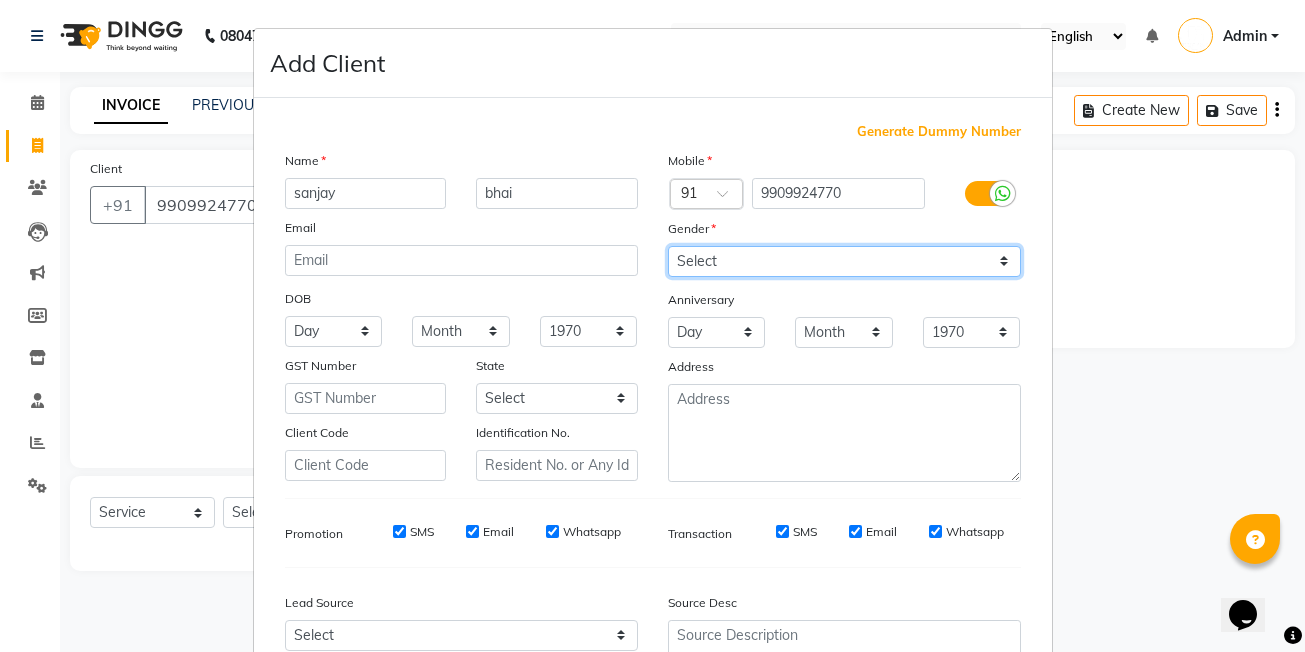 click on "Select Male Female Other Prefer Not To Say" at bounding box center (844, 261) 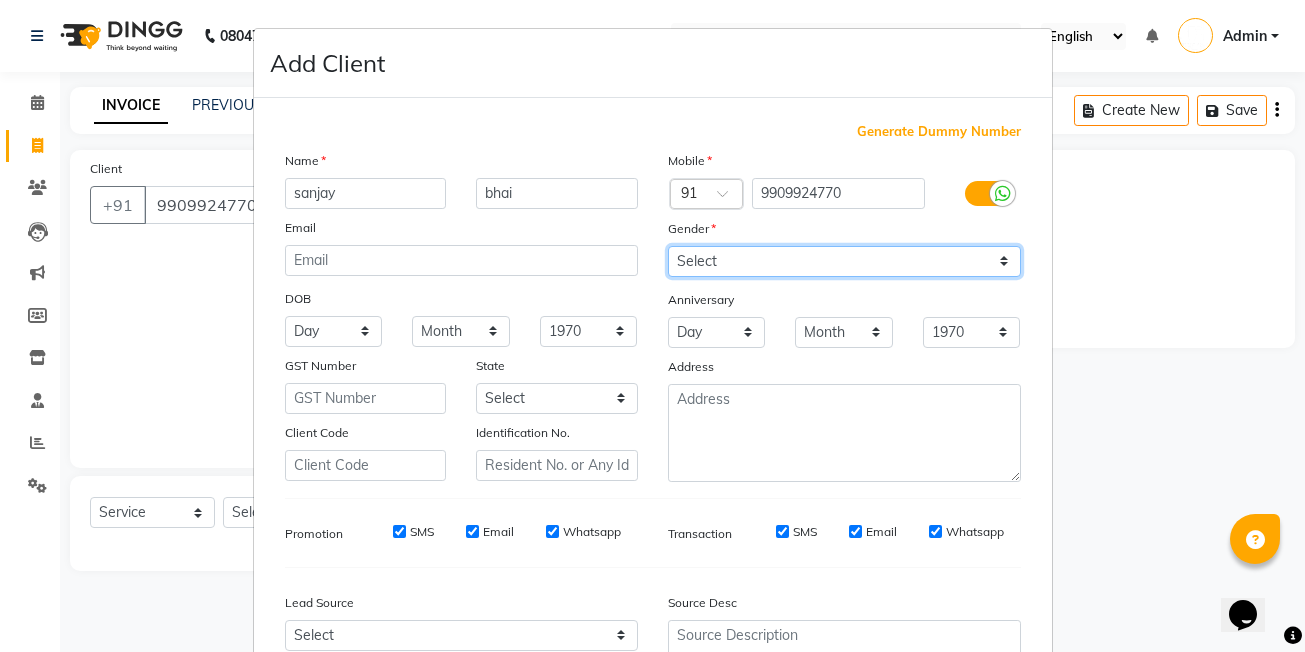 click on "Select Male Female Other Prefer Not To Say" at bounding box center [844, 261] 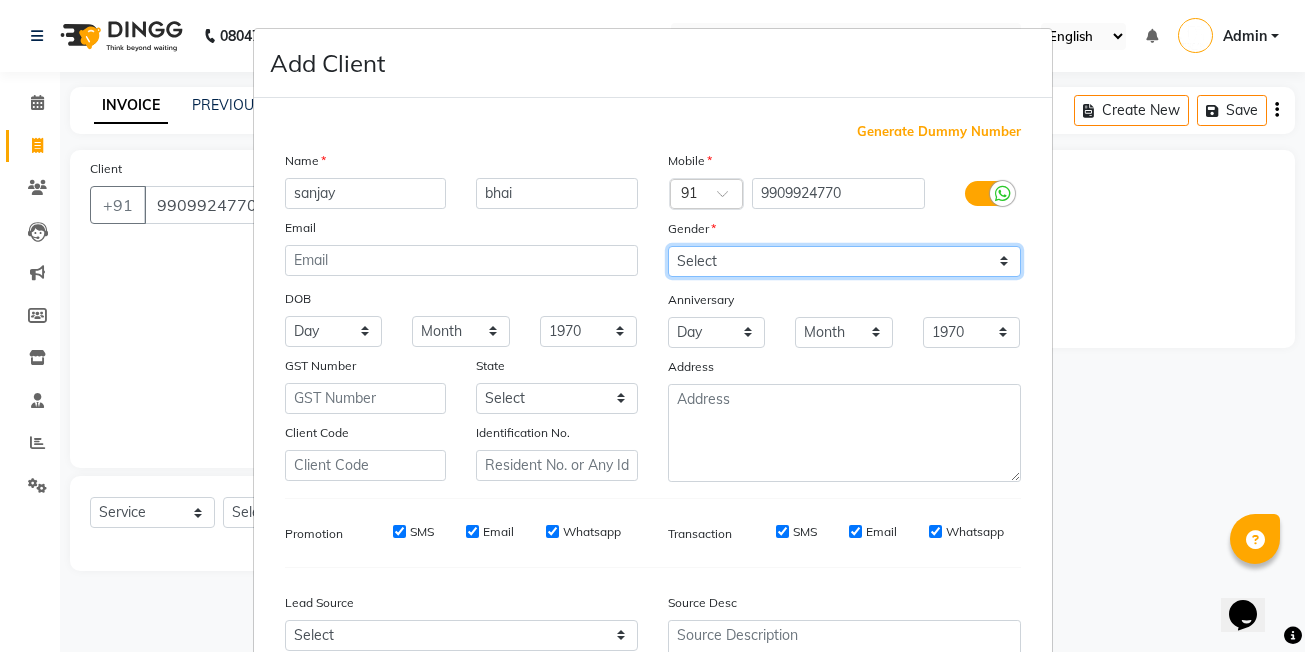 click on "Select Male Female Other Prefer Not To Say" at bounding box center [844, 261] 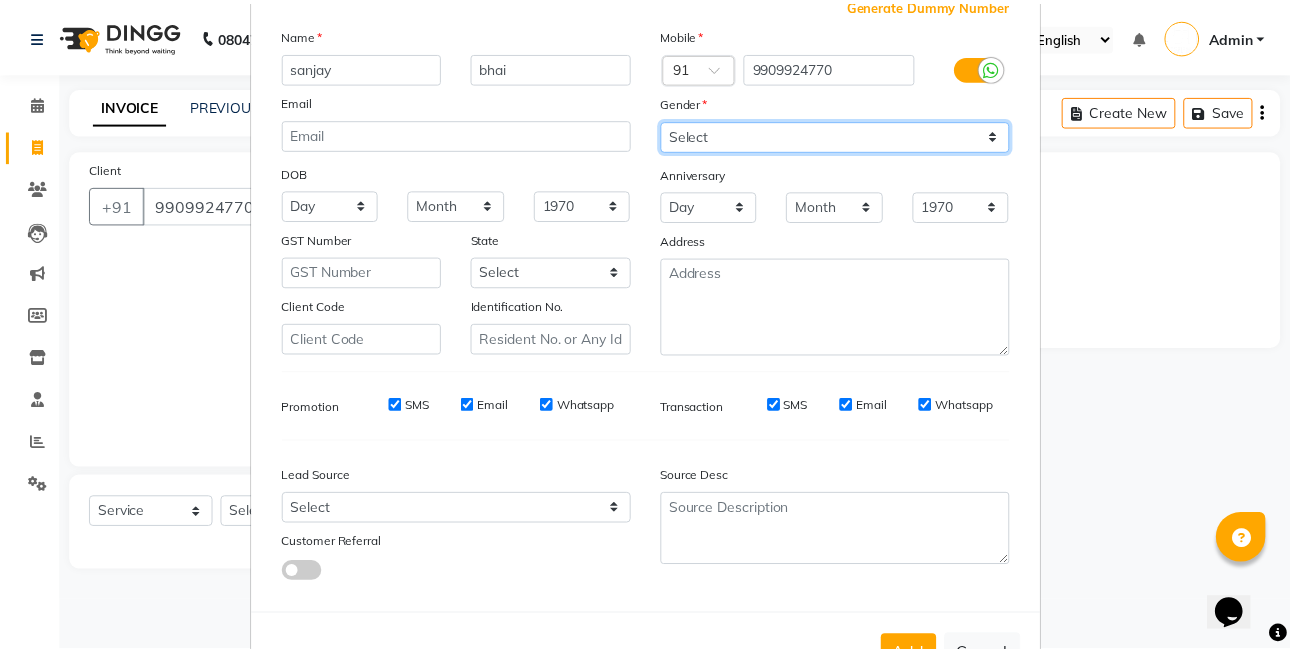 scroll, scrollTop: 197, scrollLeft: 0, axis: vertical 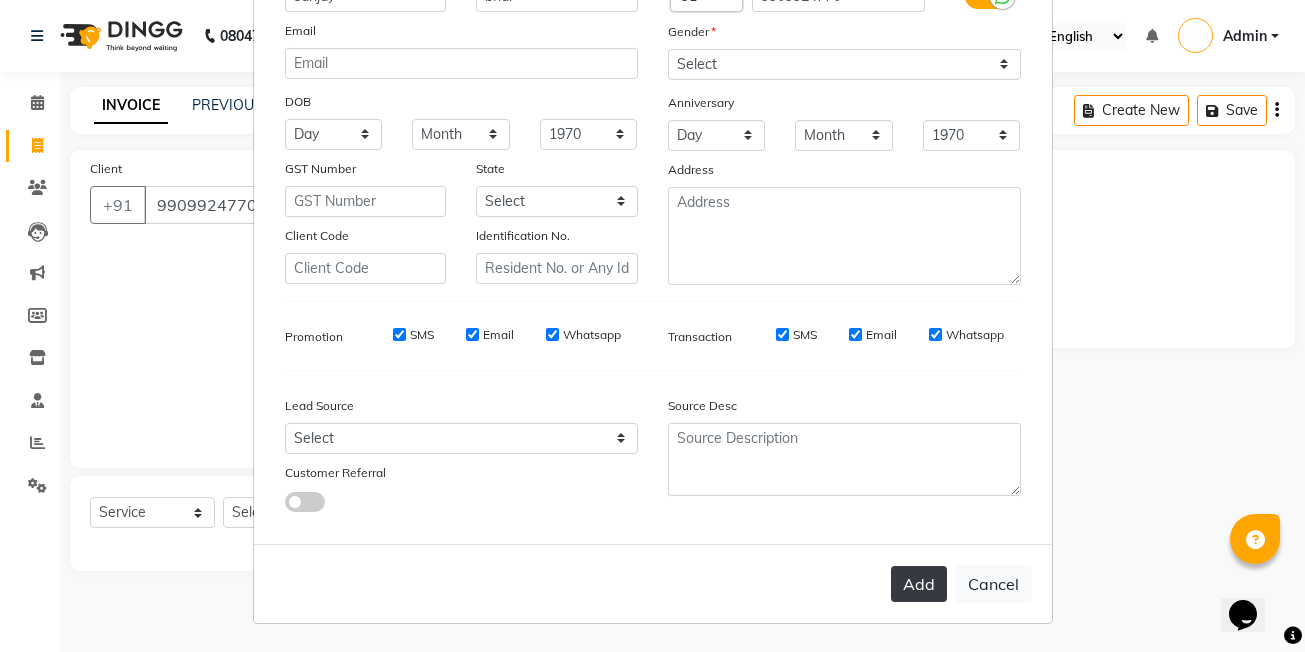 click on "Add" at bounding box center [919, 584] 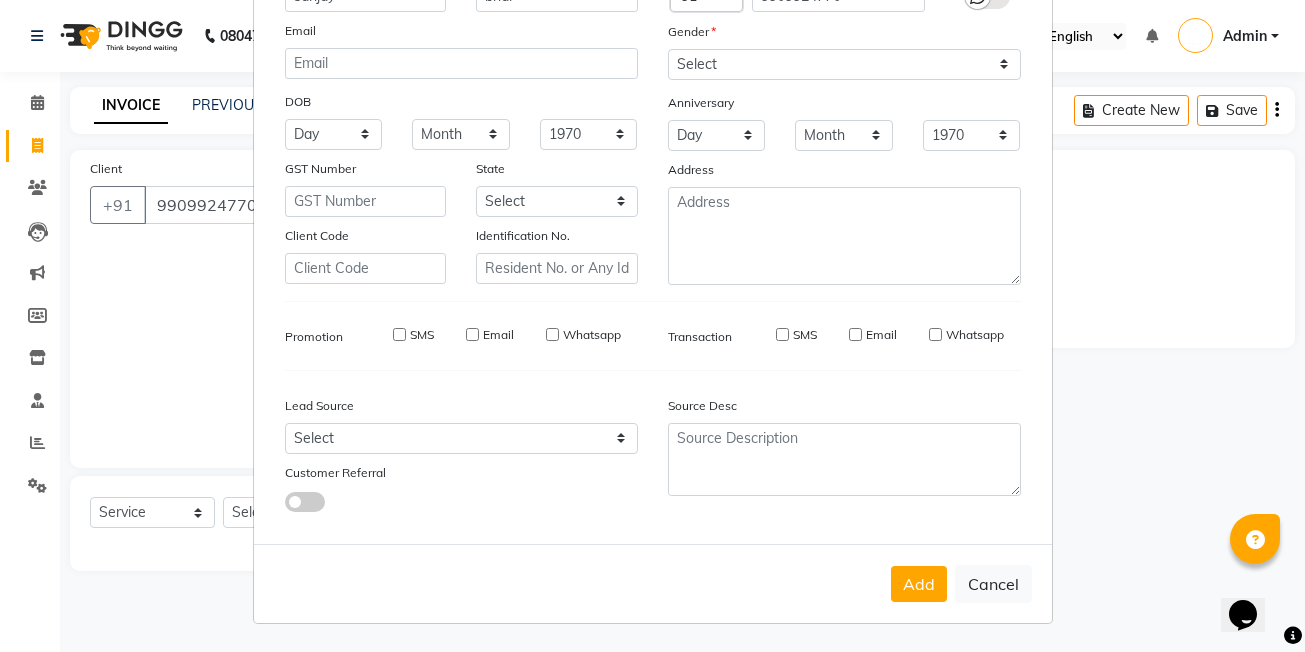 type 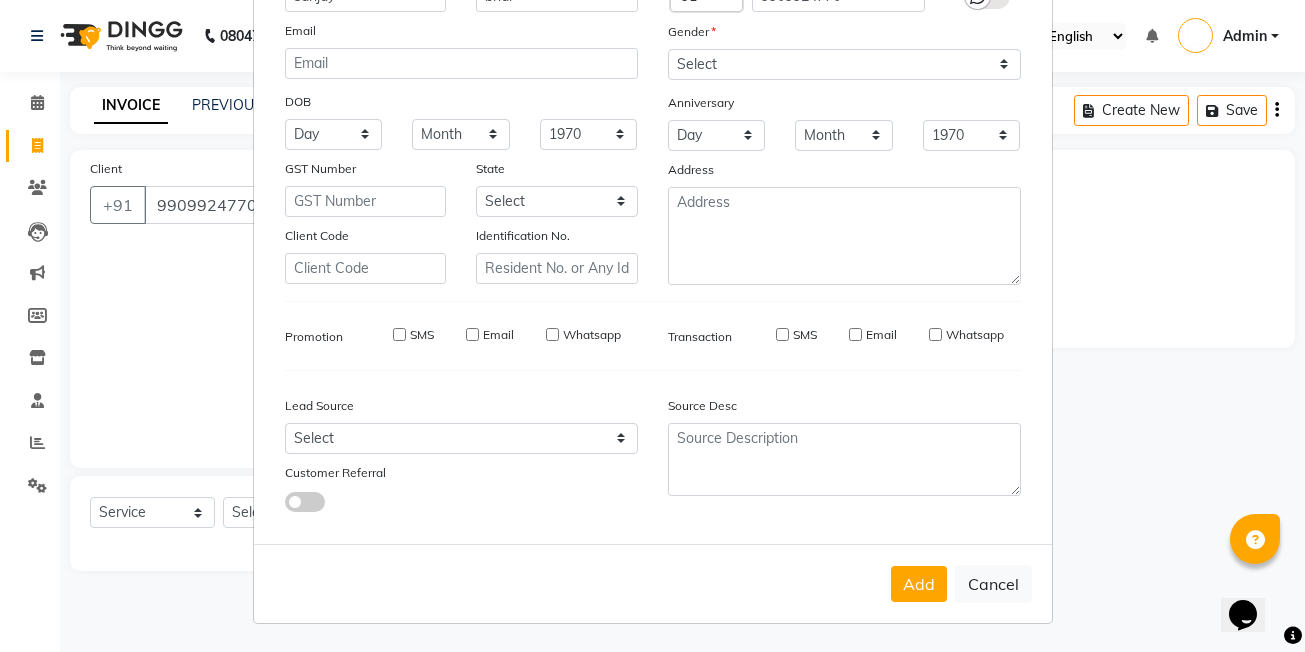 type 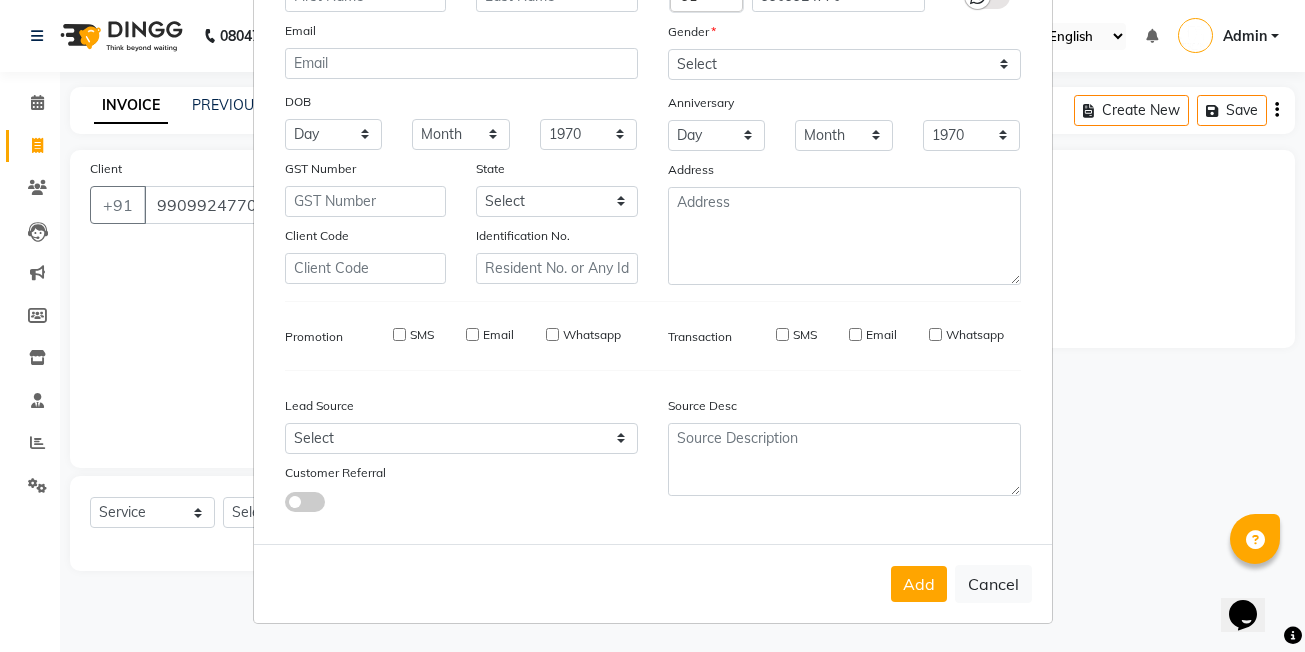 select 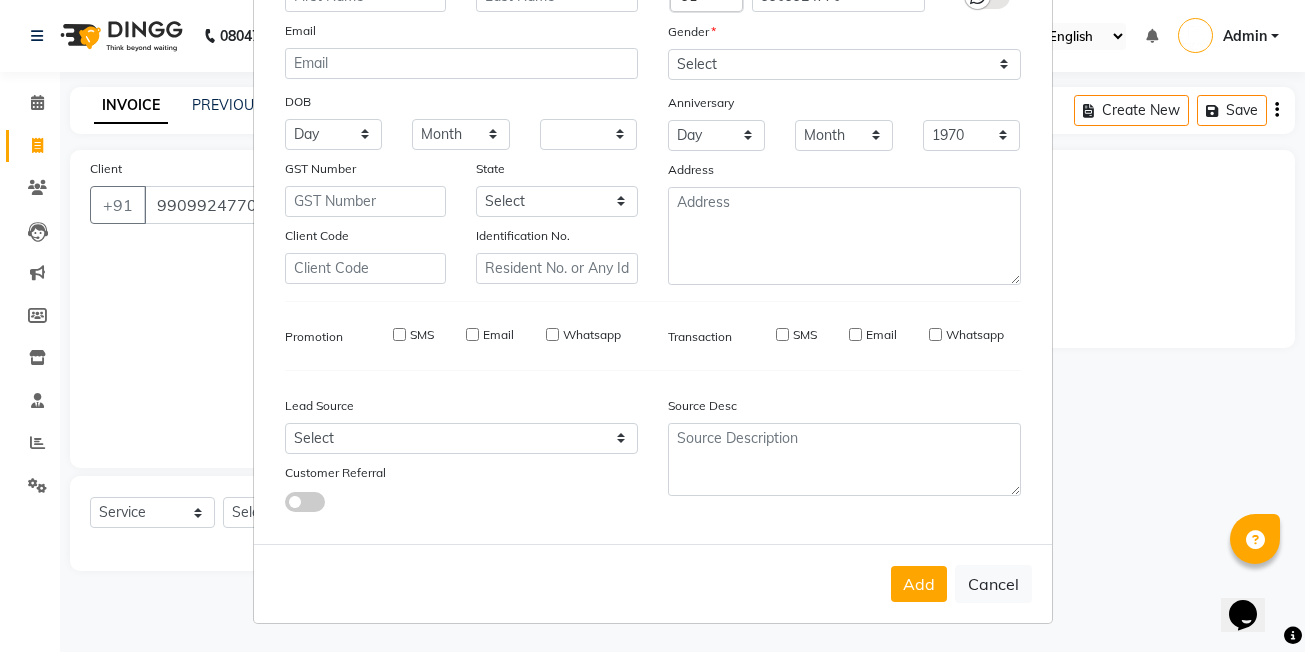 type 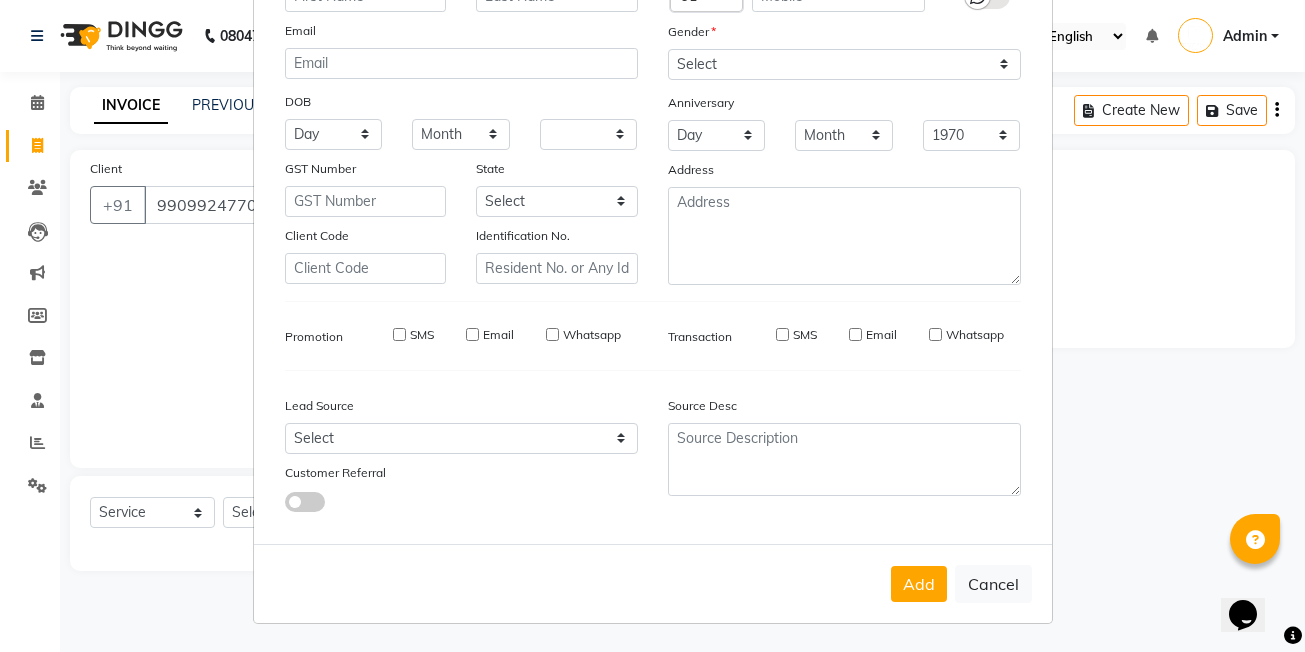 select 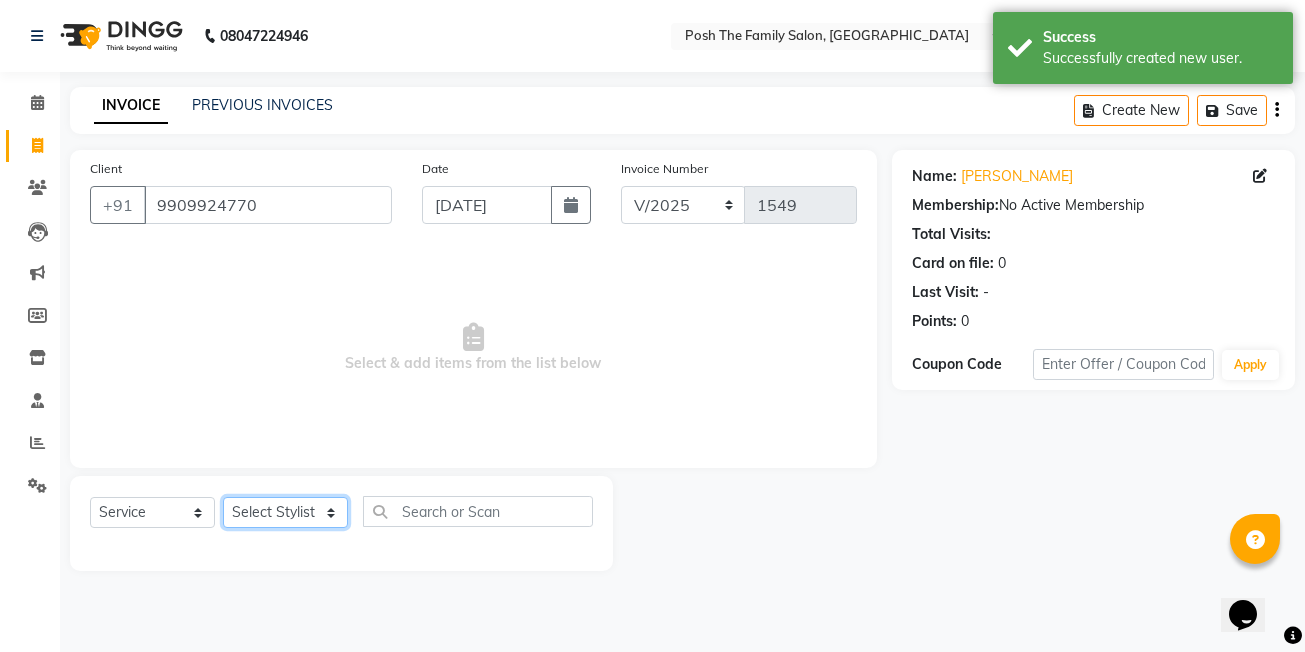click on "Select Stylist ASHISH SEN  DEVKI VRMA dharti solanki  HARDIK sharma JAIMIN PAREKH JIMMY PATEL POONAM SEN (OWNER) POSH prerna dubey ravi parekh saiyed mubarak  SALMAN  SAIKH Siddhi rathod VICKY  NAYAK" 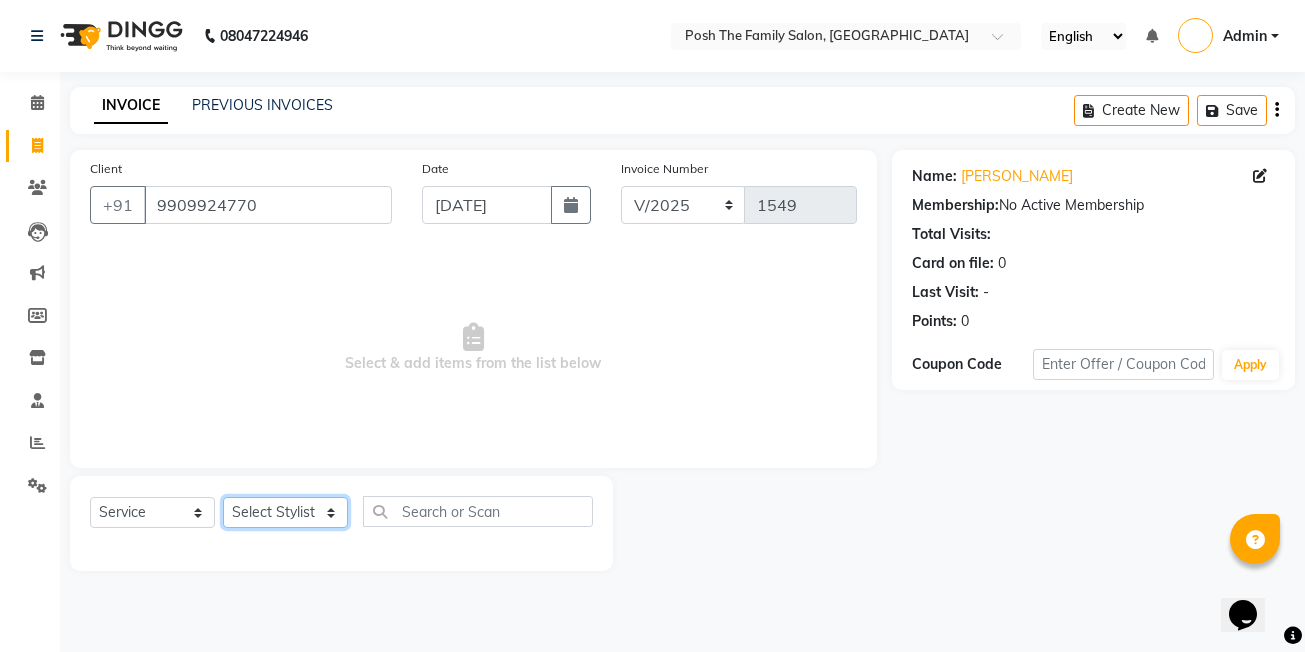 select on "53726" 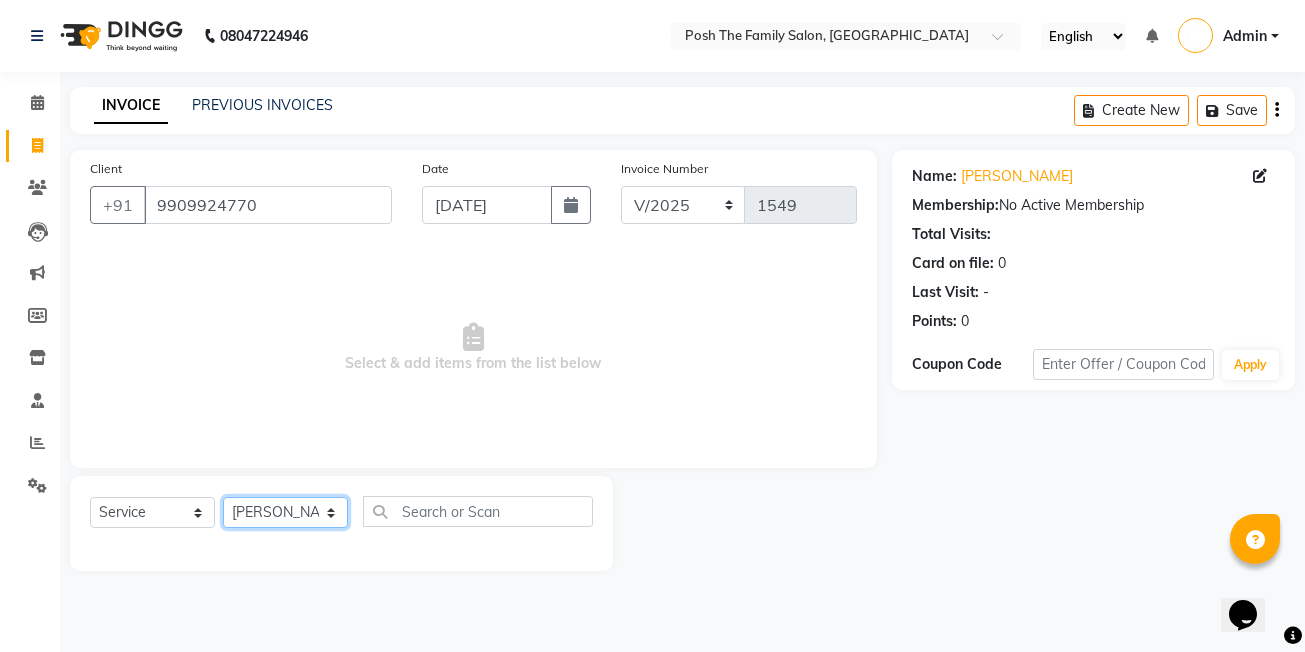 click on "Select Stylist ASHISH SEN  DEVKI VRMA dharti solanki  HARDIK sharma JAIMIN PAREKH JIMMY PATEL POONAM SEN (OWNER) POSH prerna dubey ravi parekh saiyed mubarak  SALMAN  SAIKH Siddhi rathod VICKY  NAYAK" 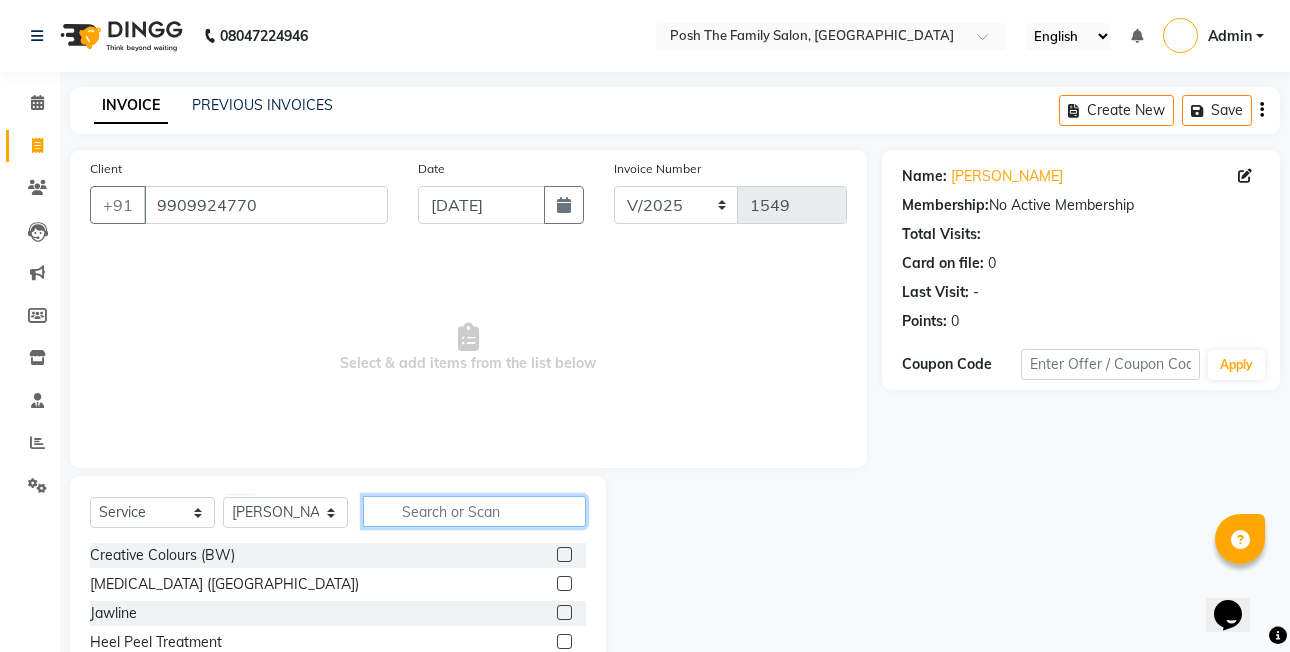 click 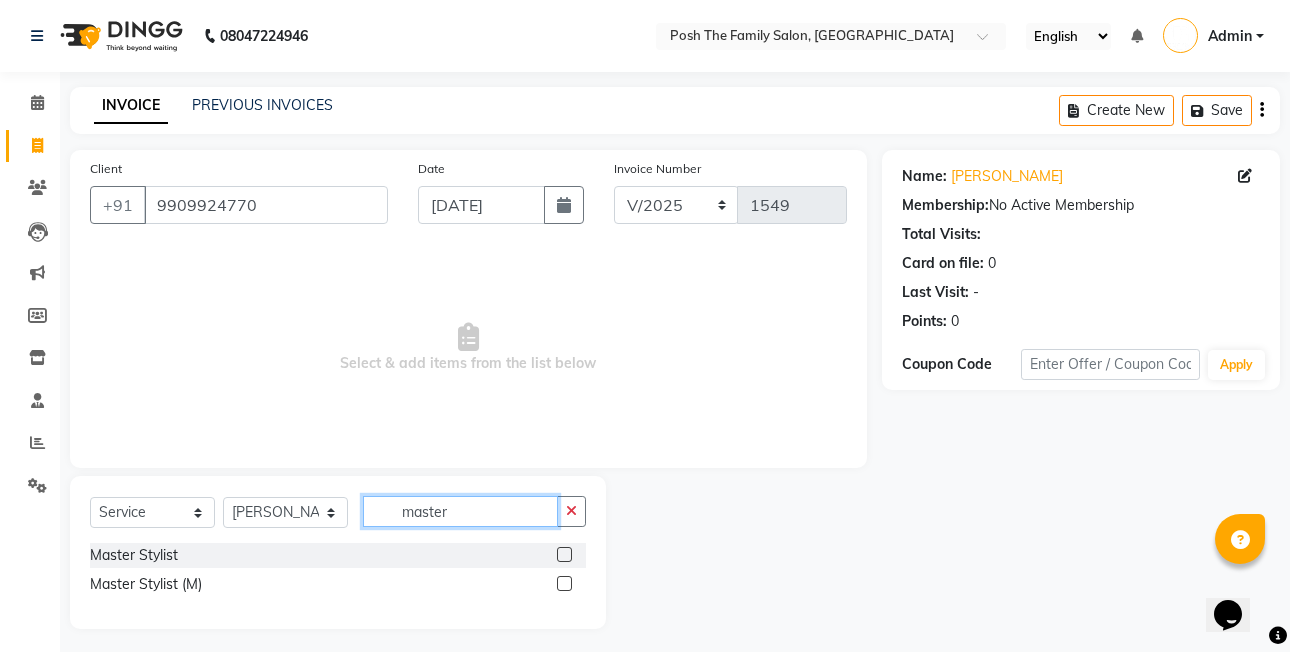 type on "master" 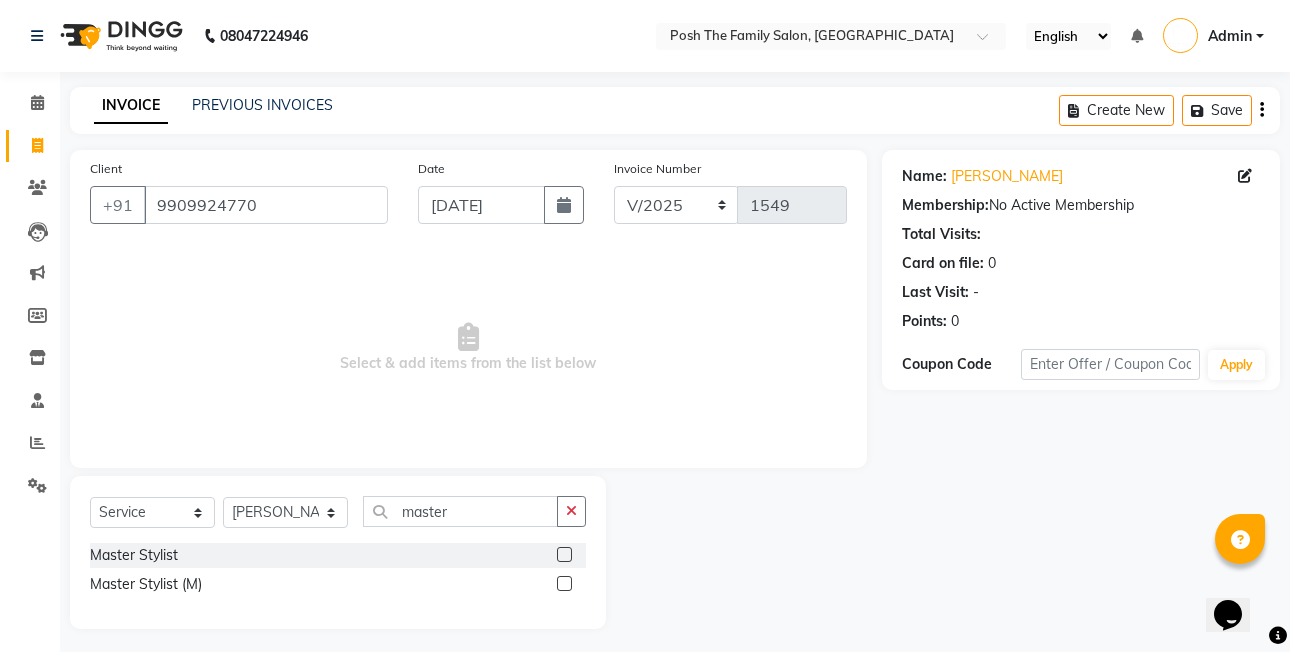 click 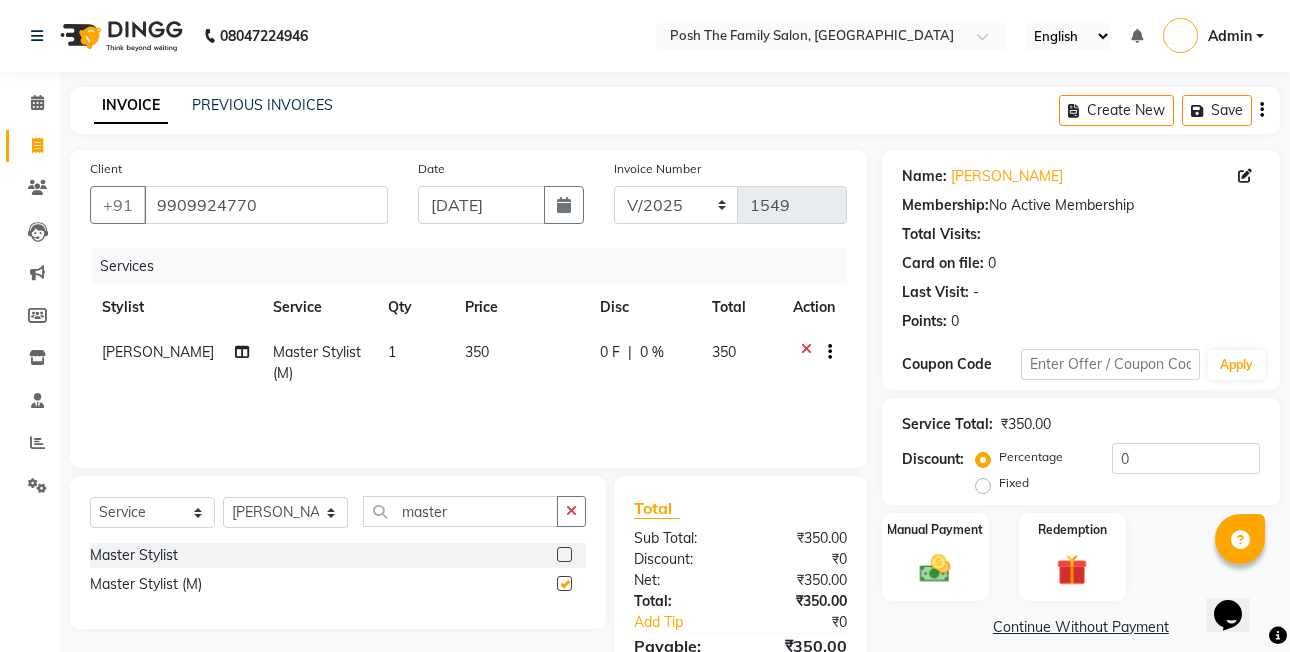 checkbox on "false" 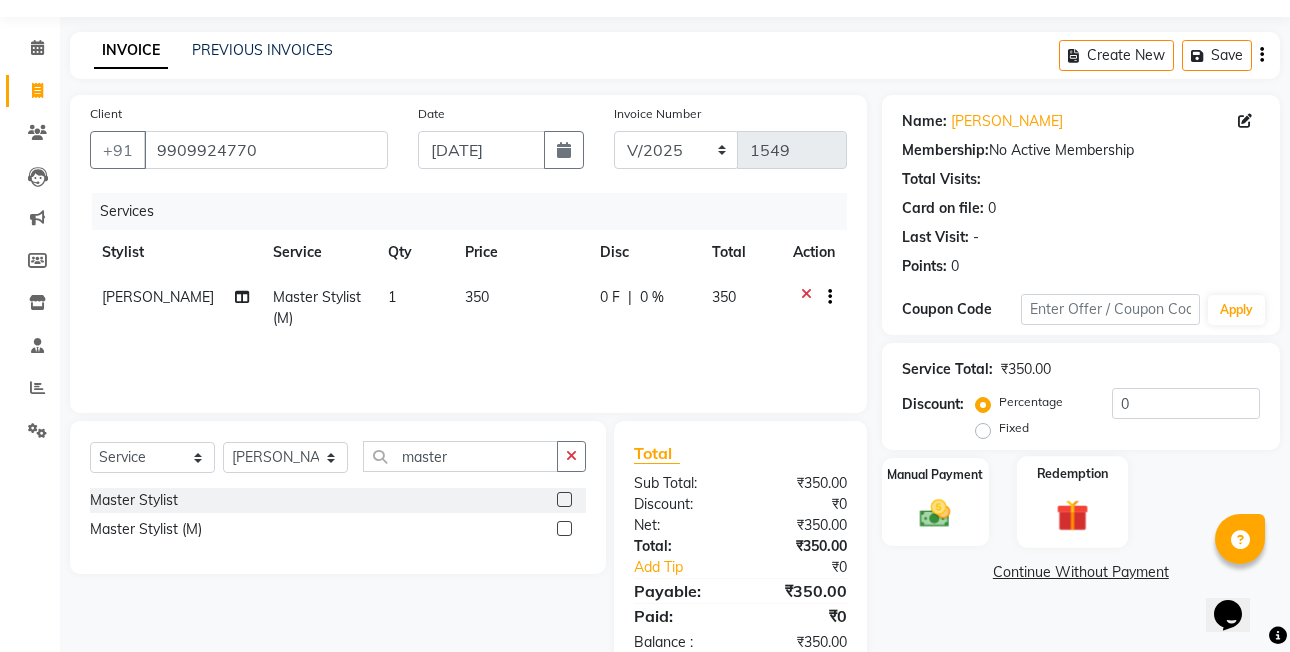 scroll, scrollTop: 106, scrollLeft: 0, axis: vertical 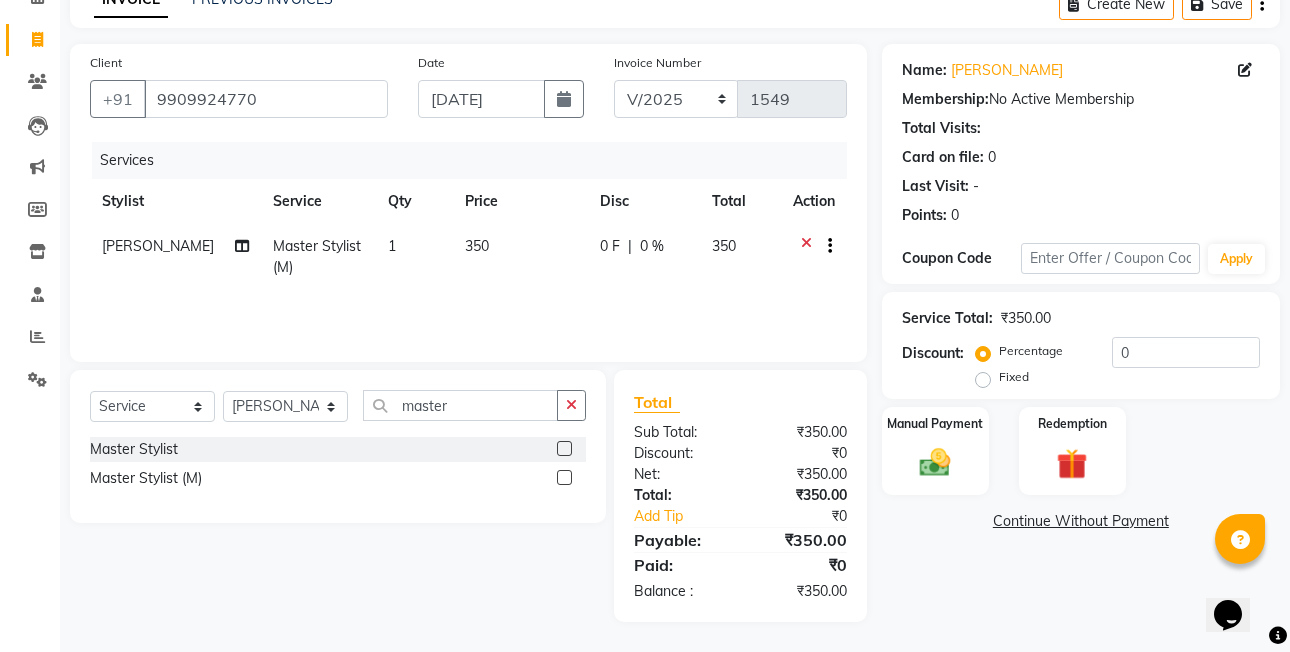 click on "Fixed" 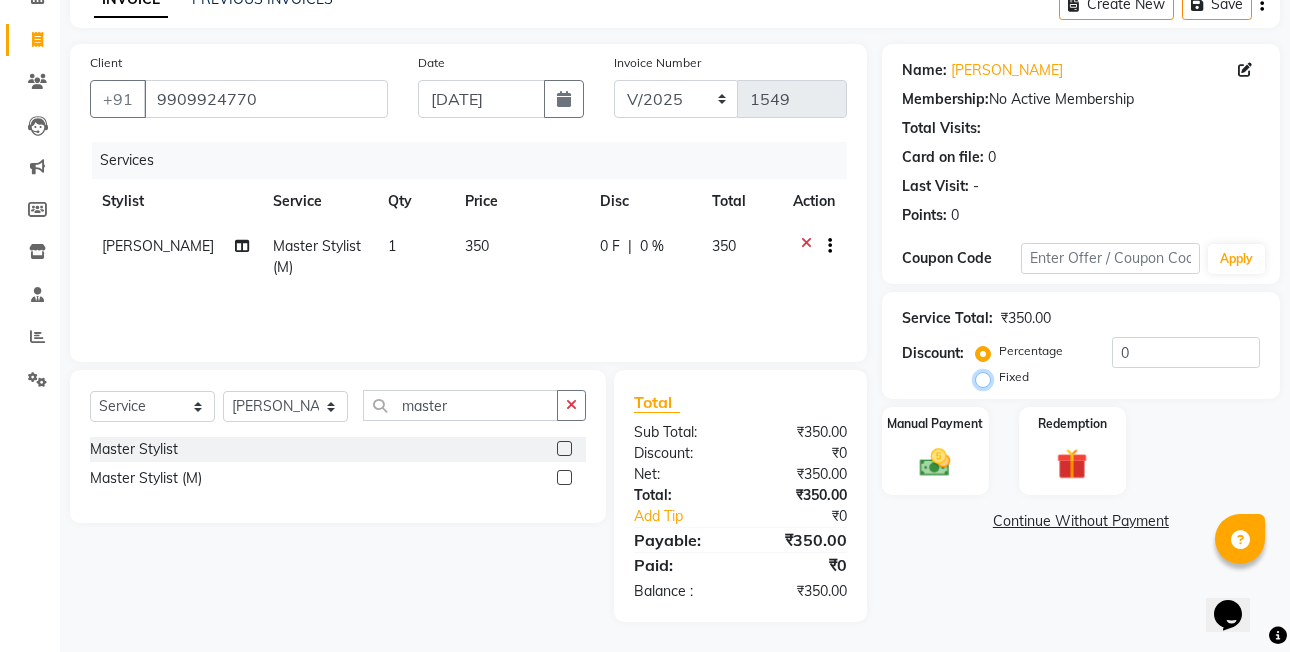 click on "Fixed" at bounding box center [987, 377] 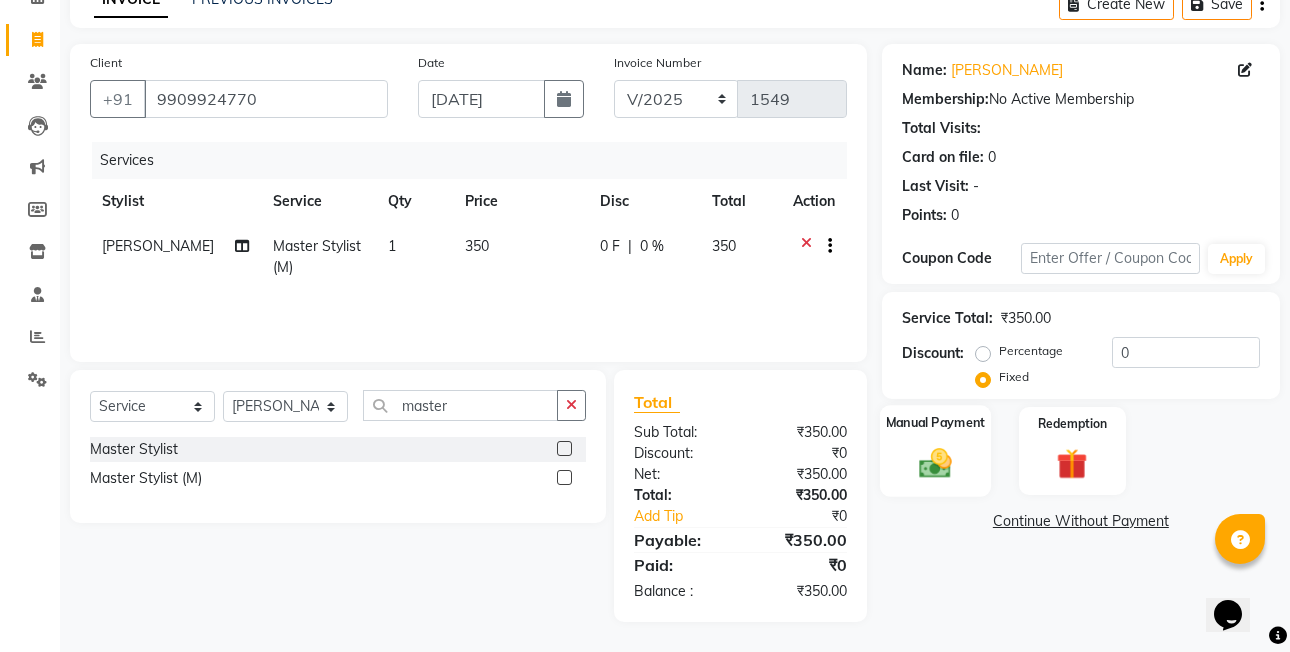 click 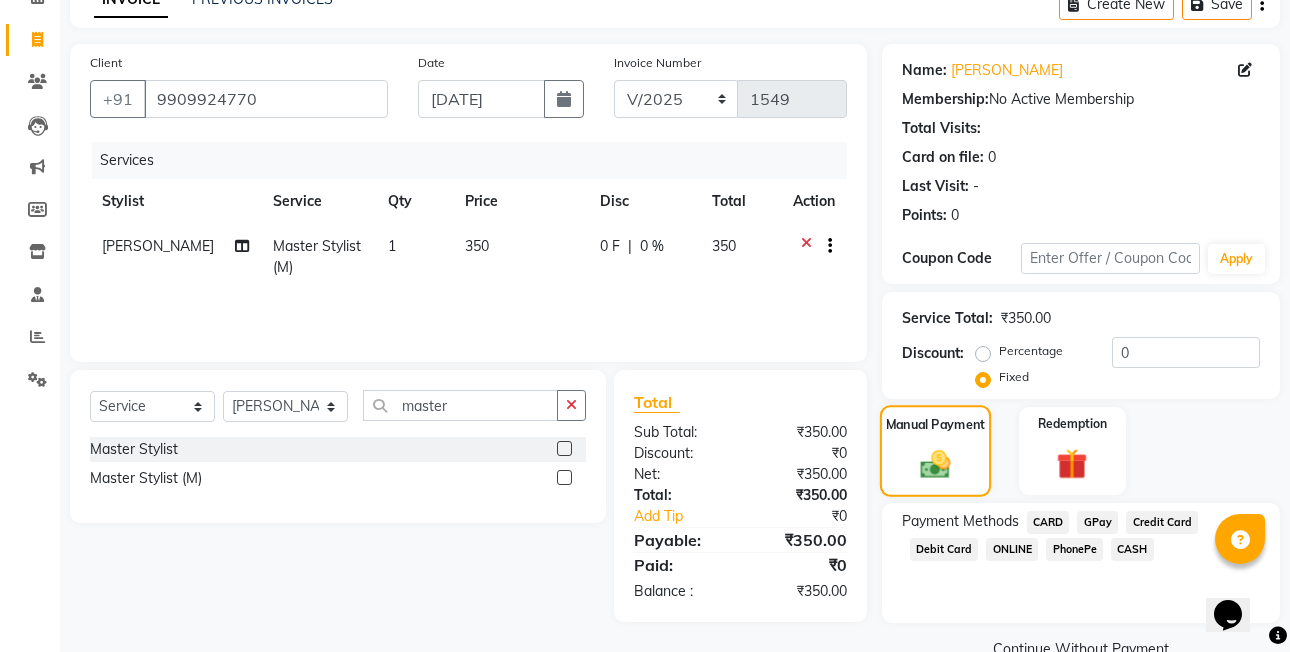 scroll, scrollTop: 148, scrollLeft: 0, axis: vertical 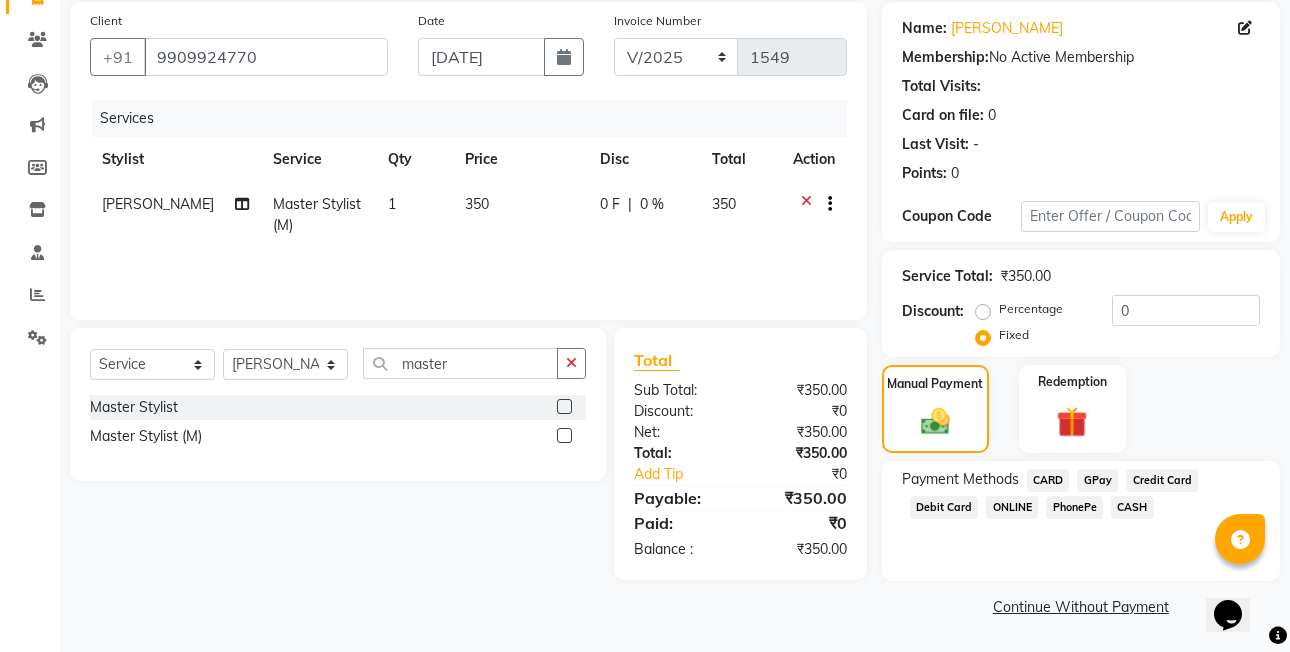 click on "CASH" 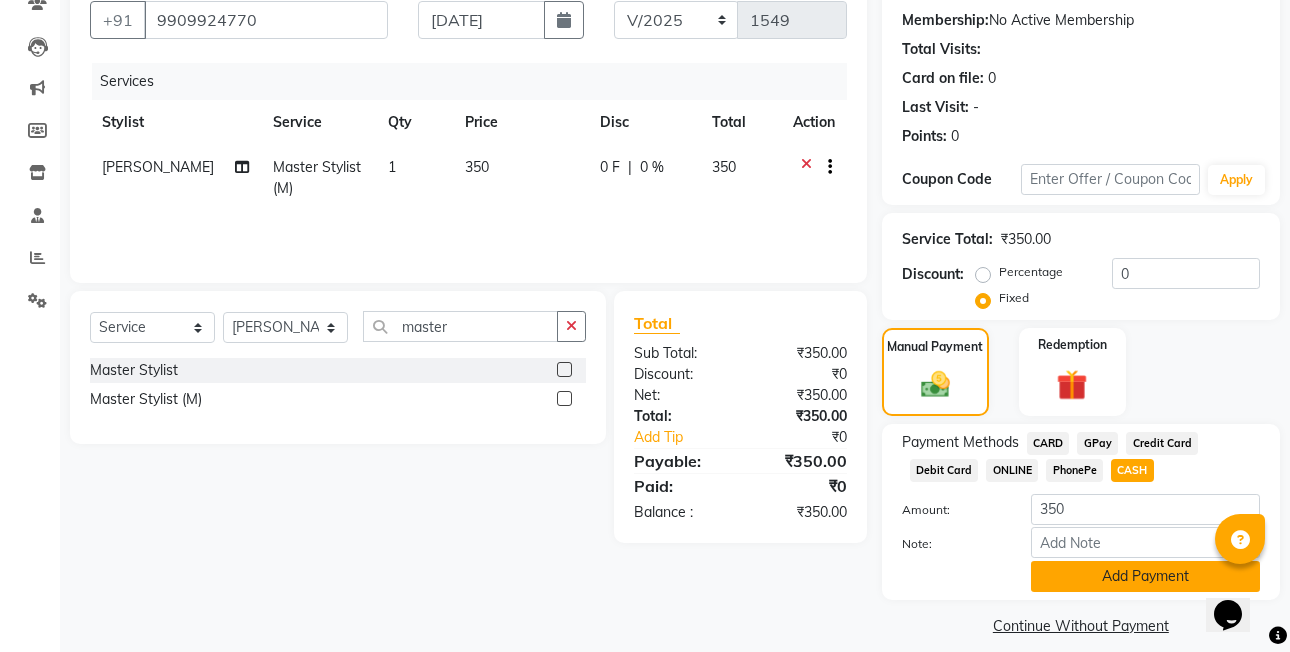 scroll, scrollTop: 204, scrollLeft: 0, axis: vertical 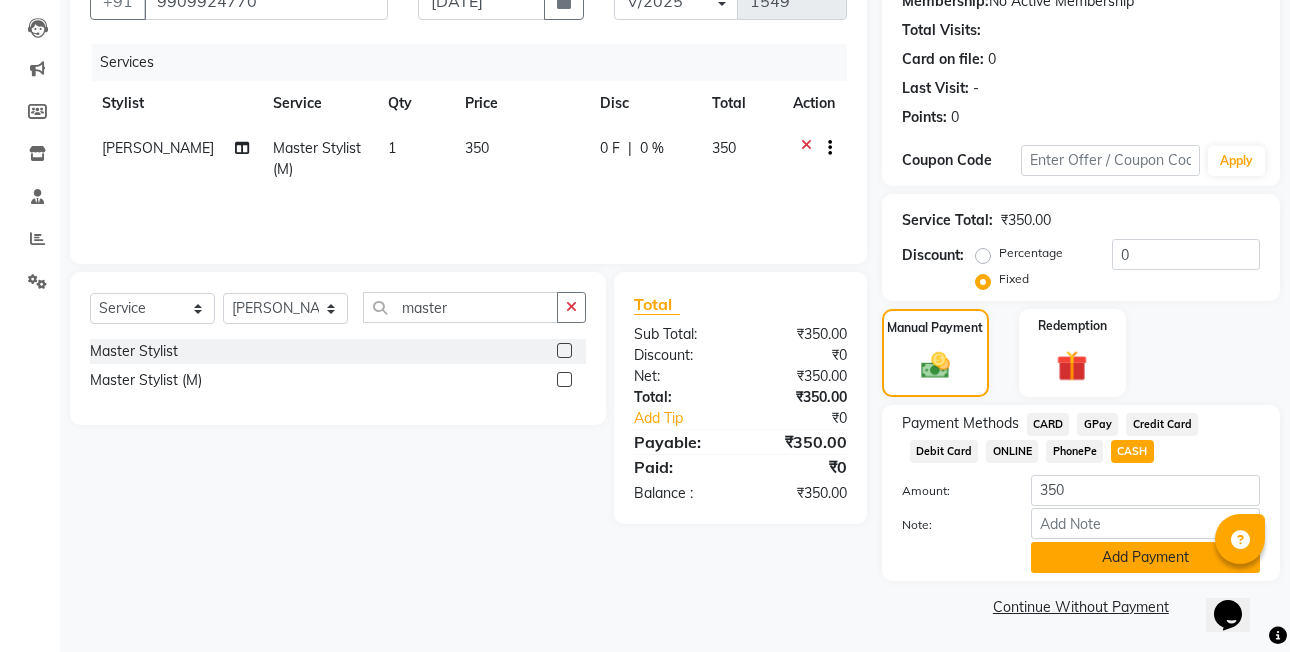 click on "Payment Methods  CARD   GPay   Credit Card   Debit Card   ONLINE   PhonePe   CASH  Amount: 350 Note: Add Payment" 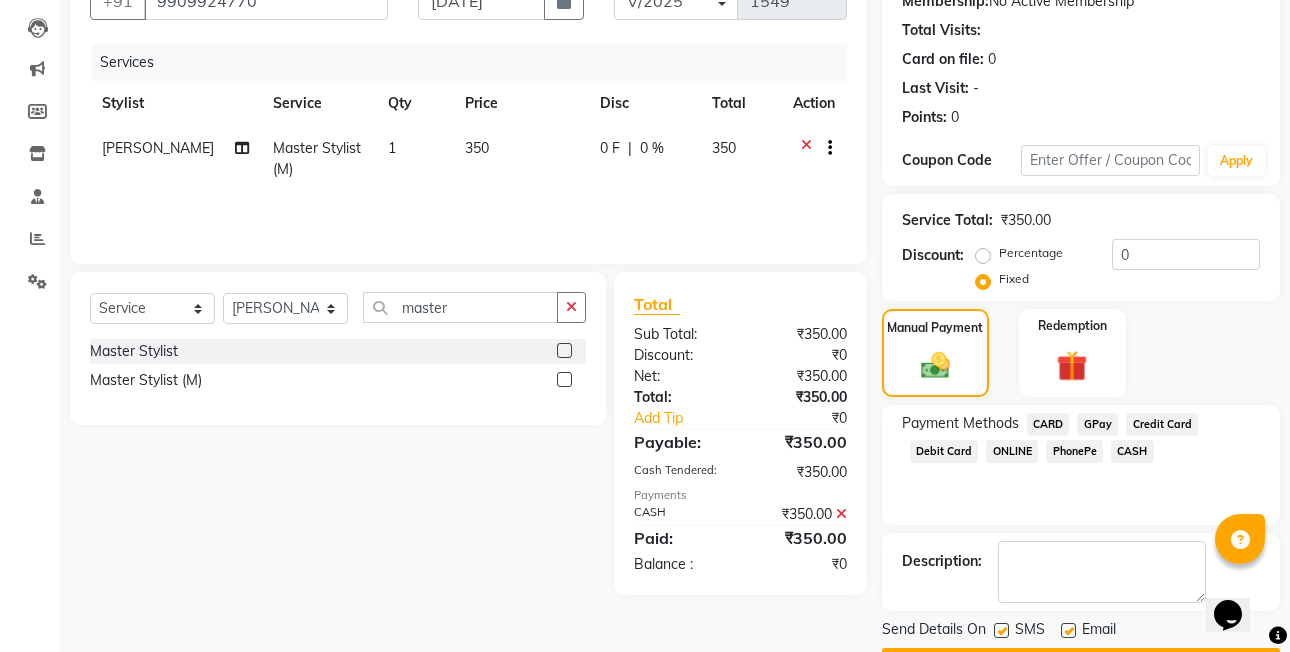scroll, scrollTop: 261, scrollLeft: 0, axis: vertical 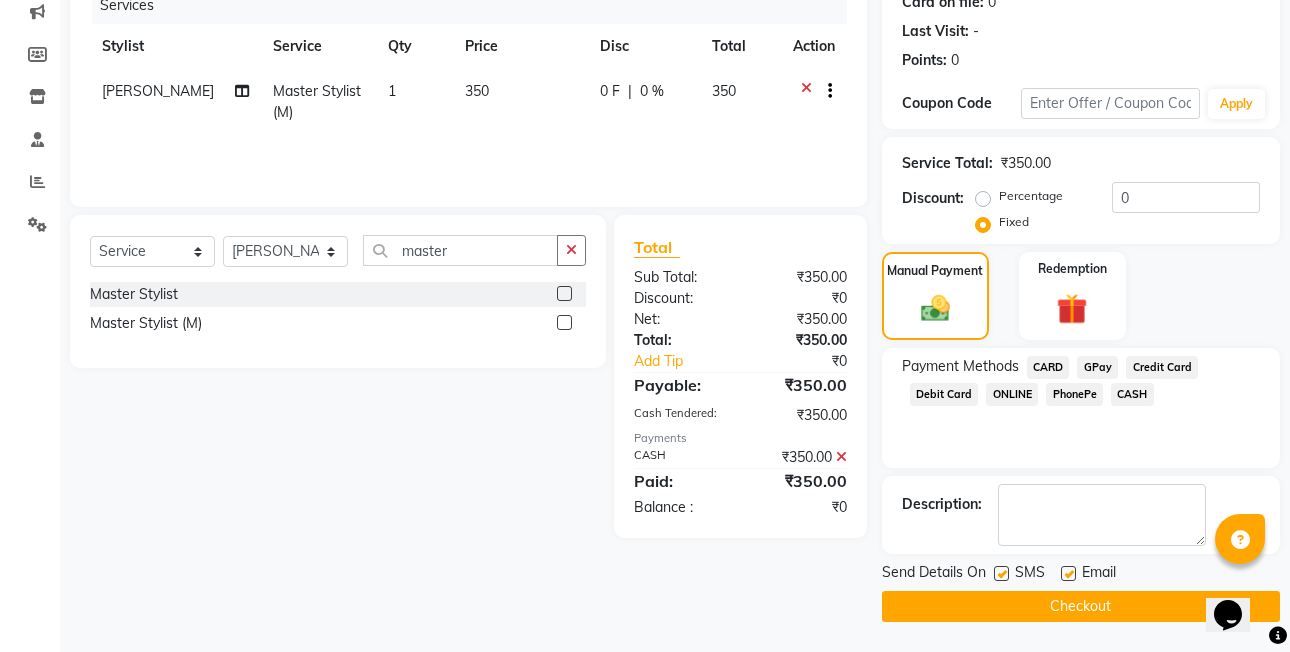 click on "Checkout" 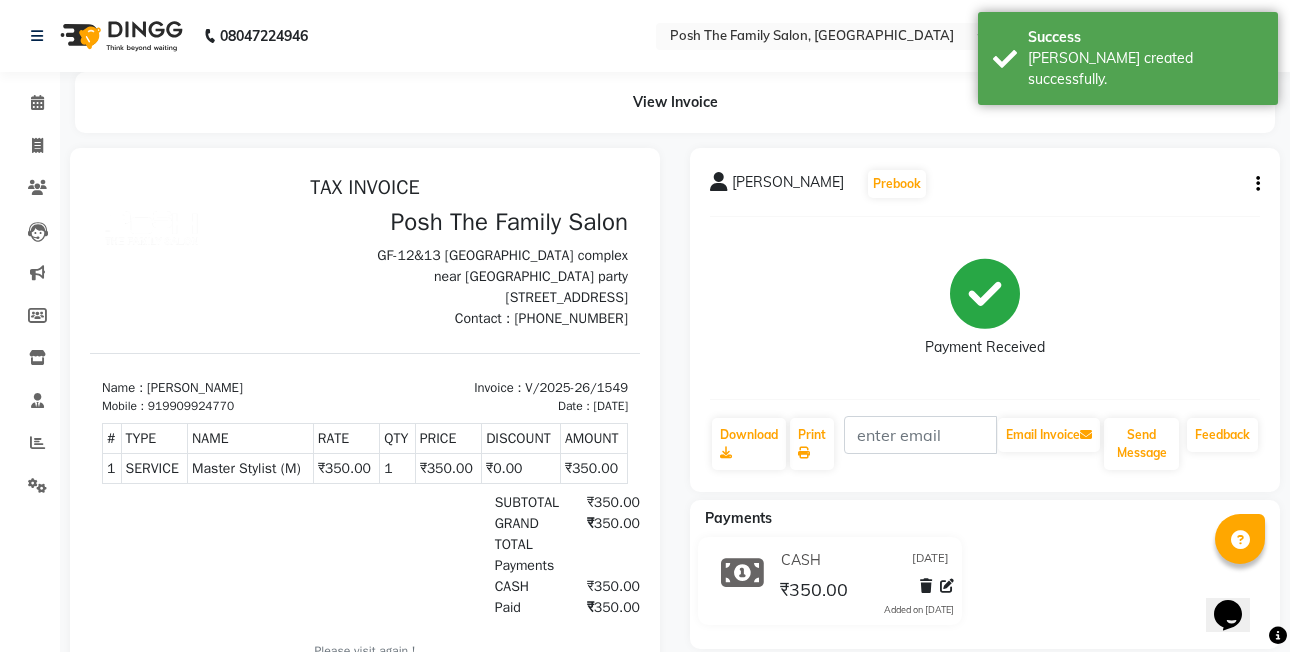 scroll, scrollTop: 0, scrollLeft: 0, axis: both 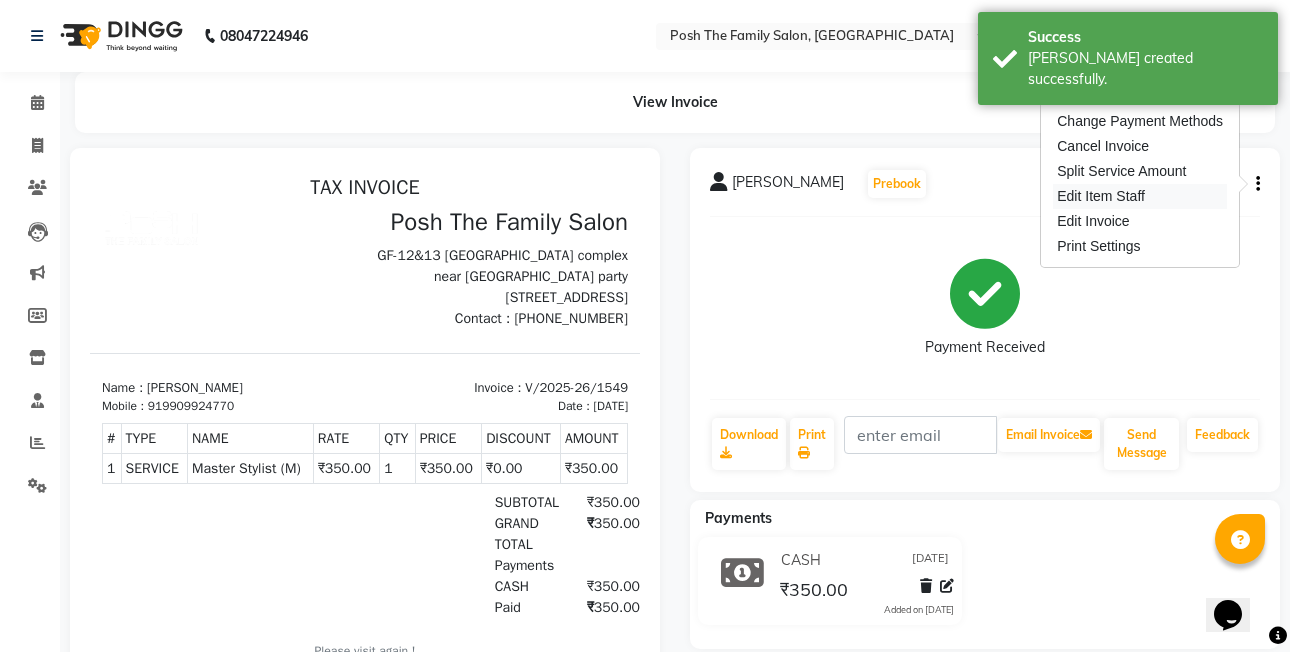click on "Edit Item Staff" at bounding box center [1140, 196] 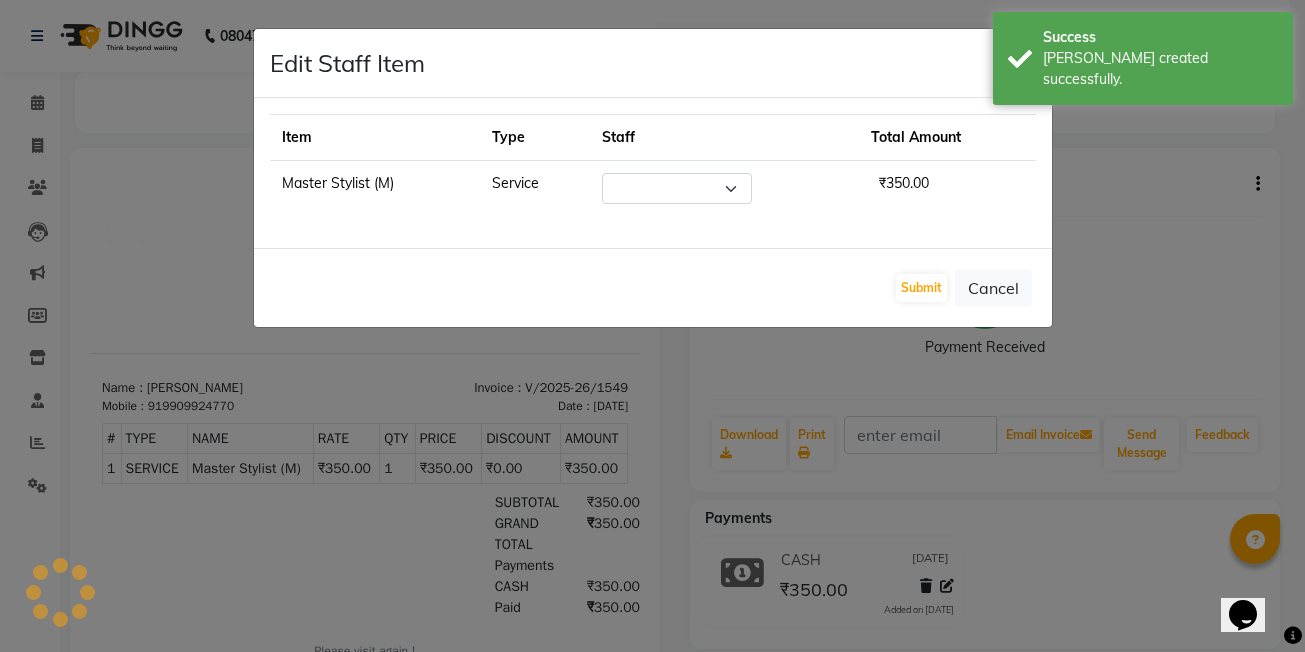 select on "53726" 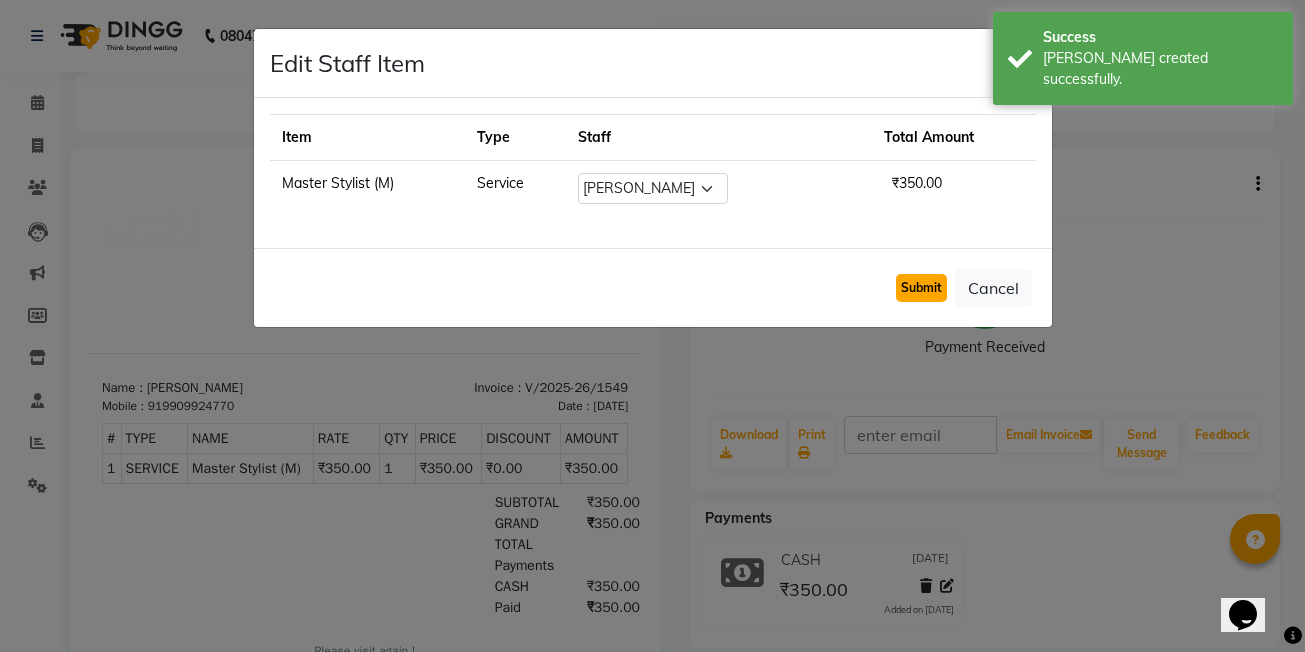 click on "Submit" 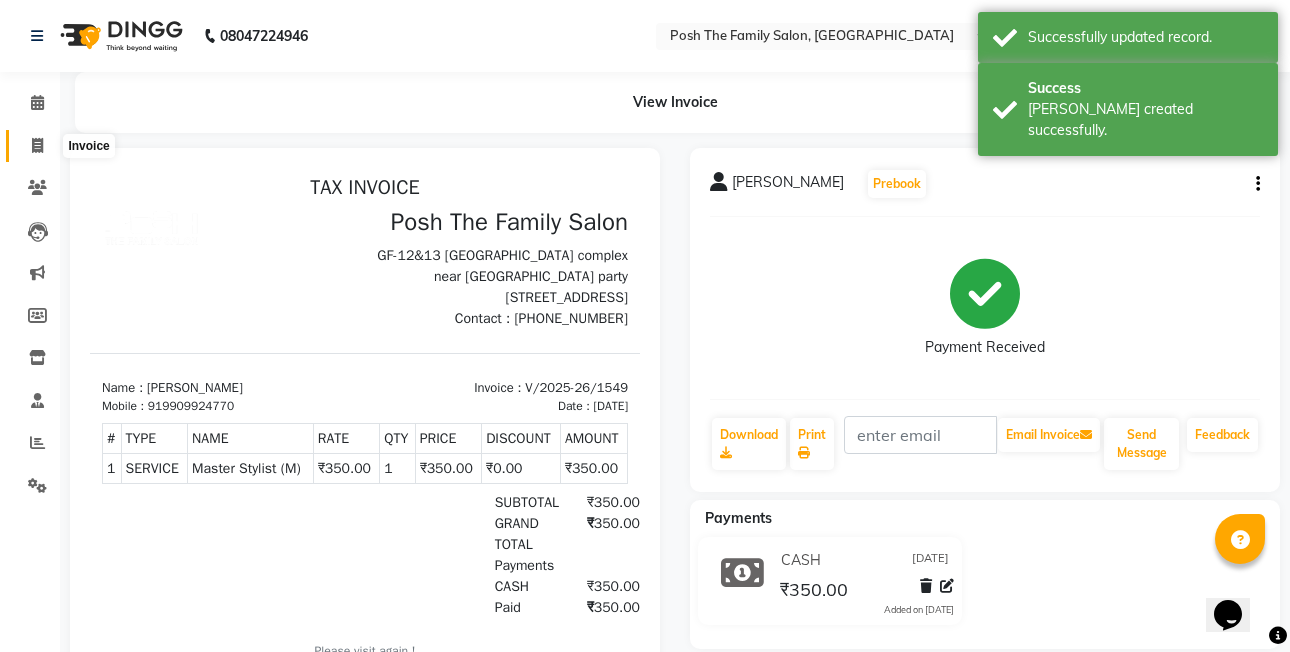 click 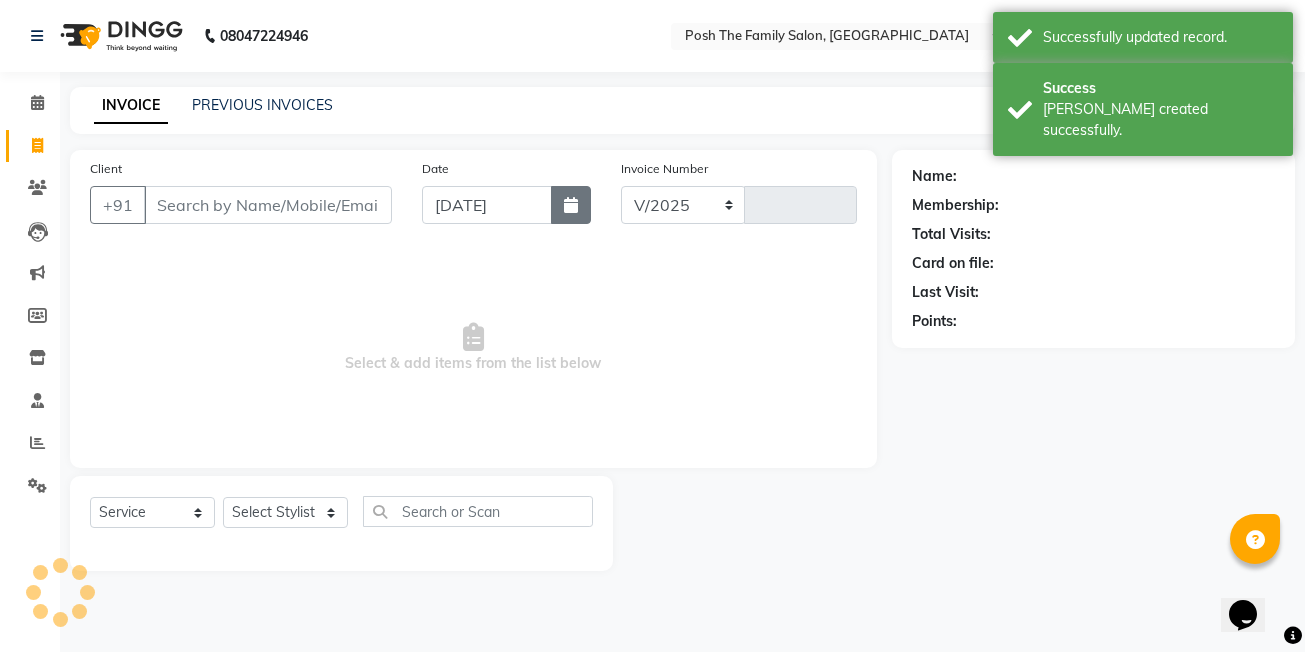 select on "6199" 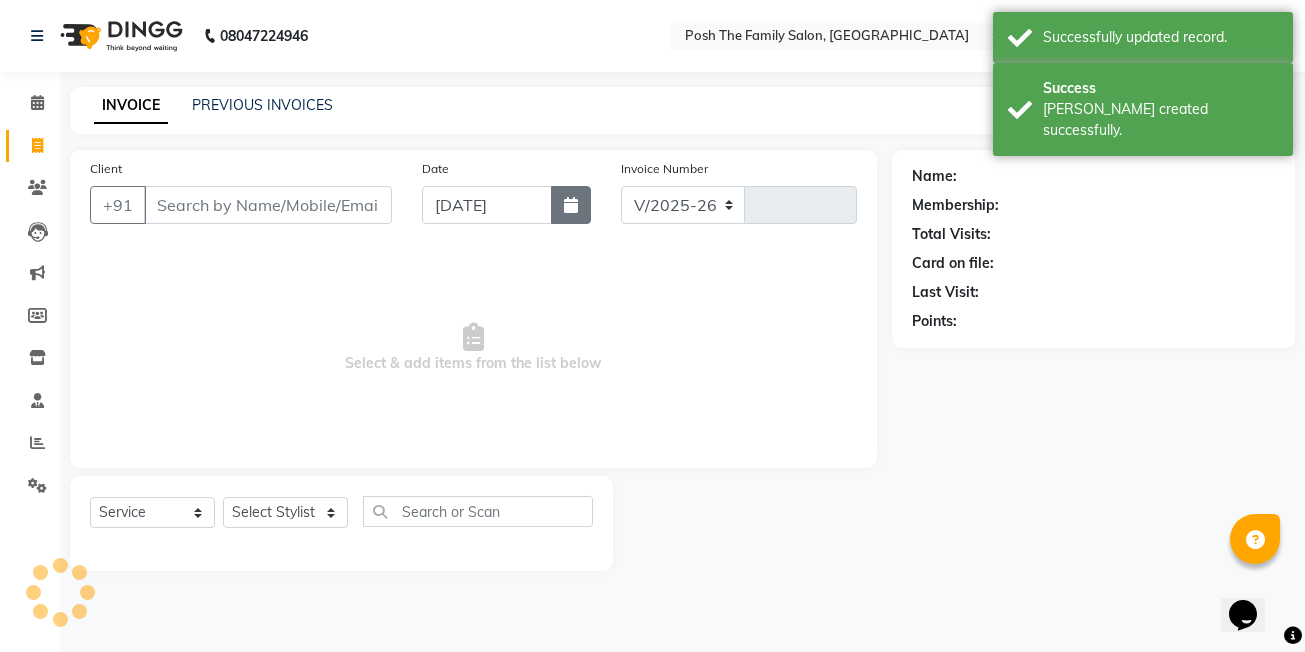 type on "1550" 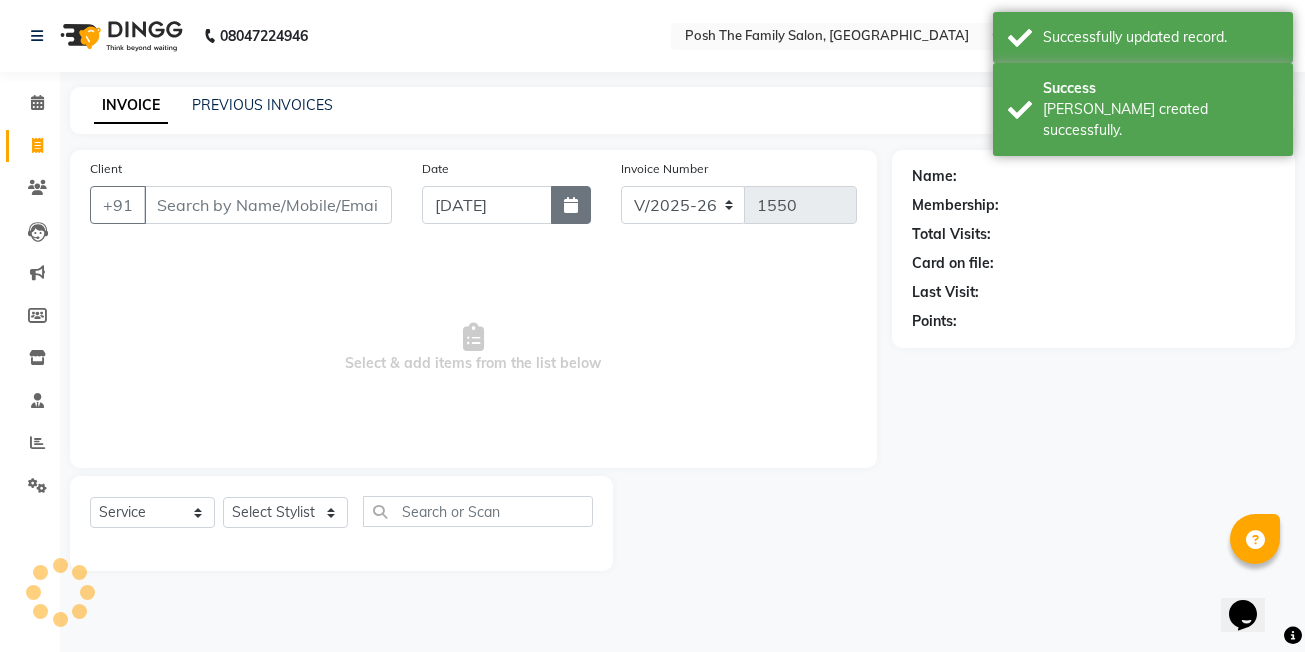 click 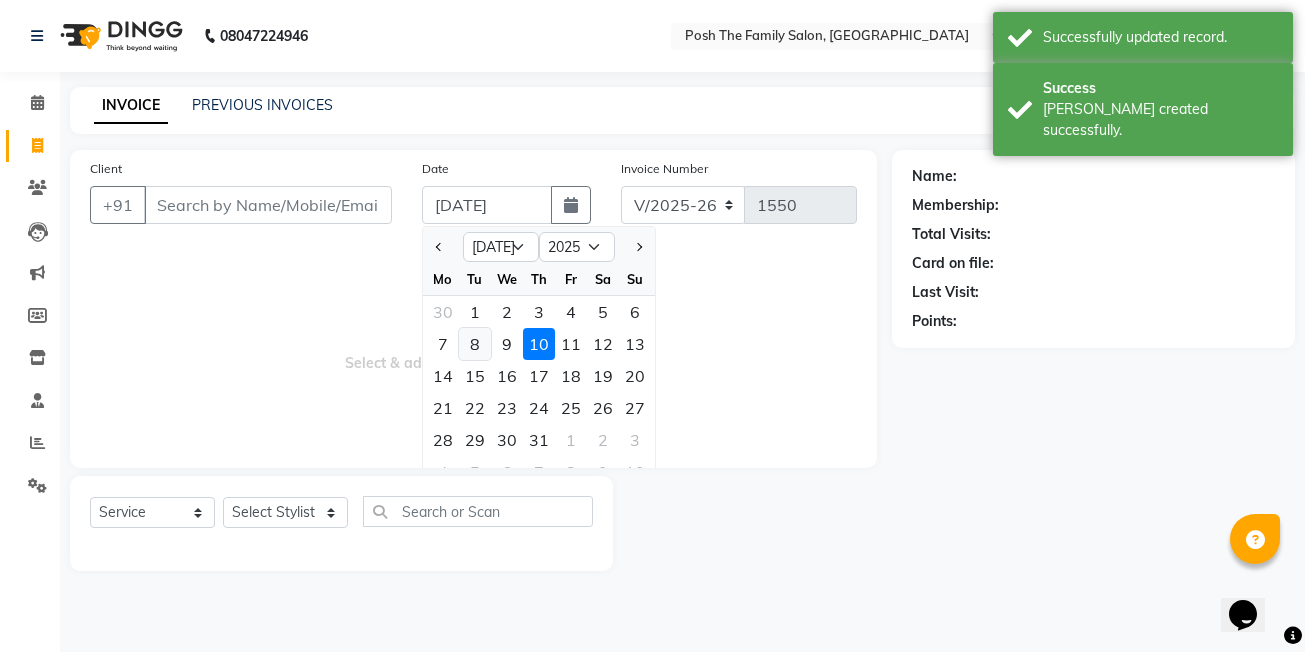 click on "8" 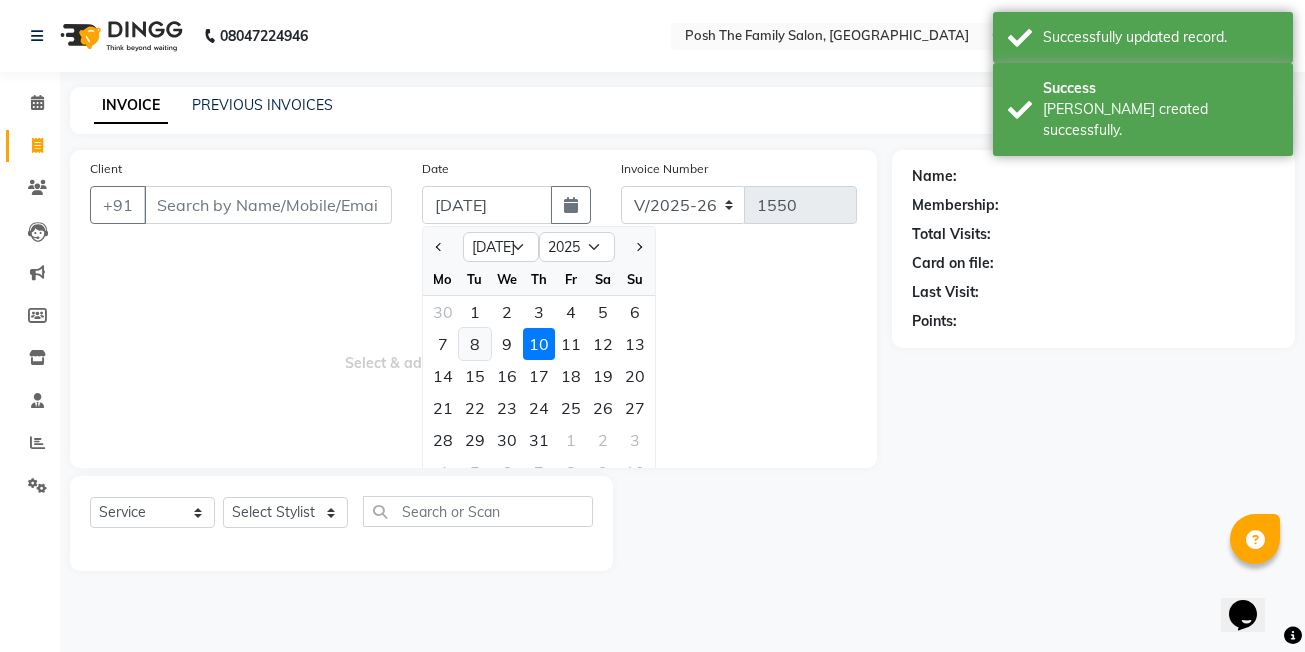 type on "08-07-2025" 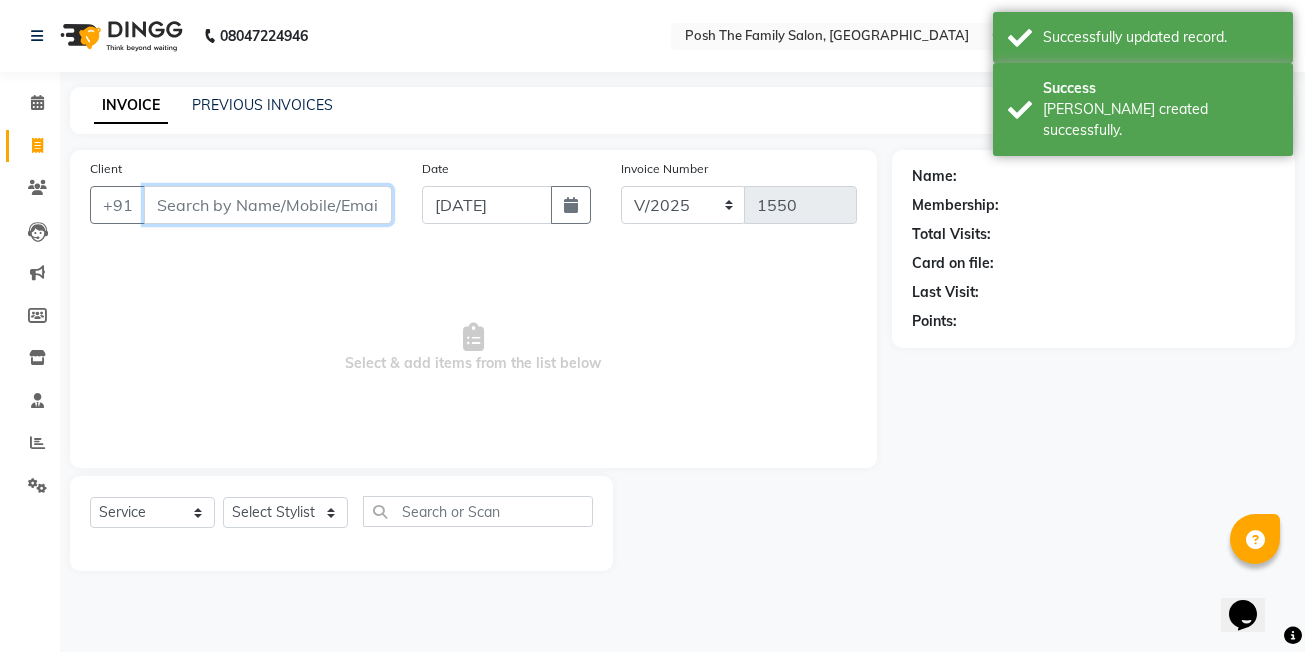 click on "Client" at bounding box center (268, 205) 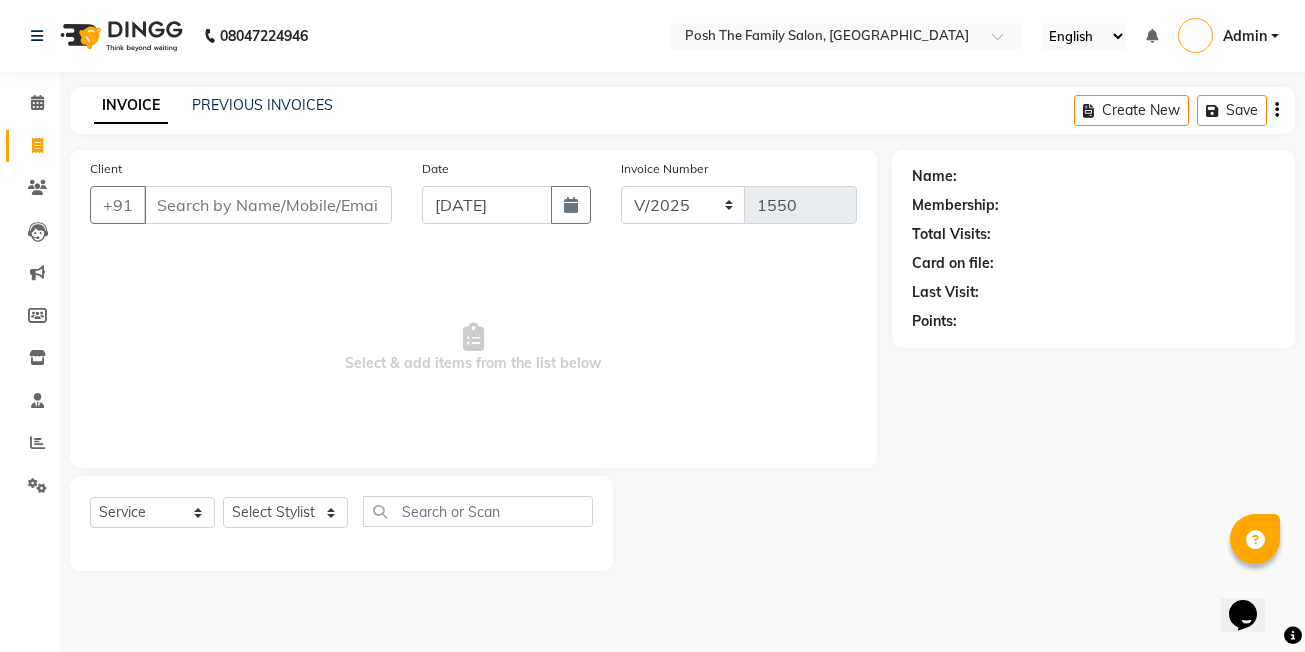 drag, startPoint x: 220, startPoint y: 183, endPoint x: 225, endPoint y: 208, distance: 25.495098 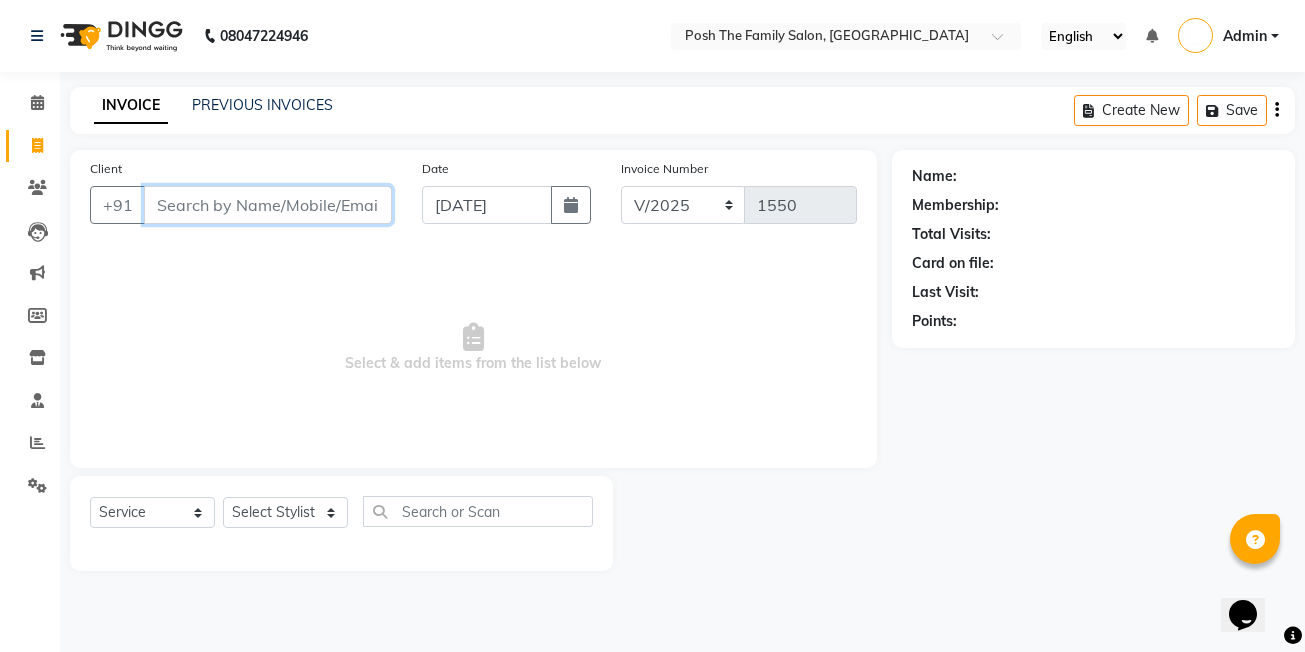 click on "Client" at bounding box center (268, 205) 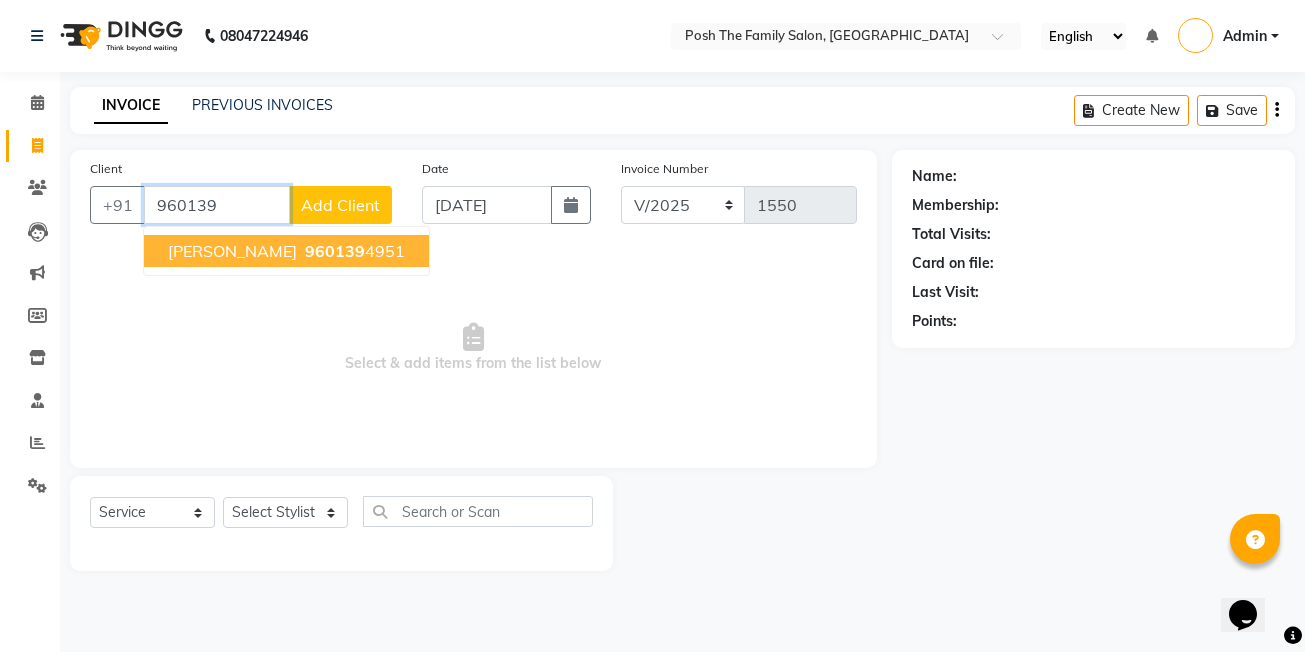 click on "purvin shah" at bounding box center [232, 251] 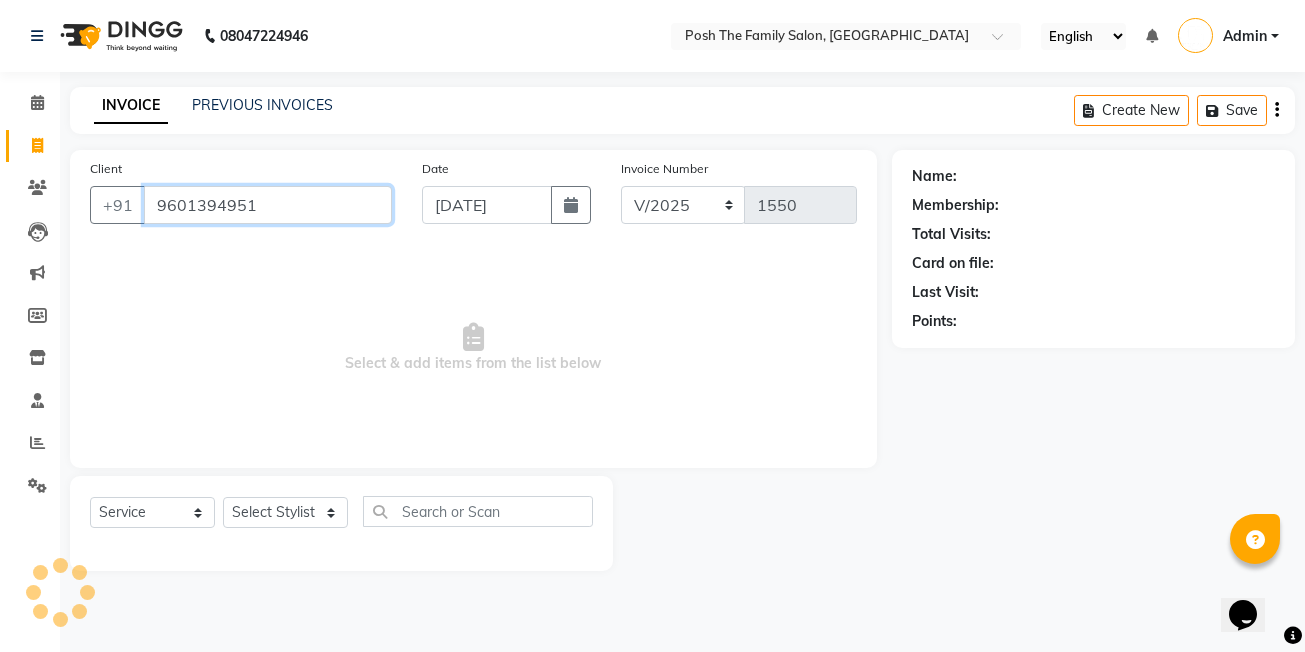 type on "9601394951" 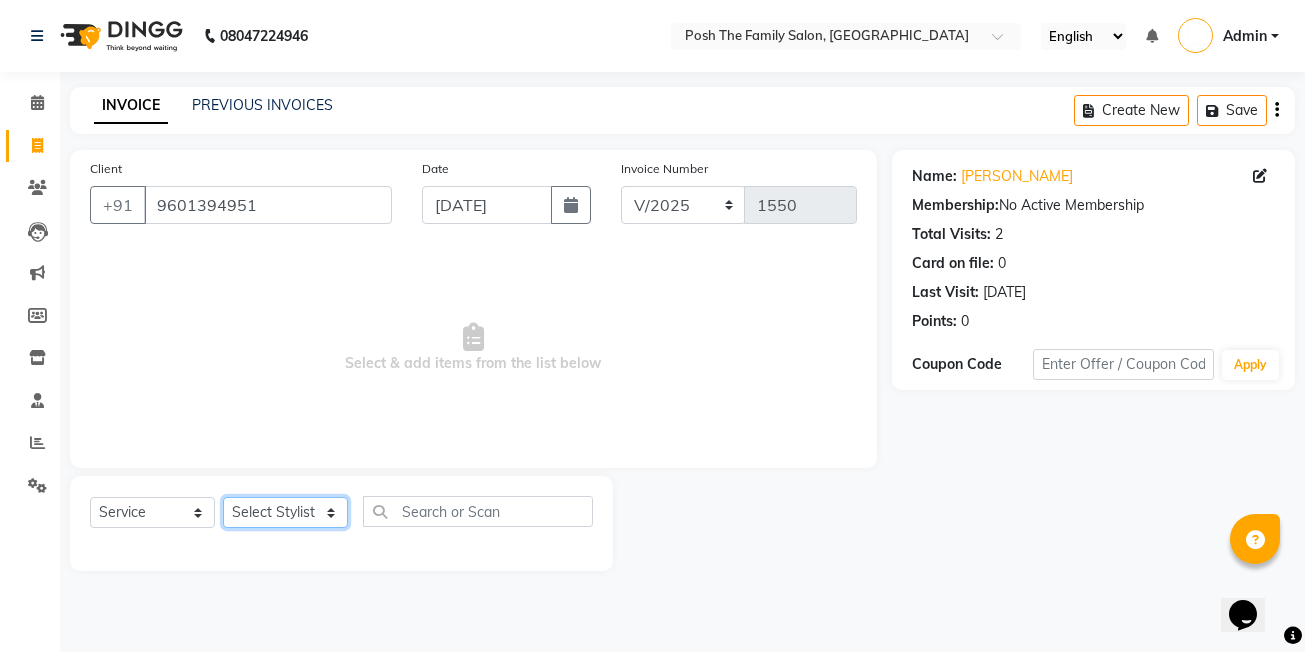 click on "Select Stylist [PERSON_NAME] [PERSON_NAME] VRMA [PERSON_NAME]  [PERSON_NAME] [PERSON_NAME] [PERSON_NAME] [PERSON_NAME] (OWNER) POSH [PERSON_NAME] [PERSON_NAME] [PERSON_NAME]  [PERSON_NAME] [PERSON_NAME] [PERSON_NAME]" 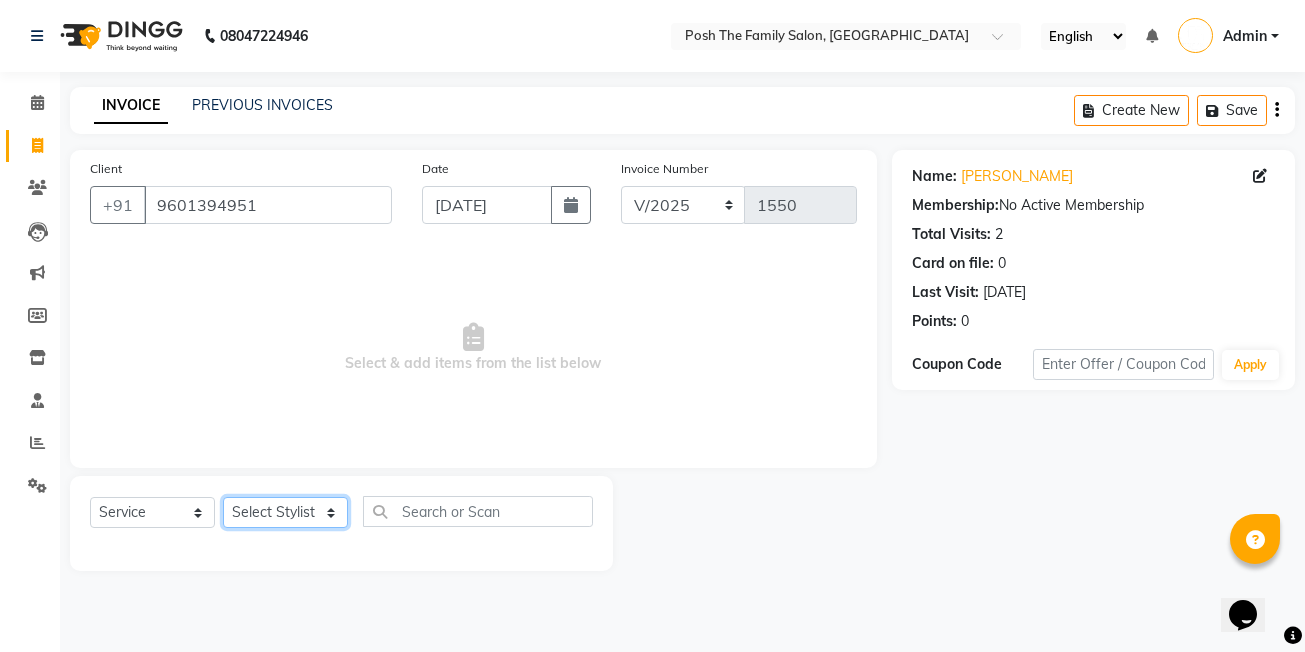 select on "71170" 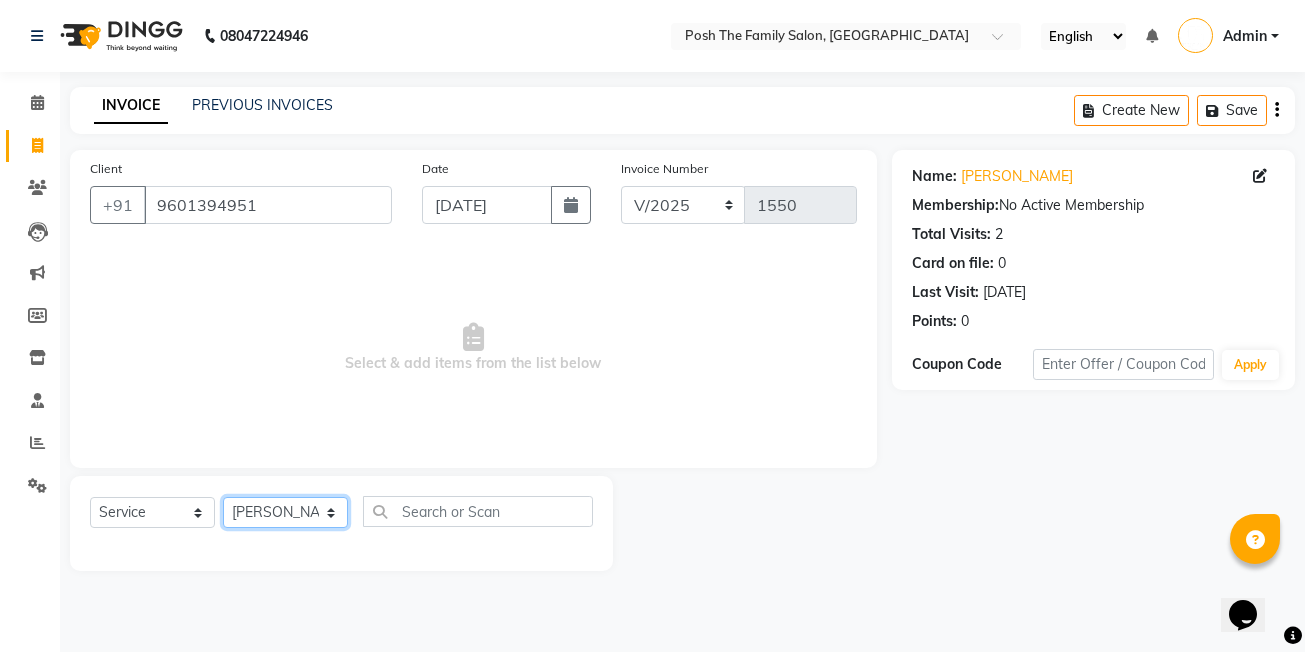 click on "Select Stylist [PERSON_NAME] [PERSON_NAME] VRMA [PERSON_NAME]  [PERSON_NAME] [PERSON_NAME] [PERSON_NAME] [PERSON_NAME] (OWNER) POSH [PERSON_NAME] [PERSON_NAME] [PERSON_NAME]  [PERSON_NAME] [PERSON_NAME] [PERSON_NAME]" 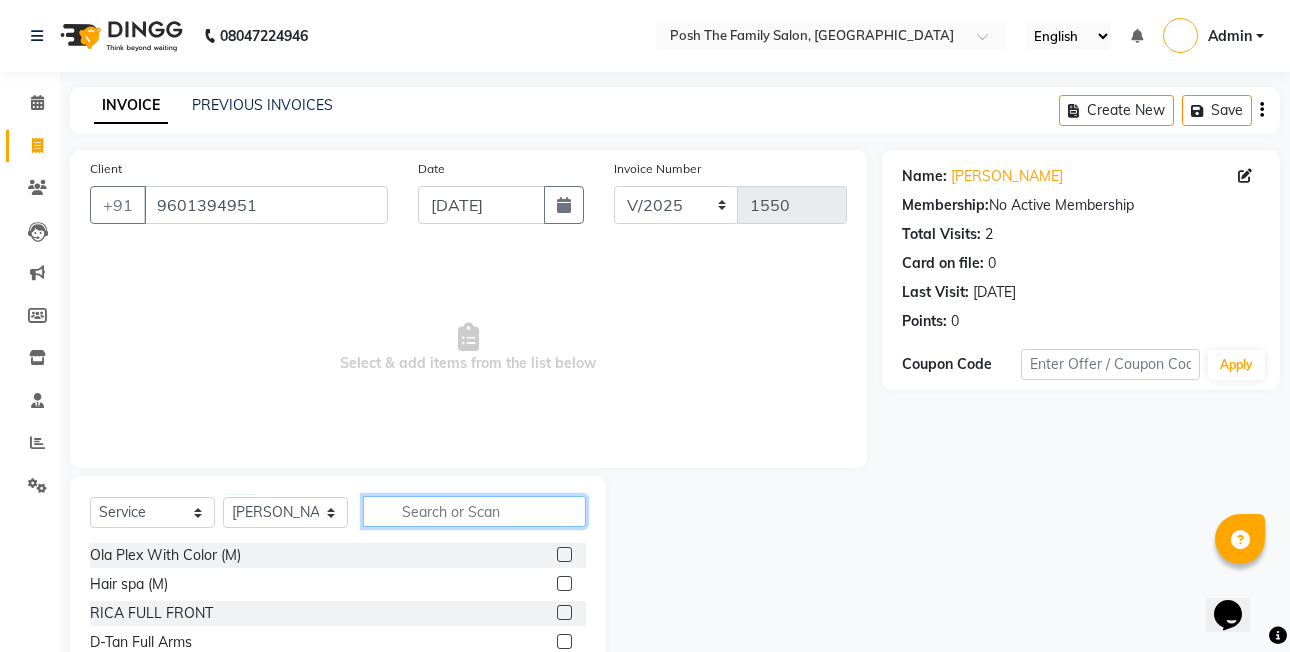 click 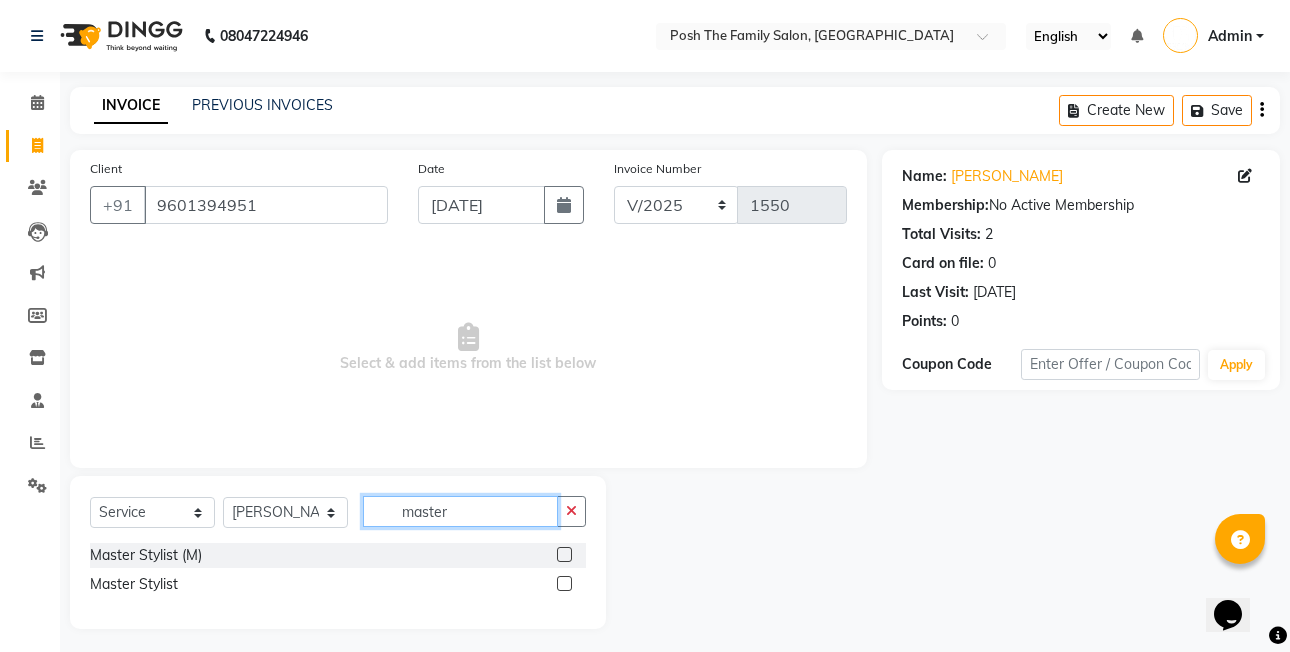 type on "master" 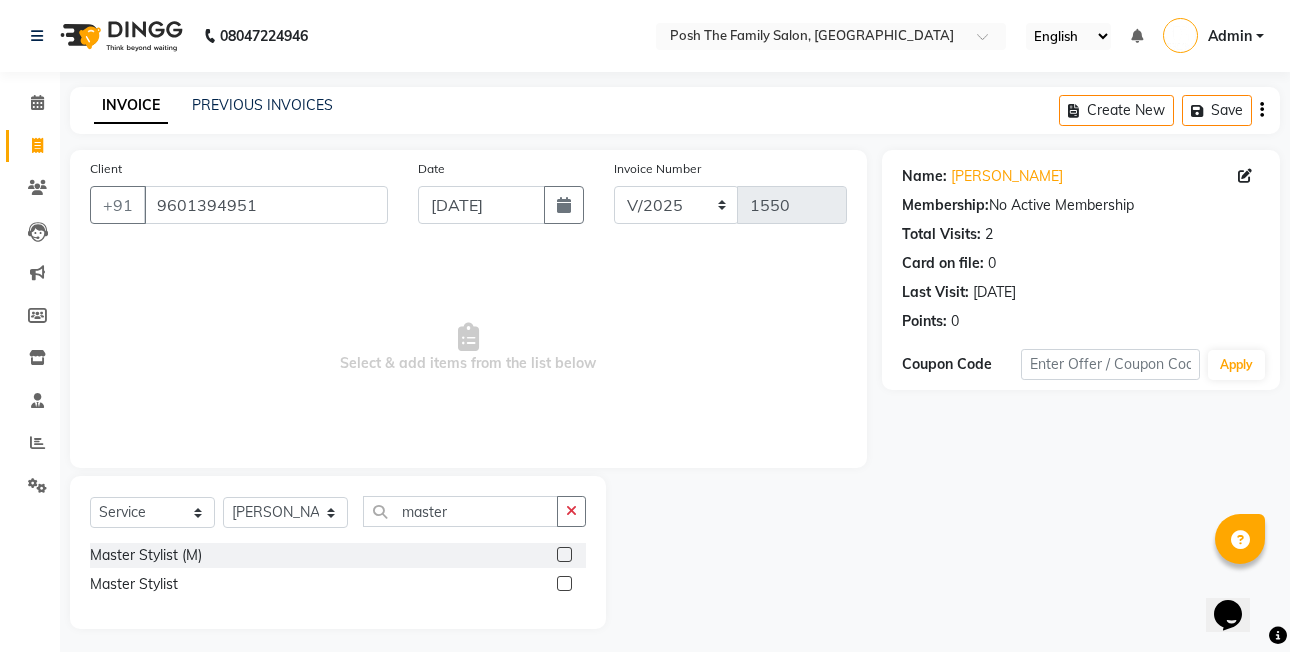 click 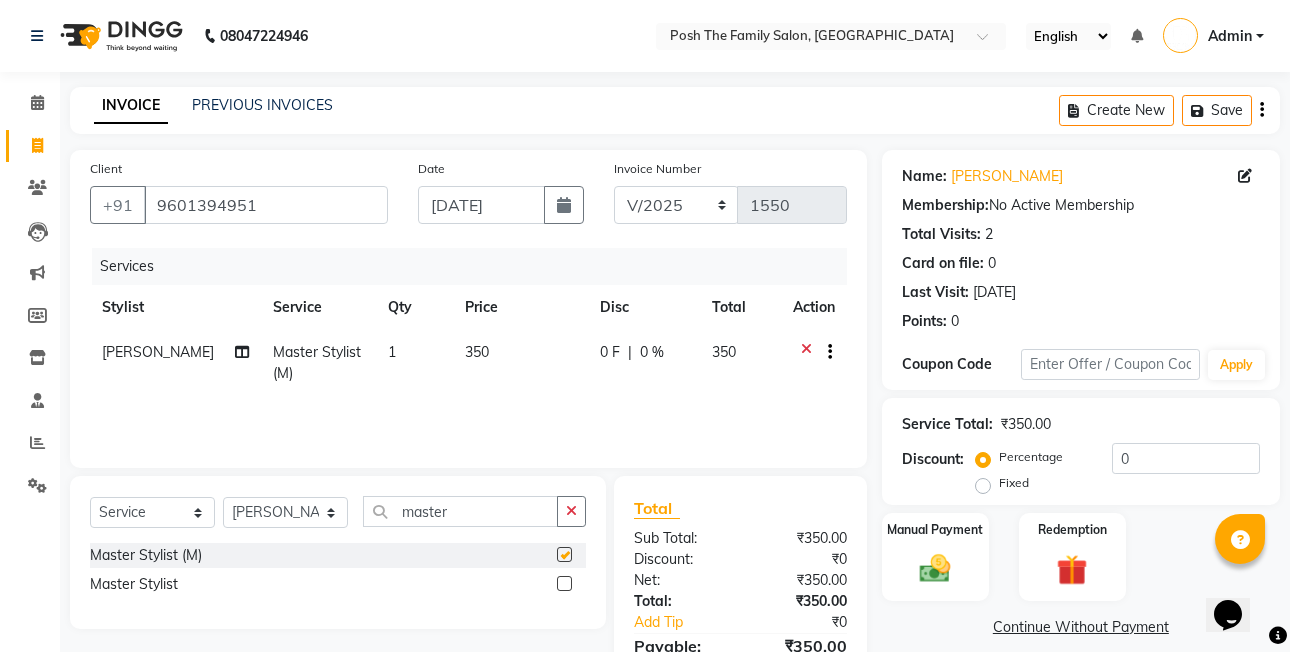 checkbox on "false" 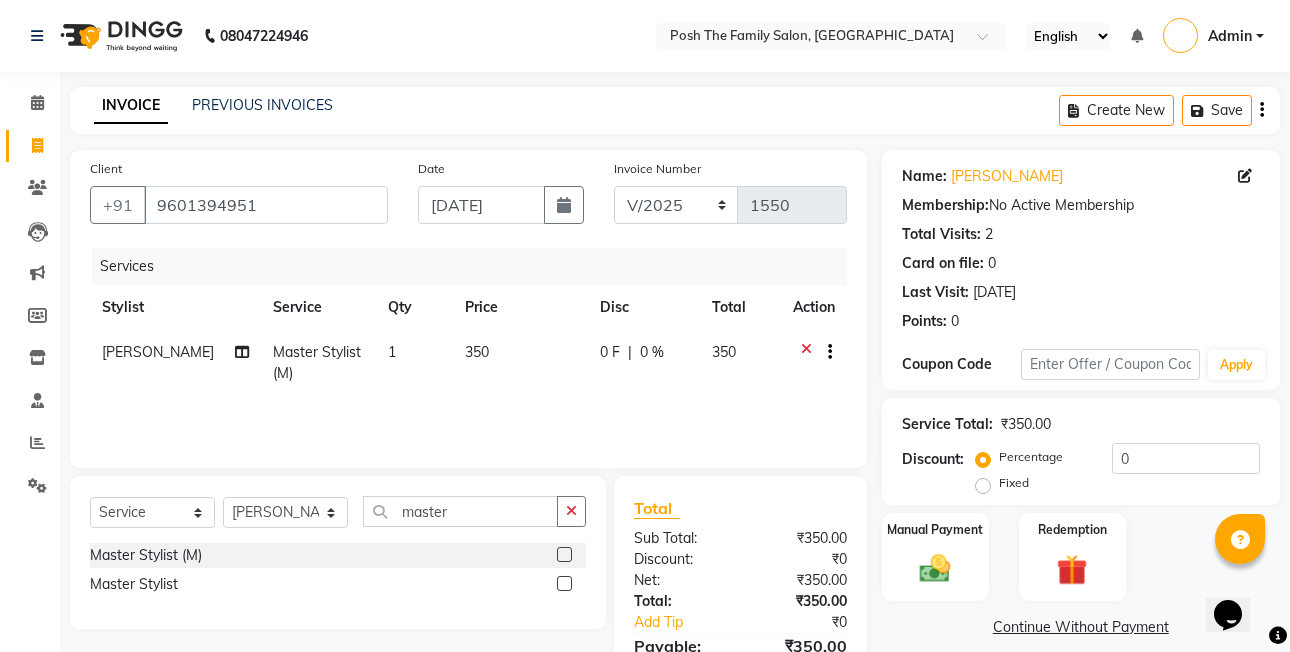 click on "Fixed" 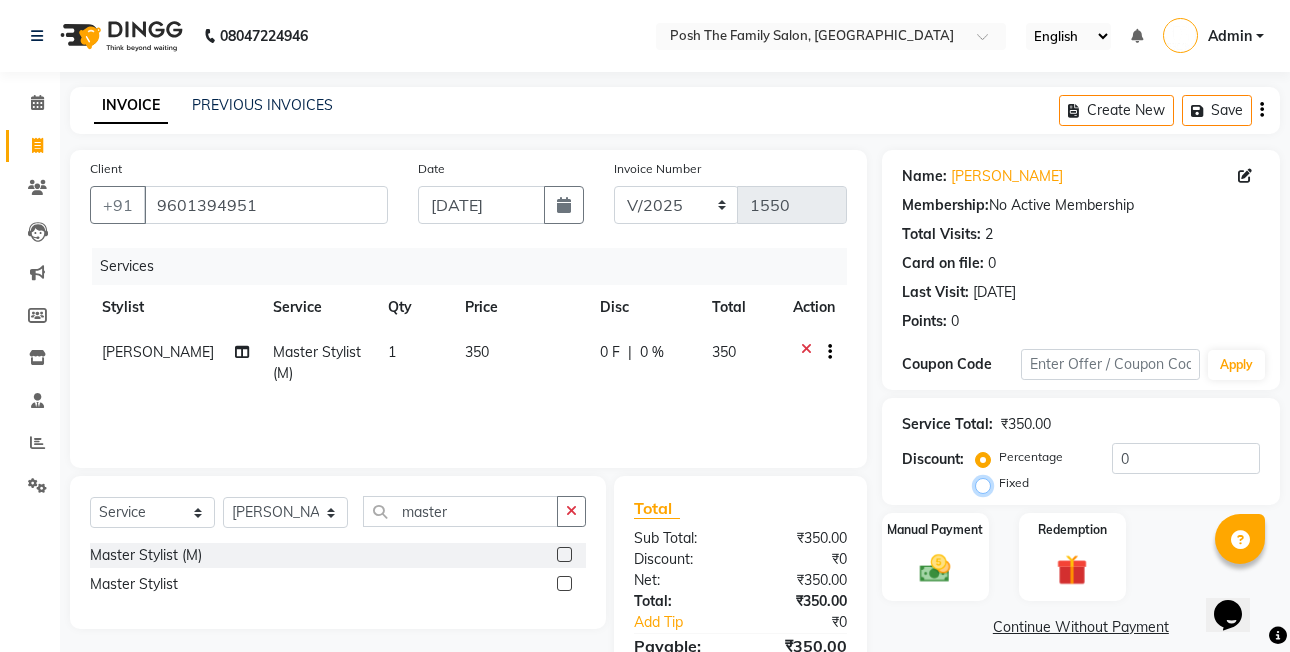 click on "Fixed" at bounding box center (987, 483) 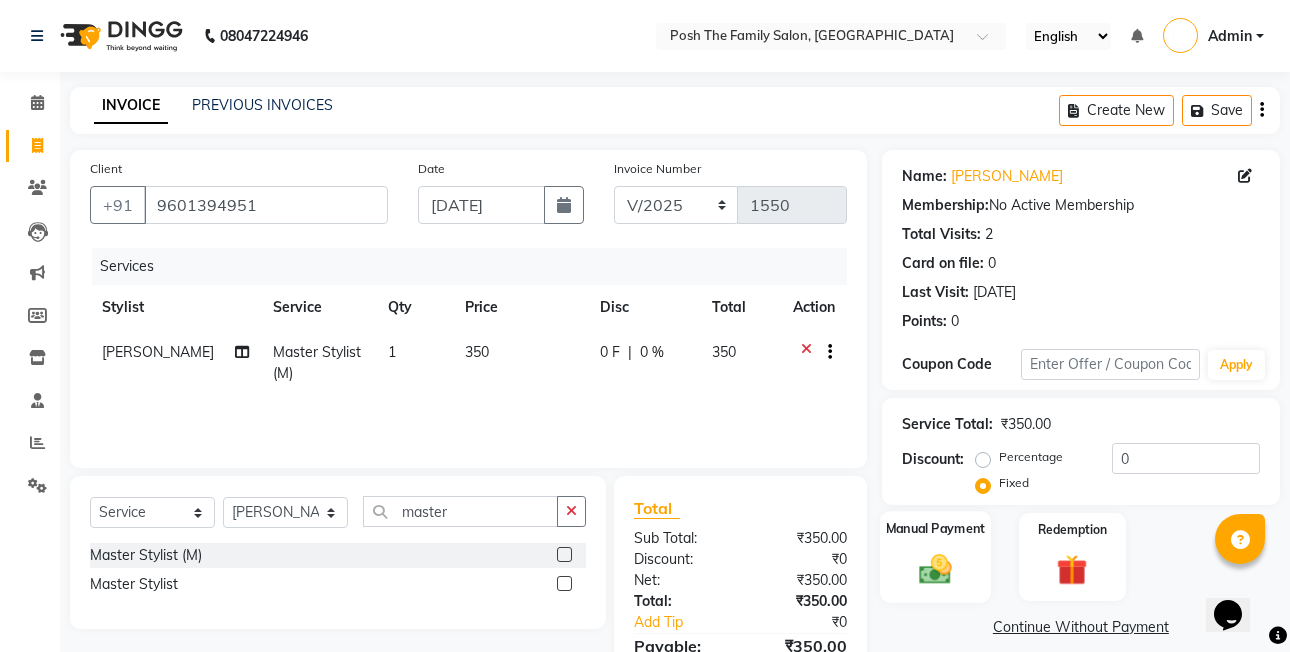 click 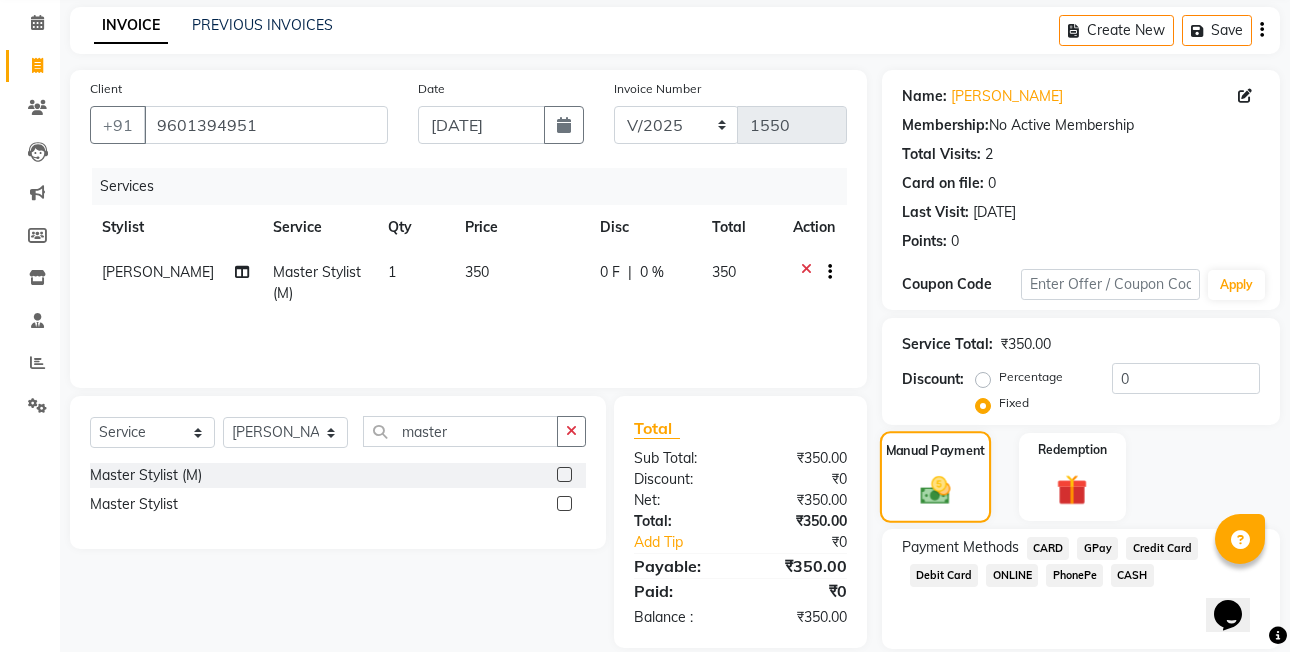 scroll, scrollTop: 148, scrollLeft: 0, axis: vertical 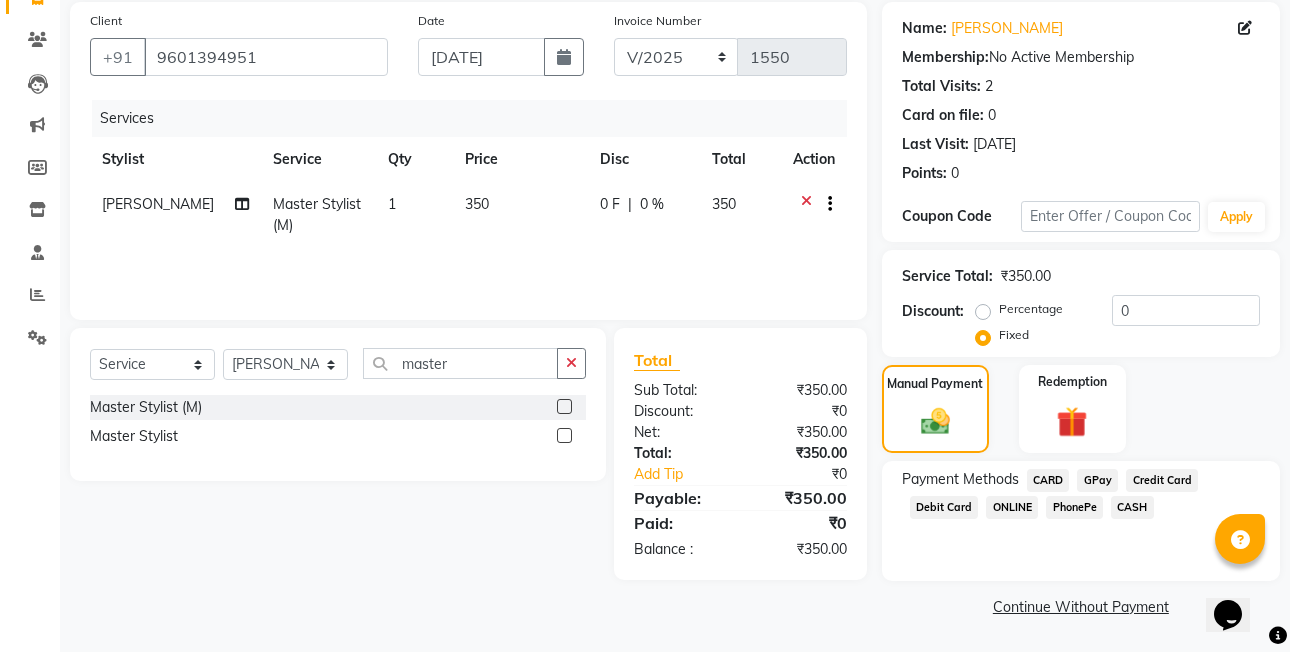 click on "PhonePe" 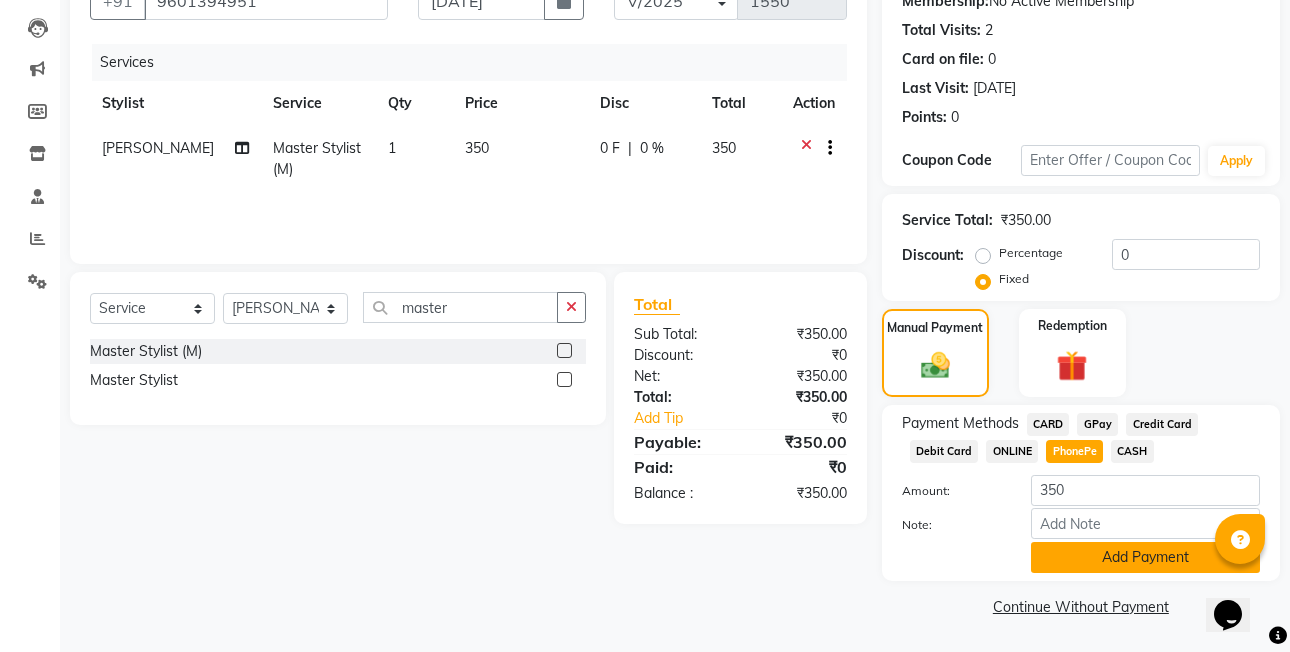 click on "Add Payment" 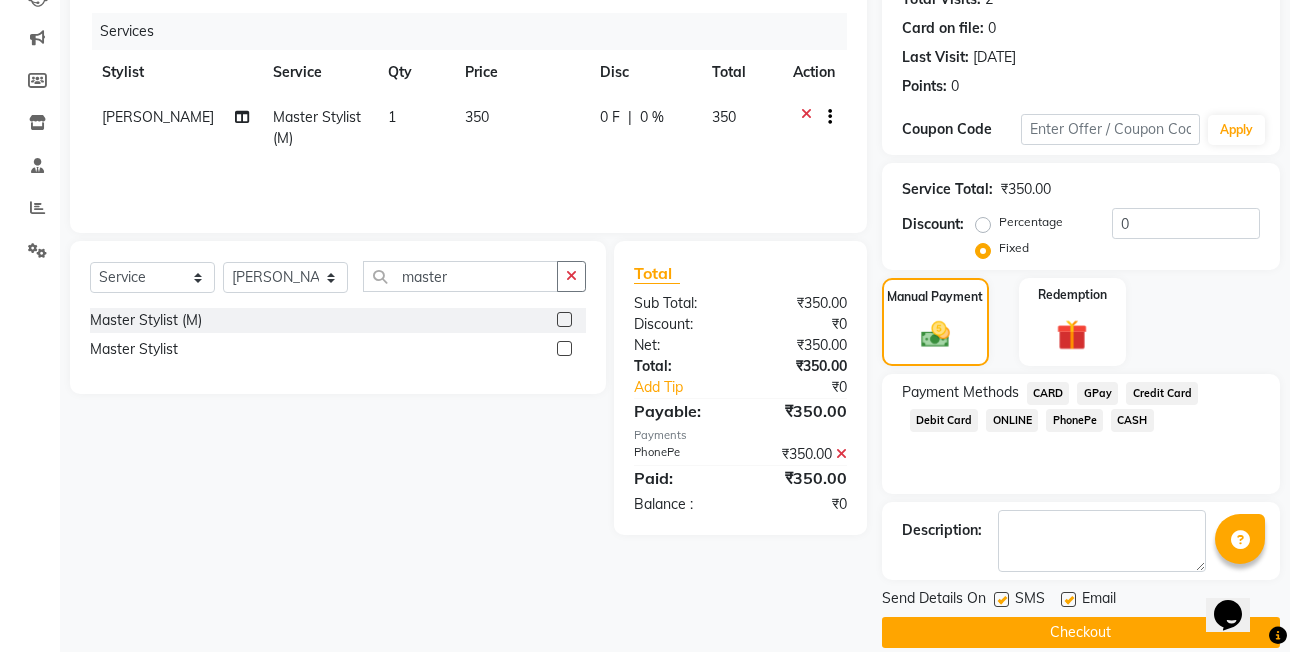 scroll, scrollTop: 261, scrollLeft: 0, axis: vertical 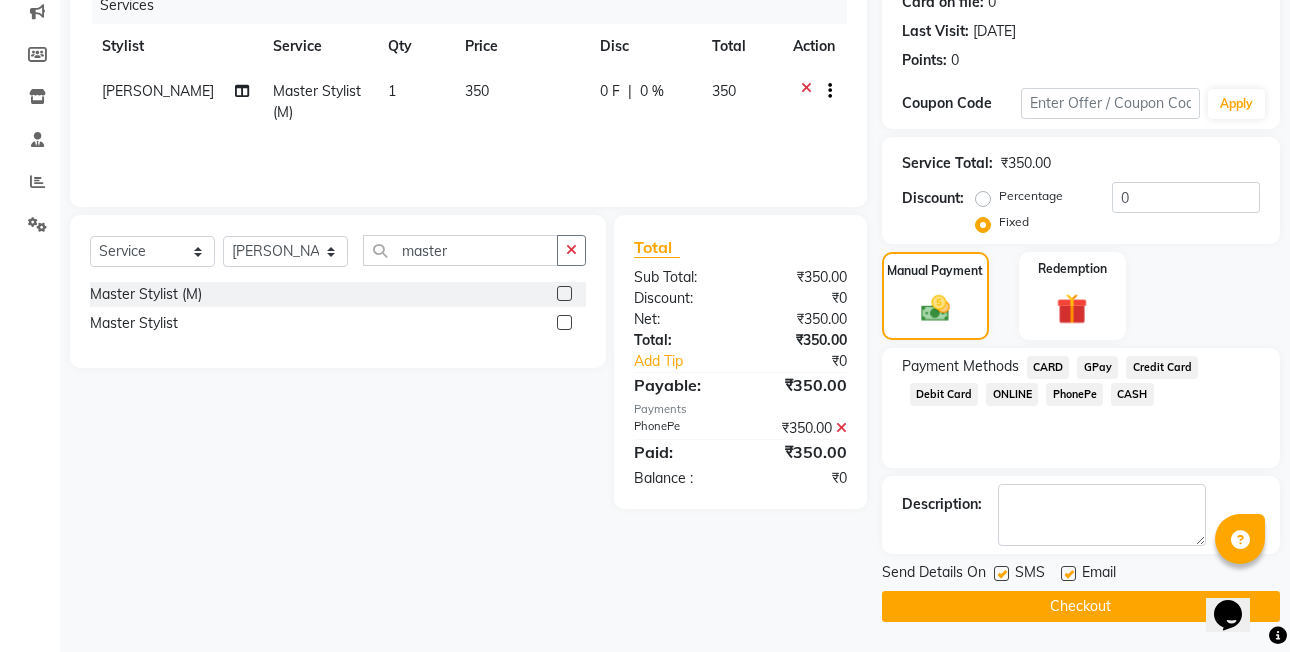 click on "Checkout" 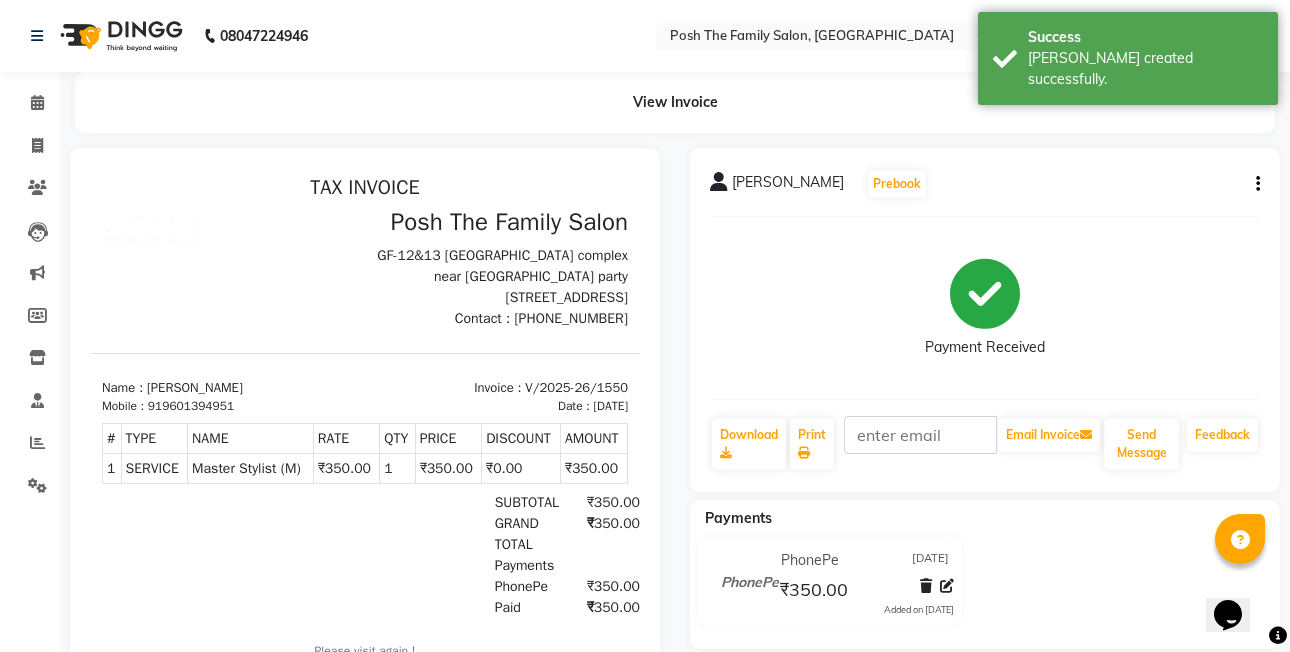 scroll, scrollTop: 0, scrollLeft: 0, axis: both 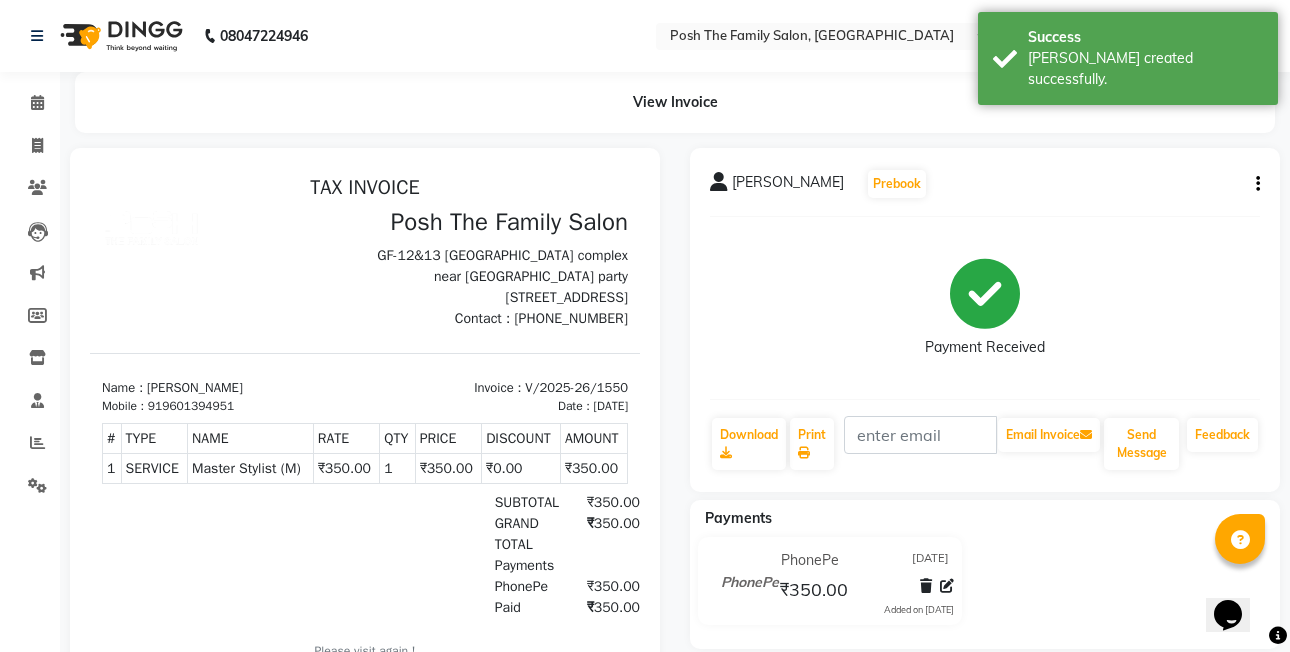 click on "purvin shah  Prebook   Payment Received  Download  Print   Email Invoice   Send Message Feedback" 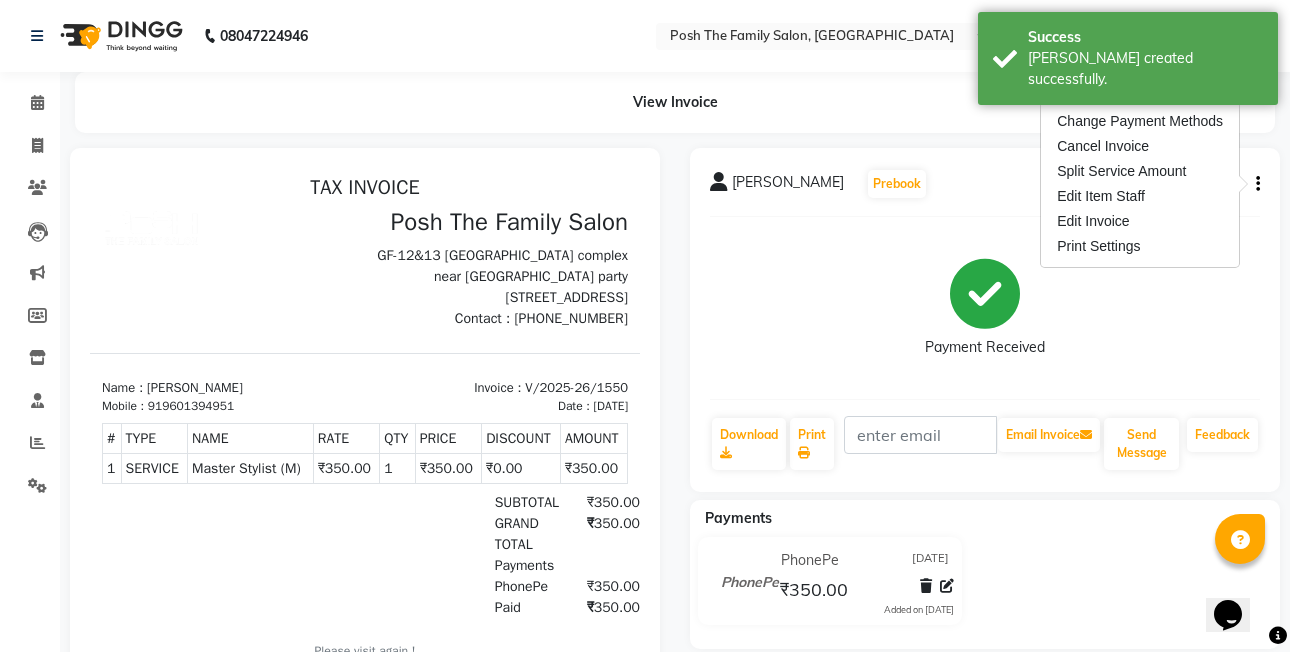 click 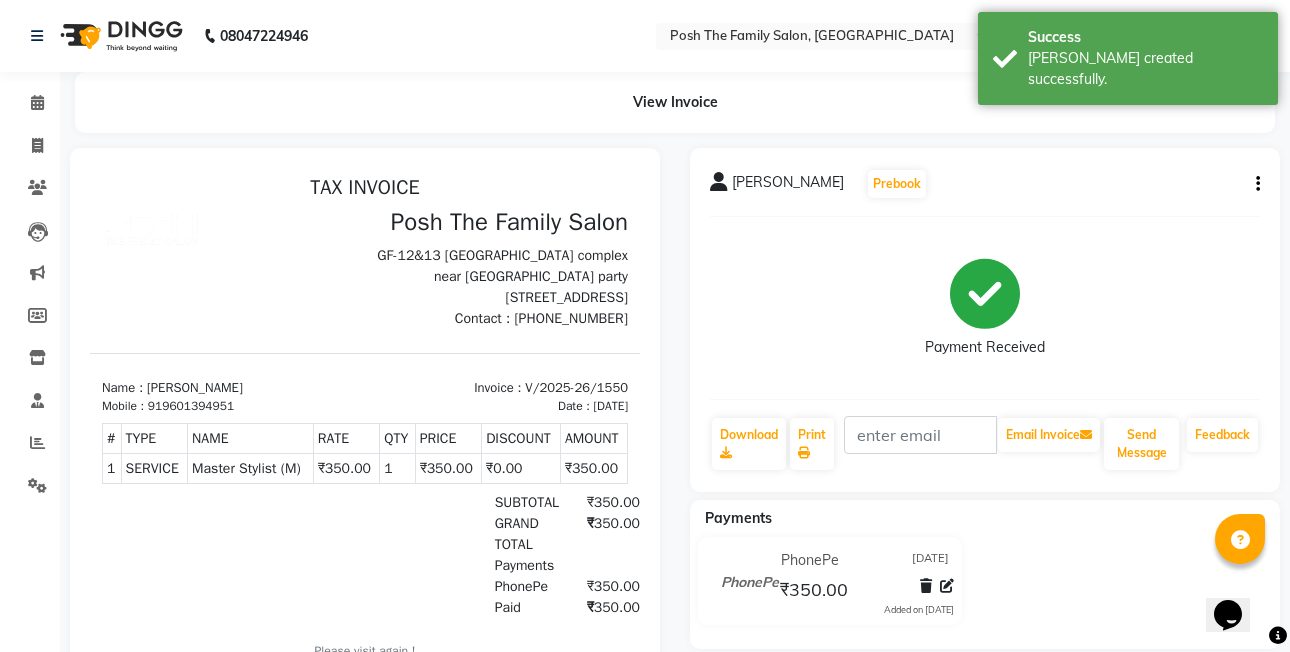 click 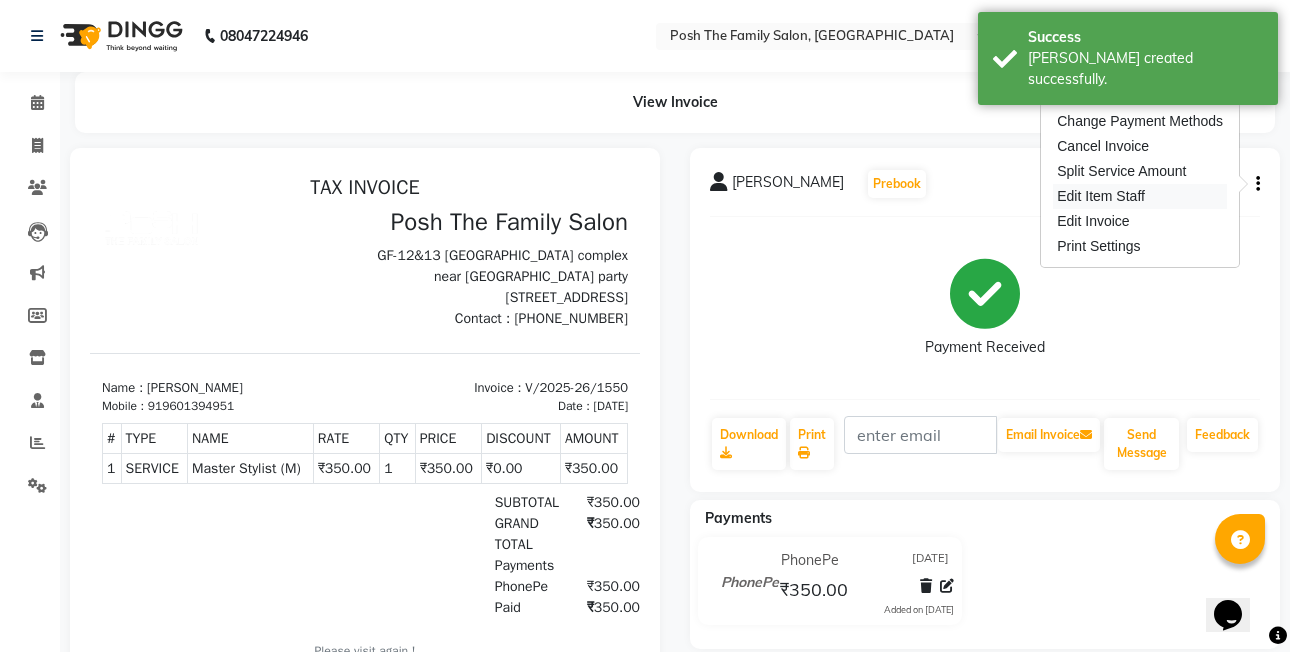 click on "Edit Item Staff" at bounding box center (1140, 196) 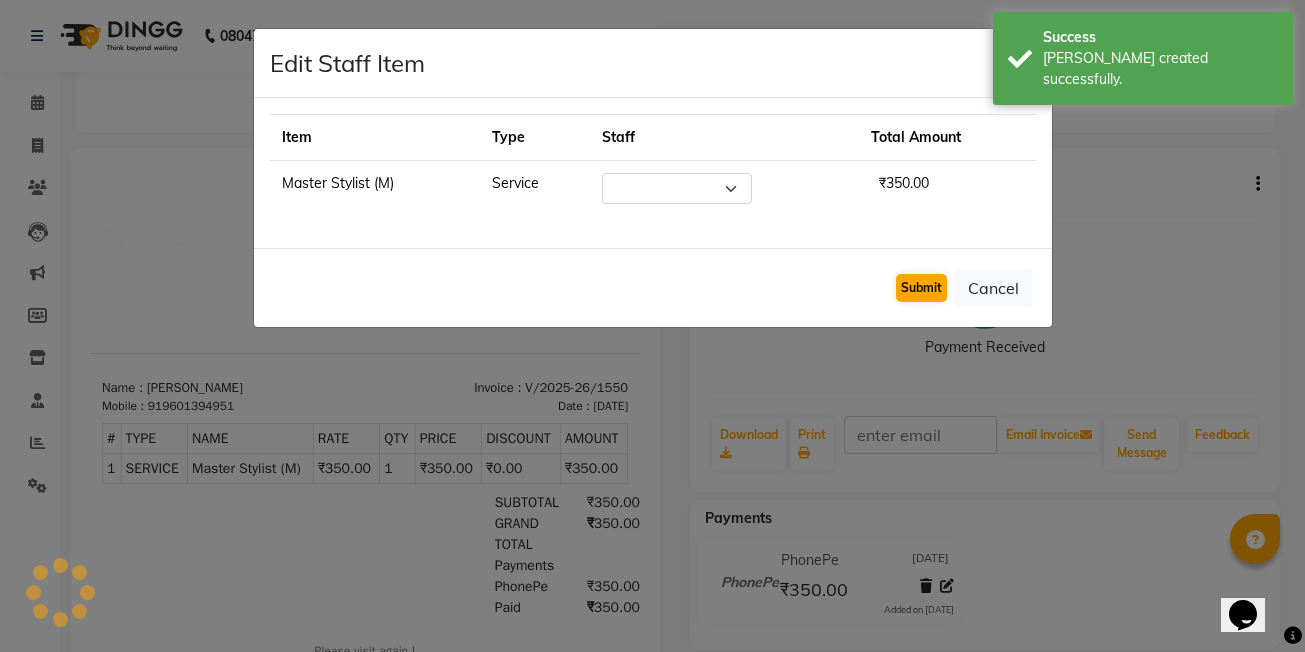 select on "71170" 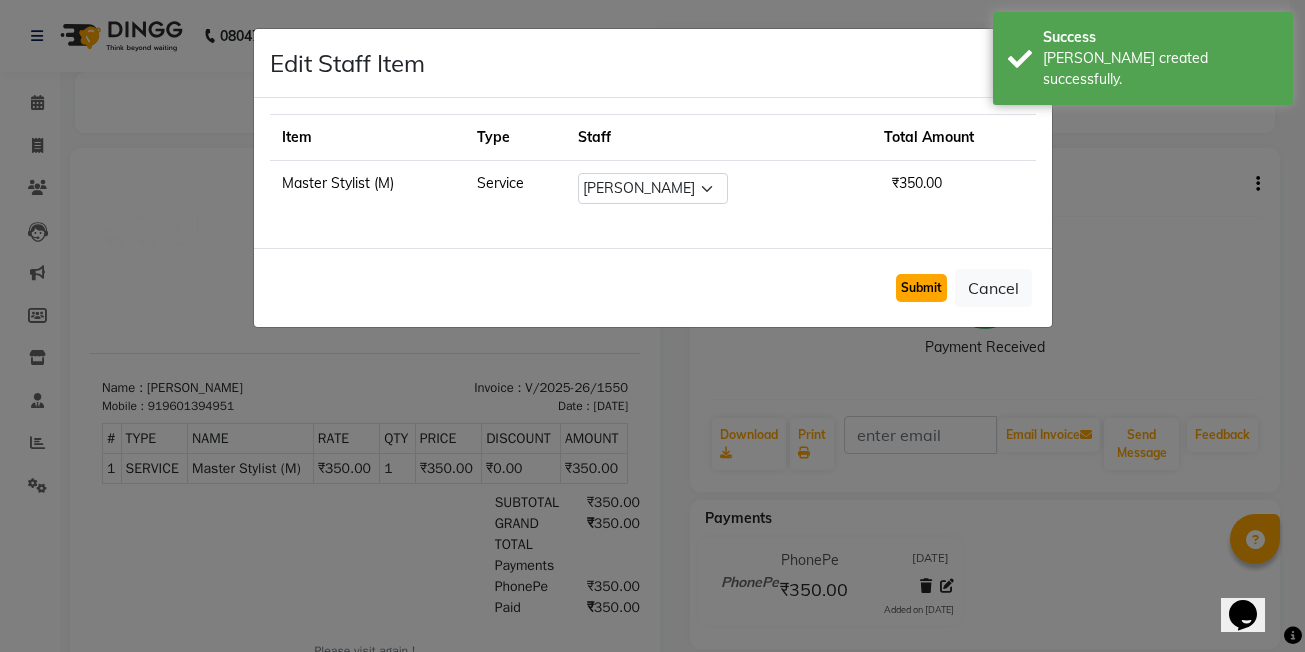 click on "Submit" 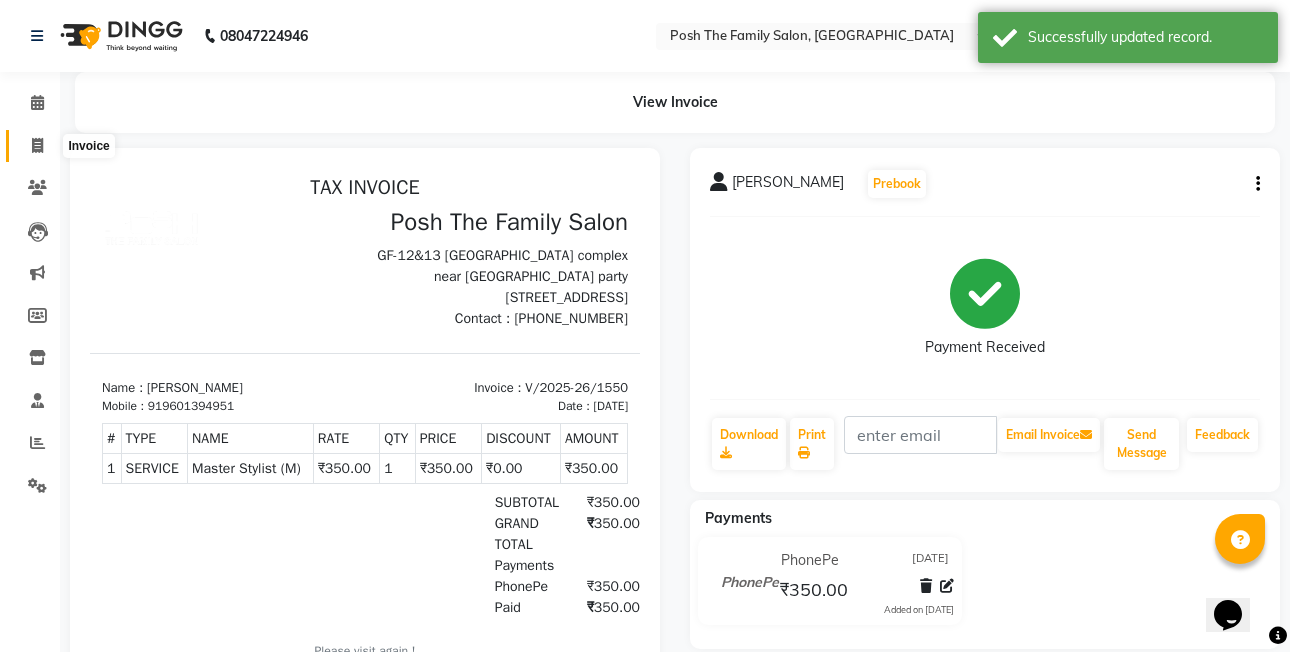 click 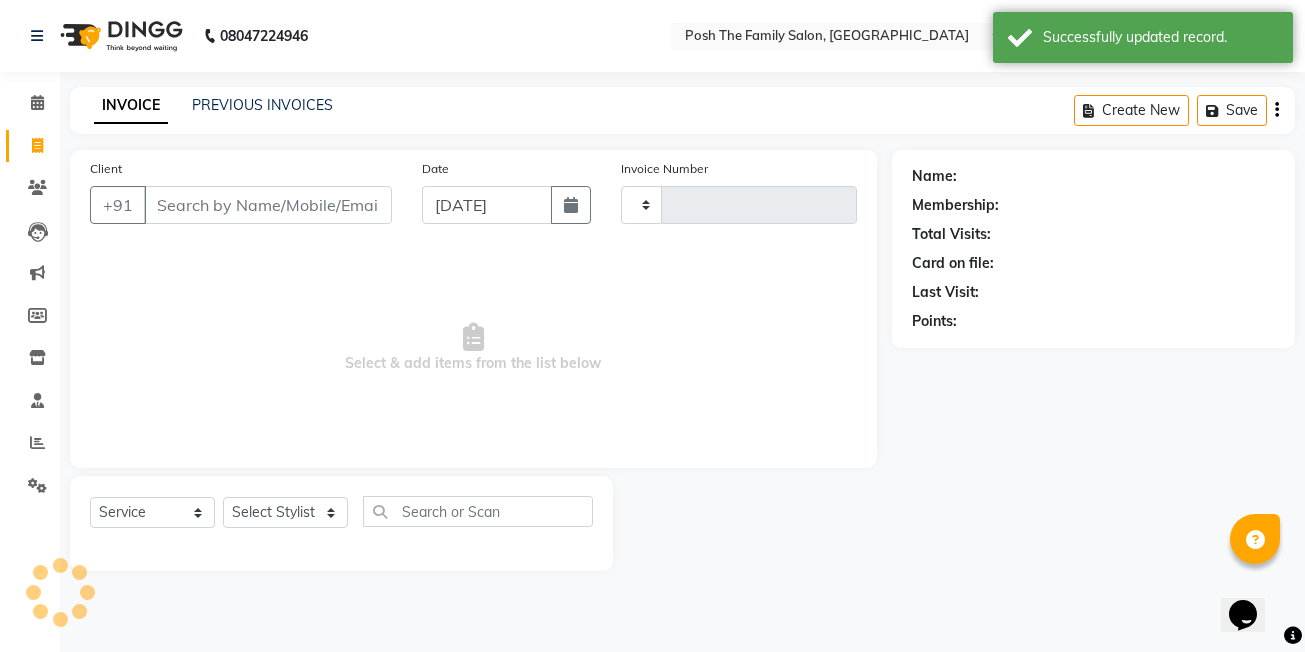 type on "1551" 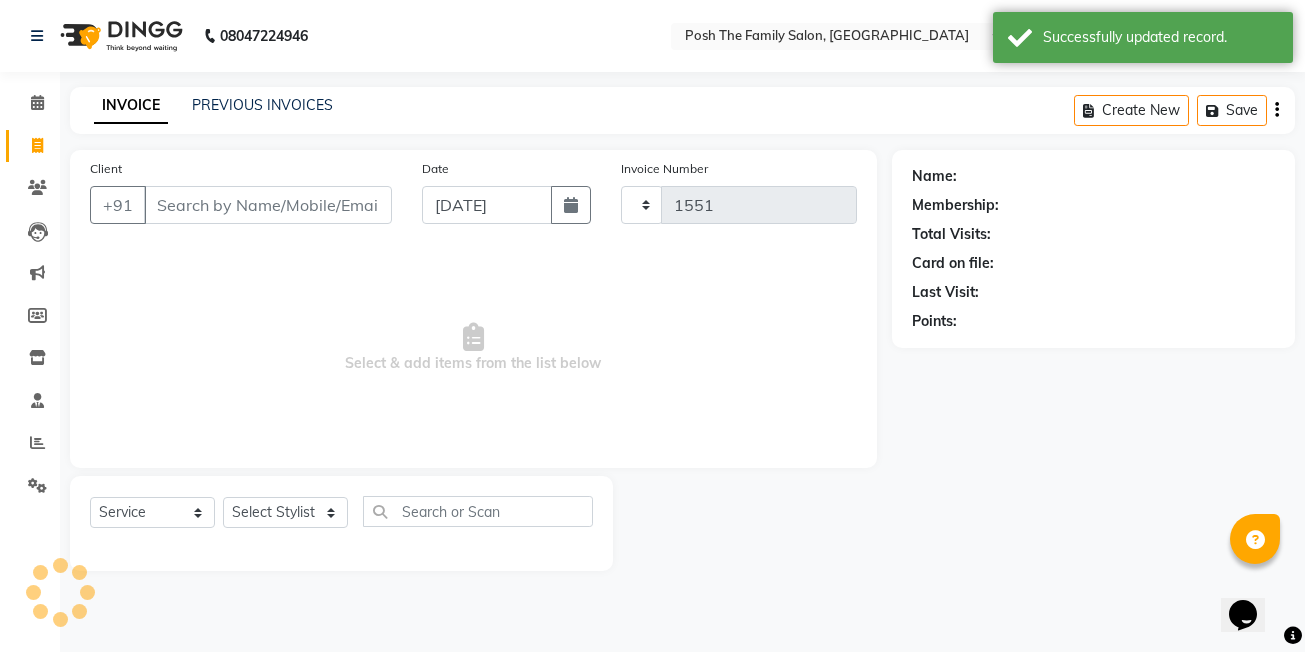 select on "6199" 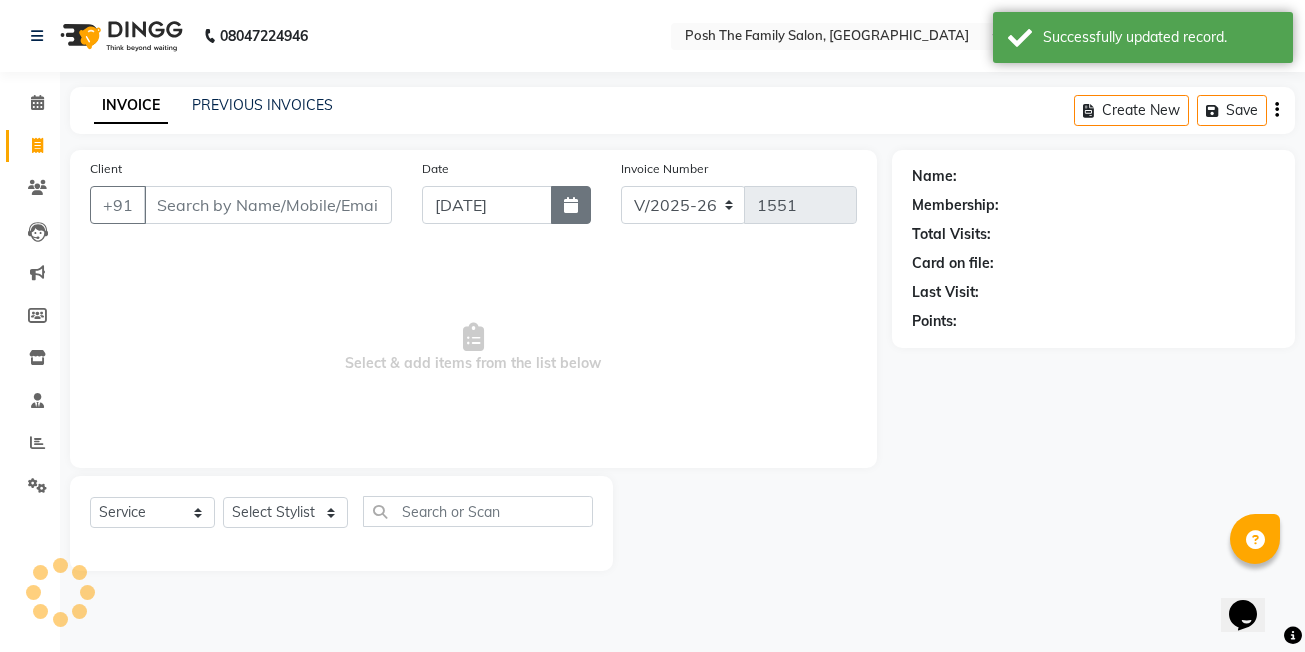 click 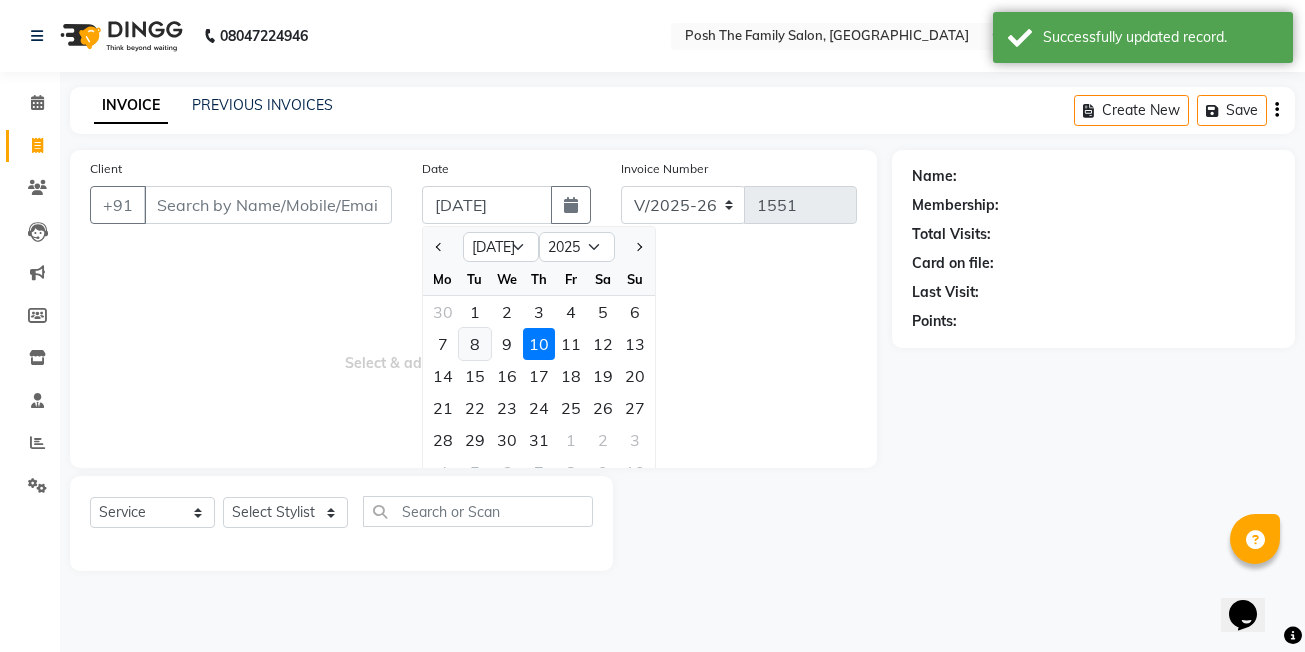 click on "8" 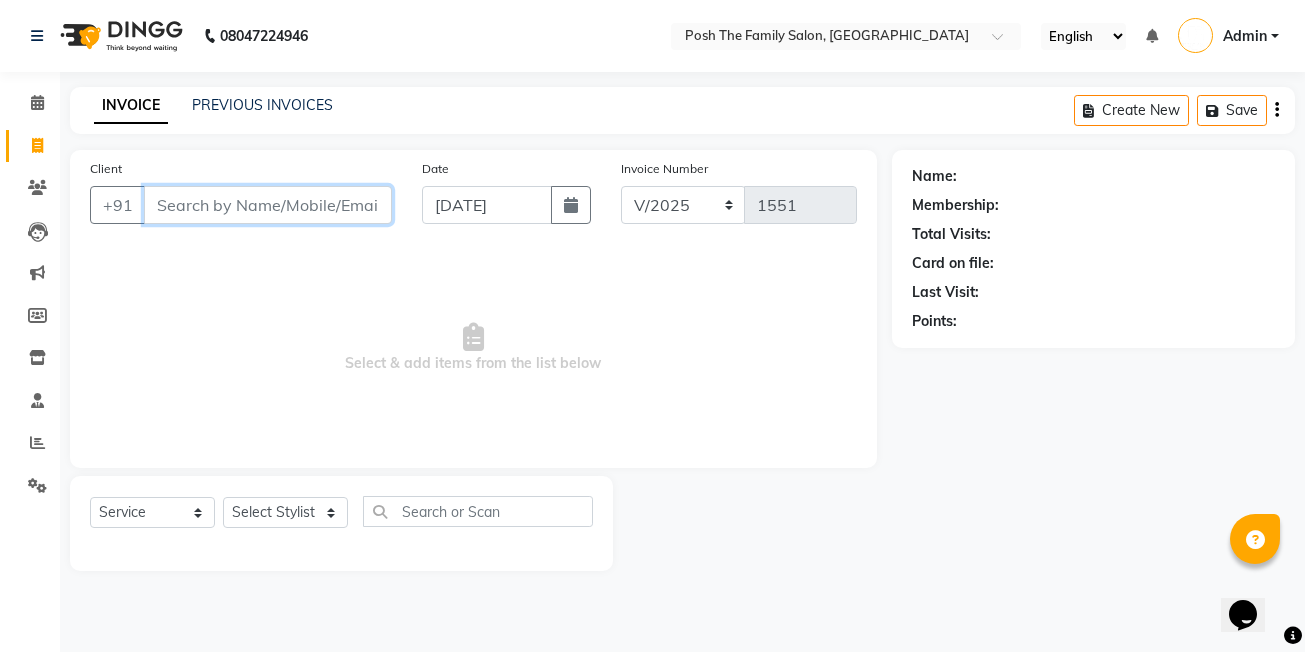 click on "Client" at bounding box center [268, 205] 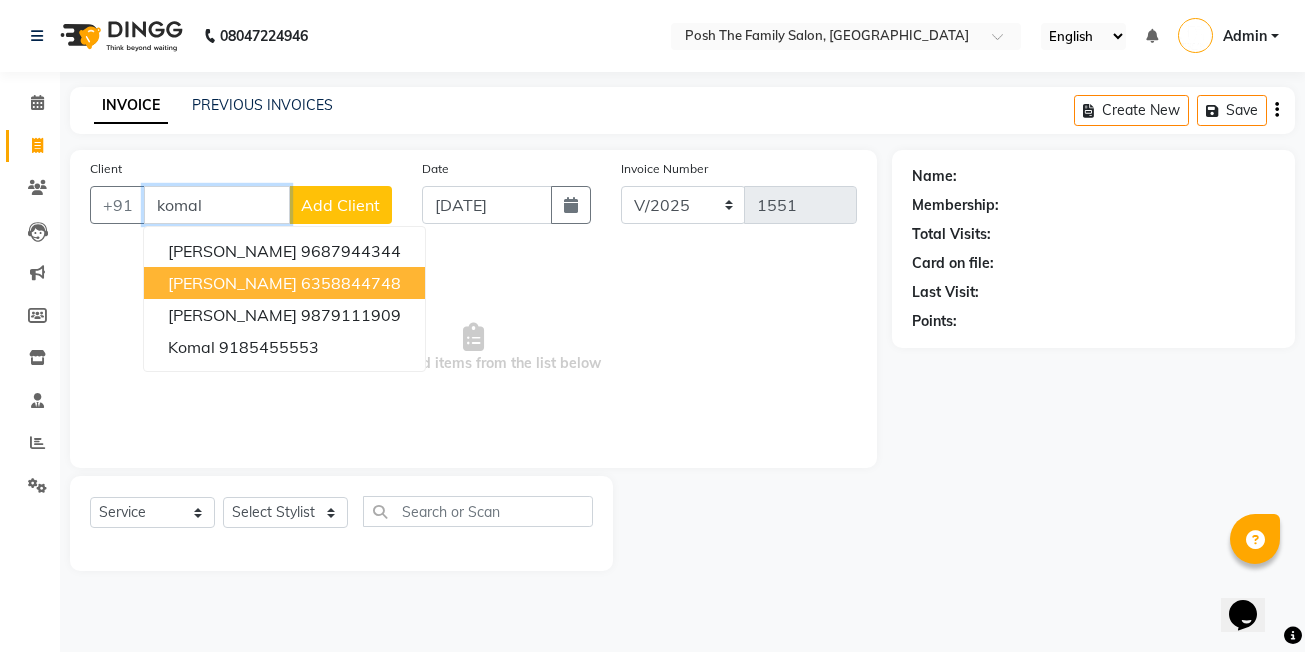 click on "KOMAL MODI  6358844748" at bounding box center [284, 283] 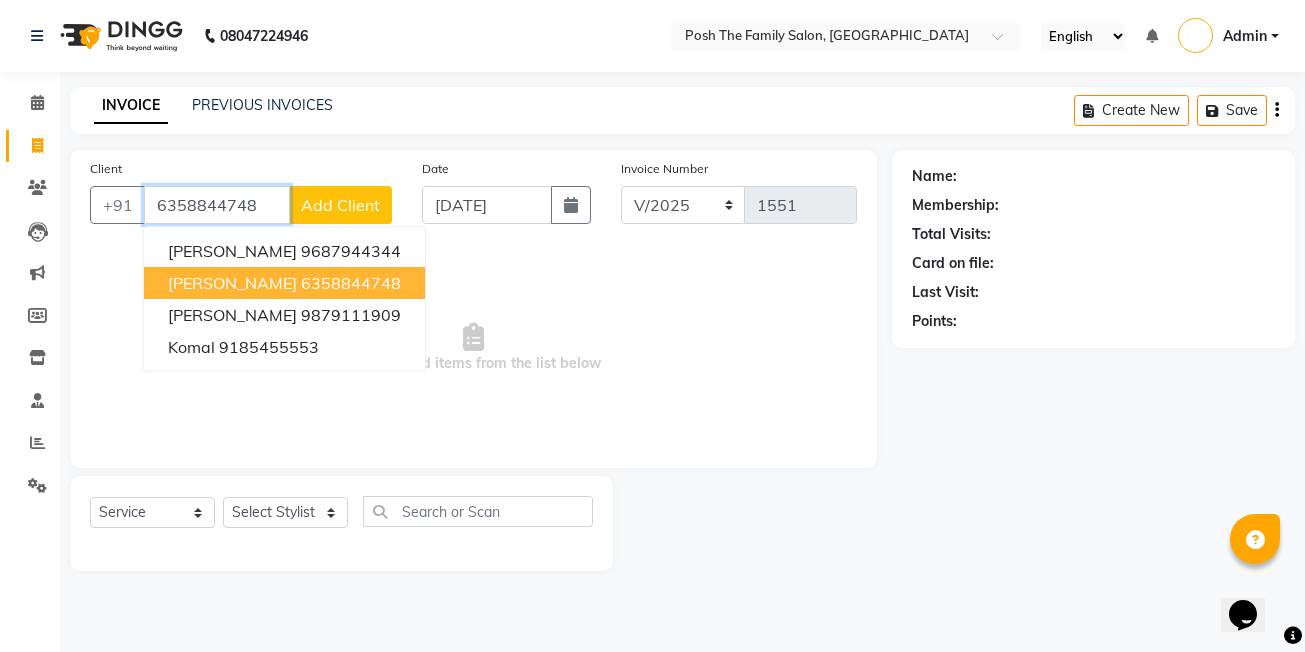 type on "6358844748" 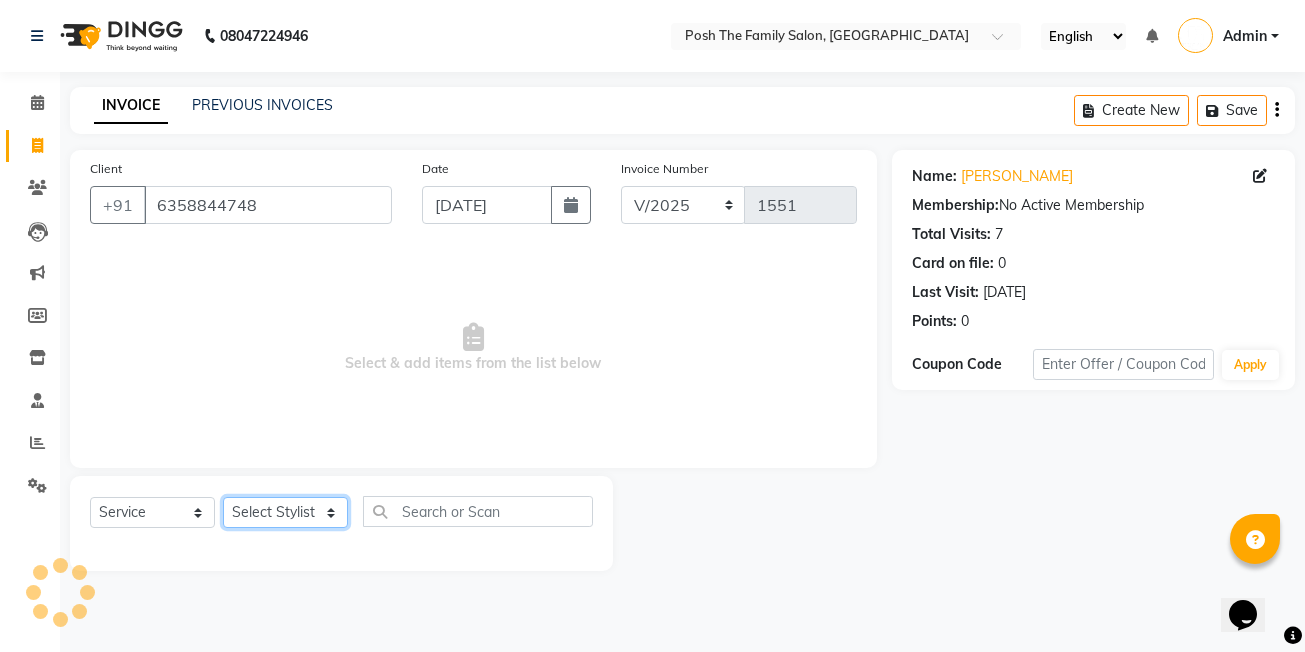 click on "Select Stylist [PERSON_NAME] [PERSON_NAME] VRMA [PERSON_NAME]  [PERSON_NAME] [PERSON_NAME] [PERSON_NAME] [PERSON_NAME] (OWNER) POSH [PERSON_NAME] [PERSON_NAME] [PERSON_NAME]  [PERSON_NAME] [PERSON_NAME] [PERSON_NAME]" 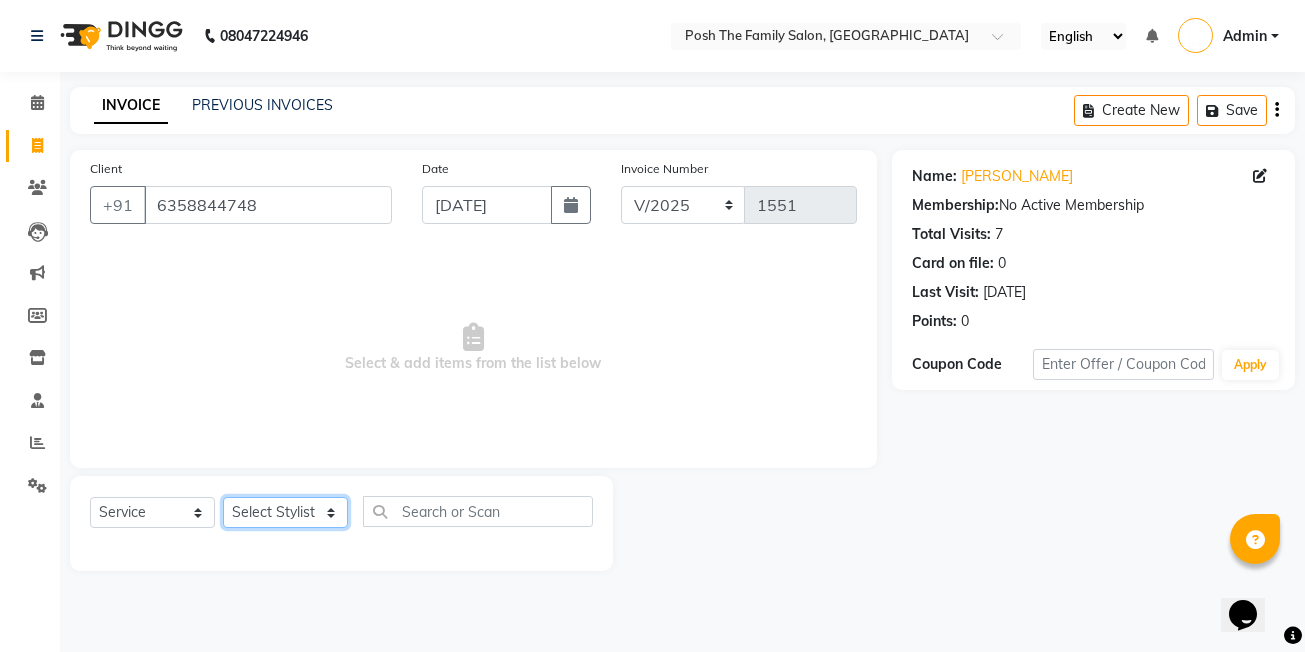 select on "59570" 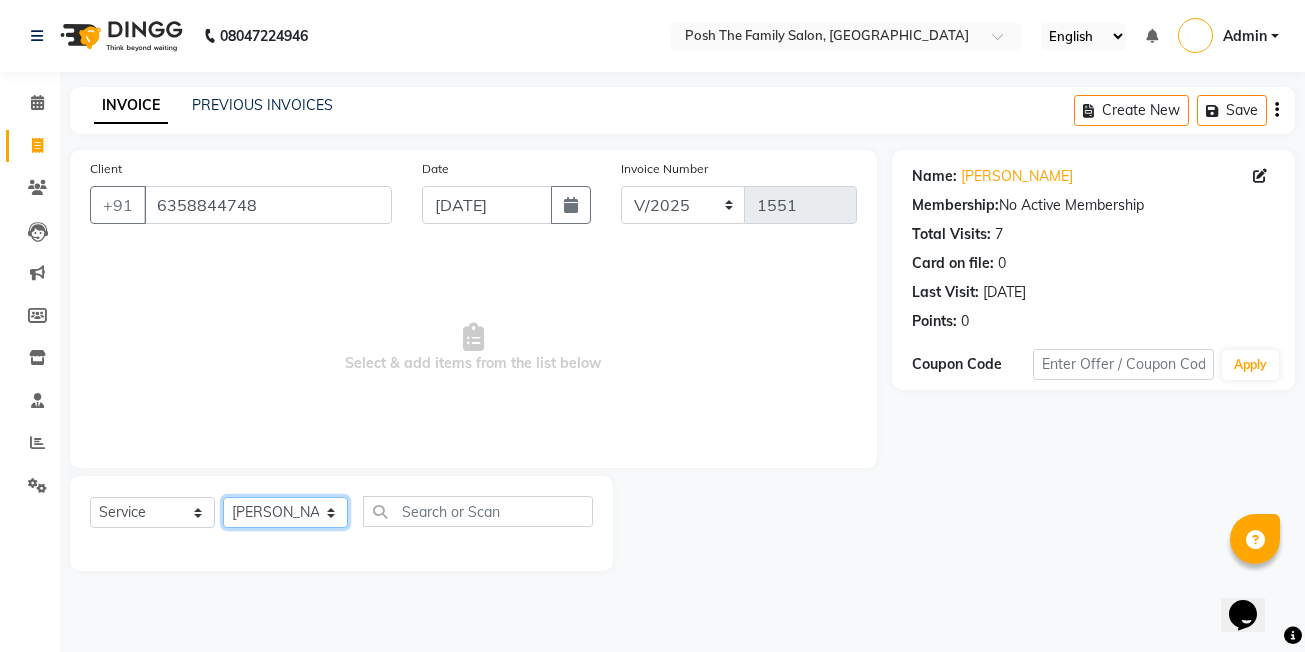 click on "Select Stylist [PERSON_NAME] [PERSON_NAME] VRMA [PERSON_NAME]  [PERSON_NAME] [PERSON_NAME] [PERSON_NAME] [PERSON_NAME] (OWNER) POSH [PERSON_NAME] [PERSON_NAME] [PERSON_NAME]  [PERSON_NAME] [PERSON_NAME] [PERSON_NAME]" 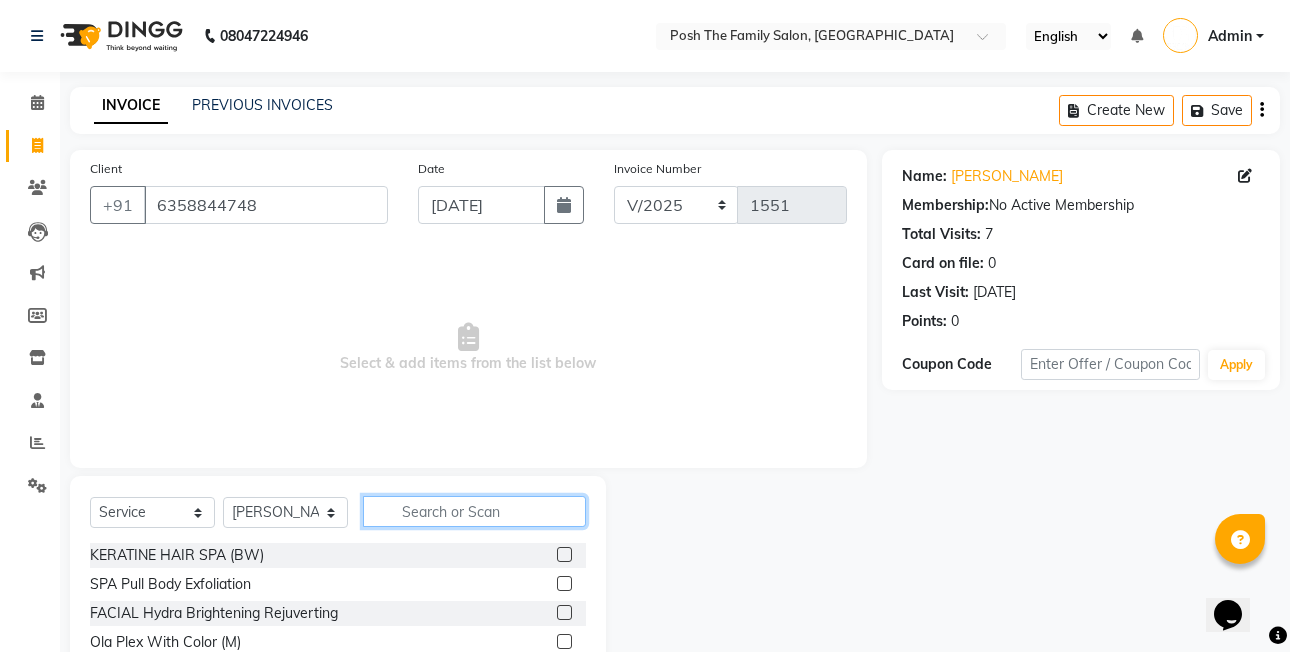 click 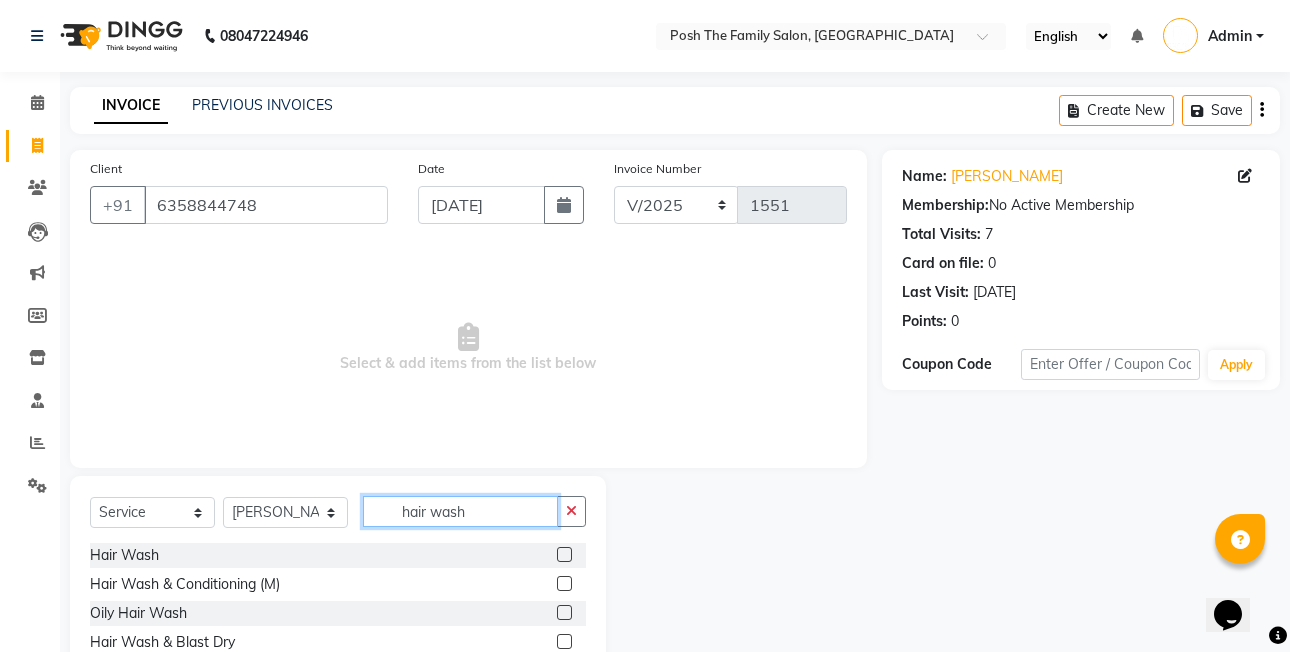 type on "hair wash" 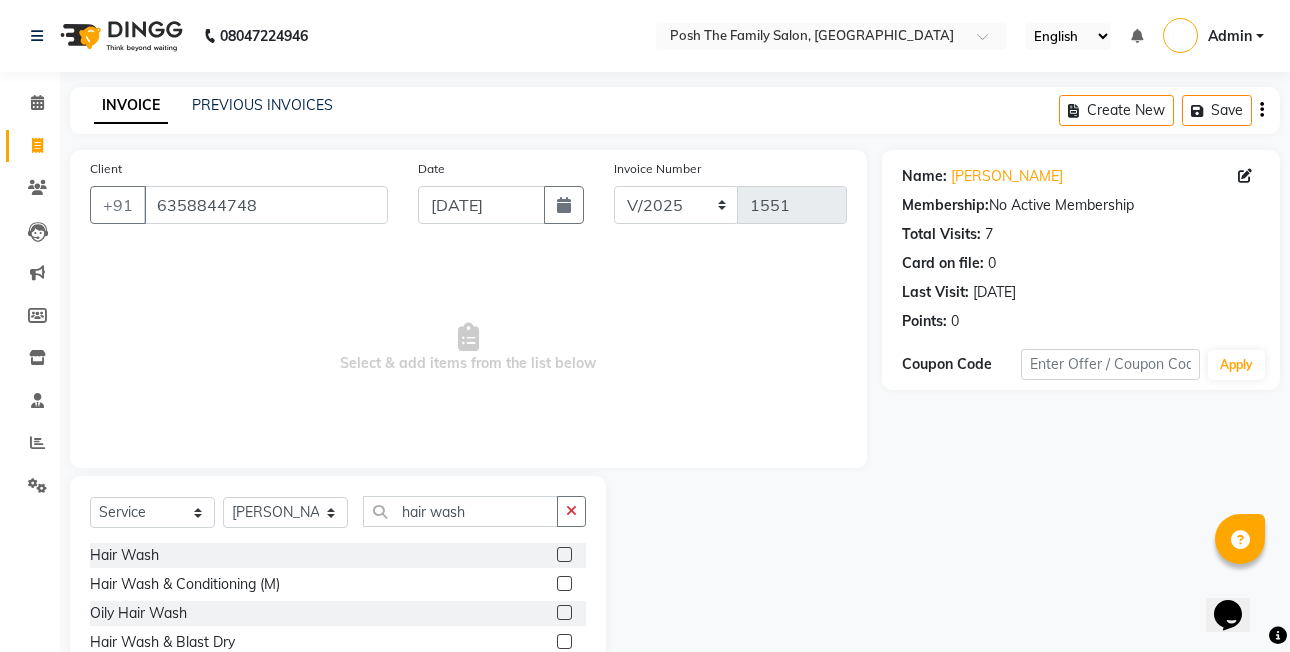 click 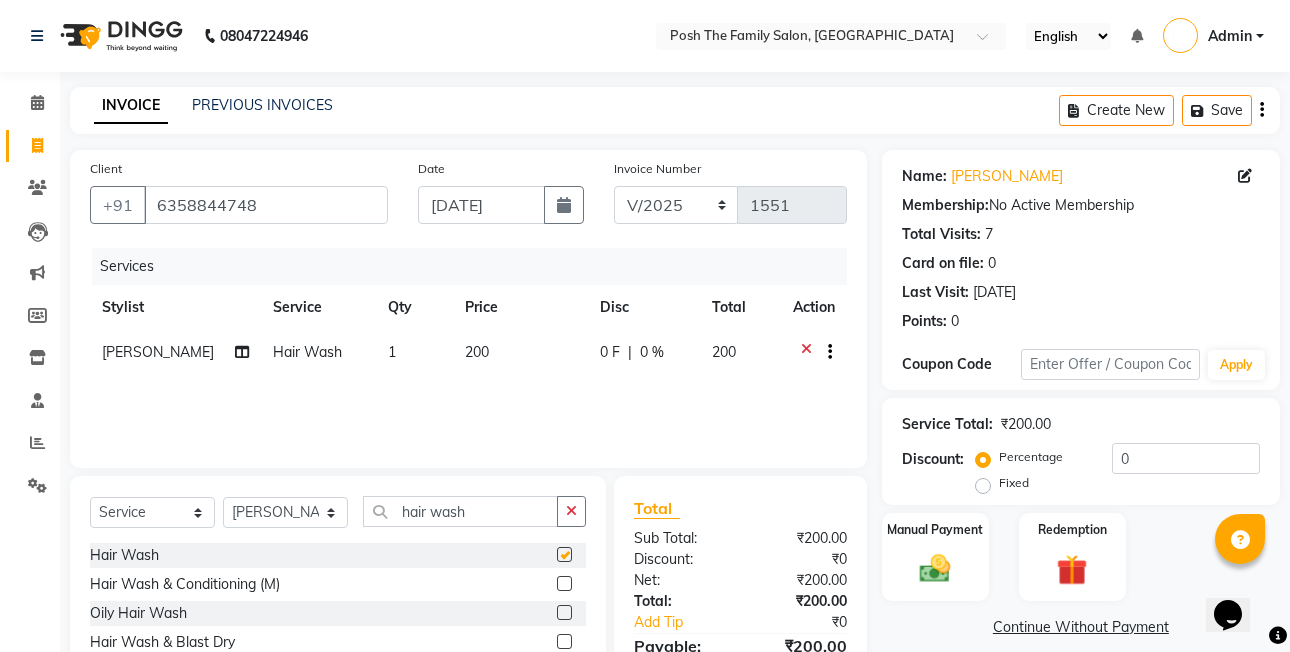 checkbox on "false" 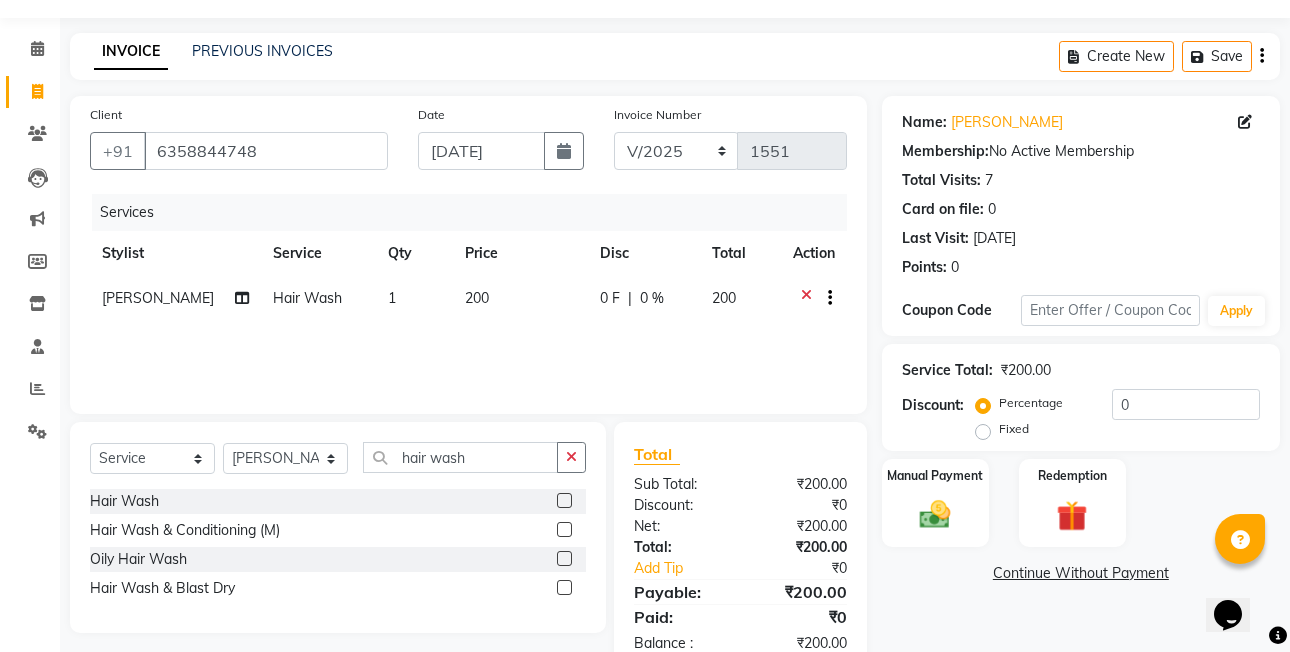 scroll, scrollTop: 106, scrollLeft: 0, axis: vertical 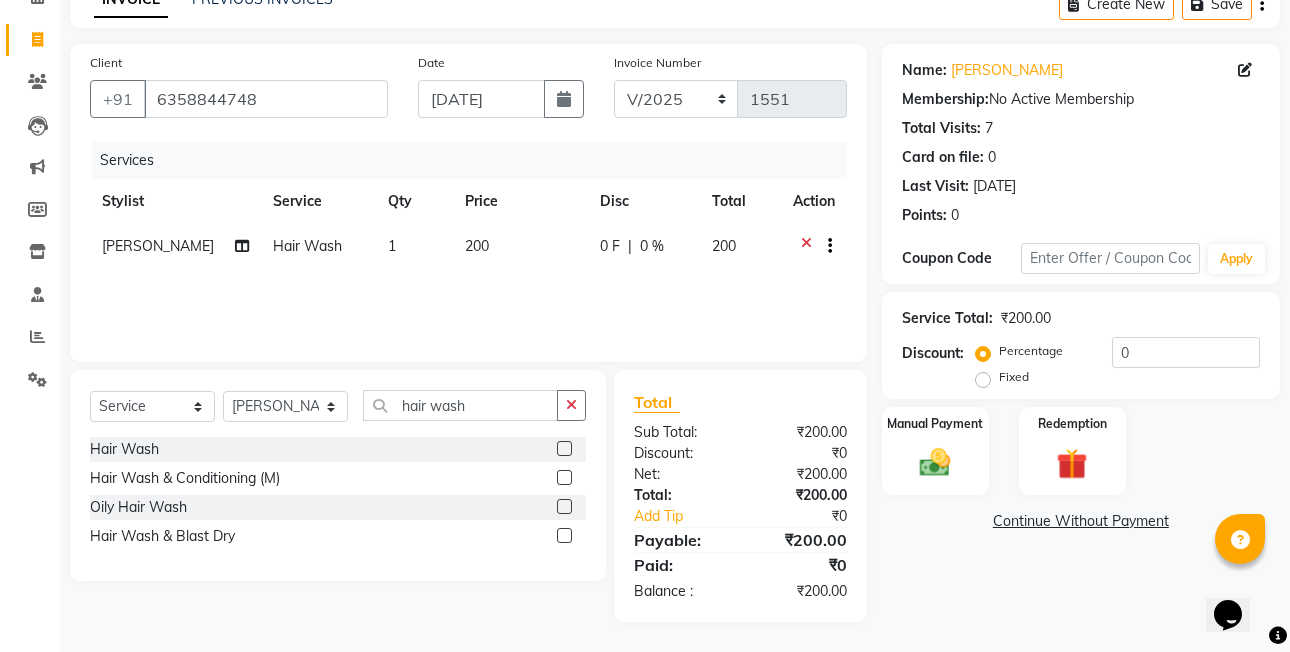 click 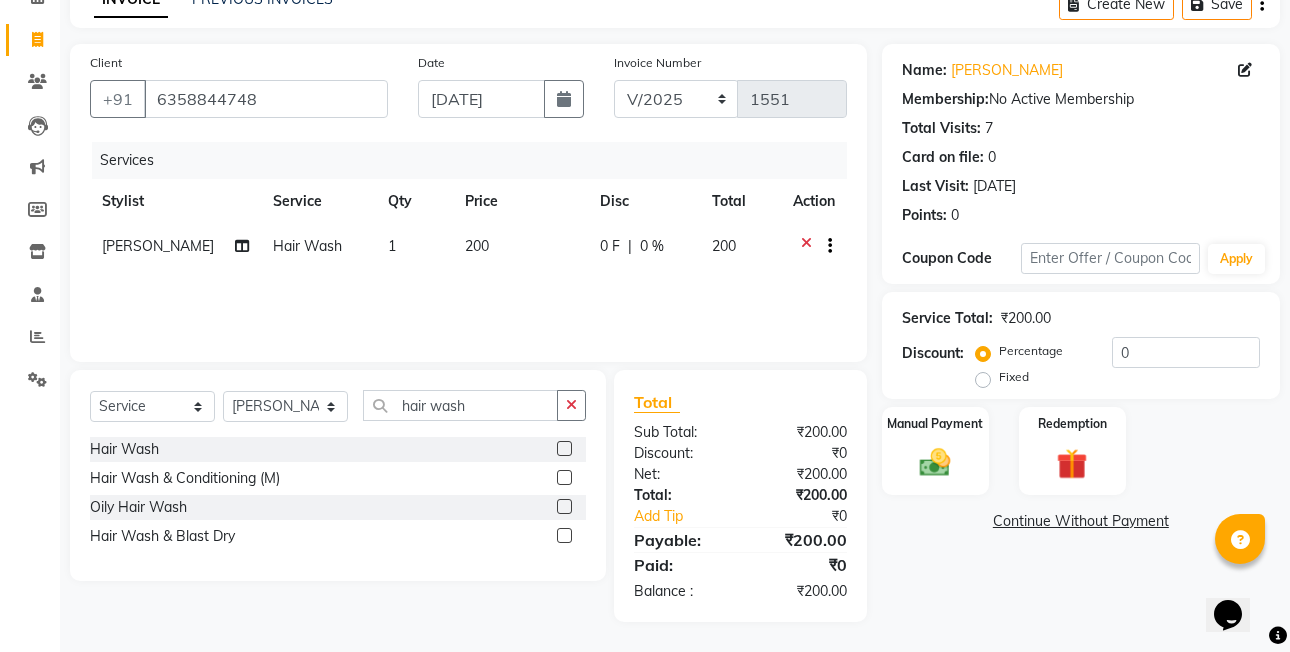 click 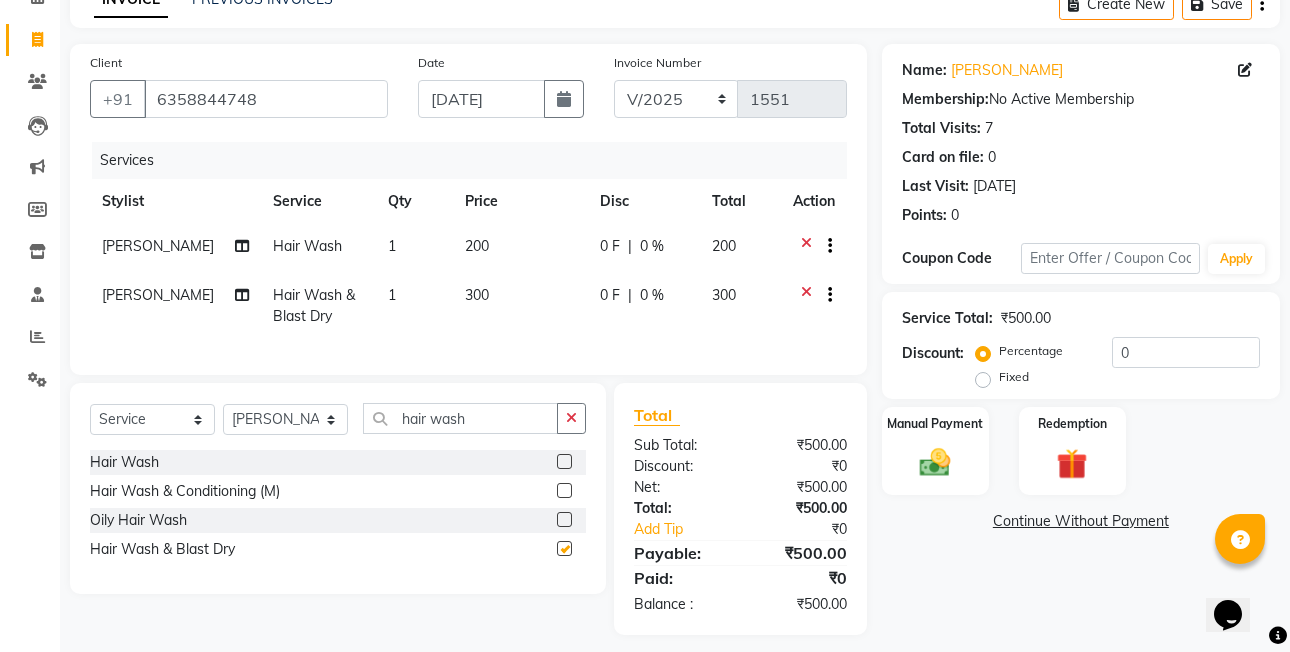 checkbox on "false" 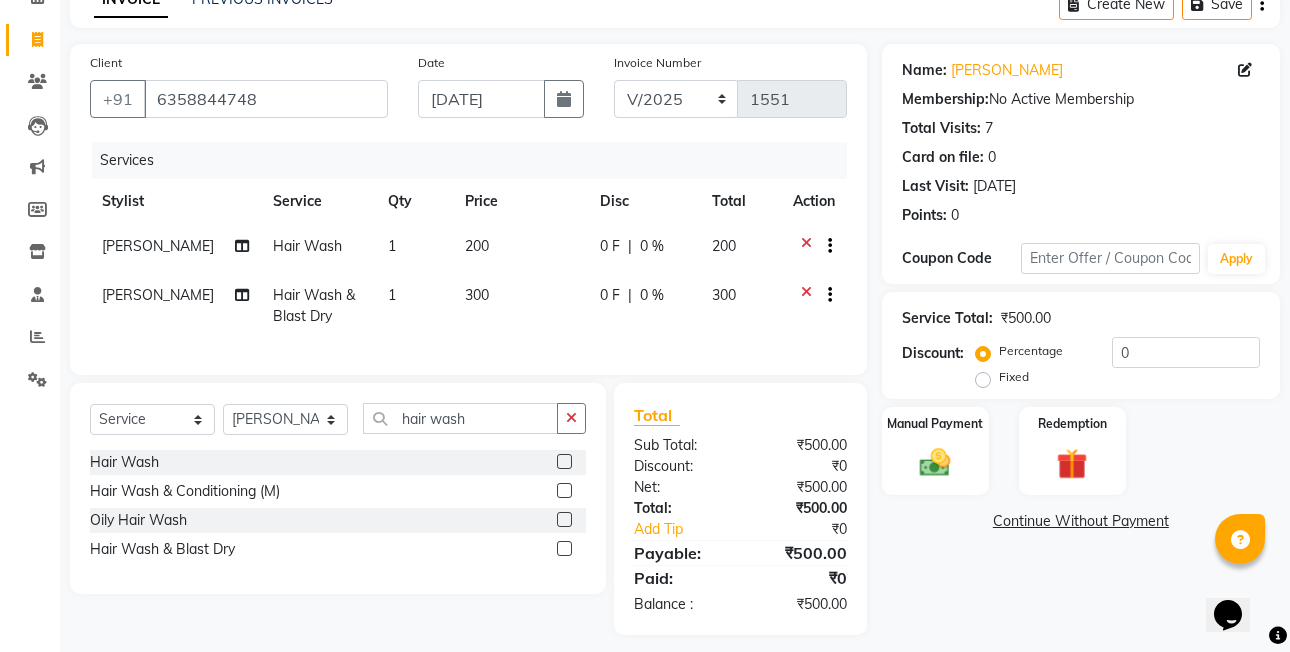 click 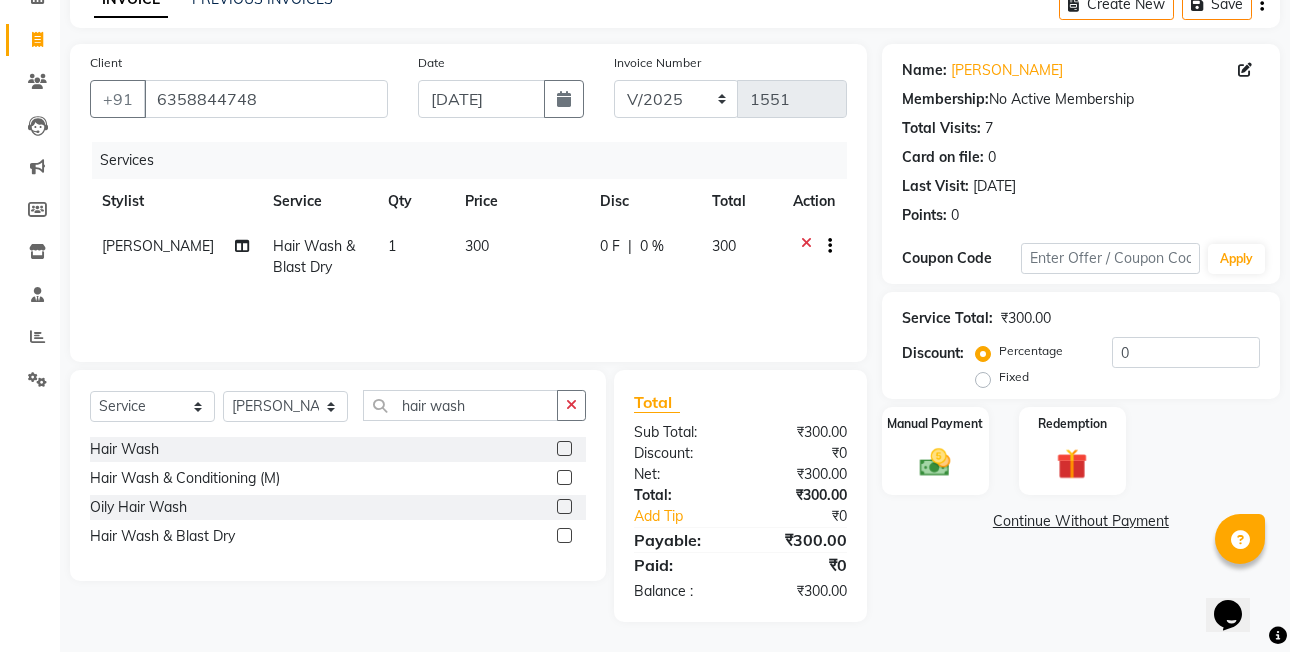 click on "Fixed" 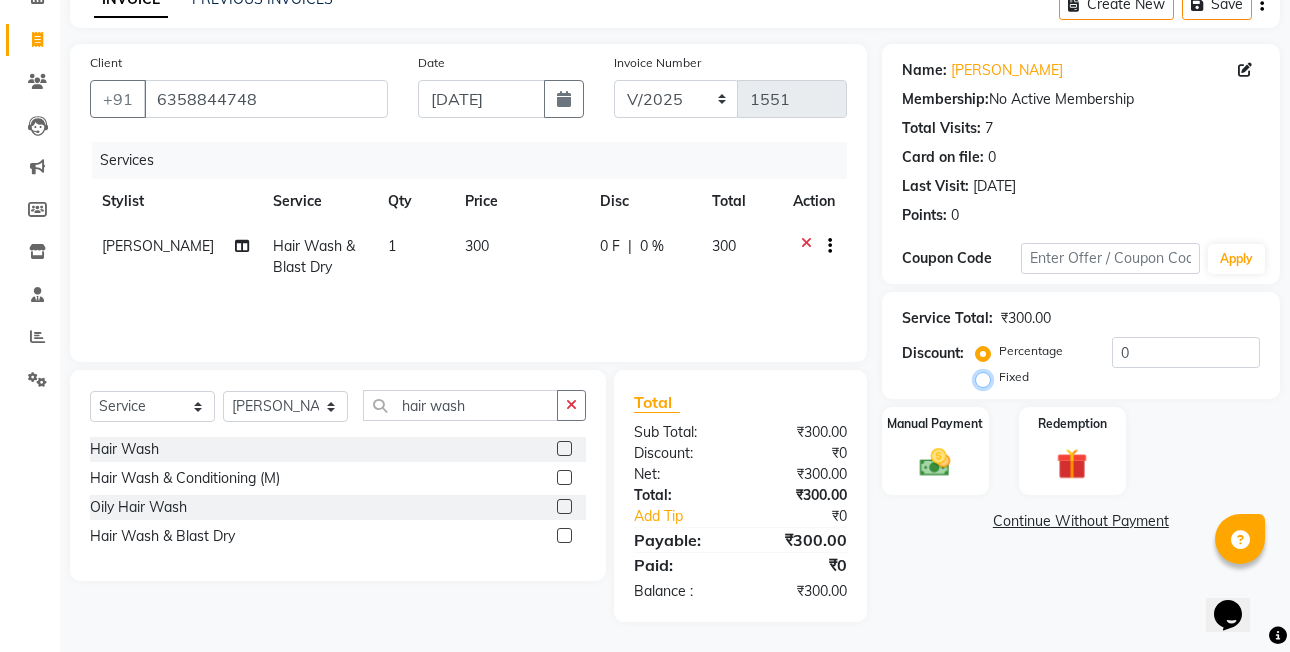 click on "Fixed" at bounding box center [987, 377] 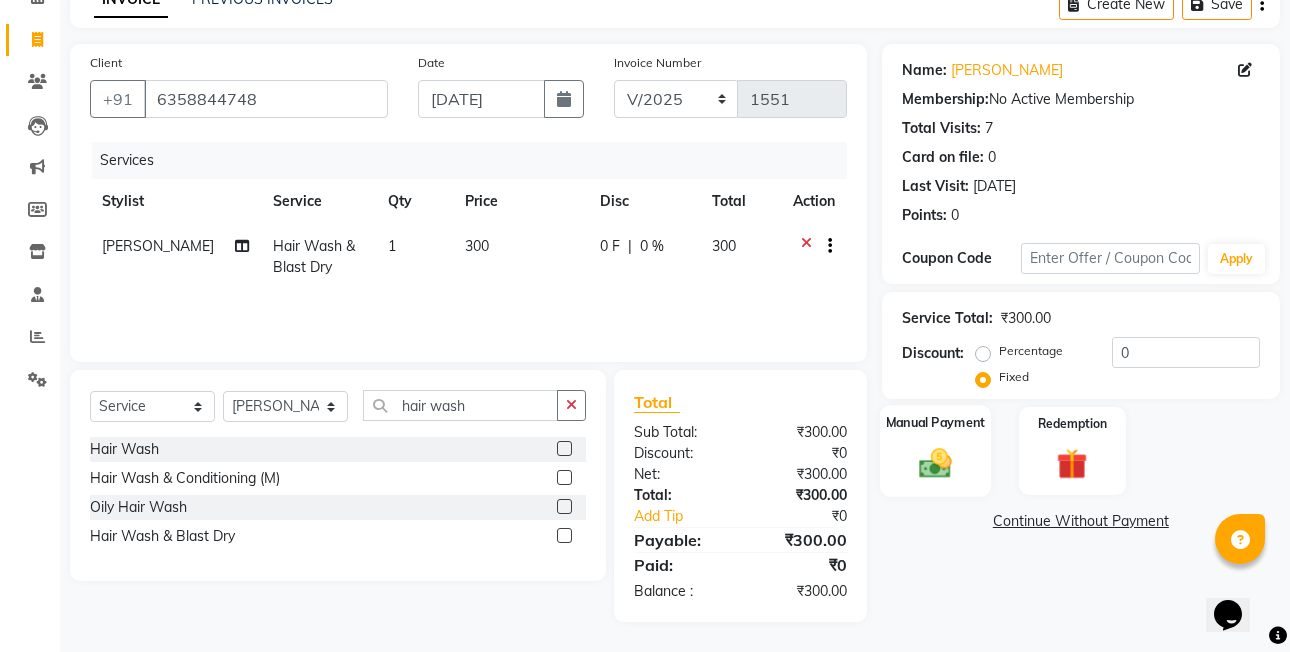 click 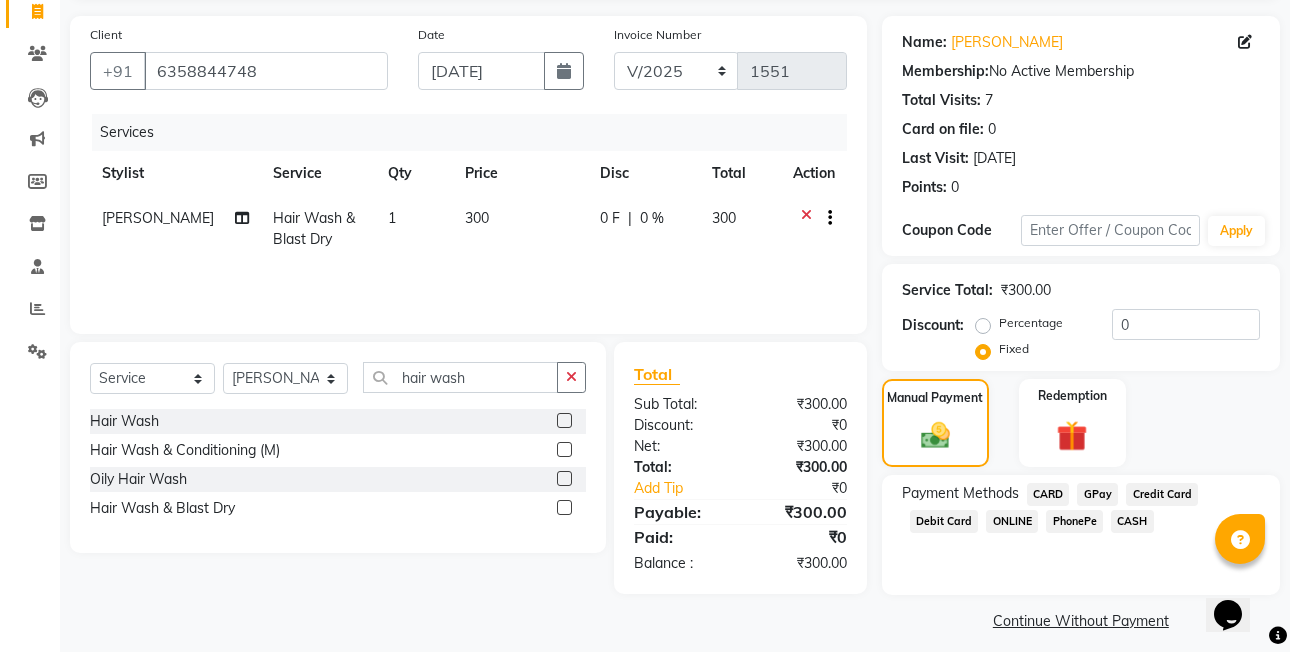 scroll, scrollTop: 148, scrollLeft: 0, axis: vertical 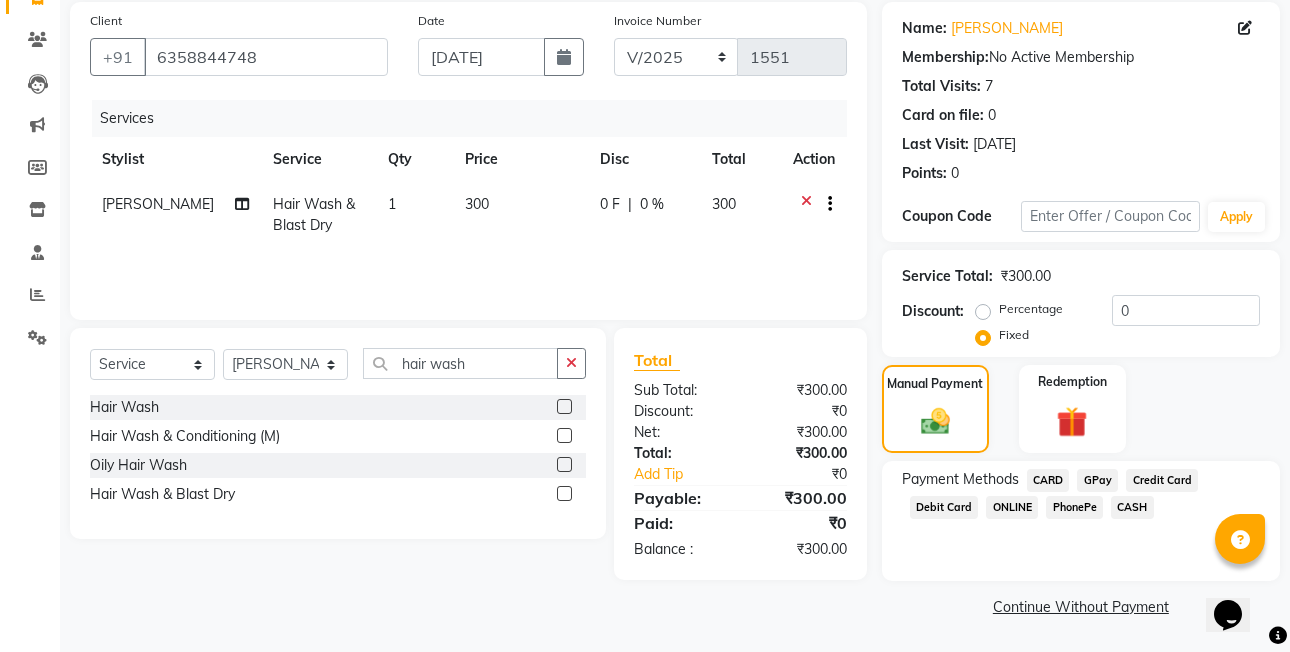click on "CASH" 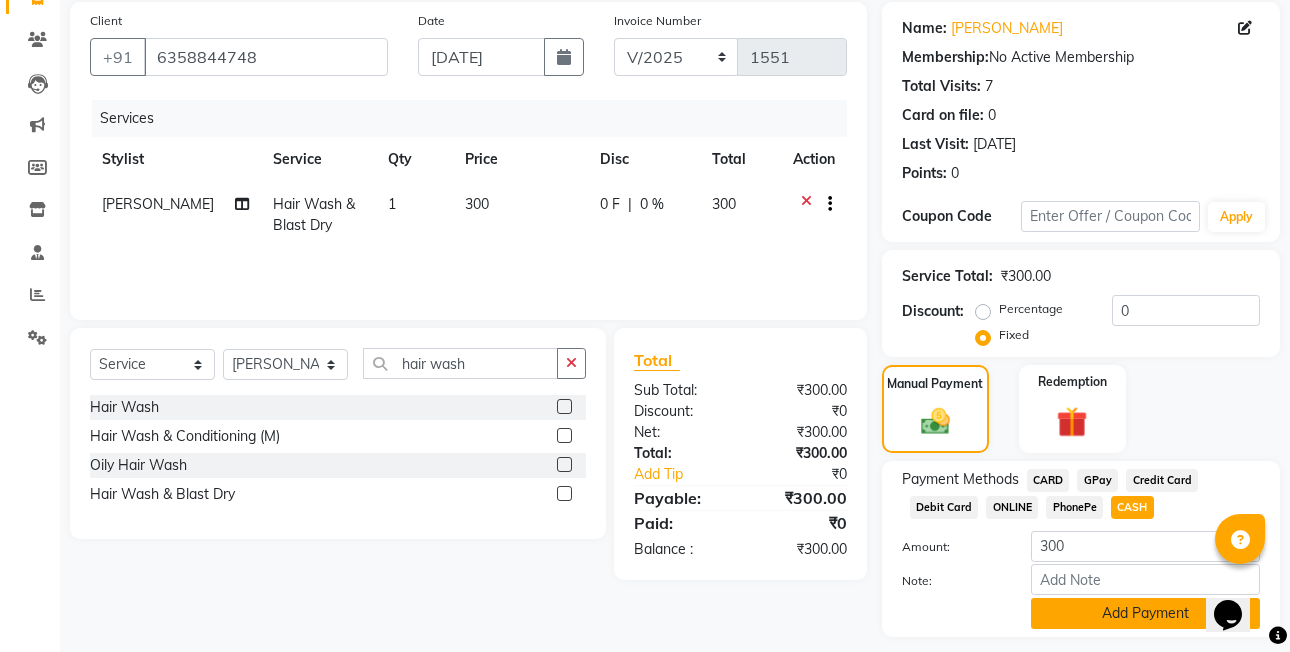 click on "Add Payment" 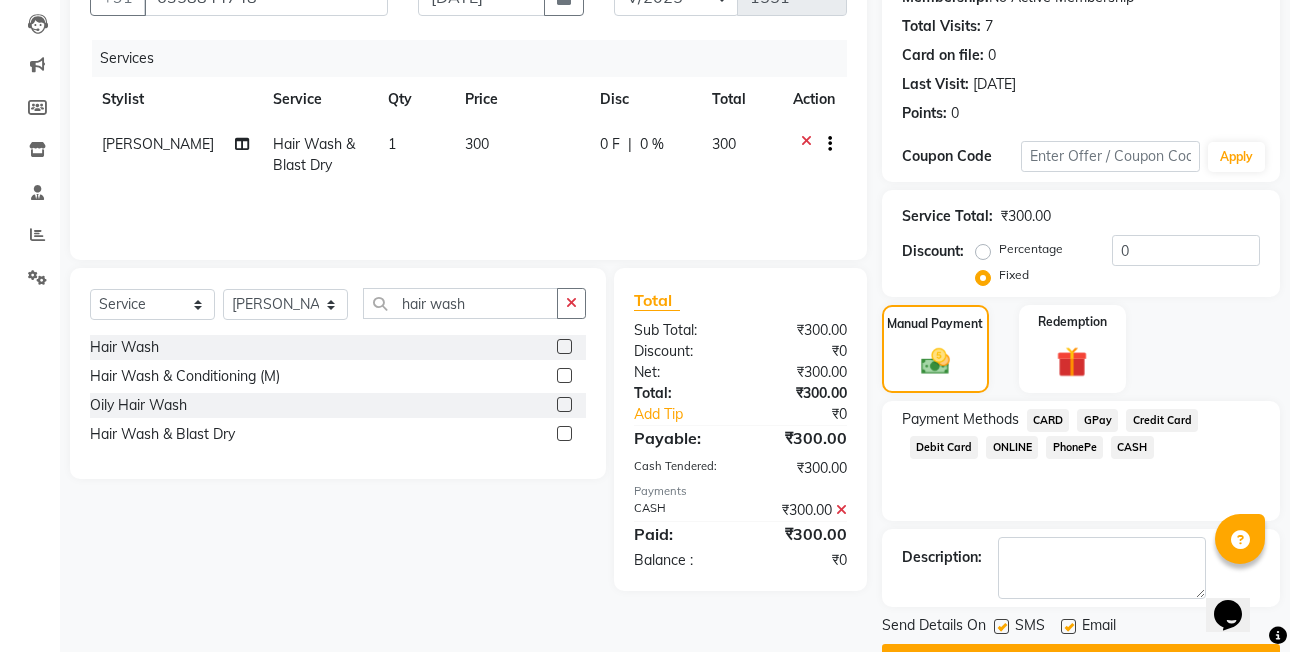 scroll, scrollTop: 261, scrollLeft: 0, axis: vertical 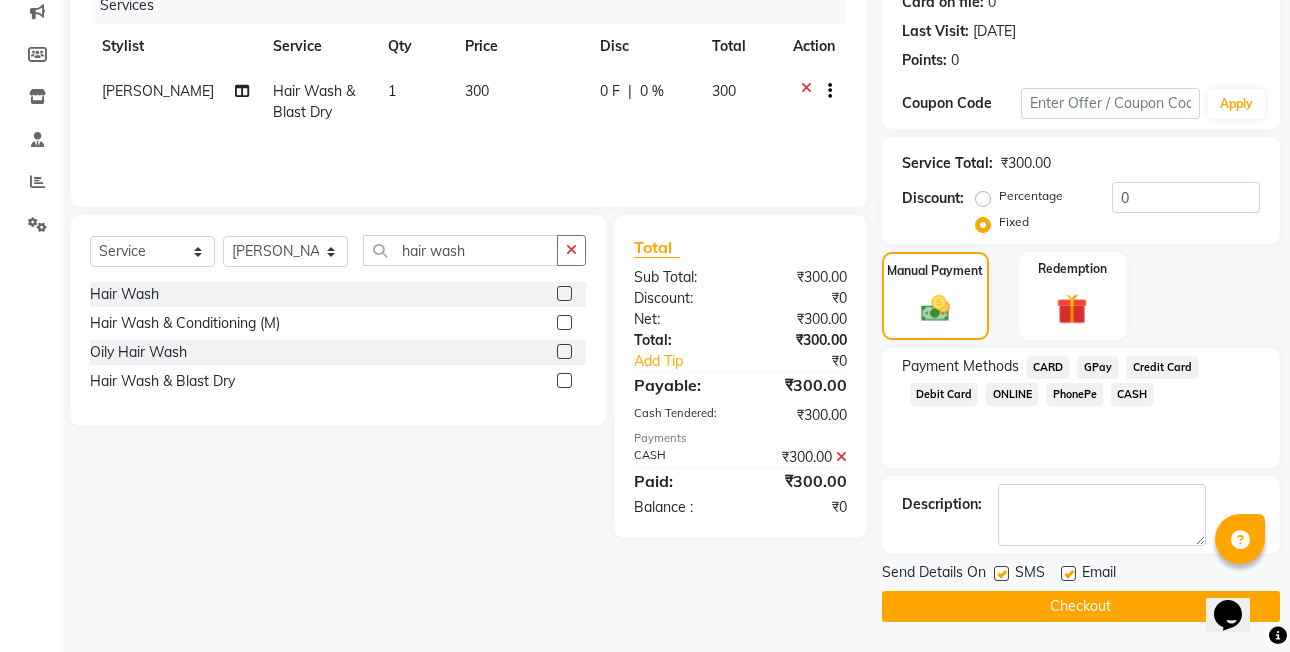 click on "Checkout" 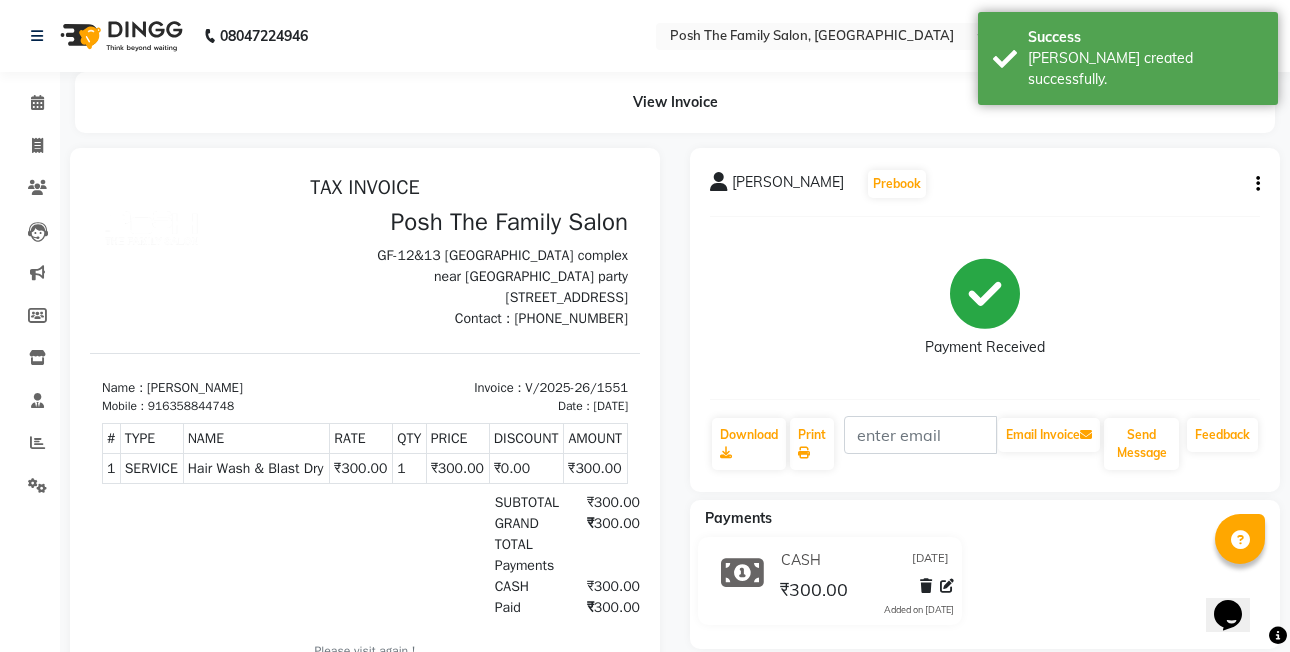 scroll, scrollTop: 0, scrollLeft: 0, axis: both 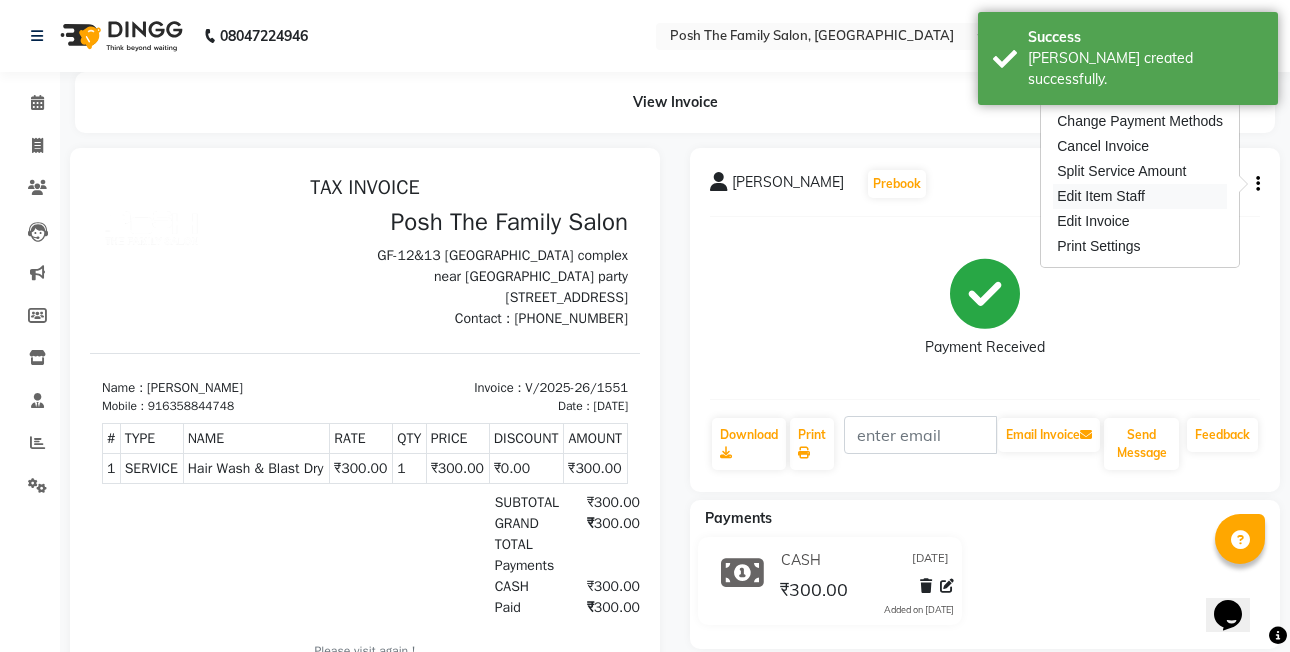 click on "Edit Item Staff" at bounding box center (1140, 196) 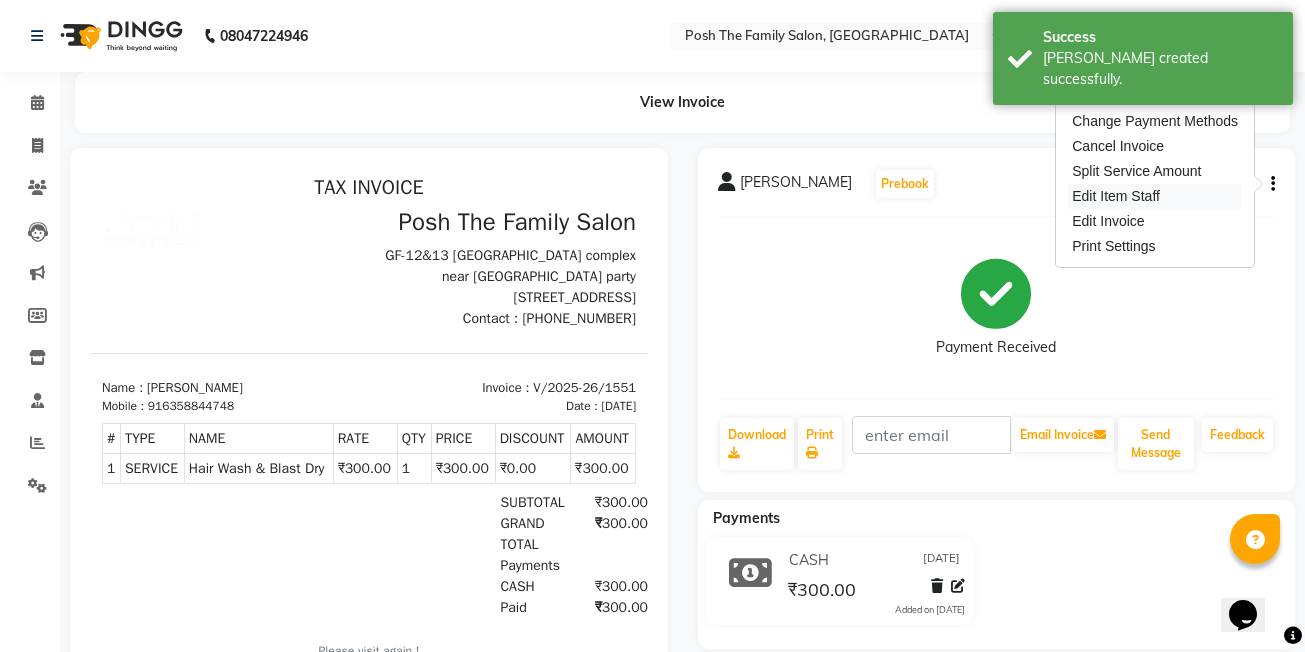 select on "59570" 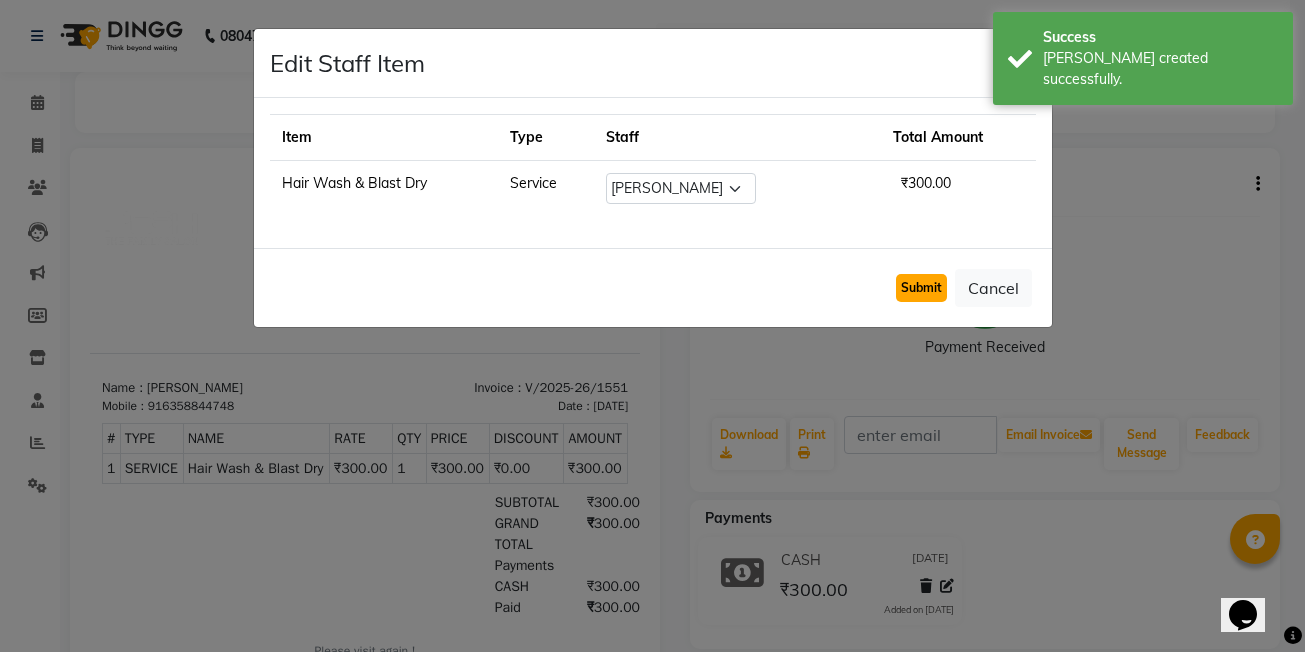 click on "Submit" 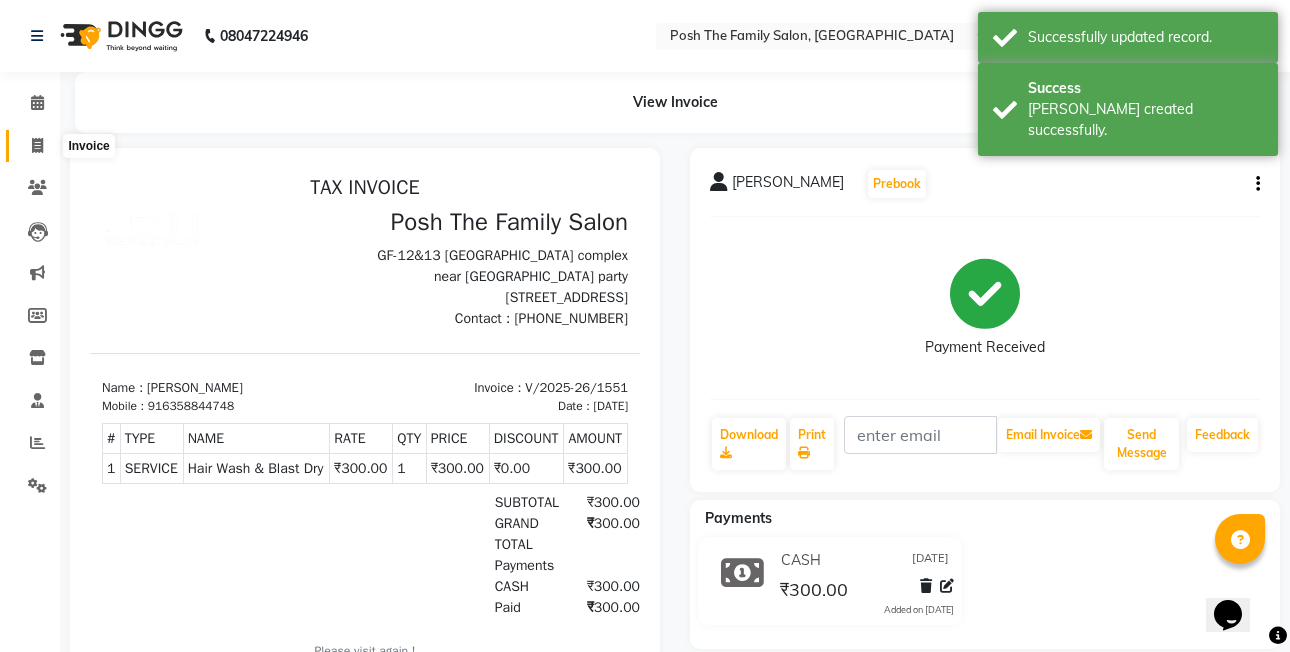 click 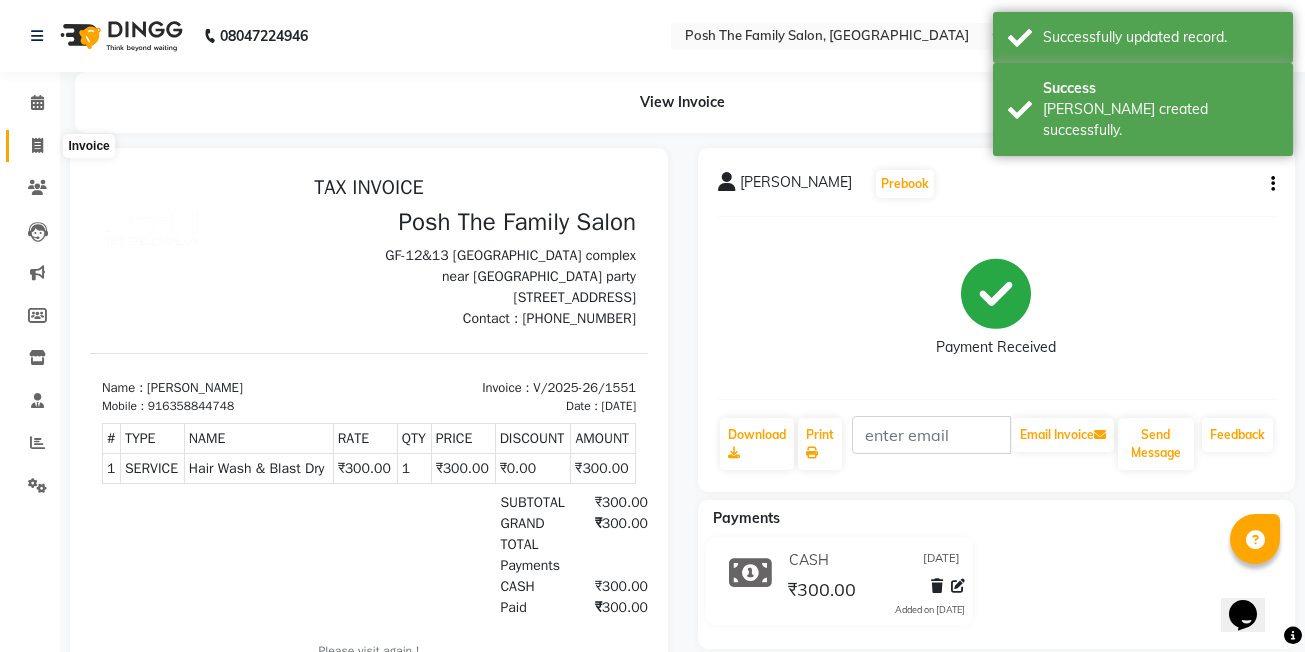 select on "6199" 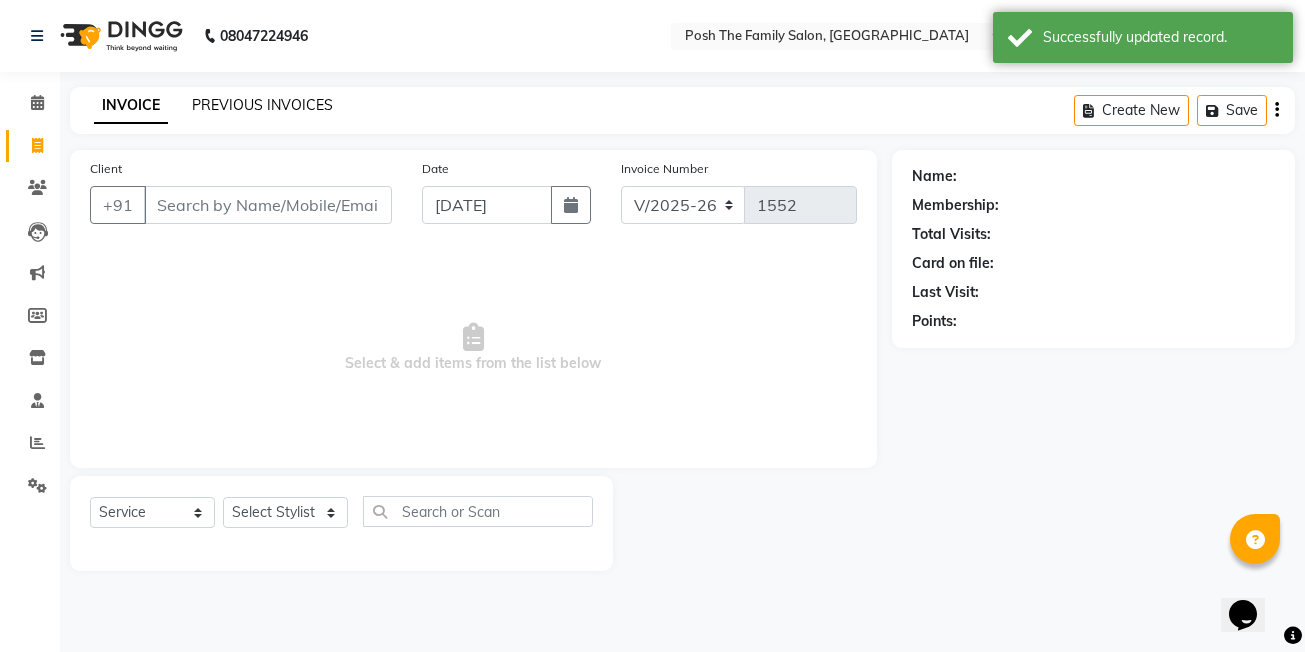 click on "PREVIOUS INVOICES" 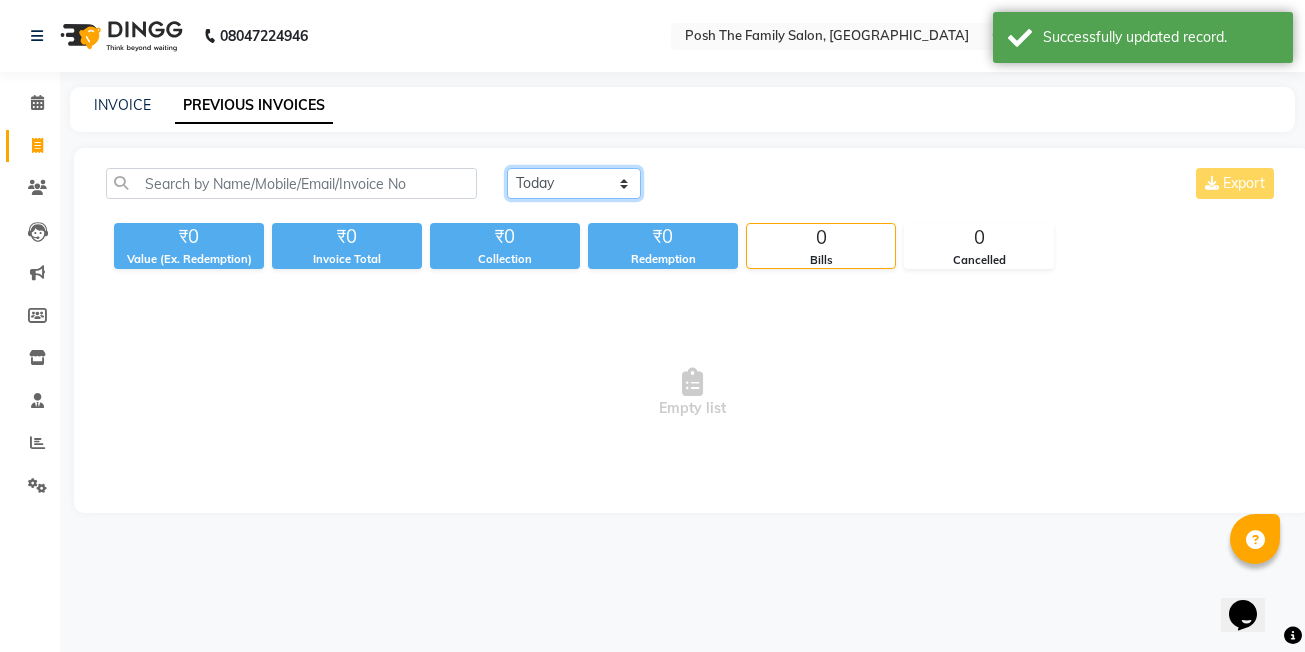 click on "[DATE] [DATE] Custom Range" 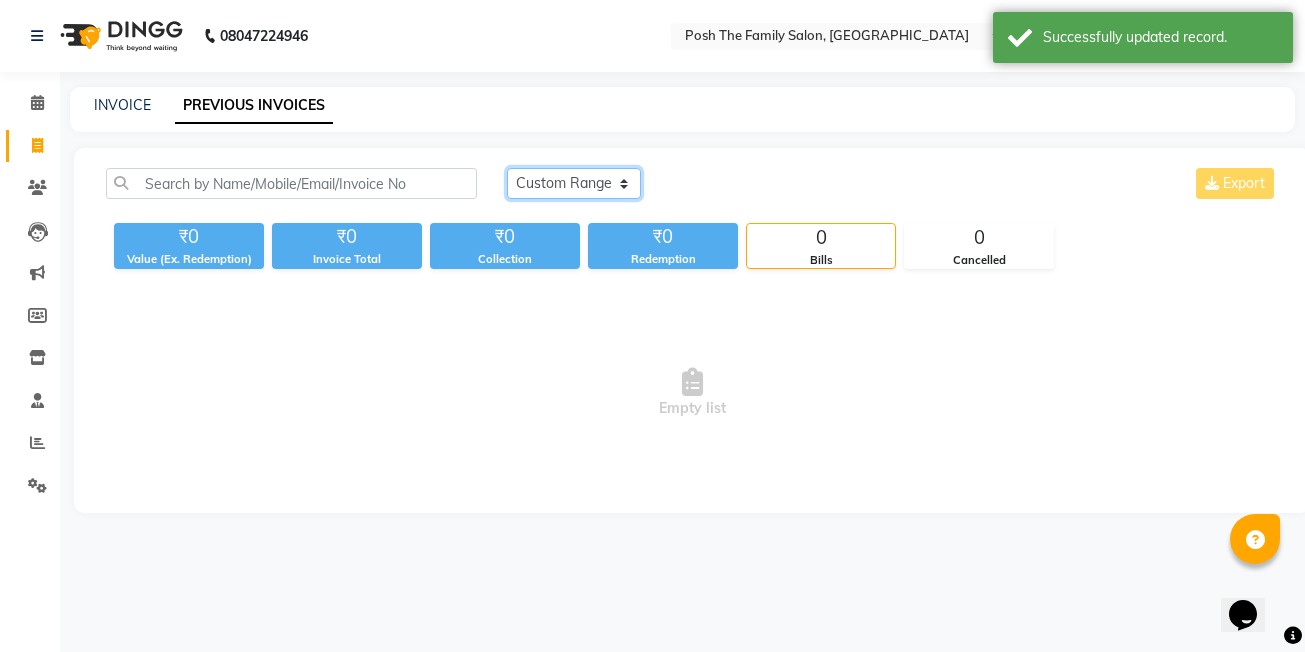 click on "[DATE] [DATE] Custom Range" 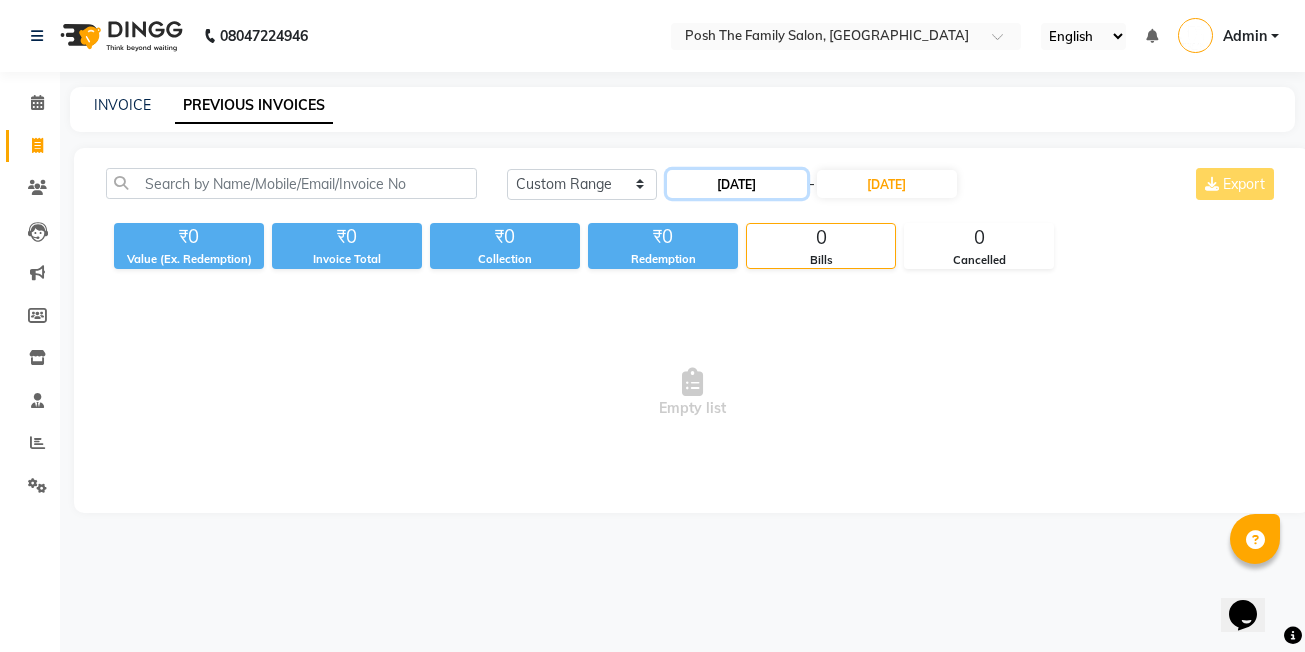 click on "[DATE]" 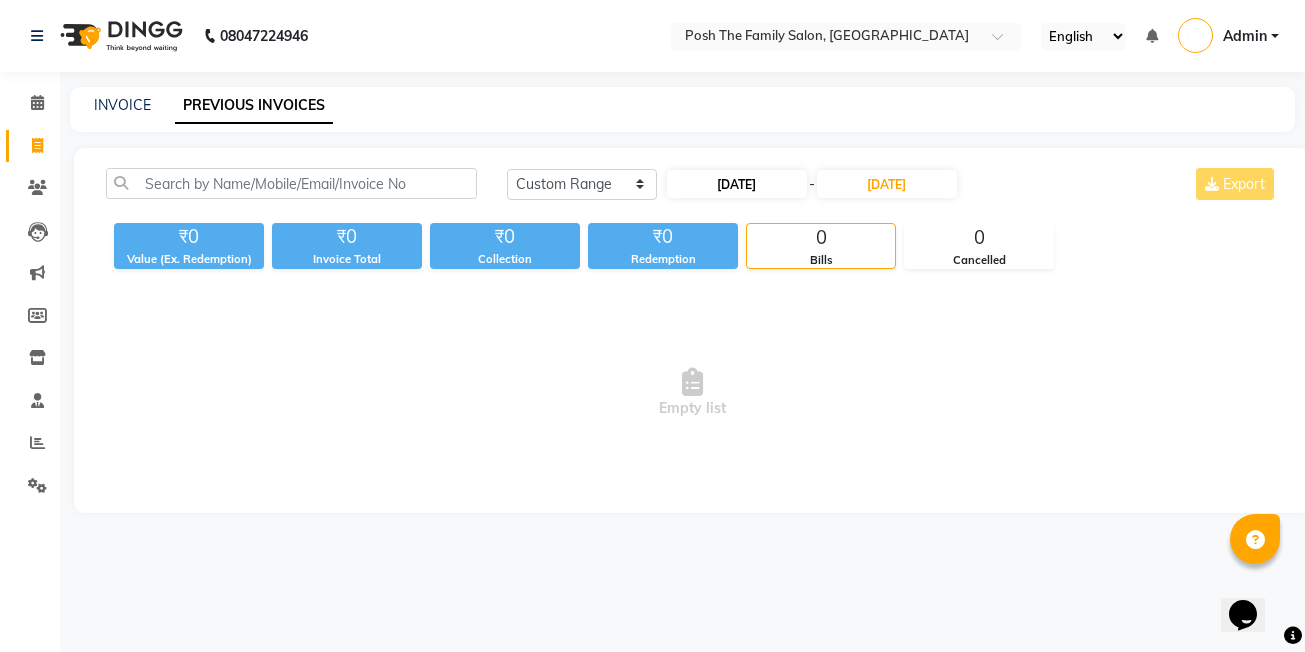 select on "7" 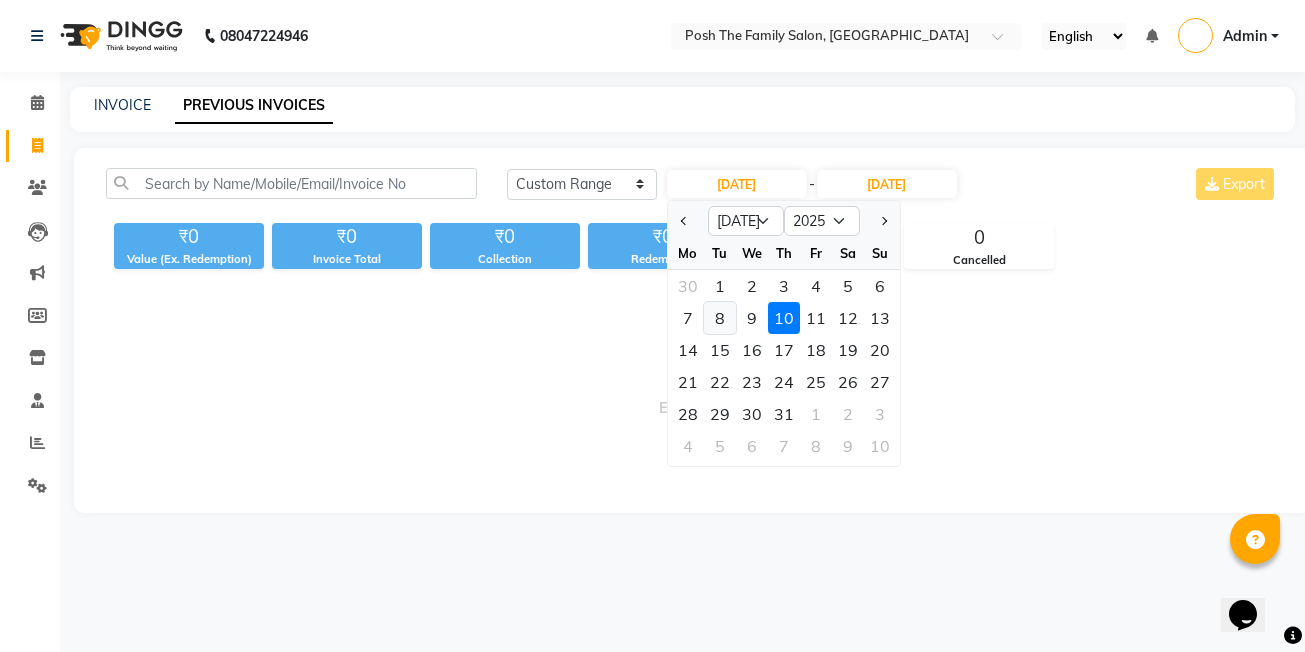 click on "8" 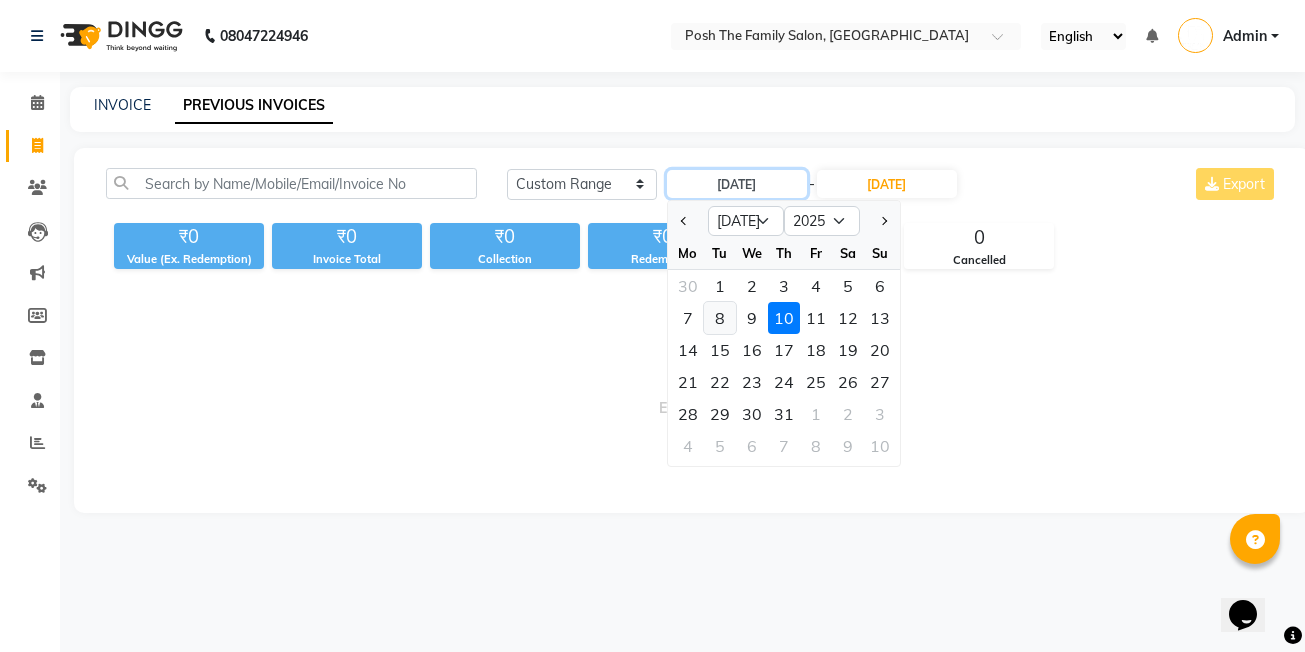 type on "08-07-2025" 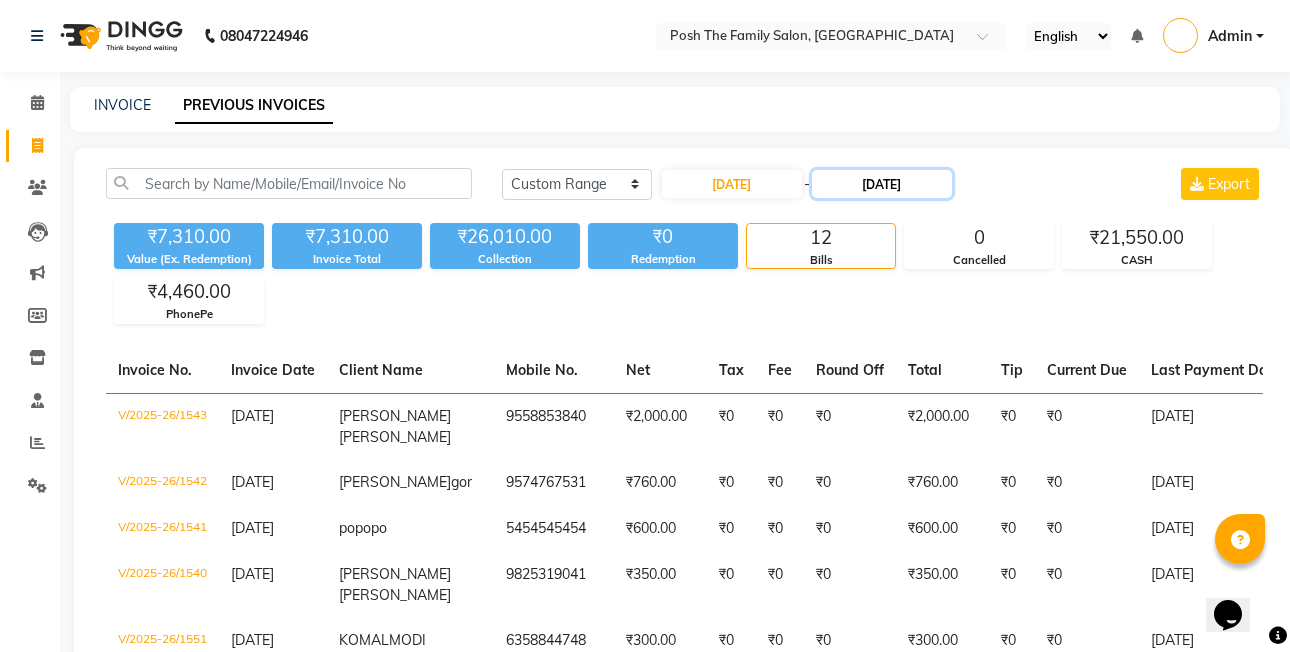 drag, startPoint x: 940, startPoint y: 172, endPoint x: 930, endPoint y: 185, distance: 16.40122 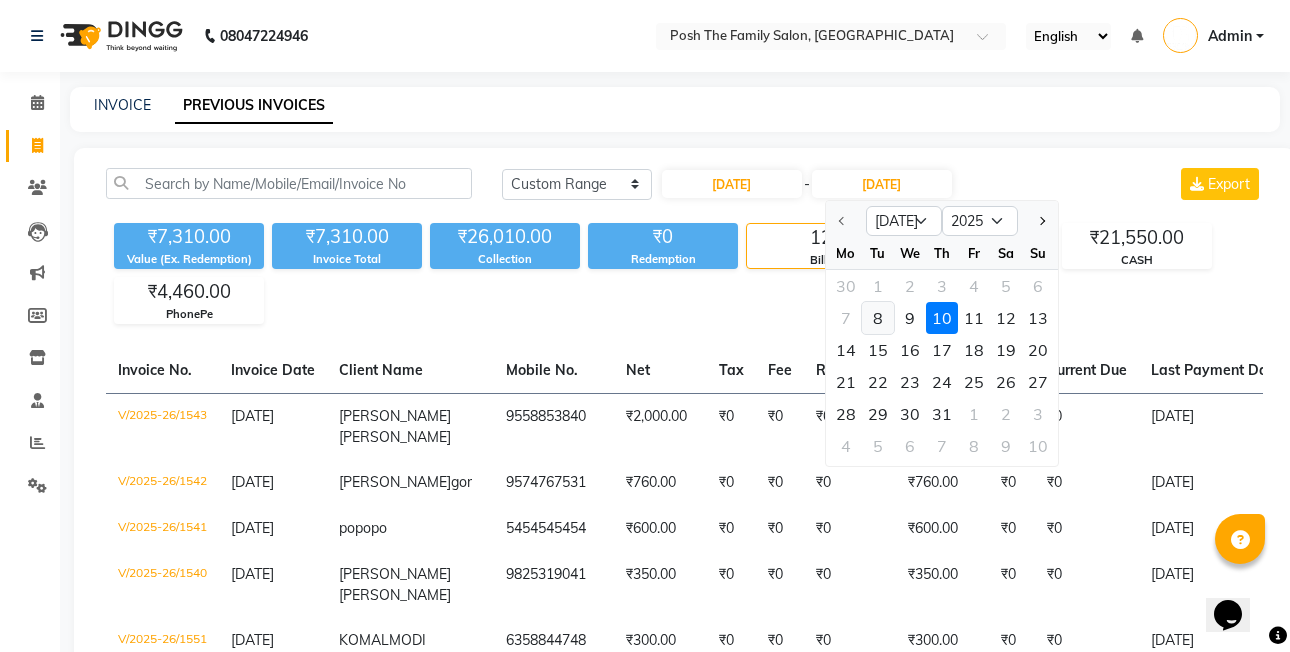 click on "8" 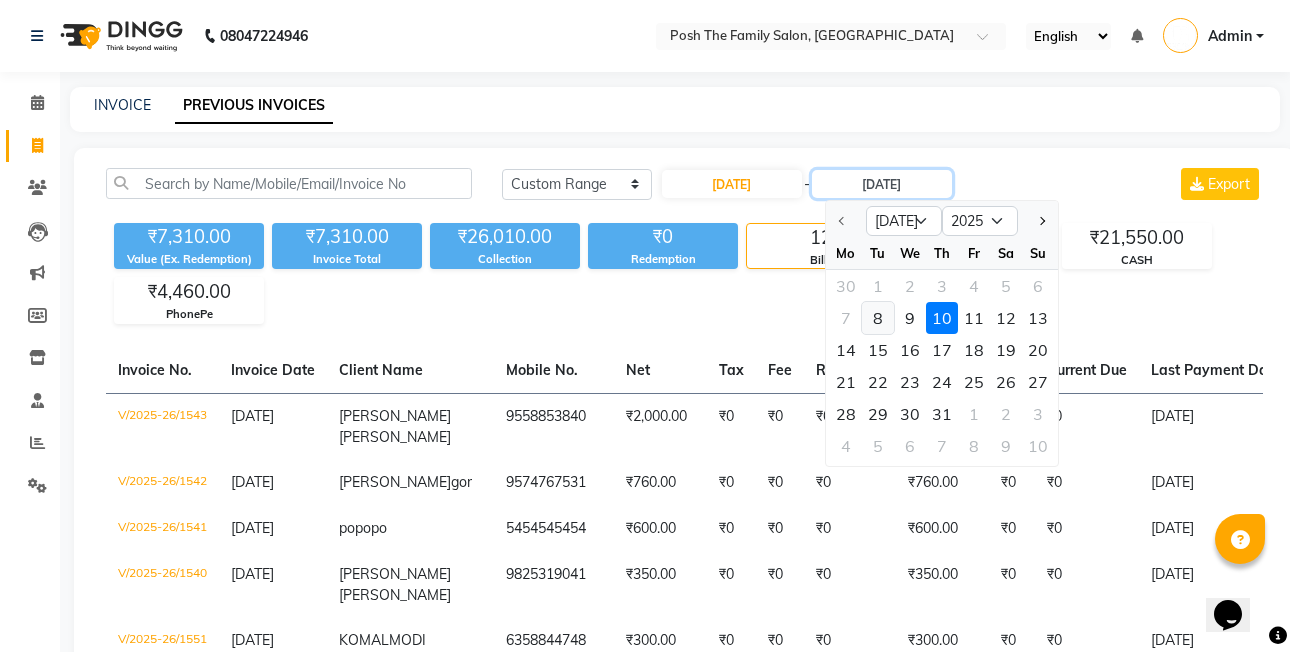 type on "08-07-2025" 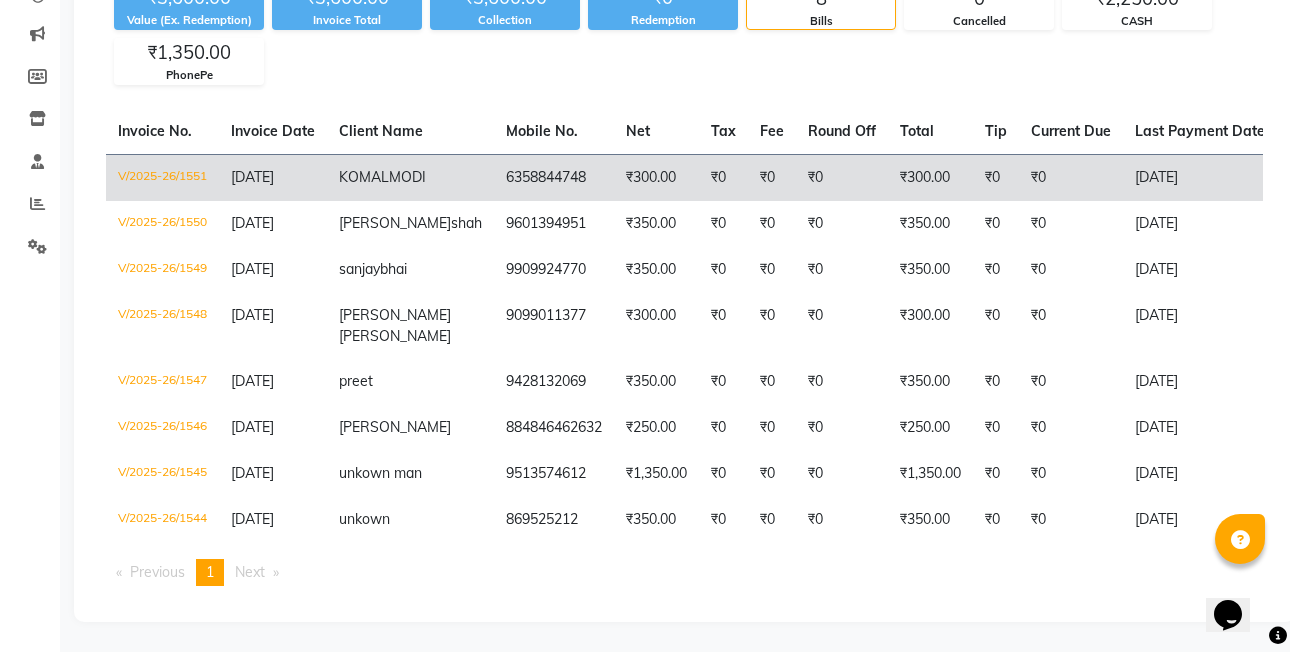 scroll, scrollTop: 294, scrollLeft: 0, axis: vertical 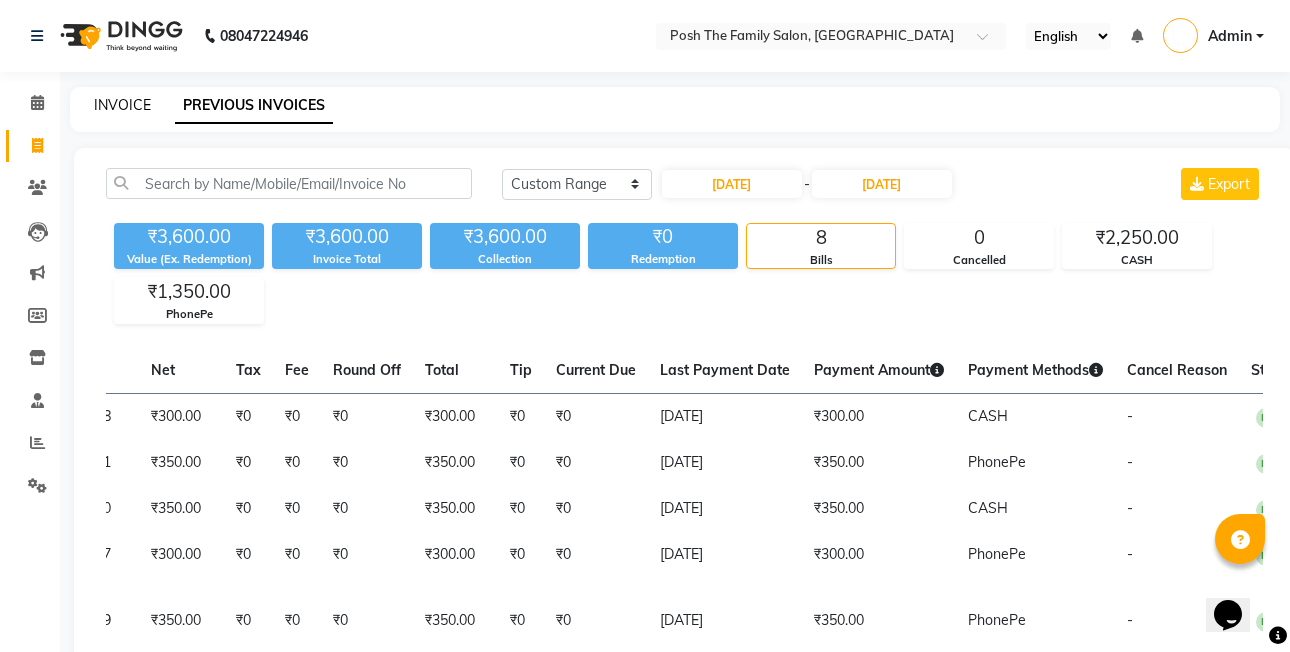 click on "INVOICE" 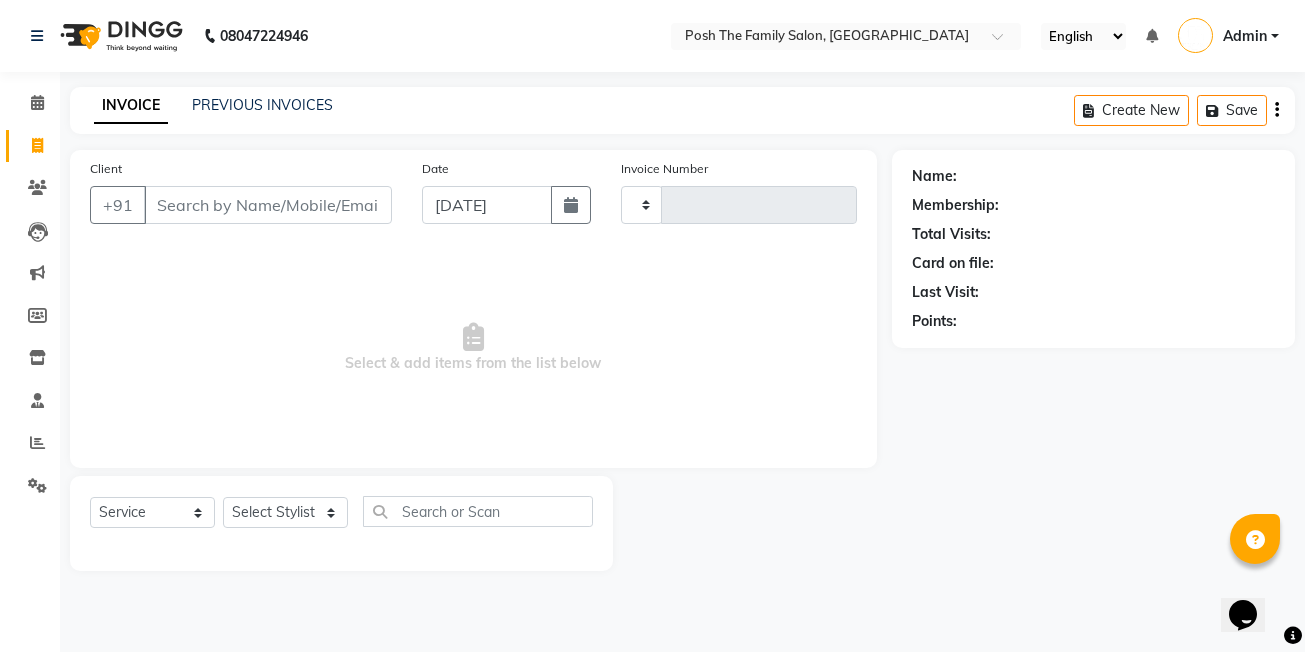 type on "1552" 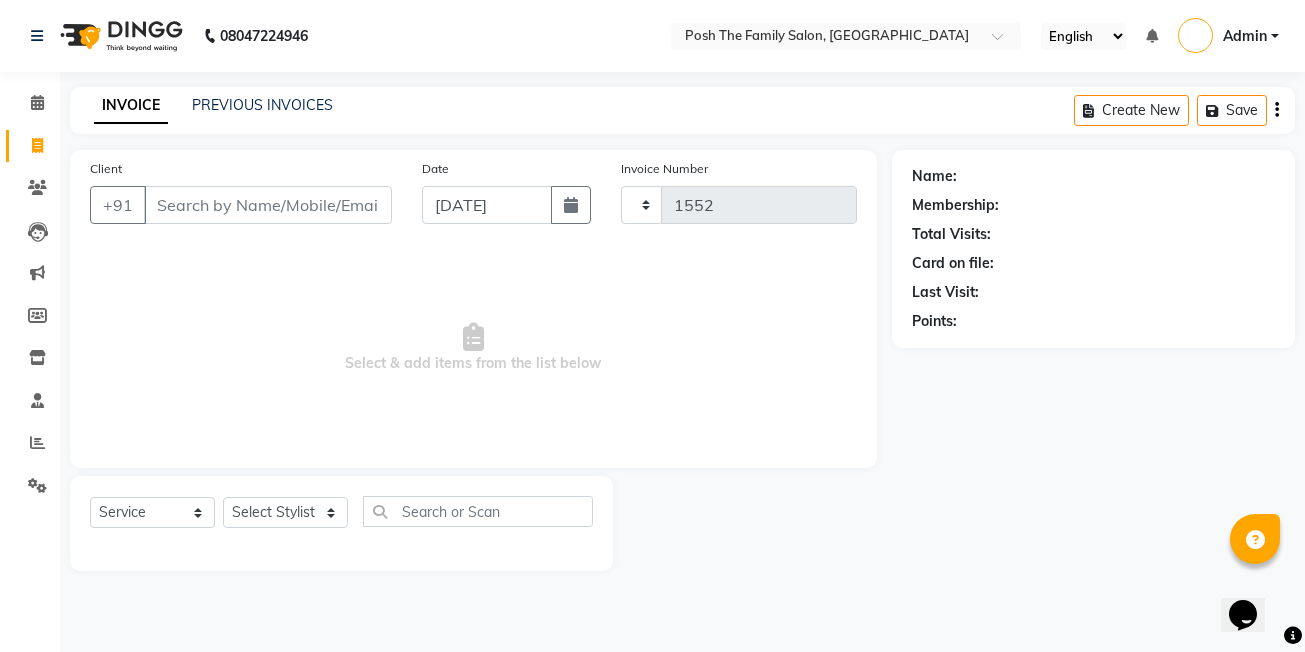 select on "6199" 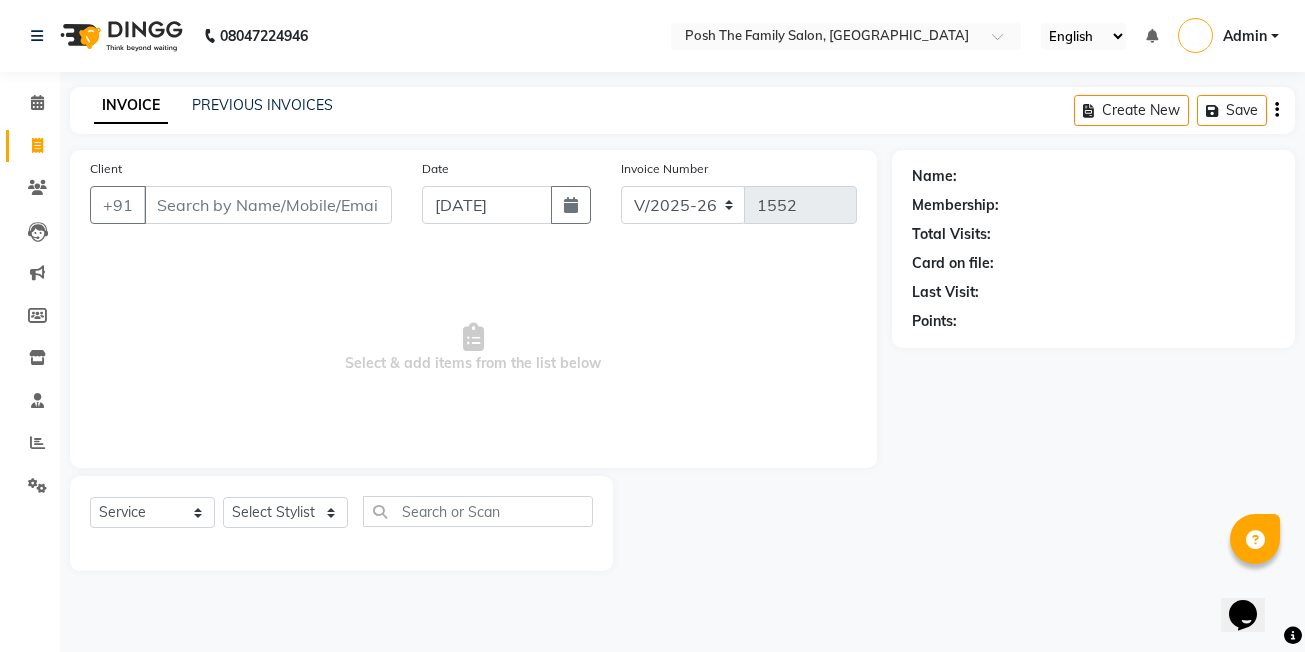 click on "Client" at bounding box center (268, 205) 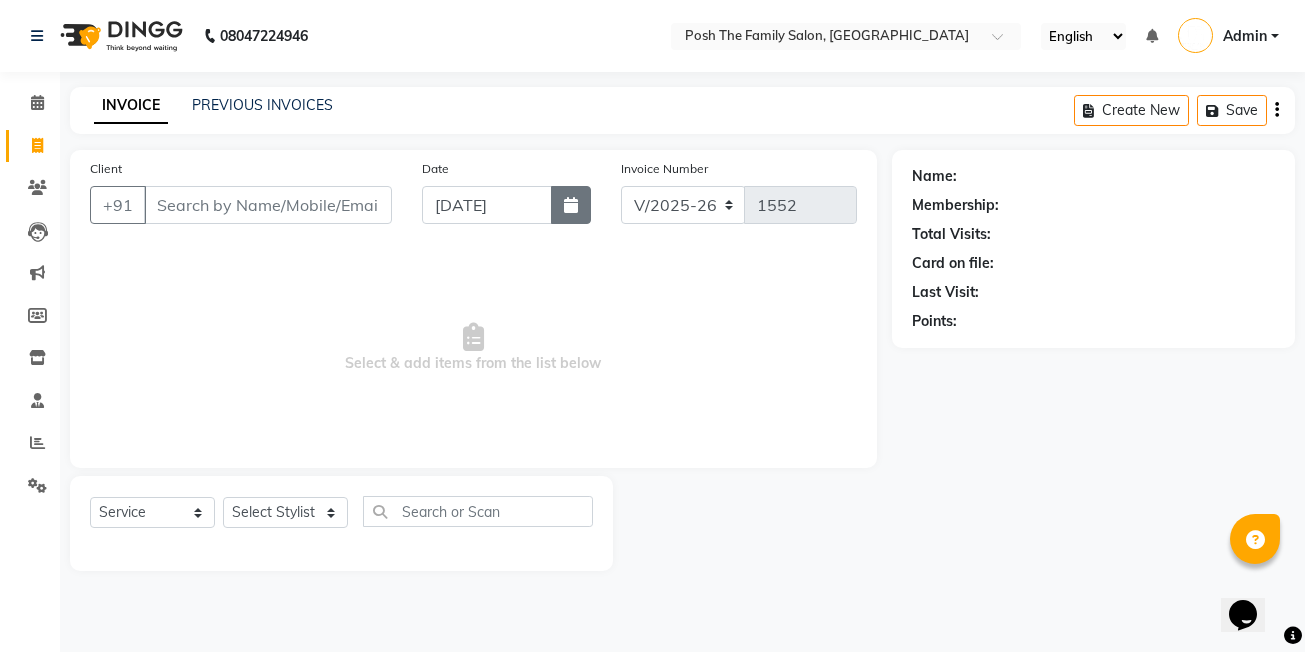 click 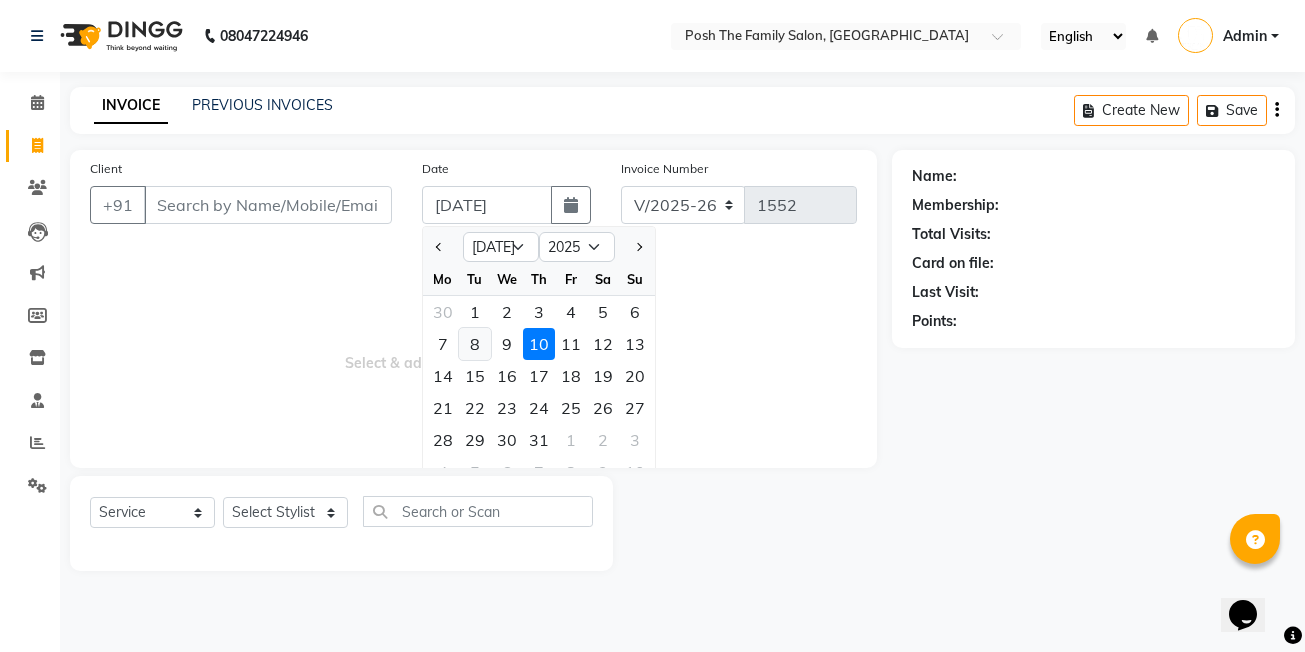 drag, startPoint x: 480, startPoint y: 345, endPoint x: 256, endPoint y: 233, distance: 250.43962 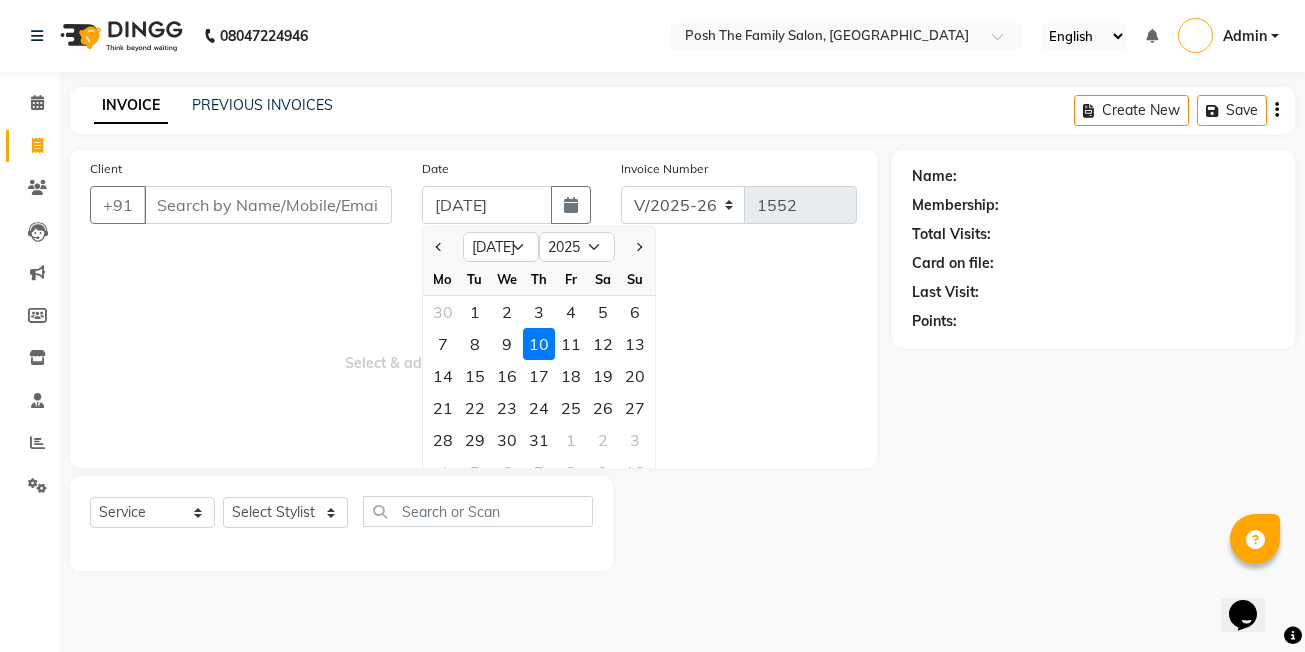 click on "8" 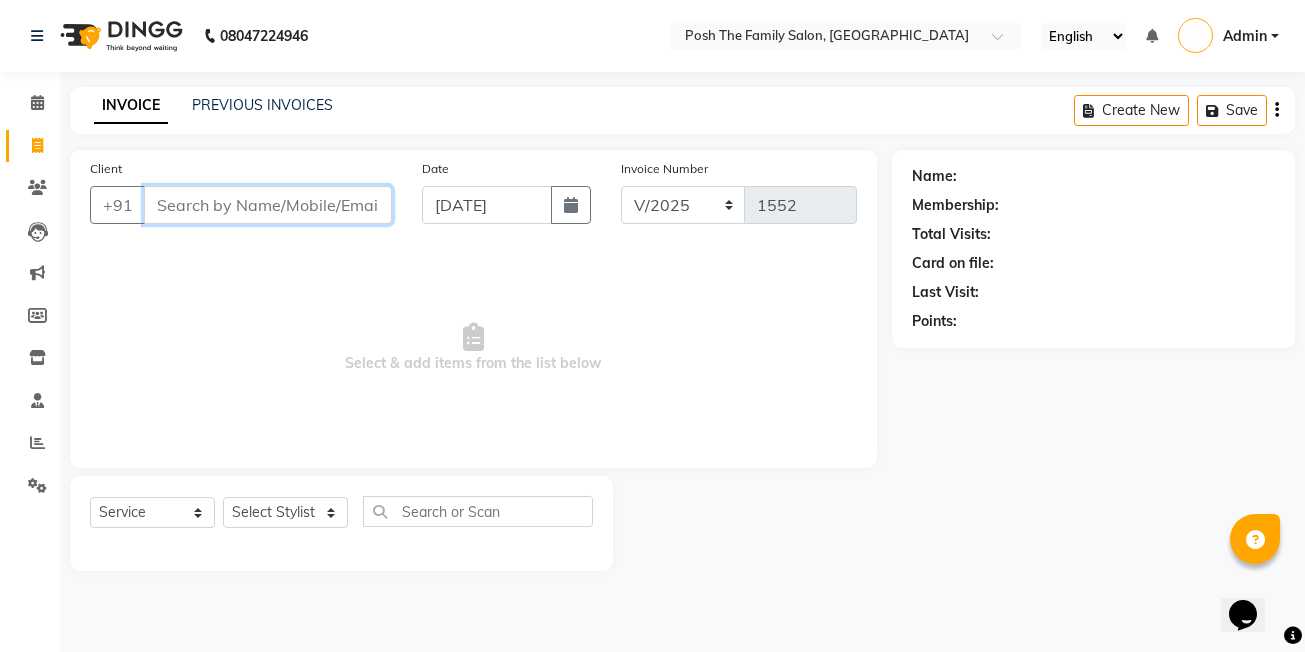 click on "Client" at bounding box center (268, 205) 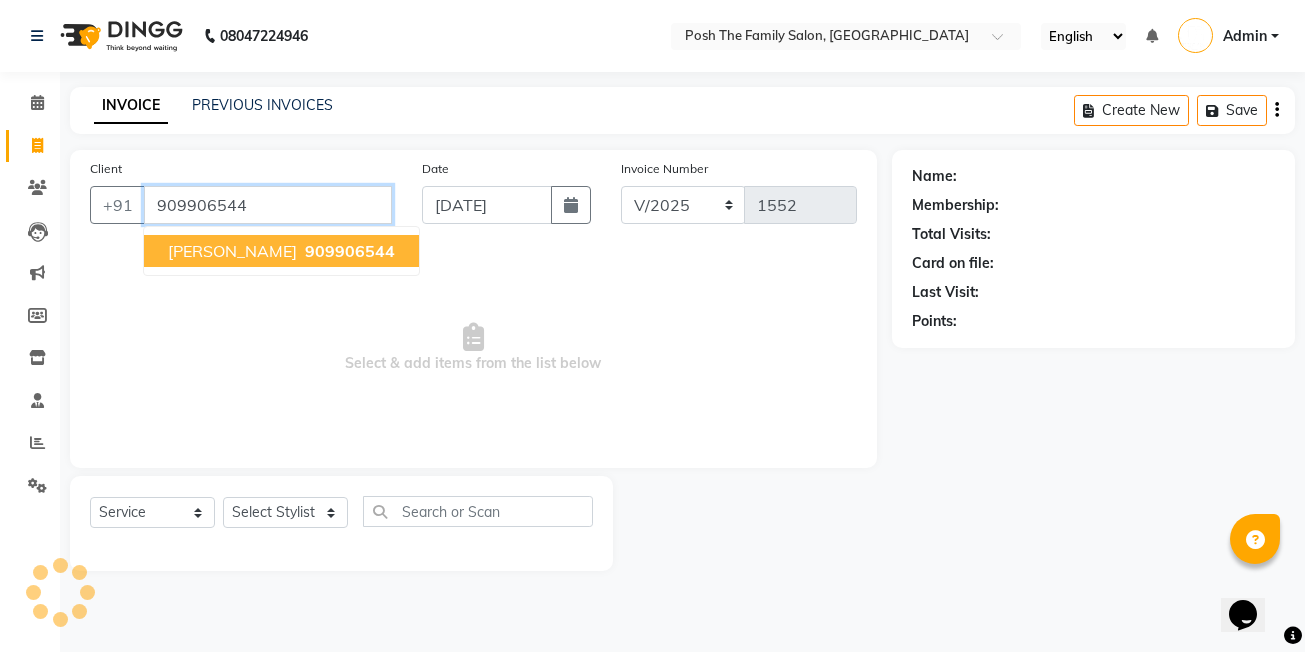 type on "909906544" 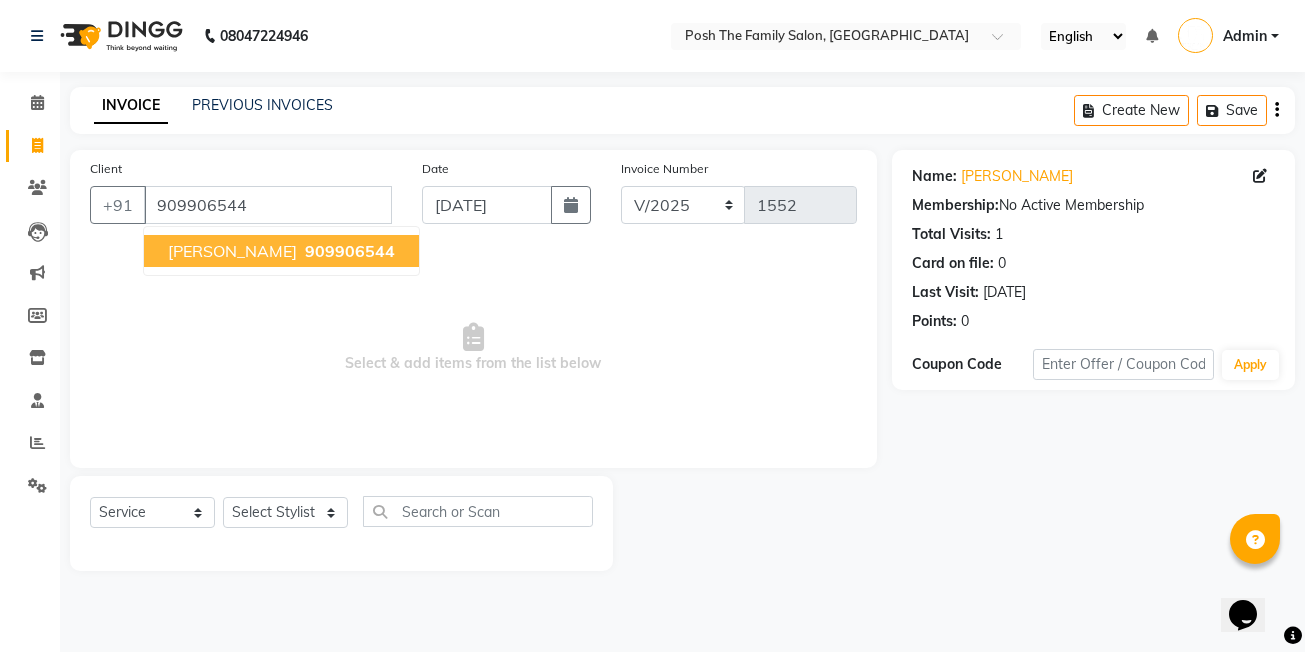 click on "909906544" at bounding box center [350, 251] 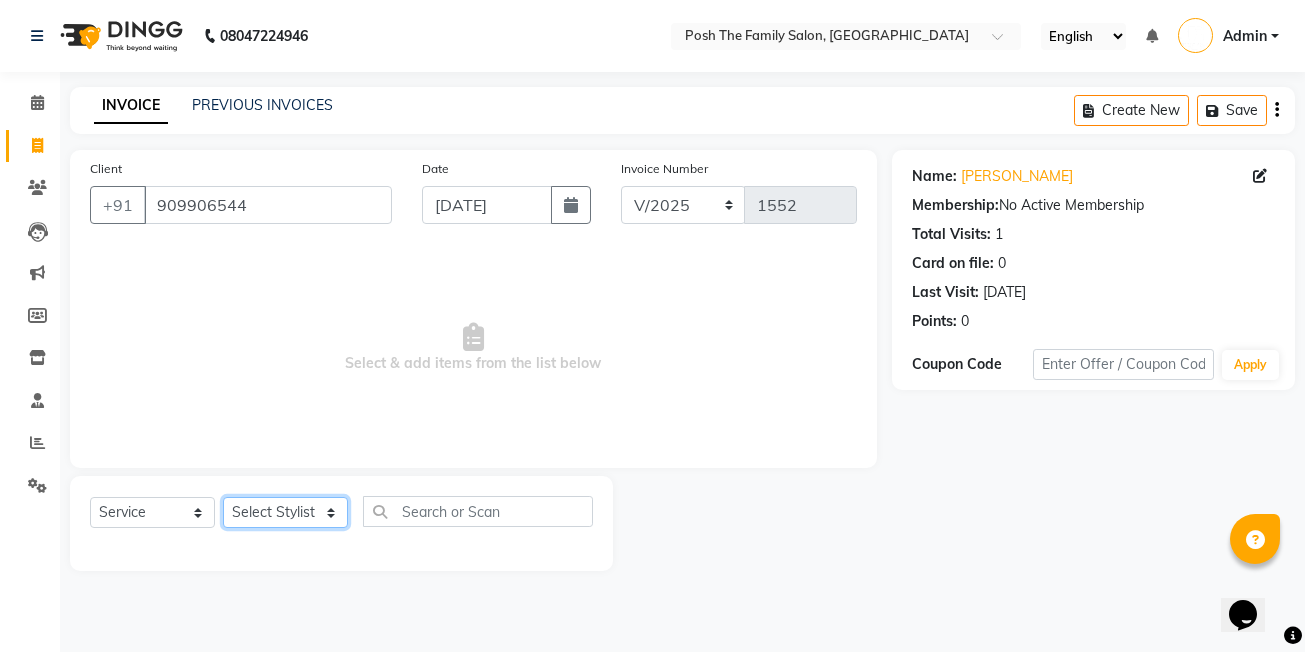 click on "Select Stylist [PERSON_NAME] [PERSON_NAME] VRMA [PERSON_NAME]  [PERSON_NAME] [PERSON_NAME] [PERSON_NAME] [PERSON_NAME] (OWNER) POSH [PERSON_NAME] [PERSON_NAME] [PERSON_NAME]  [PERSON_NAME] [PERSON_NAME] [PERSON_NAME]" 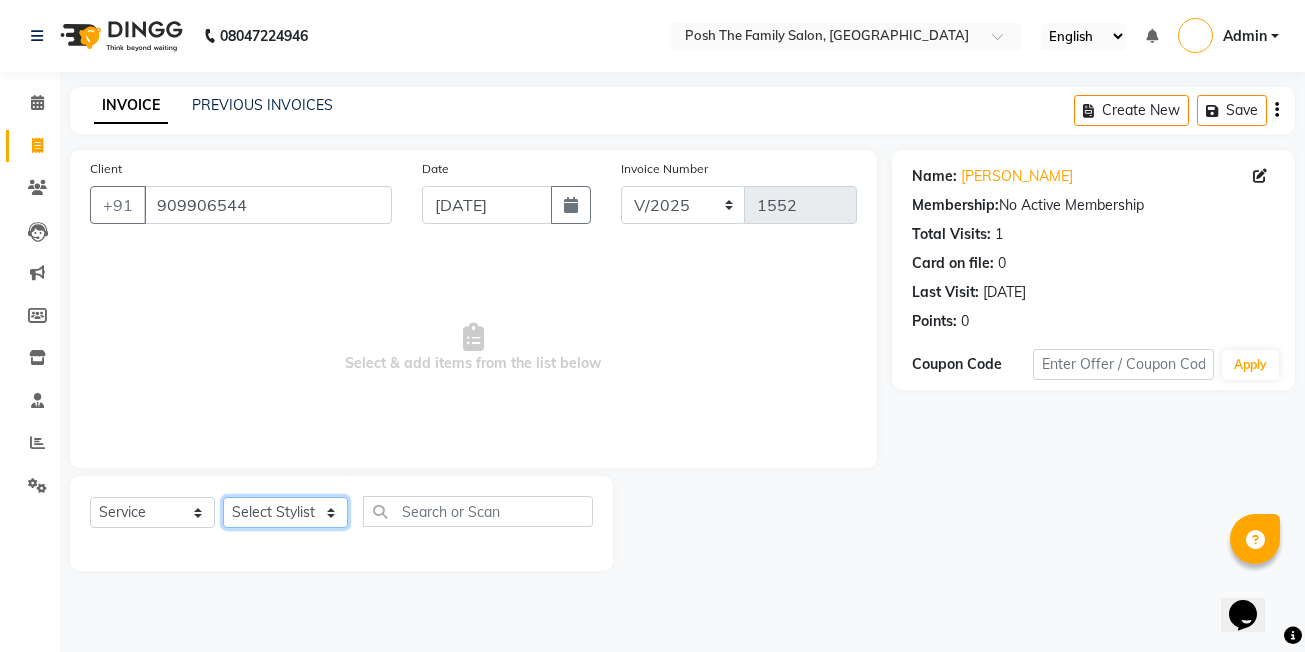 select on "53742" 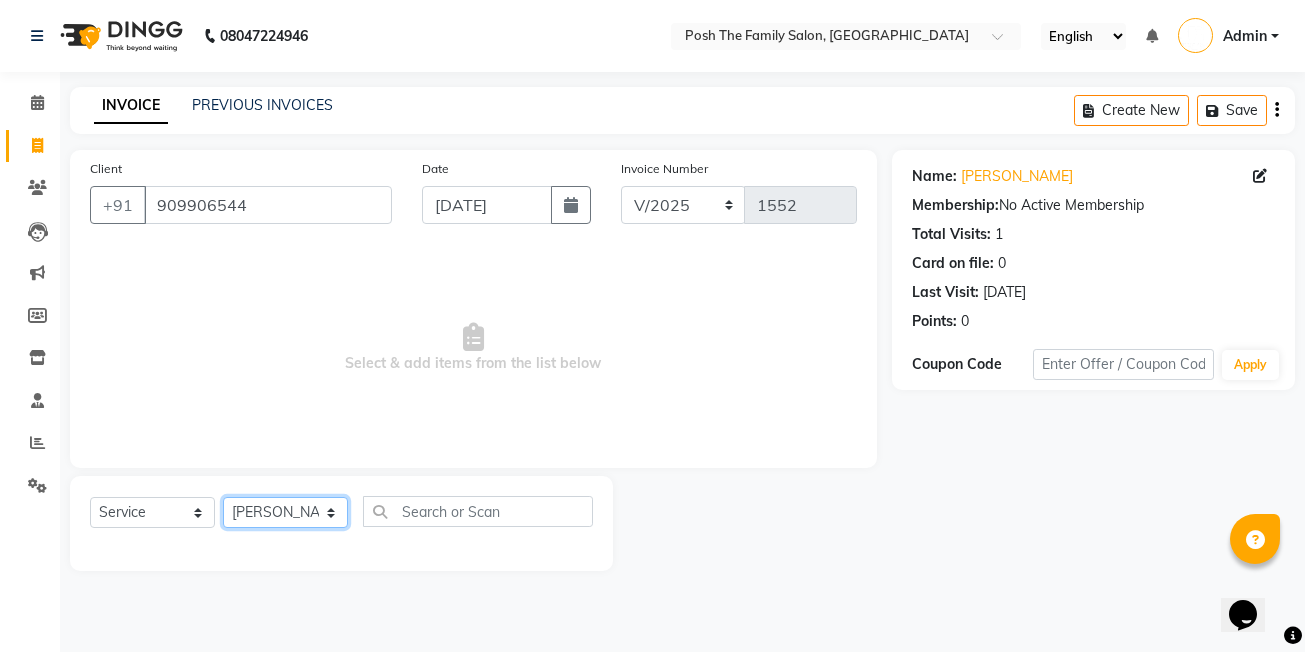 click on "Select Stylist [PERSON_NAME] [PERSON_NAME] VRMA [PERSON_NAME]  [PERSON_NAME] [PERSON_NAME] [PERSON_NAME] [PERSON_NAME] (OWNER) POSH [PERSON_NAME] [PERSON_NAME] [PERSON_NAME]  [PERSON_NAME] [PERSON_NAME] [PERSON_NAME]" 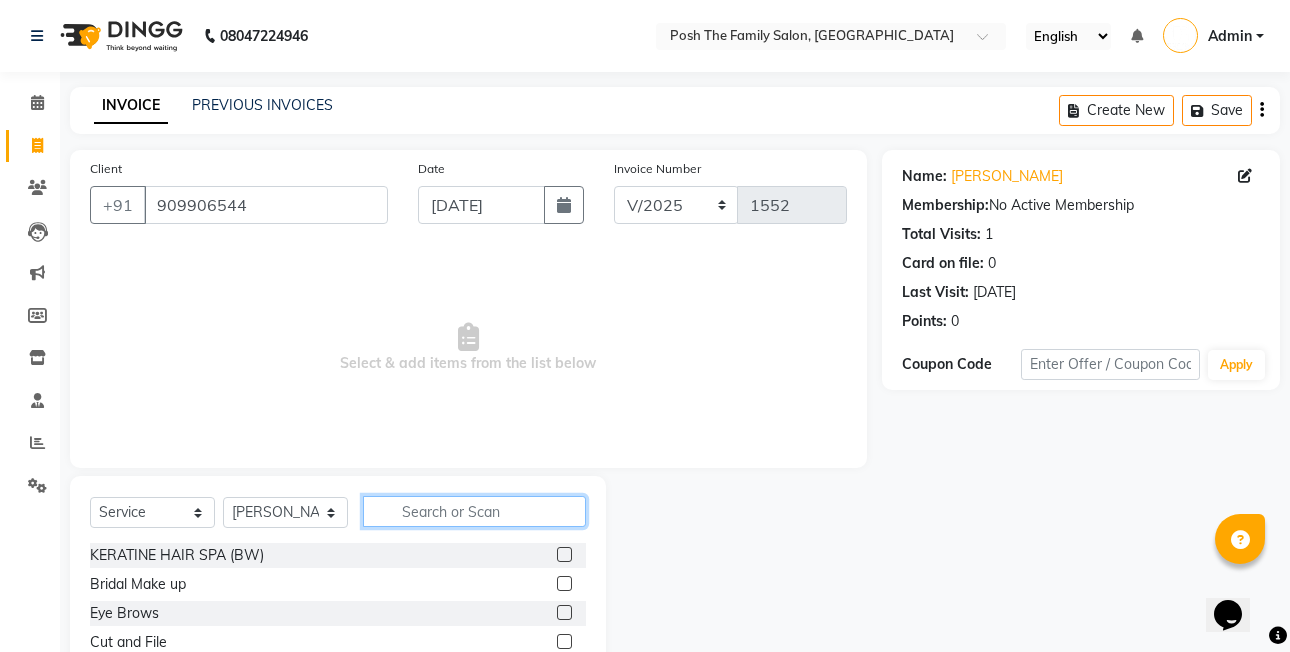 click 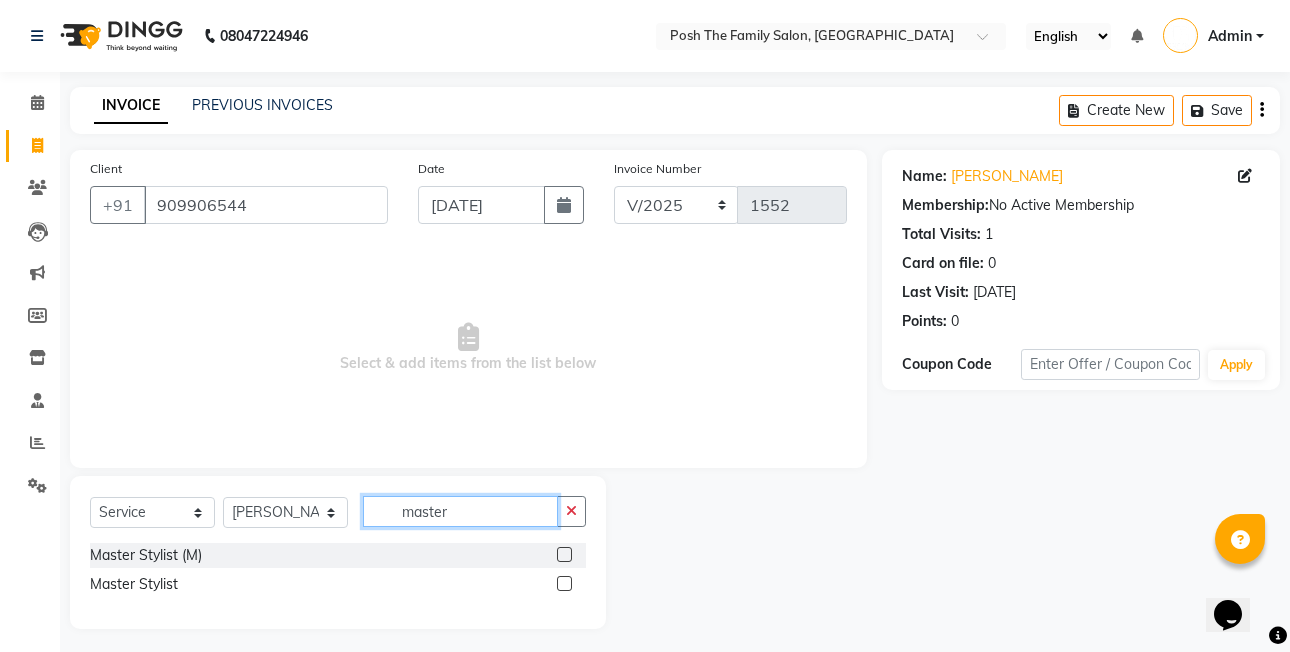 type on "master" 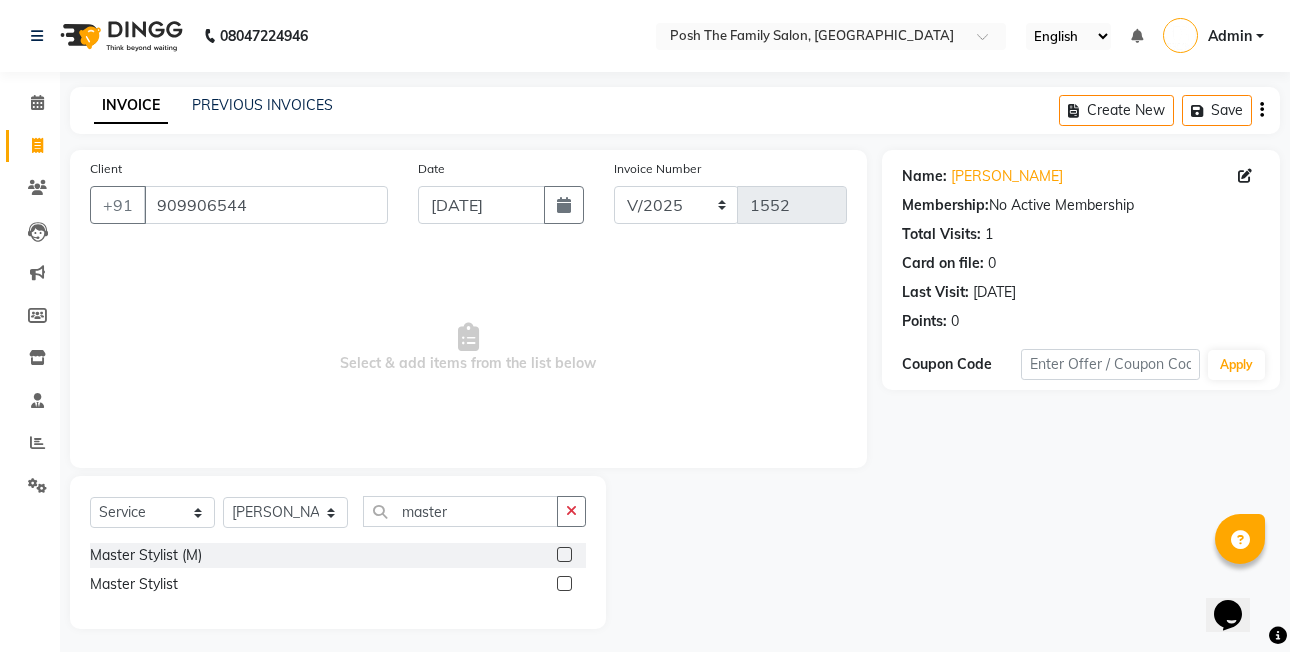 click 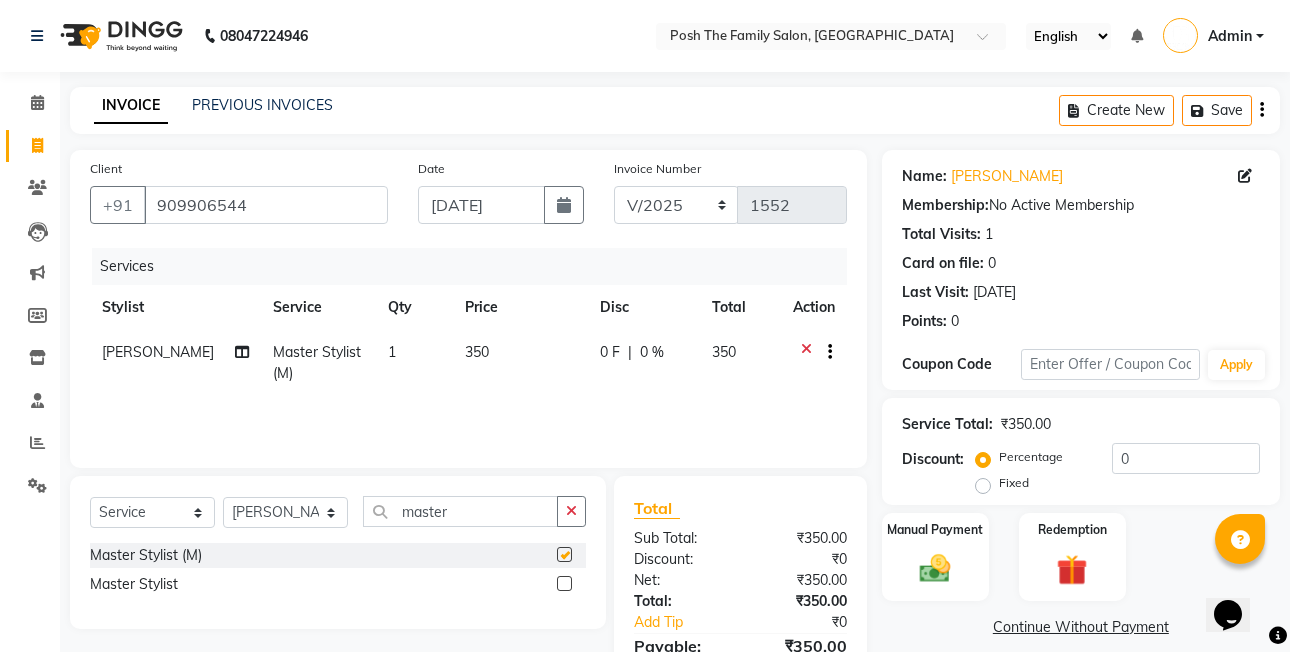 checkbox on "false" 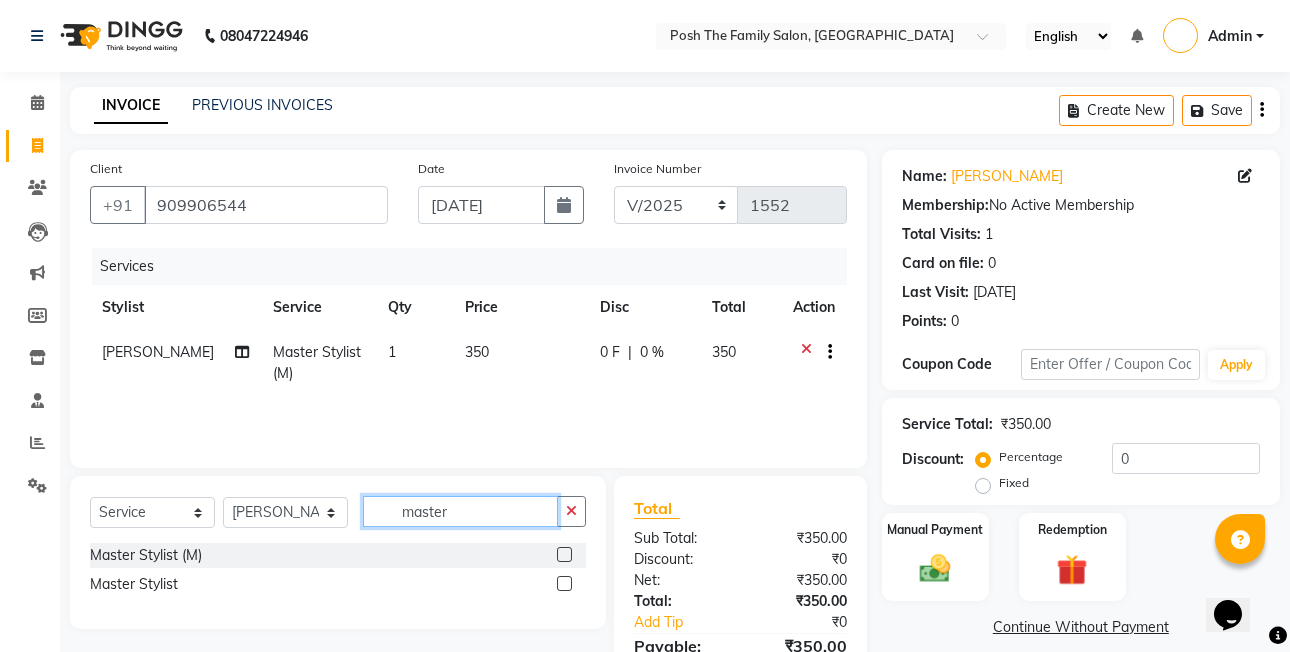 click on "master" 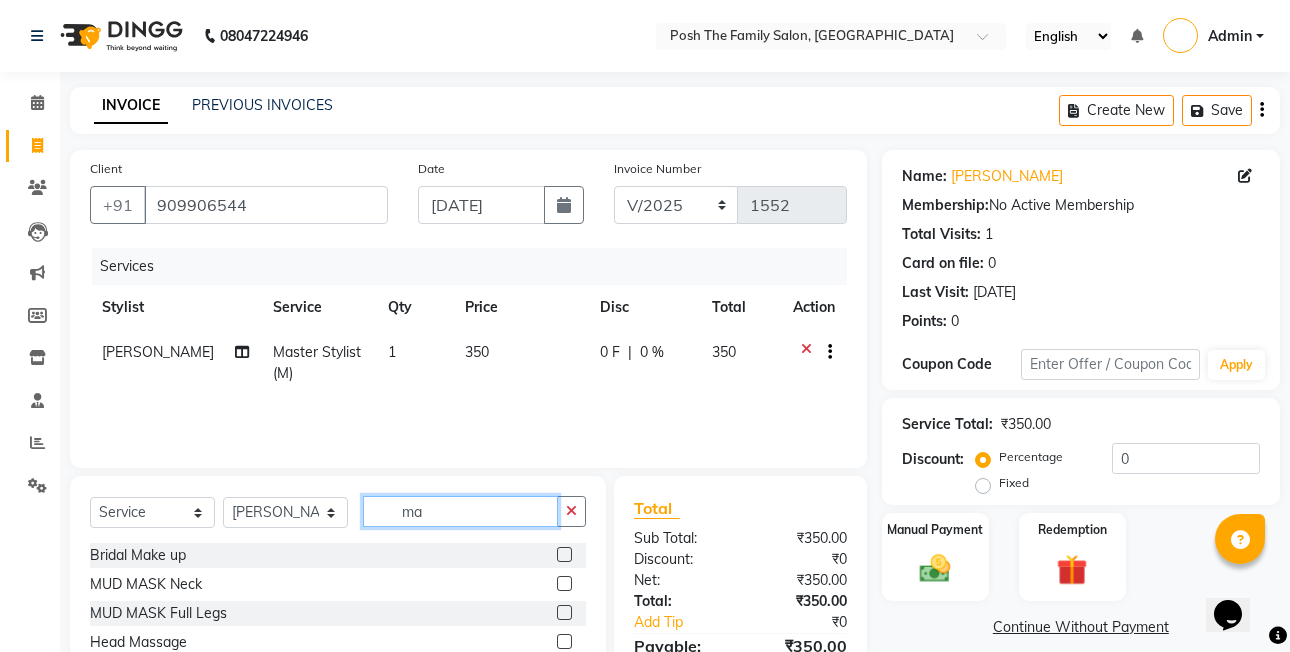 type on "m" 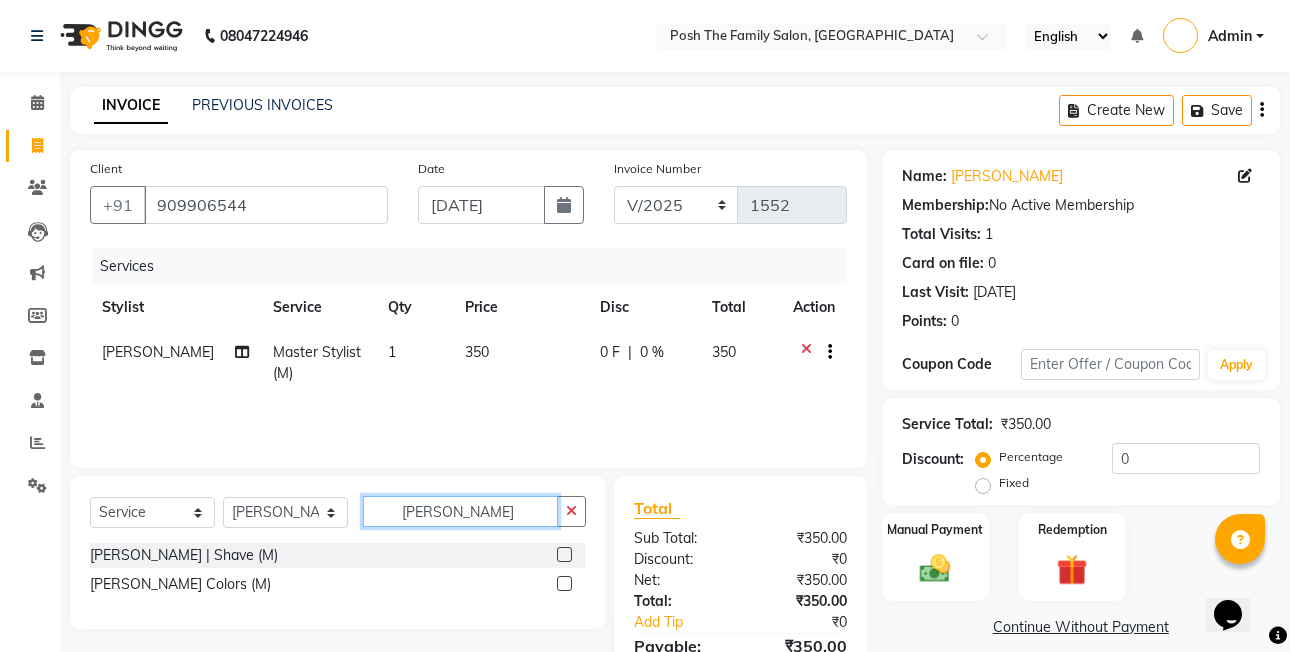type on "beard" 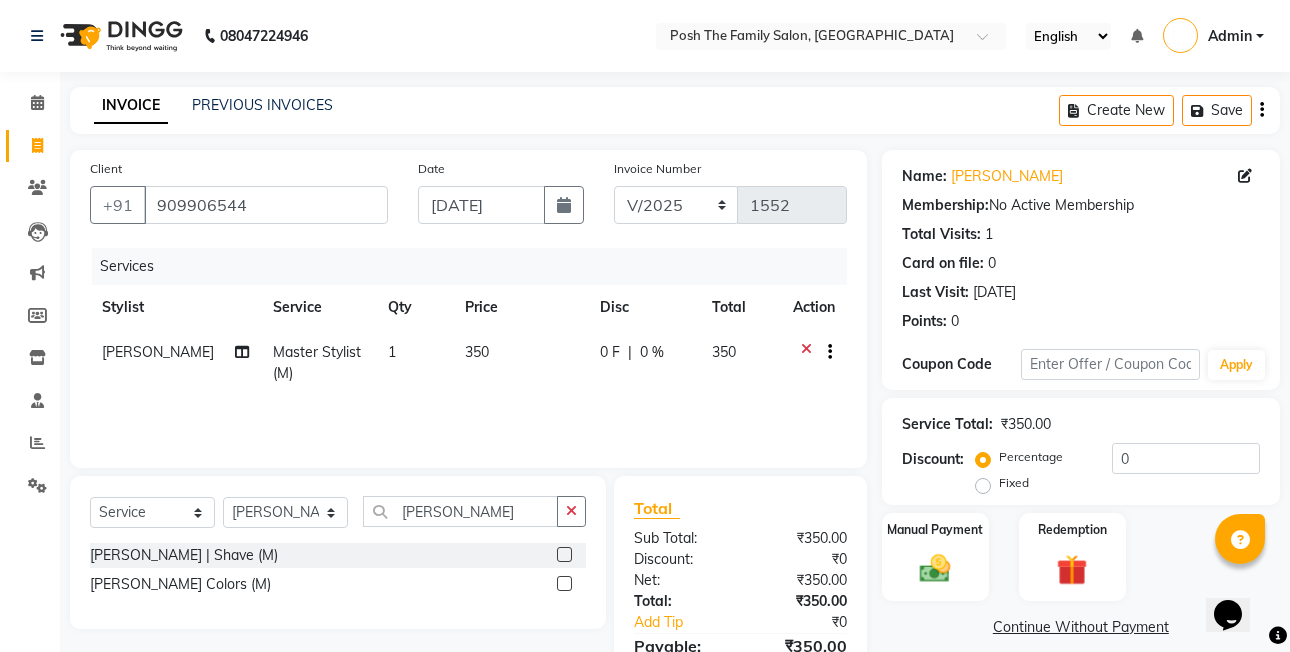 click 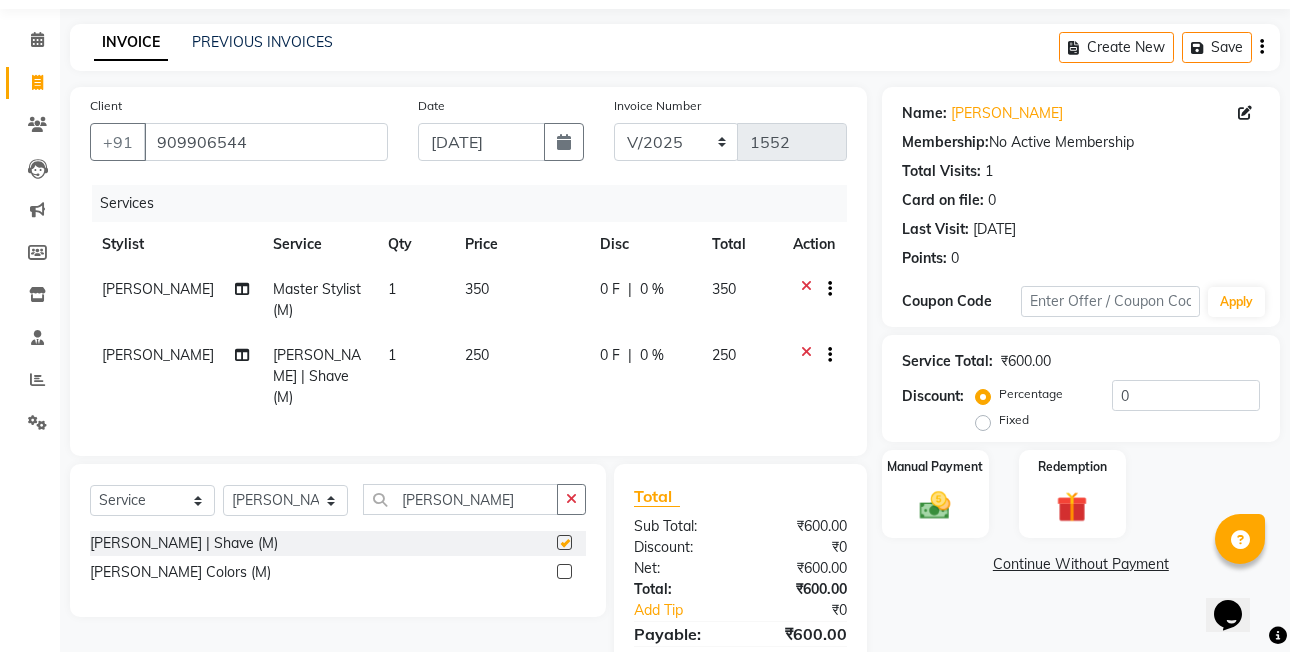 scroll, scrollTop: 151, scrollLeft: 0, axis: vertical 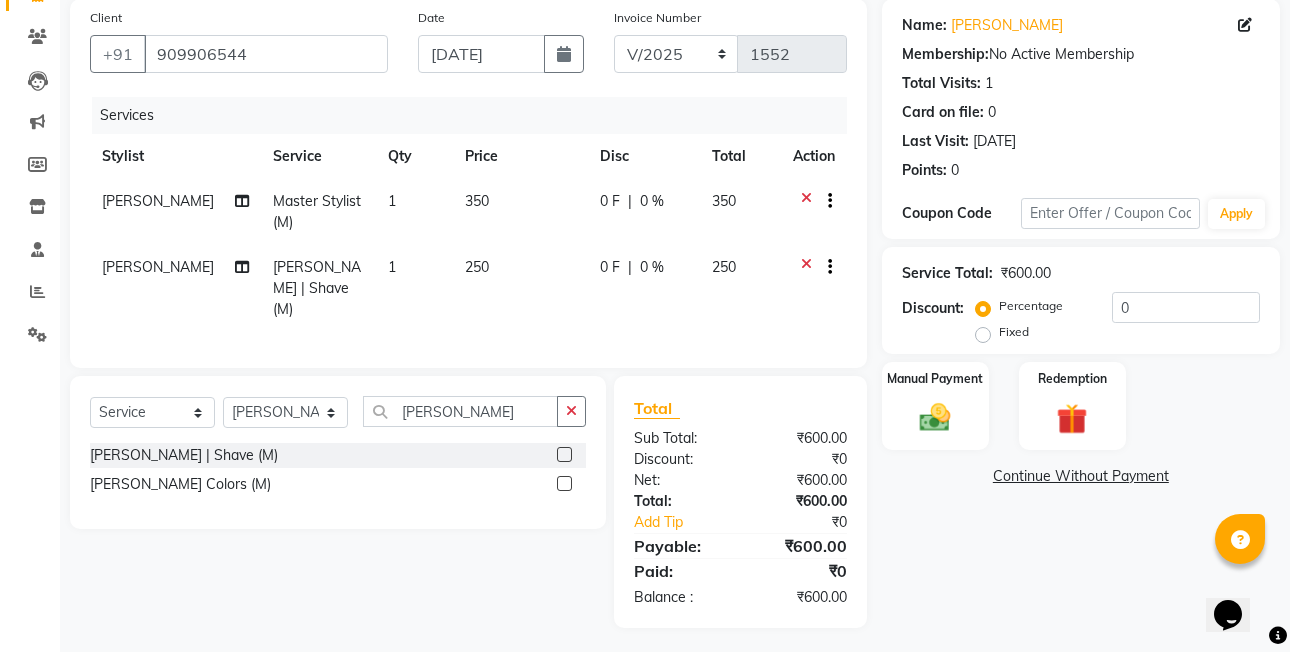 checkbox on "false" 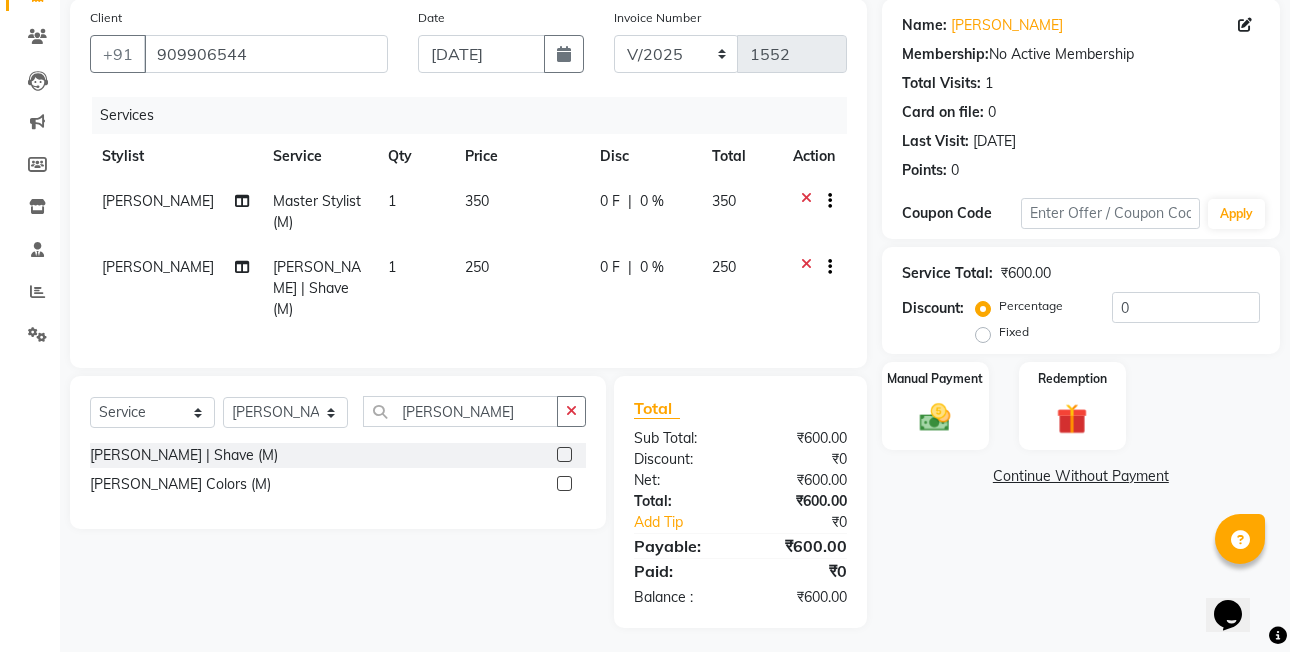 click on "Fixed" 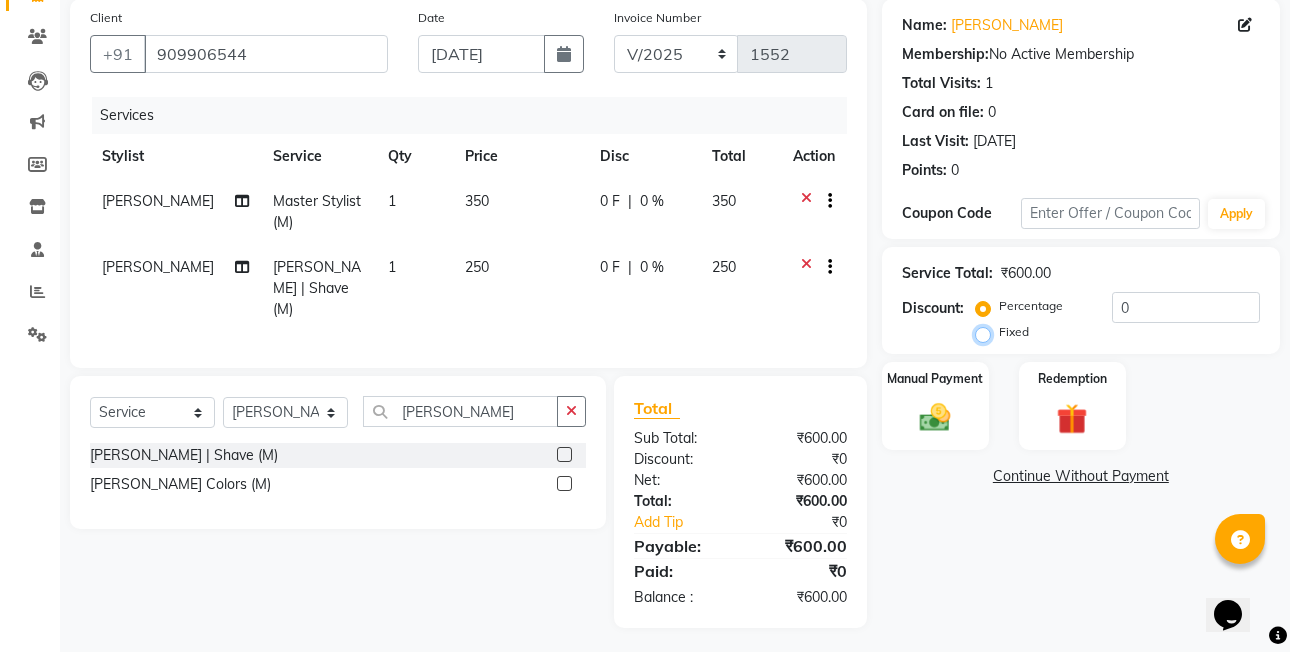 click on "Fixed" at bounding box center (987, 332) 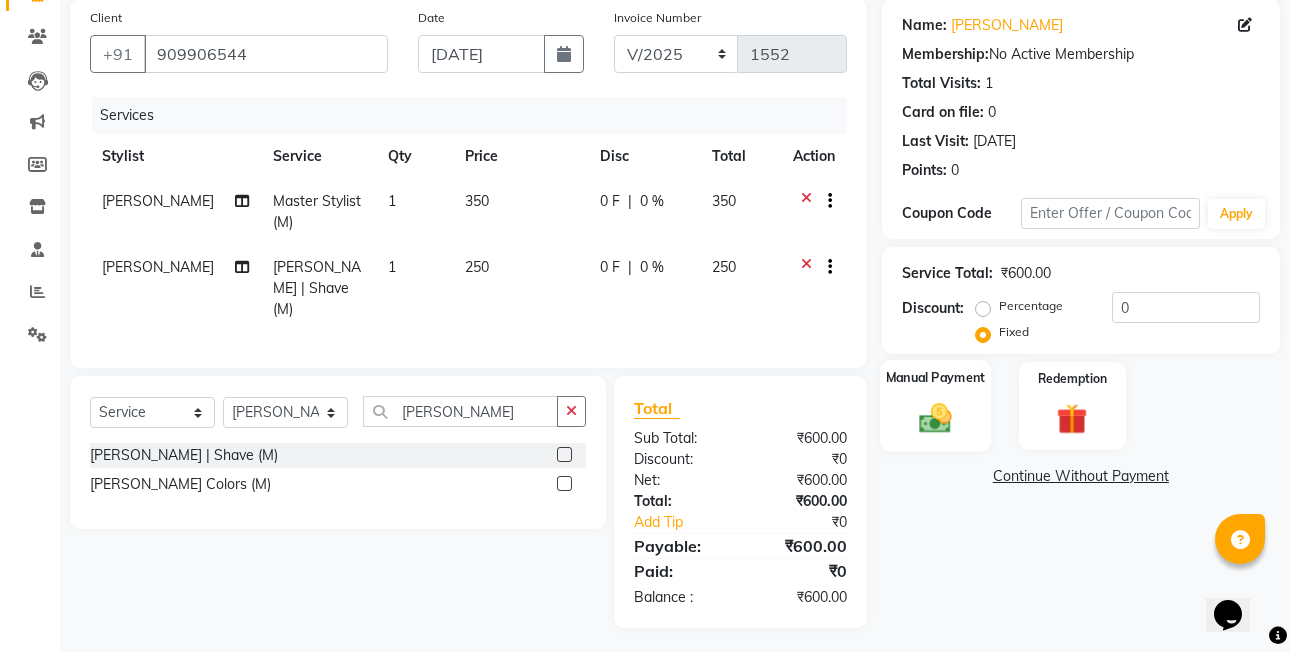 click on "Manual Payment" 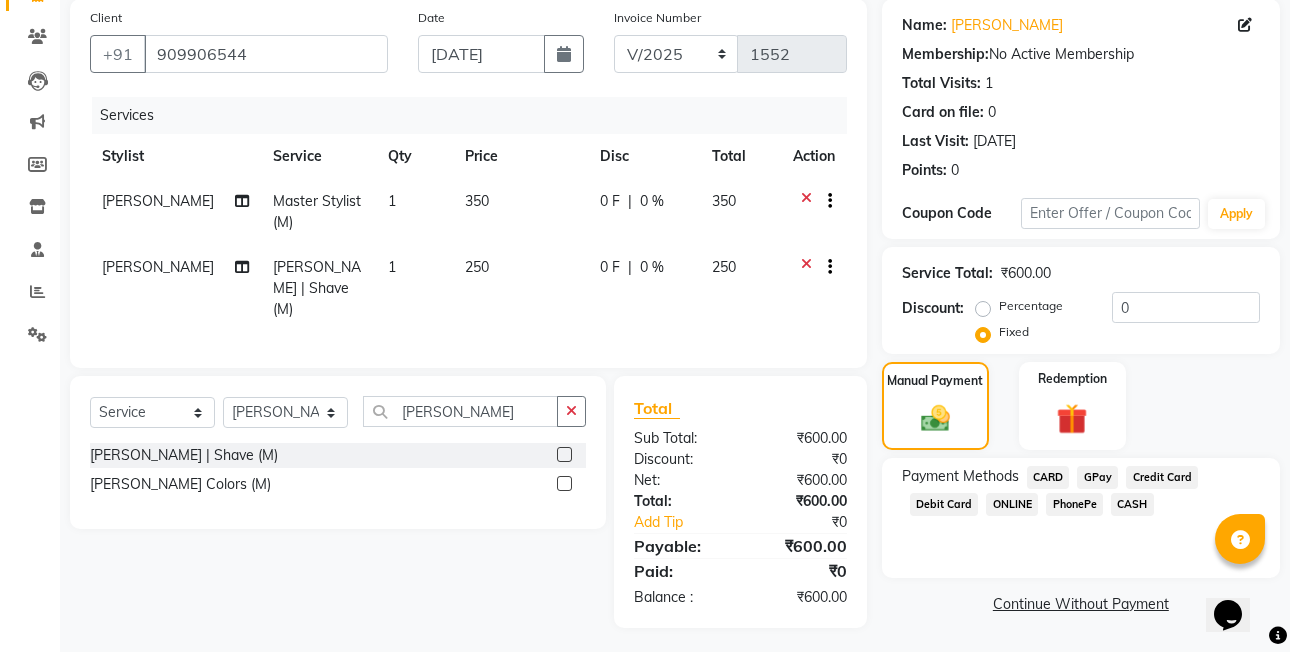 click on "CASH" 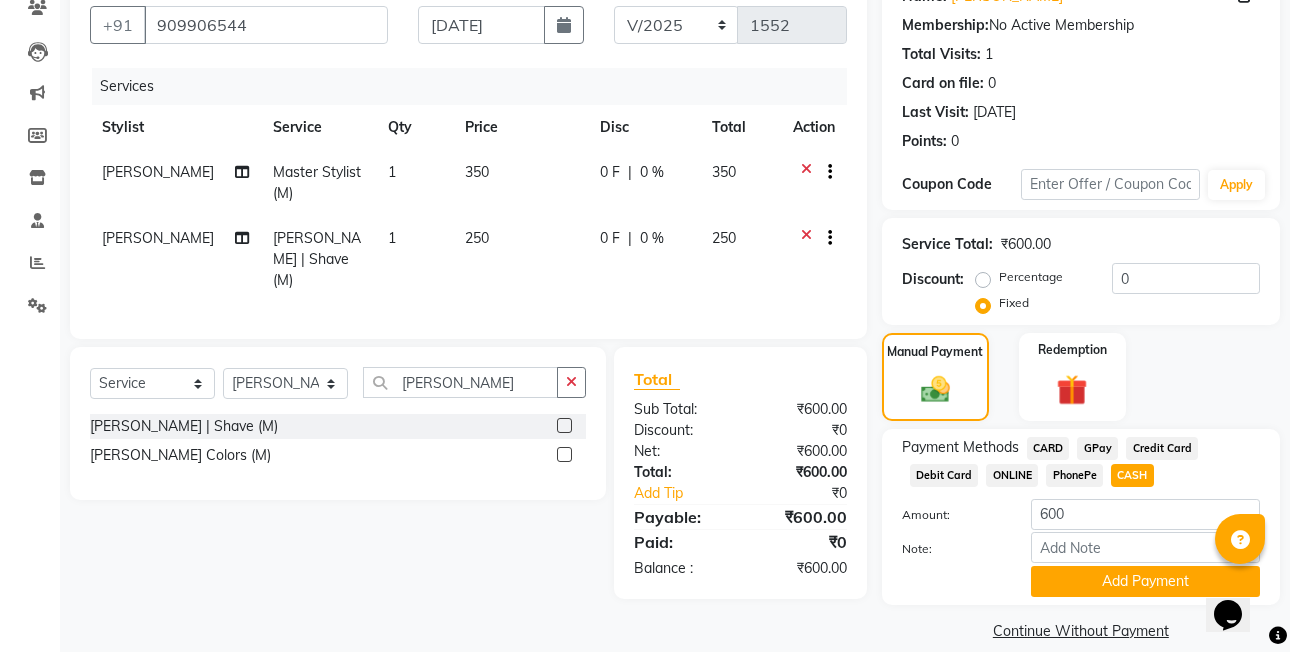 scroll, scrollTop: 204, scrollLeft: 0, axis: vertical 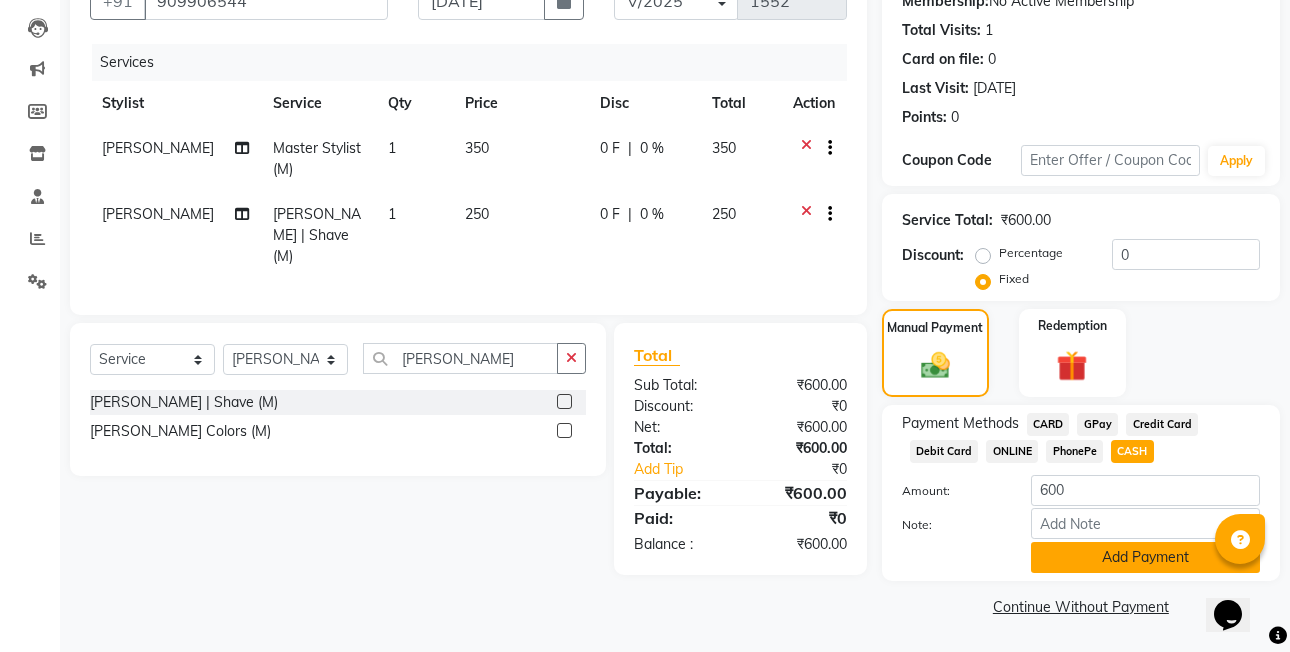 click on "Add Payment" 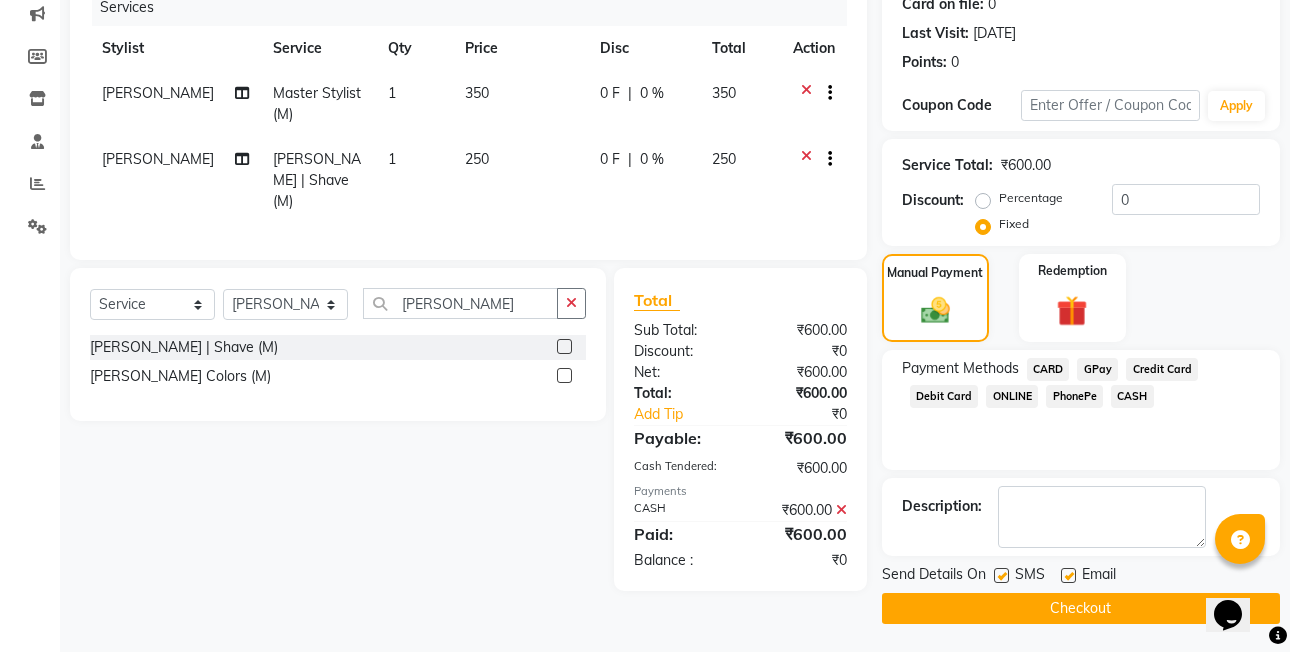 scroll, scrollTop: 261, scrollLeft: 0, axis: vertical 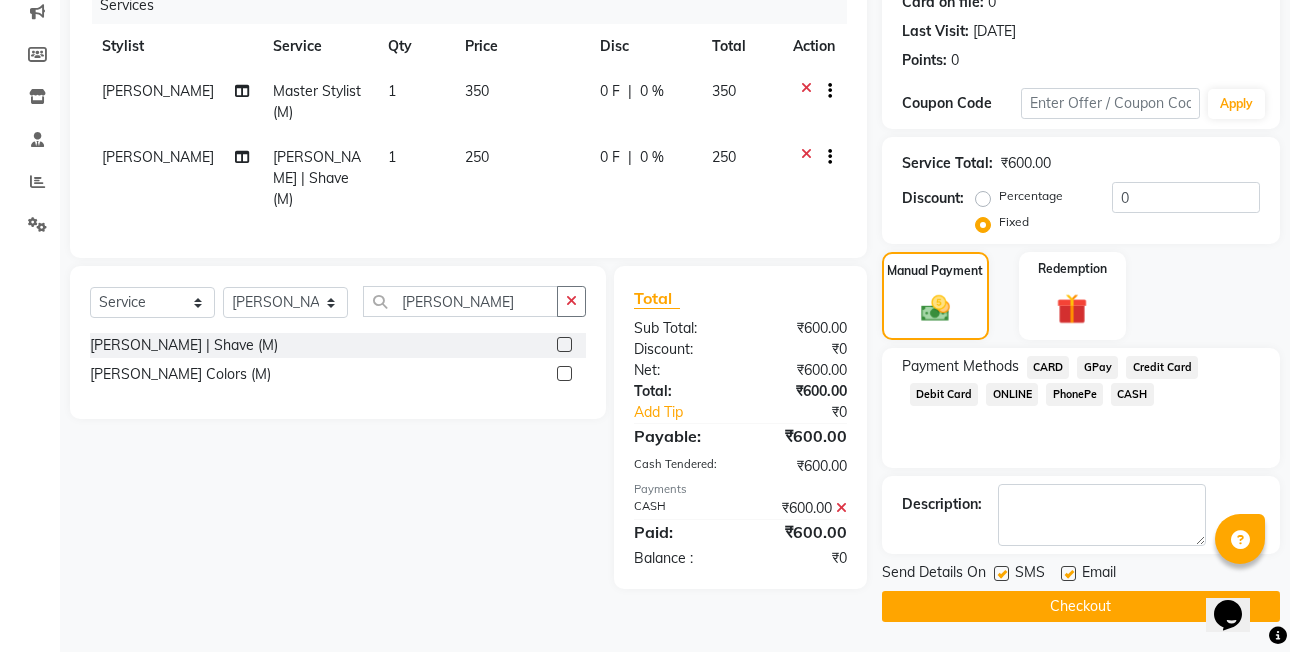 click on "Checkout" 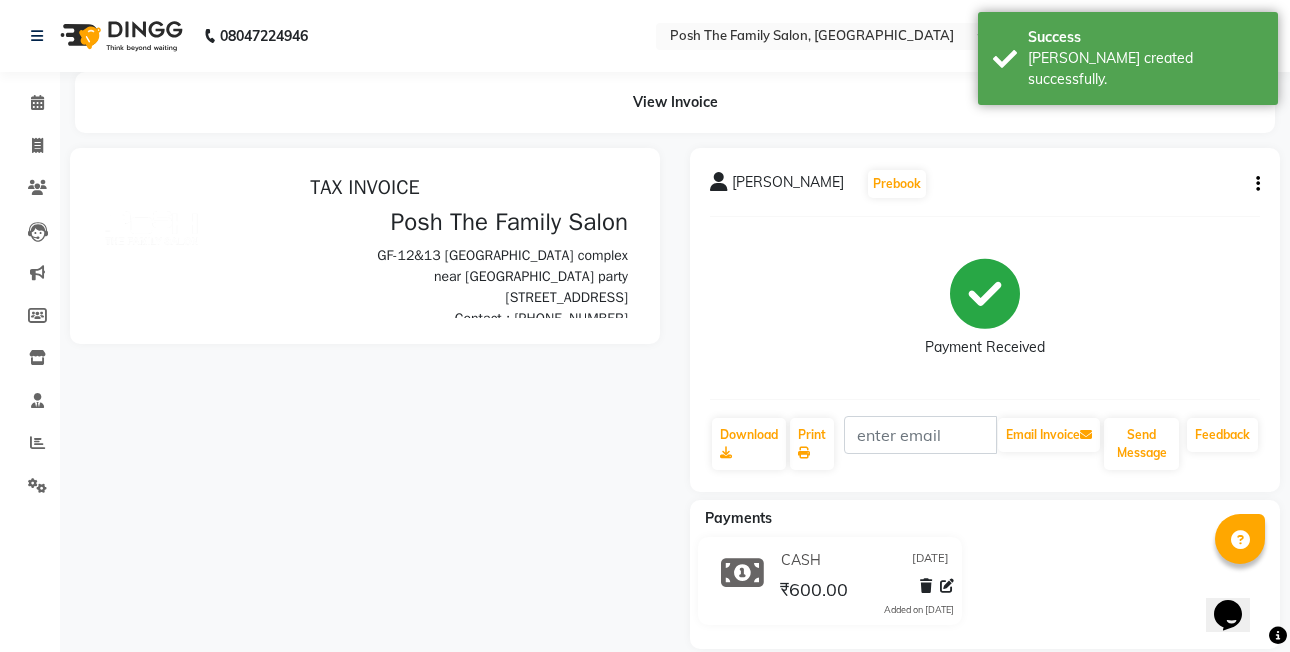scroll, scrollTop: 0, scrollLeft: 0, axis: both 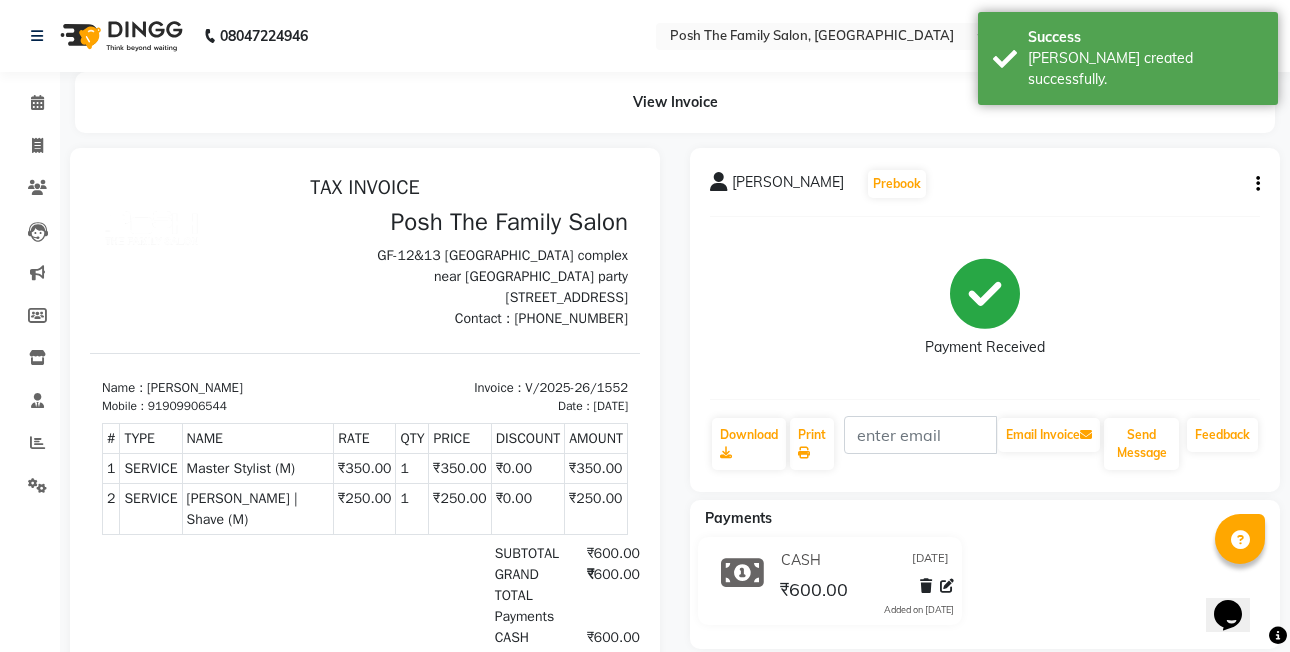 click 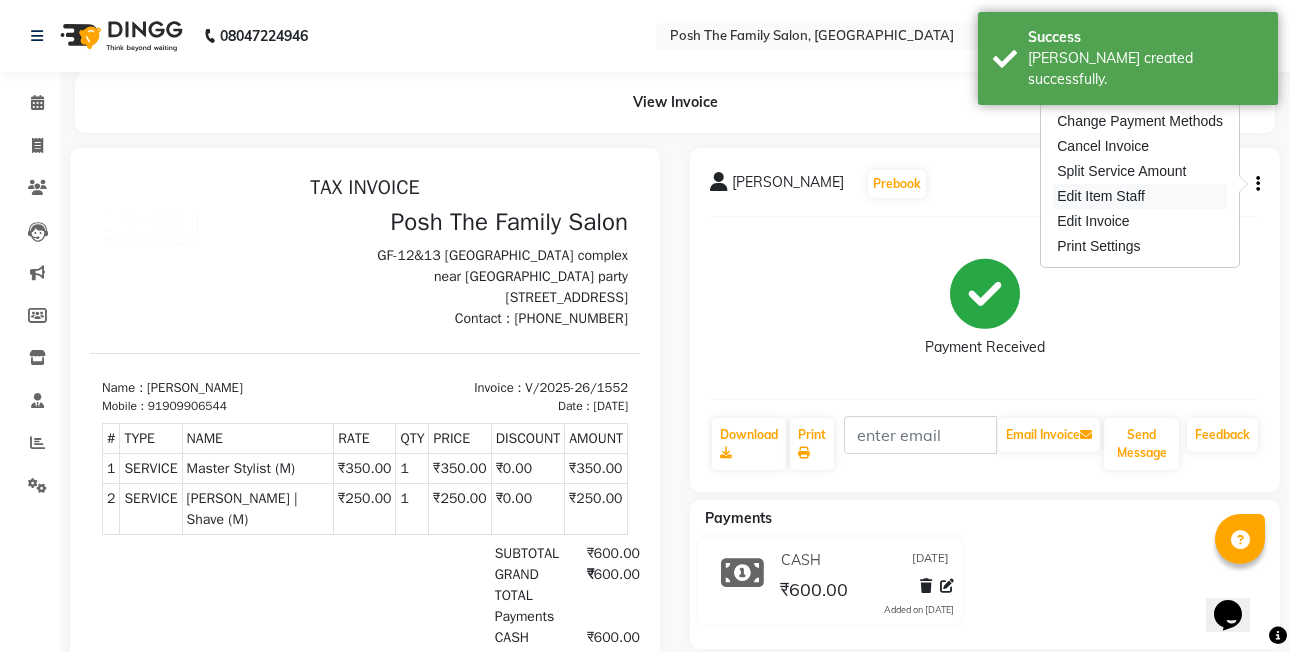 click on "Edit Item Staff" at bounding box center (1140, 196) 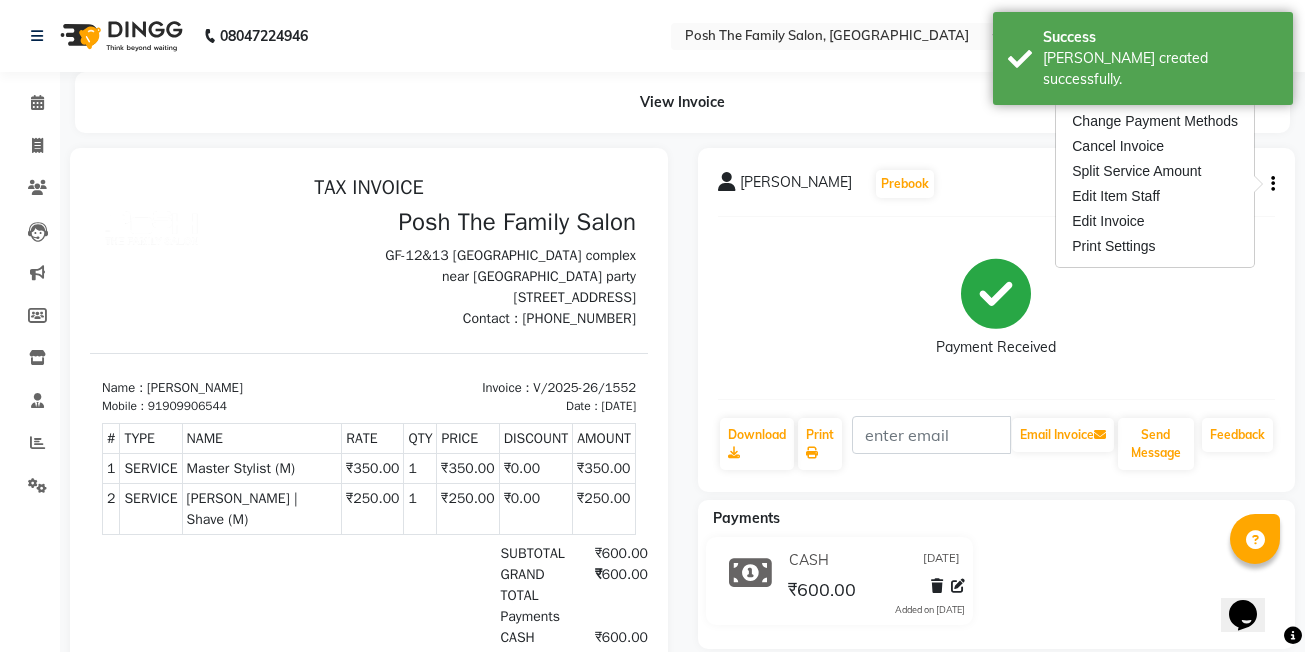 select on "53742" 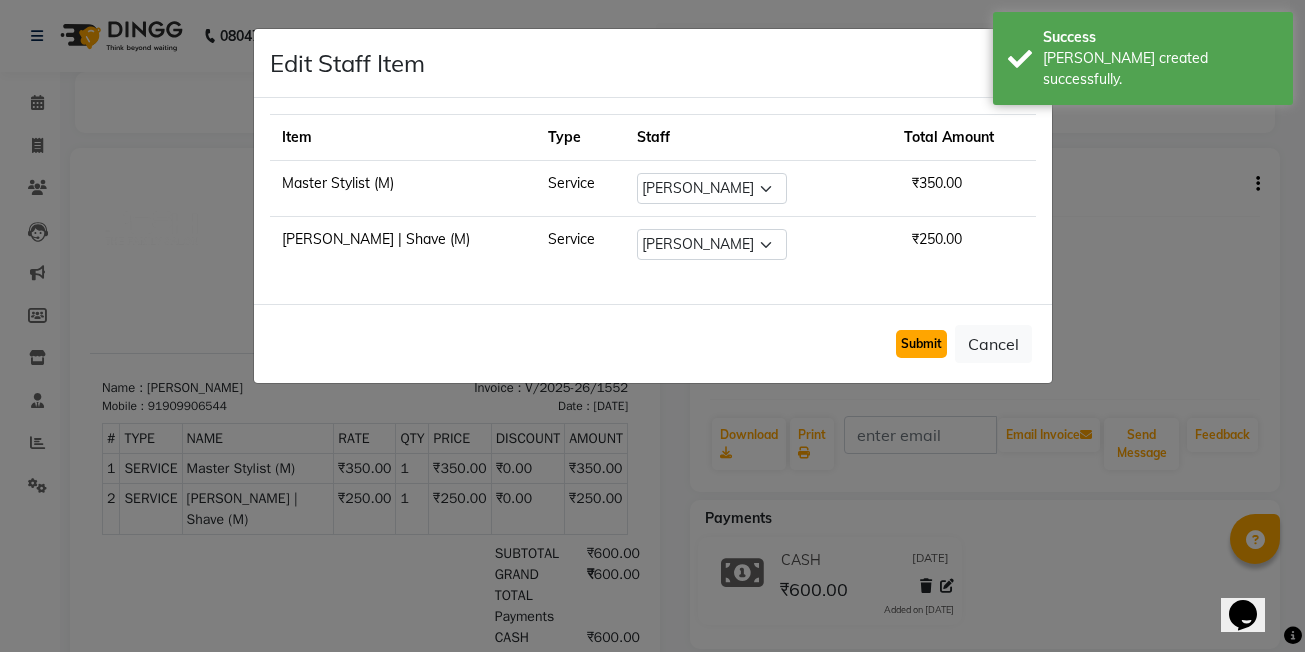 click on "Submit" 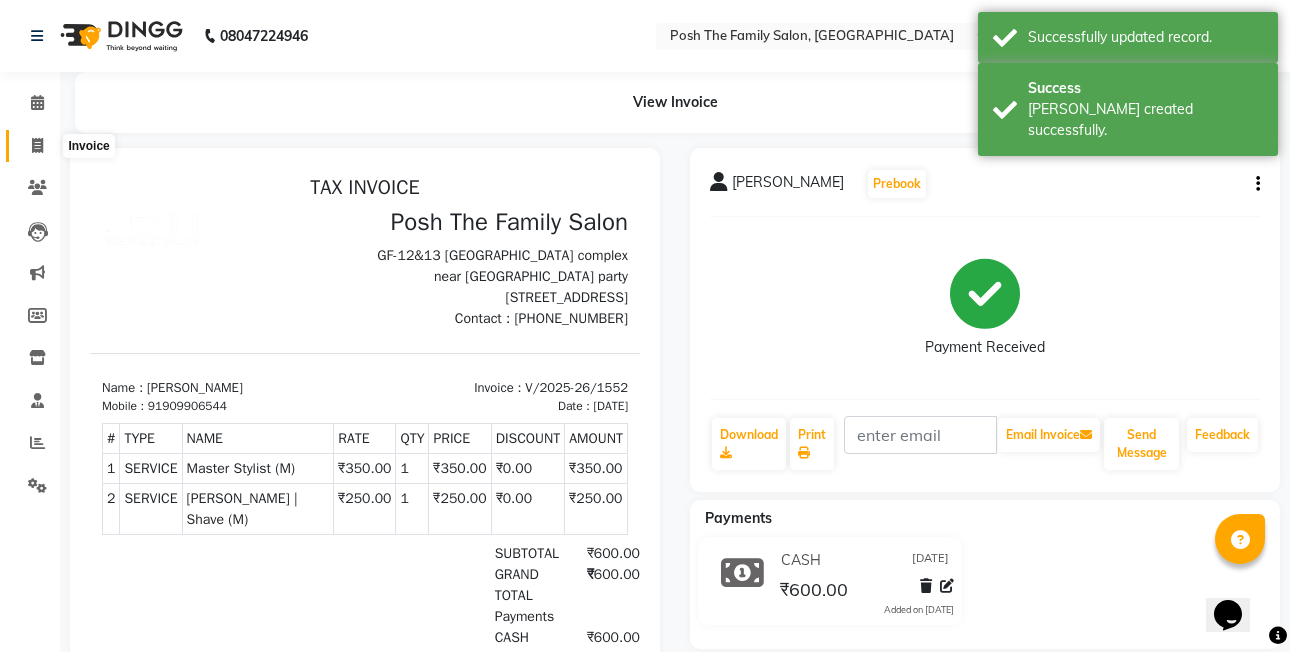 click 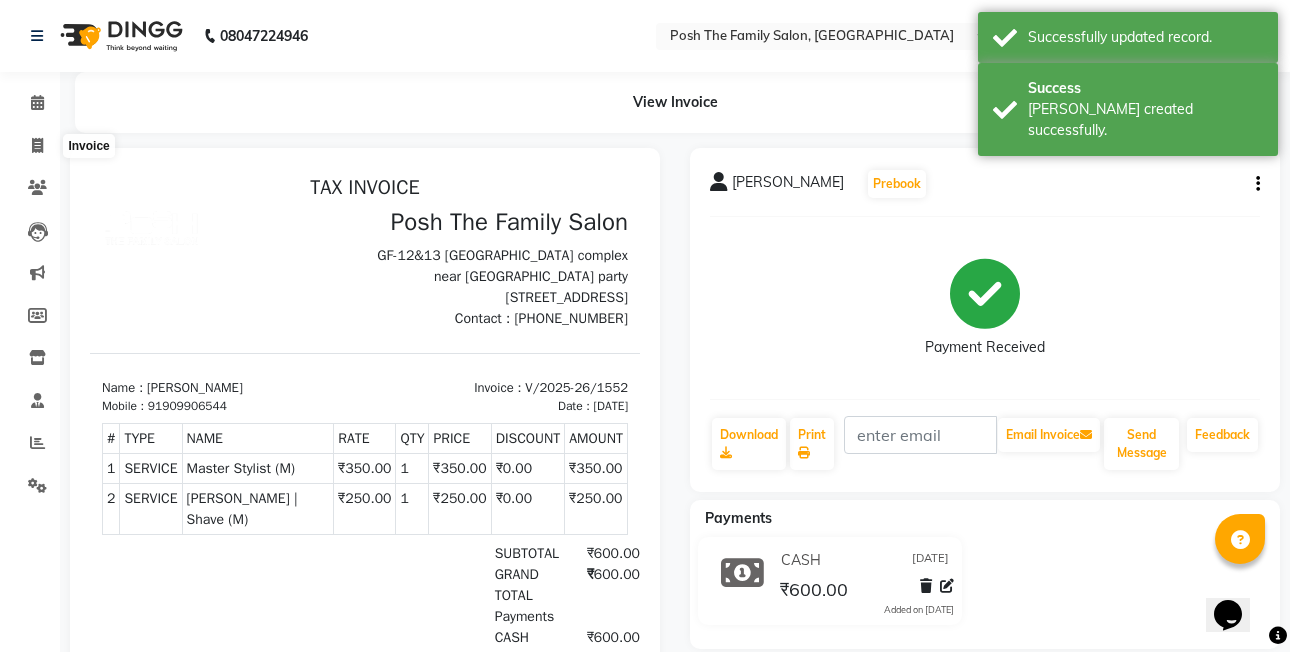 select on "6199" 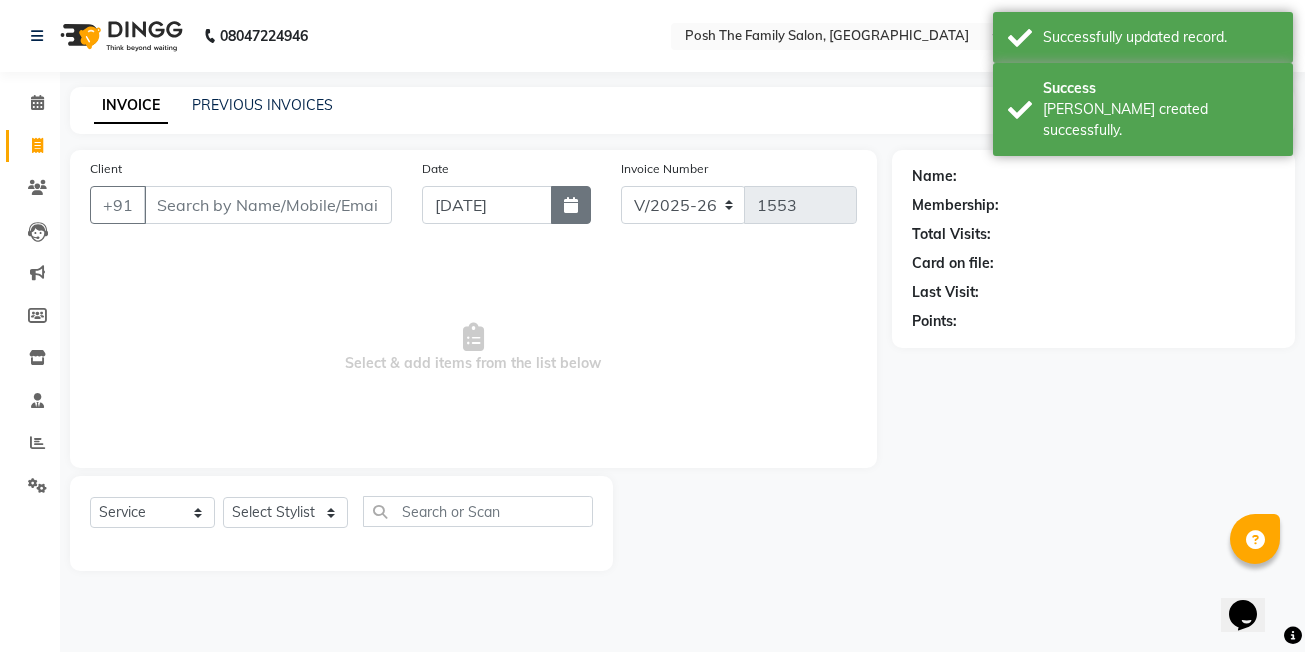 drag, startPoint x: 554, startPoint y: 207, endPoint x: 531, endPoint y: 216, distance: 24.698177 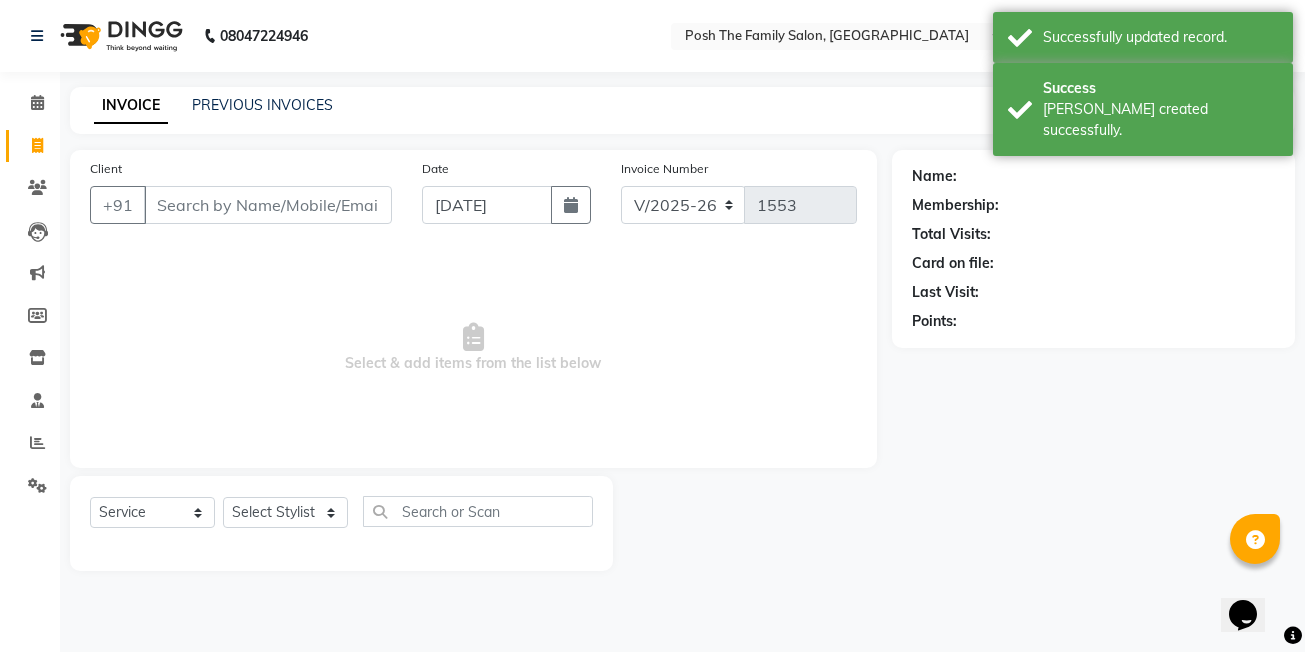click 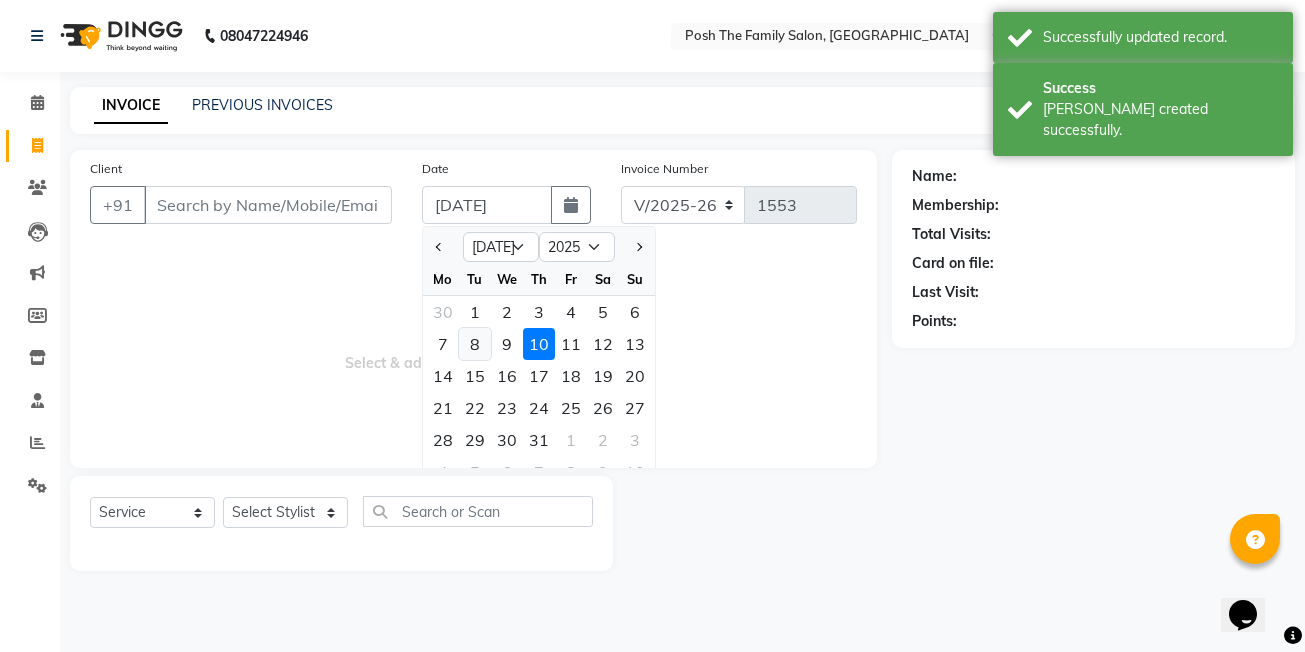 click on "8" 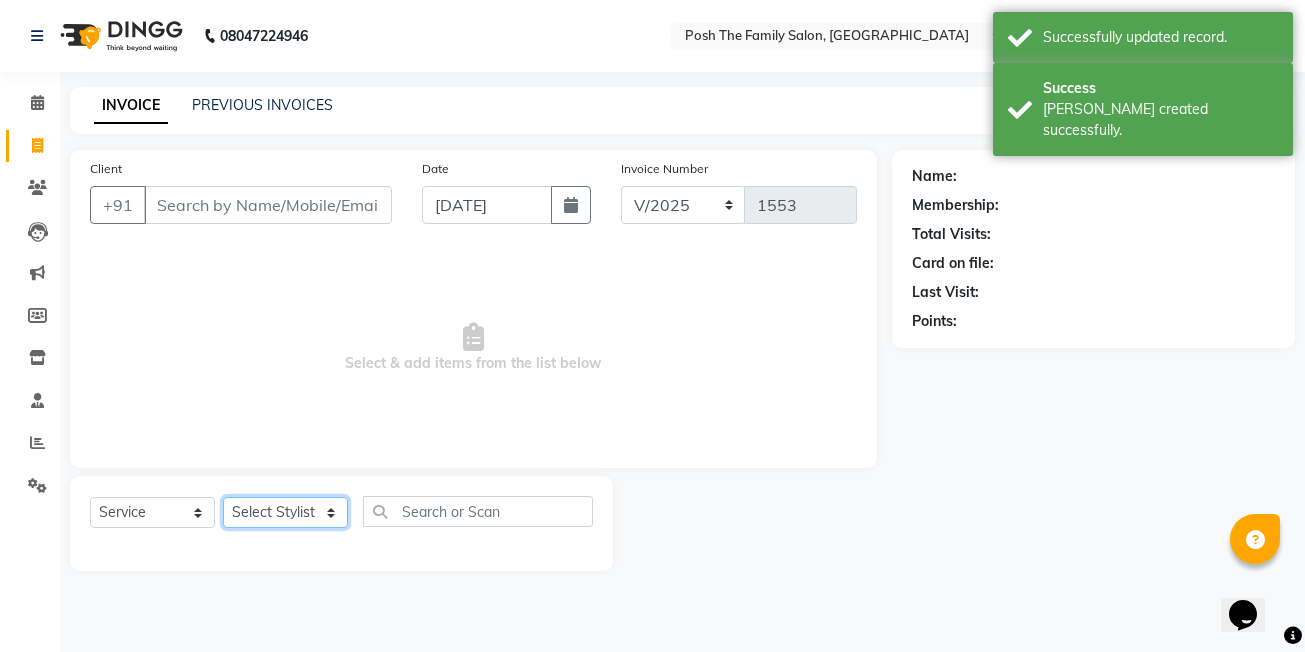 click on "Select Stylist [PERSON_NAME] [PERSON_NAME] VRMA [PERSON_NAME]  [PERSON_NAME] [PERSON_NAME] [PERSON_NAME] [PERSON_NAME] (OWNER) POSH [PERSON_NAME] [PERSON_NAME] [PERSON_NAME]  [PERSON_NAME] [PERSON_NAME] [PERSON_NAME]" 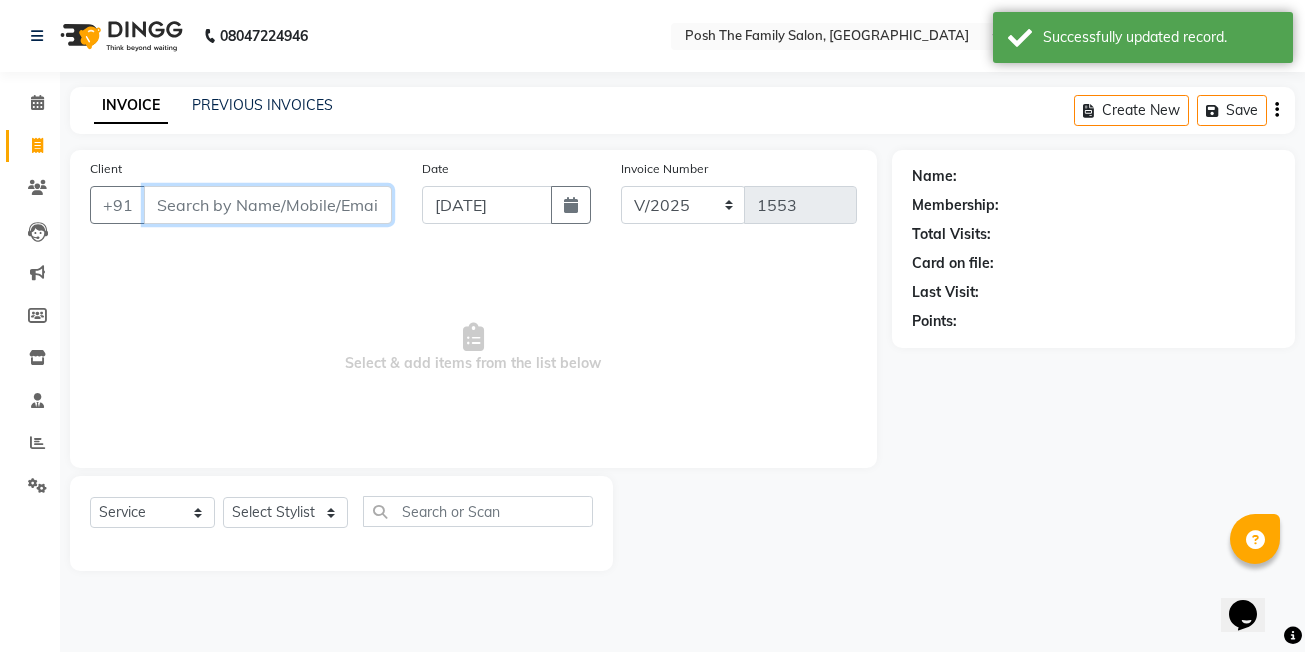 click on "Client" at bounding box center [268, 205] 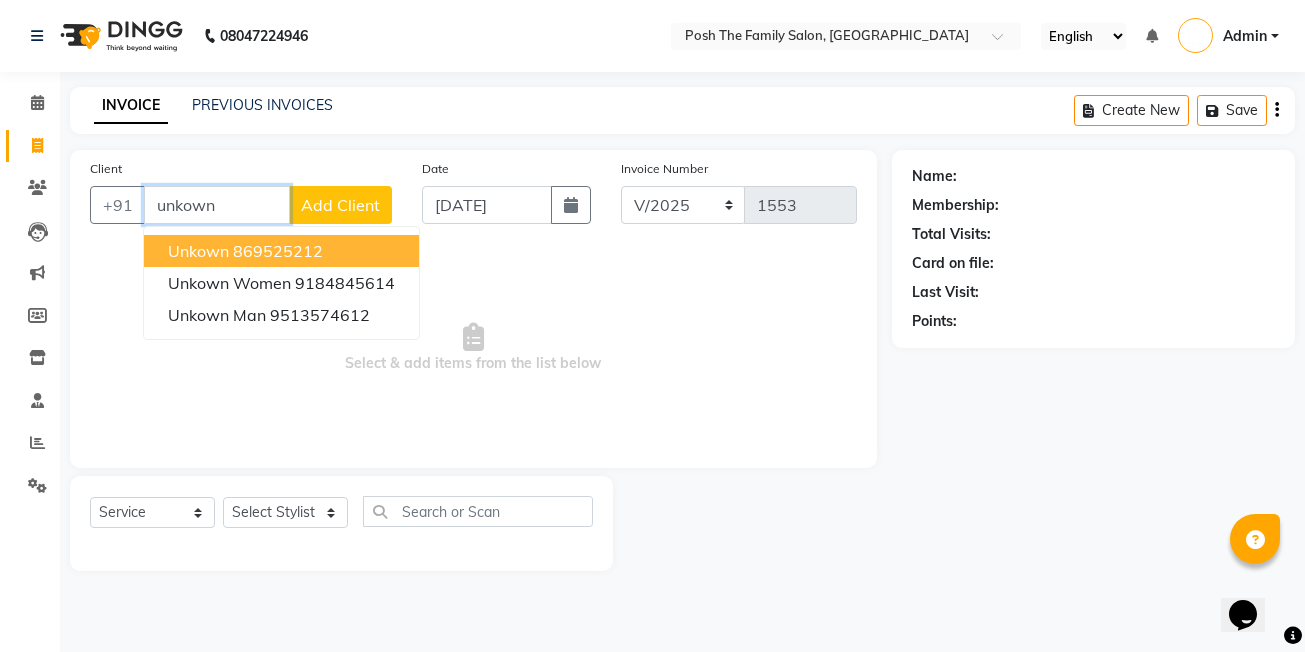 click on "869525212" at bounding box center [278, 251] 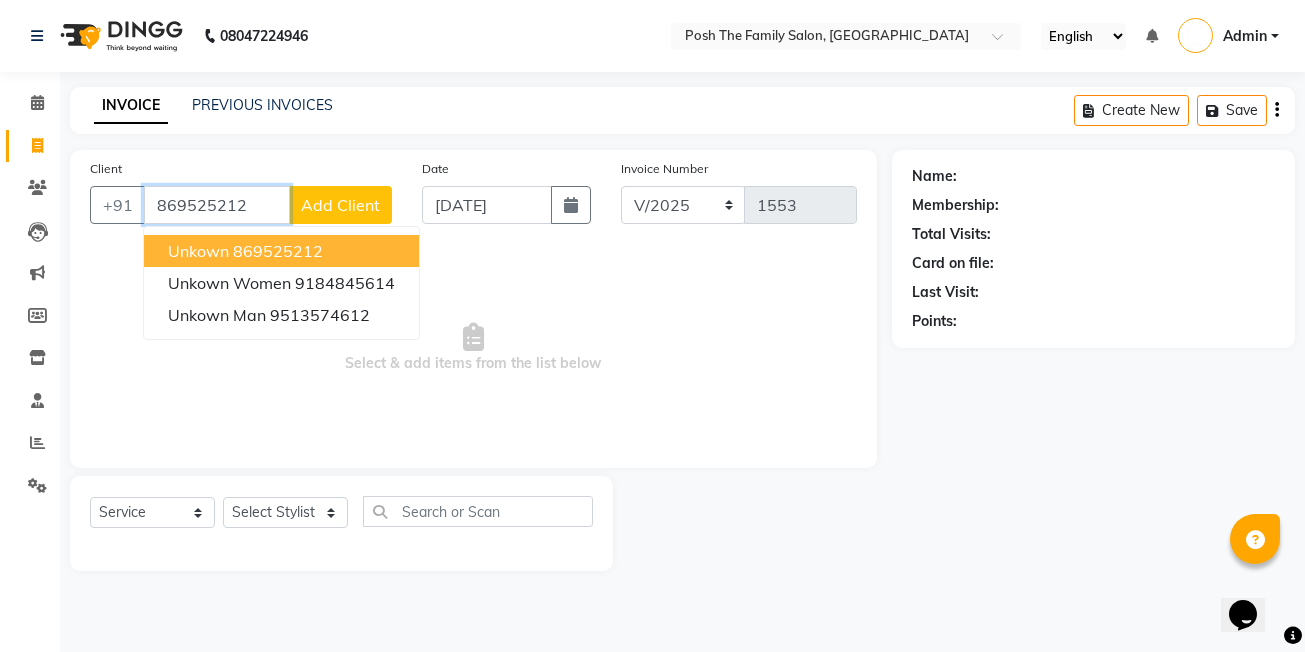 type on "869525212" 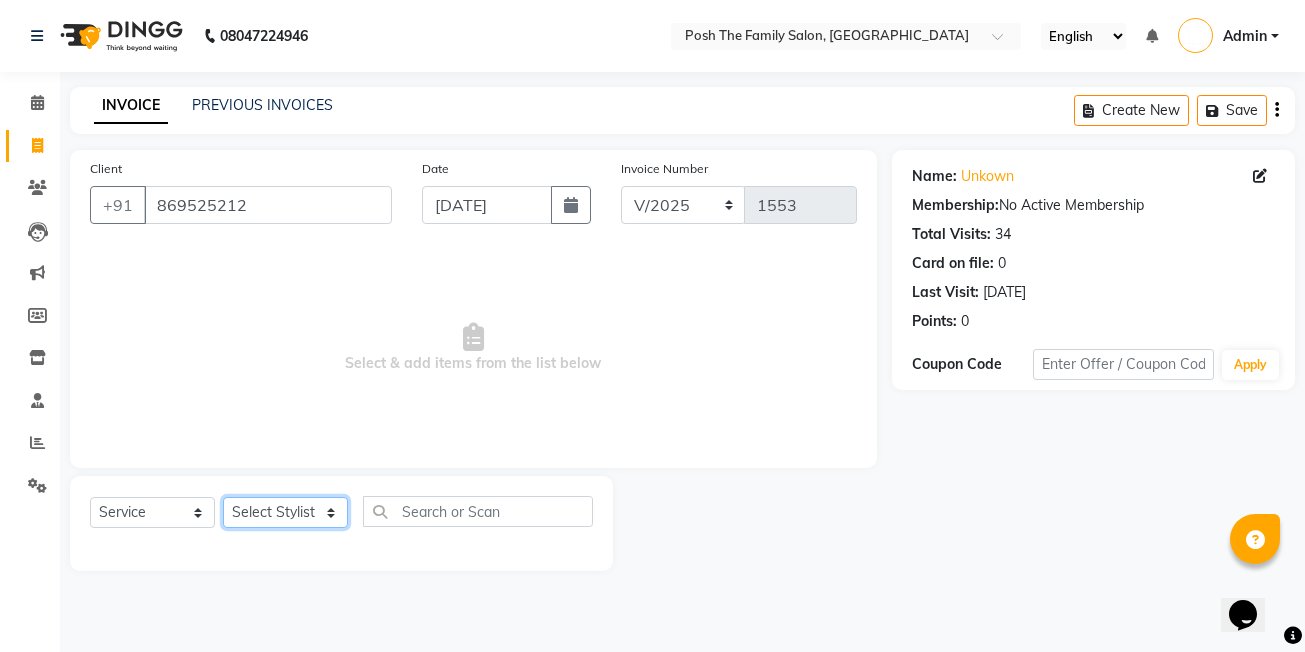 click on "Select Stylist [PERSON_NAME] [PERSON_NAME] VRMA [PERSON_NAME]  [PERSON_NAME] [PERSON_NAME] [PERSON_NAME] [PERSON_NAME] (OWNER) POSH [PERSON_NAME] [PERSON_NAME] [PERSON_NAME]  [PERSON_NAME] [PERSON_NAME] [PERSON_NAME]" 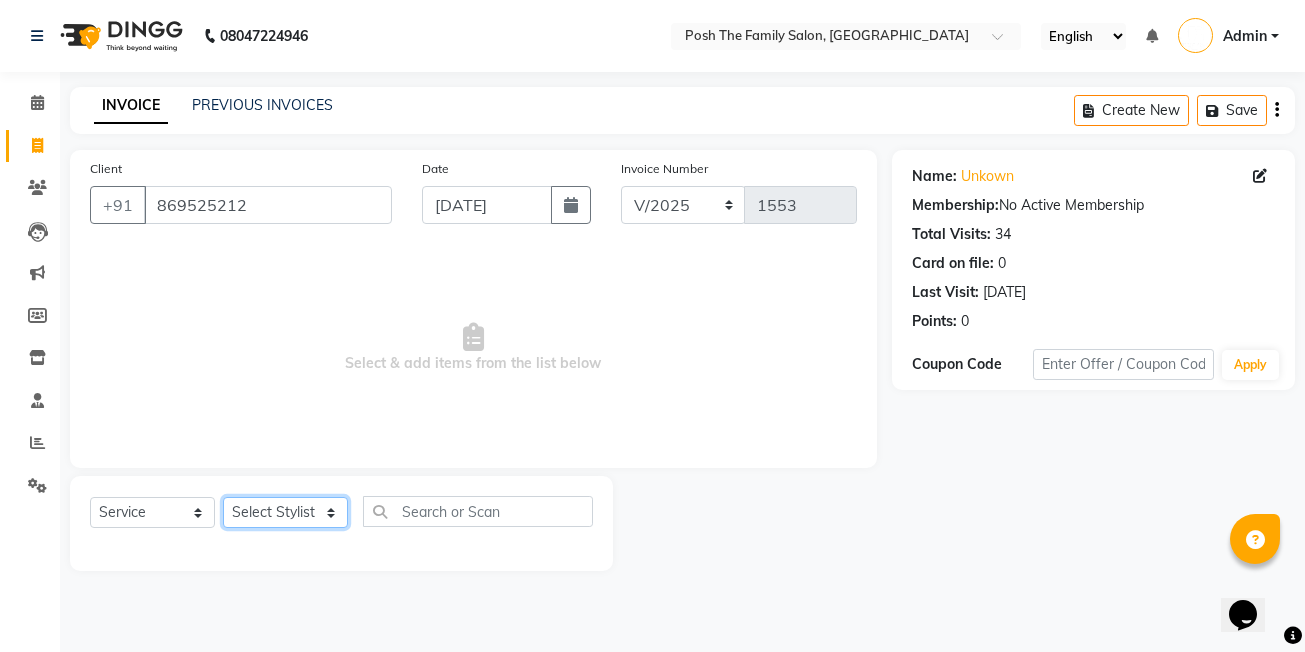select on "59570" 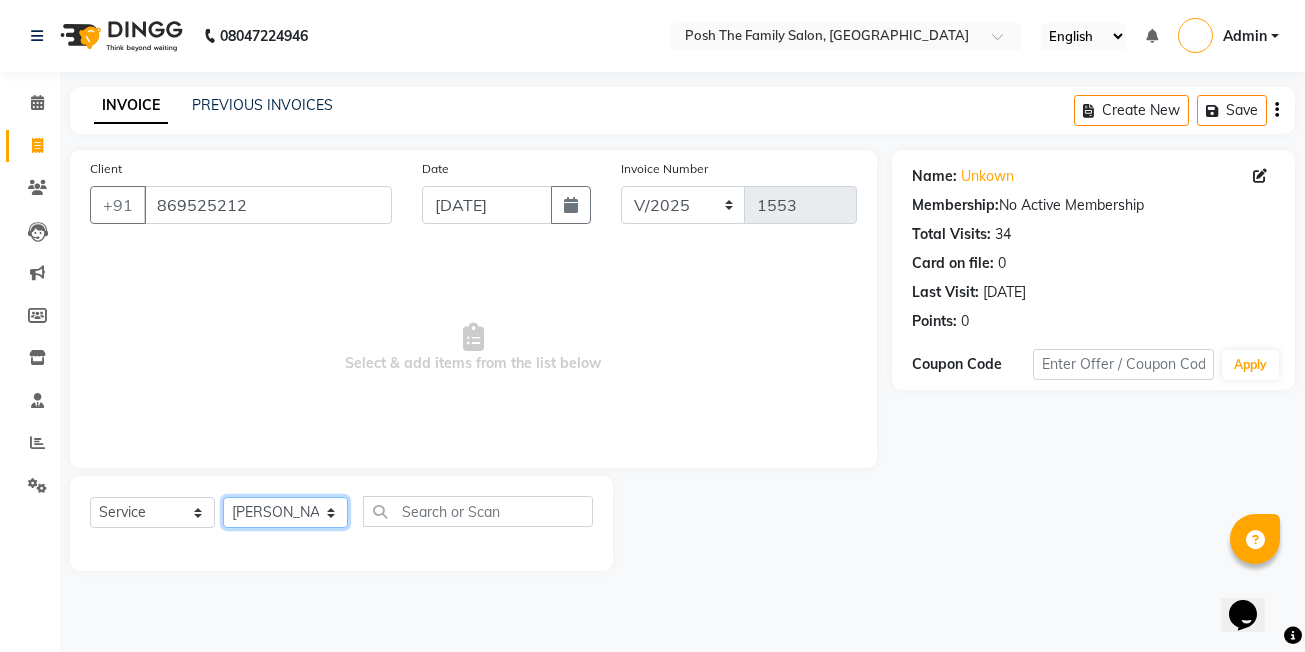 click on "Select Stylist [PERSON_NAME] [PERSON_NAME] VRMA [PERSON_NAME]  [PERSON_NAME] [PERSON_NAME] [PERSON_NAME] [PERSON_NAME] (OWNER) POSH [PERSON_NAME] [PERSON_NAME] [PERSON_NAME]  [PERSON_NAME] [PERSON_NAME] [PERSON_NAME]" 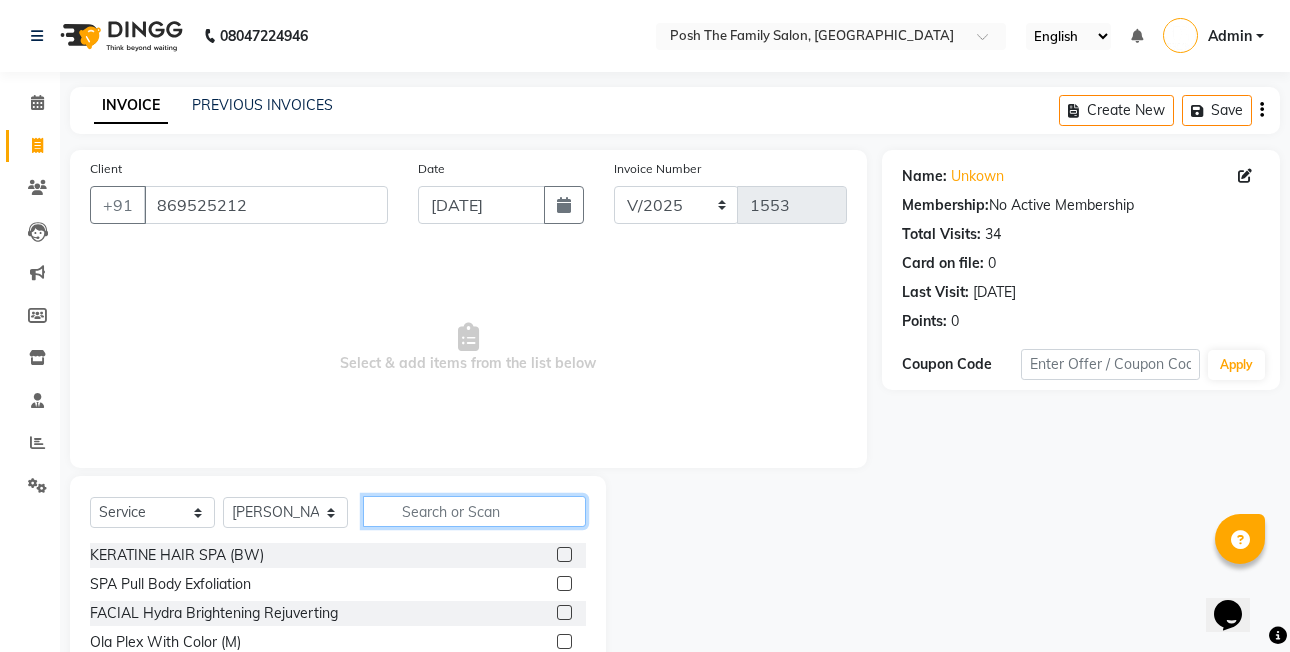click 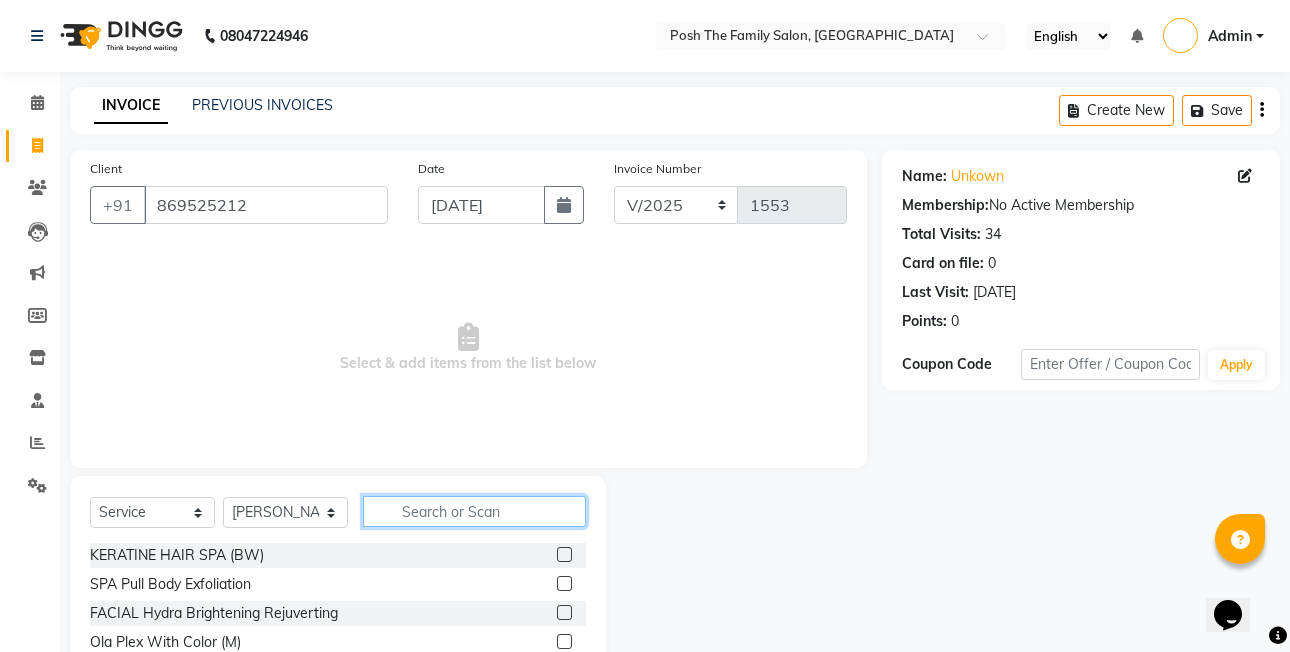 type on "g" 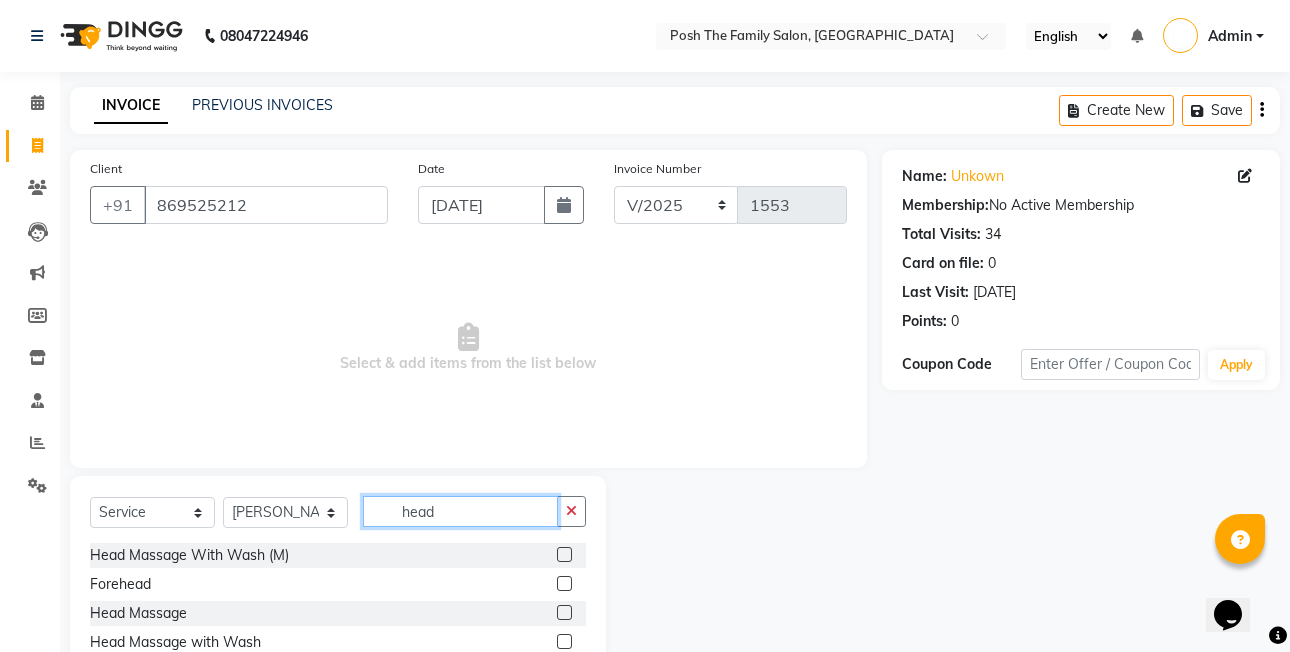 type on "head" 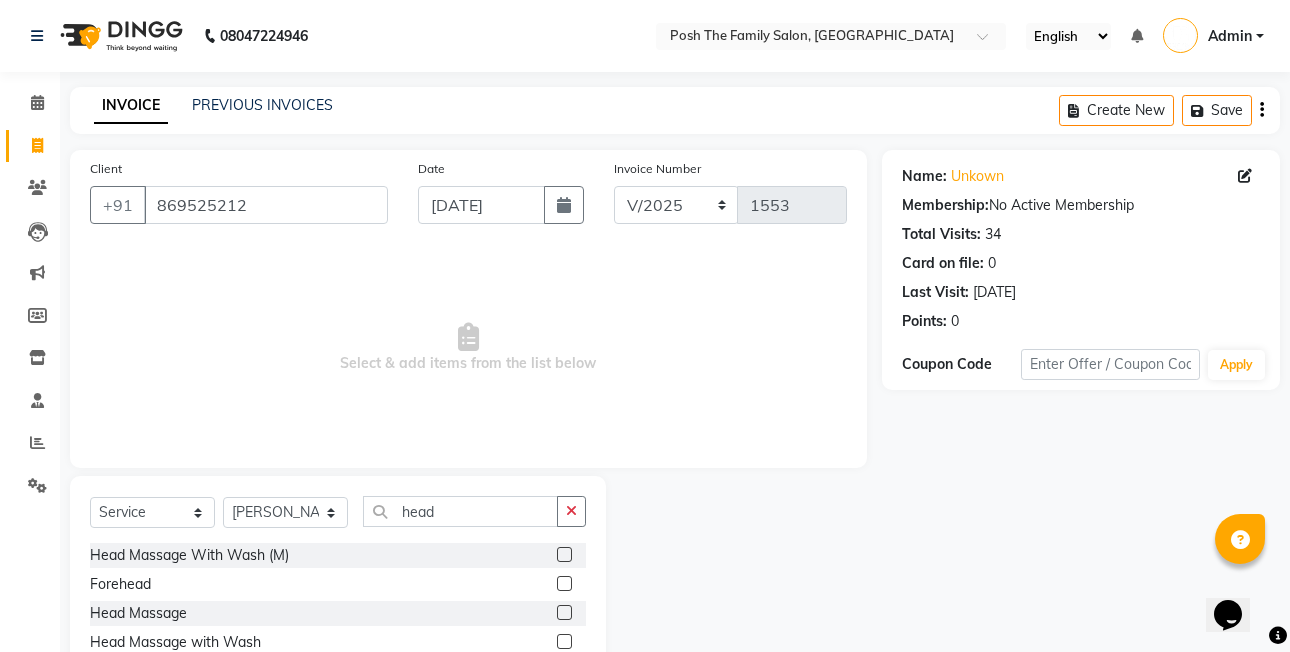click 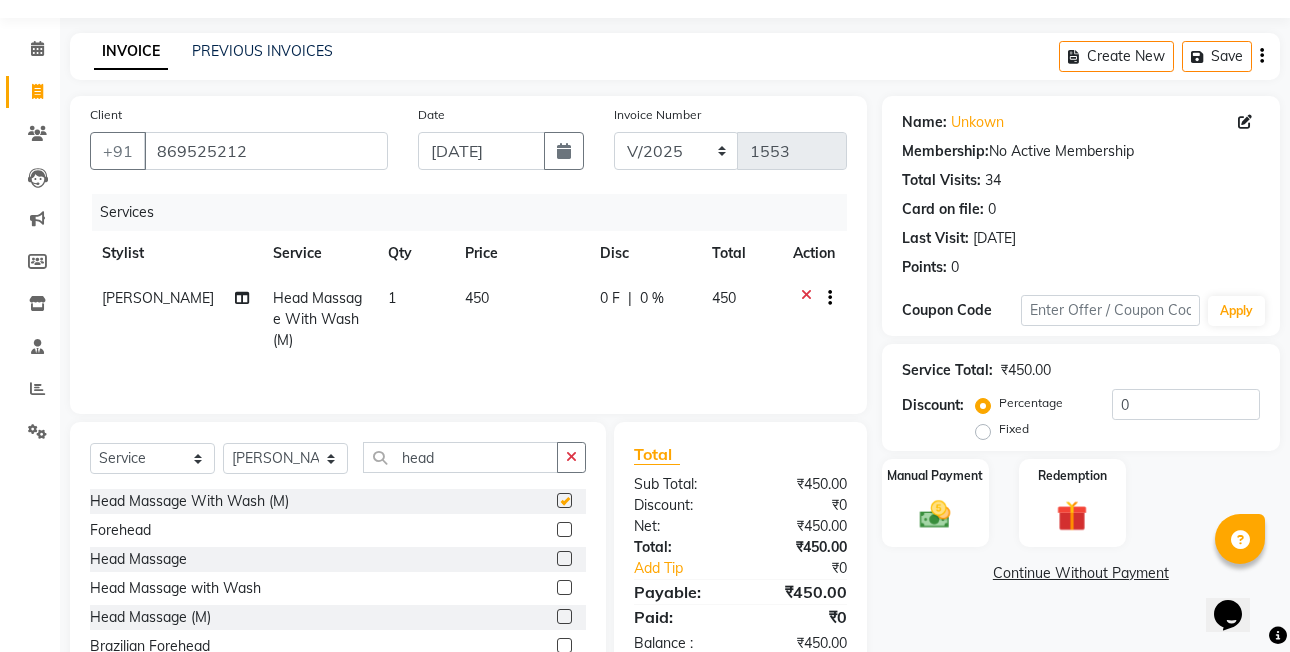 checkbox on "false" 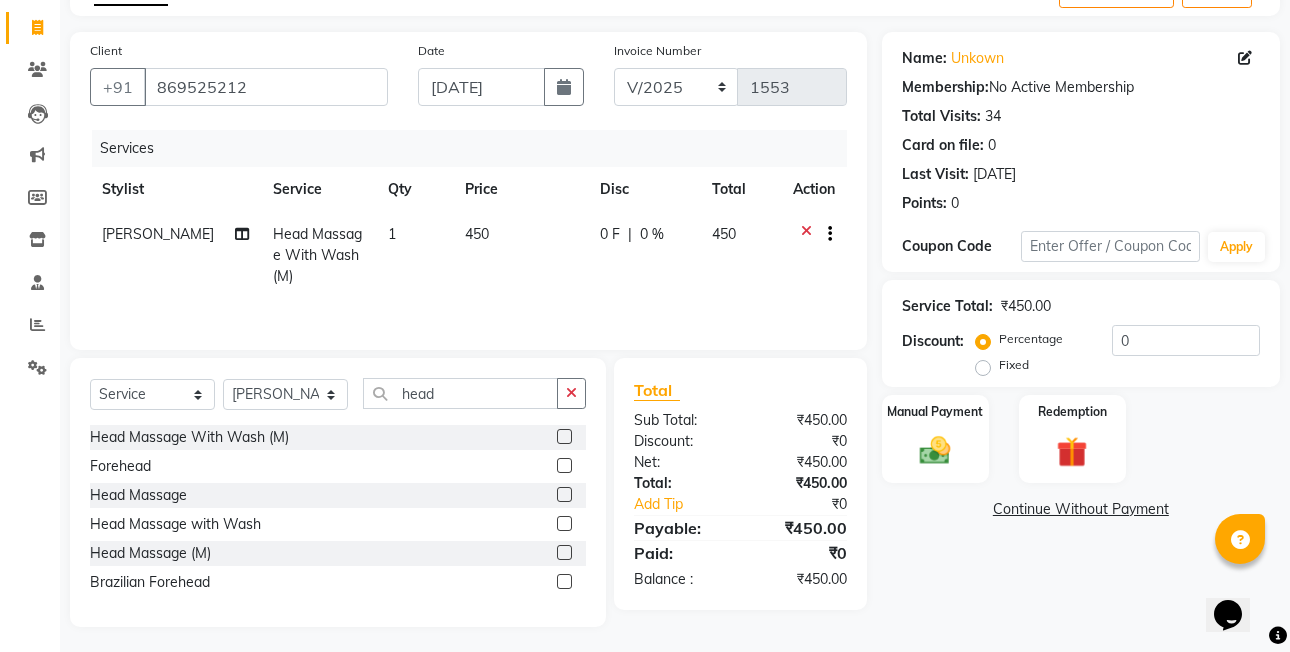 scroll, scrollTop: 123, scrollLeft: 0, axis: vertical 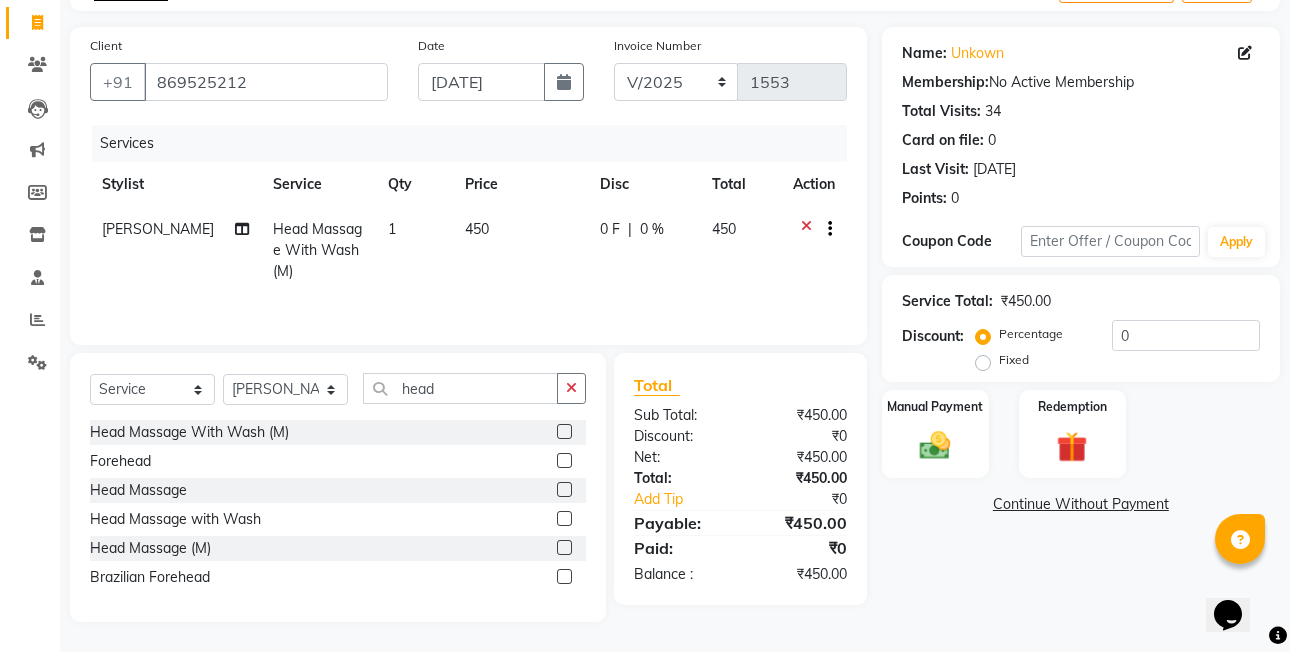 click on "Fixed" 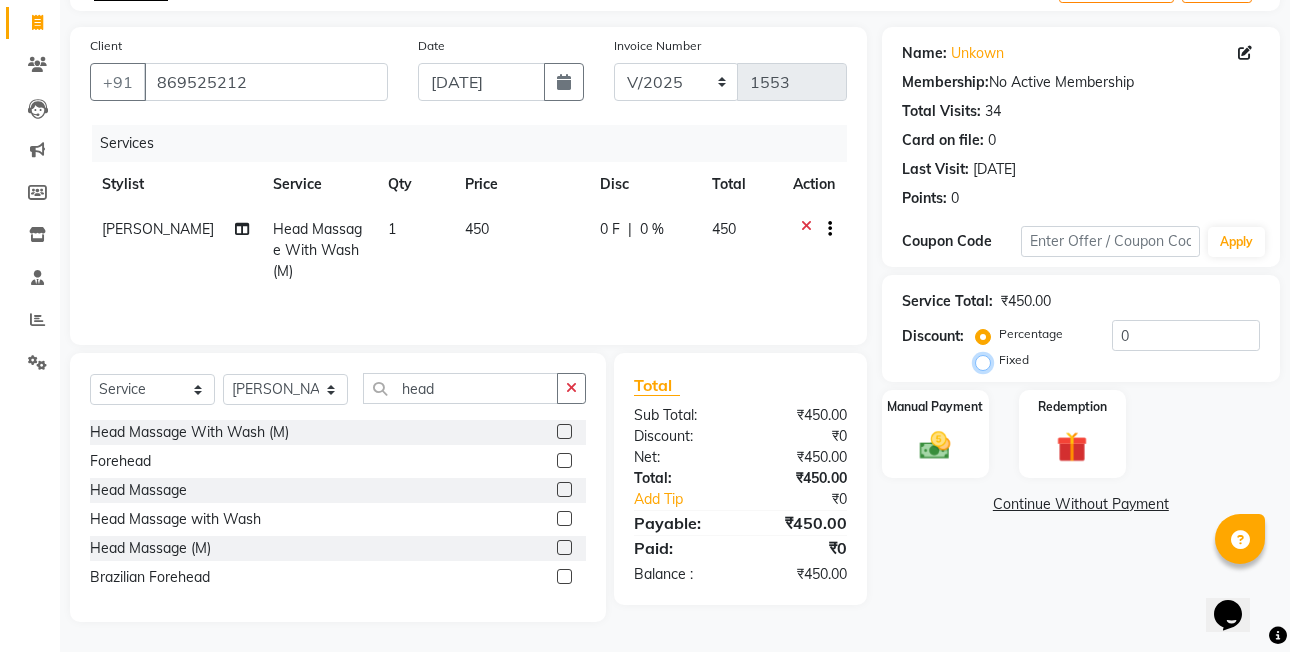 click on "Fixed" at bounding box center [987, 360] 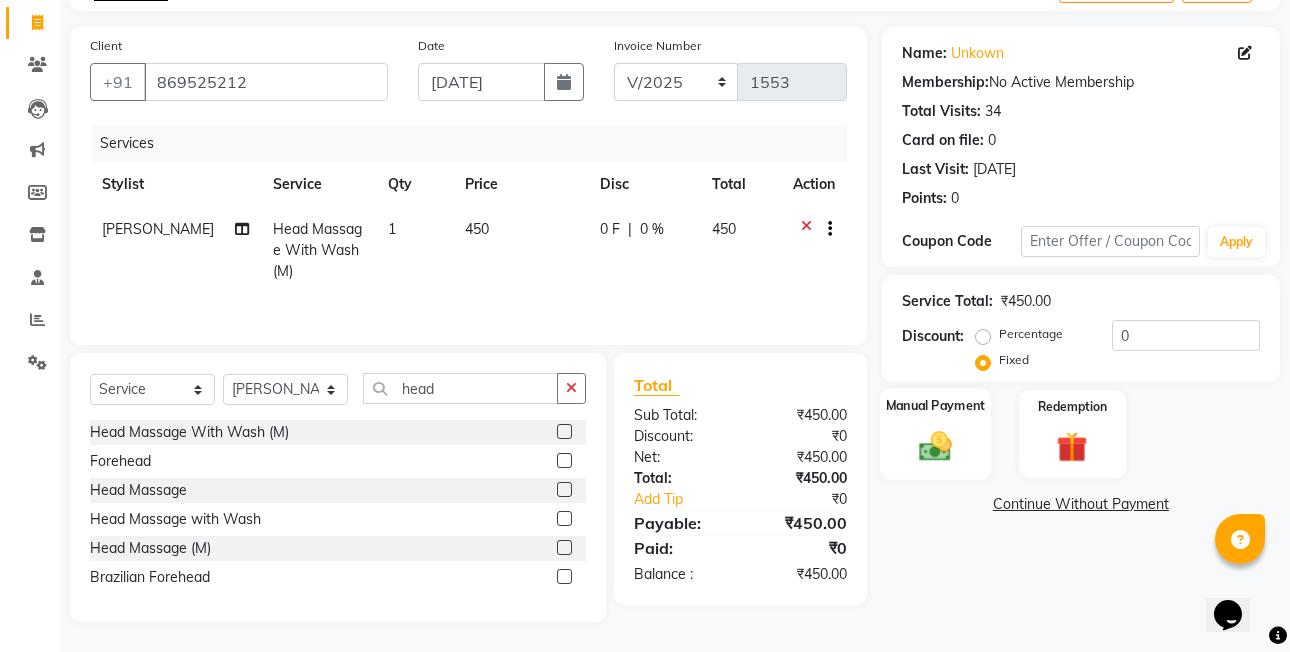 click 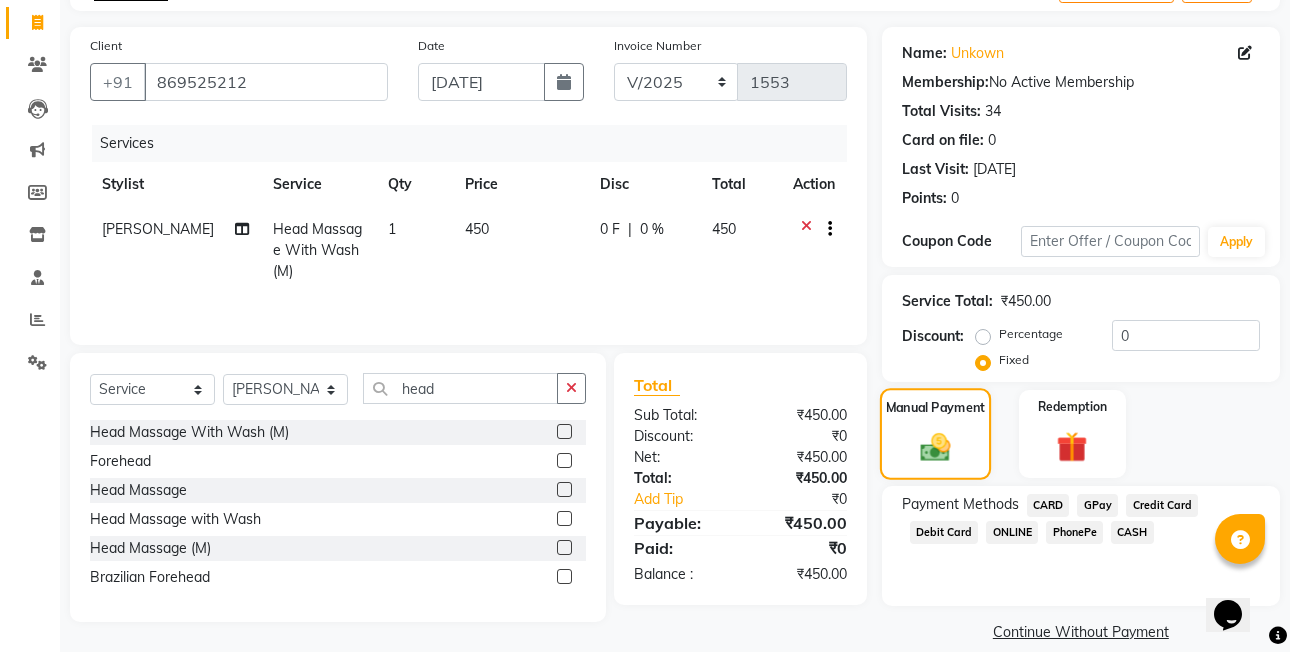 scroll, scrollTop: 148, scrollLeft: 0, axis: vertical 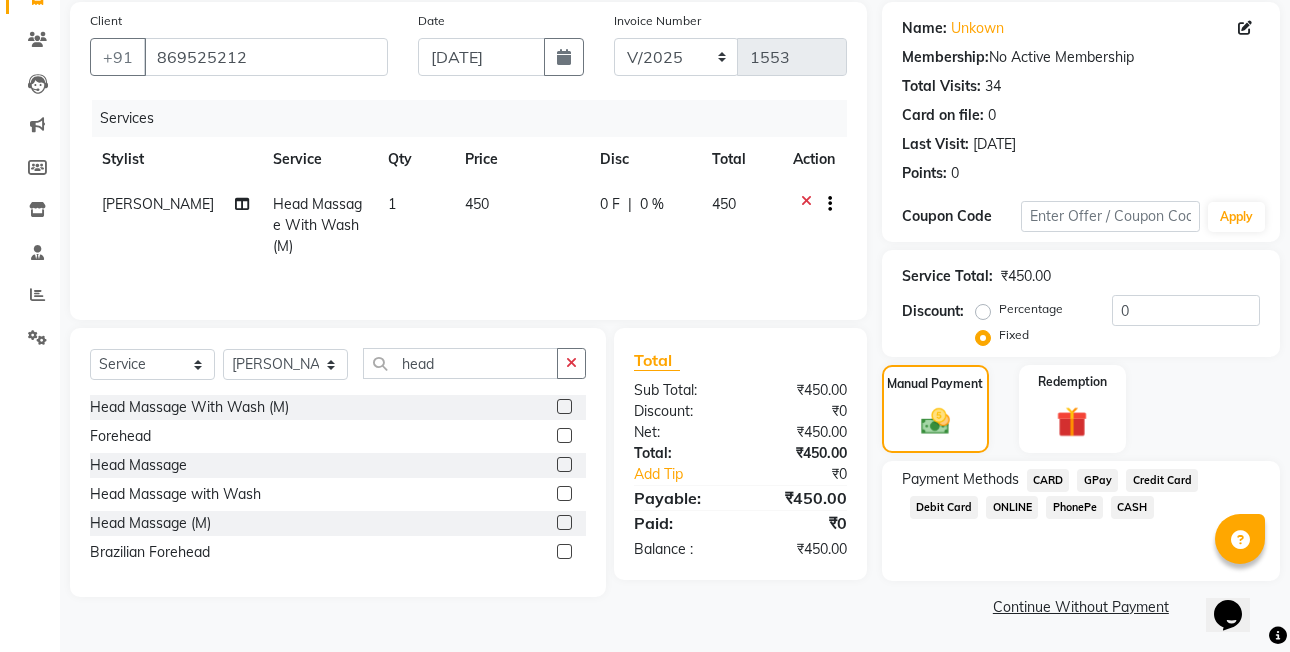 click on "PhonePe" 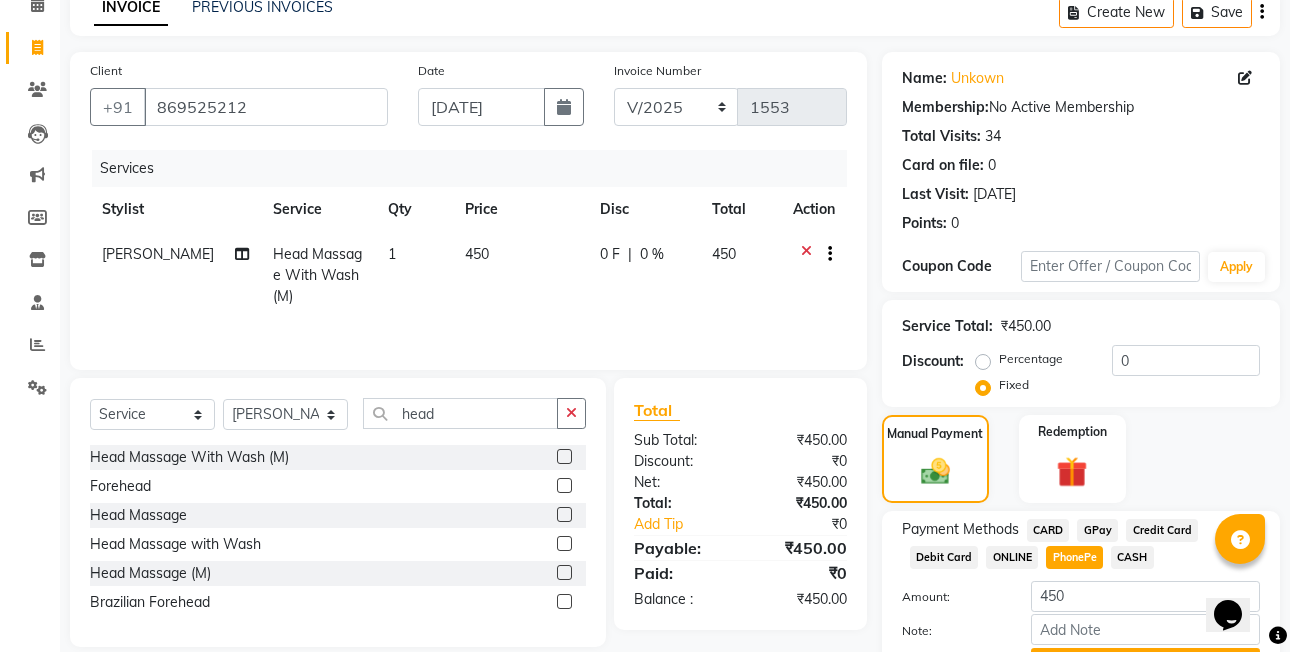 scroll, scrollTop: 204, scrollLeft: 0, axis: vertical 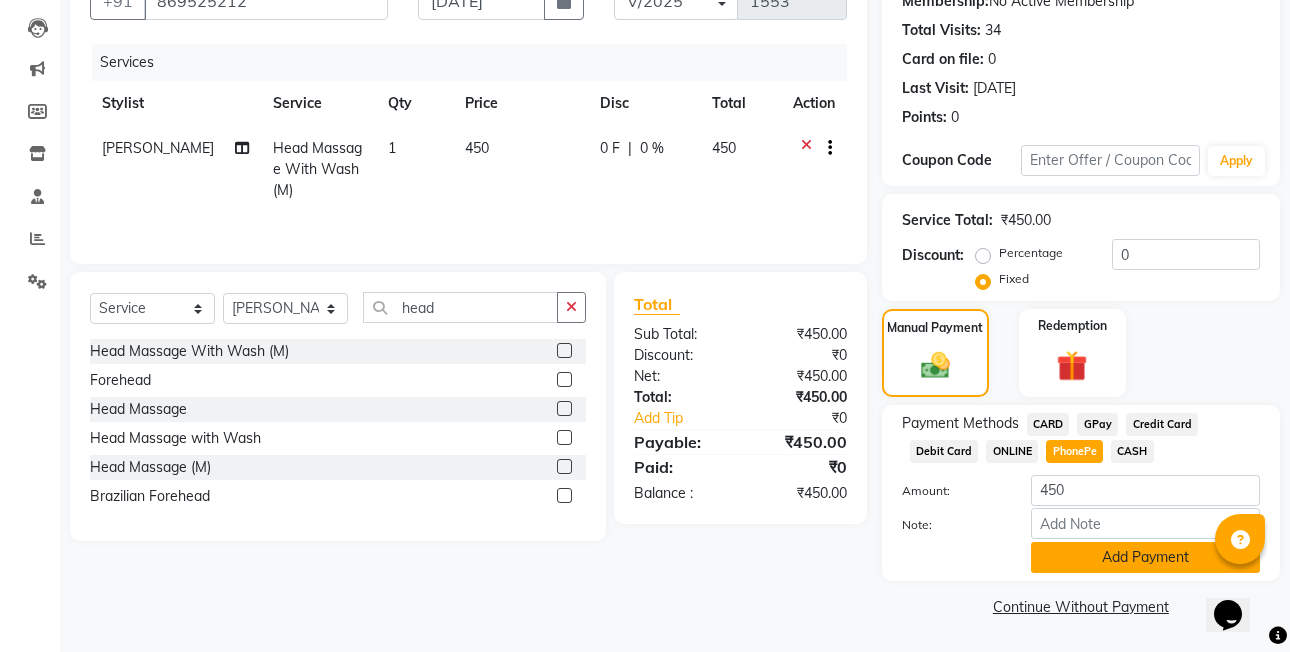 click on "Add Payment" 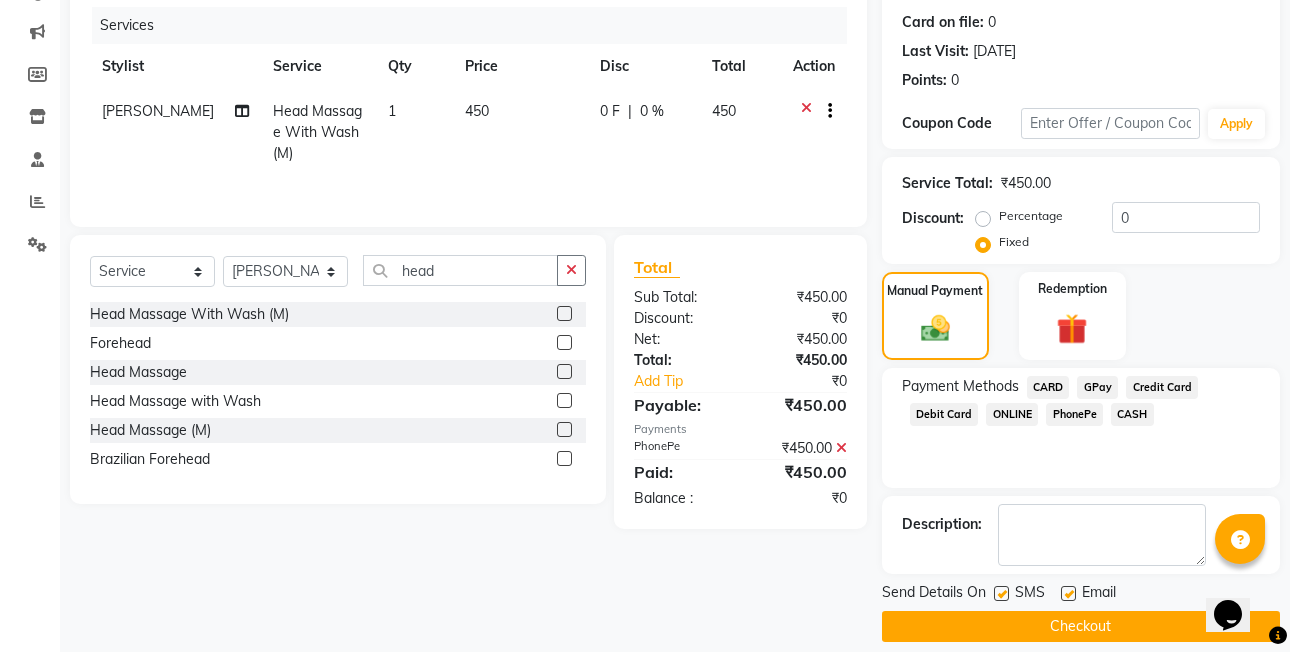 scroll, scrollTop: 261, scrollLeft: 0, axis: vertical 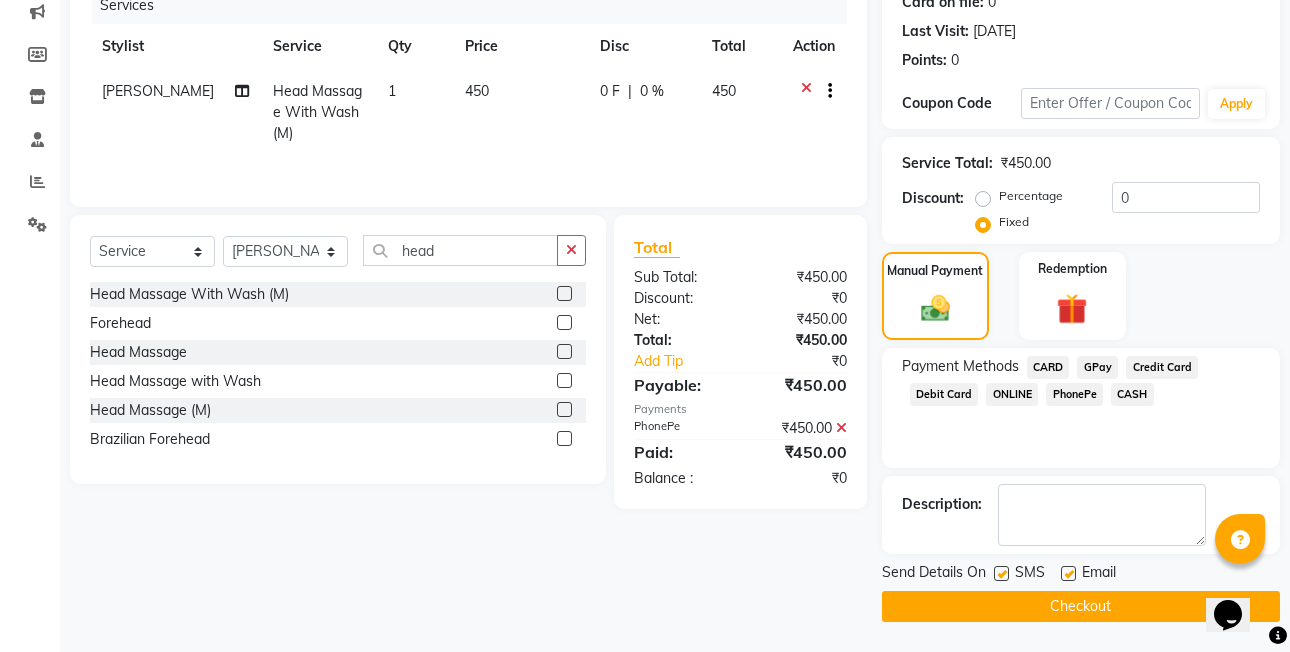 click on "Checkout" 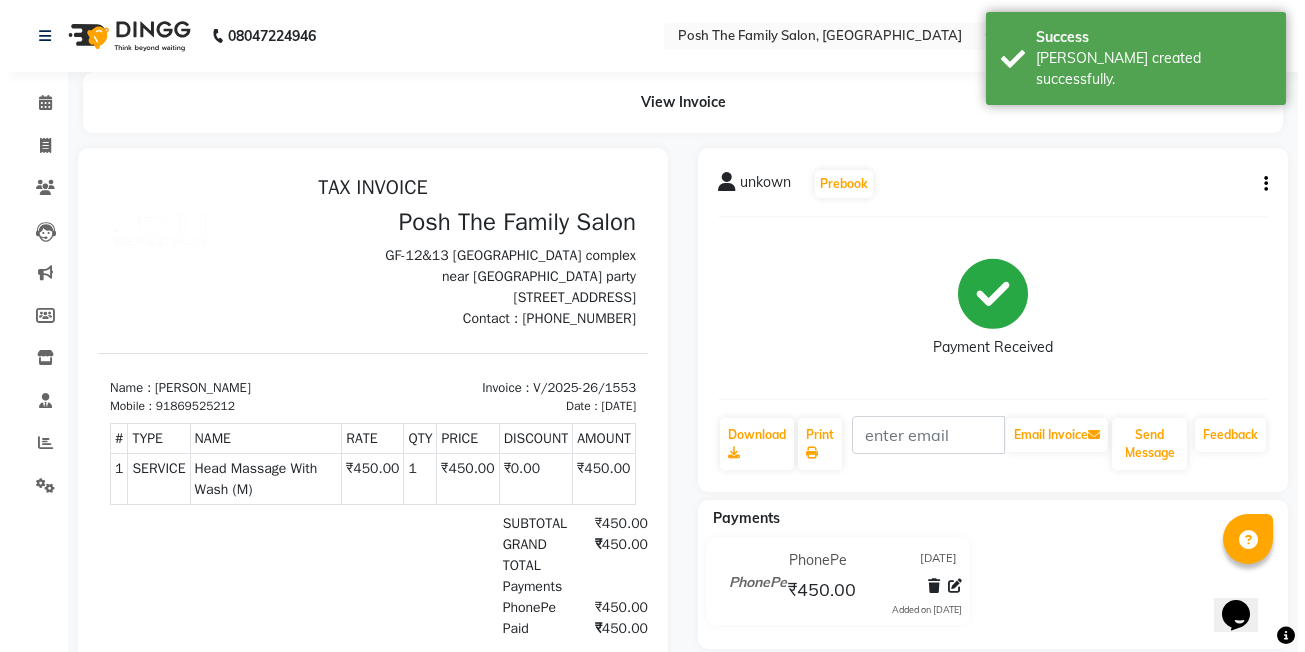 scroll, scrollTop: 0, scrollLeft: 0, axis: both 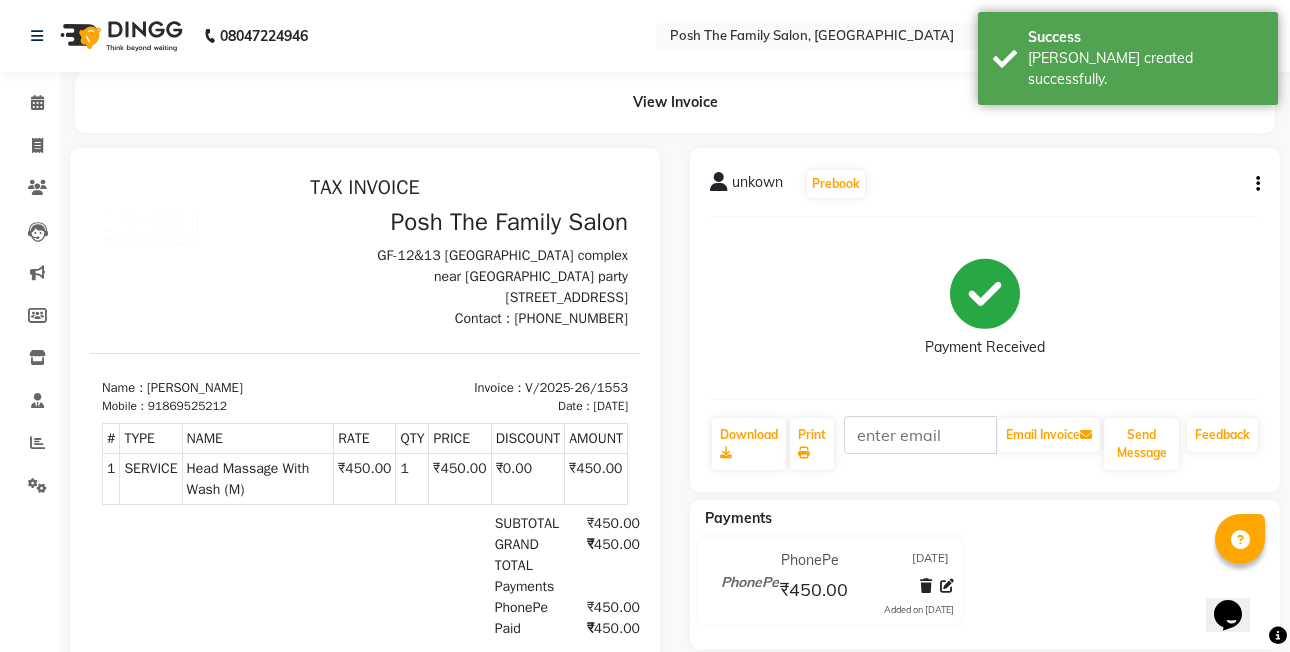 click 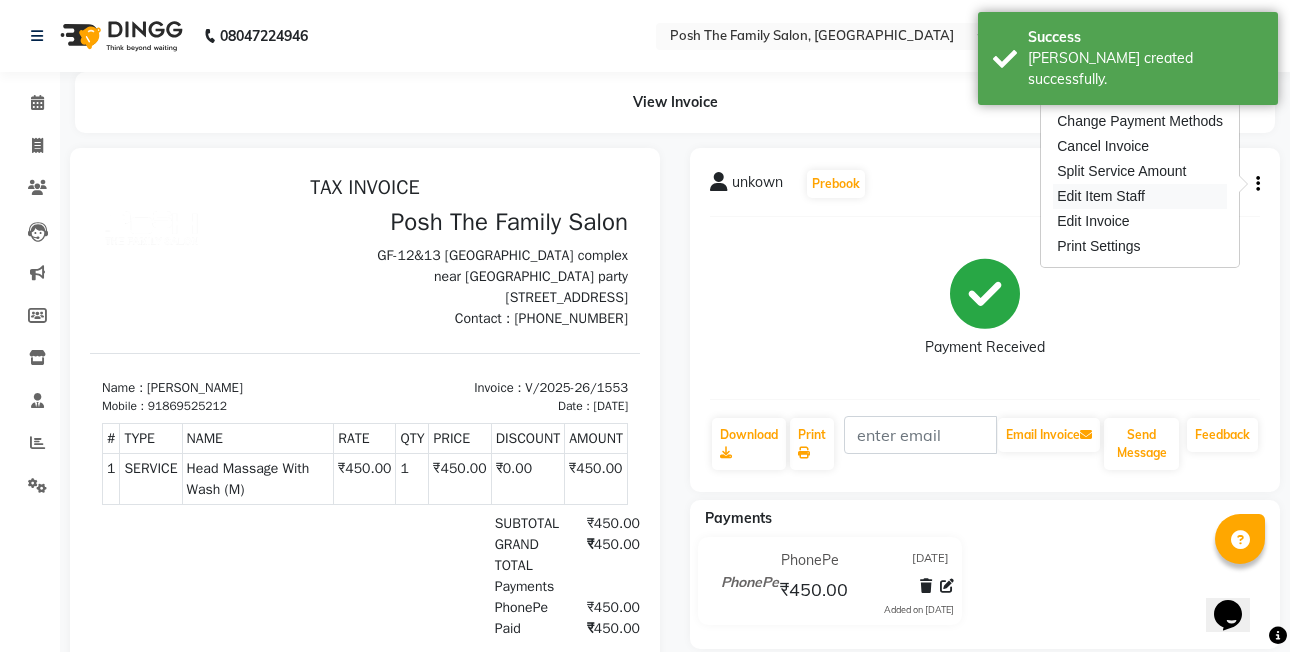 click on "Edit Item Staff" at bounding box center (1140, 196) 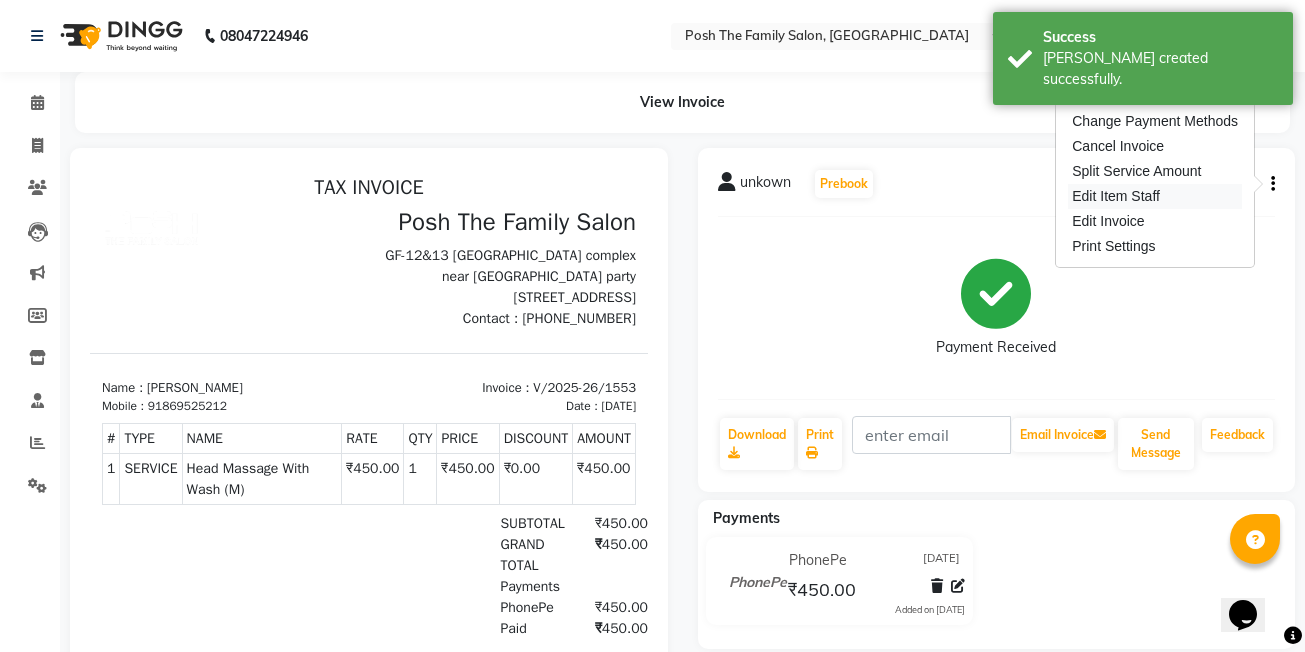 select on "59570" 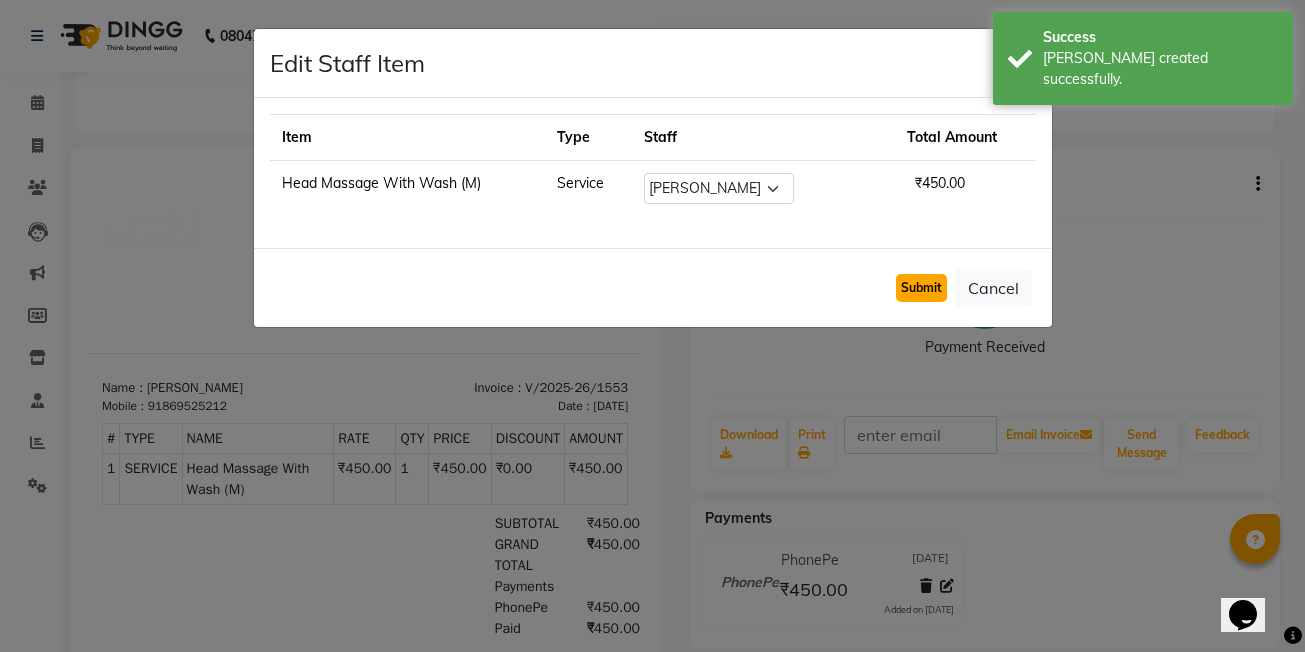 click on "Submit" 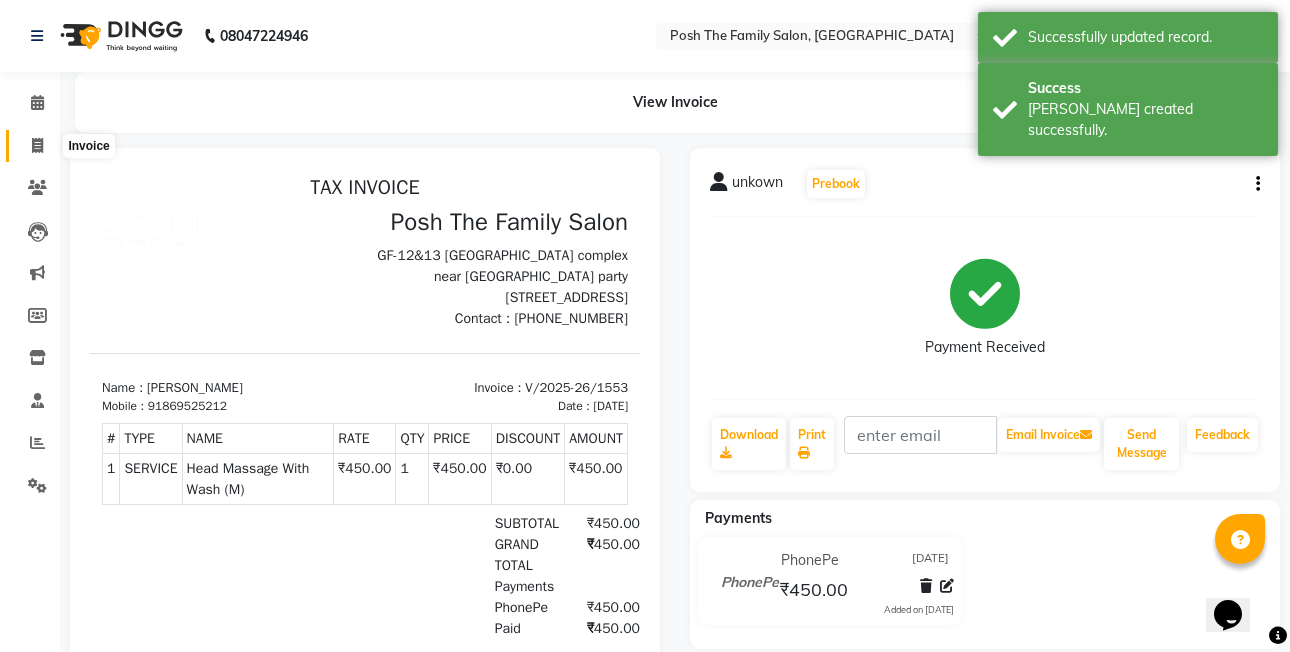 click 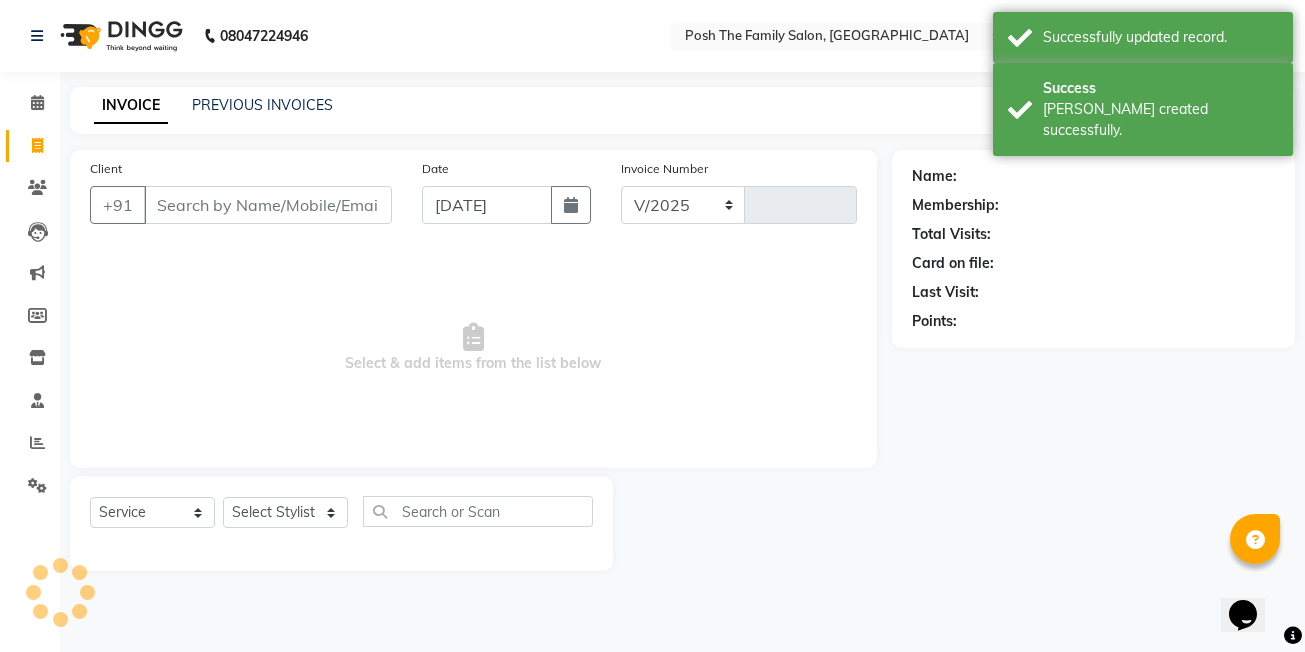 select on "6199" 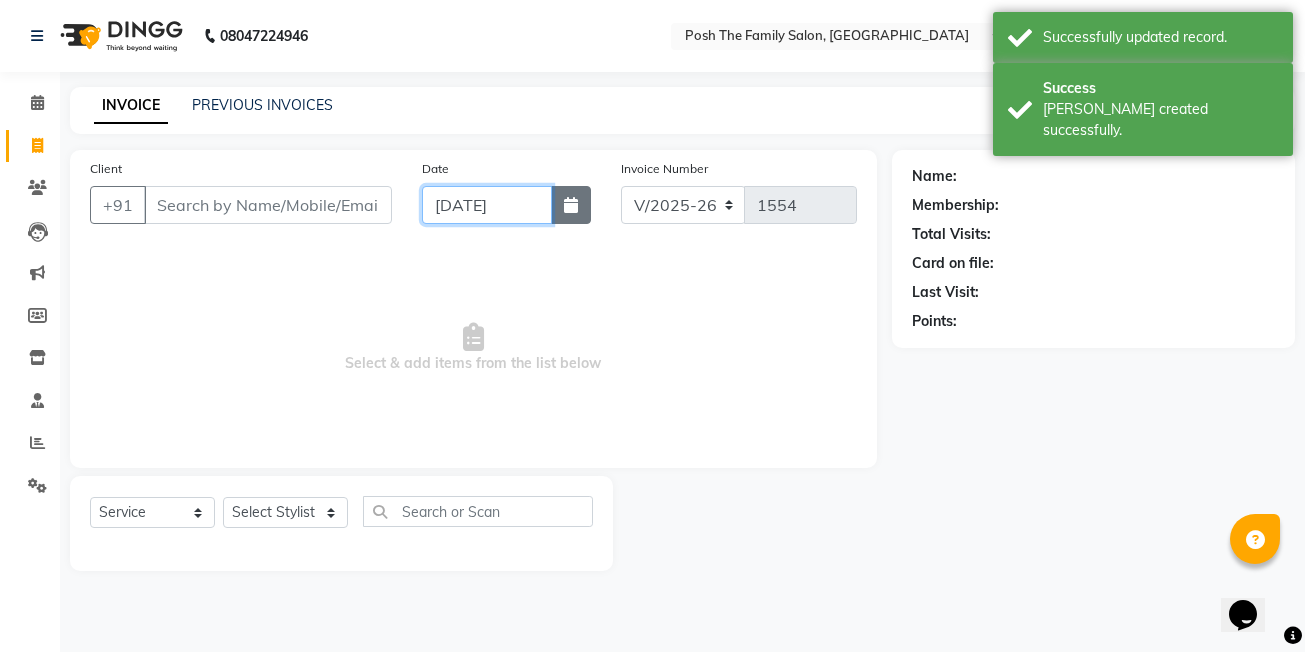 click on "[DATE]" 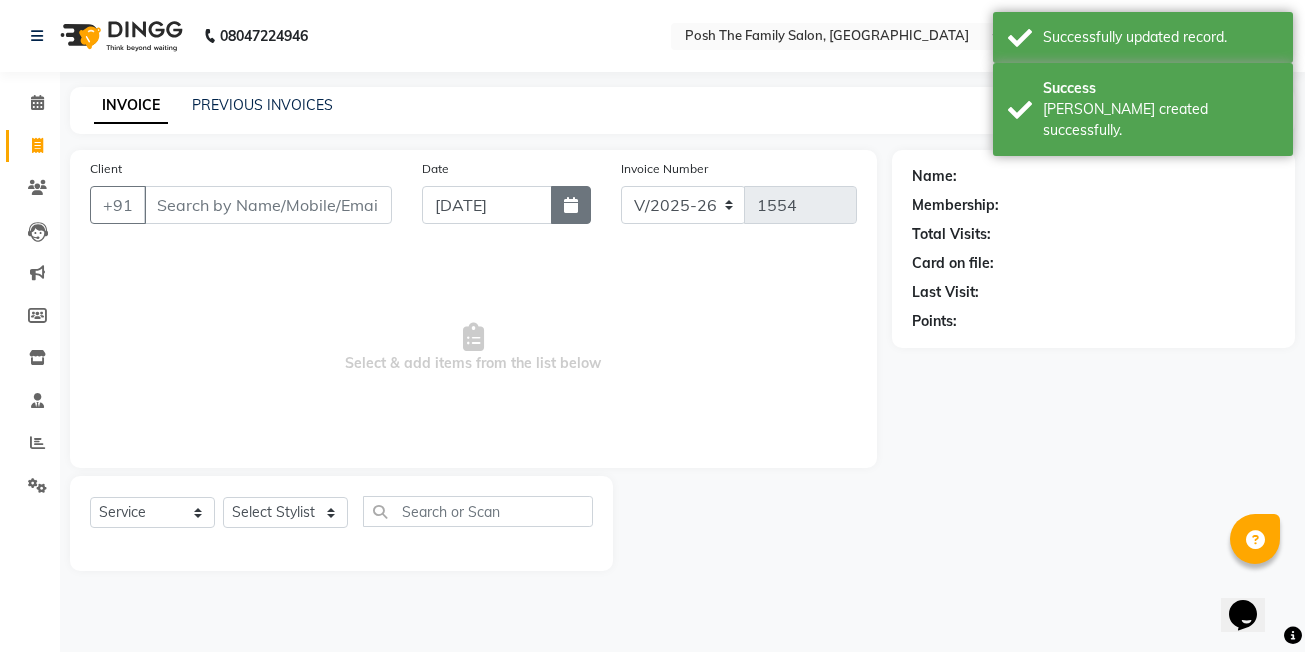 click 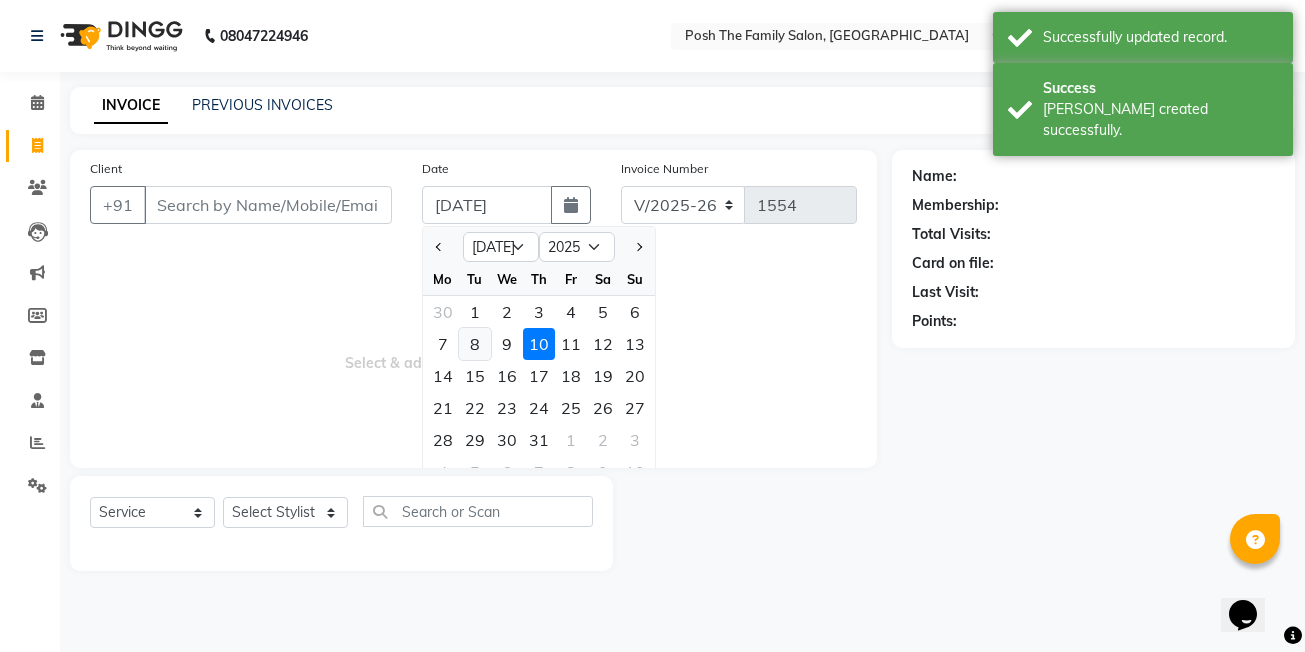 click on "8" 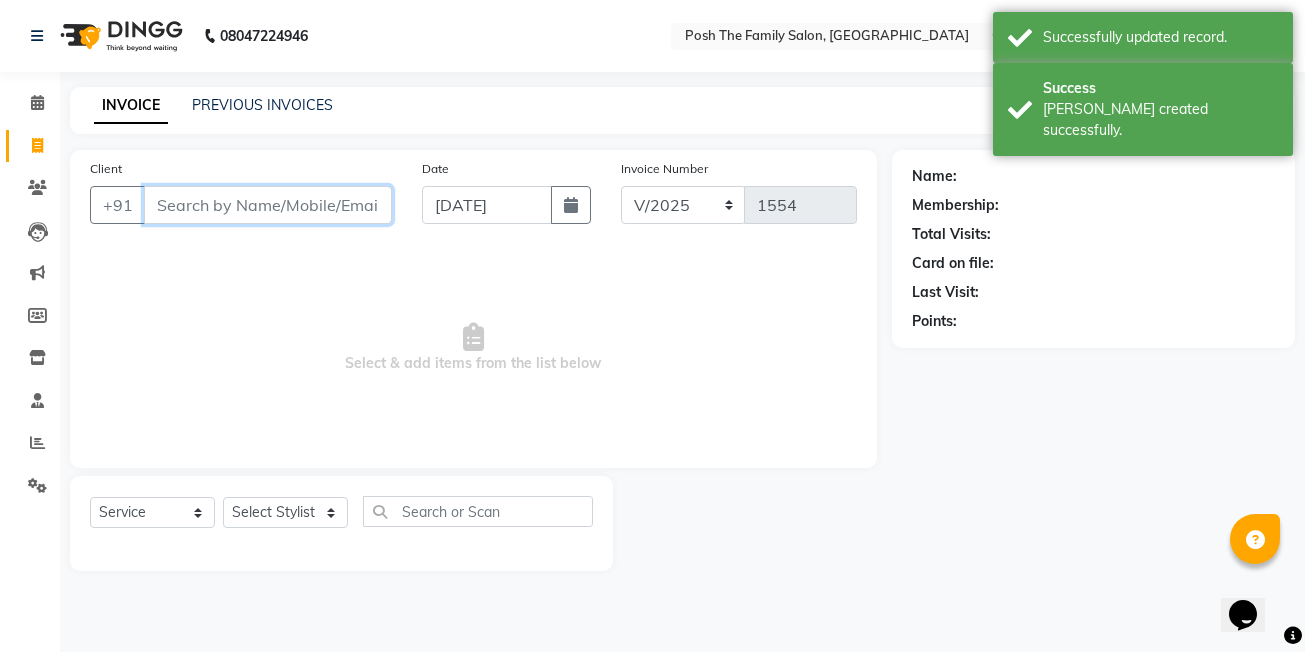 click on "Client" at bounding box center [268, 205] 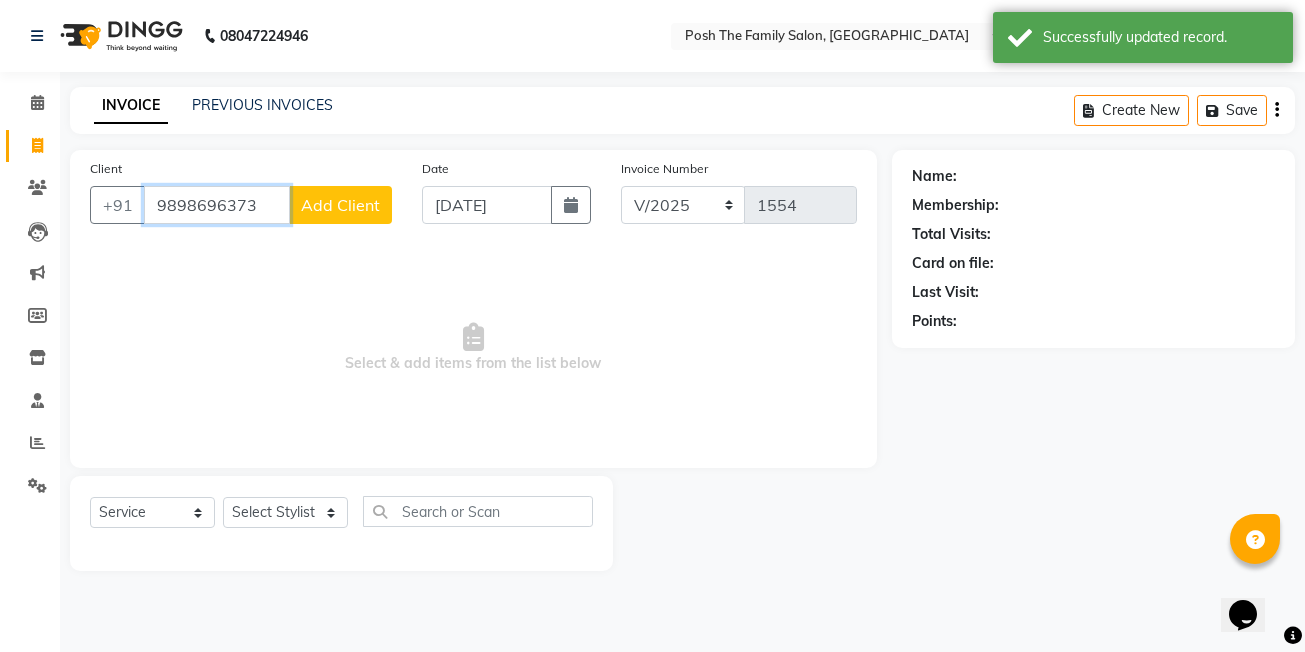 type on "9898696373" 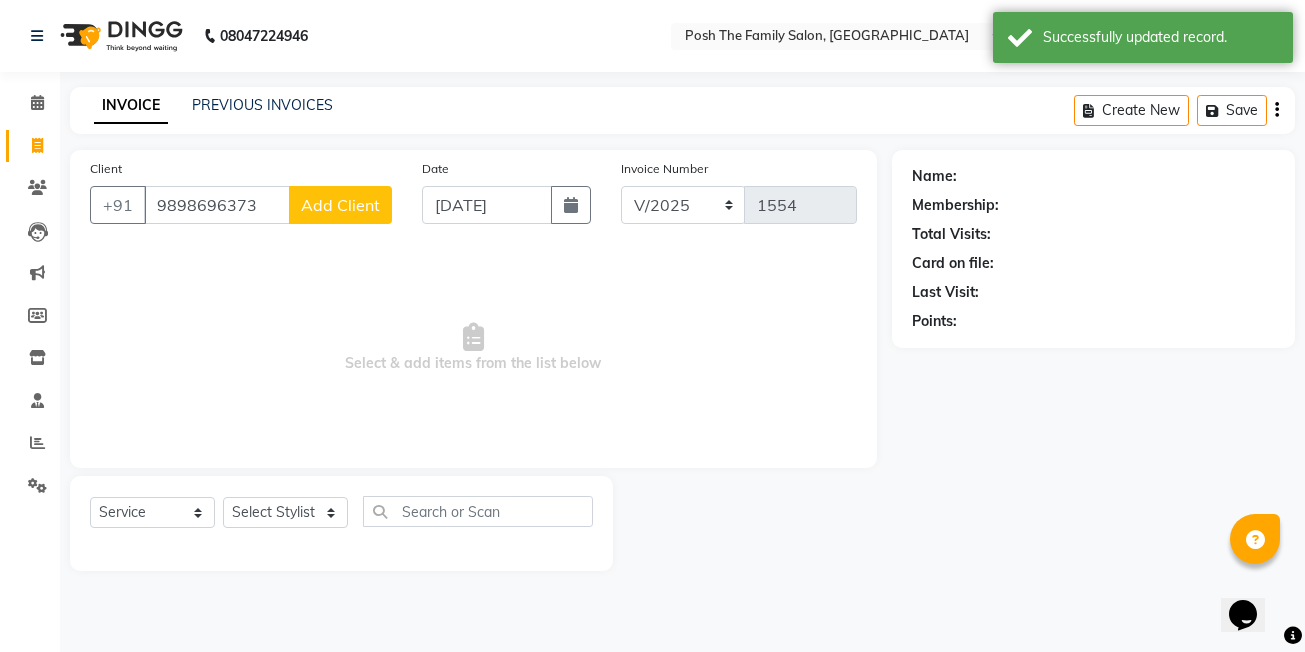click on "Add Client" 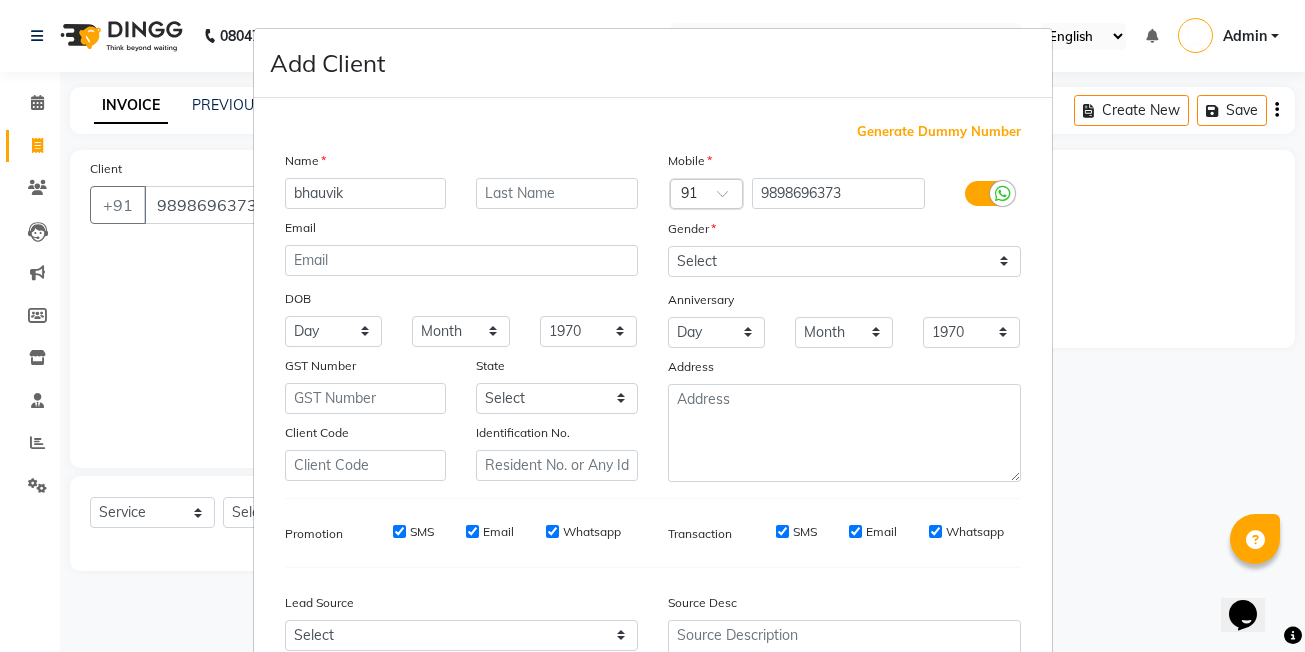 type on "bhauvik" 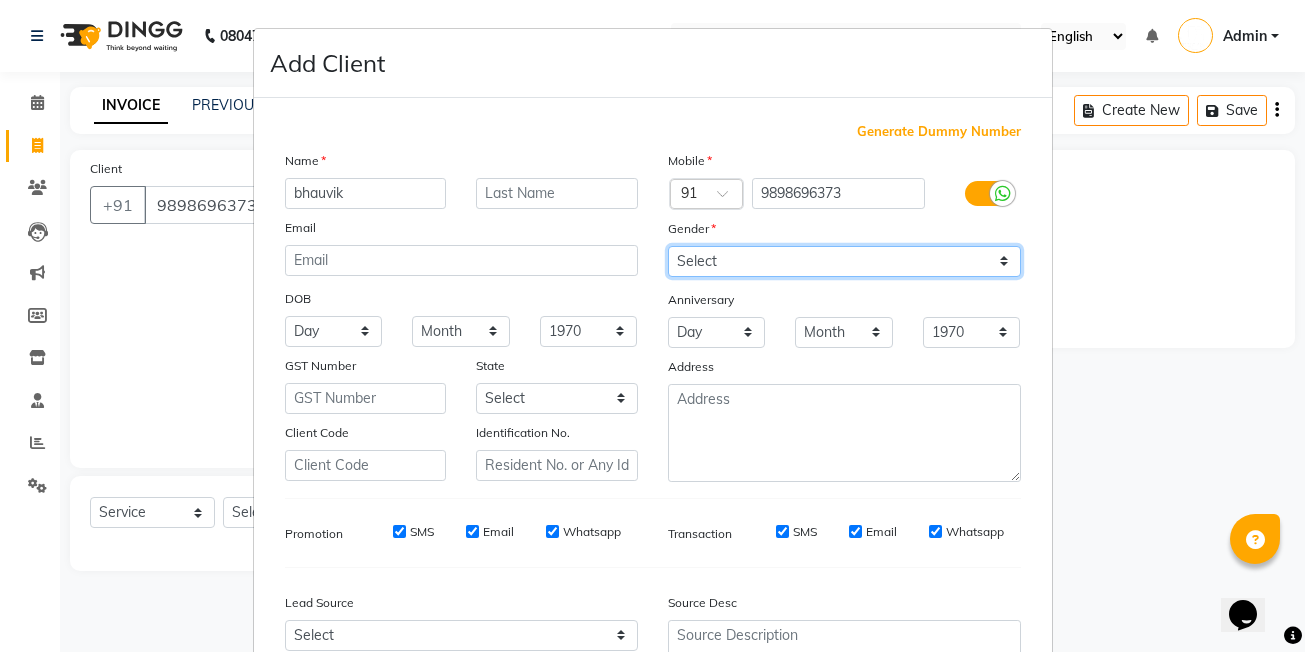 click on "Select Male Female Other Prefer Not To Say" at bounding box center [844, 261] 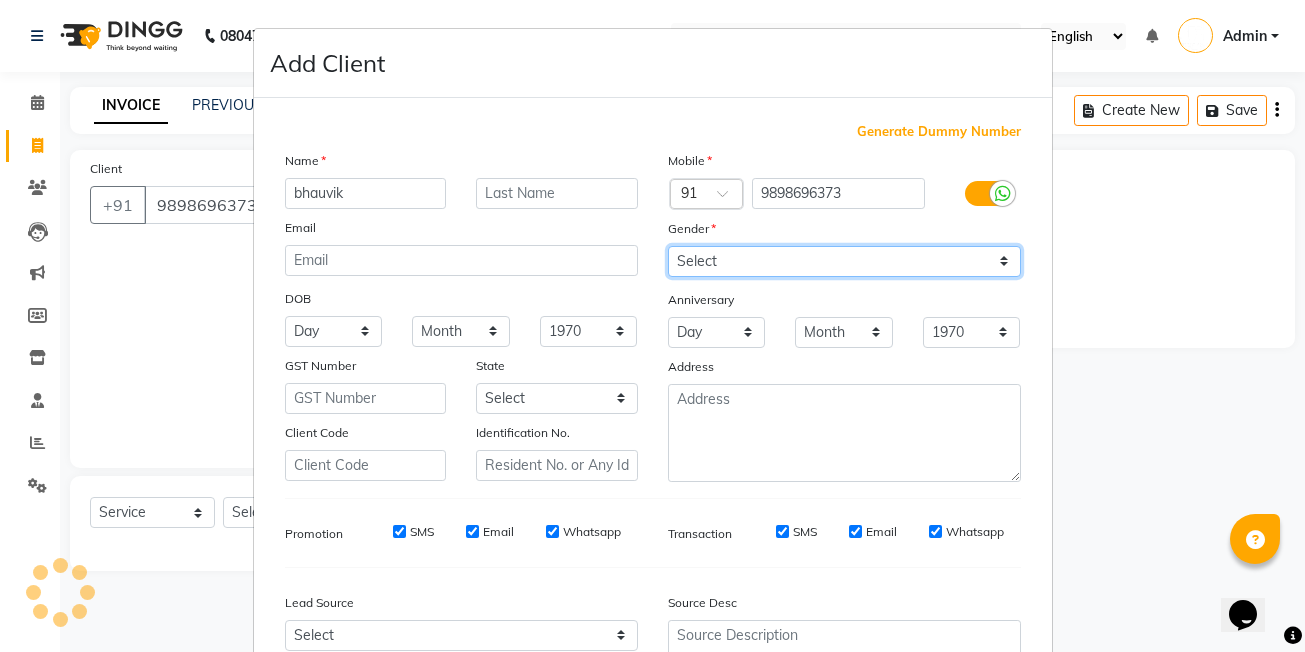 select on "male" 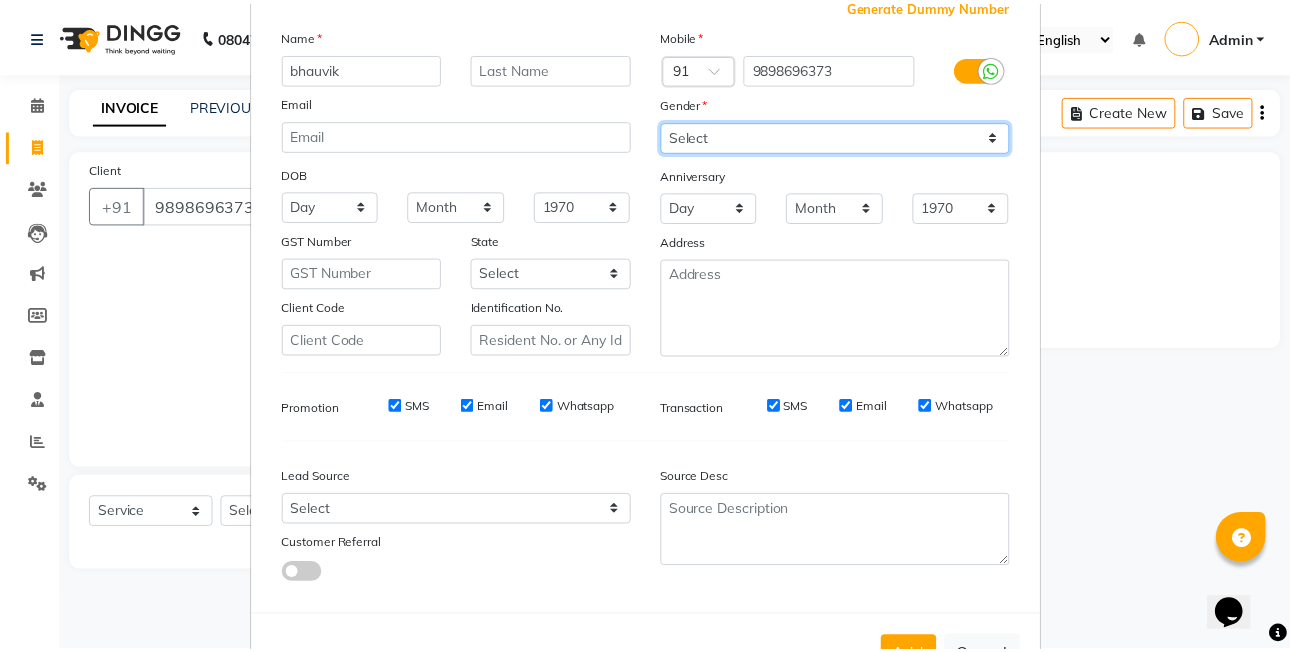 scroll, scrollTop: 197, scrollLeft: 0, axis: vertical 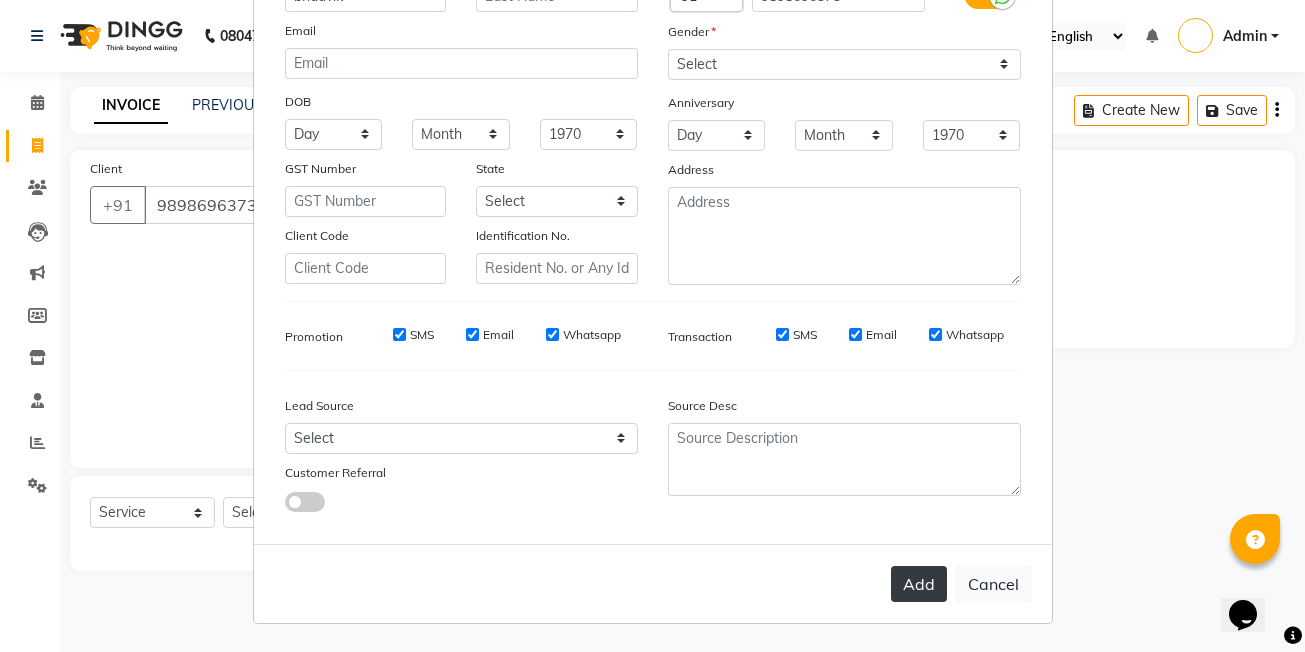 click on "Add" at bounding box center [919, 584] 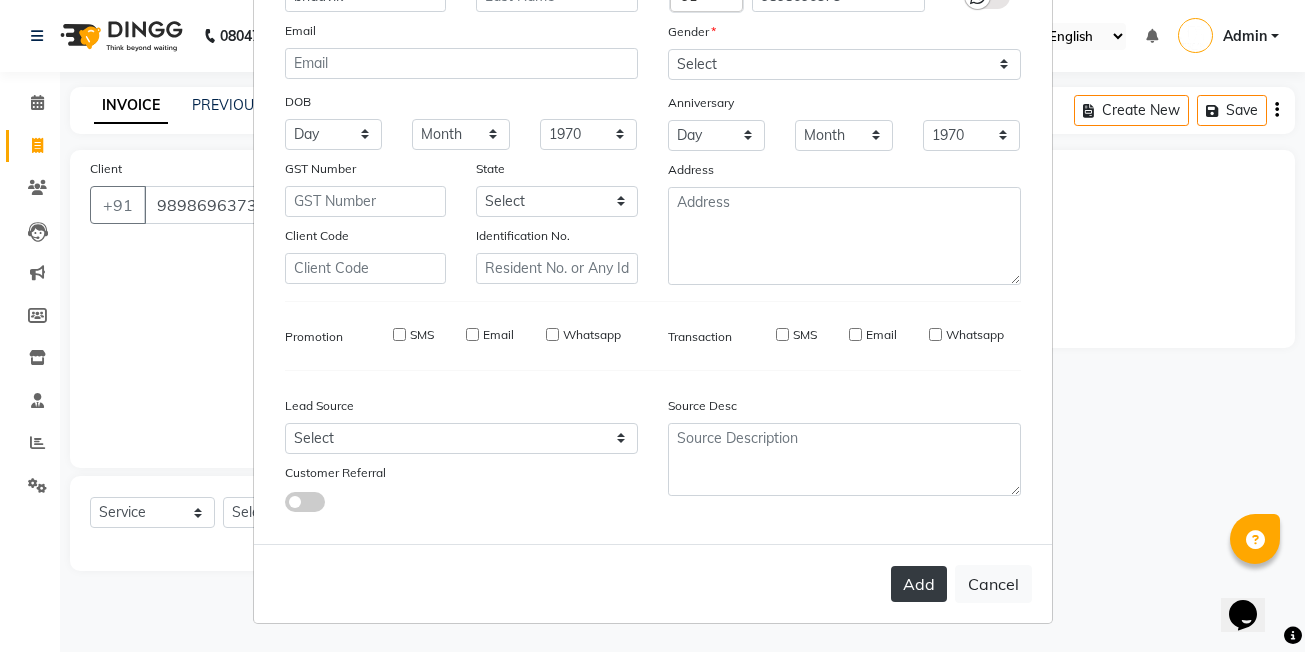 type 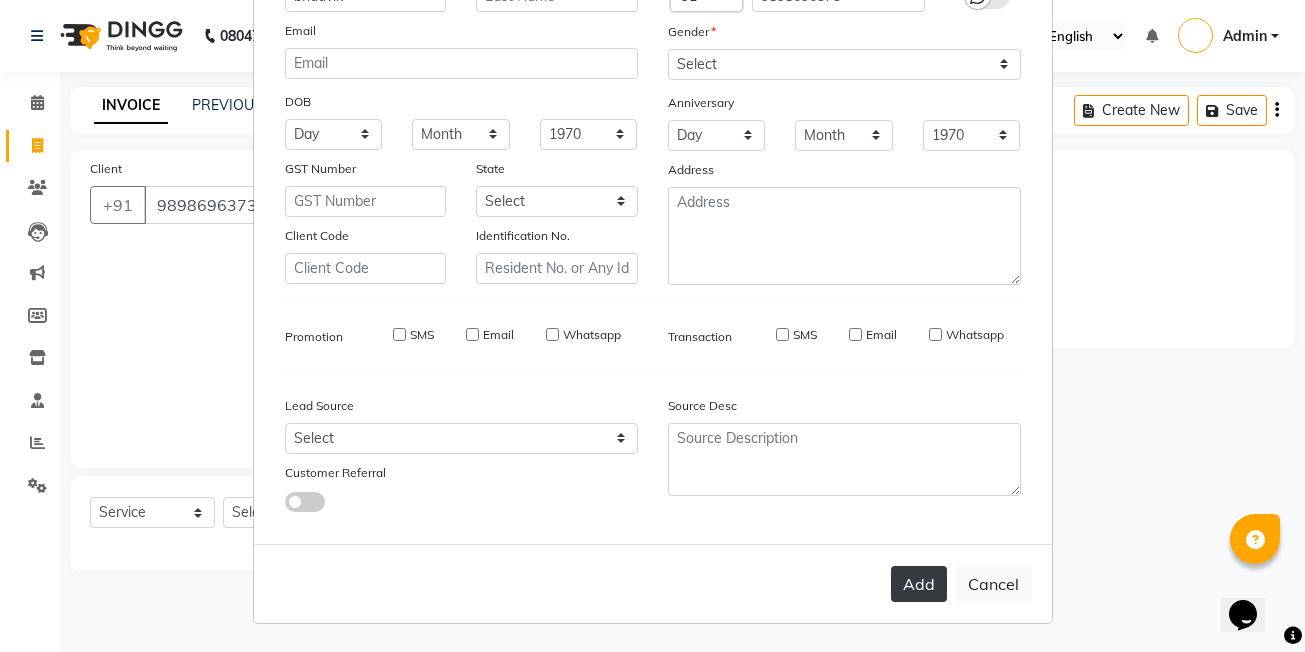 select 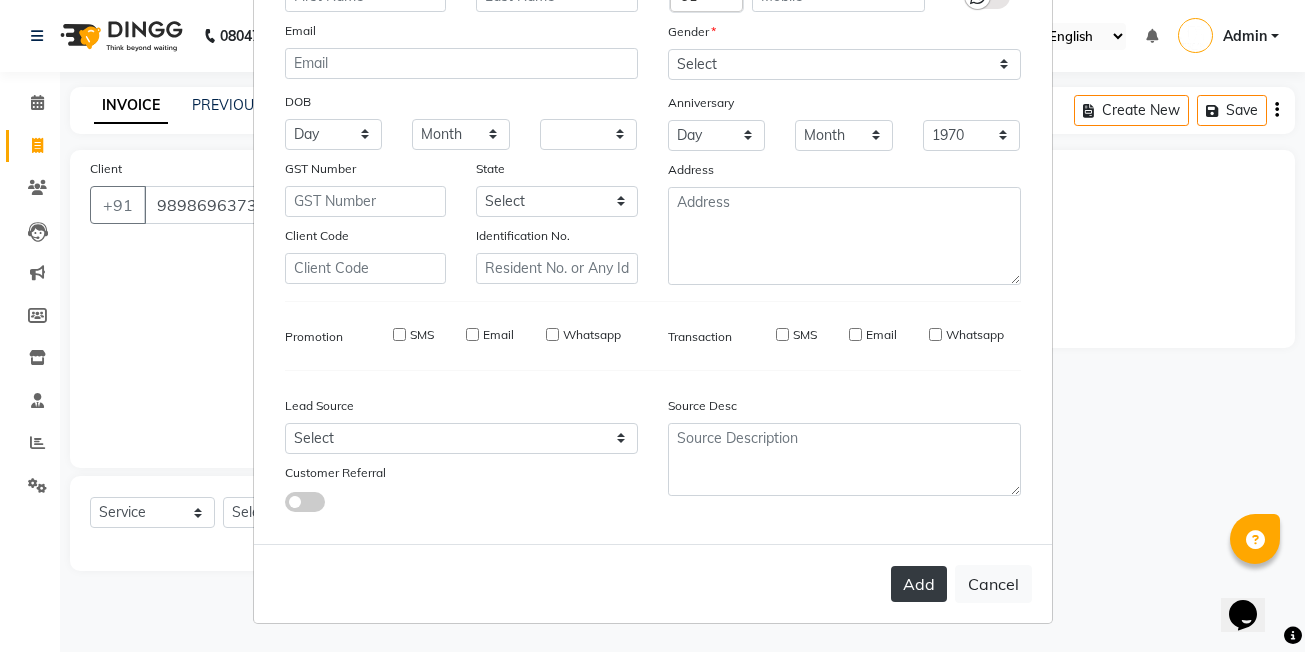 select 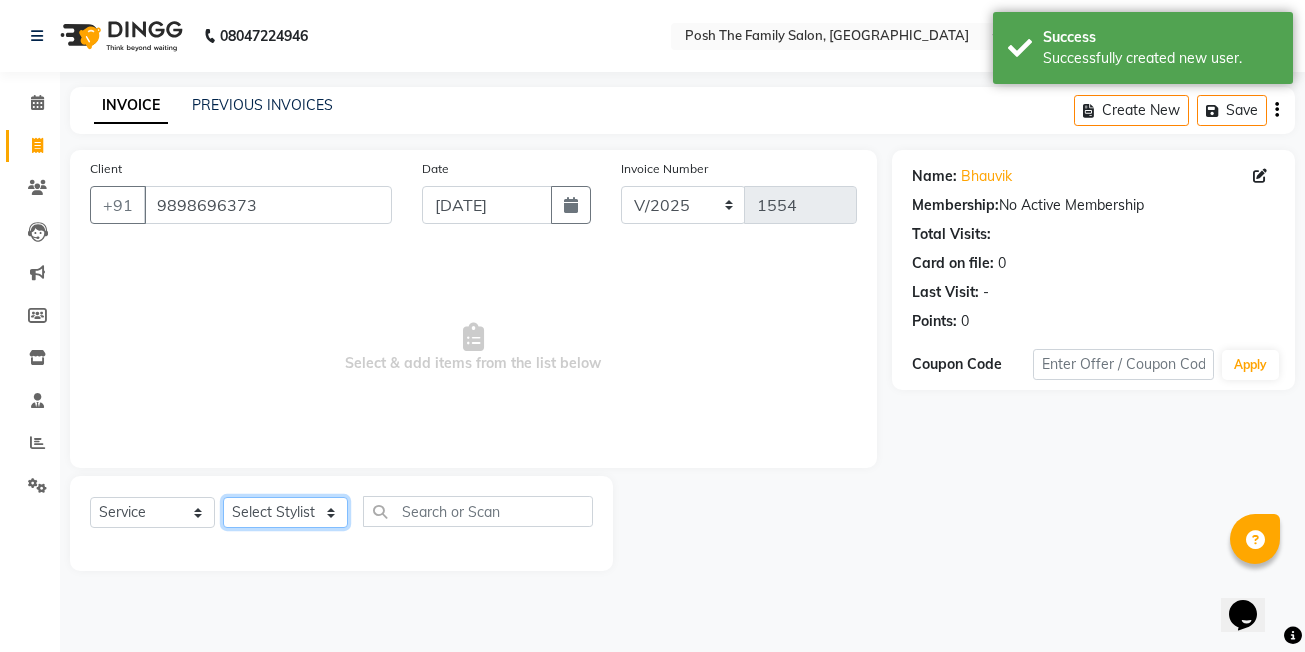 click on "Select Stylist [PERSON_NAME] [PERSON_NAME] VRMA [PERSON_NAME]  [PERSON_NAME] [PERSON_NAME] [PERSON_NAME] [PERSON_NAME] (OWNER) POSH [PERSON_NAME] [PERSON_NAME] [PERSON_NAME]  [PERSON_NAME] [PERSON_NAME] [PERSON_NAME]" 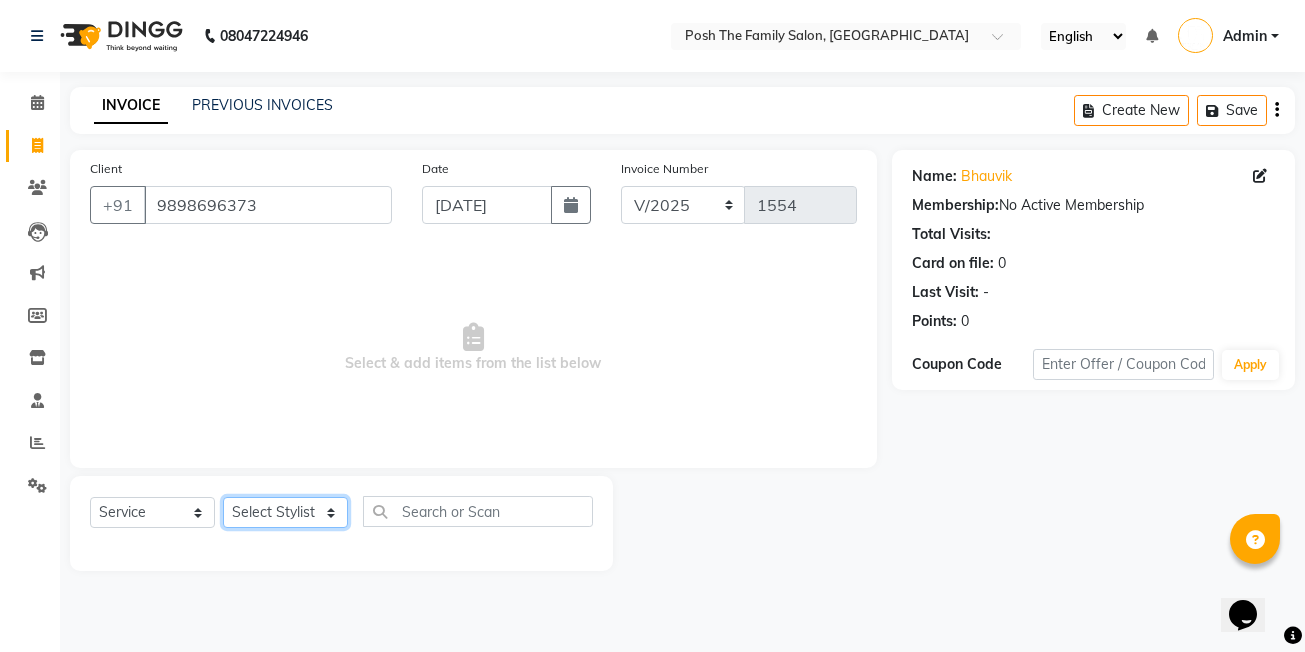 select on "71170" 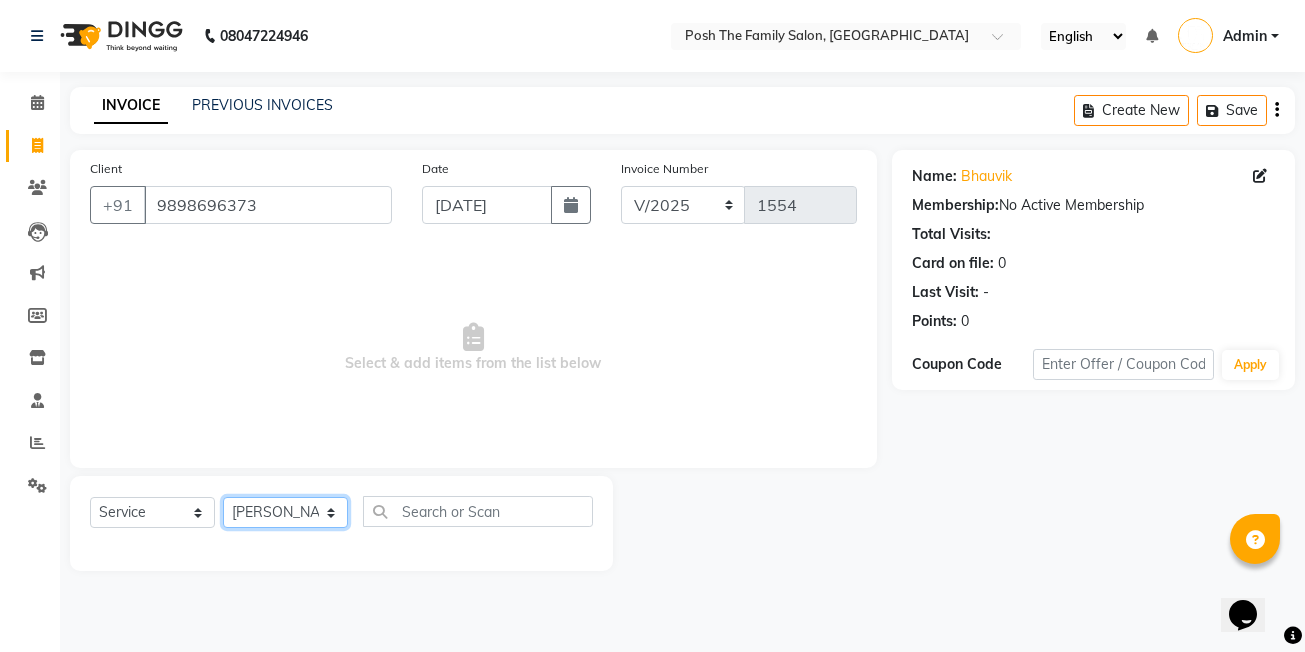 click on "Select Stylist [PERSON_NAME] [PERSON_NAME] VRMA [PERSON_NAME]  [PERSON_NAME] [PERSON_NAME] [PERSON_NAME] [PERSON_NAME] (OWNER) POSH [PERSON_NAME] [PERSON_NAME] [PERSON_NAME]  [PERSON_NAME] [PERSON_NAME] [PERSON_NAME]" 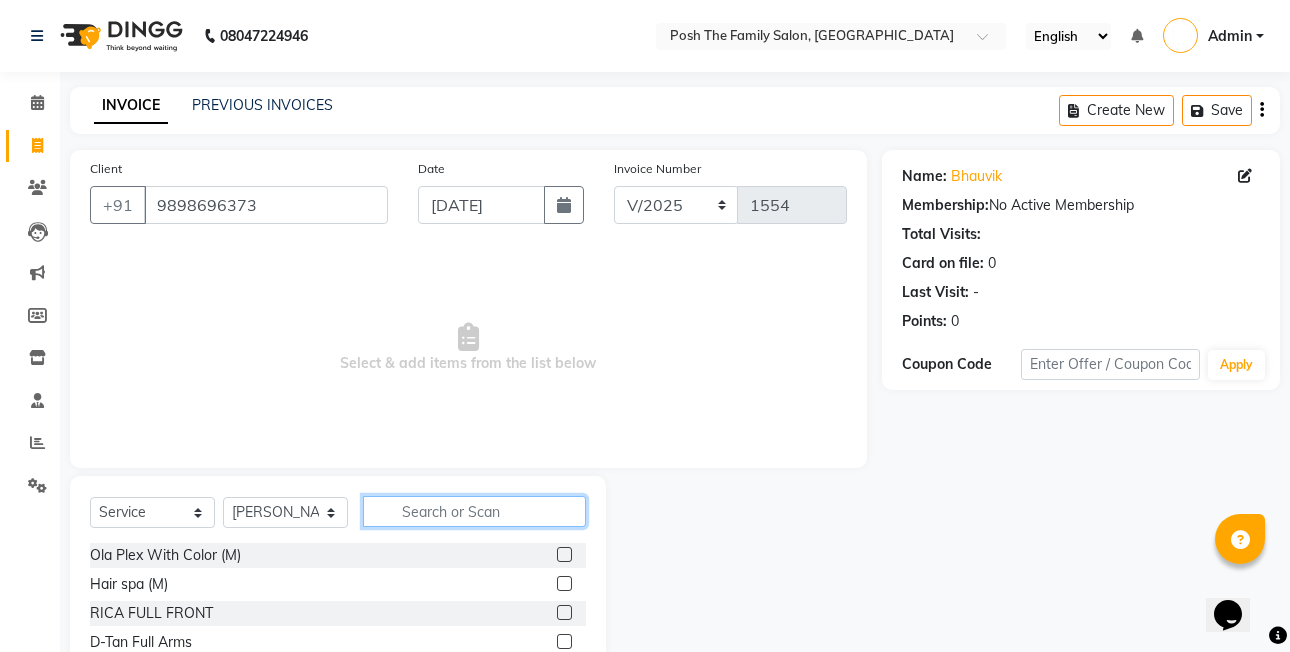 click 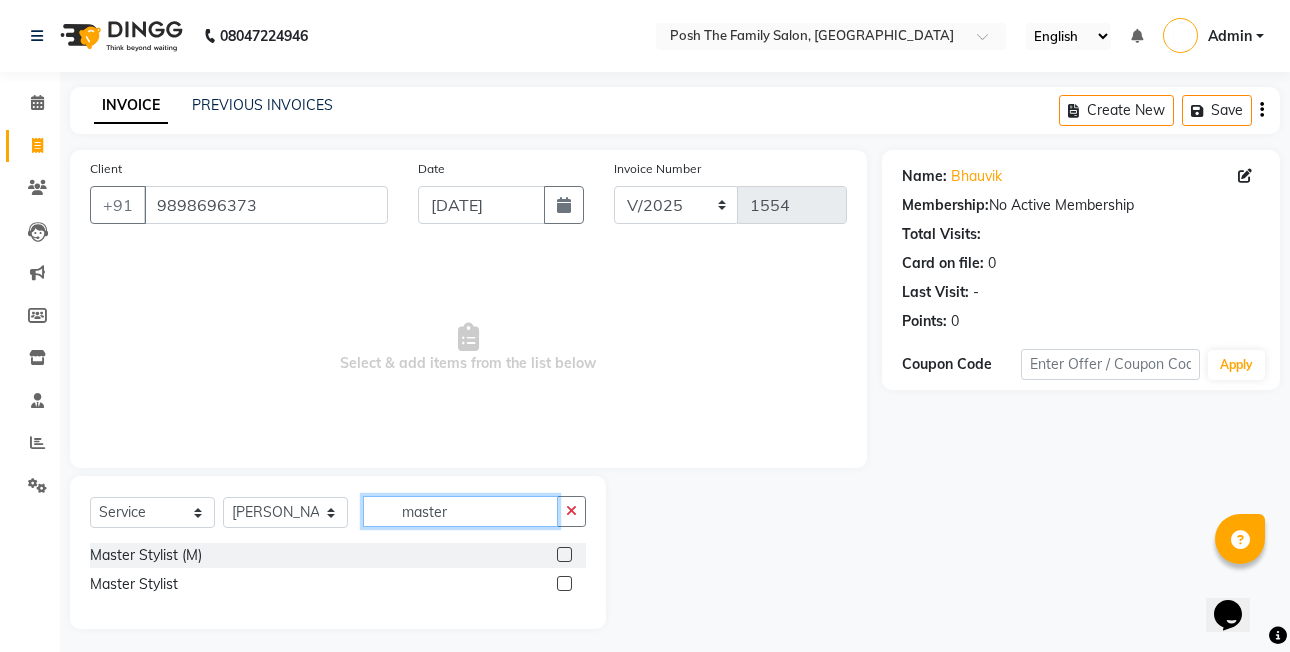 type on "master" 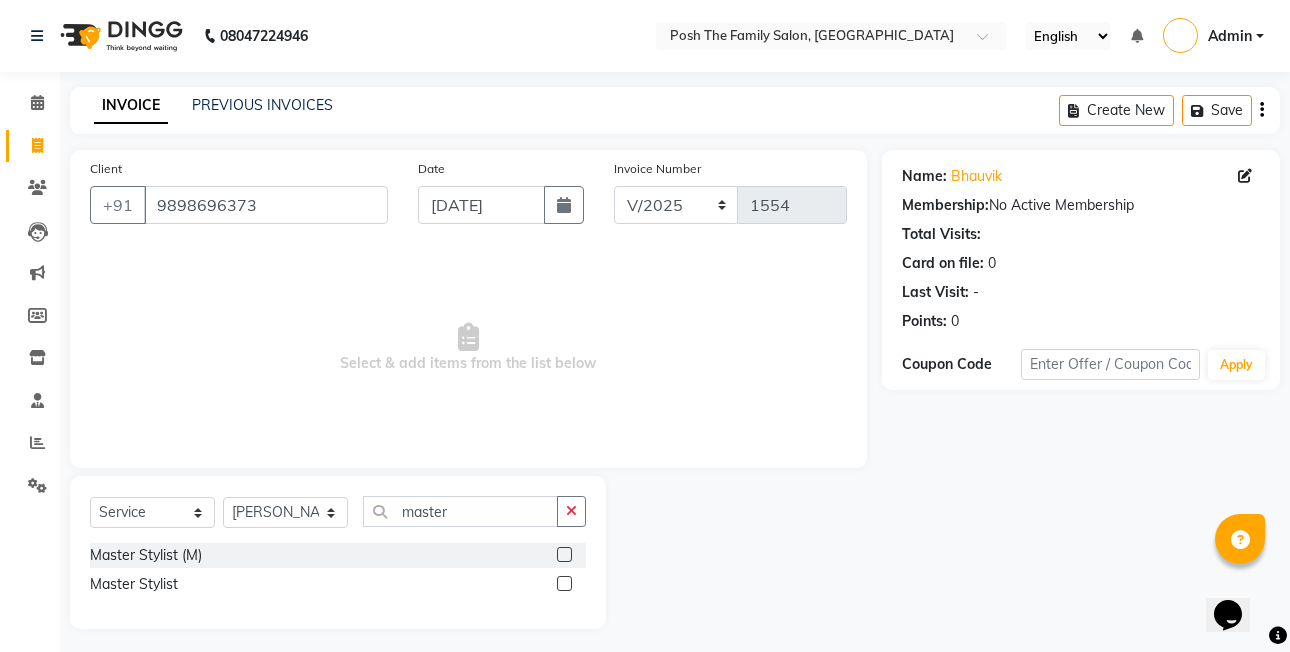 click 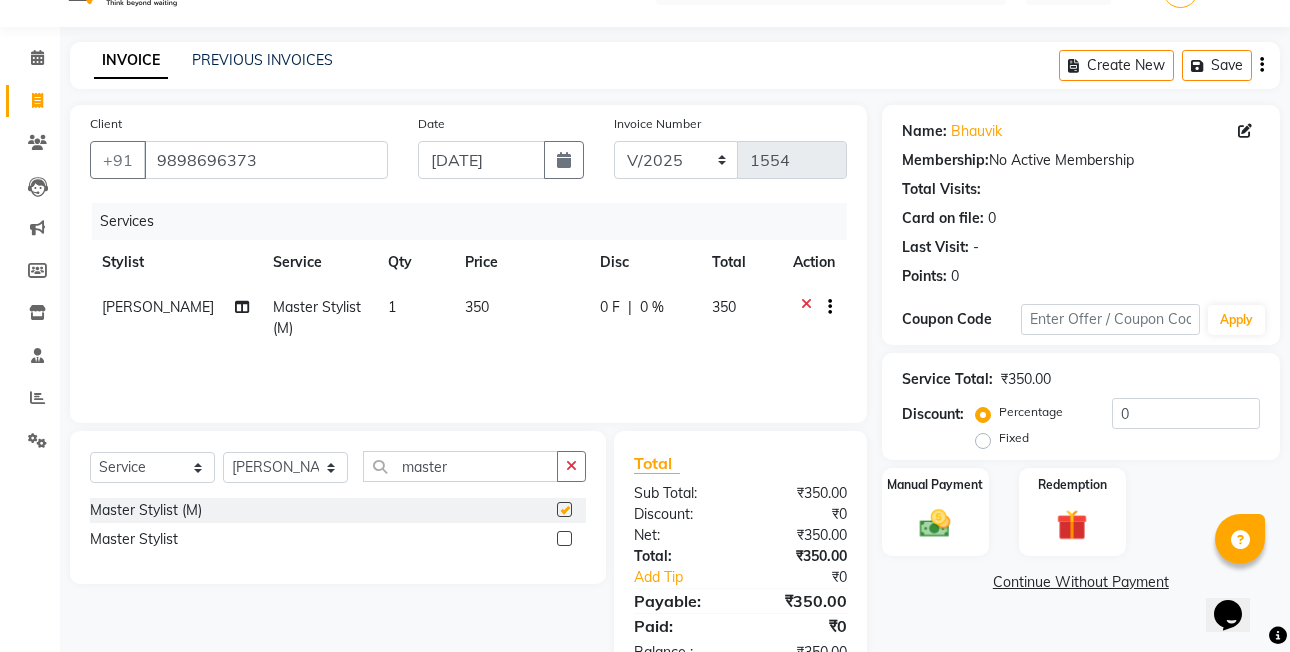 checkbox on "false" 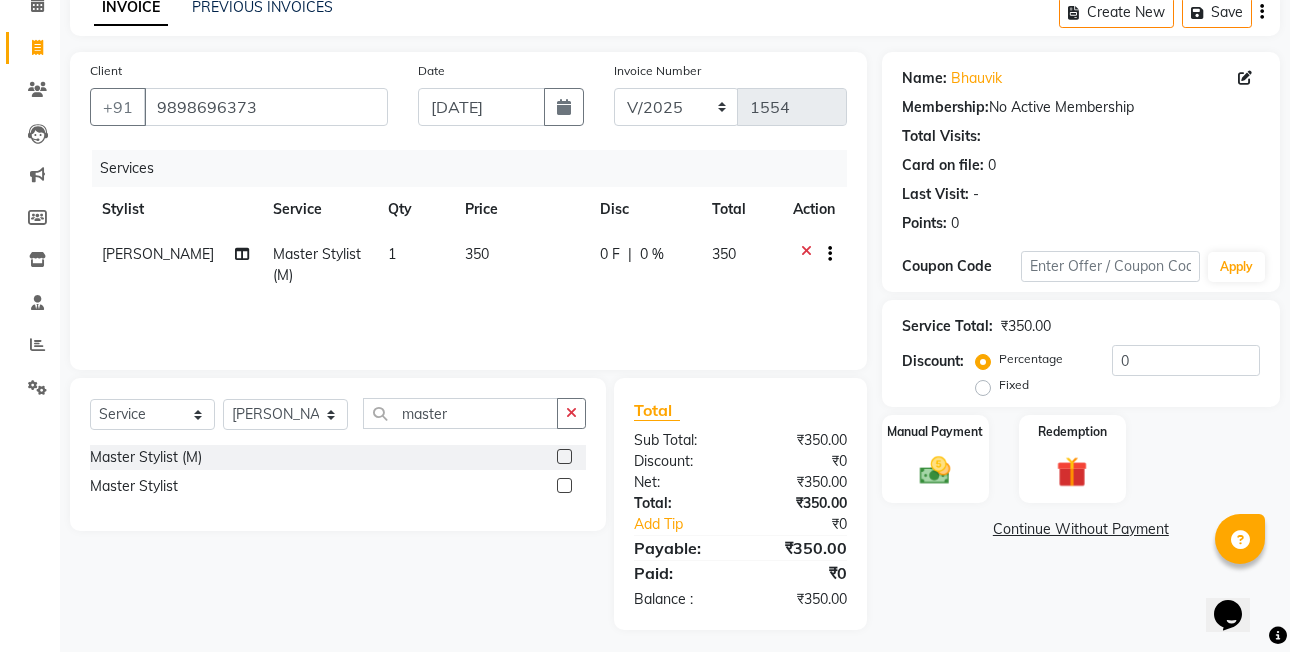 scroll, scrollTop: 106, scrollLeft: 0, axis: vertical 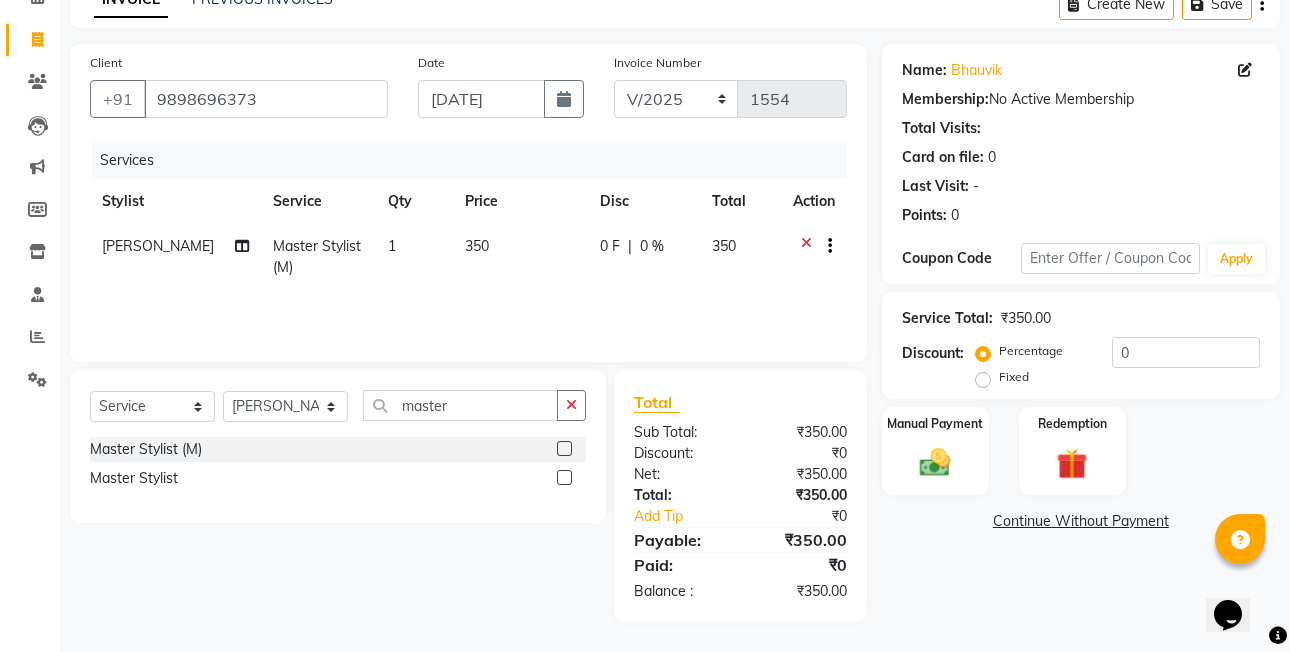 click on "Fixed" 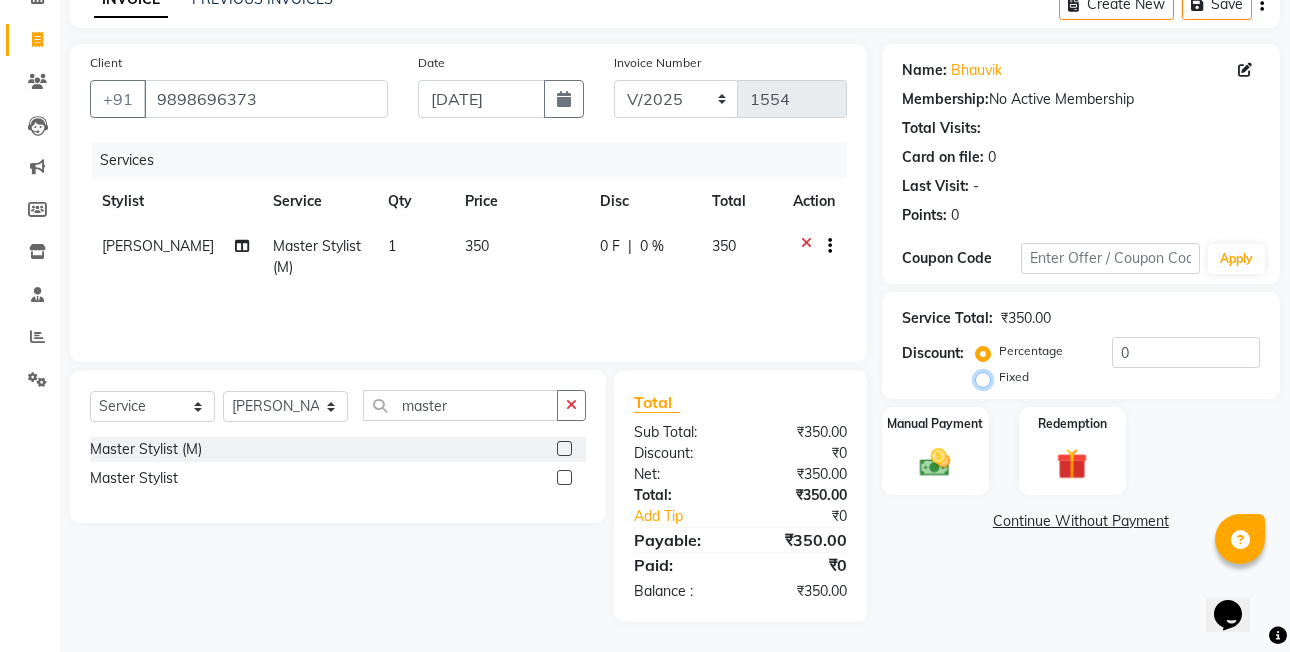 click on "Fixed" at bounding box center [987, 377] 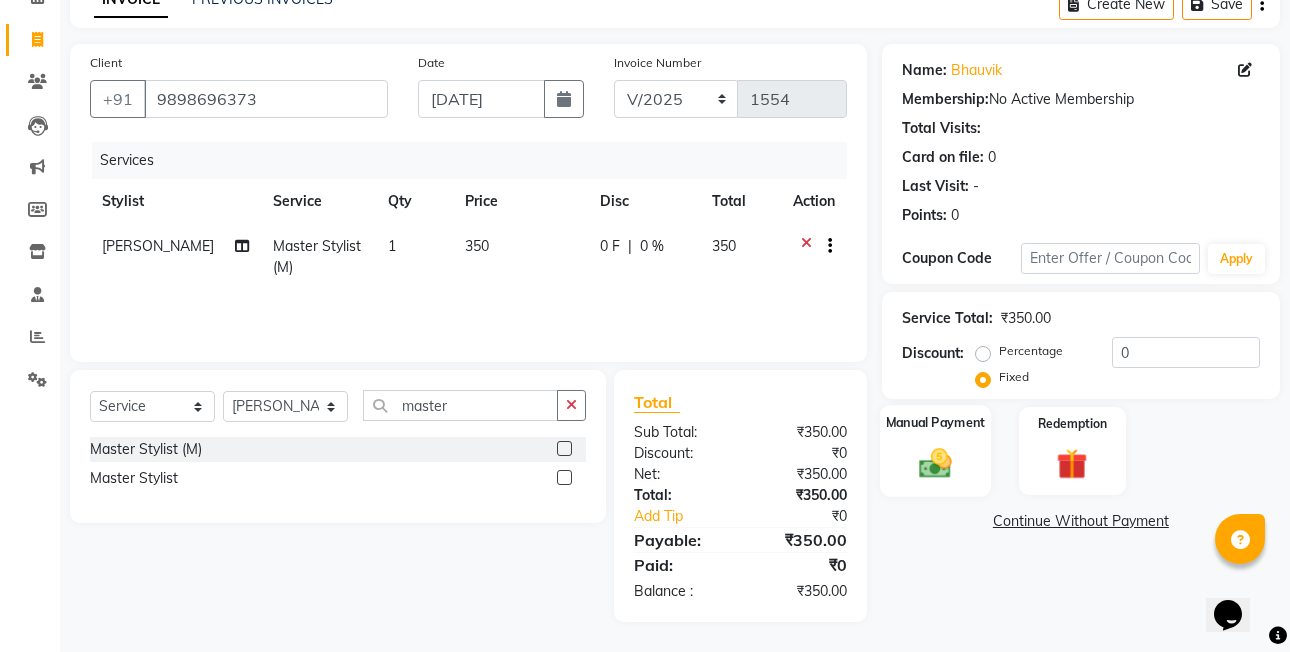 click on "Manual Payment" 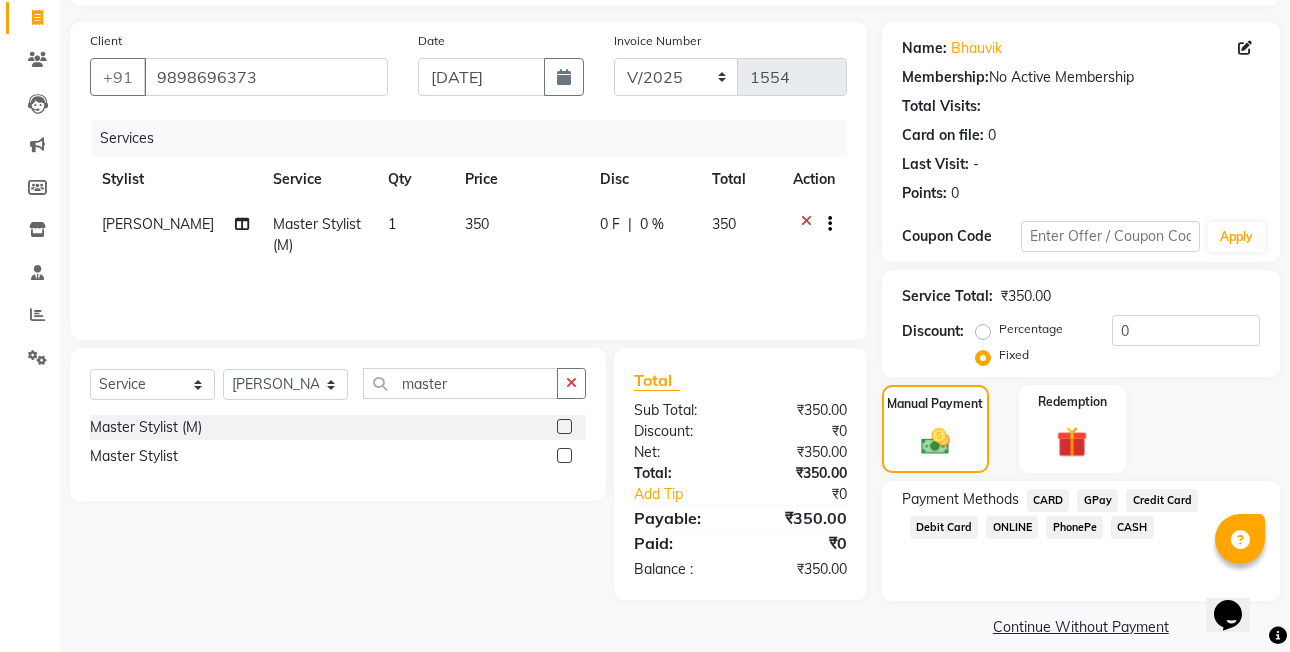 scroll, scrollTop: 148, scrollLeft: 0, axis: vertical 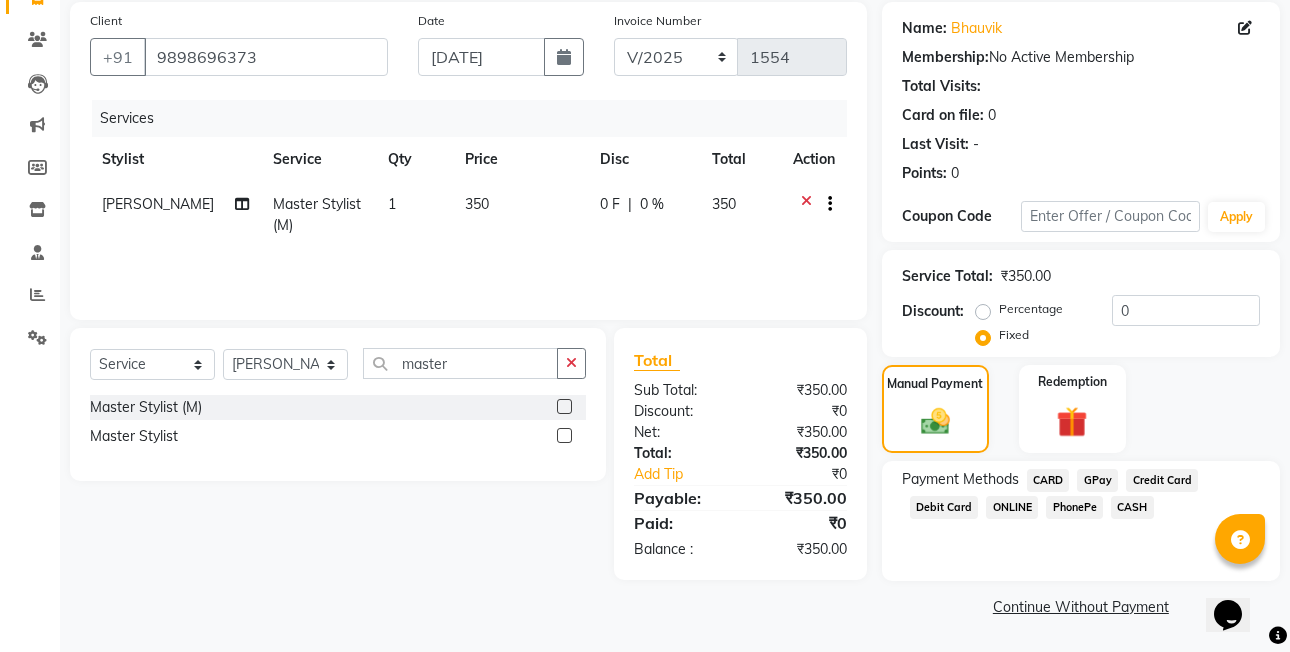 click on "CASH" 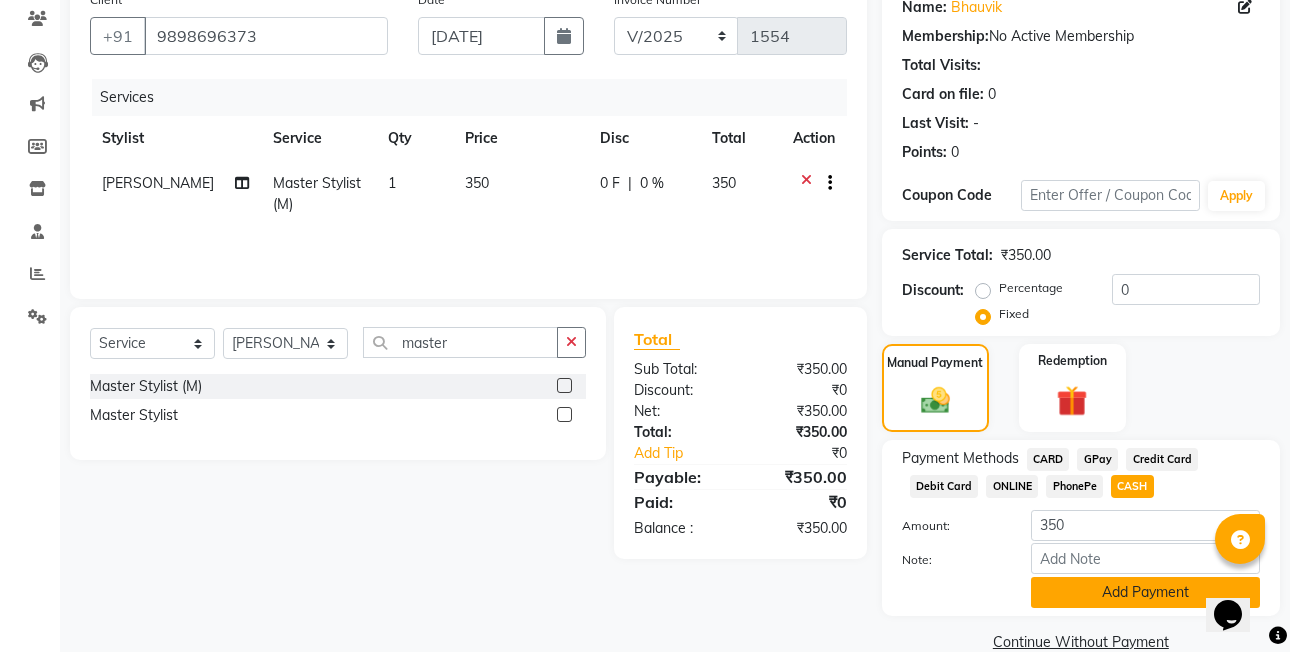 scroll, scrollTop: 204, scrollLeft: 0, axis: vertical 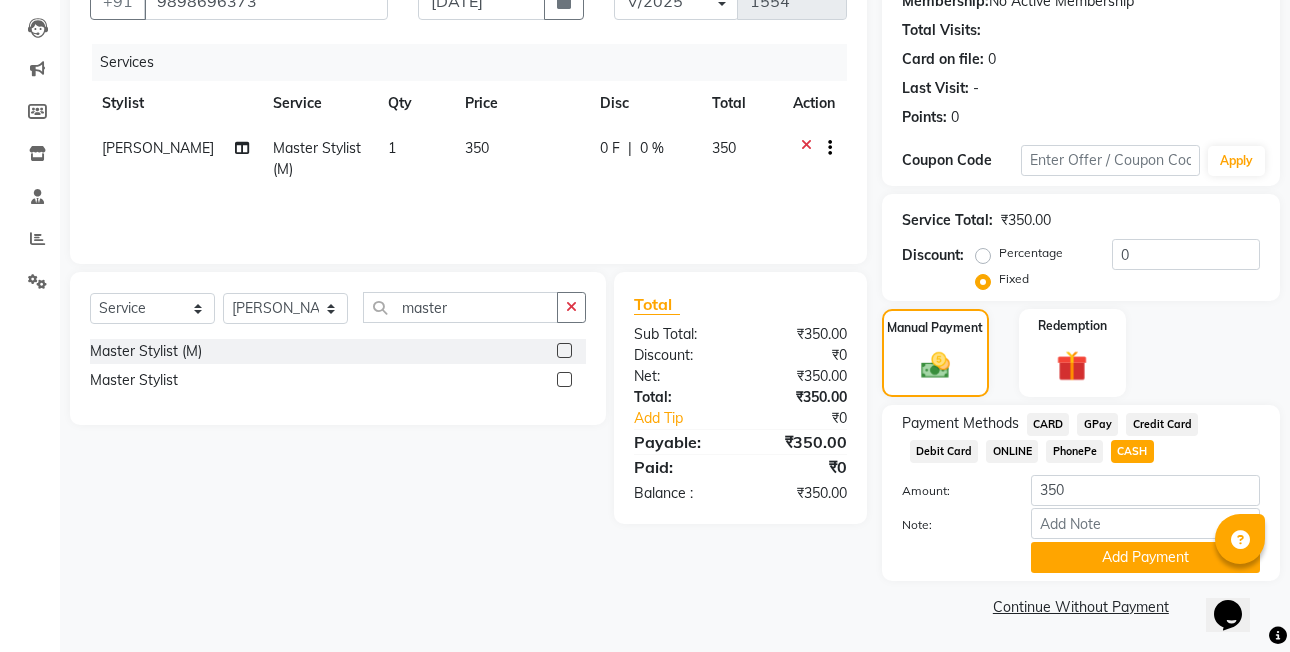 click on "Payment Methods  CARD   GPay   Credit Card   Debit Card   ONLINE   PhonePe   CASH  Amount: 350 Note: Add Payment" 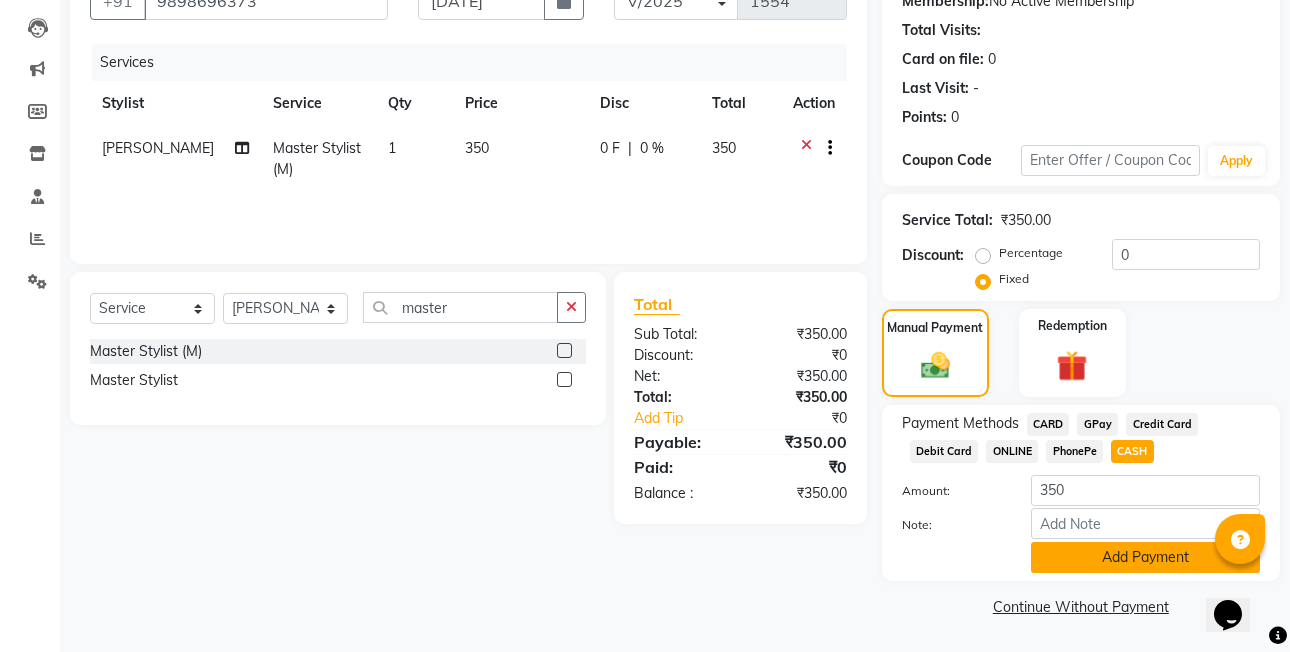 click on "Add Payment" 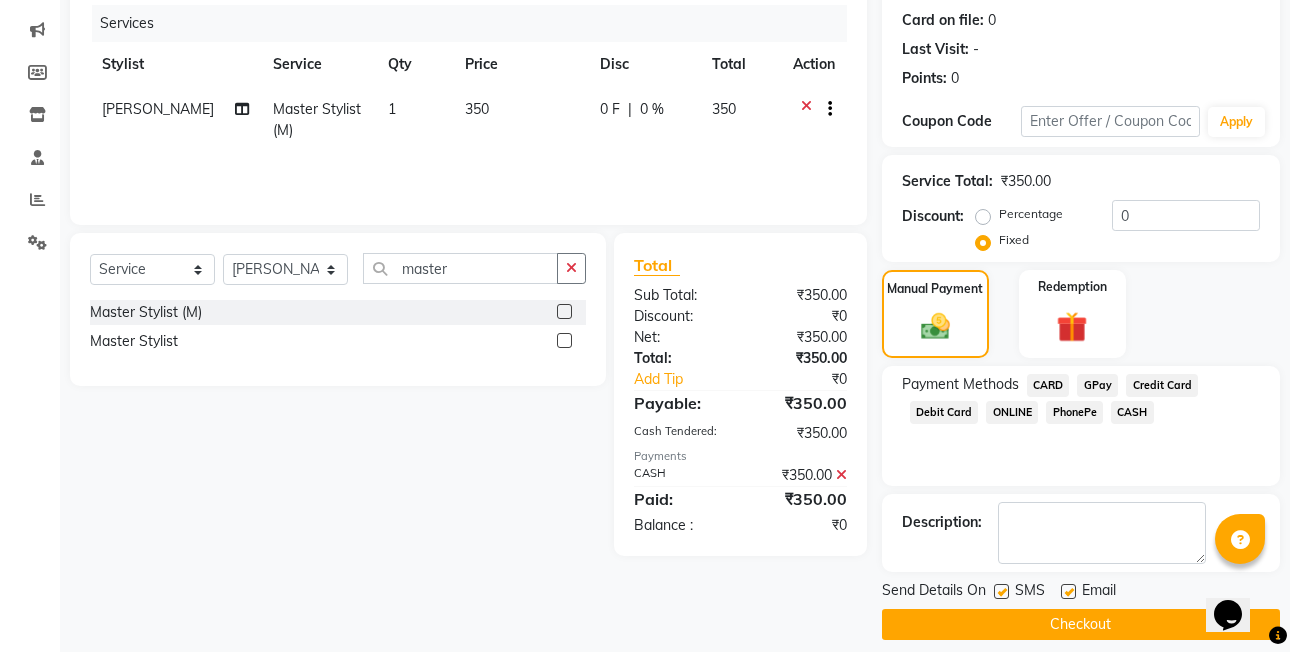 scroll, scrollTop: 261, scrollLeft: 0, axis: vertical 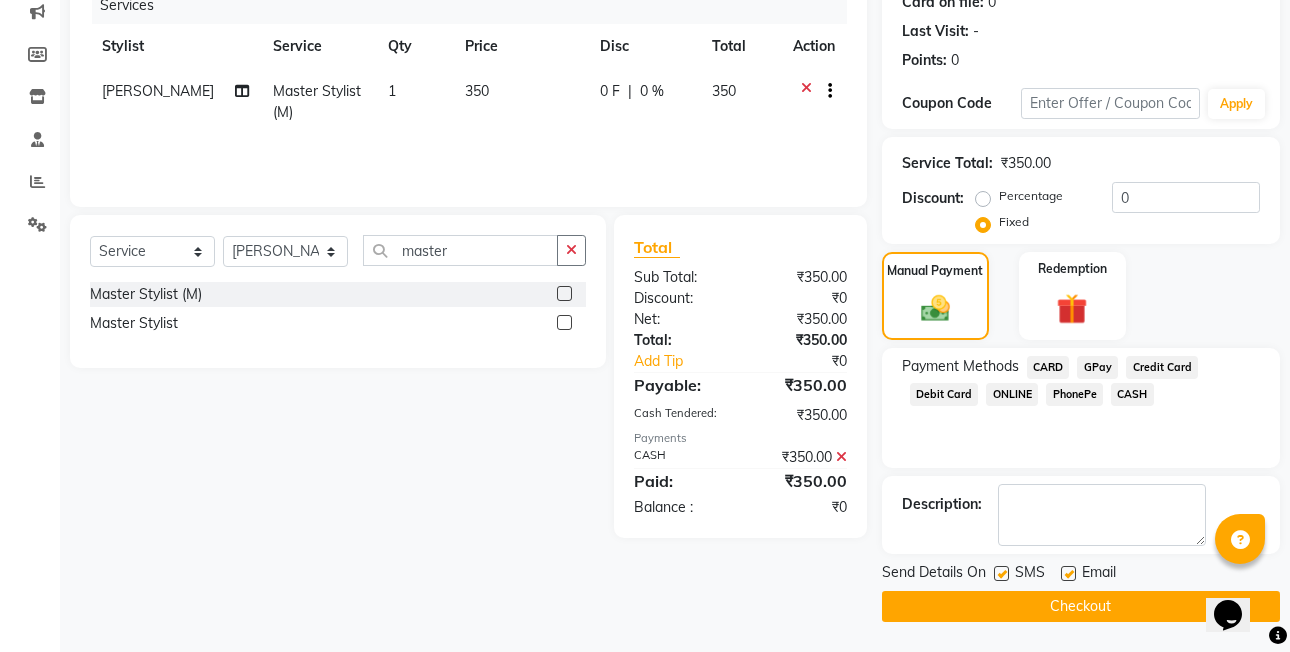 click on "Checkout" 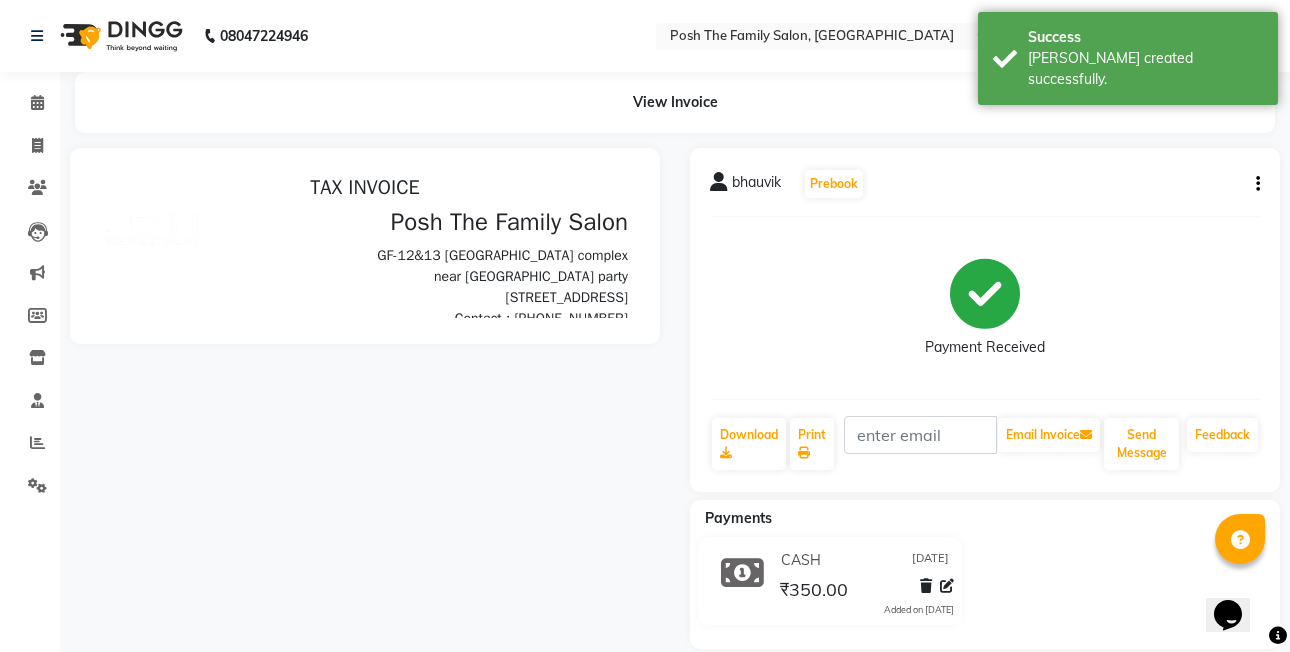 scroll, scrollTop: 0, scrollLeft: 0, axis: both 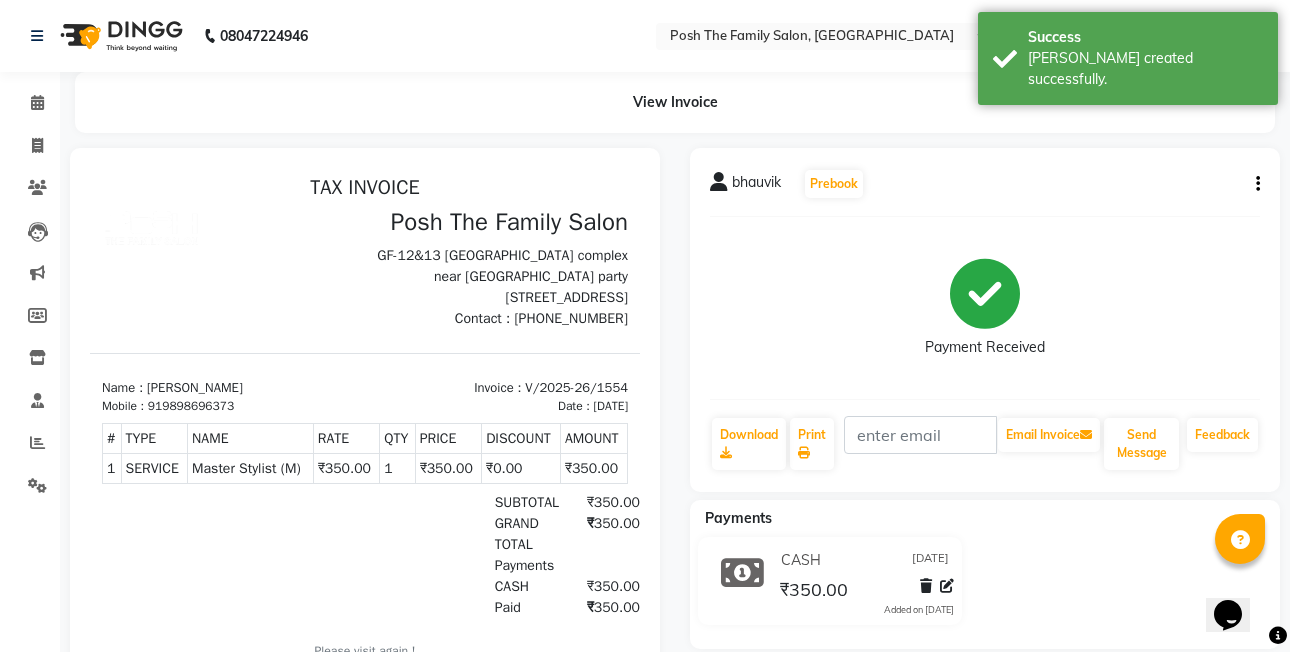 click 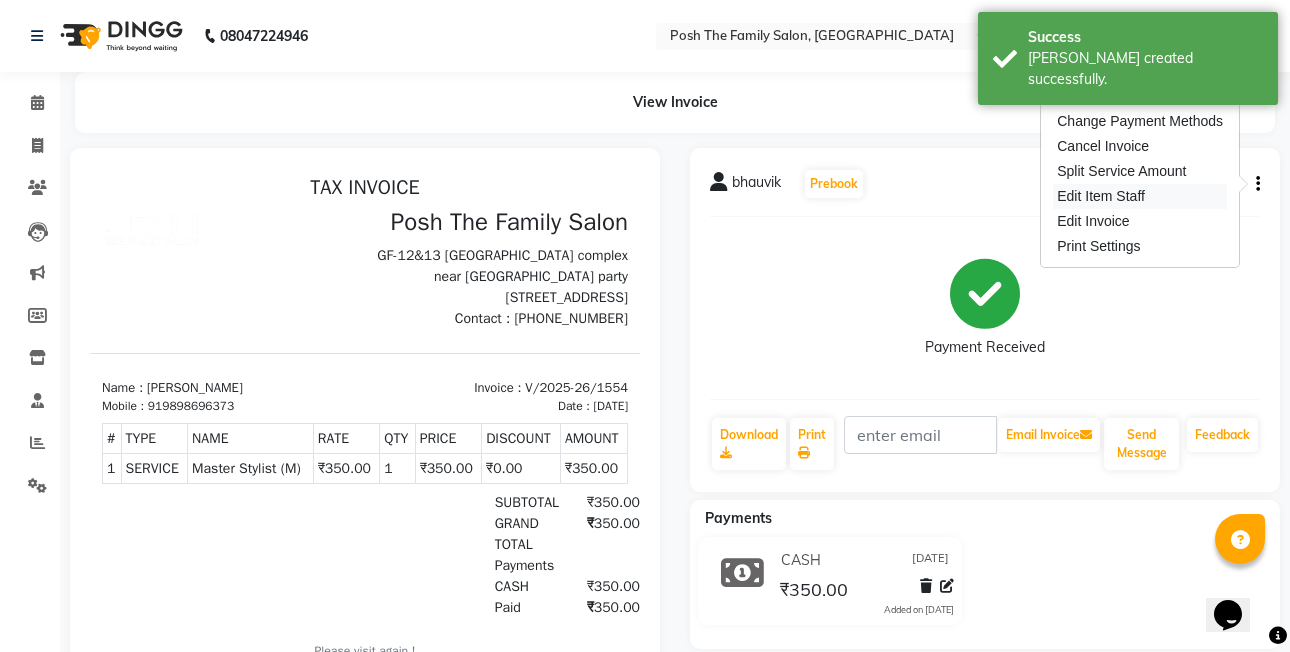 click on "Edit Item Staff" at bounding box center (1140, 196) 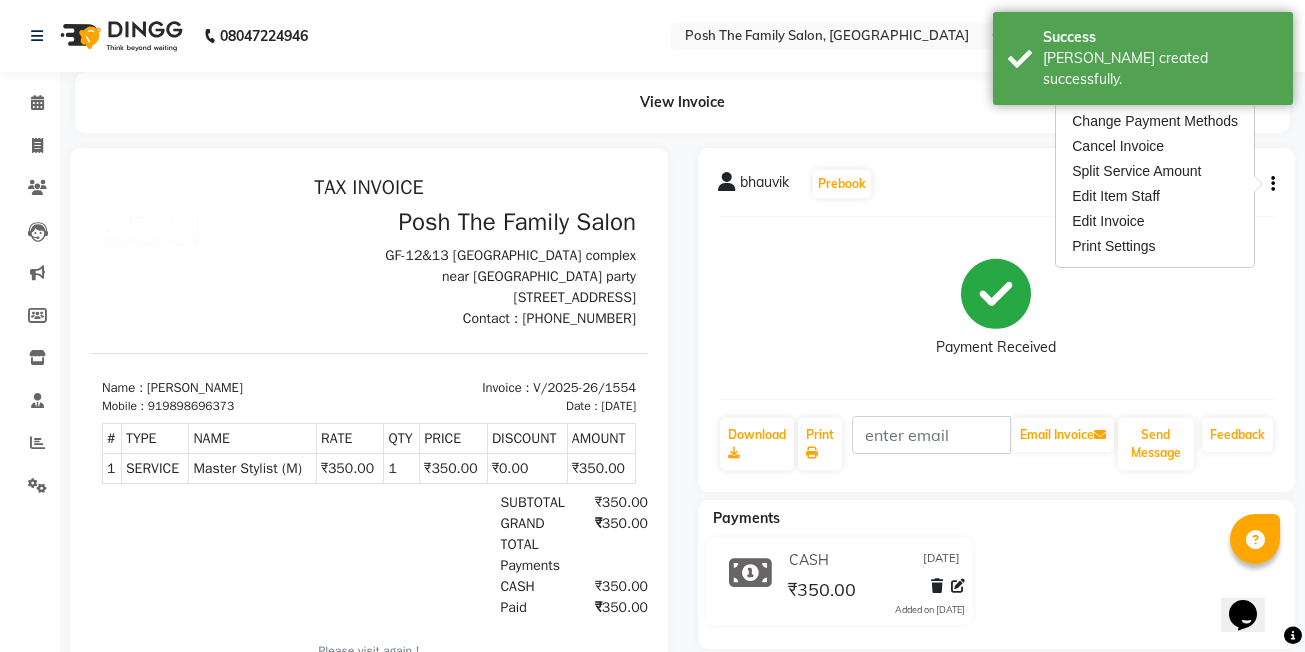 select on "71170" 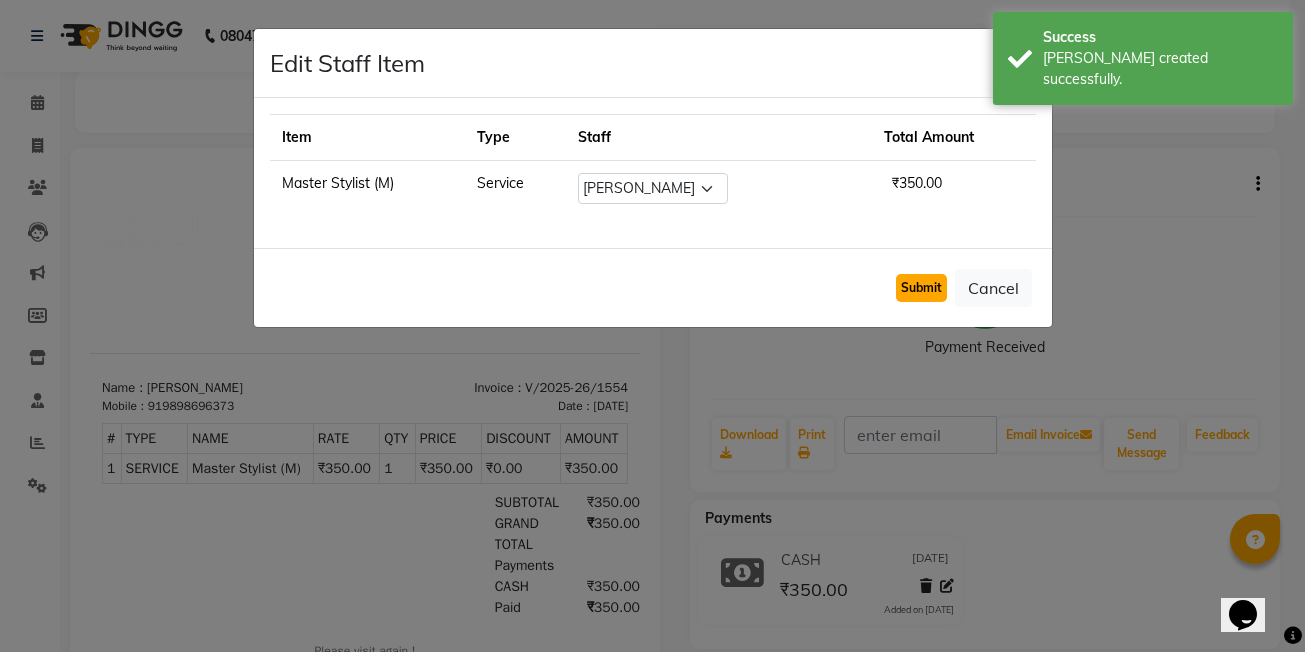 click on "Submit" 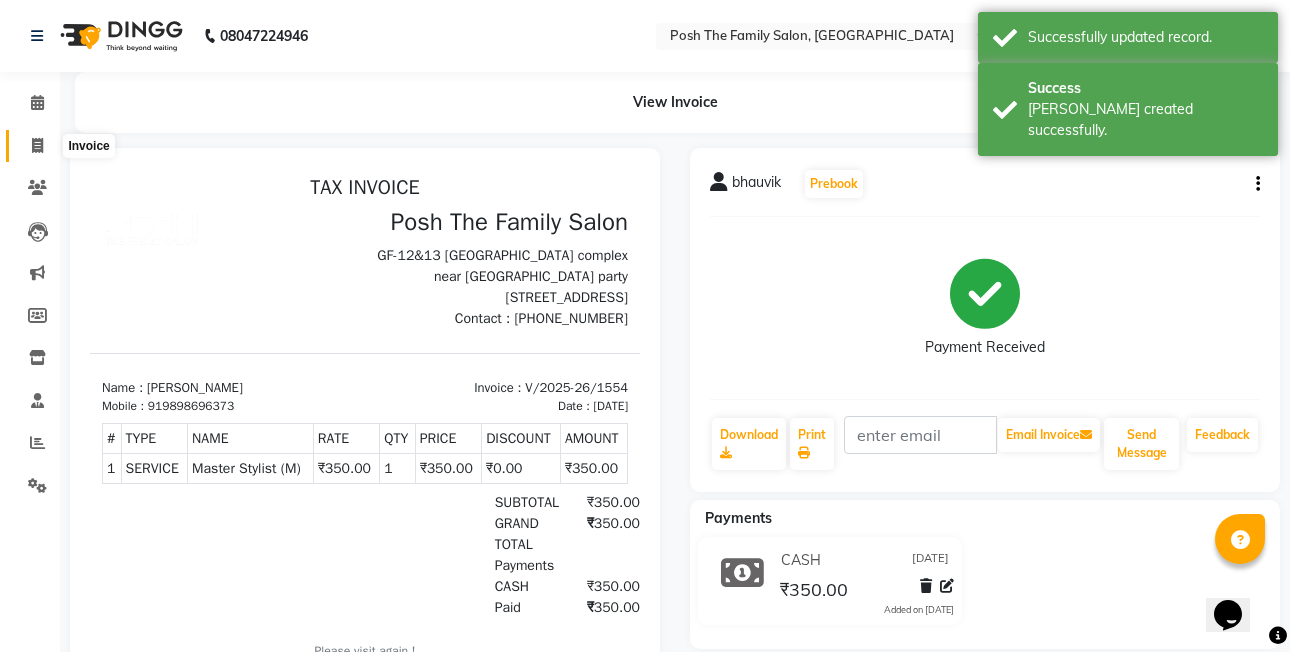 click 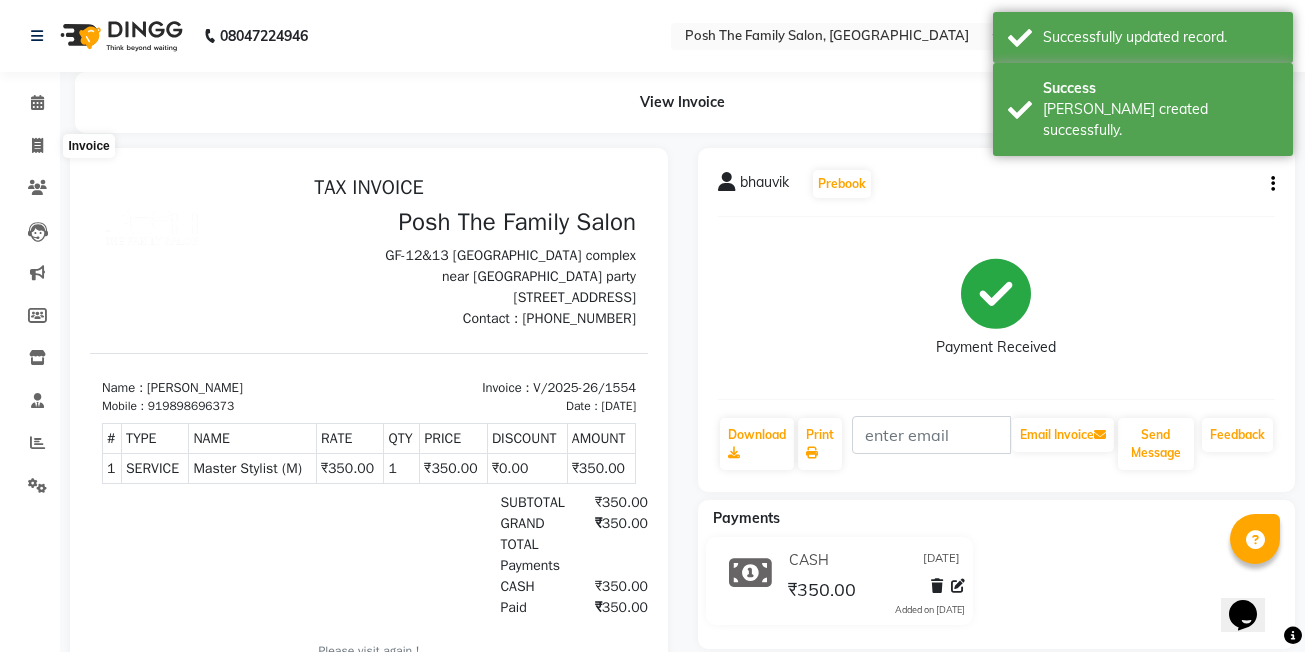 select on "service" 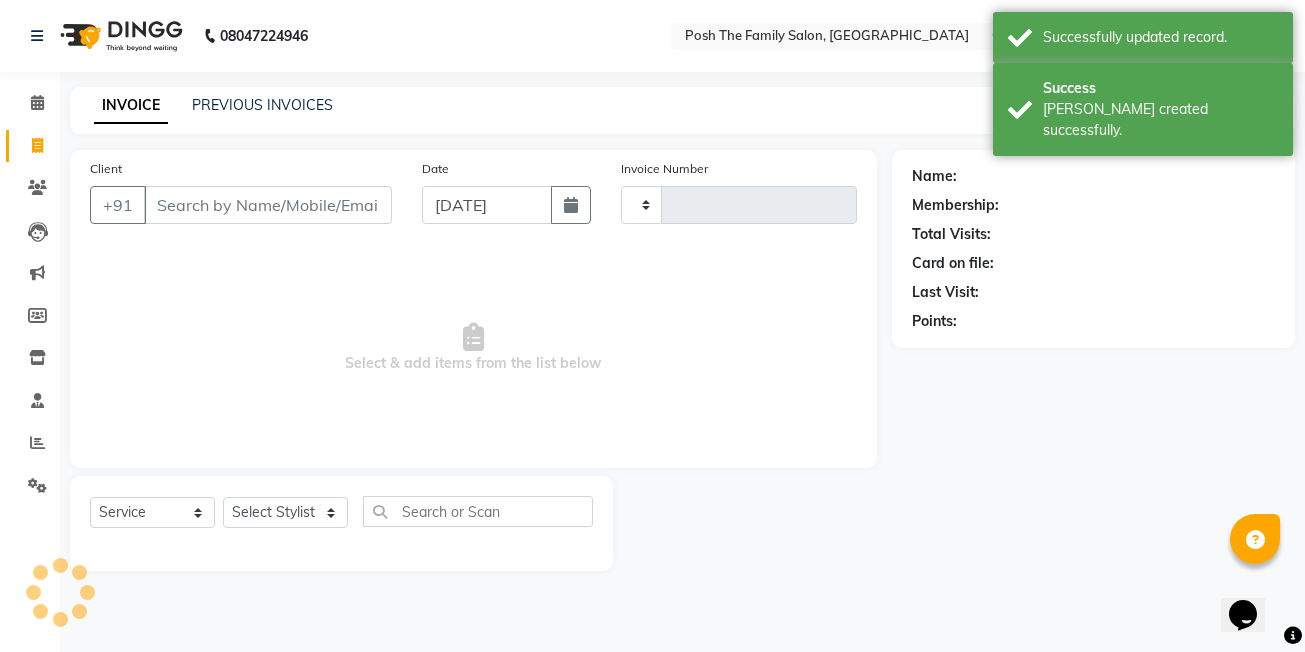 type on "1555" 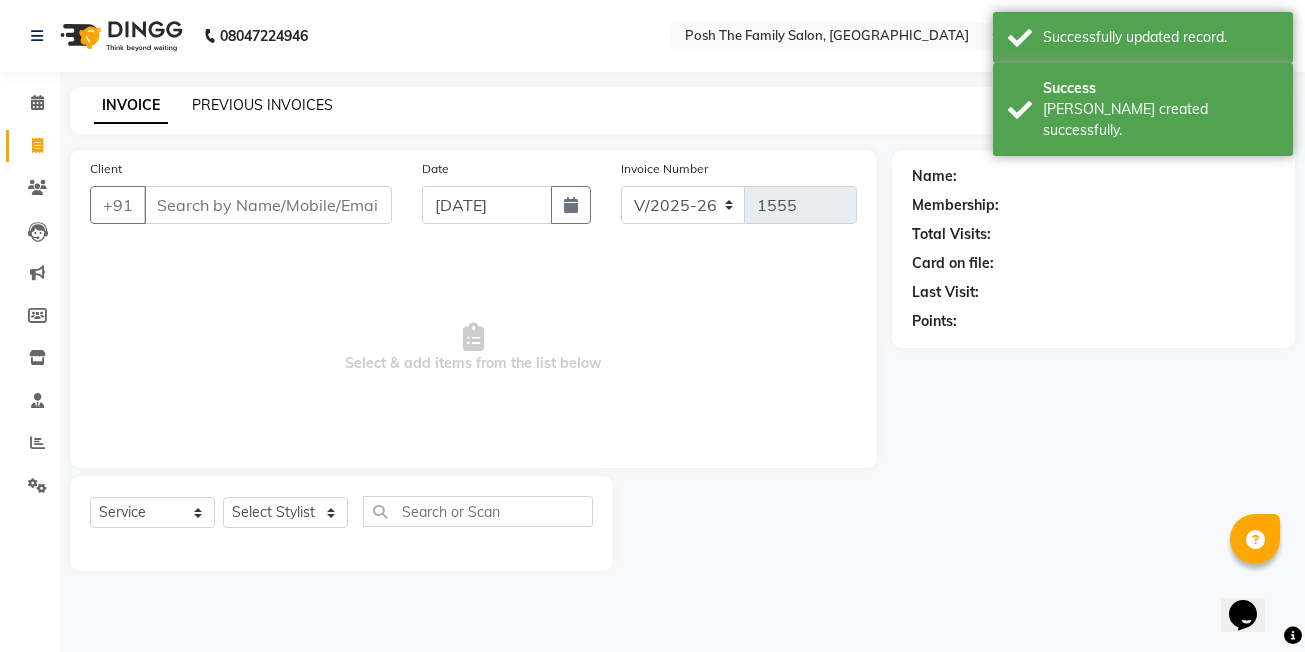 click on "PREVIOUS INVOICES" 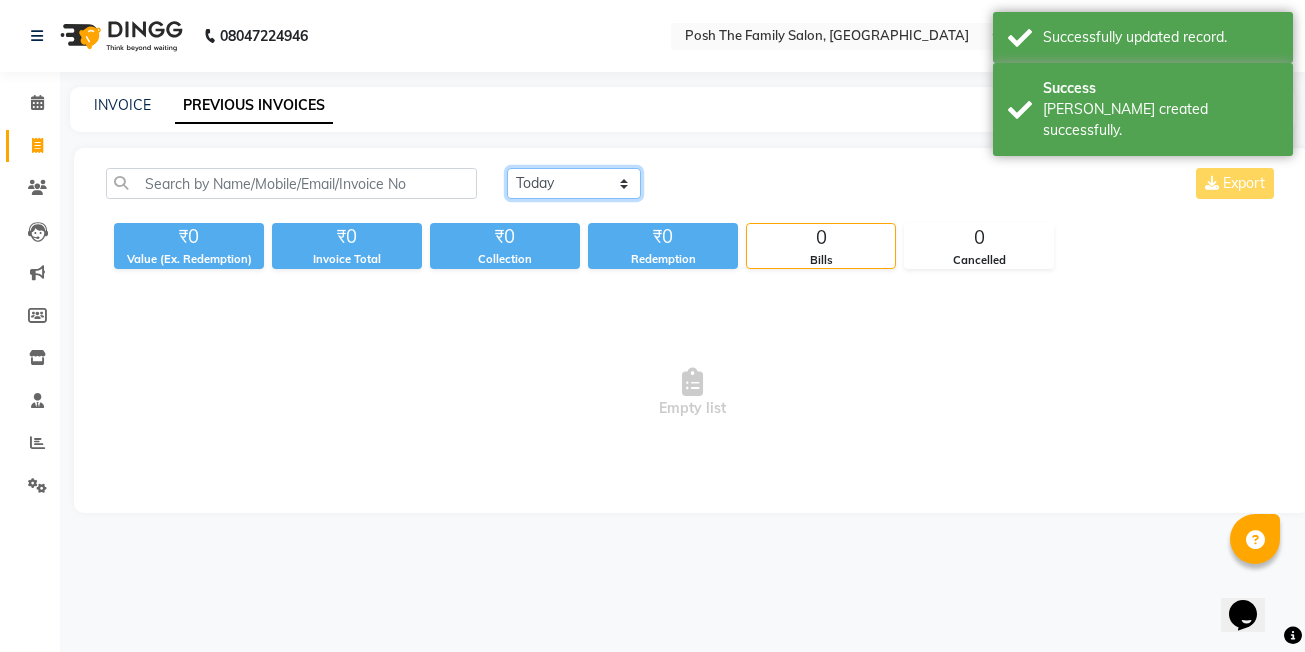 click on "[DATE] [DATE] Custom Range" 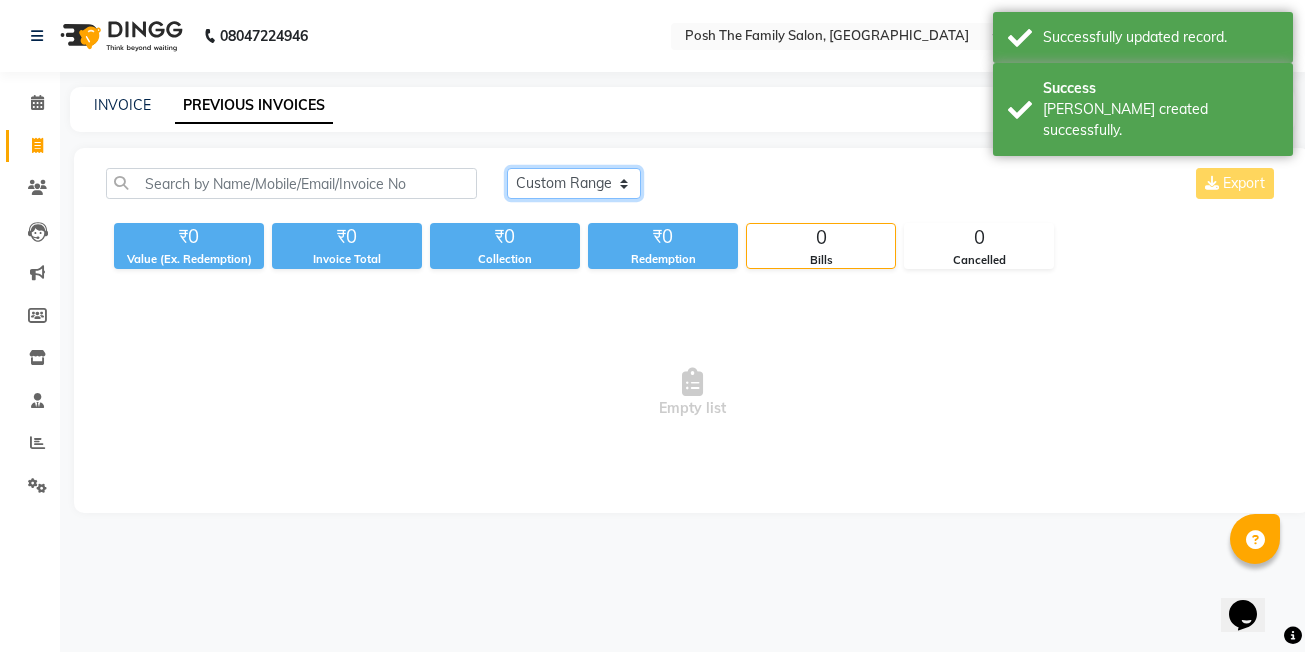 click on "[DATE] [DATE] Custom Range" 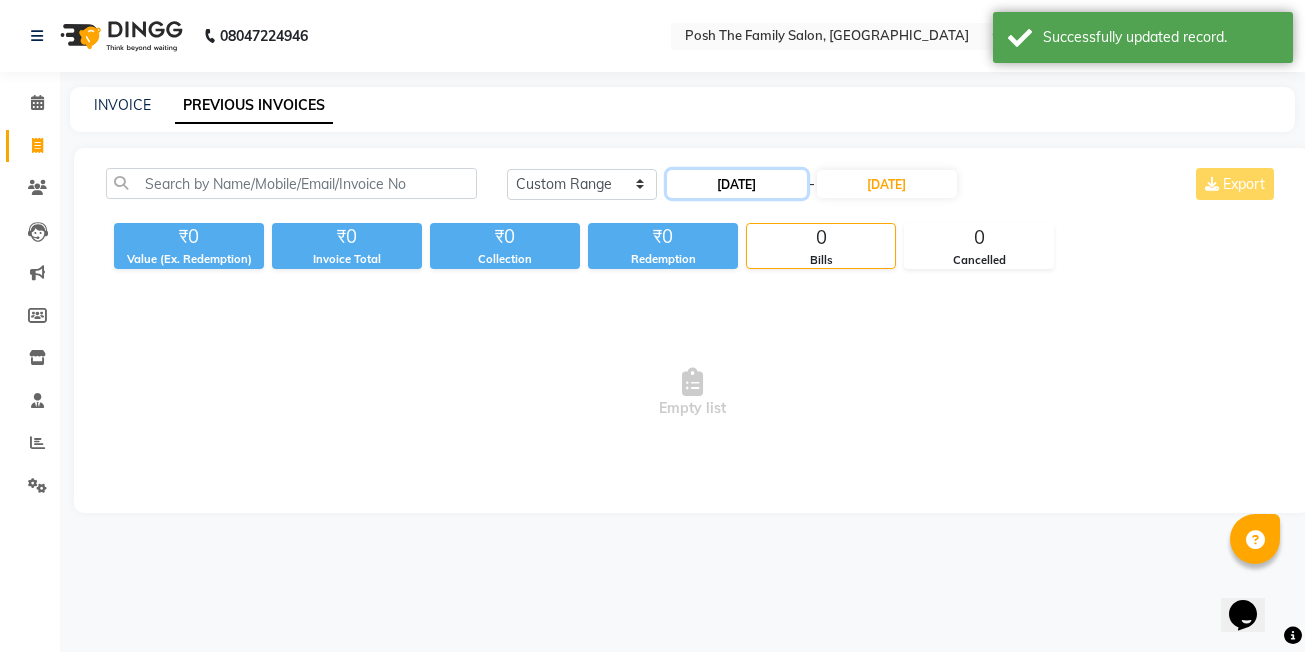 click on "[DATE]" 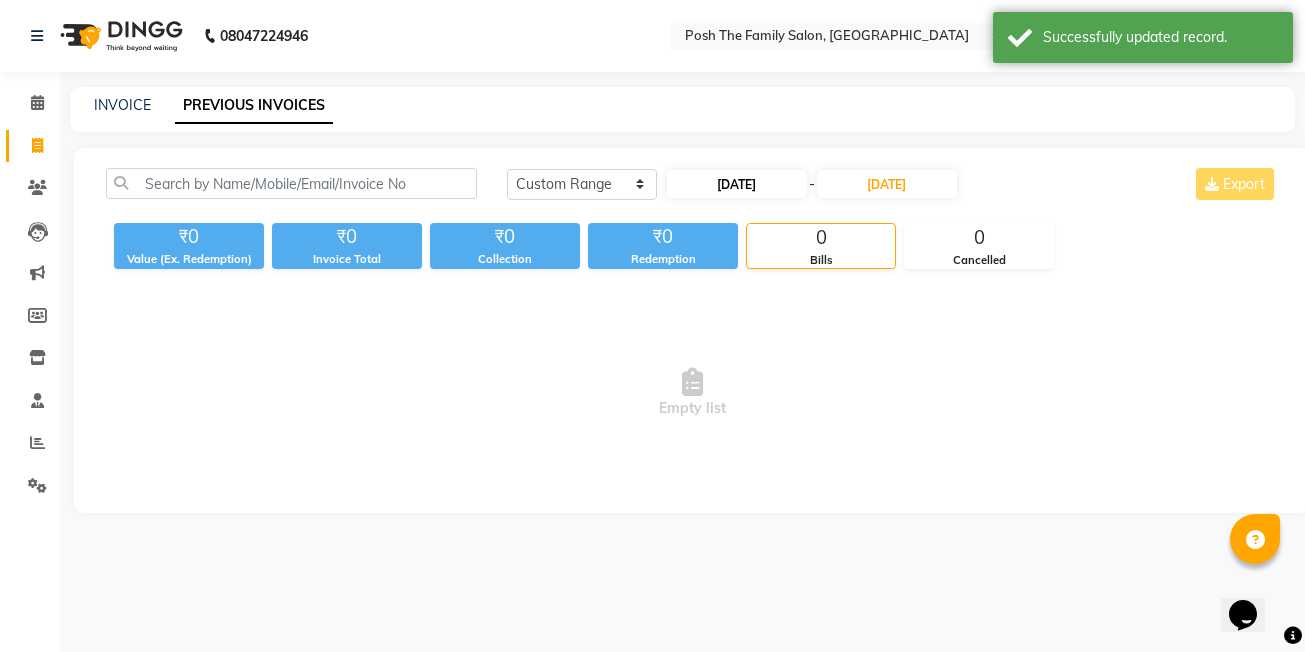 select on "7" 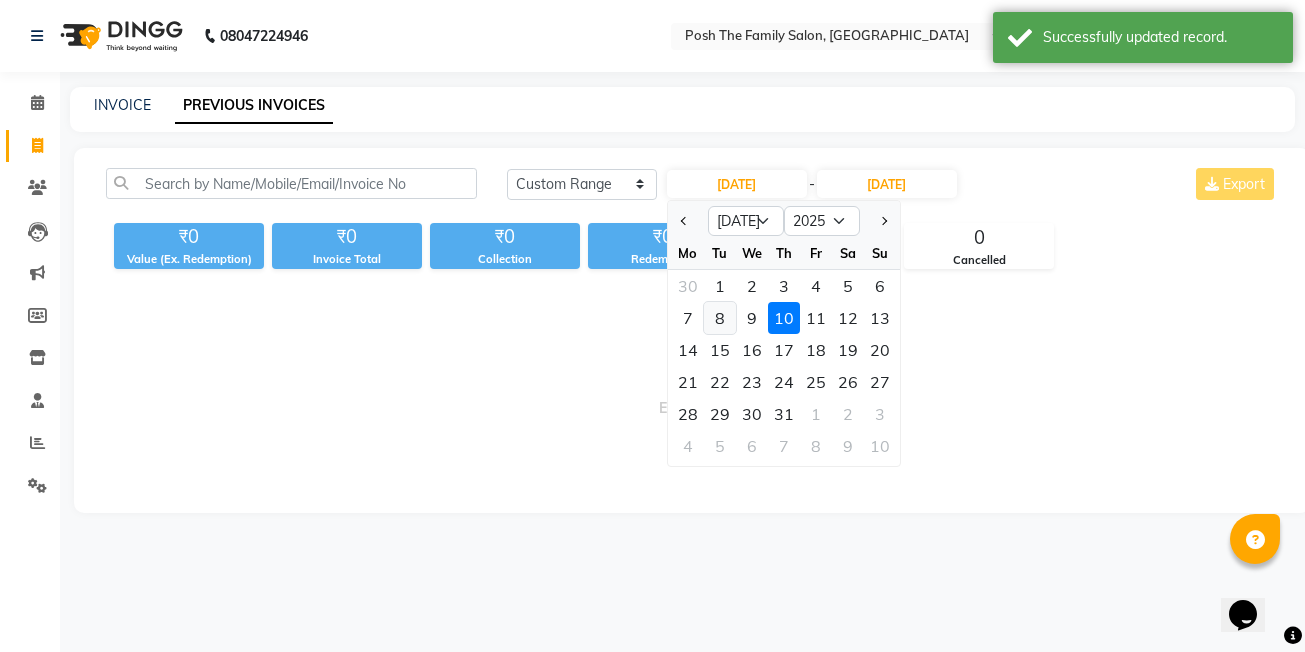 click on "8" 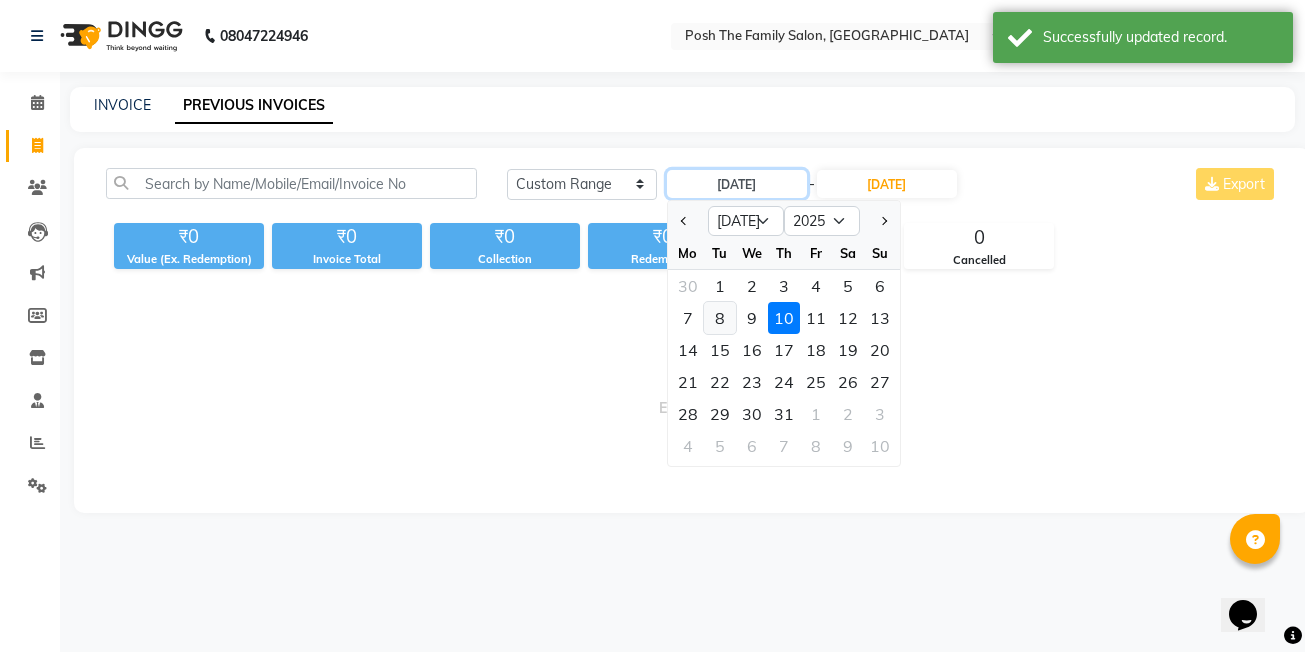 type on "08-07-2025" 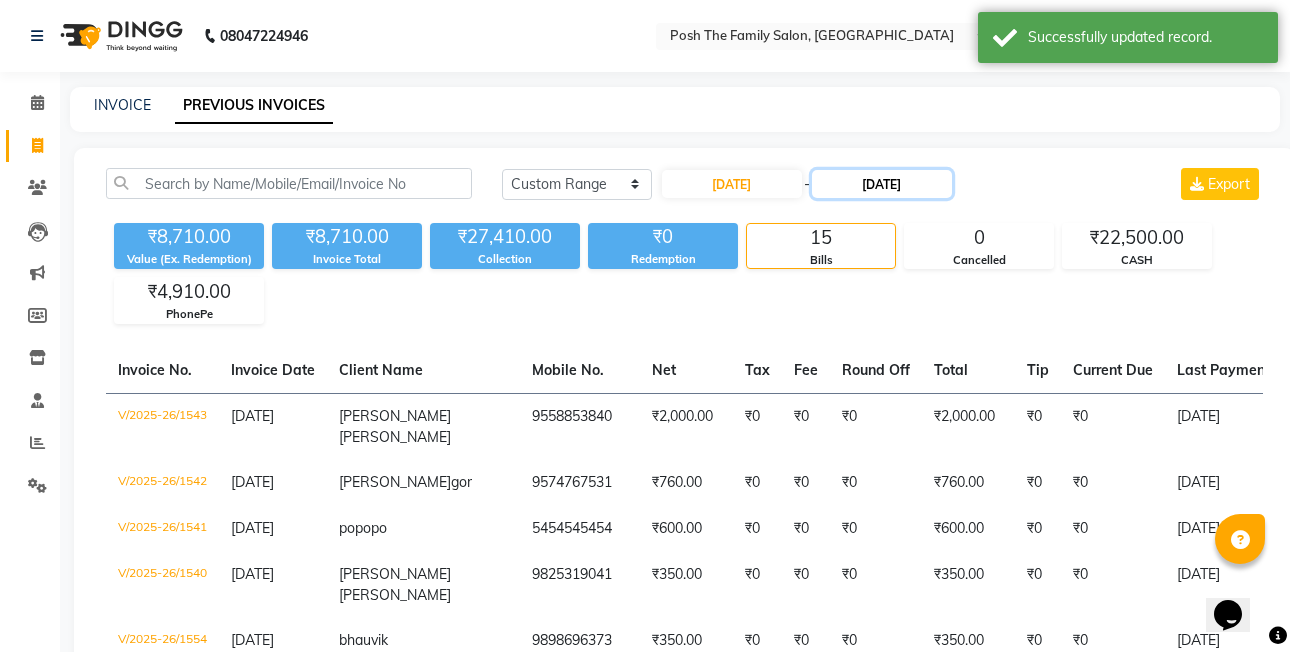 click on "[DATE]" 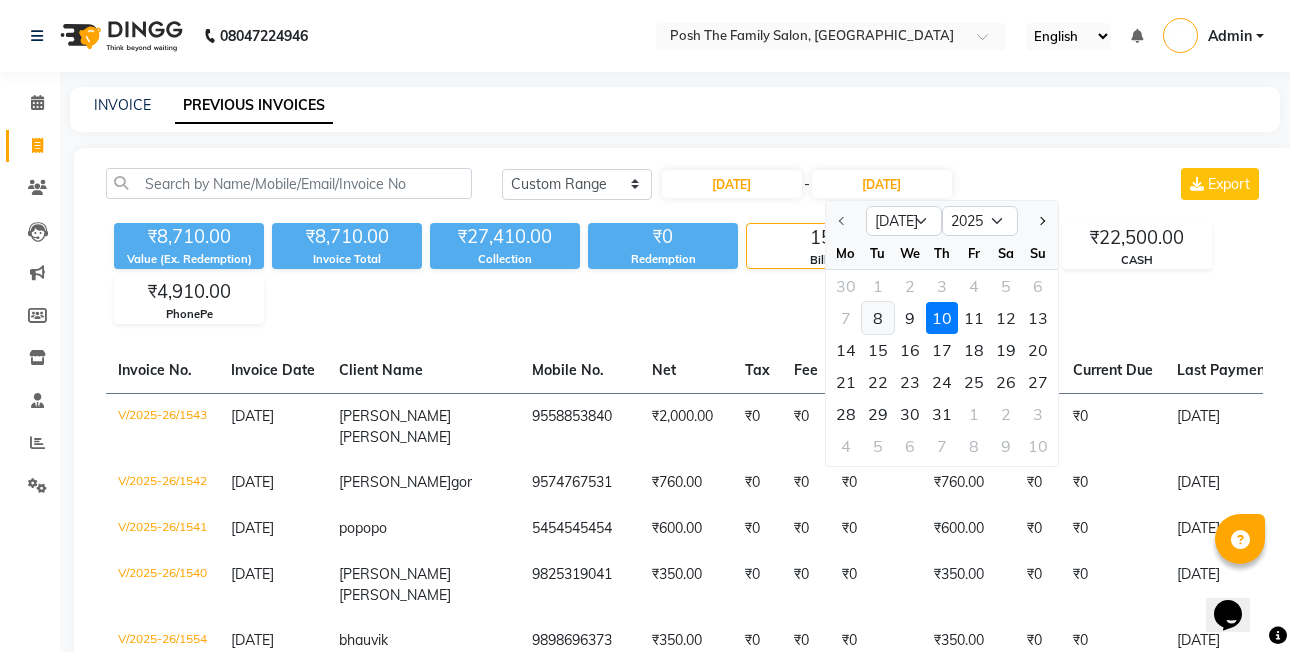 click on "8" 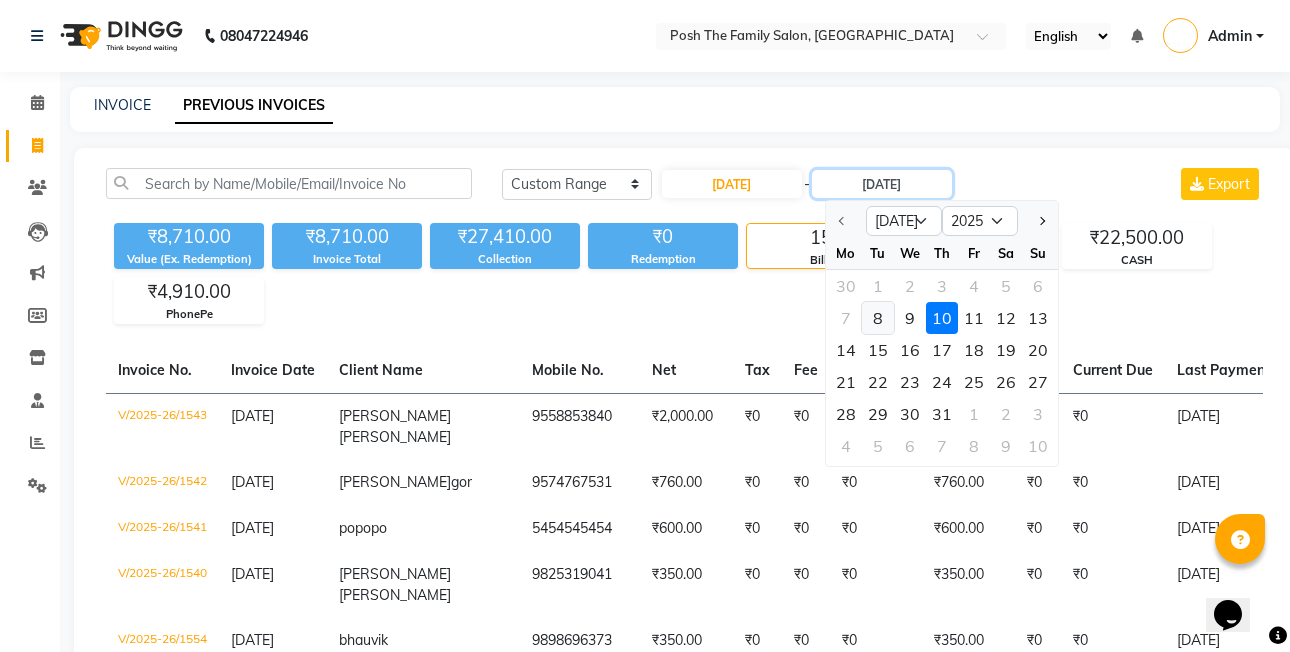 type on "08-07-2025" 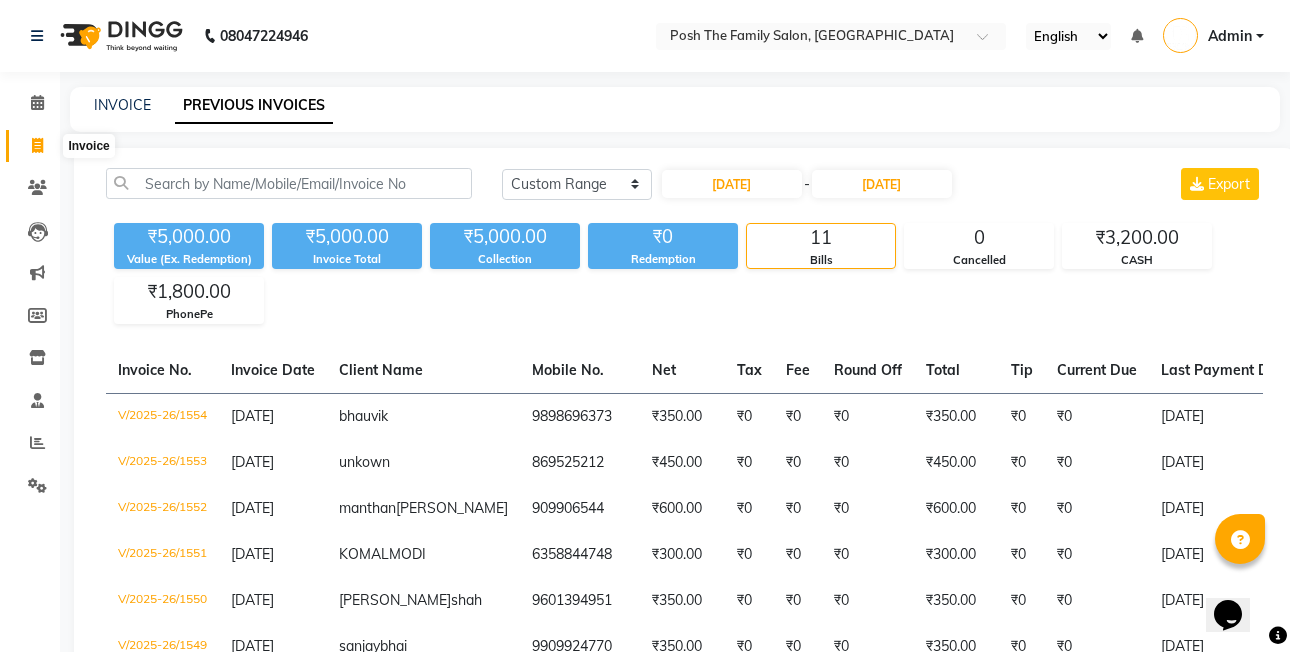 click 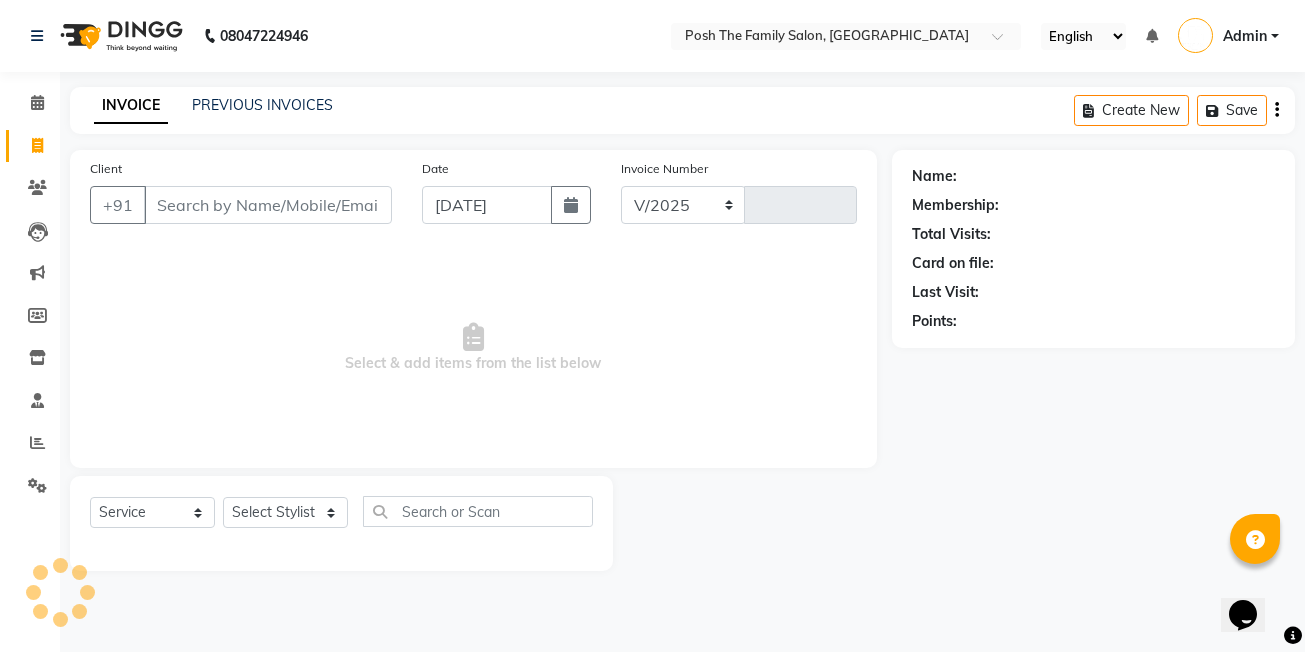 select on "6199" 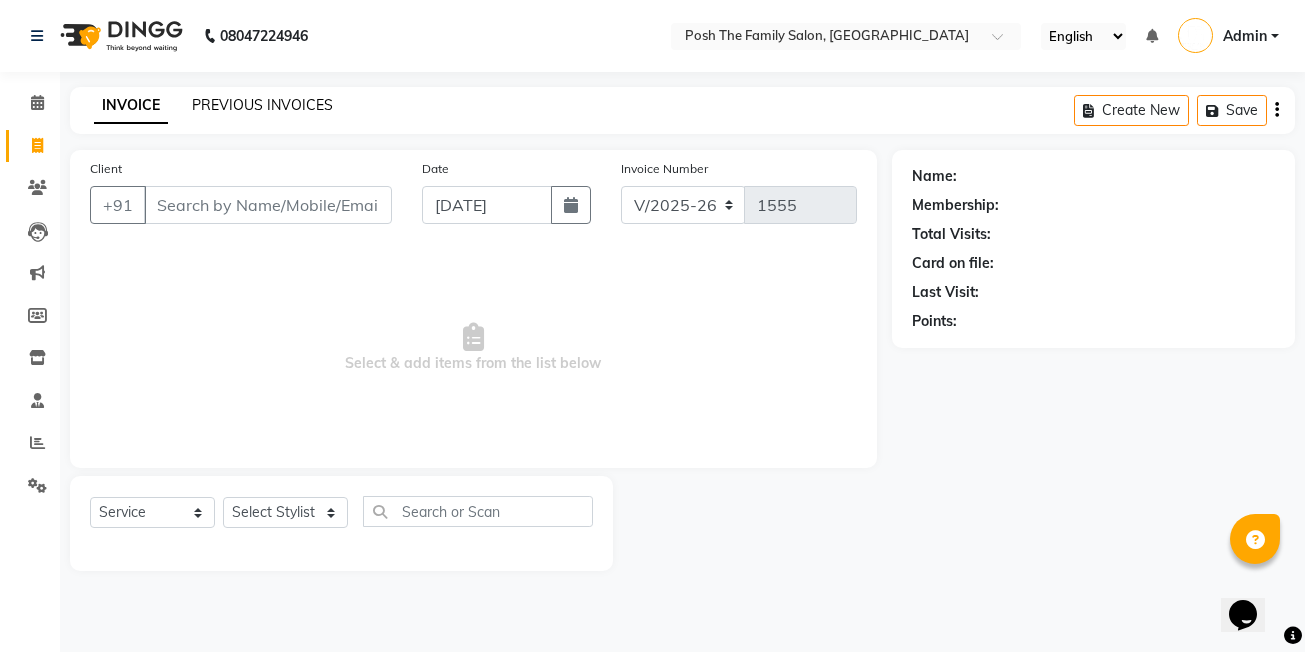 click on "PREVIOUS INVOICES" 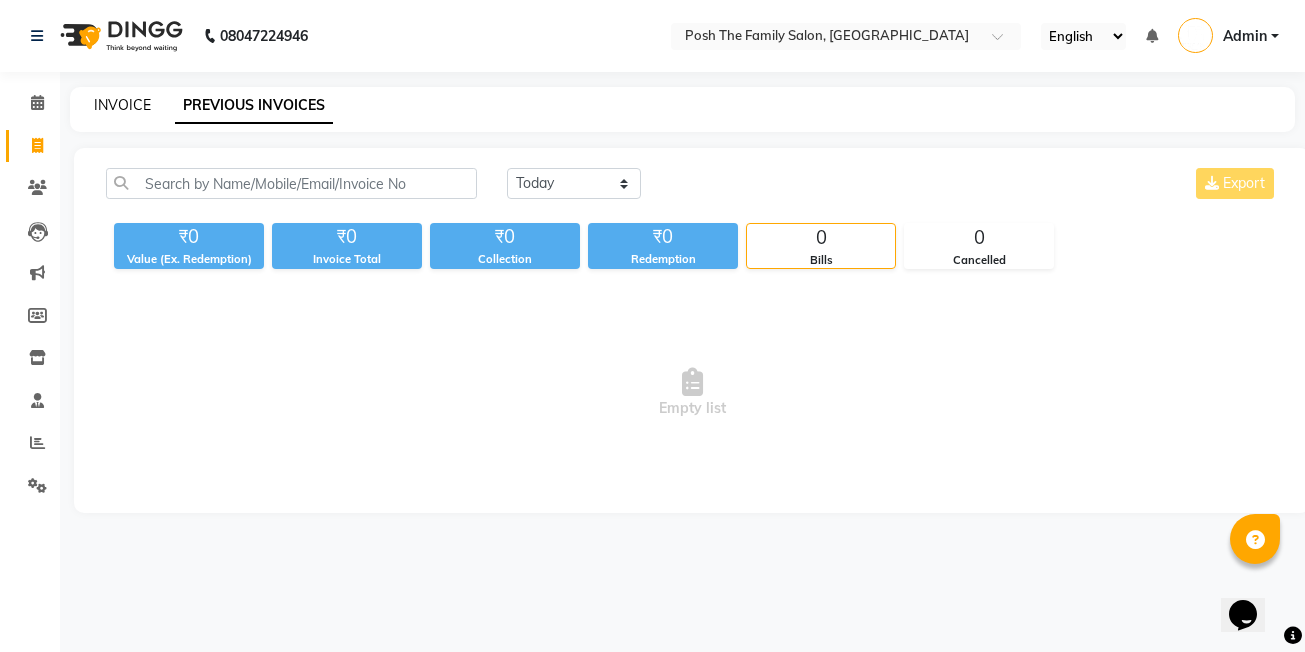 click on "INVOICE" 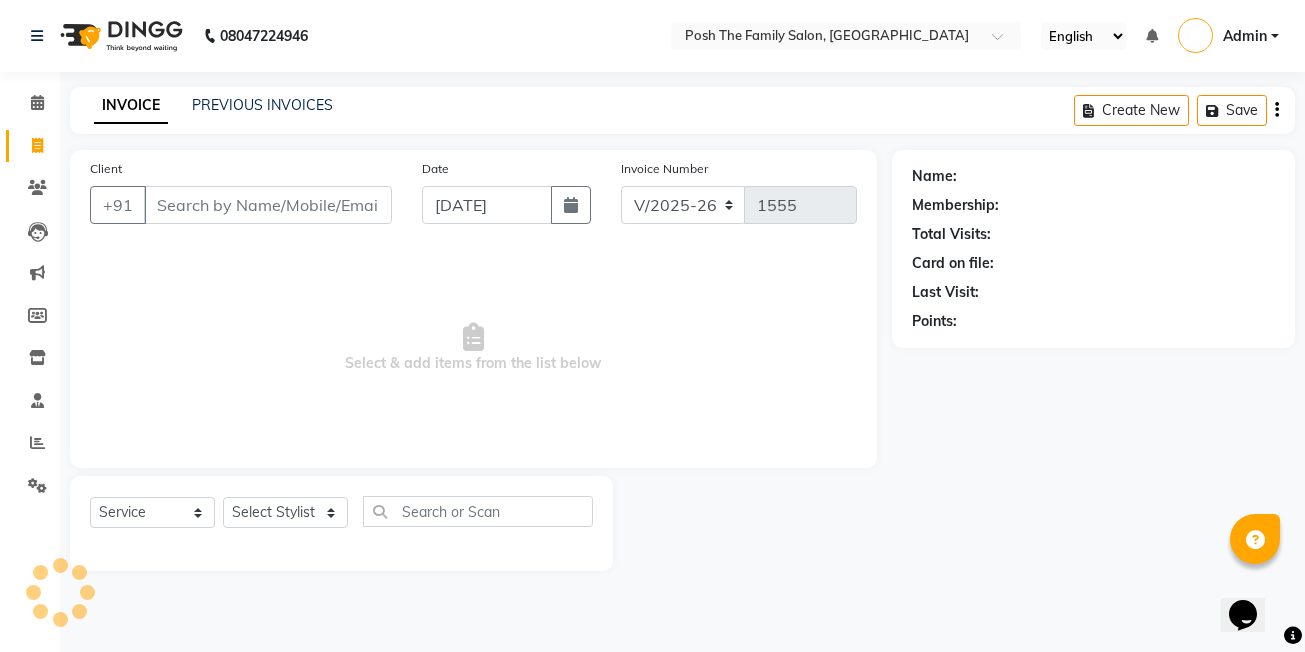 click on "Client" at bounding box center [268, 205] 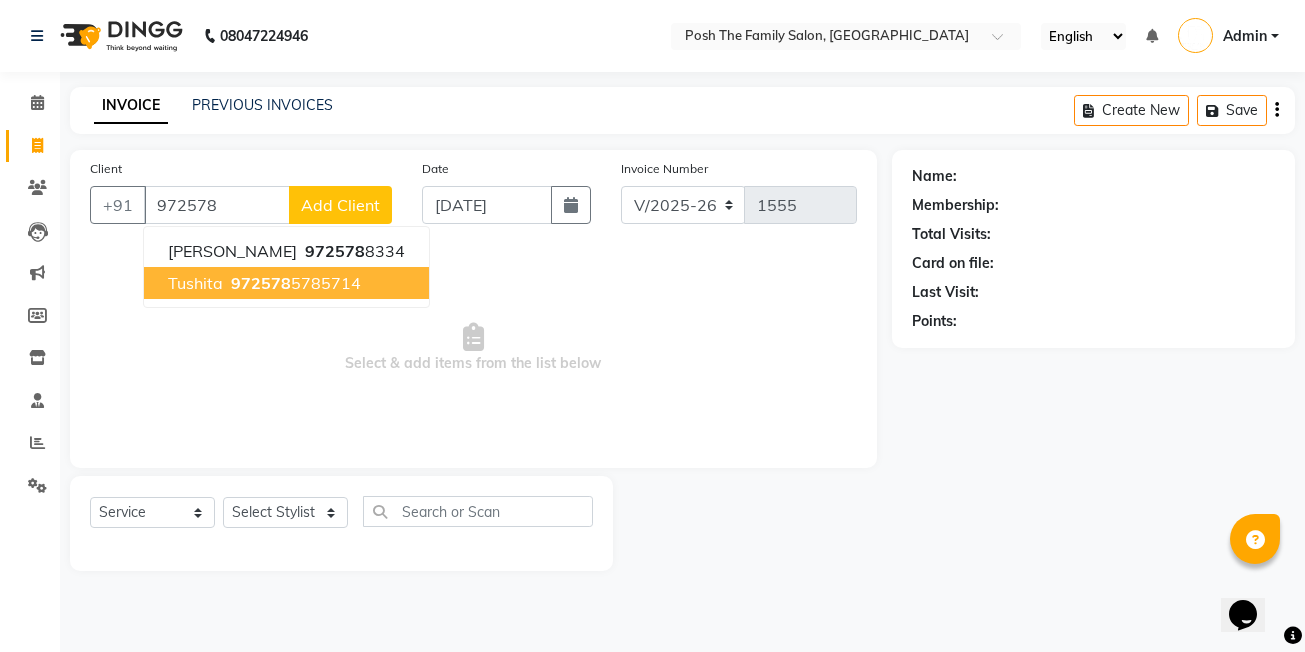 click on "tushita   972578 5785714" at bounding box center [286, 283] 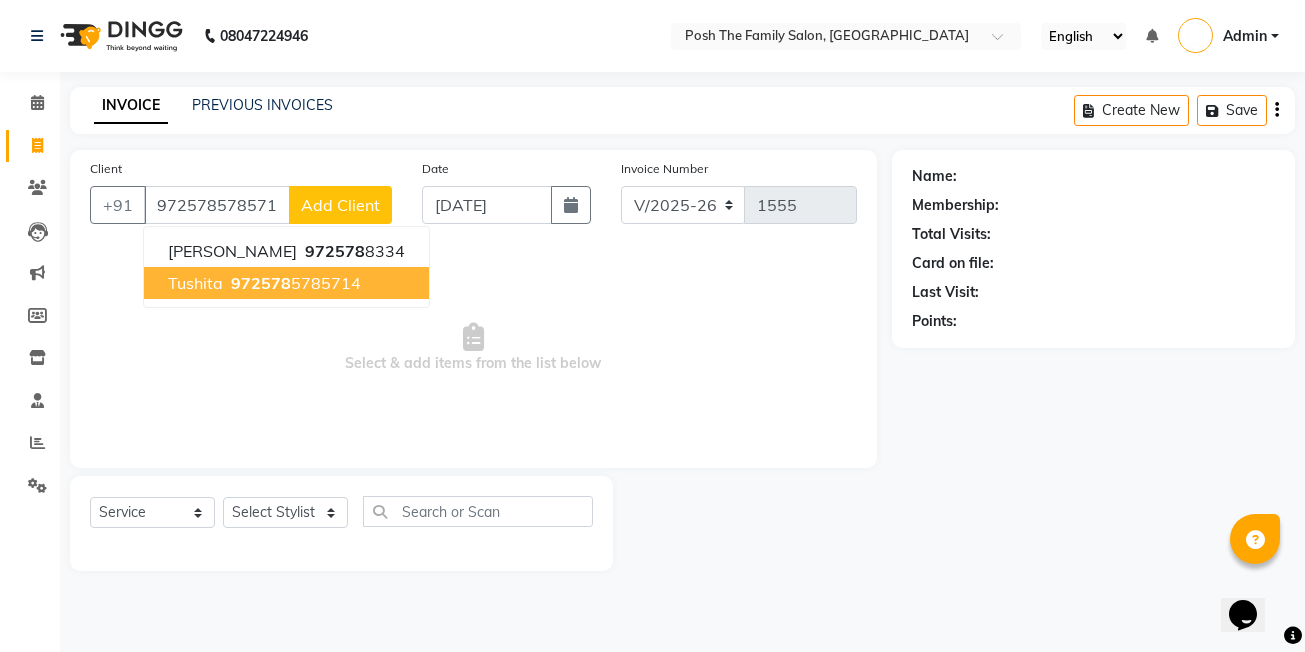 type on "9725785785714" 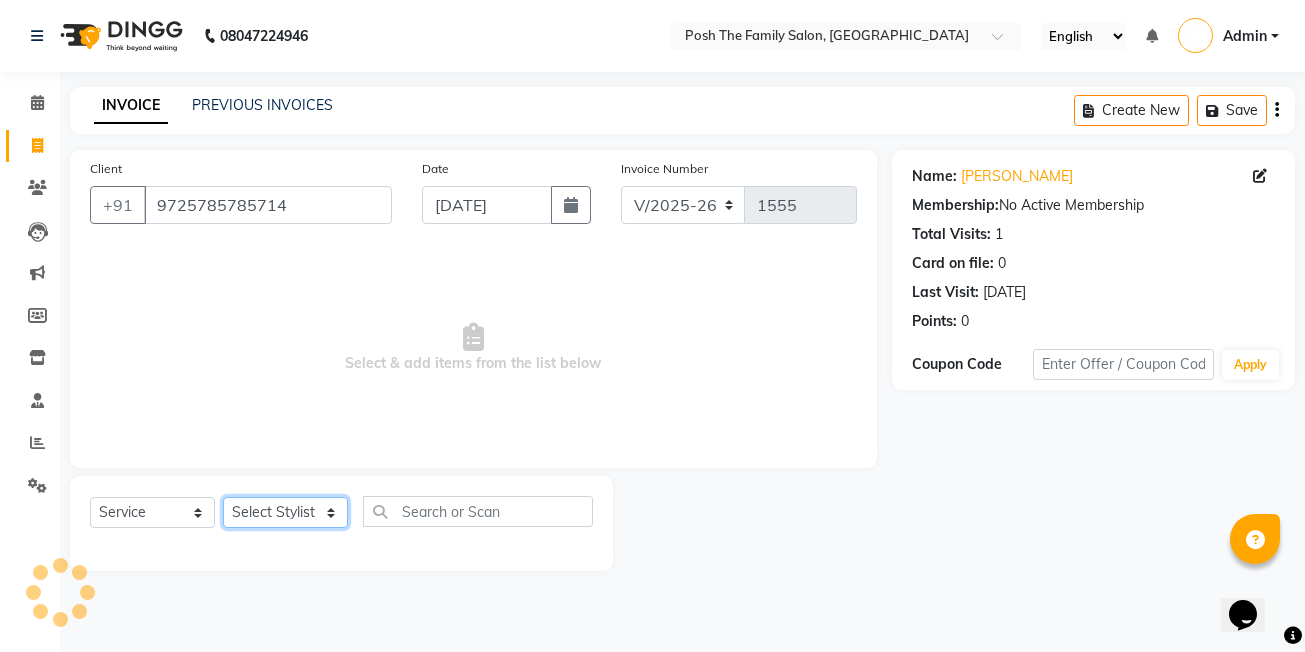 click on "Select Stylist [PERSON_NAME] [PERSON_NAME] VRMA [PERSON_NAME]  [PERSON_NAME] [PERSON_NAME] [PERSON_NAME] [PERSON_NAME] (OWNER) POSH [PERSON_NAME] [PERSON_NAME] [PERSON_NAME]  [PERSON_NAME] [PERSON_NAME] [PERSON_NAME]" 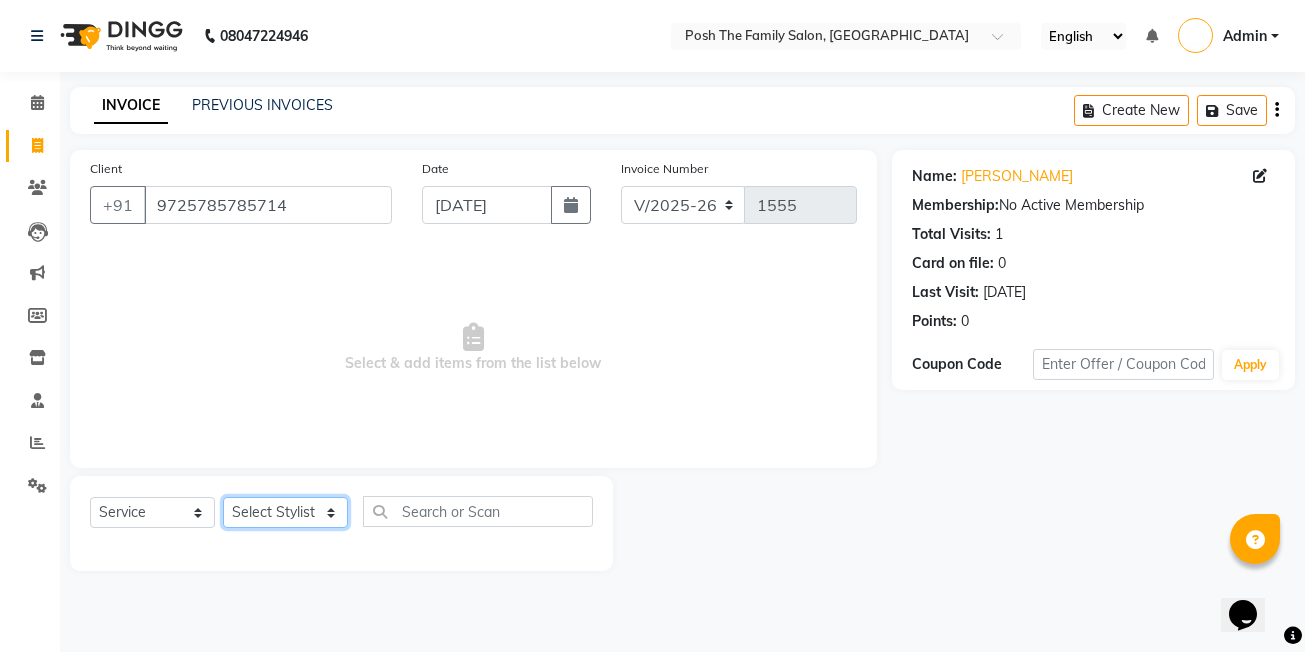 select on "53733" 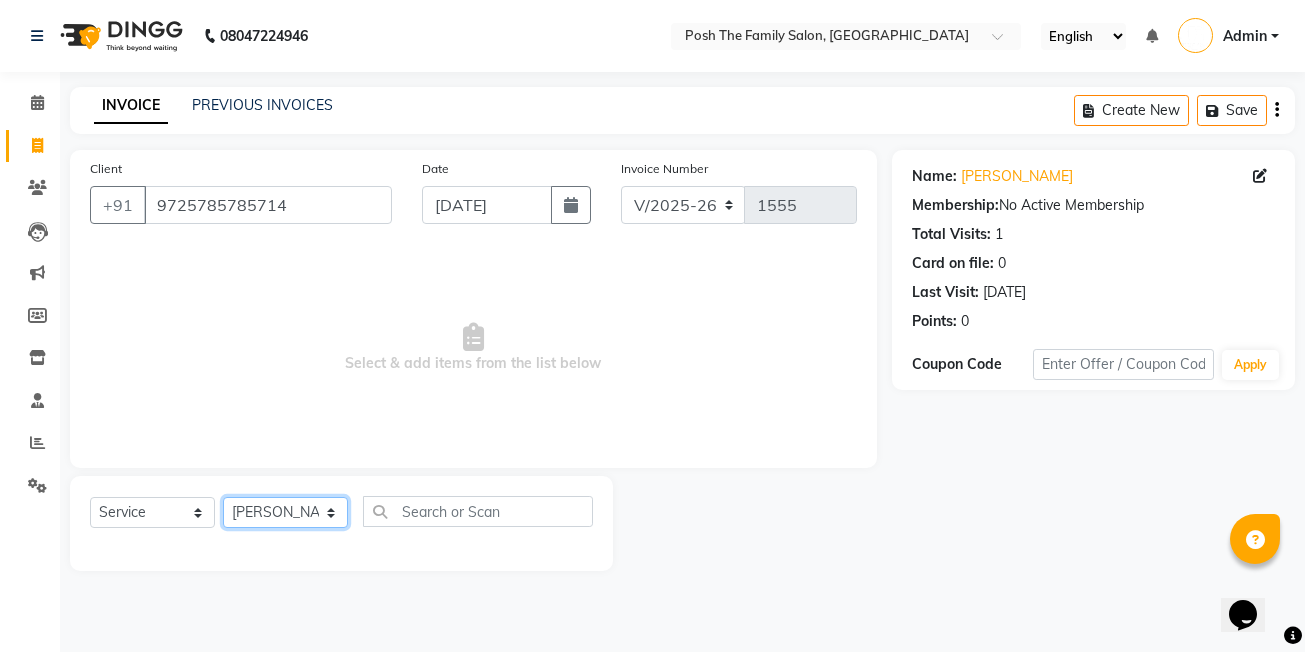 click on "Select Stylist [PERSON_NAME] [PERSON_NAME] VRMA [PERSON_NAME]  [PERSON_NAME] [PERSON_NAME] [PERSON_NAME] [PERSON_NAME] (OWNER) POSH [PERSON_NAME] [PERSON_NAME] [PERSON_NAME]  [PERSON_NAME] [PERSON_NAME] [PERSON_NAME]" 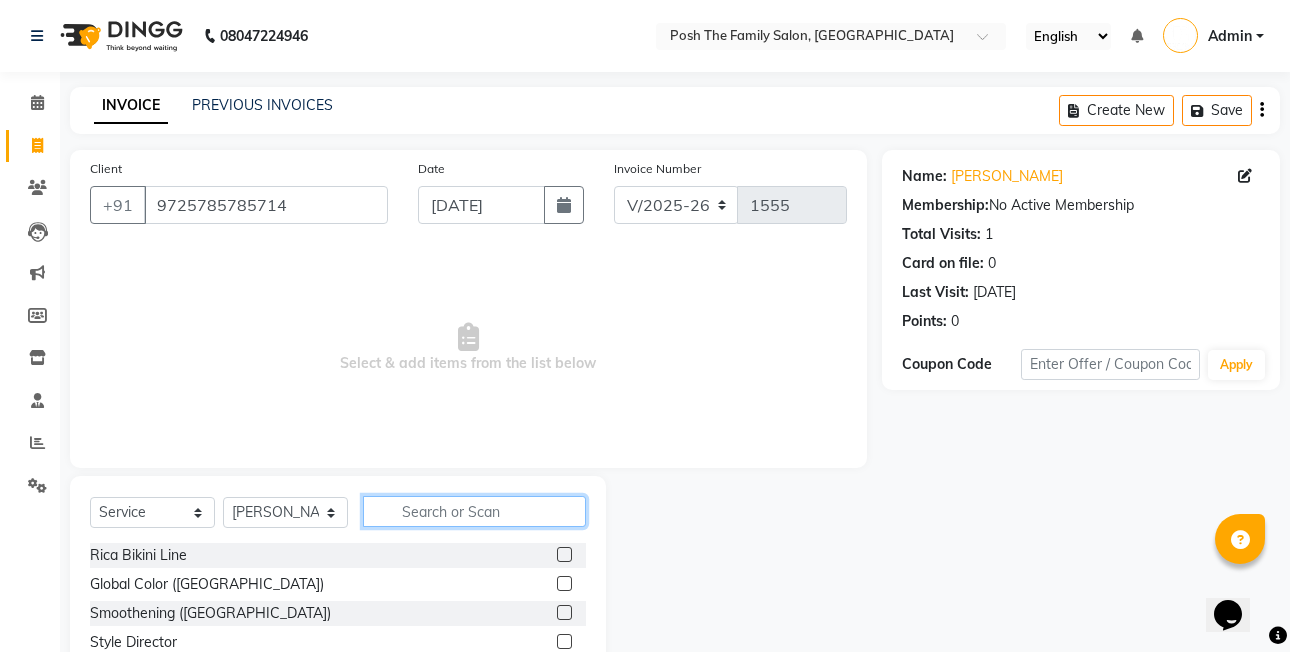click 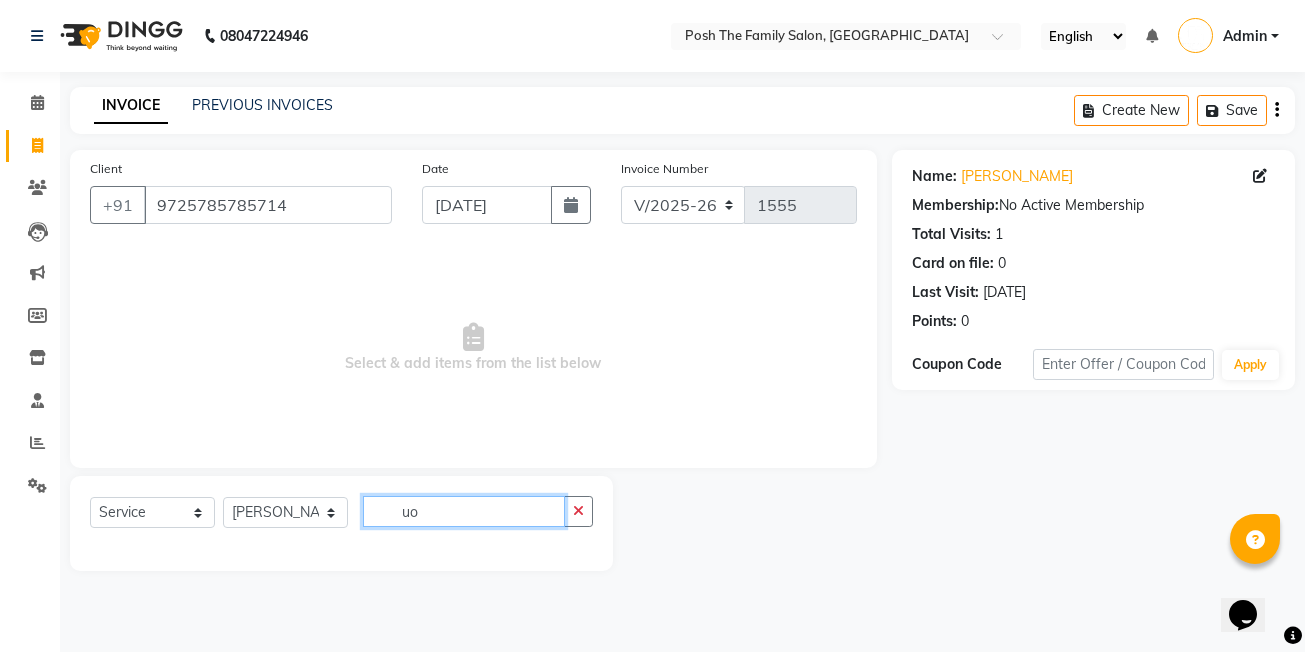 type on "u" 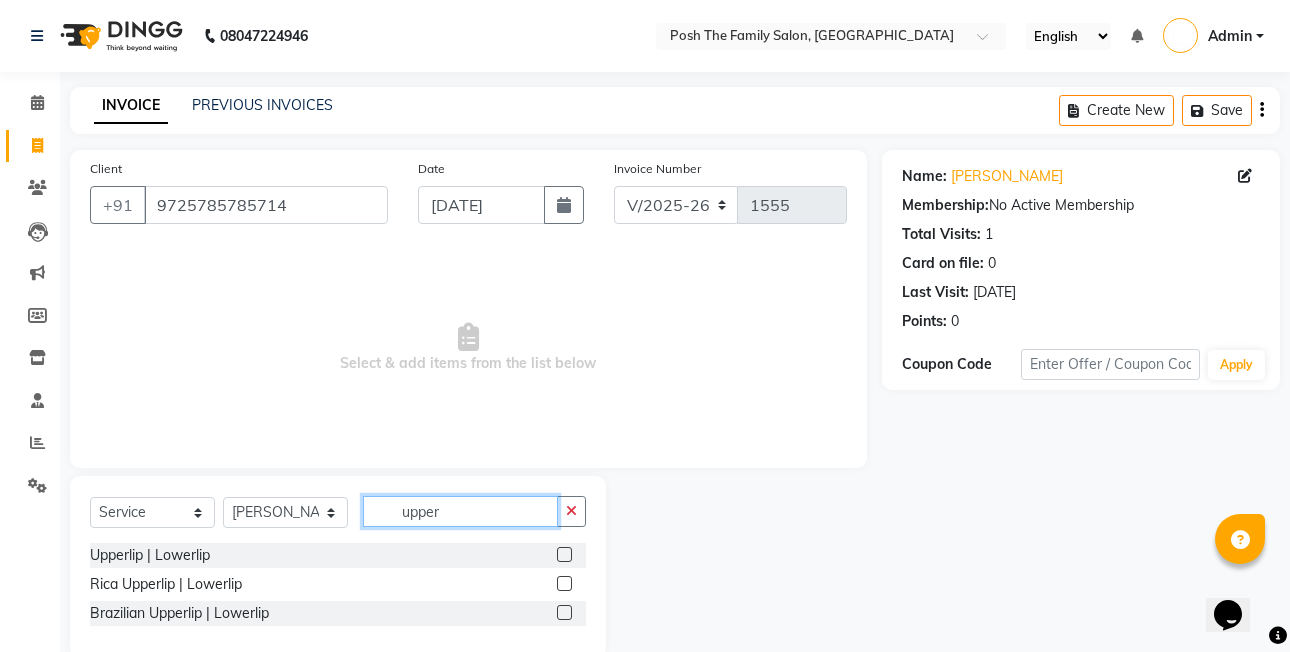 type on "upper" 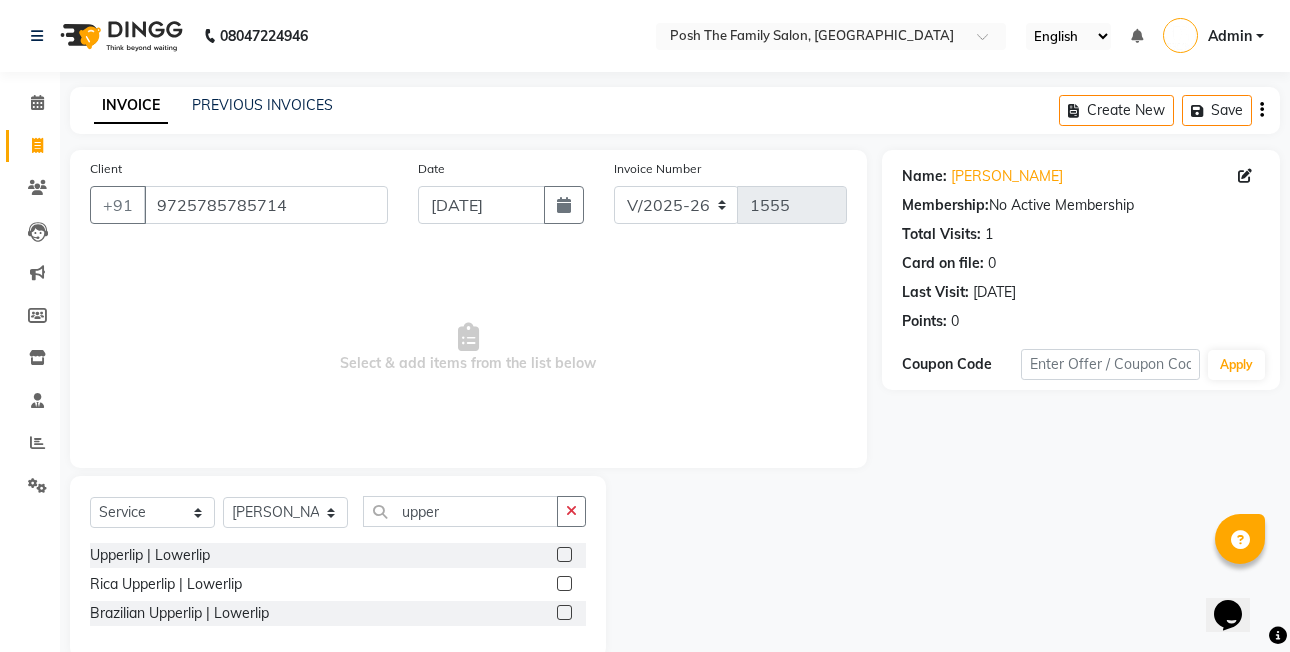 click 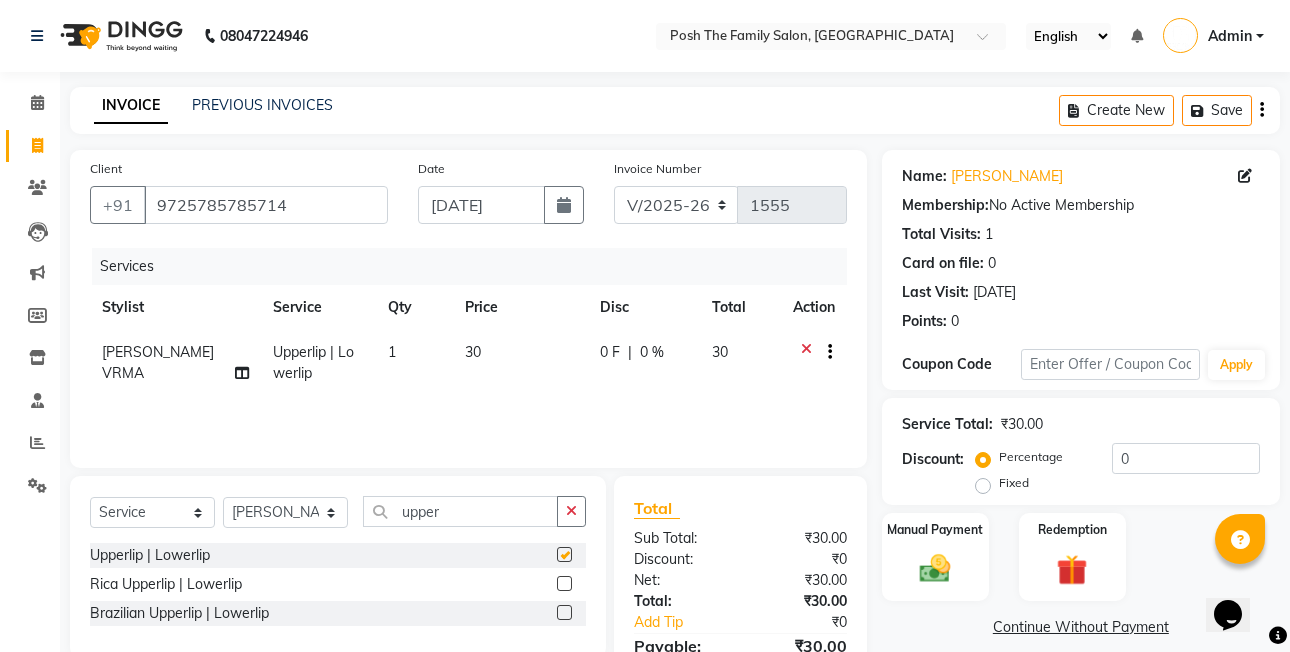 checkbox on "false" 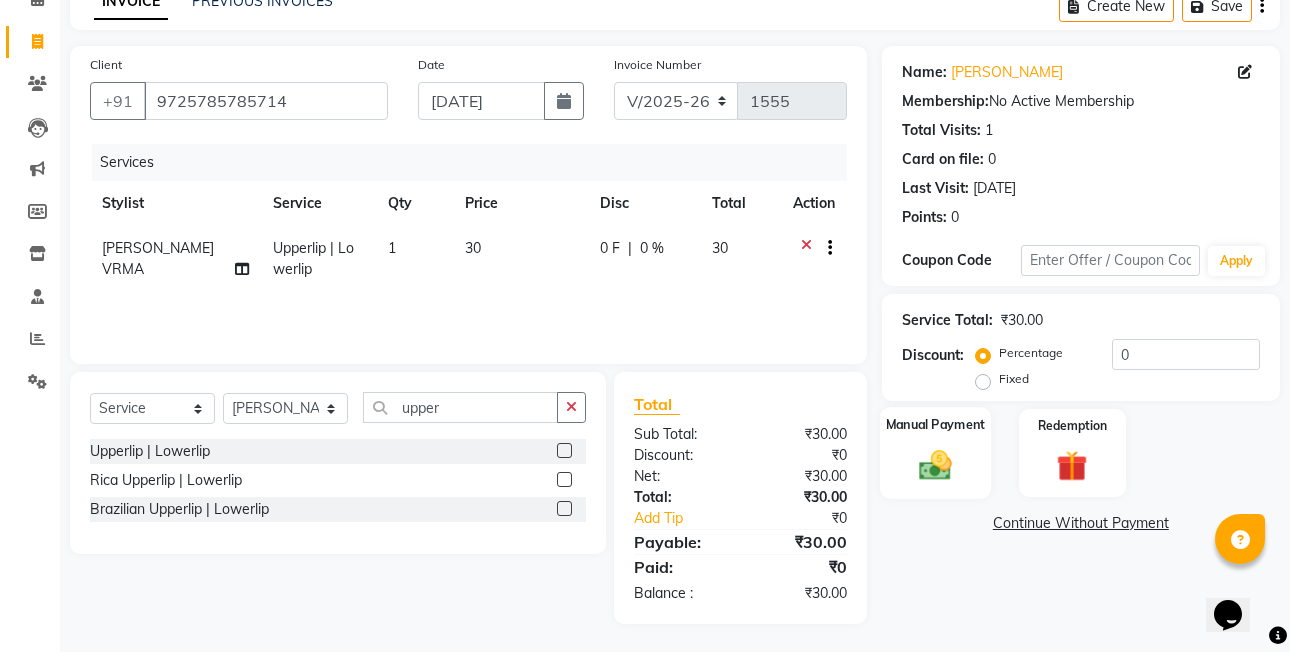 scroll, scrollTop: 106, scrollLeft: 0, axis: vertical 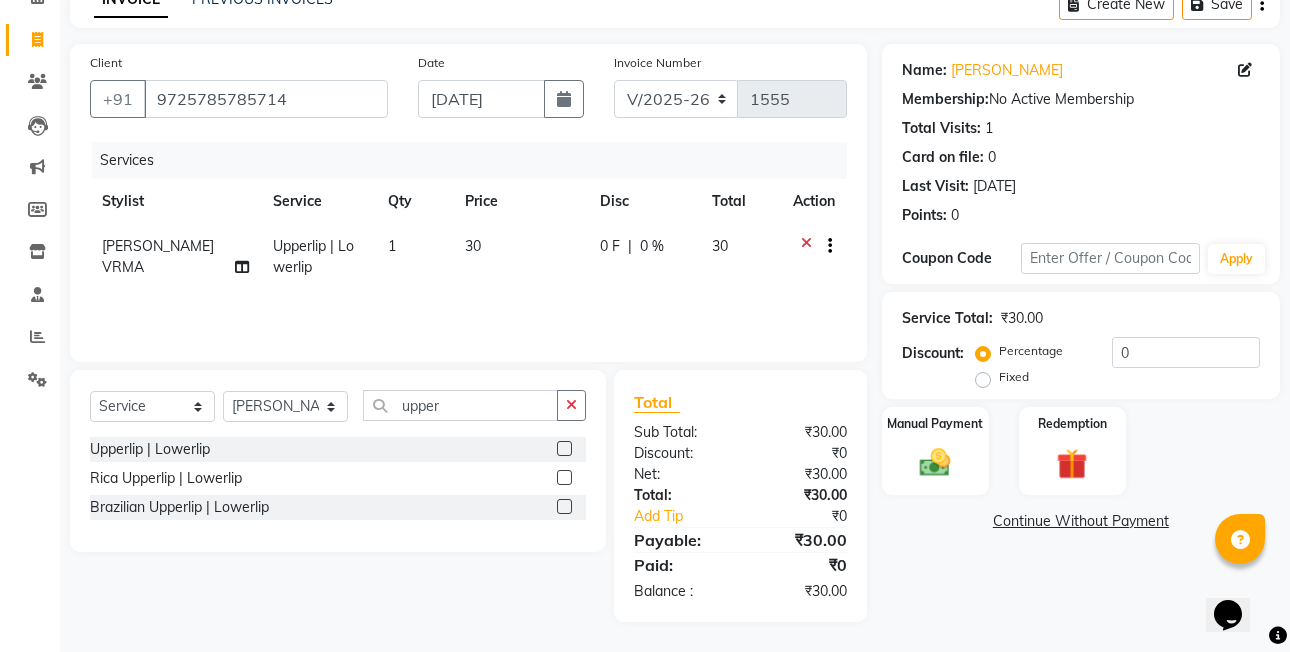 click on "Fixed" 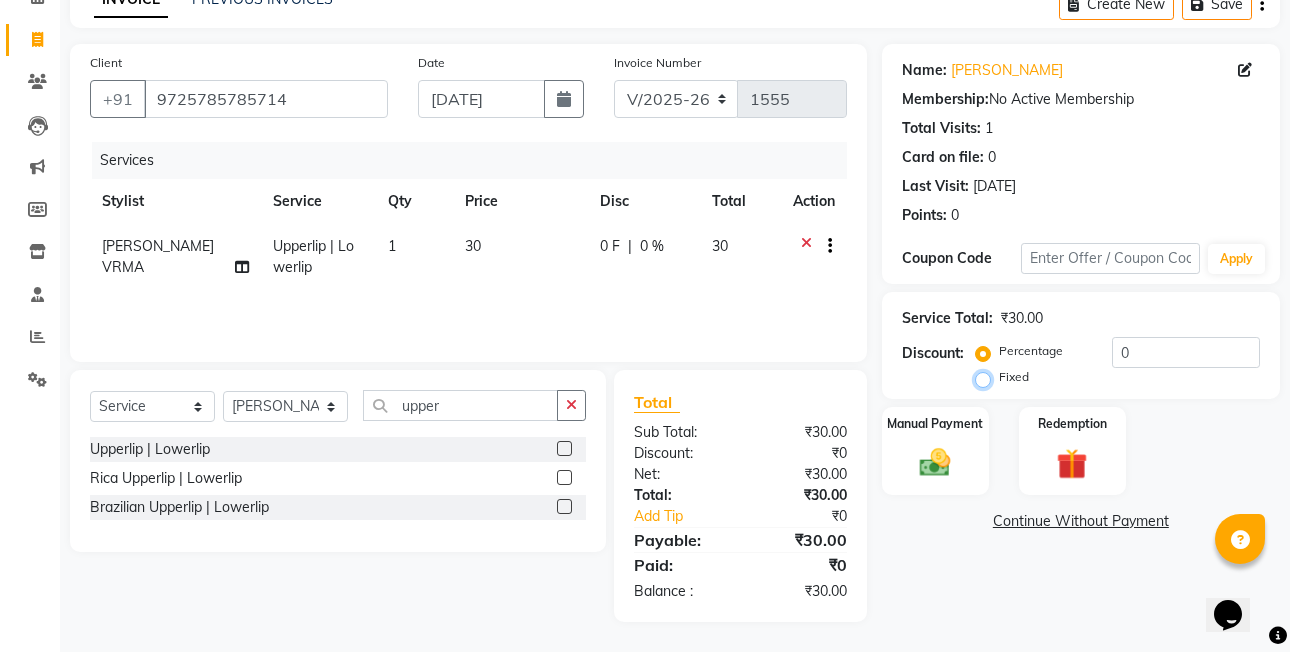 click on "Fixed" at bounding box center [987, 377] 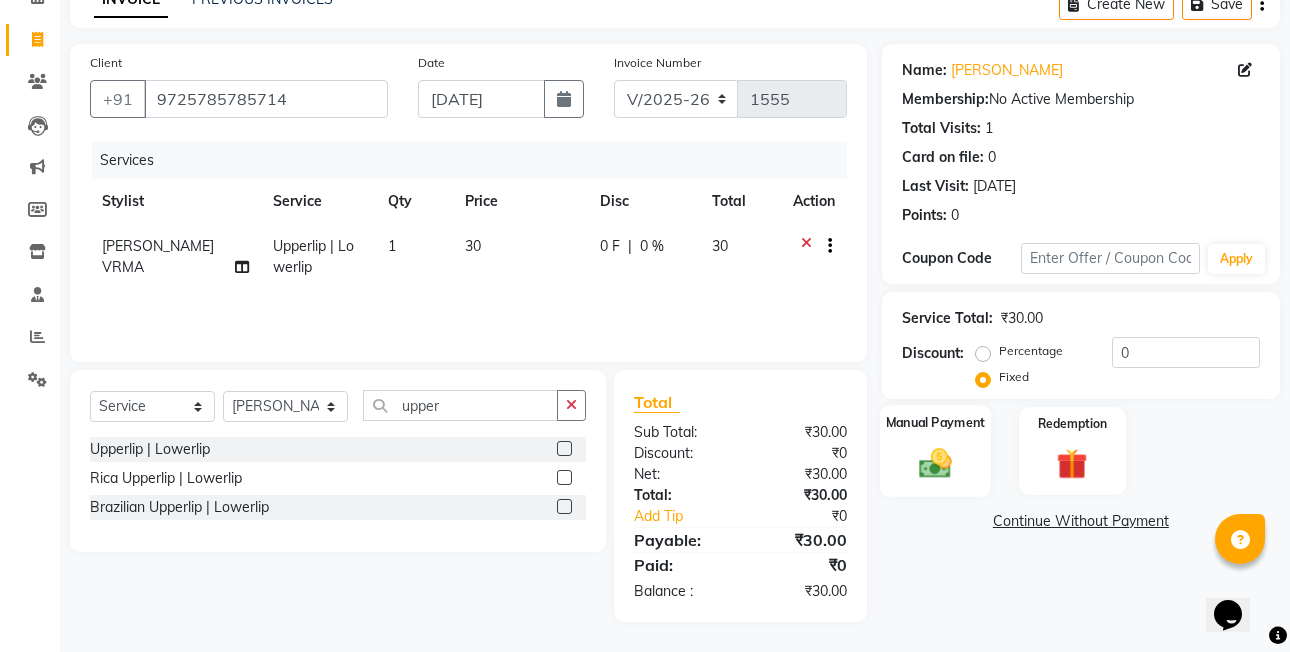 click 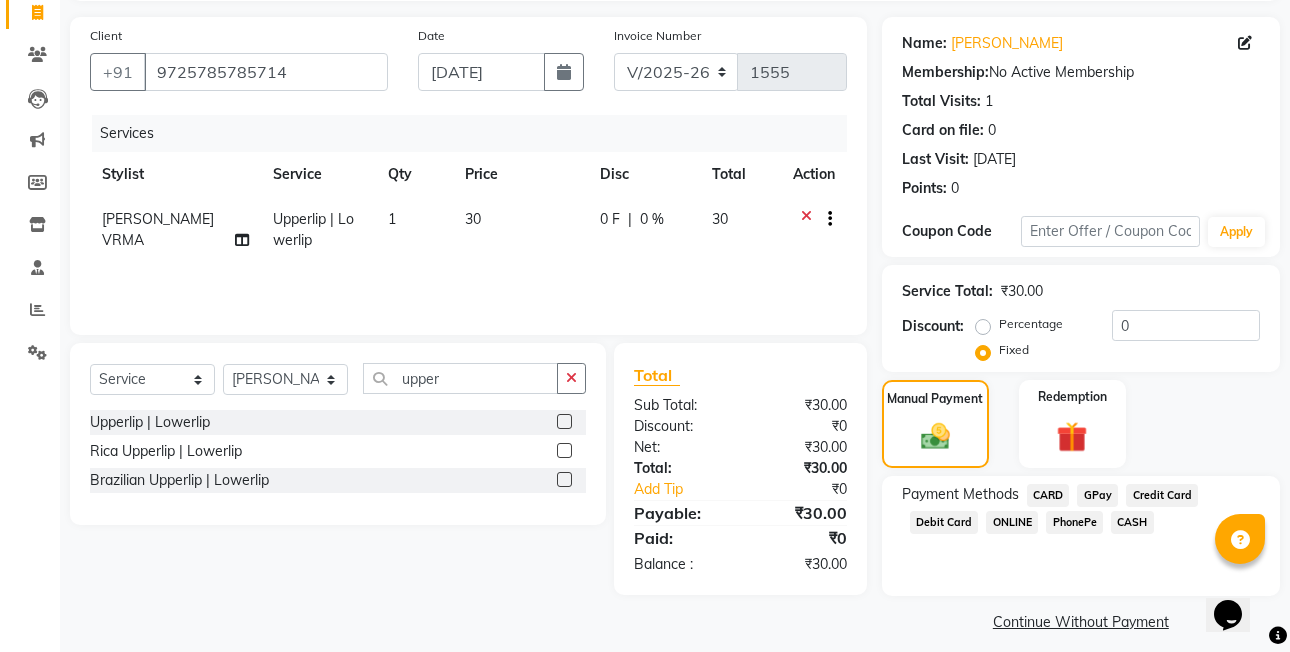 scroll, scrollTop: 148, scrollLeft: 0, axis: vertical 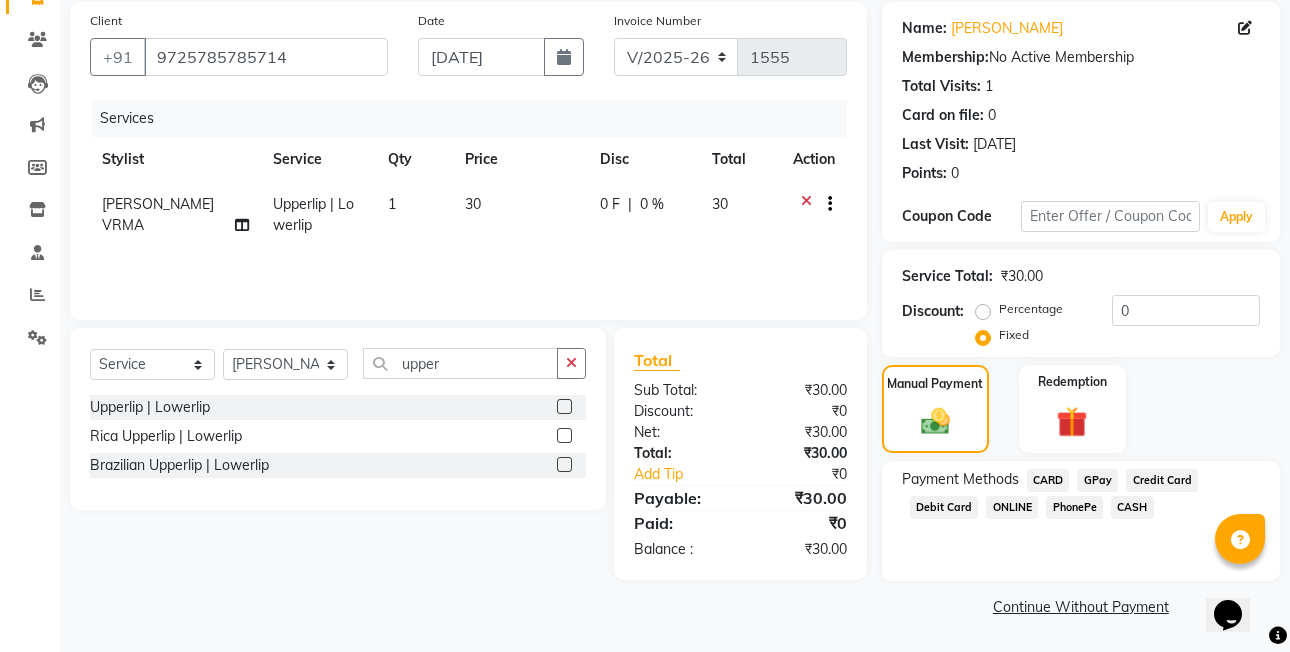 click on "CASH" 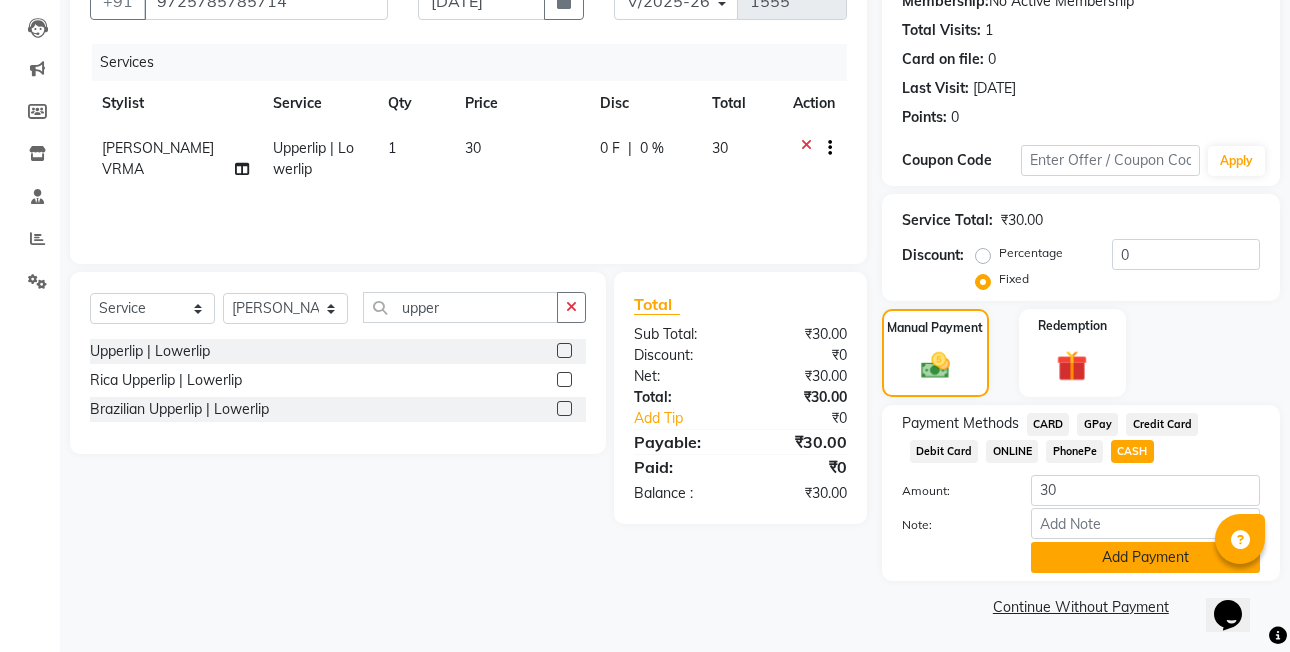 click on "Add Payment" 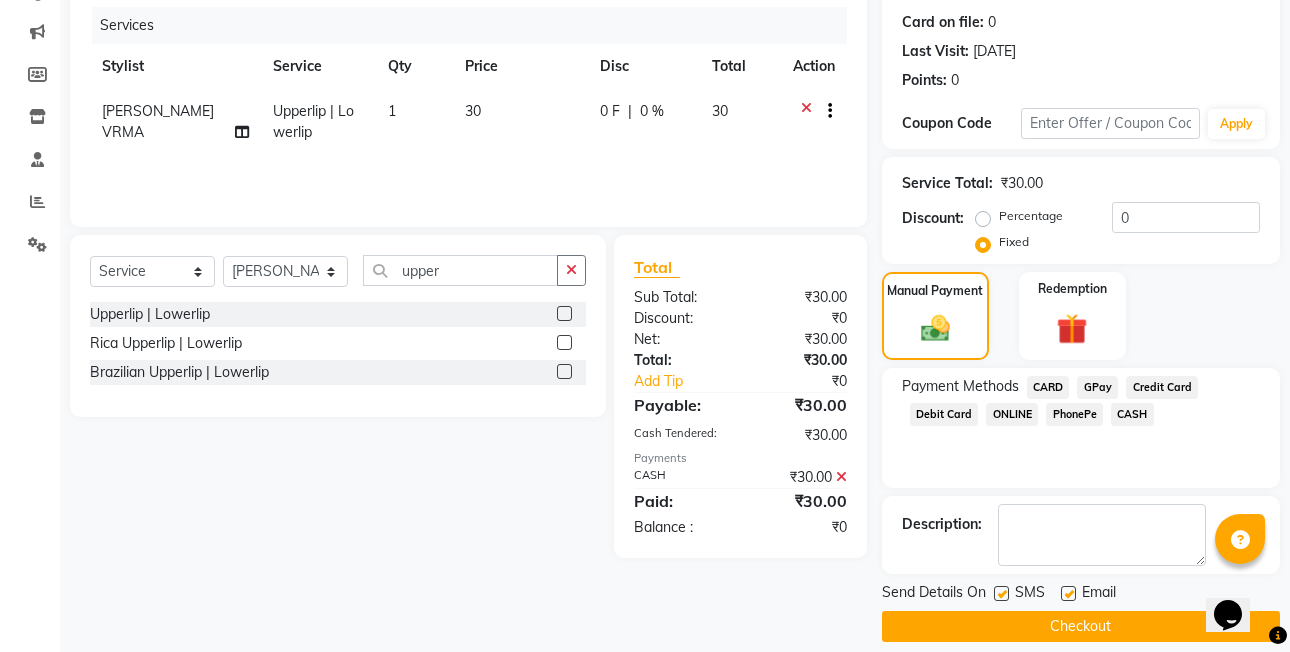 scroll, scrollTop: 261, scrollLeft: 0, axis: vertical 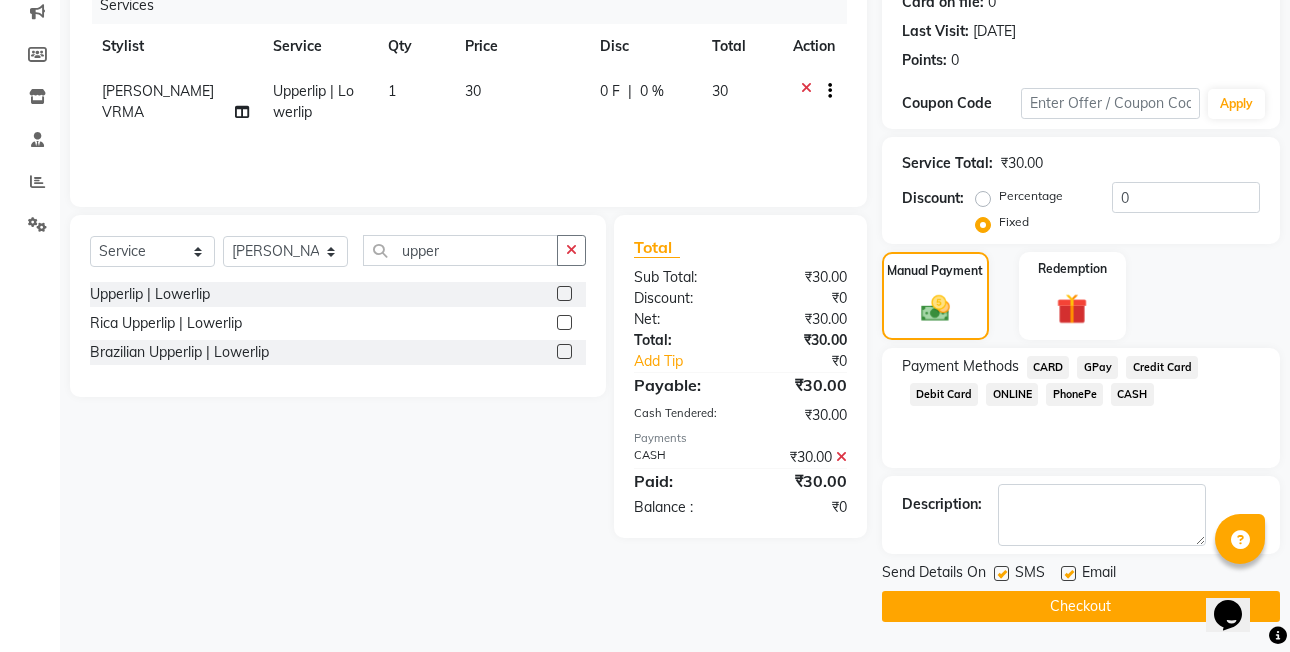 click on "Email" 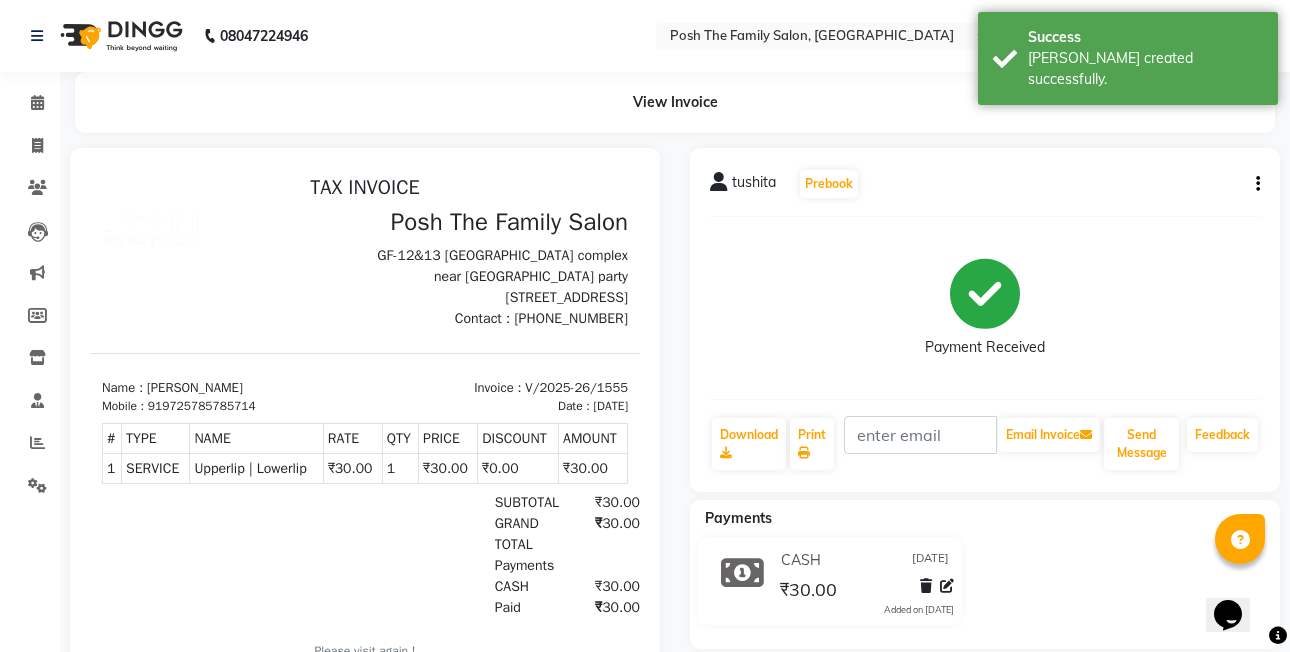 scroll, scrollTop: 0, scrollLeft: 0, axis: both 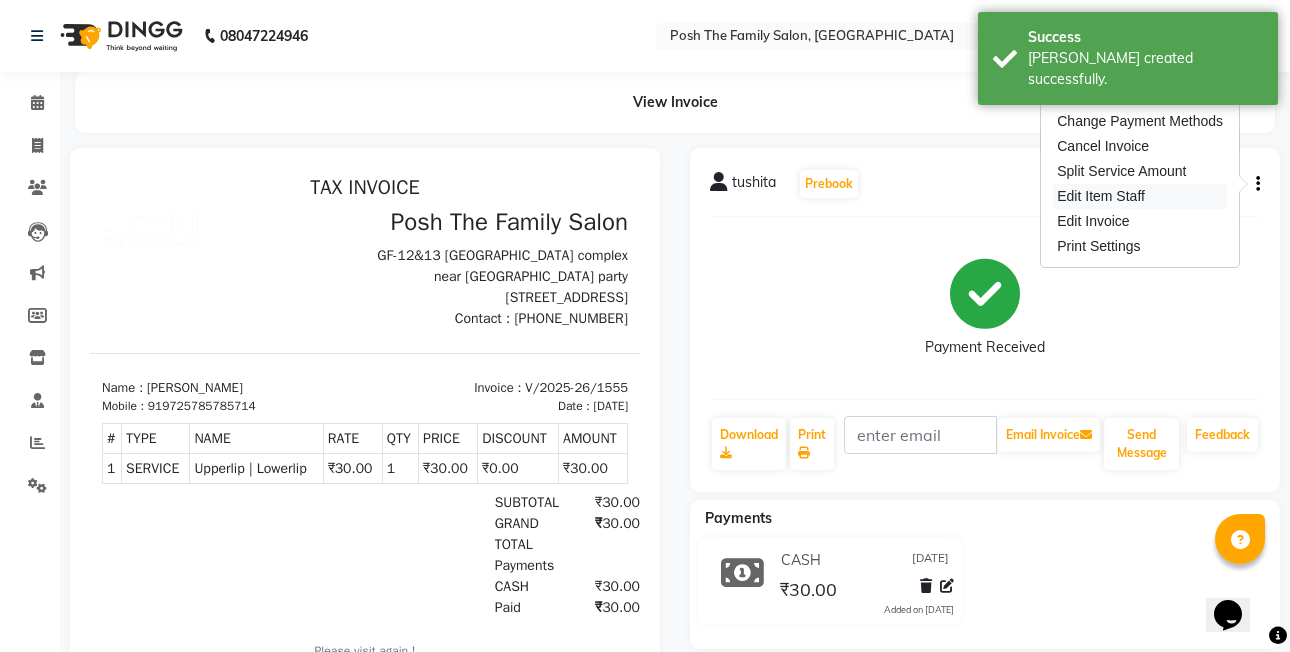 click on "Edit Item Staff" at bounding box center (1140, 196) 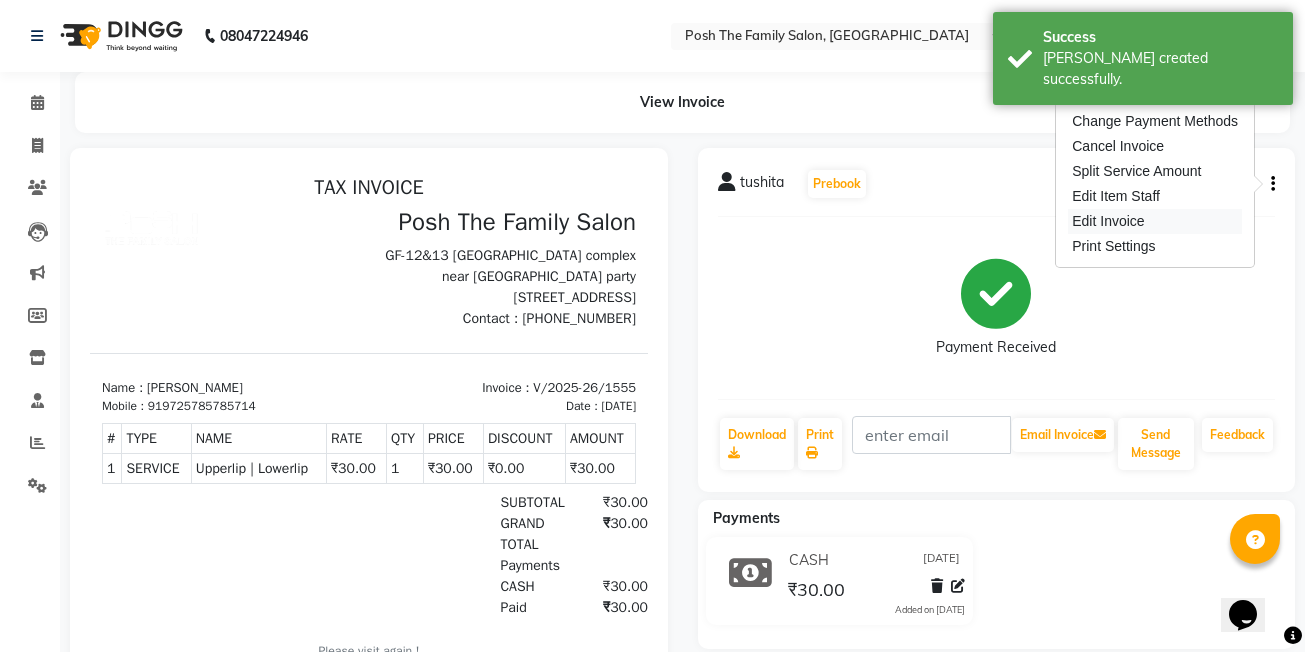 select on "53733" 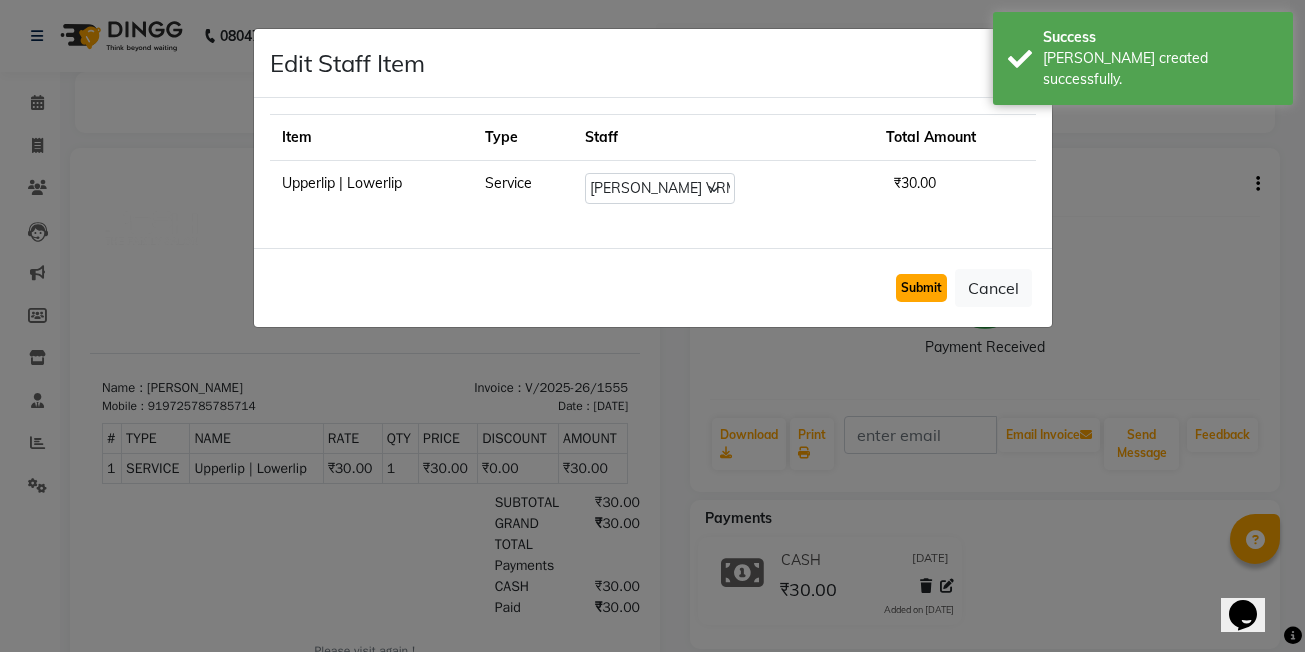 click on "Submit" 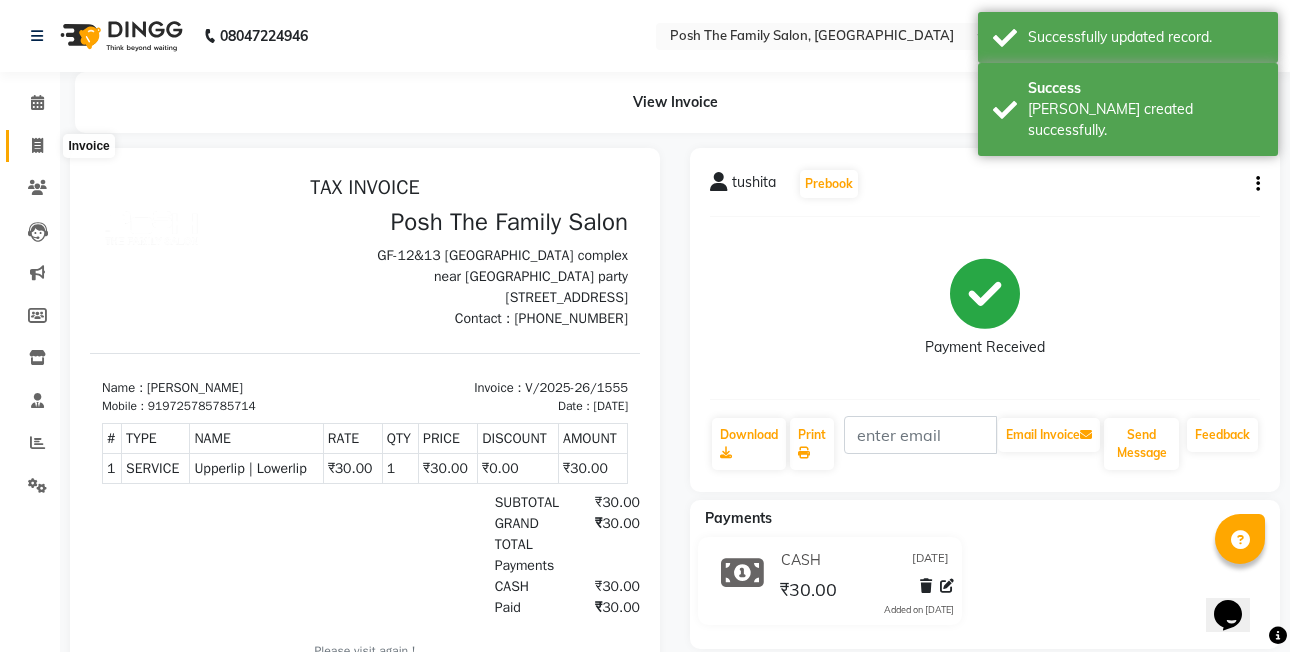 drag, startPoint x: 42, startPoint y: 138, endPoint x: 54, endPoint y: 141, distance: 12.369317 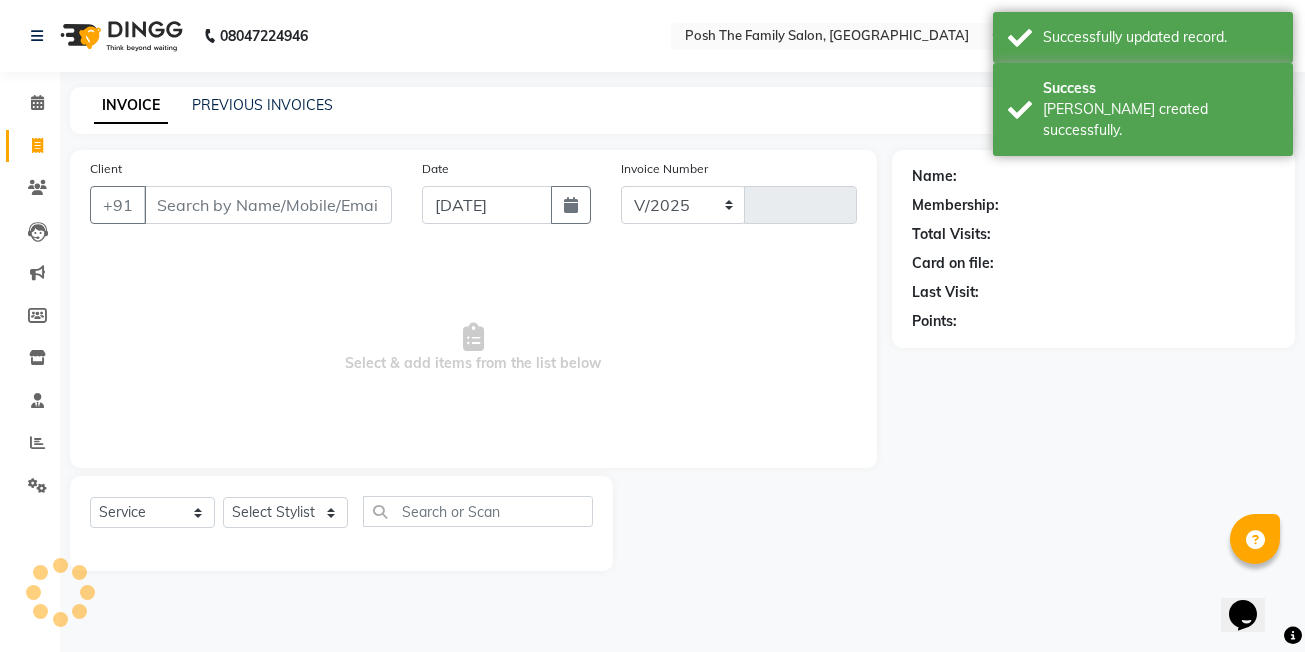 select on "6199" 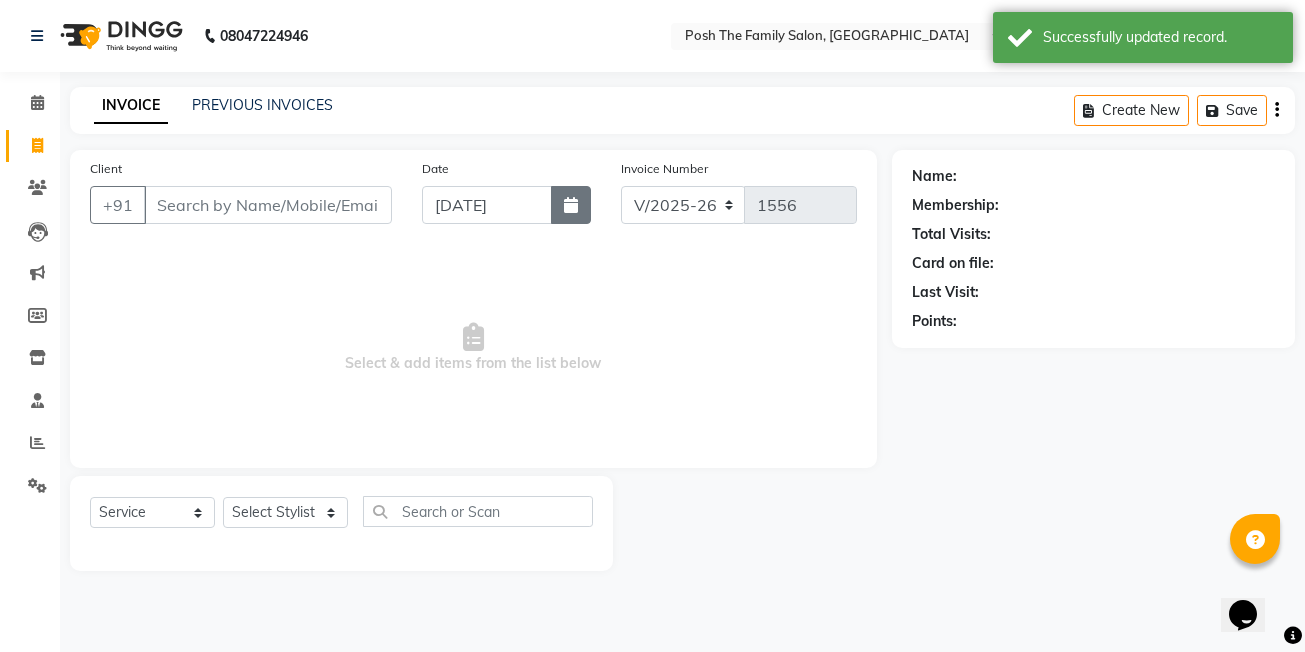click 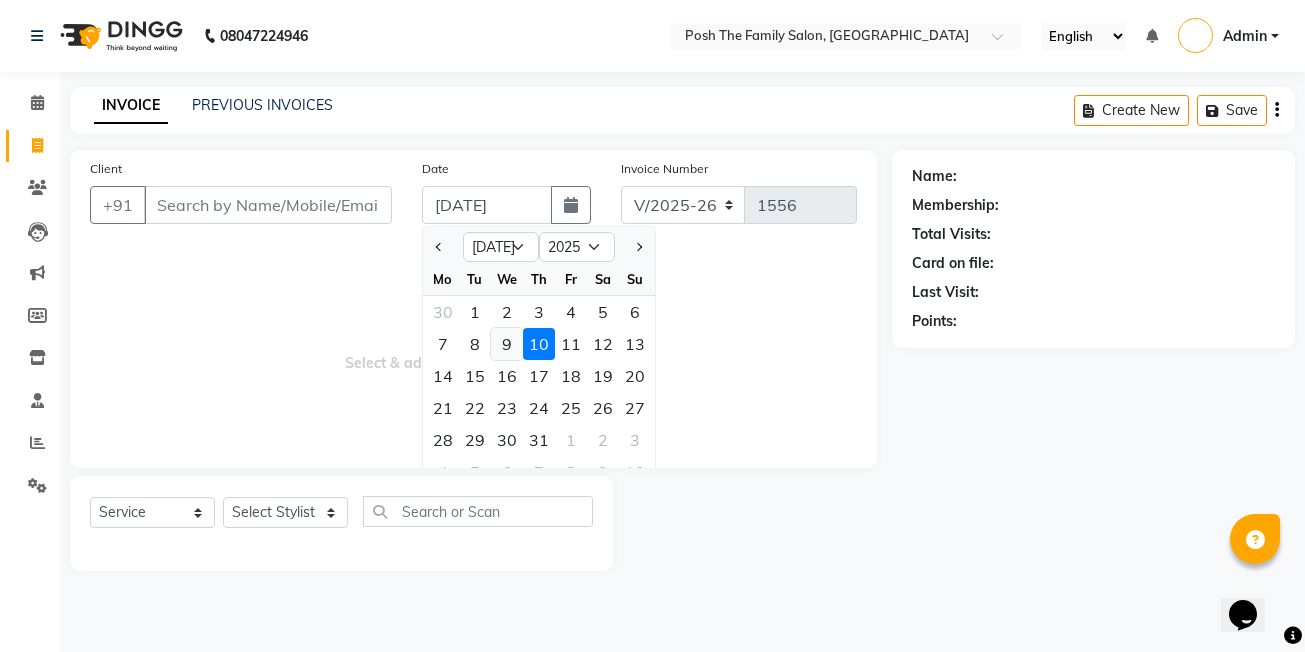 click on "9" 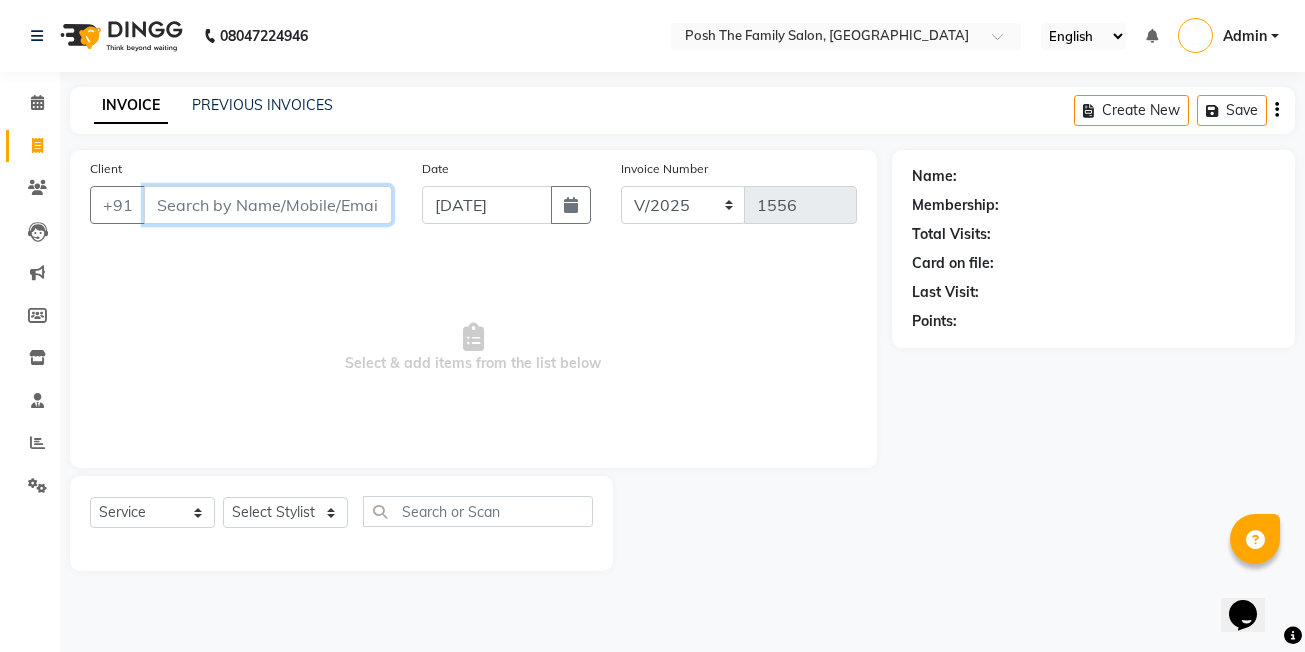 click on "Client" at bounding box center [268, 205] 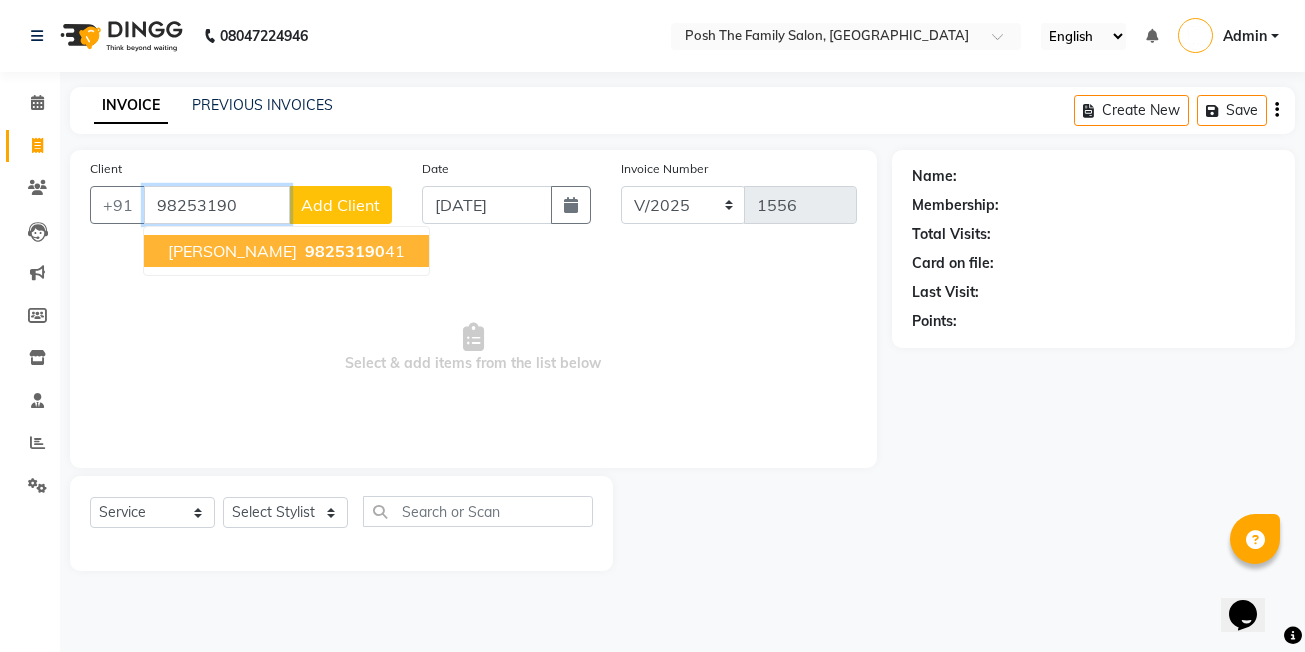 click on "dhyey desai" at bounding box center [232, 251] 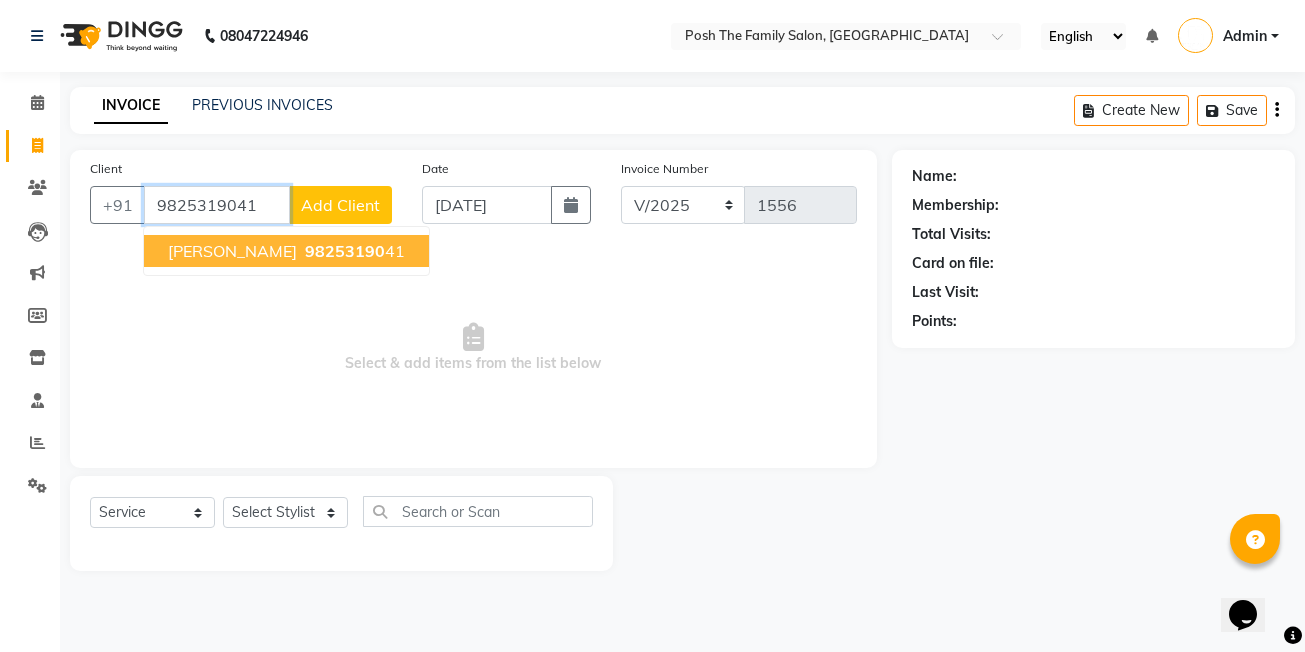 type on "9825319041" 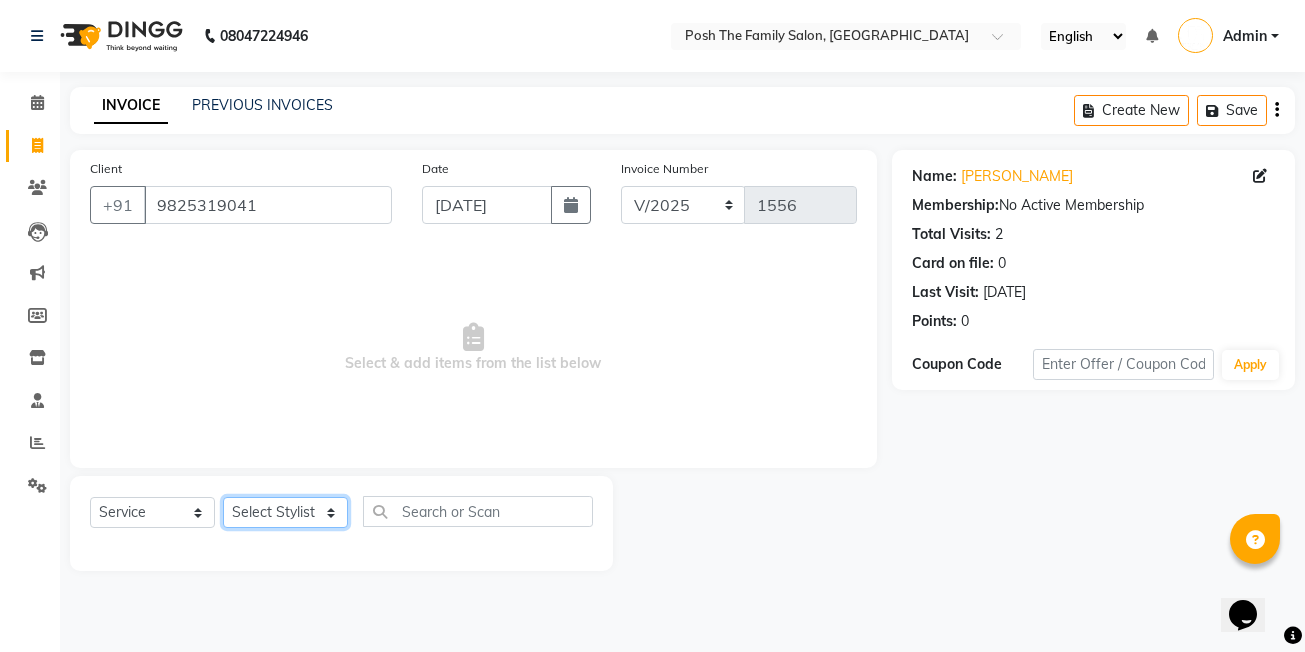 click on "Select Stylist [PERSON_NAME] [PERSON_NAME] VRMA [PERSON_NAME]  [PERSON_NAME] [PERSON_NAME] [PERSON_NAME] [PERSON_NAME] (OWNER) POSH [PERSON_NAME] [PERSON_NAME] [PERSON_NAME]  [PERSON_NAME] [PERSON_NAME] [PERSON_NAME]" 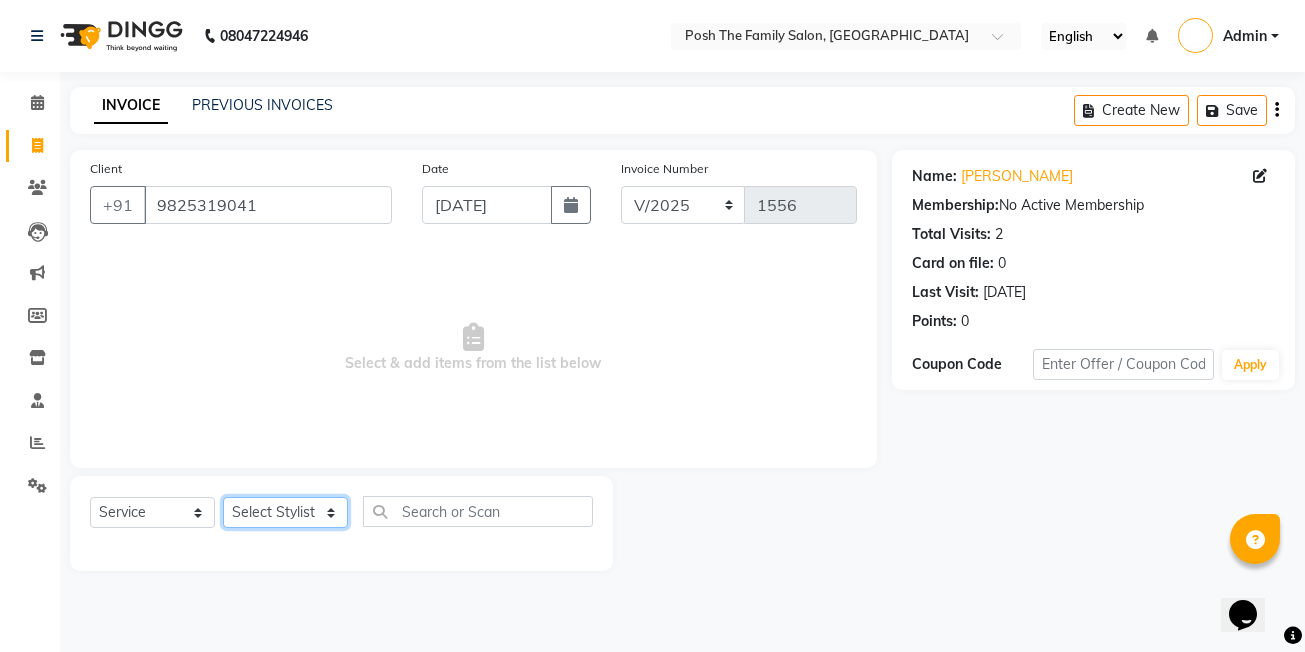 select on "71170" 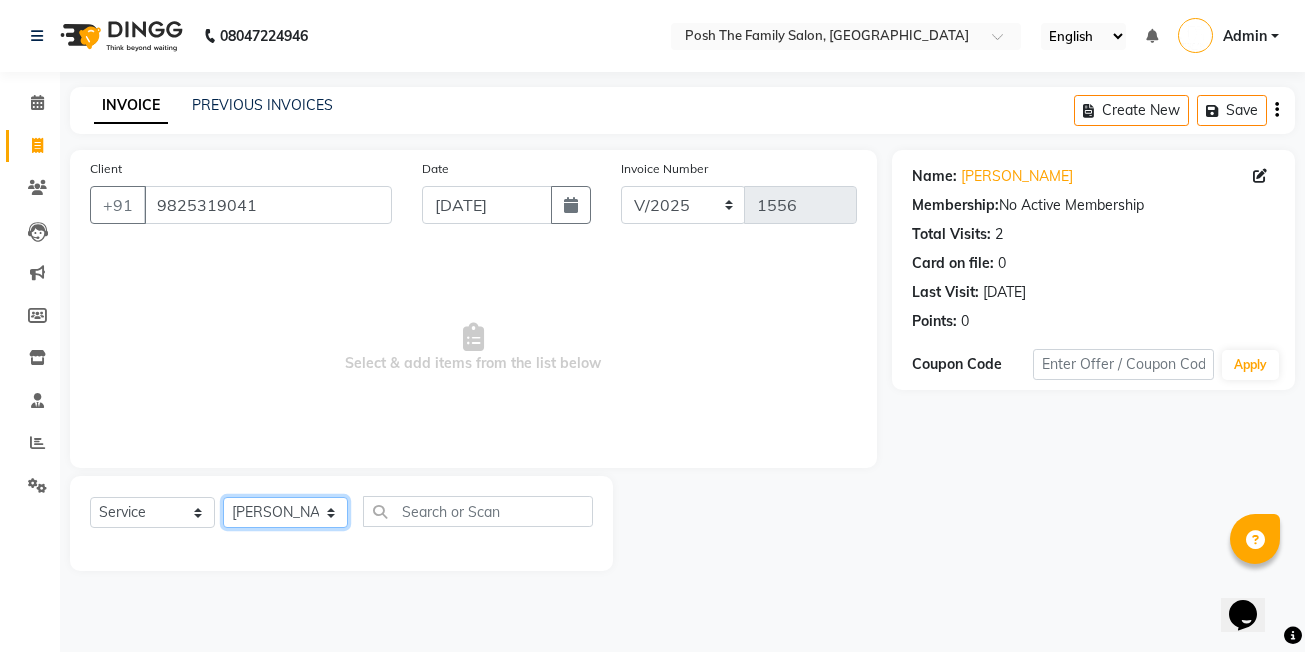 click on "Select Stylist [PERSON_NAME] [PERSON_NAME] VRMA [PERSON_NAME]  [PERSON_NAME] [PERSON_NAME] [PERSON_NAME] [PERSON_NAME] (OWNER) POSH [PERSON_NAME] [PERSON_NAME] [PERSON_NAME]  [PERSON_NAME] [PERSON_NAME] [PERSON_NAME]" 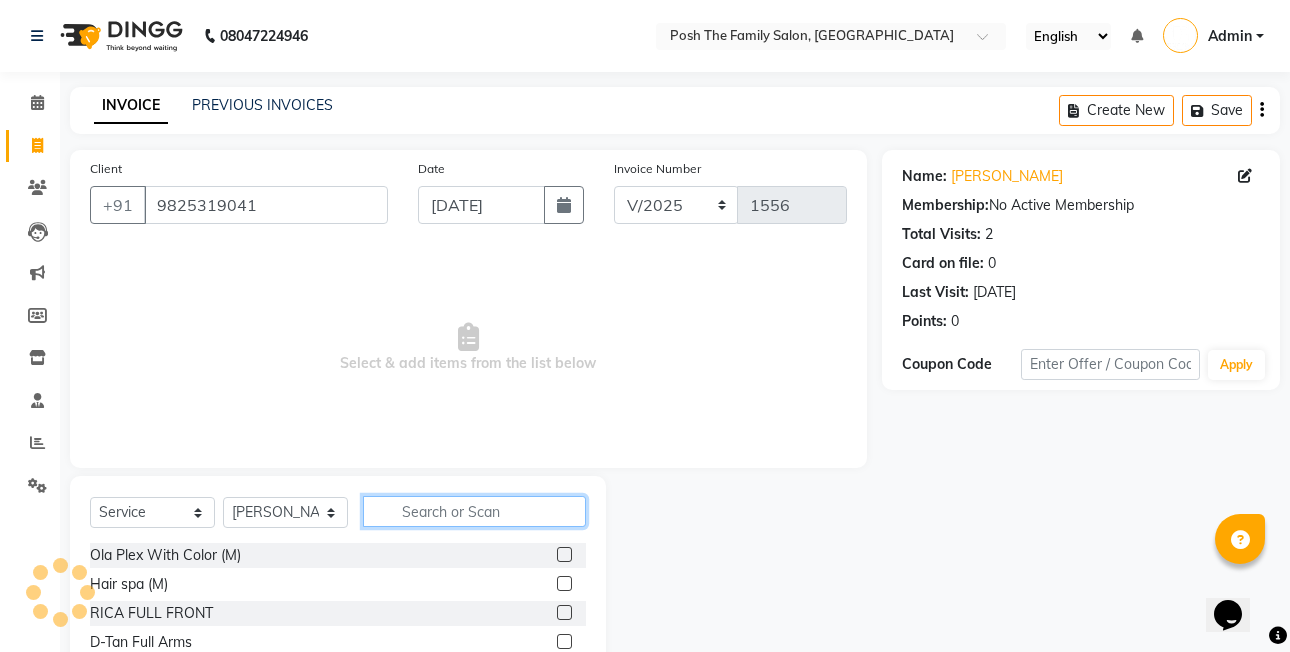 click 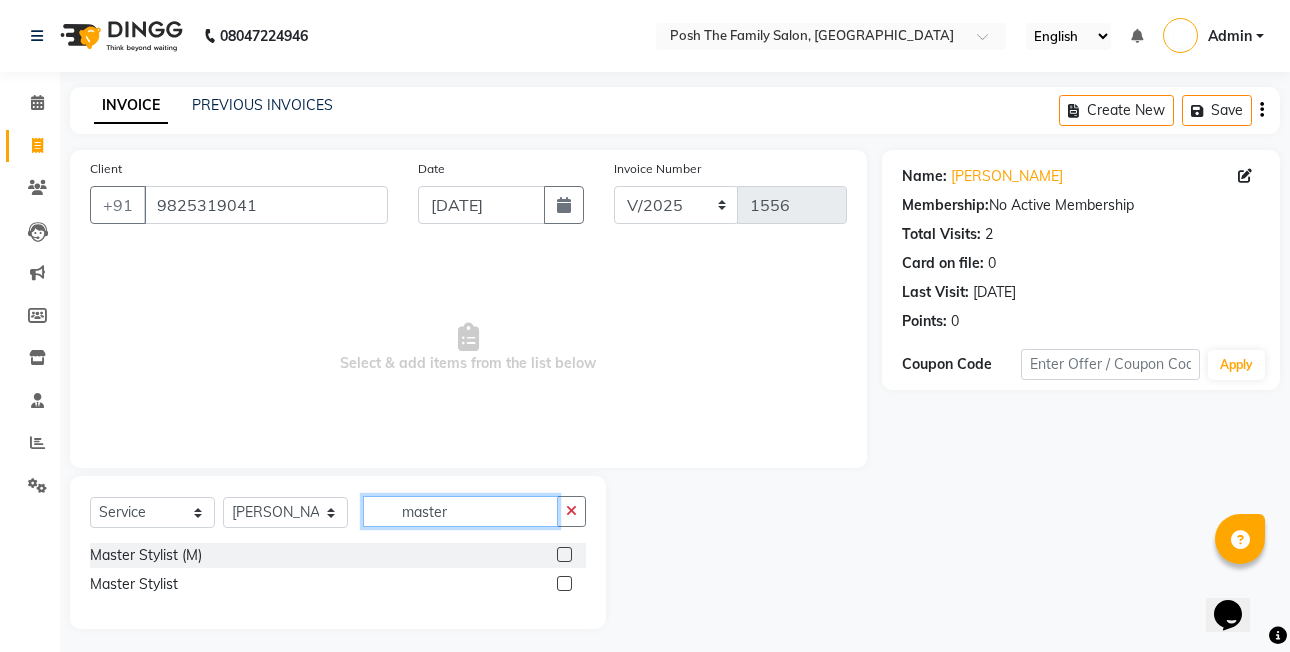 type on "master" 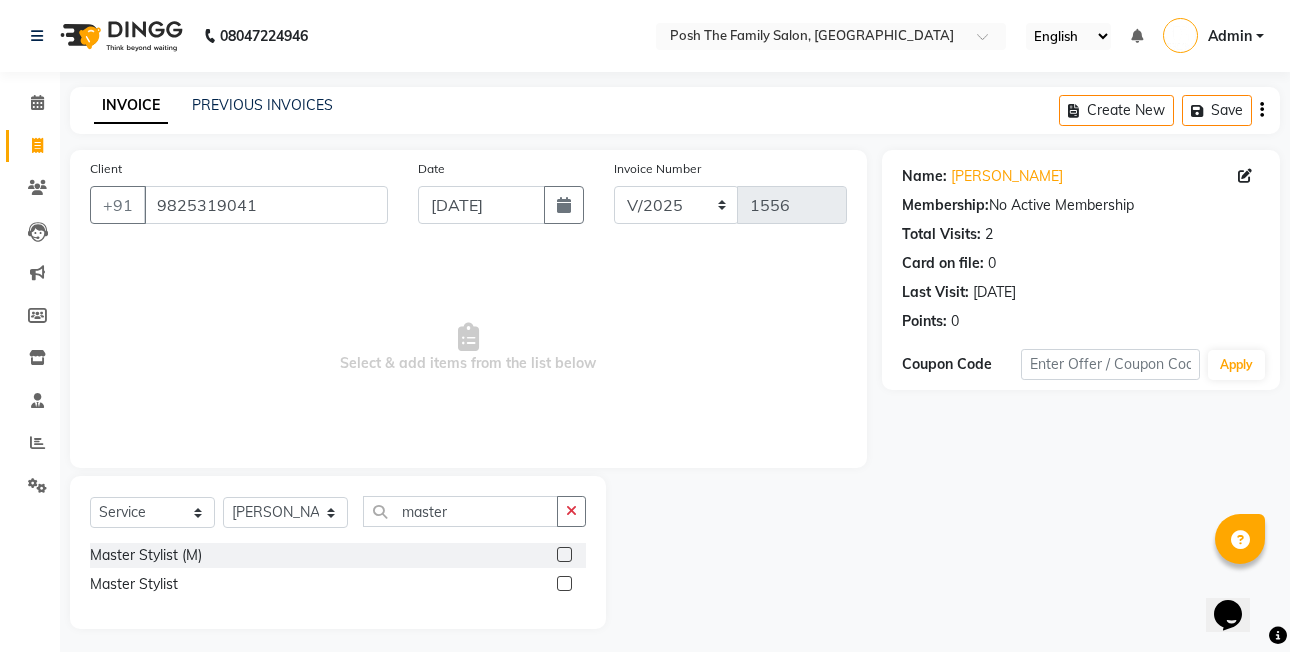 click 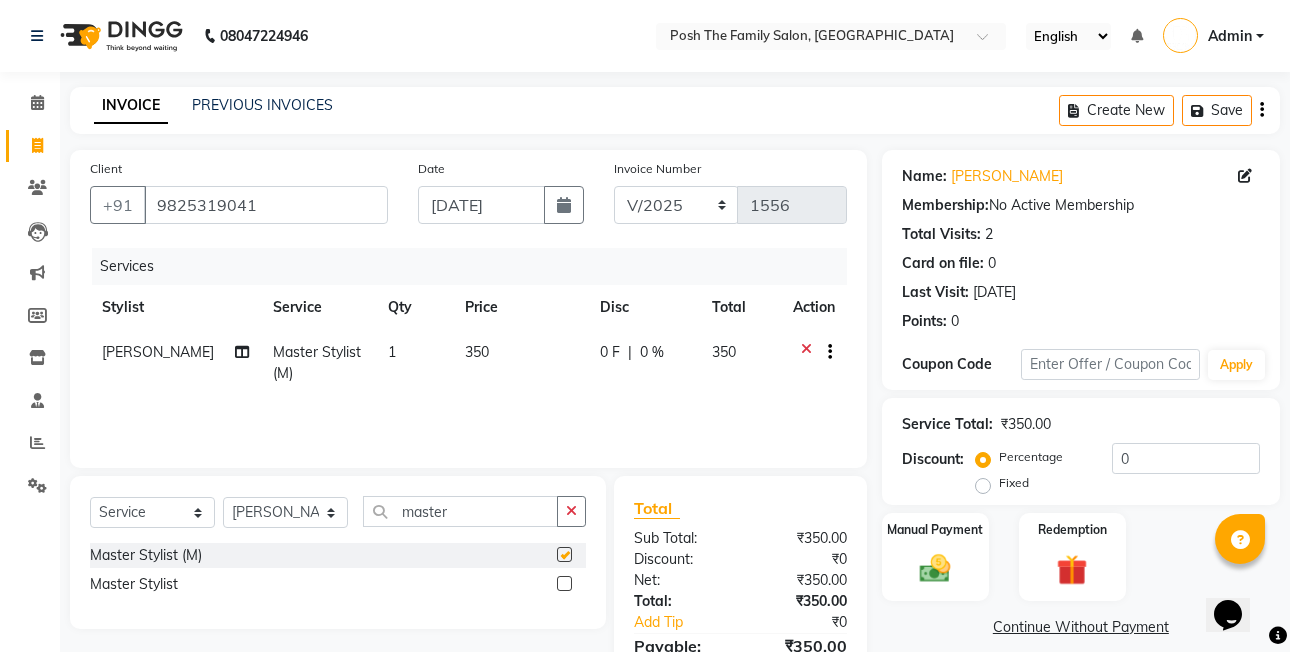 checkbox on "false" 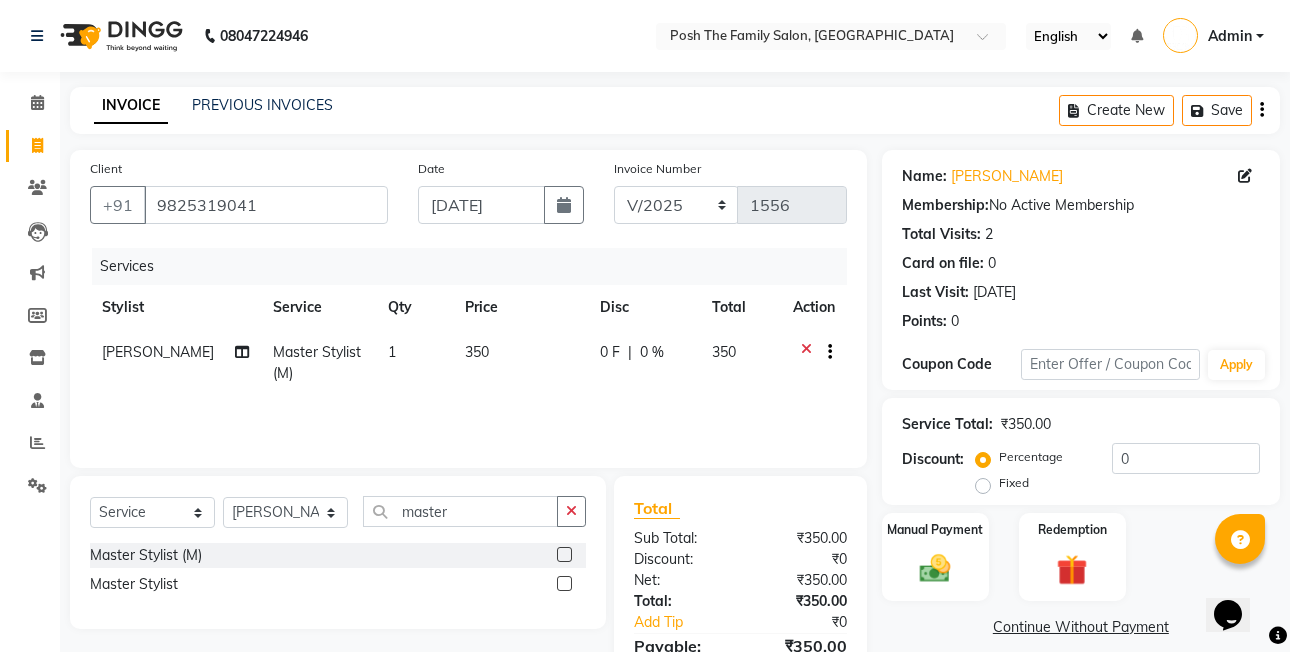 click on "Fixed" 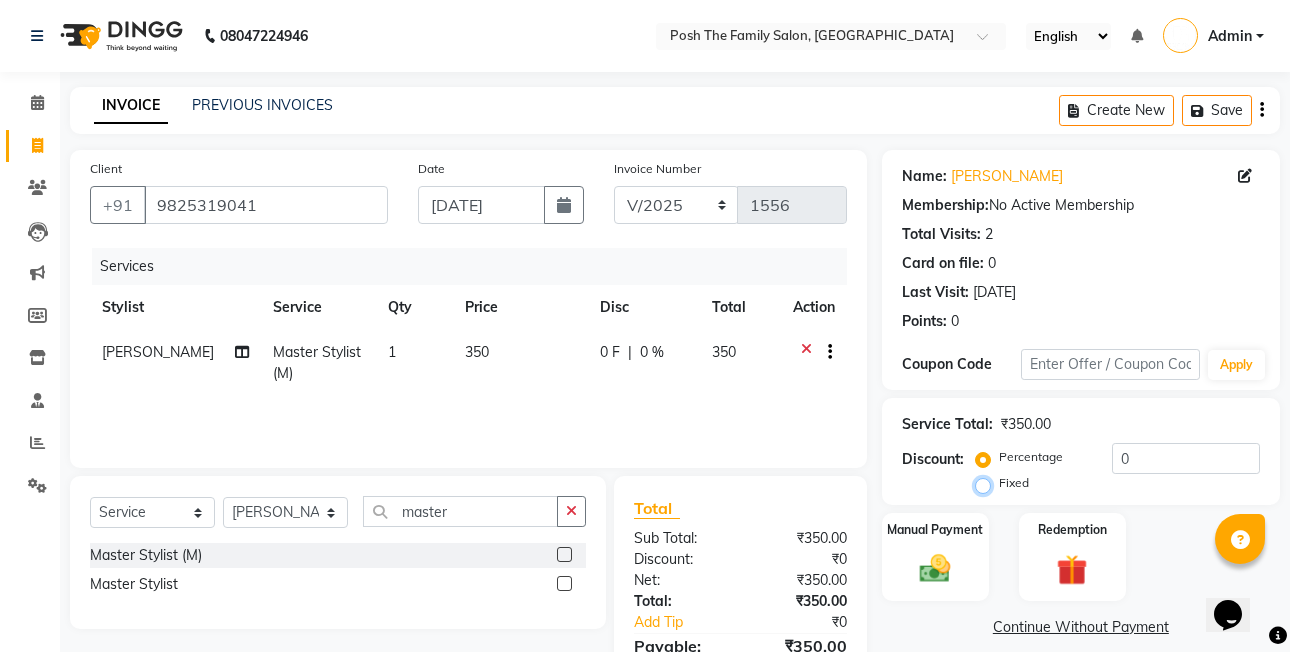 click on "Fixed" at bounding box center [987, 483] 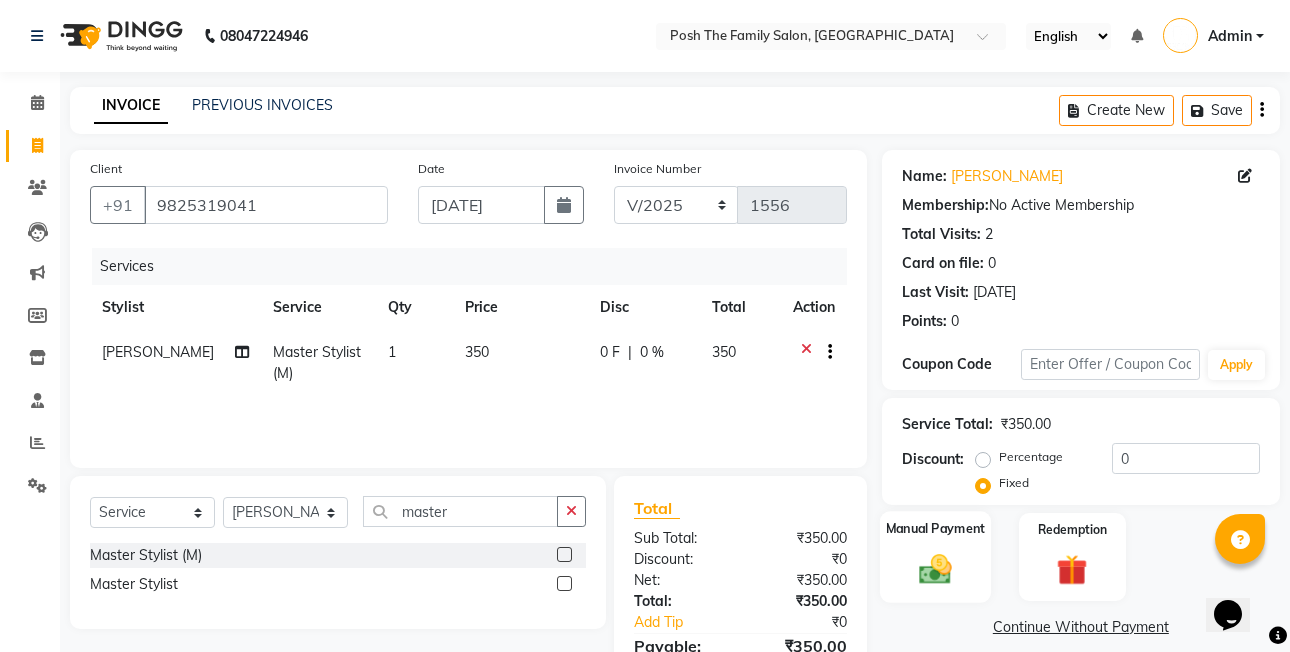 click on "Manual Payment" 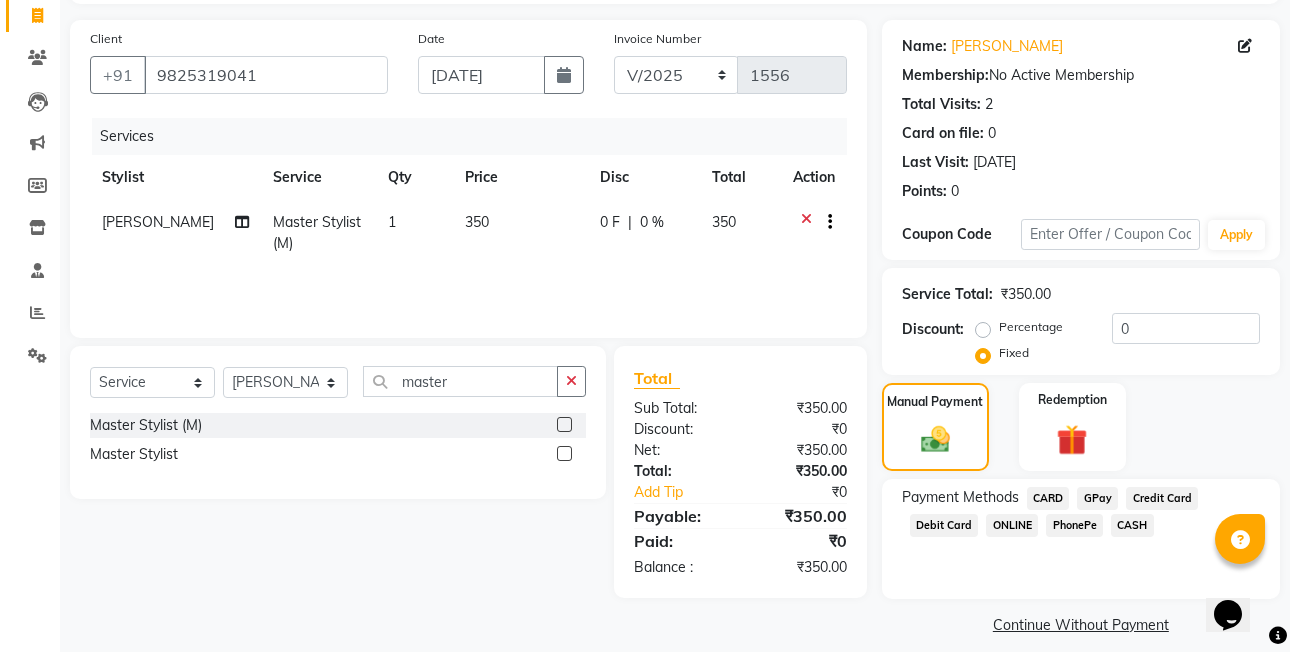 scroll, scrollTop: 148, scrollLeft: 0, axis: vertical 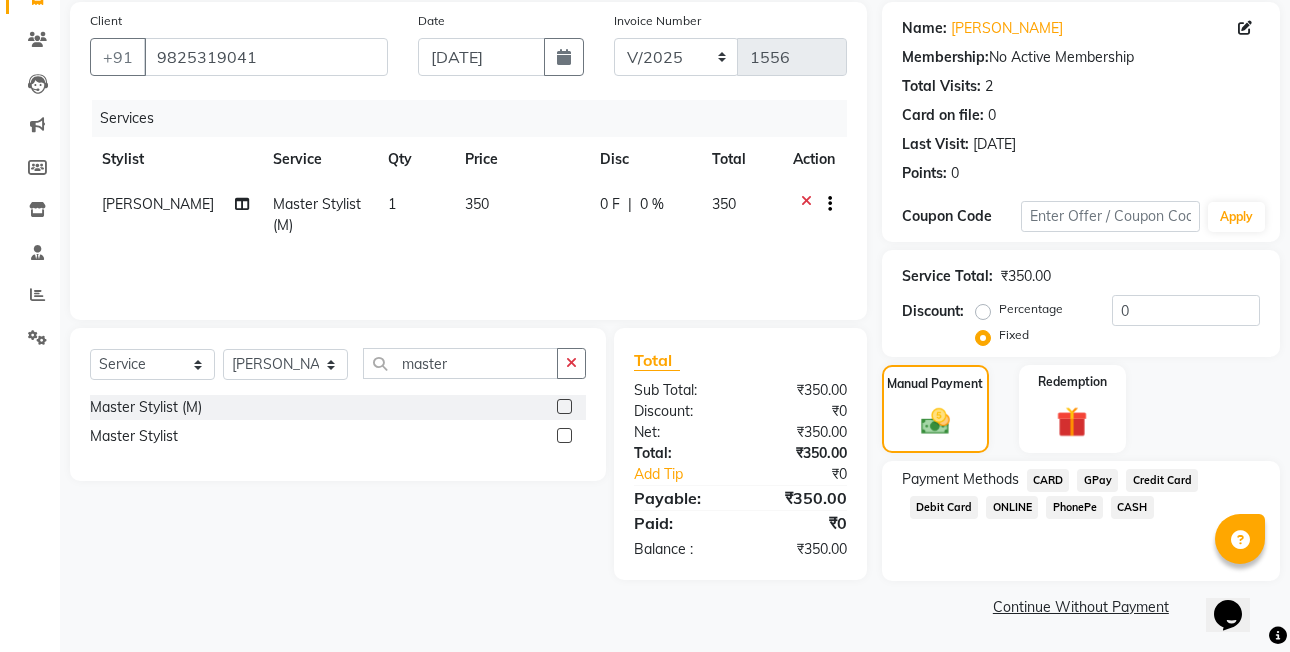 click on "PhonePe" 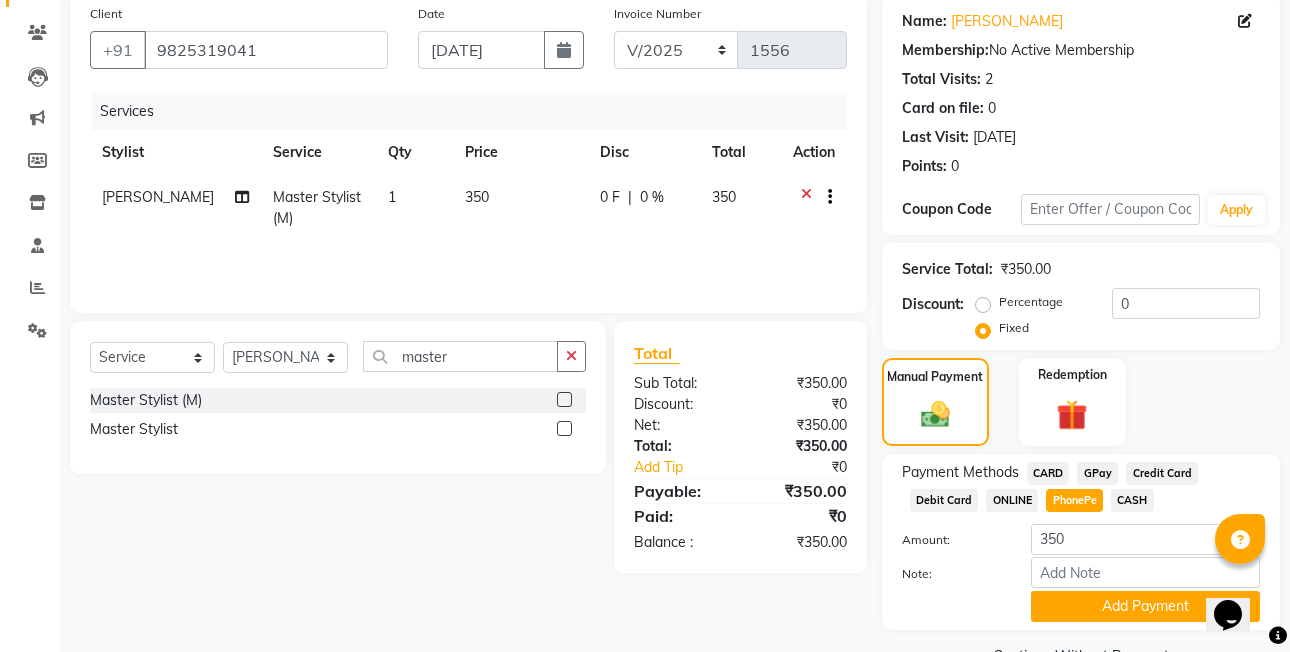 scroll, scrollTop: 204, scrollLeft: 0, axis: vertical 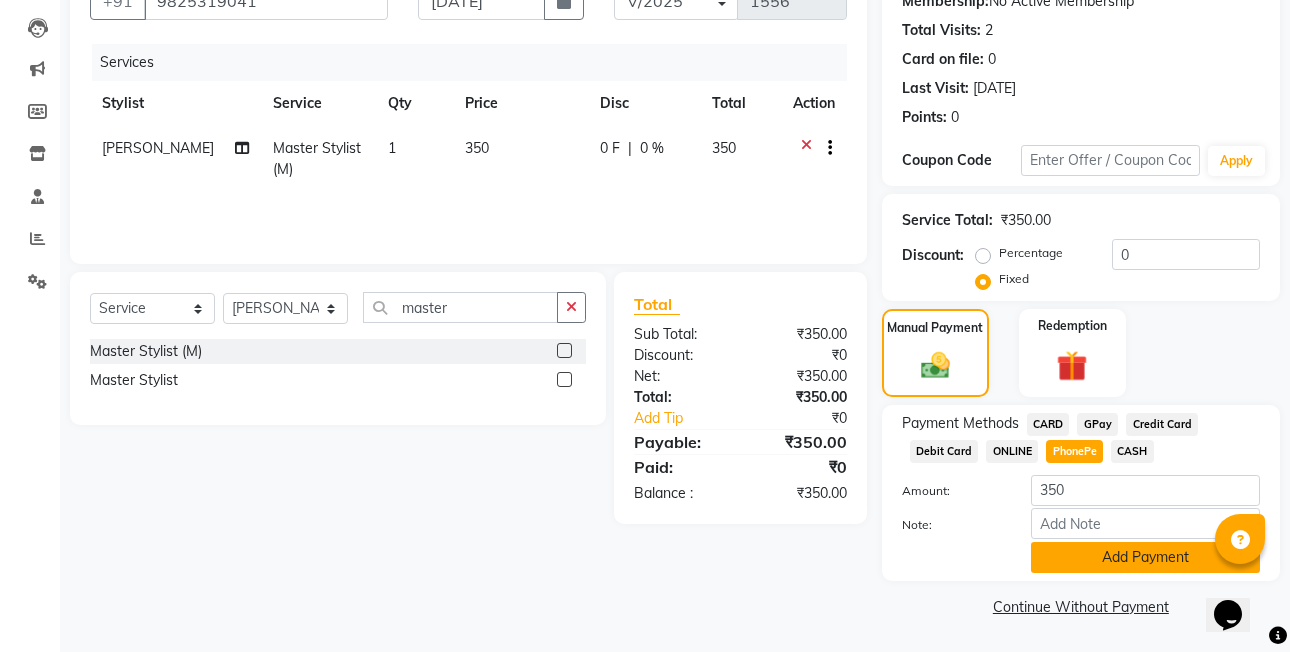 click on "Add Payment" 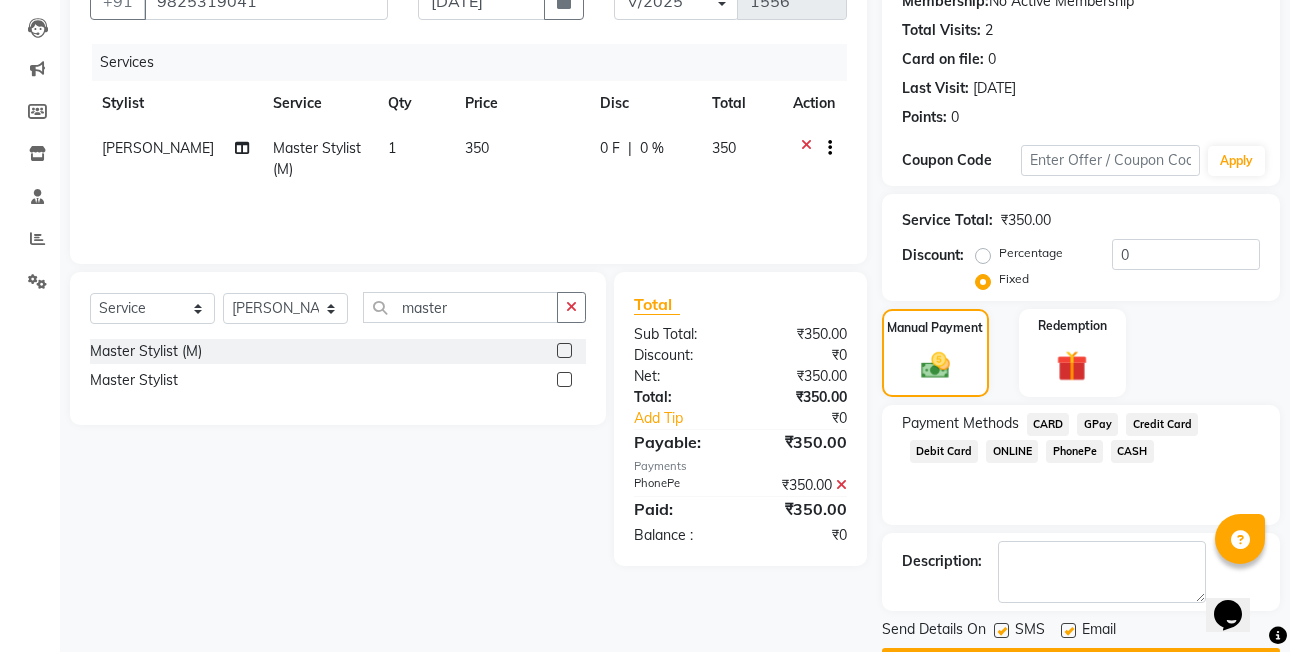 click on "Select  Service  Product  Membership  Package Voucher Prepaid Gift Card  Select Stylist ASHISH SEN  DEVKI VRMA dharti solanki  HARDIK sharma JAIMIN PAREKH JIMMY PATEL POONAM SEN (OWNER) POSH prerna dubey ravi parekh saiyed mubarak  SALMAN  SAIKH Siddhi rathod VICKY  NAYAK master  Master Stylist (M)  Master Stylist" 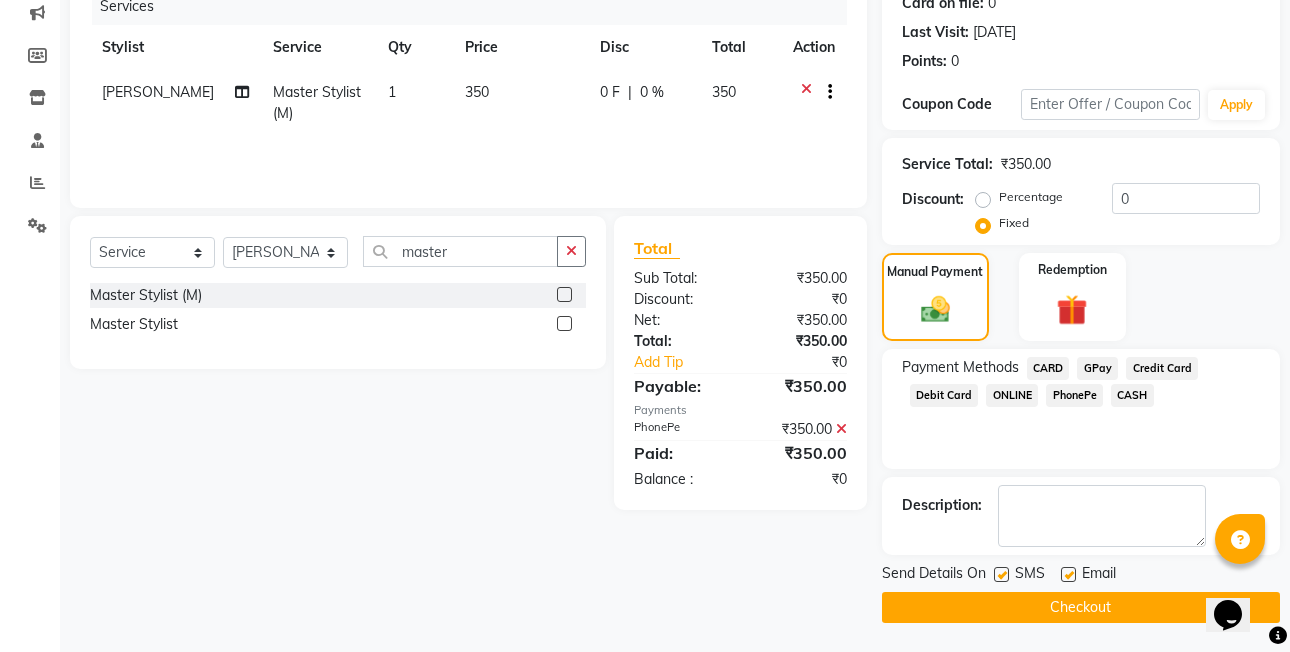 scroll, scrollTop: 261, scrollLeft: 0, axis: vertical 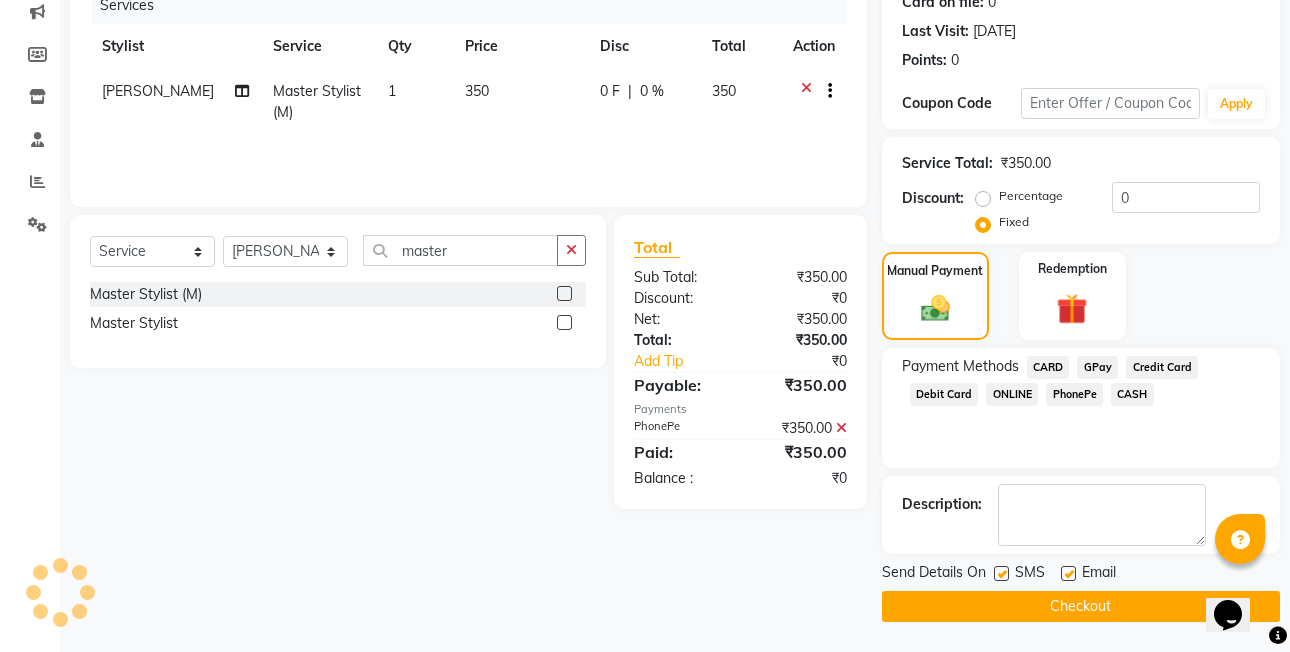 drag, startPoint x: 1056, startPoint y: 386, endPoint x: 1016, endPoint y: 541, distance: 160.07811 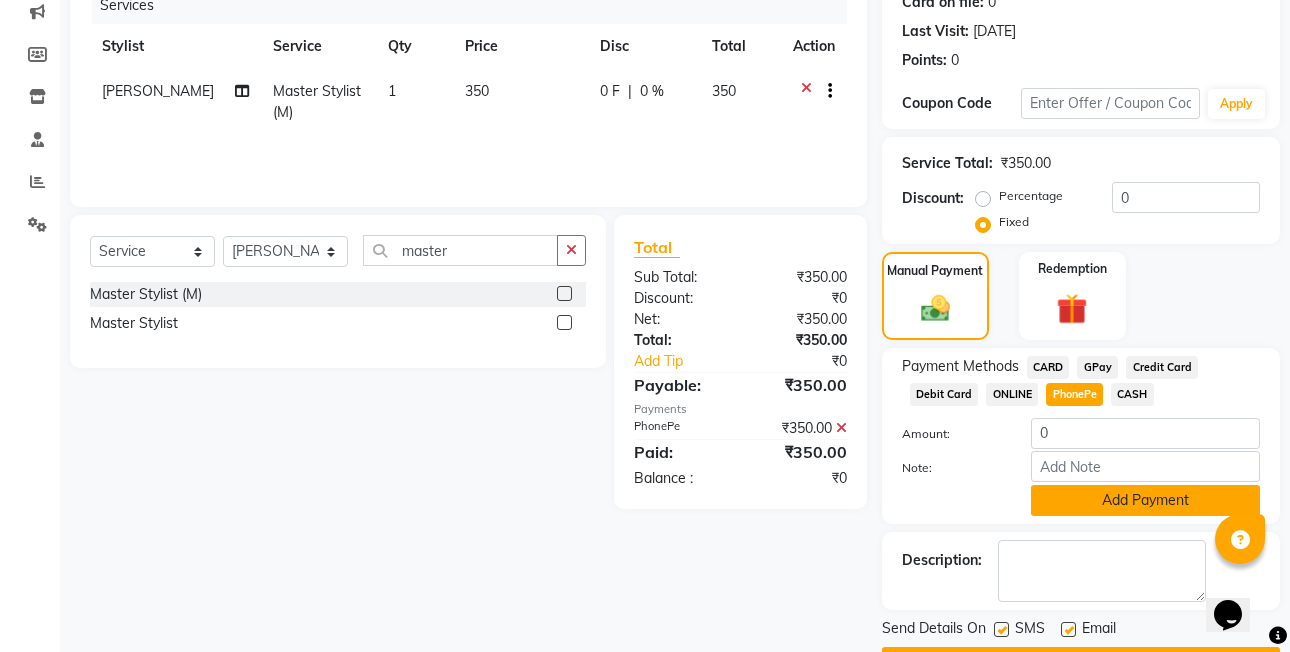 click on "Add Payment" 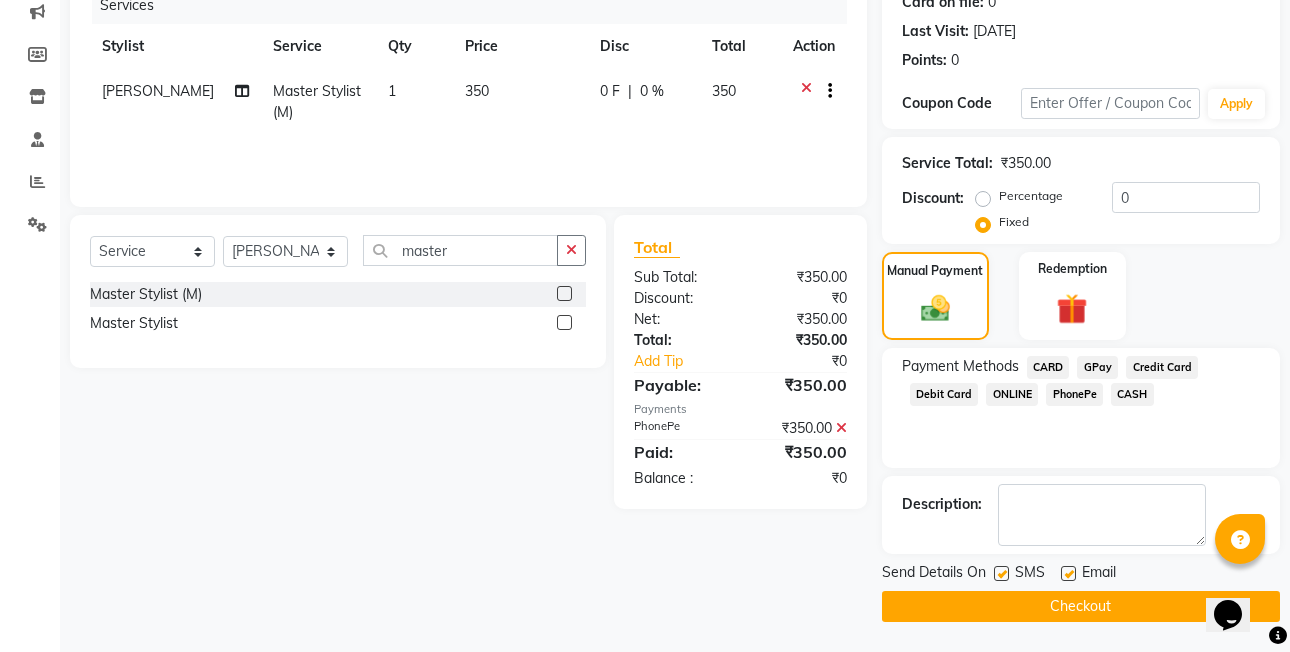 click on "INVOICE PREVIOUS INVOICES Create New   Save  Client +91 9825319041 Date 09-07-2025 Invoice Number V/2025 V/2025-26 1556 Services Stylist Service Qty Price Disc Total Action ravi parekh  Master Stylist (M) 1 350 0 F | 0 % 350 Select  Service  Product  Membership  Package Voucher Prepaid Gift Card  Select Stylist ASHISH SEN  DEVKI VRMA dharti solanki  HARDIK sharma JAIMIN PAREKH JIMMY PATEL POONAM SEN (OWNER) POSH prerna dubey ravi parekh saiyed mubarak  SALMAN  SAIKH Siddhi rathod VICKY  NAYAK master  Master Stylist (M)  Master Stylist  Total Sub Total: ₹350.00 Discount: ₹0 Net: ₹350.00 Total: ₹350.00 Add Tip ₹0 Payable: ₹350.00 Payments PhonePe ₹350.00  Paid: ₹350.00 Balance   : ₹0 Name: Dhyey Desai Membership:  No Active Membership  Total Visits:  2 Card on file:  0 Last Visit:   09-07-2025 Points:   0  Coupon Code Apply Service Total:  ₹350.00  Discount:  Percentage   Fixed  0 Manual Payment Redemption Payment Methods  CARD   GPay   Credit Card   Debit Card   ONLINE   PhonePe   CASH  SMS" 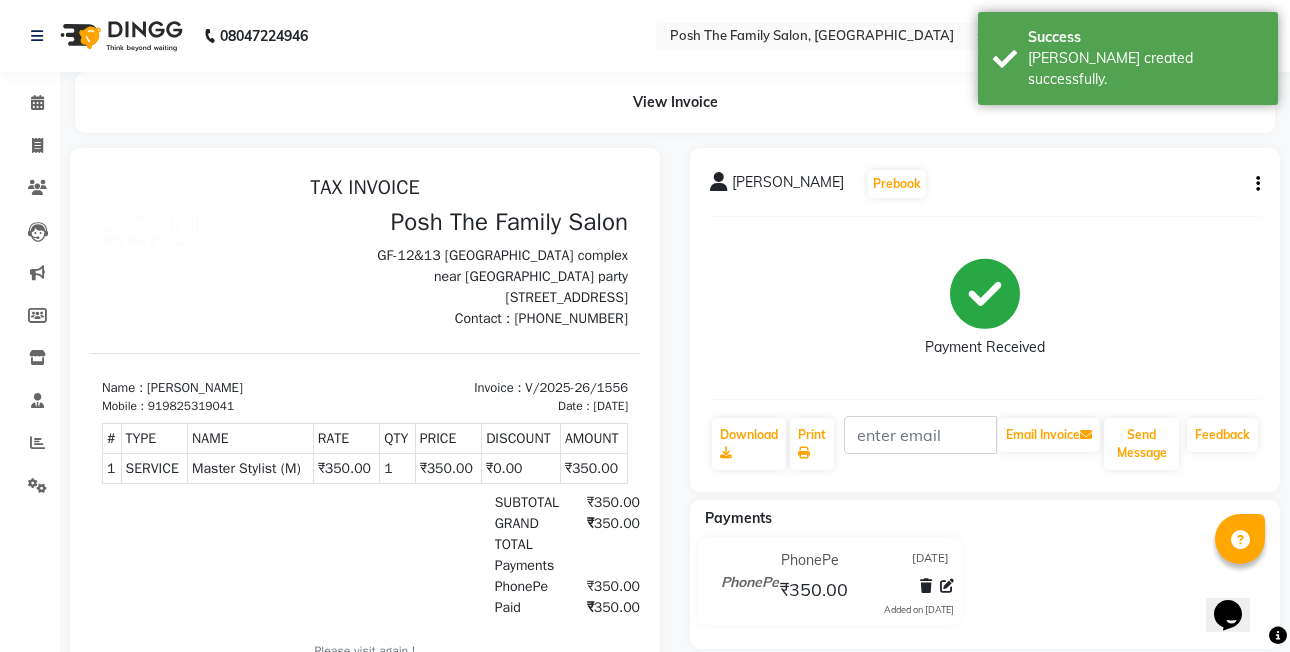 scroll, scrollTop: 0, scrollLeft: 0, axis: both 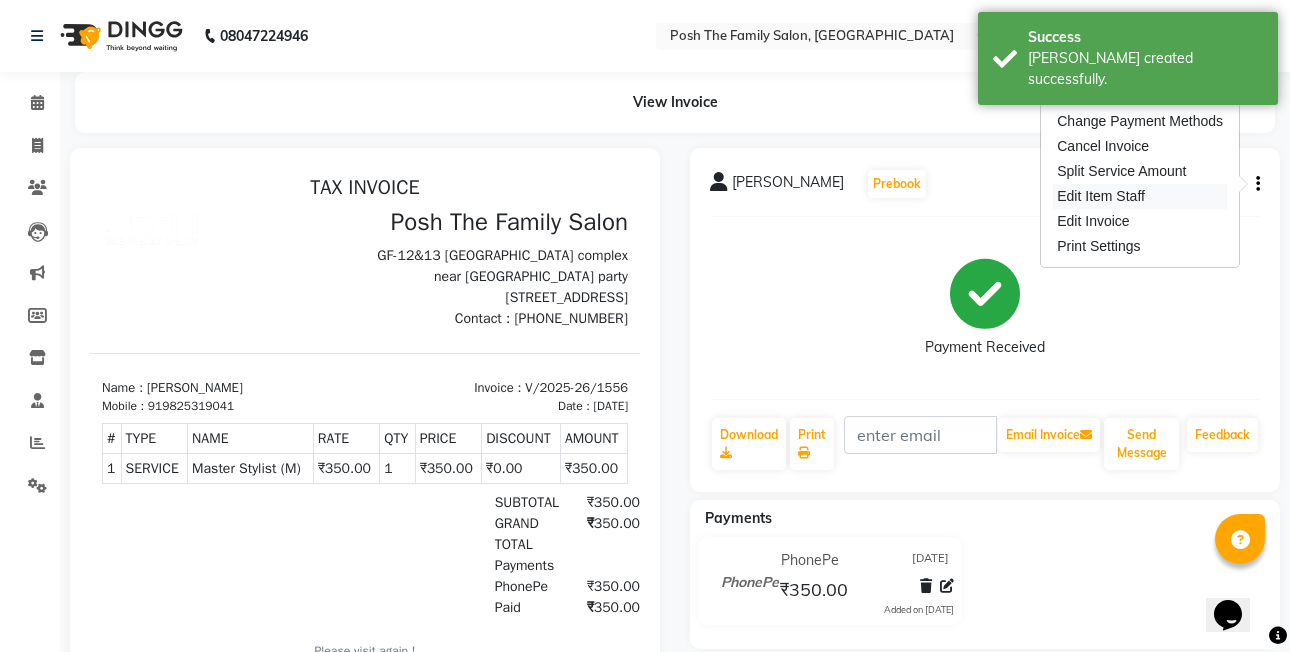 click on "Edit Item Staff" at bounding box center [1140, 196] 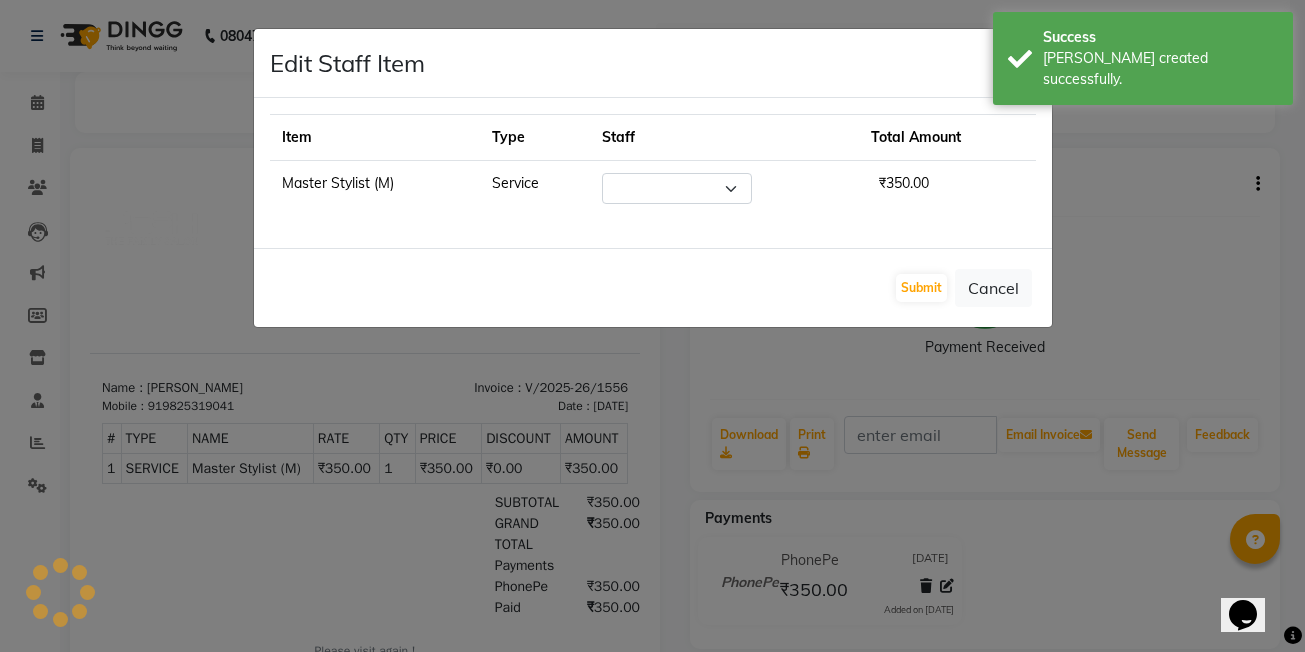select on "71170" 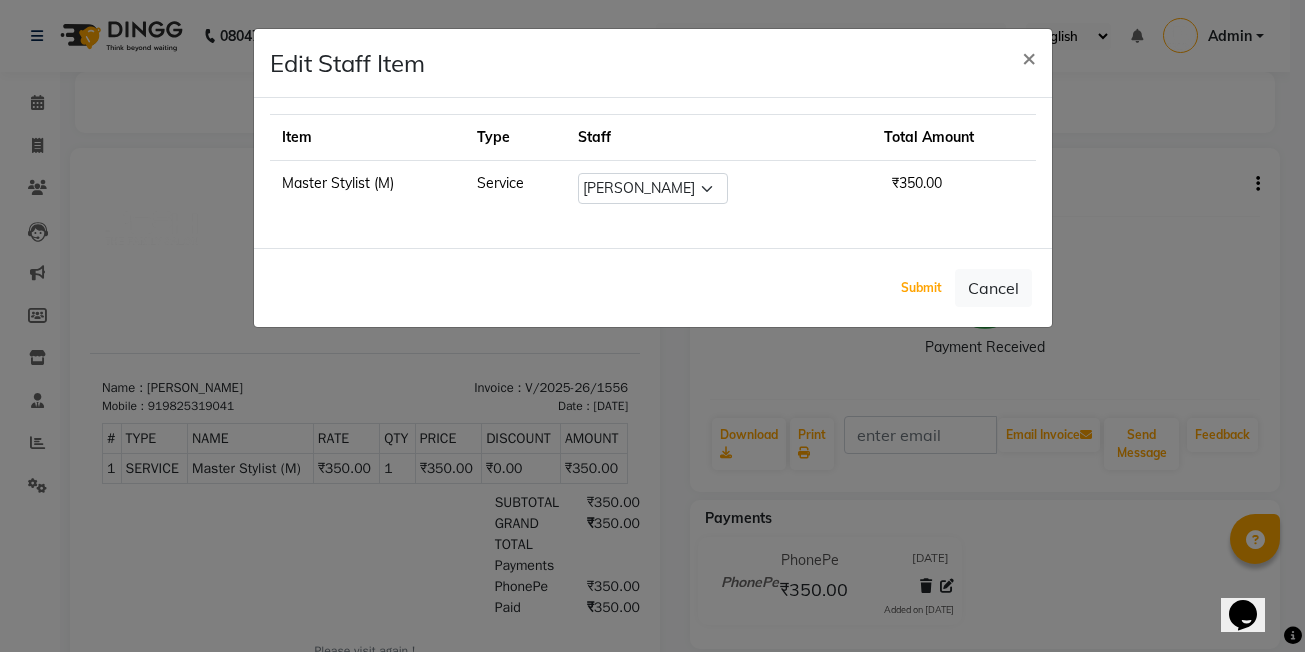 drag, startPoint x: 909, startPoint y: 287, endPoint x: 798, endPoint y: 293, distance: 111.16204 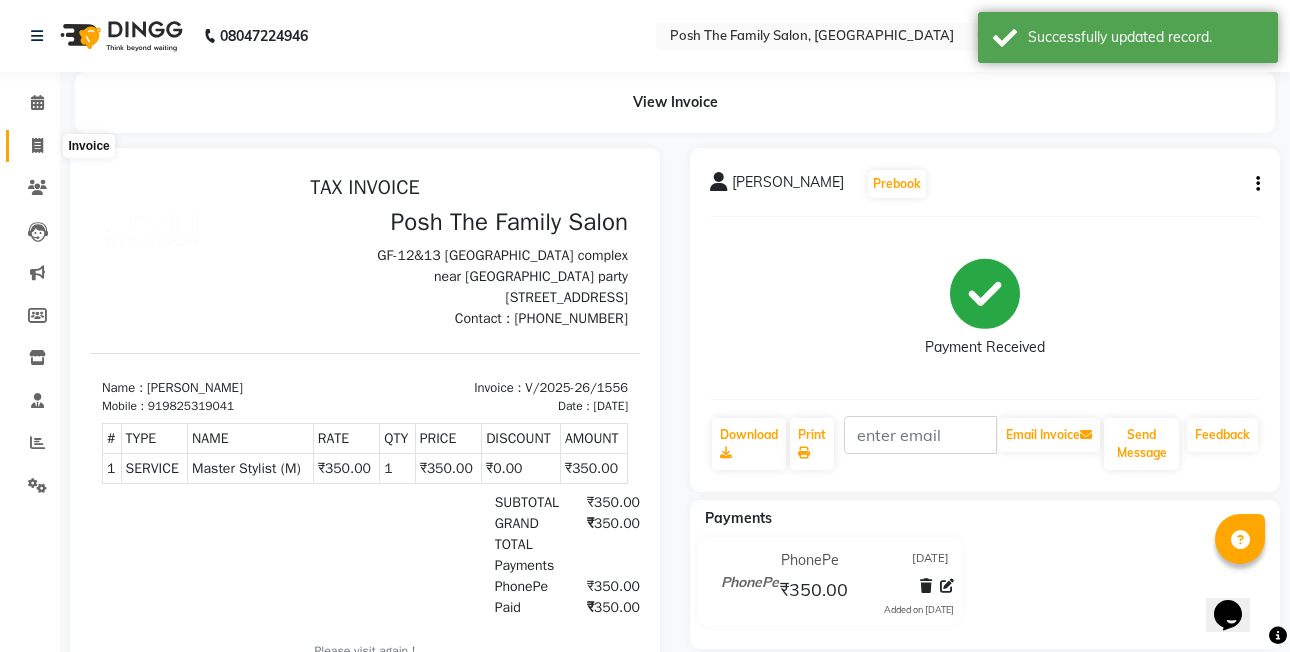click 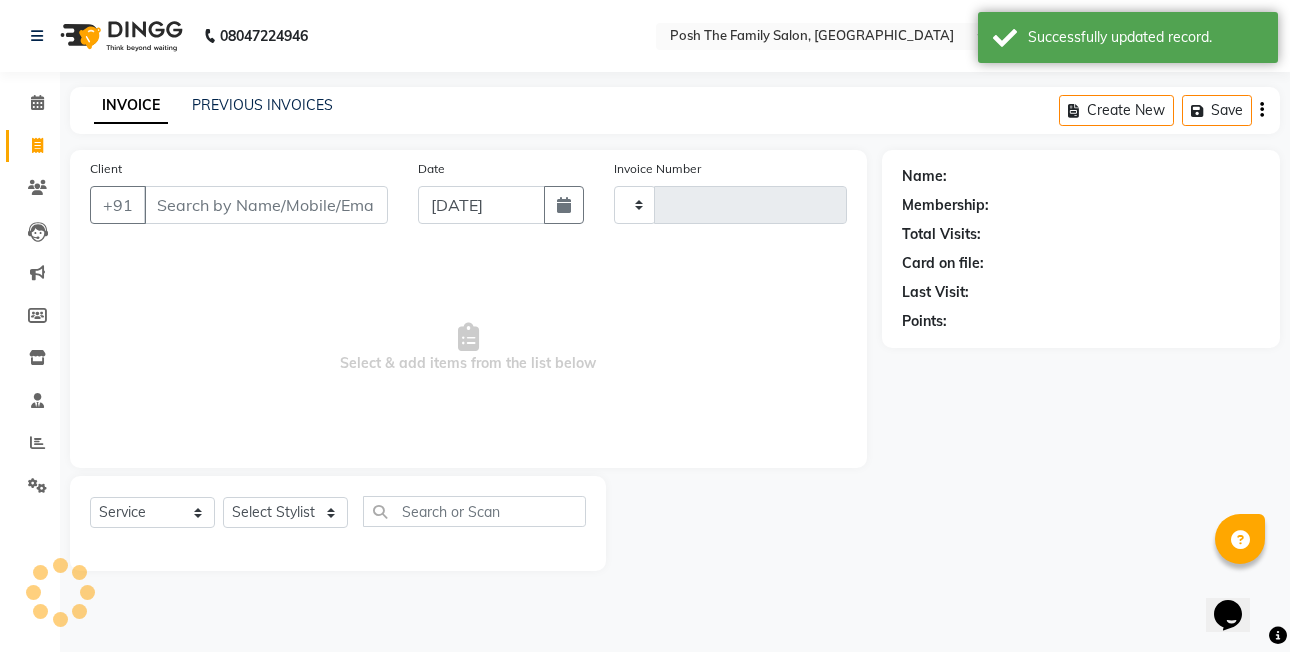 type on "1557" 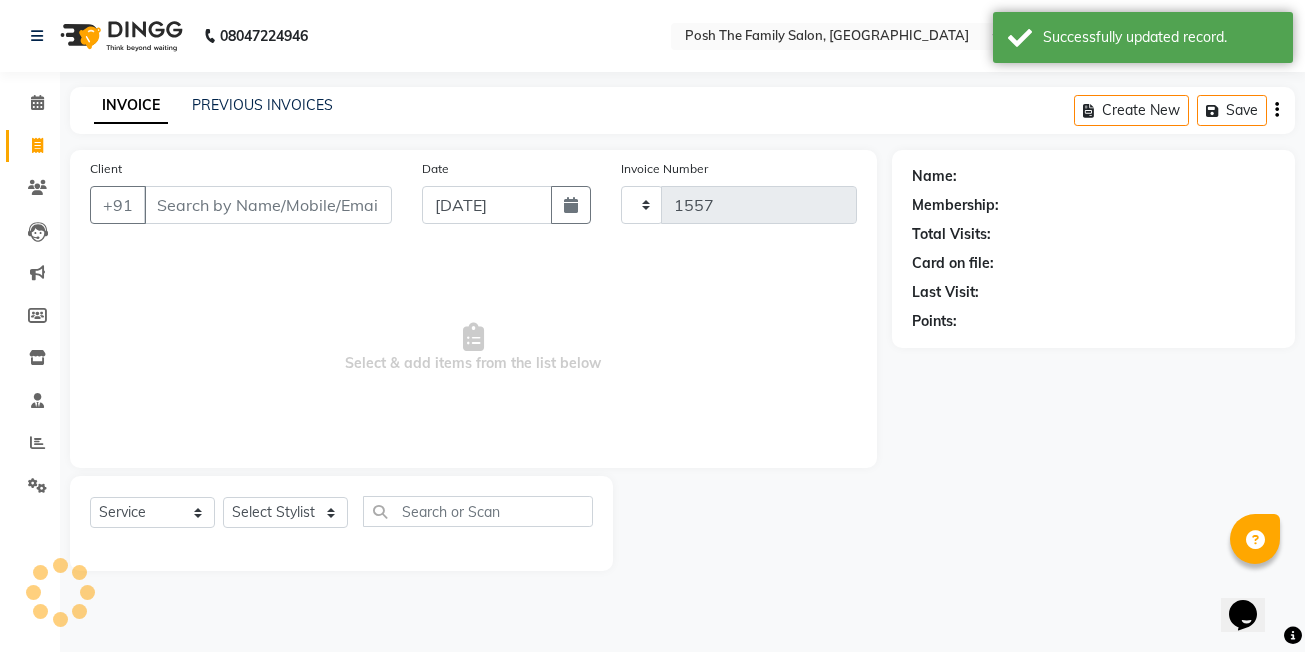 select on "6199" 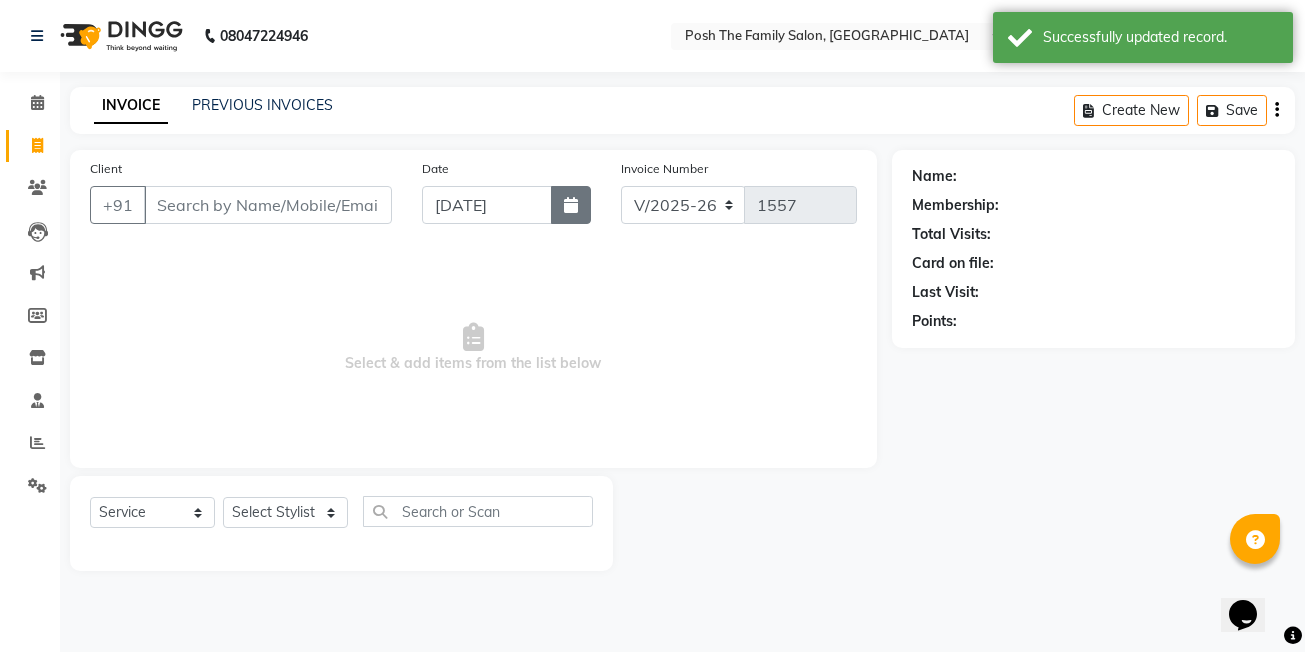 click 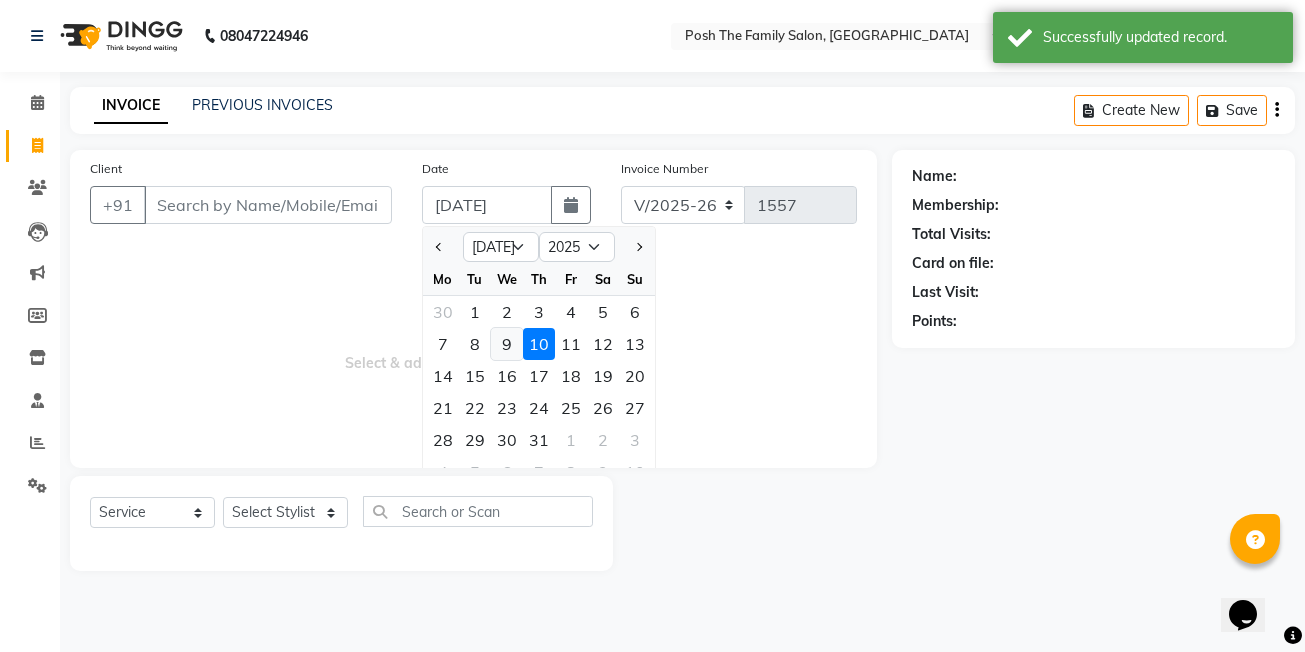 click on "9" 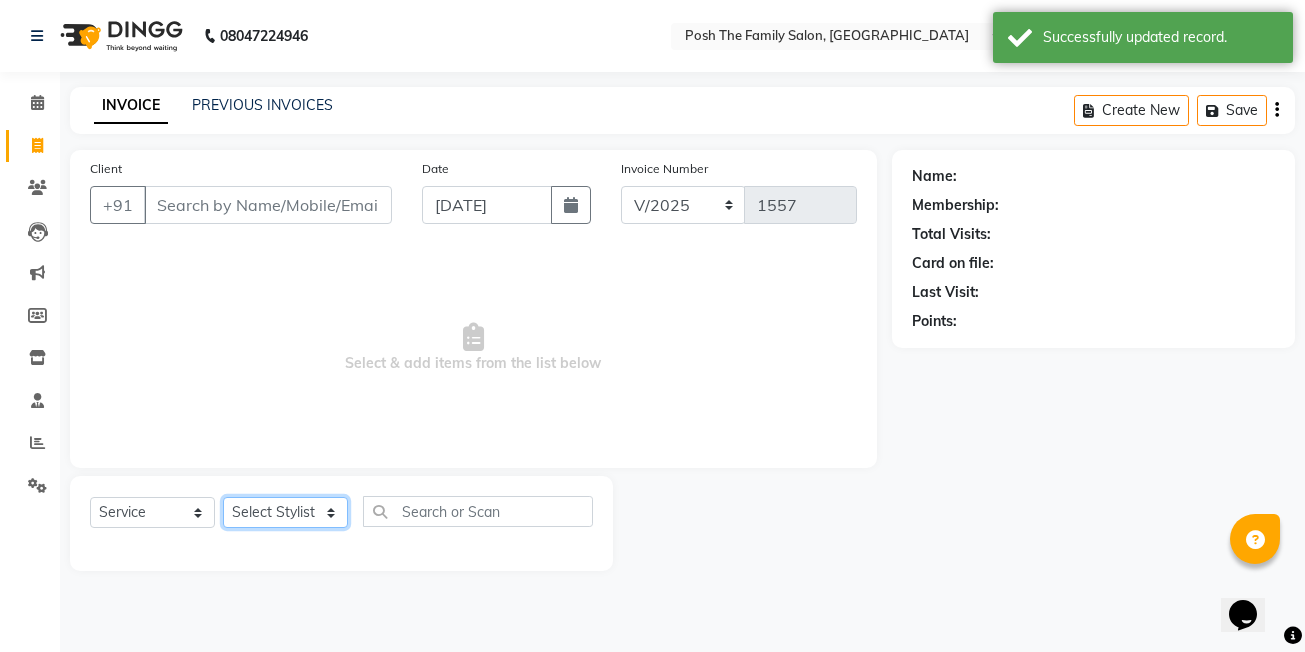 click on "Select Stylist [PERSON_NAME] [PERSON_NAME] VRMA [PERSON_NAME]  [PERSON_NAME] [PERSON_NAME] [PERSON_NAME] [PERSON_NAME] (OWNER) POSH [PERSON_NAME] [PERSON_NAME] [PERSON_NAME]  [PERSON_NAME] [PERSON_NAME] [PERSON_NAME]" 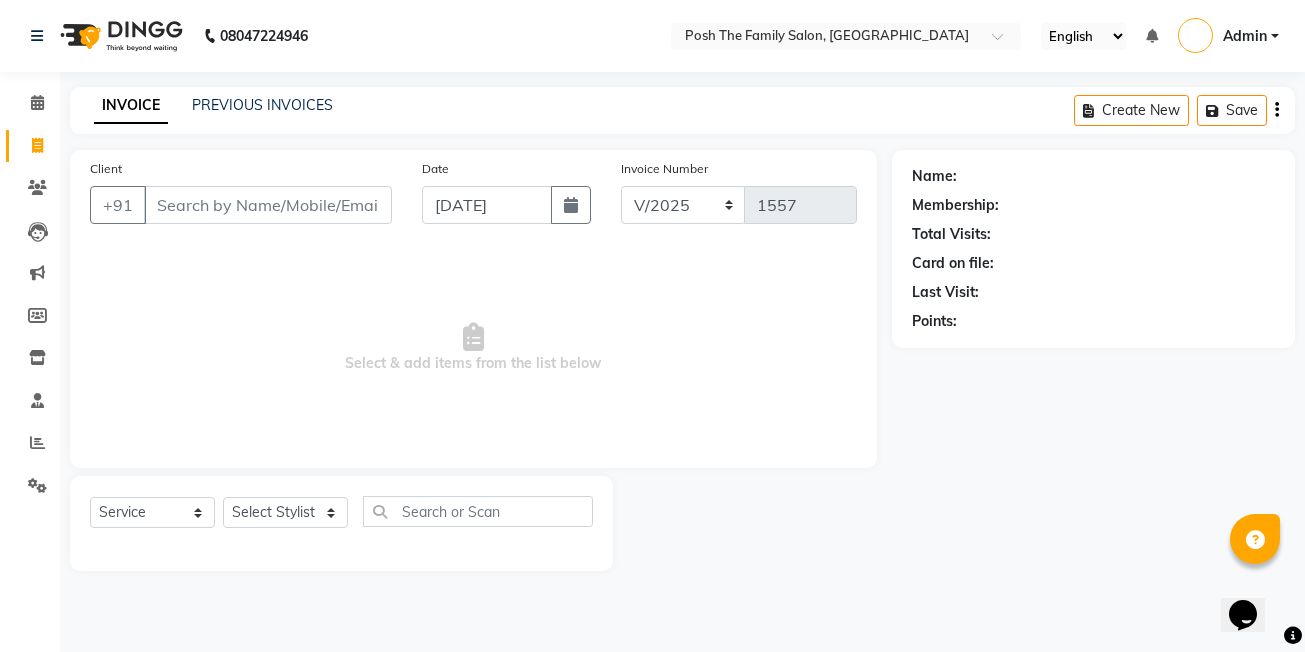 click on "Select & add items from the list below" at bounding box center (473, 348) 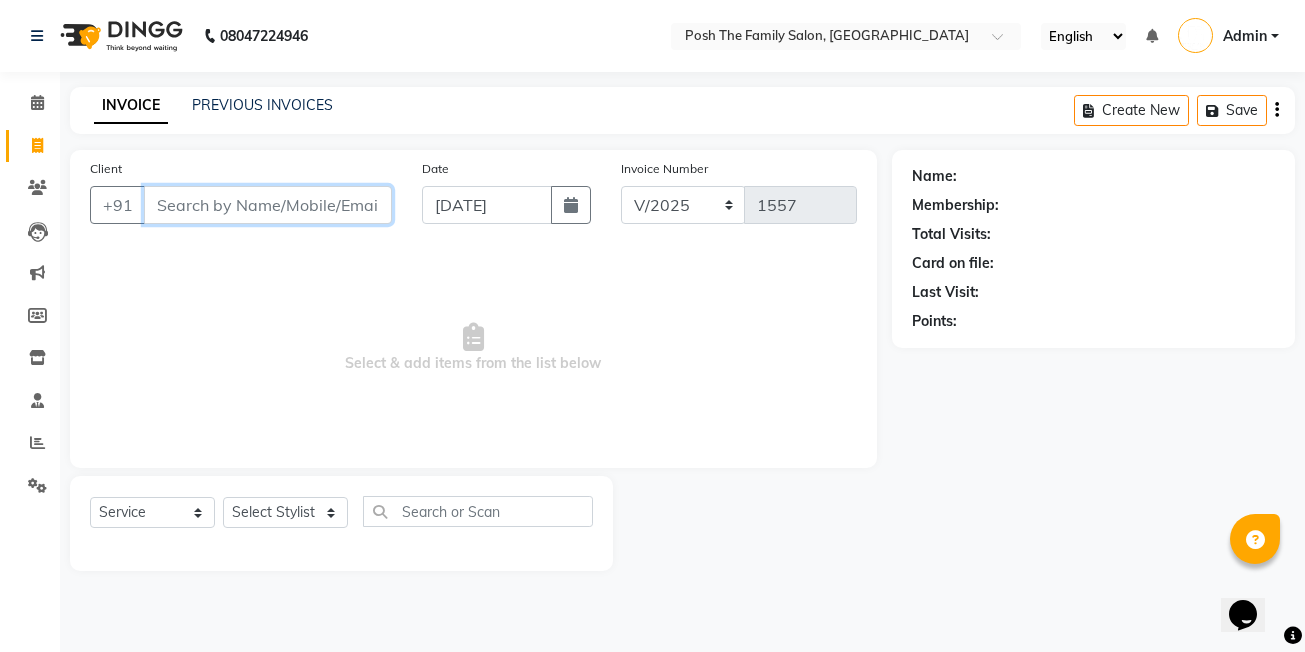 click on "Client" at bounding box center (268, 205) 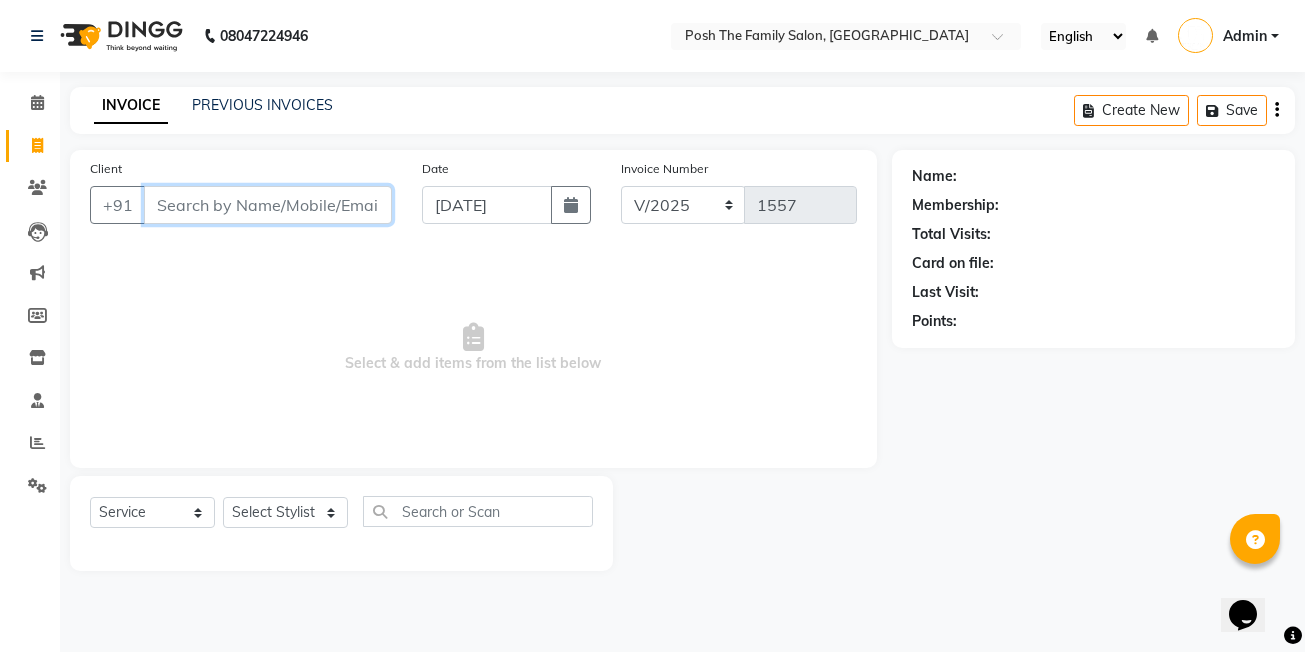 click on "Client" at bounding box center [268, 205] 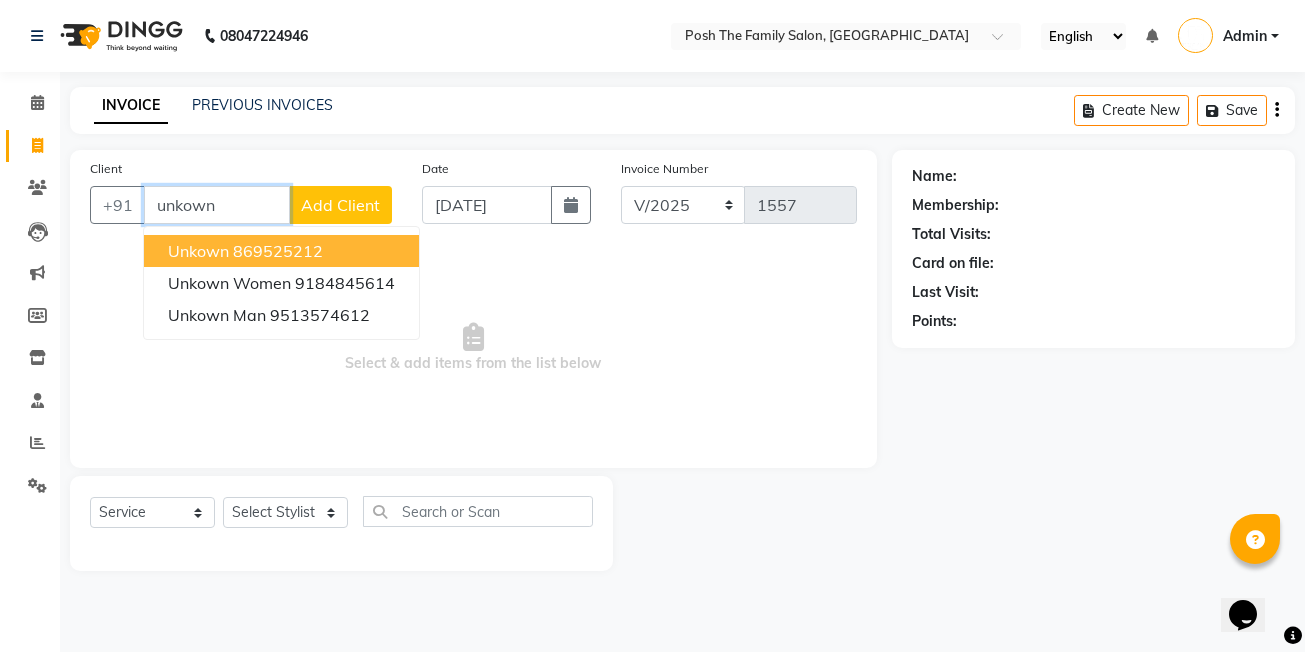 click on "869525212" at bounding box center [278, 251] 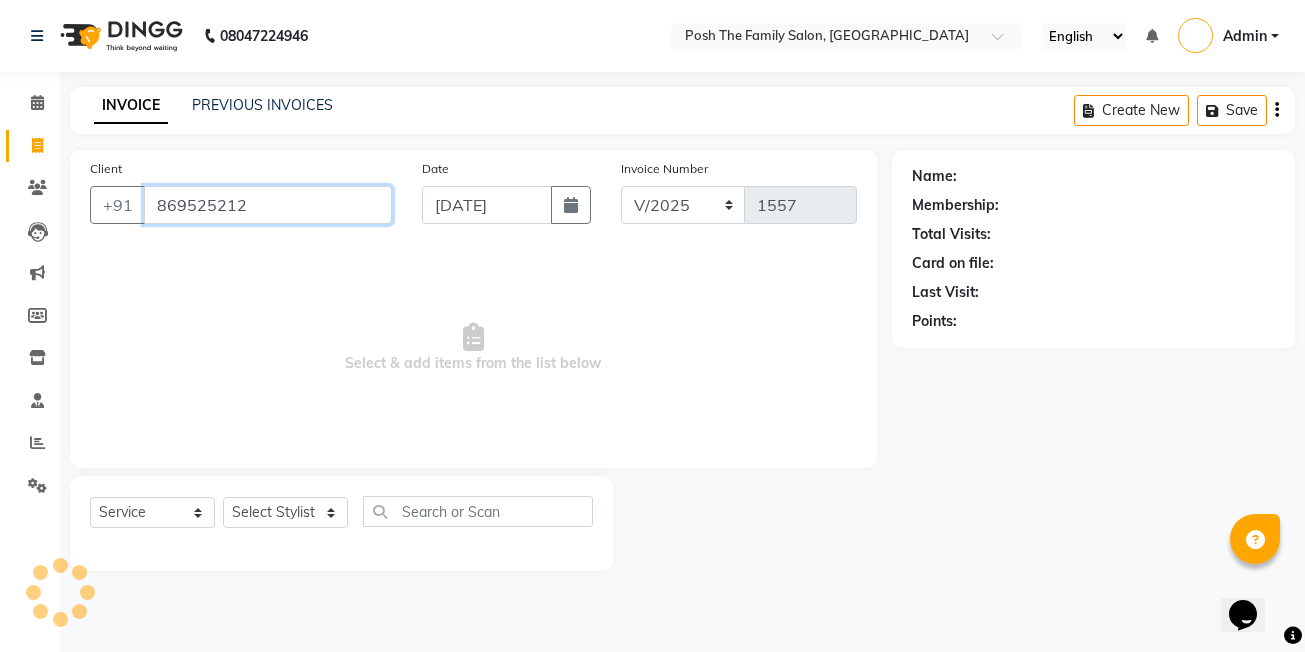 type on "869525212" 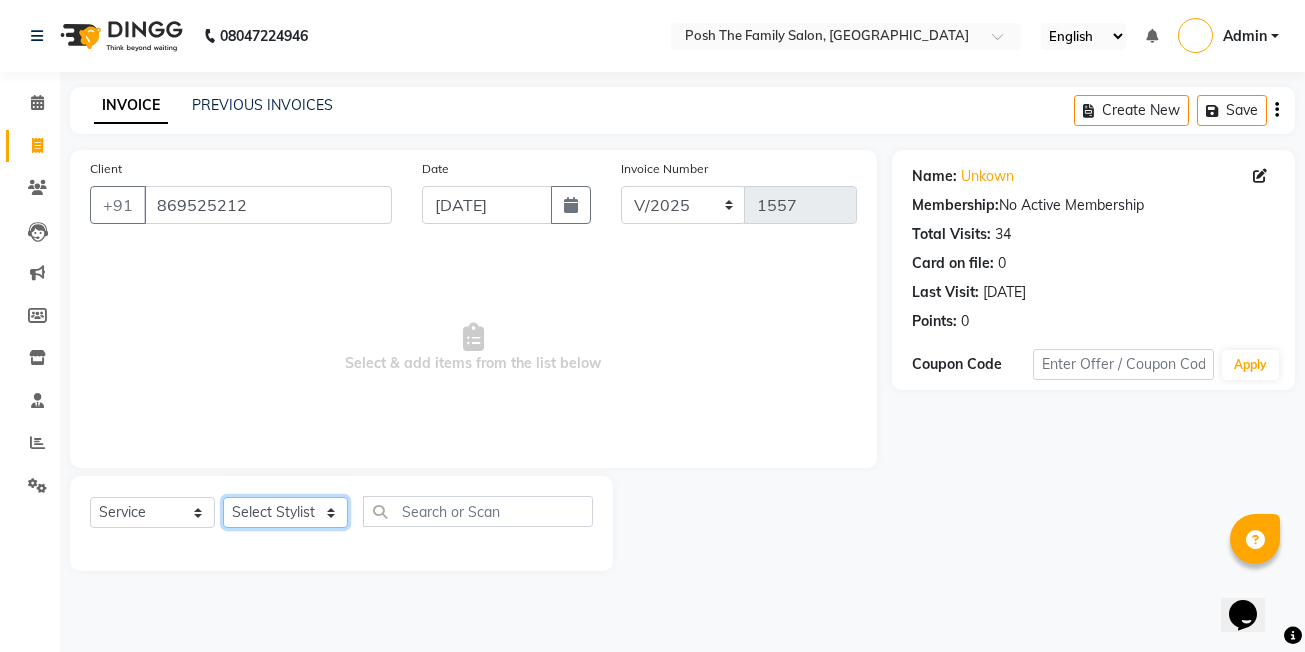 click on "Select Stylist [PERSON_NAME] [PERSON_NAME] VRMA [PERSON_NAME]  [PERSON_NAME] [PERSON_NAME] [PERSON_NAME] [PERSON_NAME] (OWNER) POSH [PERSON_NAME] [PERSON_NAME] [PERSON_NAME]  [PERSON_NAME] [PERSON_NAME] [PERSON_NAME]" 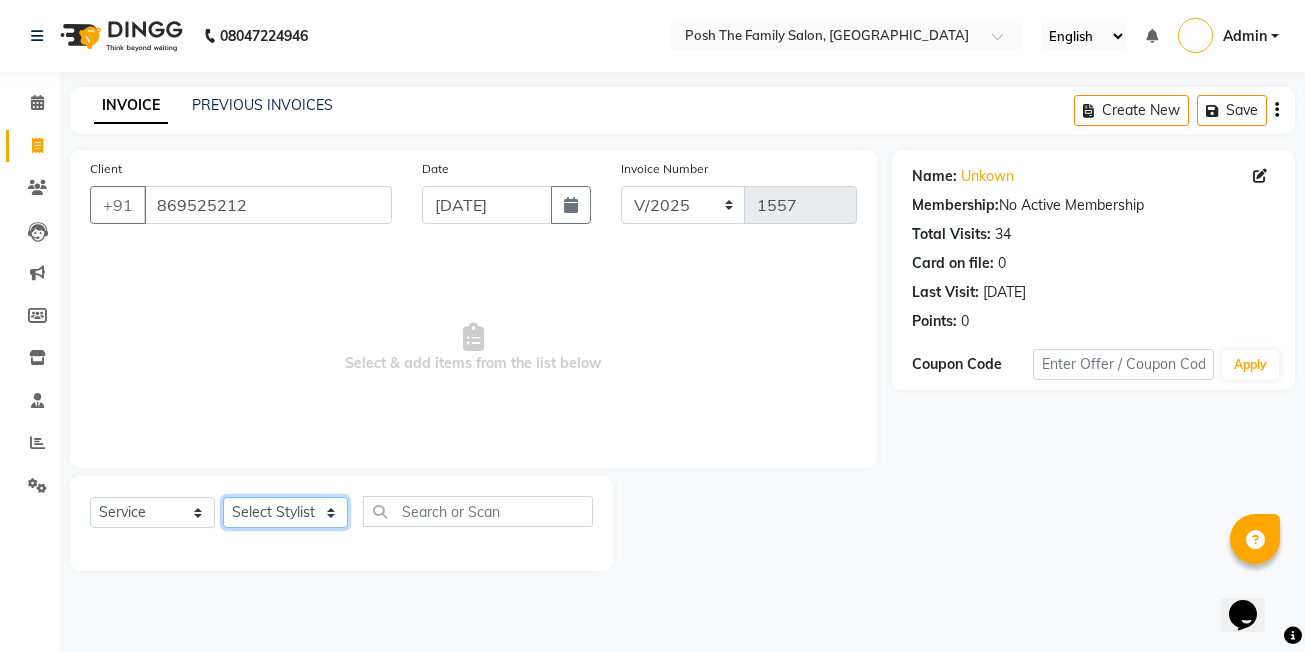 select on "53742" 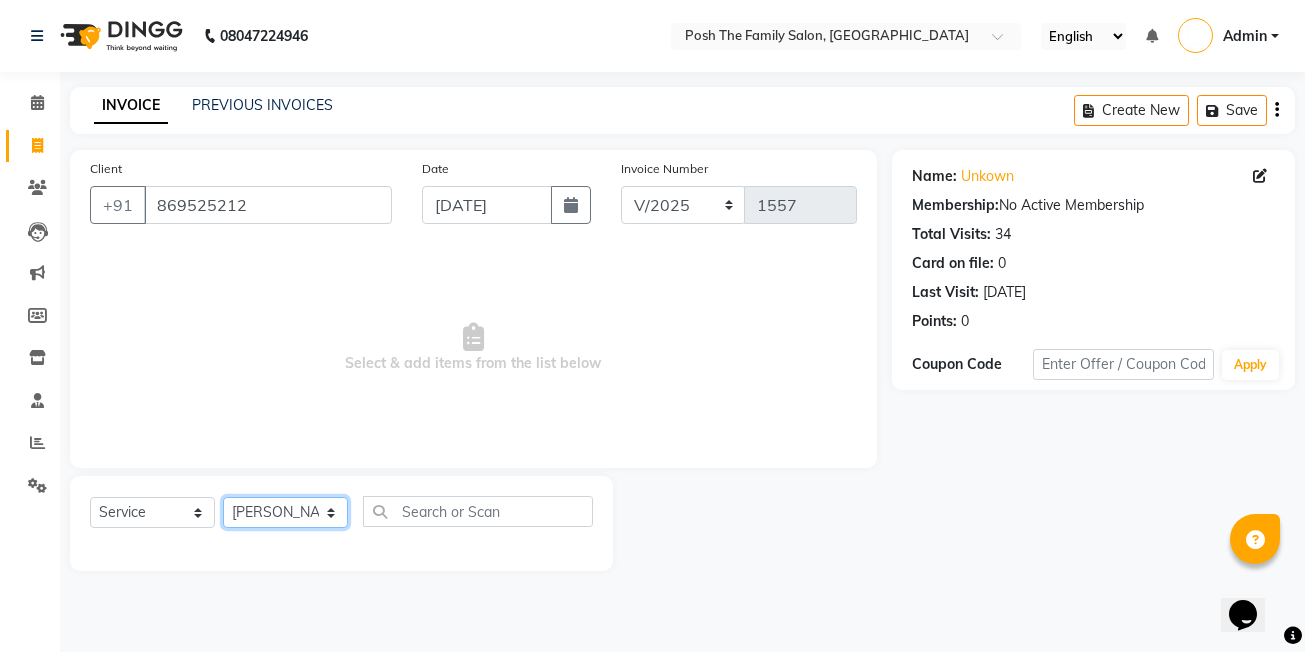 click on "Select Stylist [PERSON_NAME] [PERSON_NAME] VRMA [PERSON_NAME]  [PERSON_NAME] [PERSON_NAME] [PERSON_NAME] [PERSON_NAME] (OWNER) POSH [PERSON_NAME] [PERSON_NAME] [PERSON_NAME]  [PERSON_NAME] [PERSON_NAME] [PERSON_NAME]" 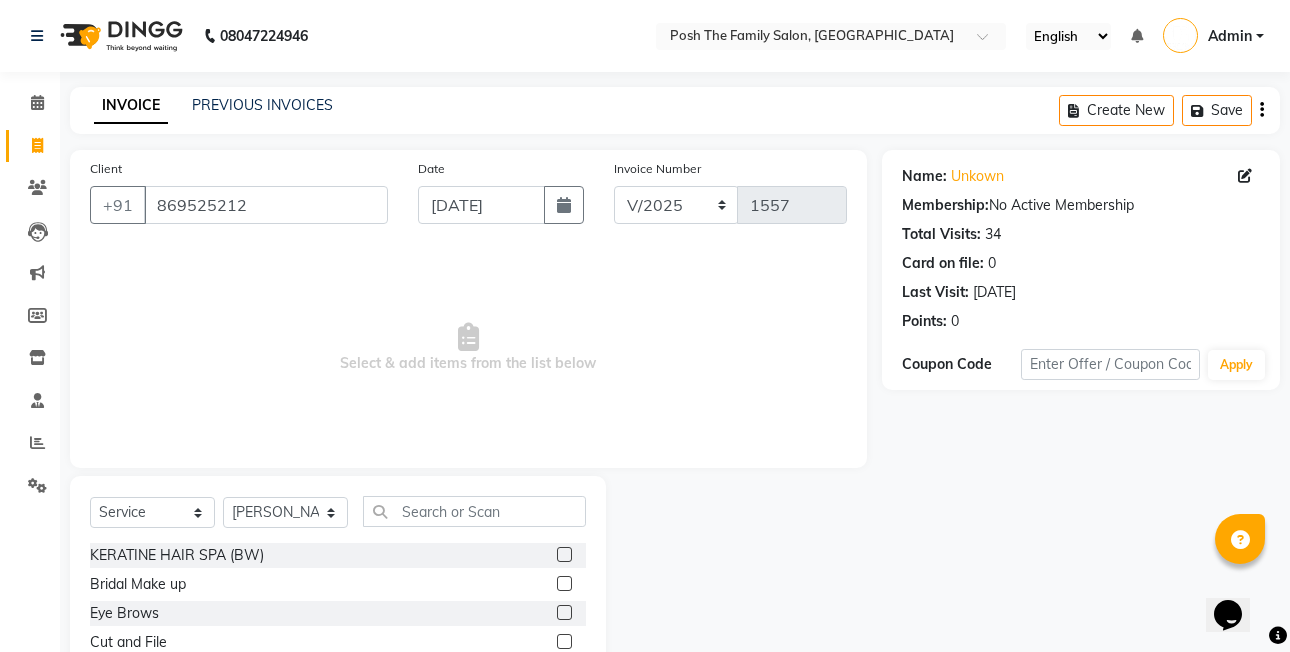 click on "Select  Service  Product  Membership  Package Voucher Prepaid Gift Card  Select Stylist ASHISH SEN  DEVKI VRMA dharti solanki  HARDIK sharma JAIMIN PAREKH JIMMY PATEL POONAM SEN (OWNER) POSH prerna dubey ravi parekh saiyed mubarak  SALMAN  SAIKH Siddhi rathod VICKY  NAYAK" 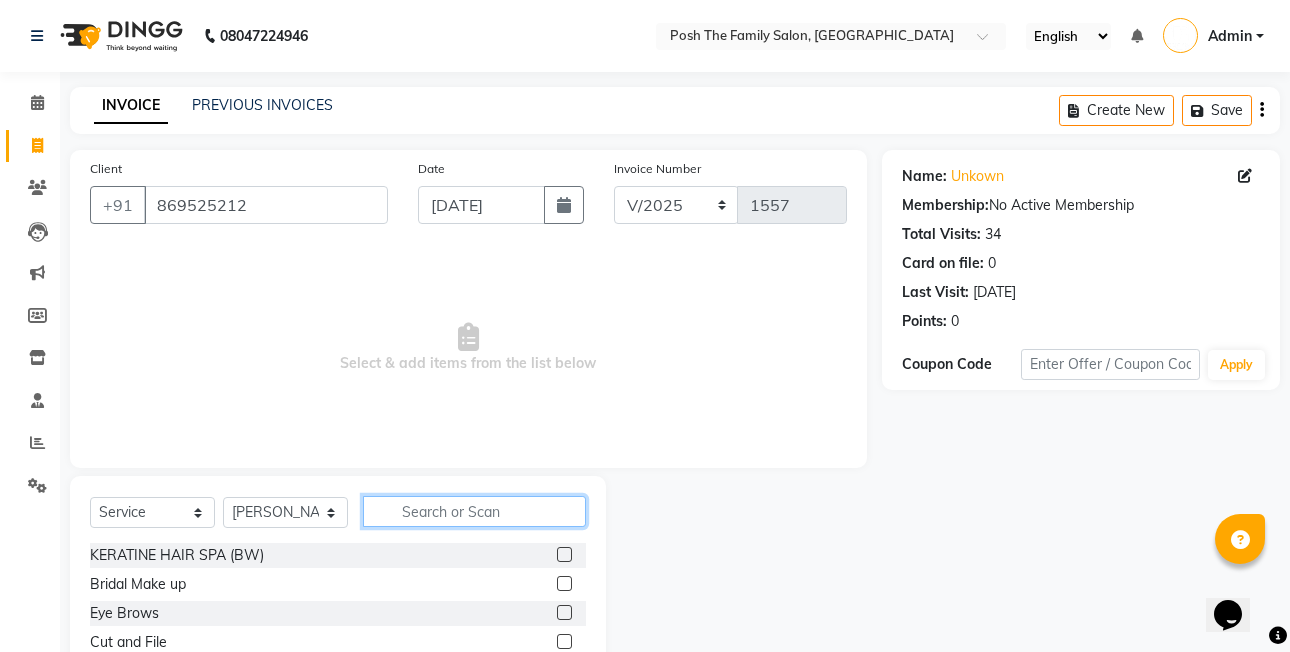 click 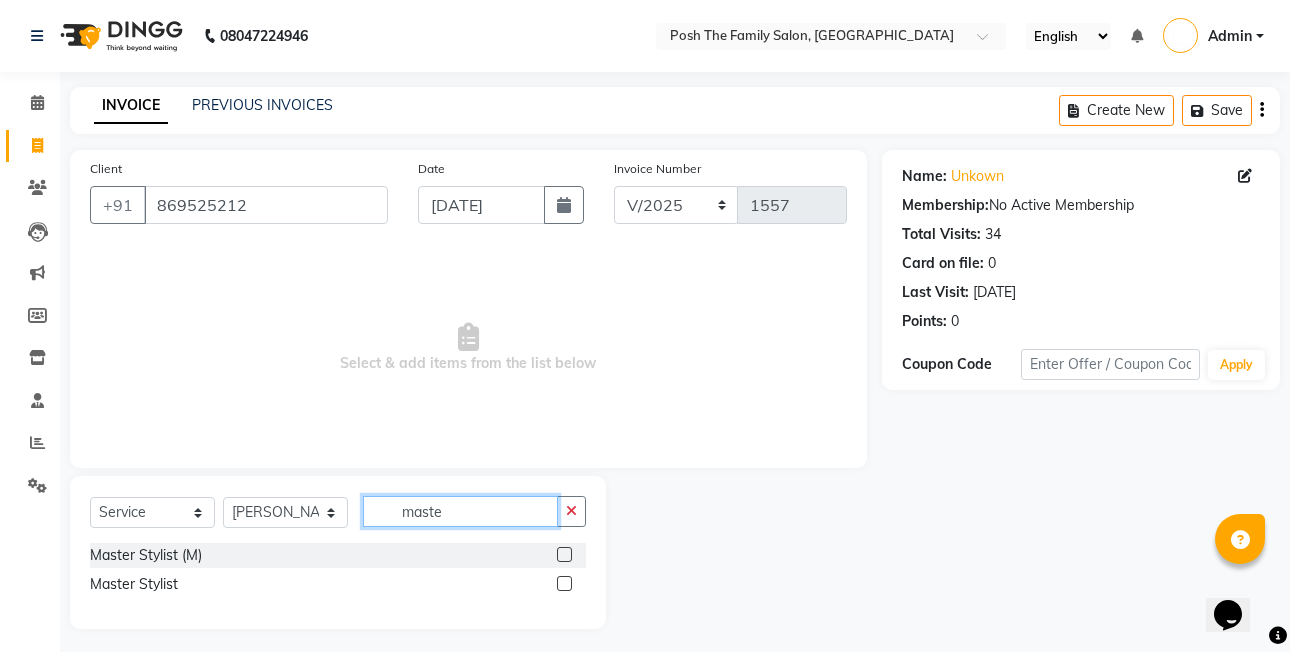 type on "maste" 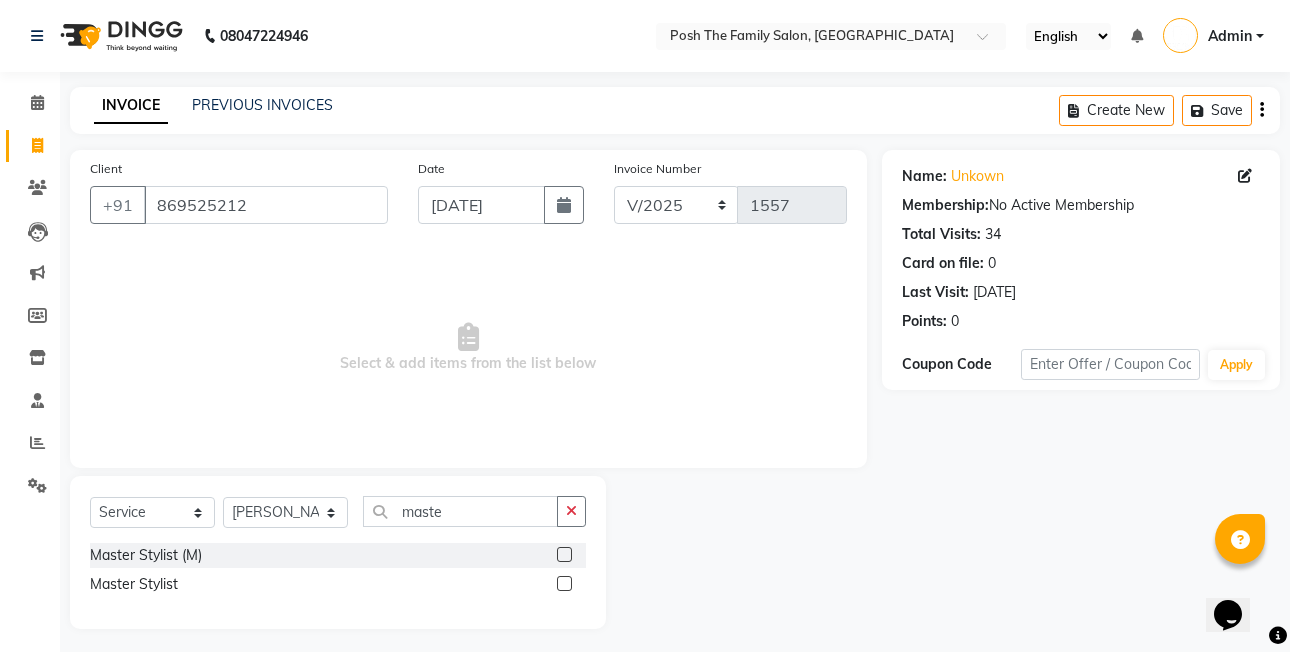 click 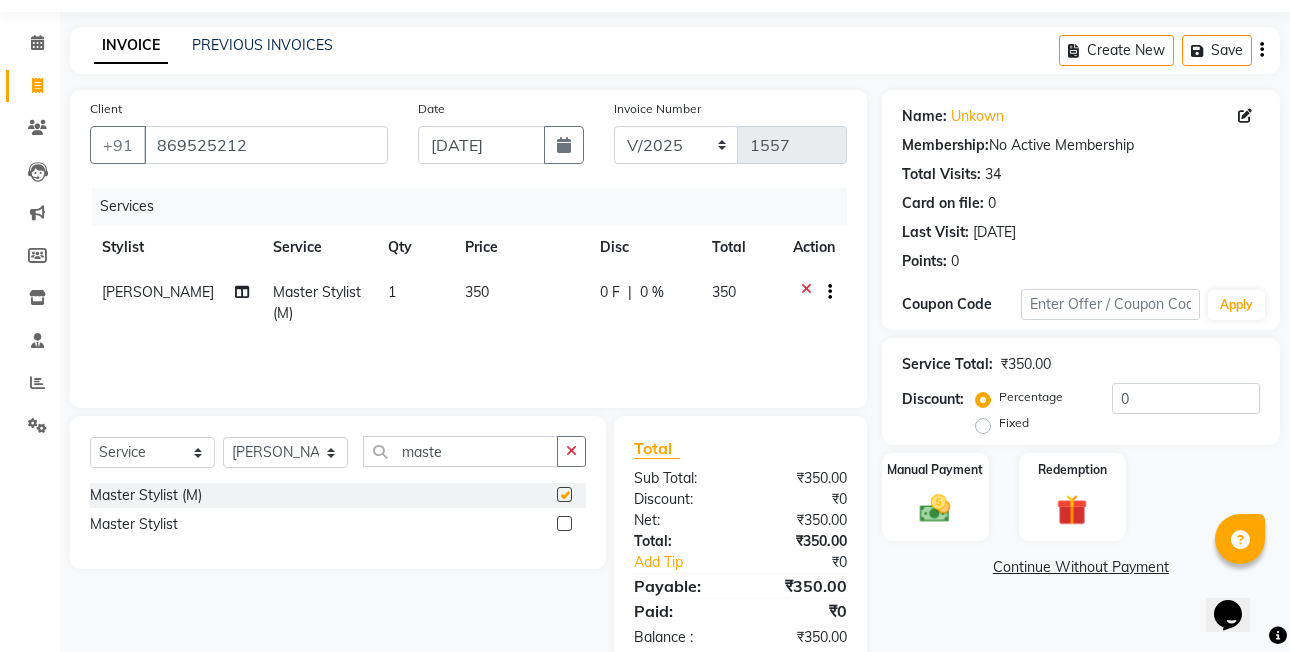 checkbox on "false" 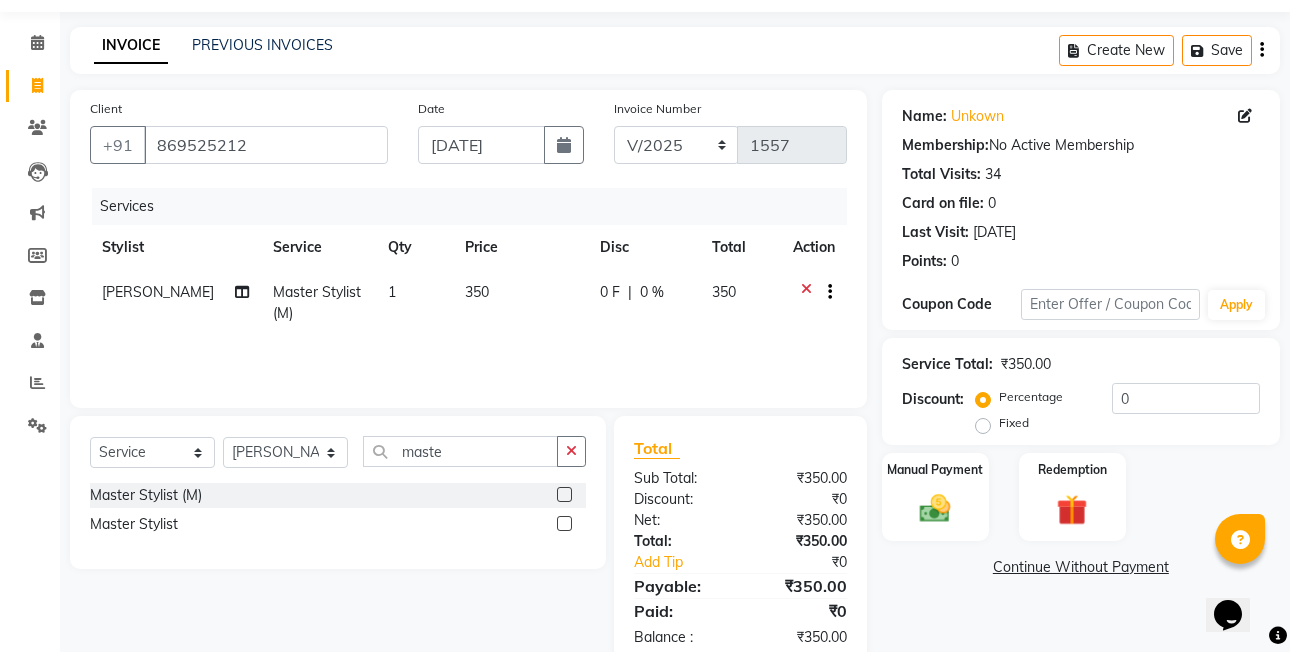 scroll, scrollTop: 106, scrollLeft: 0, axis: vertical 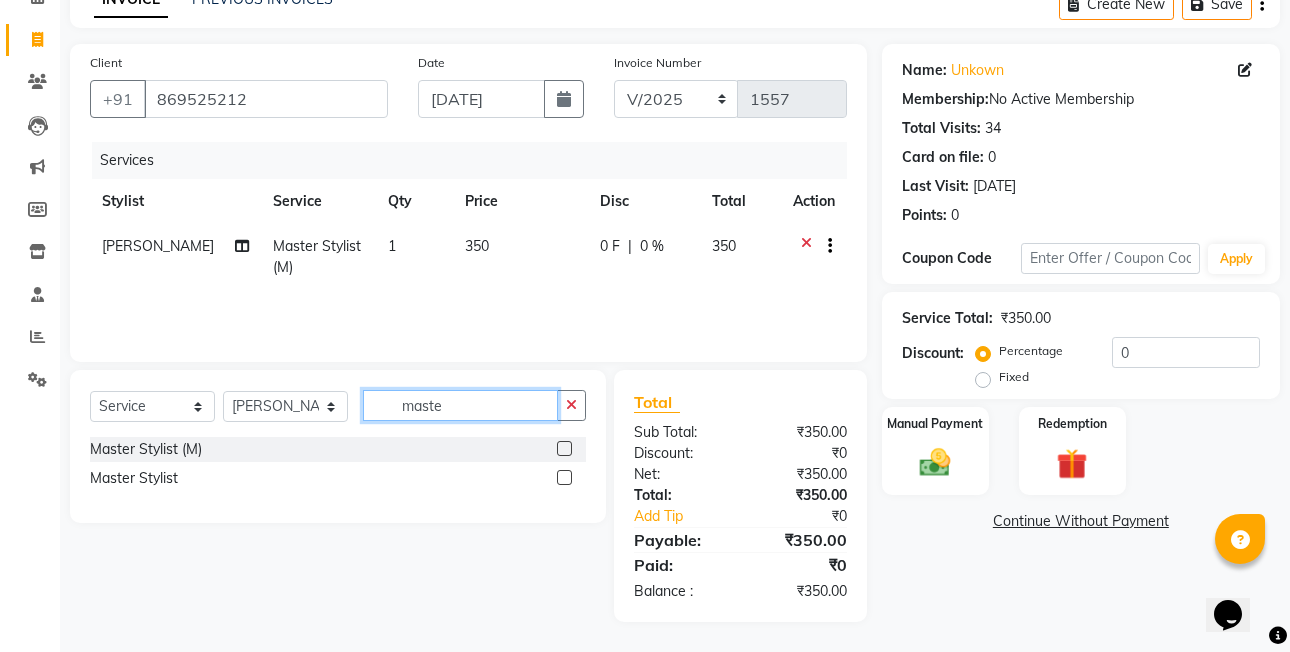 click on "maste" 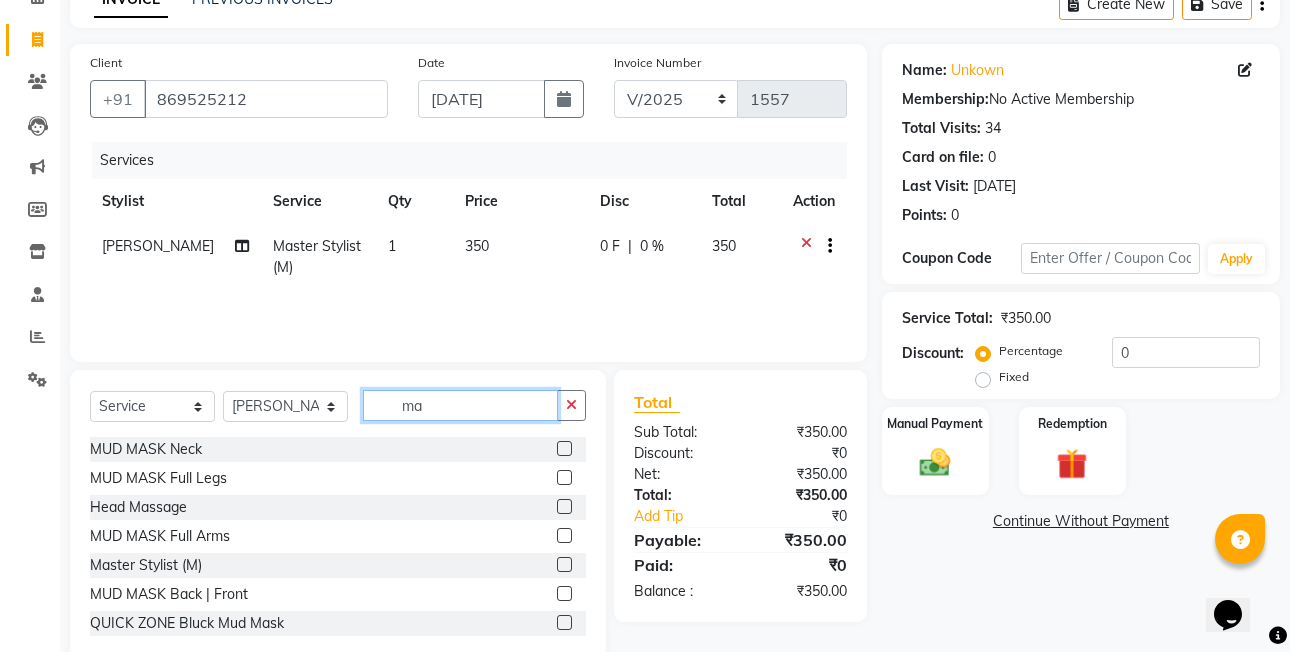 type on "m" 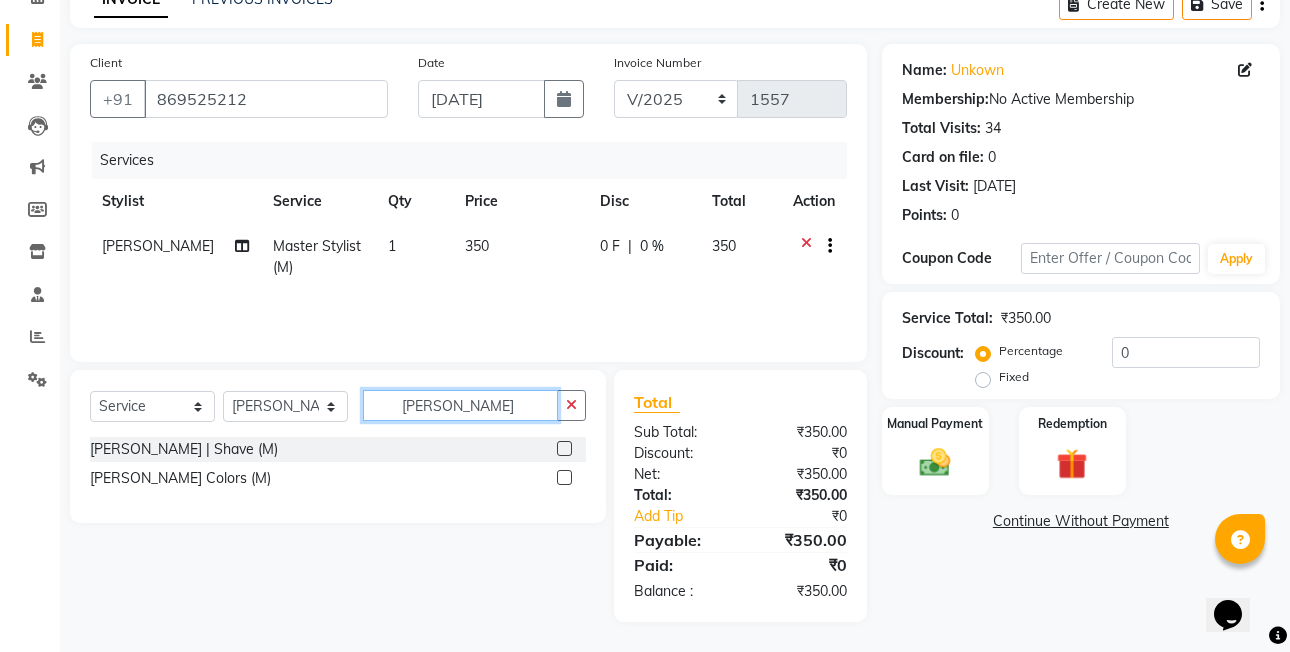 type on "beard" 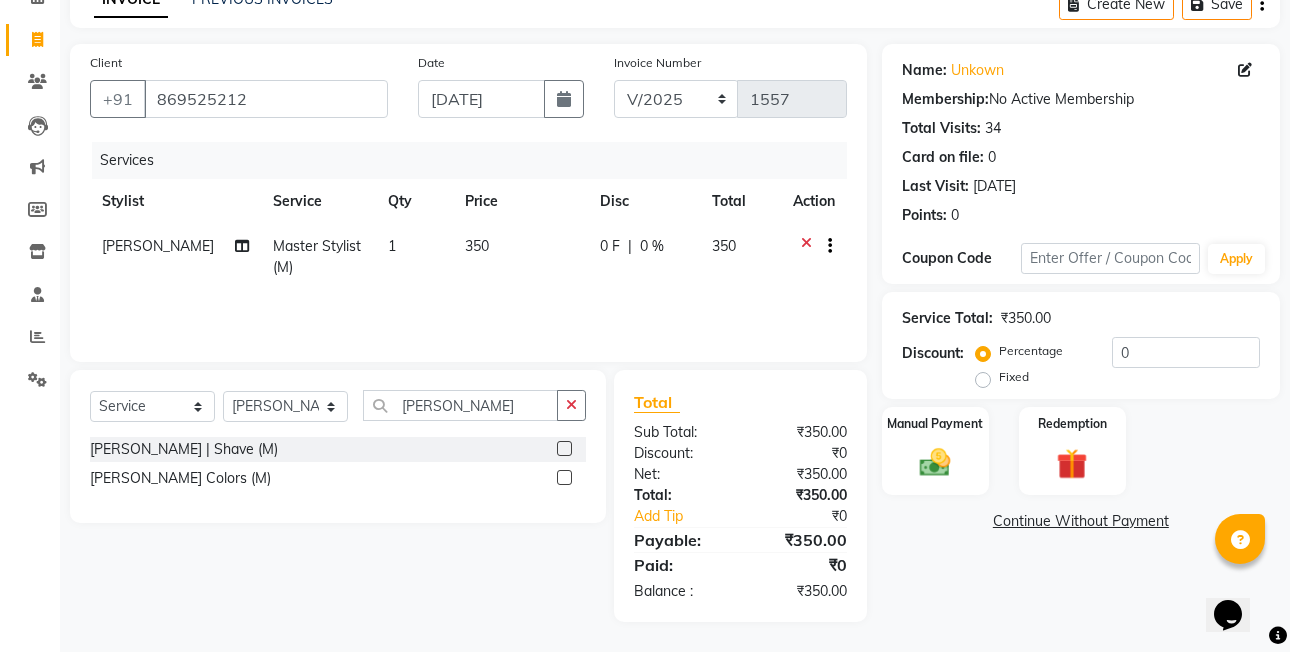 click 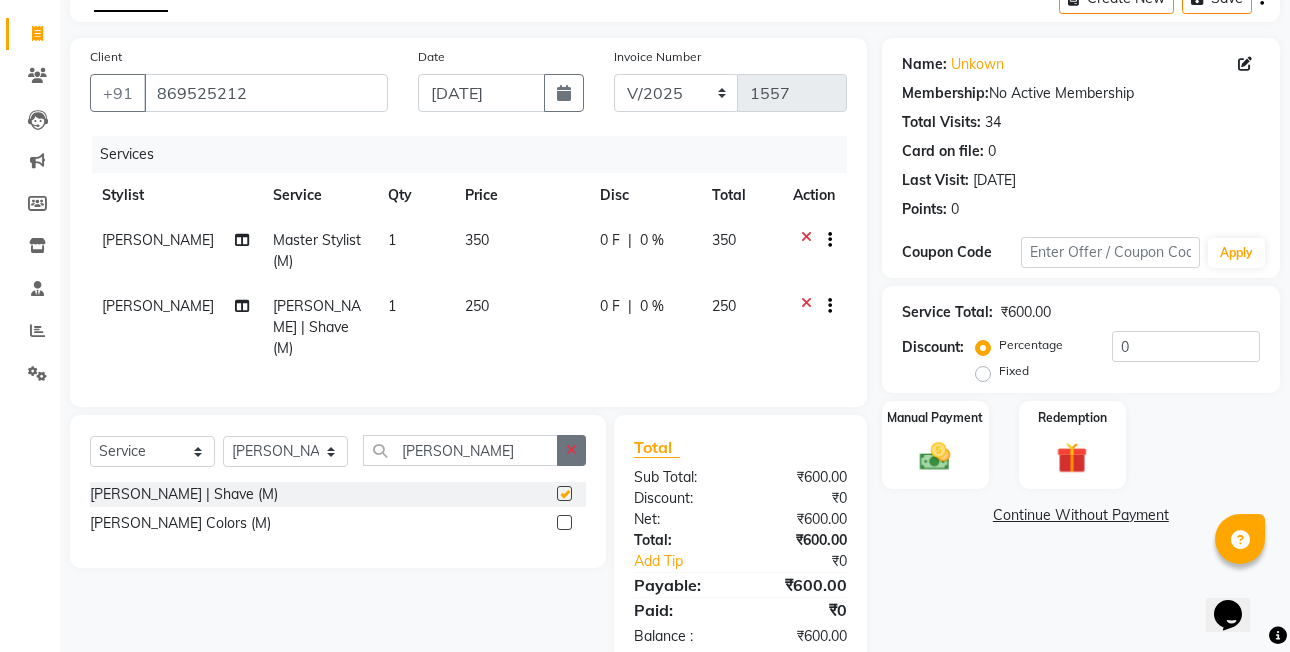 scroll, scrollTop: 151, scrollLeft: 0, axis: vertical 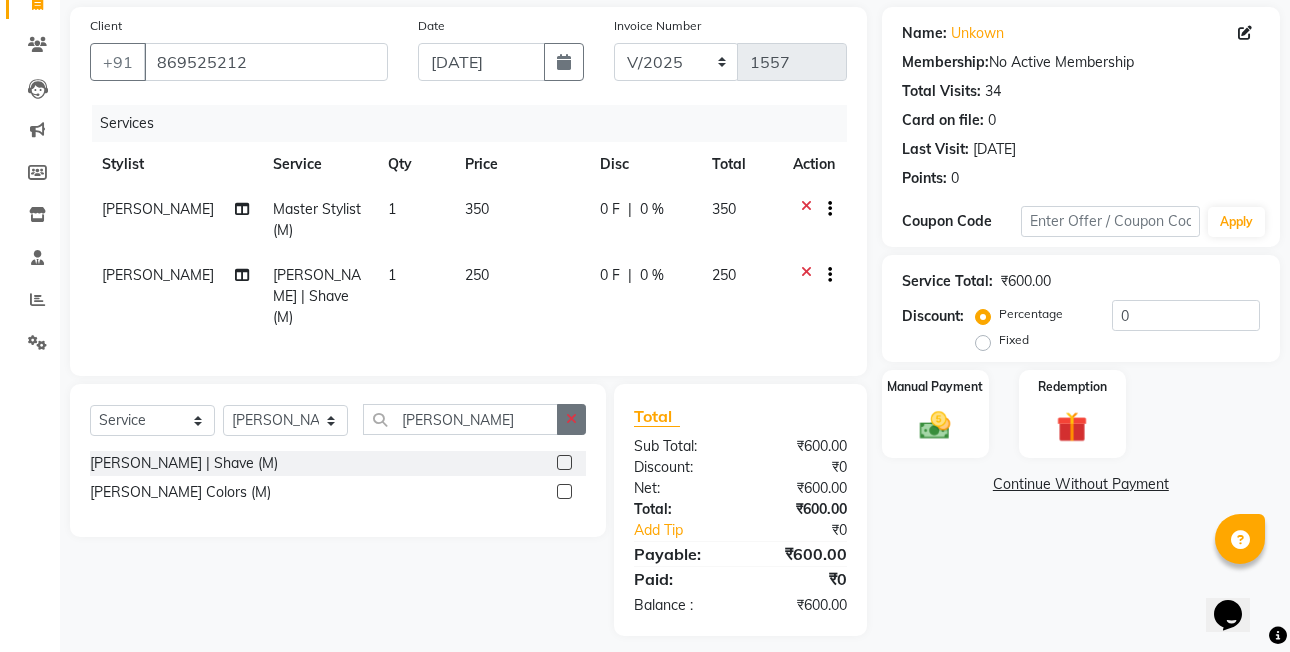 checkbox on "false" 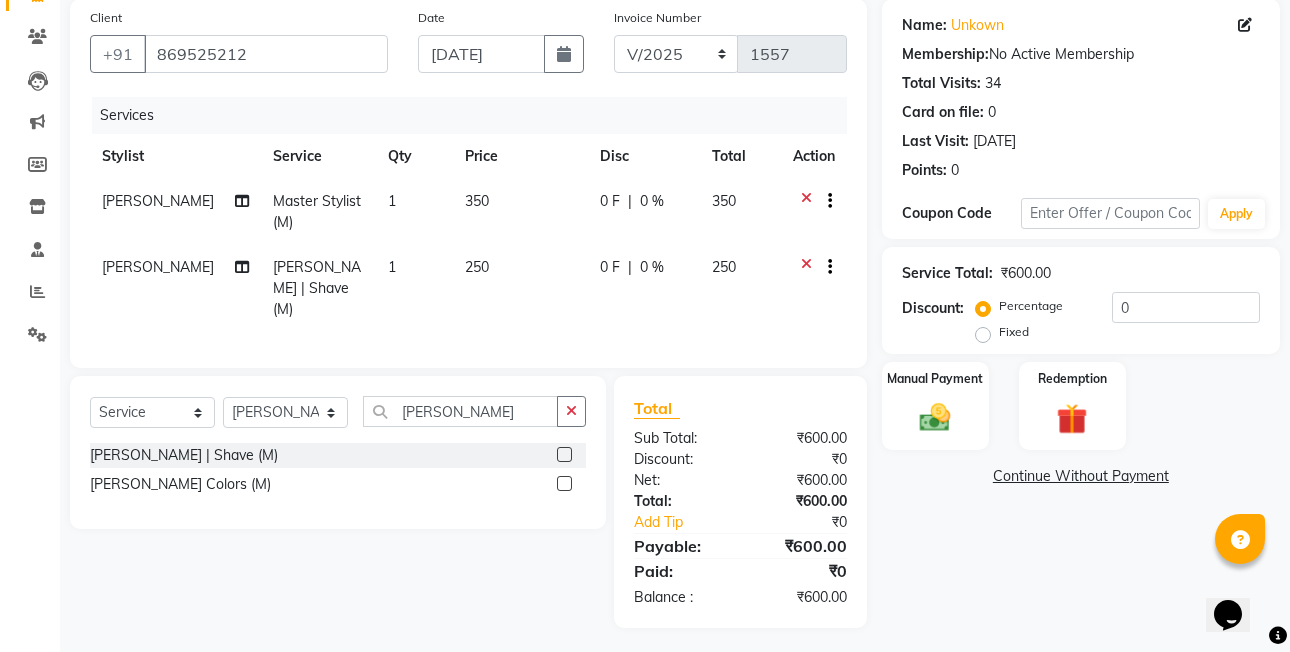 click on "Fixed" 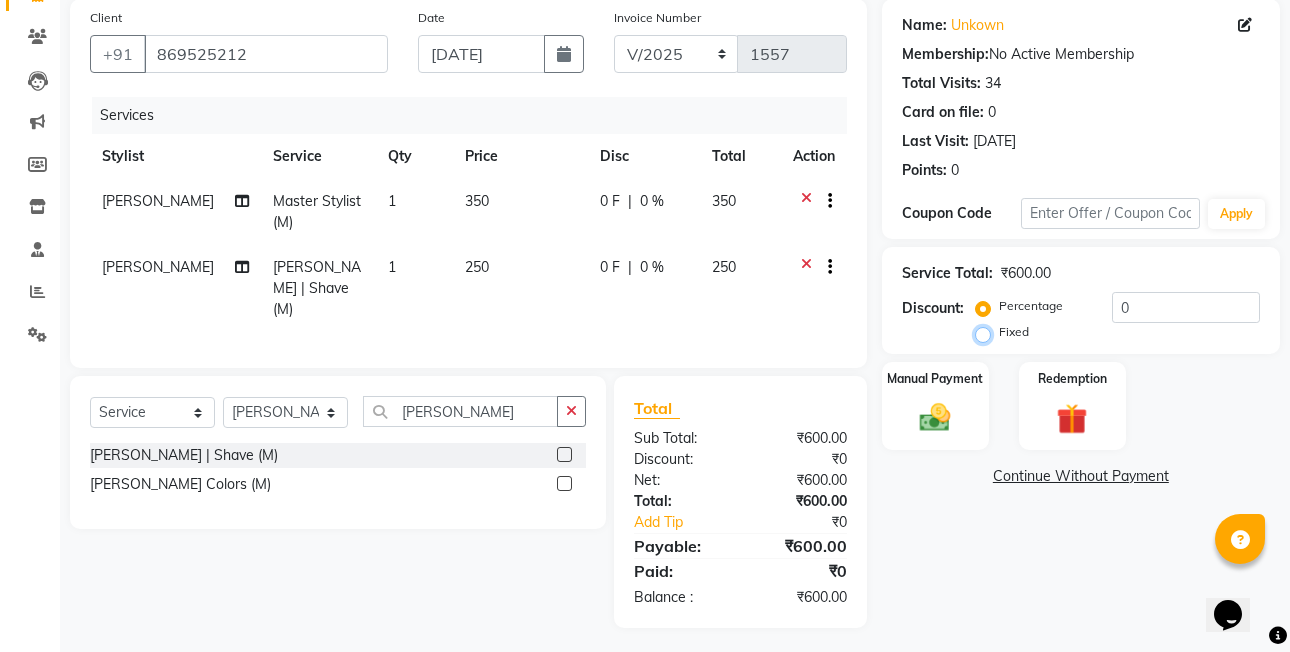 click on "Fixed" at bounding box center [987, 332] 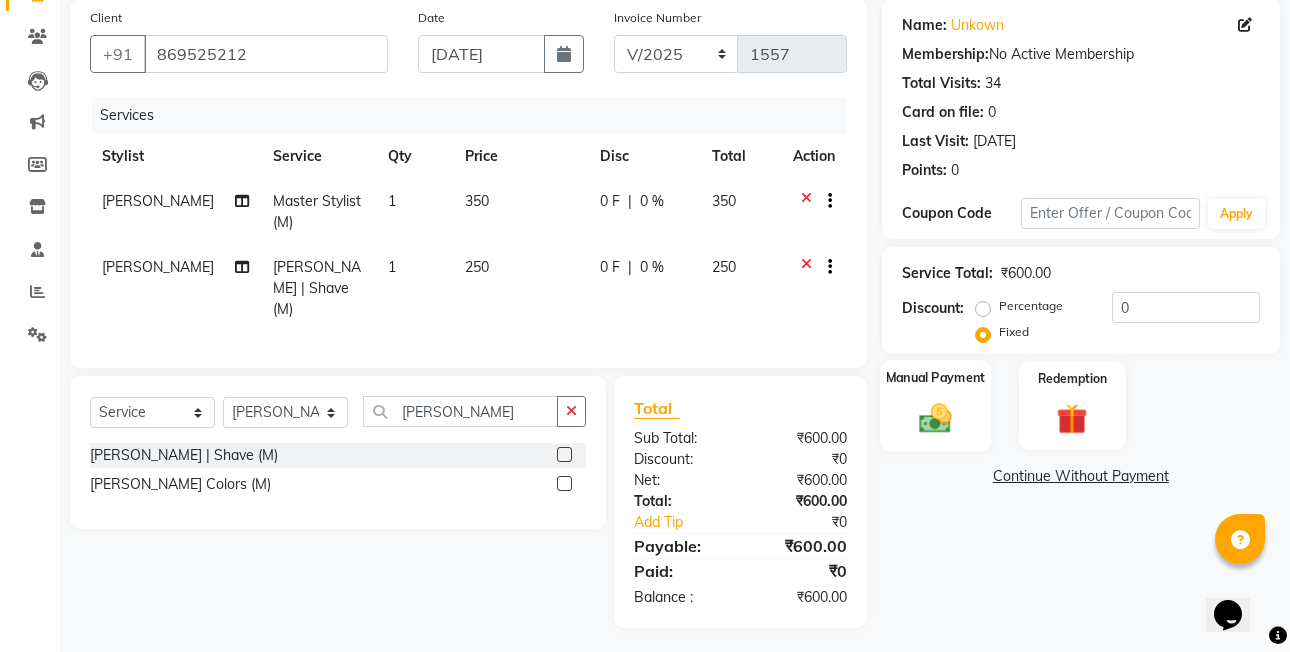 click 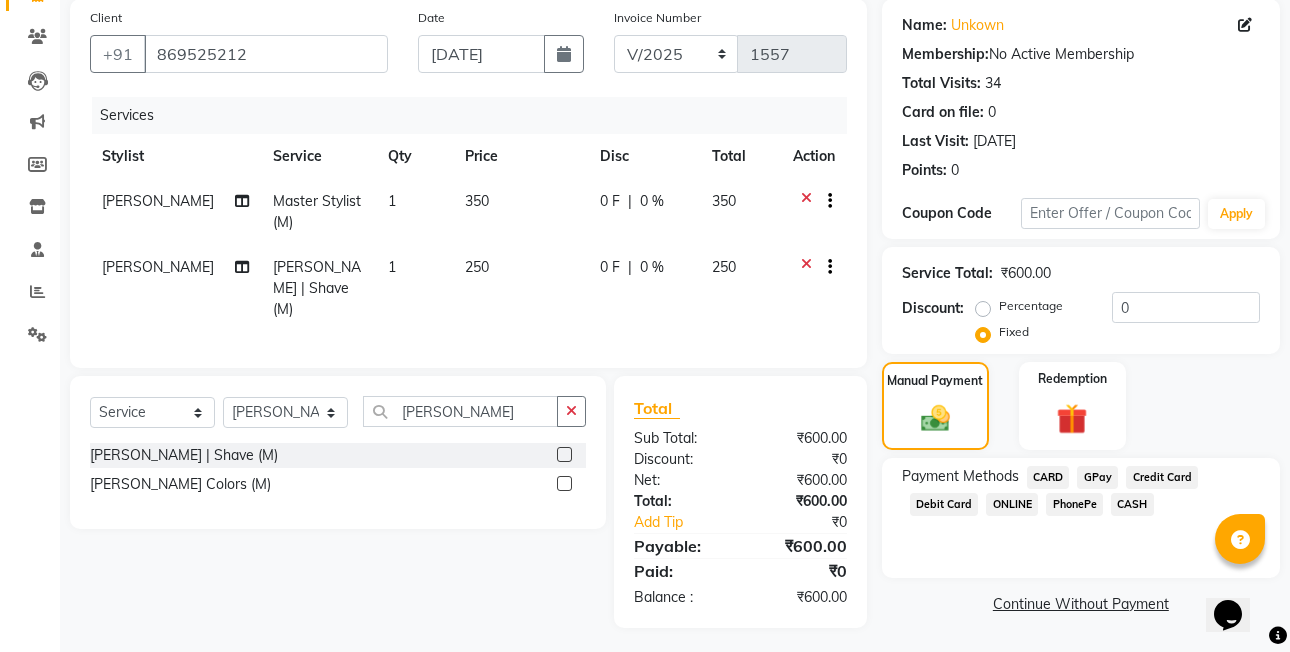 click on "CASH" 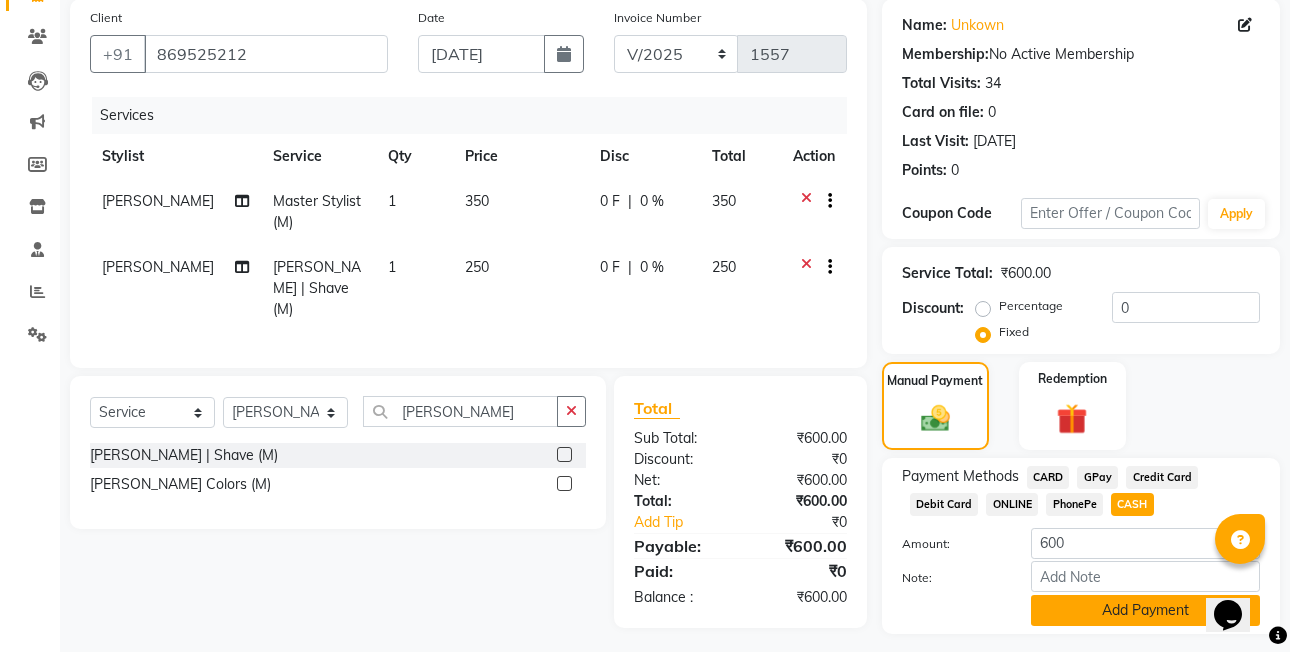 click on "Add Payment" 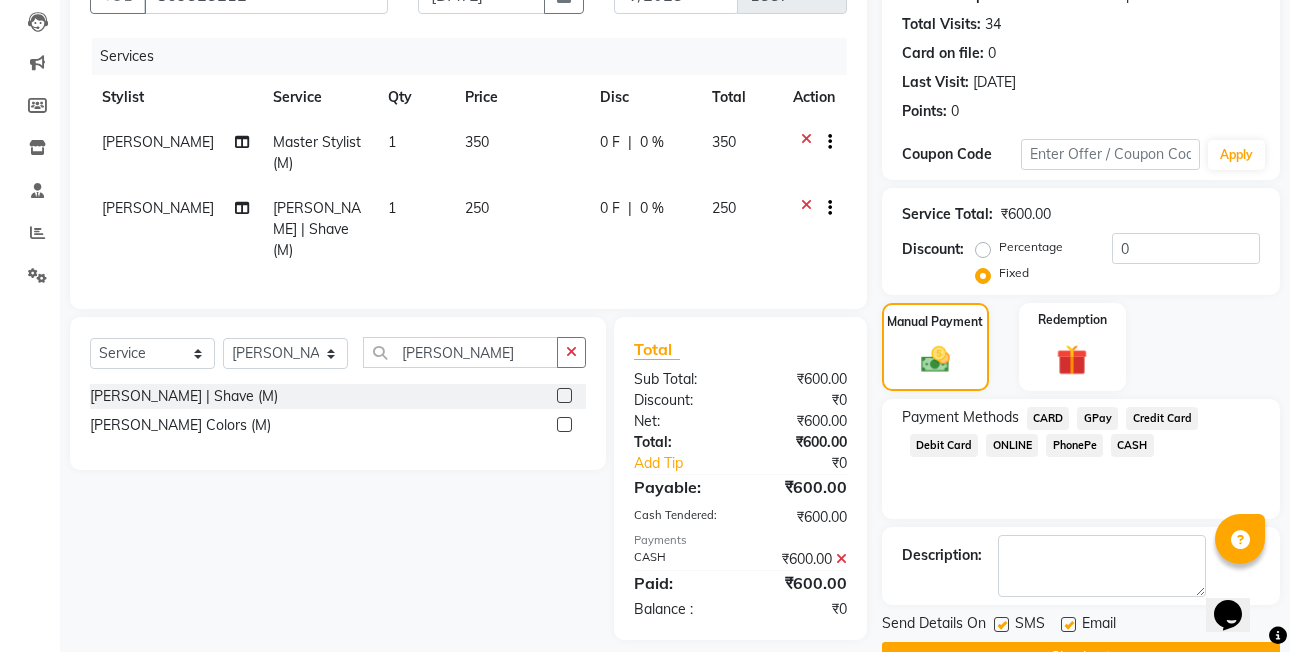 scroll, scrollTop: 261, scrollLeft: 0, axis: vertical 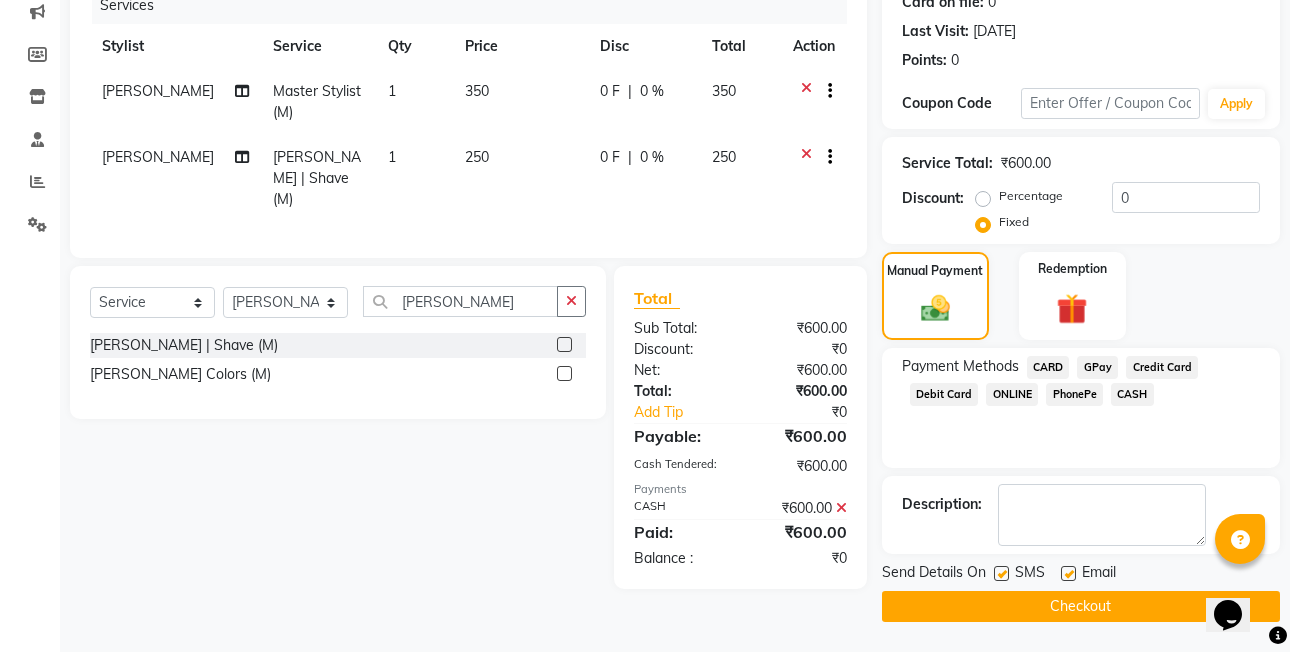 click on "Checkout" 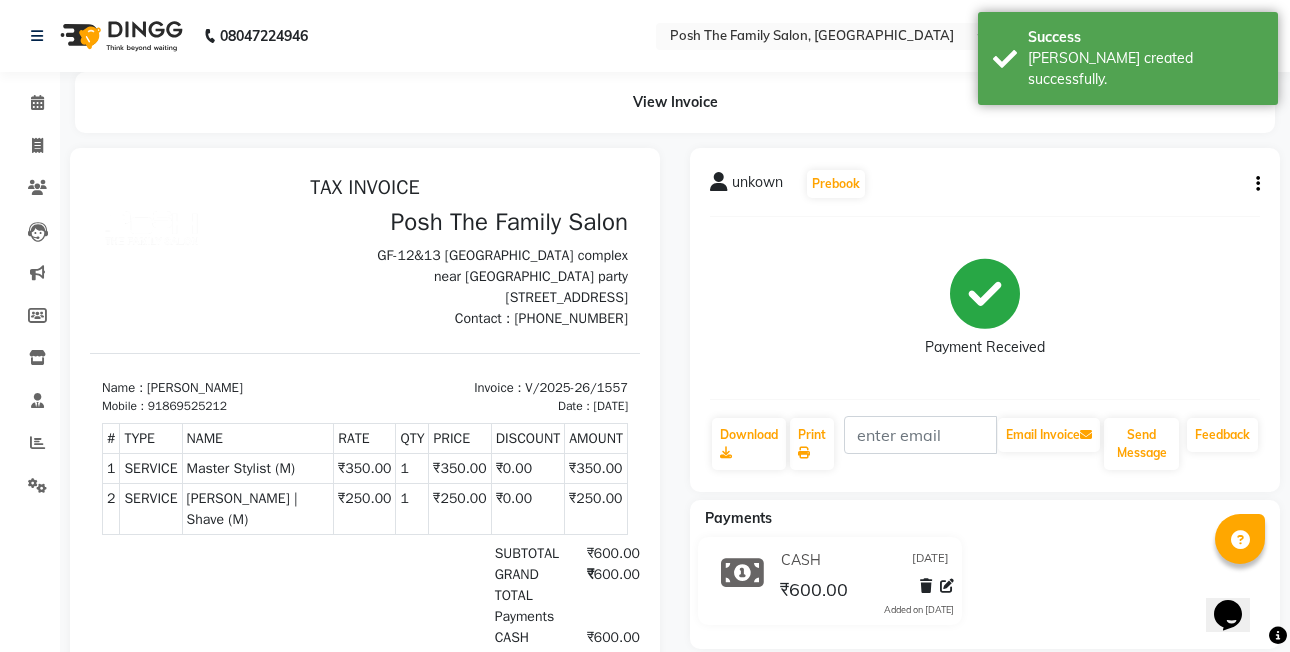 scroll, scrollTop: 0, scrollLeft: 0, axis: both 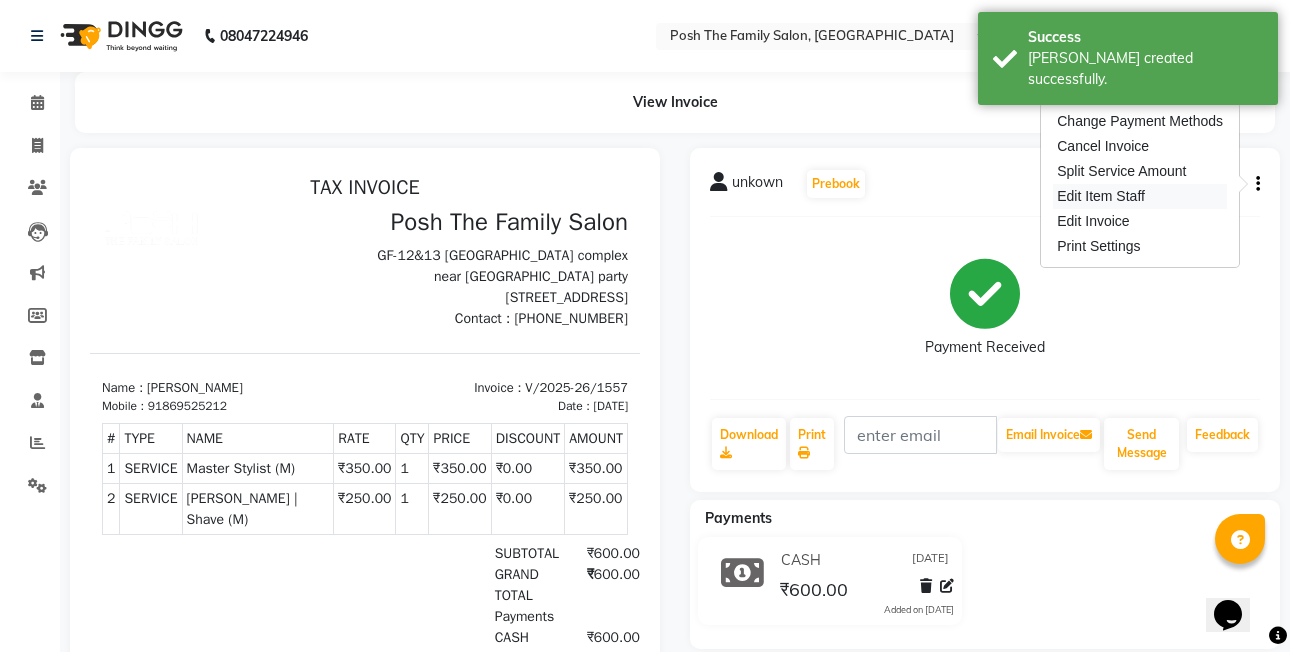 click on "Edit Item Staff" at bounding box center [1140, 196] 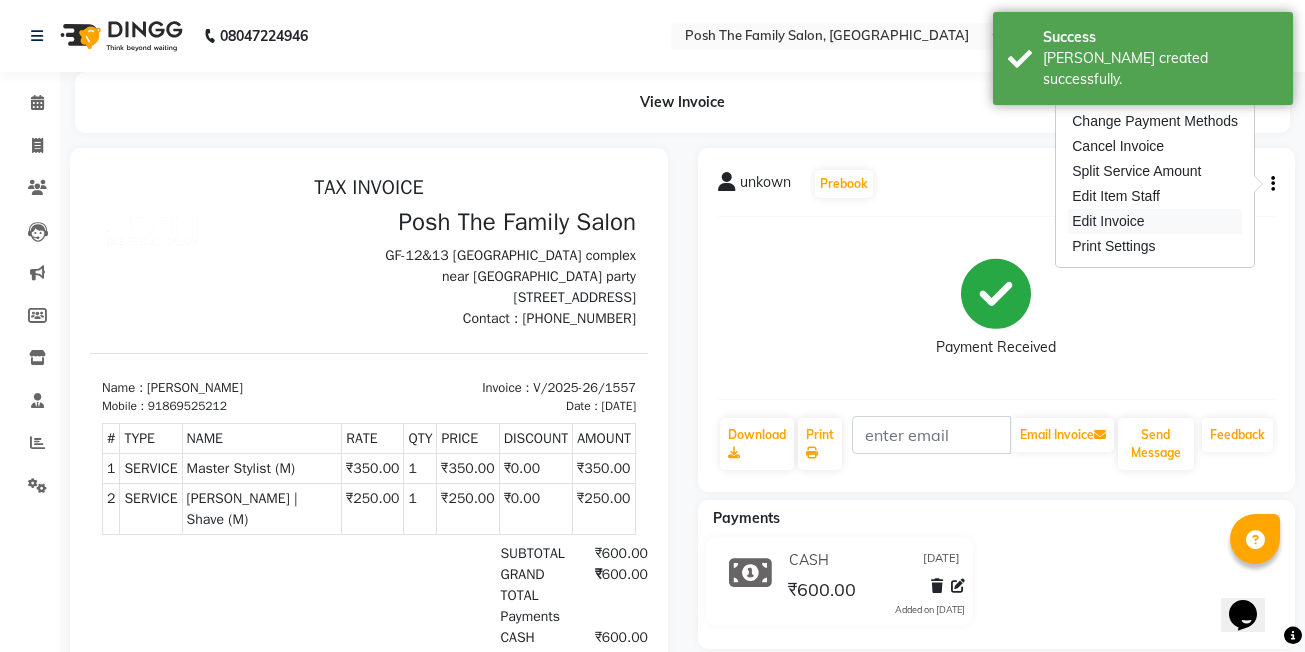 type 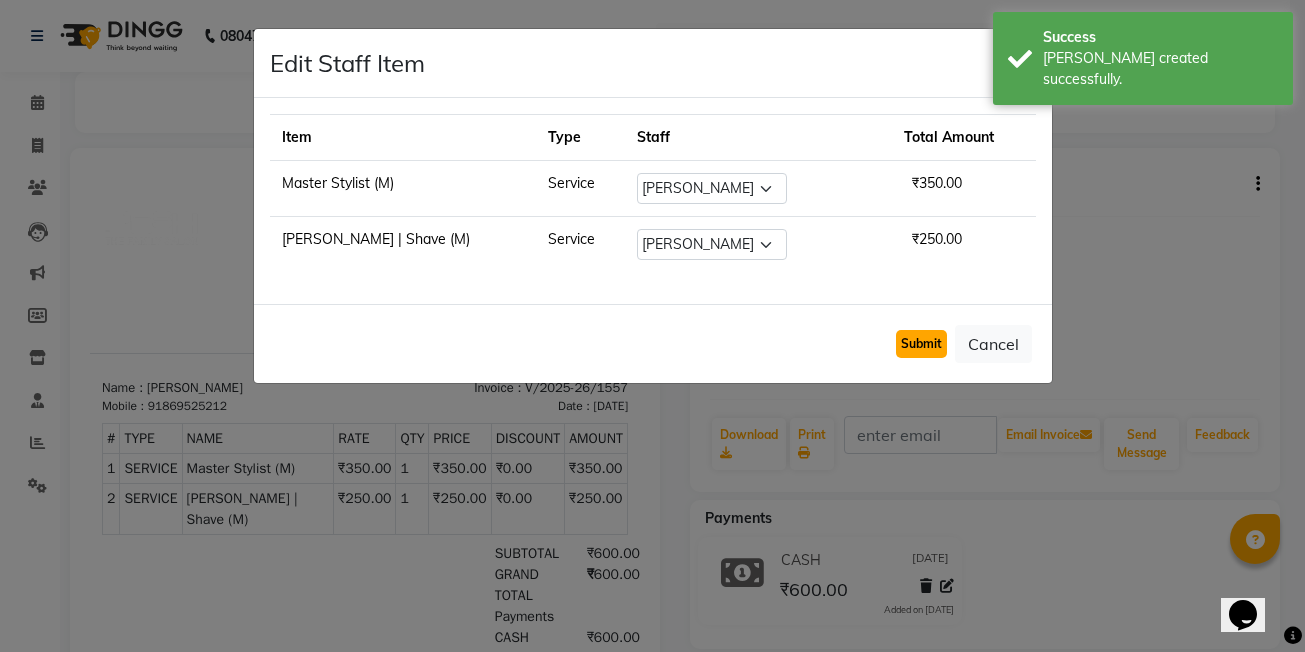 click on "Submit" 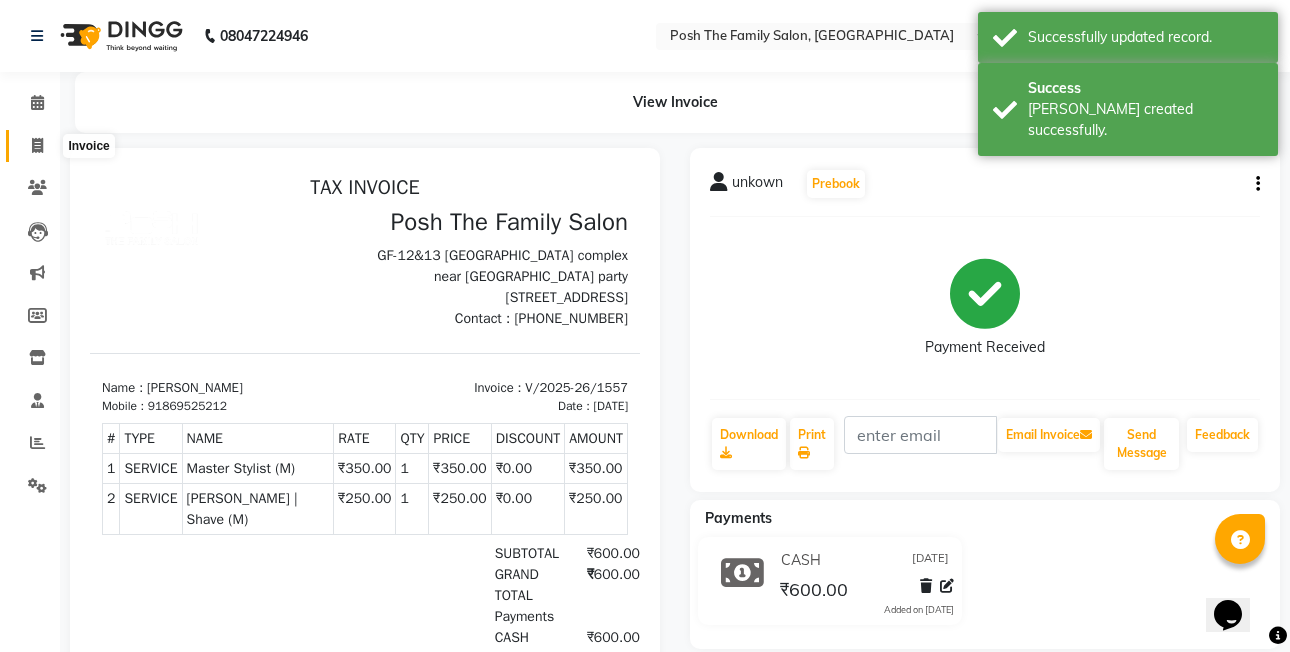 click 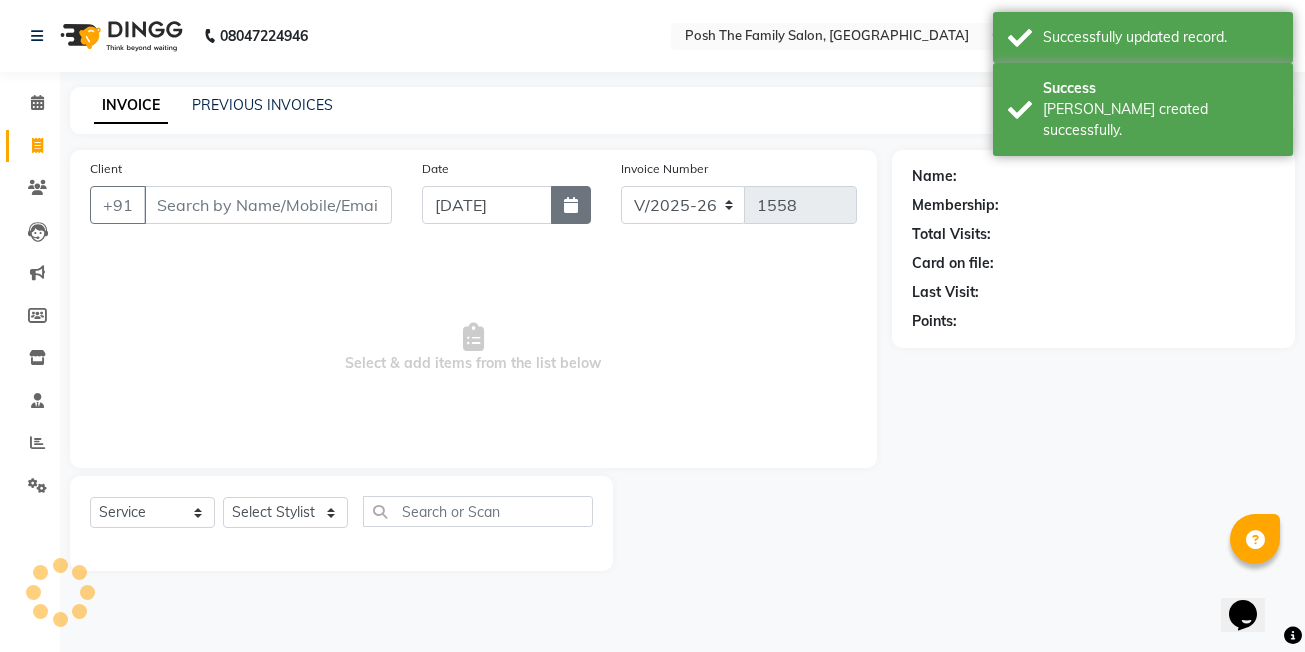 click 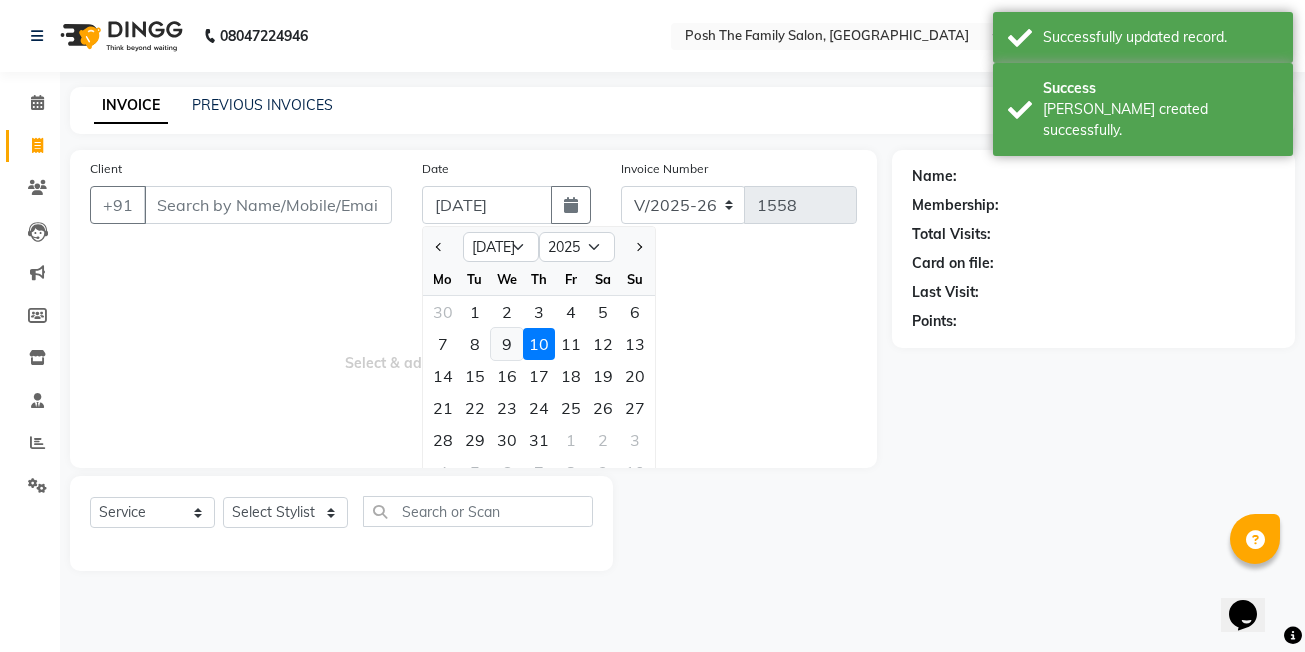 click on "9" 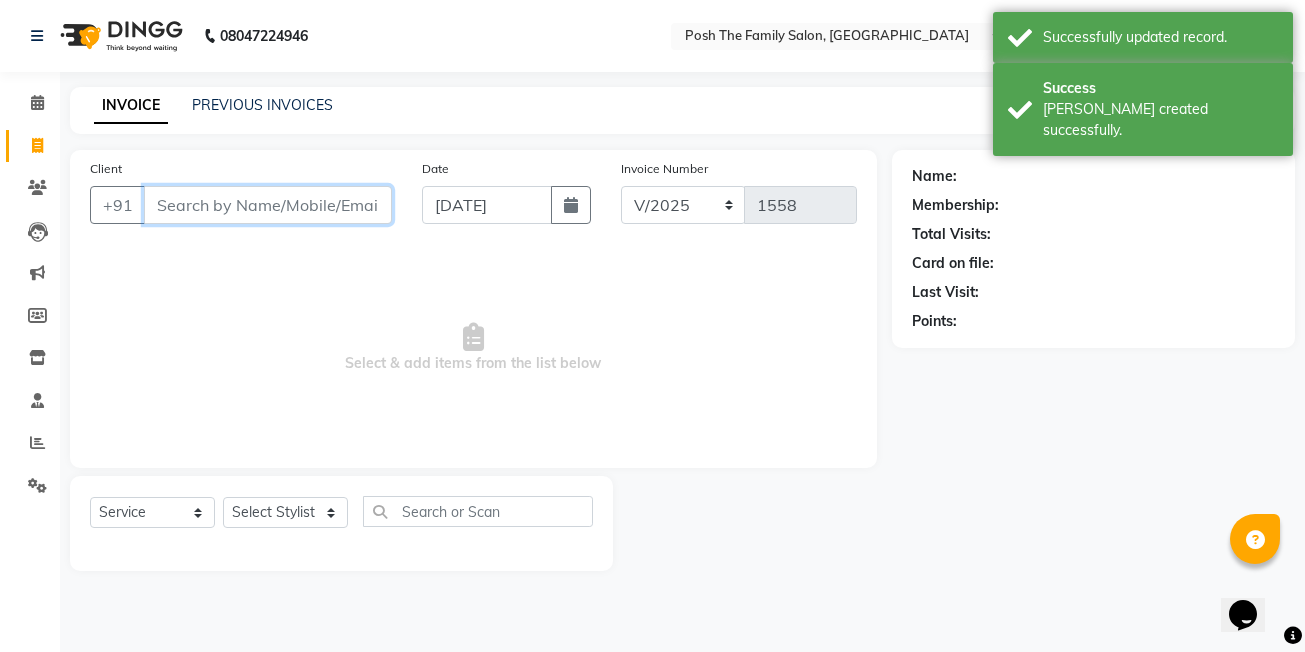 click on "Client" at bounding box center [268, 205] 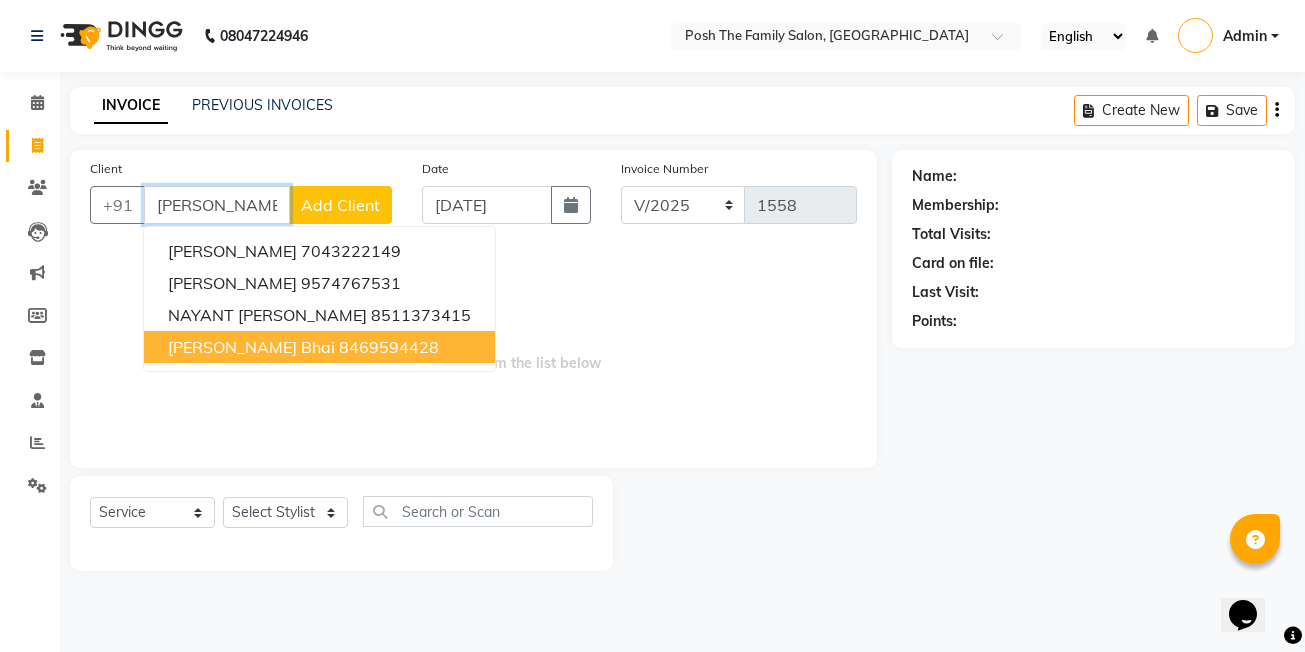 click on "nayan bhai  8469594428" at bounding box center [319, 347] 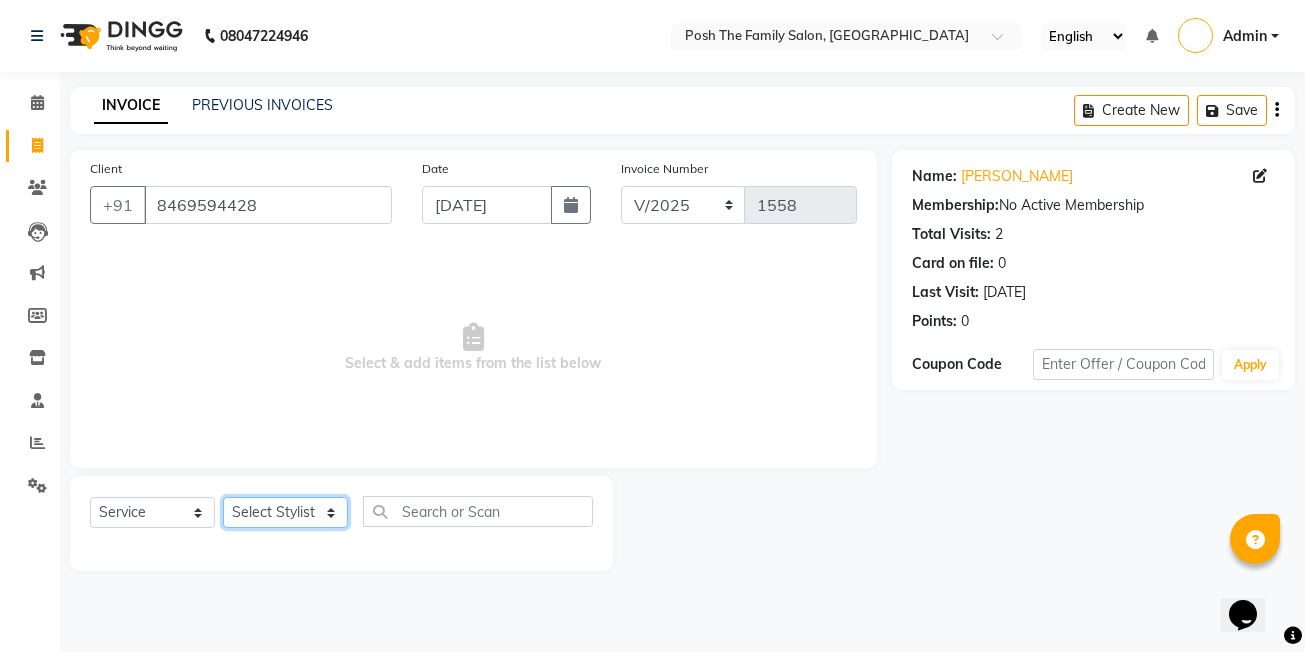 click on "Select Stylist [PERSON_NAME] [PERSON_NAME] VRMA [PERSON_NAME]  [PERSON_NAME] [PERSON_NAME] [PERSON_NAME] [PERSON_NAME] (OWNER) POSH [PERSON_NAME] [PERSON_NAME] [PERSON_NAME]  [PERSON_NAME] [PERSON_NAME] [PERSON_NAME]" 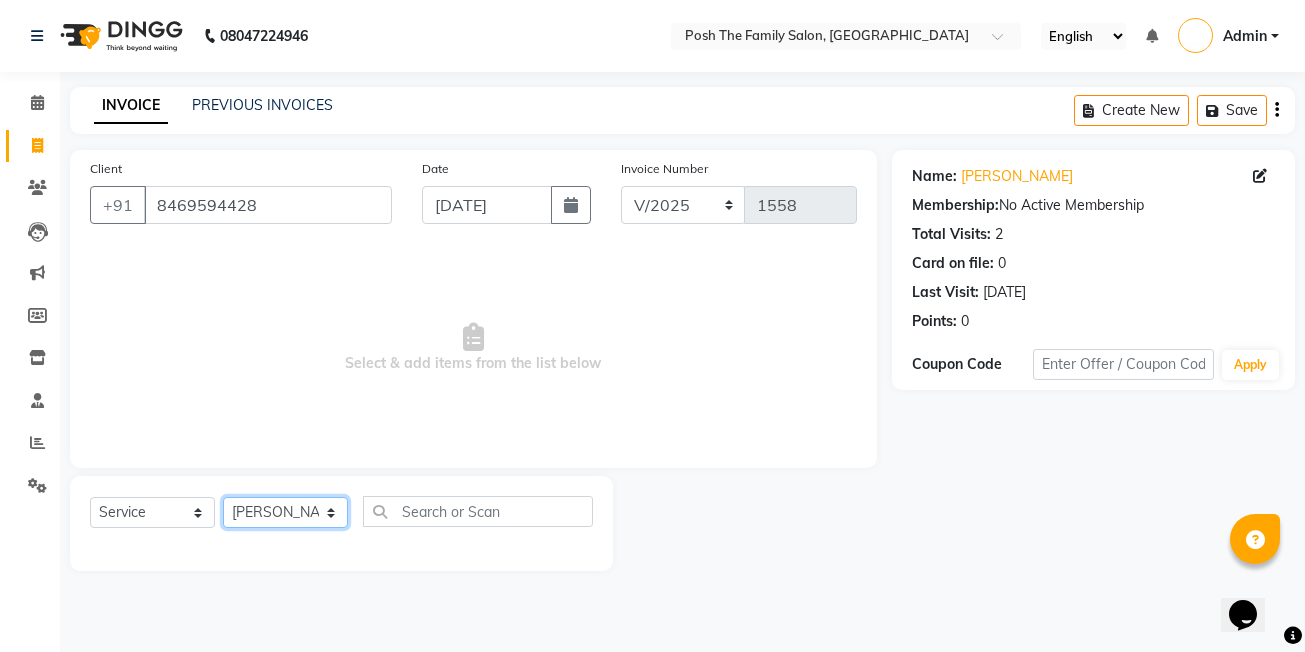 click on "Select Stylist [PERSON_NAME] [PERSON_NAME] VRMA [PERSON_NAME]  [PERSON_NAME] [PERSON_NAME] [PERSON_NAME] [PERSON_NAME] (OWNER) POSH [PERSON_NAME] [PERSON_NAME] [PERSON_NAME]  [PERSON_NAME] [PERSON_NAME] [PERSON_NAME]" 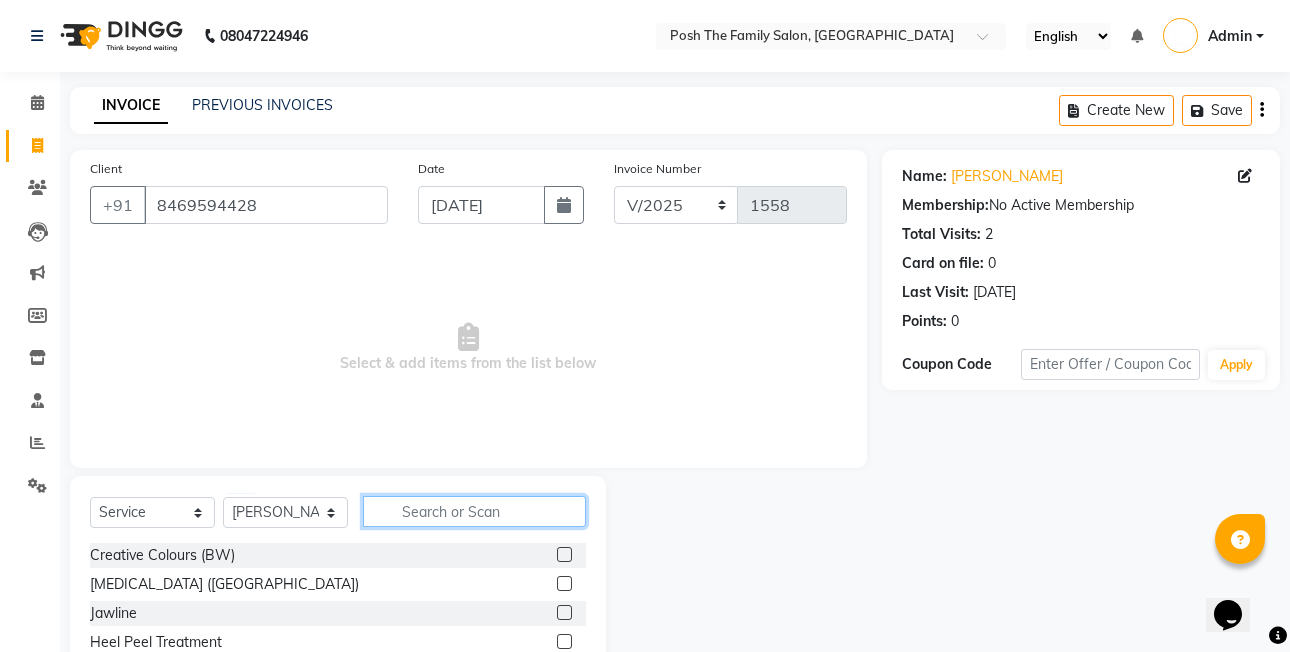 click 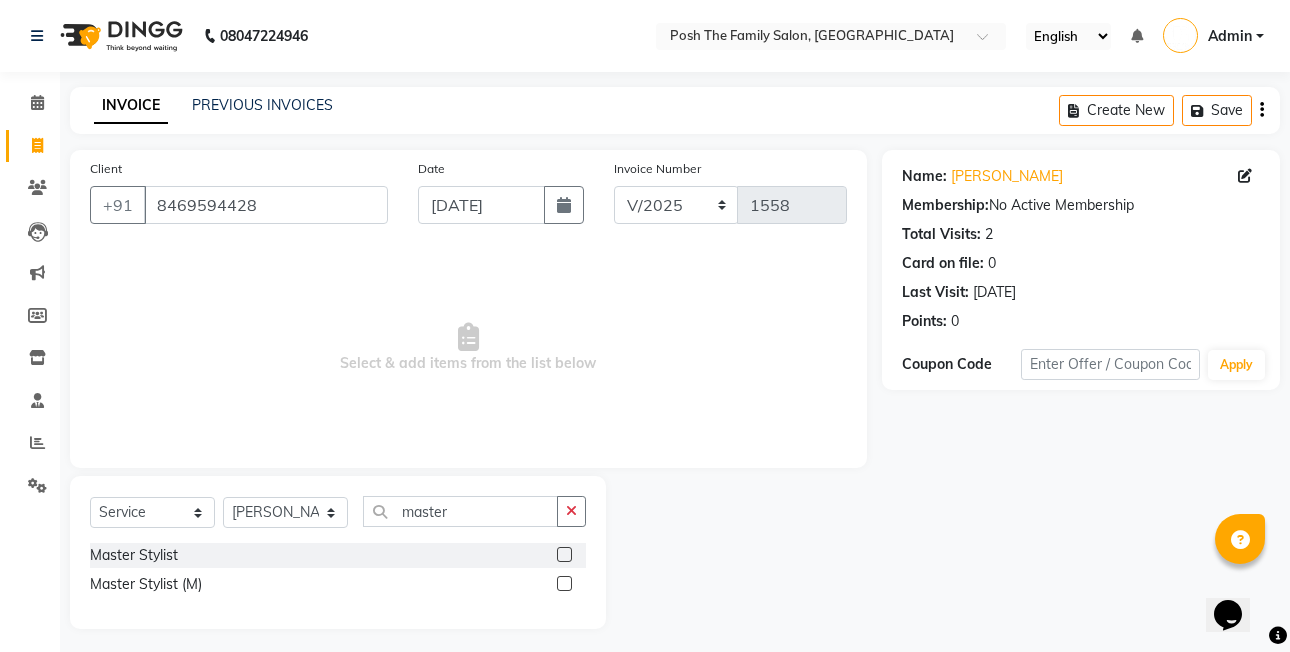 click 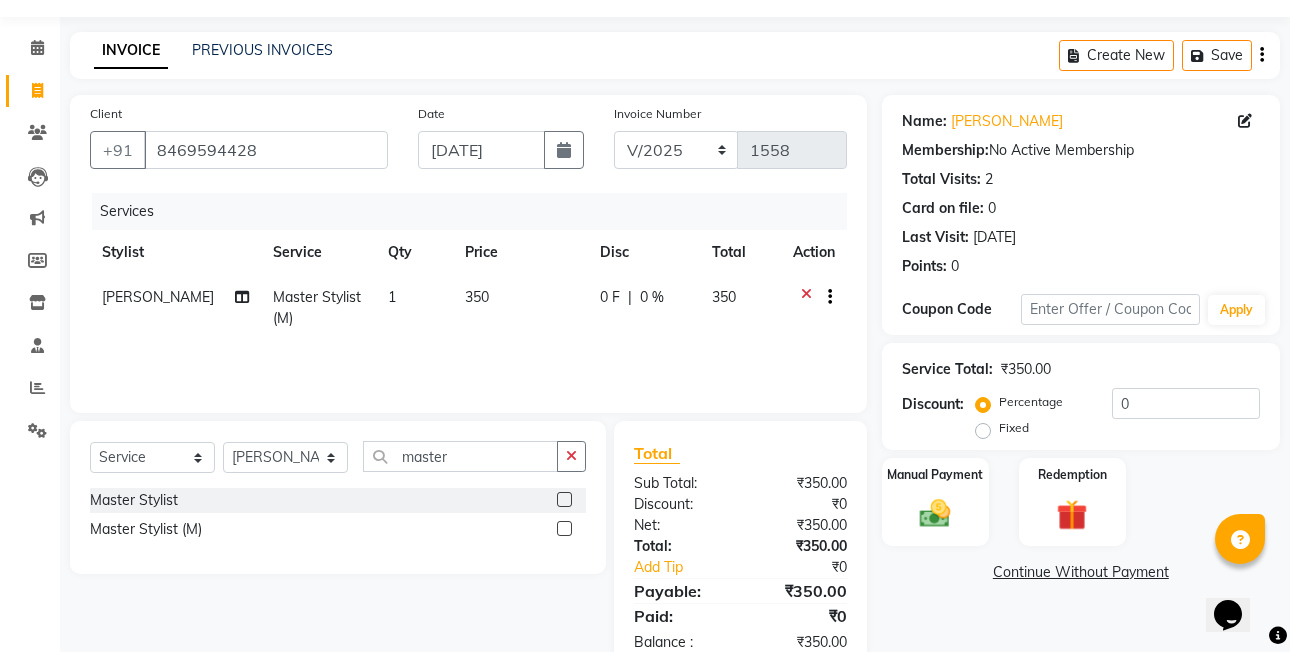 scroll, scrollTop: 106, scrollLeft: 0, axis: vertical 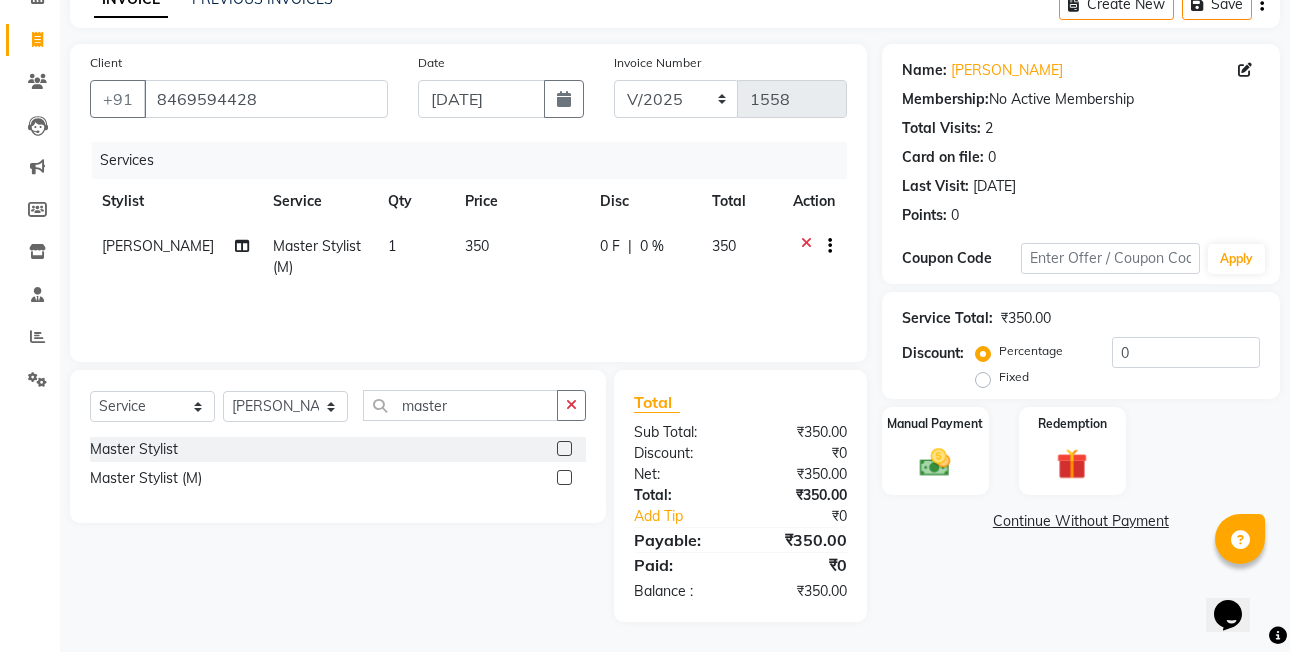 click on "350" 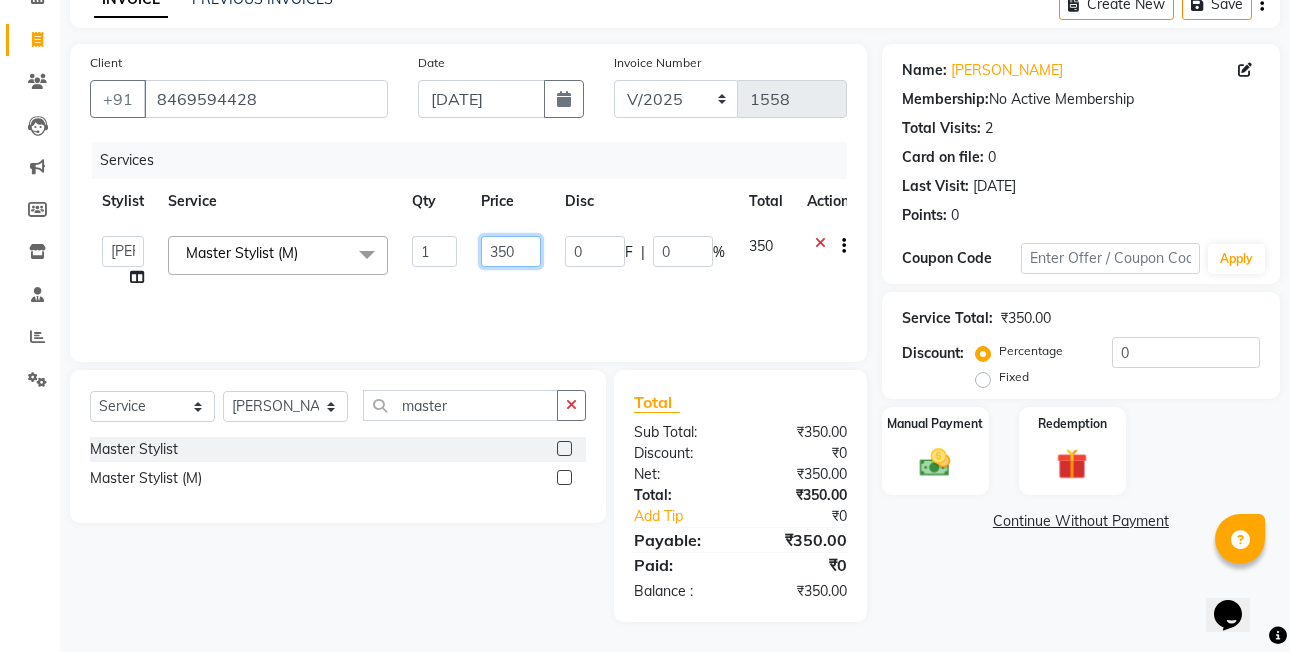 click on "350" 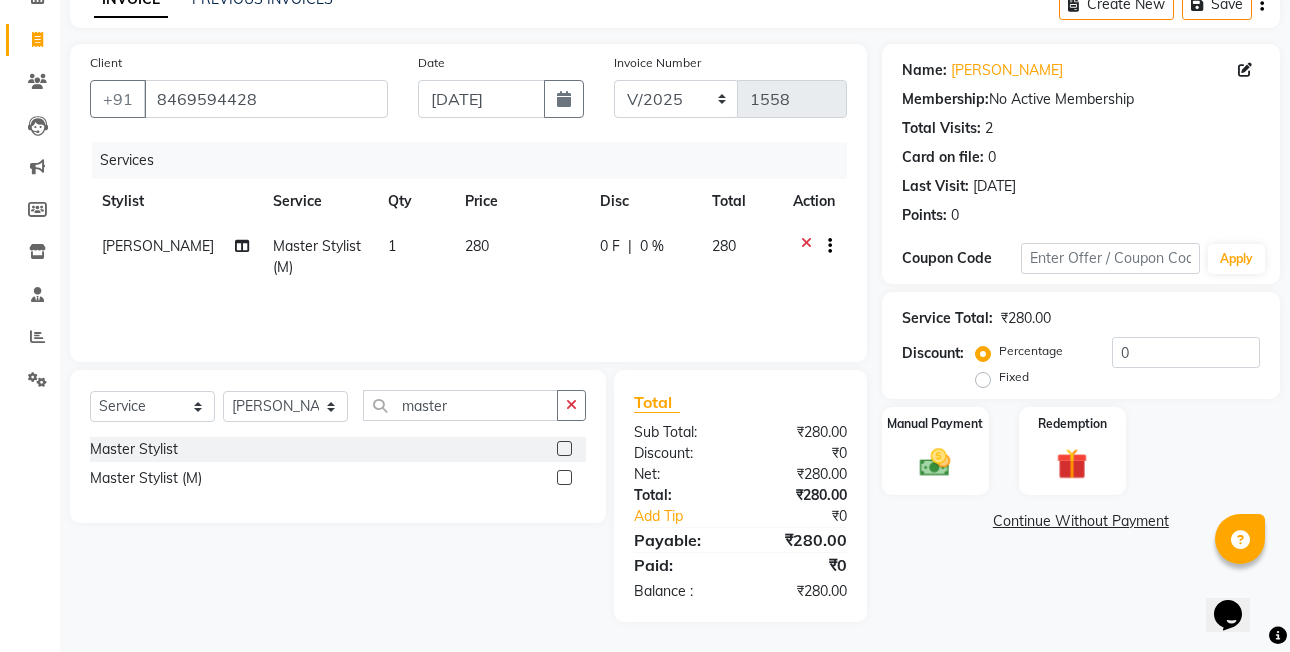 click on "Disc" 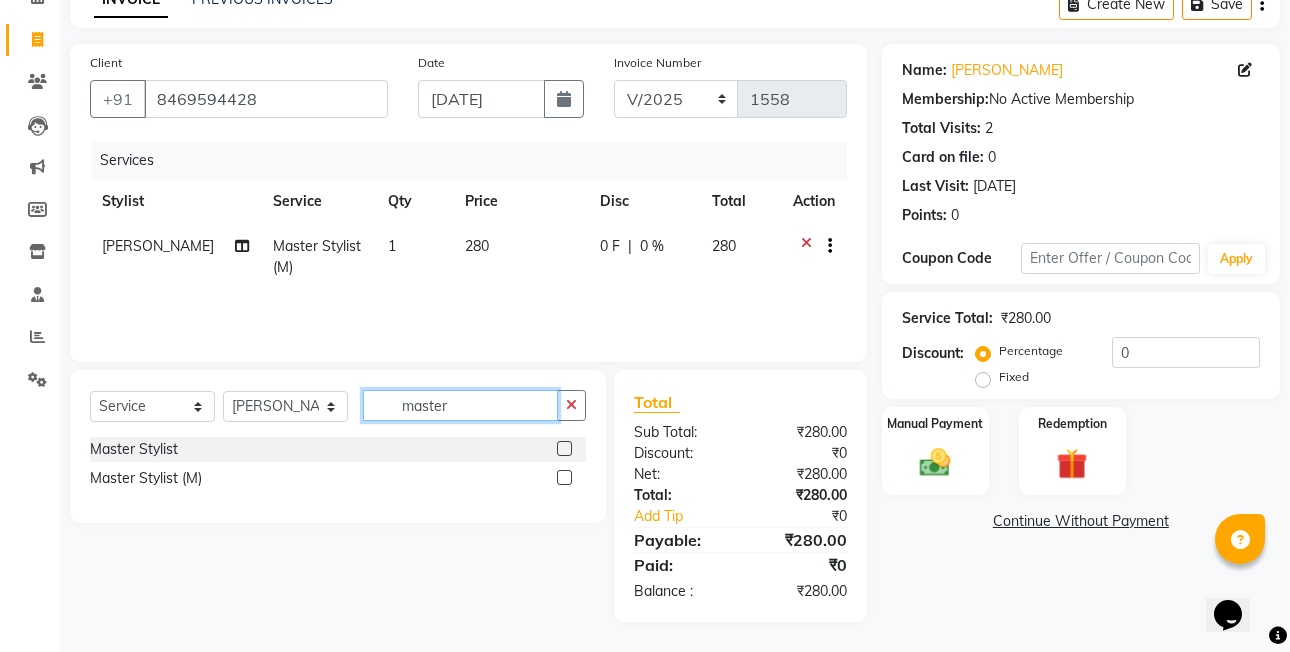 click on "master" 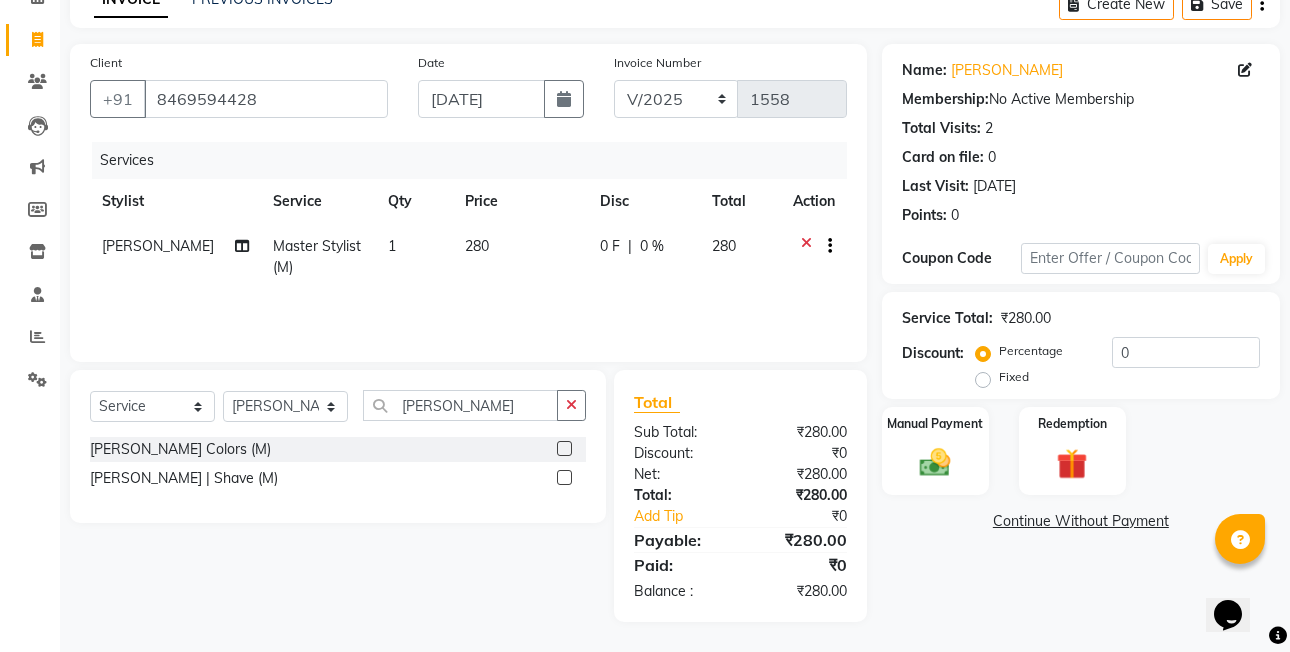 click 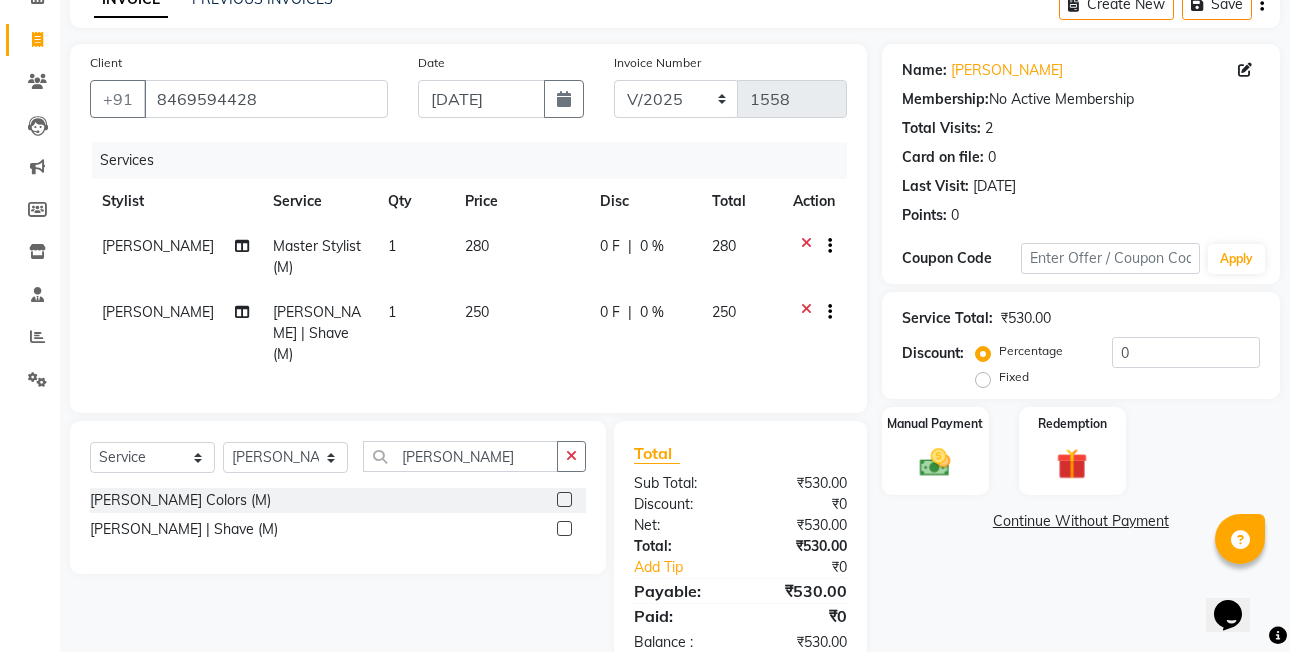 click on "250" 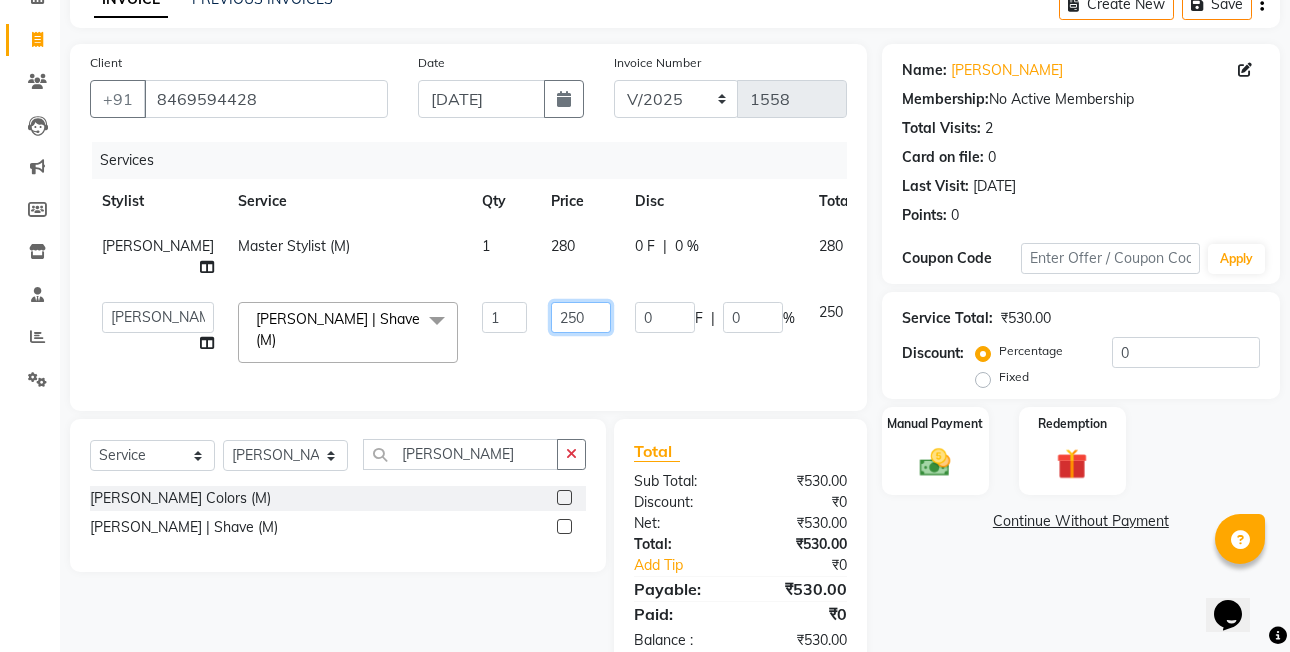 click on "250" 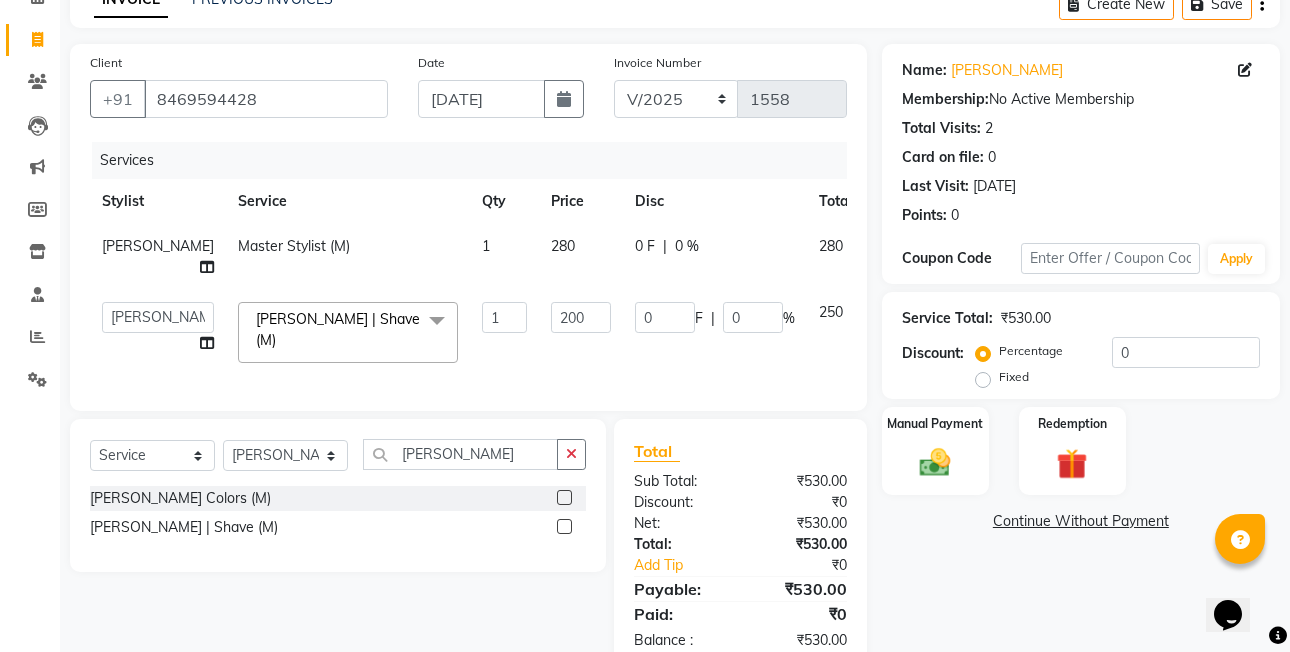 click on "JAIMIN PAREKH  Master Stylist (M) 1 280 0 F | 0 % 280  ASHISH SEN    DEVKI VRMA   dharti solanki    HARDIK sharma   JAIMIN PAREKH   JIMMY PATEL   POONAM SEN (OWNER)   POSH   prerna dubey   ravi parekh   saiyed mubarak    SALMAN  SAIKH   Siddhi rathod   VICKY  NAYAK   Beard | Shave (M)  x Creative Colours (BW) Botox (US) Jawline Heel Peel Treatment Fringe Smoothening Global Color (US) SPA Pull Body Exfoliation Wella Hair Spa (UW) Sp. Hair Spa (M) QUICK ZONE Facial Booster Rebonding (BW) Brazilian Neck KERATINE HAIR SP (BS) Global Color (UW) Pre-Lighting (BW) PREMIUM MILK SHAKE HAIR SPA (BW) KERATINE HAIR SPA (UW) Rica Side Locks Wella Hair Spa (BS) Nails Acrylic Extension Hand D-Tan Full Front | Back Ola Plex with Colors (US) Per Streak Highlight Foot Reflexology (30mins) Rica Full Legs PREMIUM MILK SHAKE HAIR SPA (BS)  BOTOX HAIR SPA (US) Nanoplastia (BW) Global Highlights(BW) Rica  Full Face QUICK ZONE Skin Moist Ola Plex (BW) Master Stylist Smoothening (M) Bleach Full Body  Prermium Manicure Forehead Chin" 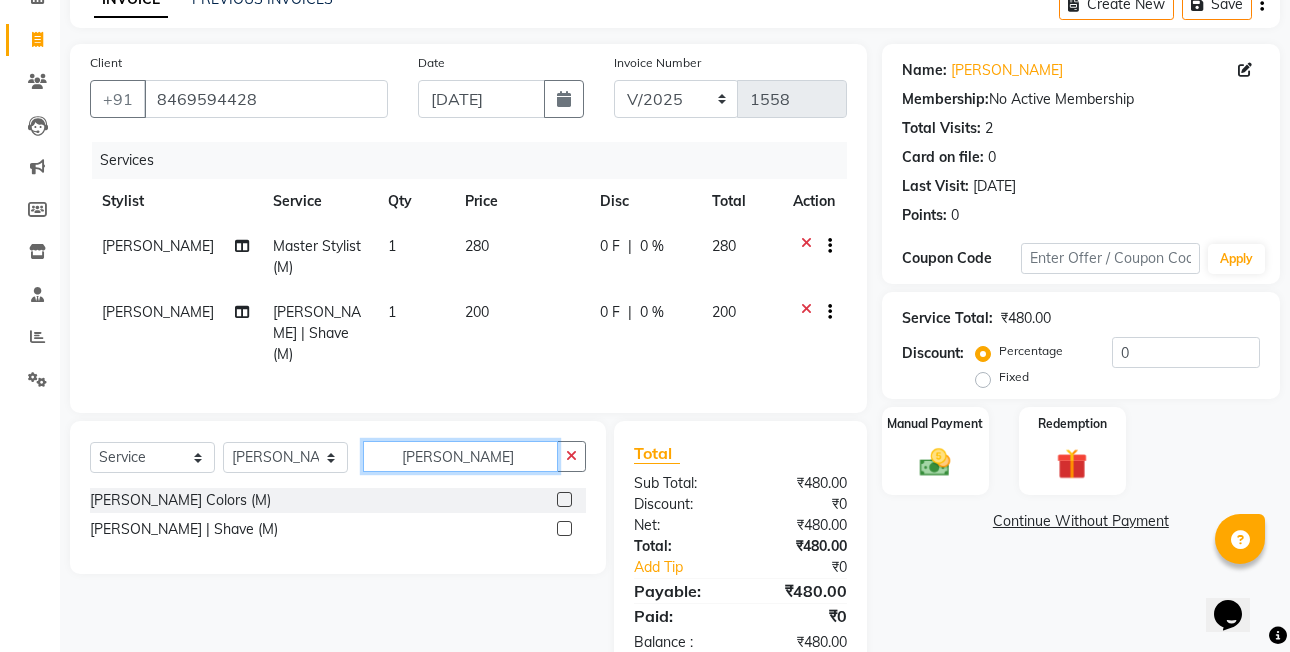 drag, startPoint x: 448, startPoint y: 456, endPoint x: 464, endPoint y: 475, distance: 24.839485 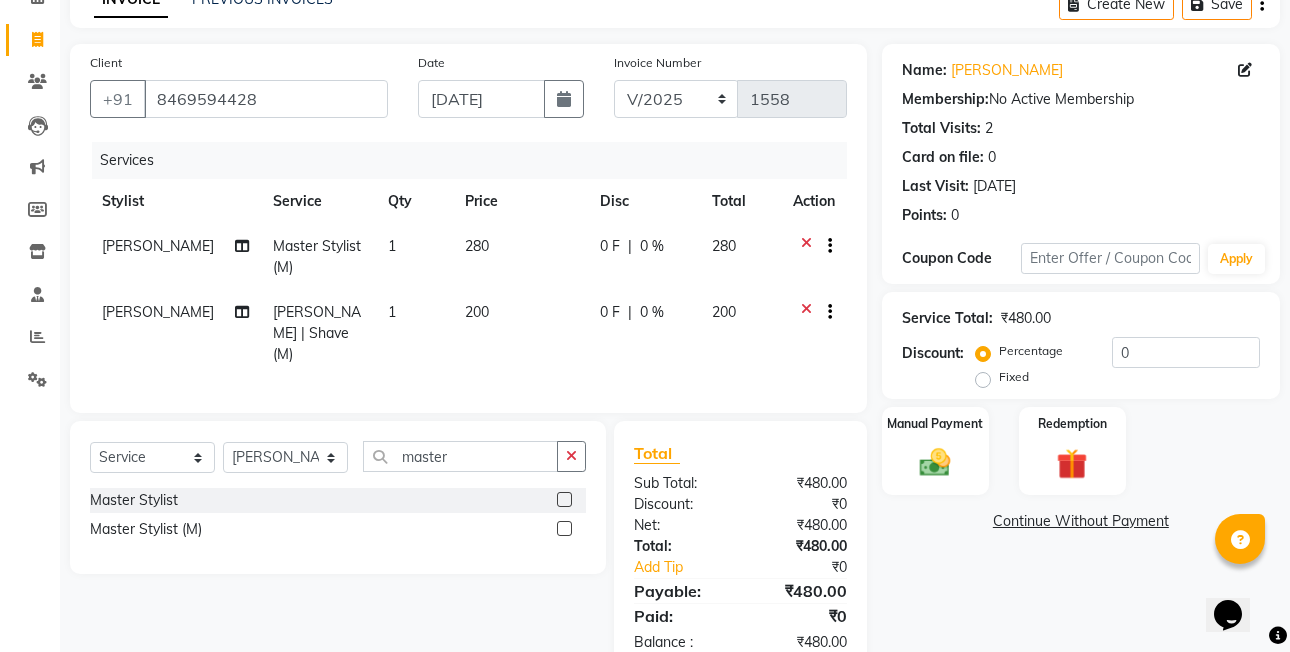 click 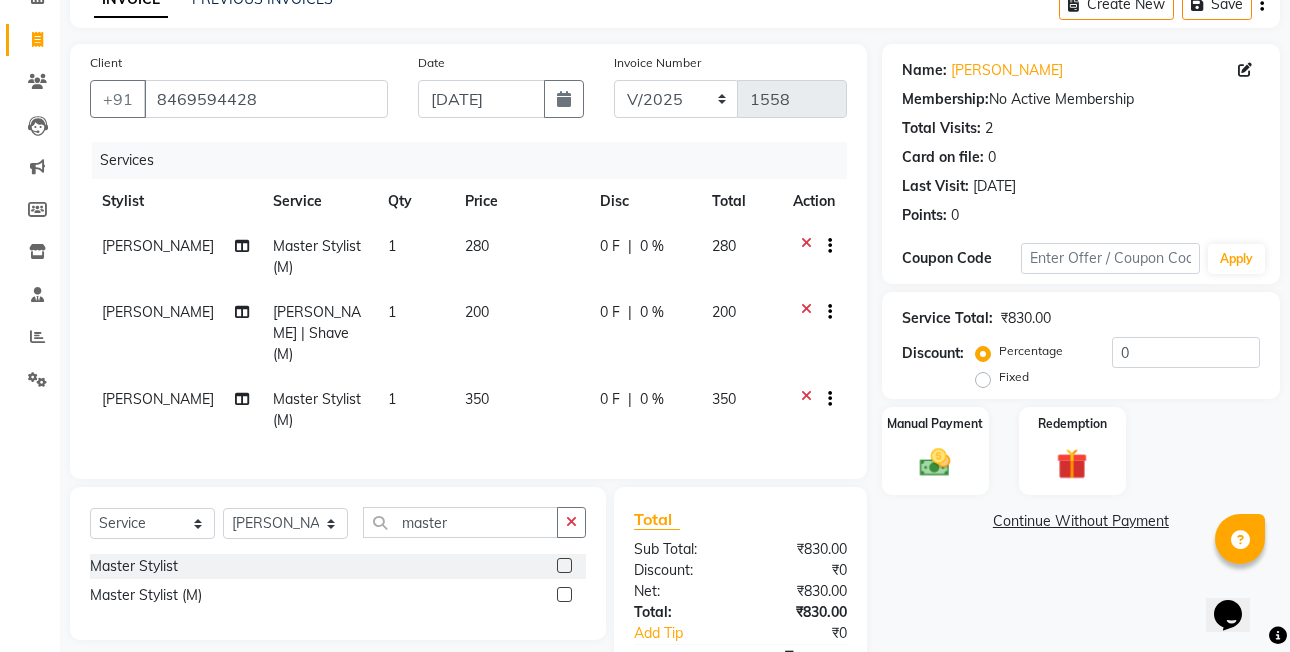 click on "350" 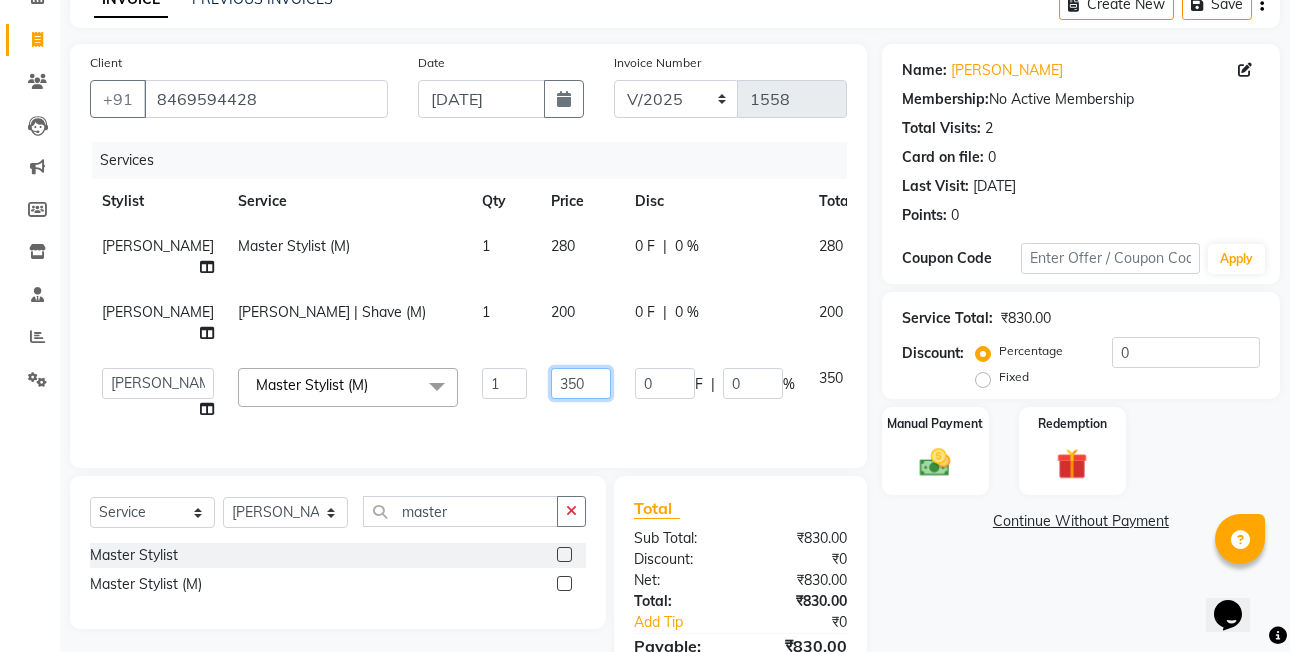 click on "350" 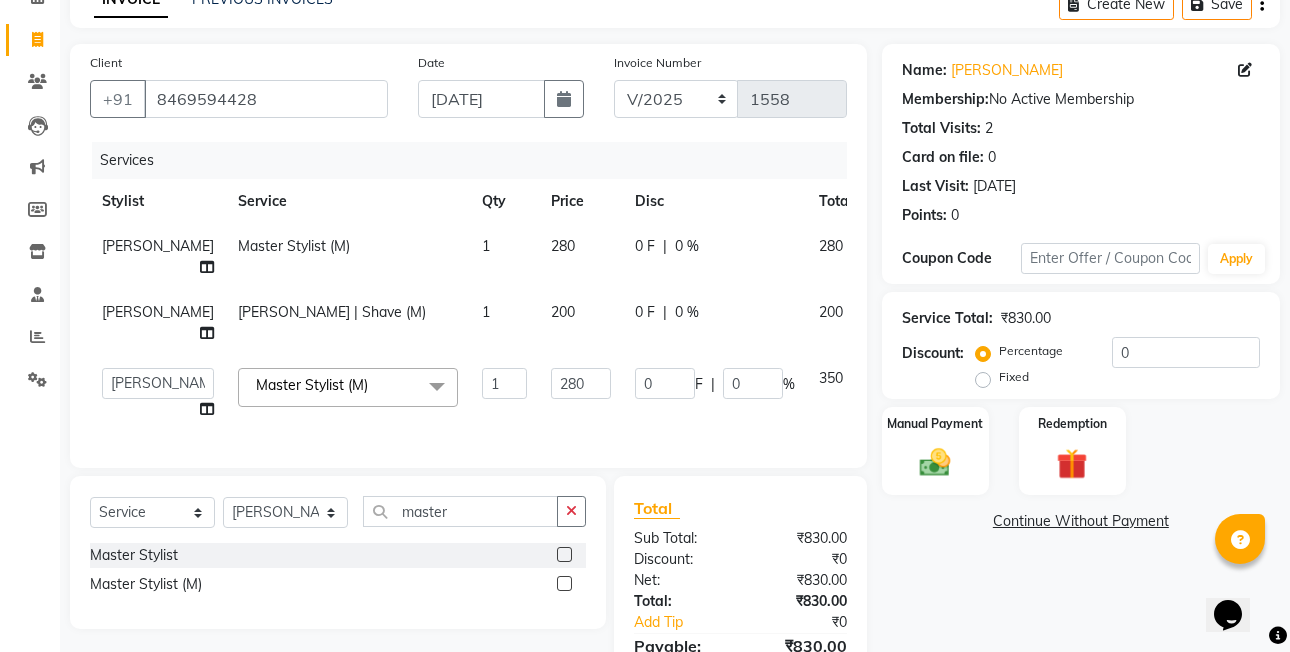 click on "0 F | 0 %" 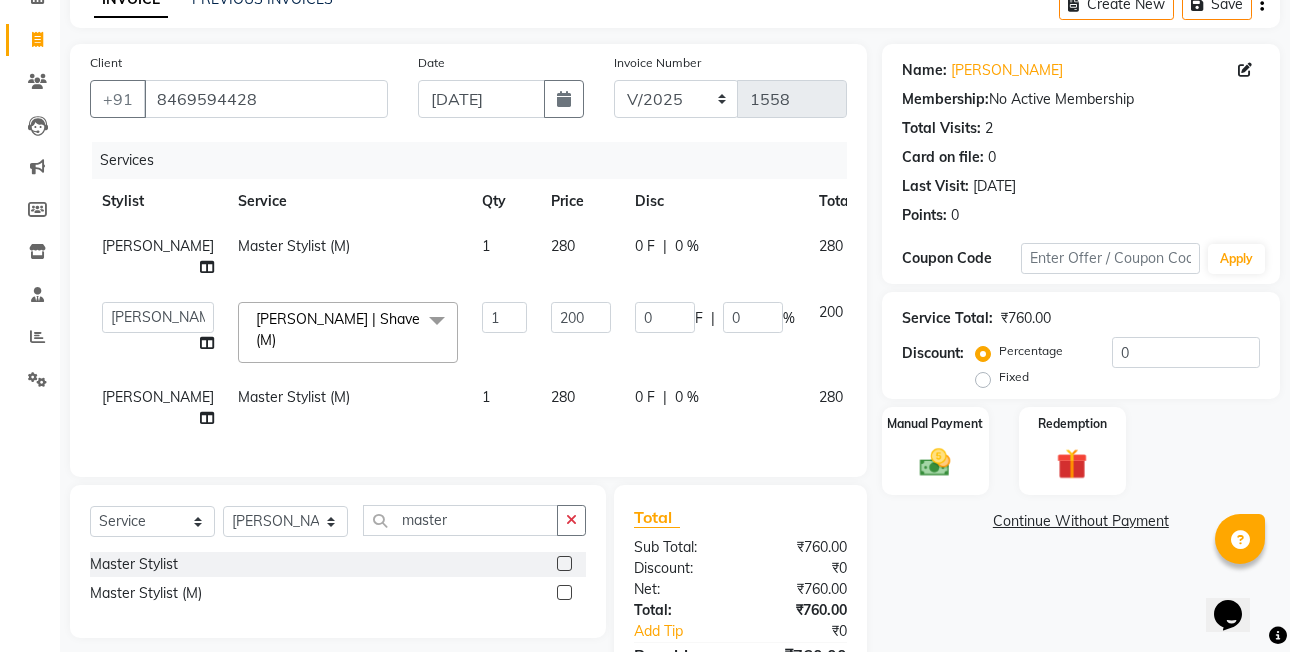 click on "Fixed" 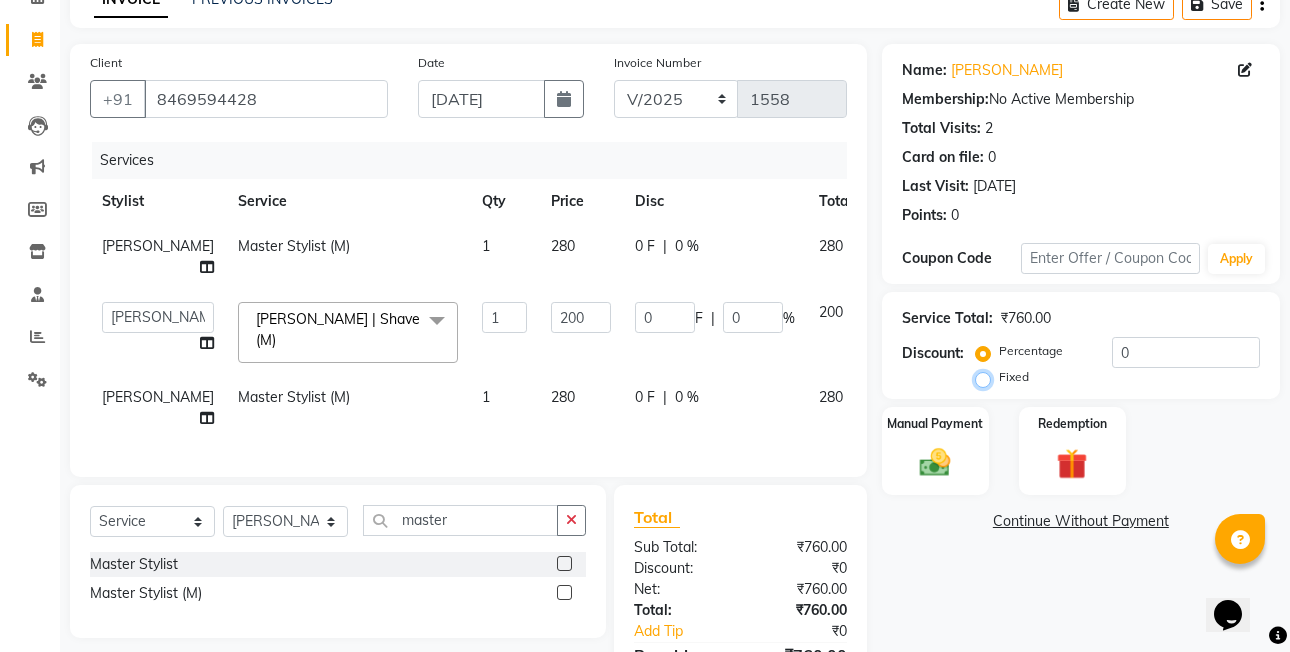 click on "Fixed" at bounding box center [987, 377] 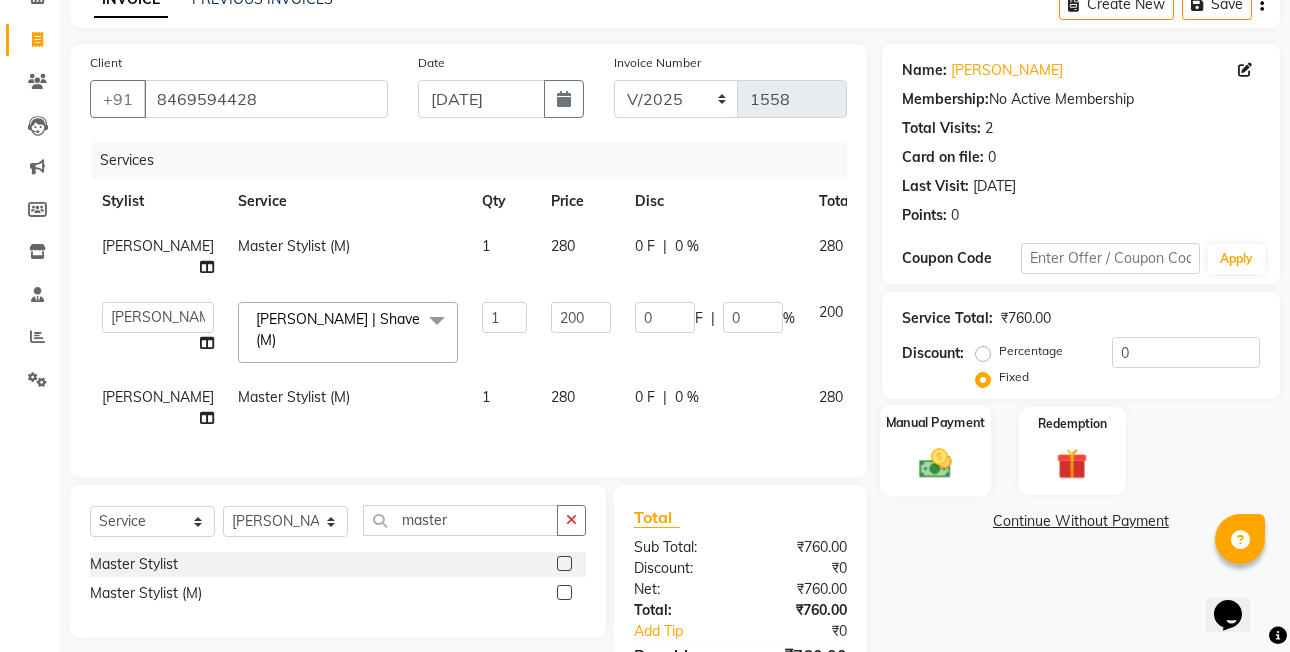 click on "Manual Payment" 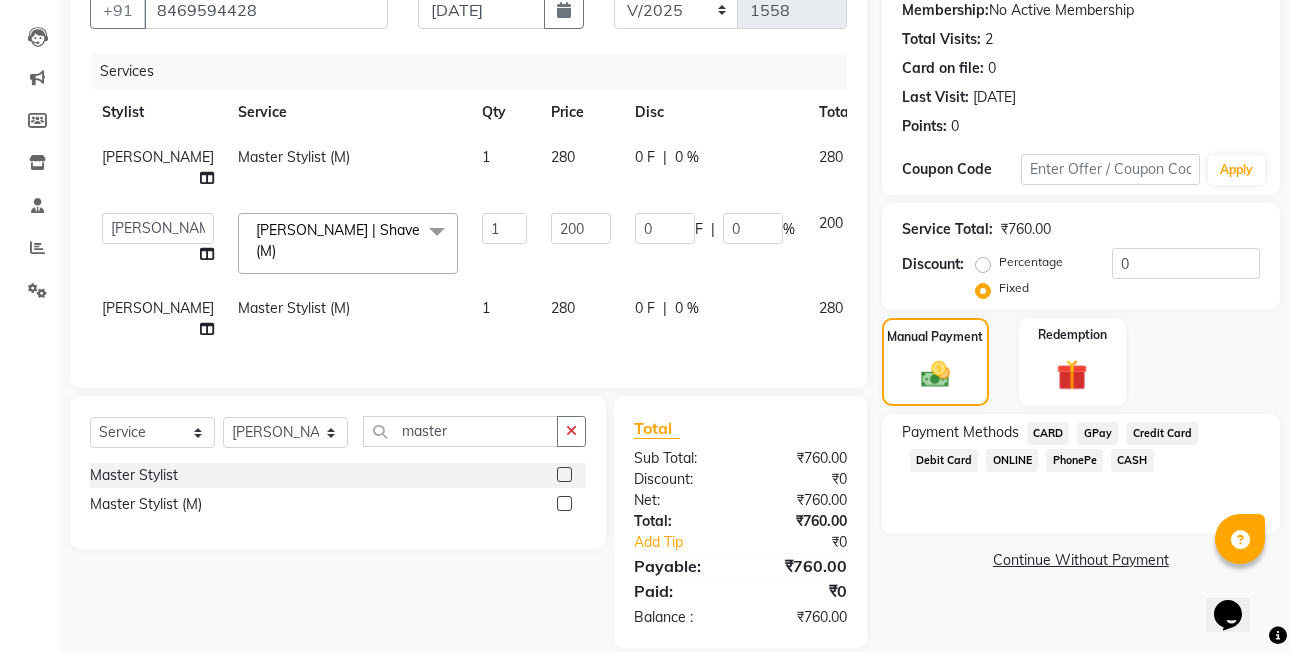 scroll, scrollTop: 269, scrollLeft: 0, axis: vertical 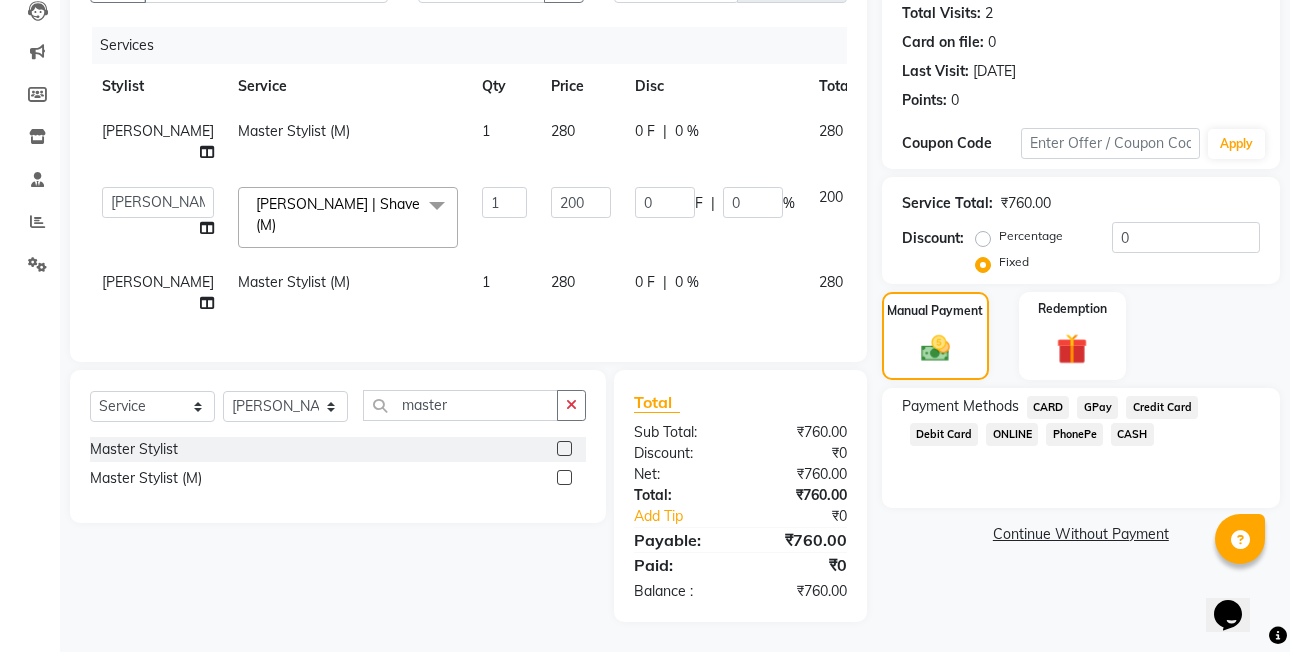 click on "PhonePe" 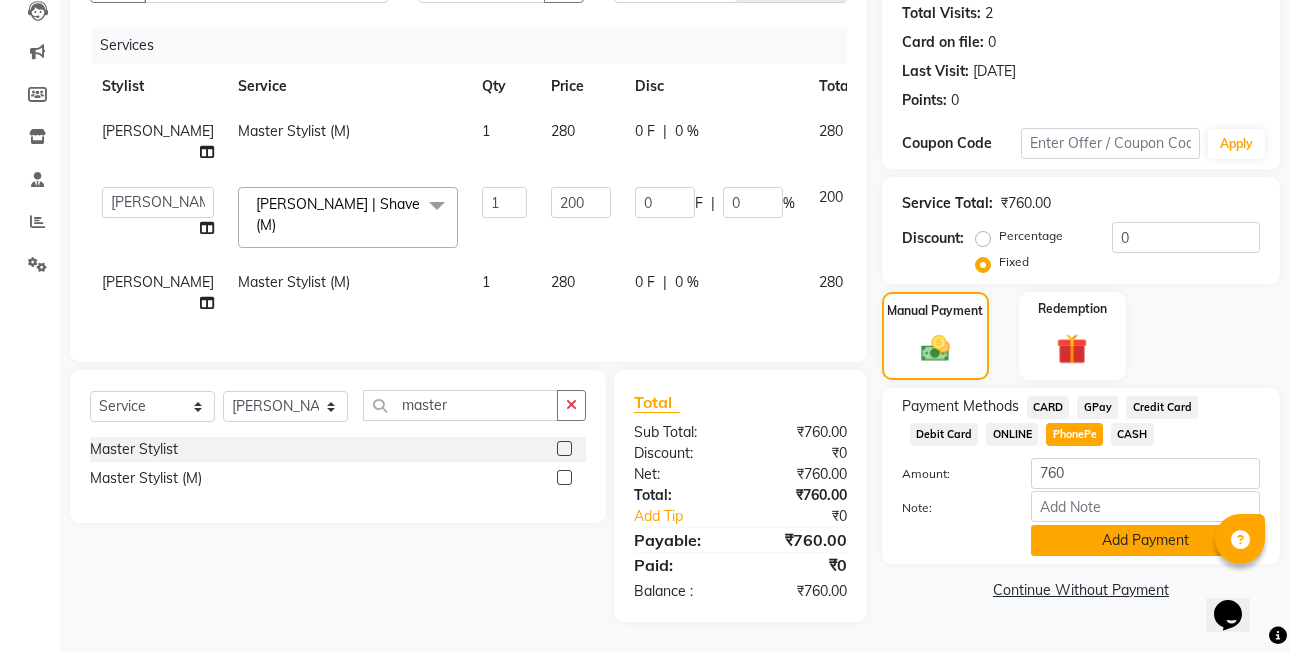 click on "Add Payment" 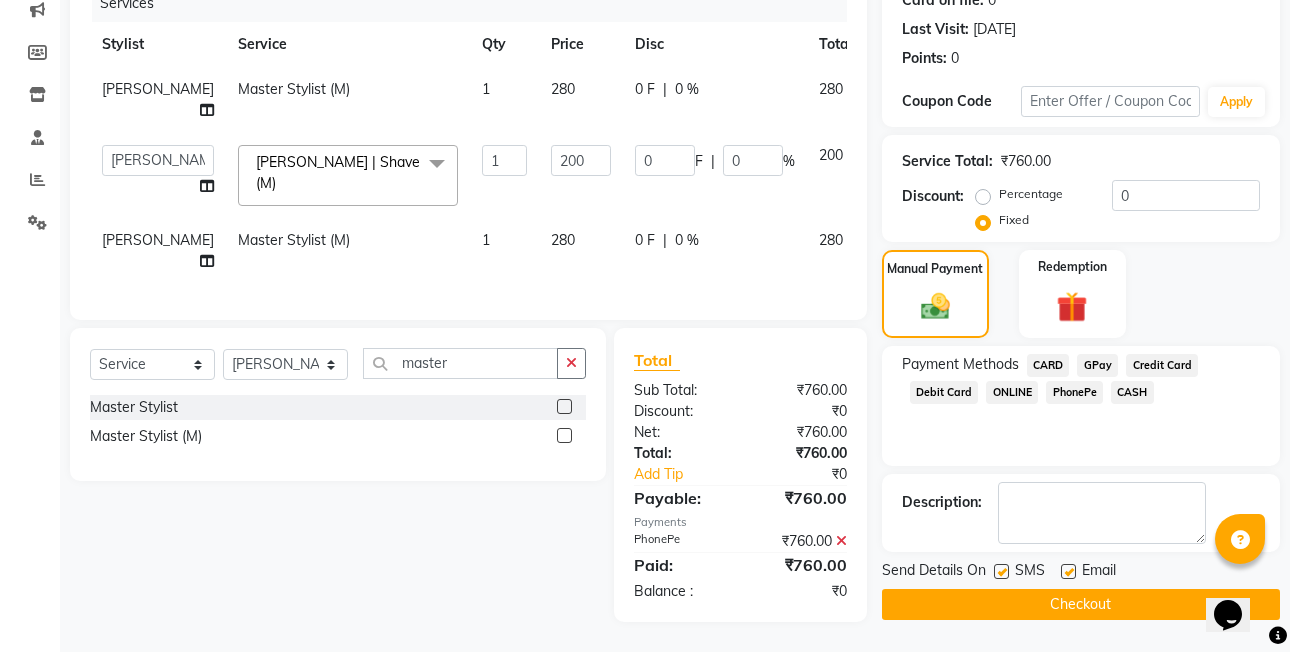 scroll, scrollTop: 311, scrollLeft: 0, axis: vertical 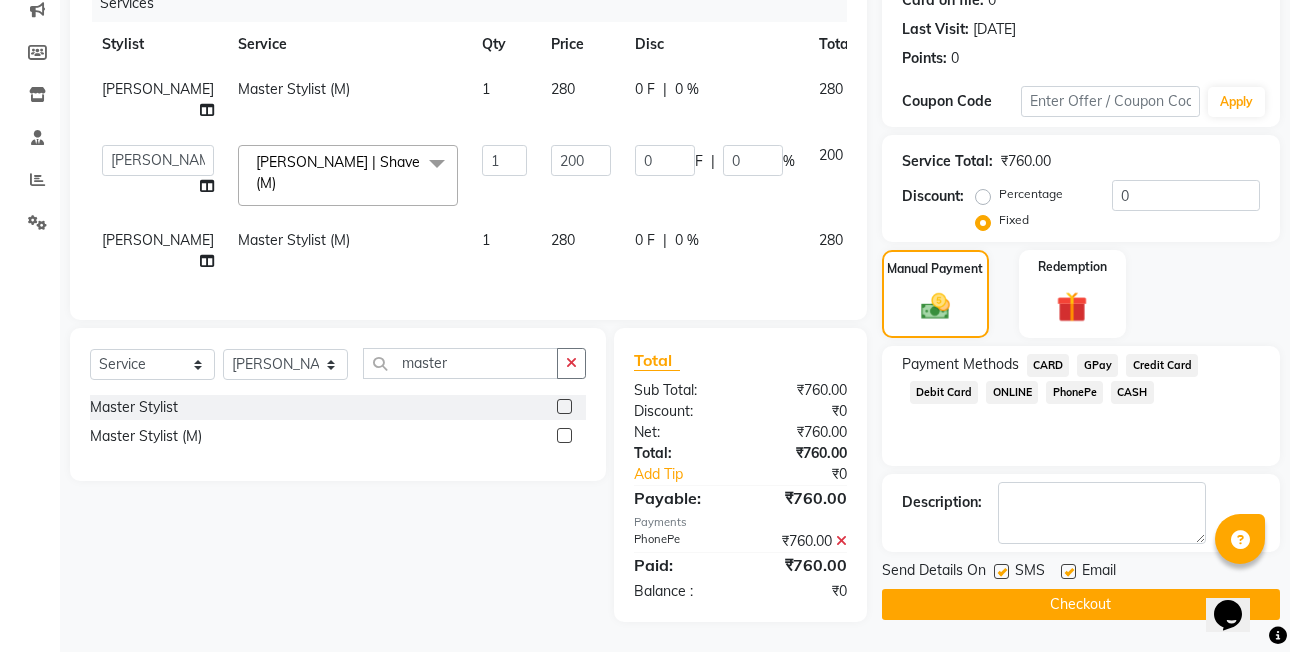 click on "Checkout" 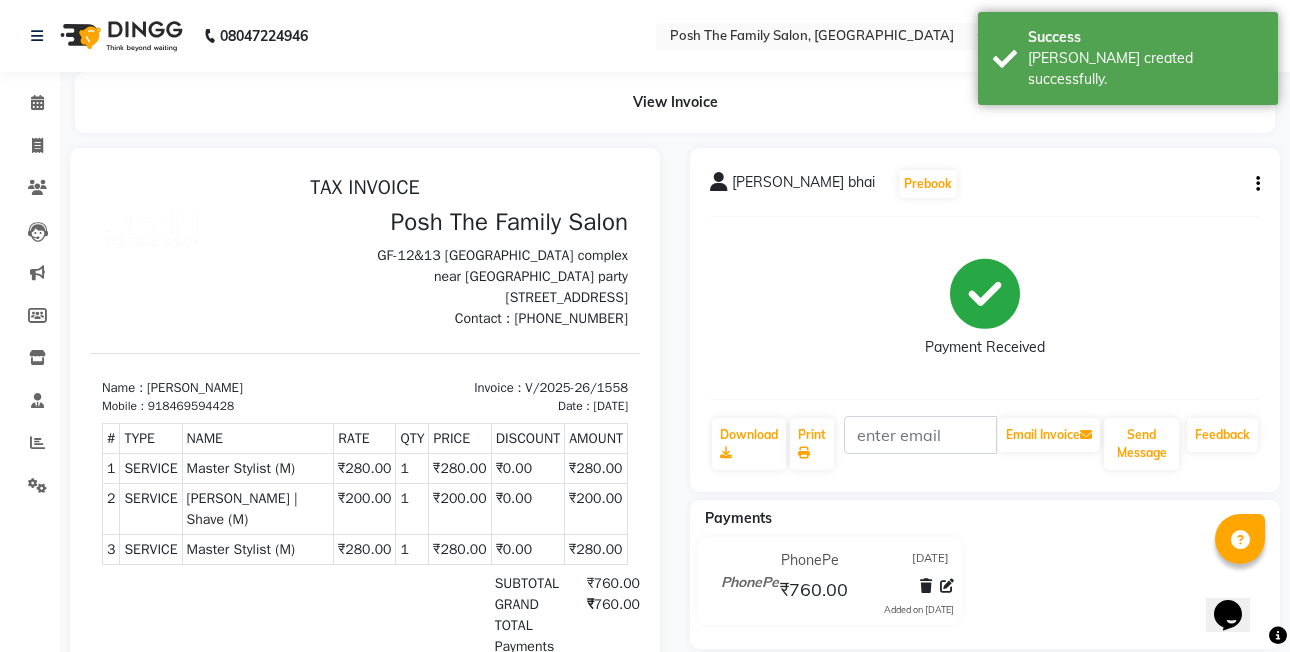 scroll, scrollTop: 0, scrollLeft: 0, axis: both 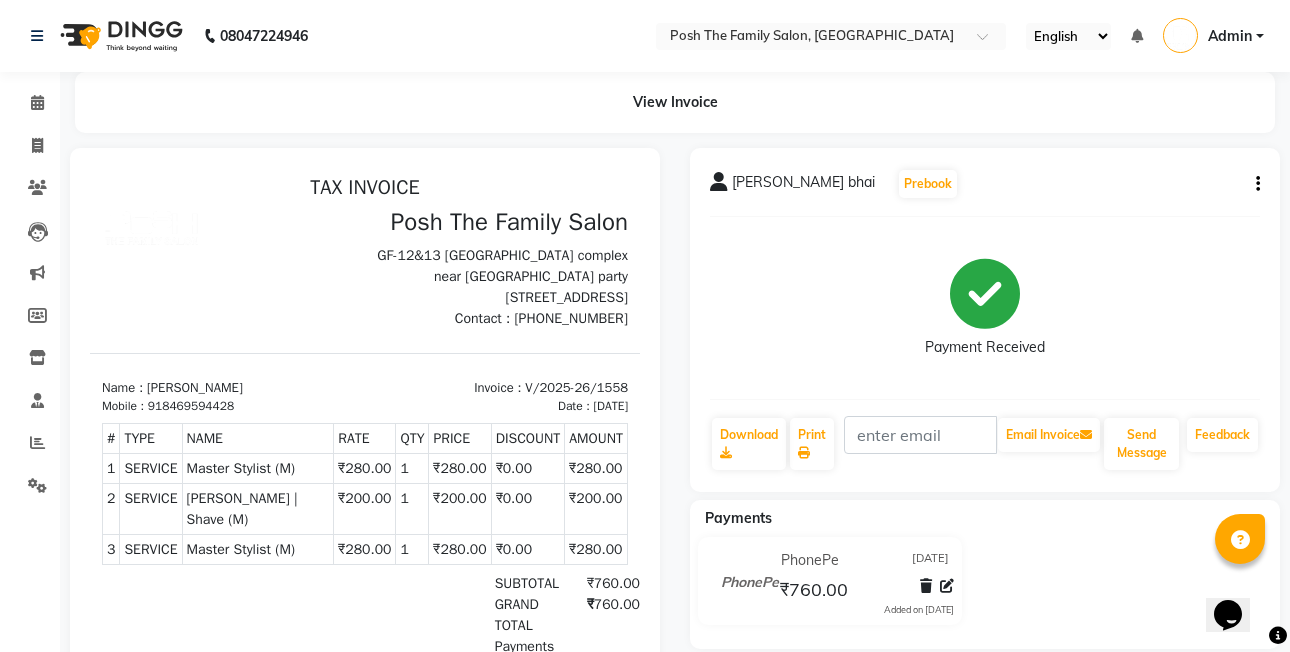 click 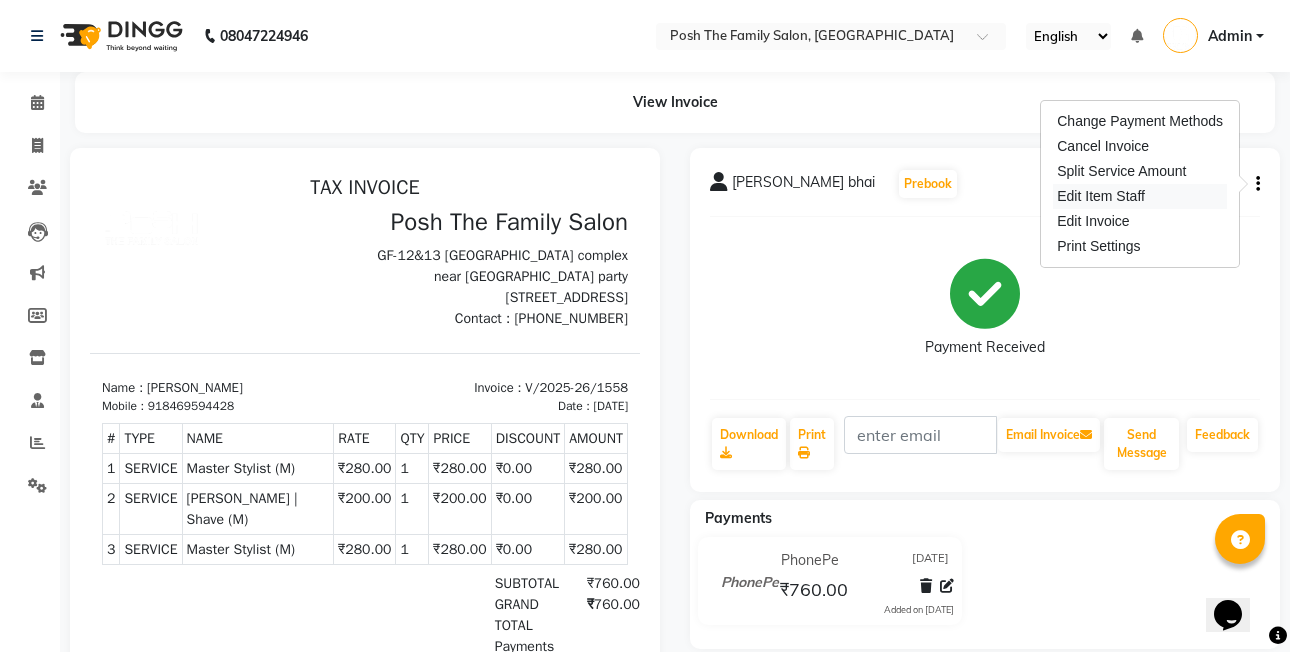 click on "Edit Item Staff" at bounding box center [1140, 196] 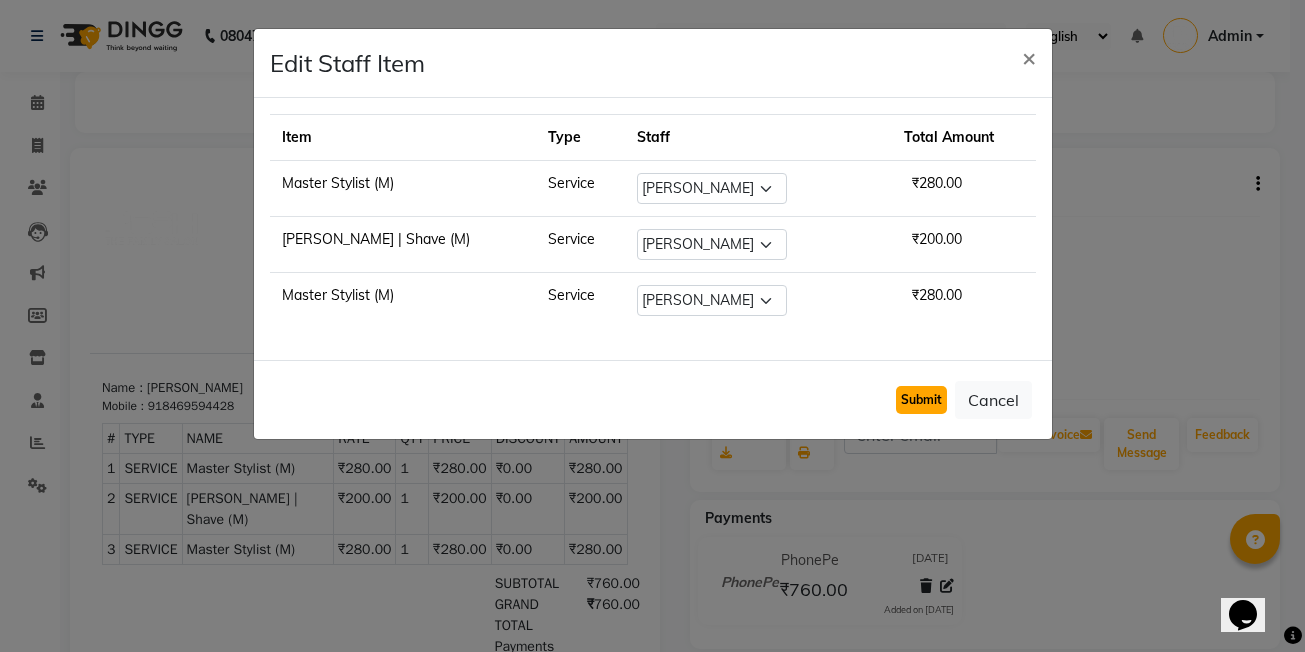 click on "Submit" 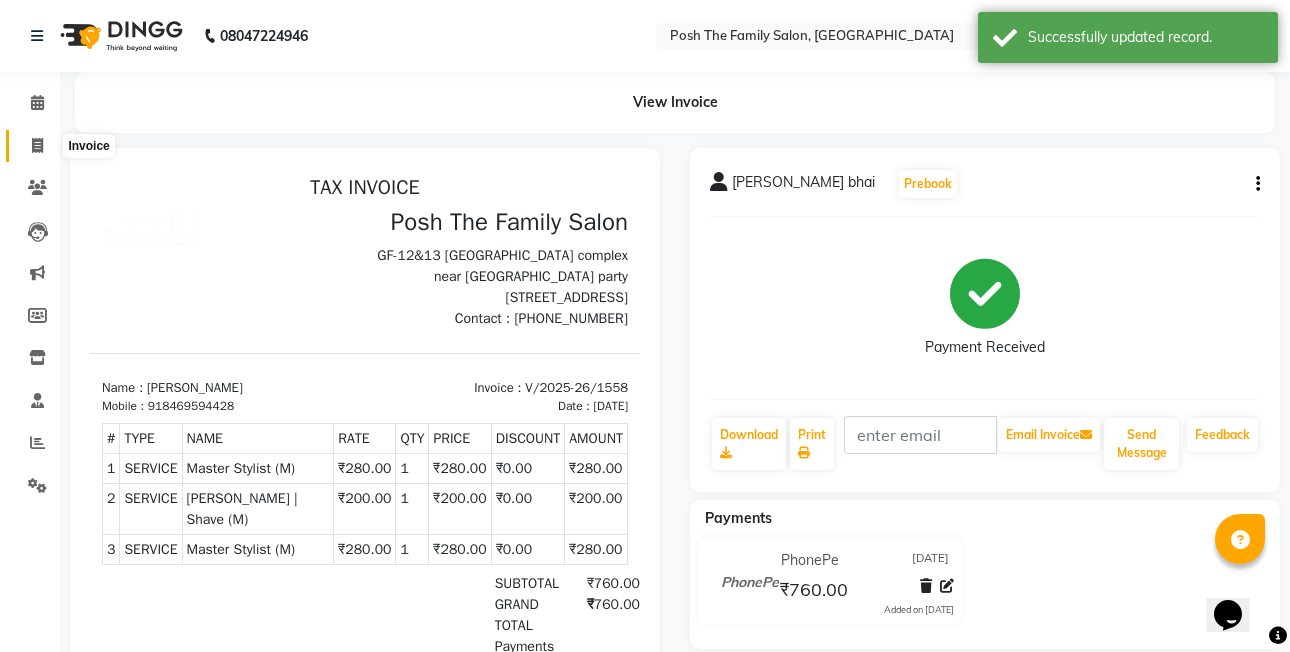 click 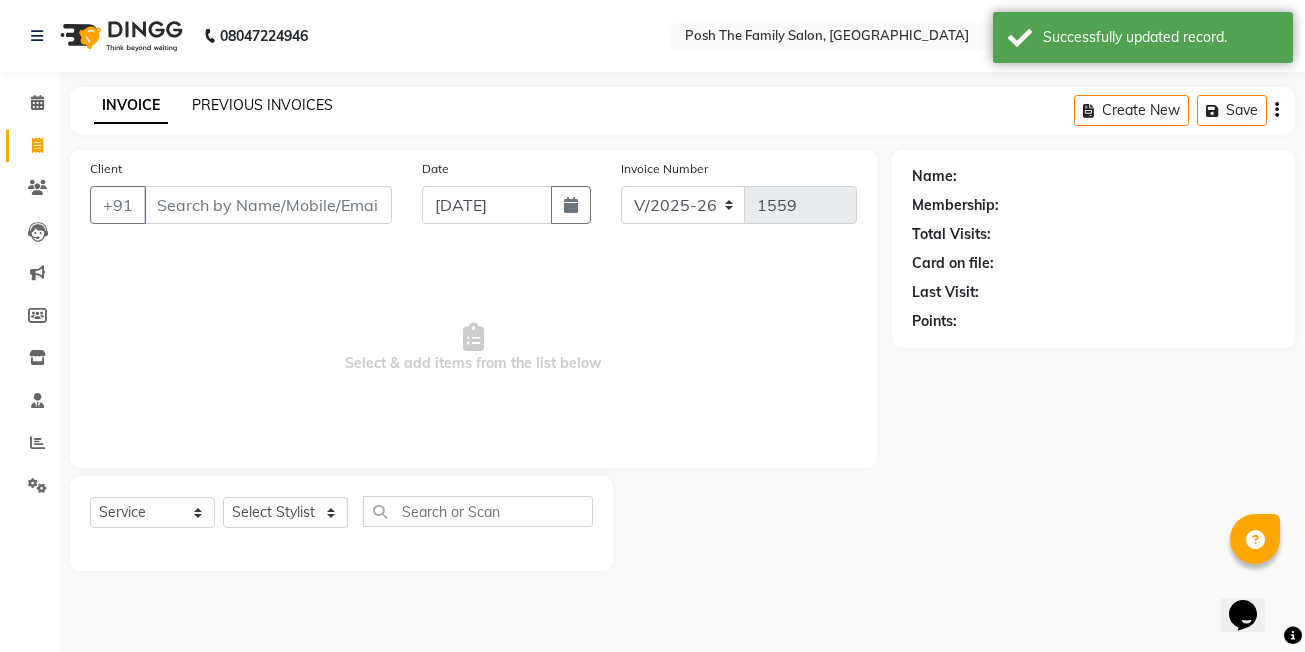 click on "PREVIOUS INVOICES" 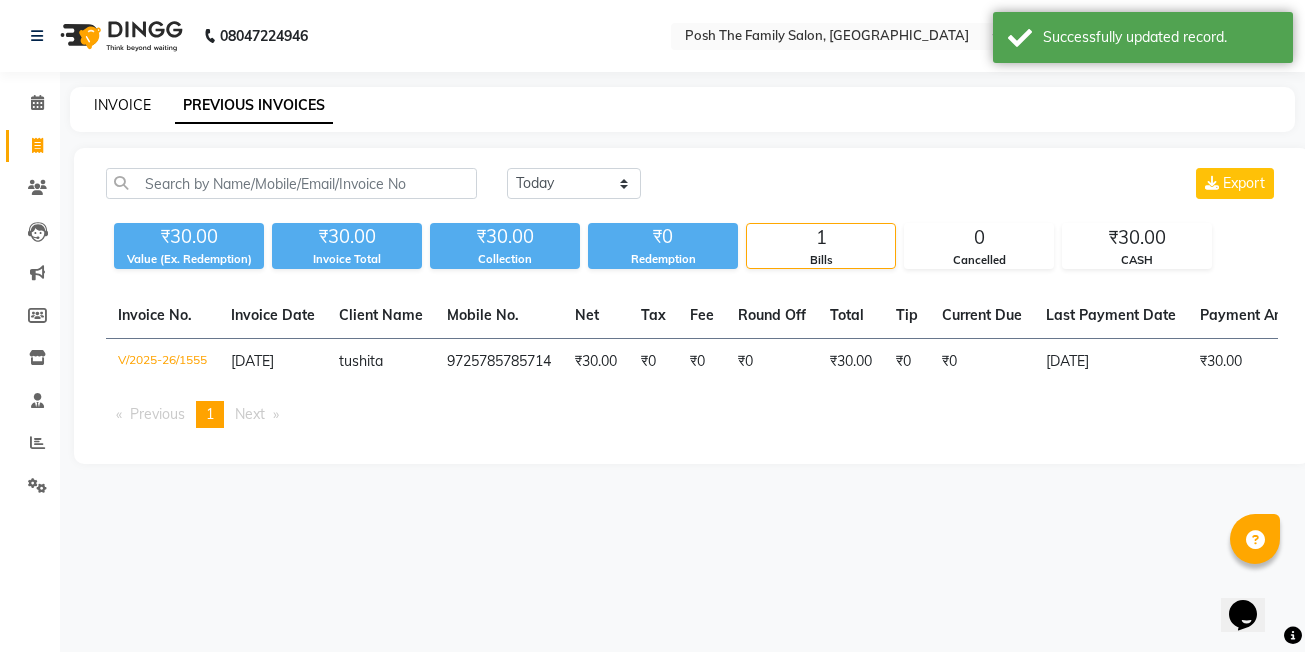 click on "INVOICE" 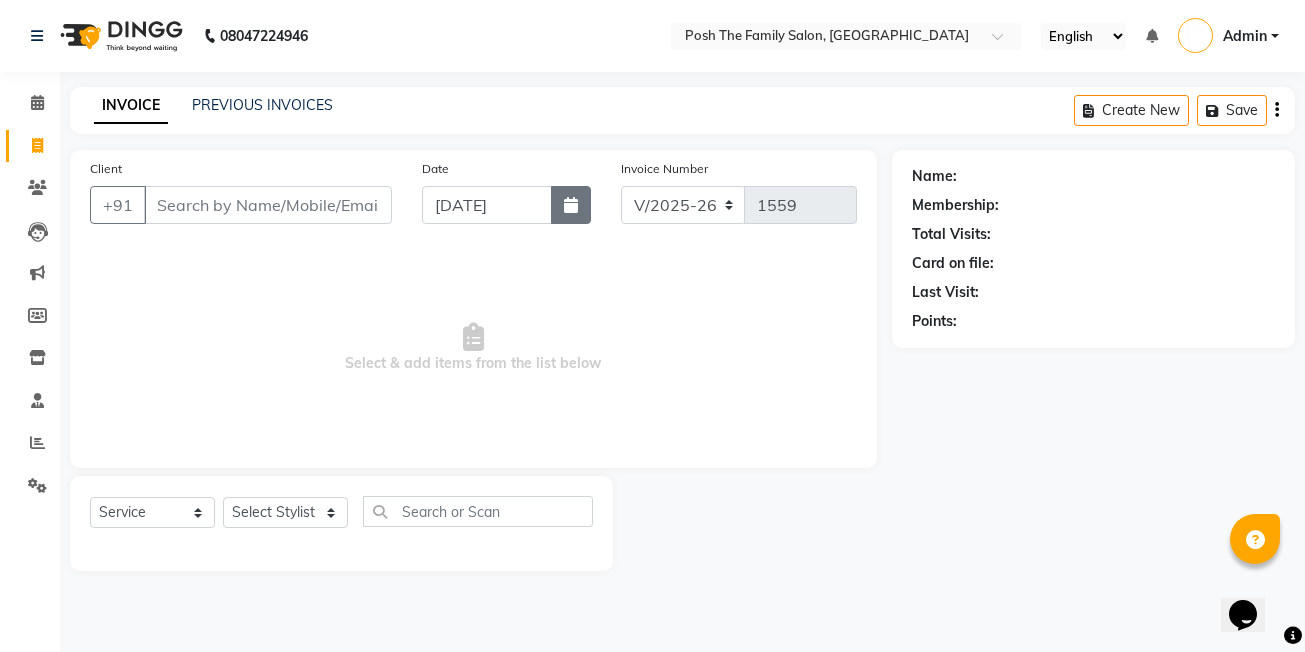 click 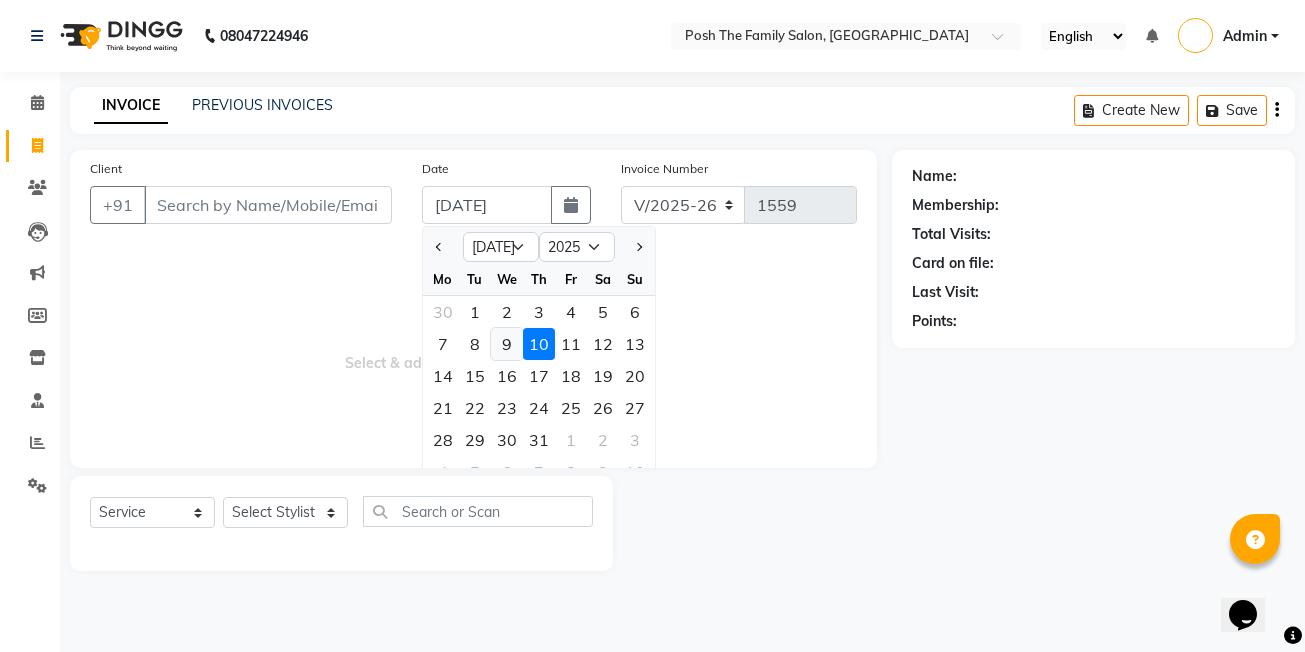 click on "9" 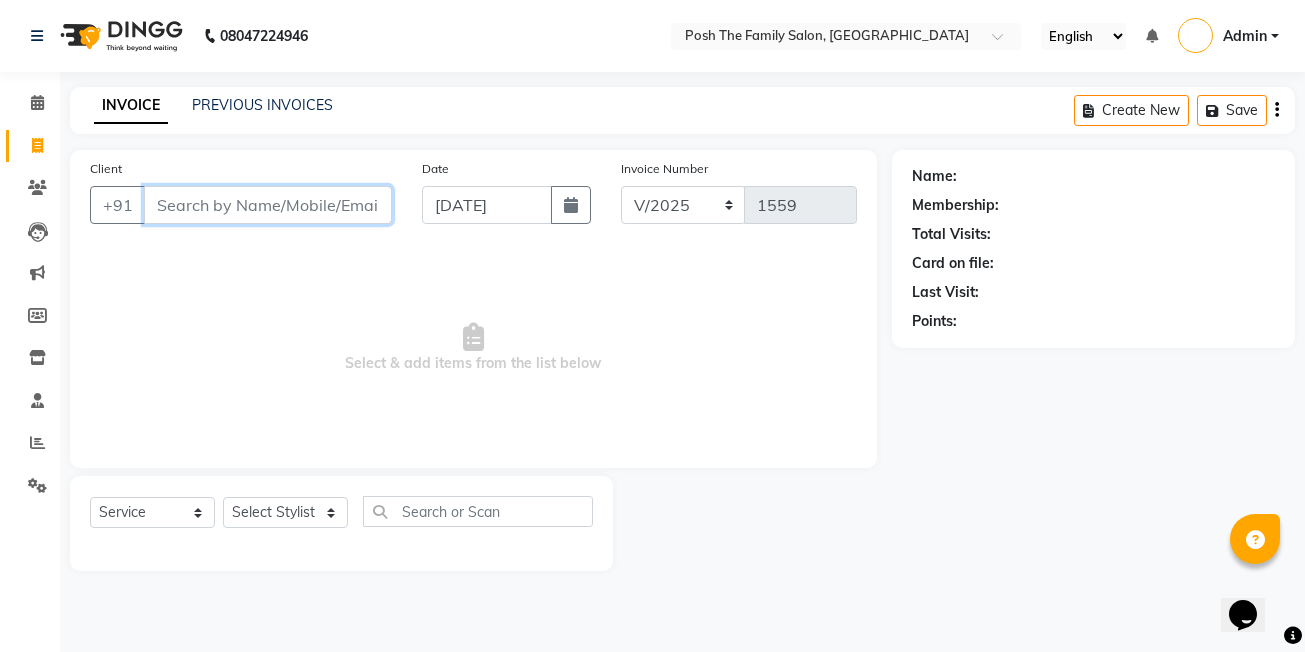 click on "Client" at bounding box center (268, 205) 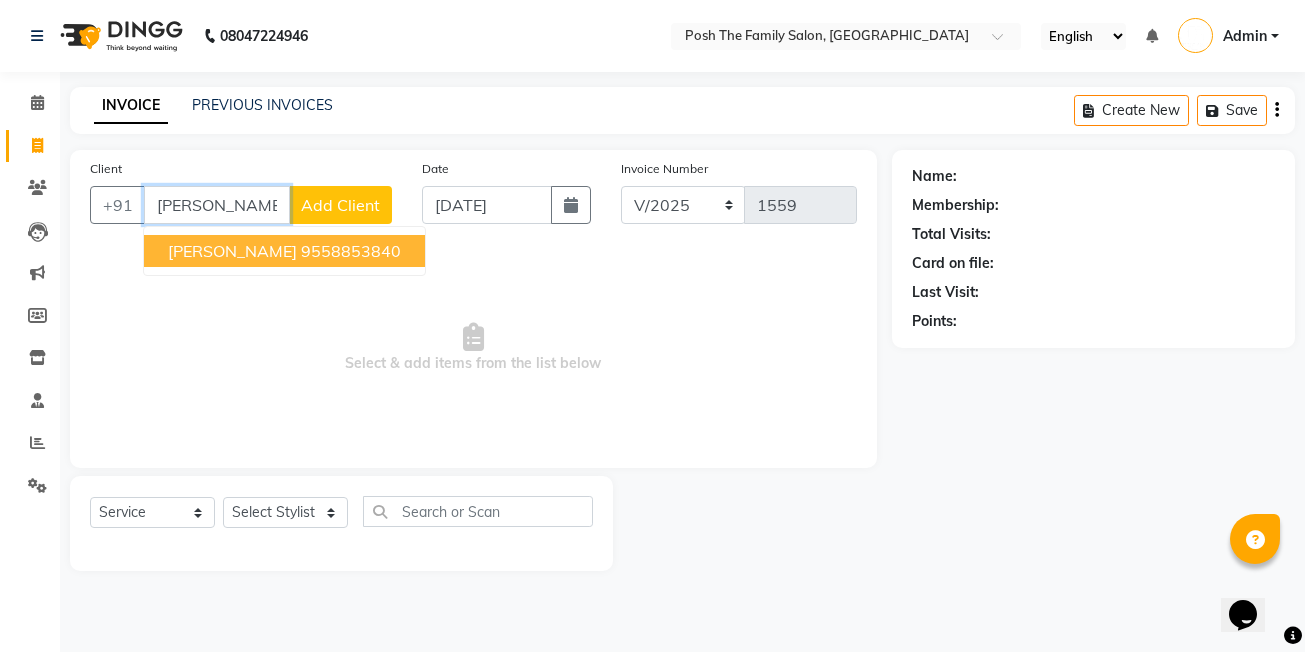 click on "Rinku Desai  9558853840" at bounding box center (284, 251) 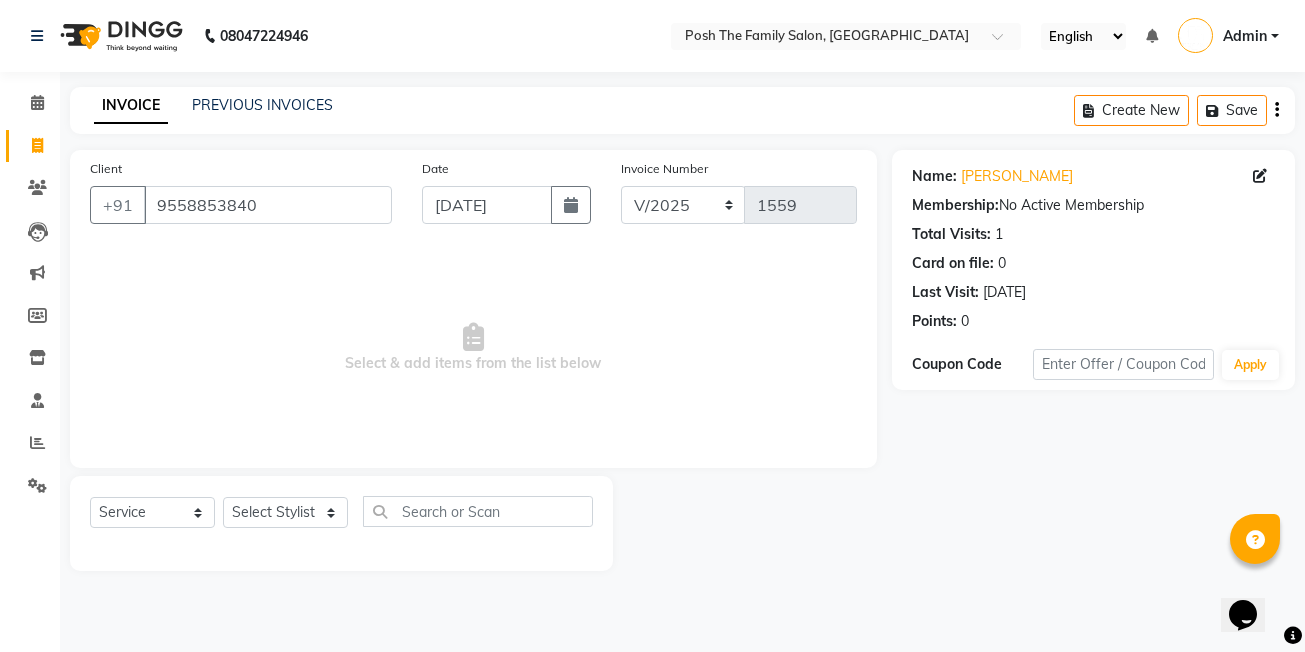 drag, startPoint x: 265, startPoint y: 529, endPoint x: 268, endPoint y: 517, distance: 12.369317 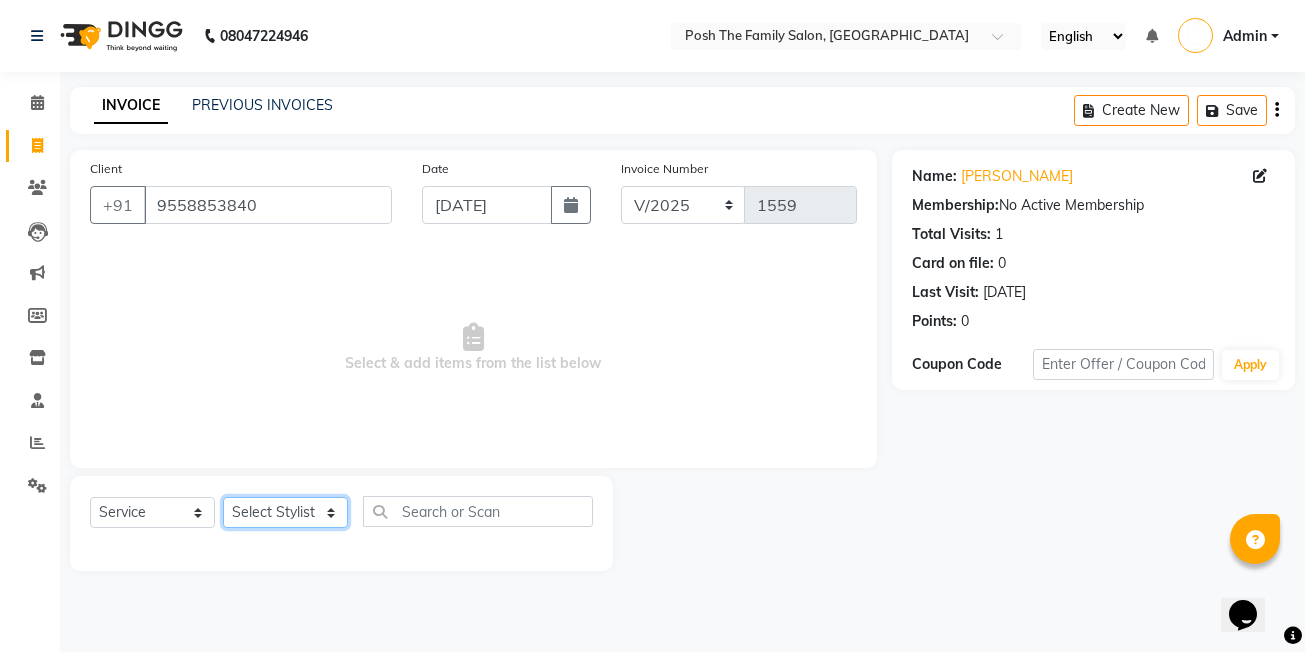 click on "Select Stylist [PERSON_NAME] [PERSON_NAME] VRMA [PERSON_NAME]  [PERSON_NAME] [PERSON_NAME] [PERSON_NAME] [PERSON_NAME] (OWNER) POSH [PERSON_NAME] [PERSON_NAME] [PERSON_NAME]  [PERSON_NAME] [PERSON_NAME] [PERSON_NAME]" 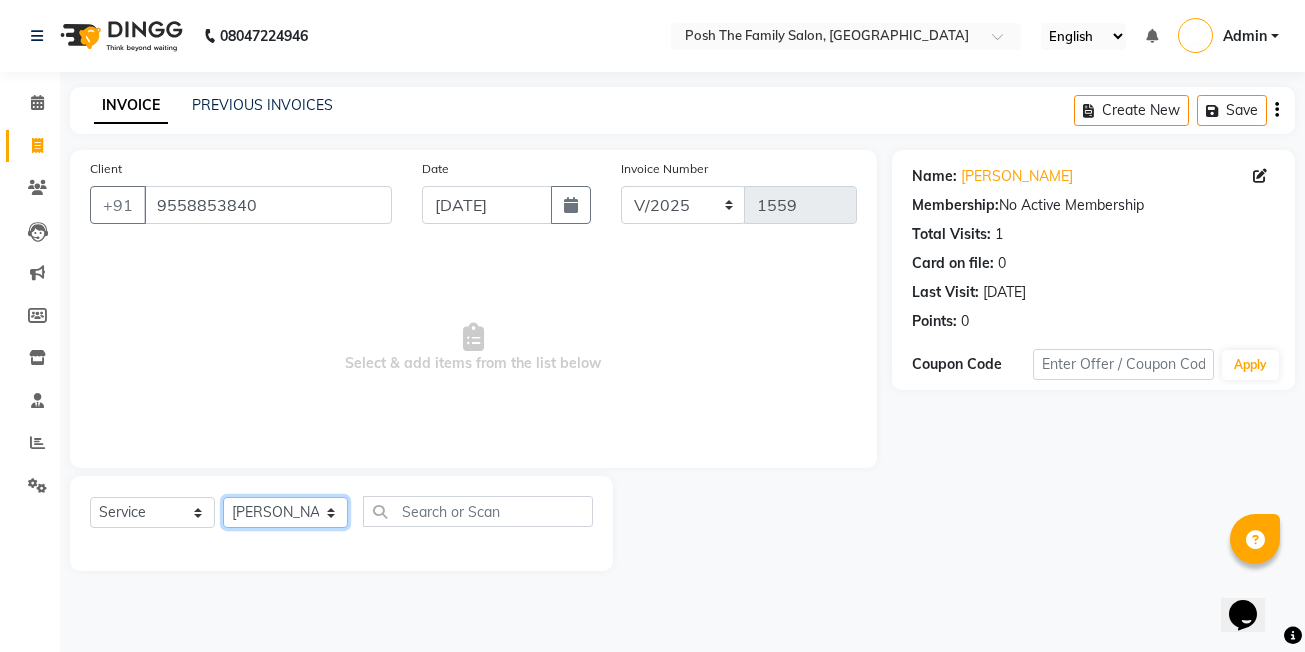 click on "Select Stylist [PERSON_NAME] [PERSON_NAME] VRMA [PERSON_NAME]  [PERSON_NAME] [PERSON_NAME] [PERSON_NAME] [PERSON_NAME] (OWNER) POSH [PERSON_NAME] [PERSON_NAME] [PERSON_NAME]  [PERSON_NAME] [PERSON_NAME] [PERSON_NAME]" 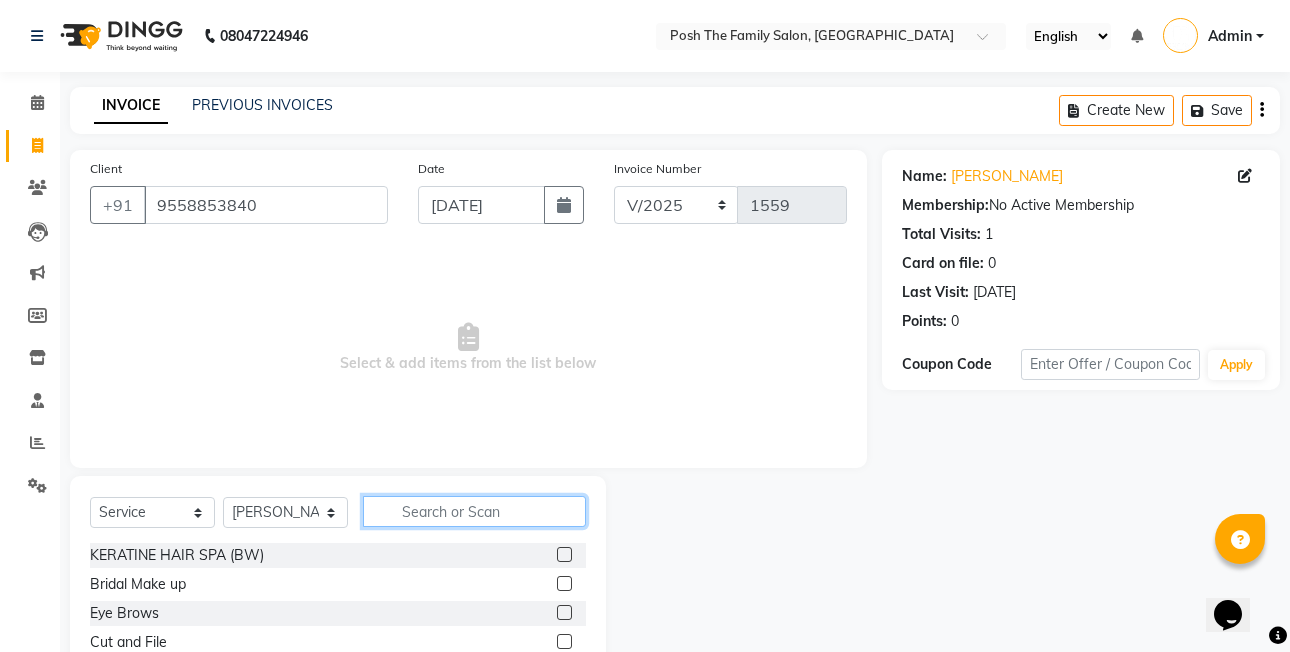 drag, startPoint x: 462, startPoint y: 497, endPoint x: 461, endPoint y: 508, distance: 11.045361 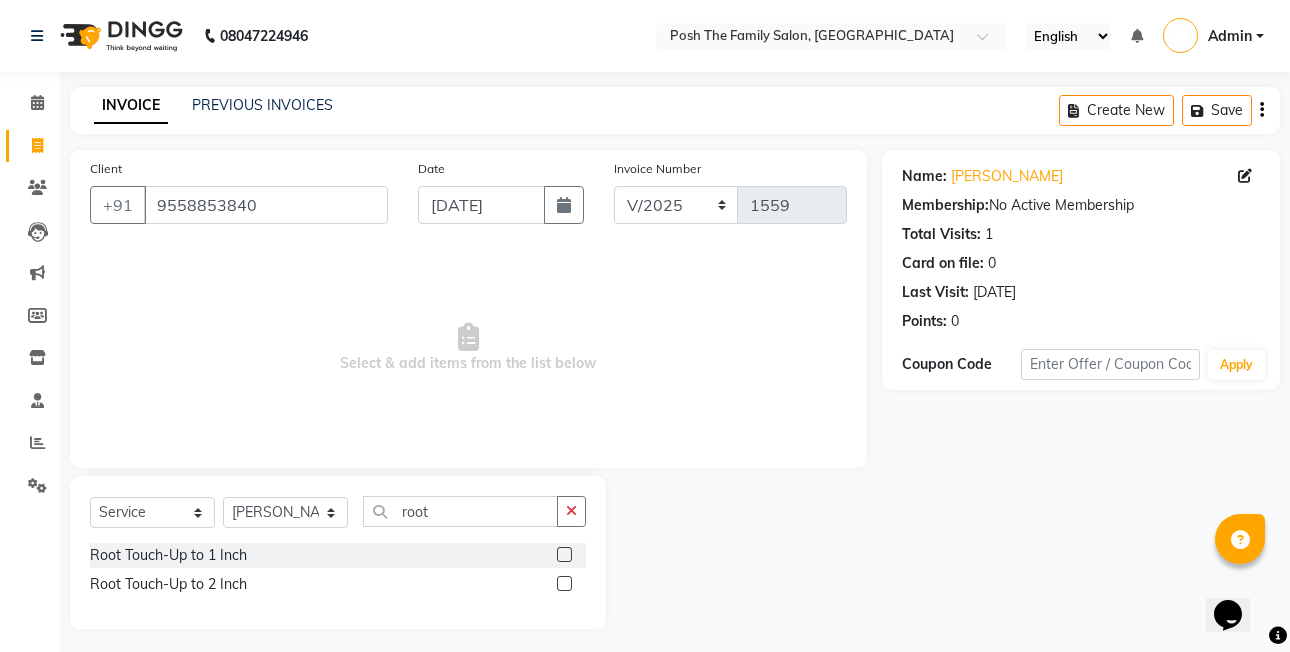 click 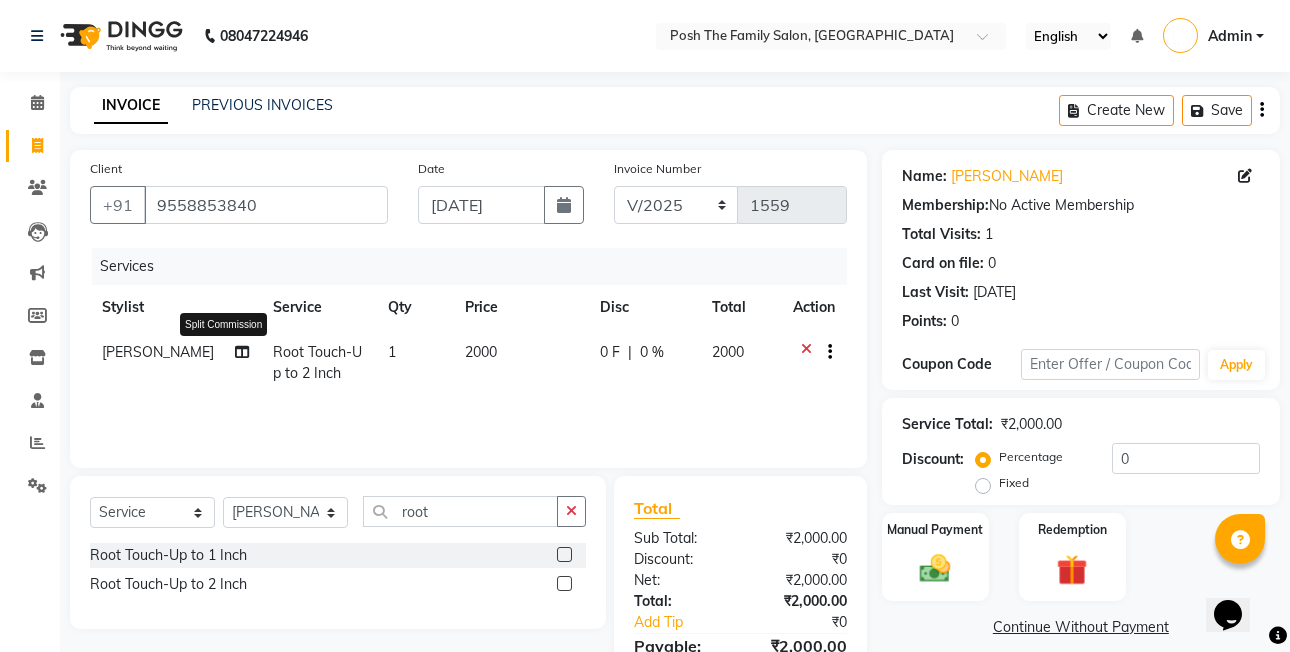 click 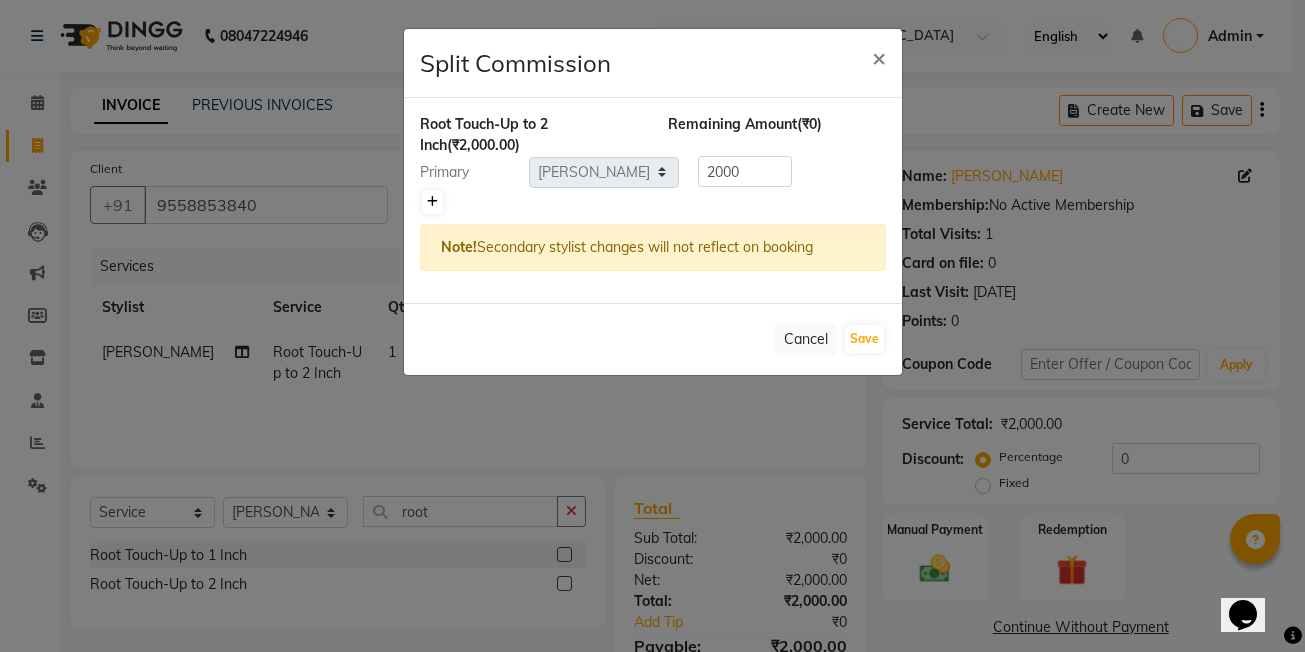 click 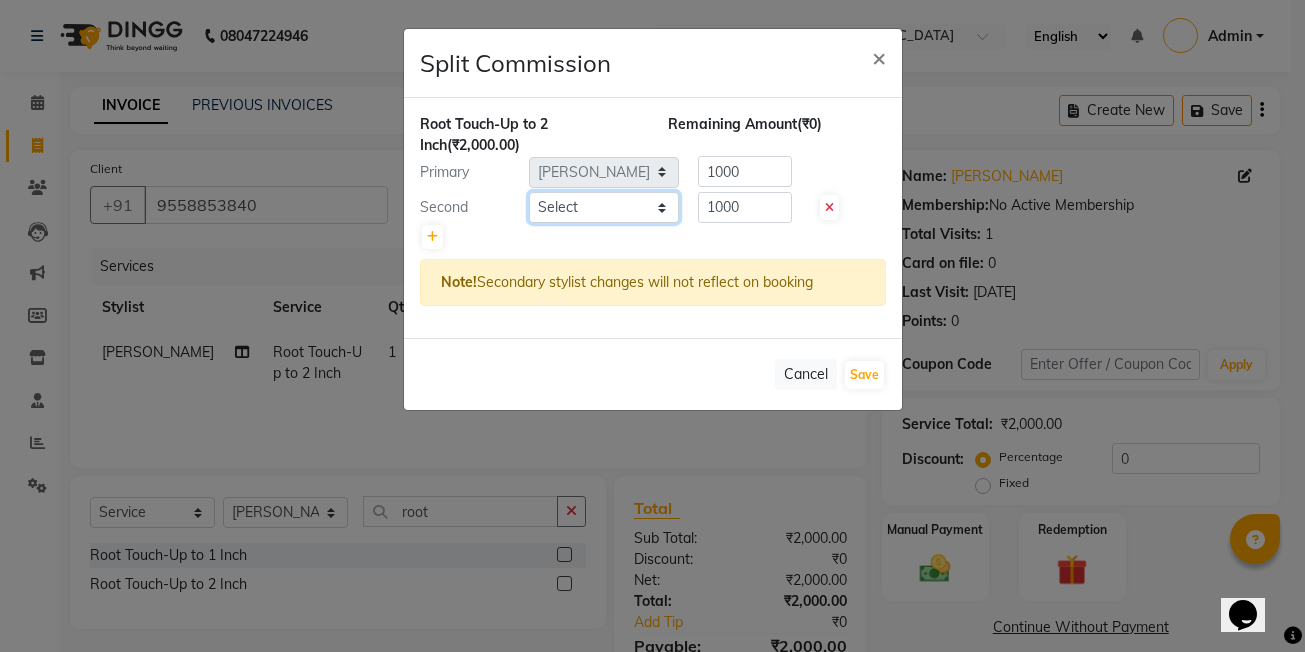 click on "Select  ASHISH SEN    DEVKI VRMA   dharti solanki    HARDIK sharma   JAIMIN PAREKH   JIMMY PATEL   POONAM SEN (OWNER)   POSH   prerna dubey   ravi parekh   saiyed mubarak    SALMAN  SAIKH   Siddhi rathod   VICKY  NAYAK" 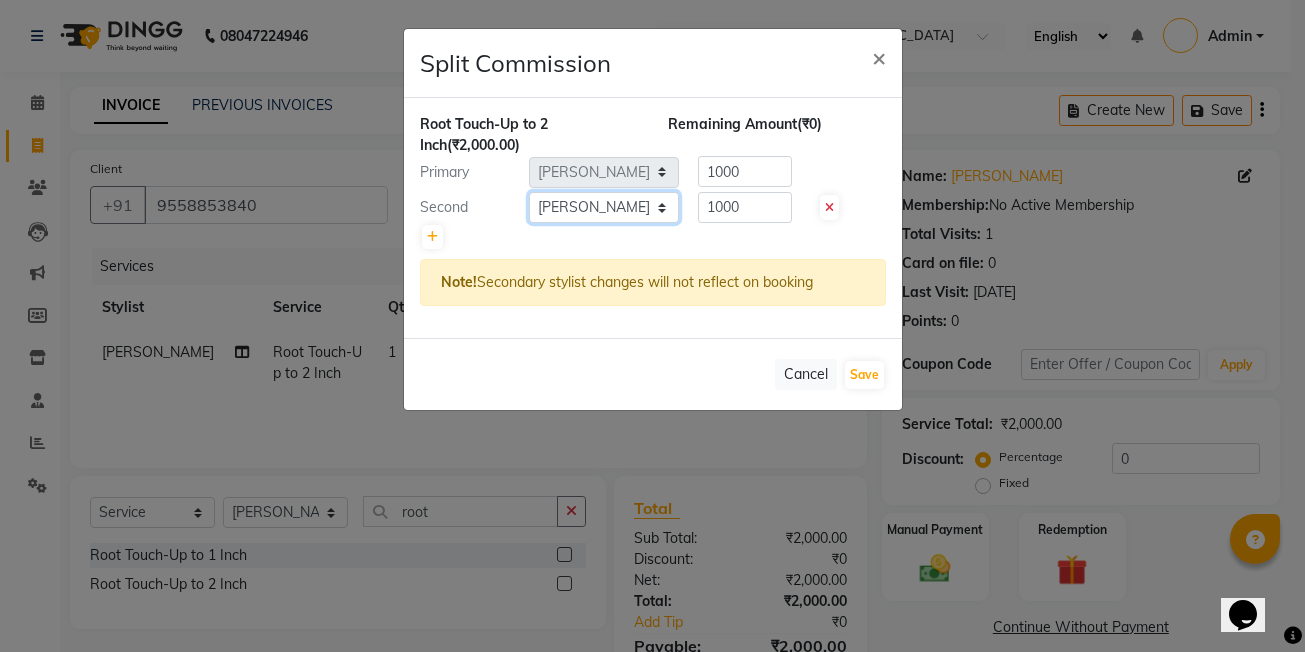click on "Select  ASHISH SEN    DEVKI VRMA   dharti solanki    HARDIK sharma   JAIMIN PAREKH   JIMMY PATEL   POONAM SEN (OWNER)   POSH   prerna dubey   ravi parekh   saiyed mubarak    SALMAN  SAIKH   Siddhi rathod   VICKY  NAYAK" 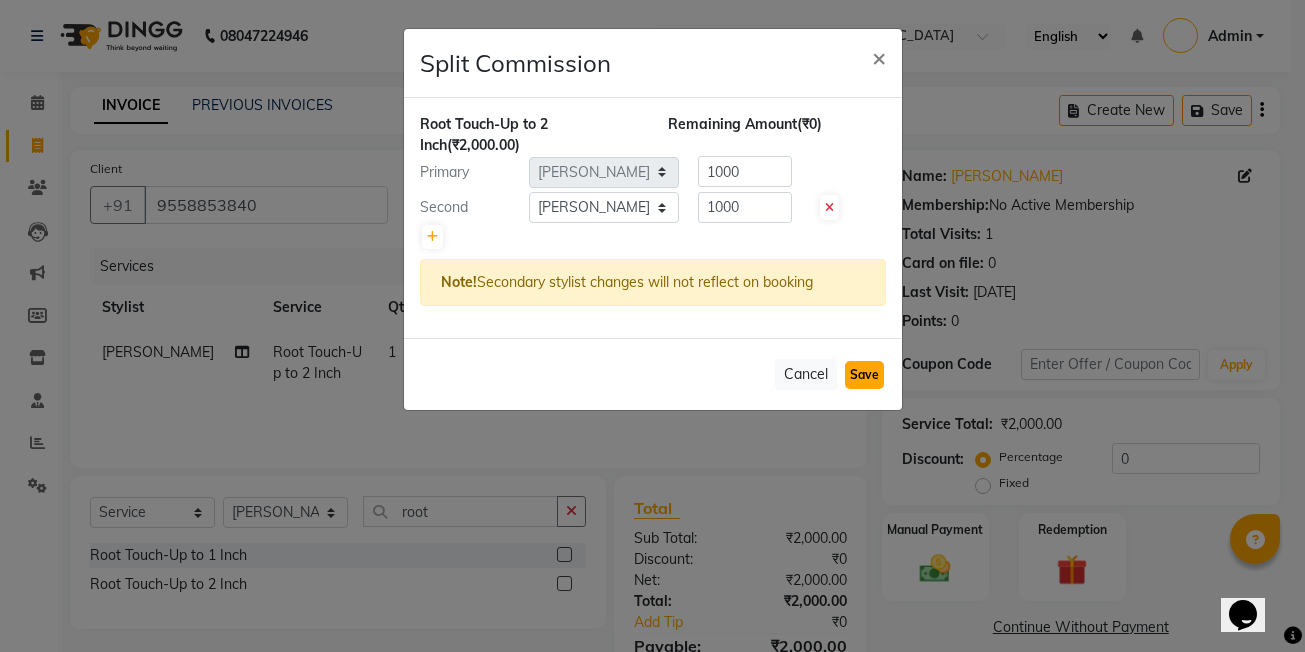 click on "Save" 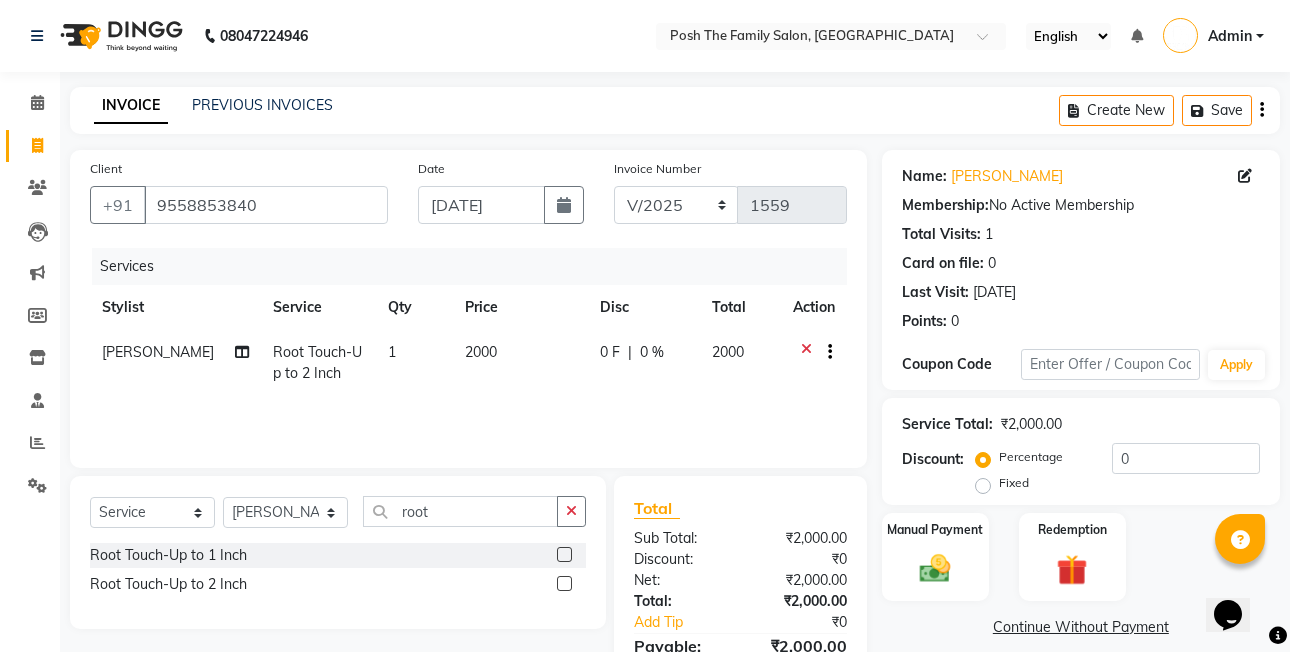 click on "Fixed" 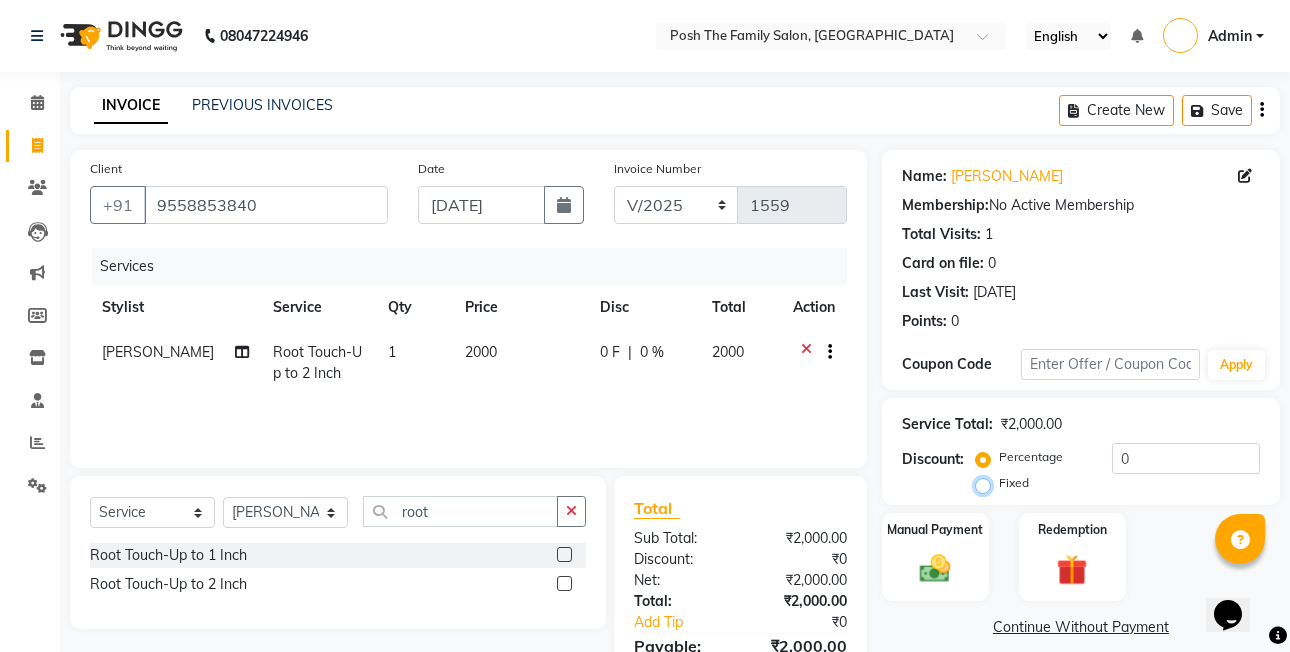 click on "Fixed" at bounding box center [987, 483] 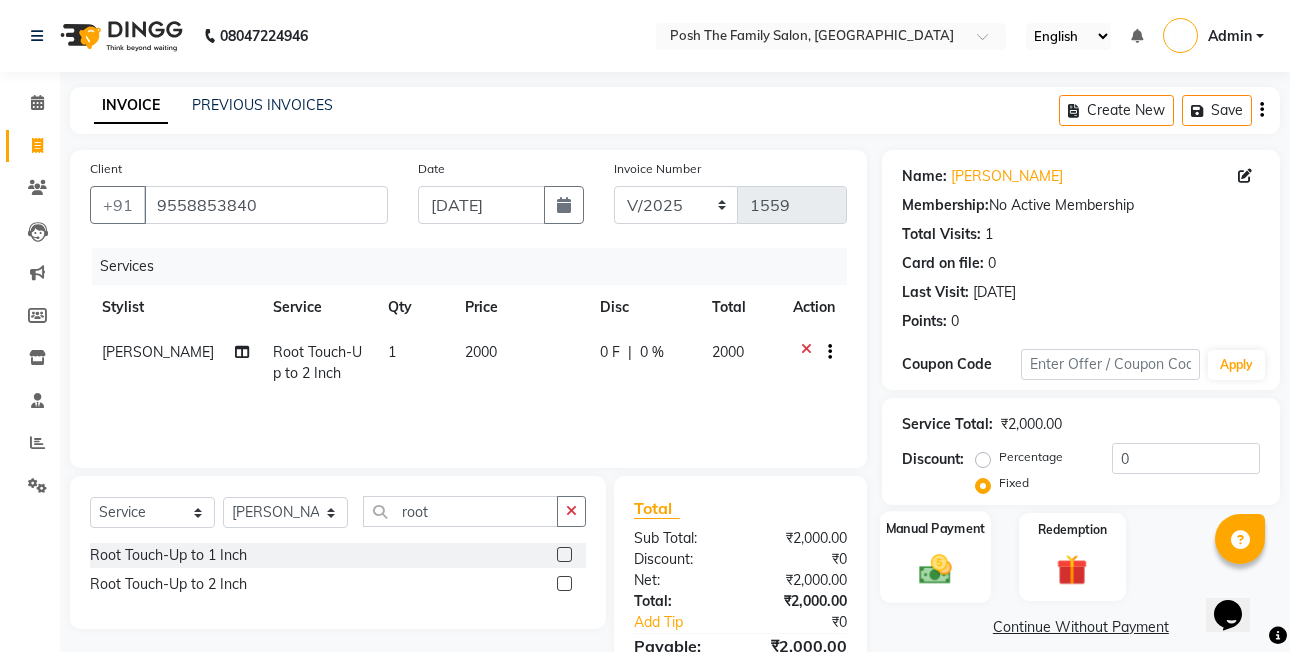 click 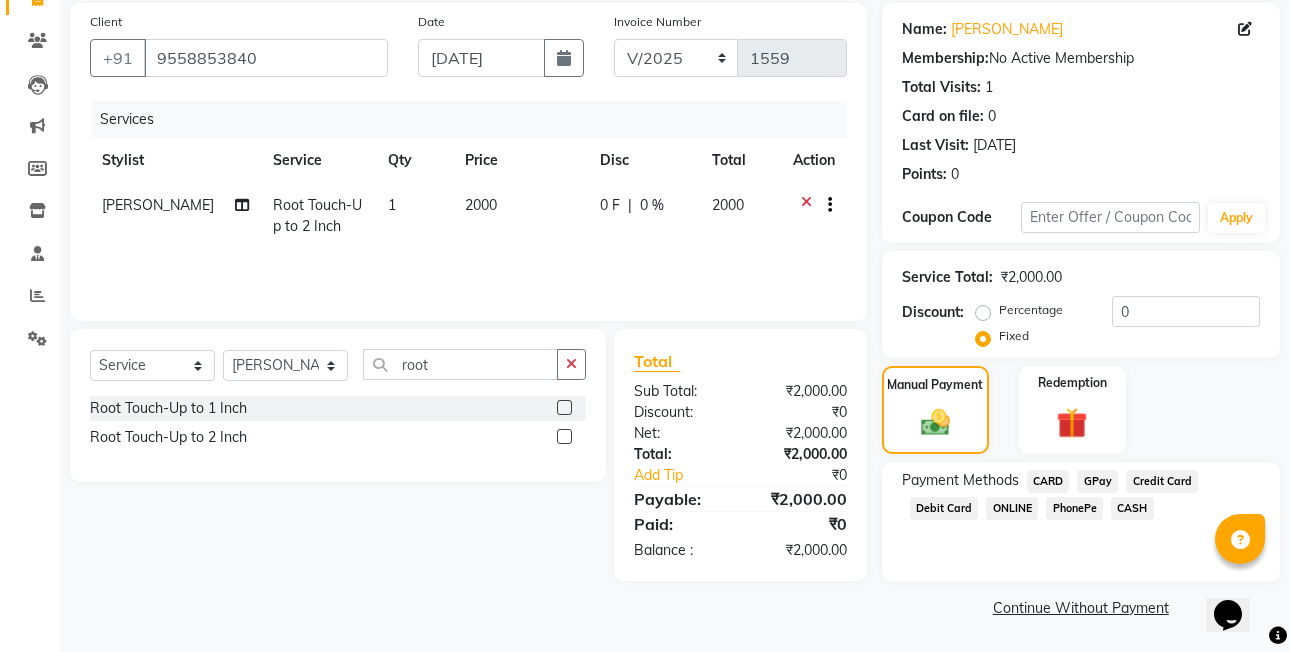 scroll, scrollTop: 148, scrollLeft: 0, axis: vertical 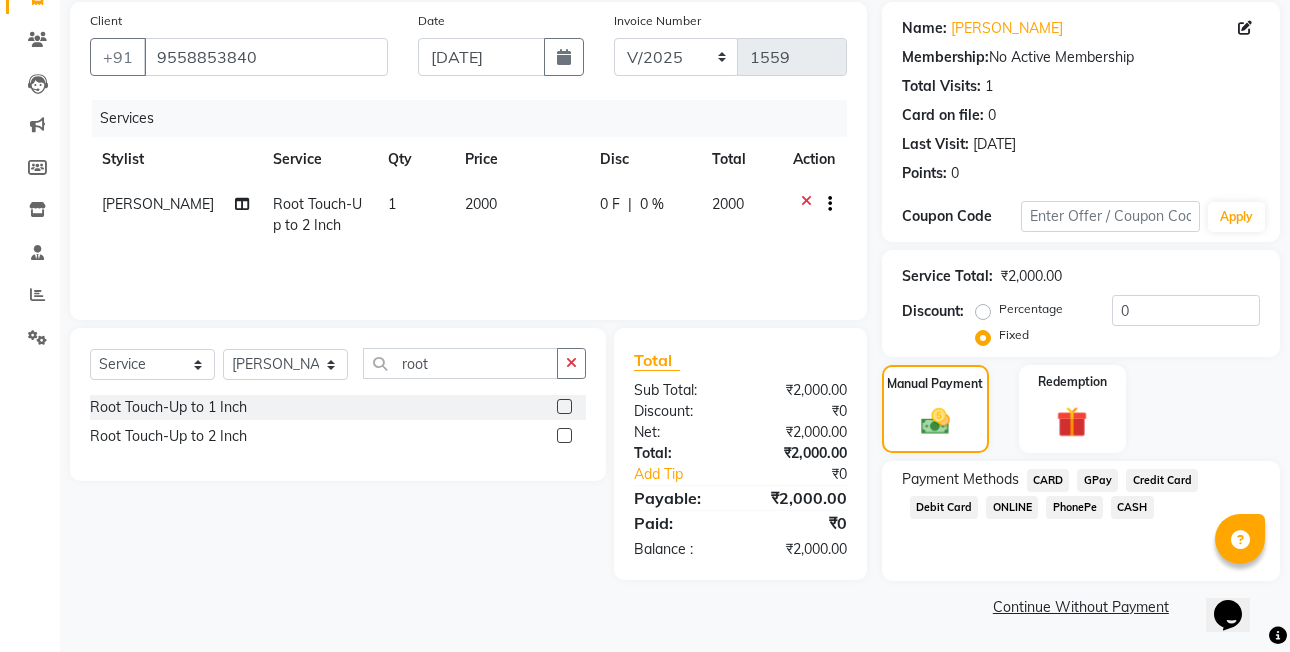 click on "PhonePe" 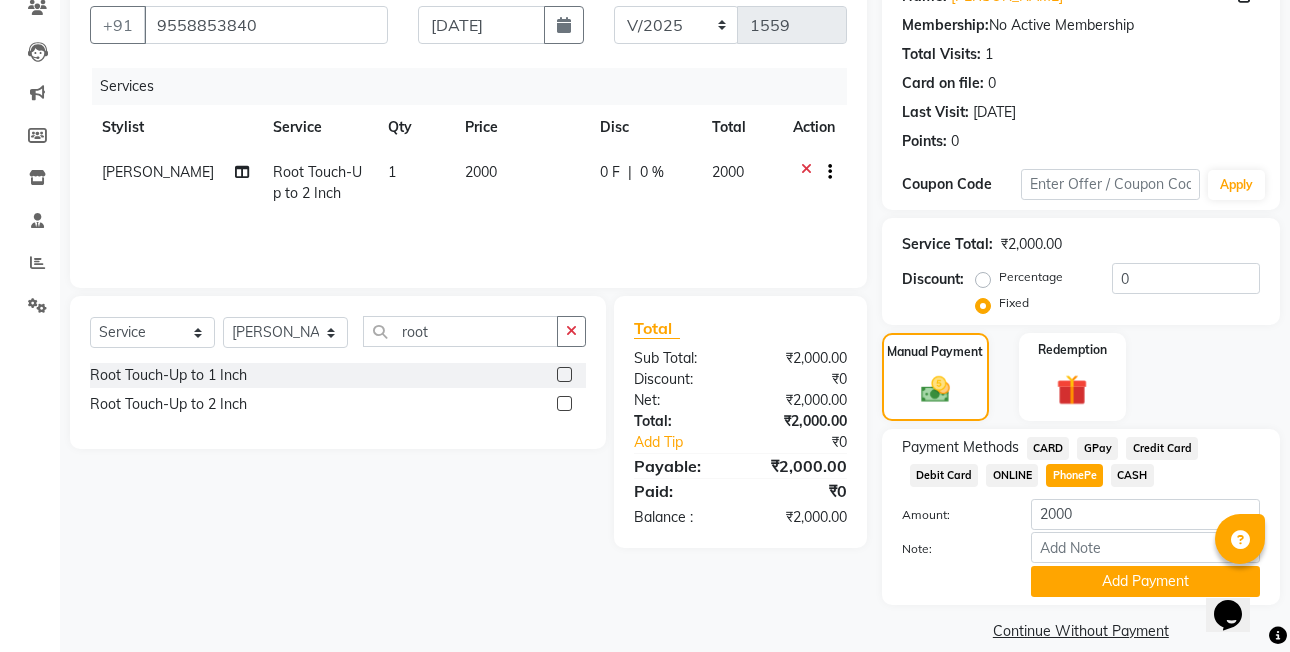 scroll, scrollTop: 204, scrollLeft: 0, axis: vertical 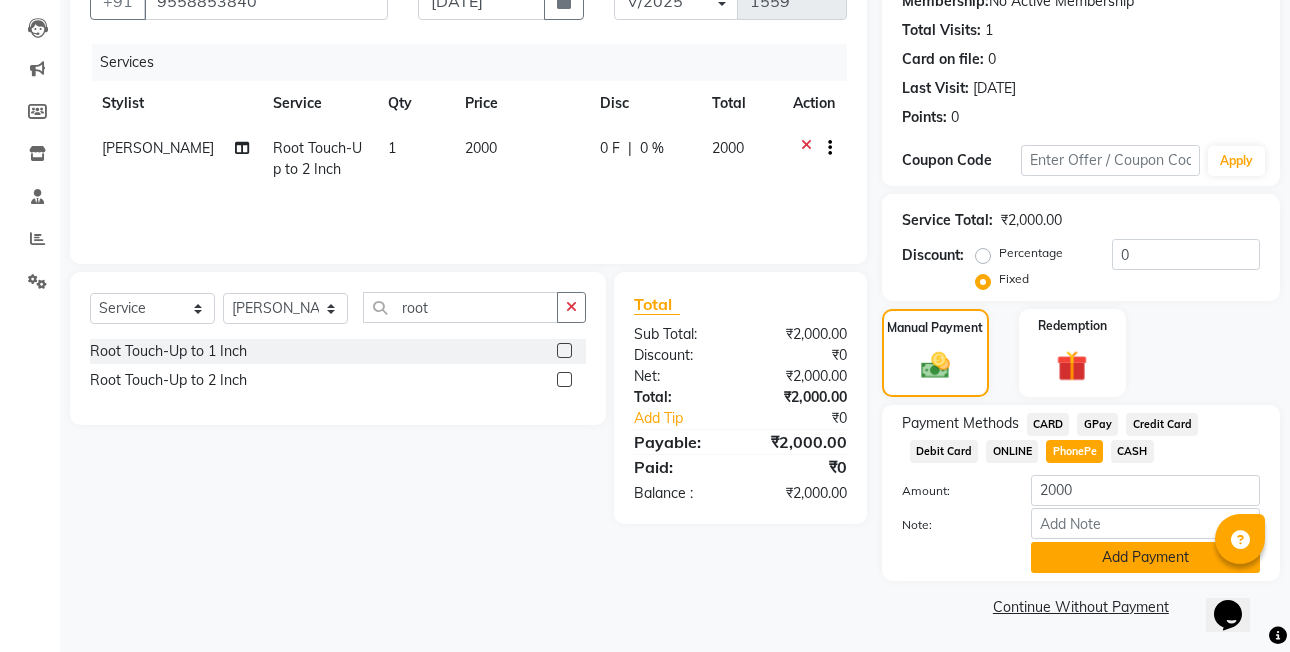 click on "Add Payment" 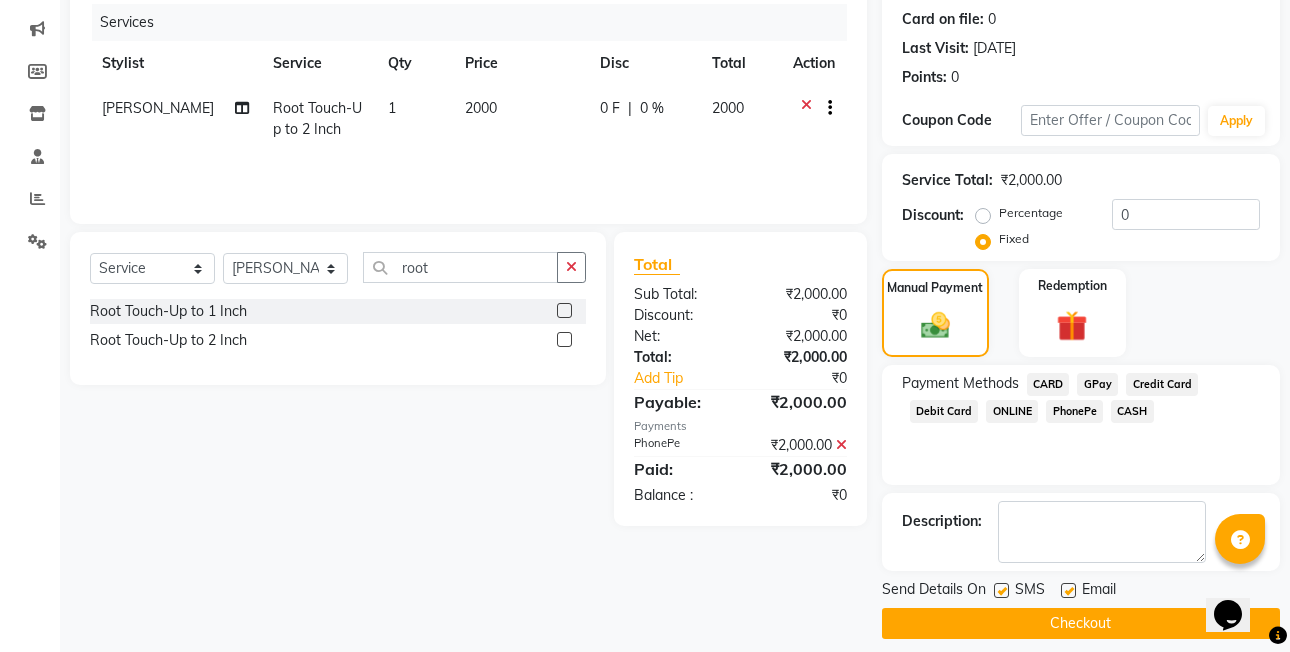 scroll, scrollTop: 261, scrollLeft: 0, axis: vertical 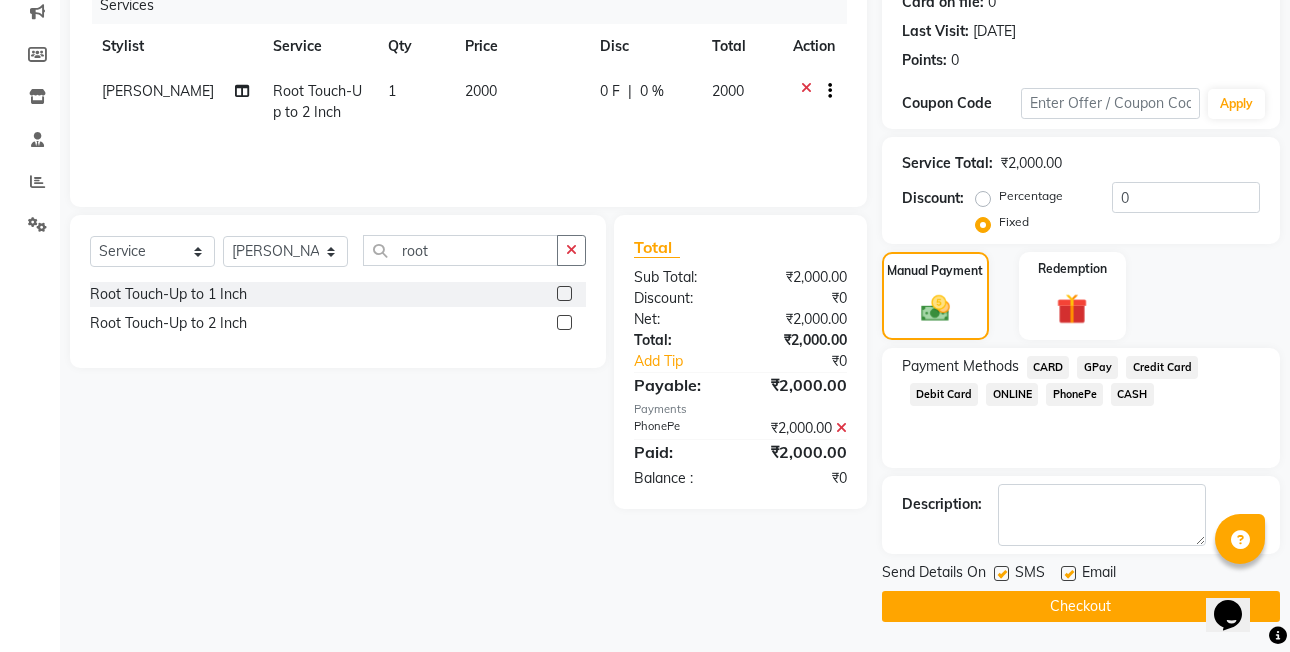 click on "Checkout" 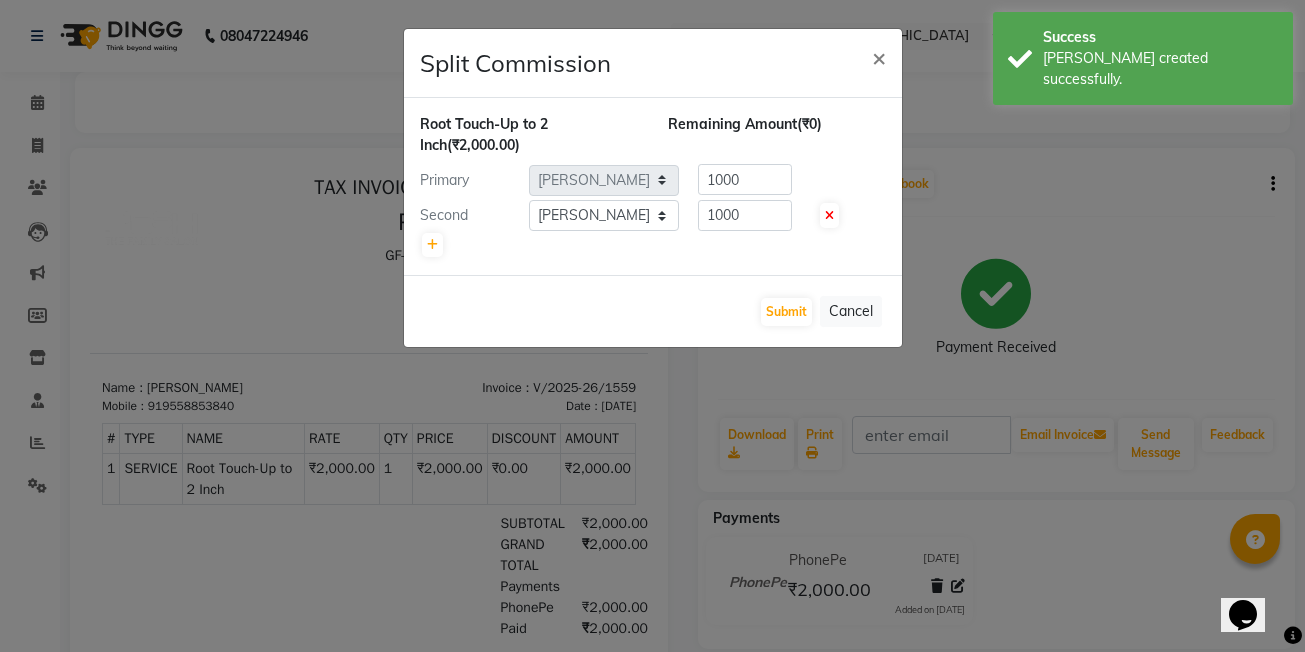 scroll, scrollTop: 0, scrollLeft: 0, axis: both 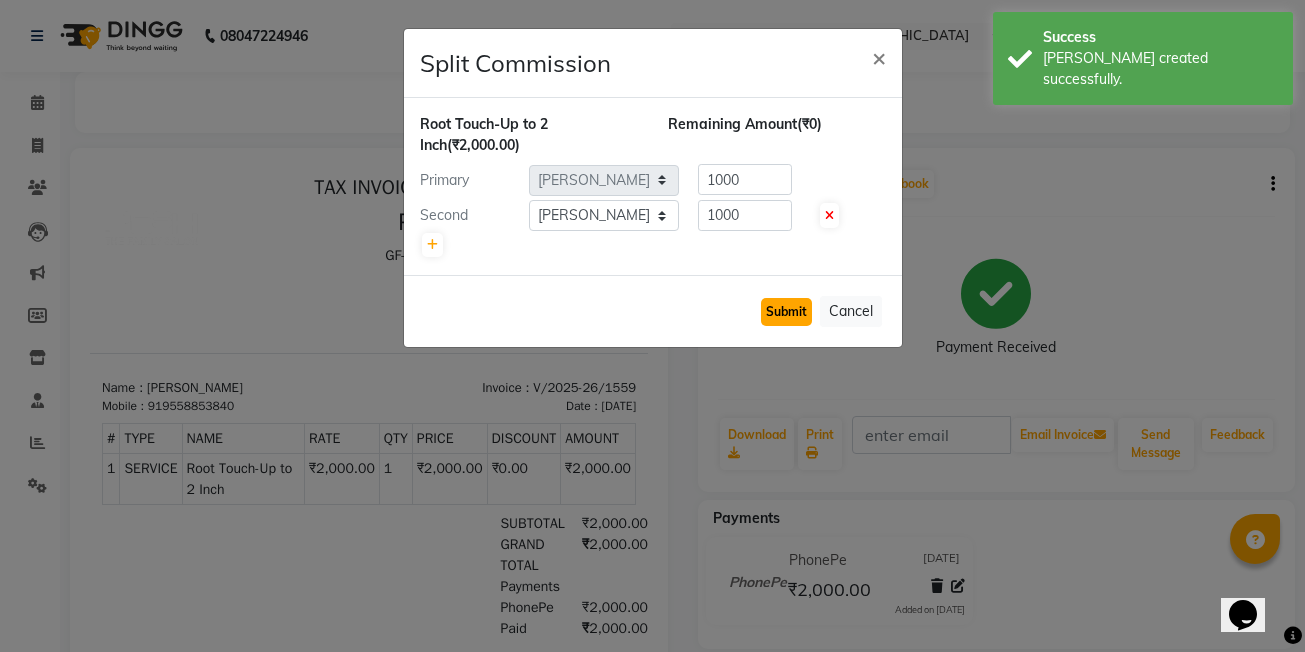 click on "Submit" 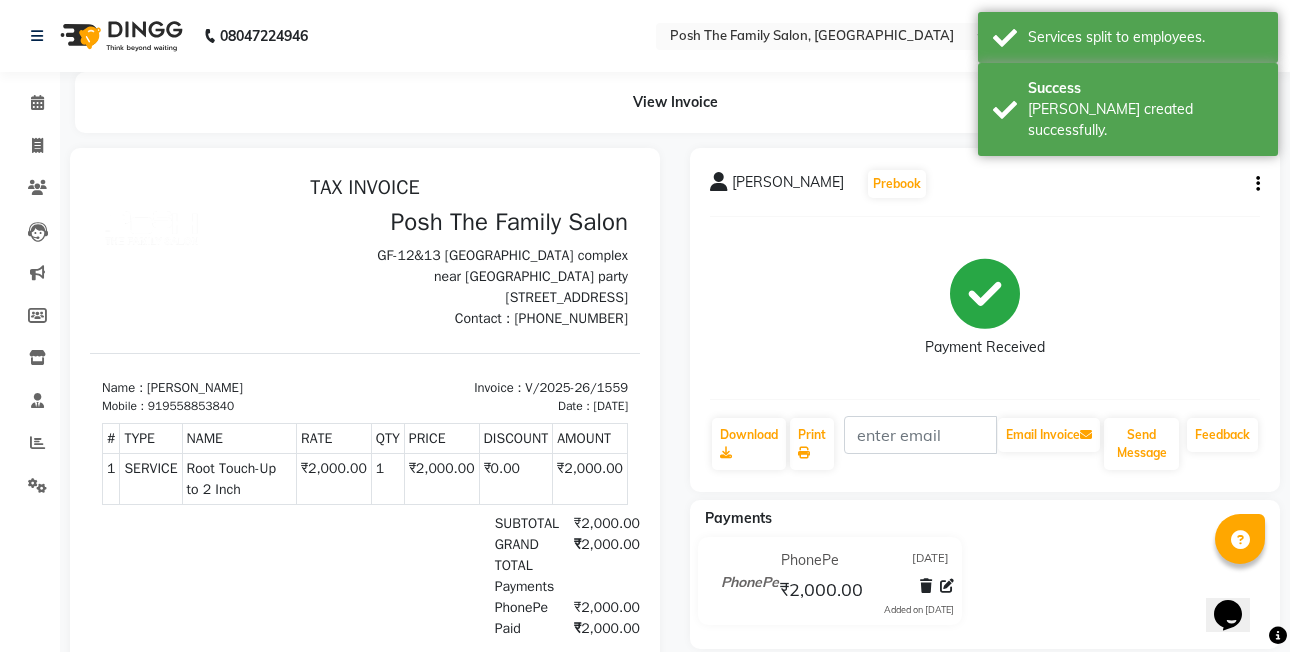 click on "Rinku Desai  Prebook" 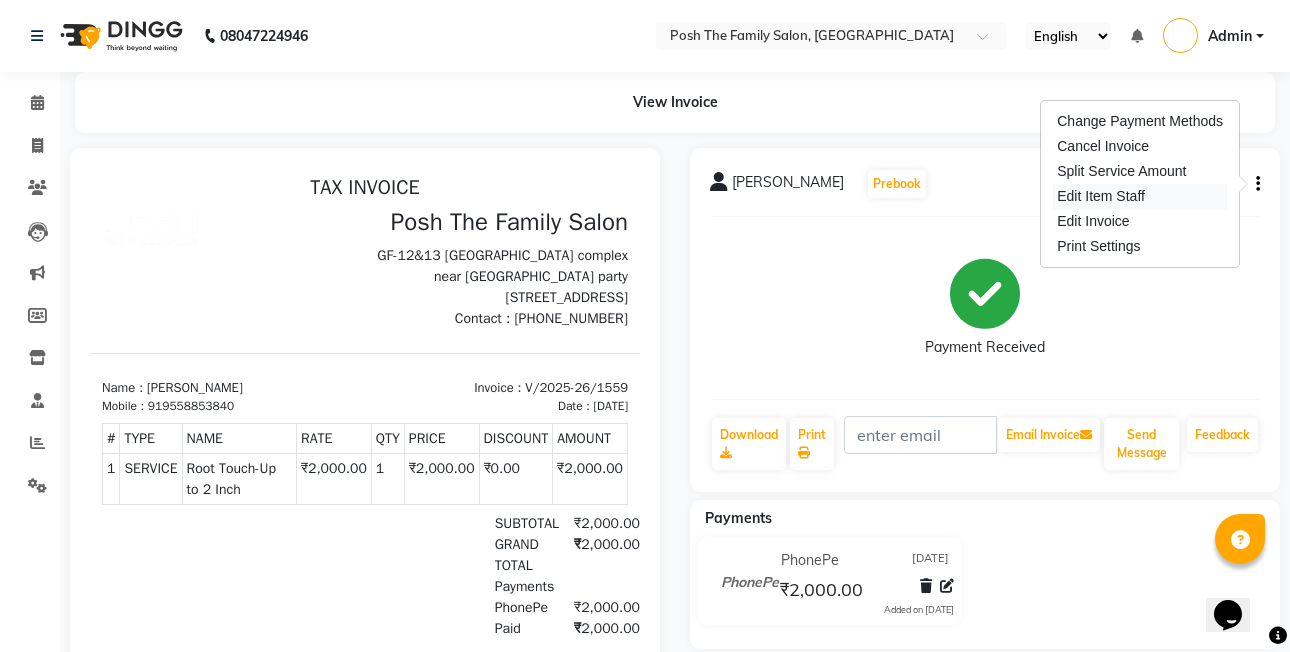 click on "Edit Item Staff" at bounding box center [1140, 196] 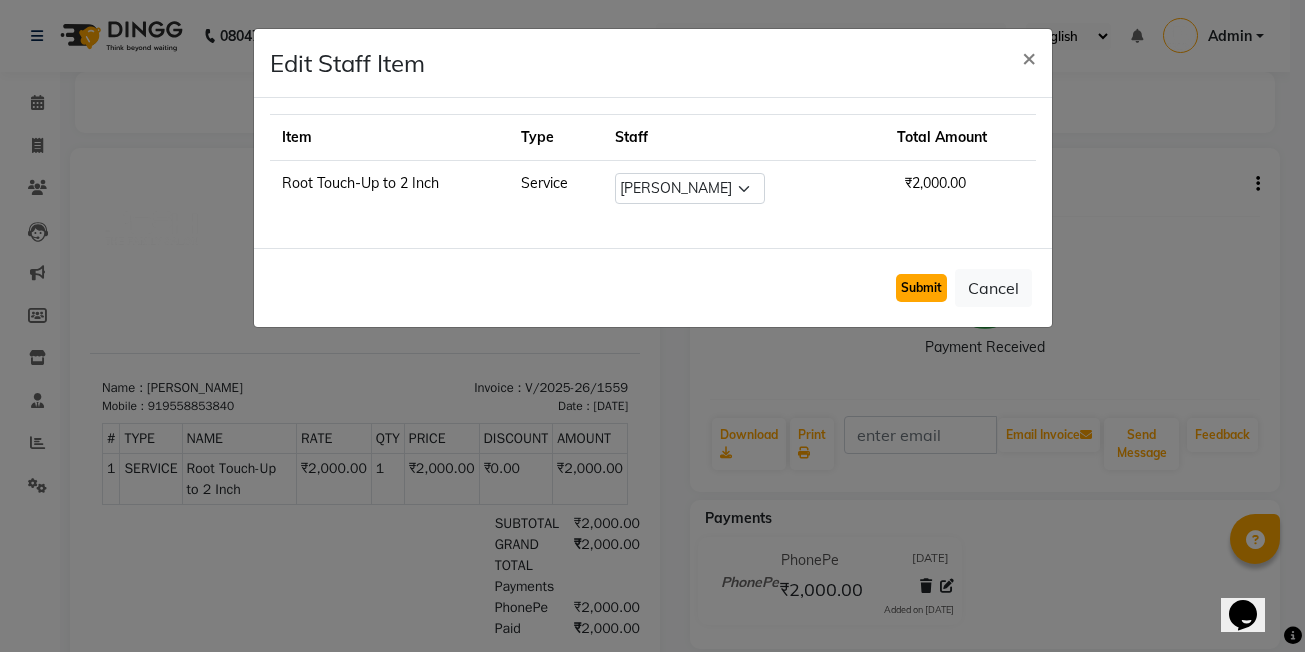 click on "Submit" 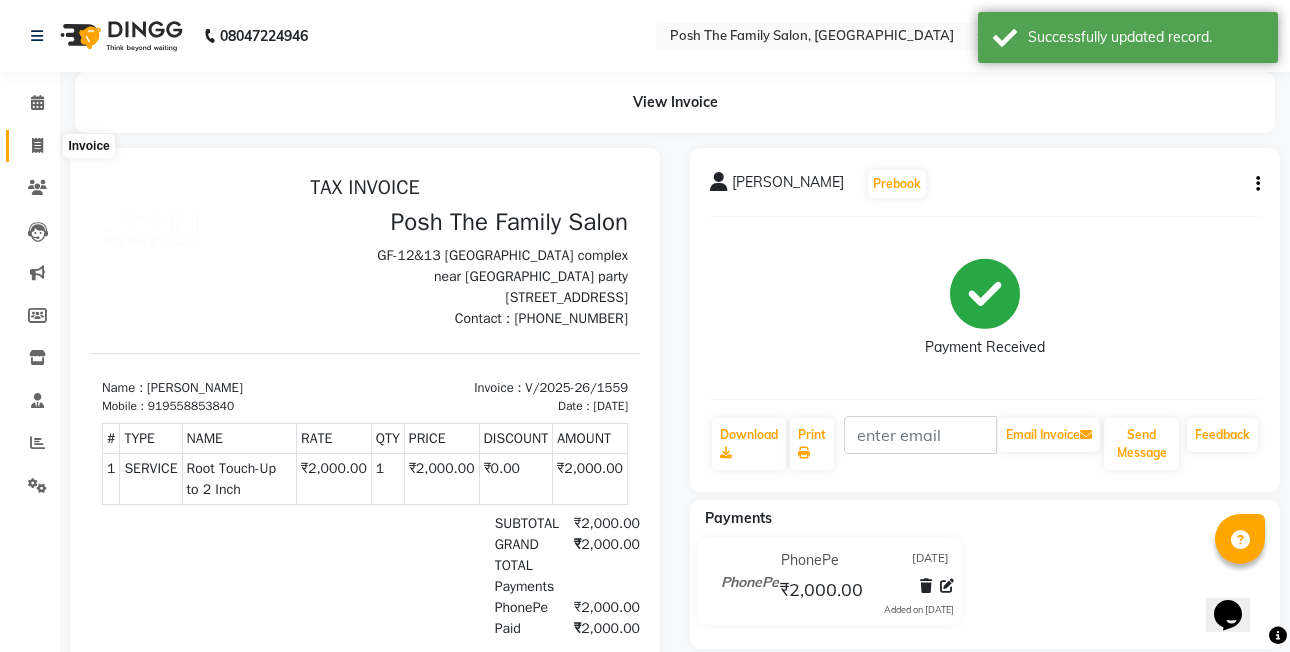 click 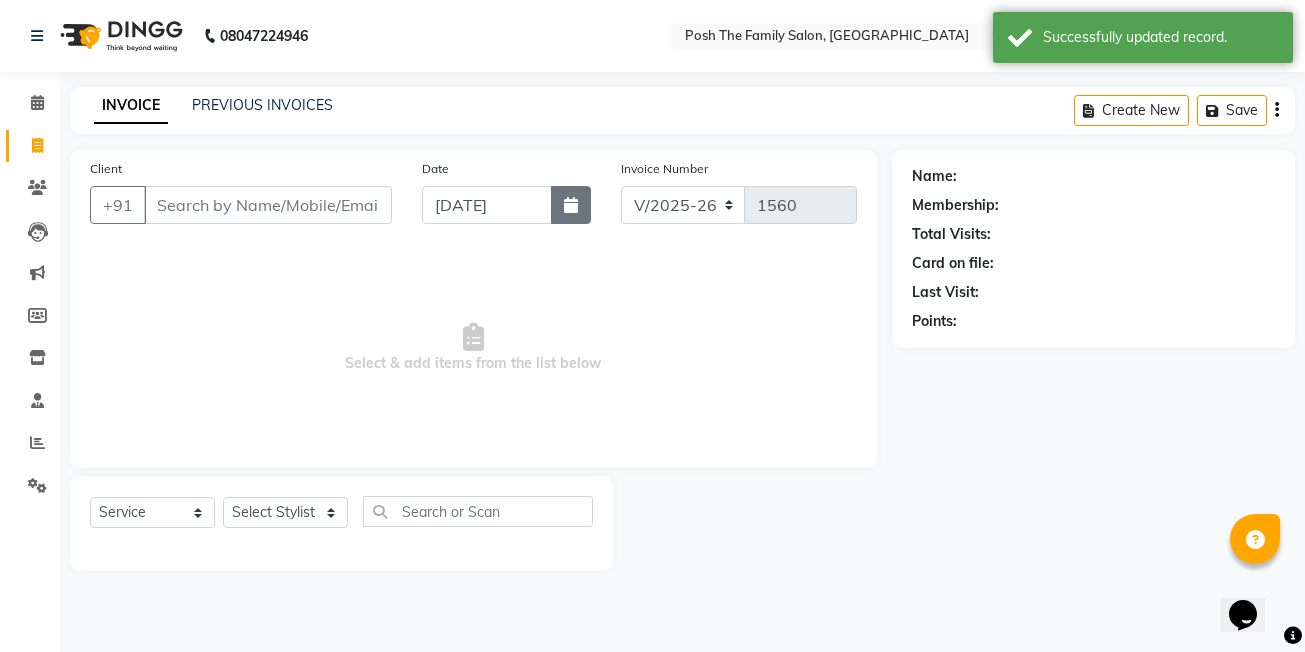 click 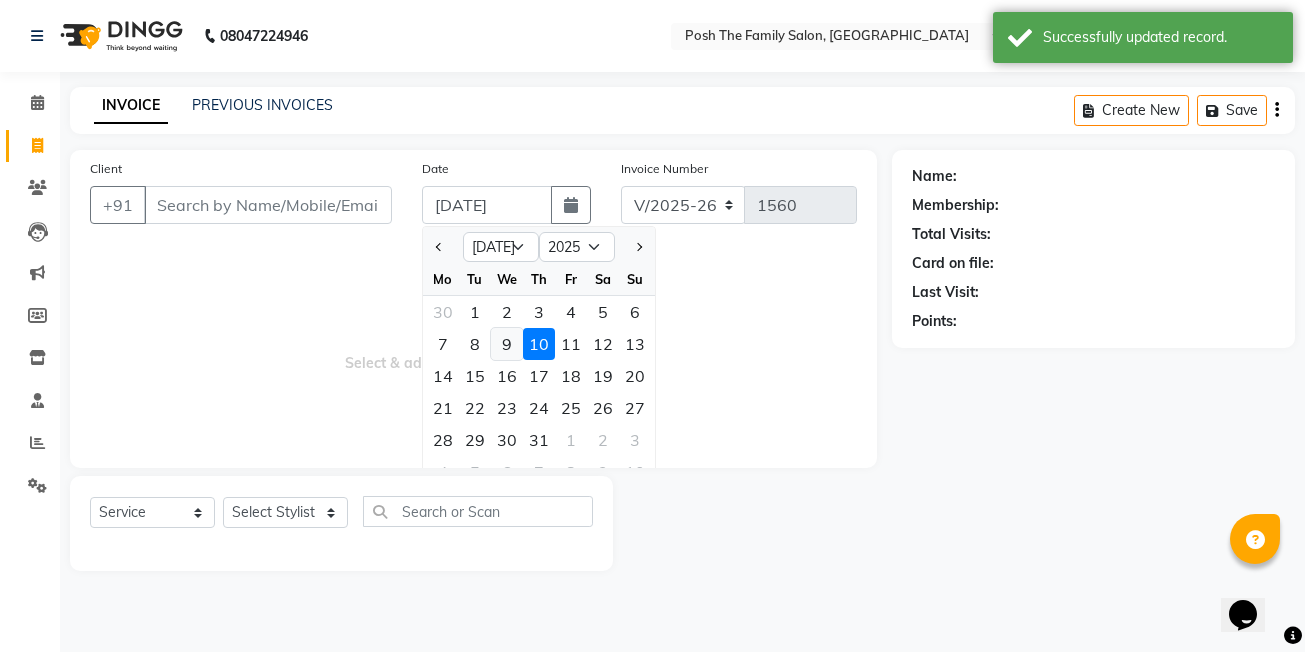 click on "9" 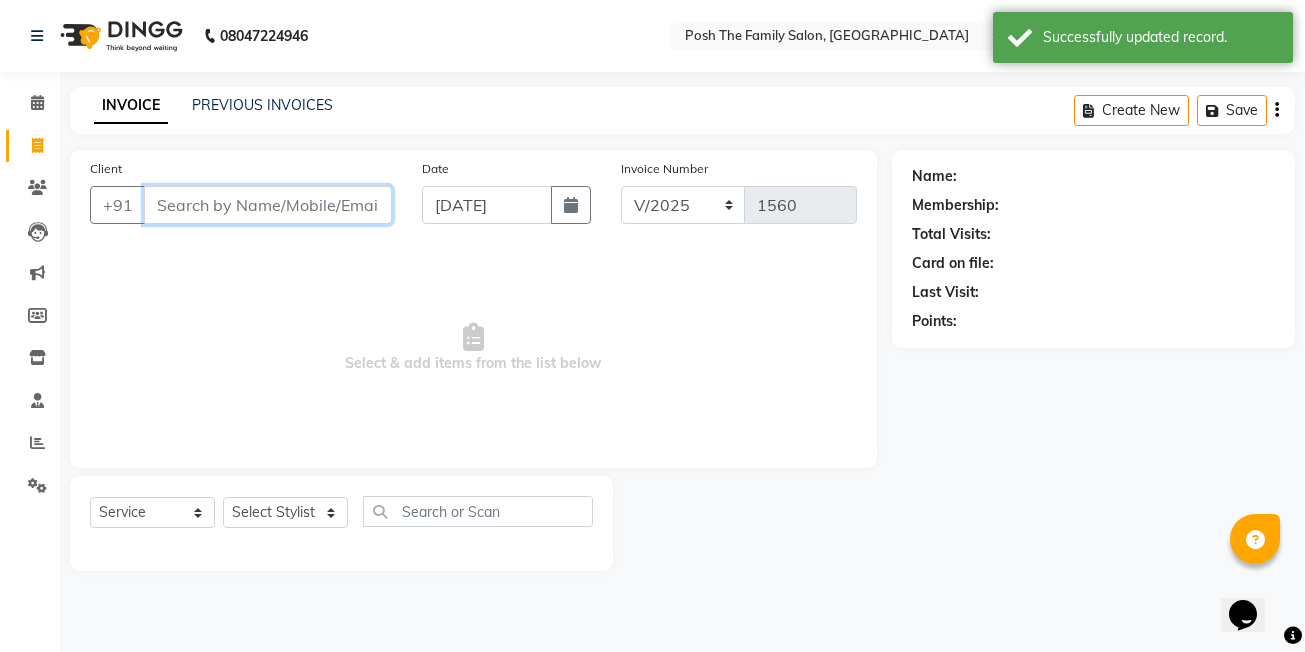 click on "Client" at bounding box center (268, 205) 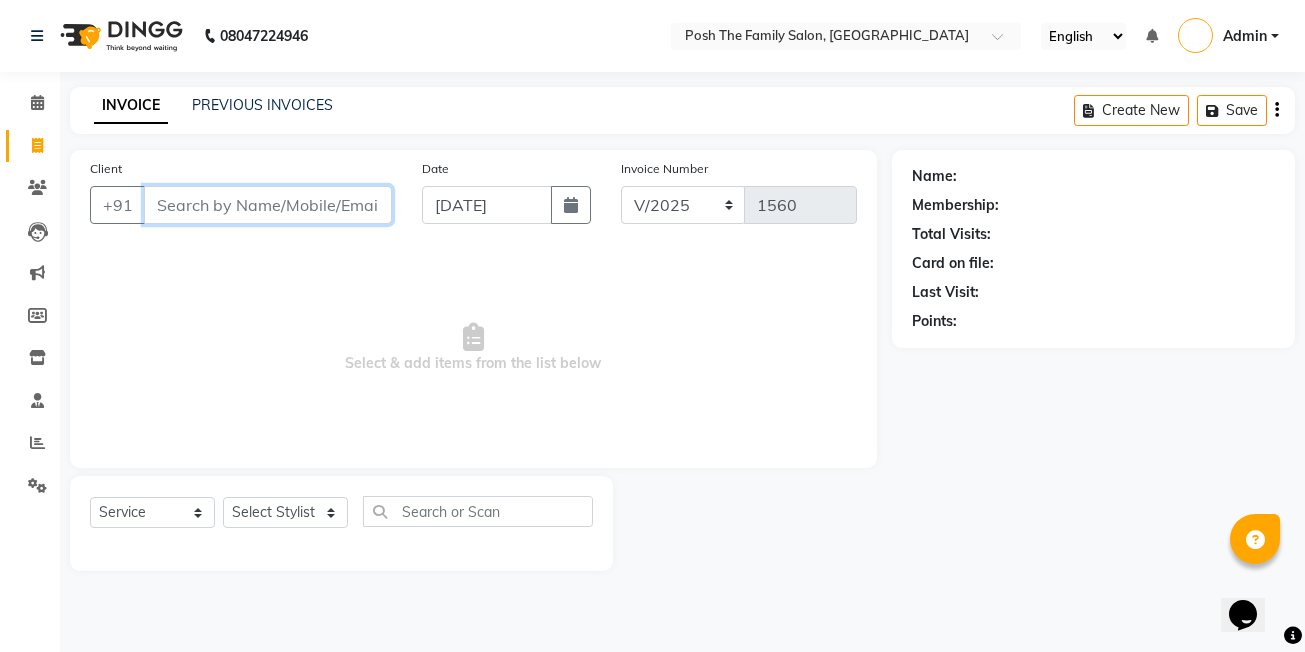click on "Client" at bounding box center [268, 205] 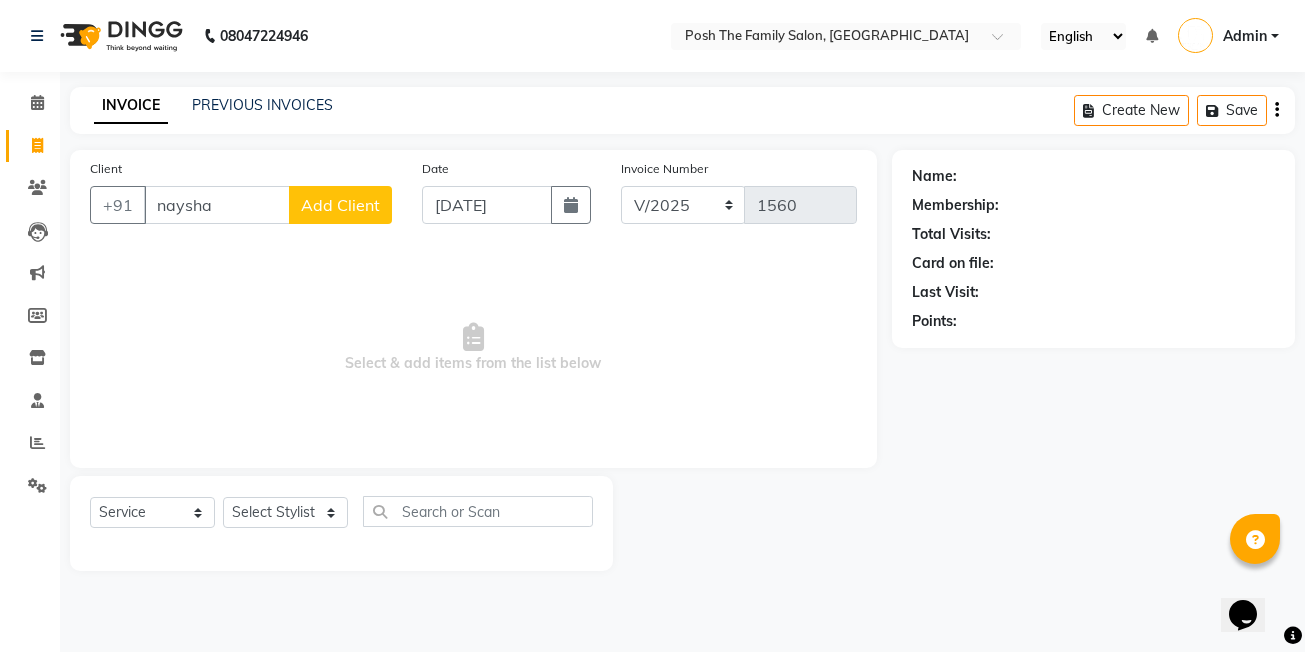 click on "Add Client" 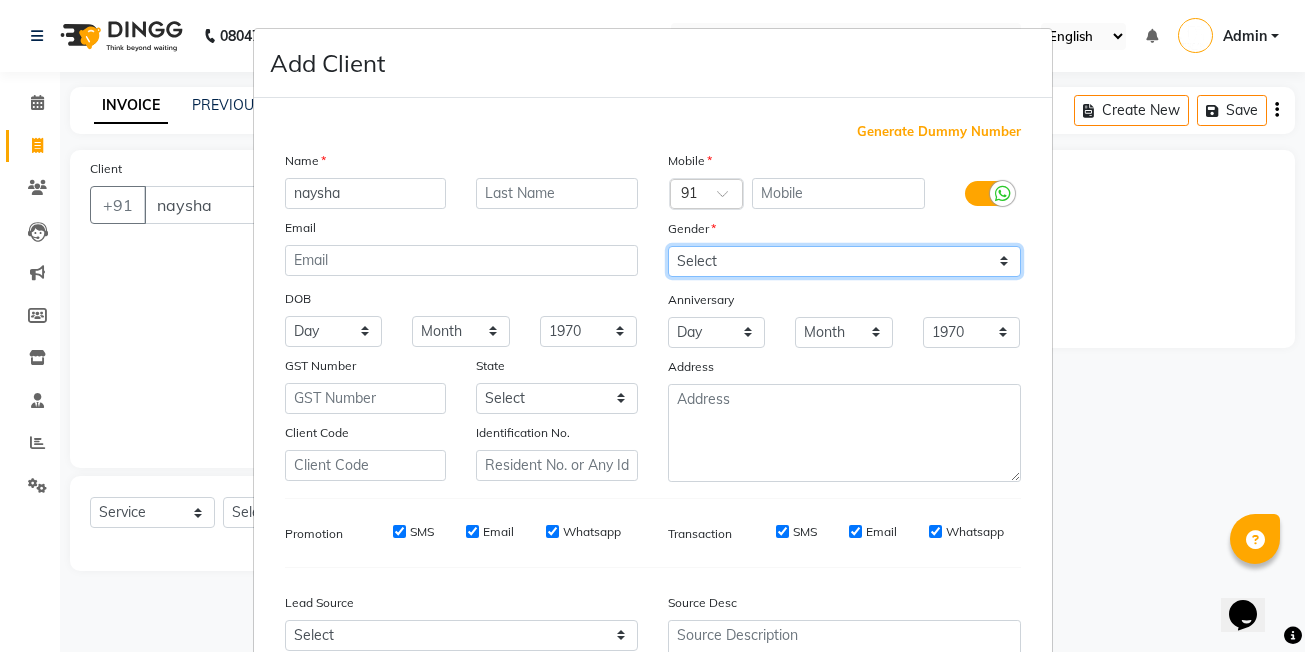 click on "Select Male Female Other Prefer Not To Say" at bounding box center [844, 261] 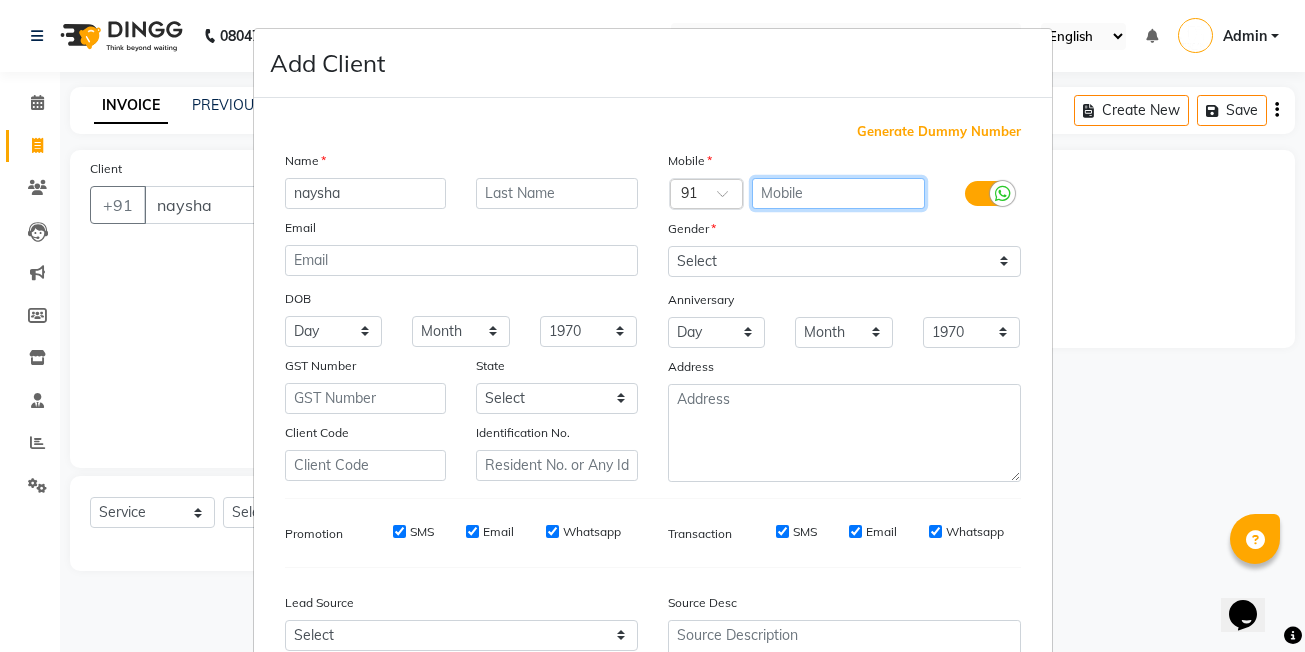 click at bounding box center [838, 193] 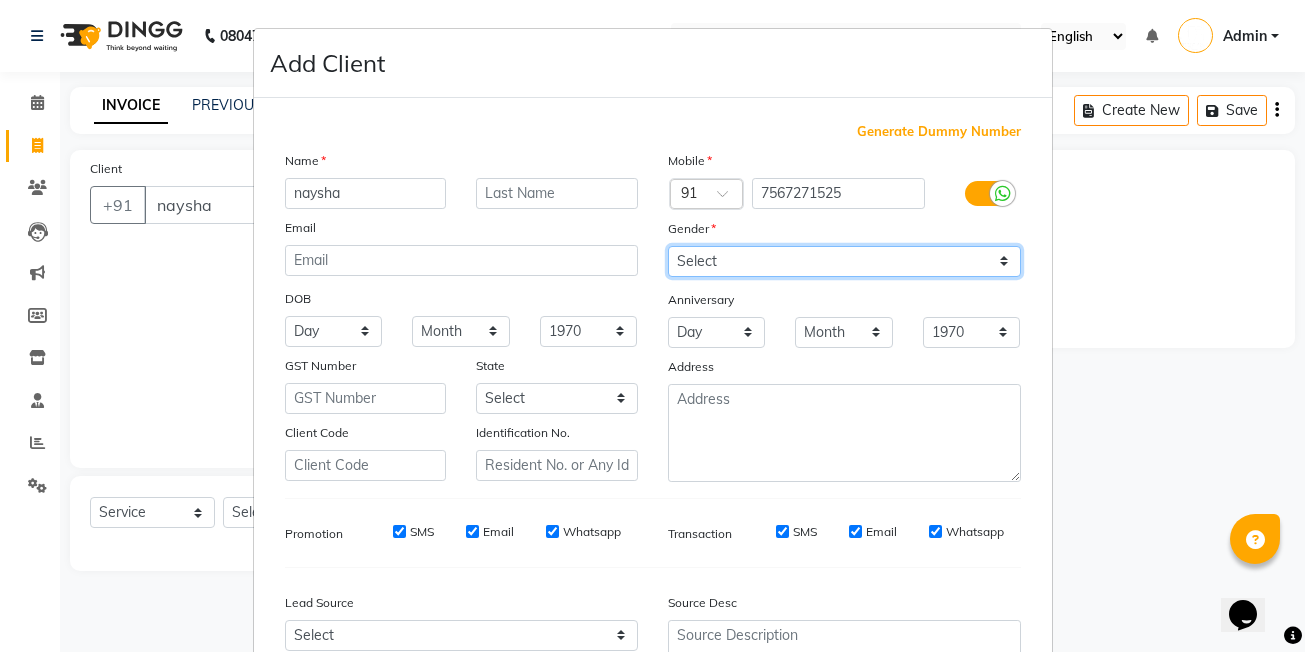 click on "Select Male Female Other Prefer Not To Say" at bounding box center (844, 261) 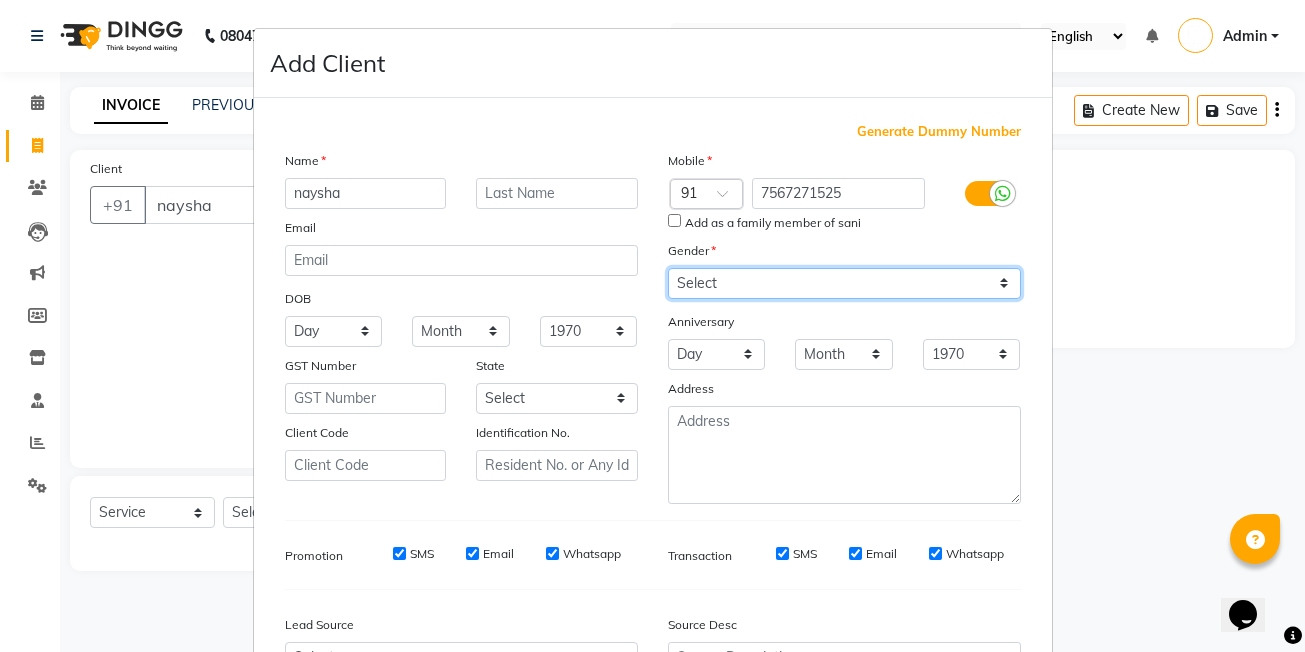 click on "Select Male Female Other Prefer Not To Say" at bounding box center (844, 283) 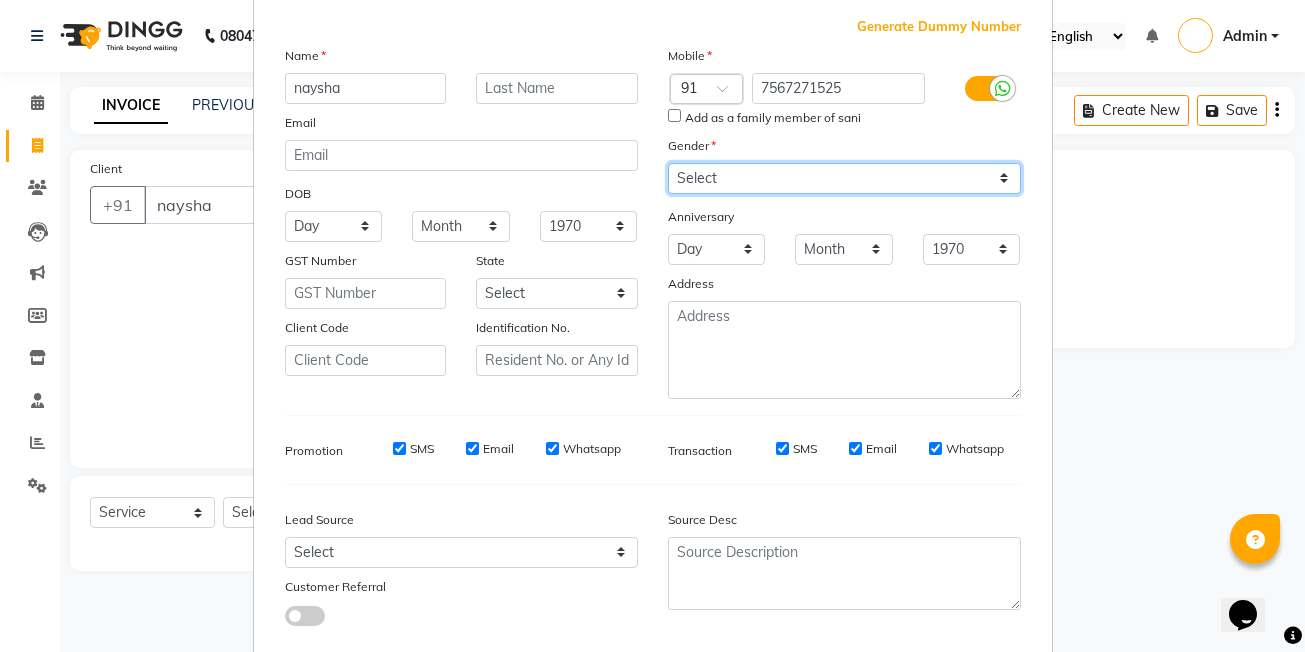 scroll, scrollTop: 219, scrollLeft: 0, axis: vertical 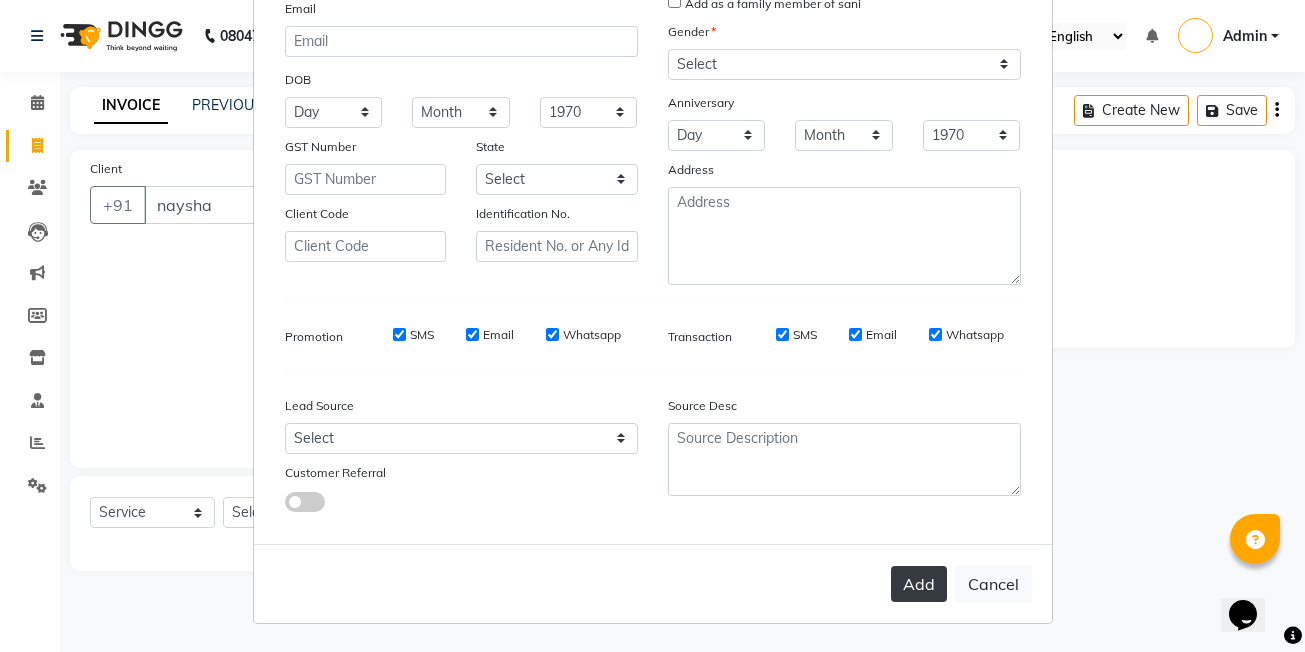click on "Add" at bounding box center [919, 584] 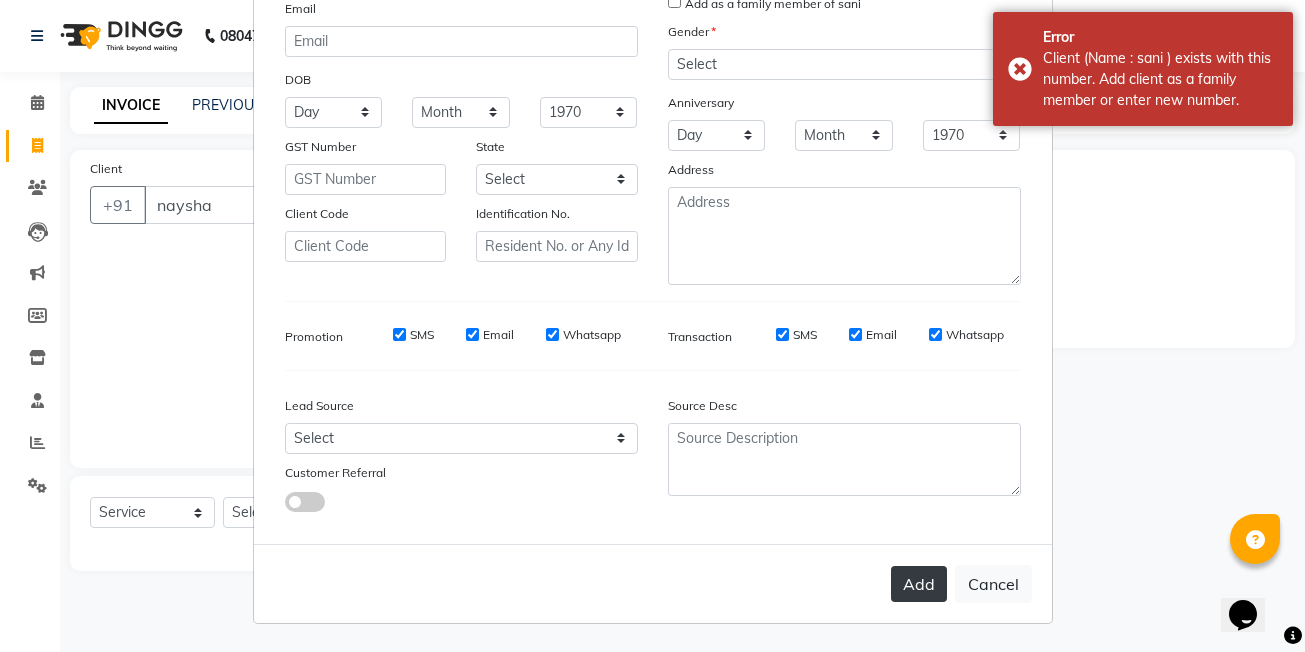 click on "Add" at bounding box center (919, 584) 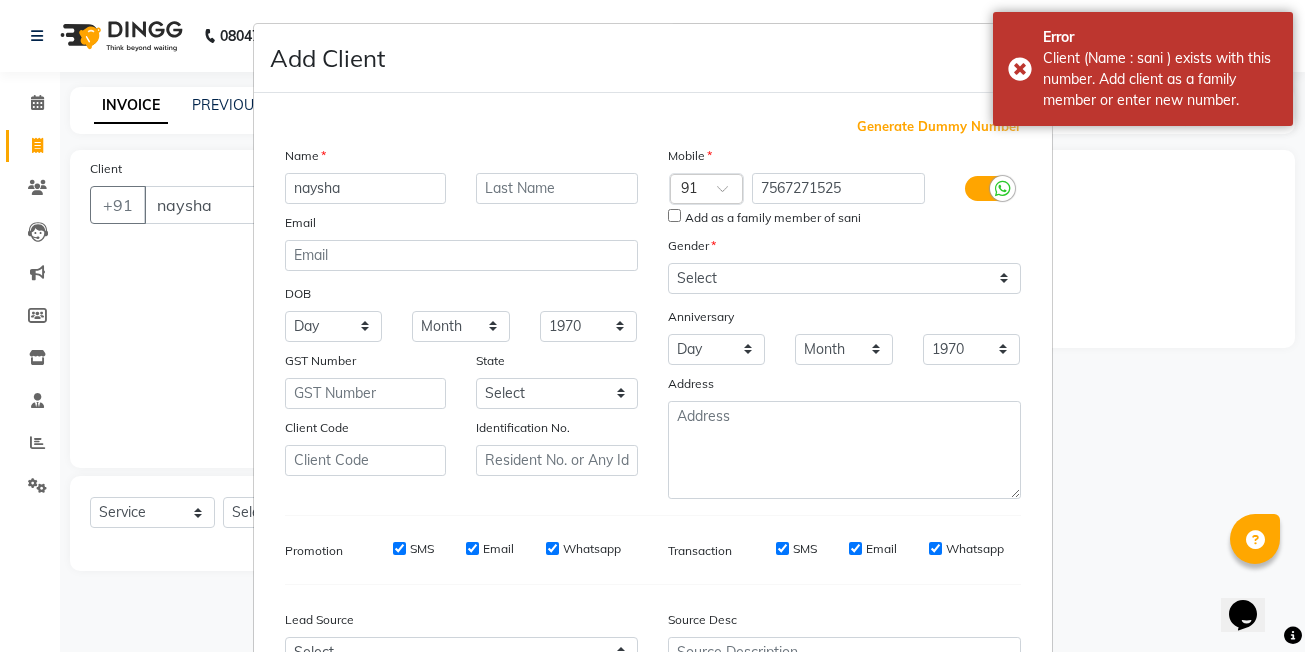 scroll, scrollTop: 0, scrollLeft: 0, axis: both 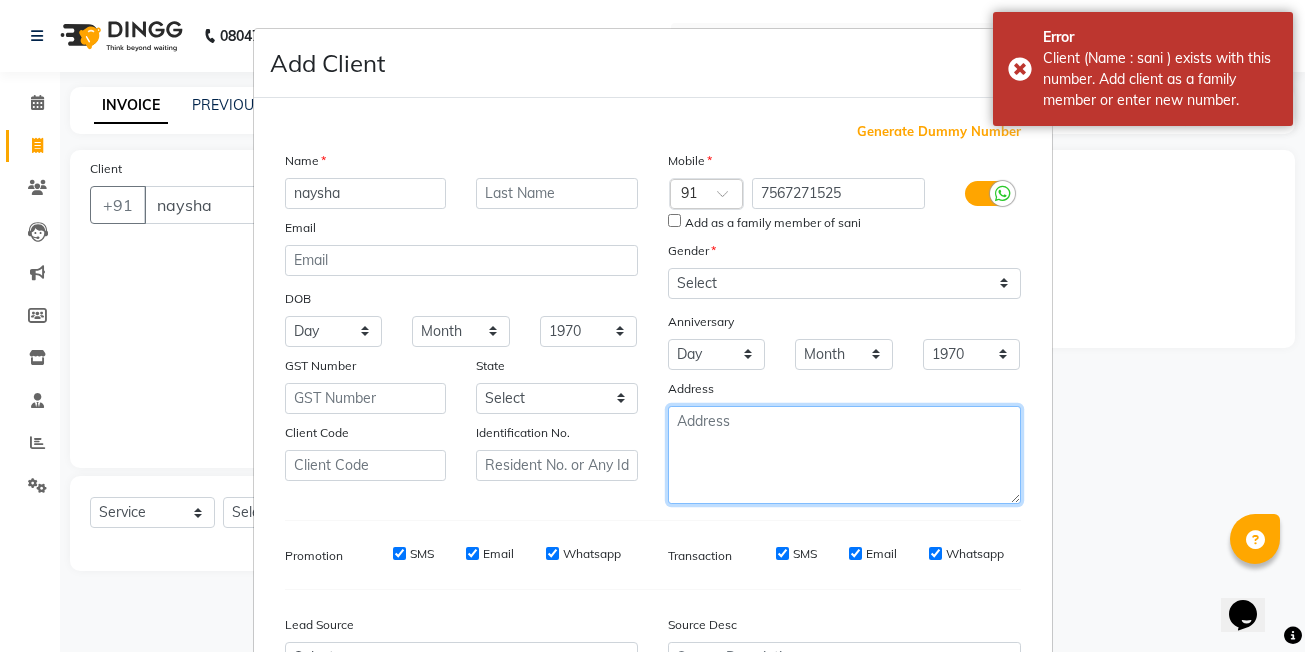 click at bounding box center (844, 455) 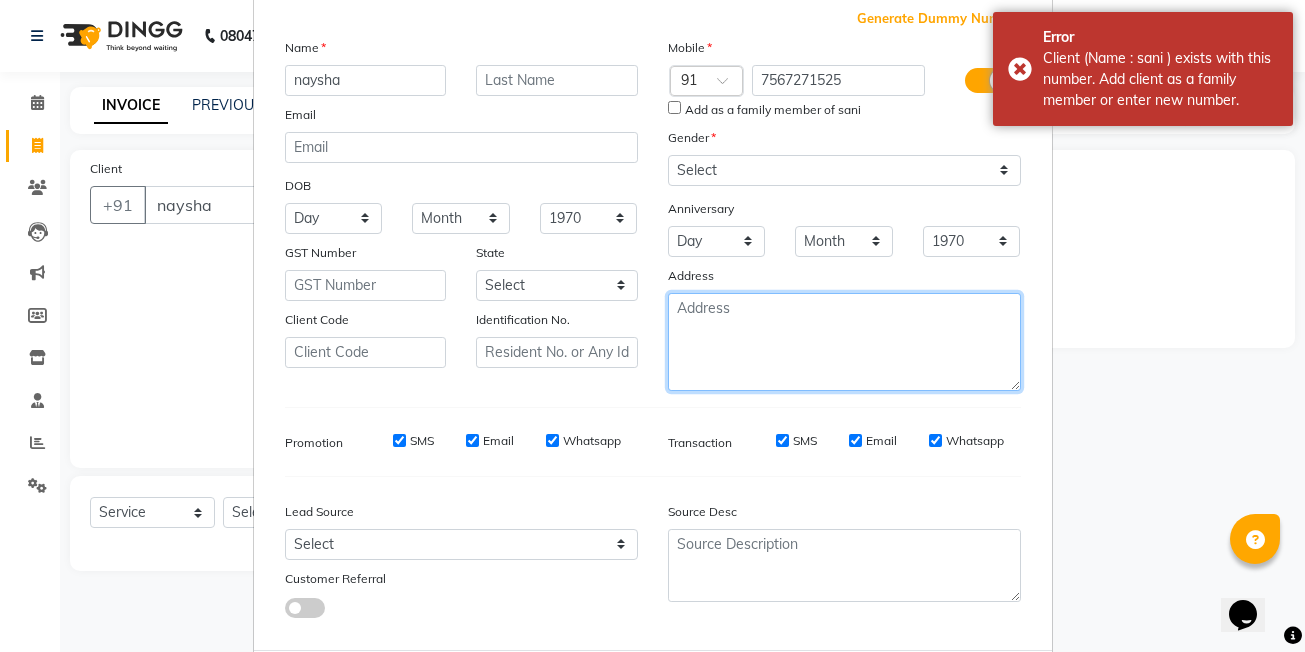 scroll, scrollTop: 219, scrollLeft: 0, axis: vertical 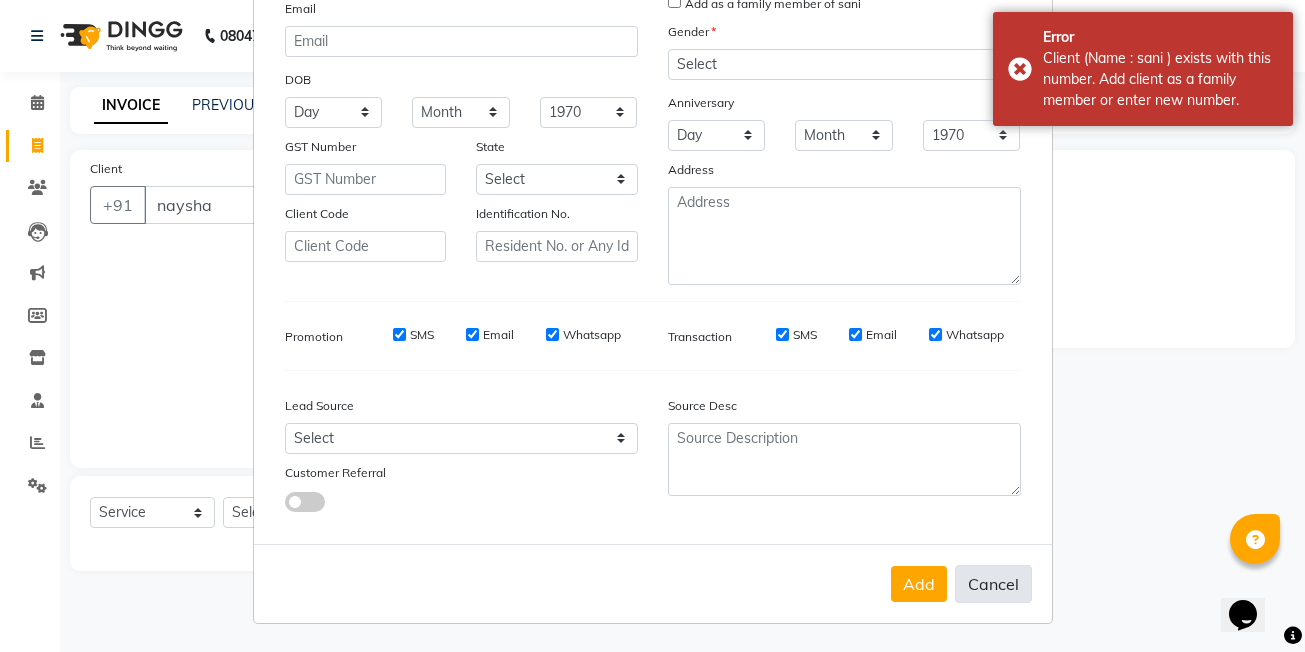 click on "Cancel" at bounding box center (993, 584) 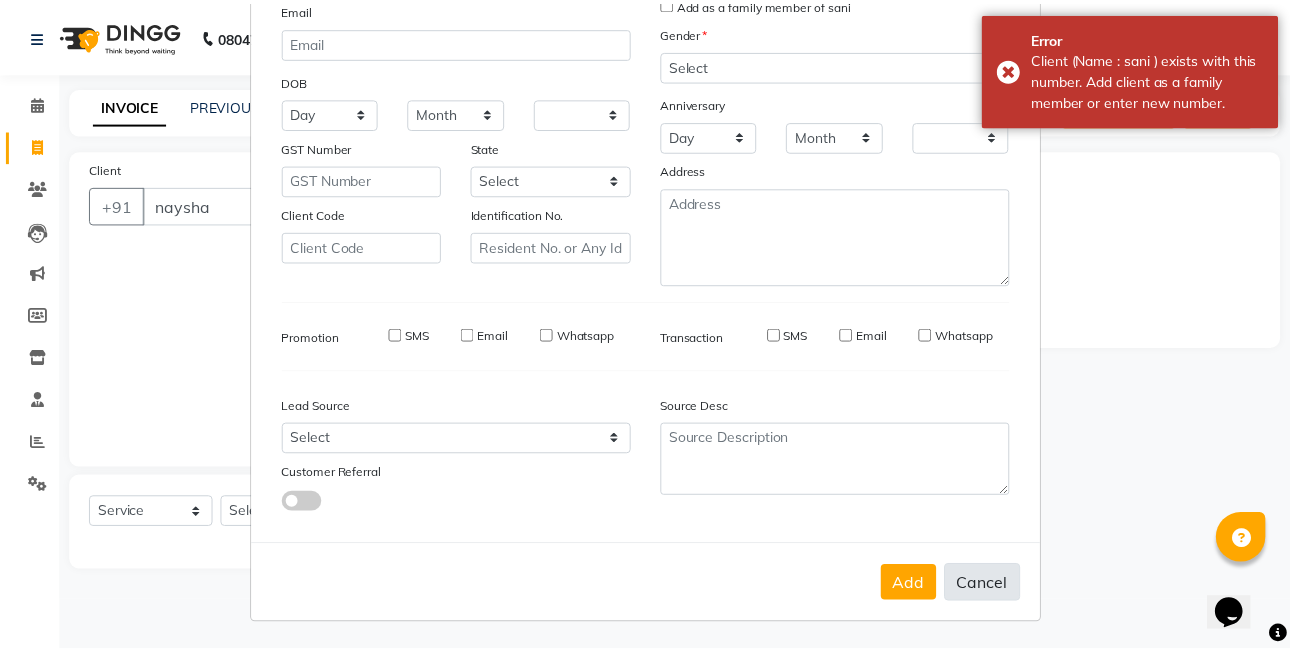 scroll, scrollTop: 218, scrollLeft: 0, axis: vertical 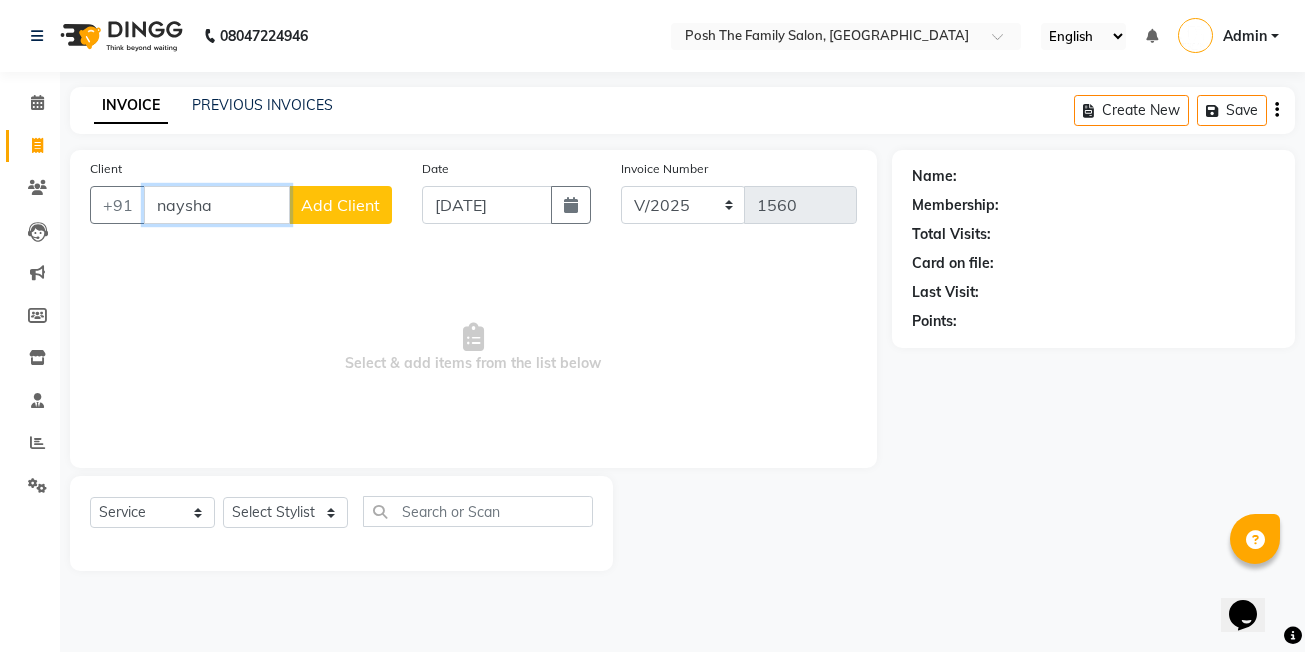 click on "naysha" at bounding box center (217, 205) 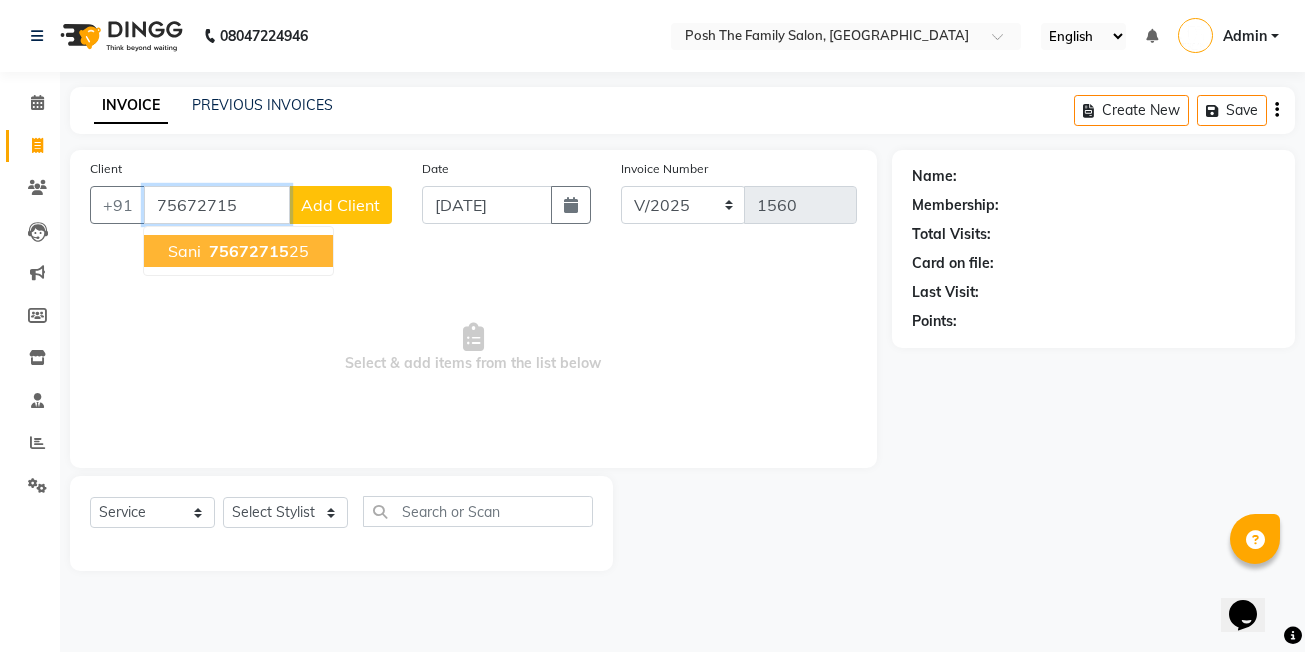 click on "75672715" at bounding box center [249, 251] 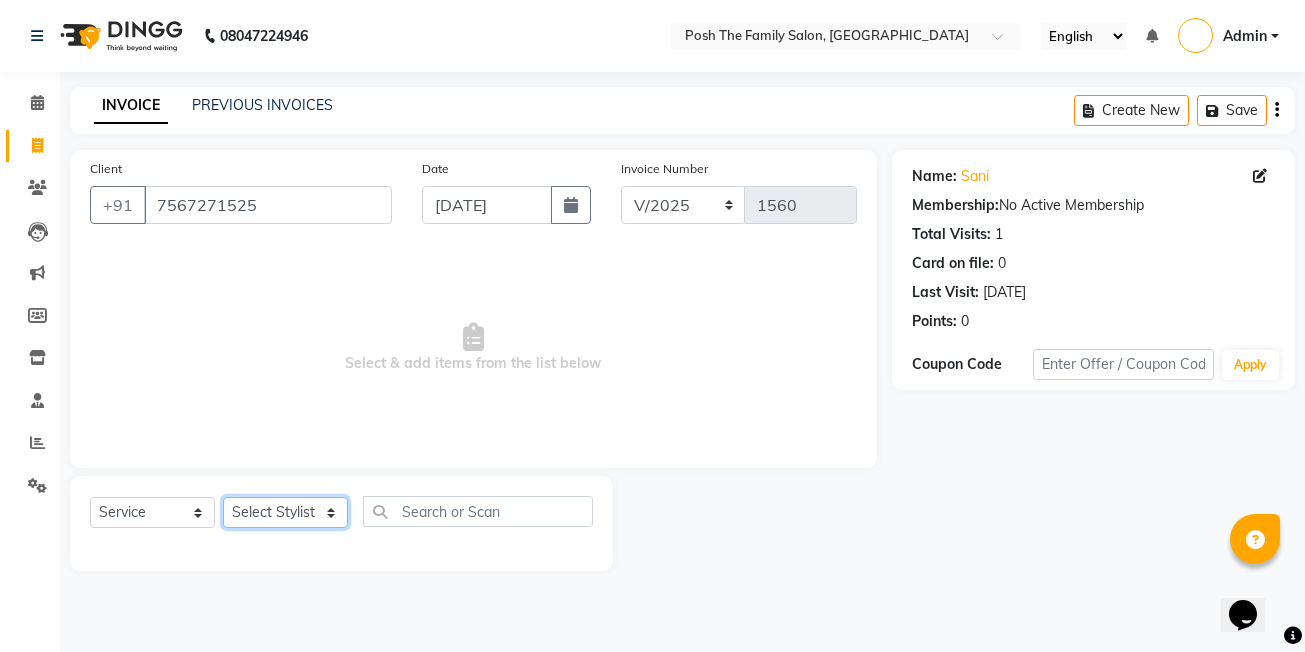 click on "Select Stylist [PERSON_NAME] [PERSON_NAME] VRMA [PERSON_NAME]  [PERSON_NAME] [PERSON_NAME] [PERSON_NAME] [PERSON_NAME] (OWNER) POSH [PERSON_NAME] [PERSON_NAME] [PERSON_NAME]  [PERSON_NAME] [PERSON_NAME] [PERSON_NAME]" 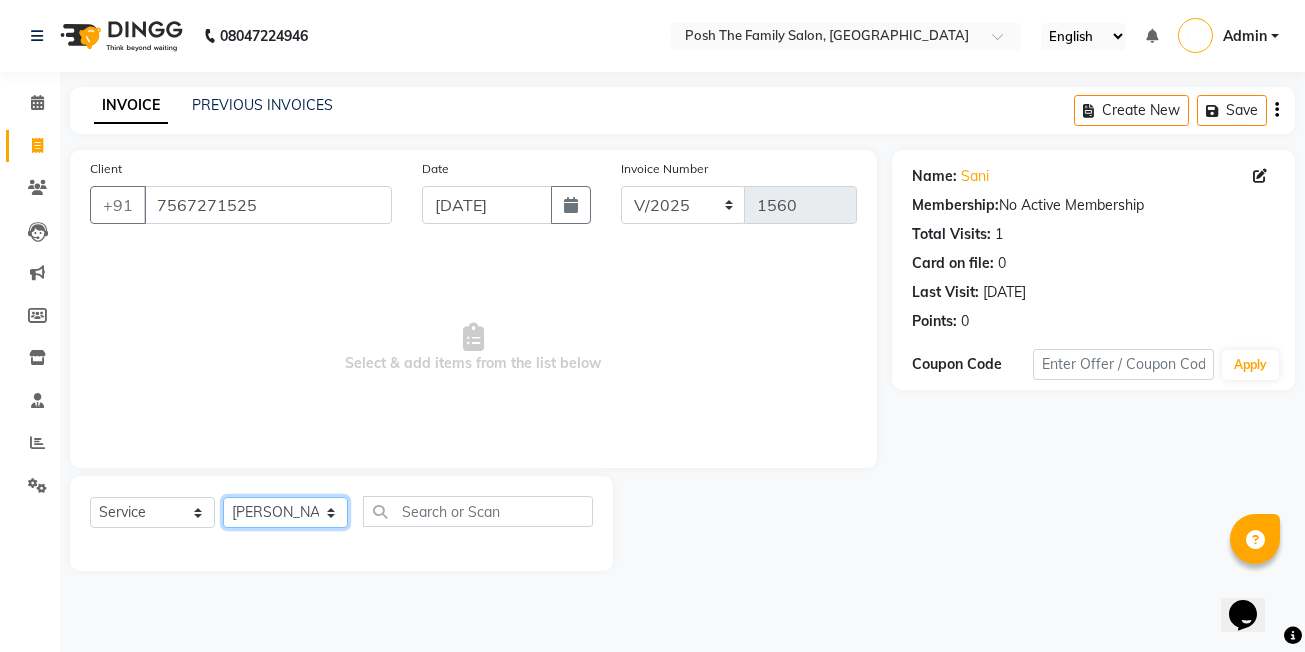 click on "Select Stylist [PERSON_NAME] [PERSON_NAME] VRMA [PERSON_NAME]  [PERSON_NAME] [PERSON_NAME] [PERSON_NAME] [PERSON_NAME] (OWNER) POSH [PERSON_NAME] [PERSON_NAME] [PERSON_NAME]  [PERSON_NAME] [PERSON_NAME] [PERSON_NAME]" 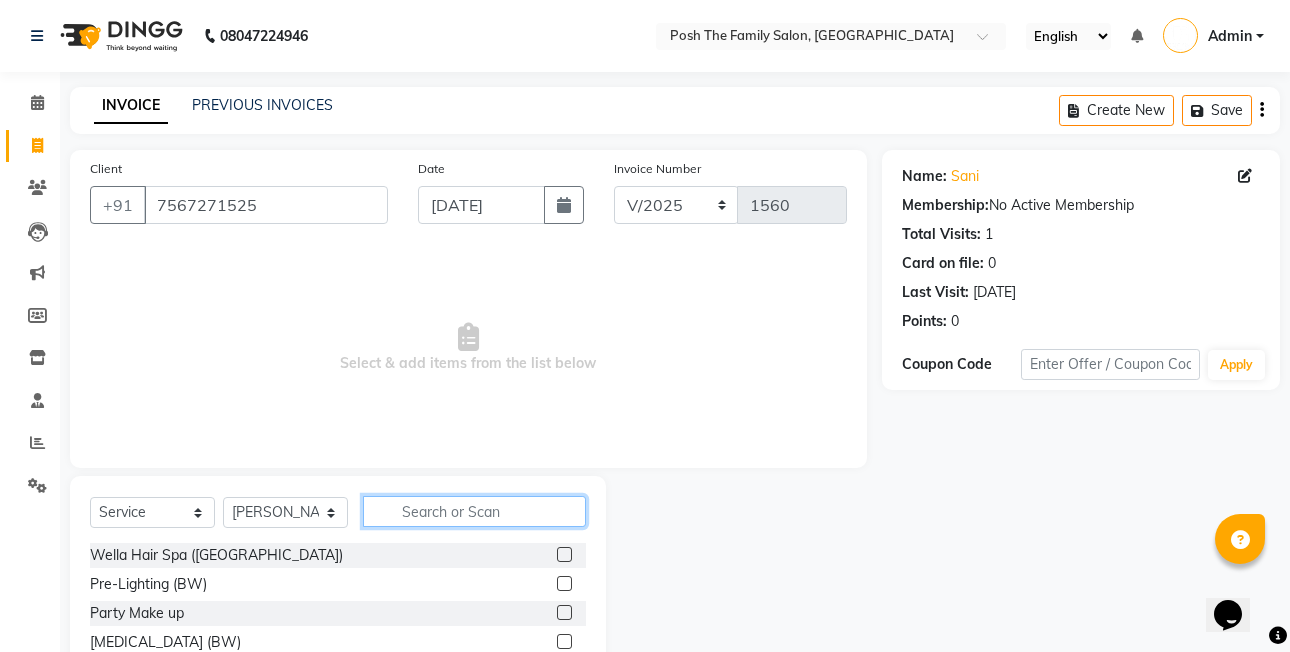 drag, startPoint x: 438, startPoint y: 516, endPoint x: 427, endPoint y: 496, distance: 22.825424 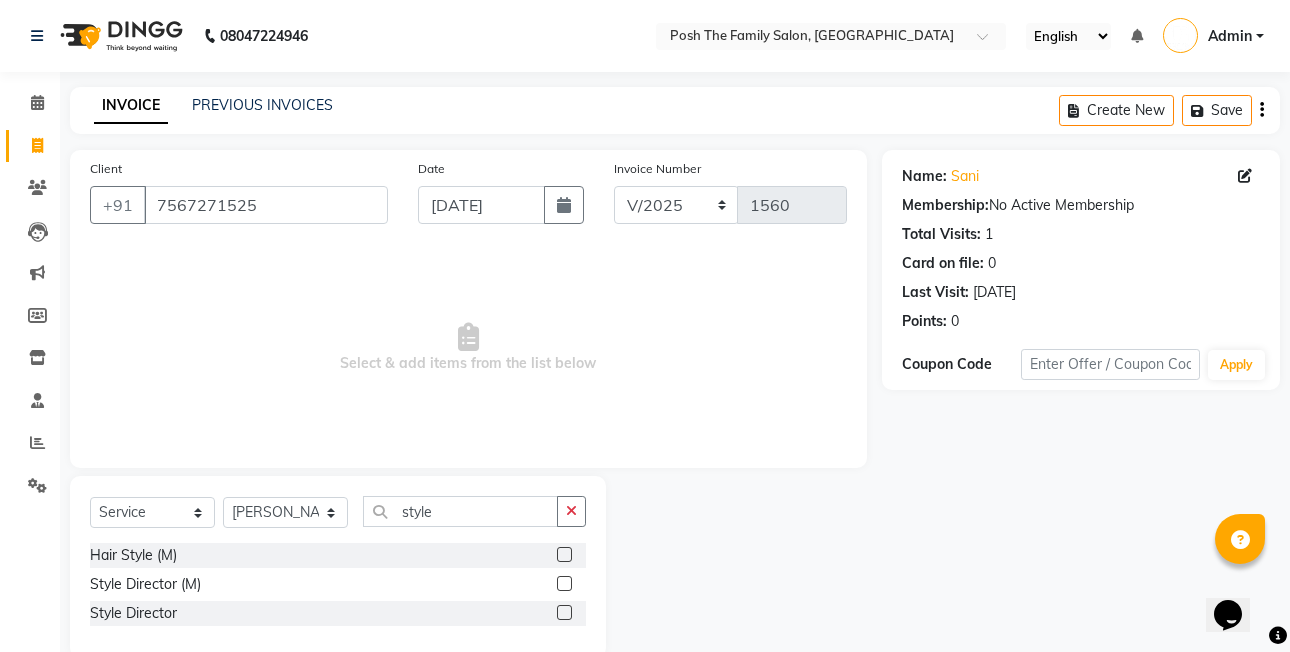 click 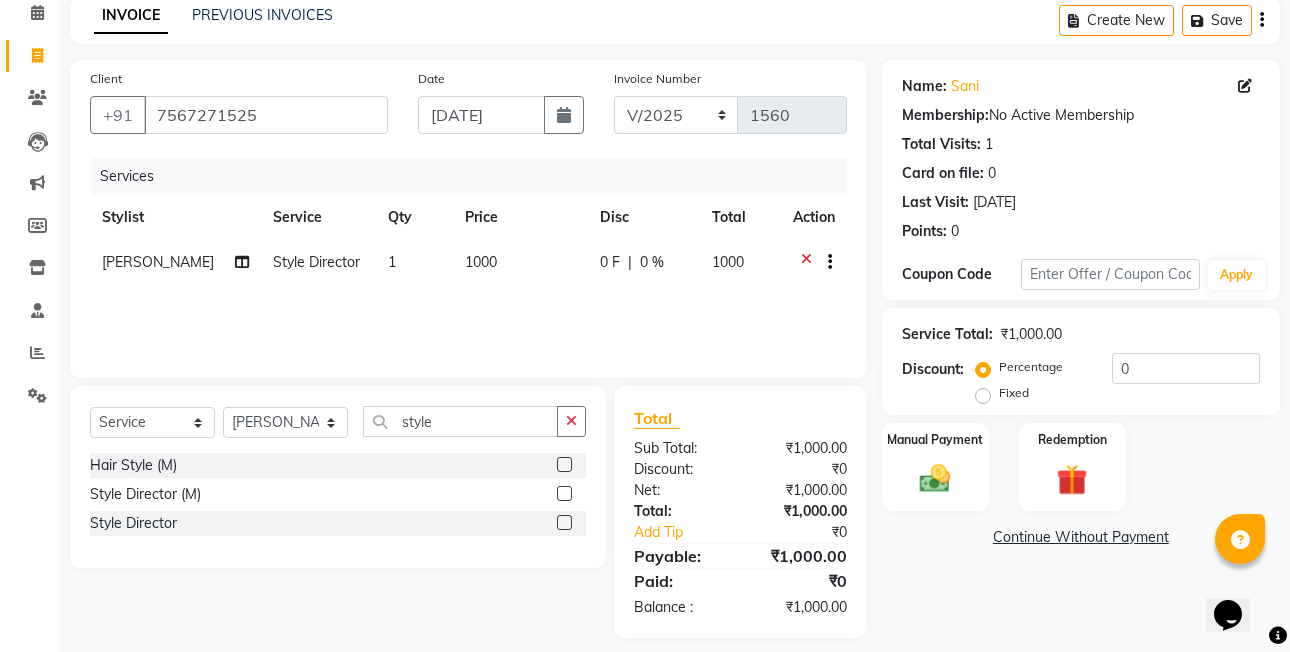 scroll, scrollTop: 106, scrollLeft: 0, axis: vertical 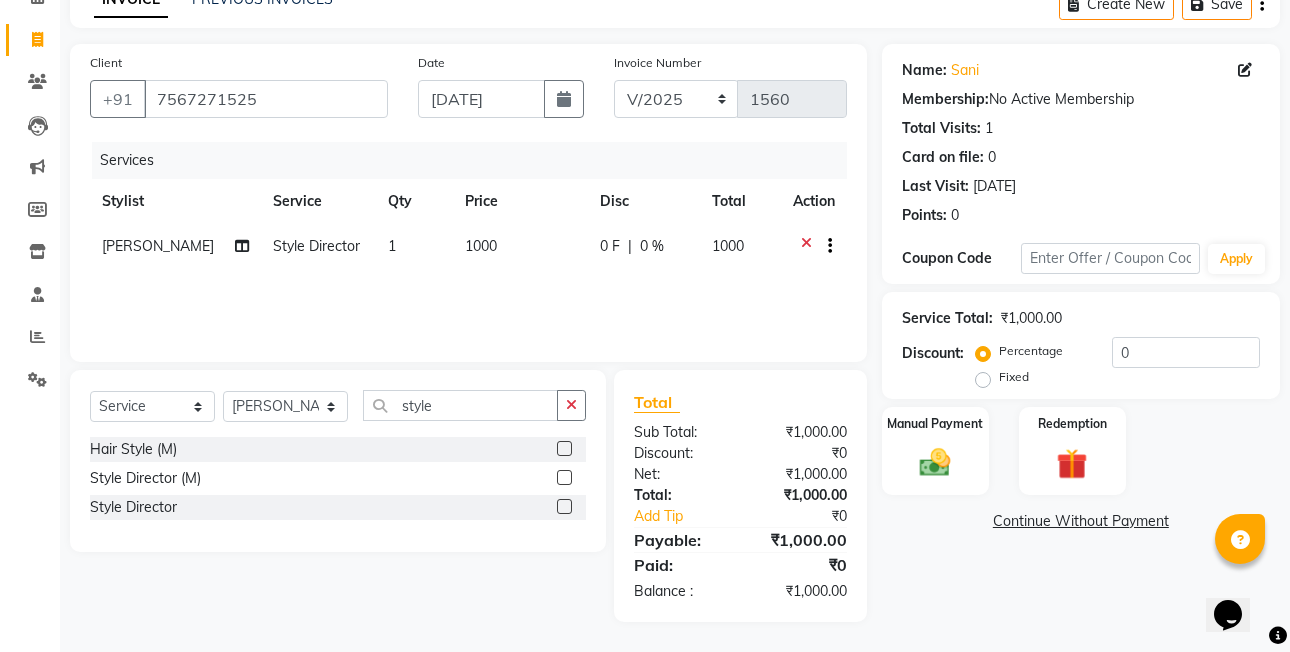 click on "Fixed" 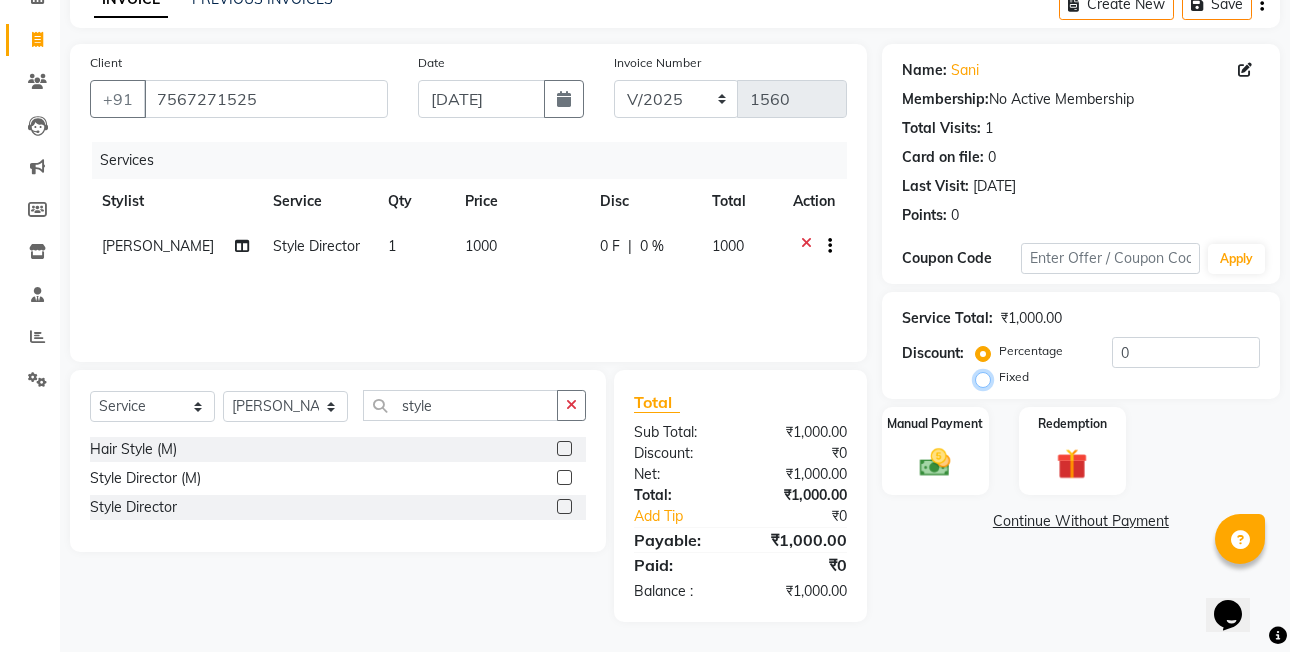 click on "Fixed" at bounding box center [987, 377] 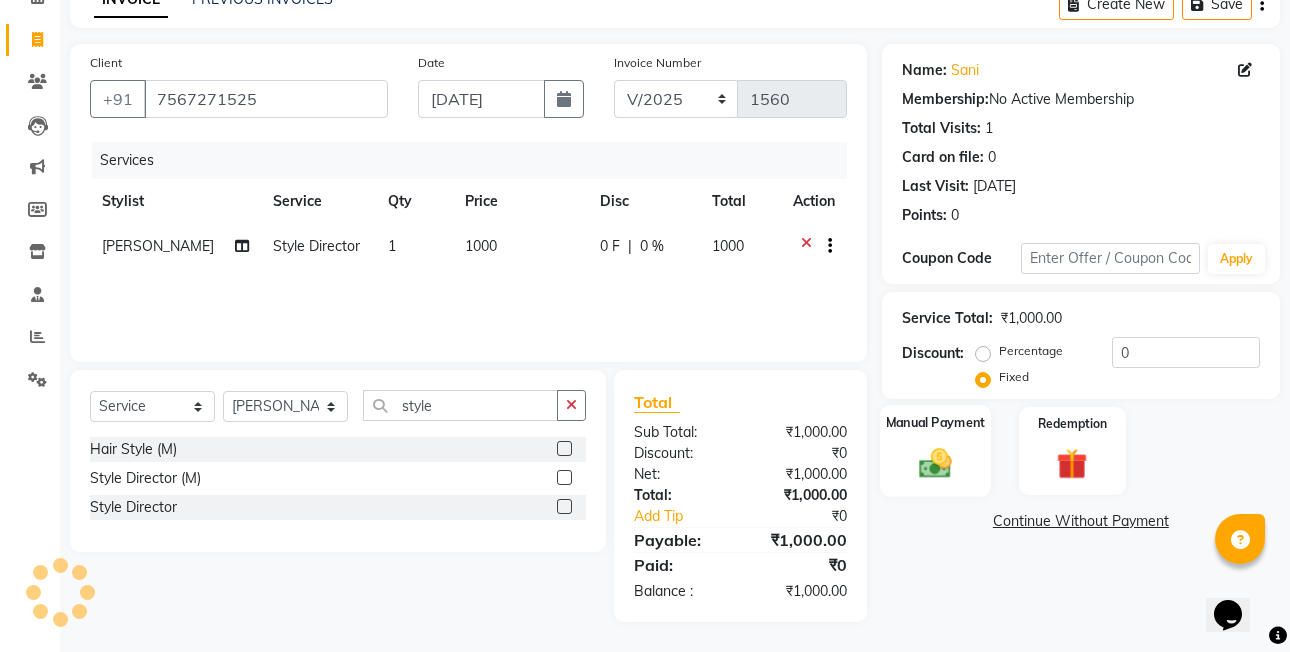 click on "Manual Payment" 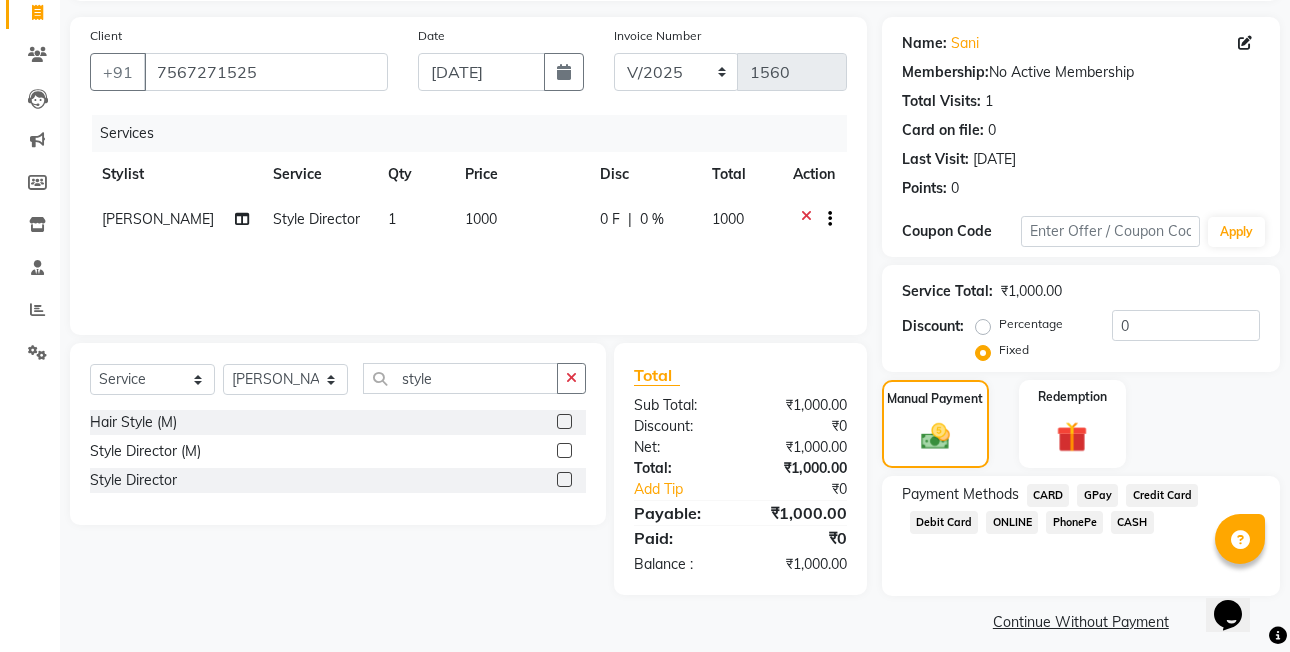 scroll, scrollTop: 148, scrollLeft: 0, axis: vertical 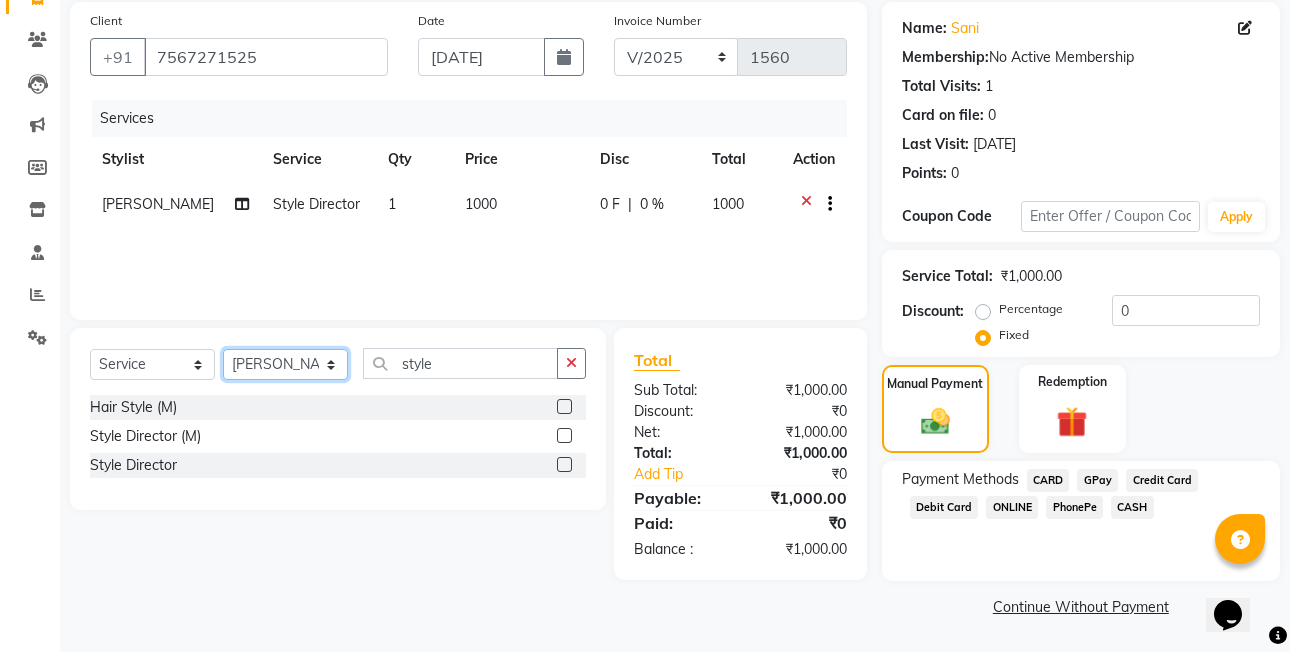 click on "Select Stylist [PERSON_NAME] [PERSON_NAME] VRMA [PERSON_NAME]  [PERSON_NAME] [PERSON_NAME] [PERSON_NAME] [PERSON_NAME] (OWNER) POSH [PERSON_NAME] [PERSON_NAME] [PERSON_NAME]  [PERSON_NAME] [PERSON_NAME] [PERSON_NAME]" 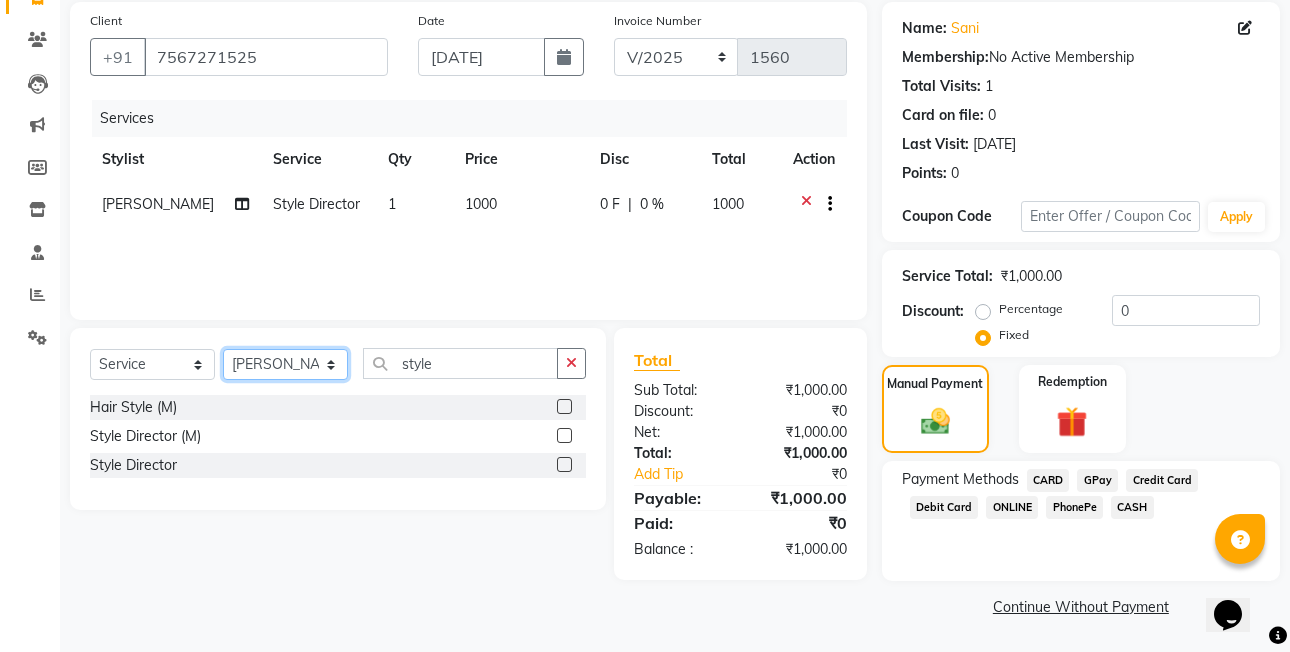 click on "Select Stylist [PERSON_NAME] [PERSON_NAME] VRMA [PERSON_NAME]  [PERSON_NAME] [PERSON_NAME] [PERSON_NAME] [PERSON_NAME] (OWNER) POSH [PERSON_NAME] [PERSON_NAME] [PERSON_NAME]  [PERSON_NAME] [PERSON_NAME] [PERSON_NAME]" 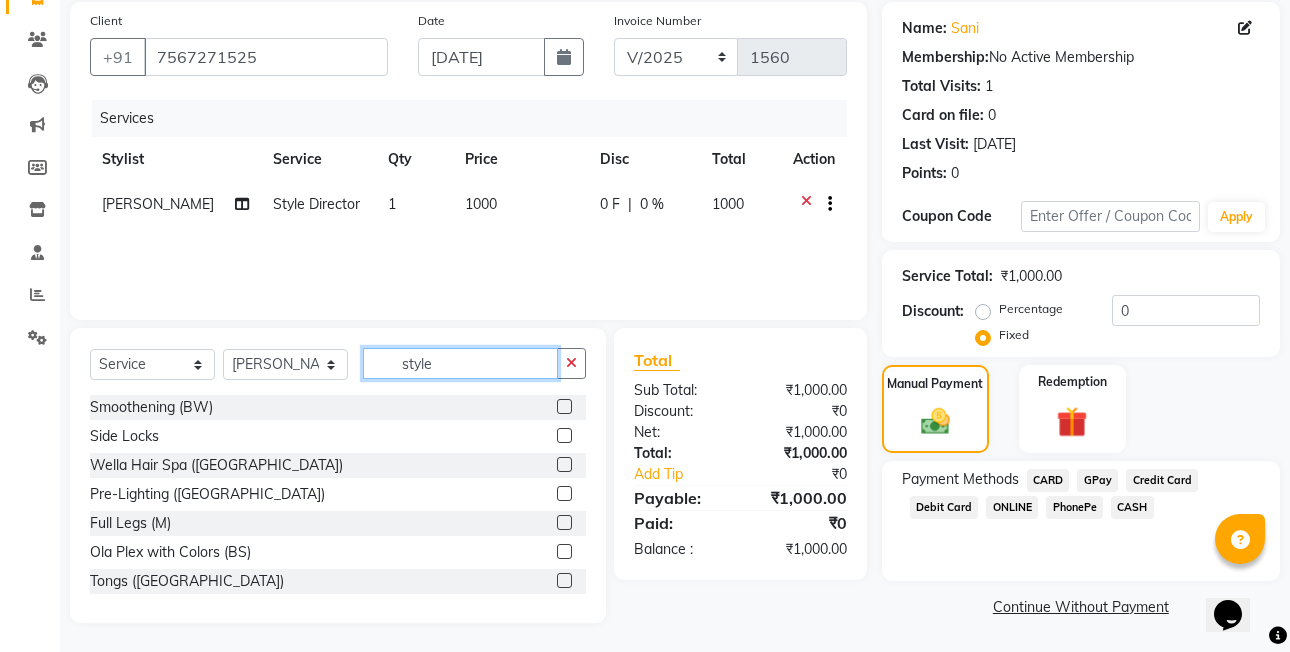 click on "style" 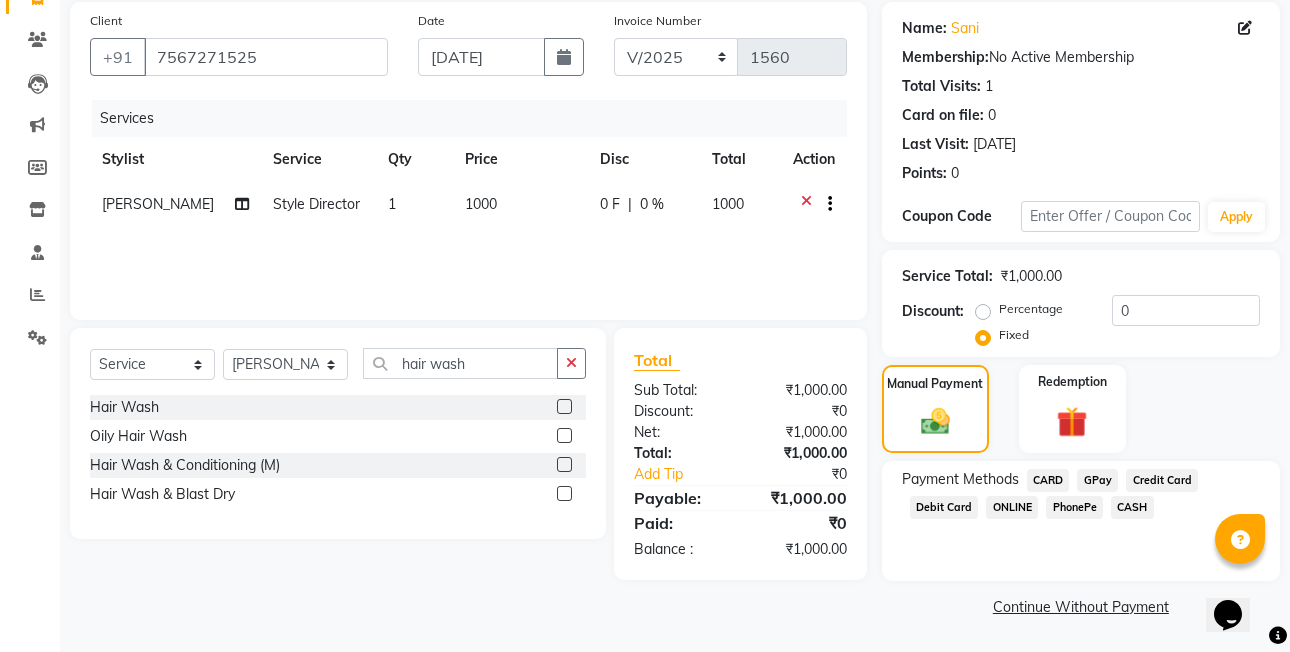 click 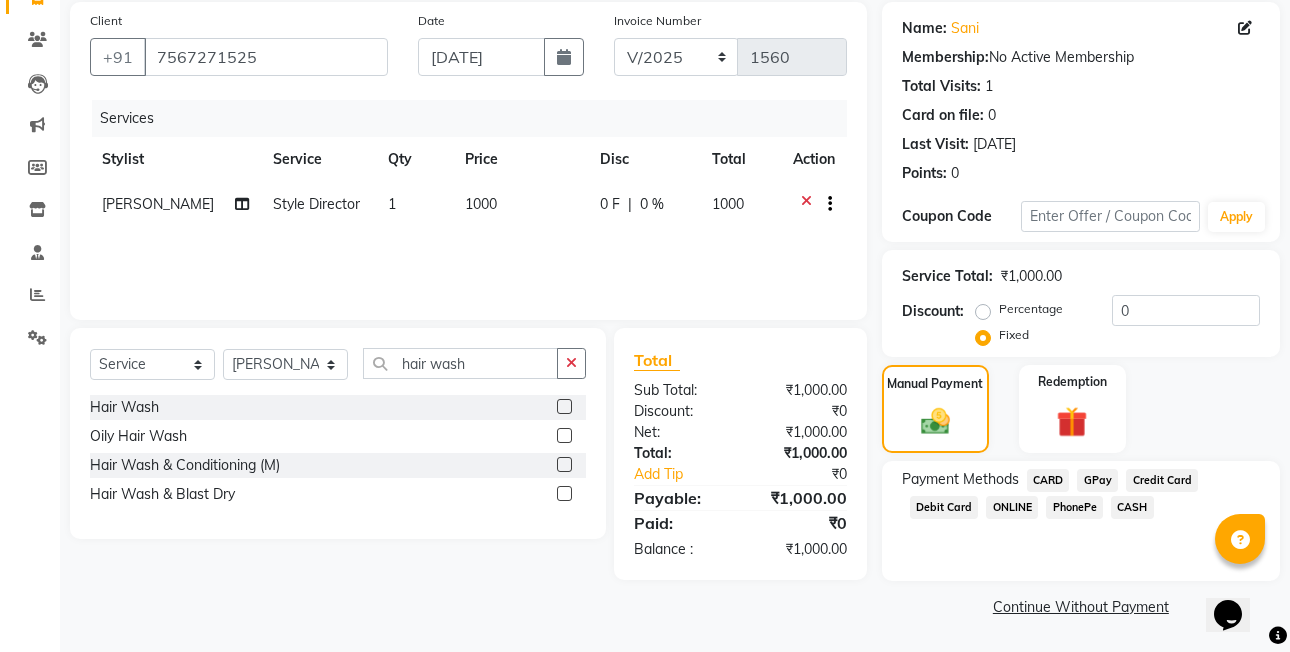 click at bounding box center [563, 407] 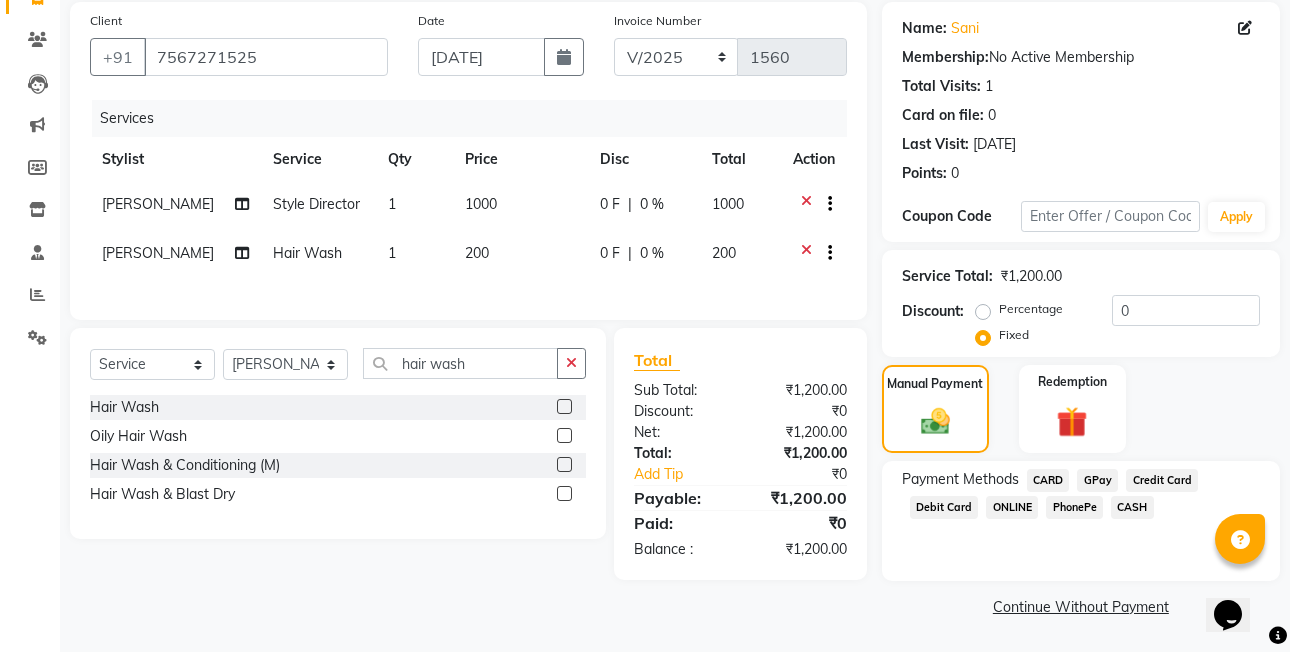 click on "PhonePe" 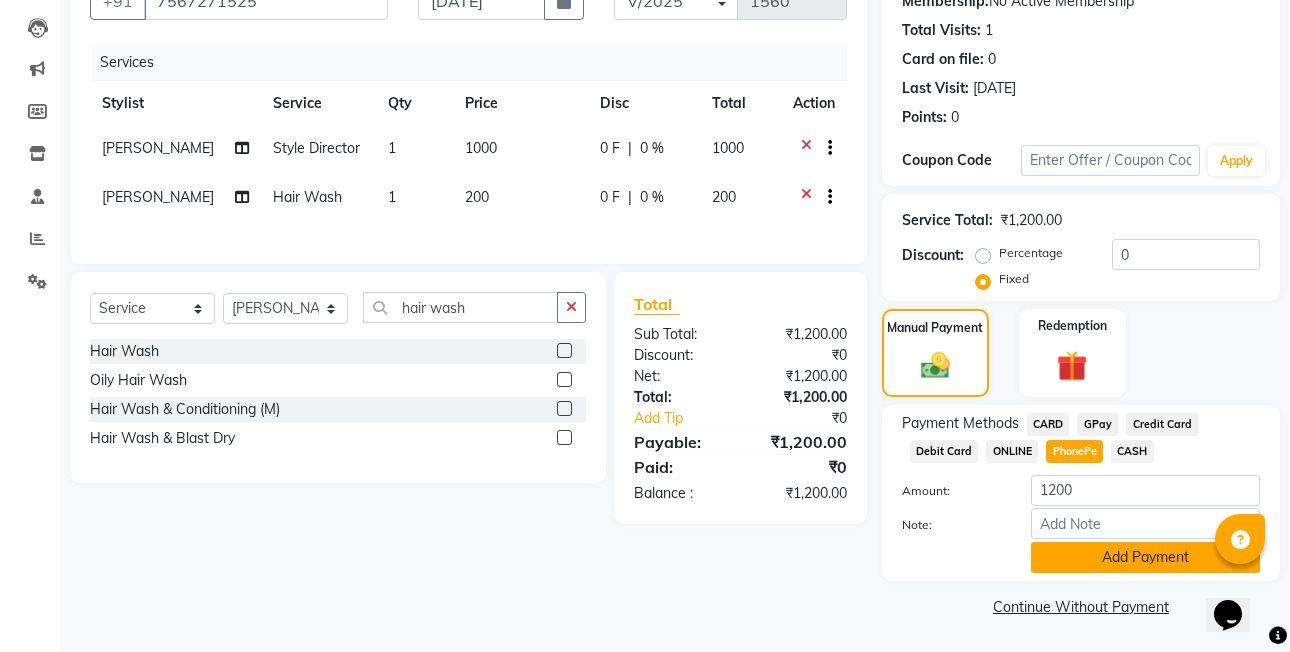 click on "Add Payment" 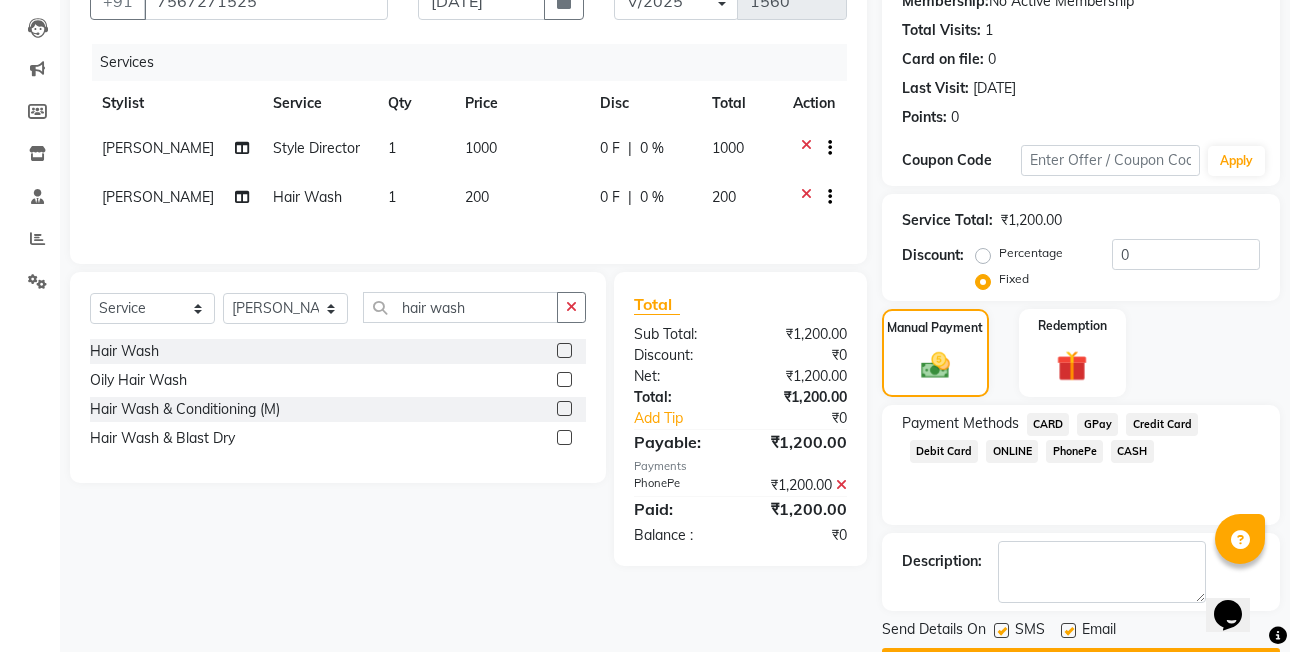 scroll, scrollTop: 261, scrollLeft: 0, axis: vertical 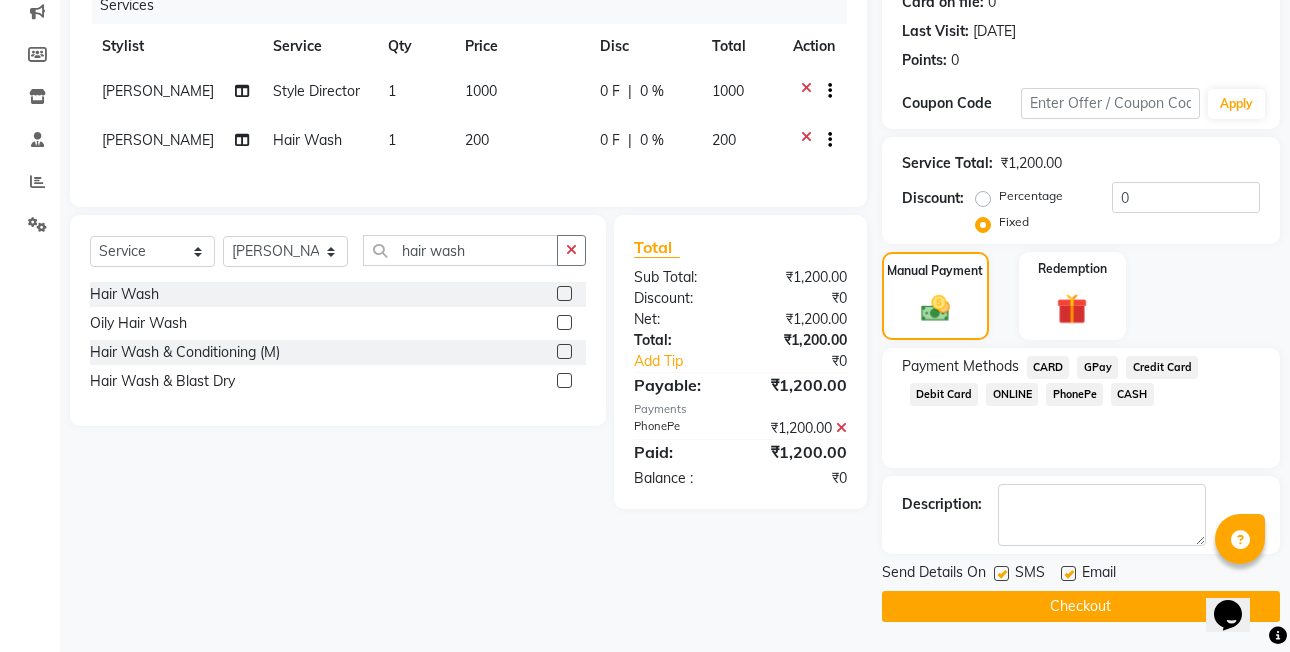 click on "Checkout" 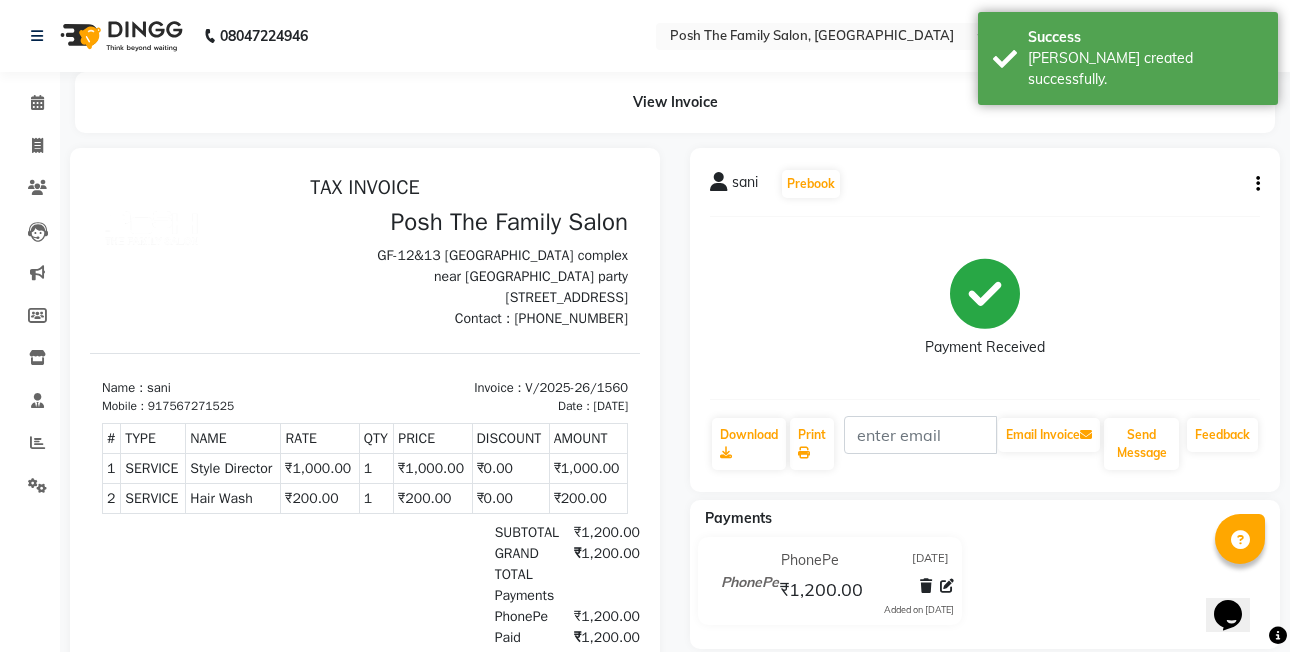 scroll, scrollTop: 0, scrollLeft: 0, axis: both 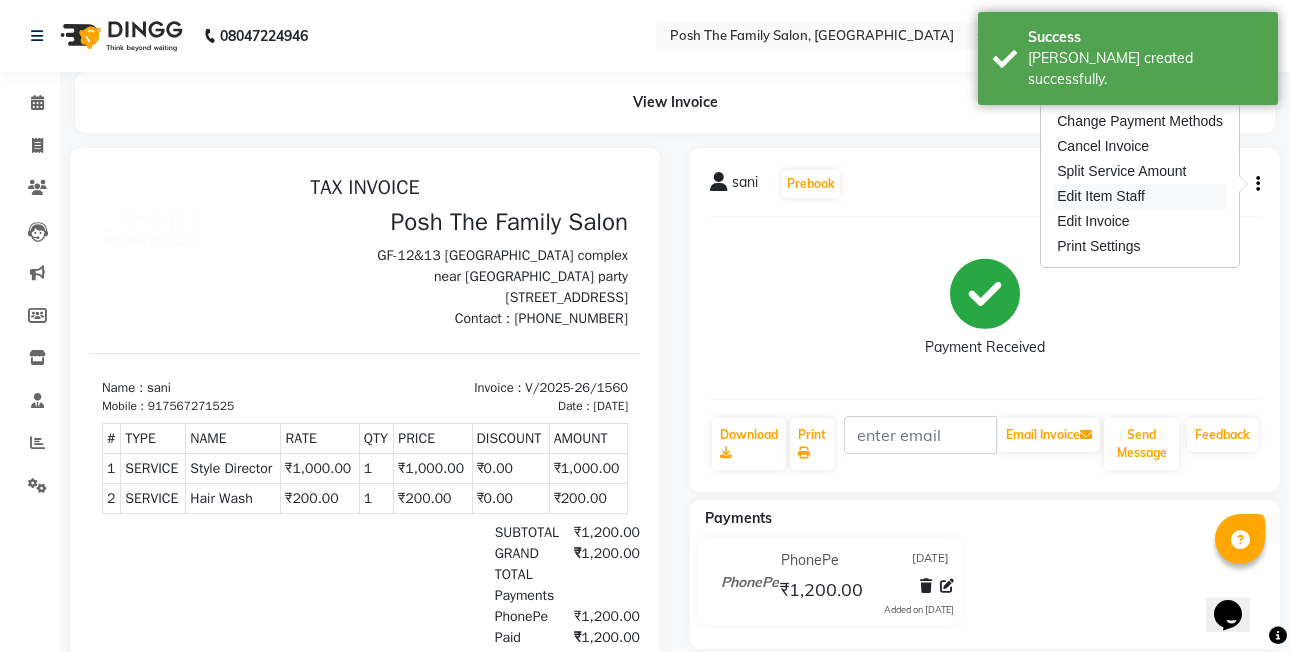 click on "Edit Item Staff" at bounding box center [1140, 196] 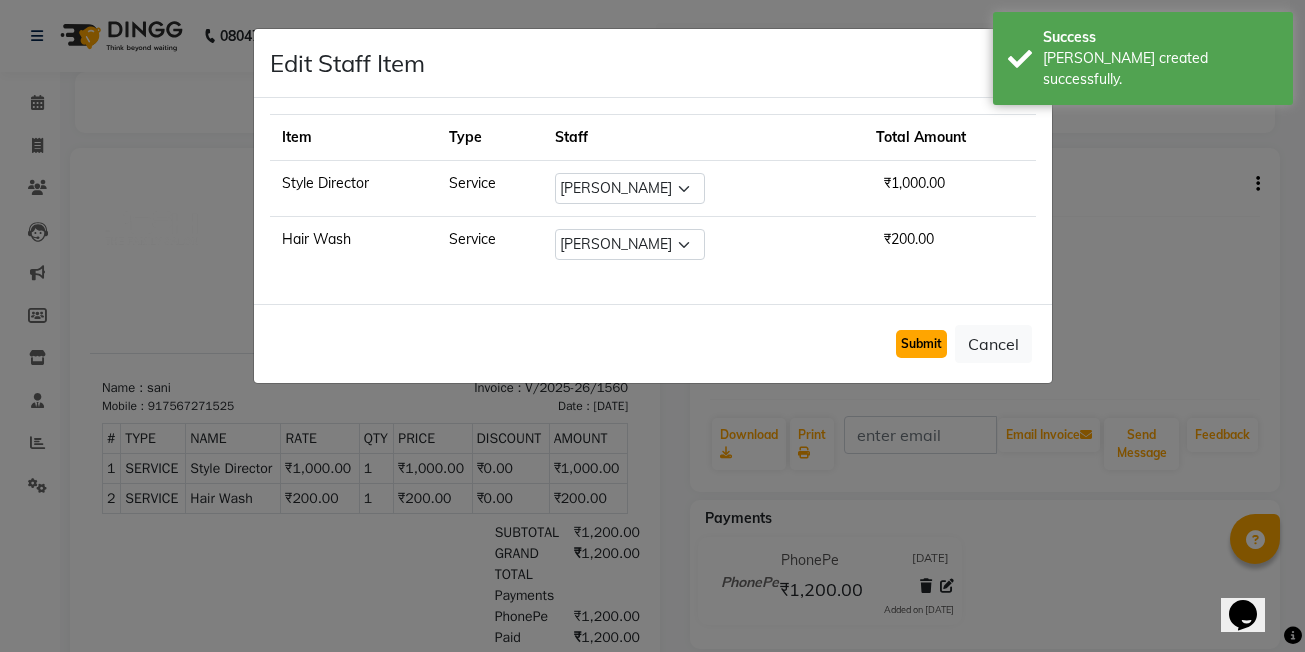 click on "Submit" 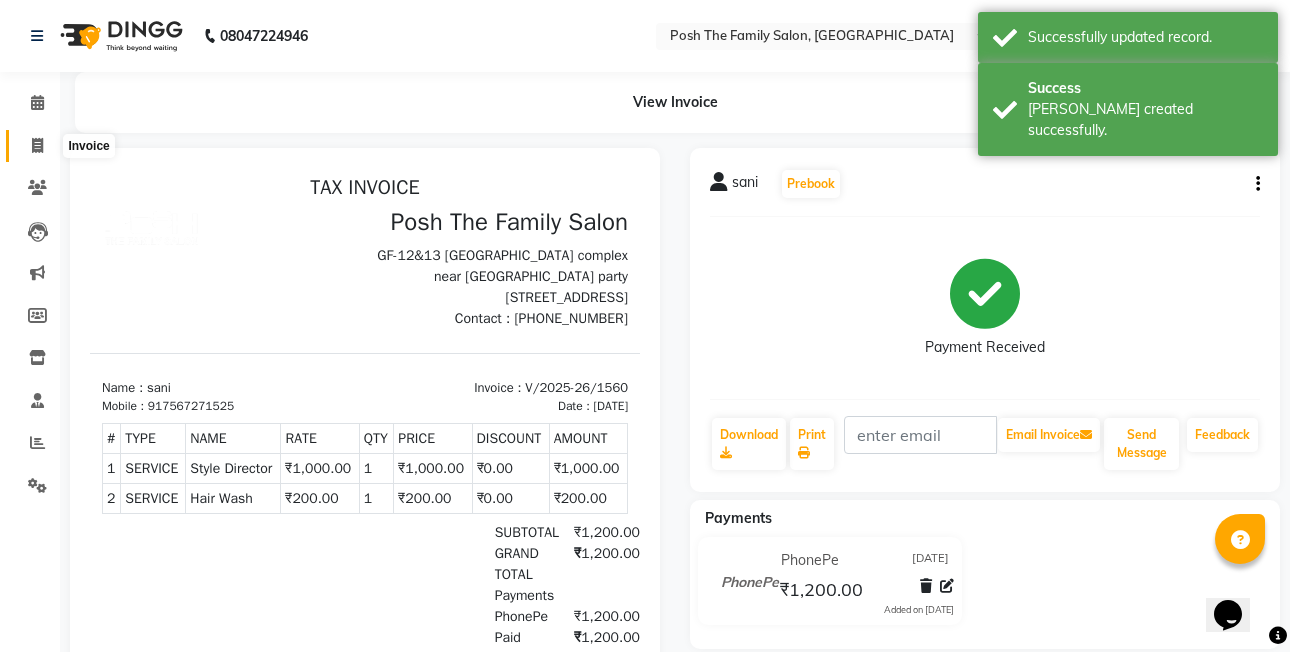 click 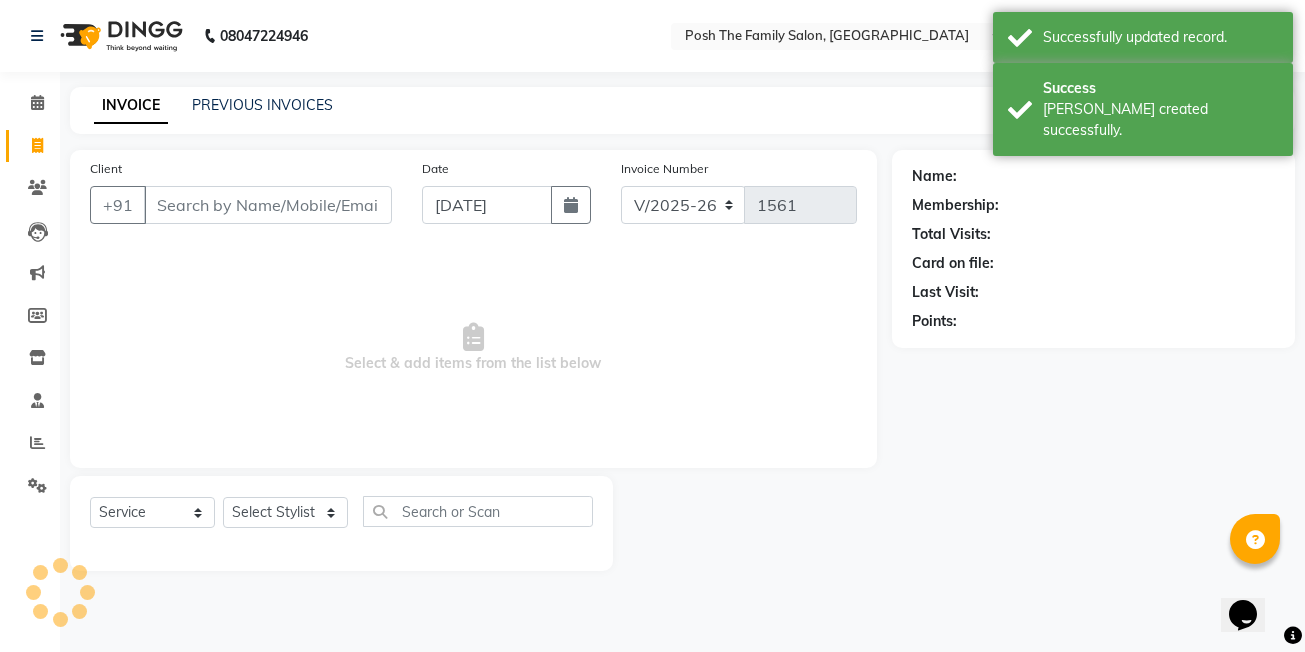 click on "Client +91" 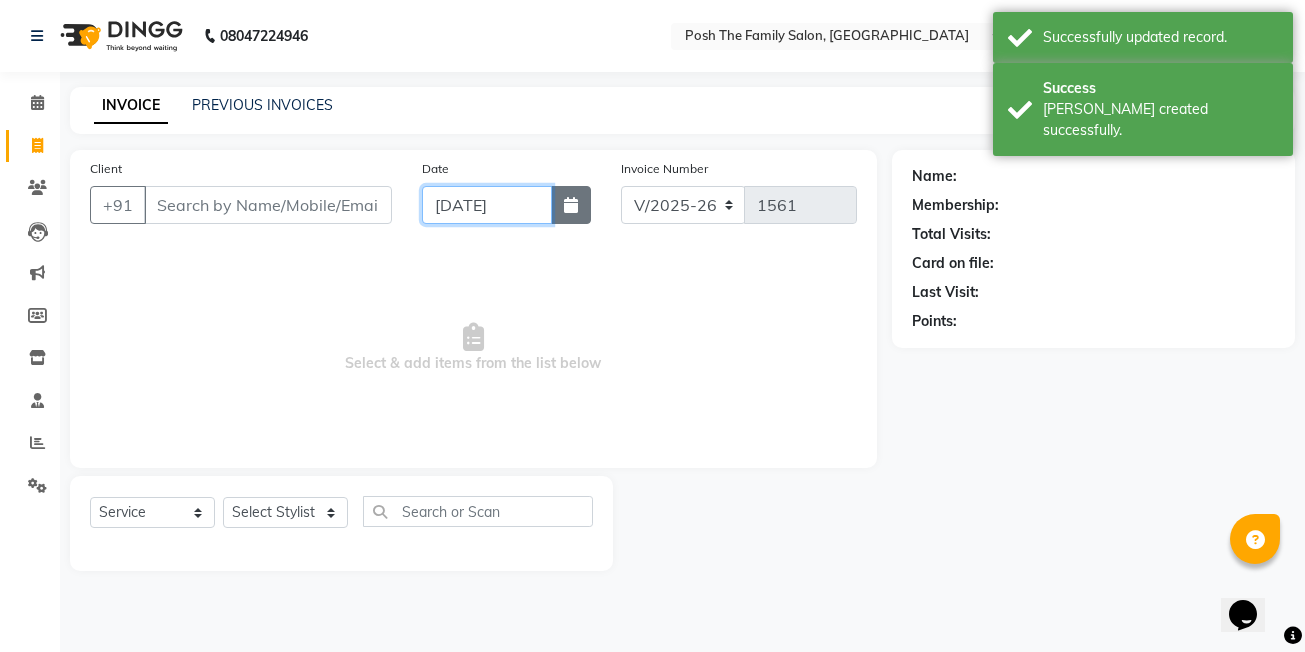 drag, startPoint x: 544, startPoint y: 216, endPoint x: 566, endPoint y: 215, distance: 22.022715 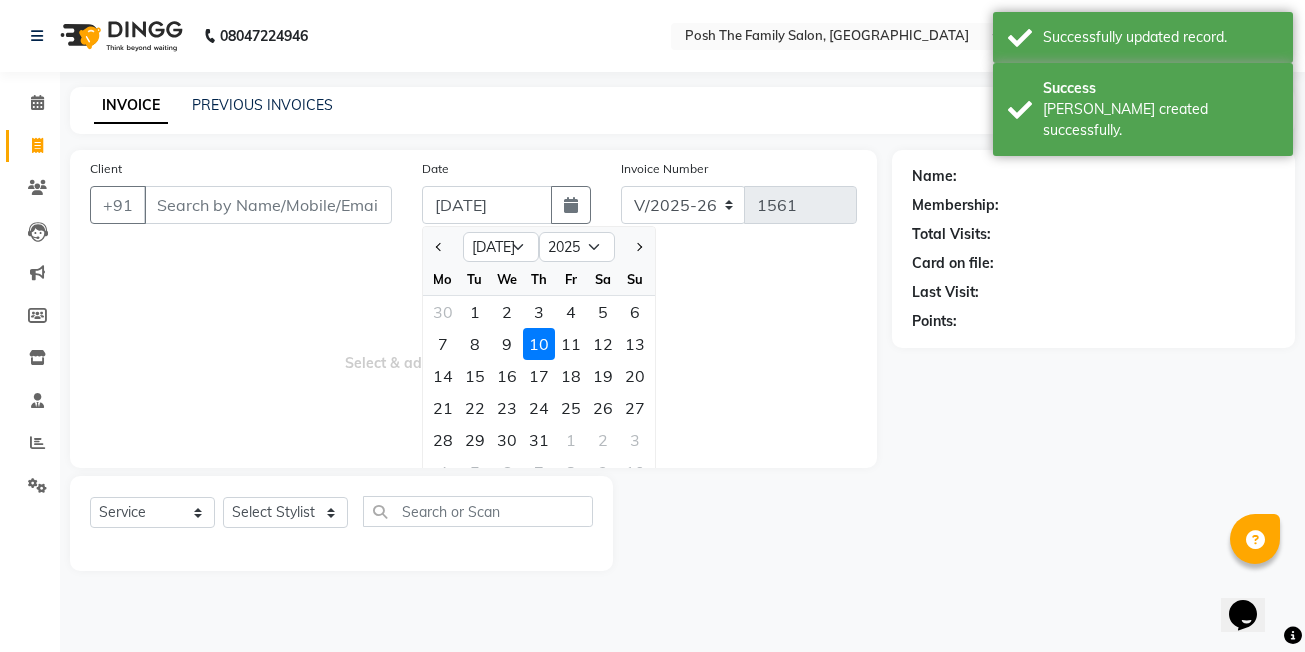 click on "9" 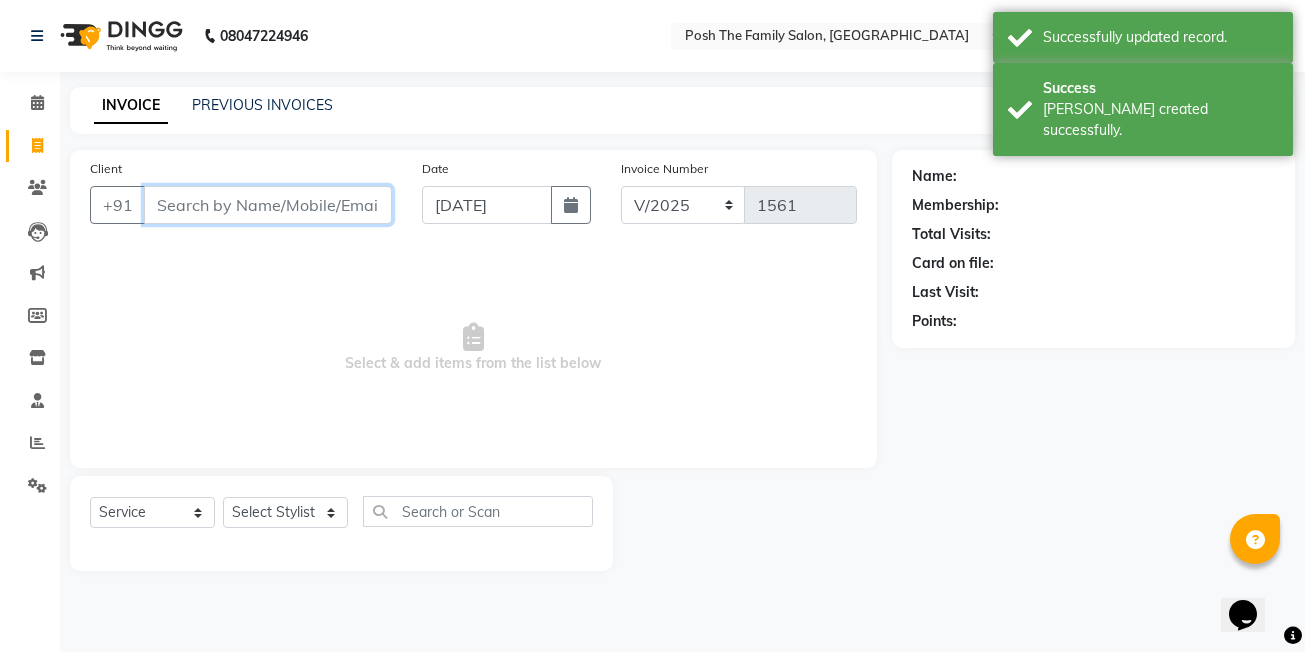 click on "Client" at bounding box center [268, 205] 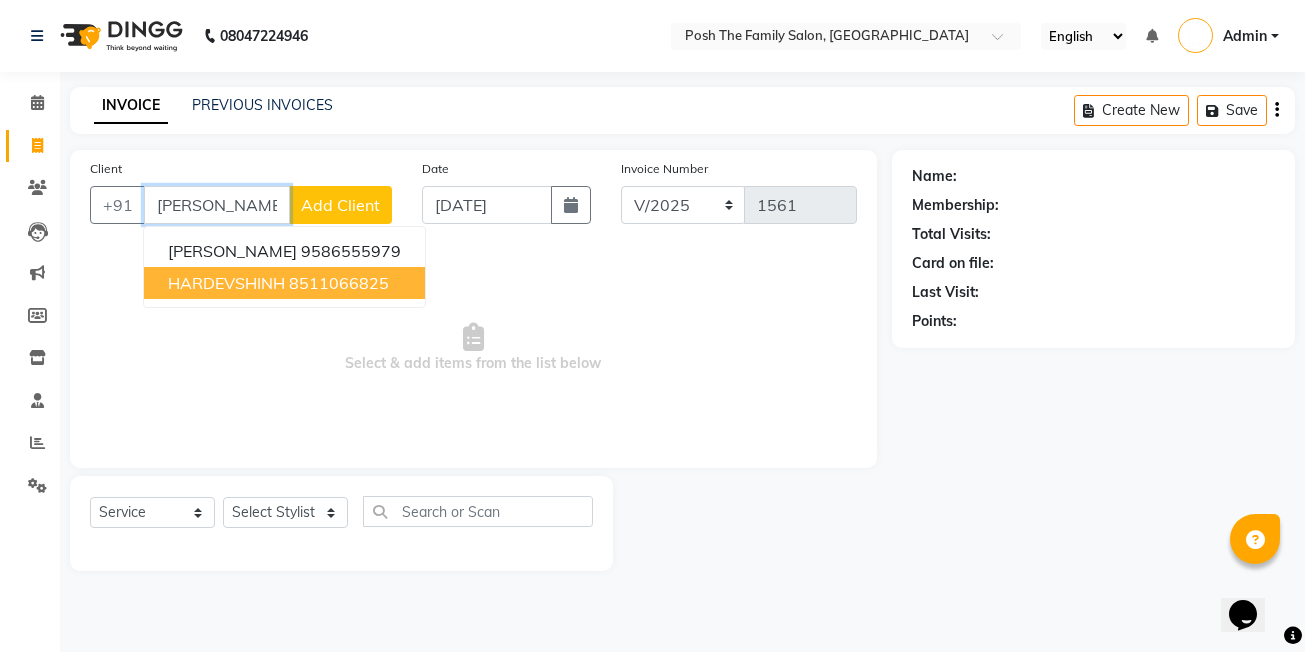 click on "8511066825" at bounding box center [339, 283] 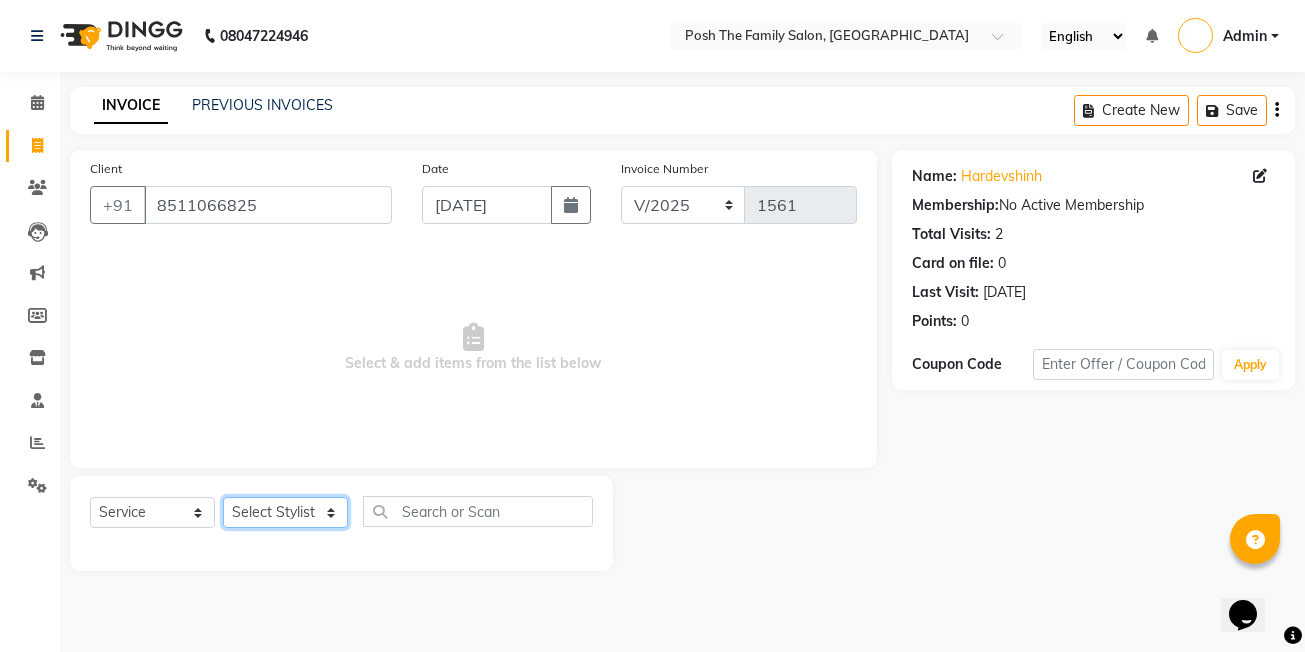 click on "Select Stylist [PERSON_NAME] [PERSON_NAME] VRMA [PERSON_NAME]  [PERSON_NAME] [PERSON_NAME] [PERSON_NAME] [PERSON_NAME] (OWNER) POSH [PERSON_NAME] [PERSON_NAME] [PERSON_NAME]  [PERSON_NAME] [PERSON_NAME] [PERSON_NAME]" 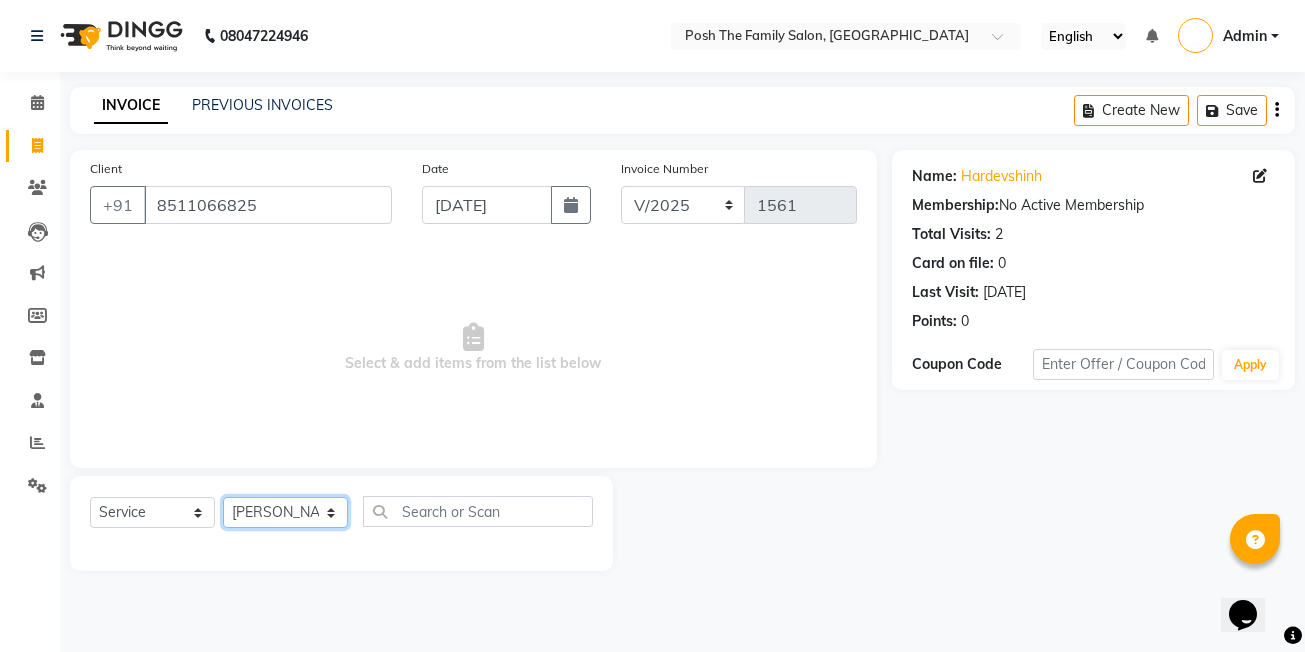 click on "Select Stylist [PERSON_NAME] [PERSON_NAME] VRMA [PERSON_NAME]  [PERSON_NAME] [PERSON_NAME] [PERSON_NAME] [PERSON_NAME] (OWNER) POSH [PERSON_NAME] [PERSON_NAME] [PERSON_NAME]  [PERSON_NAME] [PERSON_NAME] [PERSON_NAME]" 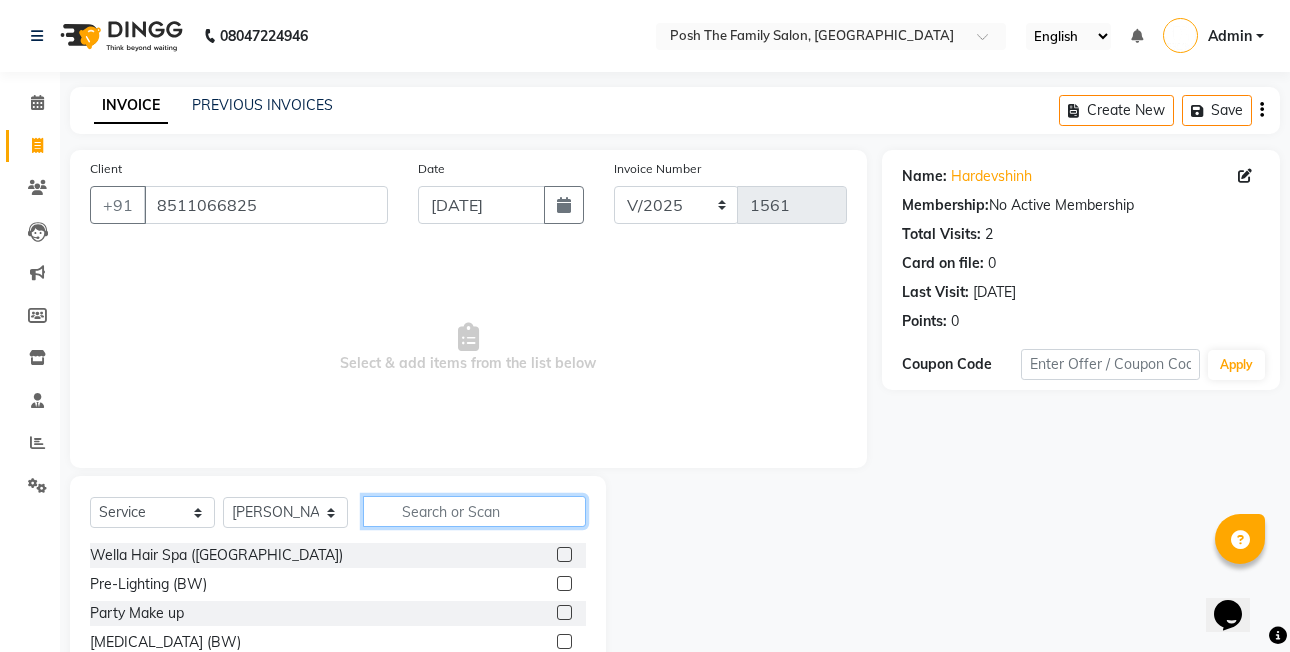 click 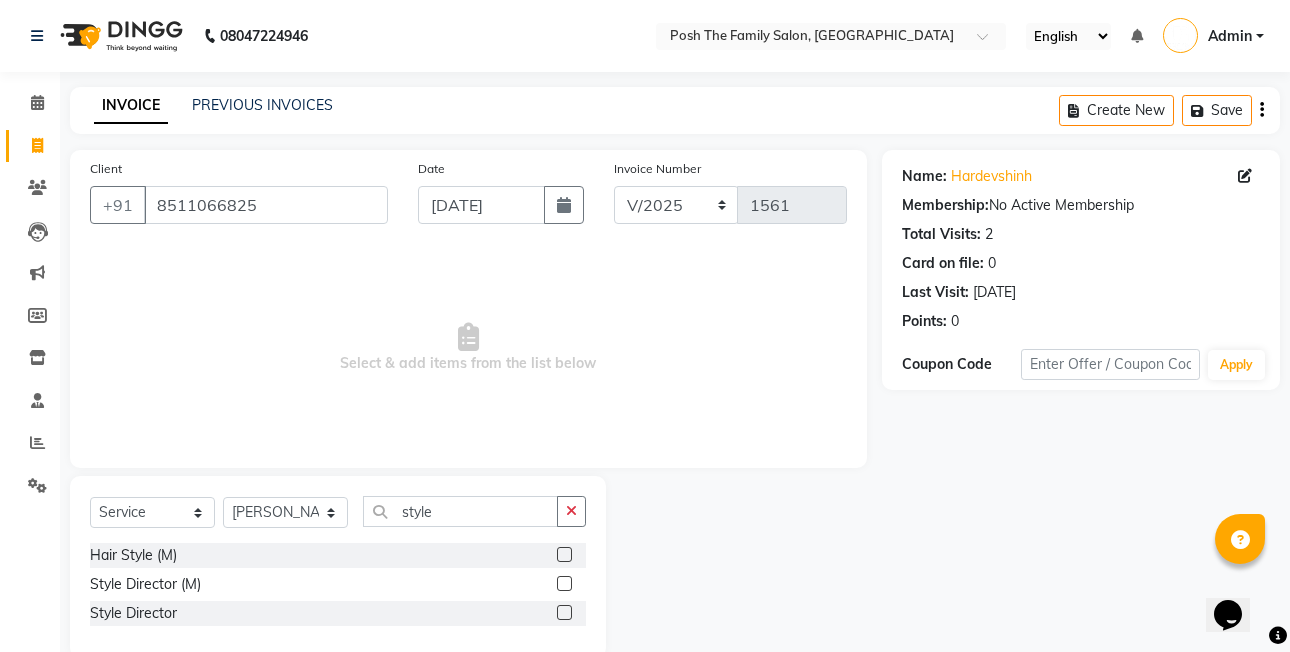 click 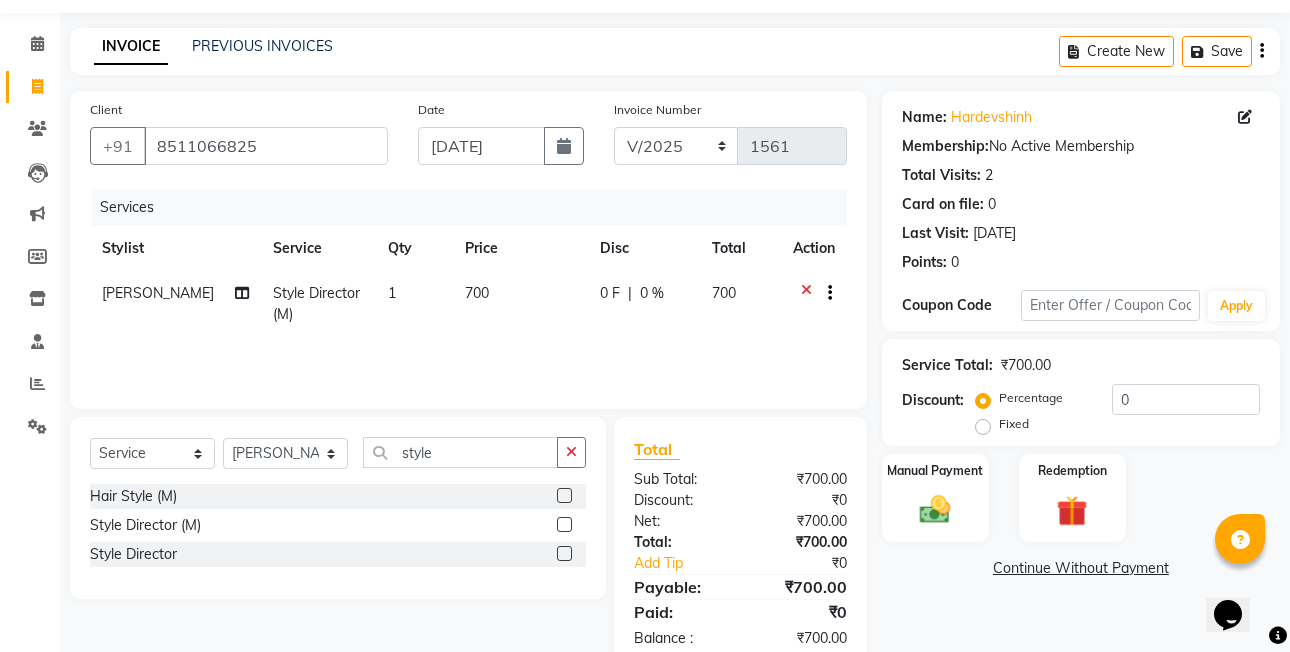 scroll, scrollTop: 106, scrollLeft: 0, axis: vertical 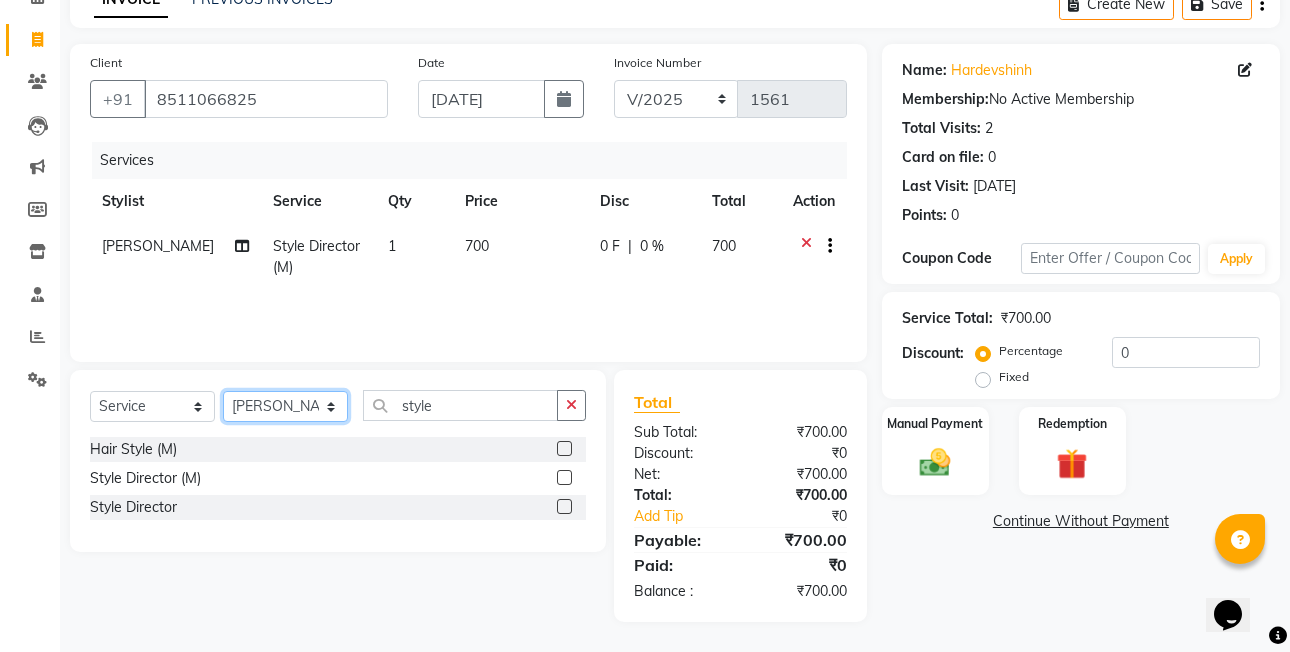 click on "Select Stylist [PERSON_NAME] [PERSON_NAME] VRMA [PERSON_NAME]  [PERSON_NAME] [PERSON_NAME] [PERSON_NAME] [PERSON_NAME] (OWNER) POSH [PERSON_NAME] [PERSON_NAME] [PERSON_NAME]  [PERSON_NAME] [PERSON_NAME] [PERSON_NAME]" 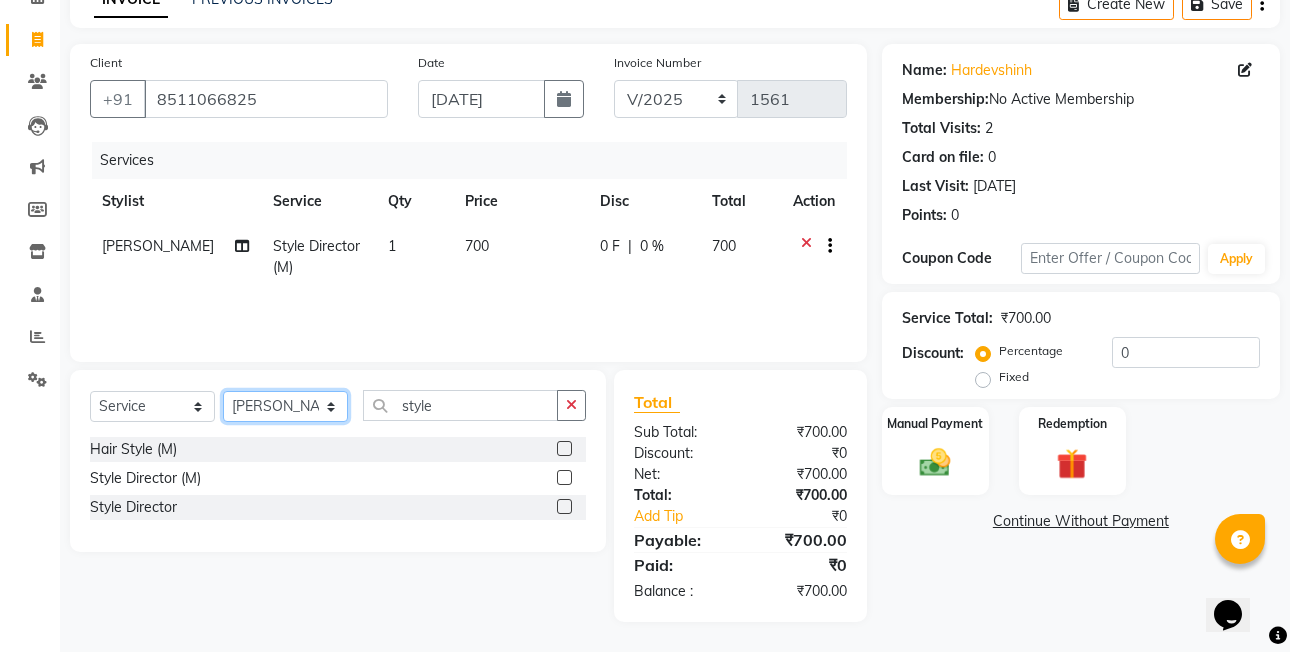 click on "Select Stylist [PERSON_NAME] [PERSON_NAME] VRMA [PERSON_NAME]  [PERSON_NAME] [PERSON_NAME] [PERSON_NAME] [PERSON_NAME] (OWNER) POSH [PERSON_NAME] [PERSON_NAME] [PERSON_NAME]  [PERSON_NAME] [PERSON_NAME] [PERSON_NAME]" 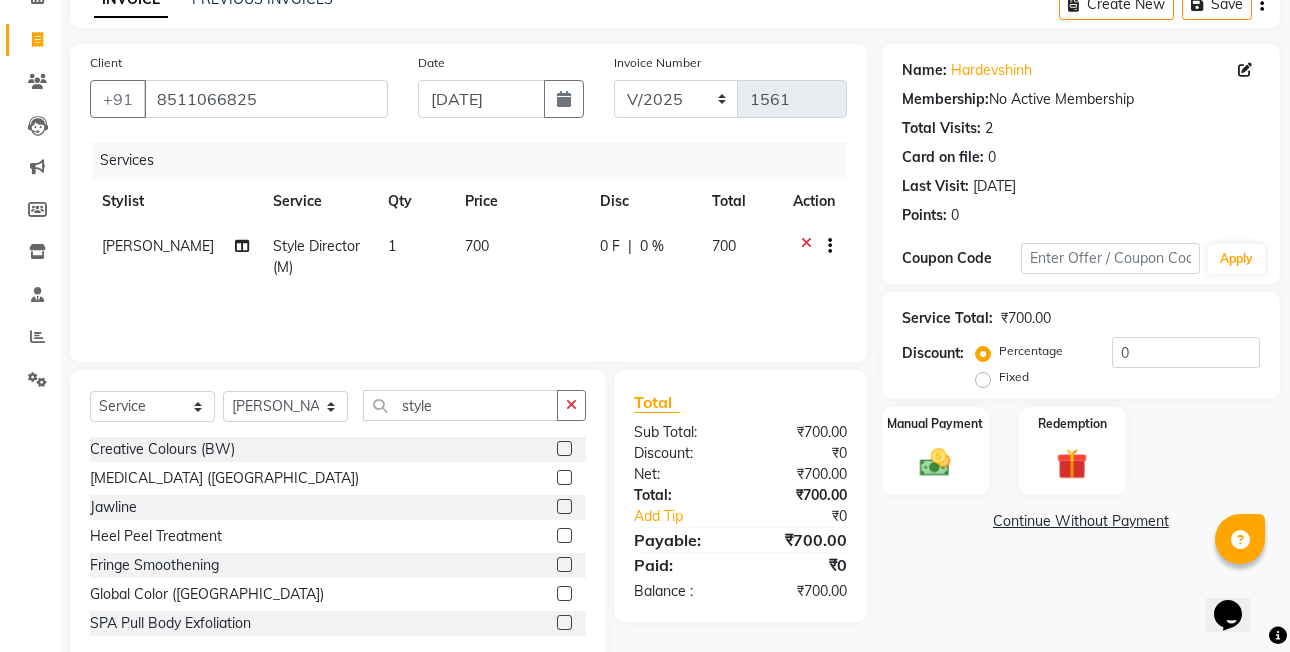 click on "Select  Service  Product  Membership  Package Voucher Prepaid Gift Card  Select Stylist ASHISH SEN  DEVKI VRMA dharti solanki  HARDIK sharma JAIMIN PAREKH JIMMY PATEL POONAM SEN (OWNER) POSH prerna dubey ravi parekh saiyed mubarak  SALMAN  SAIKH Siddhi rathod VICKY  NAYAK style Creative Colours (BW)  Botox (US)  Jawline  Heel Peel Treatment  Fringe Smoothening  Global Color (US)  SPA Pull Body Exfoliation  Wella Hair Spa (UW)  Sp. Hair Spa (M)  QUICK ZONE Facial Booster  Rebonding (BW)  Brazilian Neck  KERATINE HAIR SP (BS)  Global Color (UW)  Pre-Lighting (BW)  PREMIUM MILK SHAKE HAIR SPA (BW)  KERATINE HAIR SPA (UW)  Rica Side Locks  Wella Hair Spa (BS)  Nails Acrylic Extension Hand  D-Tan Full Front | Back  Ola Plex with Colors (US)  Per Streak Highlight  Foot Reflexology (30mins)  Rica Full Legs  PREMIUM MILK SHAKE HAIR SPA (BS)   BOTOX HAIR SPA (US)  Nanoplastia (BW)  Global Highlights(BW)  Rica  Full Face  QUICK ZONE Skin Moist  Ola Plex (BW)  Master Stylist  Smoothening (M)  Bleach Full Body   Hair Do" 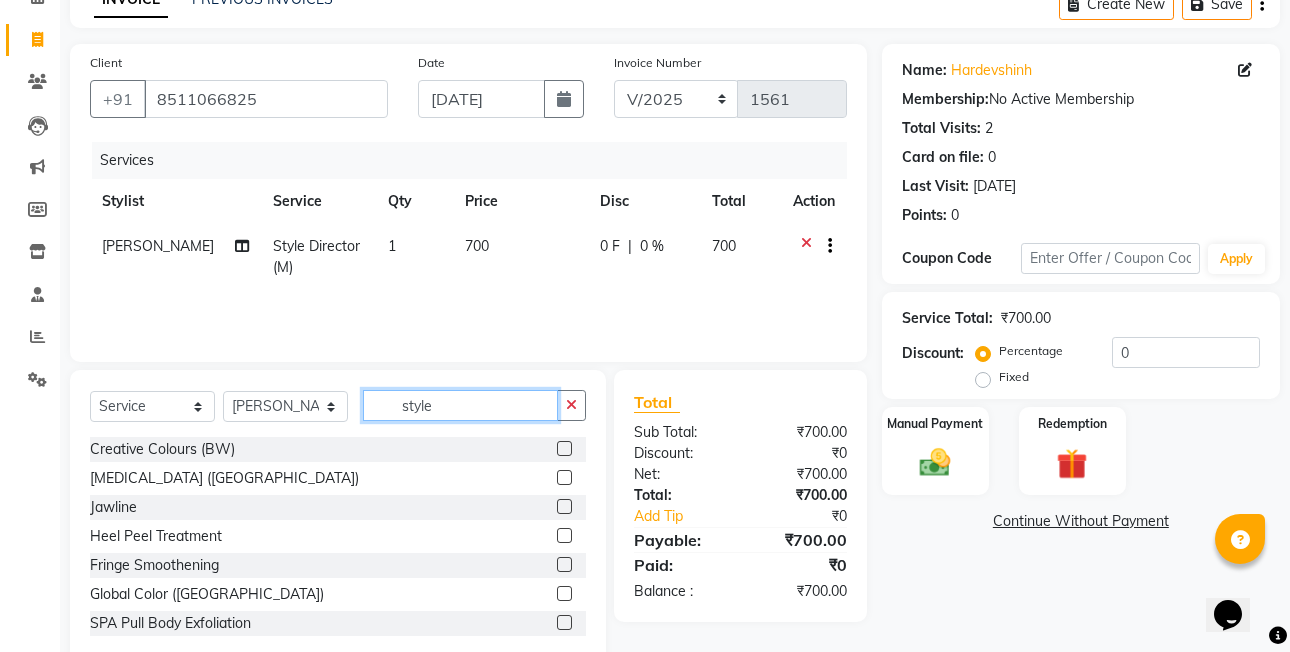 click on "style" 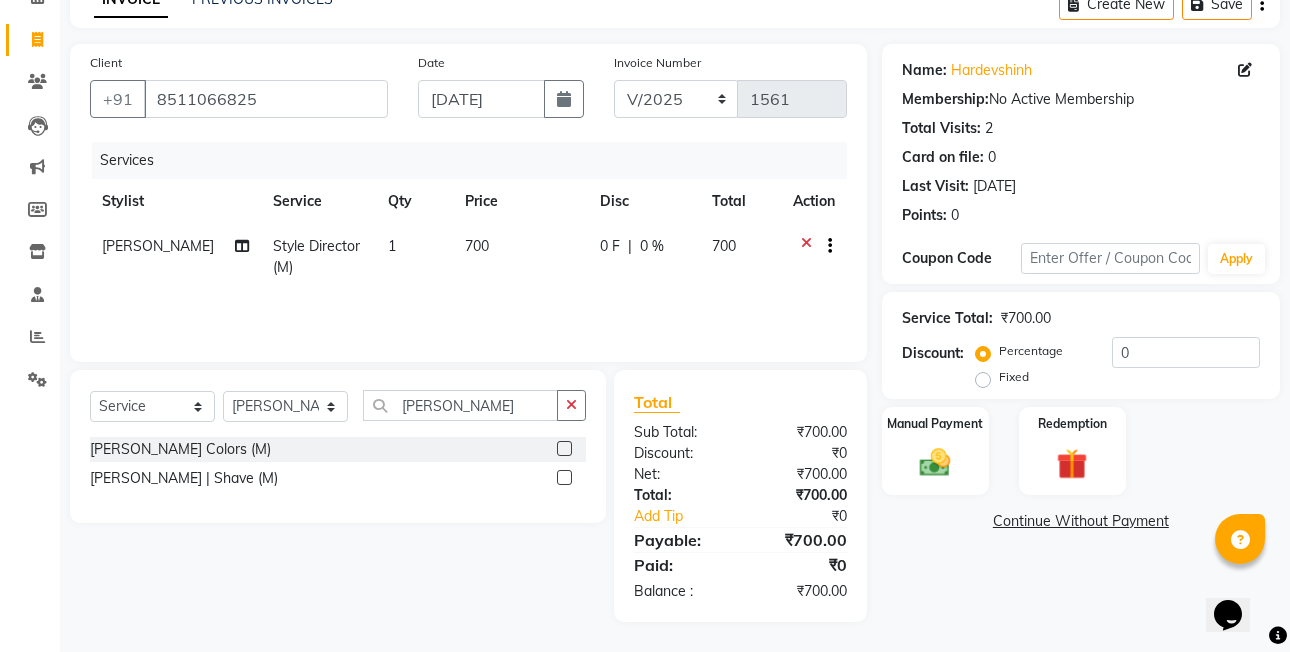 click 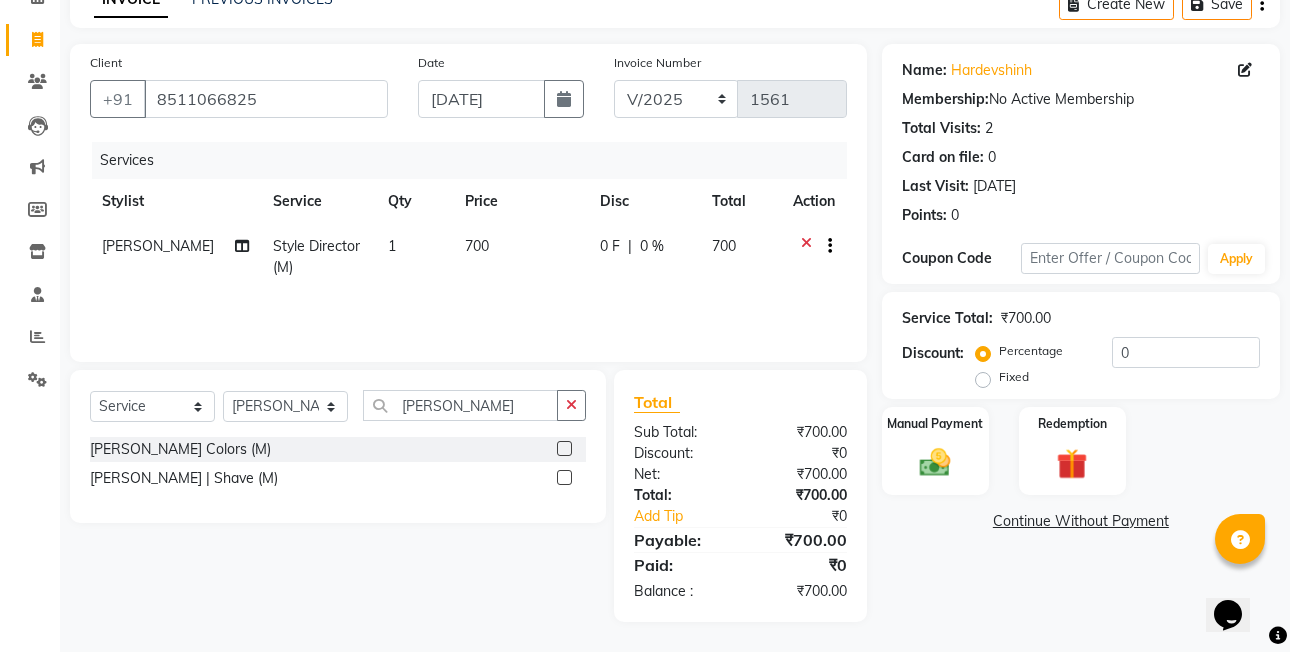 click at bounding box center (563, 478) 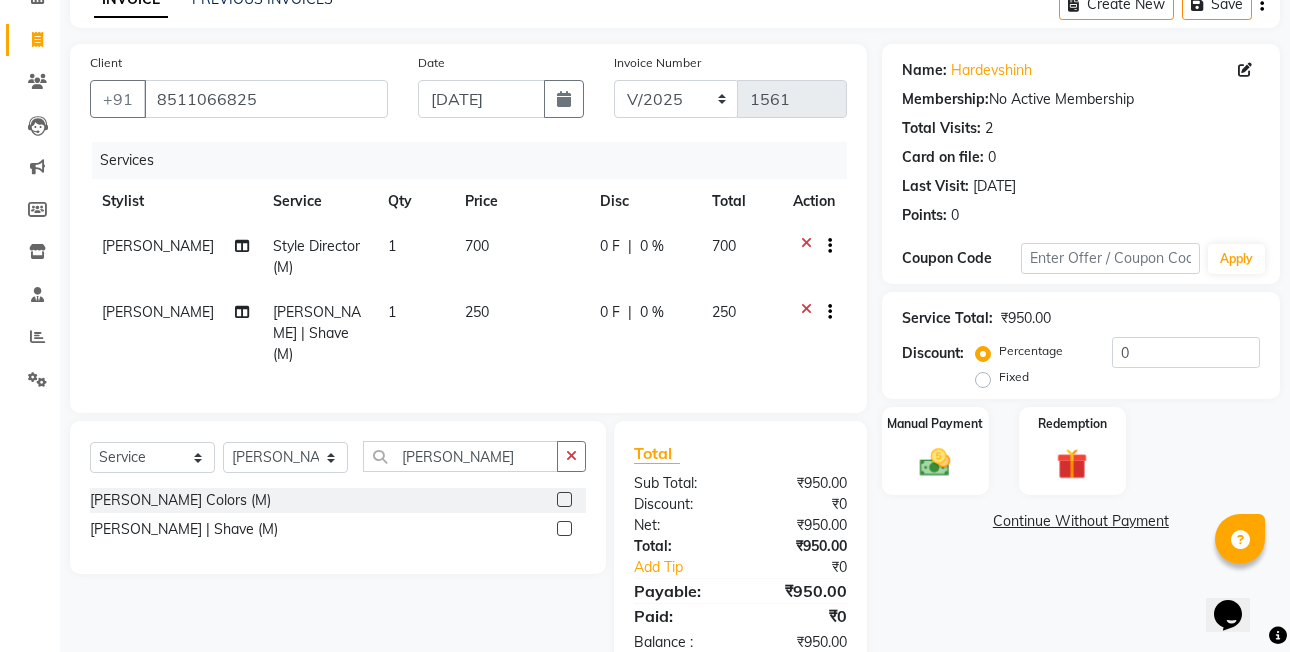 scroll, scrollTop: 151, scrollLeft: 0, axis: vertical 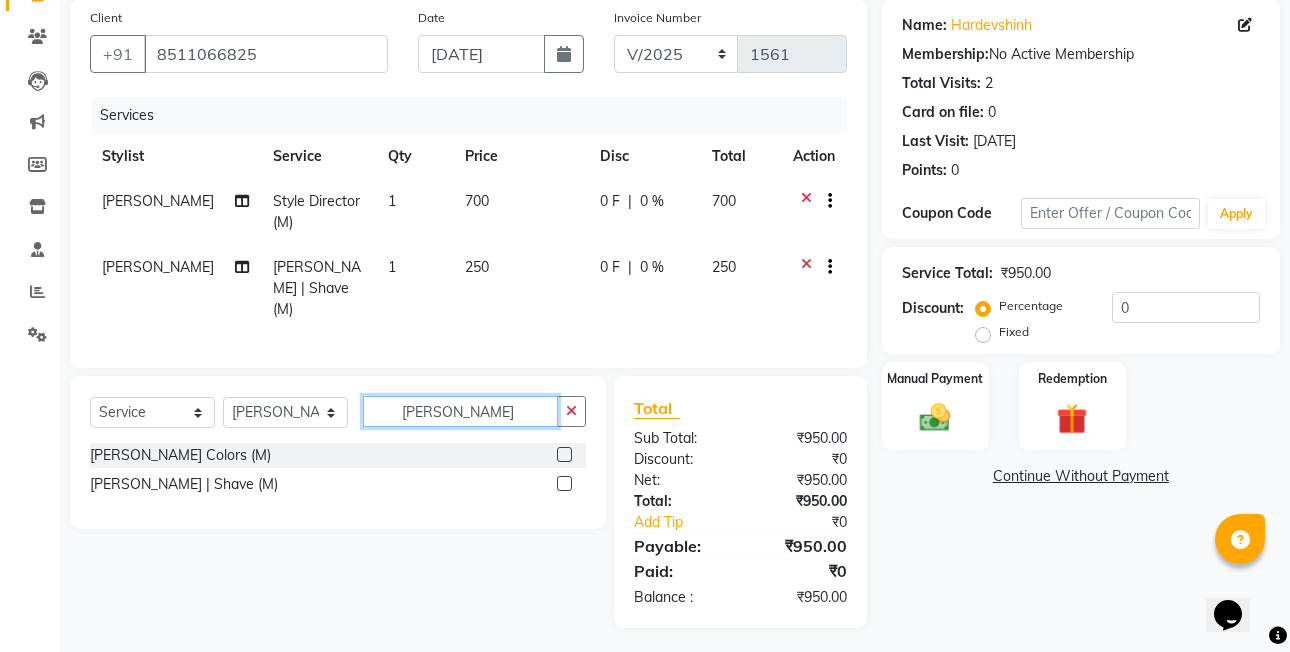click on "beard" 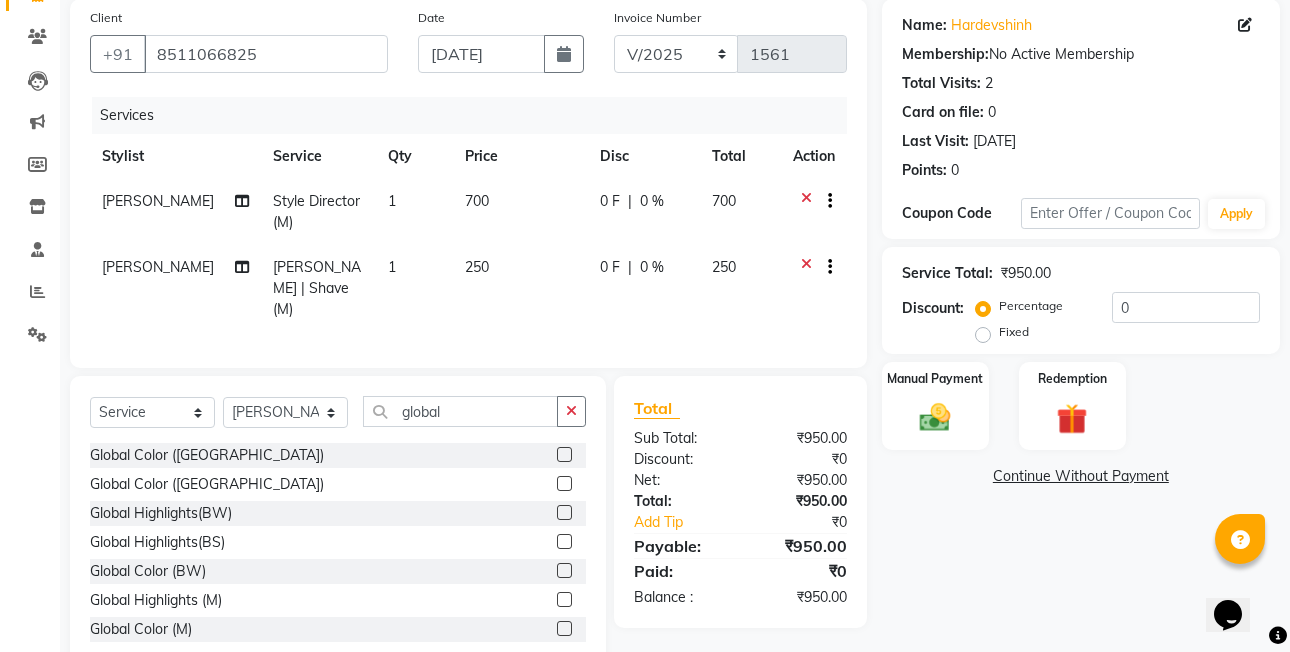 click 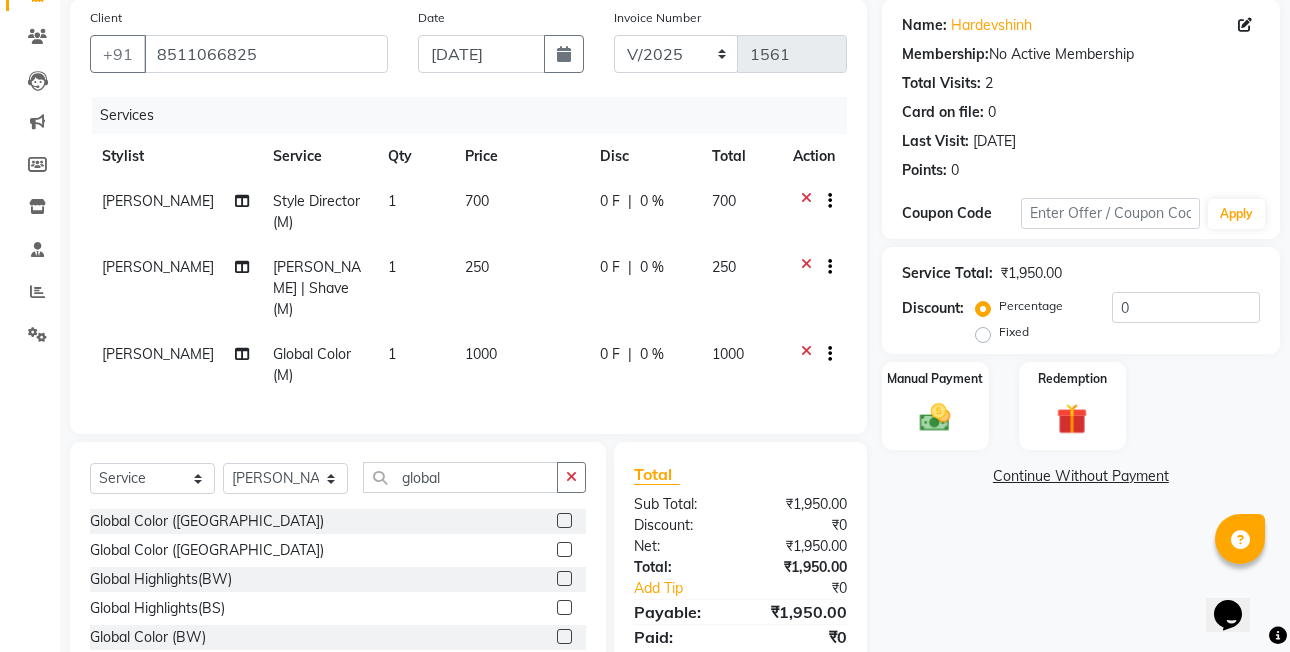 scroll, scrollTop: 90, scrollLeft: 0, axis: vertical 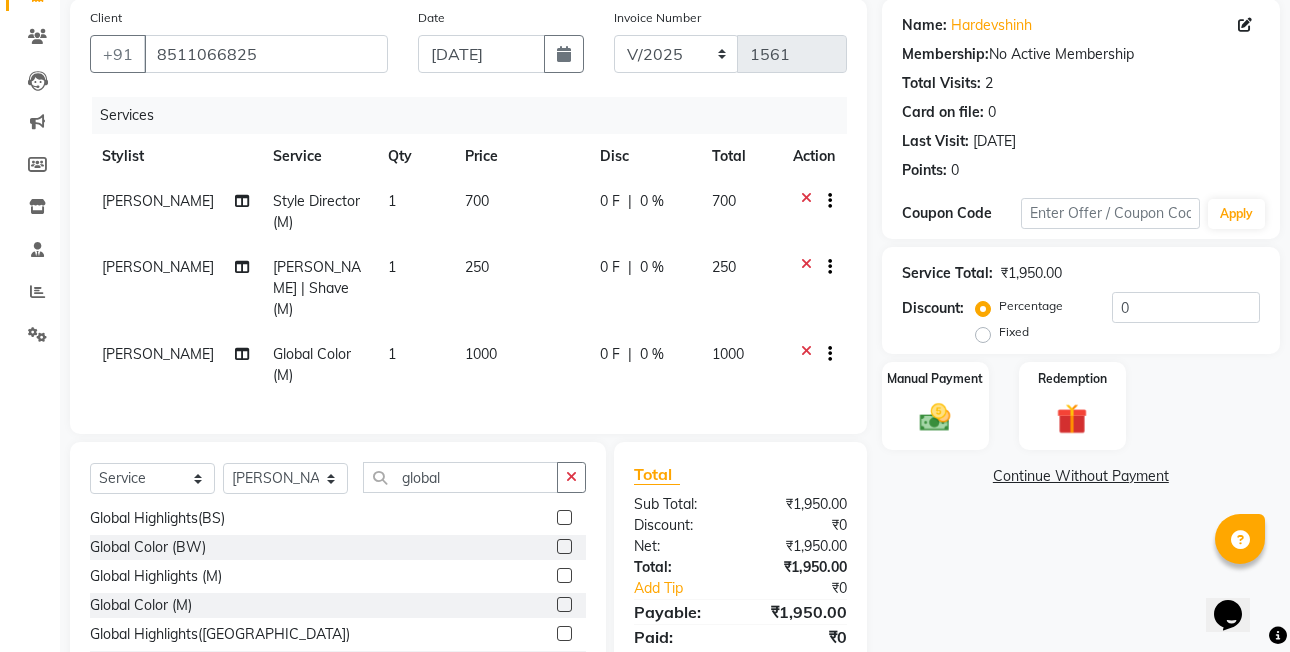 click on "Fixed" 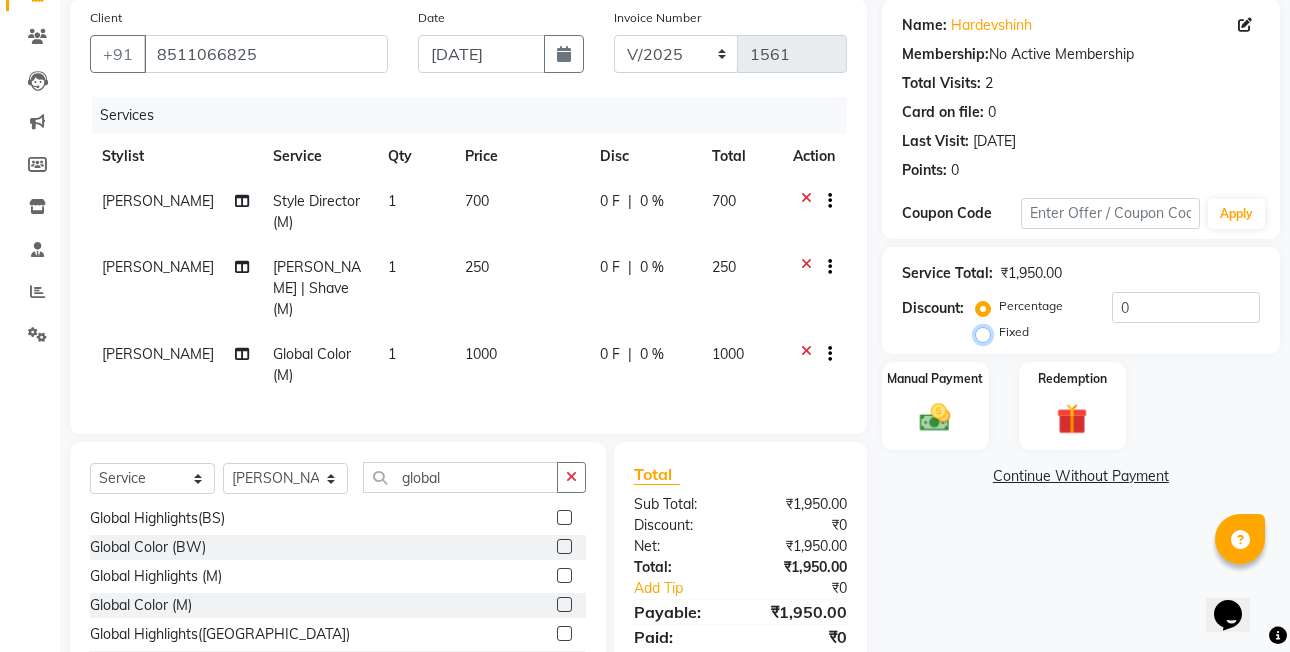 click on "Fixed" at bounding box center [987, 332] 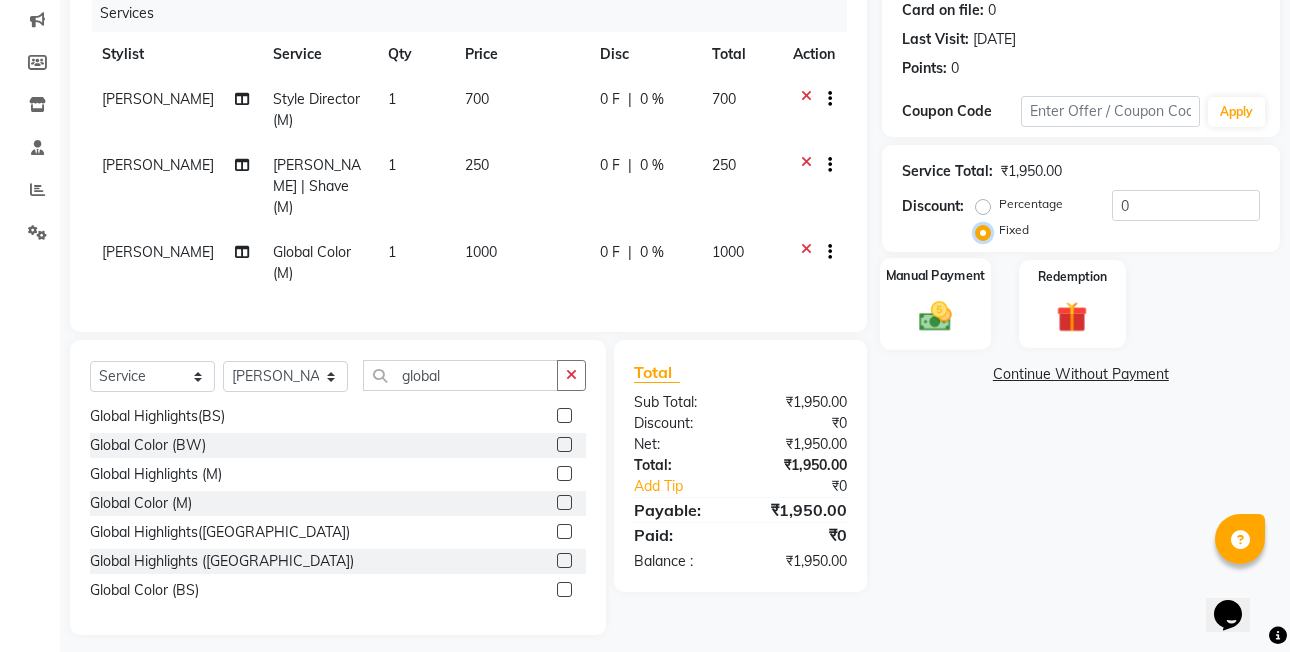 scroll, scrollTop: 260, scrollLeft: 0, axis: vertical 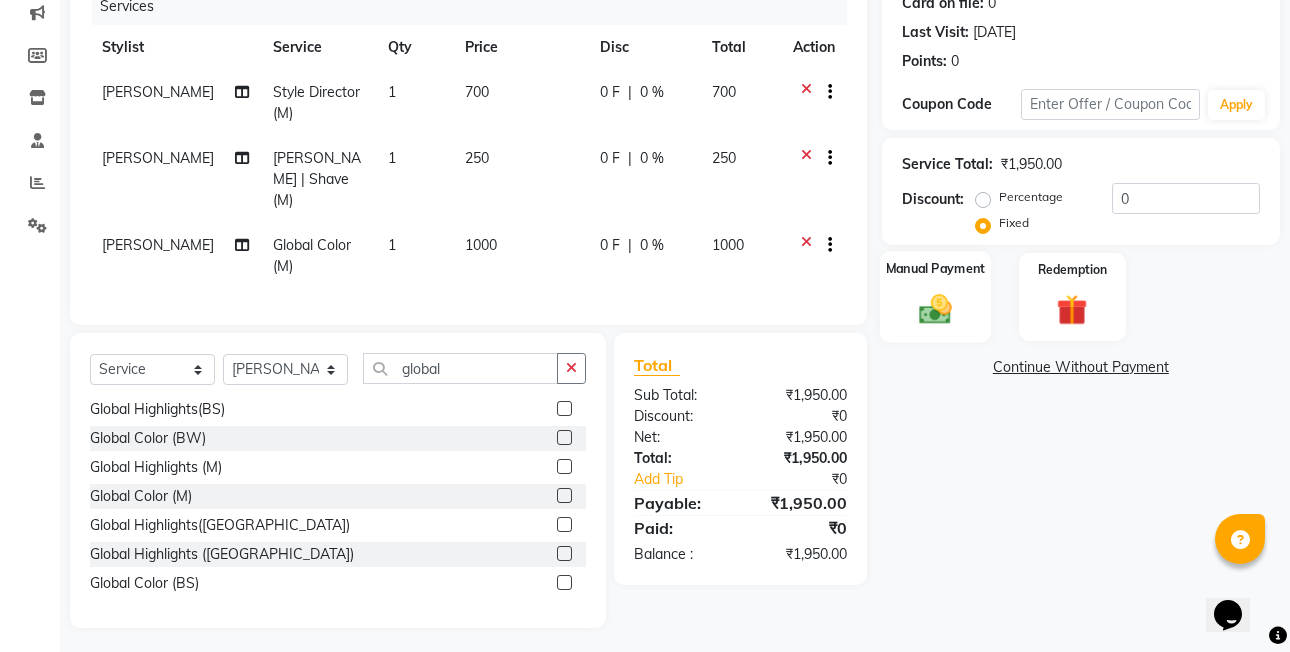 click 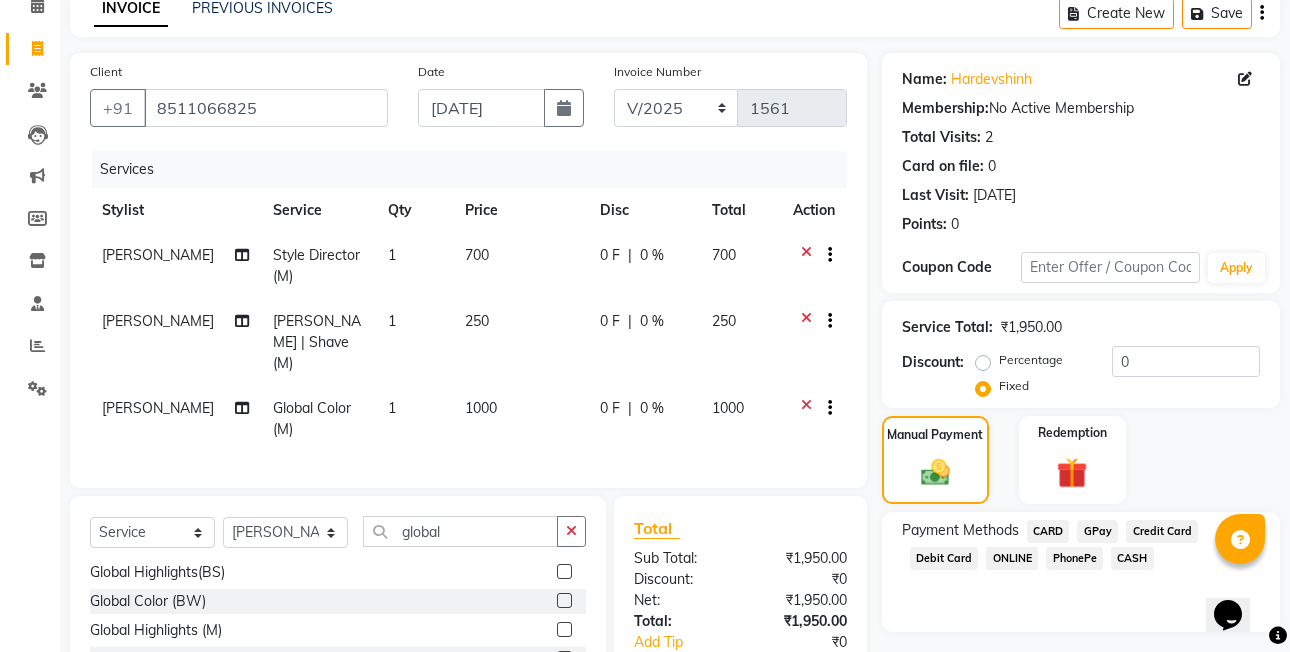 scroll, scrollTop: 260, scrollLeft: 0, axis: vertical 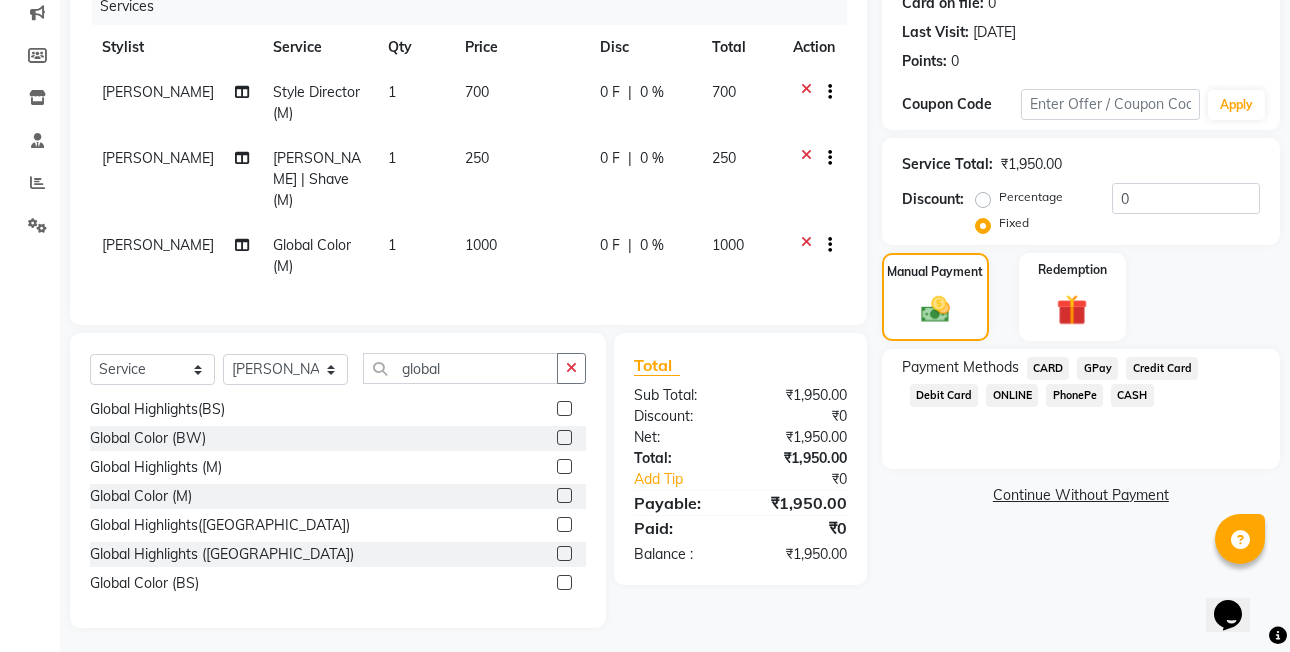 click on "CARD" 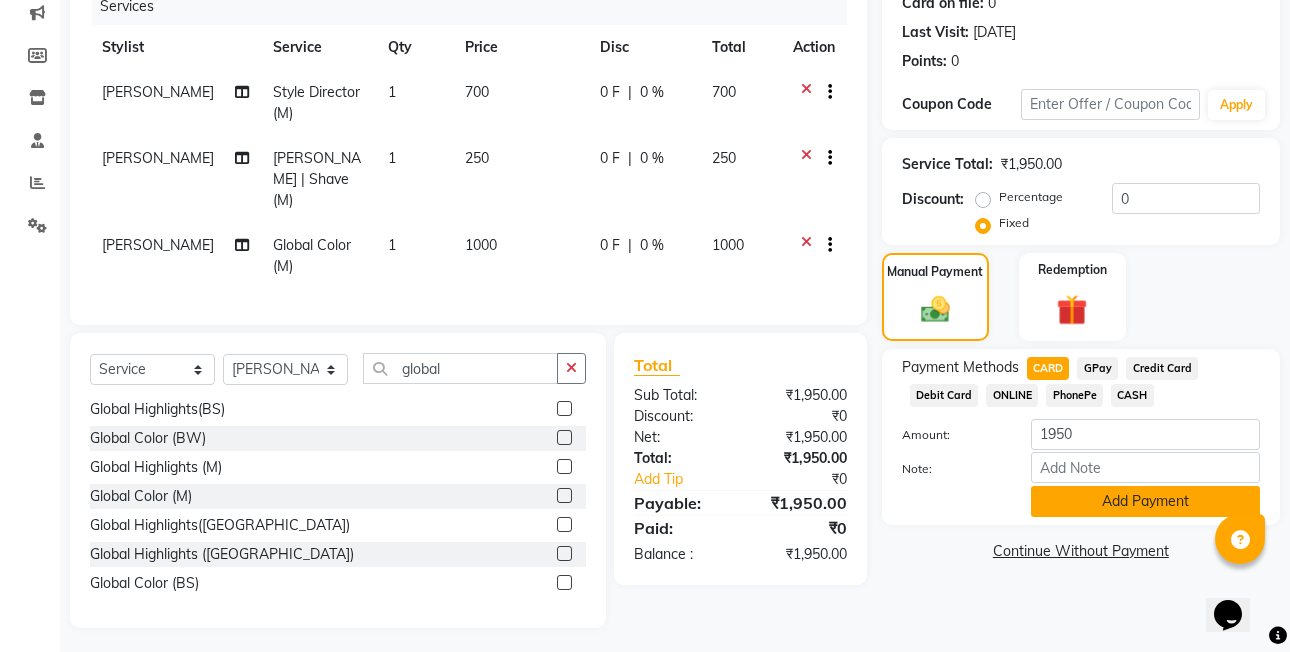 click on "Add Payment" 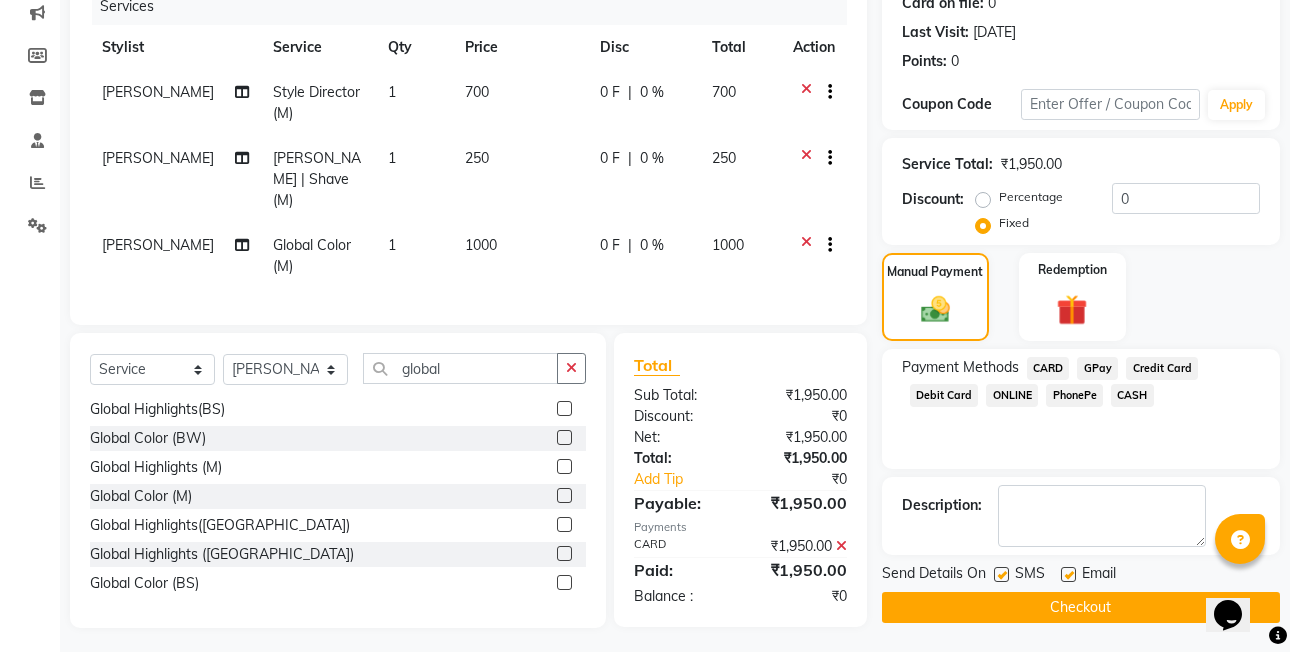 scroll, scrollTop: 261, scrollLeft: 0, axis: vertical 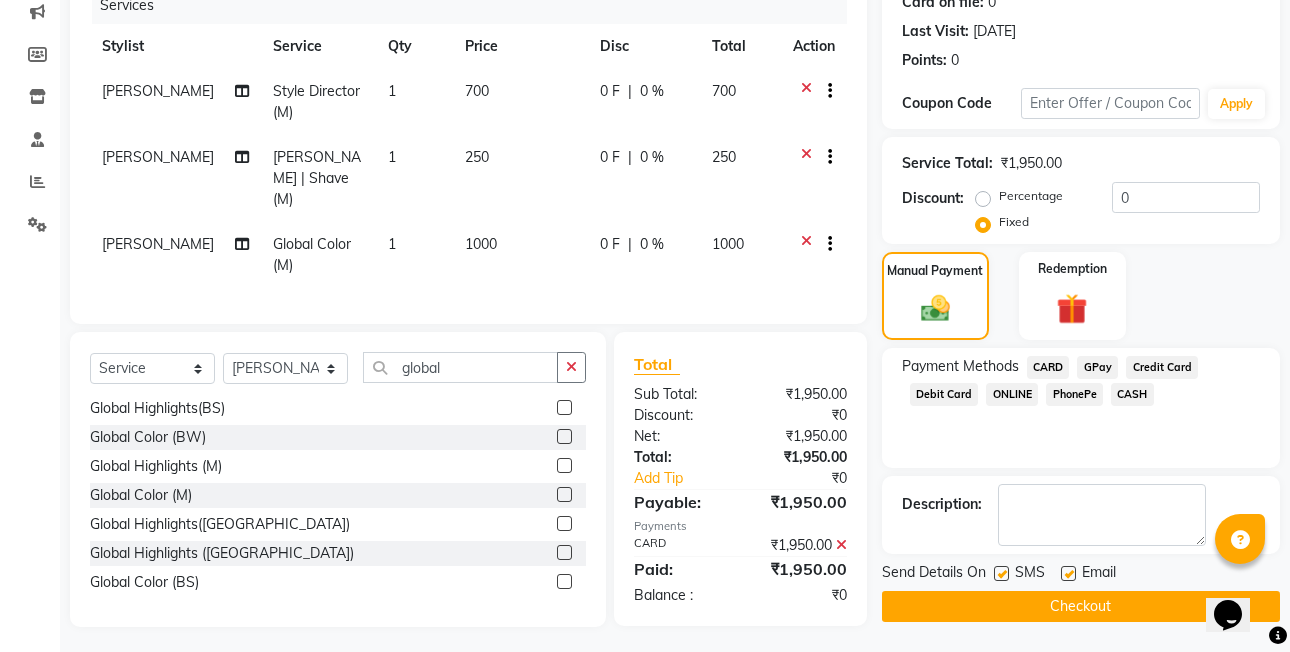 click on "Checkout" 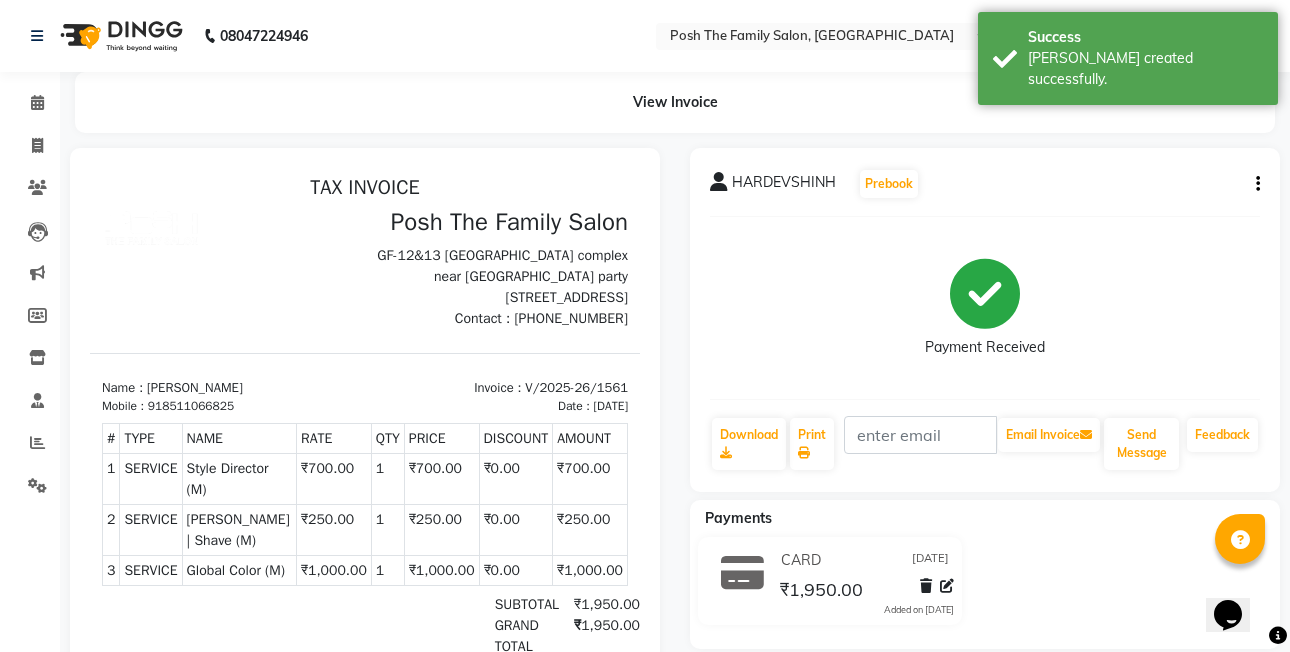scroll, scrollTop: 0, scrollLeft: 0, axis: both 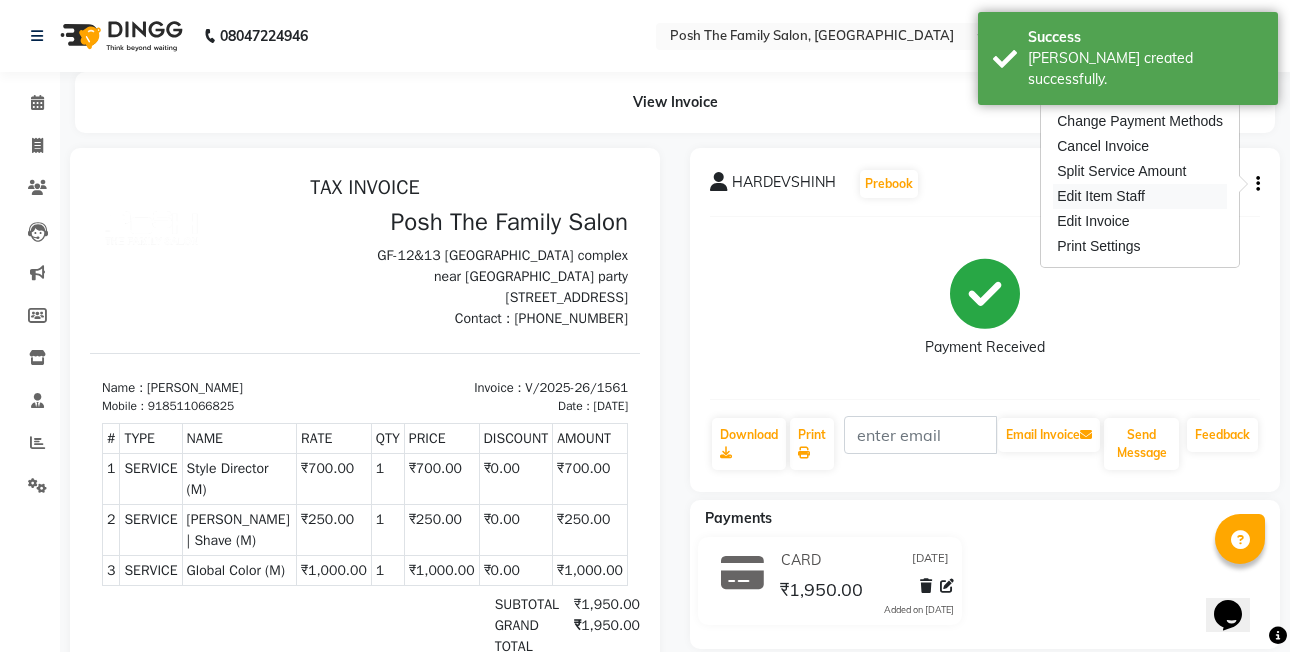 click on "Edit Item Staff" at bounding box center (1140, 196) 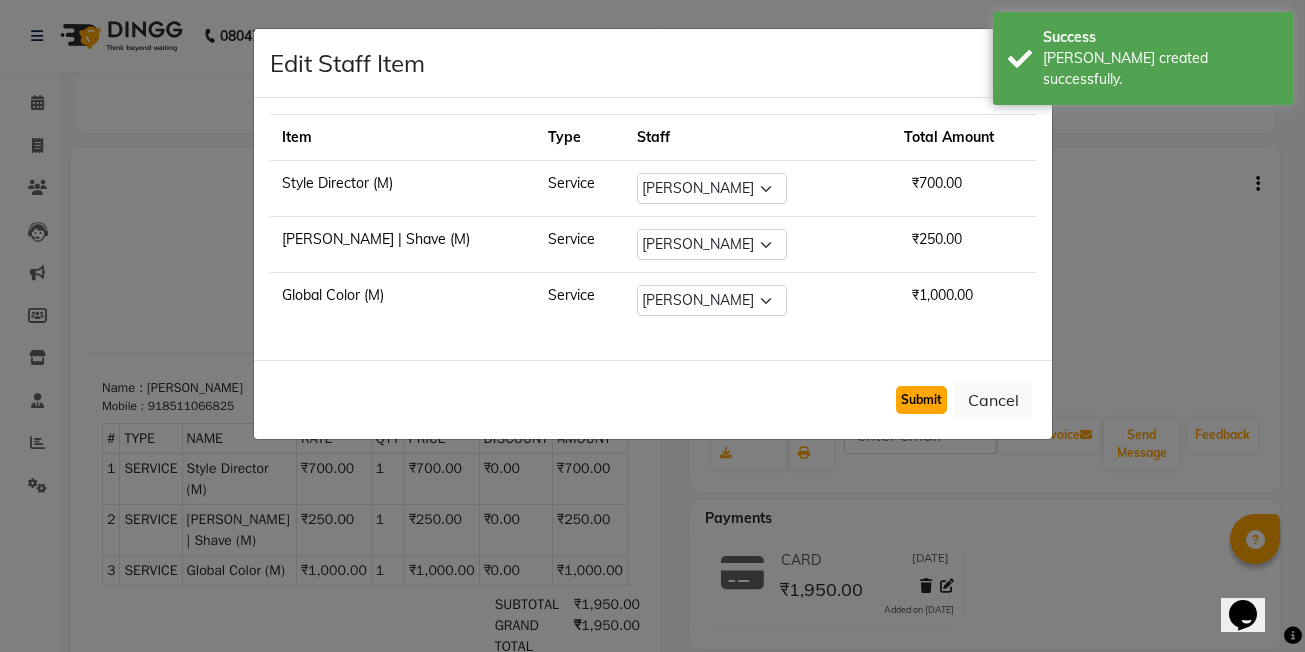 click on "Submit" 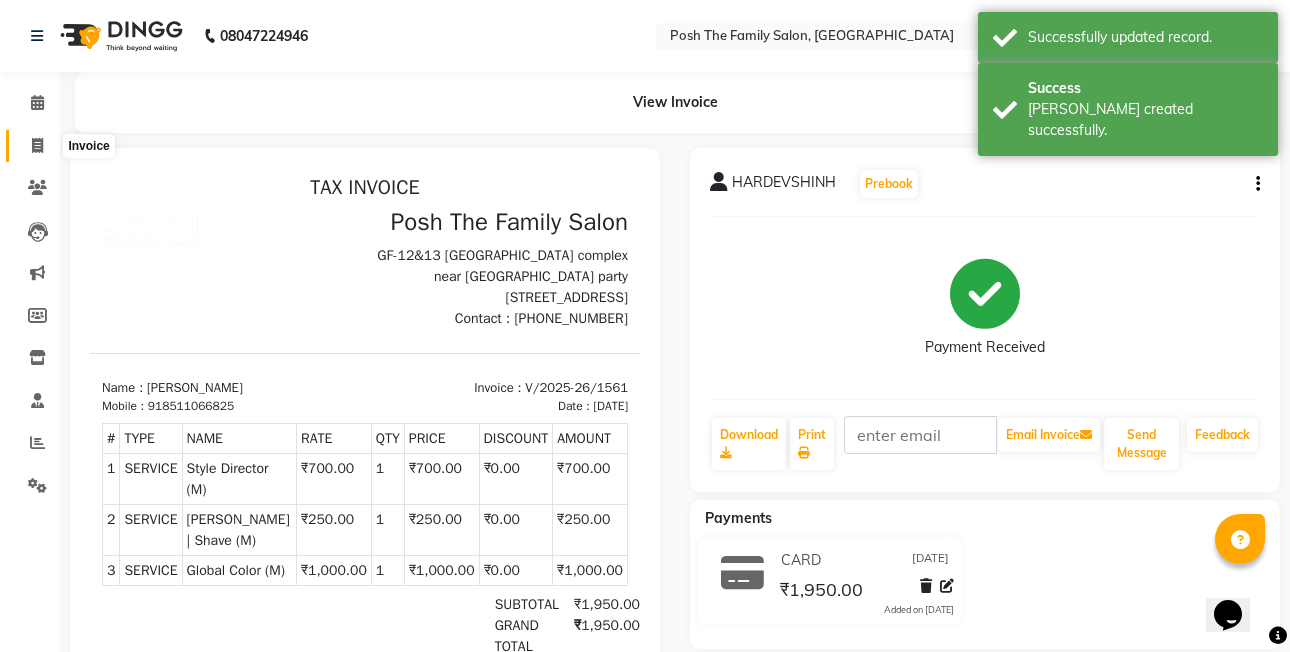 click 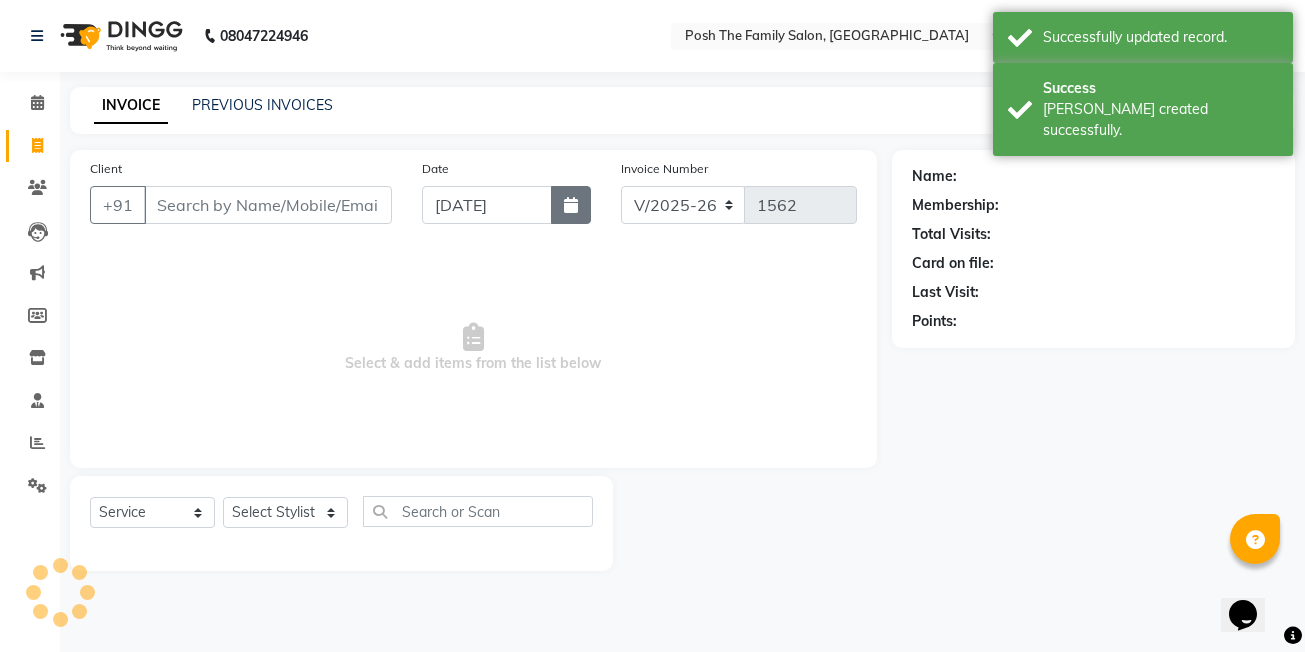 click 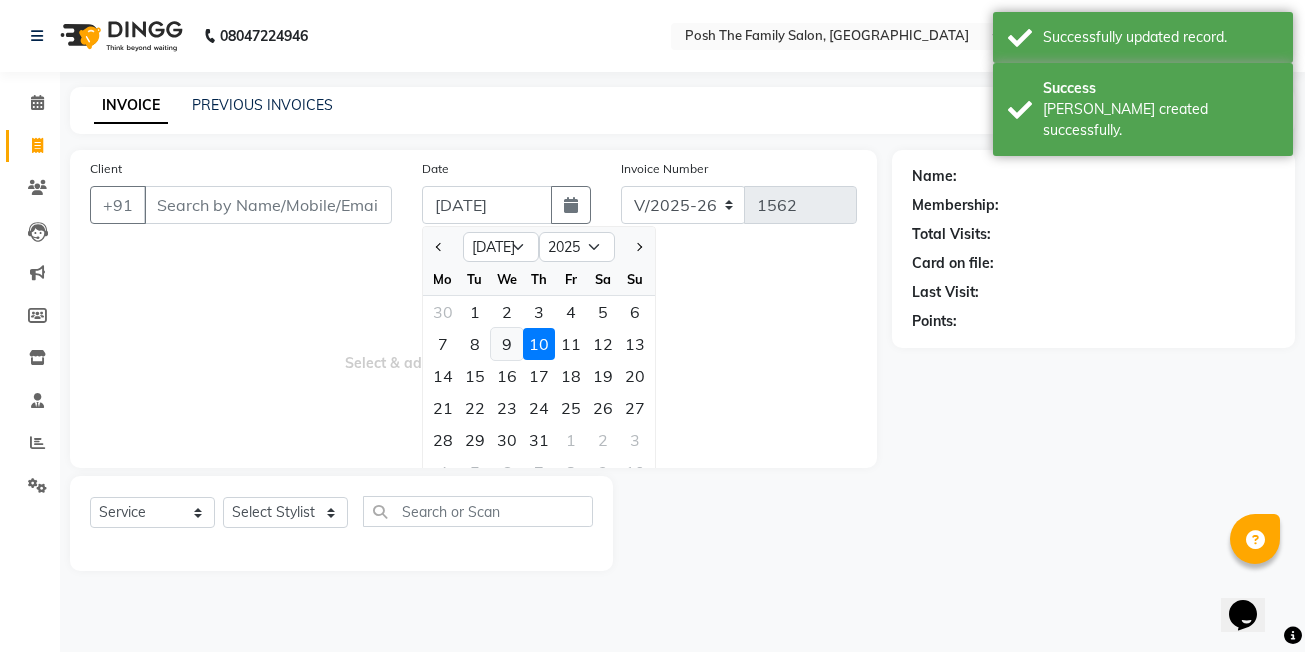 click on "9" 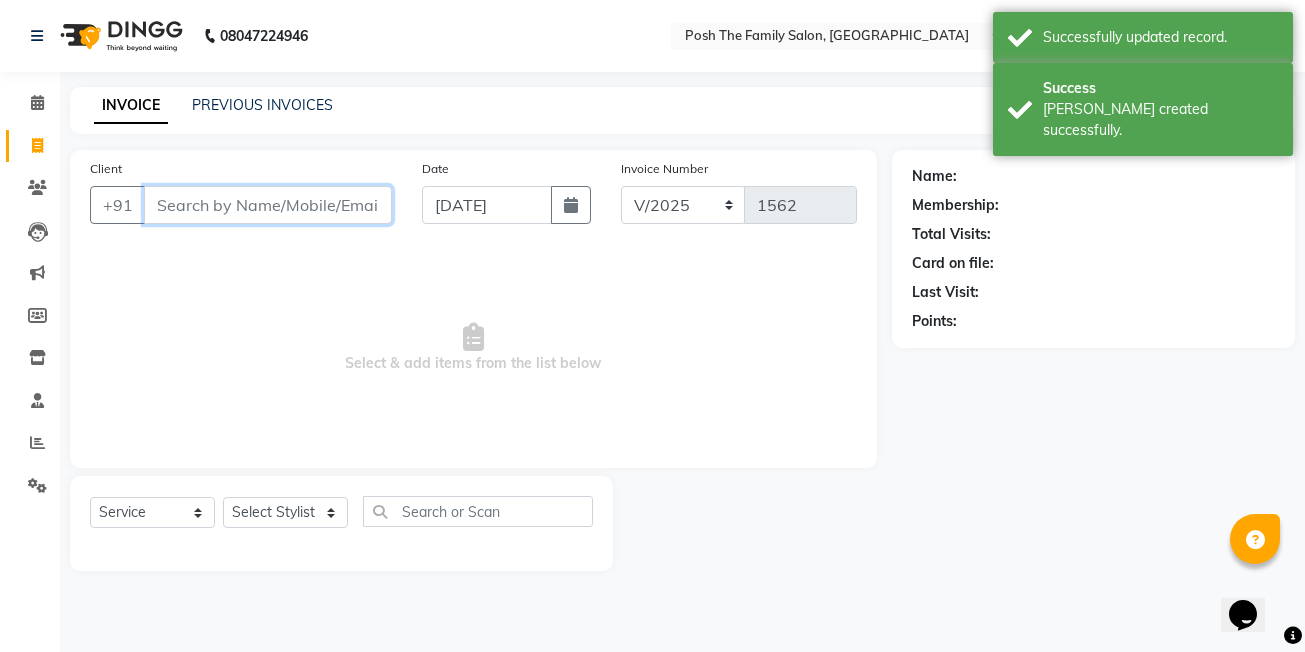 click on "Client" at bounding box center [268, 205] 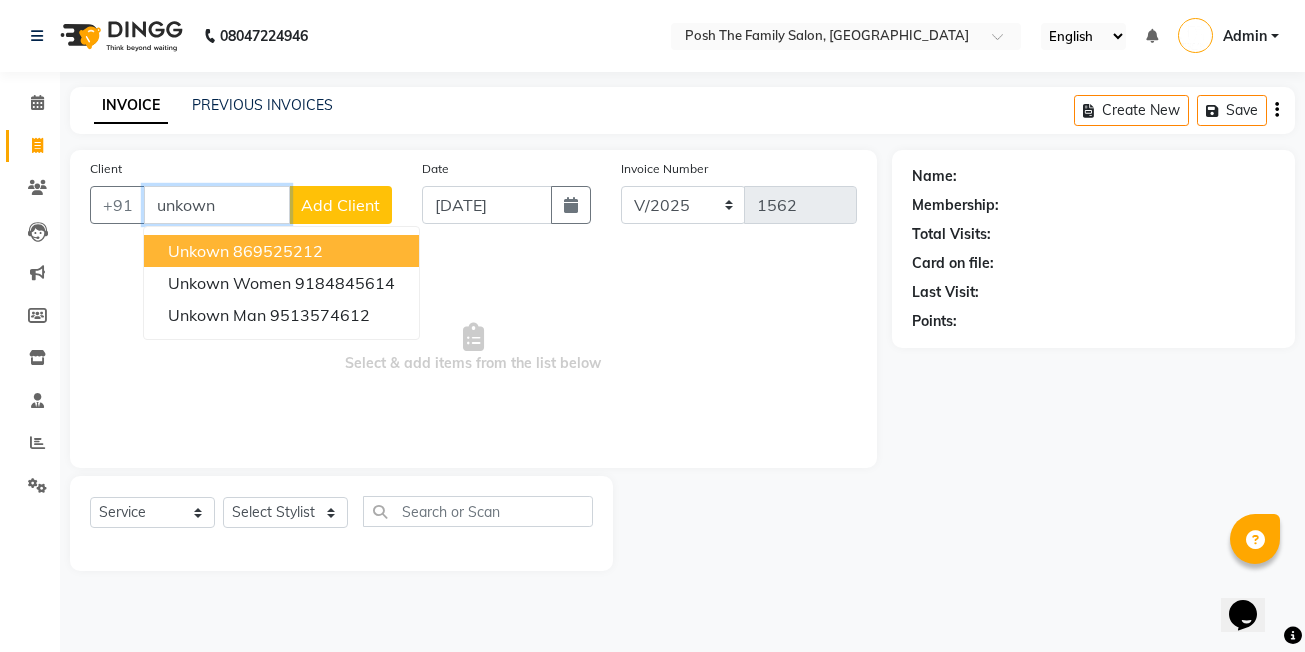 drag, startPoint x: 294, startPoint y: 254, endPoint x: 296, endPoint y: 283, distance: 29.068884 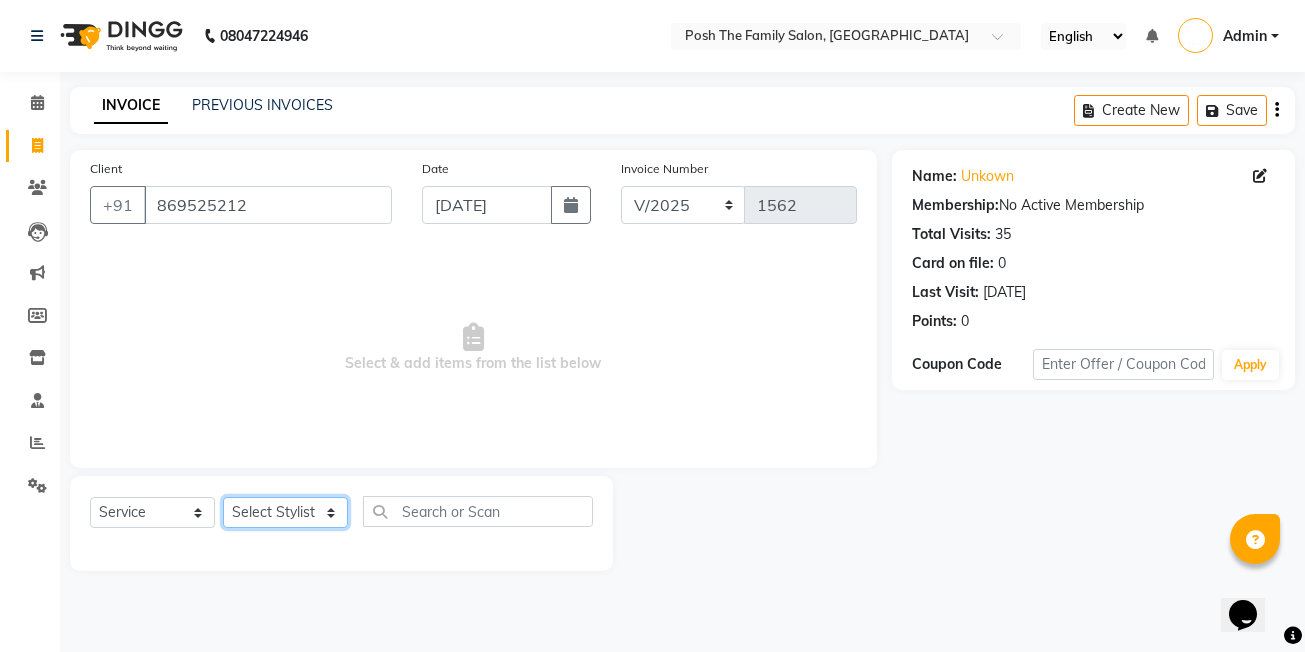 click on "Select Stylist [PERSON_NAME] [PERSON_NAME] VRMA [PERSON_NAME]  [PERSON_NAME] [PERSON_NAME] [PERSON_NAME] [PERSON_NAME] (OWNER) POSH [PERSON_NAME] [PERSON_NAME] [PERSON_NAME]  [PERSON_NAME] [PERSON_NAME] [PERSON_NAME]" 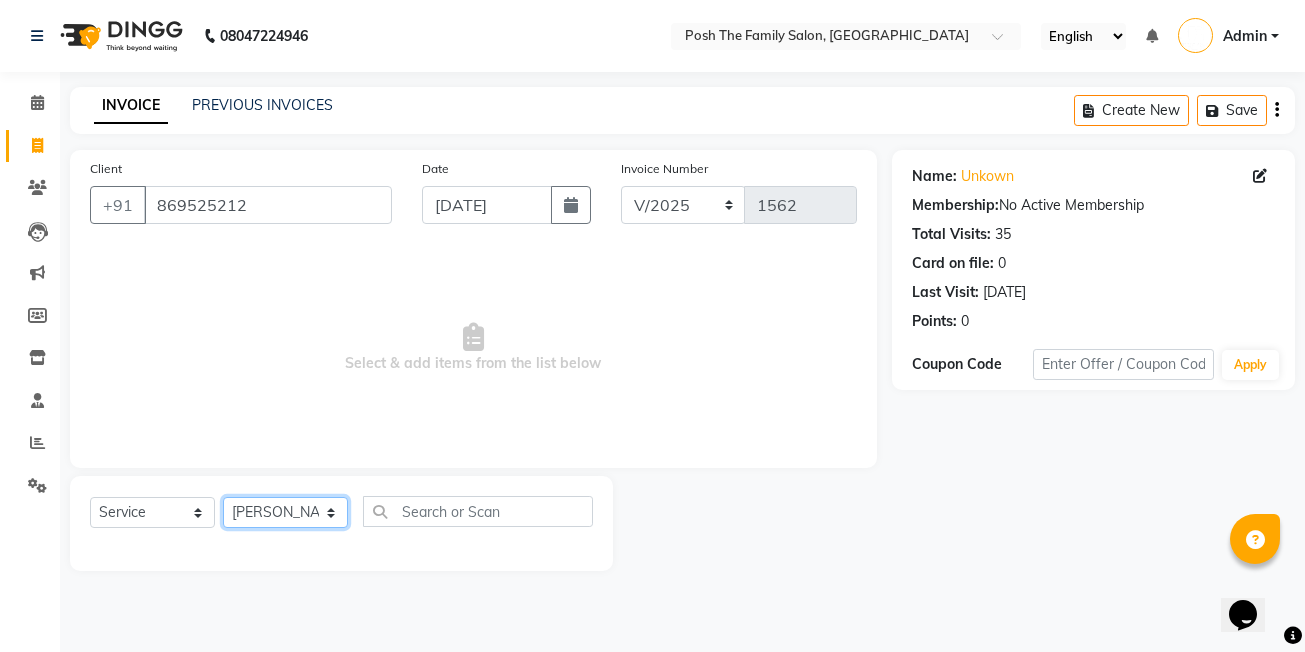 click on "Select Stylist [PERSON_NAME] [PERSON_NAME] VRMA [PERSON_NAME]  [PERSON_NAME] [PERSON_NAME] [PERSON_NAME] [PERSON_NAME] (OWNER) POSH [PERSON_NAME] [PERSON_NAME] [PERSON_NAME]  [PERSON_NAME] [PERSON_NAME] [PERSON_NAME]" 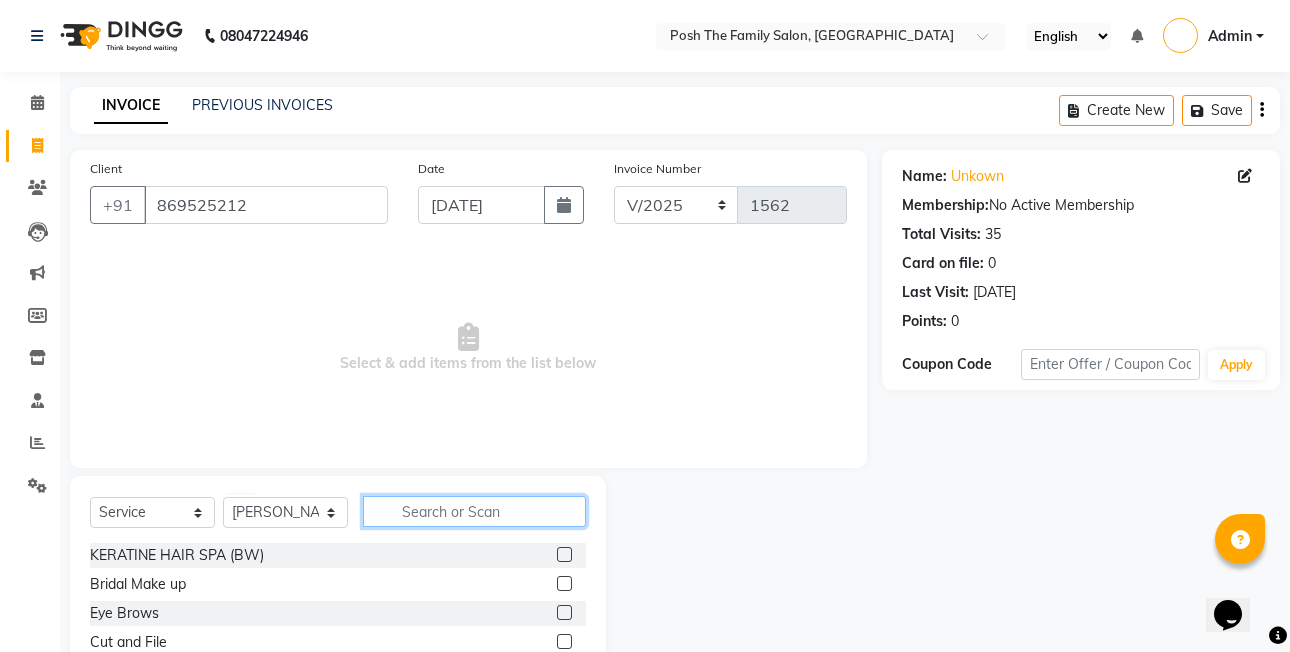 click 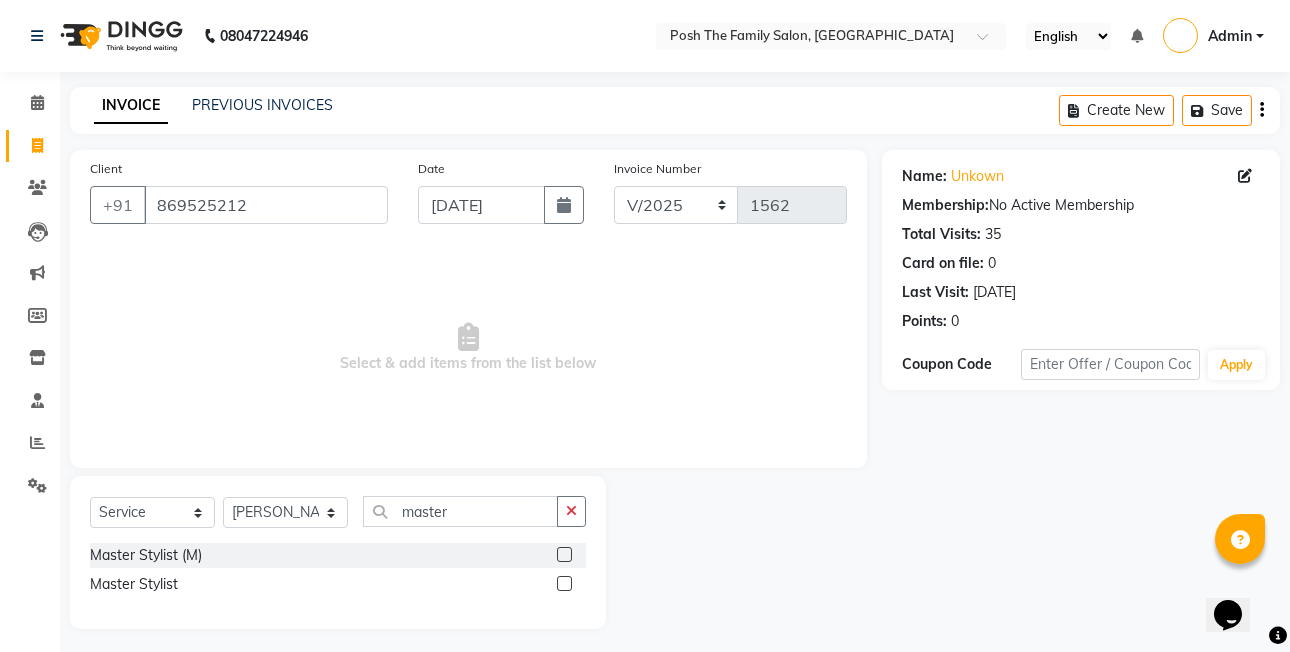 click 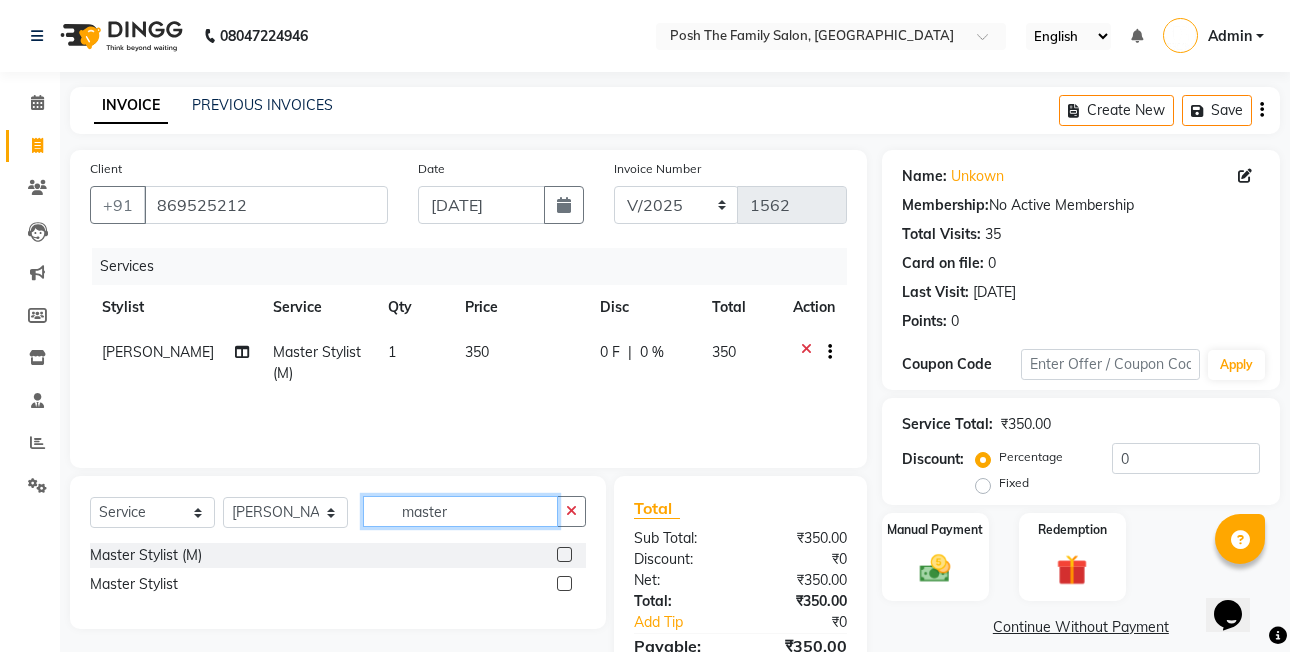 click on "master" 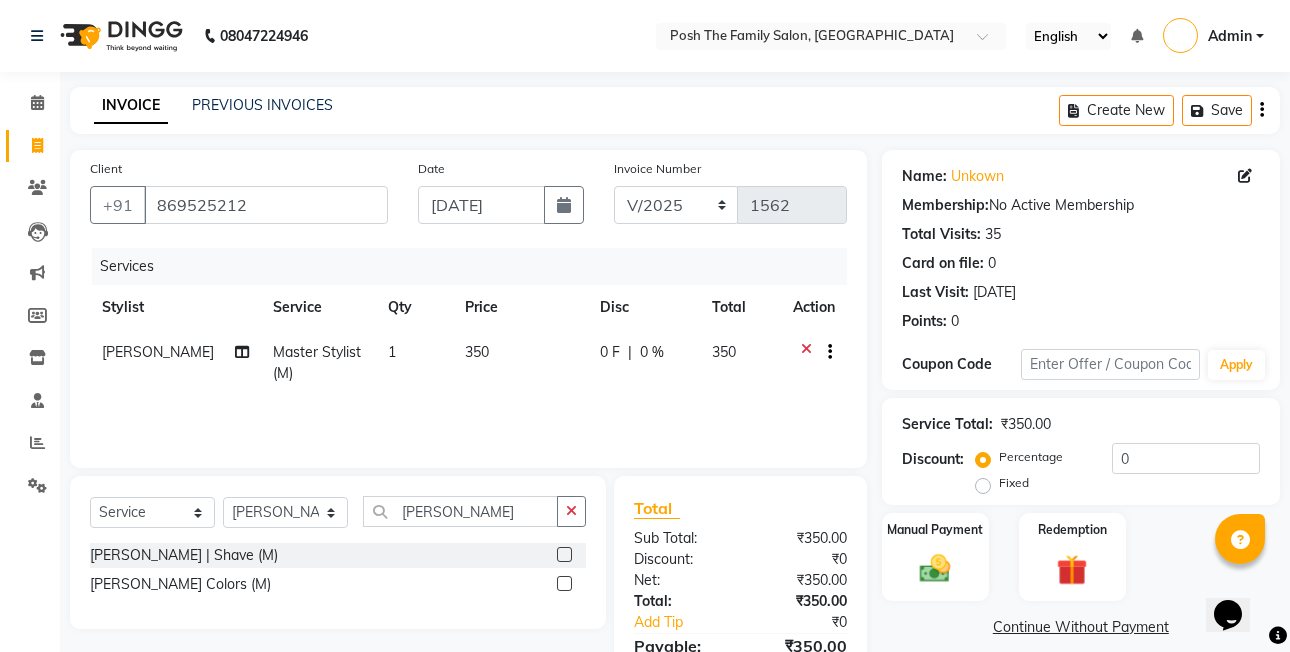 click 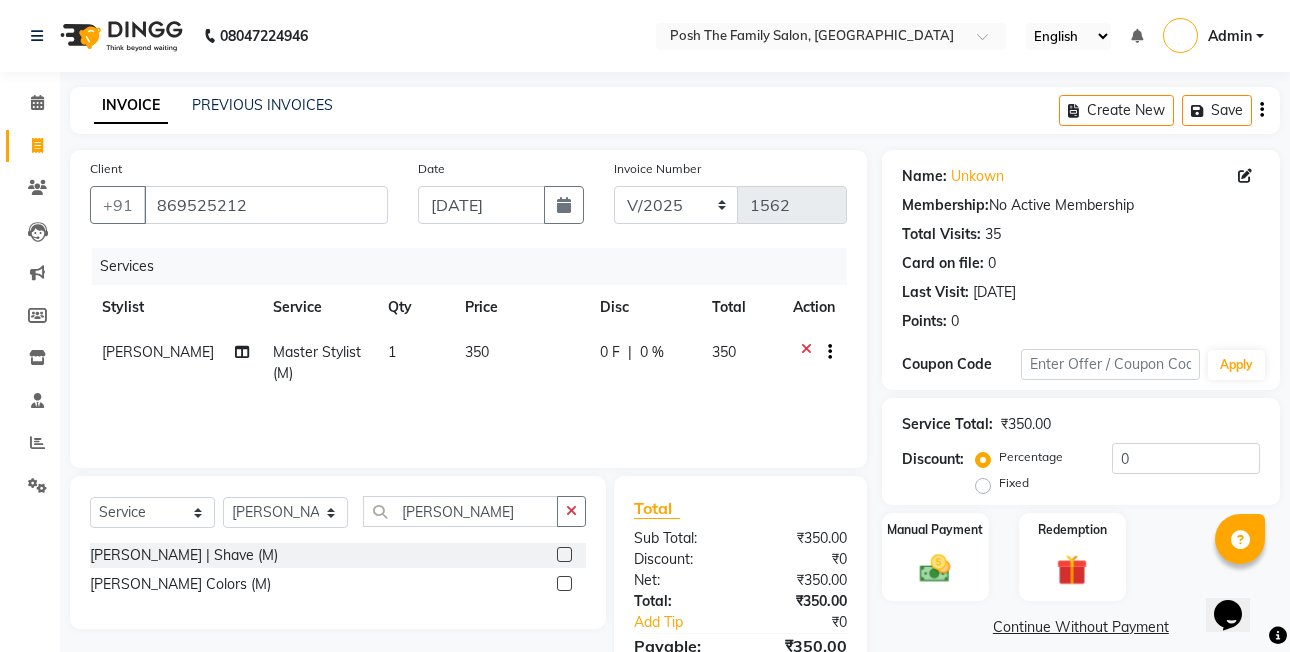 click at bounding box center [563, 555] 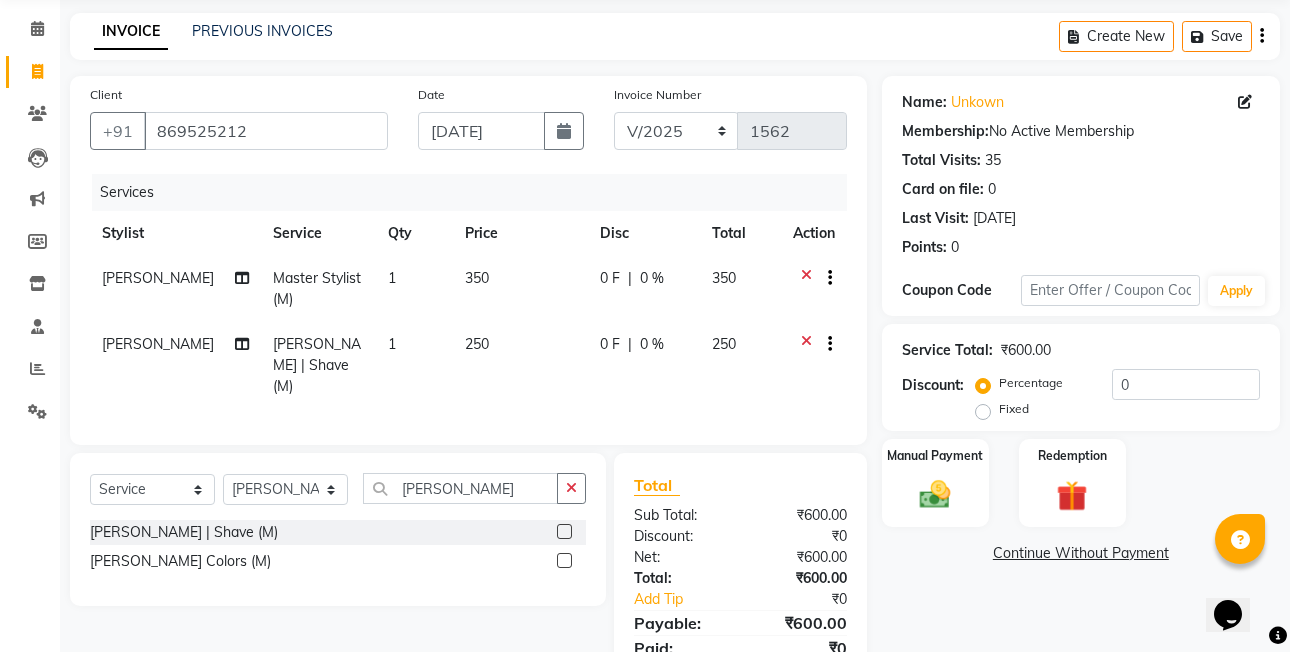 scroll, scrollTop: 151, scrollLeft: 0, axis: vertical 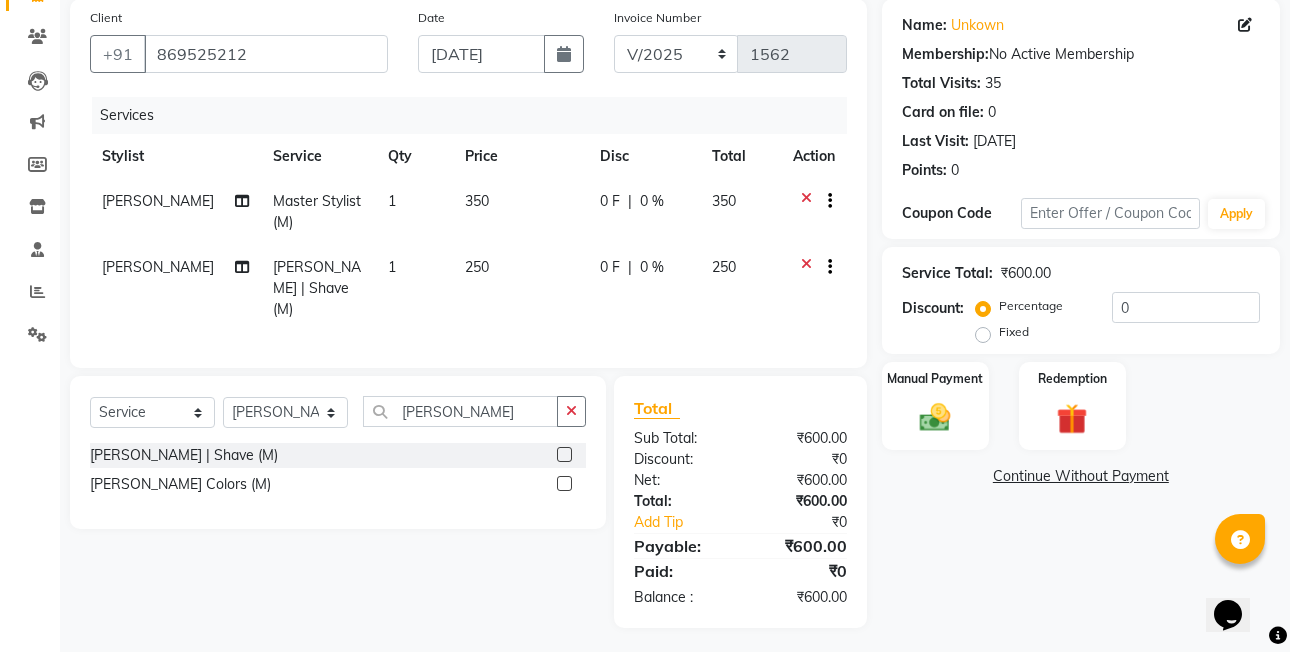 click on "Fixed" 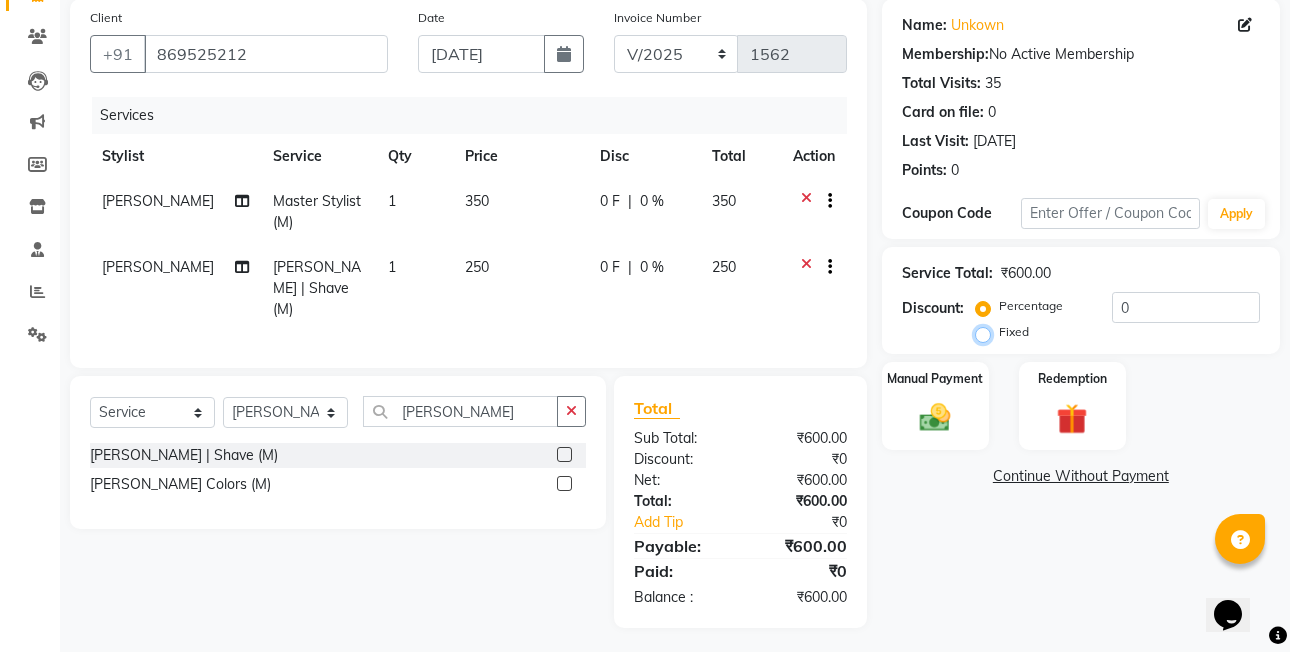 click on "Fixed" at bounding box center (987, 332) 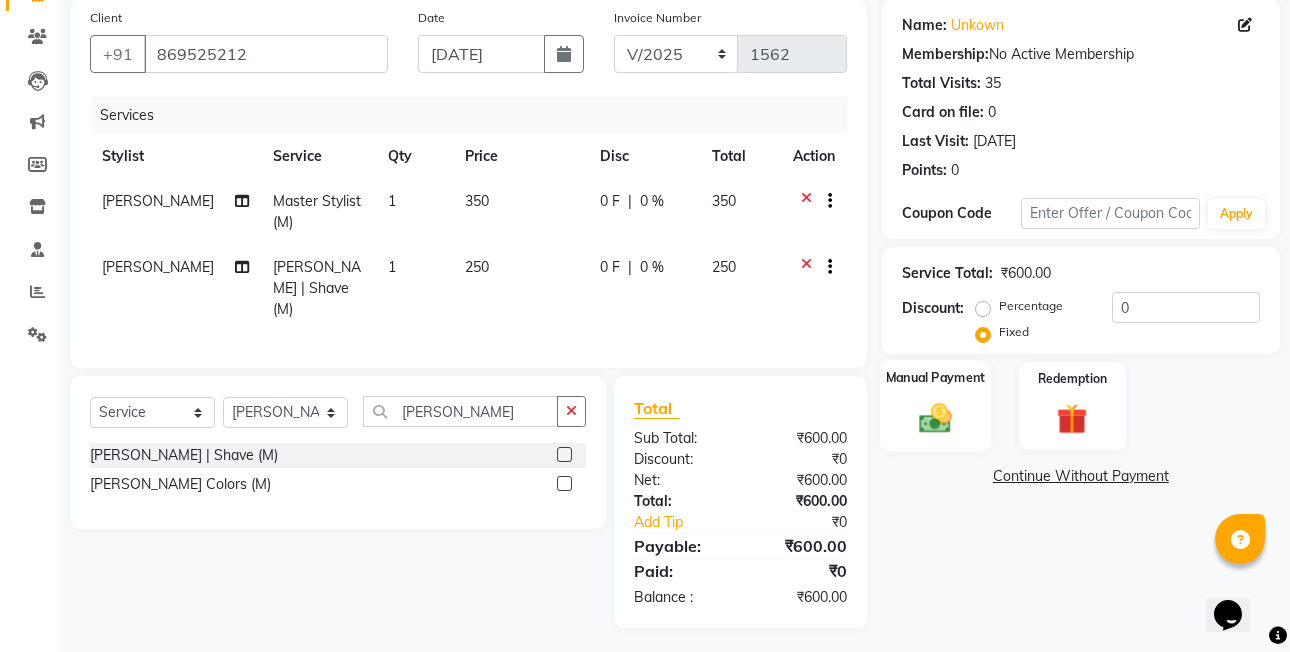 click on "Manual Payment" 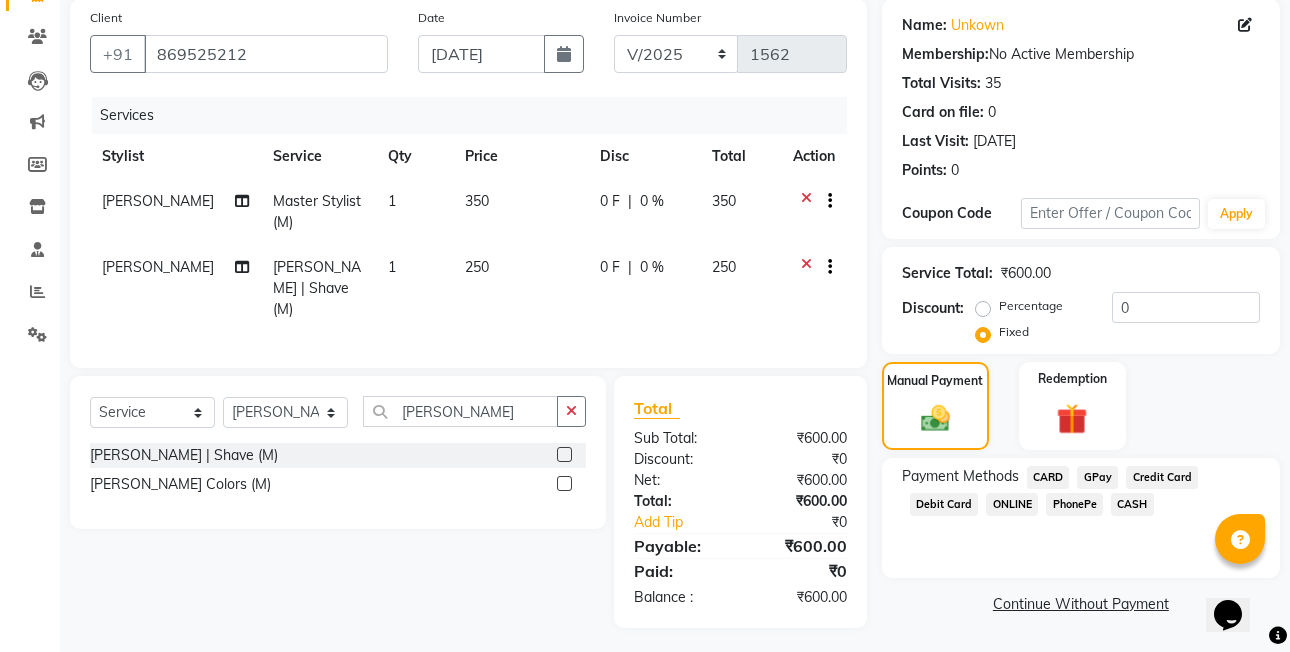 click on "PhonePe" 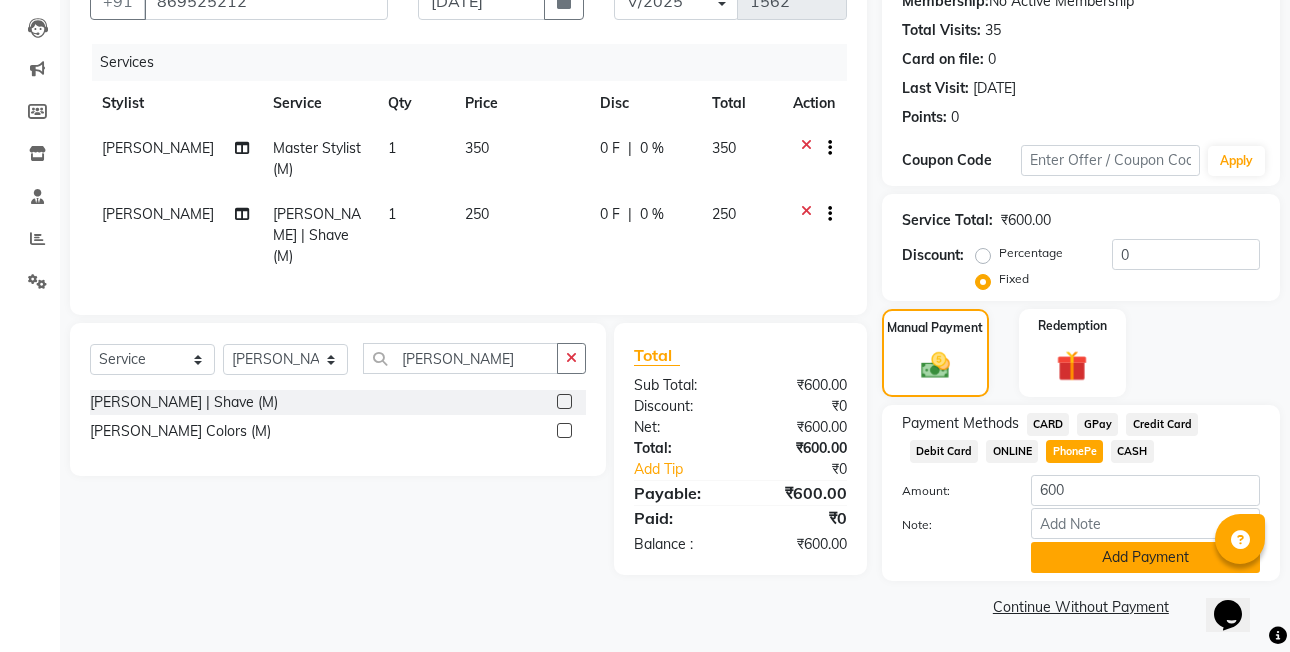 click on "Add Payment" 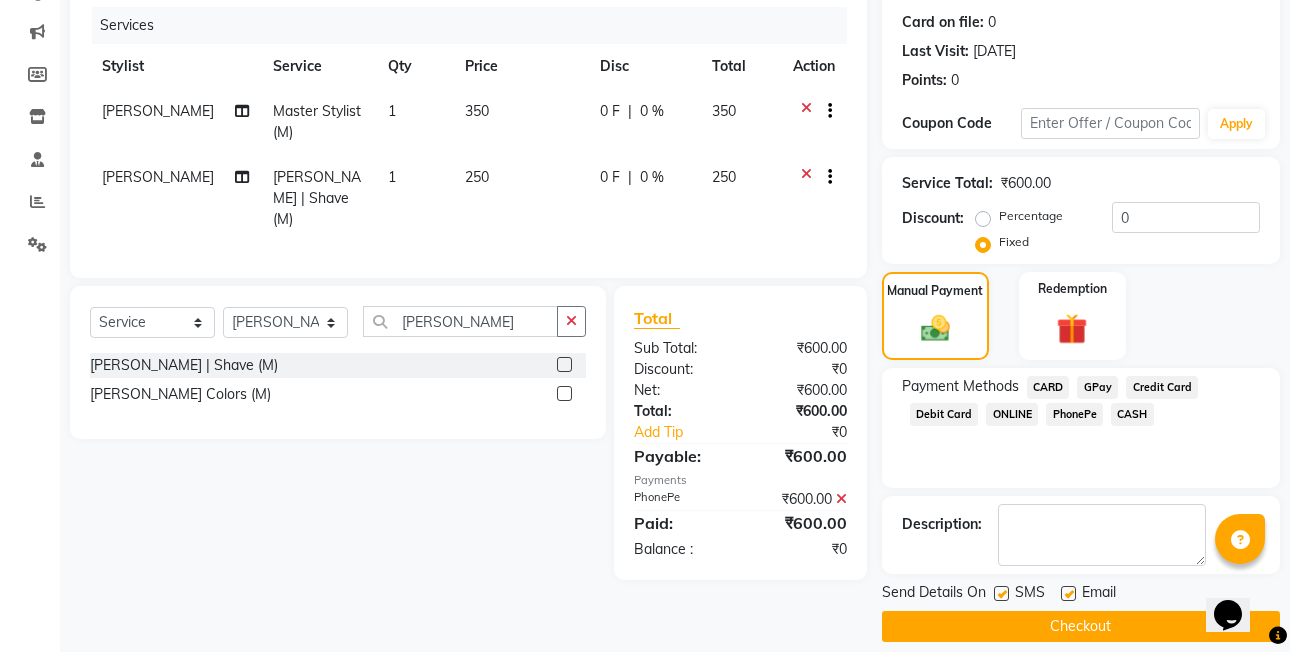 scroll, scrollTop: 261, scrollLeft: 0, axis: vertical 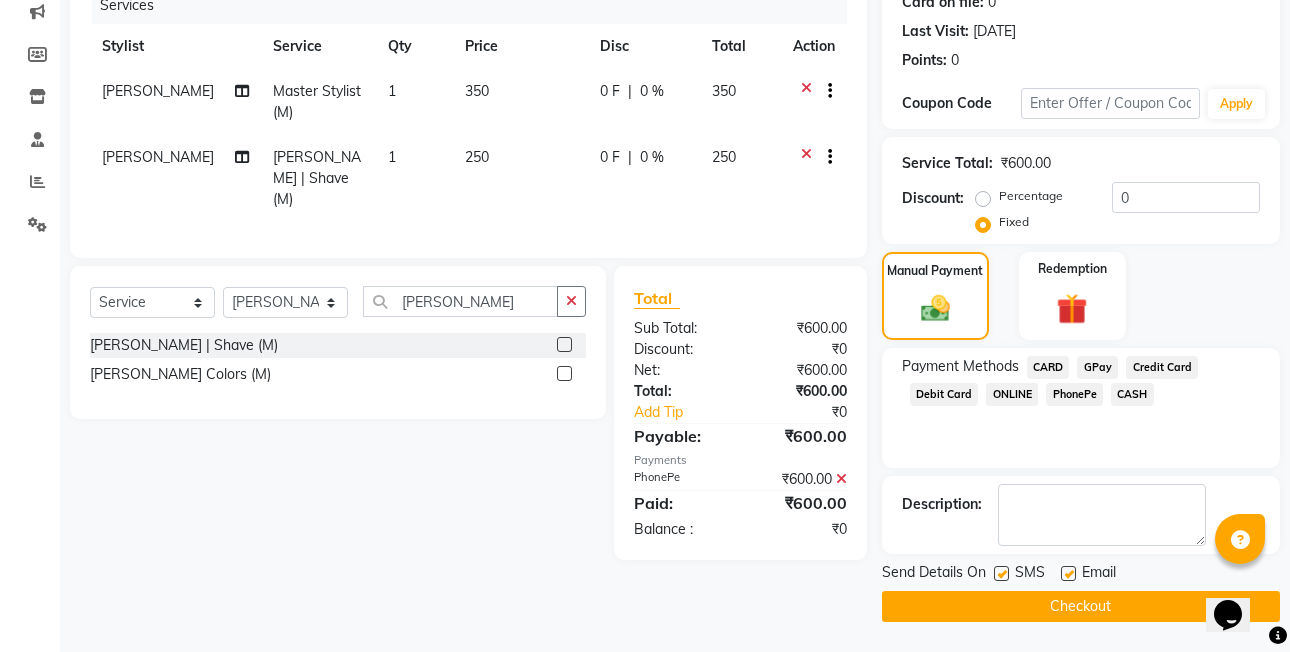click on "Checkout" 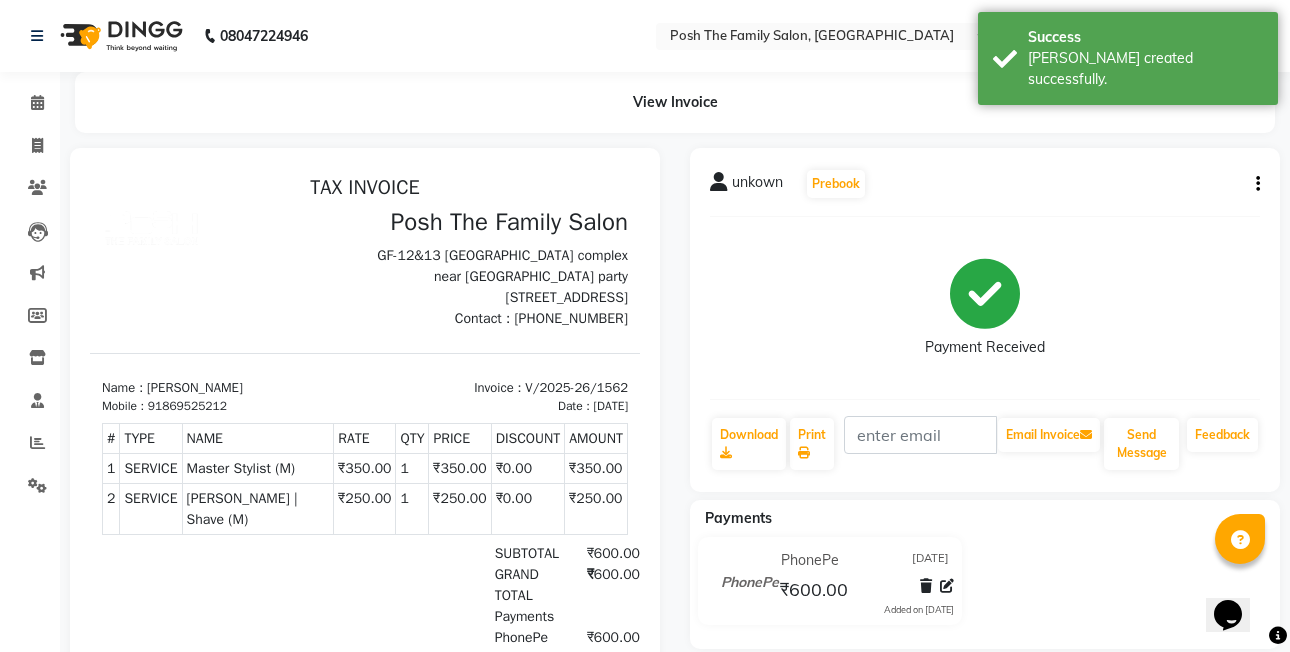 scroll, scrollTop: 0, scrollLeft: 0, axis: both 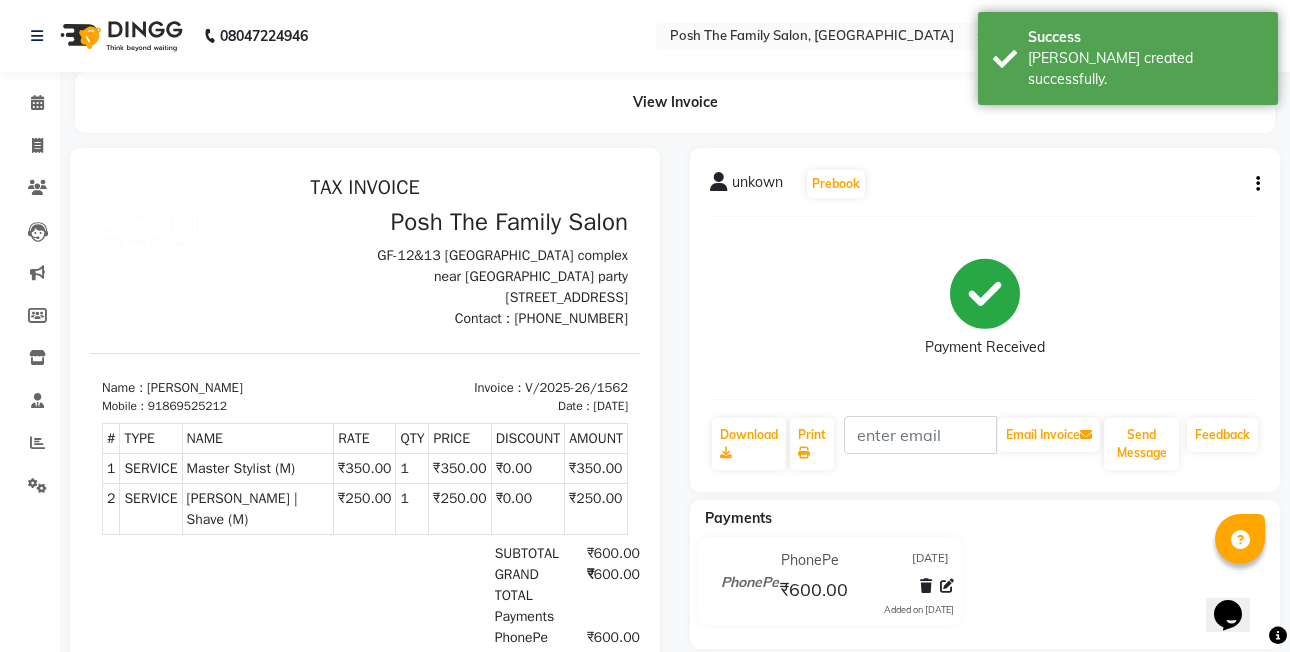 click 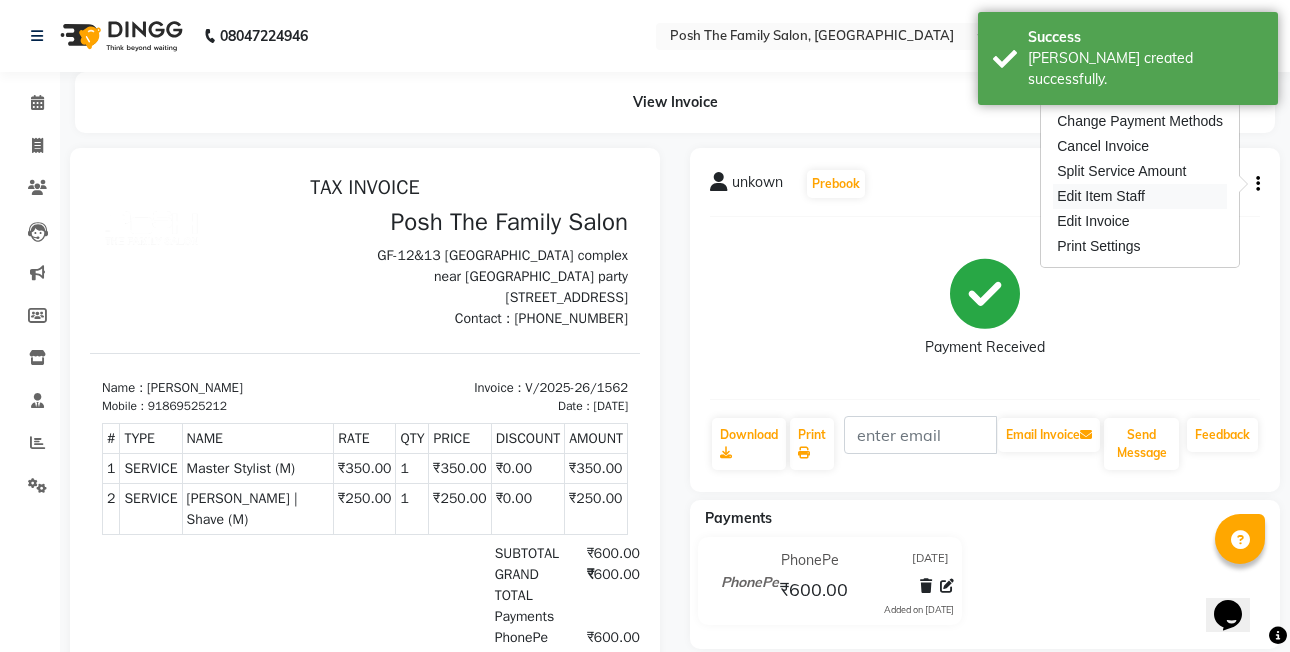 click on "Edit Item Staff" at bounding box center [1140, 196] 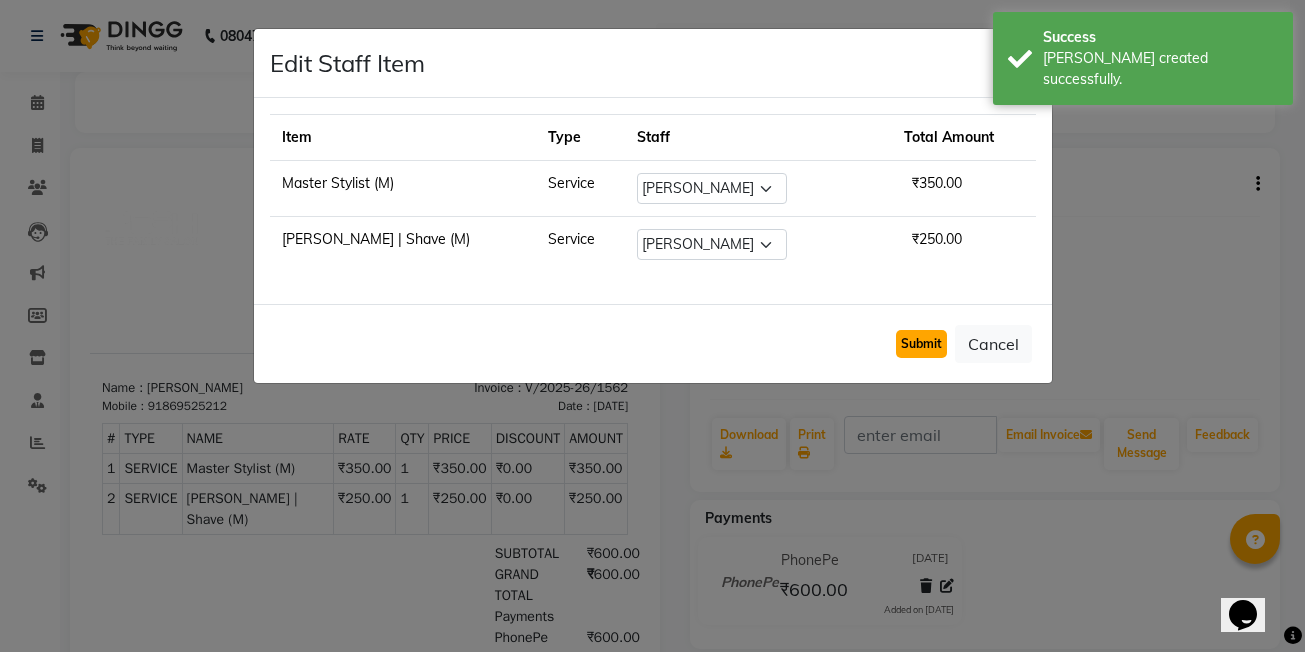 click on "Submit" 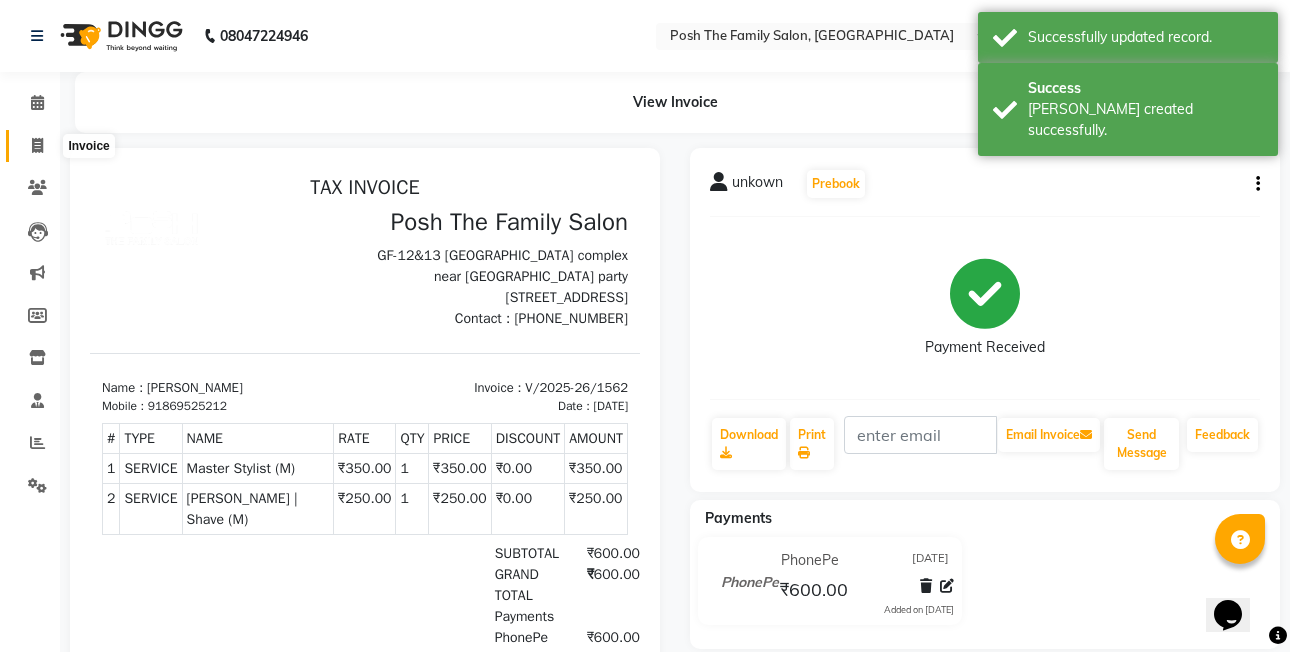 drag, startPoint x: 29, startPoint y: 140, endPoint x: 52, endPoint y: 140, distance: 23 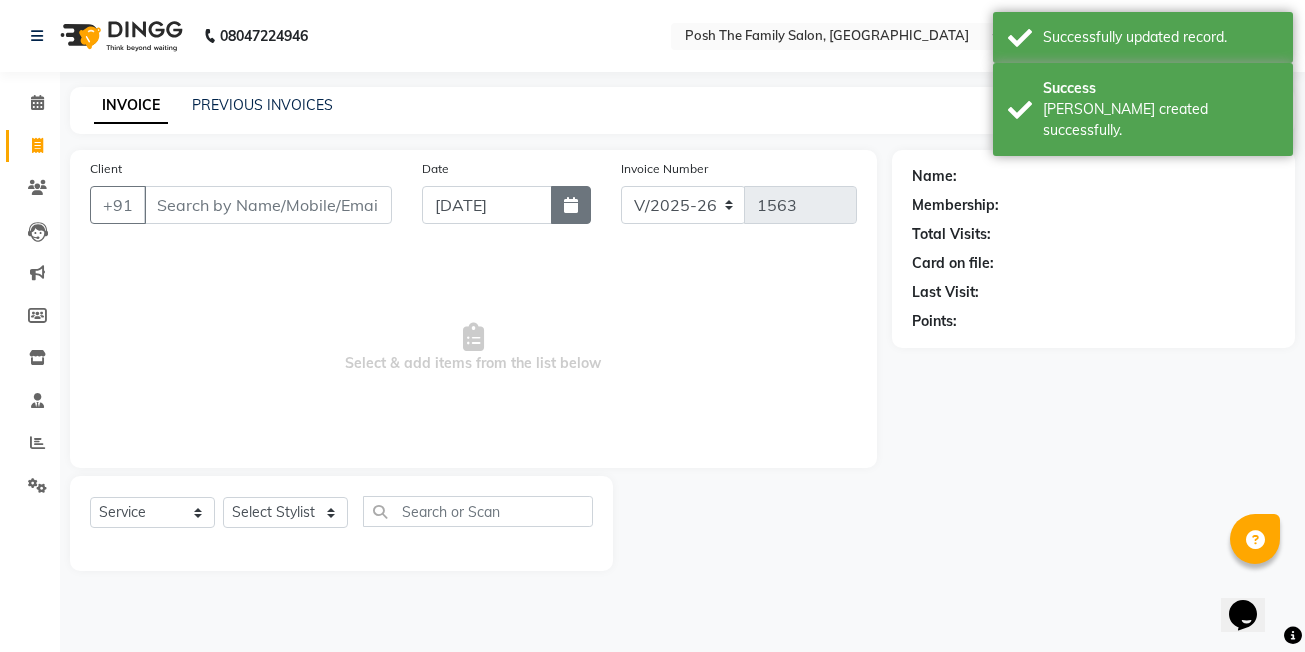 click 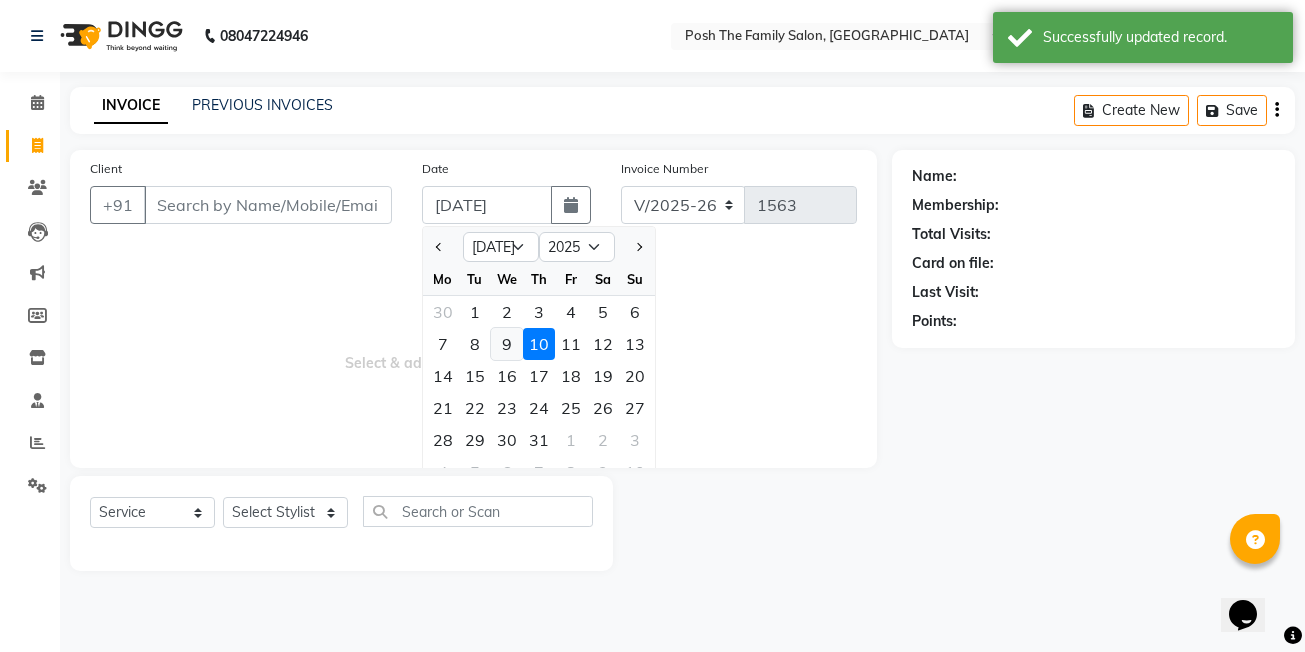 click on "9" 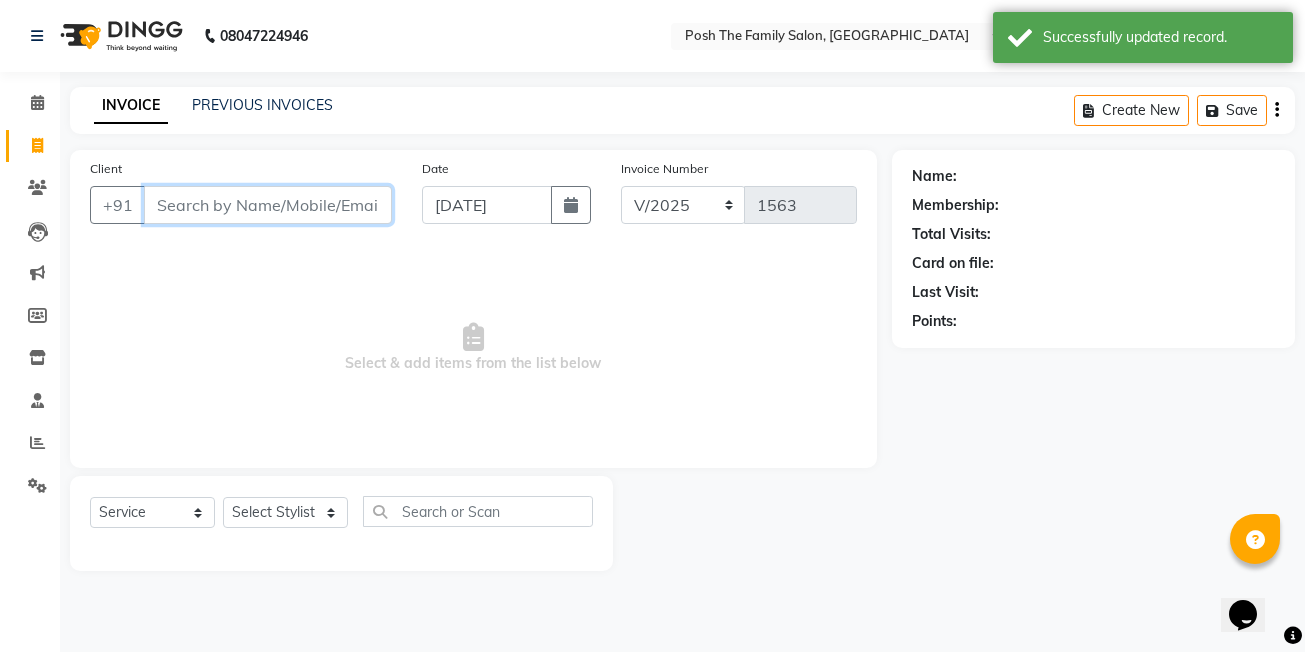 click on "Client" at bounding box center (268, 205) 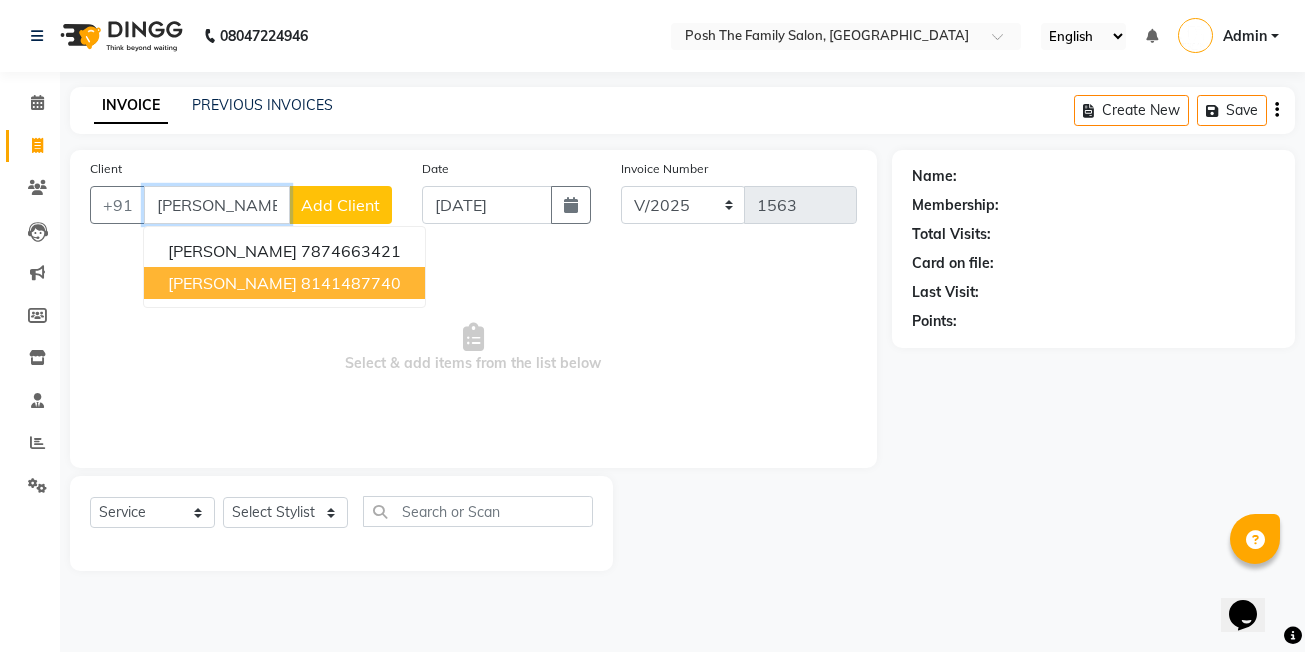 click on "8141487740" at bounding box center (351, 283) 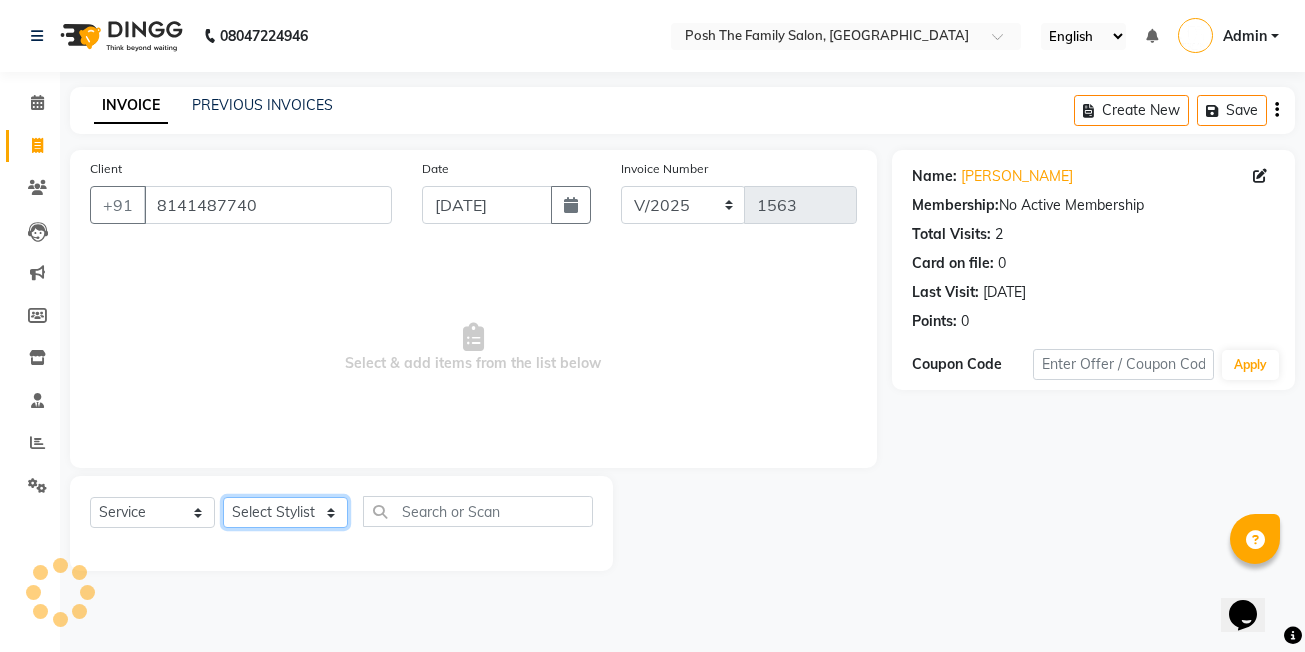 click on "Select Stylist [PERSON_NAME] [PERSON_NAME] VRMA [PERSON_NAME]  [PERSON_NAME] [PERSON_NAME] [PERSON_NAME] [PERSON_NAME] (OWNER) POSH [PERSON_NAME] [PERSON_NAME] [PERSON_NAME]  [PERSON_NAME] [PERSON_NAME] [PERSON_NAME]" 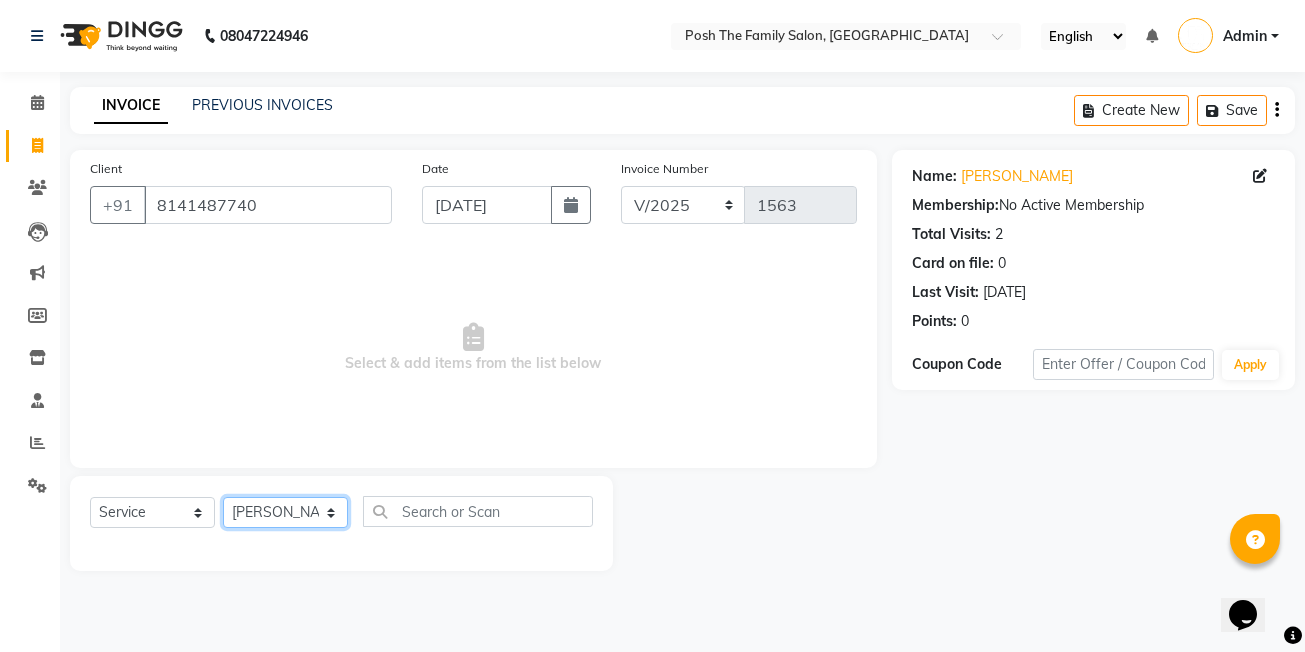 click on "Select Stylist [PERSON_NAME] [PERSON_NAME] VRMA [PERSON_NAME]  [PERSON_NAME] [PERSON_NAME] [PERSON_NAME] [PERSON_NAME] (OWNER) POSH [PERSON_NAME] [PERSON_NAME] [PERSON_NAME]  [PERSON_NAME] [PERSON_NAME] [PERSON_NAME]" 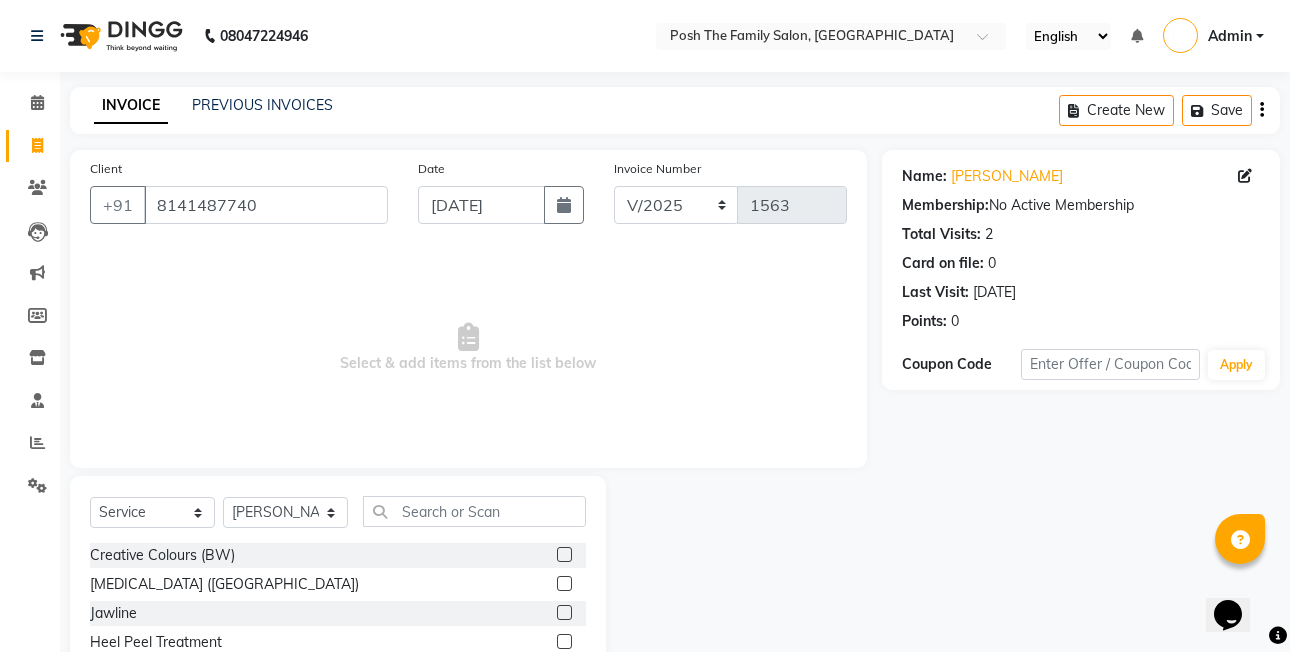 click on "Select  Service  Product  Membership  Package Voucher Prepaid Gift Card  Select Stylist ASHISH SEN  DEVKI VRMA dharti solanki  HARDIK sharma JAIMIN PAREKH JIMMY PATEL POONAM SEN (OWNER) POSH prerna dubey ravi parekh saiyed mubarak  SALMAN  SAIKH Siddhi rathod VICKY  NAYAK Creative Colours (BW)  Botox (US)  Jawline  Heel Peel Treatment  Fringe Smoothening  Global Color (US)  SPA Pull Body Exfoliation  Wella Hair Spa (UW)  Sp. Hair Spa (M)  QUICK ZONE Facial Booster  Rebonding (BW)  Brazilian Neck  KERATINE HAIR SP (BS)  Global Color (UW)  Pre-Lighting (BW)  PREMIUM MILK SHAKE HAIR SPA (BW)  KERATINE HAIR SPA (UW)  Rica Side Locks  Wella Hair Spa (BS)  Nails Acrylic Extension Hand  D-Tan Full Front | Back  Ola Plex with Colors (US)  Per Streak Highlight  Foot Reflexology (30mins)  Rica Full Legs  PREMIUM MILK SHAKE HAIR SPA (BS)   BOTOX HAIR SPA (US)  Nanoplastia (BW)  Global Highlights(BW)  Rica  Full Face  QUICK ZONE Skin Moist  Ola Plex (BW)  Master Stylist  Smoothening (M)  Bleach Full Body   Forehead" 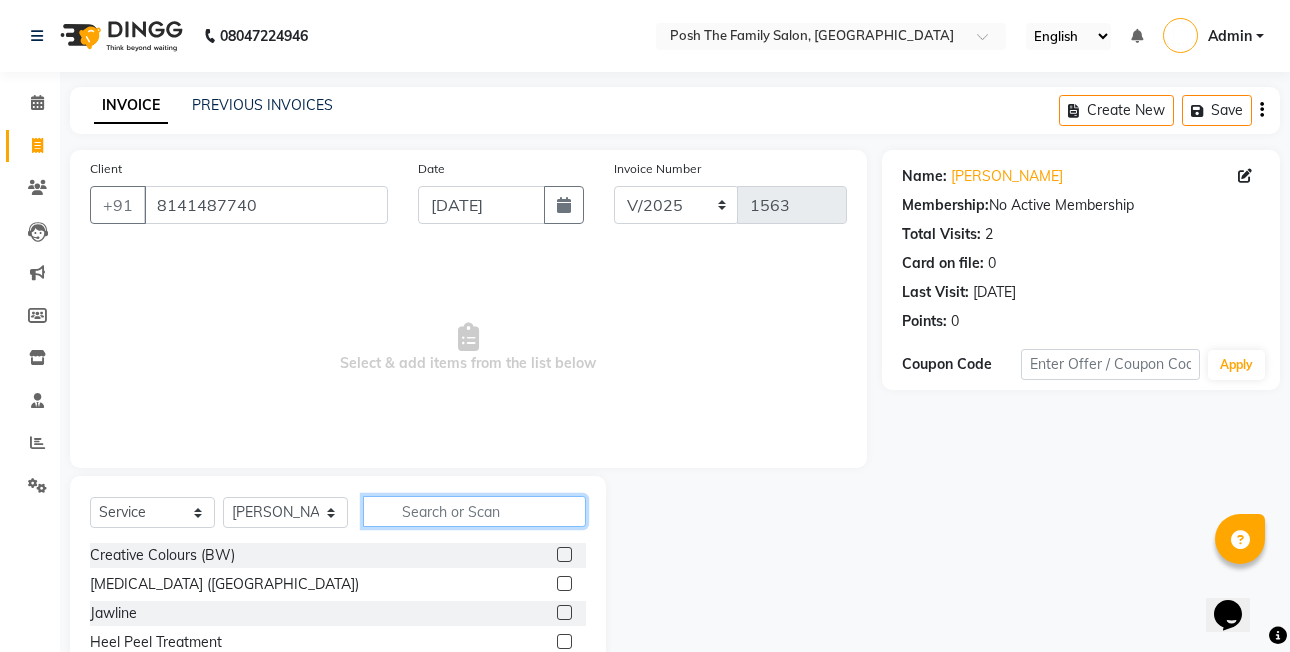 click 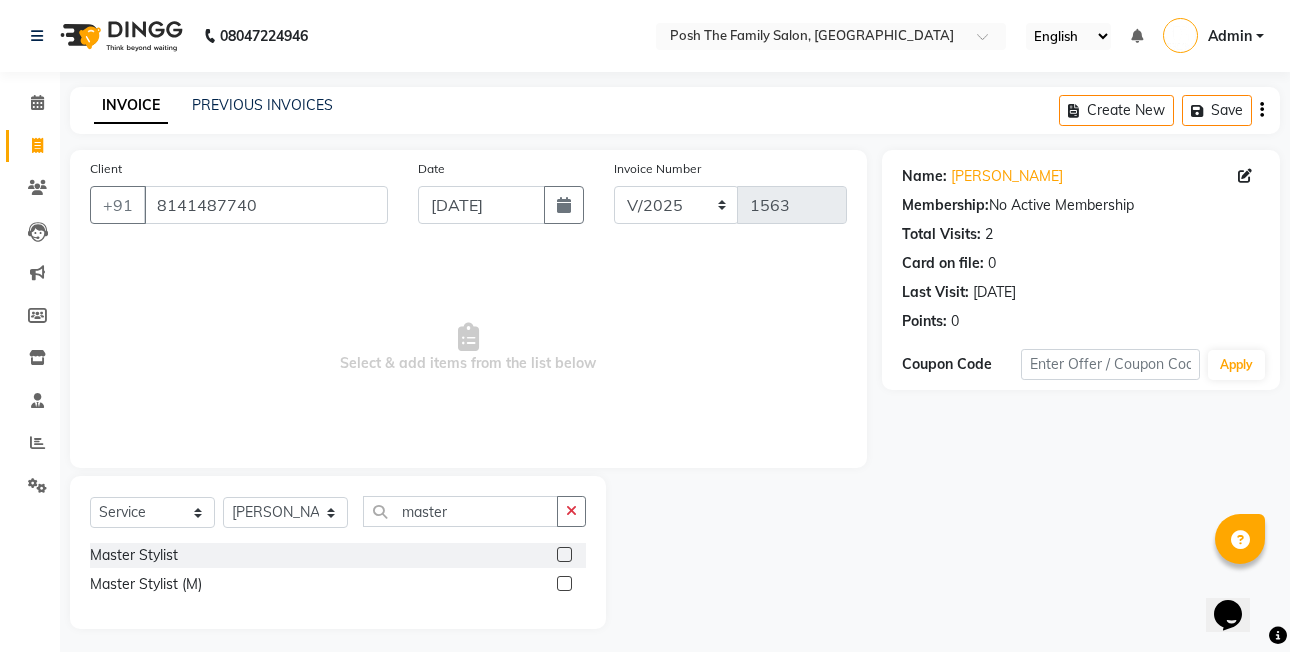 click 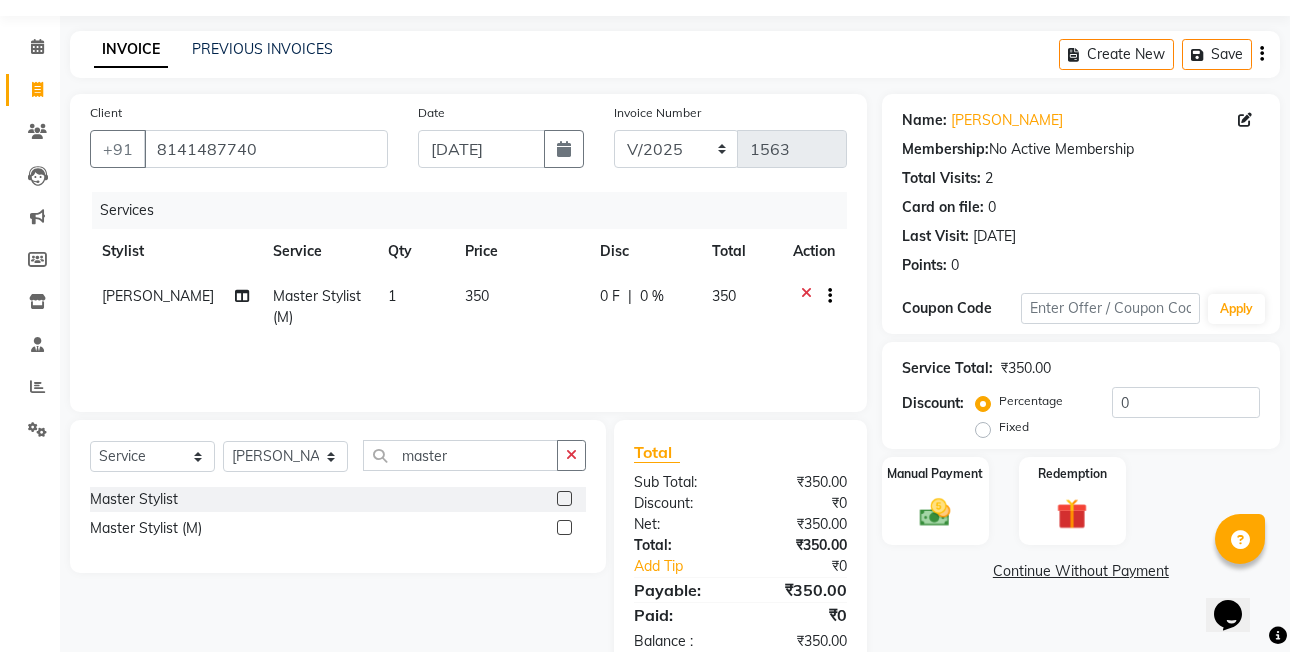 scroll, scrollTop: 106, scrollLeft: 0, axis: vertical 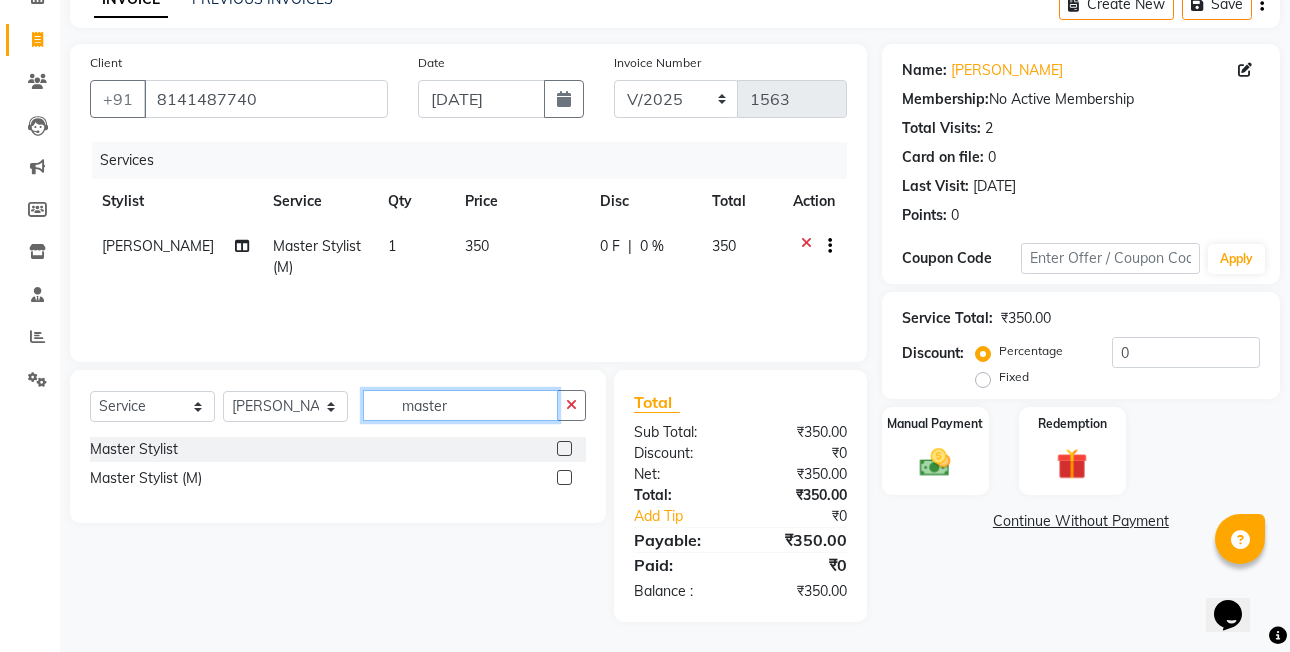 click on "master" 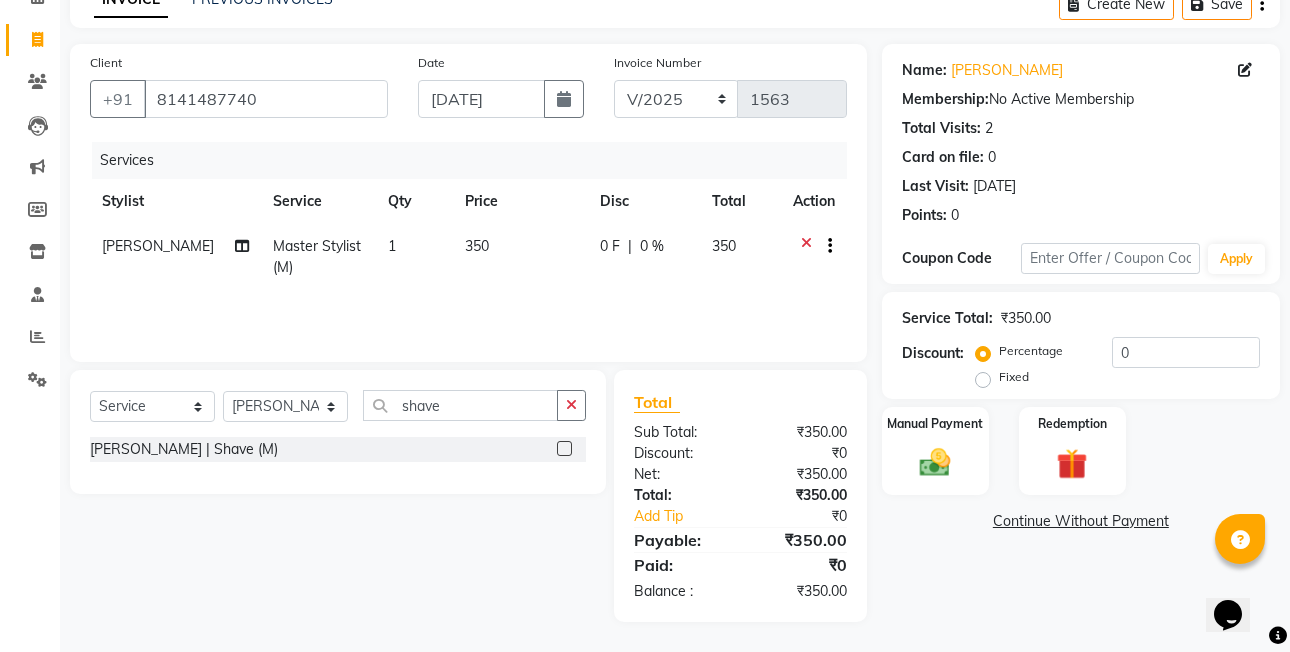 click 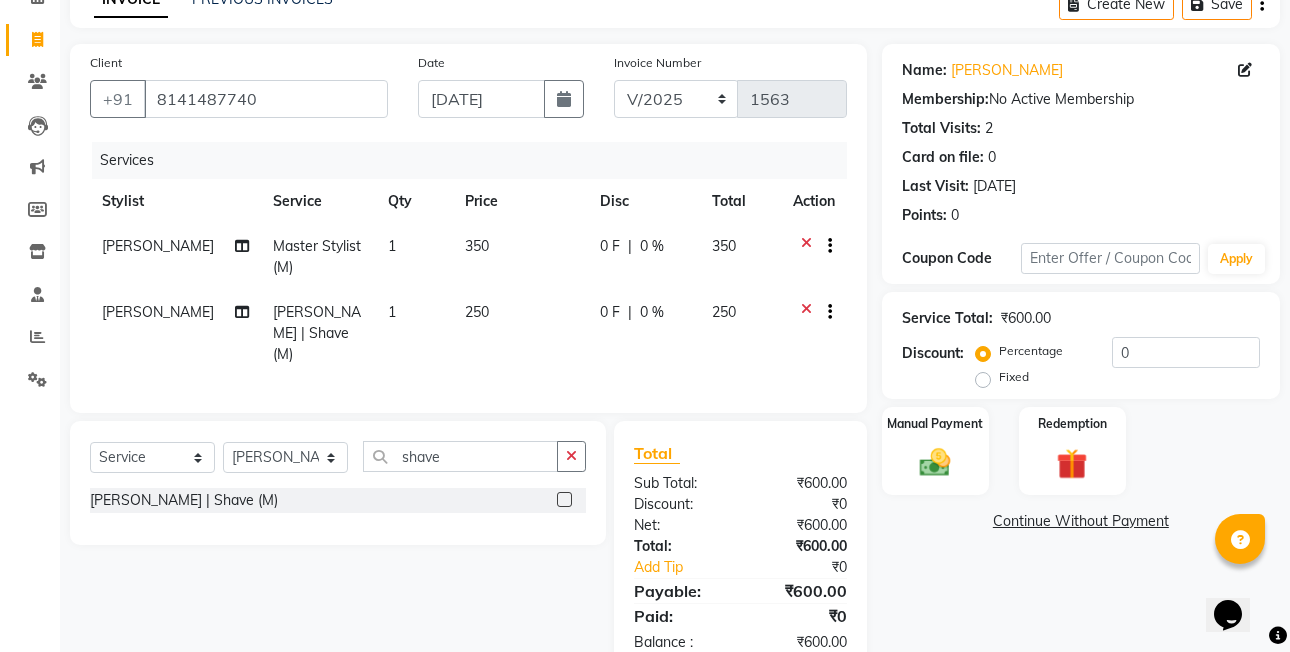 click on "Fixed" 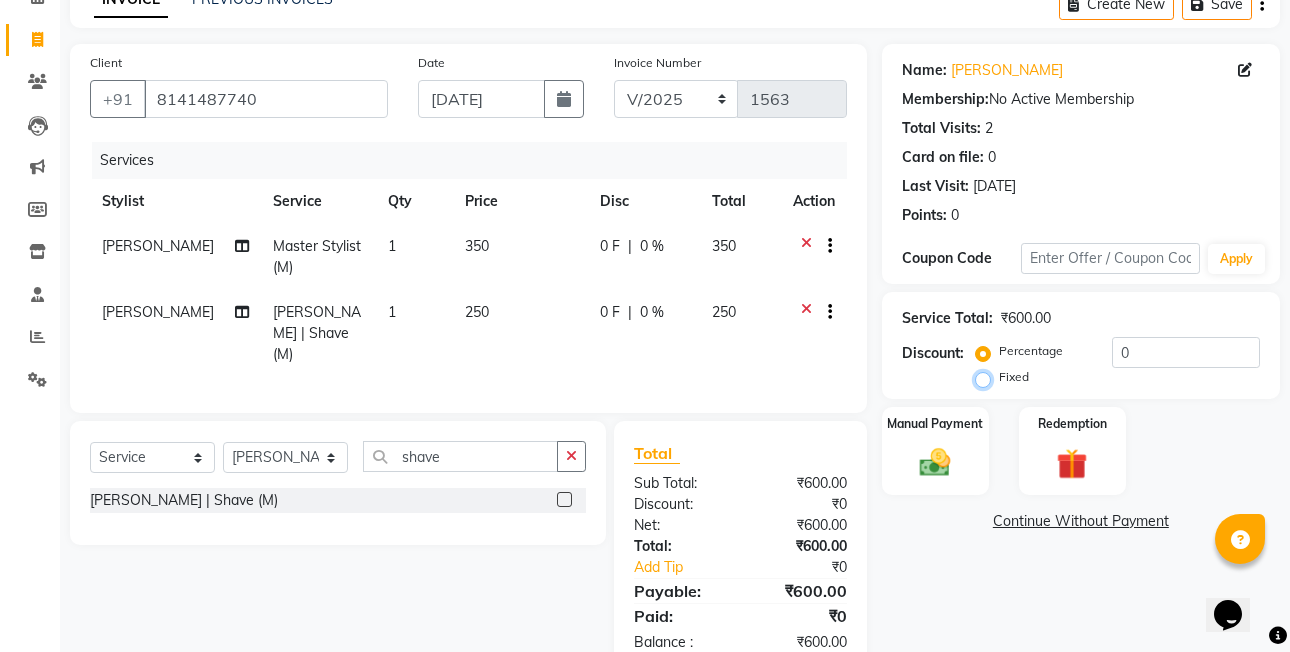 click on "Fixed" at bounding box center [987, 377] 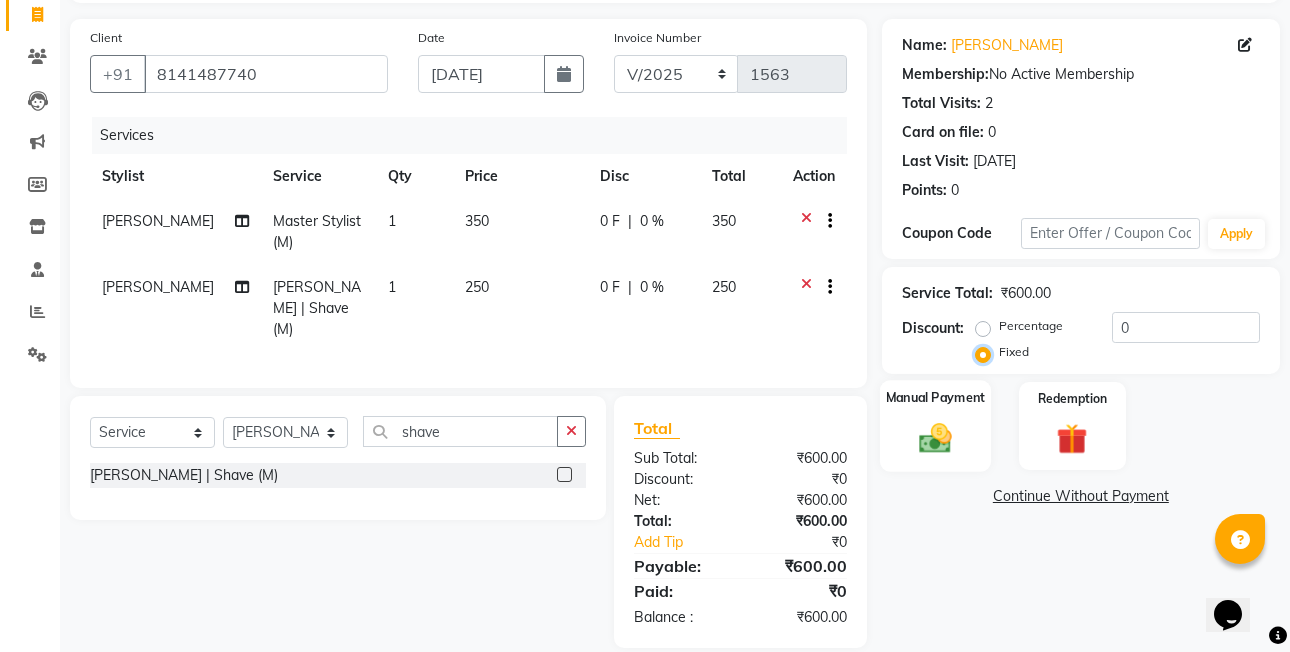 scroll, scrollTop: 151, scrollLeft: 0, axis: vertical 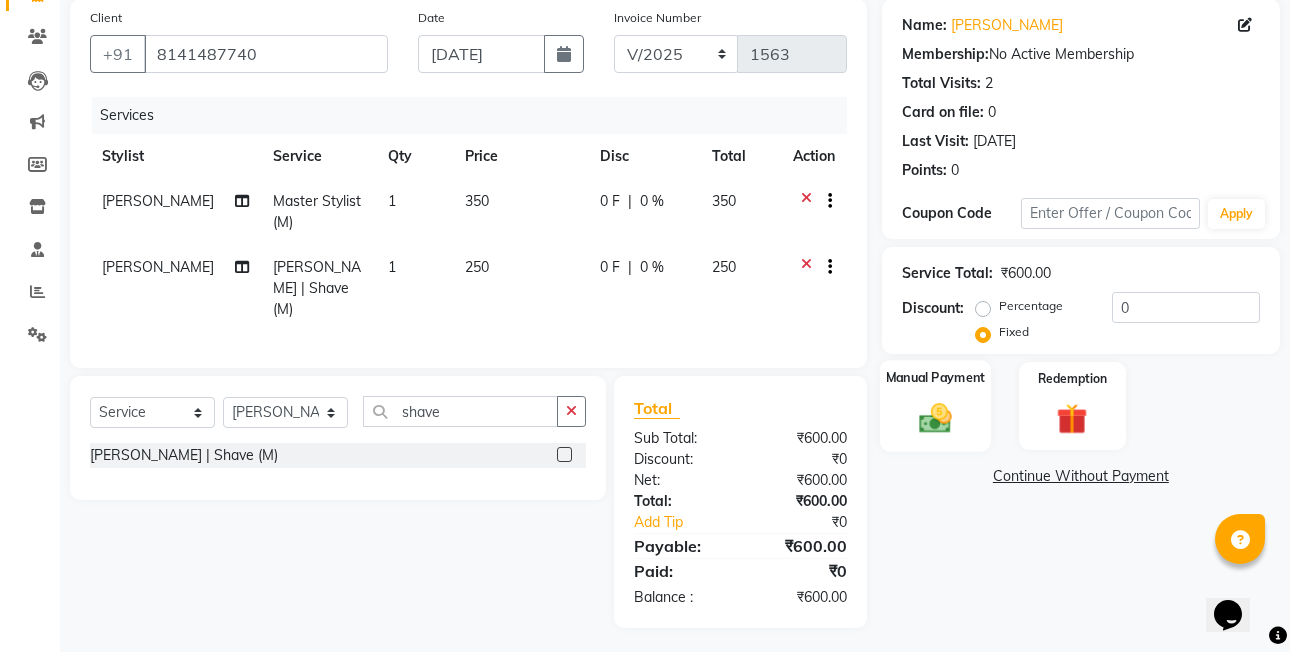 click on "Manual Payment" 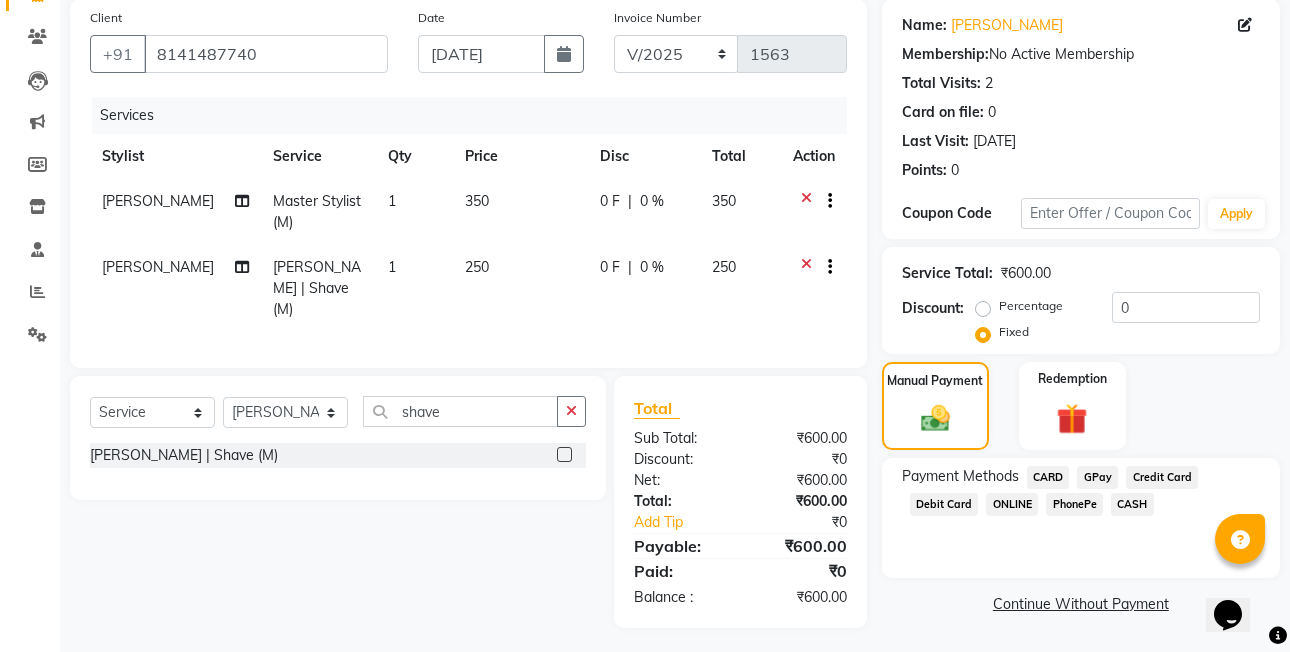 click on "PhonePe" 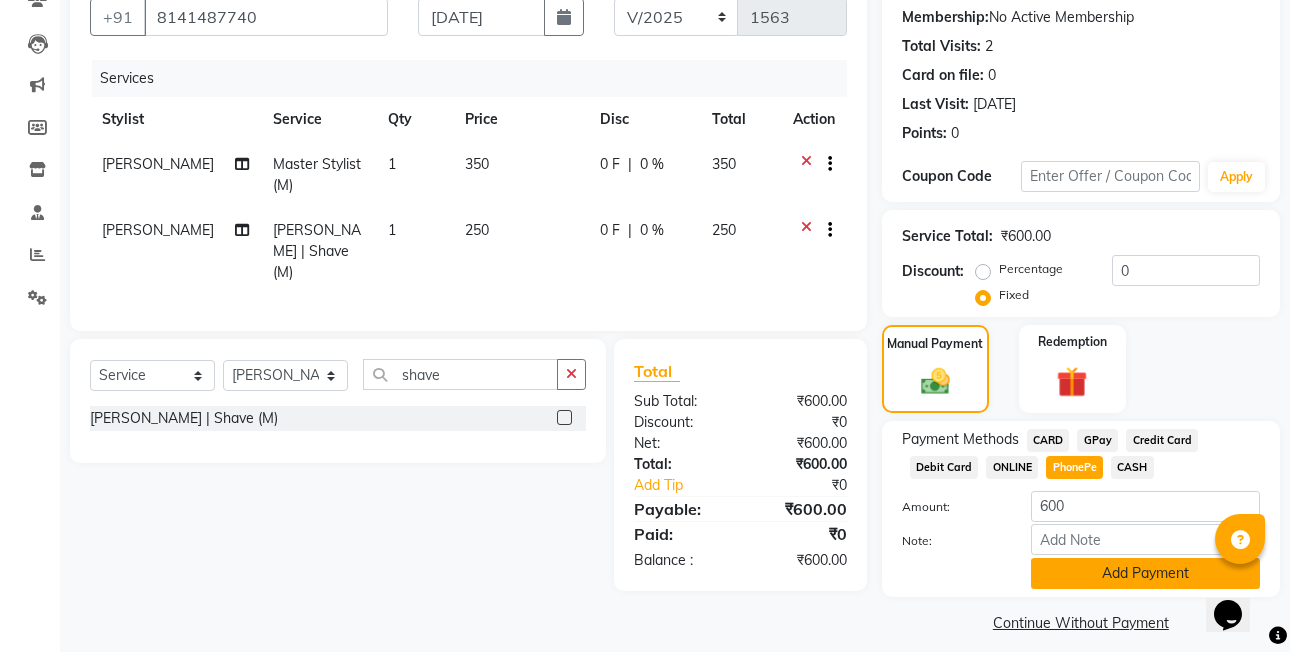 scroll, scrollTop: 204, scrollLeft: 0, axis: vertical 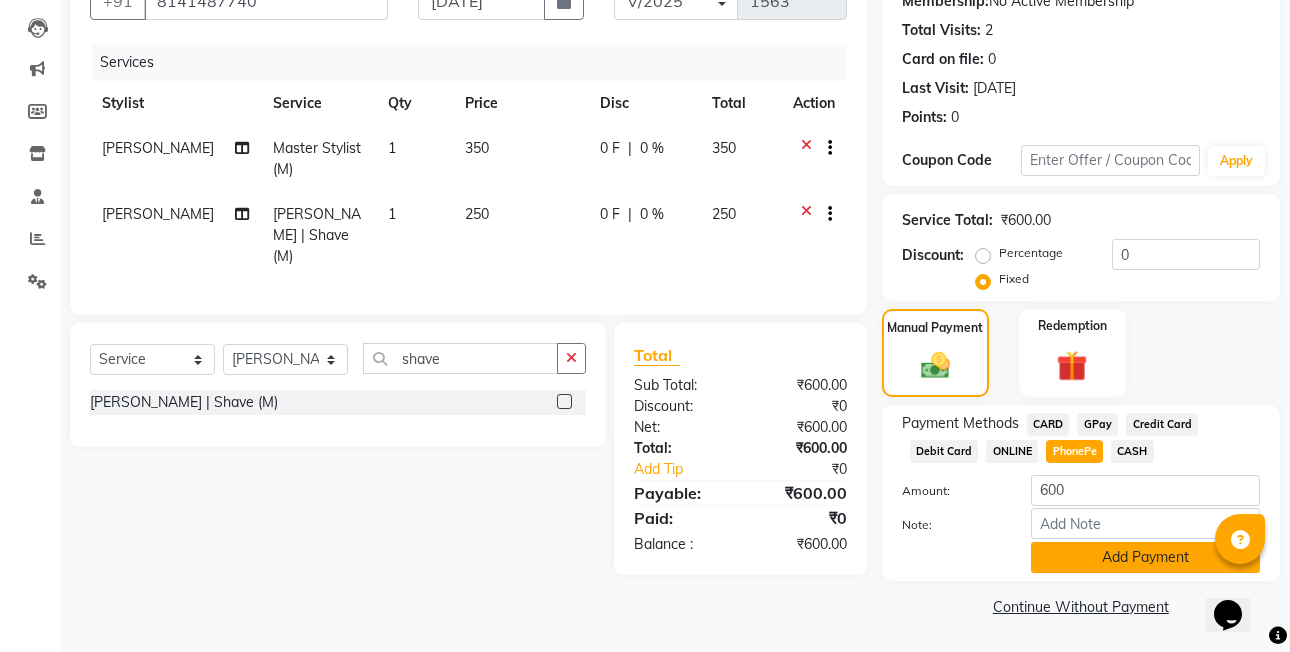 click on "Add Payment" 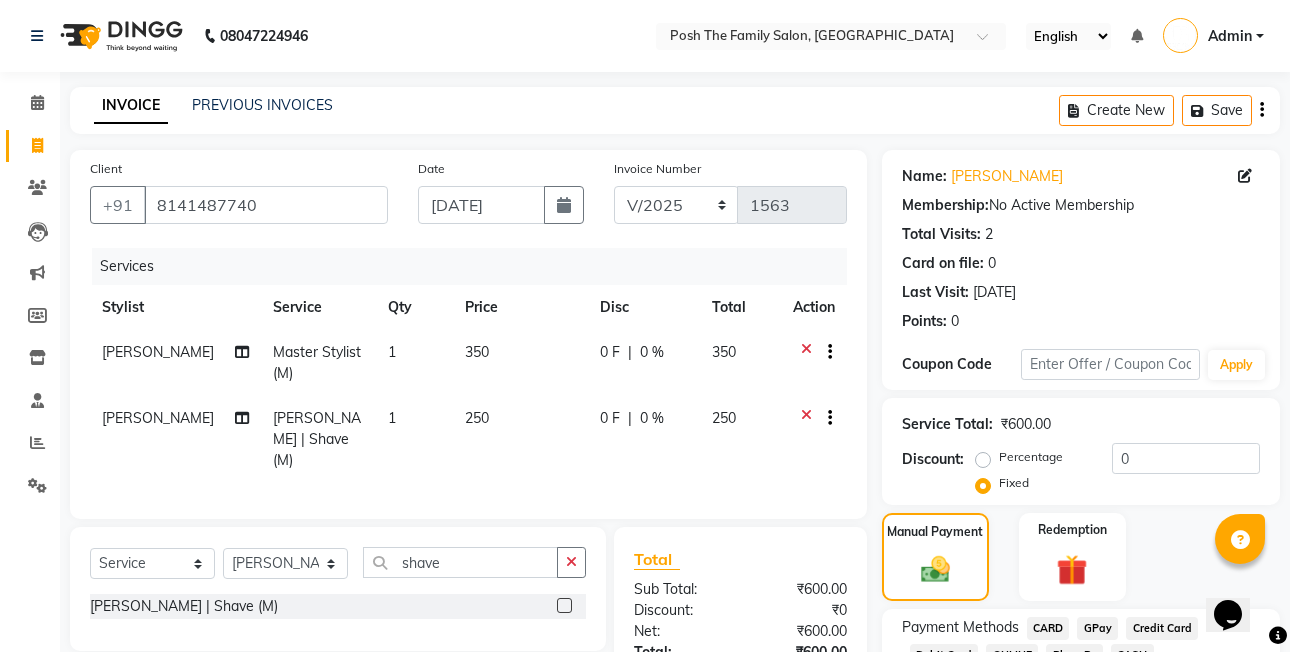 scroll, scrollTop: 261, scrollLeft: 0, axis: vertical 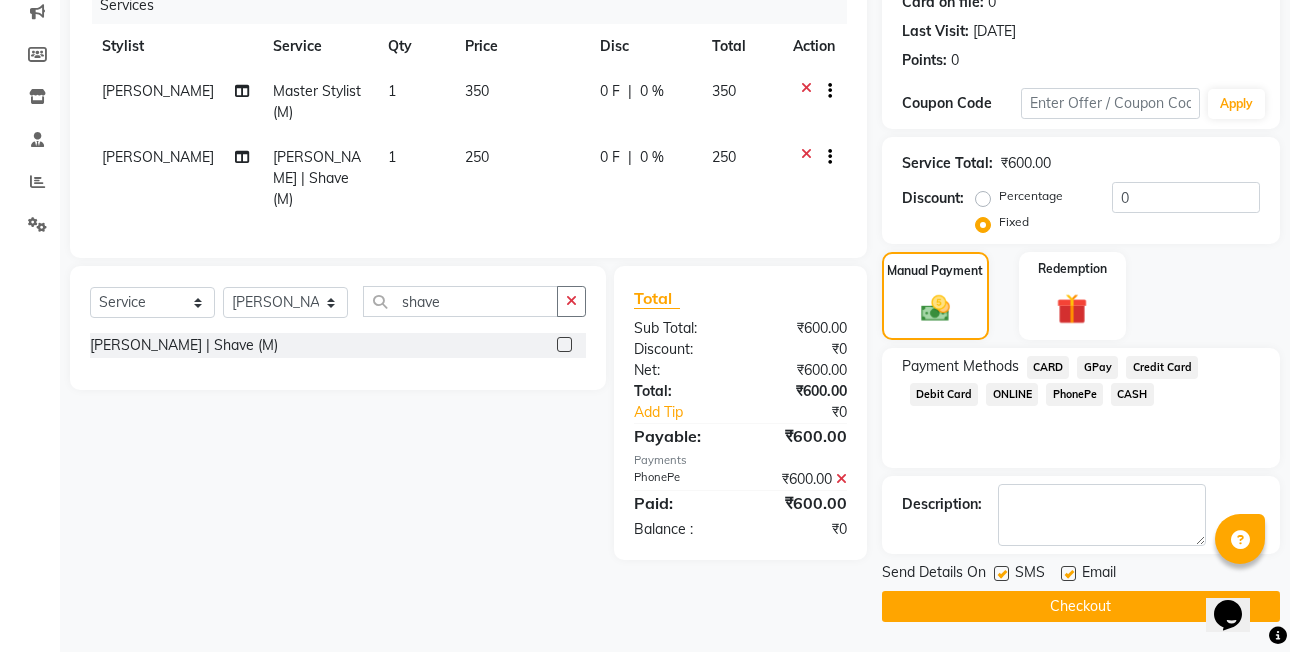 click on "Checkout" 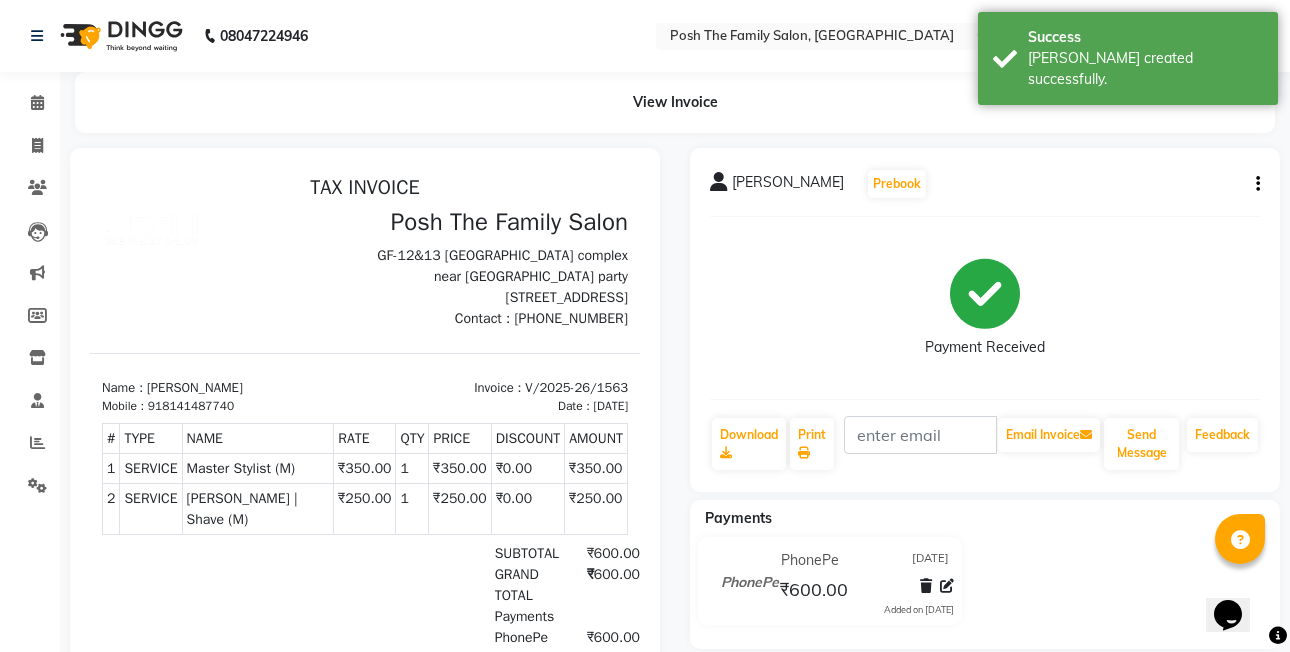 scroll, scrollTop: 0, scrollLeft: 0, axis: both 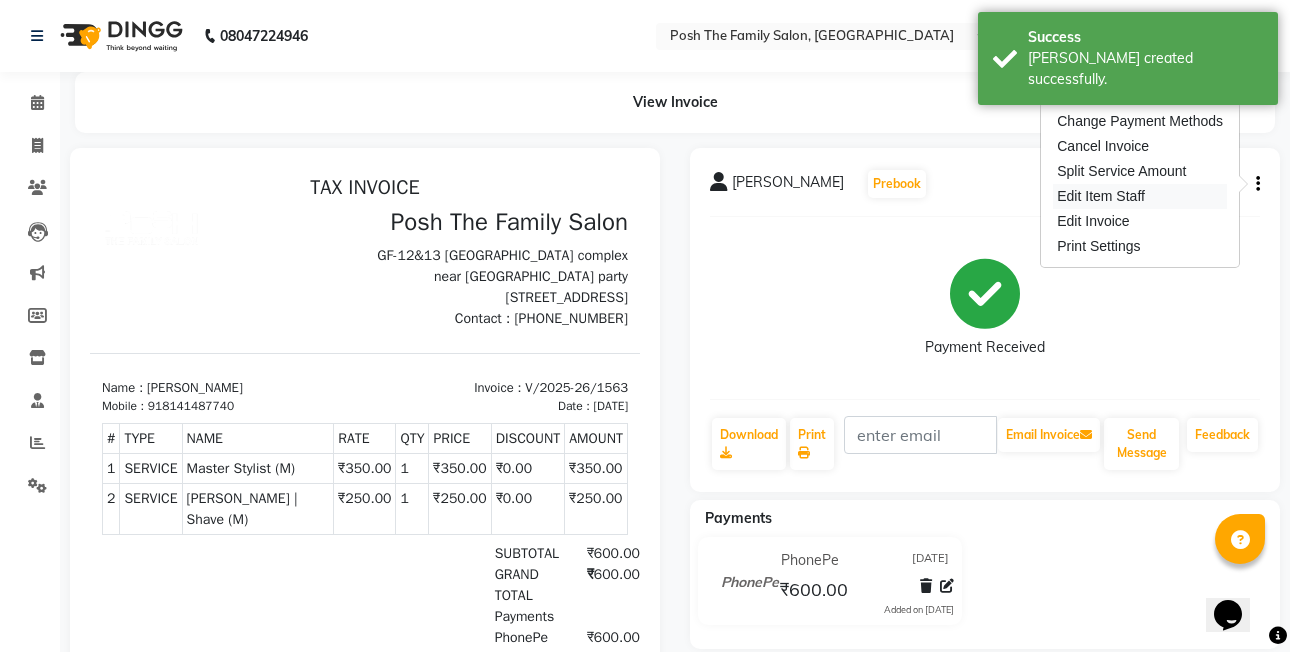 click on "Edit Item Staff" at bounding box center (1140, 196) 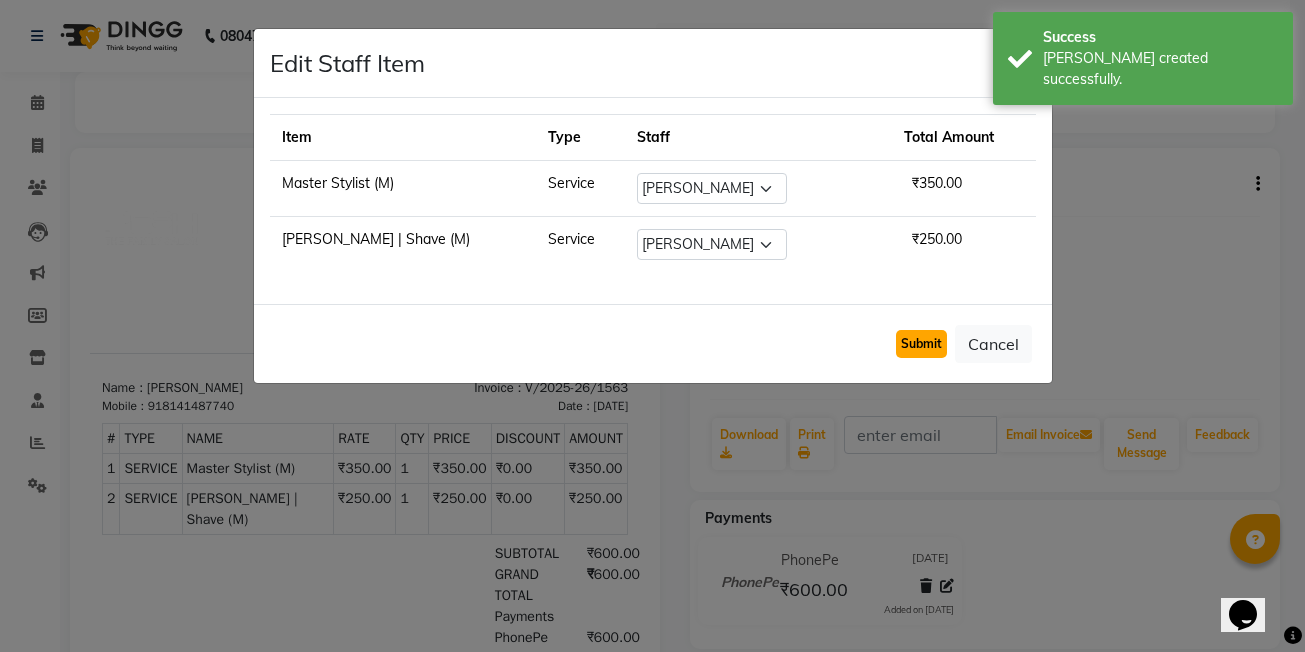 click on "Submit" 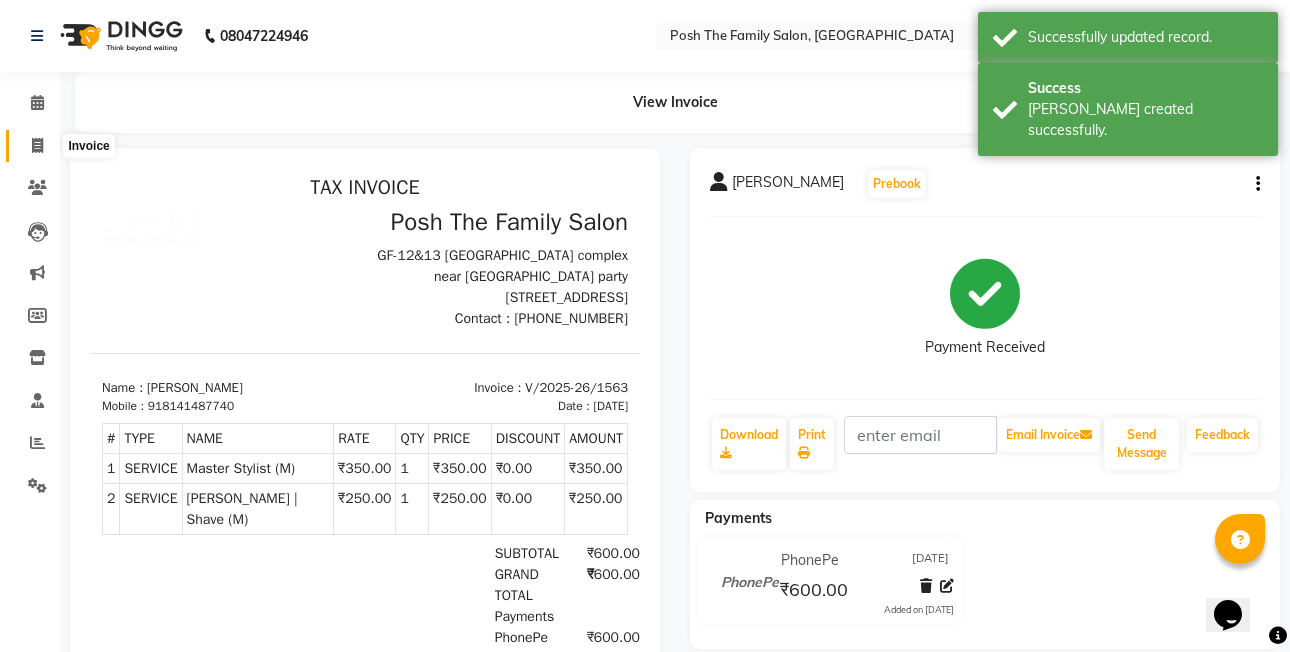 click 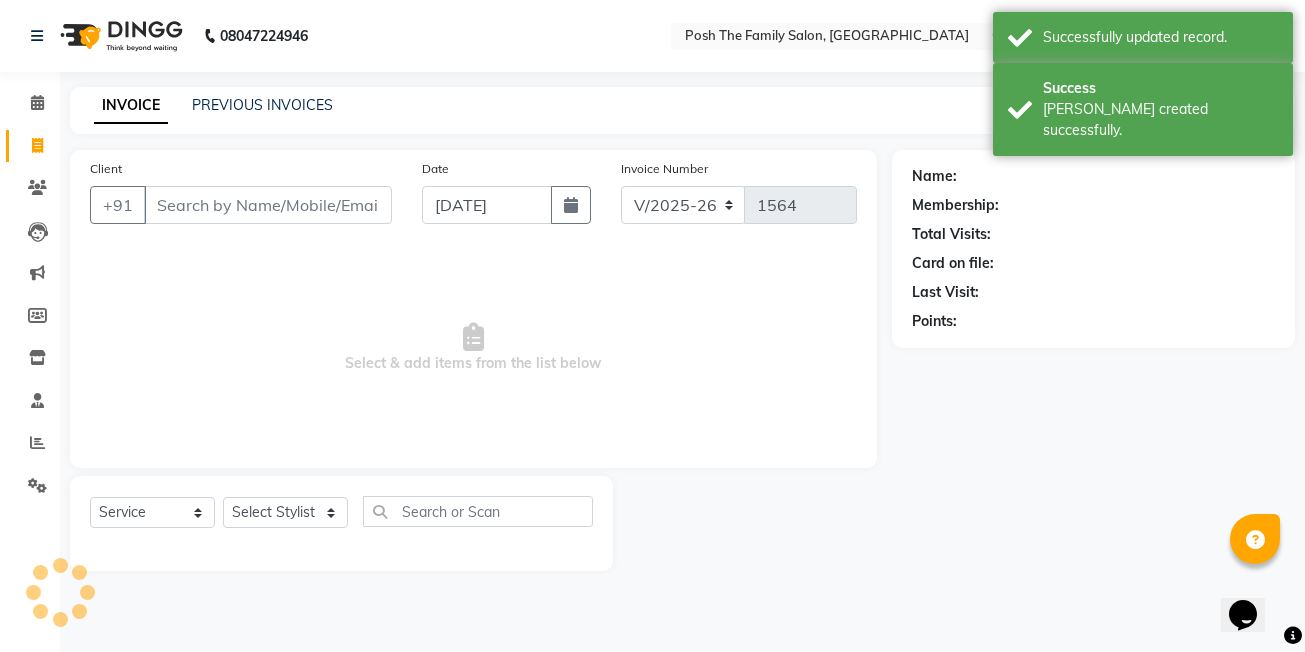click on "Client" at bounding box center (268, 205) 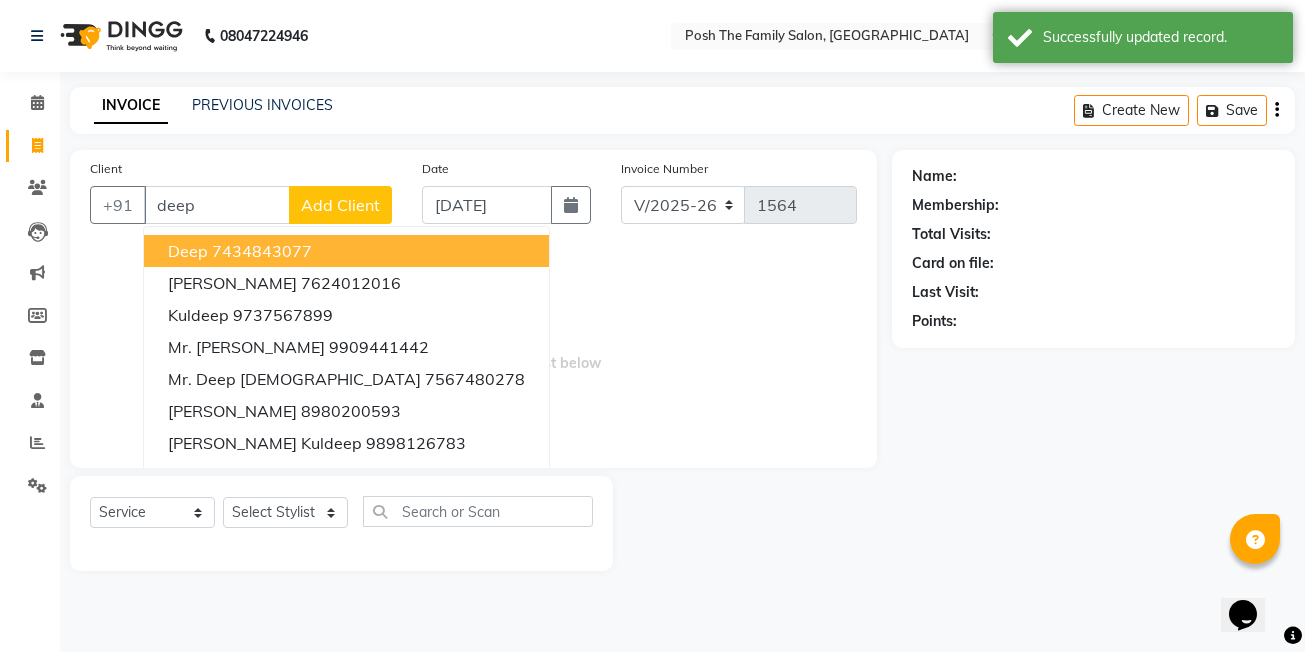 click on "deep  7434843077" at bounding box center [346, 251] 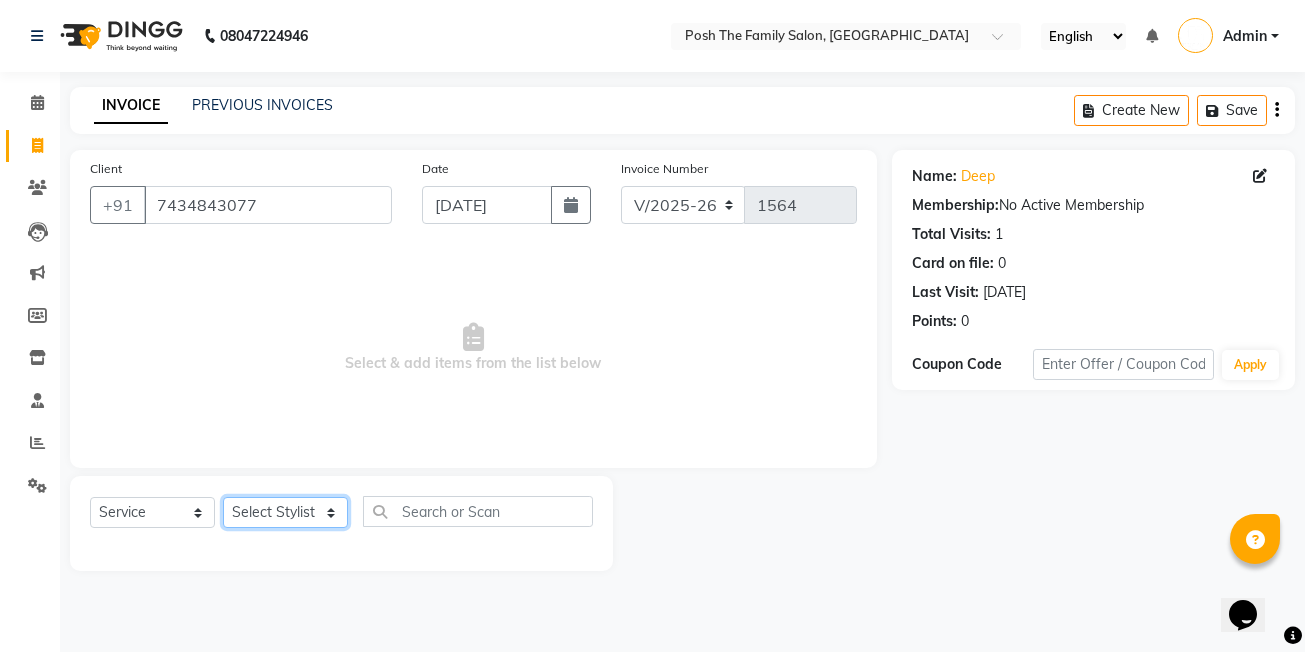 click on "Select Stylist [PERSON_NAME] [PERSON_NAME] VRMA [PERSON_NAME]  [PERSON_NAME] [PERSON_NAME] [PERSON_NAME] [PERSON_NAME] (OWNER) POSH [PERSON_NAME] [PERSON_NAME] [PERSON_NAME]  [PERSON_NAME] [PERSON_NAME] [PERSON_NAME]" 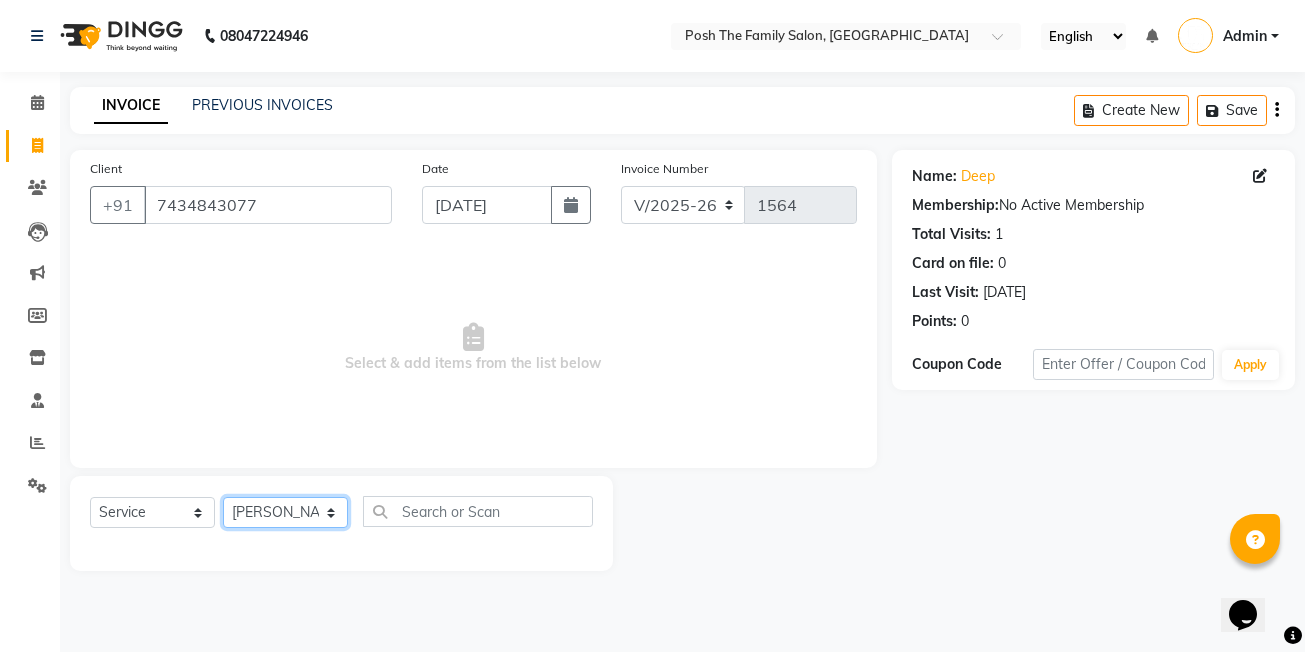 click on "Select Stylist [PERSON_NAME] [PERSON_NAME] VRMA [PERSON_NAME]  [PERSON_NAME] [PERSON_NAME] [PERSON_NAME] [PERSON_NAME] (OWNER) POSH [PERSON_NAME] [PERSON_NAME] [PERSON_NAME]  [PERSON_NAME] [PERSON_NAME] [PERSON_NAME]" 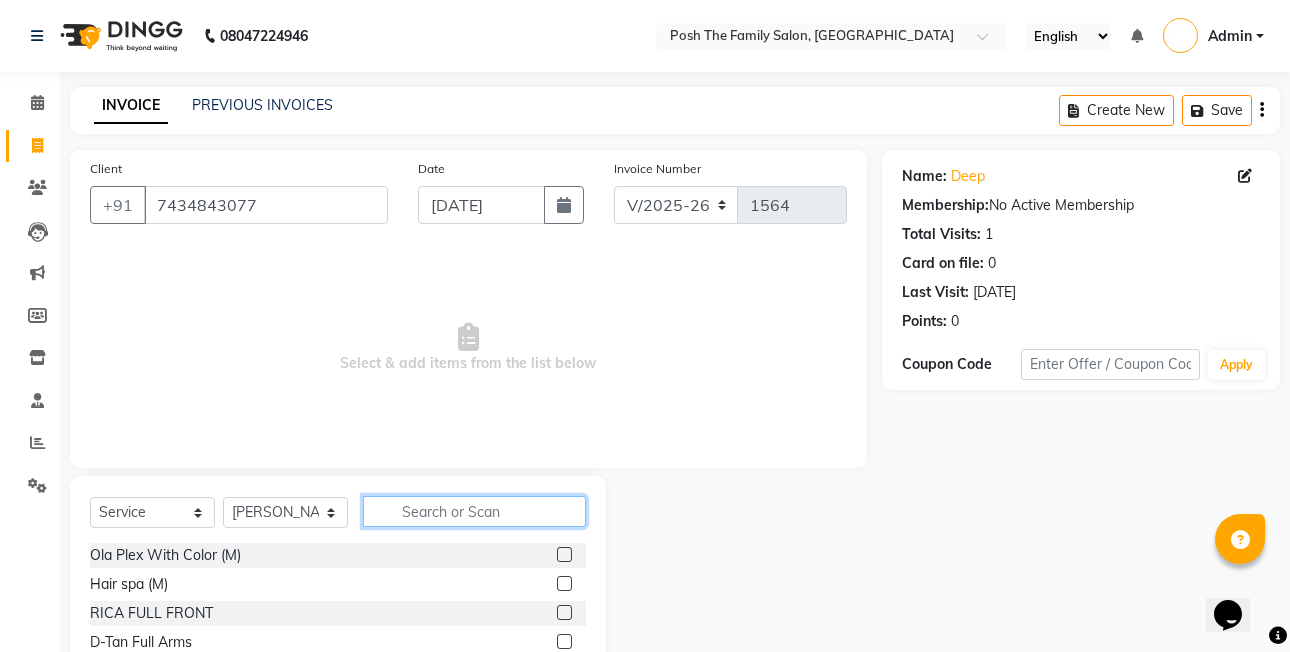 click 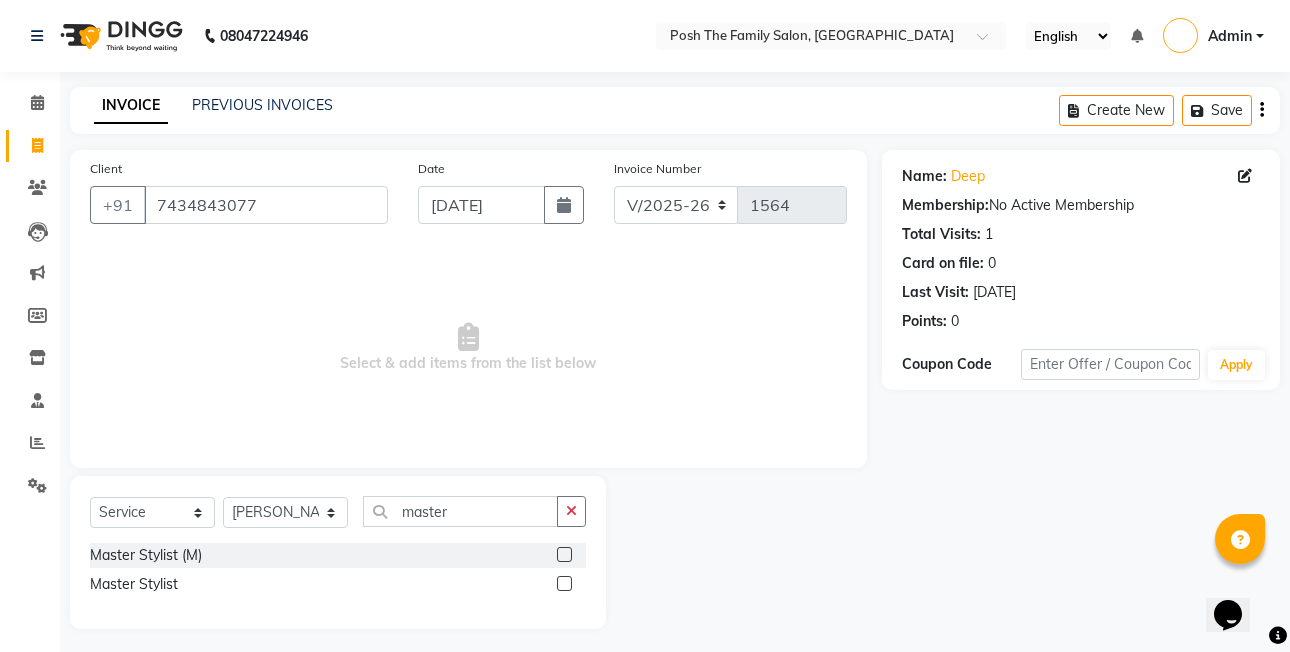 click 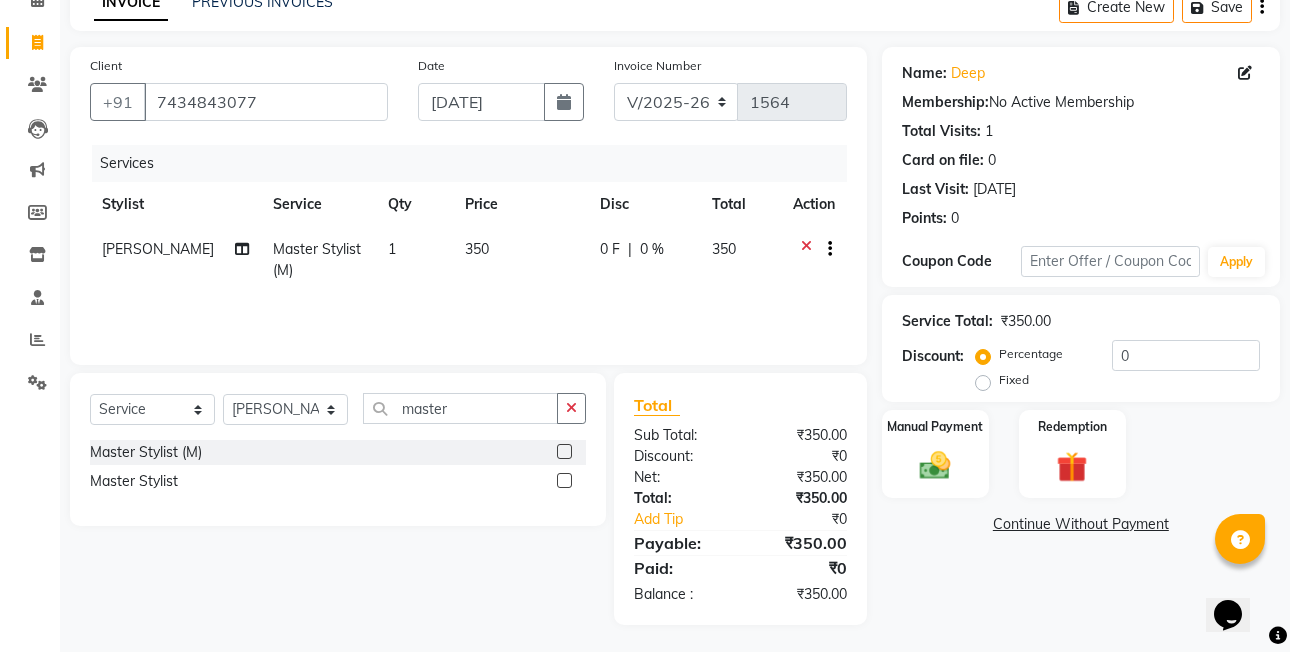 scroll, scrollTop: 106, scrollLeft: 0, axis: vertical 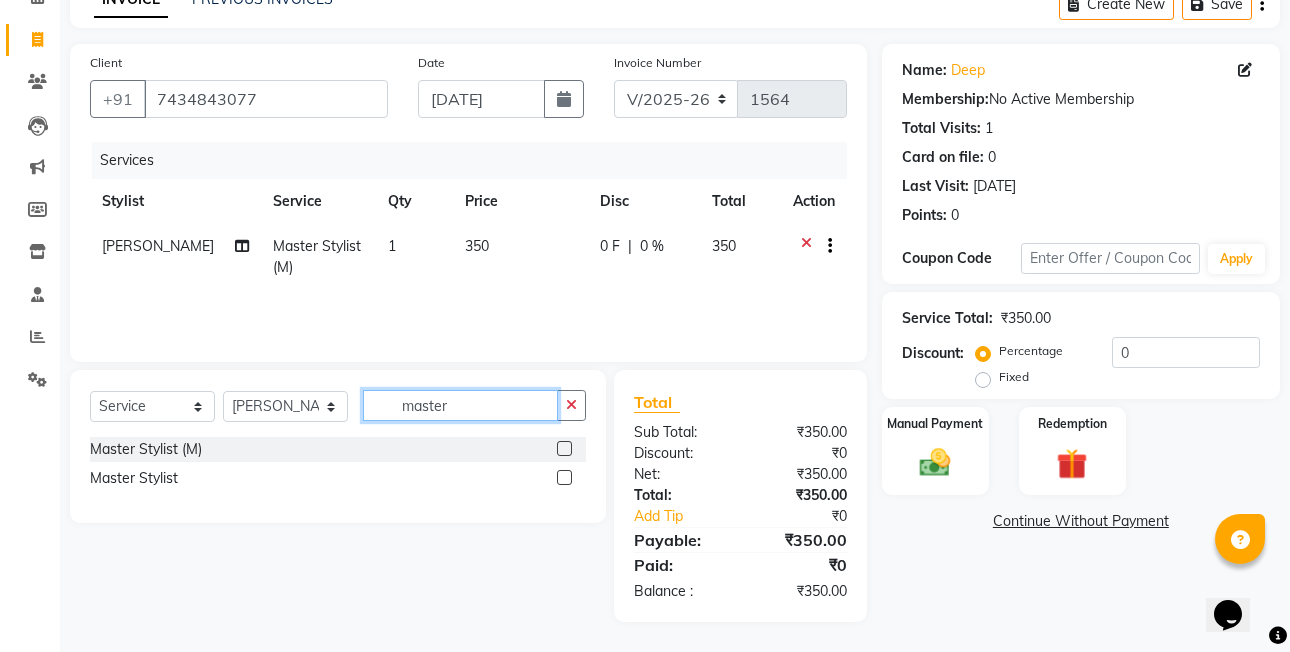 click on "master" 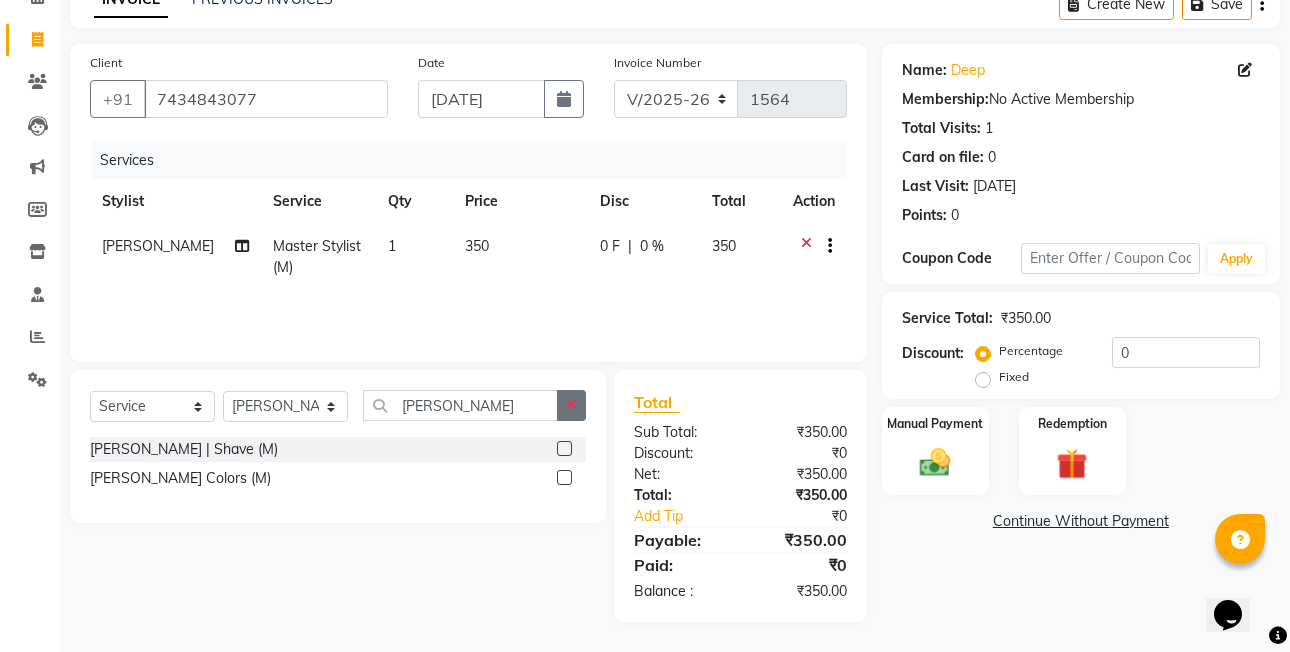 click 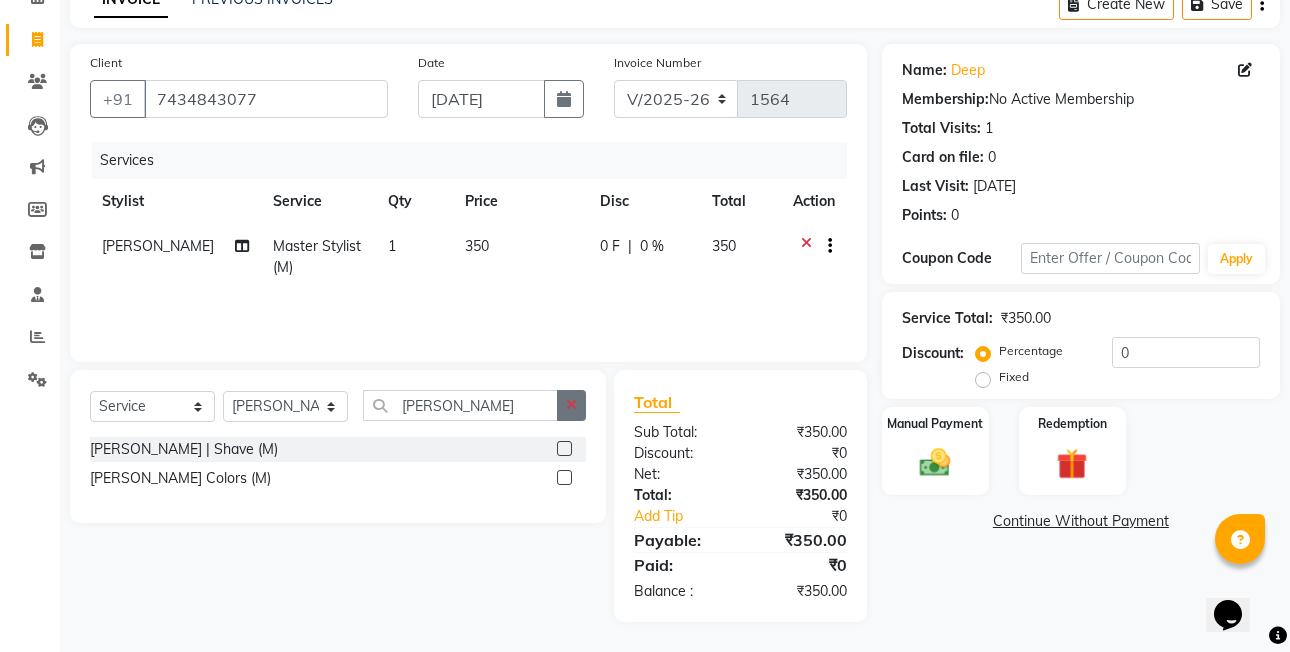click at bounding box center (563, 449) 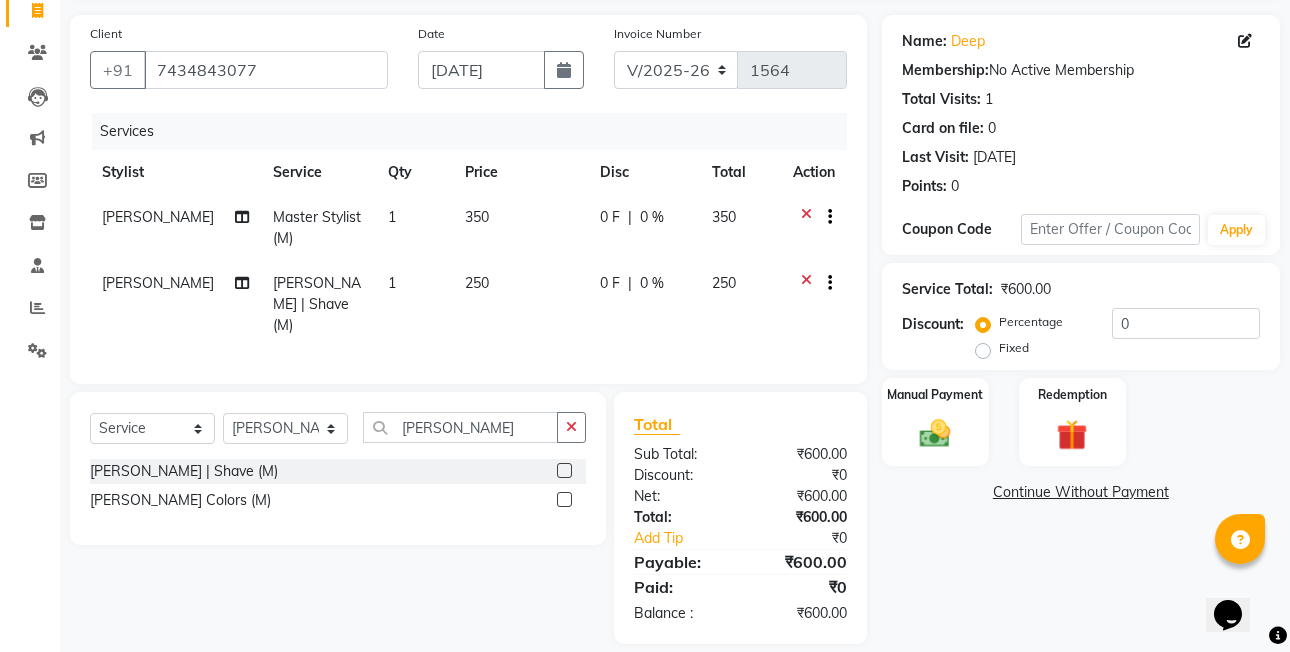 scroll, scrollTop: 151, scrollLeft: 0, axis: vertical 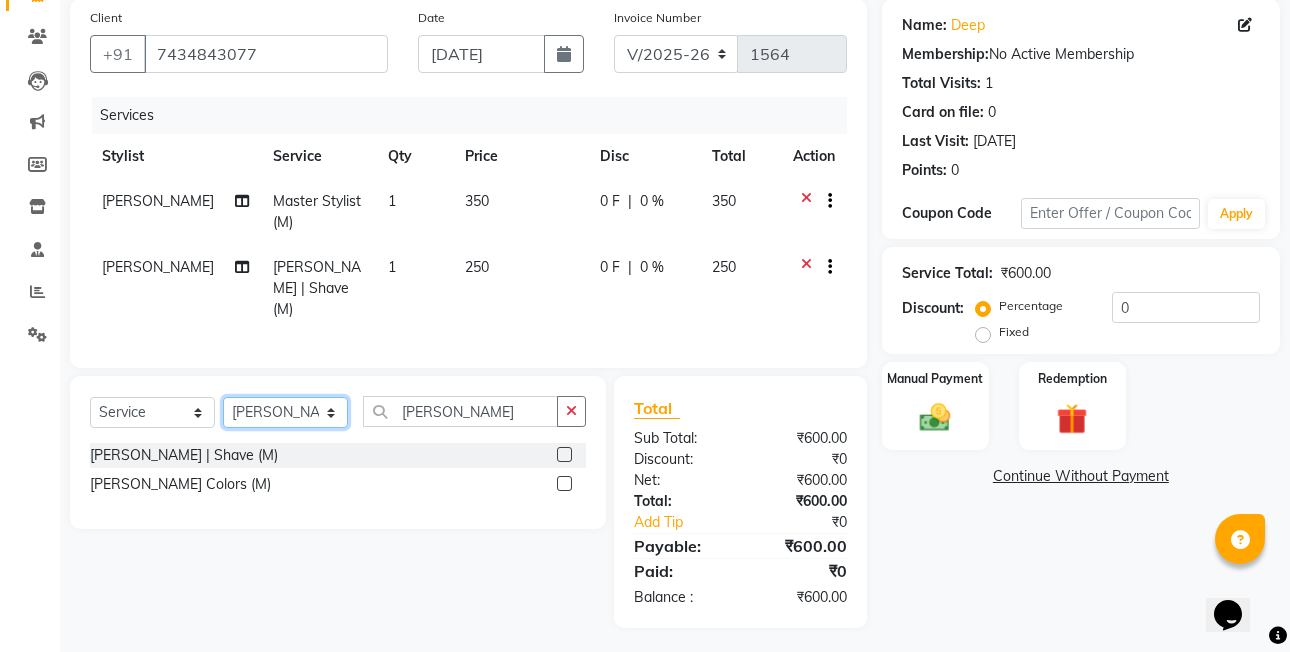 click on "Select Stylist [PERSON_NAME] [PERSON_NAME] VRMA [PERSON_NAME]  [PERSON_NAME] [PERSON_NAME] [PERSON_NAME] [PERSON_NAME] (OWNER) POSH [PERSON_NAME] [PERSON_NAME] [PERSON_NAME]  [PERSON_NAME] [PERSON_NAME] [PERSON_NAME]" 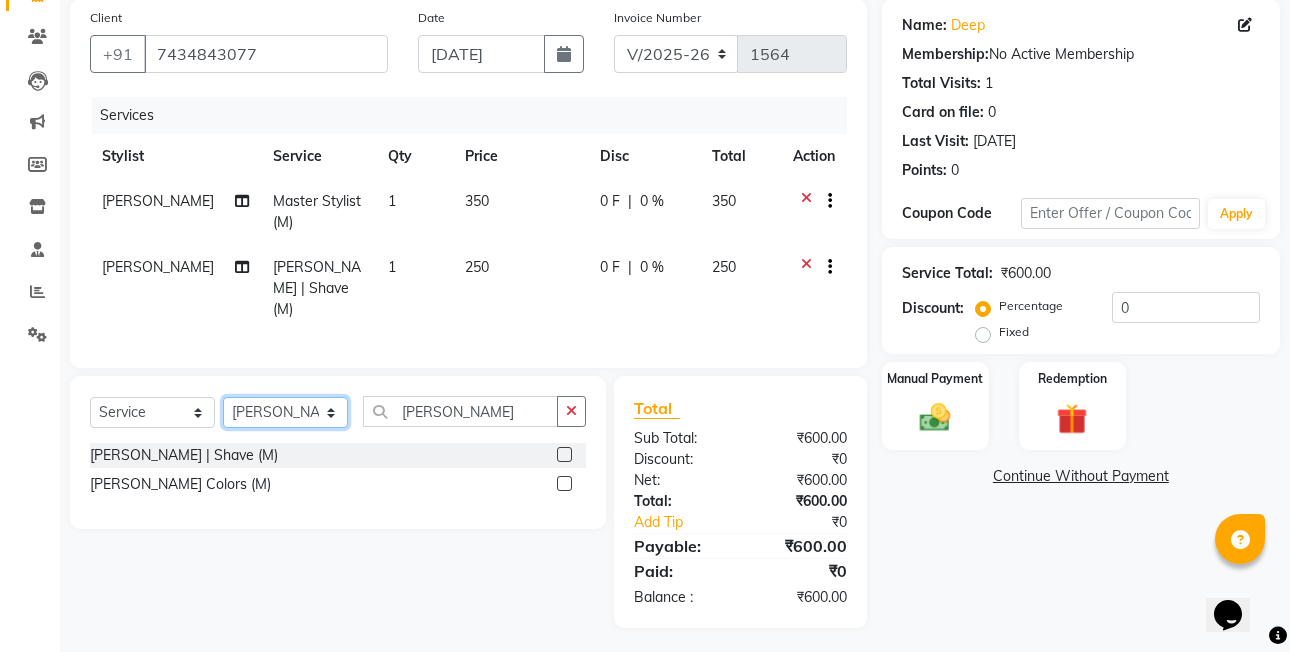 click on "Select Stylist [PERSON_NAME] [PERSON_NAME] VRMA [PERSON_NAME]  [PERSON_NAME] [PERSON_NAME] [PERSON_NAME] [PERSON_NAME] (OWNER) POSH [PERSON_NAME] [PERSON_NAME] [PERSON_NAME]  [PERSON_NAME] [PERSON_NAME] [PERSON_NAME]" 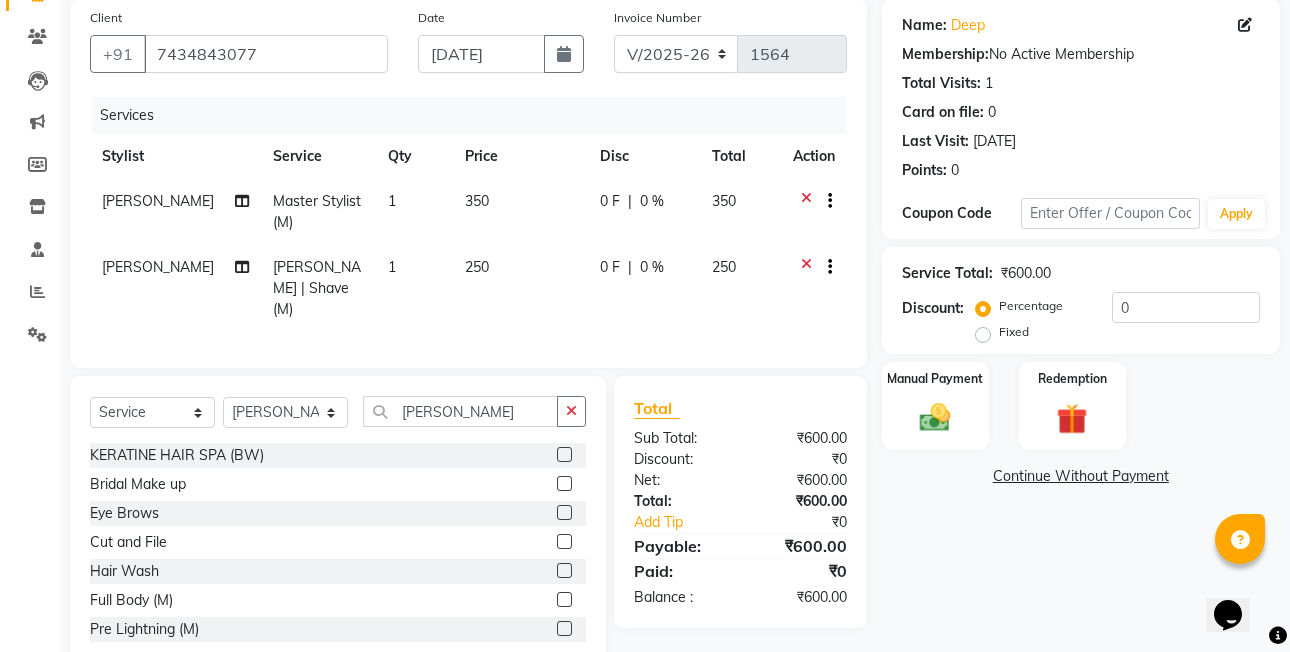 click on "Select  Service  Product  Membership  Package Voucher Prepaid Gift Card  Select Stylist ASHISH SEN  DEVKI VRMA dharti solanki  HARDIK sharma JAIMIN PAREKH JIMMY PATEL POONAM SEN (OWNER) POSH prerna dubey ravi parekh saiyed mubarak  SALMAN  SAIKH Siddhi rathod VICKY  NAYAK beard KERATINE HAIR SPA (BW)  Bridal Make up  Eye Brows  Cut and File  Hair Wash   Full Body (M)  Pre Lightning (M)  Global Color (BW)   Ironing (BS)  PREMIUM MILK SHAKE HAIR SPA (UW)  Foot Reflexology (30mins)  MUD MASK Neck  Side Locks  D-Tan Full Arms  Ola Plex With Color (M)  Gel Nail Polish only Feets  MUD MASK Full Legs  KERATINE HAIR SP (BS)  Tongs (BW)  Creative Colours (UW)  CLEAN UP Express Clean up  Brazilian Half Front | Back  D-Tan Belly  Creative Colours (US)  Tongs (US)   Bleach Full Legs   Bleach Under Arms   Head Massage  Global Highlights(UW)  Inar Spa (M)  Brazilian Eyebrows  Dandruff Control  Rica Bikini Line  Wella Hair Spa (BW)  FACIAL Instant Brightning  Global Color (UW)  Creative Colours (BW)  Under Arms (M)  Chin" 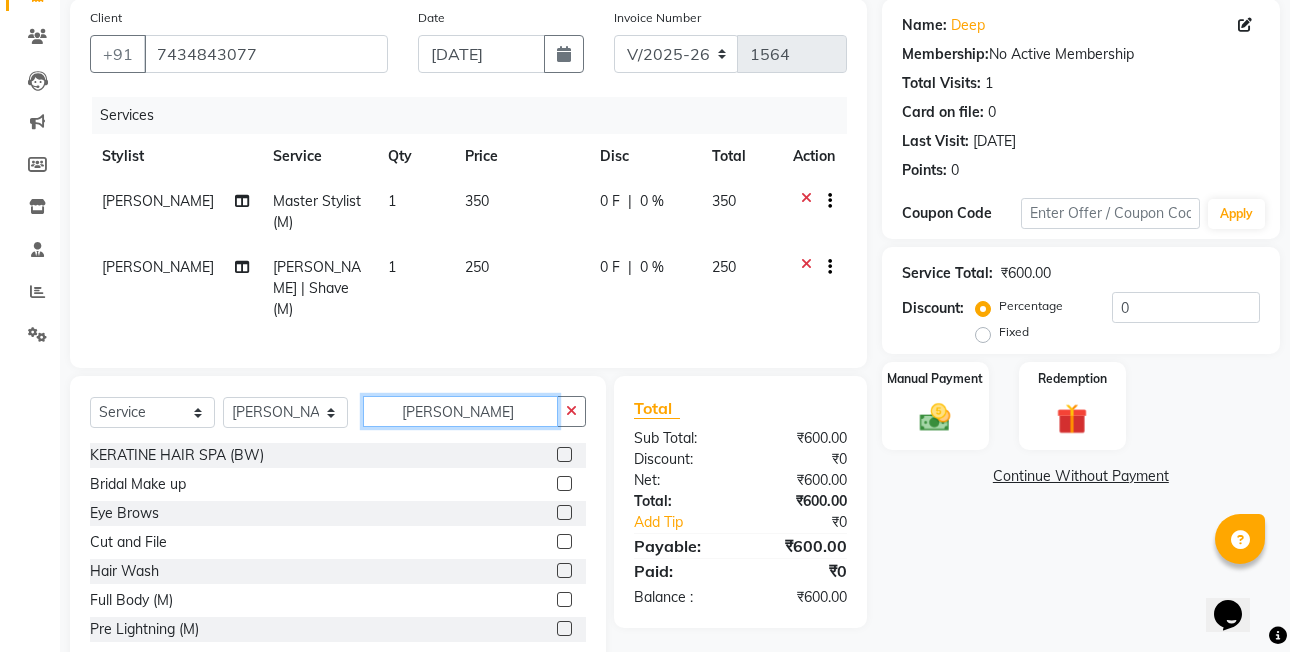 click on "beard" 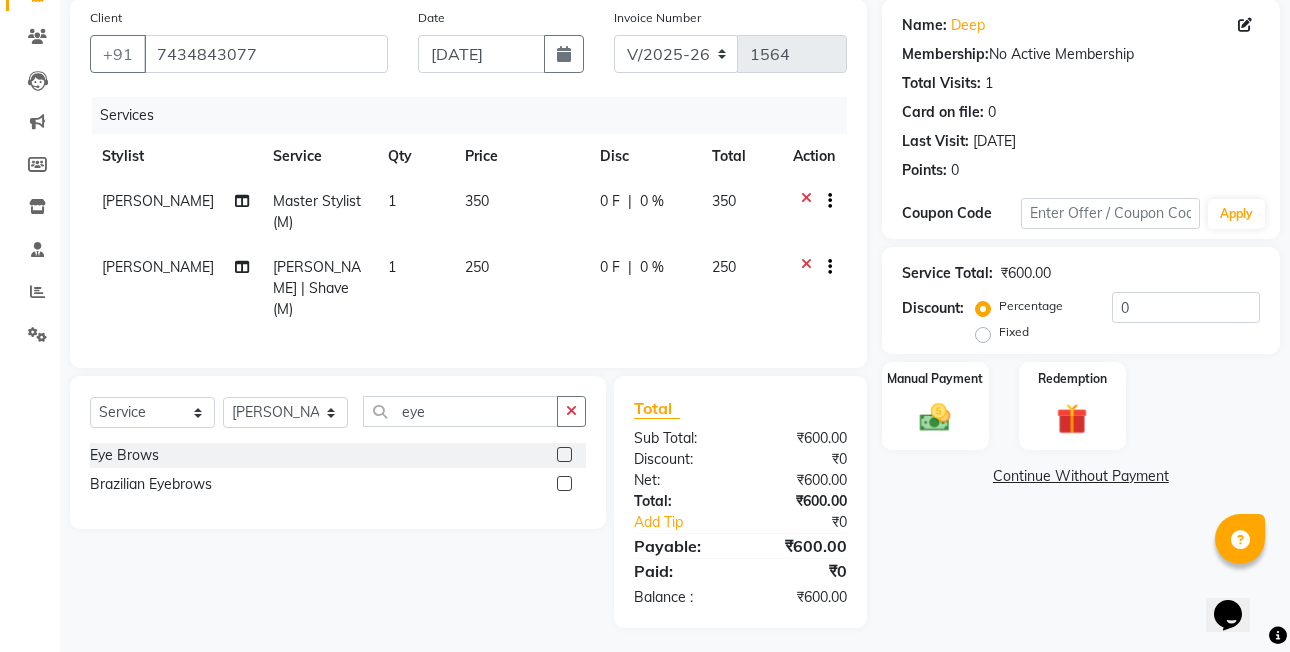 click 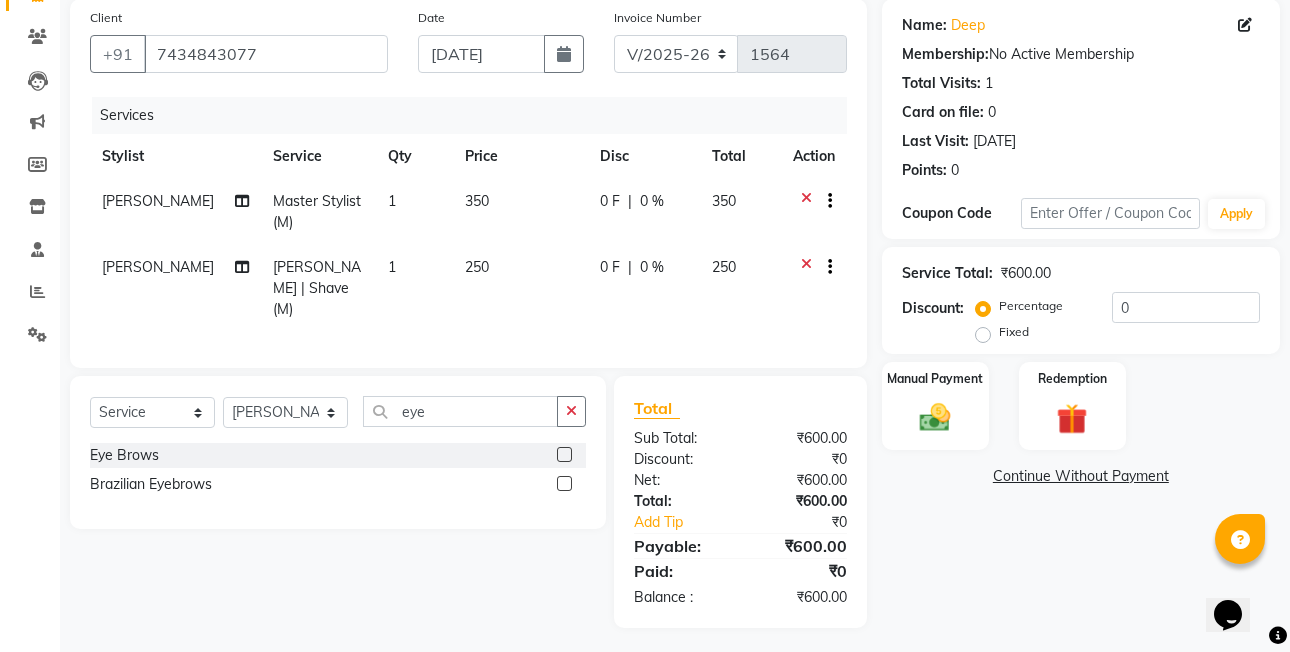 click at bounding box center (563, 455) 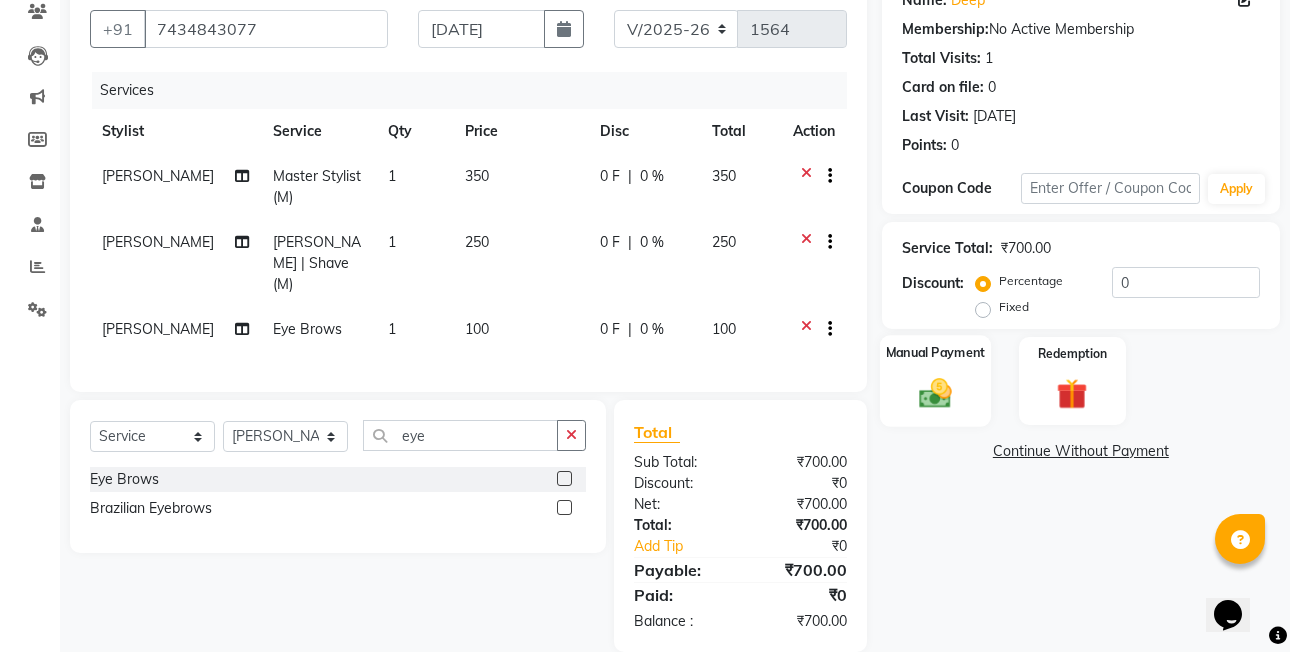 scroll, scrollTop: 200, scrollLeft: 0, axis: vertical 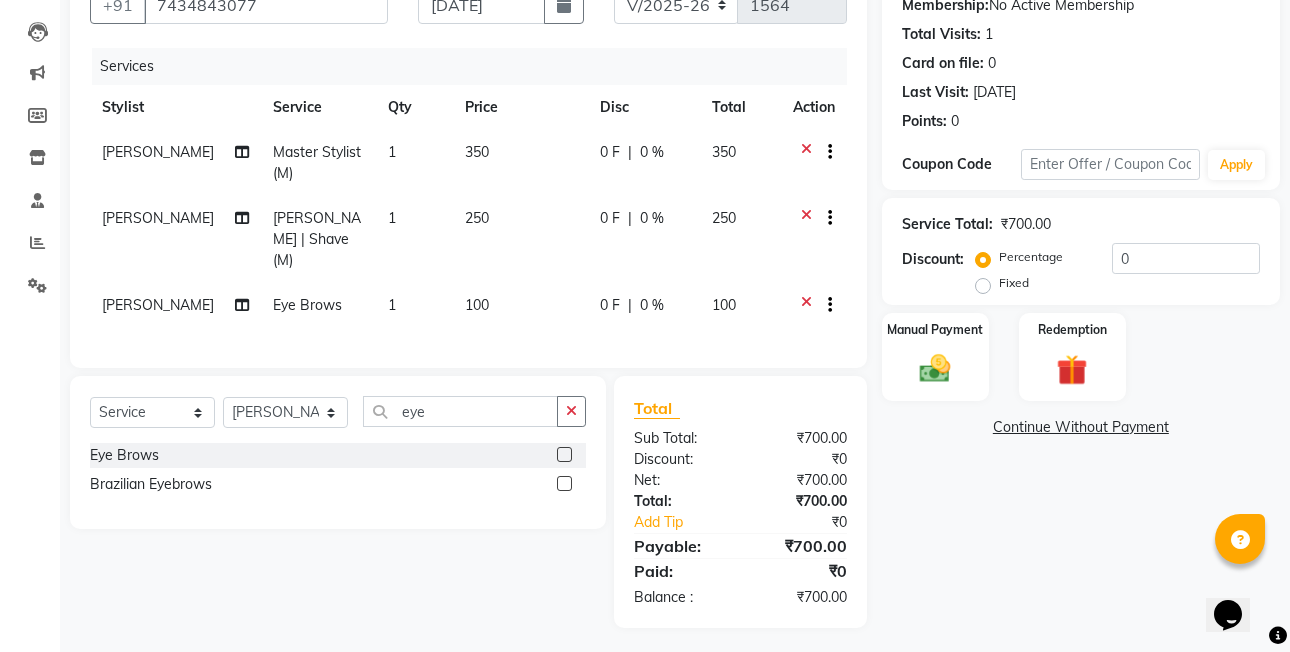 click on "Fixed" 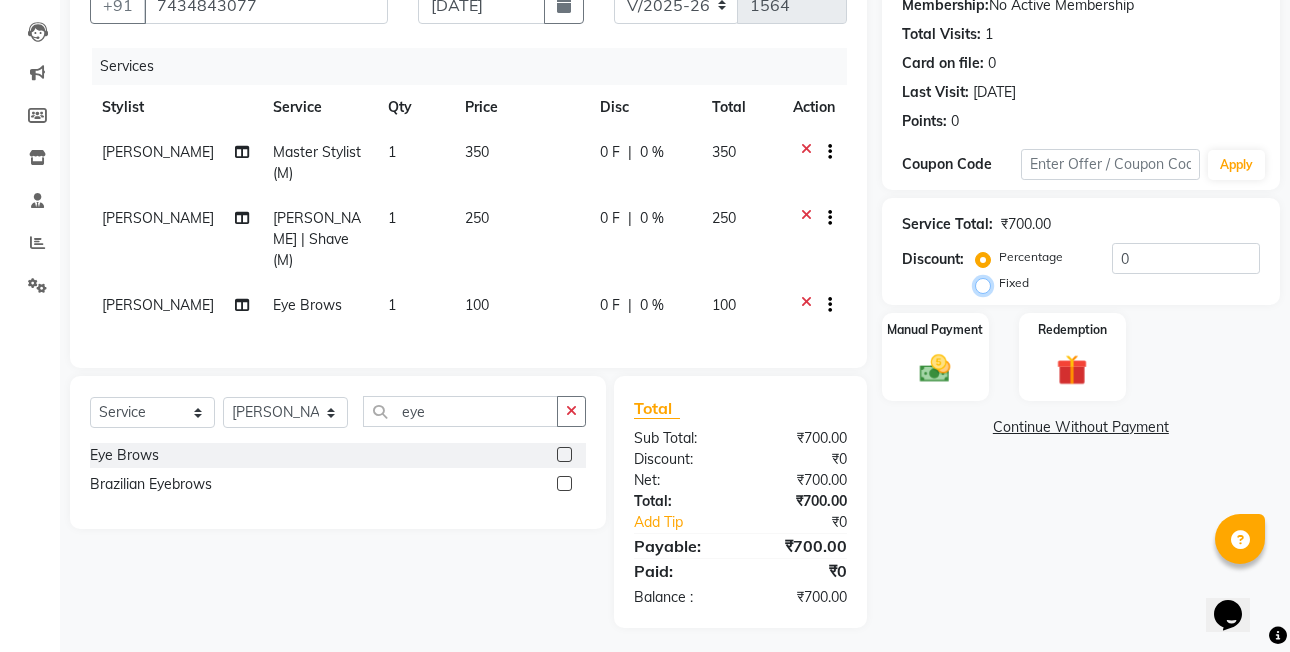 click on "Fixed" at bounding box center (987, 283) 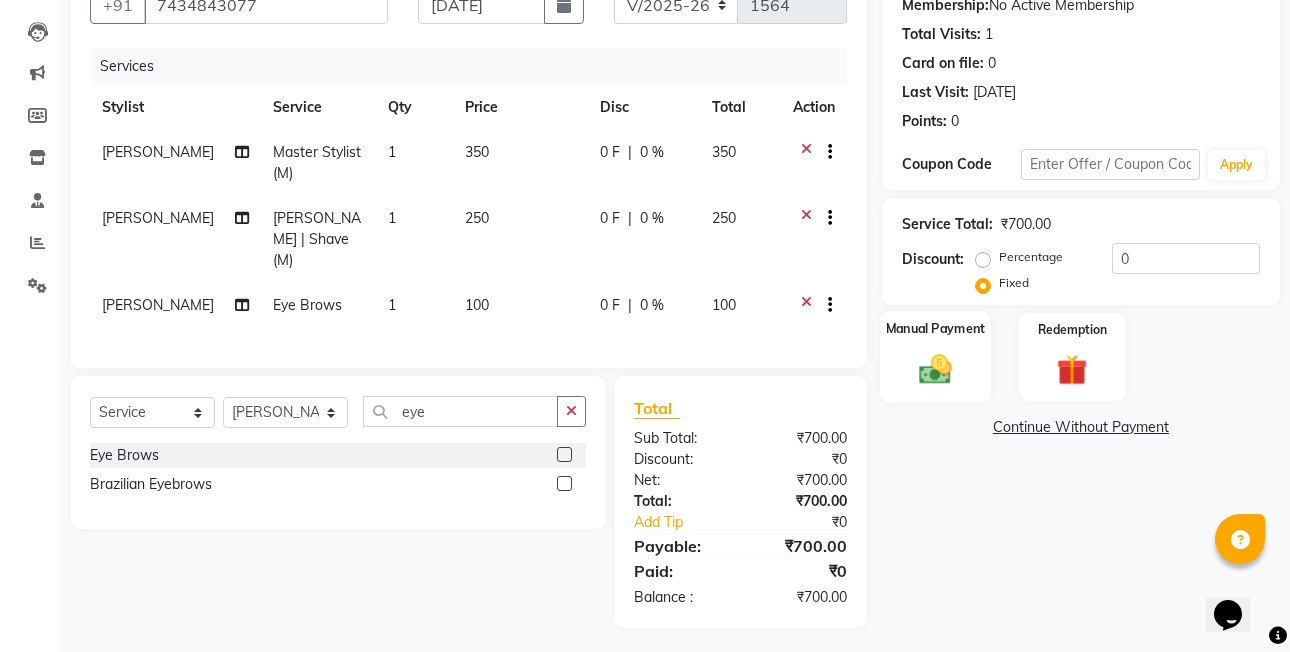click 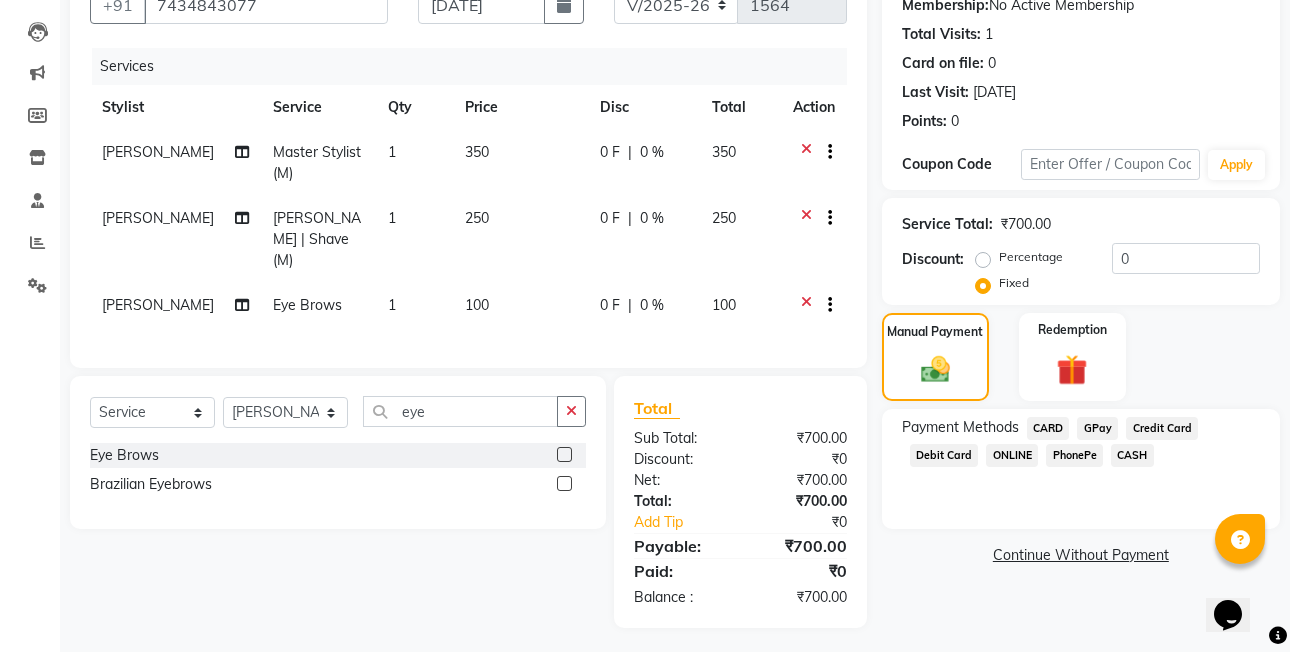 click on "PhonePe" 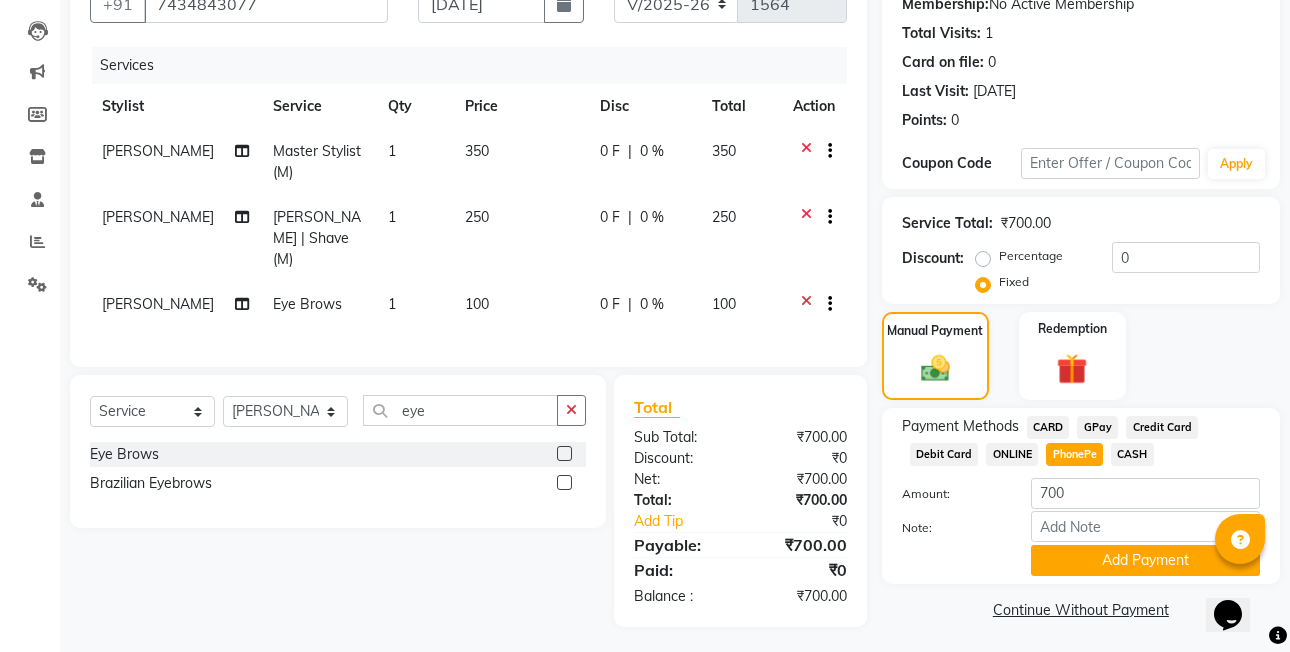 scroll, scrollTop: 204, scrollLeft: 0, axis: vertical 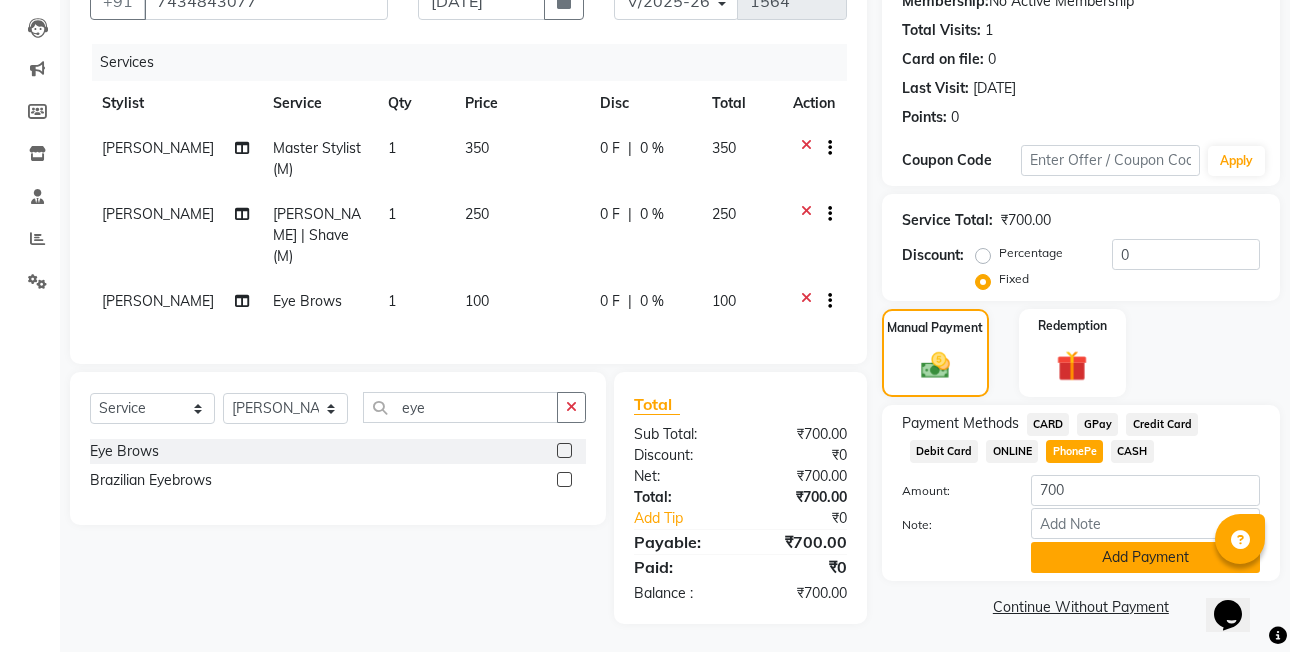 click on "Add Payment" 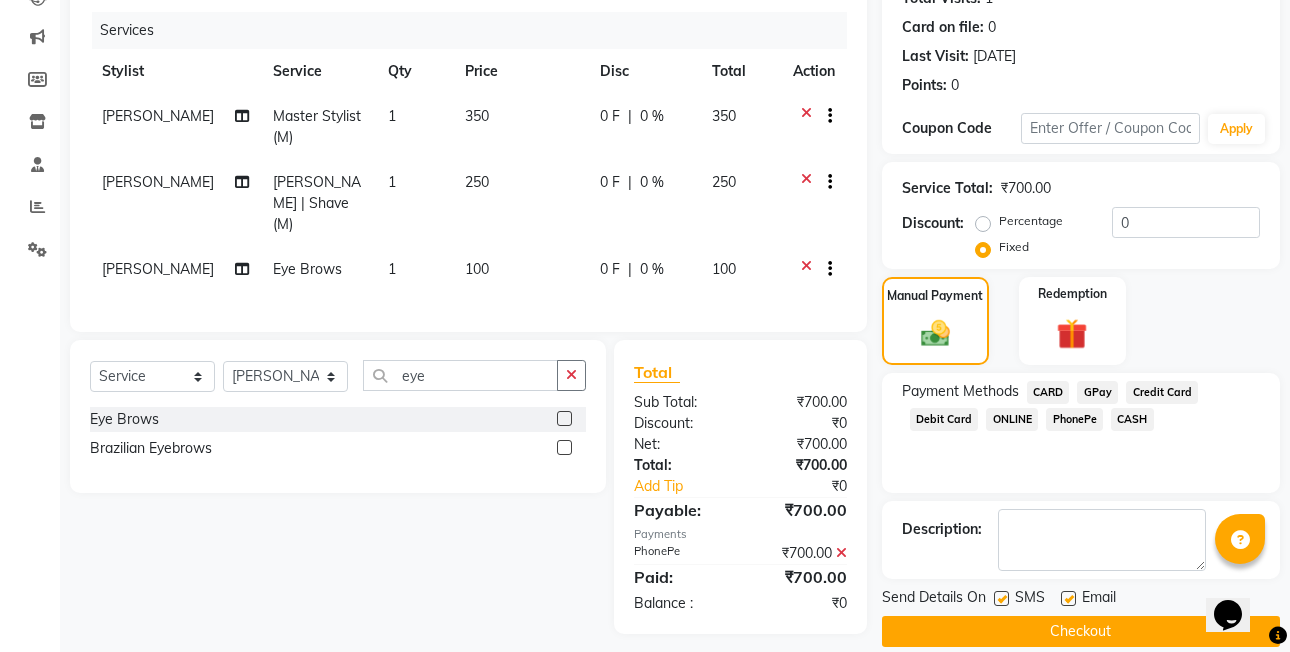 scroll, scrollTop: 261, scrollLeft: 0, axis: vertical 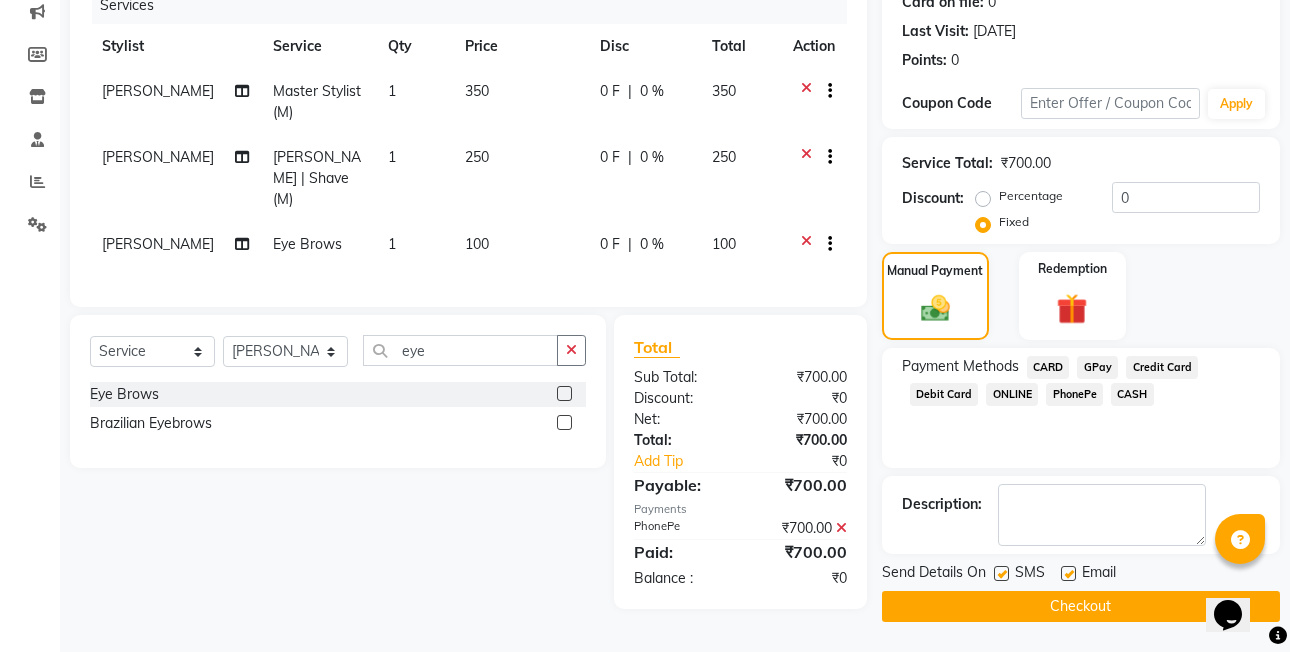 click on "Checkout" 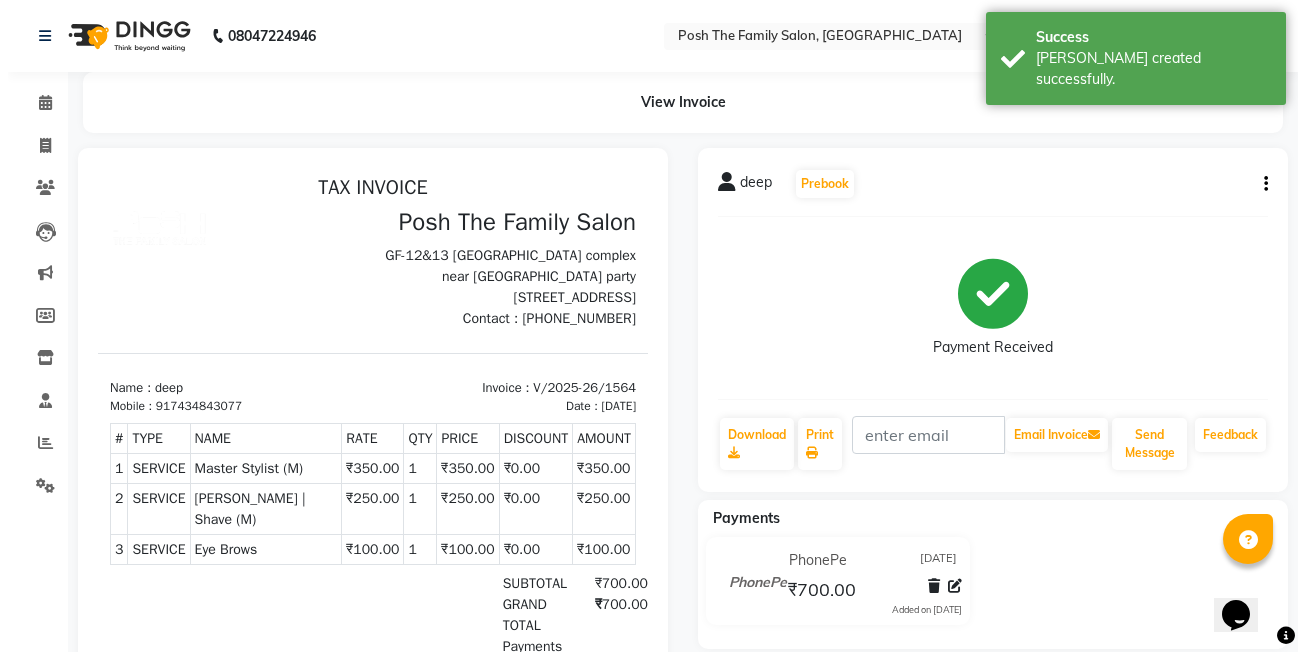 scroll, scrollTop: 0, scrollLeft: 0, axis: both 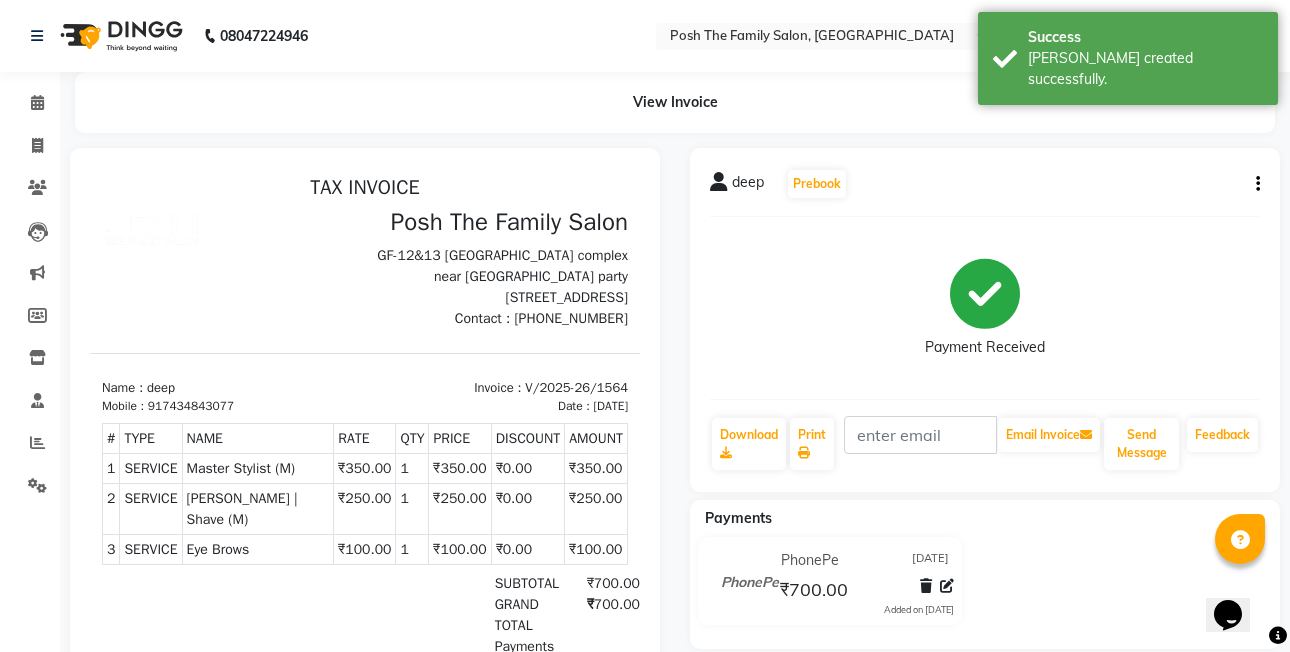 click 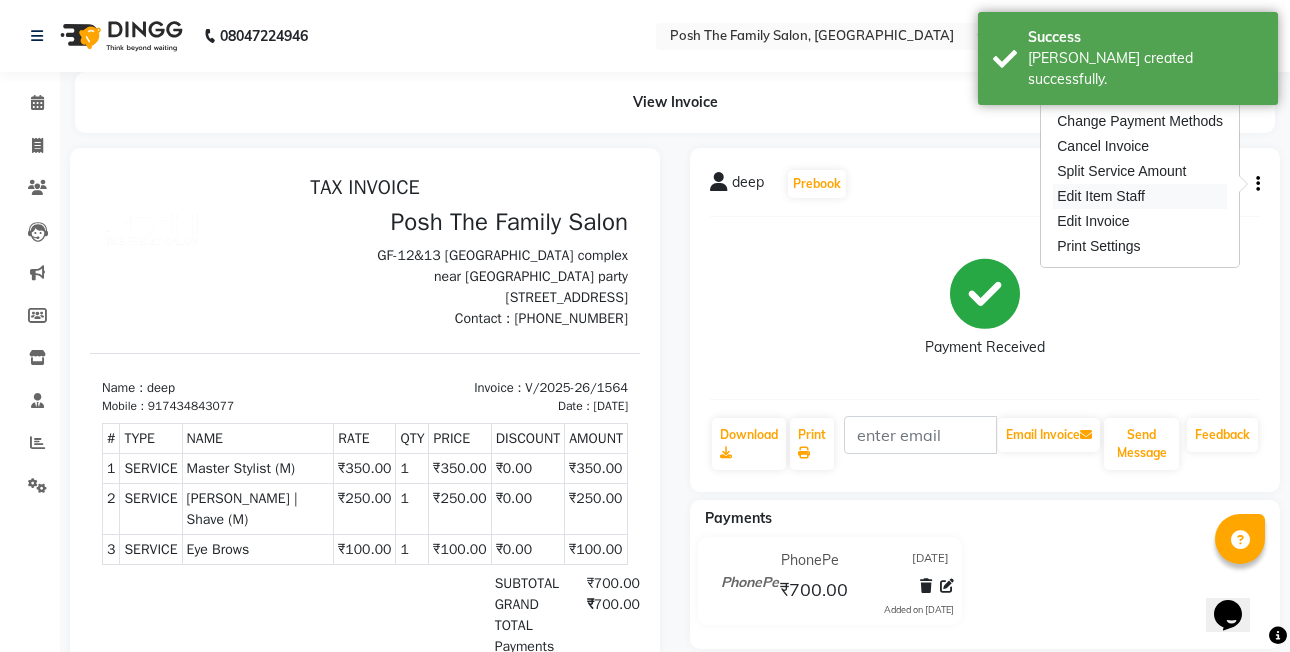 click on "Edit Item Staff" at bounding box center (1140, 196) 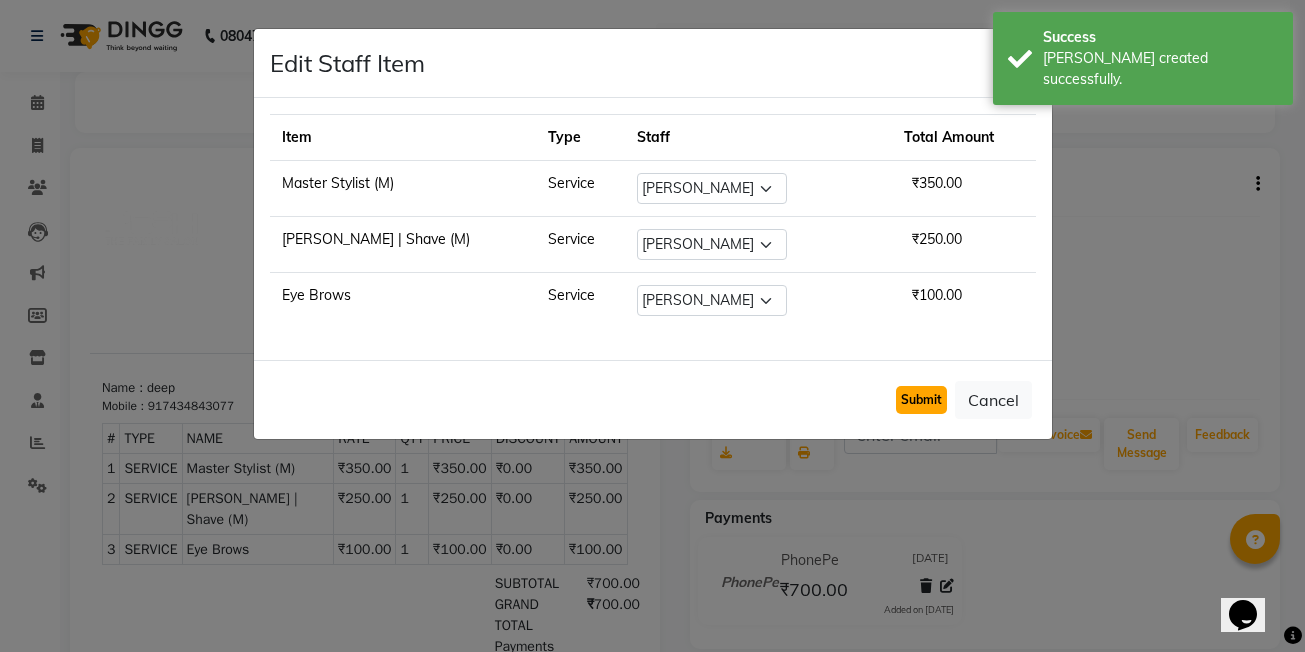 click on "Submit" 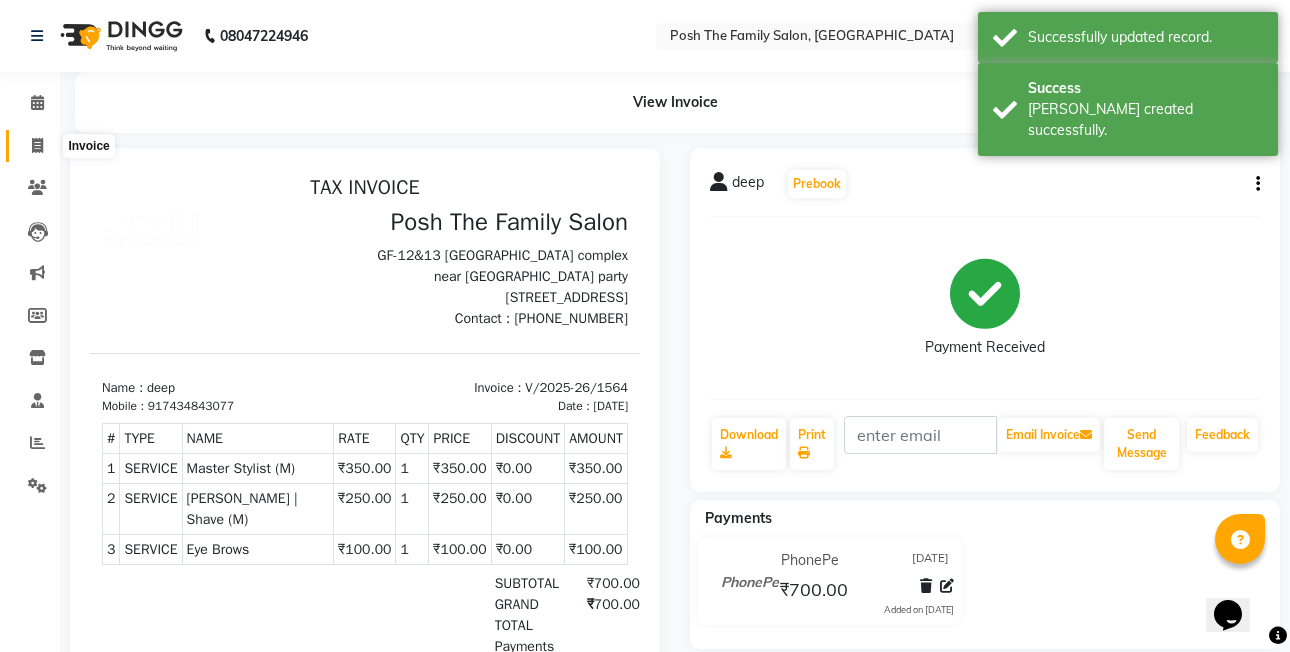 click 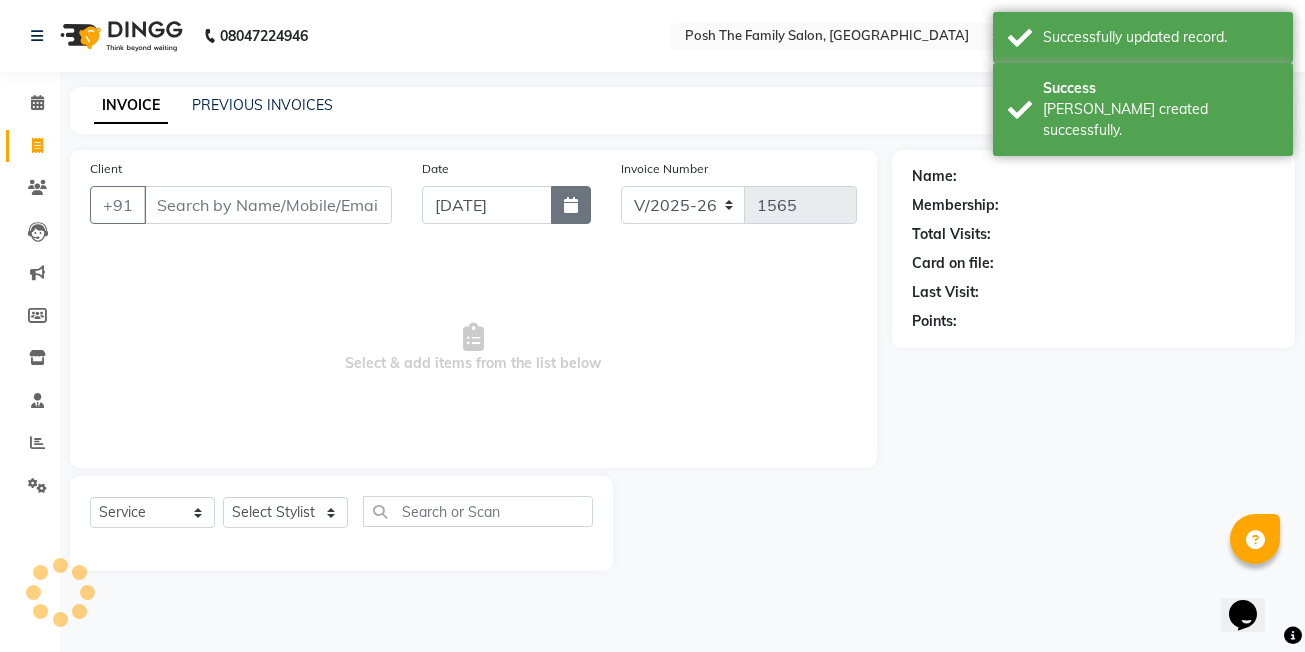 click 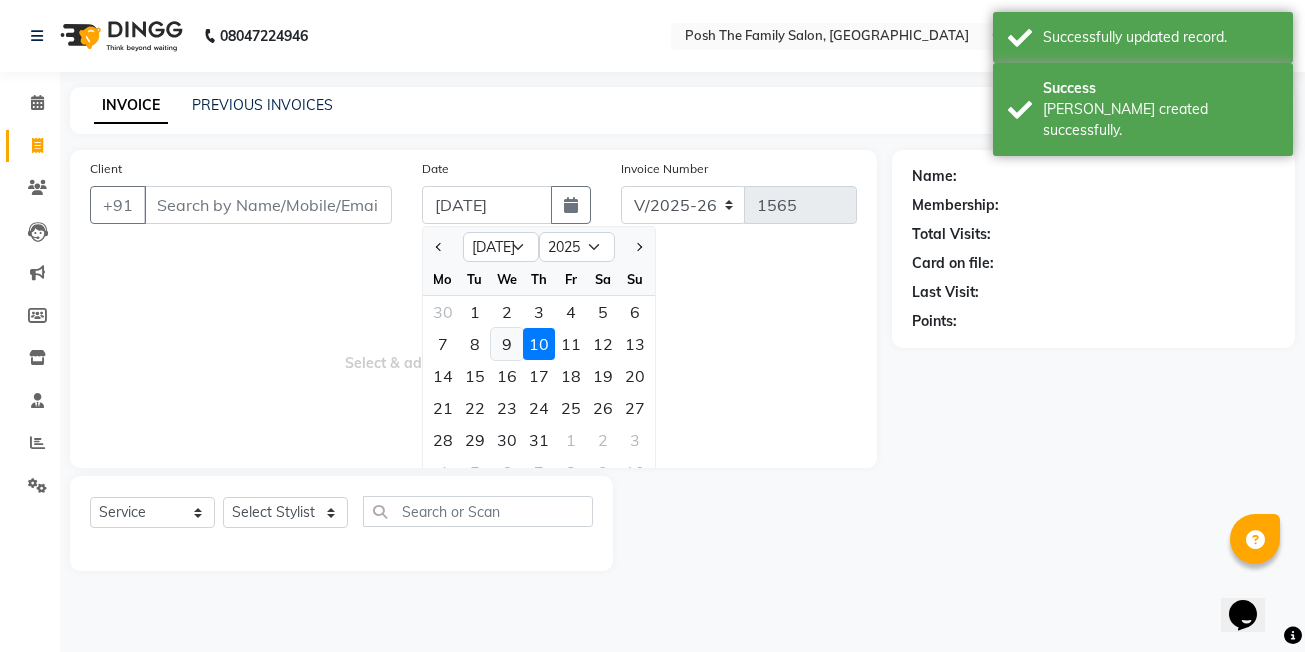 click on "9" 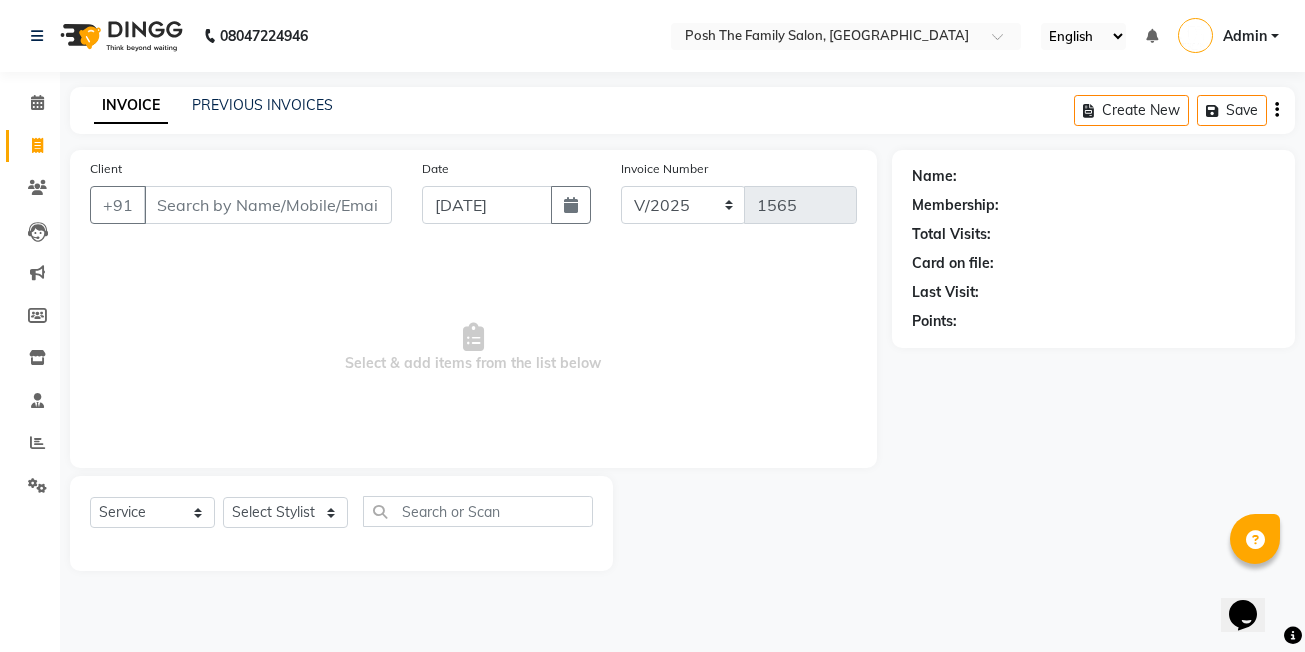 click on "INVOICE PREVIOUS INVOICES Create New   Save" 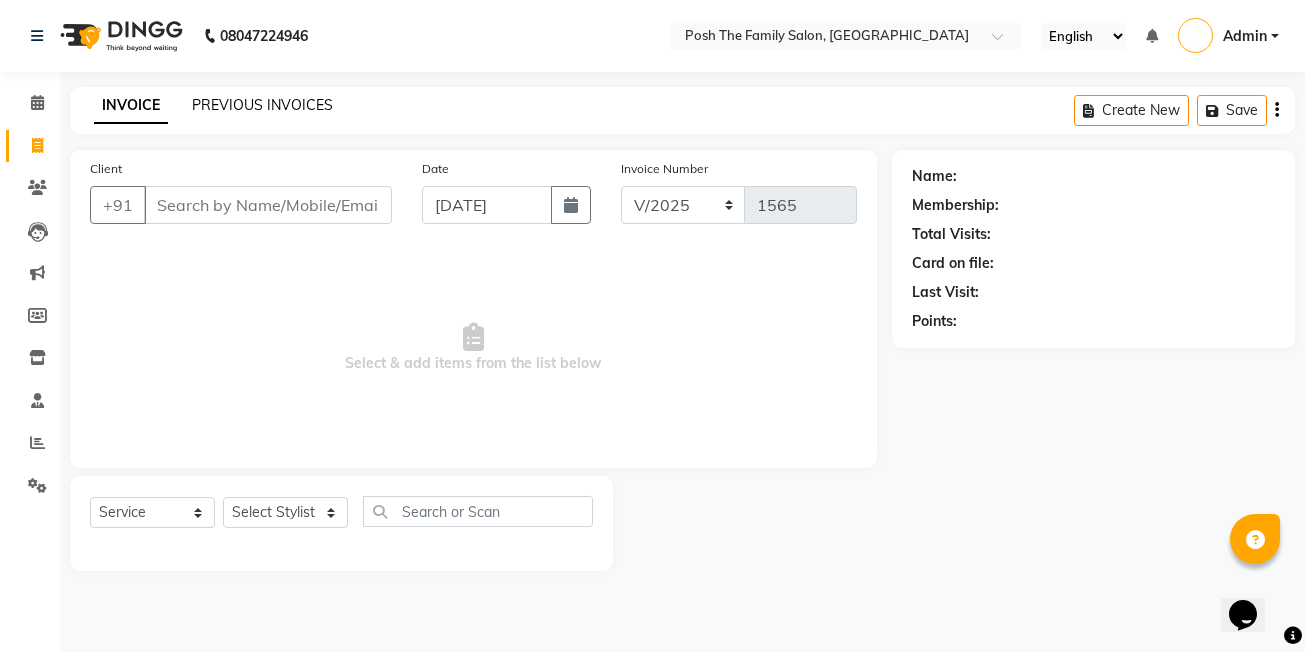 click on "PREVIOUS INVOICES" 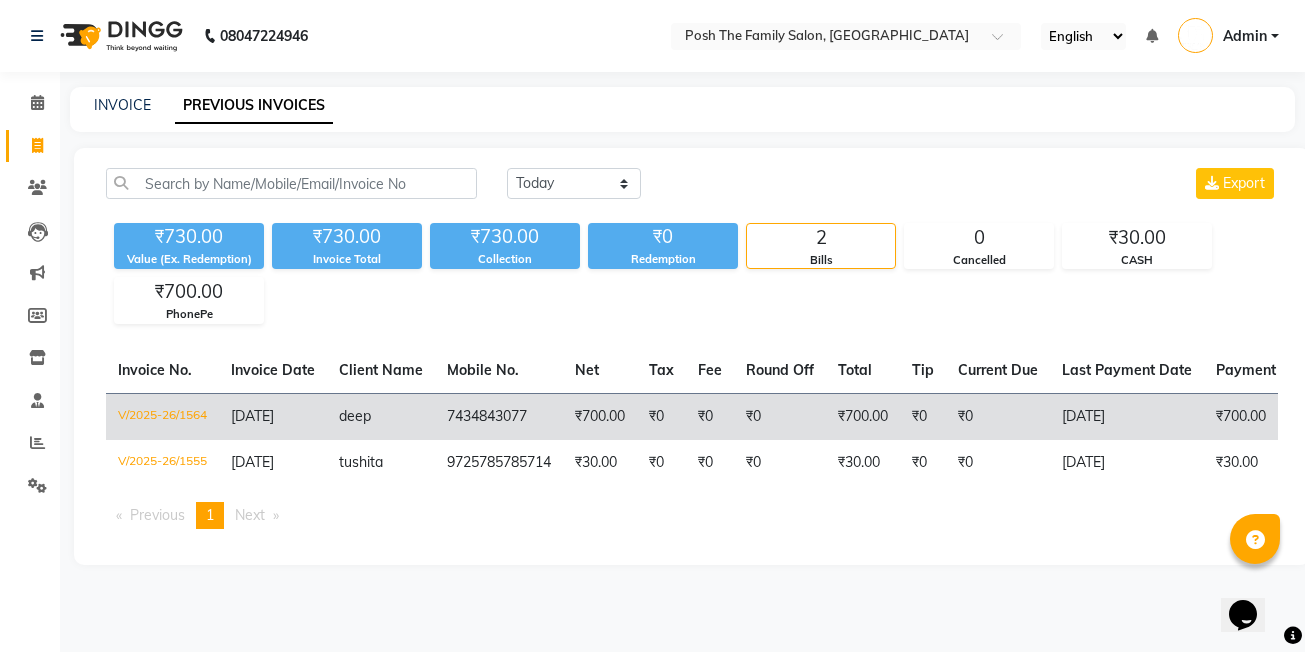 click on "V/2025-26/1564" 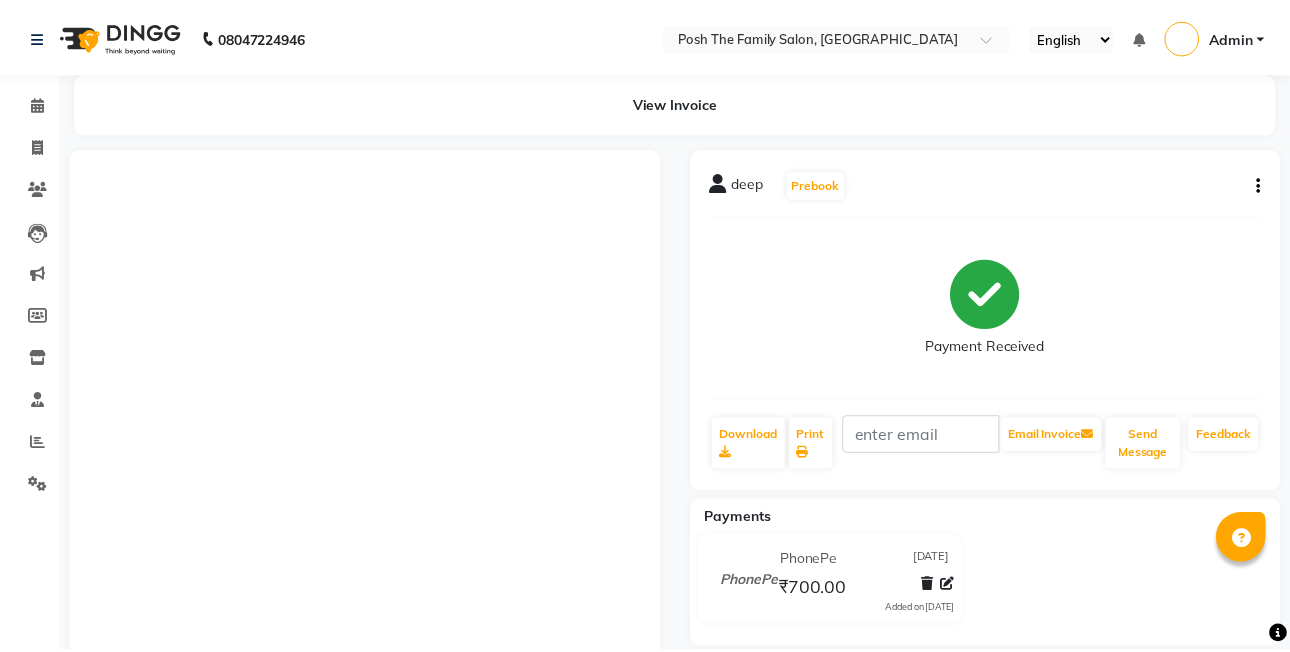 scroll, scrollTop: 0, scrollLeft: 0, axis: both 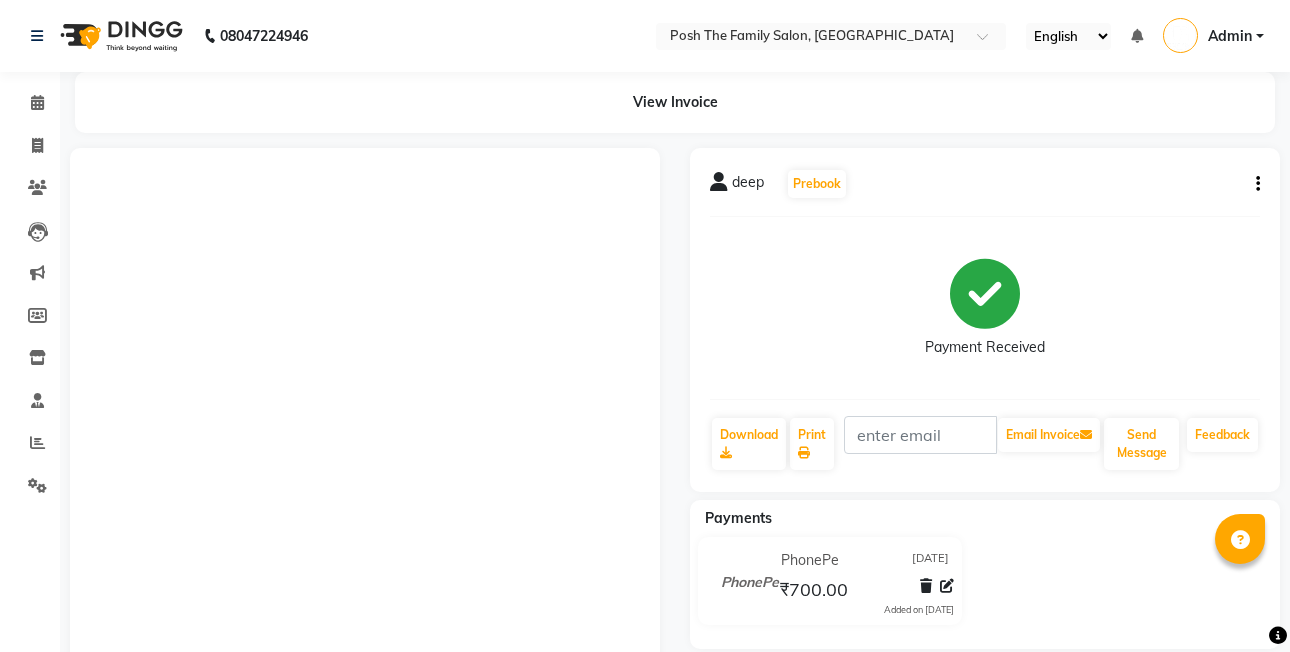 click 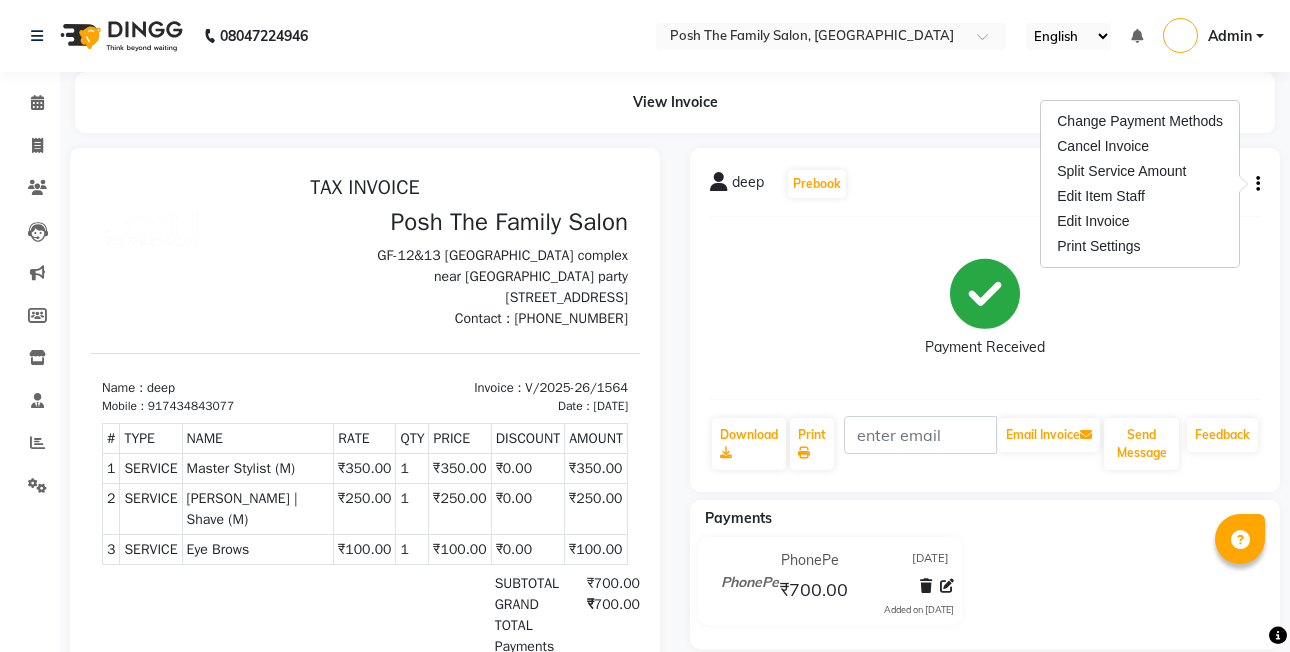 scroll, scrollTop: 0, scrollLeft: 0, axis: both 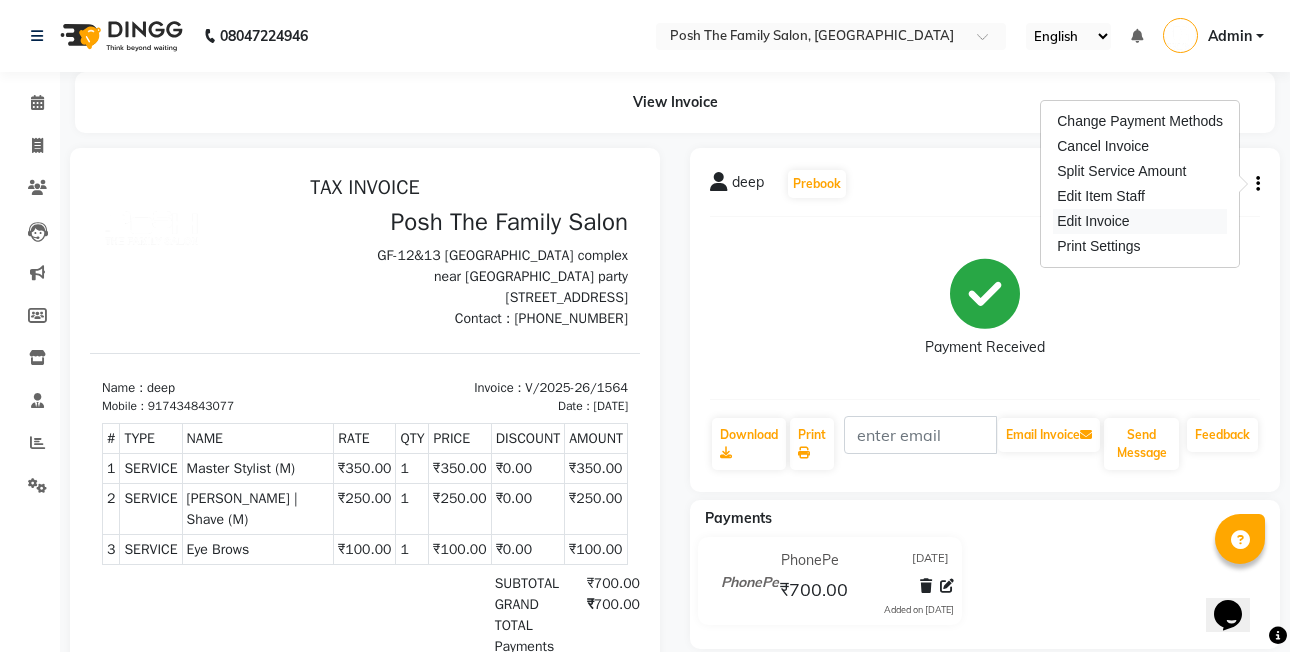 click on "Edit Invoice" at bounding box center [1140, 221] 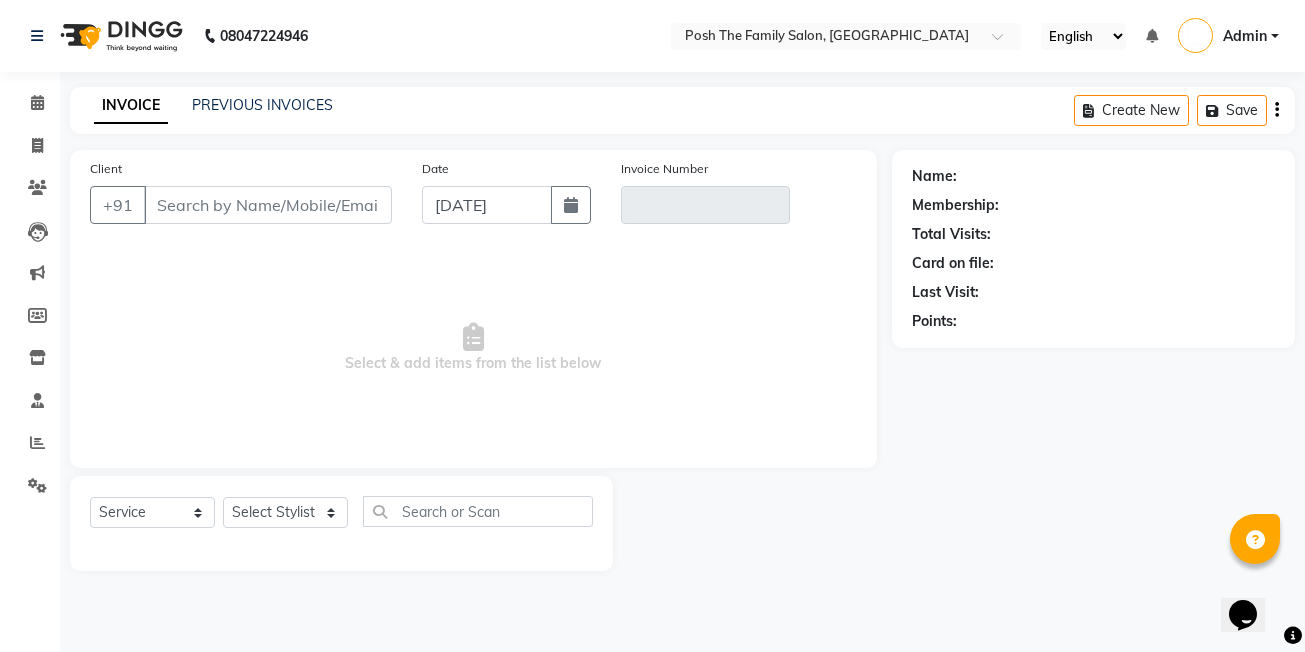 type on "7434843077" 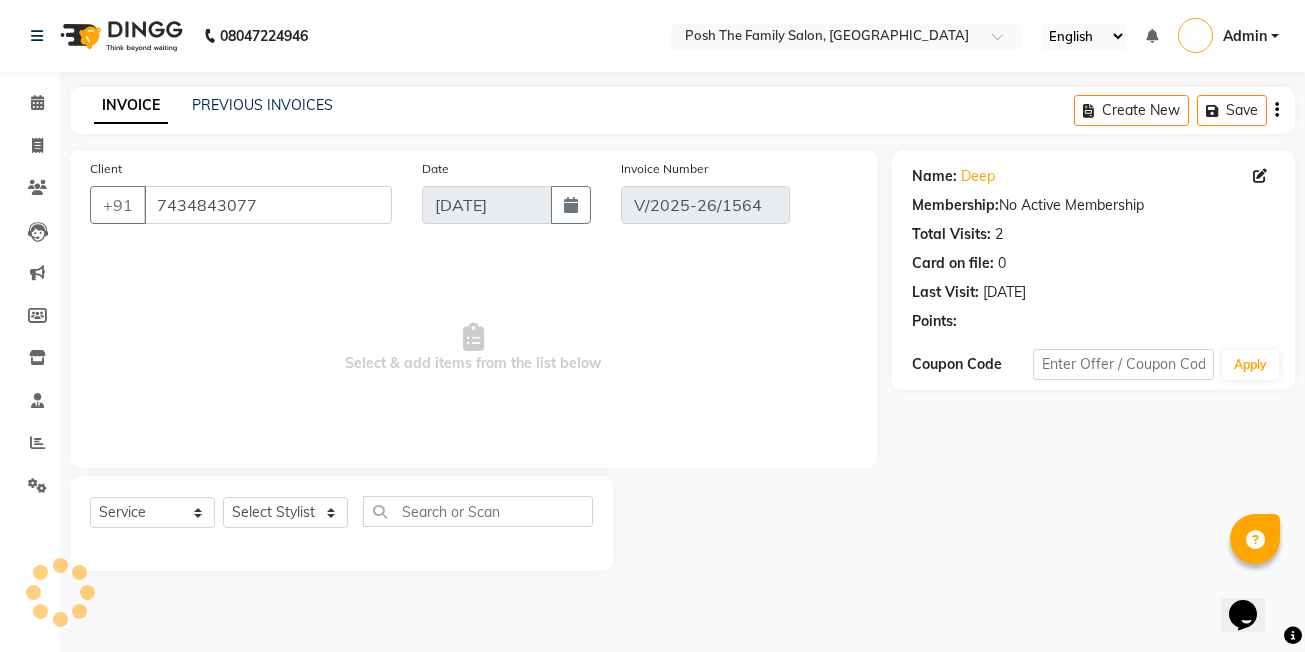 select on "select" 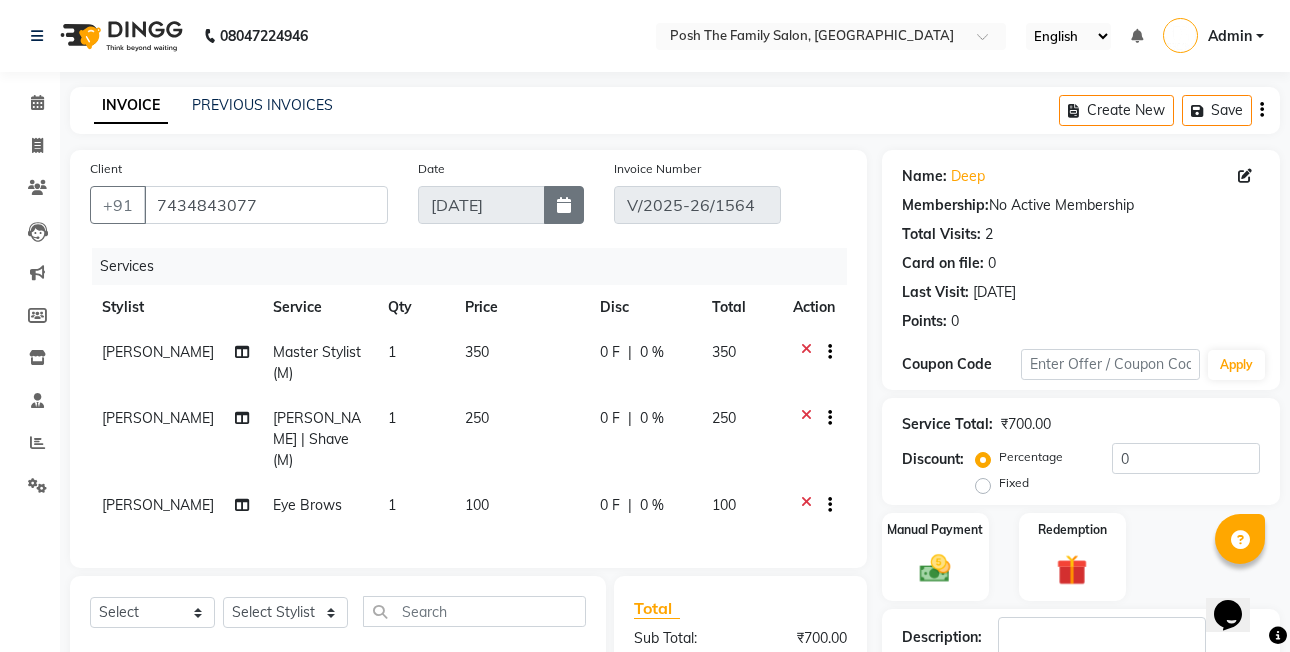 click 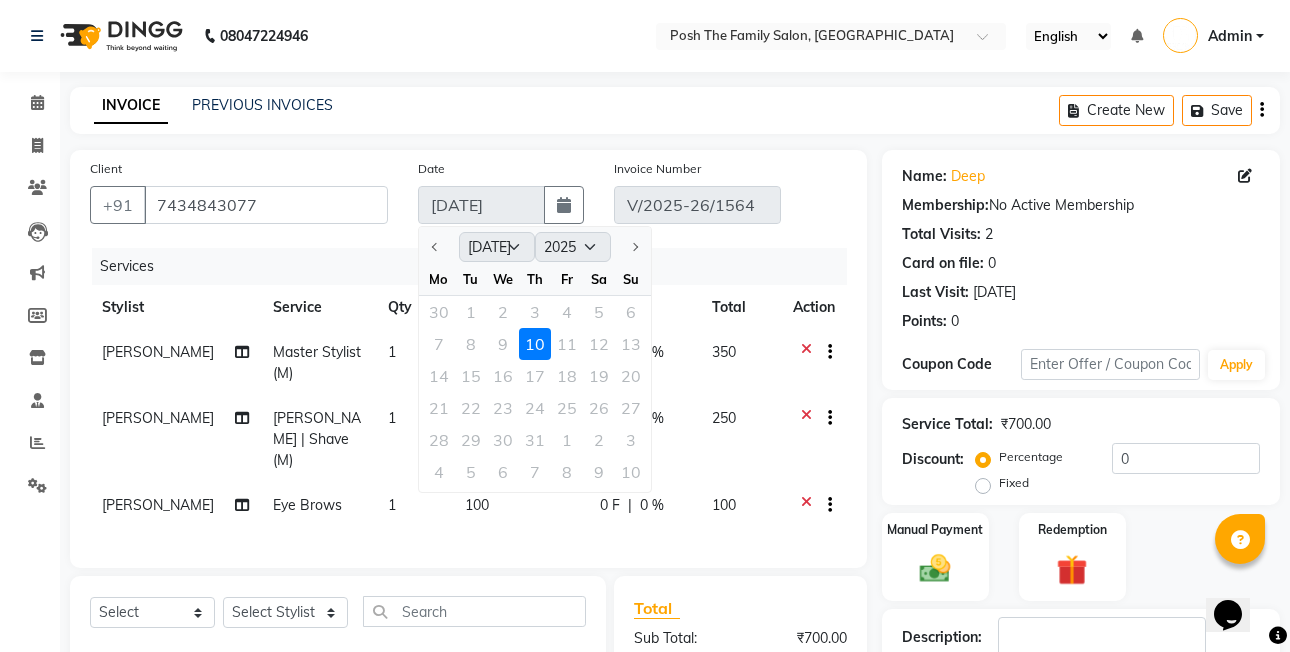 click on "7 8 9 10 11 12 13" 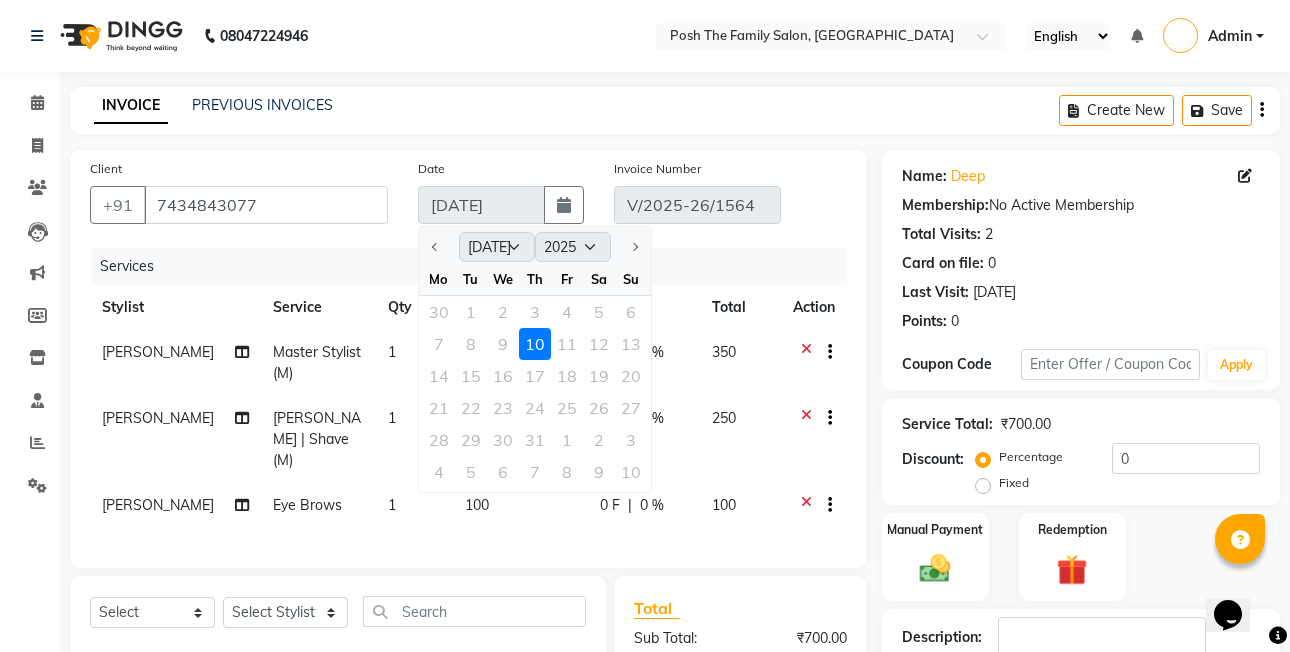 click 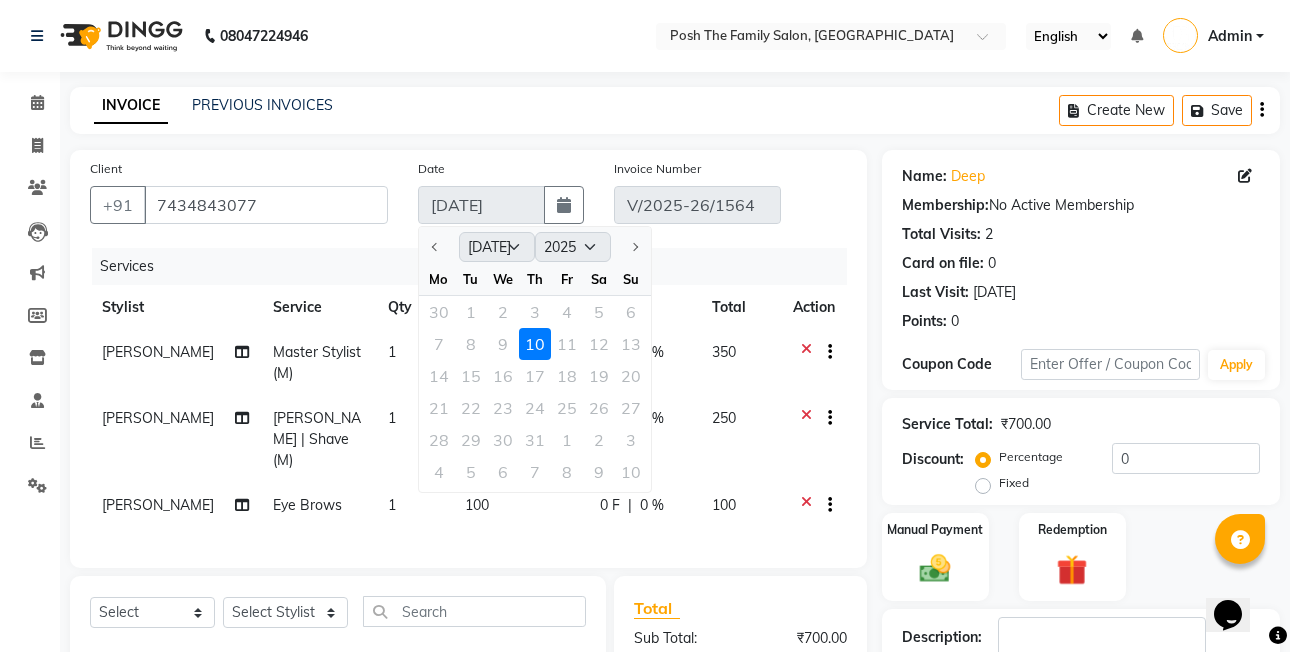 click on "Invoice Number V/2025-26/1564" 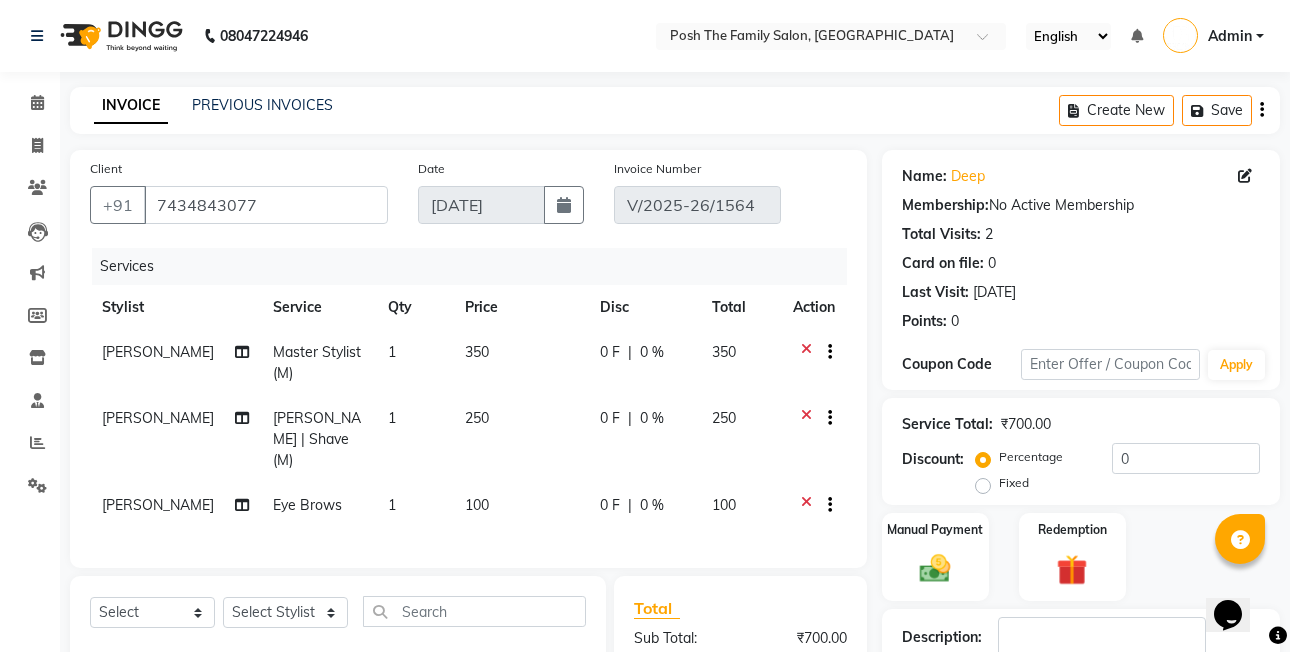 click on "Name: Deep  Membership:  No Active Membership  Total Visits:  2 Card on file:  0 Last Visit:   10-07-2025 Points:   0" 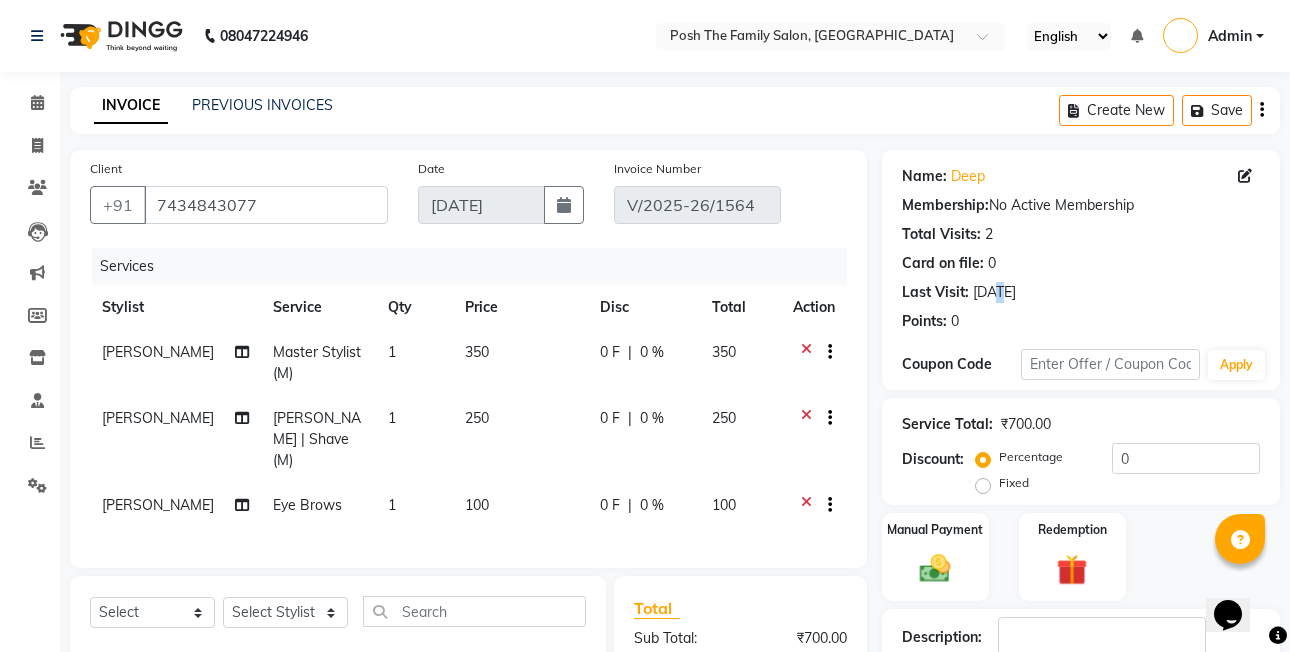 click on "[DATE]" 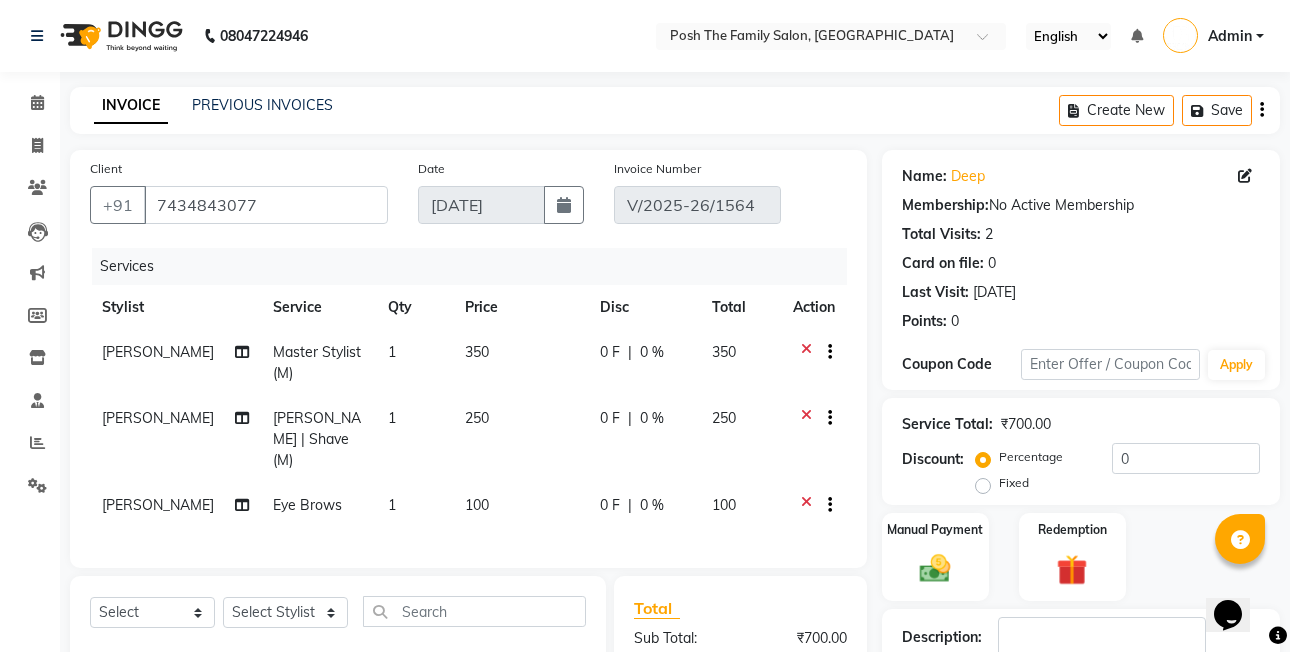 click on "[DATE]" 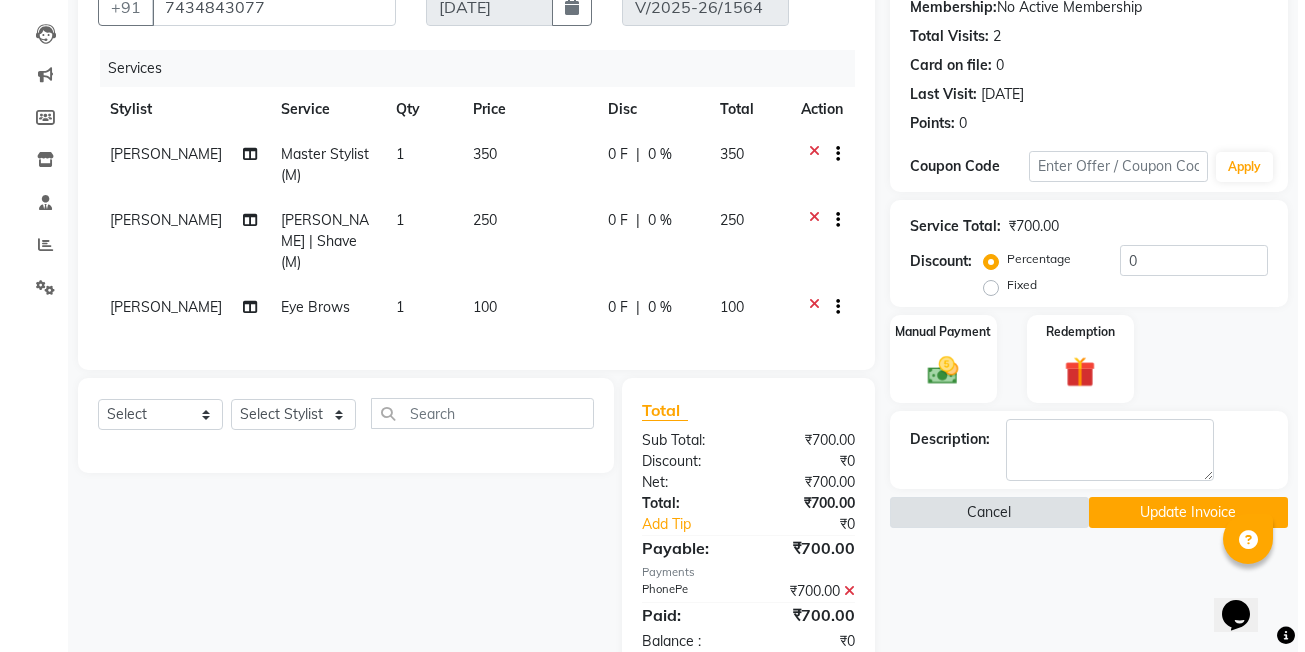 scroll, scrollTop: 242, scrollLeft: 0, axis: vertical 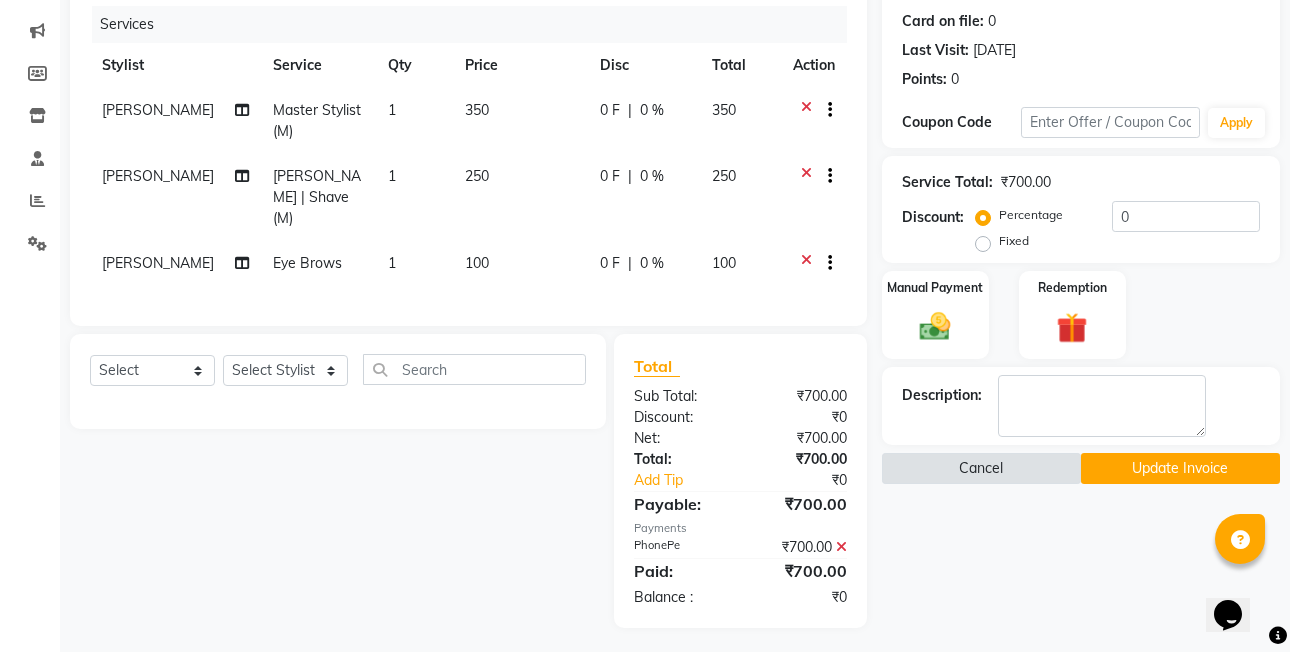 click on "Cancel" 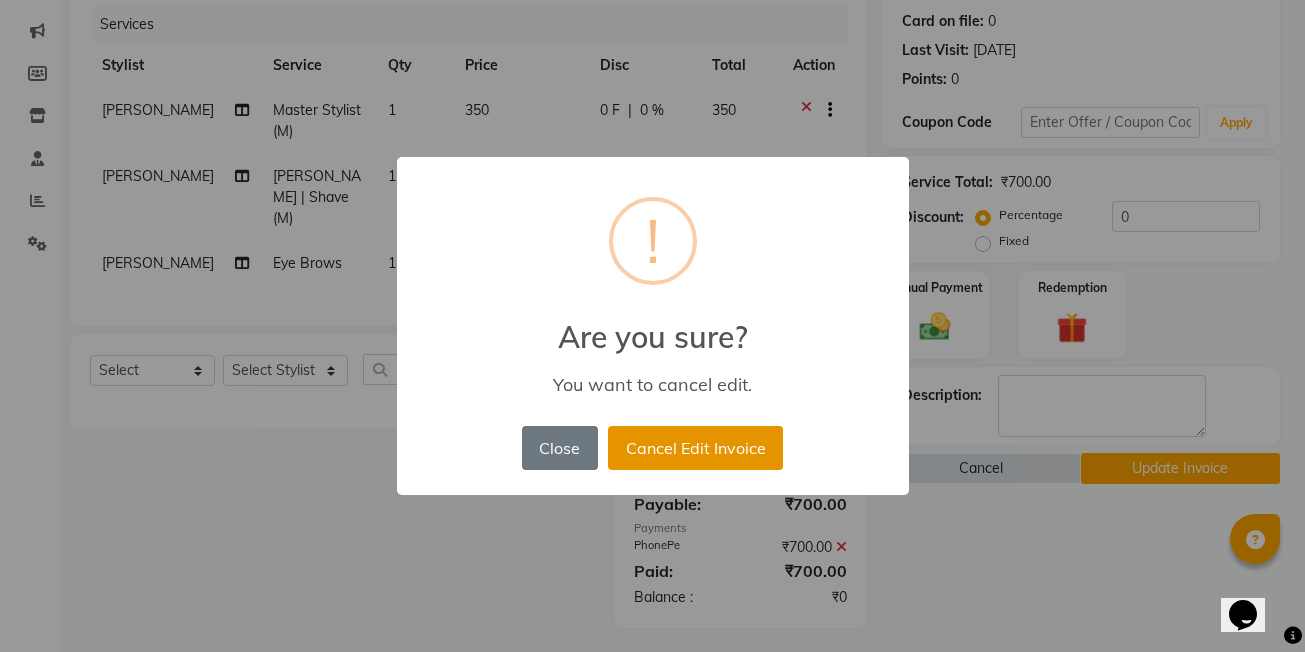 click on "Cancel Edit Invoice" at bounding box center [695, 448] 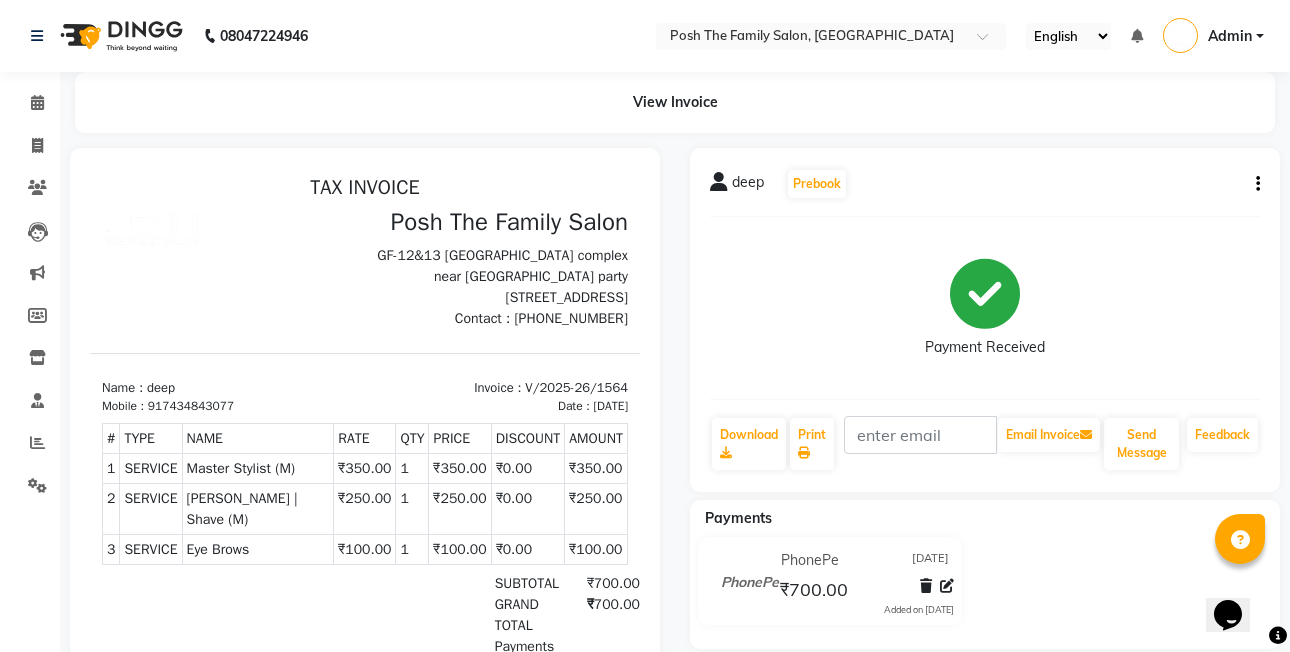 scroll, scrollTop: 0, scrollLeft: 0, axis: both 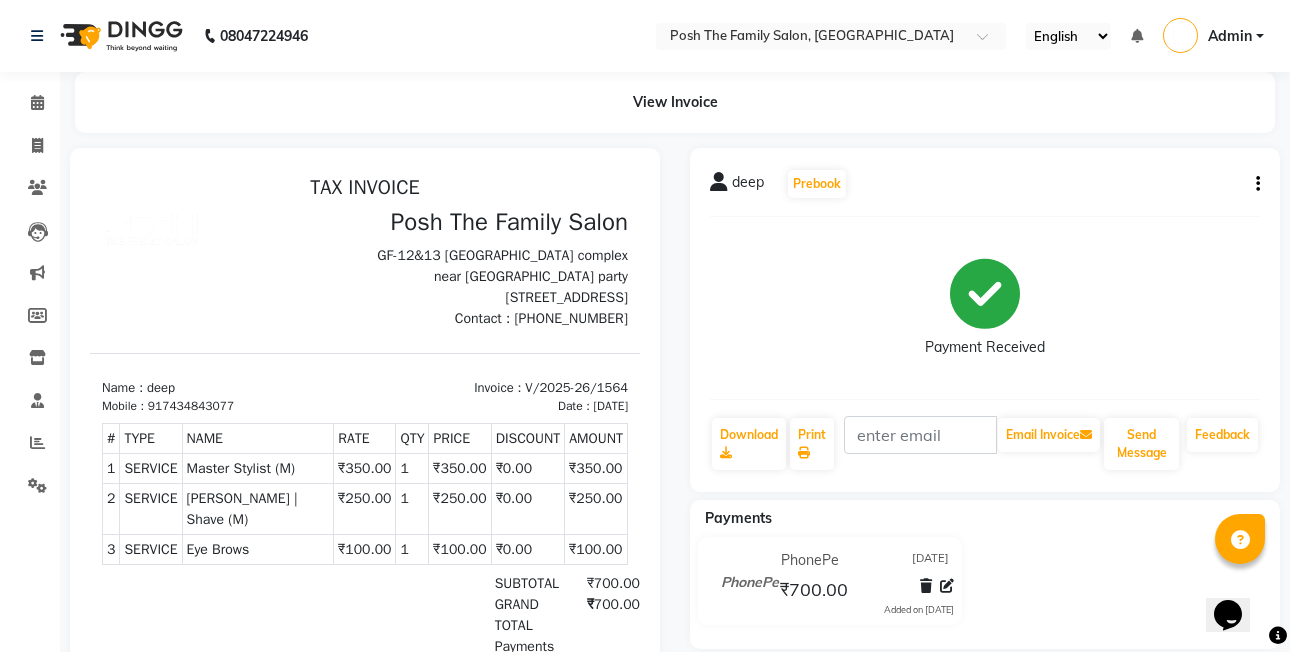 click 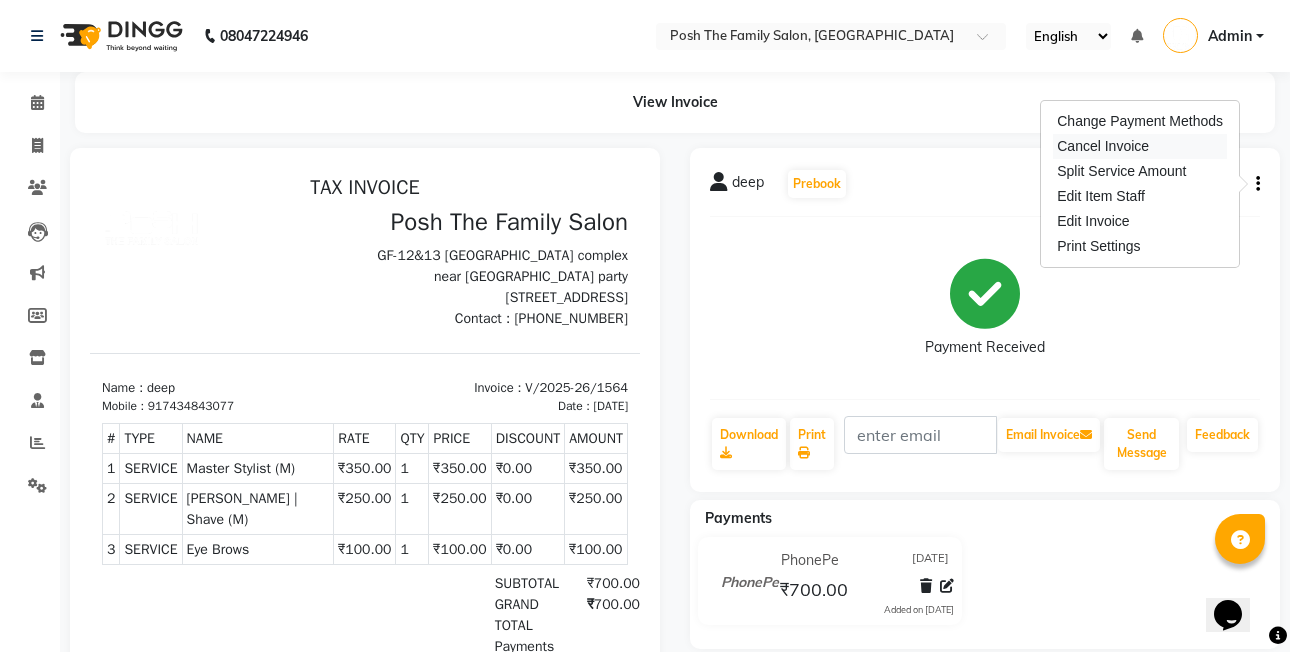 click on "Cancel Invoice" at bounding box center (1140, 146) 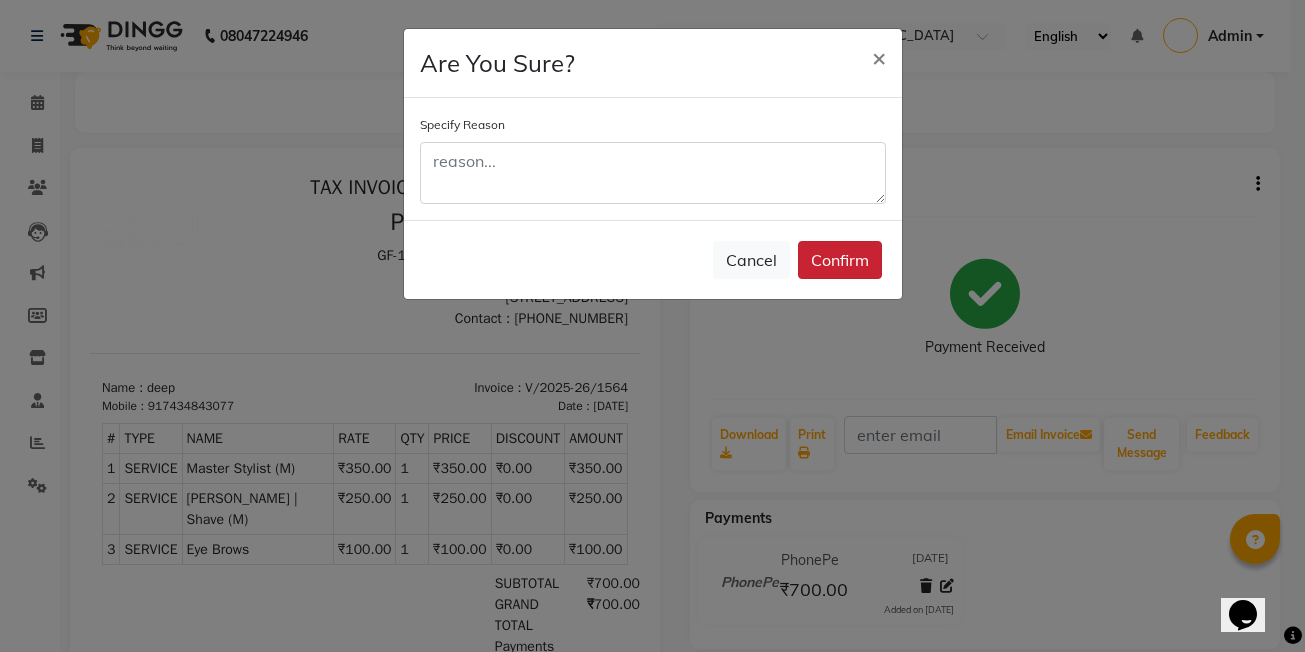 click on "Confirm" 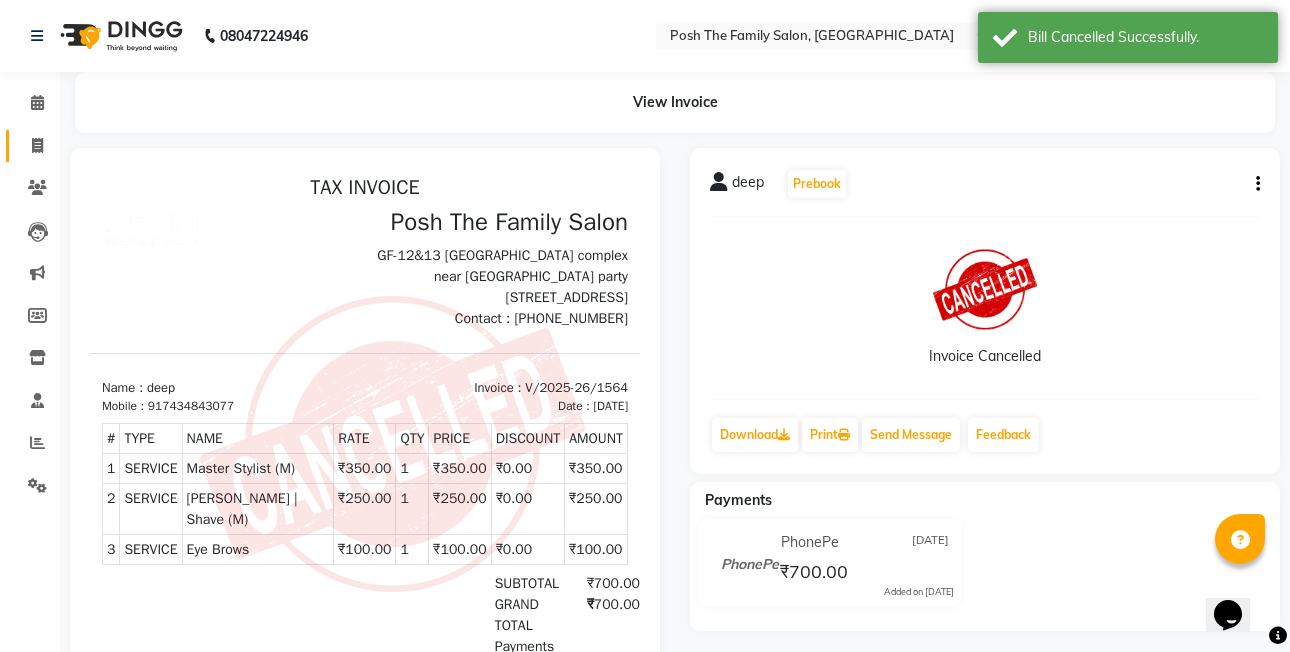 drag, startPoint x: 14, startPoint y: 129, endPoint x: 28, endPoint y: 140, distance: 17.804493 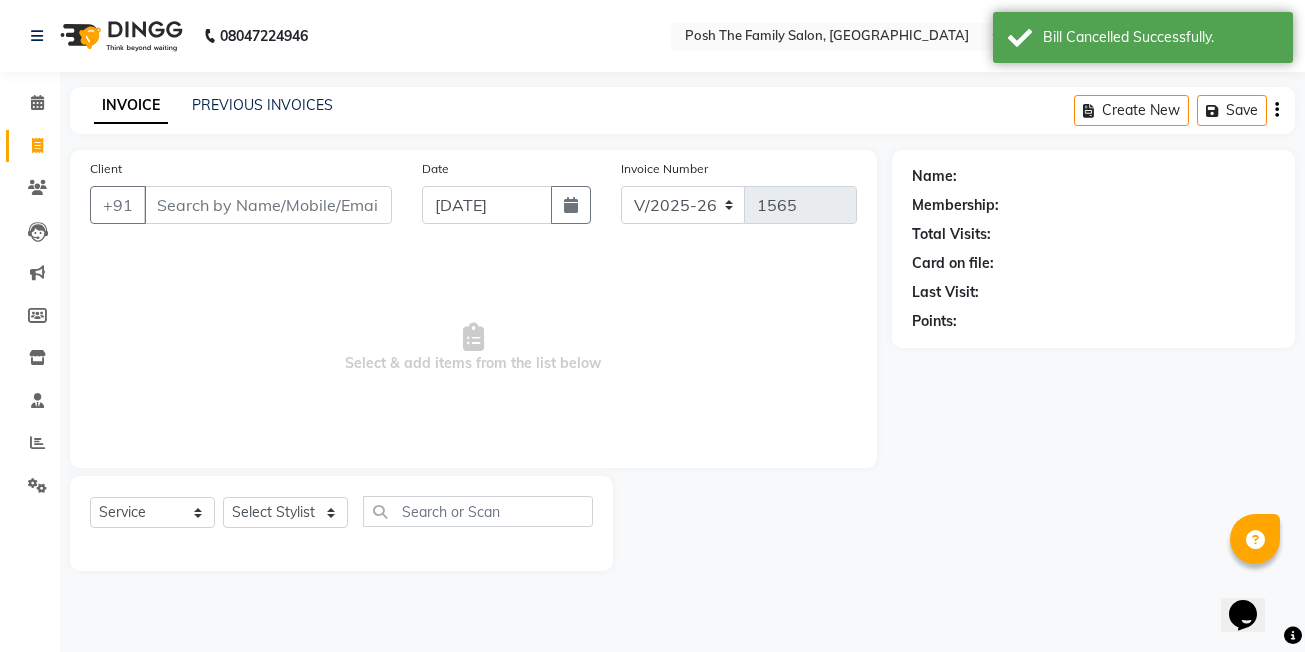 click on "INVOICE PREVIOUS INVOICES Create New   Save" 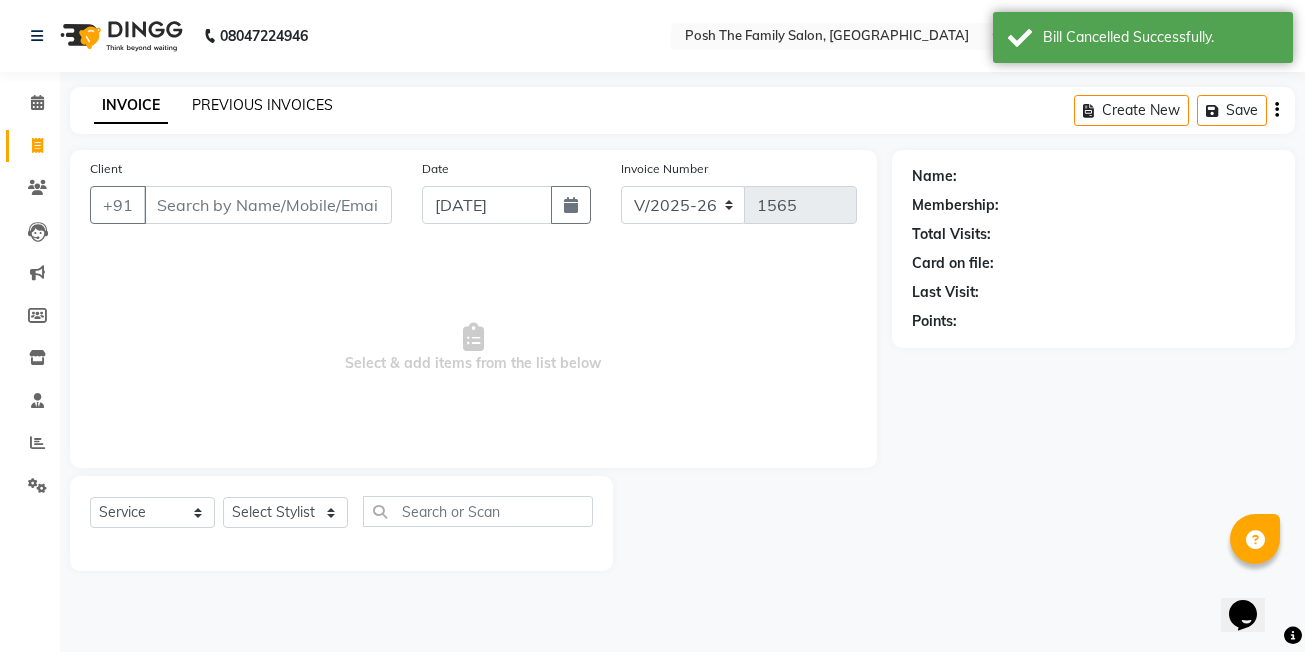 click on "PREVIOUS INVOICES" 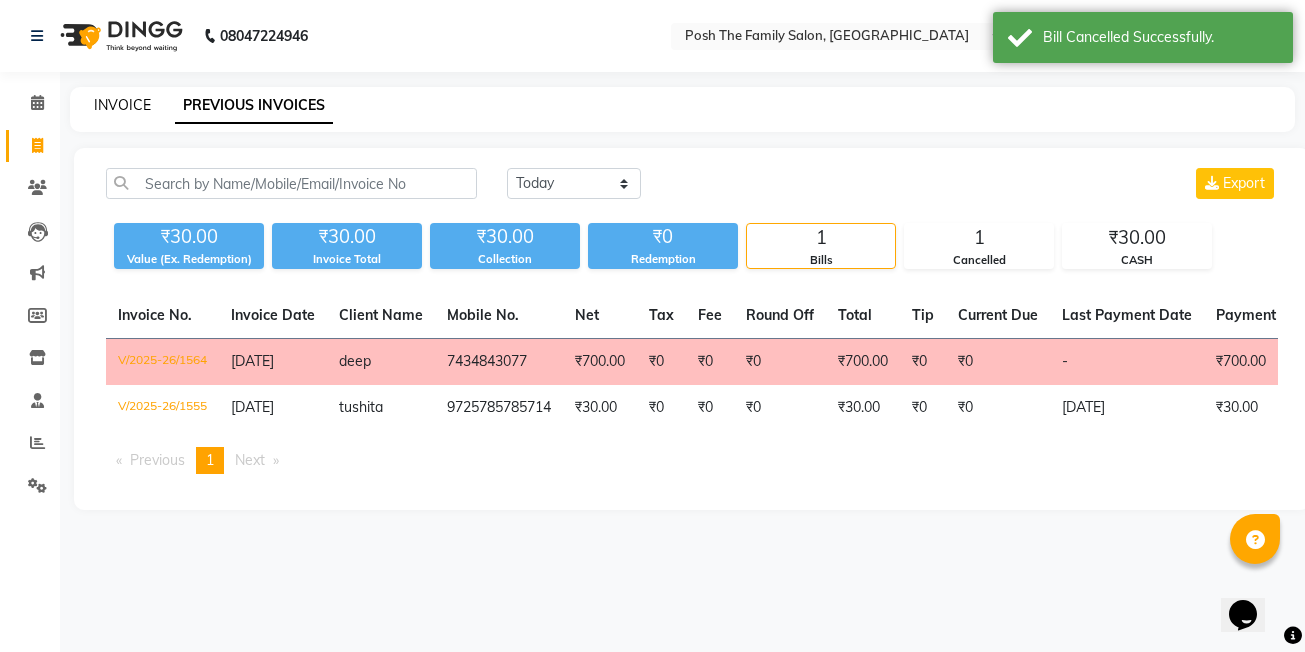 click on "INVOICE" 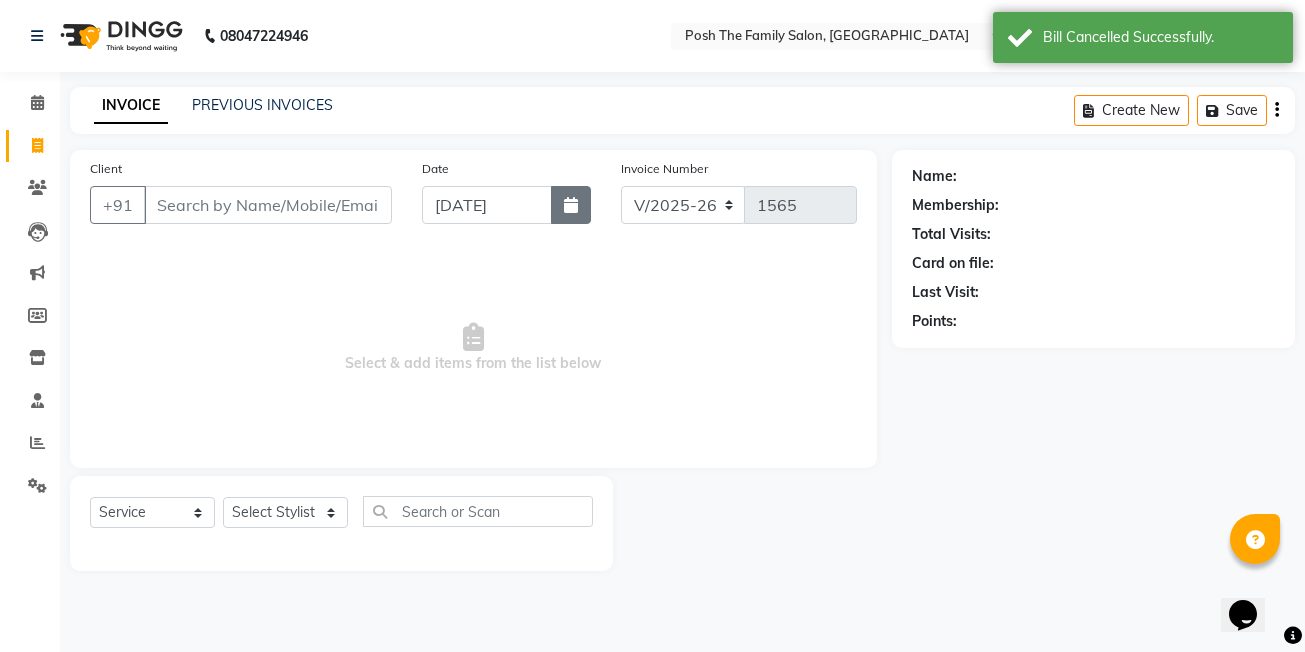 click 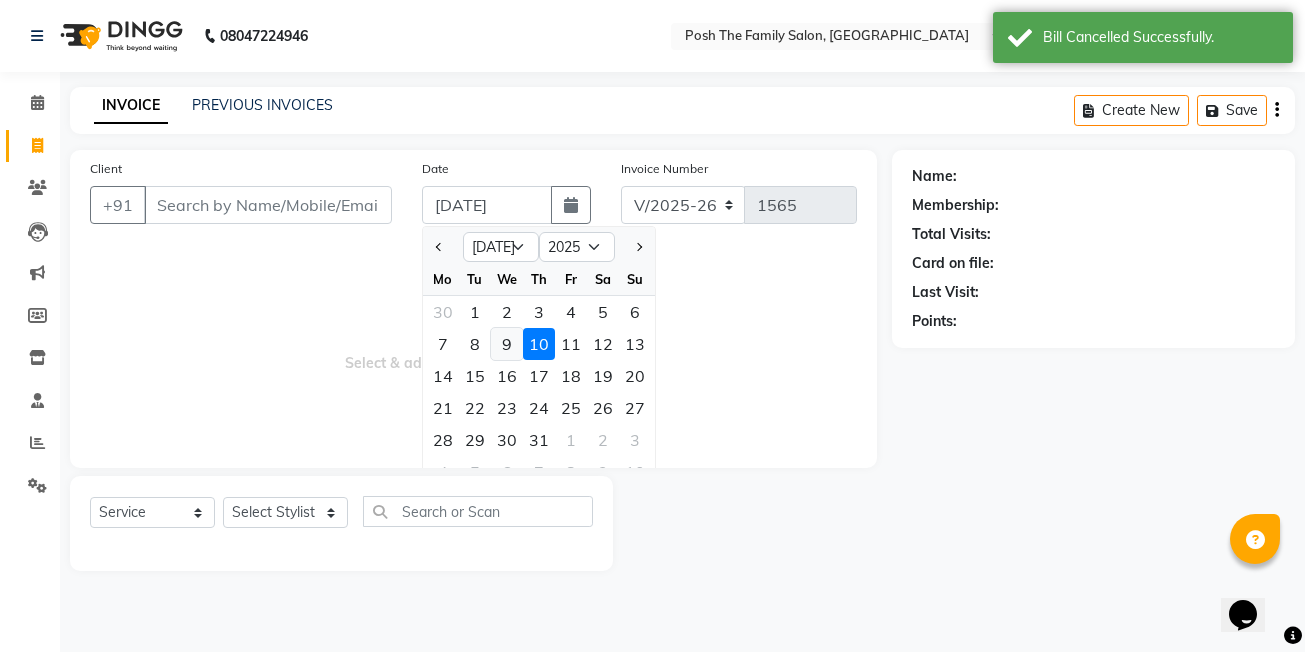 click on "9" 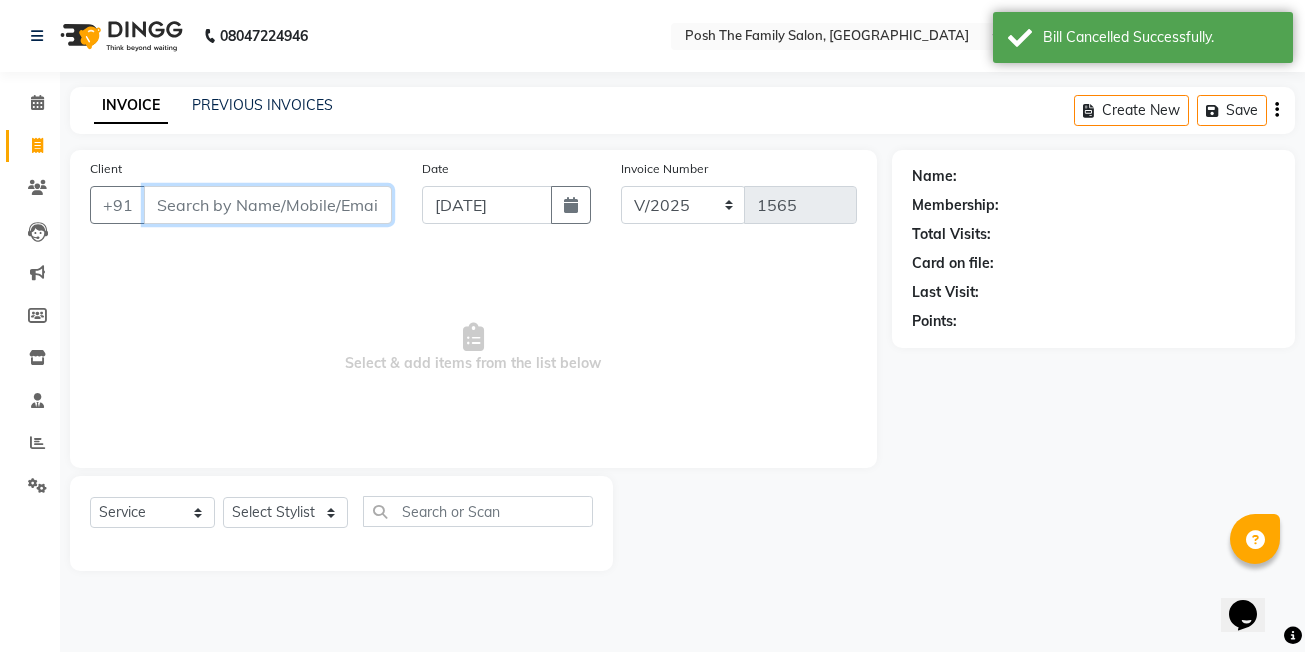 click on "Client" at bounding box center [268, 205] 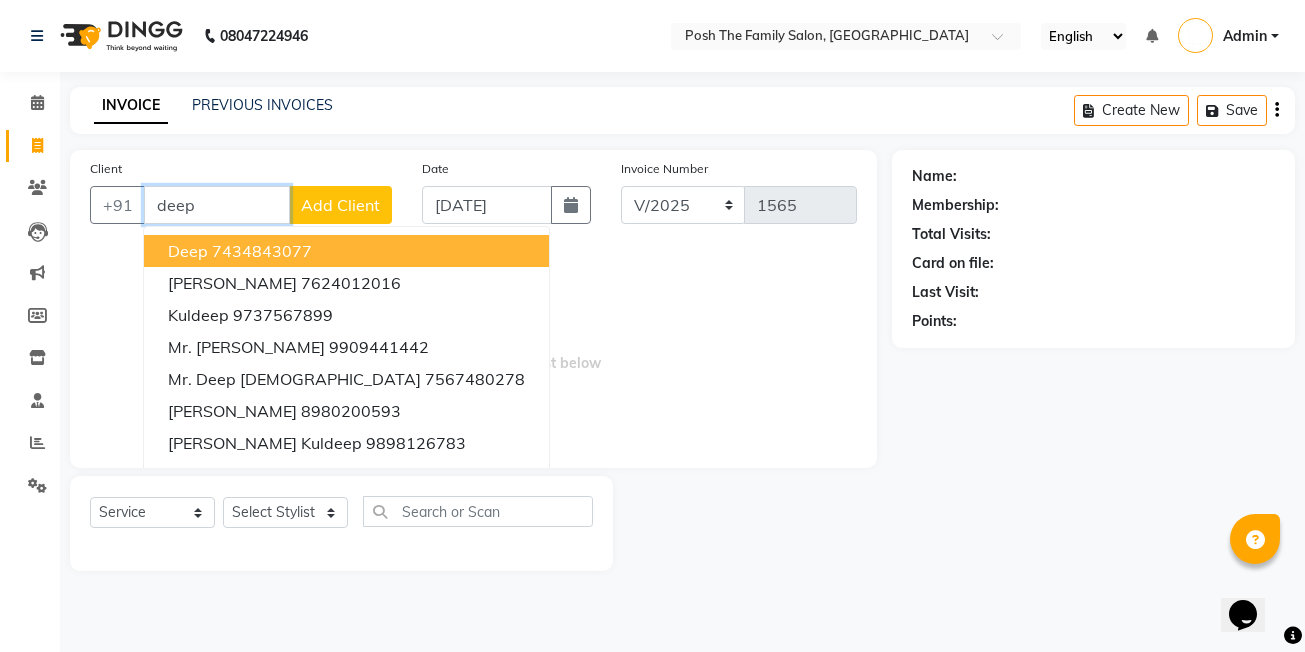 click on "7434843077" at bounding box center (262, 251) 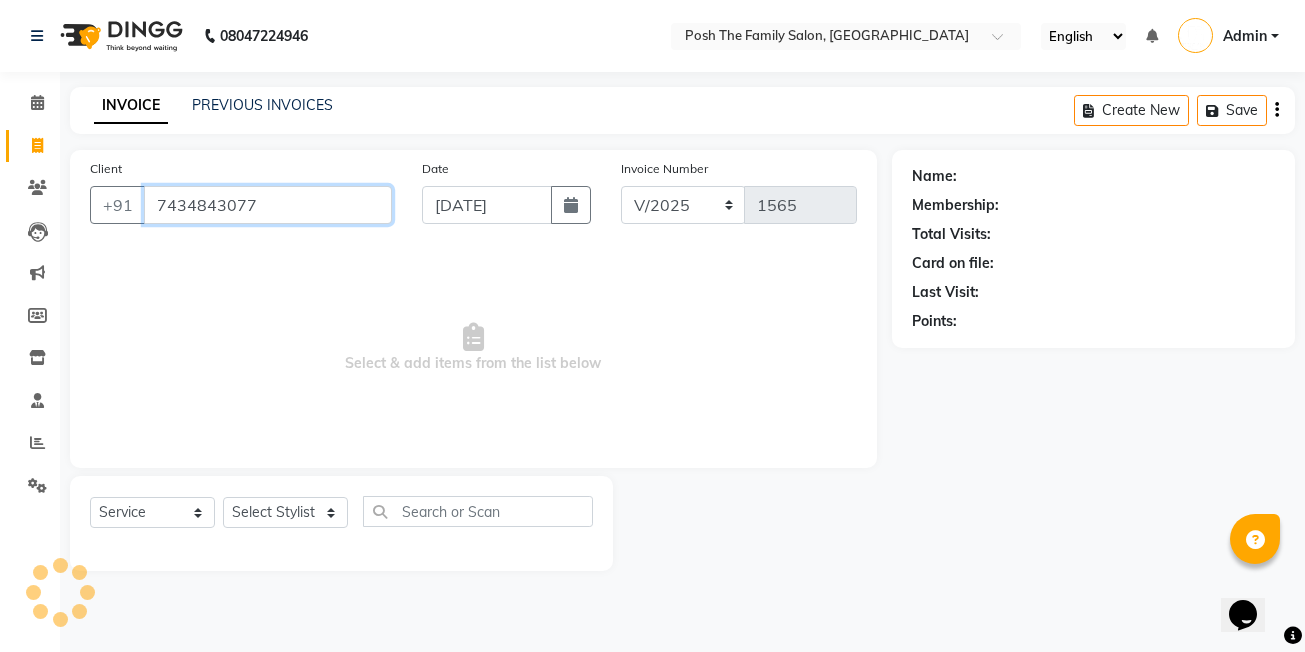 type on "7434843077" 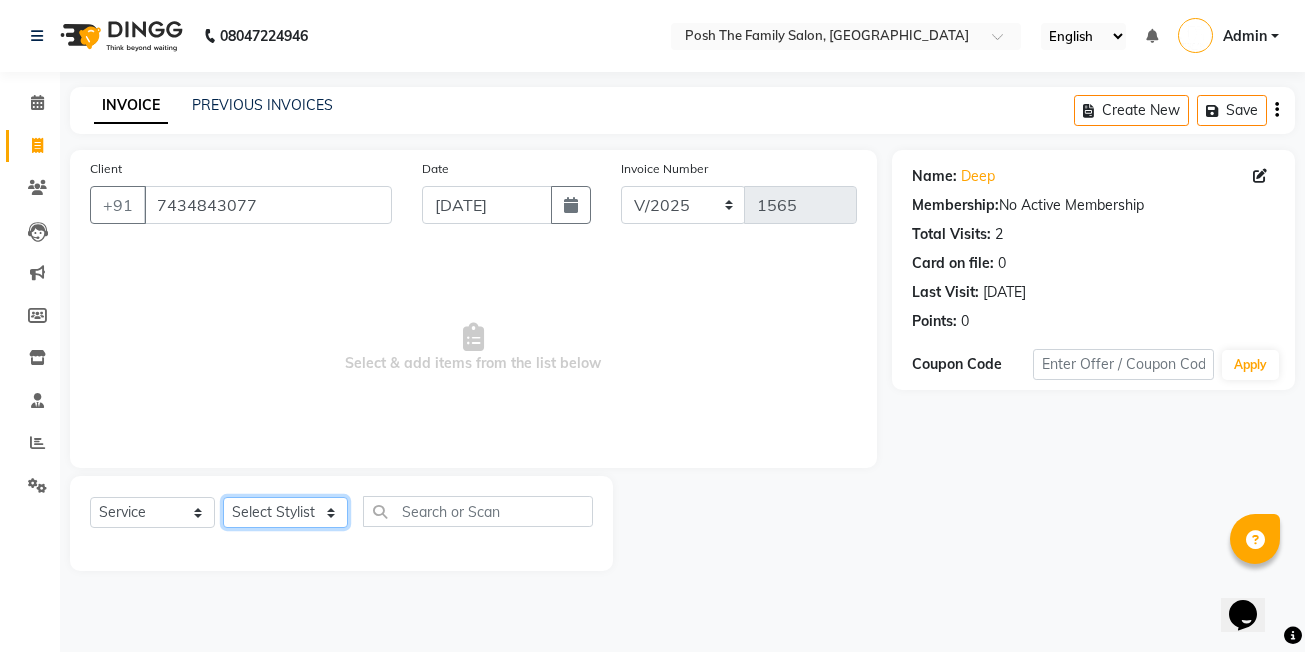 click on "Select Stylist [PERSON_NAME] [PERSON_NAME] VRMA [PERSON_NAME]  [PERSON_NAME] [PERSON_NAME] [PERSON_NAME] [PERSON_NAME] (OWNER) POSH [PERSON_NAME] [PERSON_NAME] [PERSON_NAME]  [PERSON_NAME] [PERSON_NAME] [PERSON_NAME]" 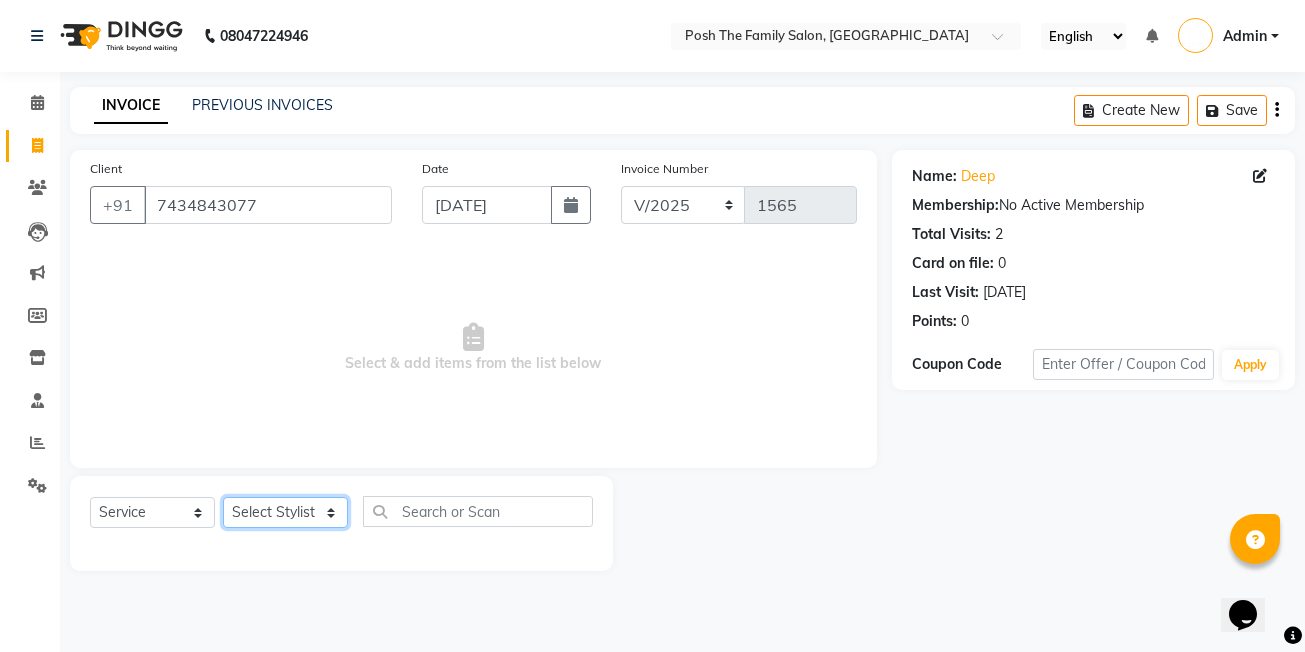 select on "71170" 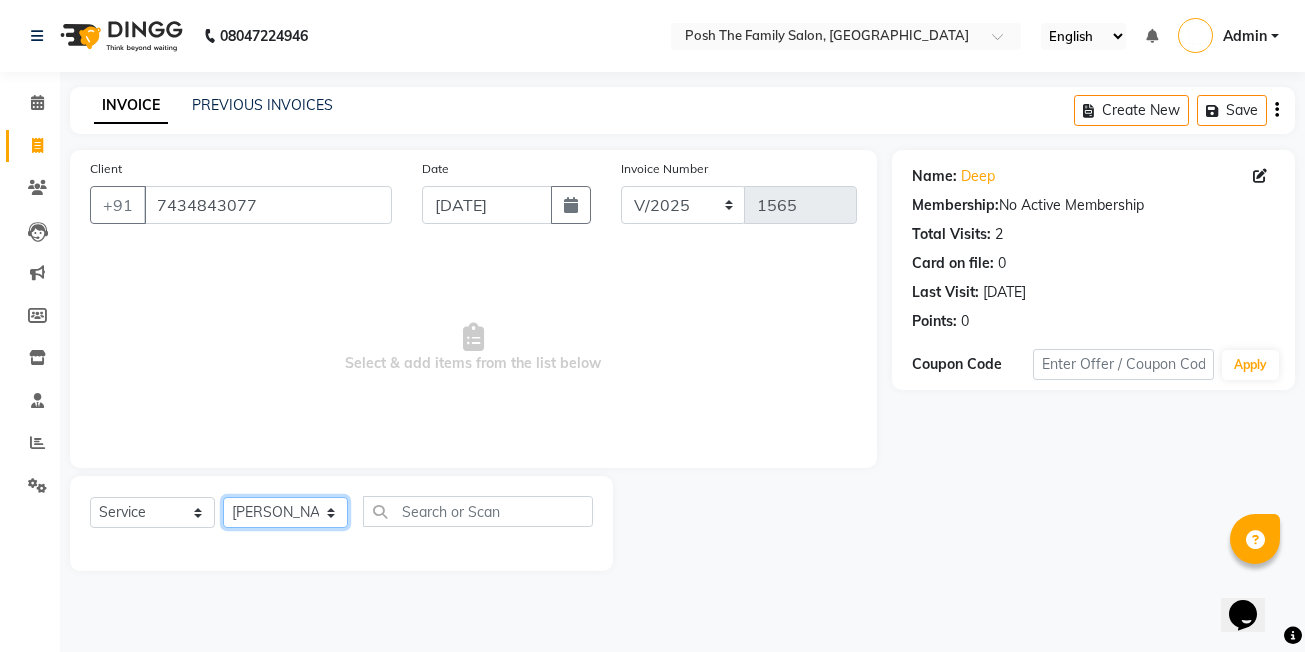 click on "Select Stylist [PERSON_NAME] [PERSON_NAME] VRMA [PERSON_NAME]  [PERSON_NAME] [PERSON_NAME] [PERSON_NAME] [PERSON_NAME] (OWNER) POSH [PERSON_NAME] [PERSON_NAME] [PERSON_NAME]  [PERSON_NAME] [PERSON_NAME] [PERSON_NAME]" 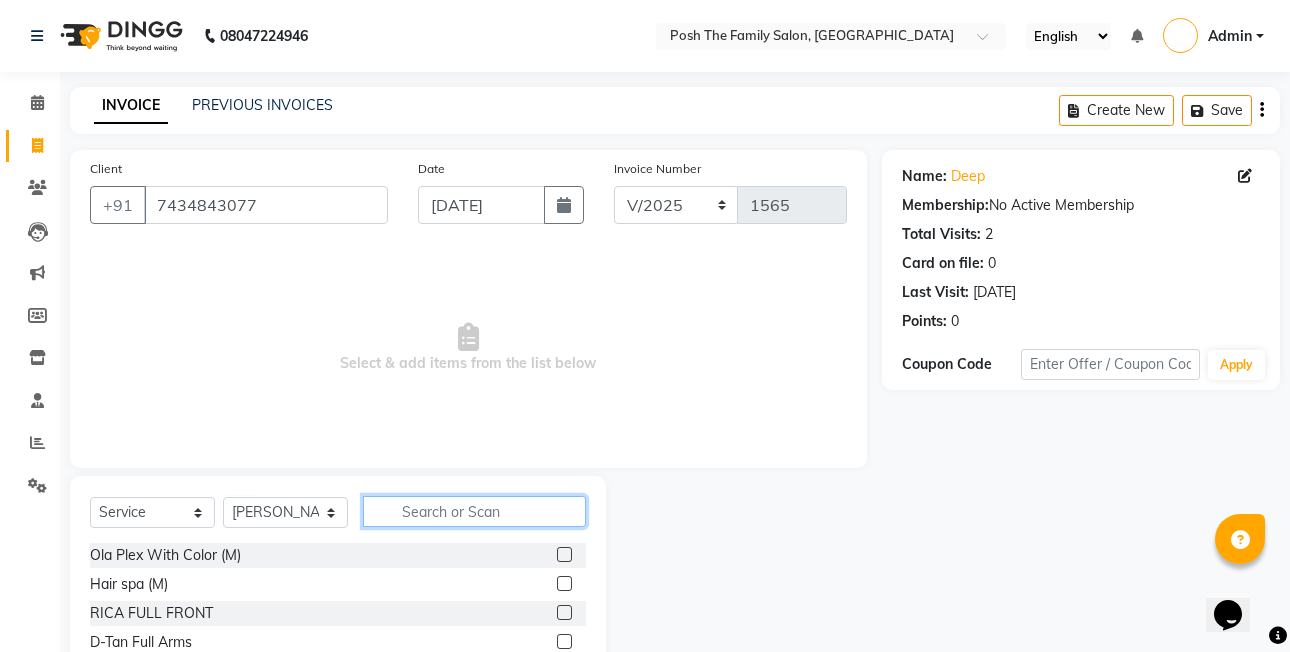 drag, startPoint x: 427, startPoint y: 507, endPoint x: 422, endPoint y: 529, distance: 22.561028 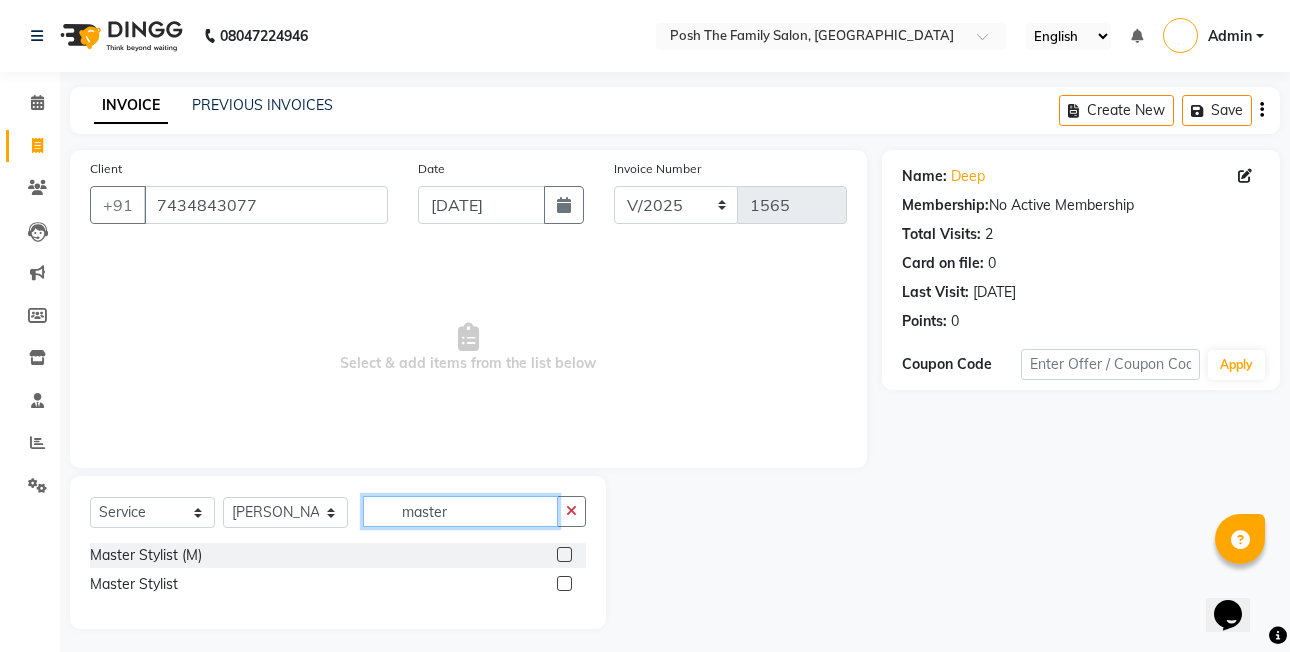 type on "master" 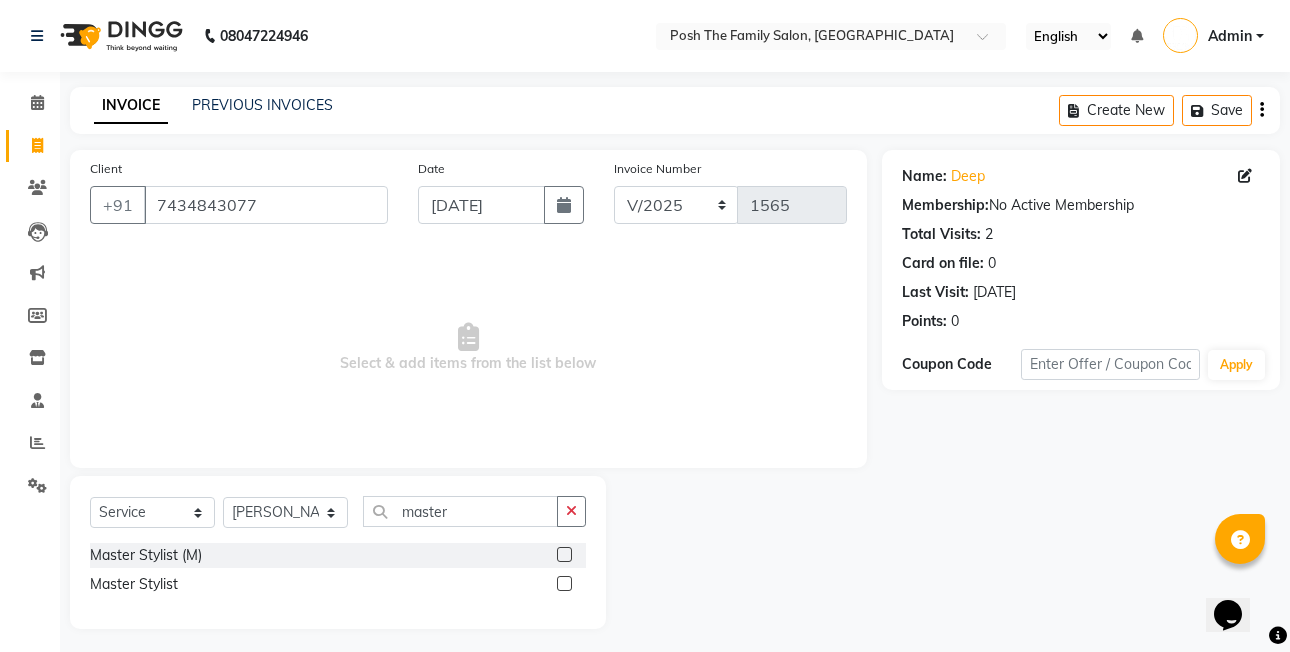 click 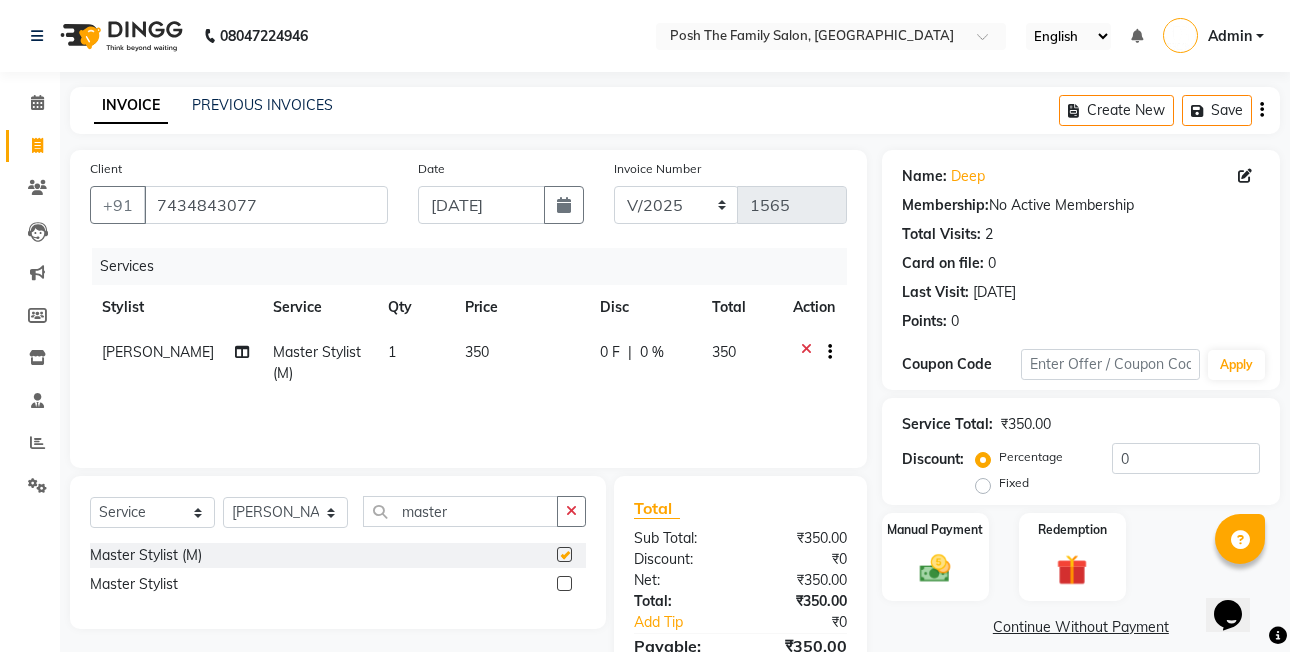 checkbox on "false" 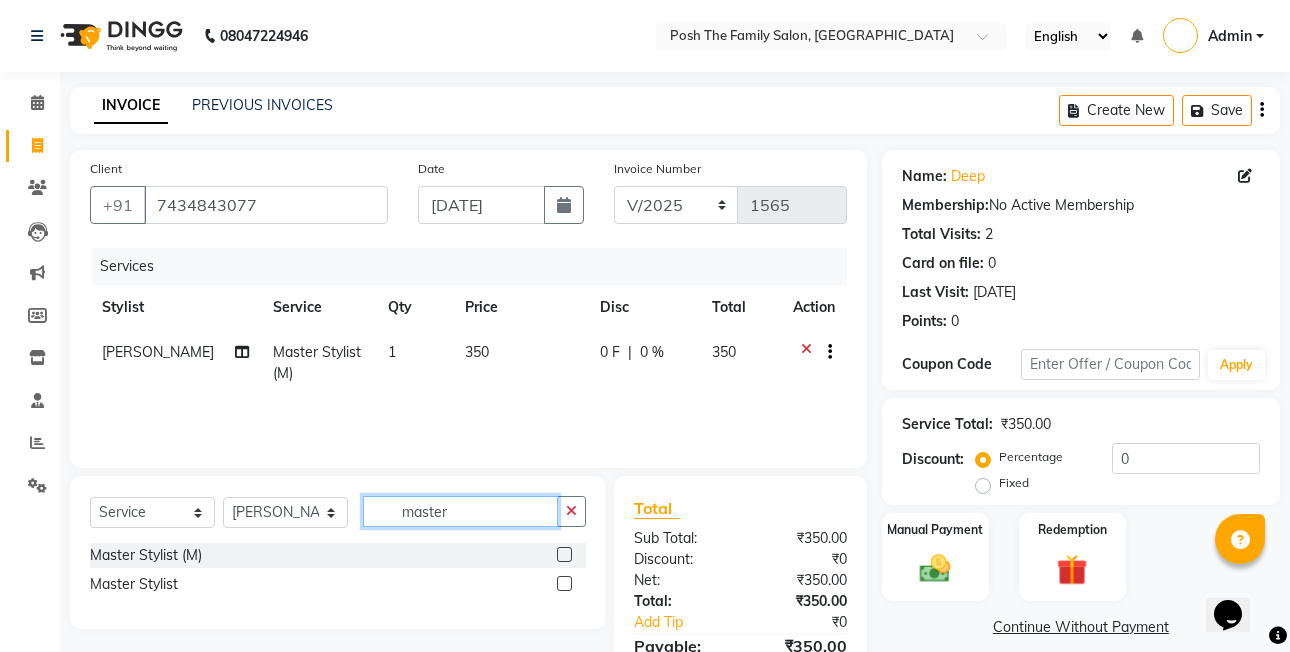 click on "master" 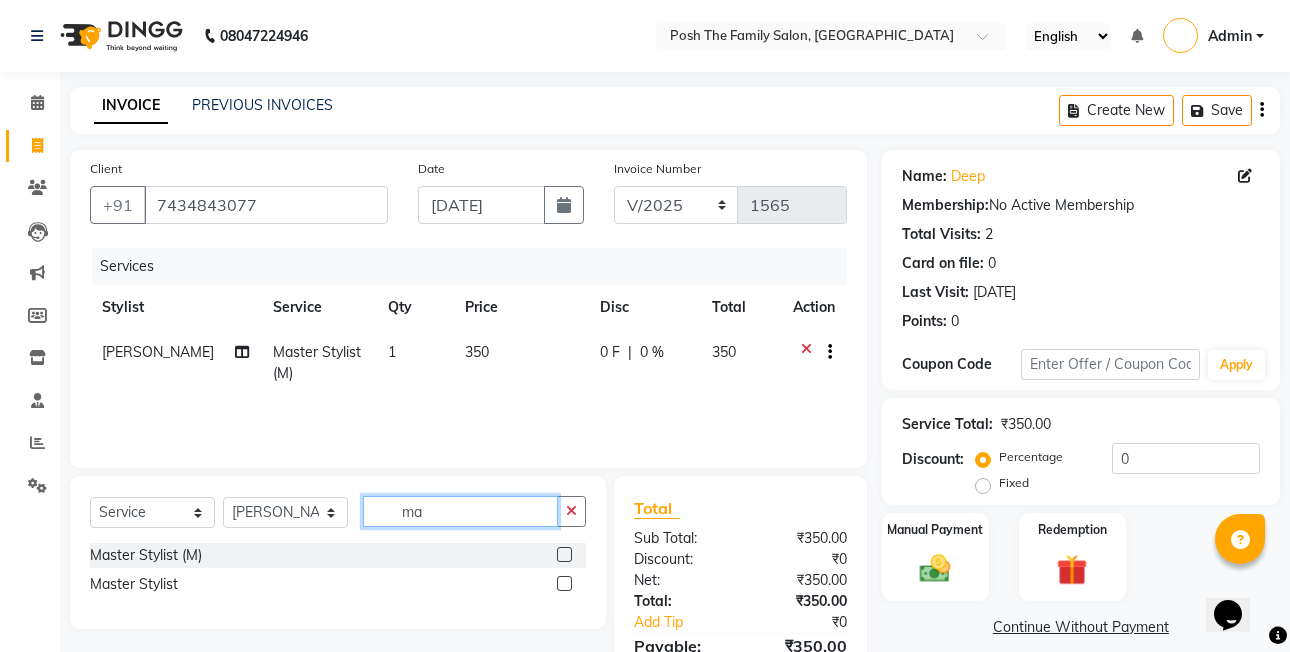 type on "m" 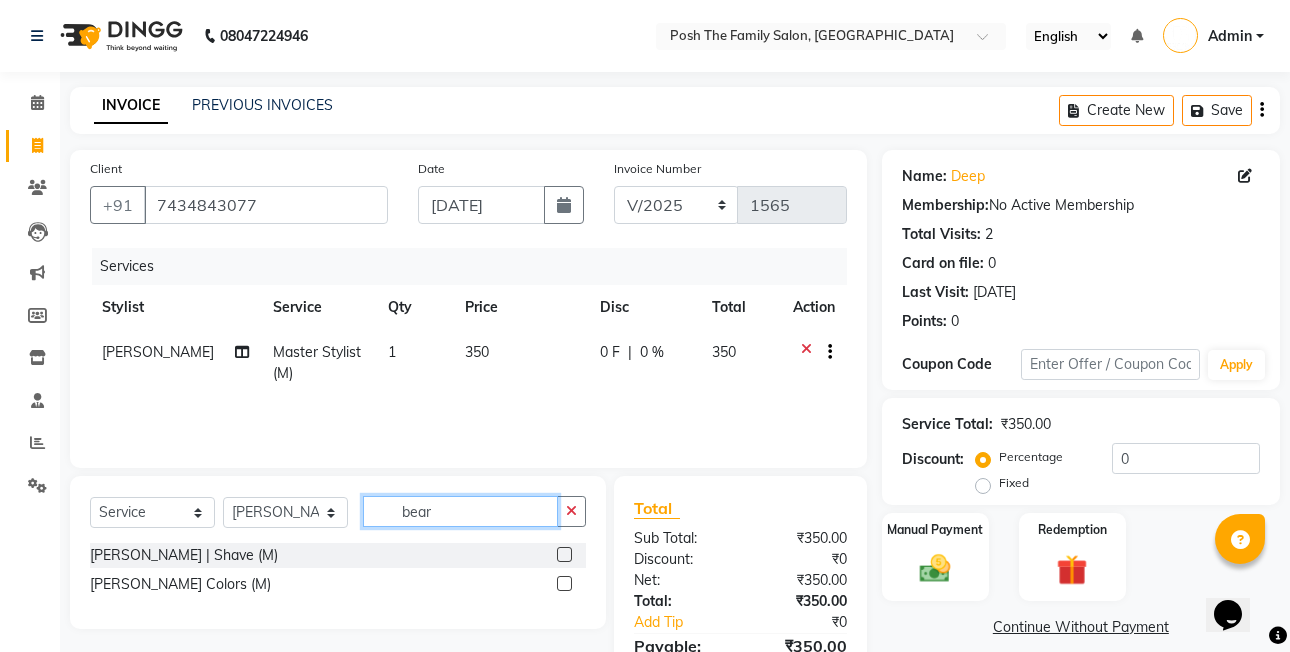 type on "bear" 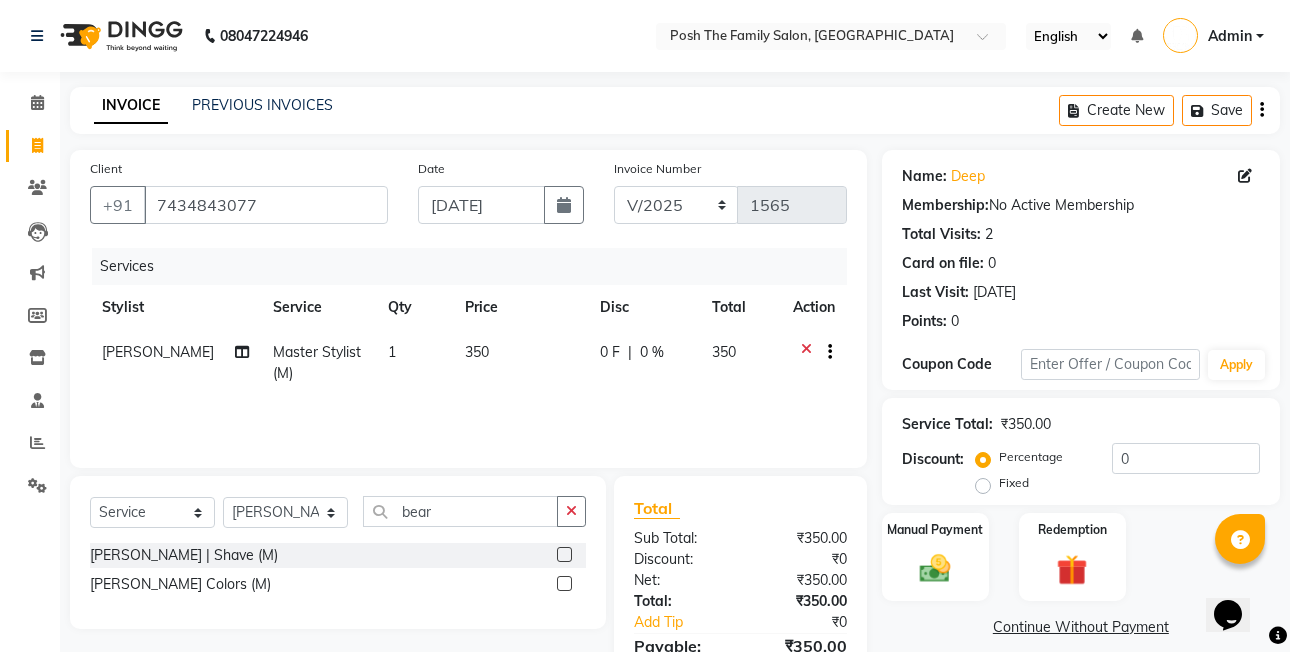 click 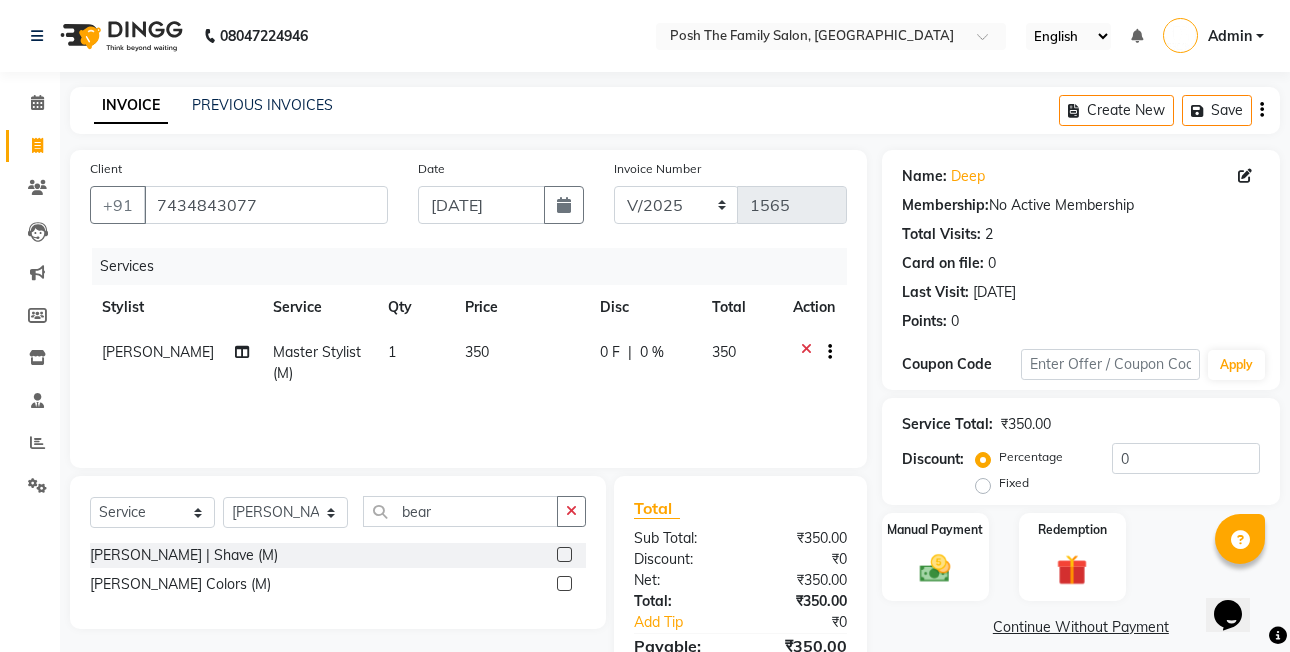 click at bounding box center [563, 555] 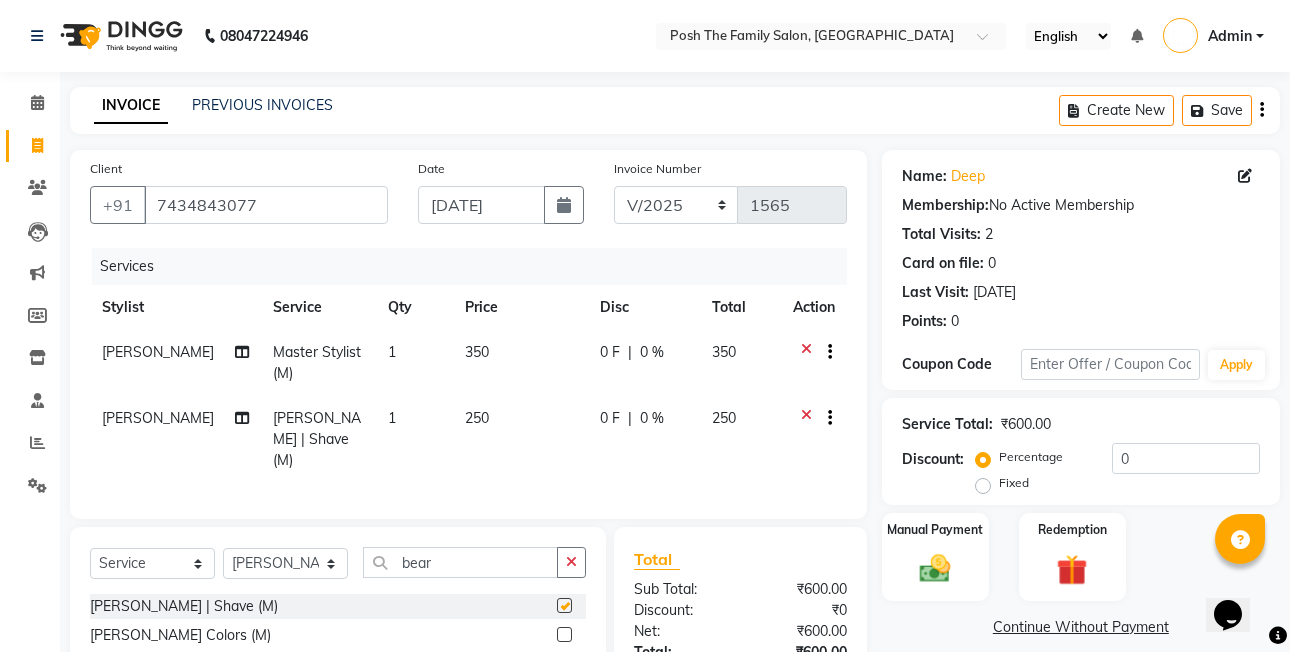 checkbox on "false" 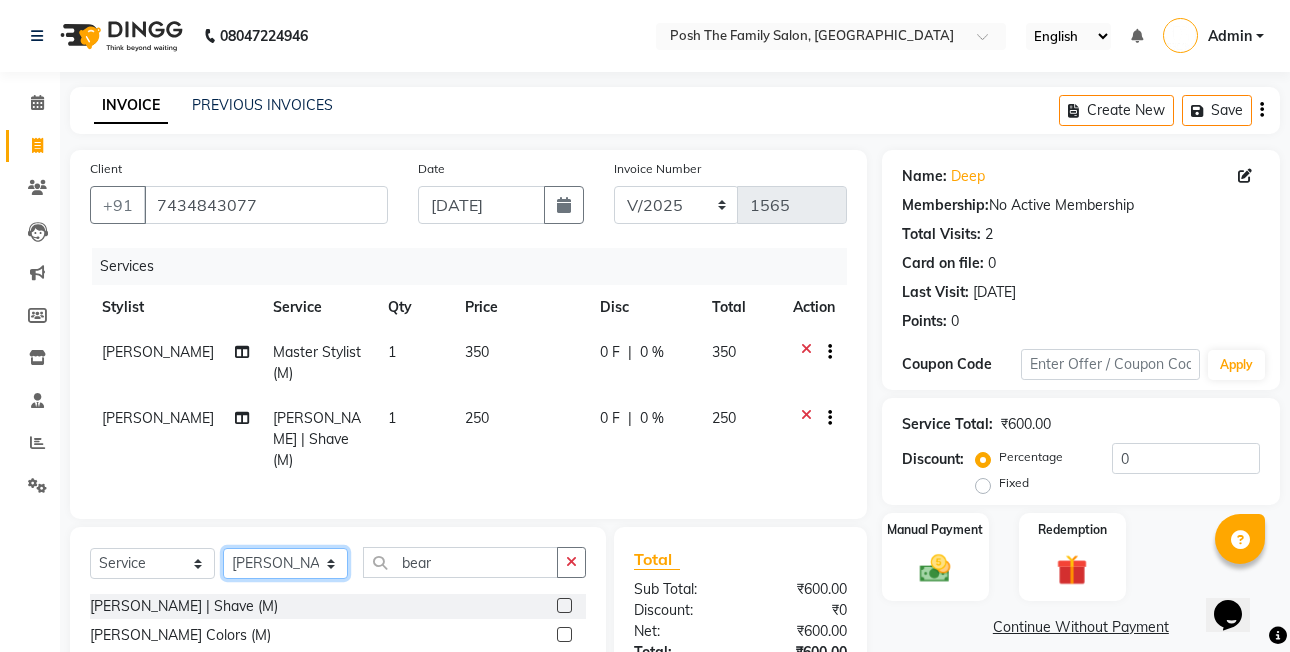 click on "Select Stylist [PERSON_NAME] [PERSON_NAME] VRMA [PERSON_NAME]  [PERSON_NAME] [PERSON_NAME] [PERSON_NAME] [PERSON_NAME] (OWNER) POSH [PERSON_NAME] [PERSON_NAME] [PERSON_NAME]  [PERSON_NAME] [PERSON_NAME] [PERSON_NAME]" 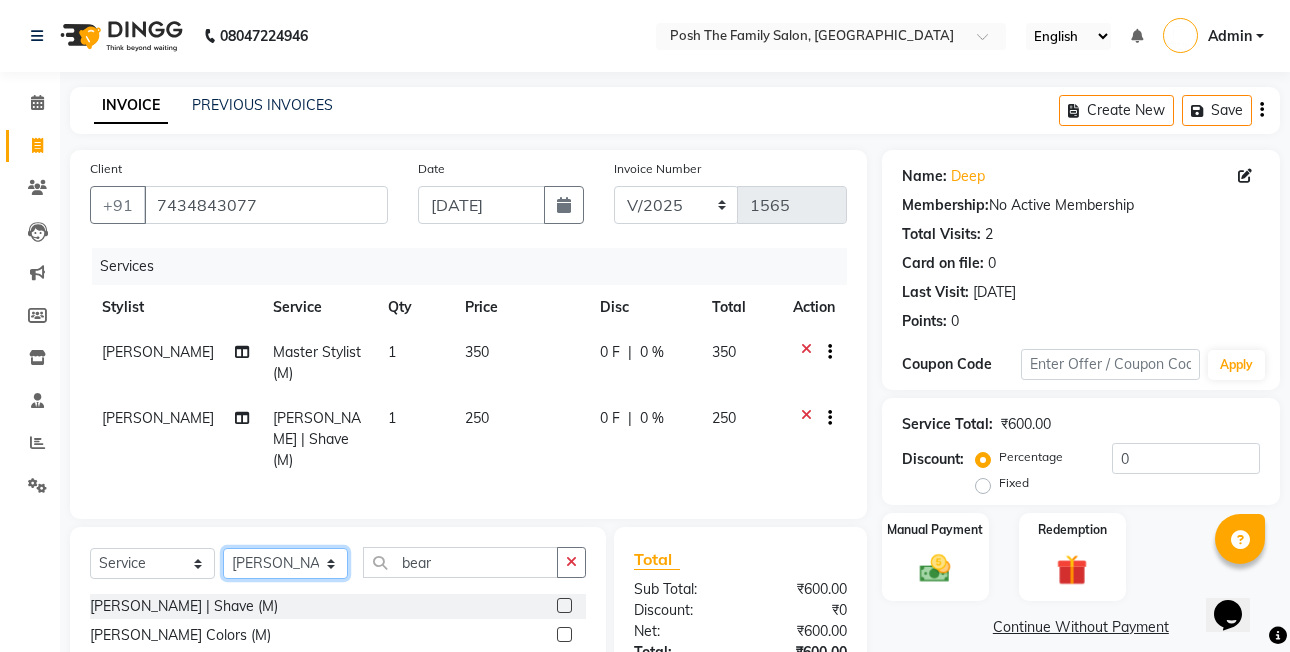 select on "53742" 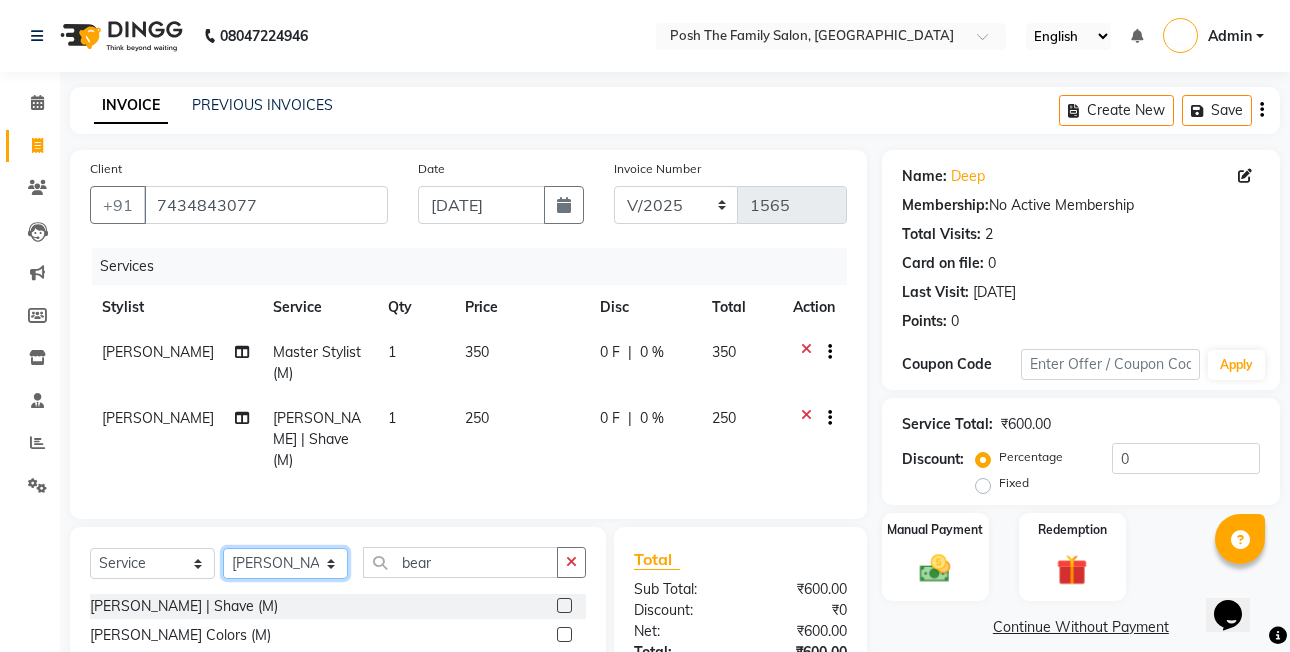 click on "Select Stylist [PERSON_NAME] [PERSON_NAME] VRMA [PERSON_NAME]  [PERSON_NAME] [PERSON_NAME] [PERSON_NAME] [PERSON_NAME] (OWNER) POSH [PERSON_NAME] [PERSON_NAME] [PERSON_NAME]  [PERSON_NAME] [PERSON_NAME] [PERSON_NAME]" 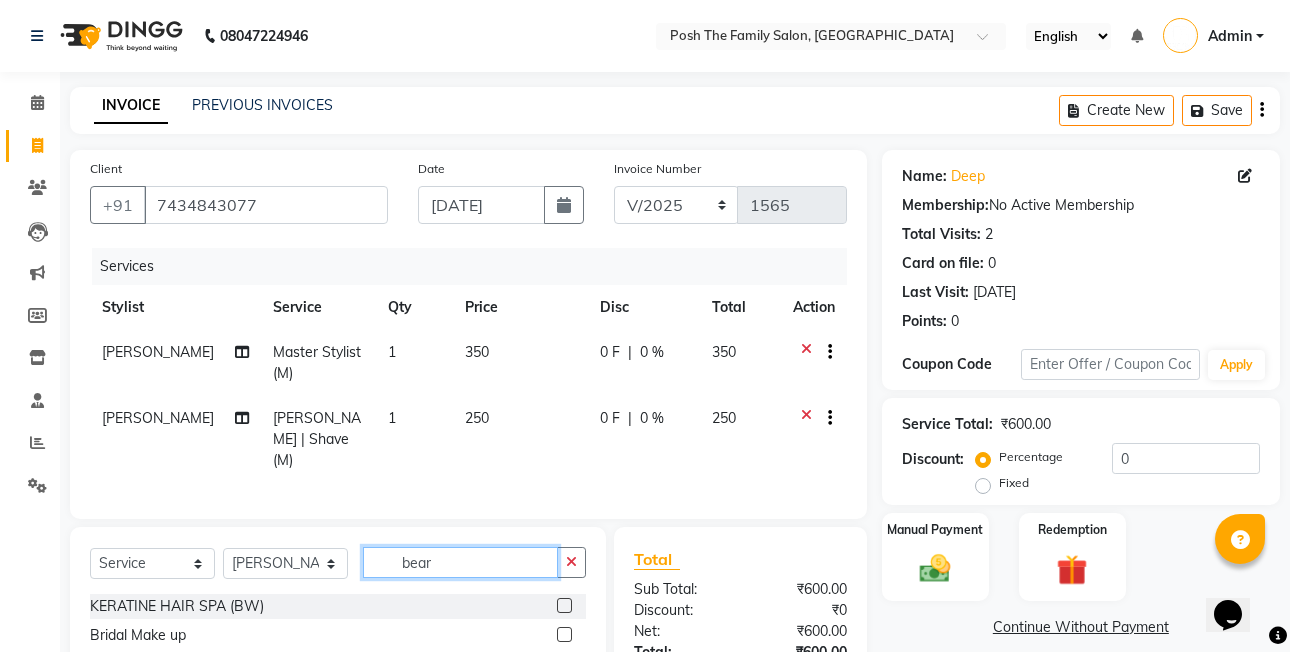 click on "bear" 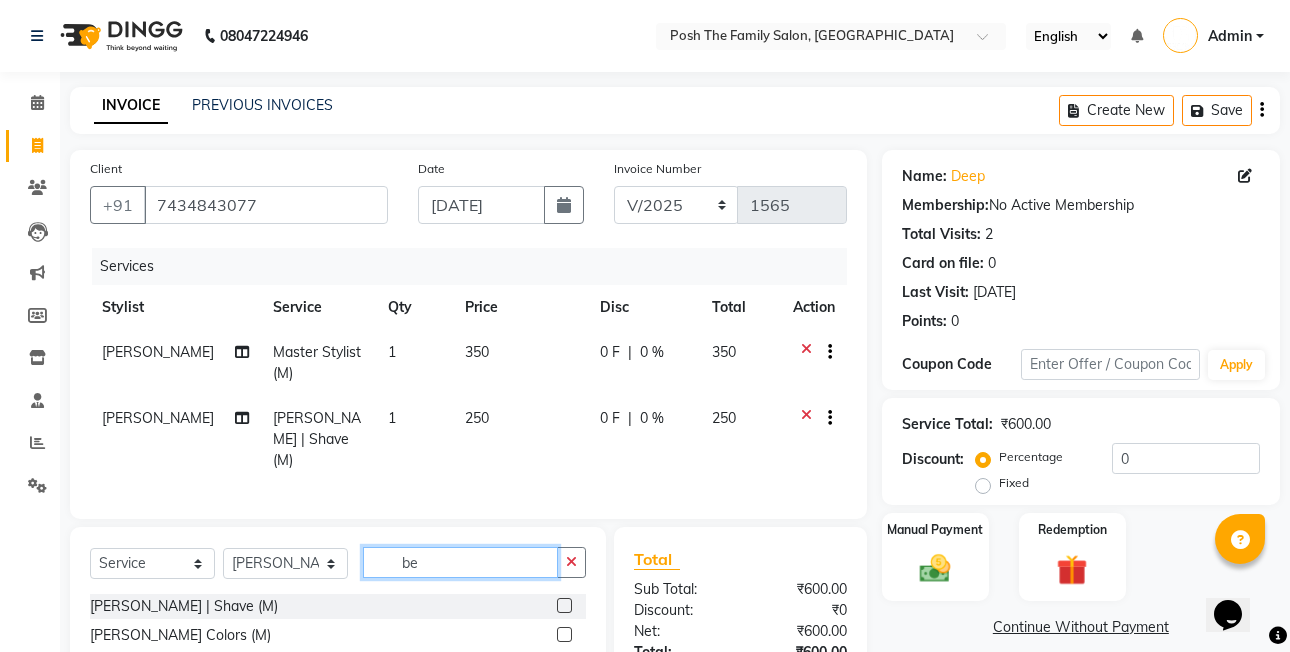 type on "b" 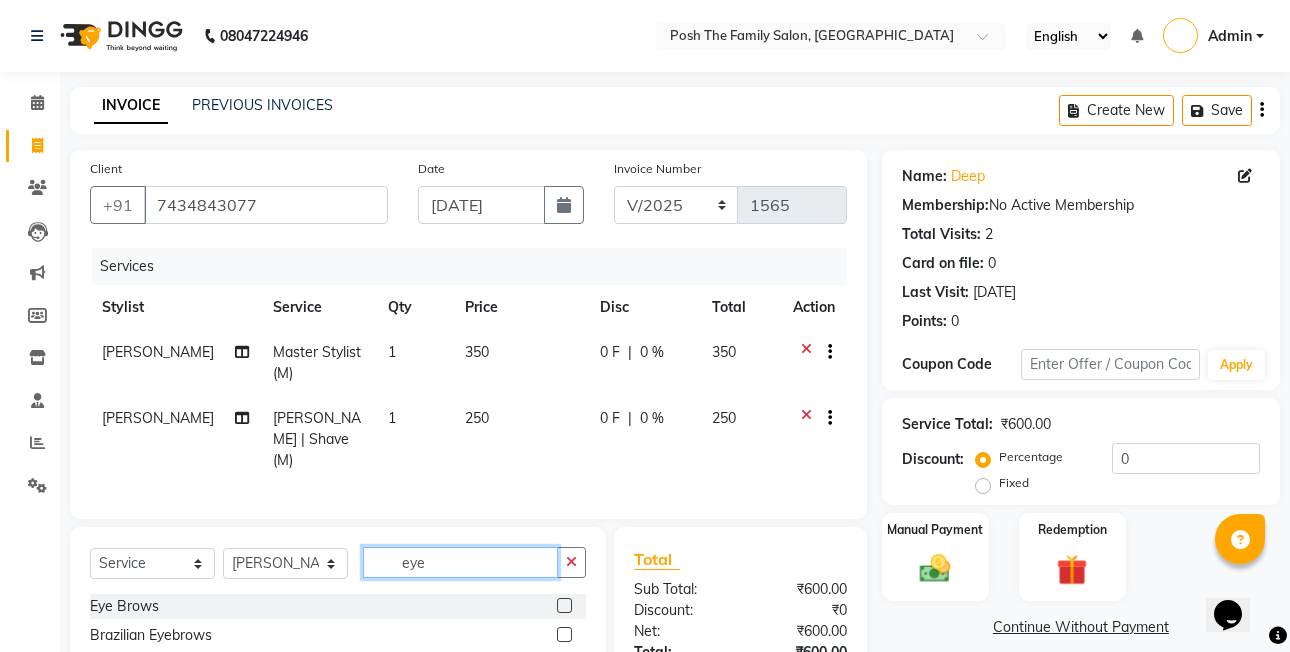 type on "eye" 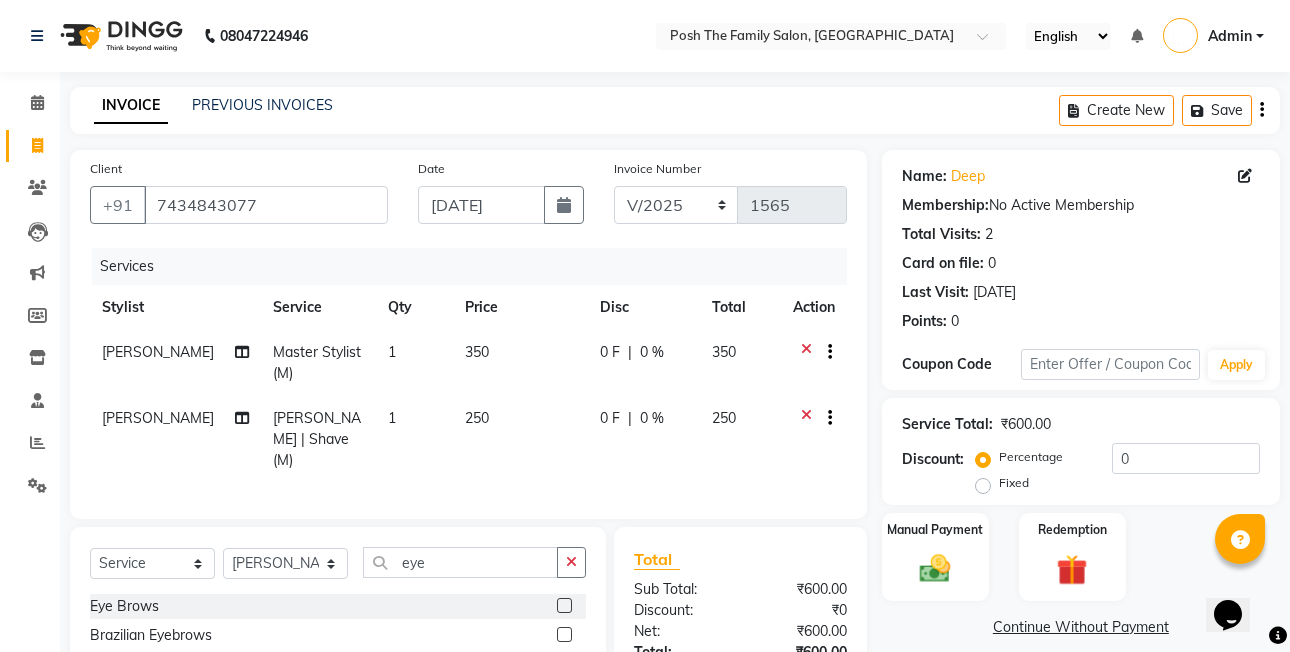 click 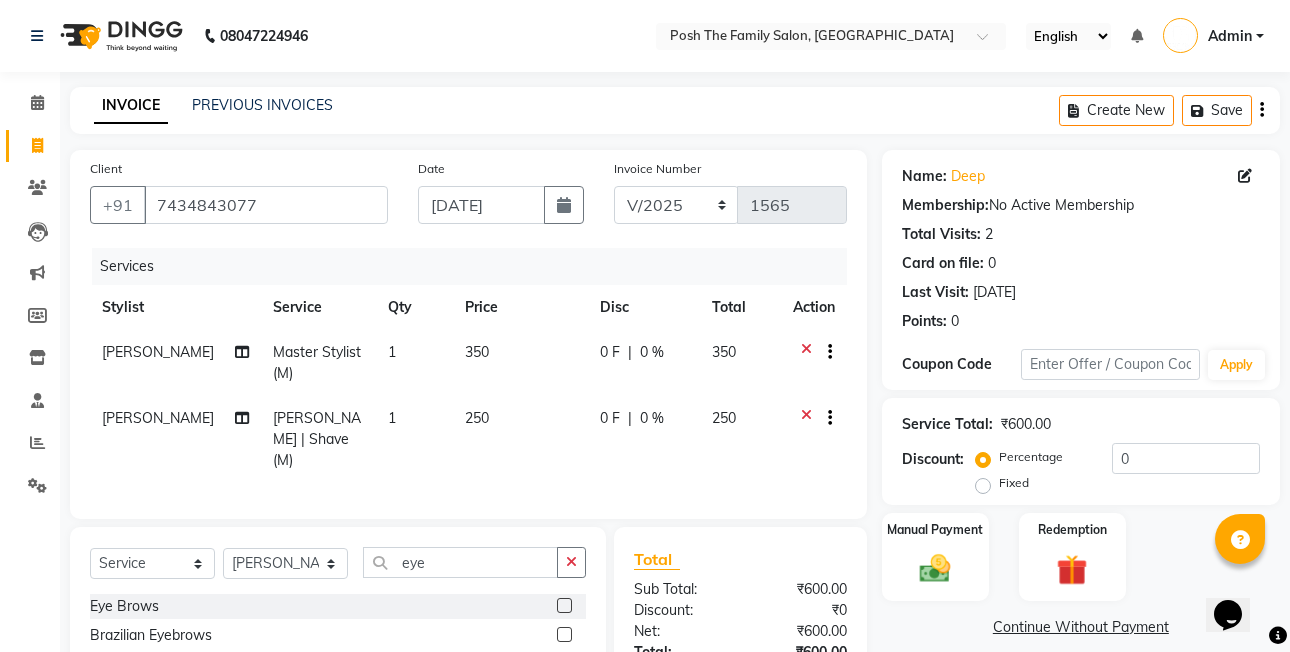 click at bounding box center (563, 606) 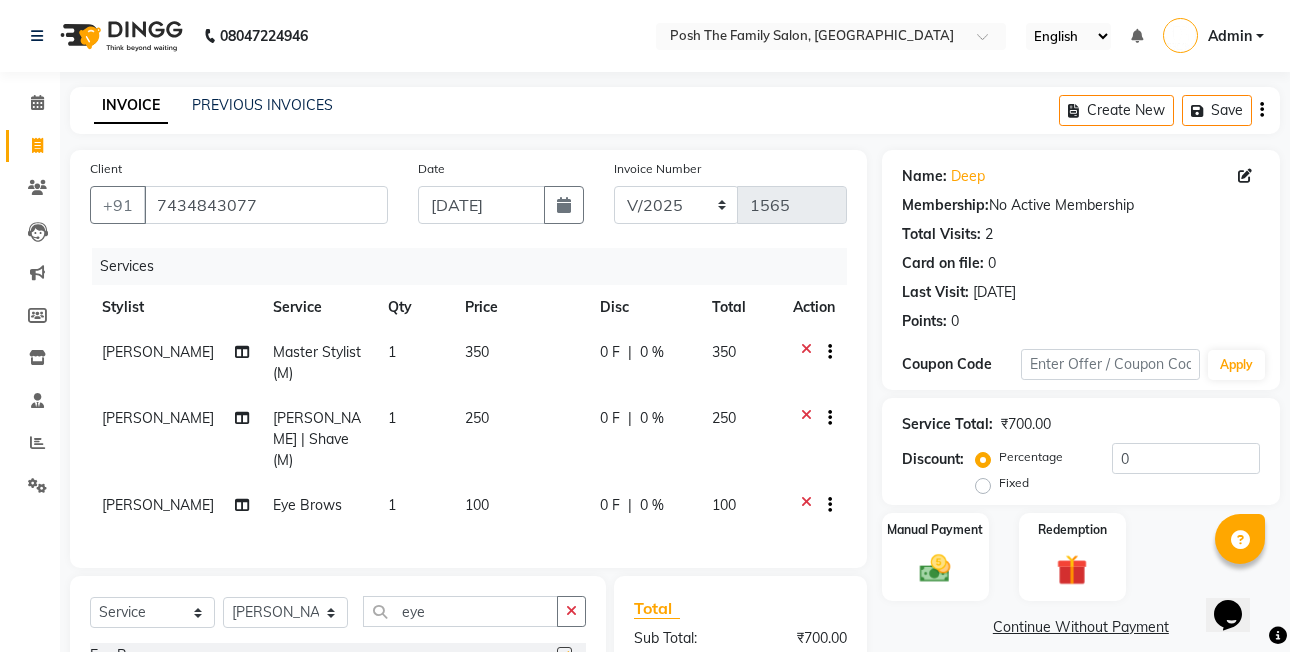 checkbox on "false" 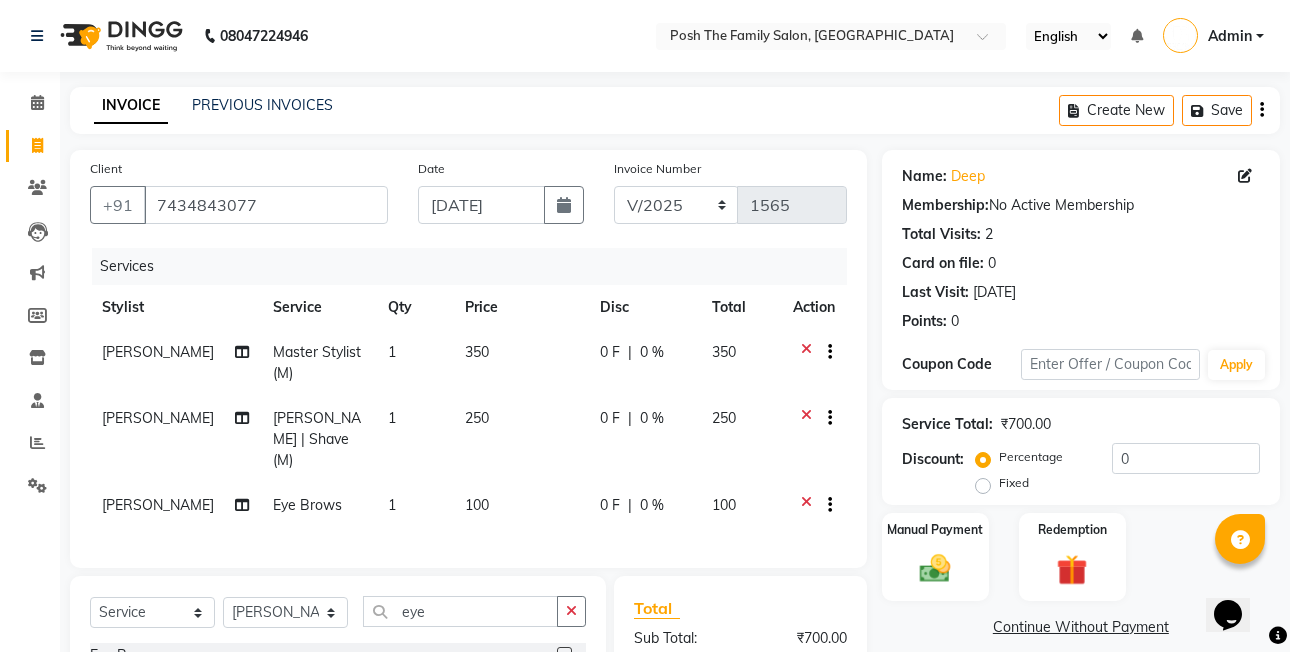 scroll, scrollTop: 200, scrollLeft: 0, axis: vertical 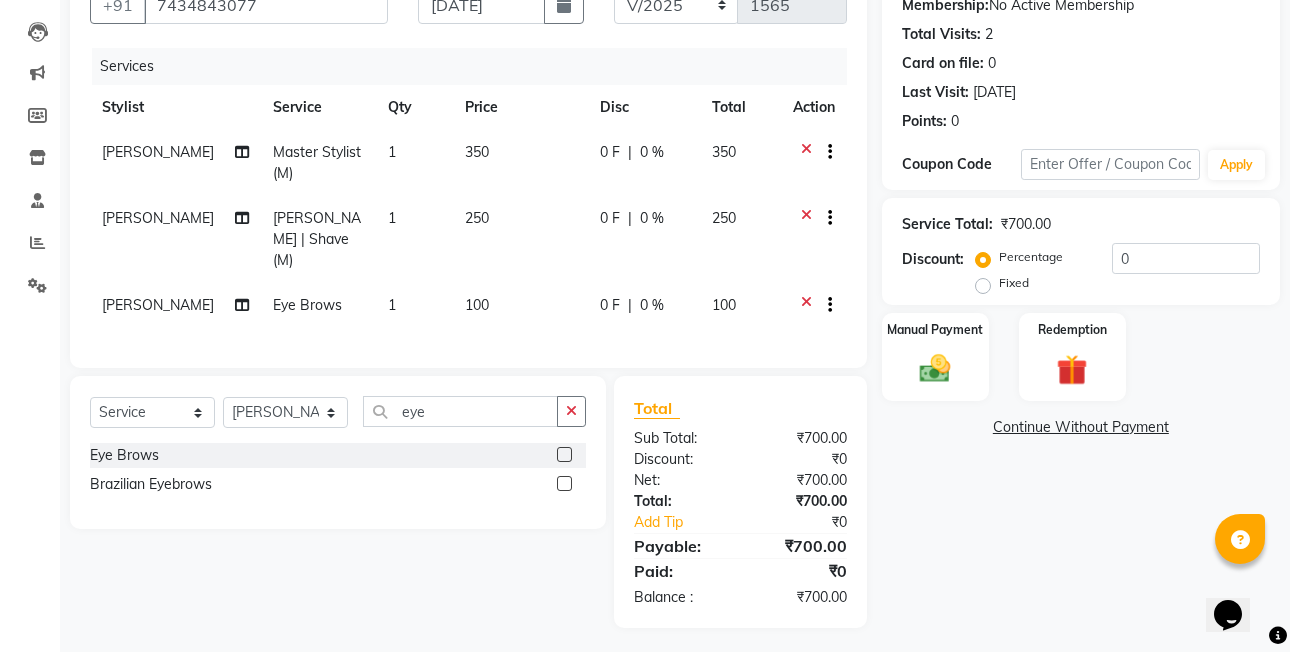 click on "Fixed" 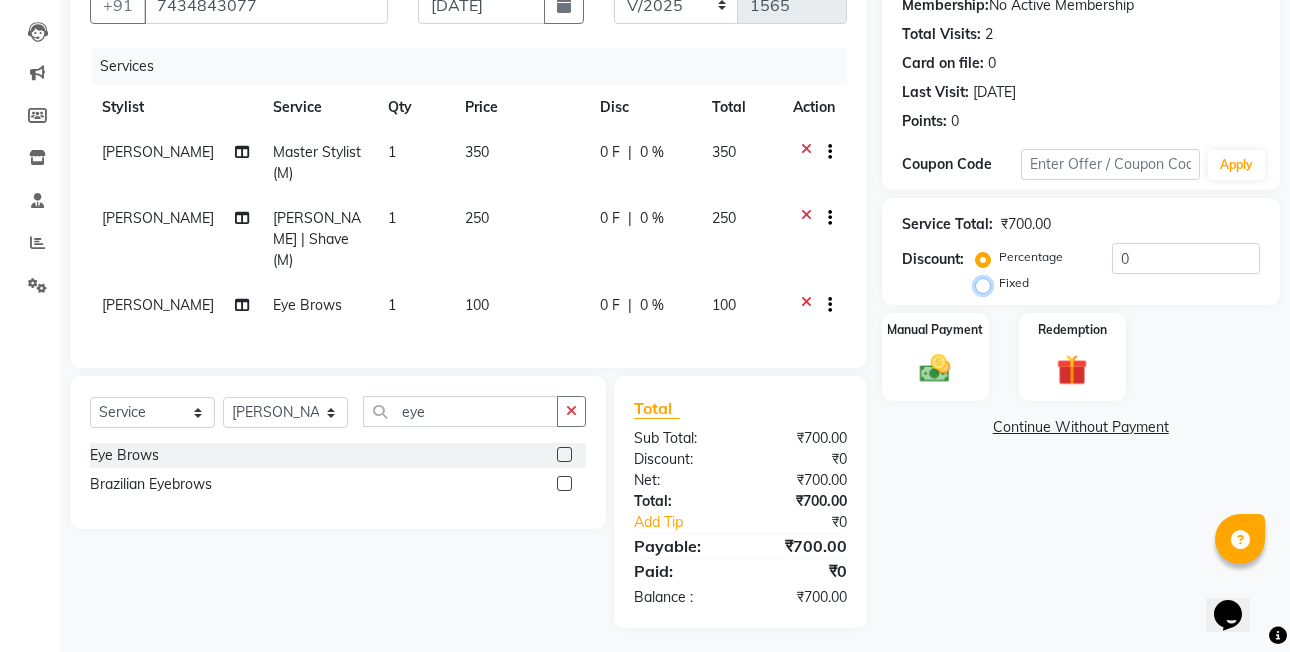 click on "Fixed" at bounding box center [987, 283] 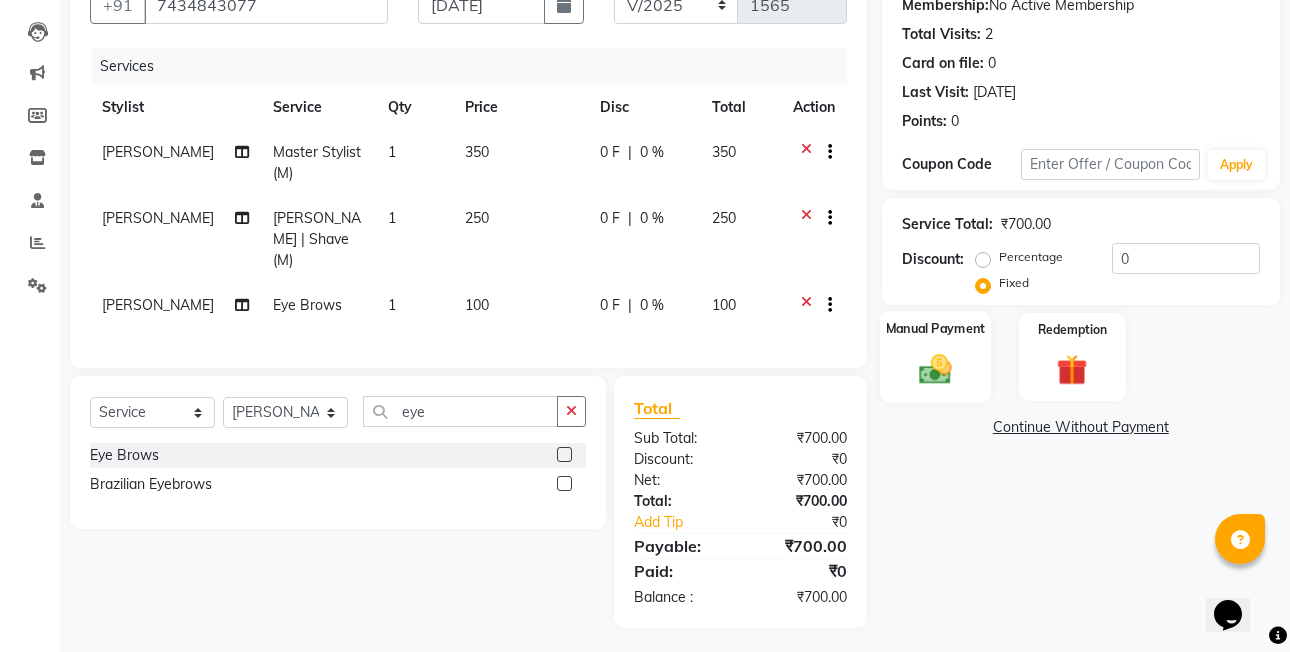 click 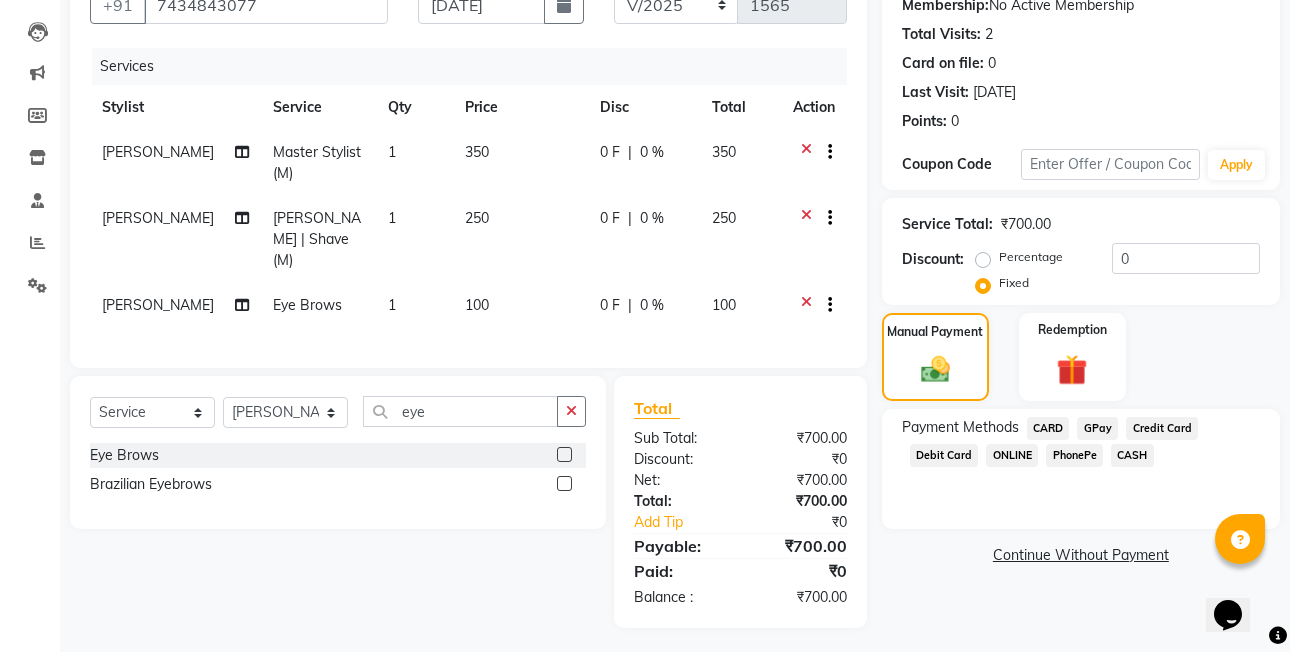 click on "PhonePe" 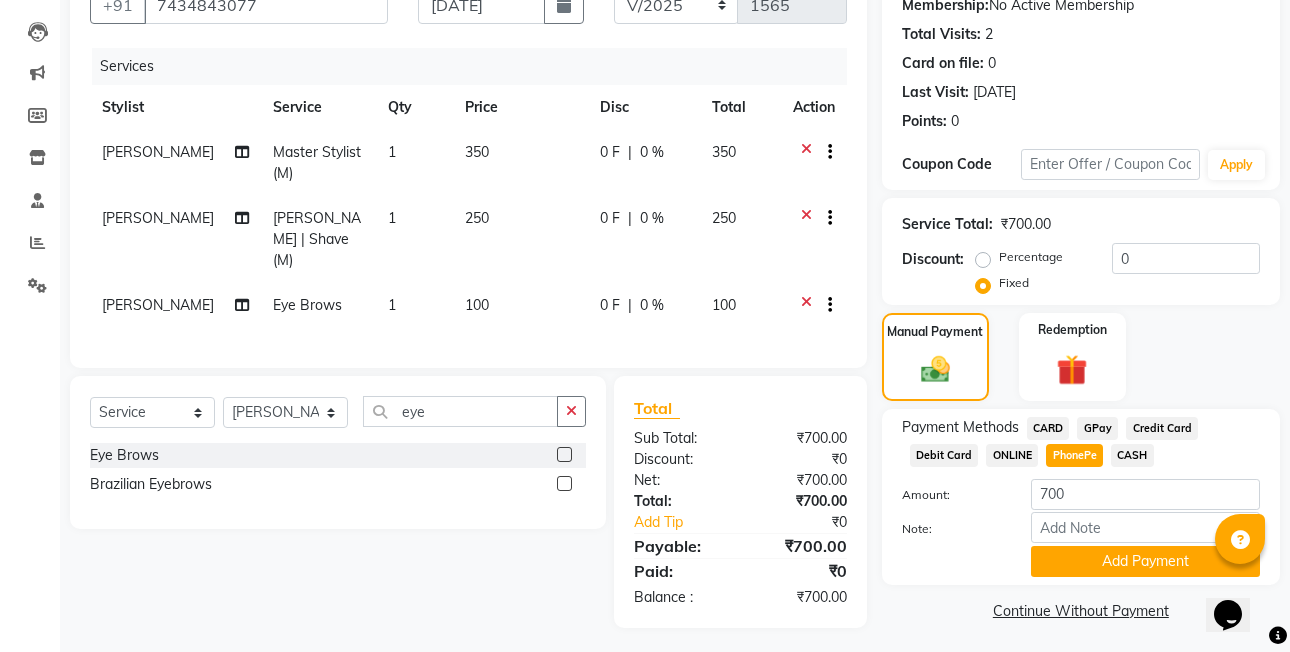 scroll, scrollTop: 204, scrollLeft: 0, axis: vertical 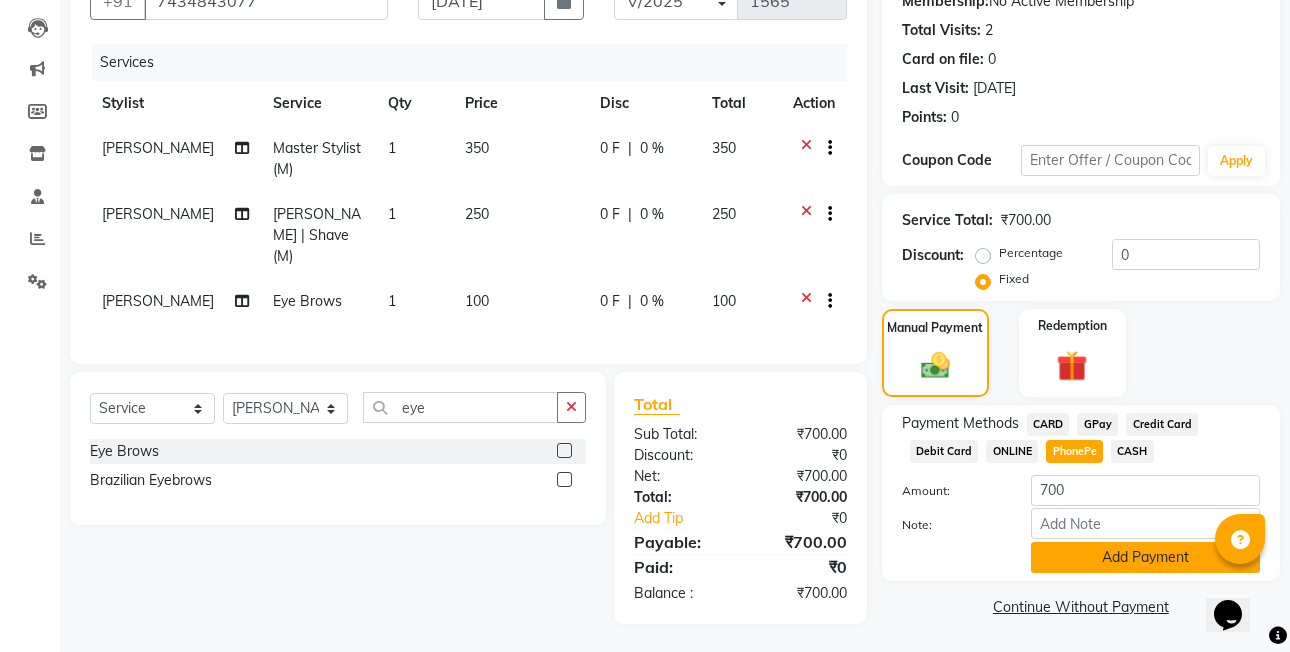 click on "Add Payment" 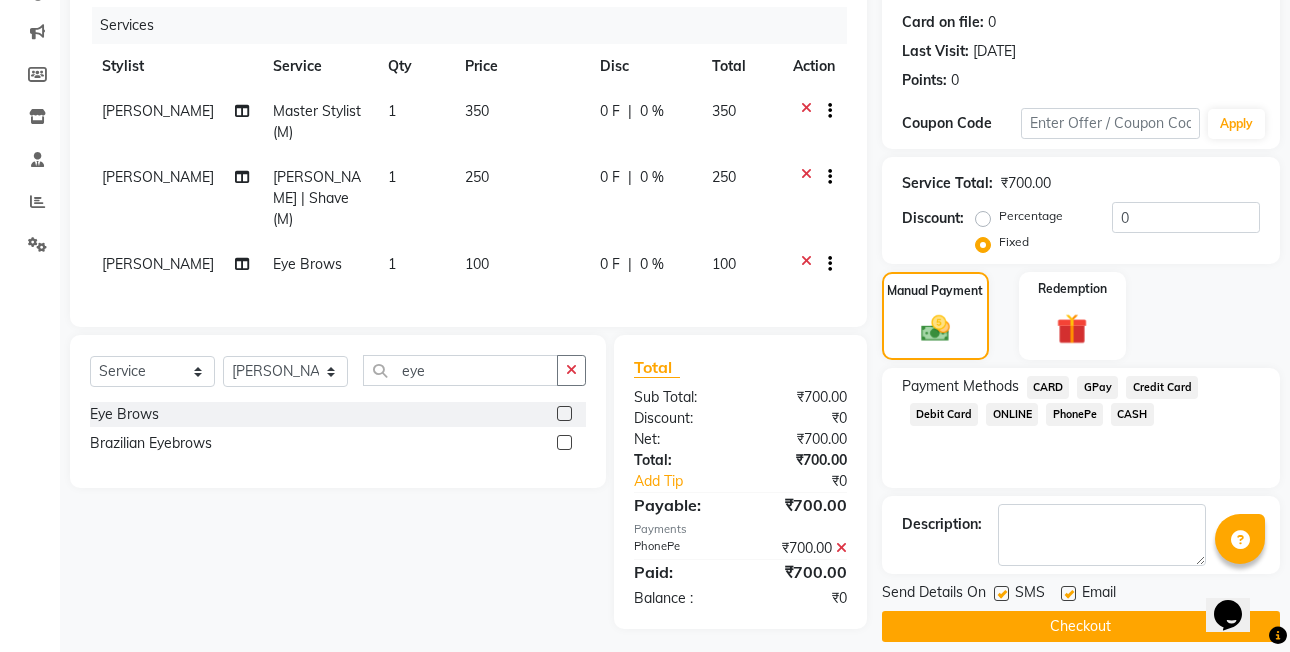 scroll, scrollTop: 261, scrollLeft: 0, axis: vertical 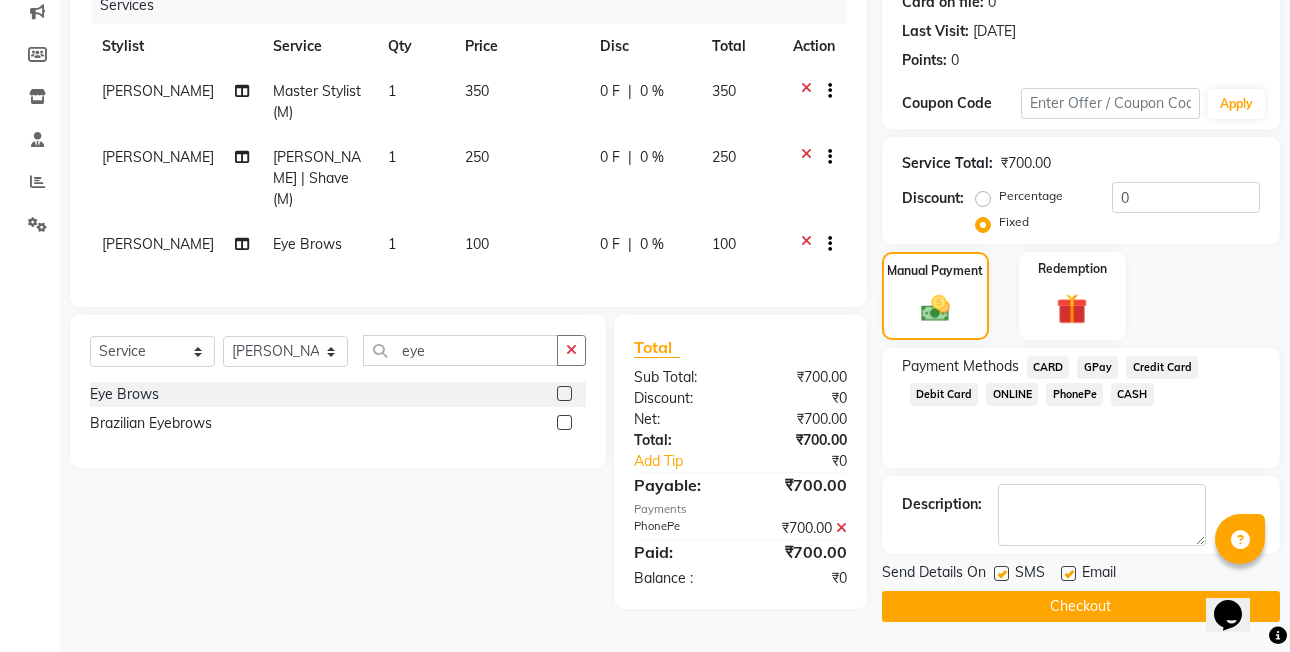 click on "Checkout" 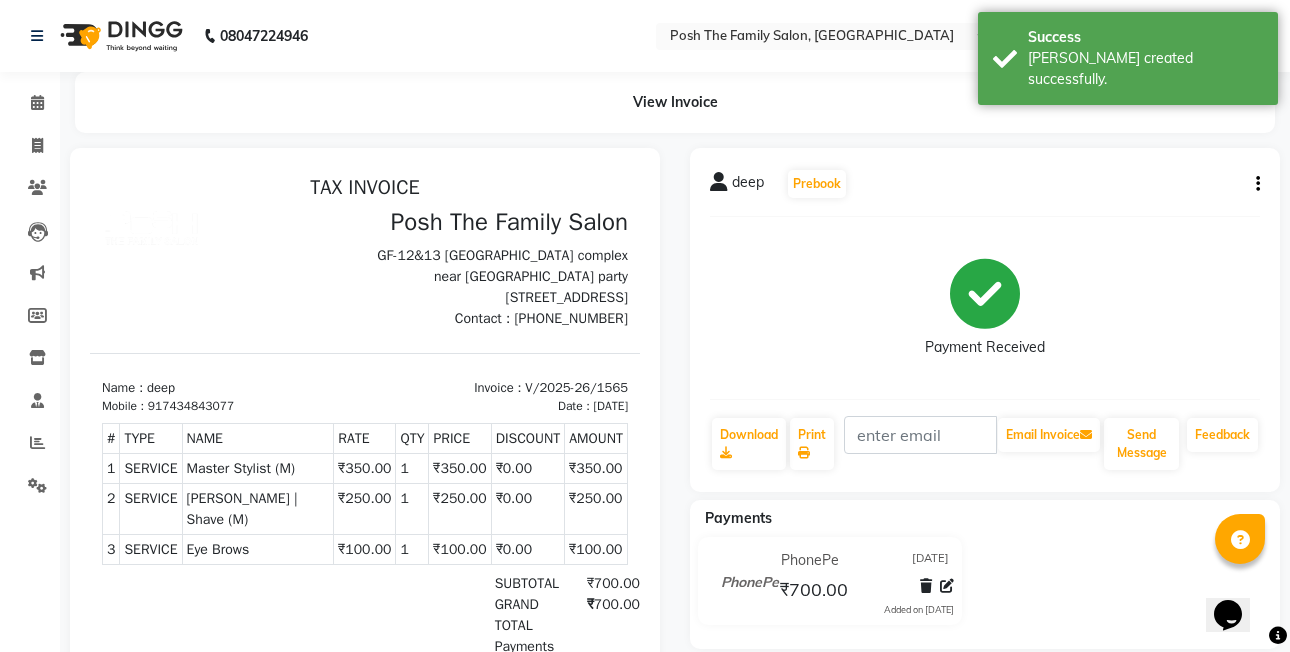 scroll, scrollTop: 0, scrollLeft: 0, axis: both 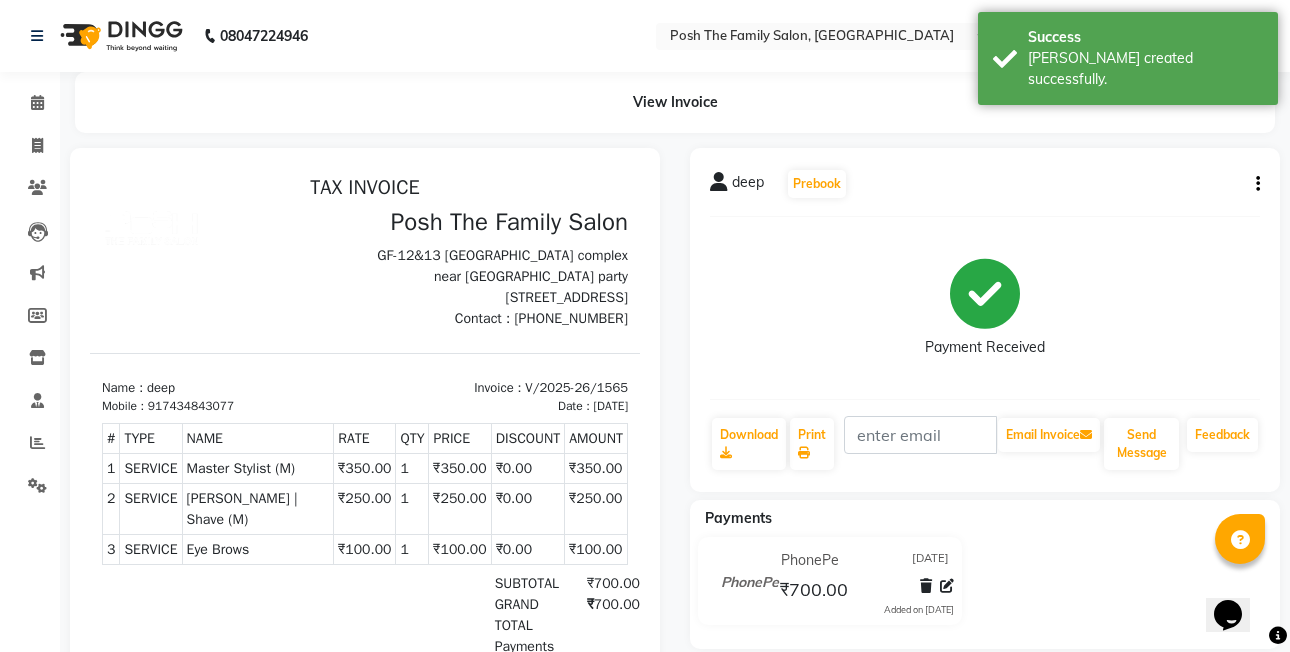 click 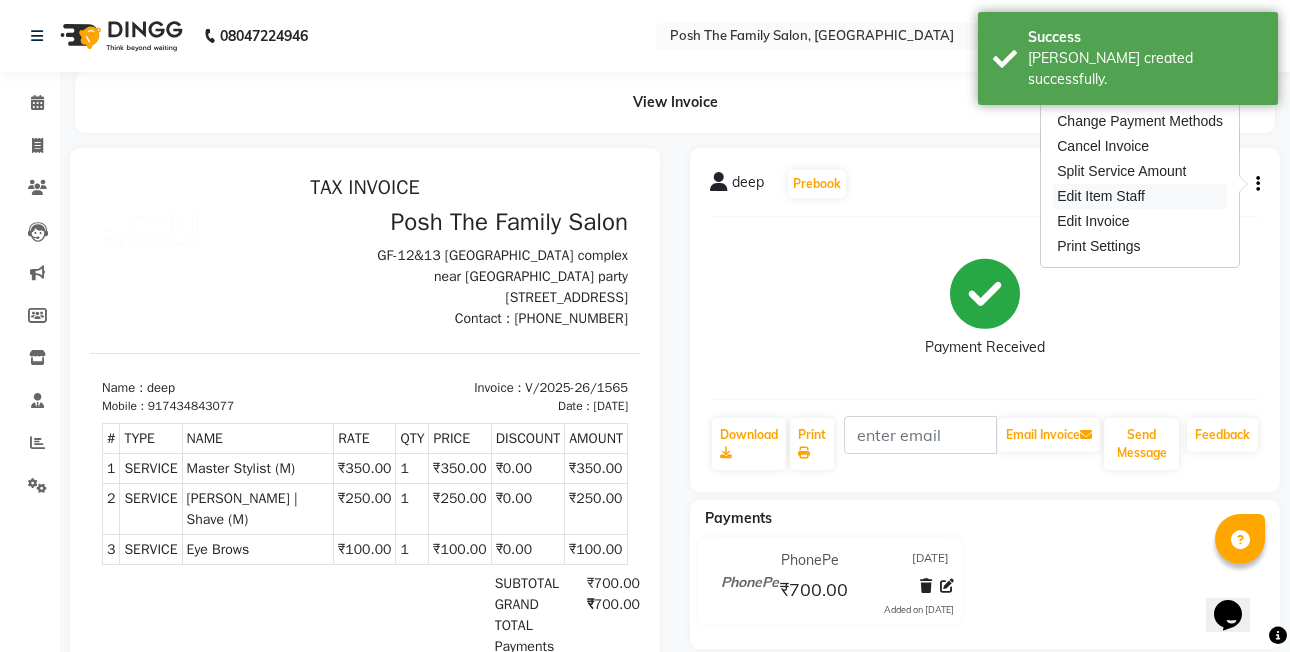 click on "Edit Item Staff" at bounding box center [1140, 196] 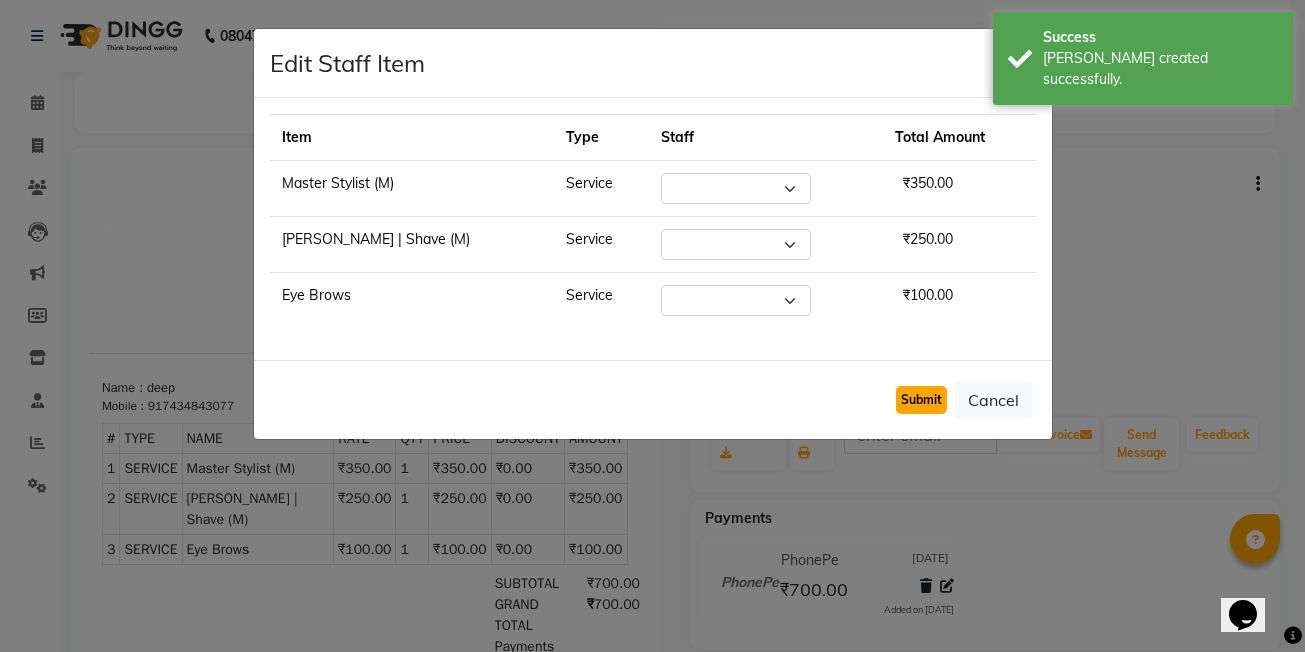 click on "Submit" 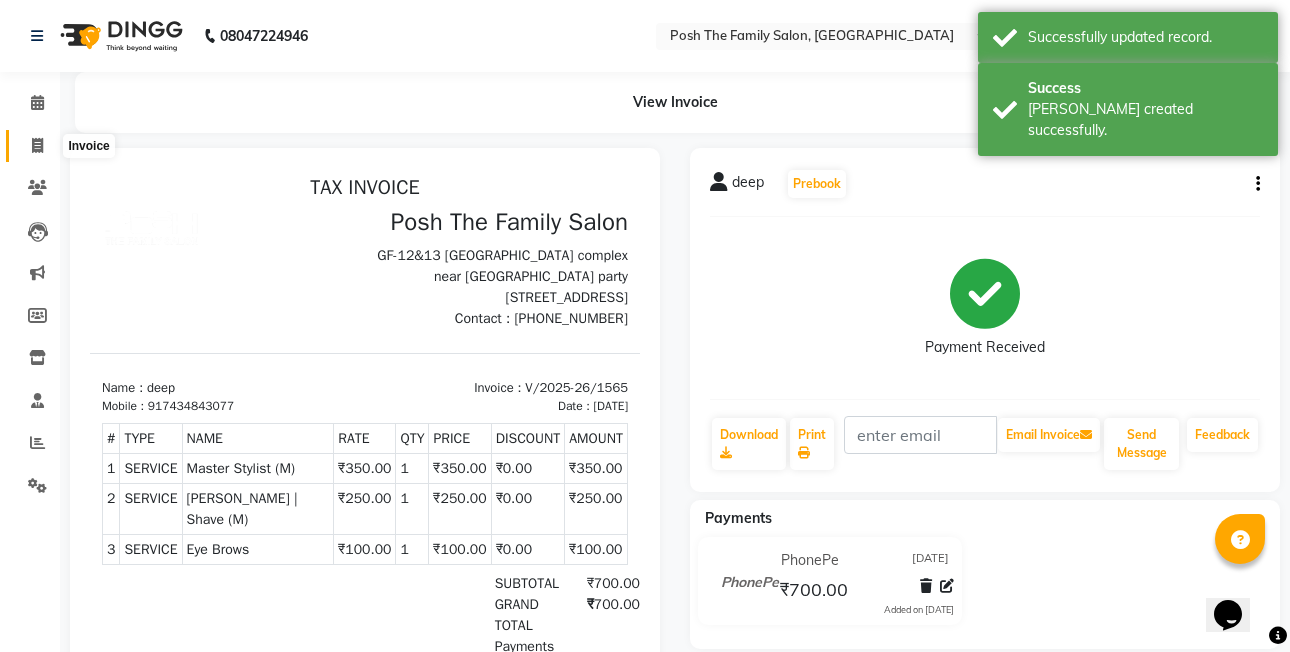 click 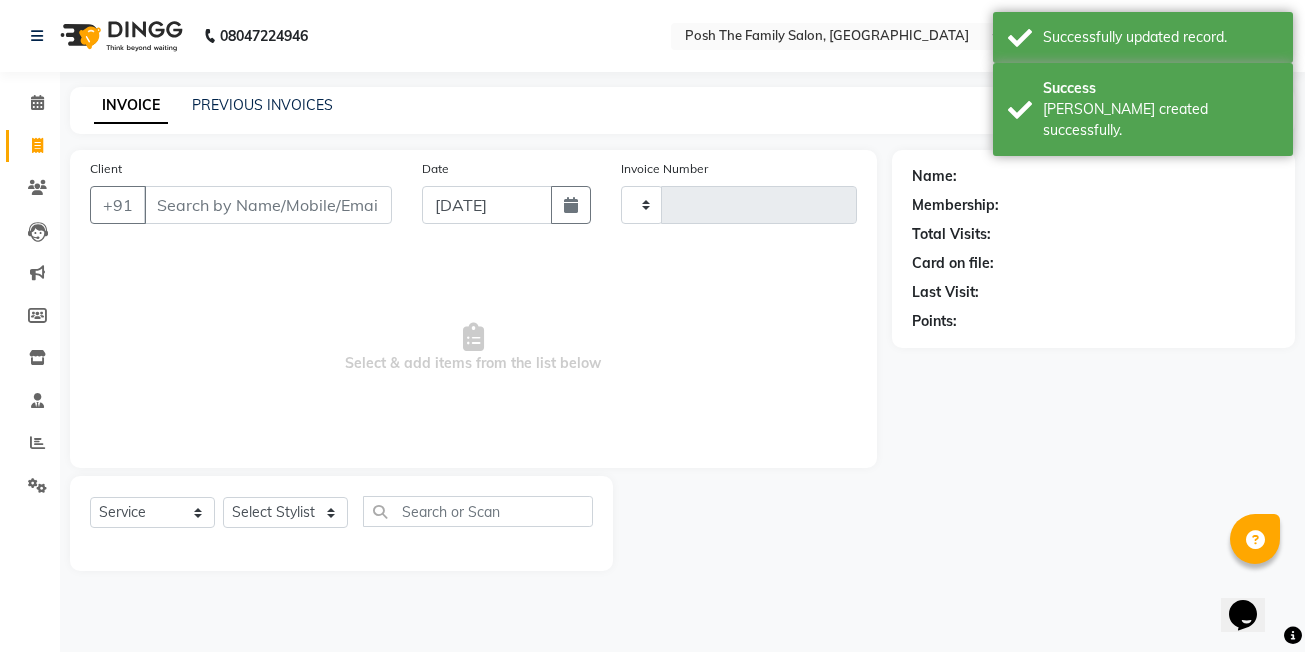 type on "1566" 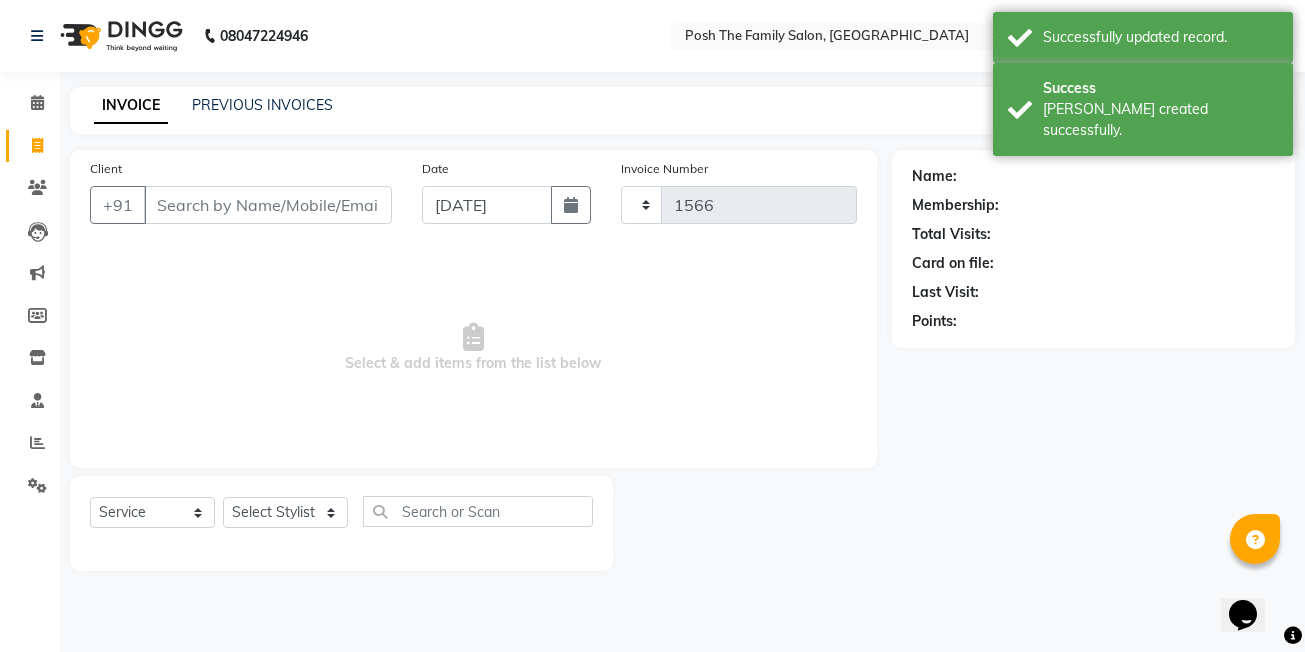 select on "6199" 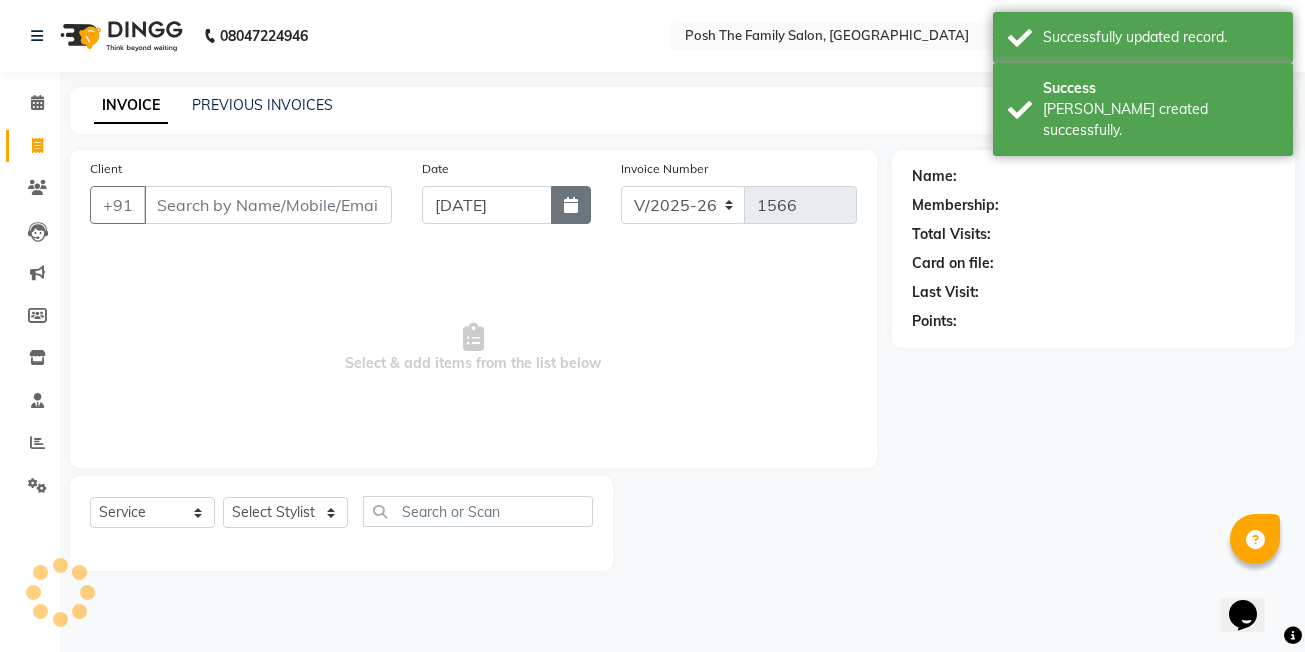 click 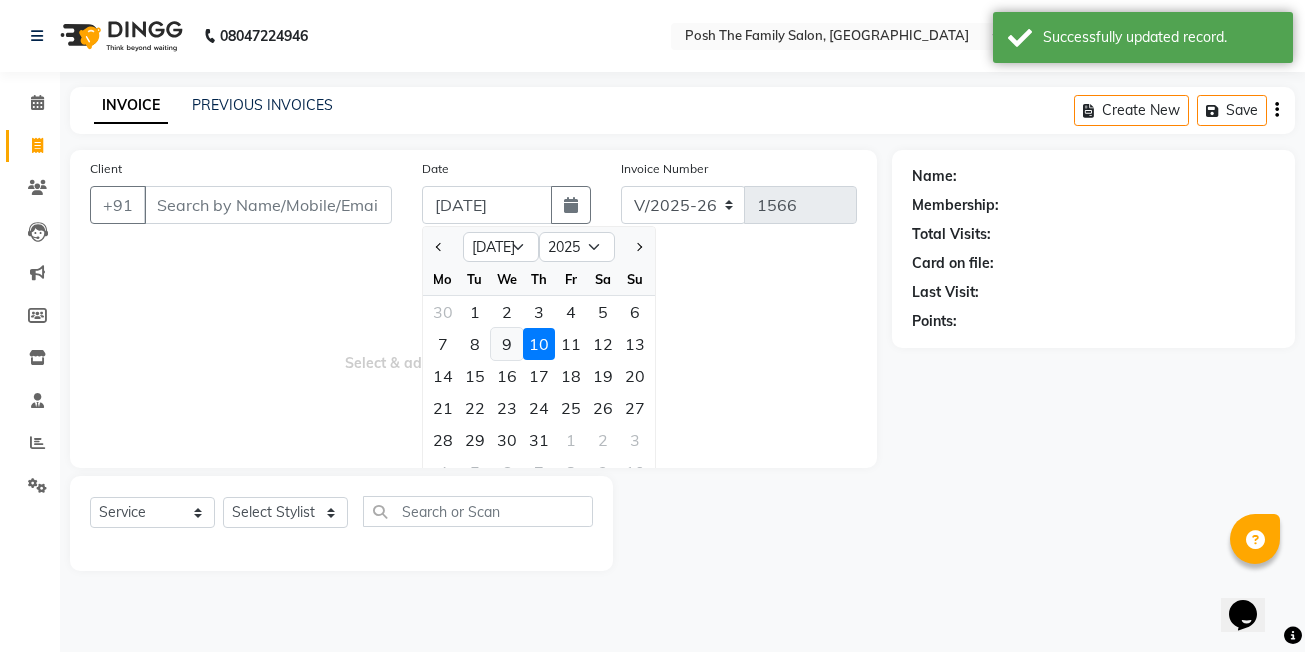 click on "9" 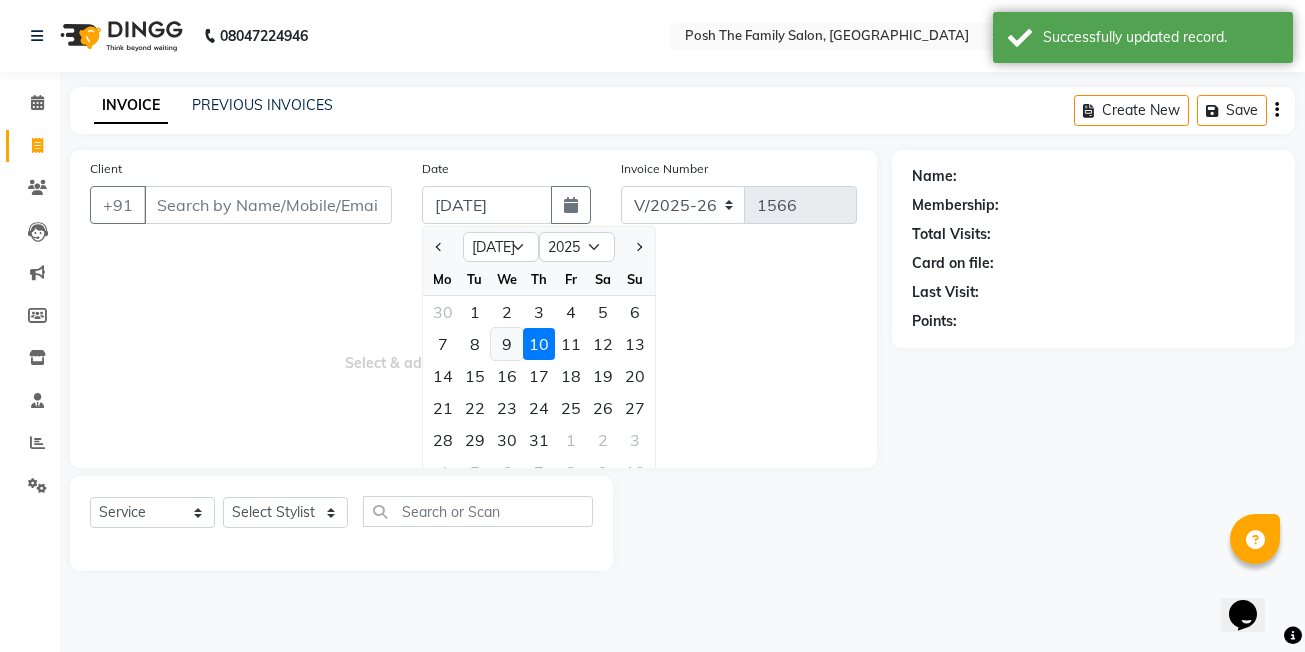 type on "[DATE]" 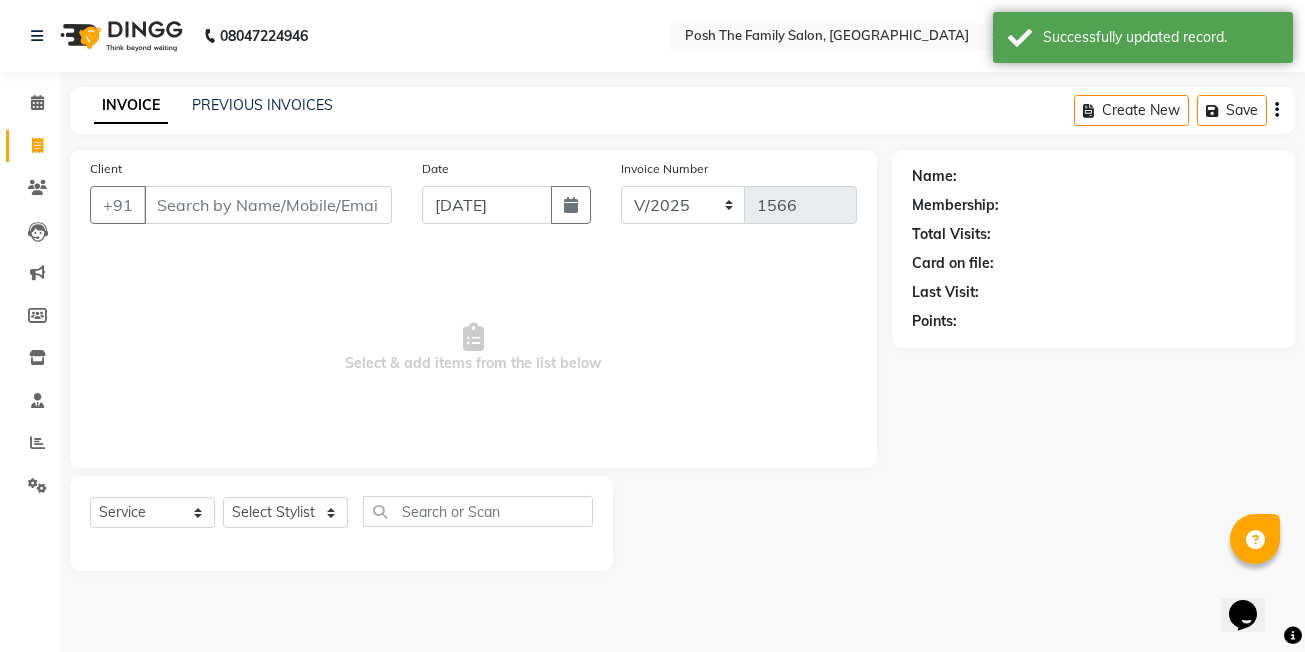 type 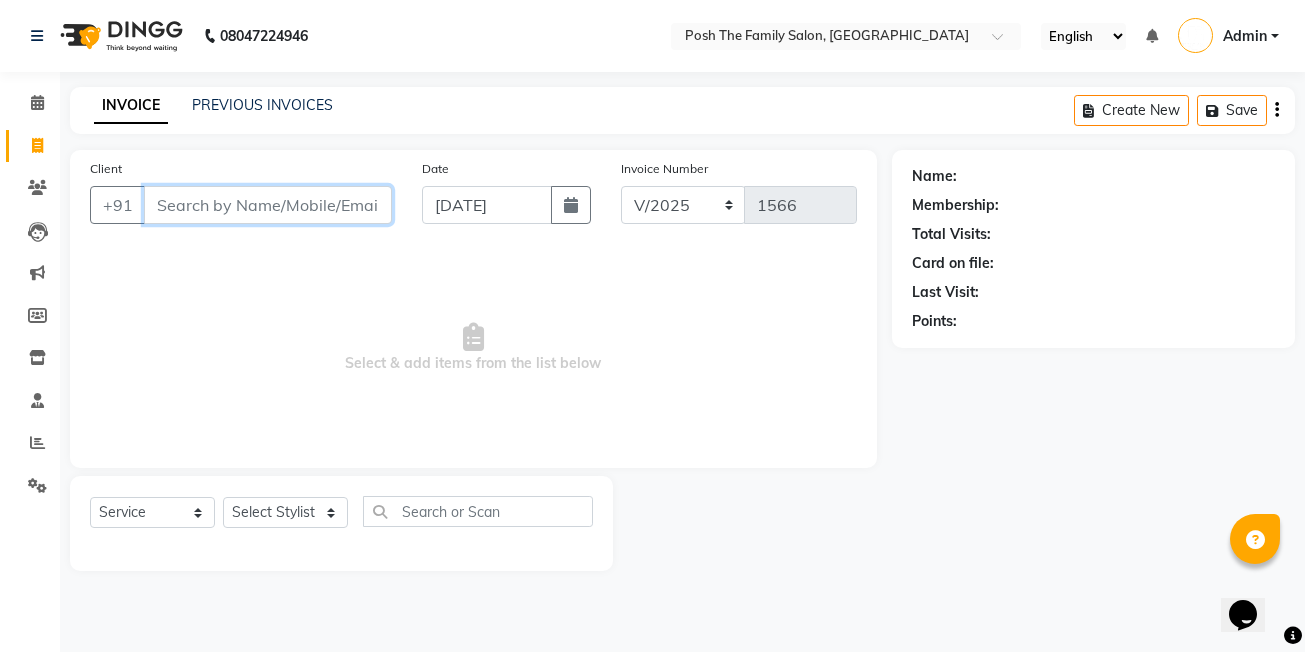 click on "Client" at bounding box center (268, 205) 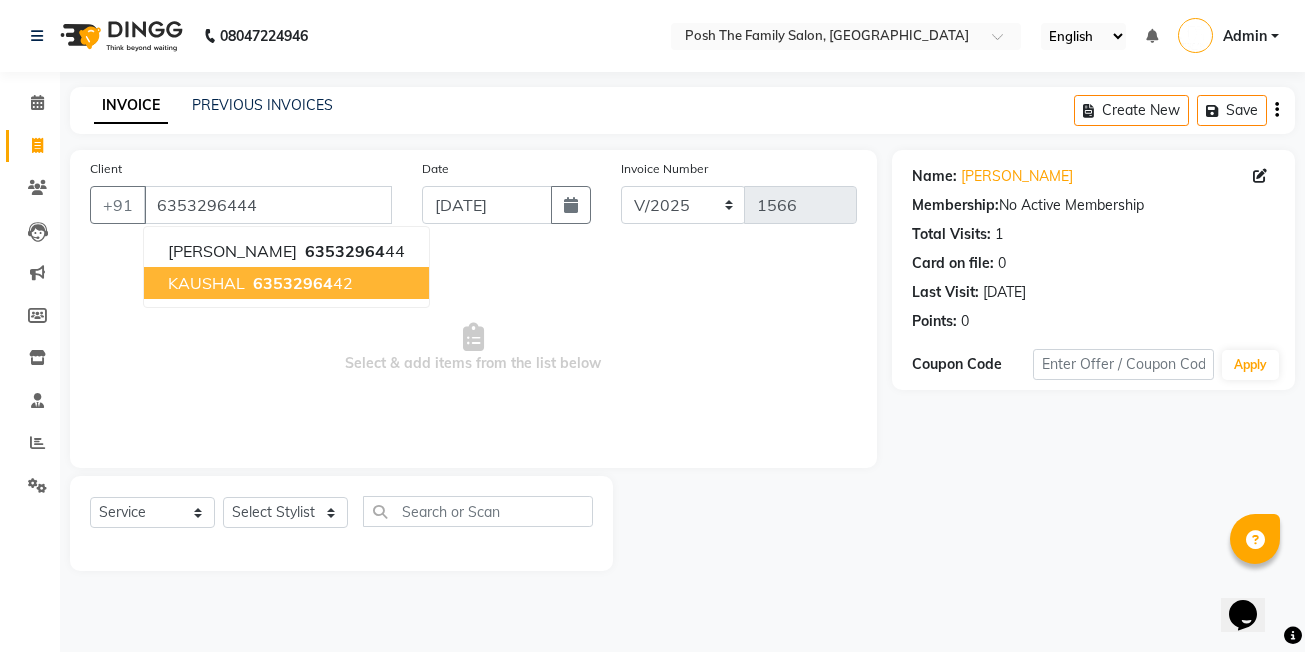 click on "KAUSHAL" at bounding box center [206, 283] 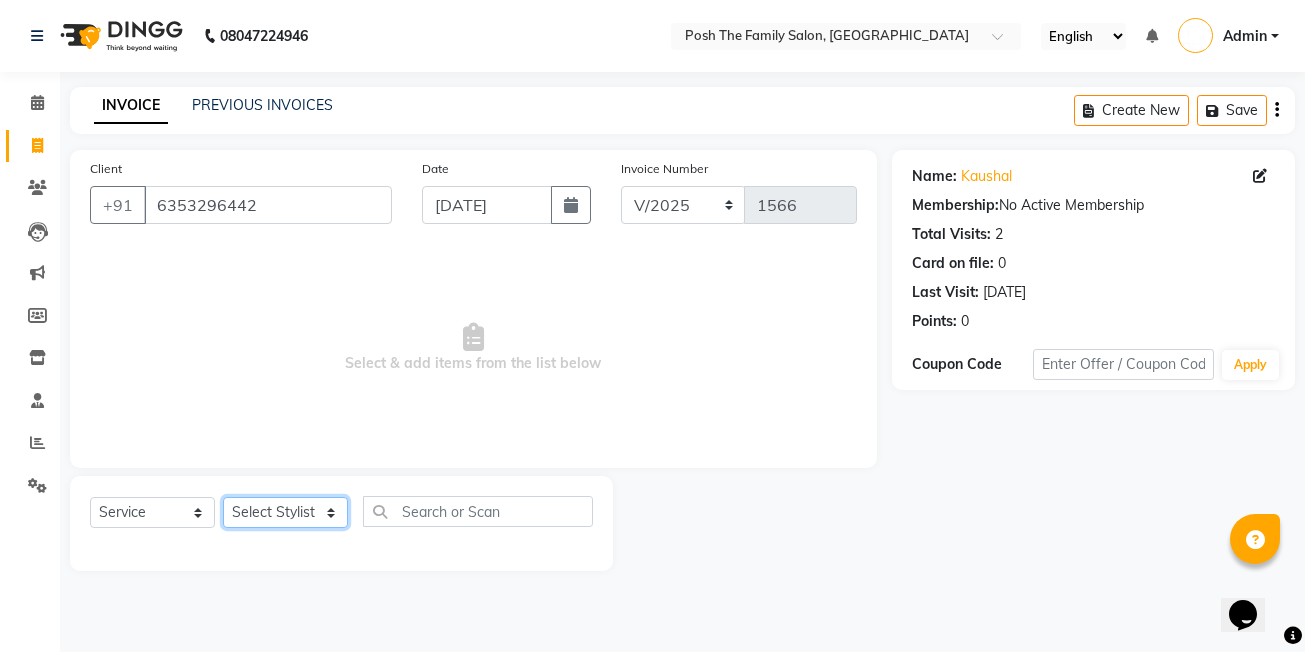 click on "Select Stylist ASHISH SEN  DEVKI VRMA dharti solanki  HARDIK sharma JAIMIN PAREKH JIMMY PATEL POONAM SEN (OWNER) POSH prerna dubey ravi parekh saiyed mubarak  SALMAN  SAIKH Siddhi rathod VICKY  NAYAK" 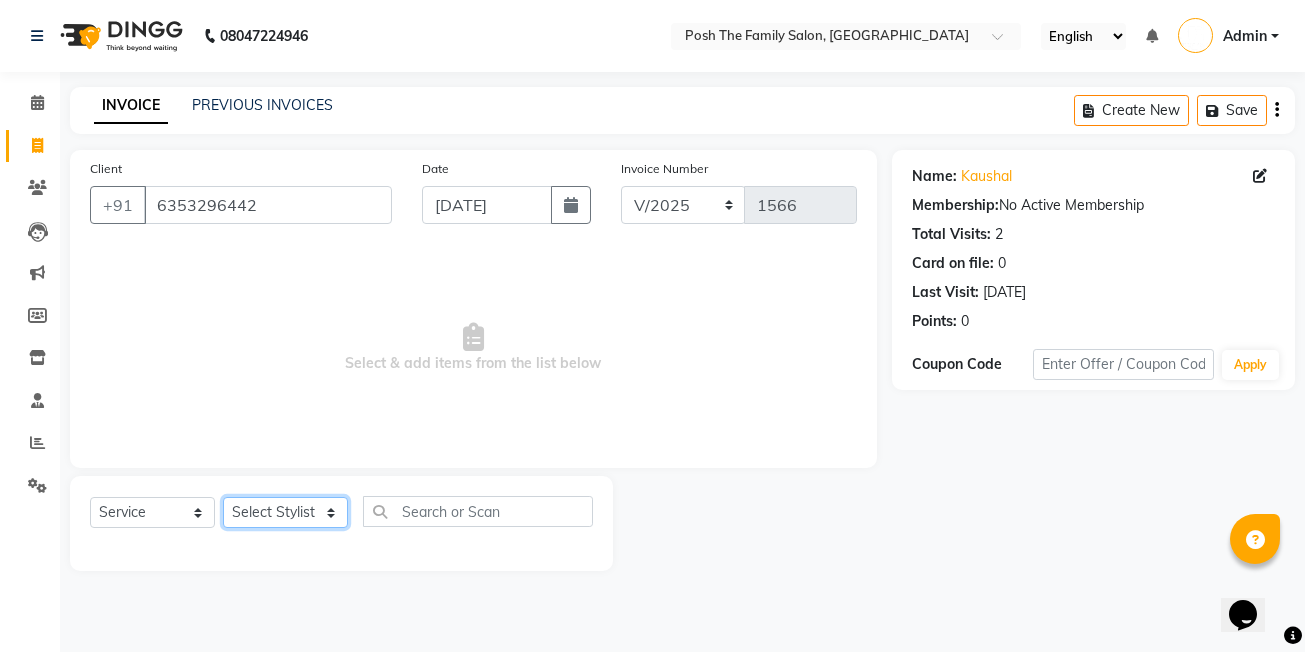 select on "53742" 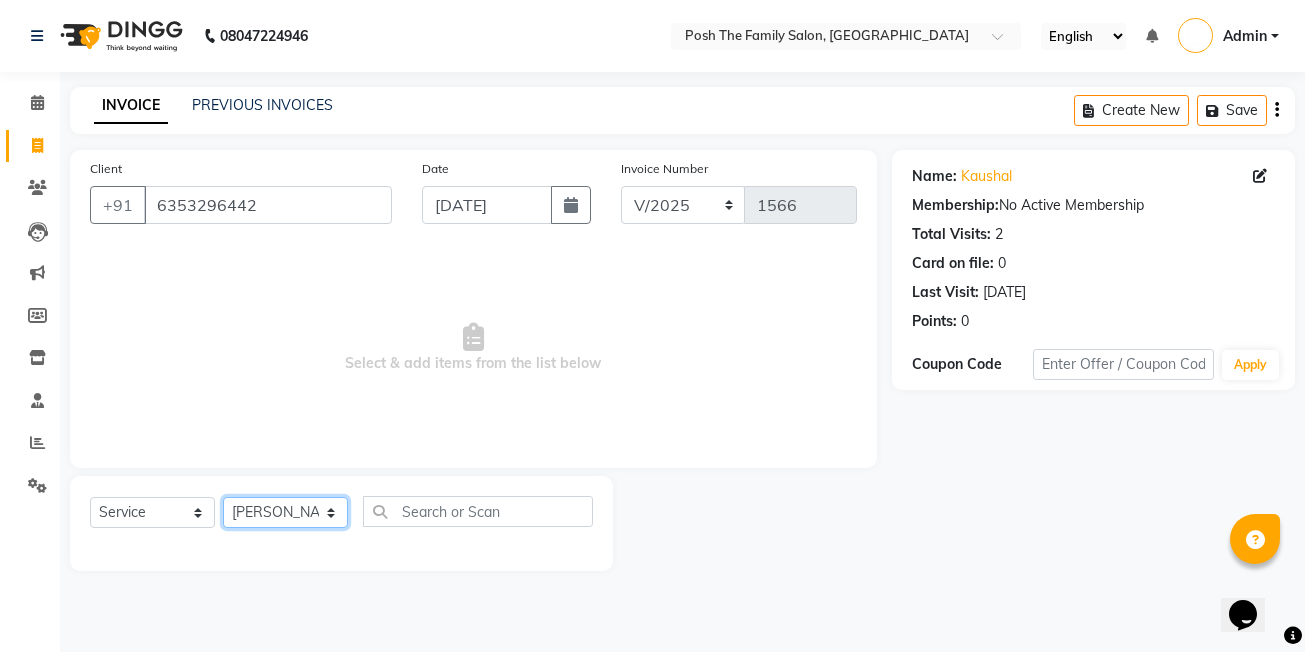 click on "Select Stylist ASHISH SEN  DEVKI VRMA dharti solanki  HARDIK sharma JAIMIN PAREKH JIMMY PATEL POONAM SEN (OWNER) POSH prerna dubey ravi parekh saiyed mubarak  SALMAN  SAIKH Siddhi rathod VICKY  NAYAK" 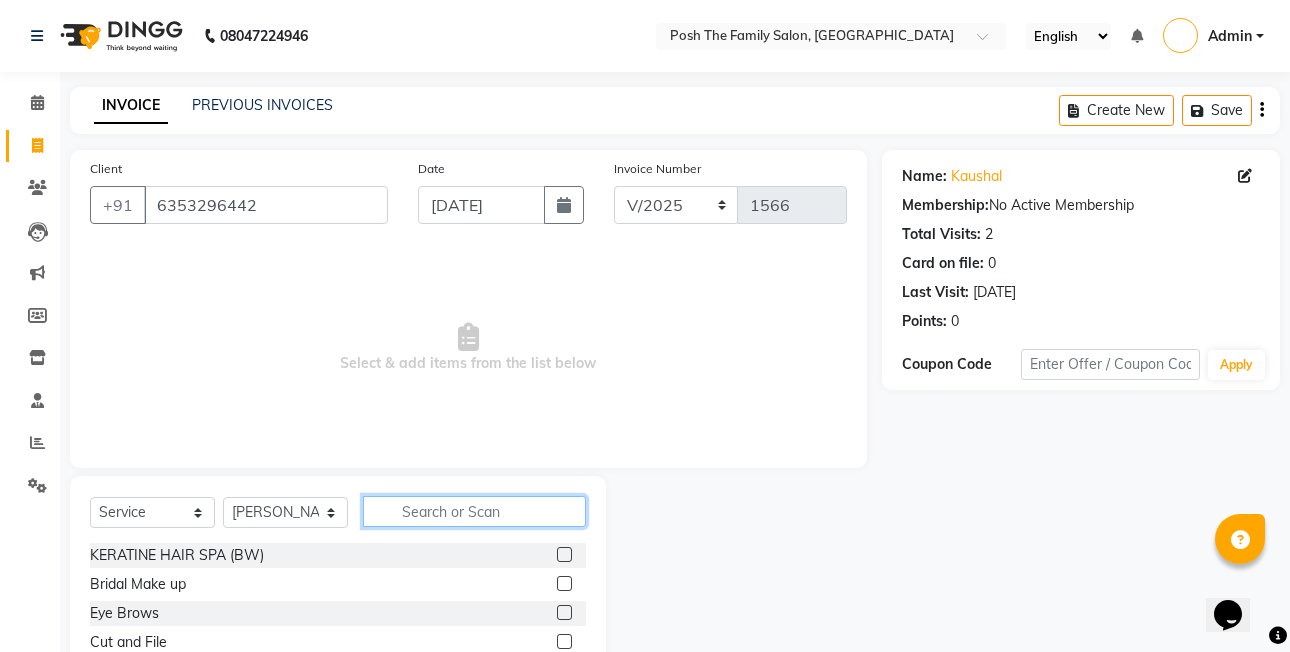 click 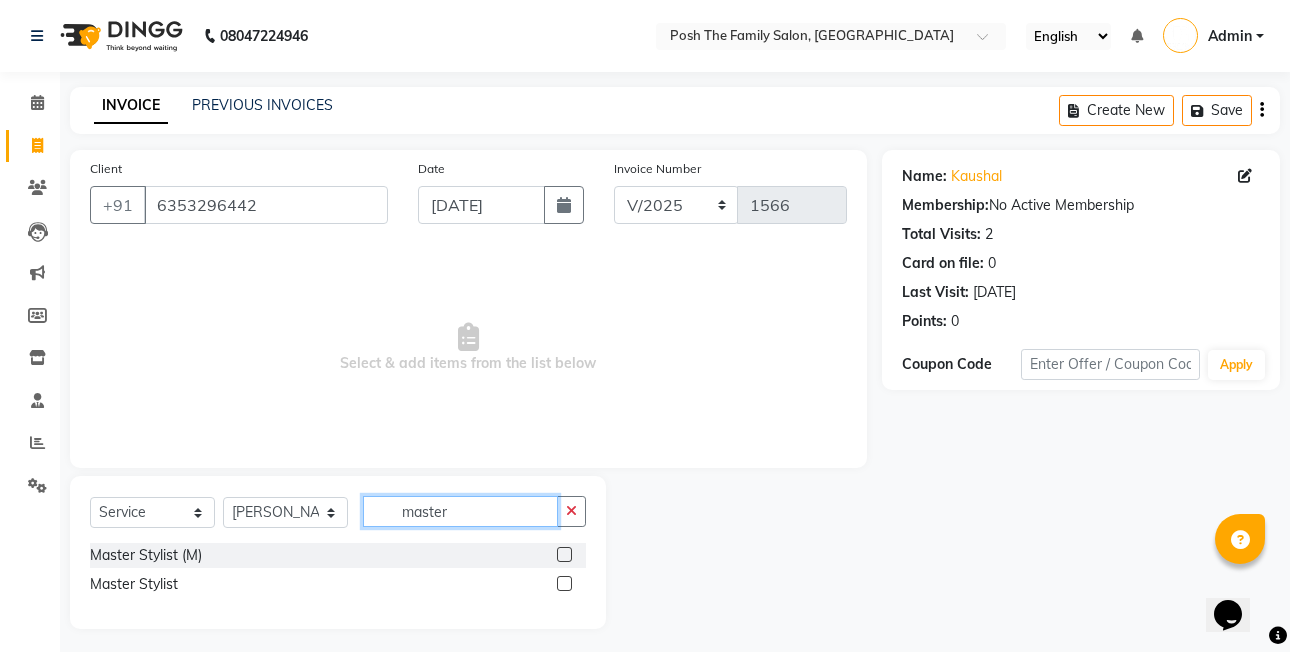 type on "master" 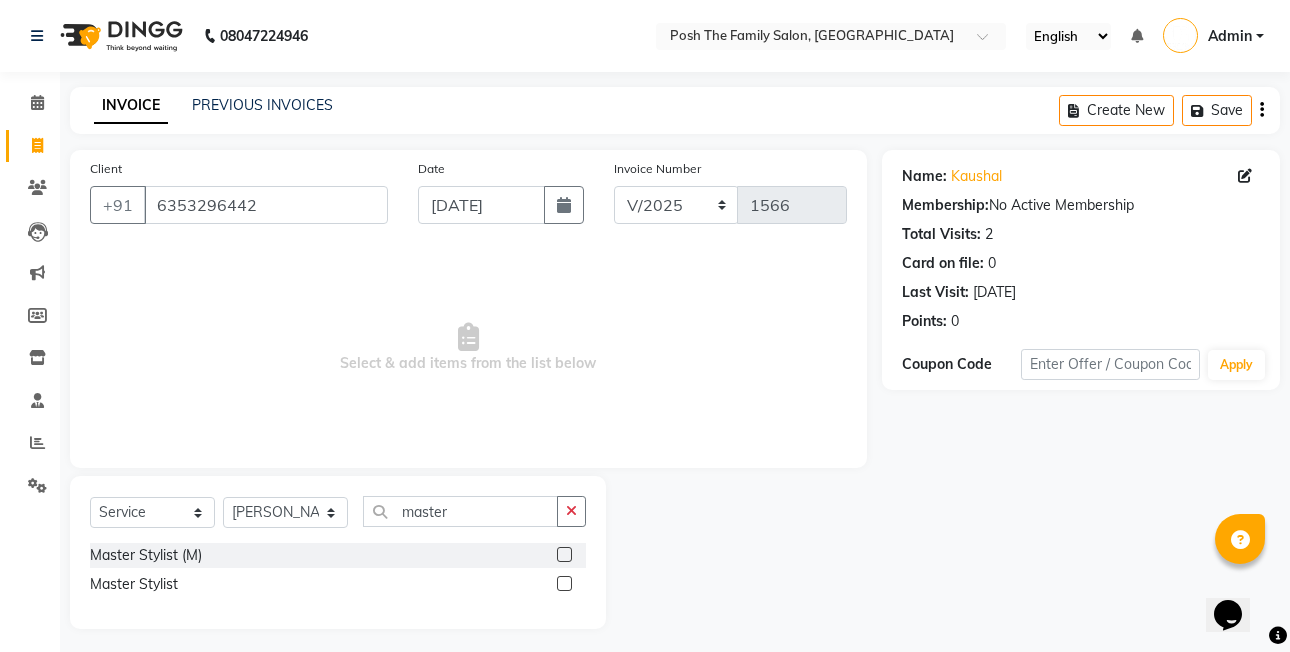 click 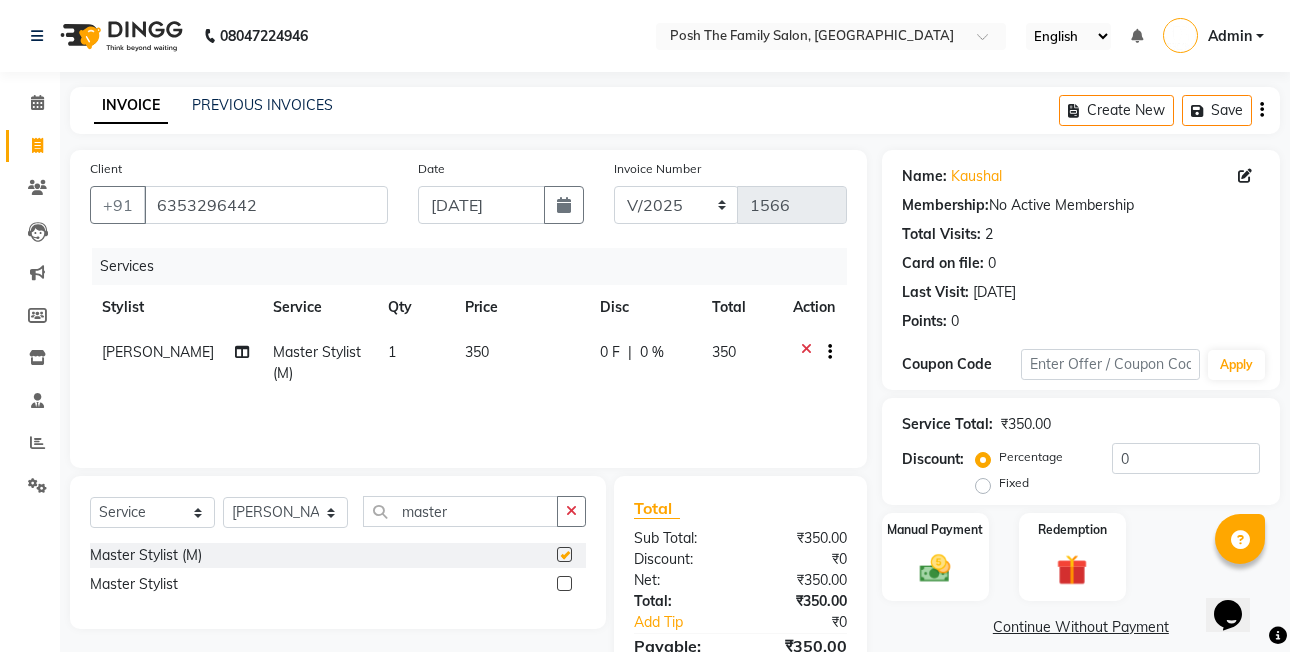 checkbox on "false" 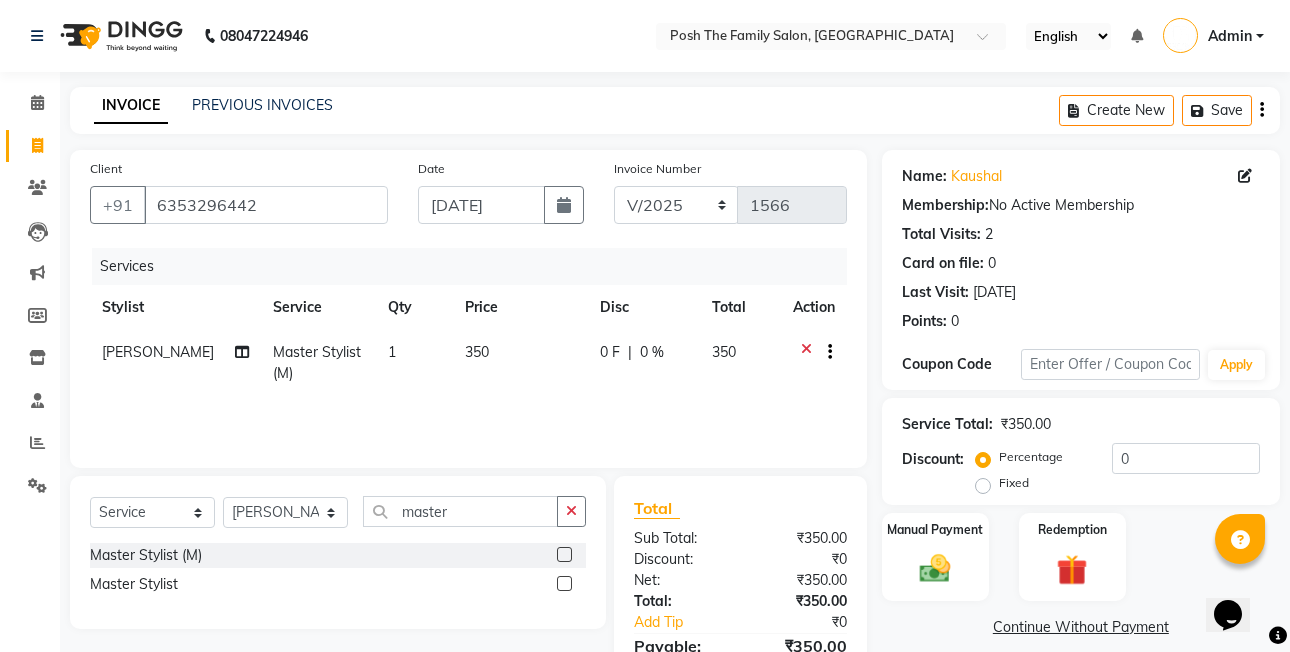 click on "Fixed" 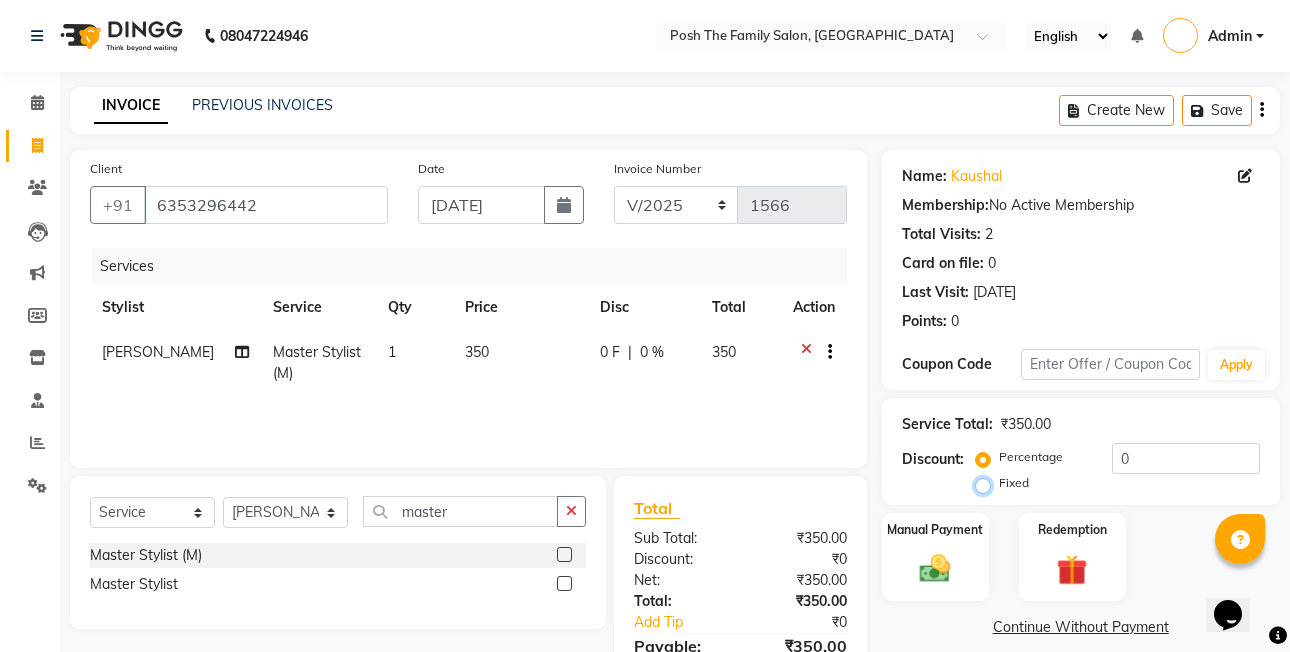 click on "Fixed" at bounding box center [987, 483] 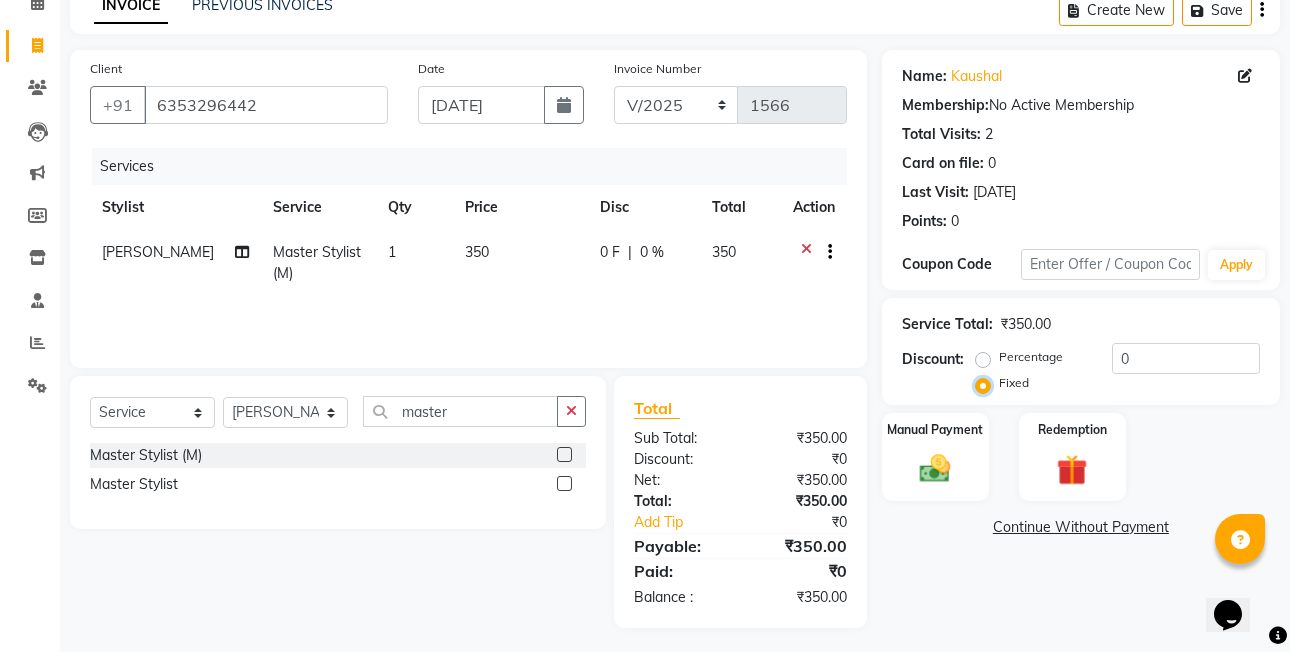 scroll, scrollTop: 106, scrollLeft: 0, axis: vertical 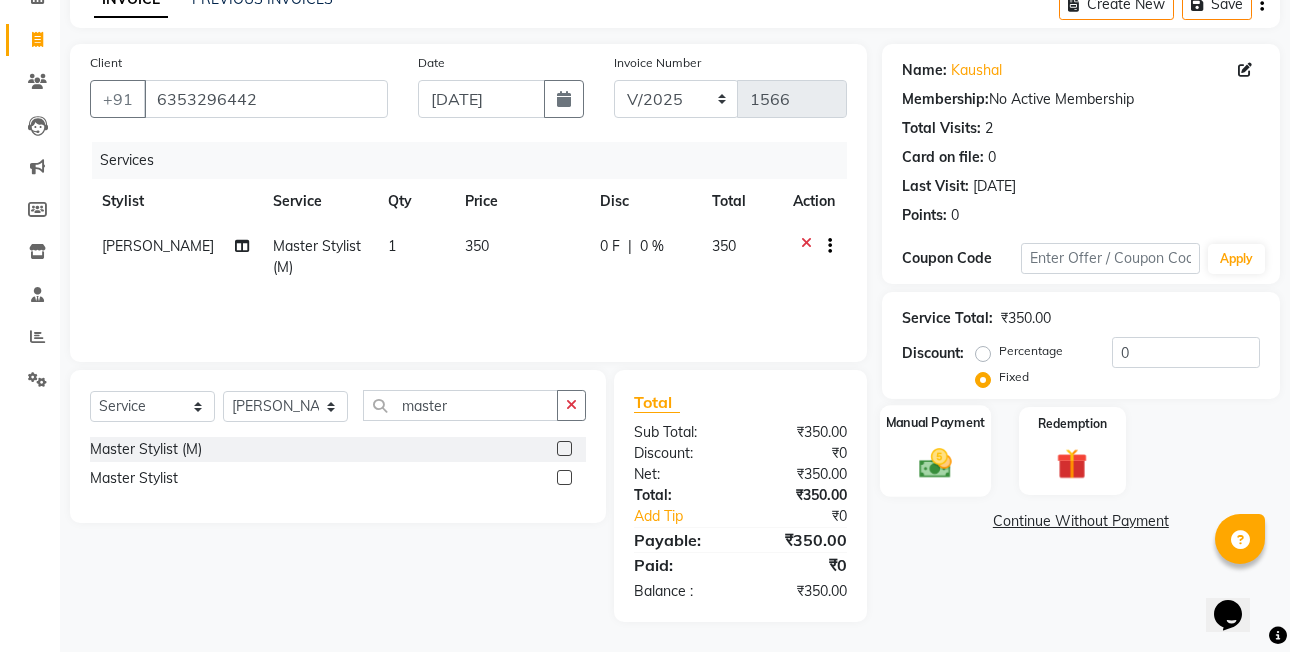 click on "Manual Payment" 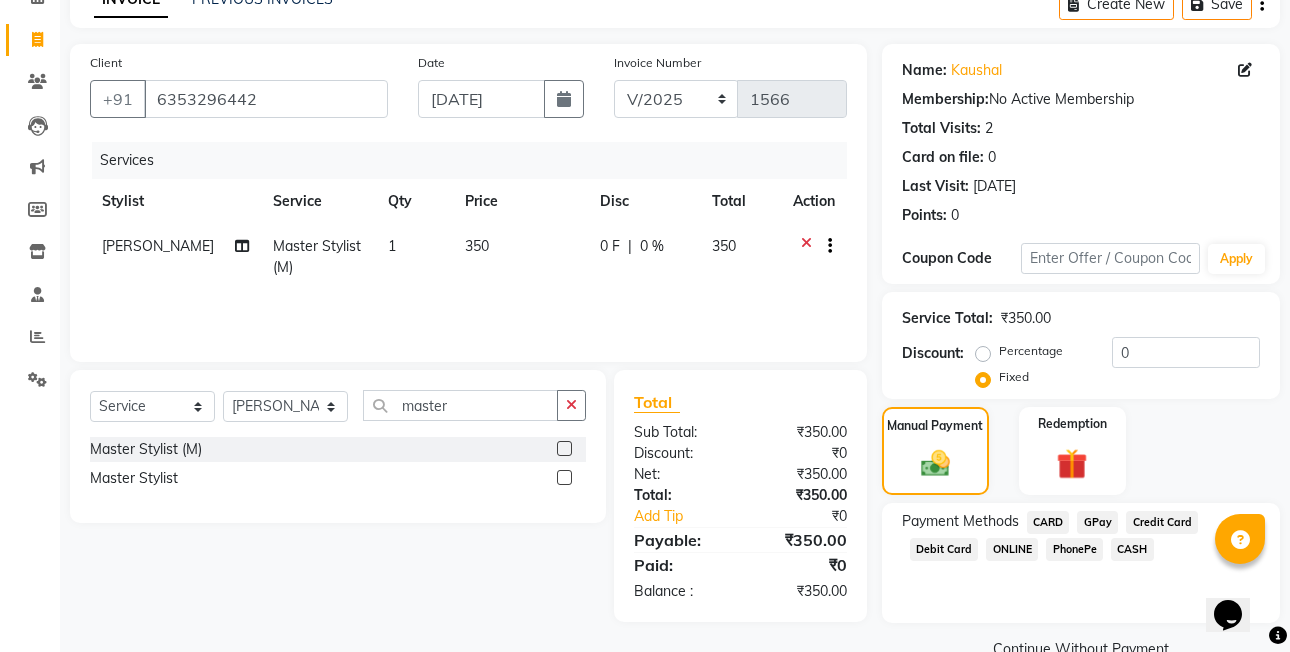 click on "PhonePe" 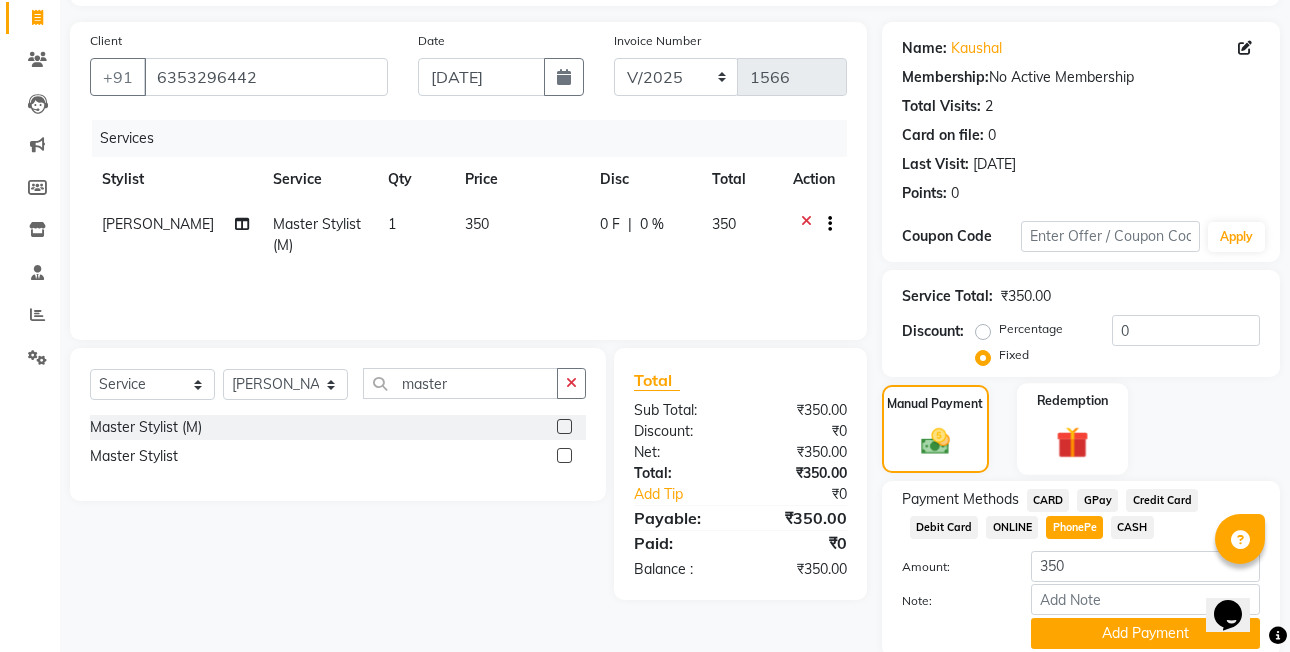 scroll, scrollTop: 204, scrollLeft: 0, axis: vertical 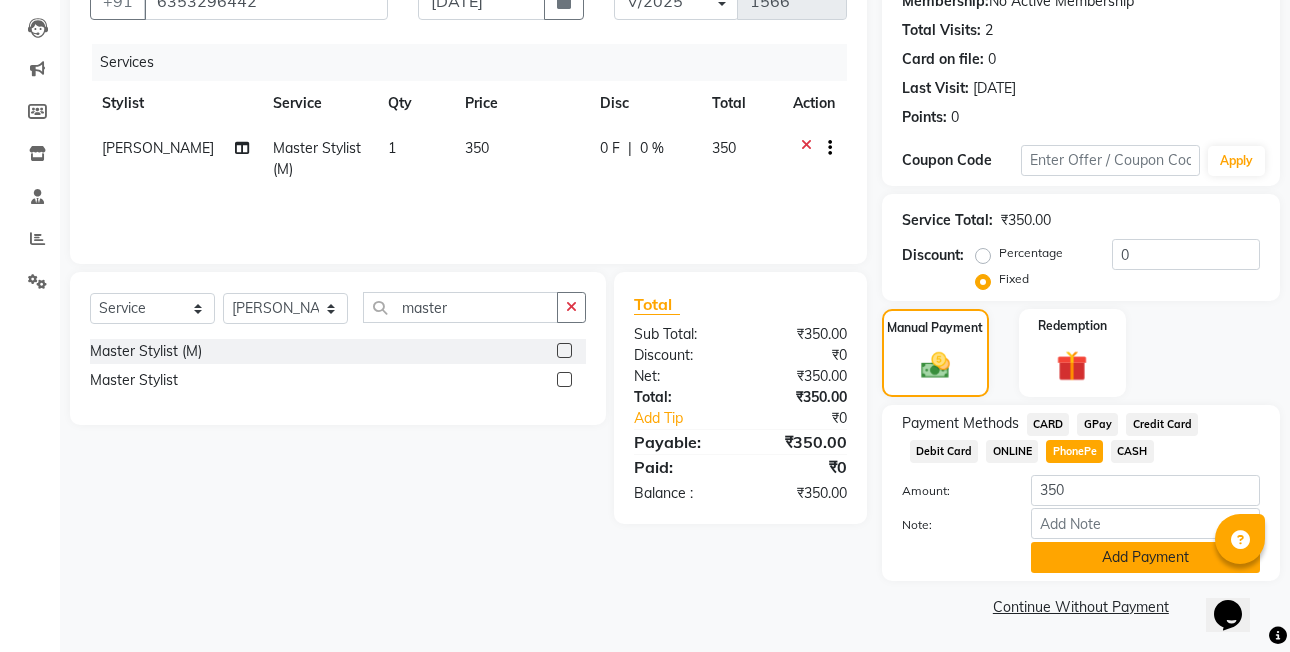 click on "Add Payment" 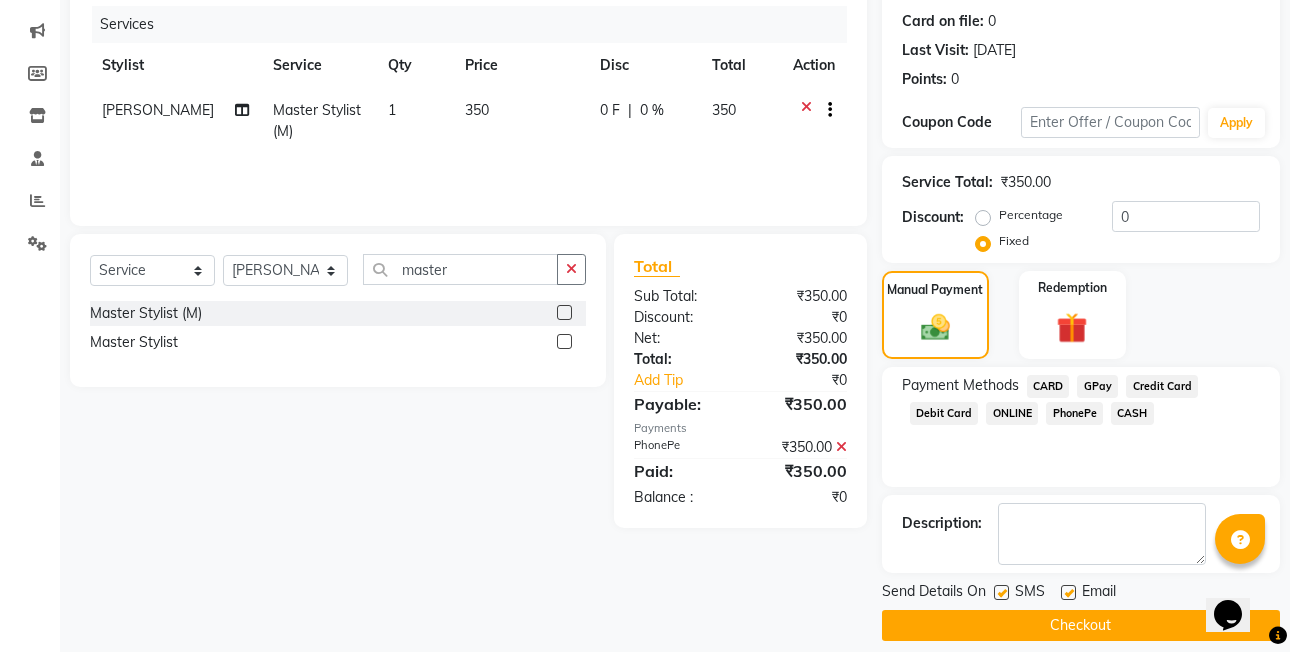 scroll, scrollTop: 261, scrollLeft: 0, axis: vertical 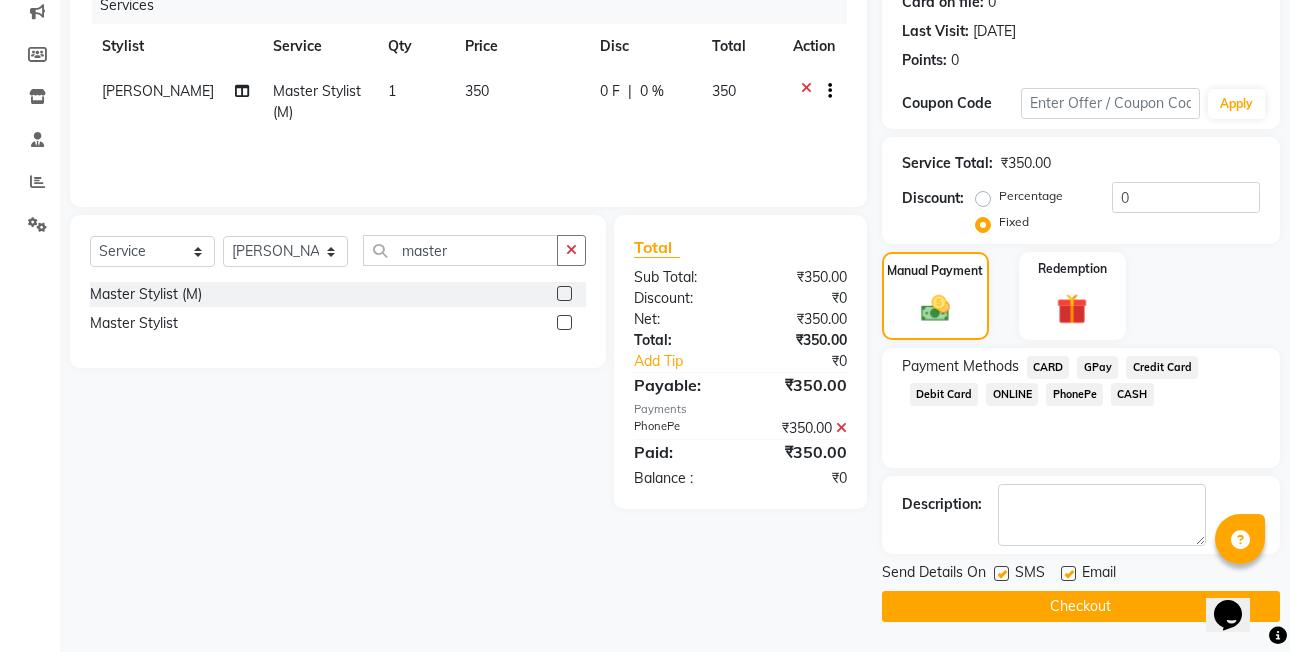 click on "Checkout" 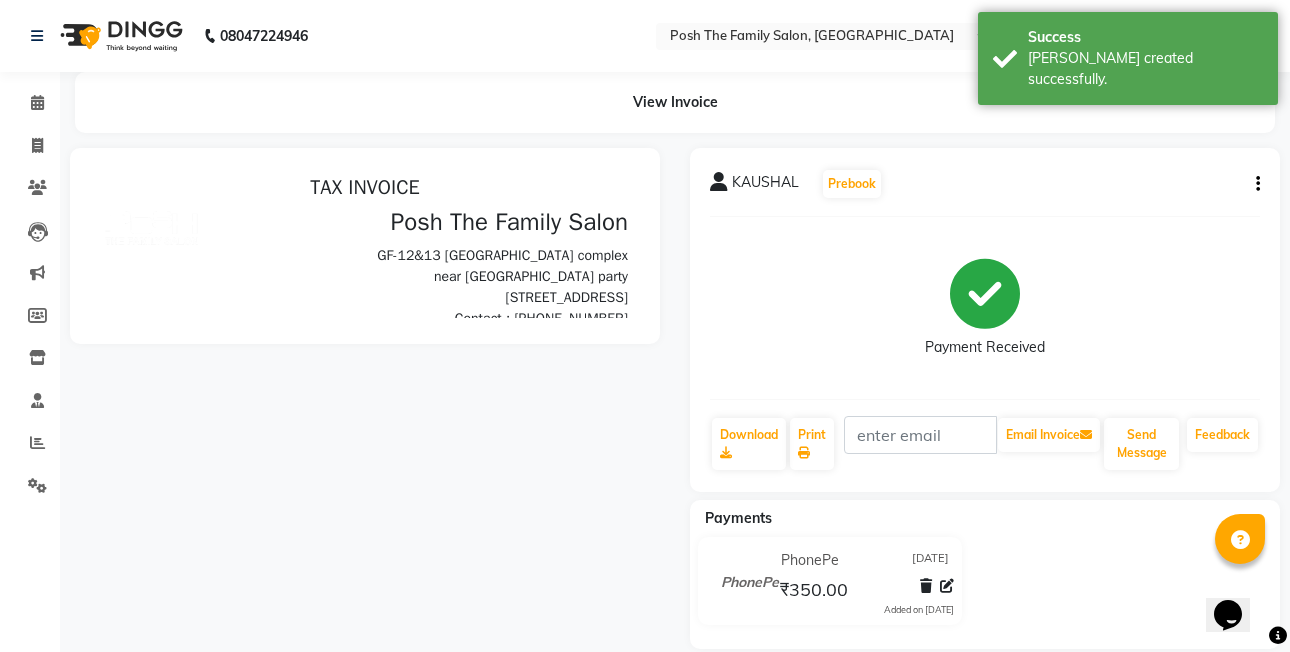 scroll, scrollTop: 0, scrollLeft: 0, axis: both 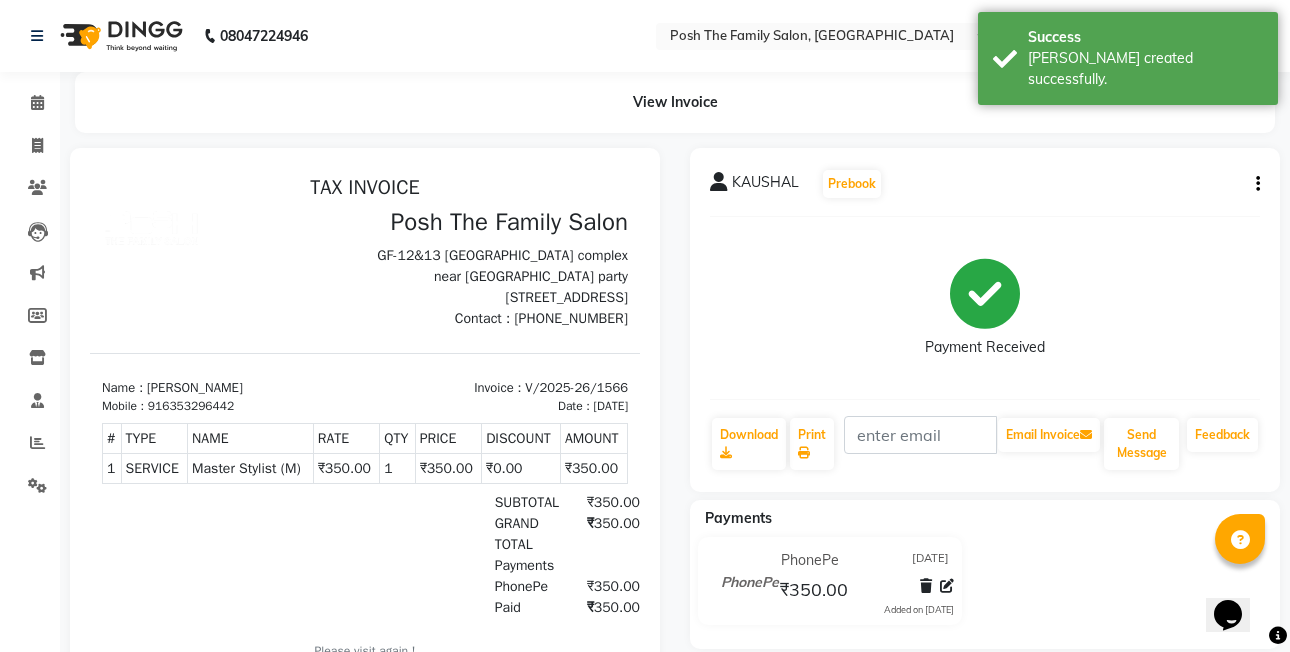 click 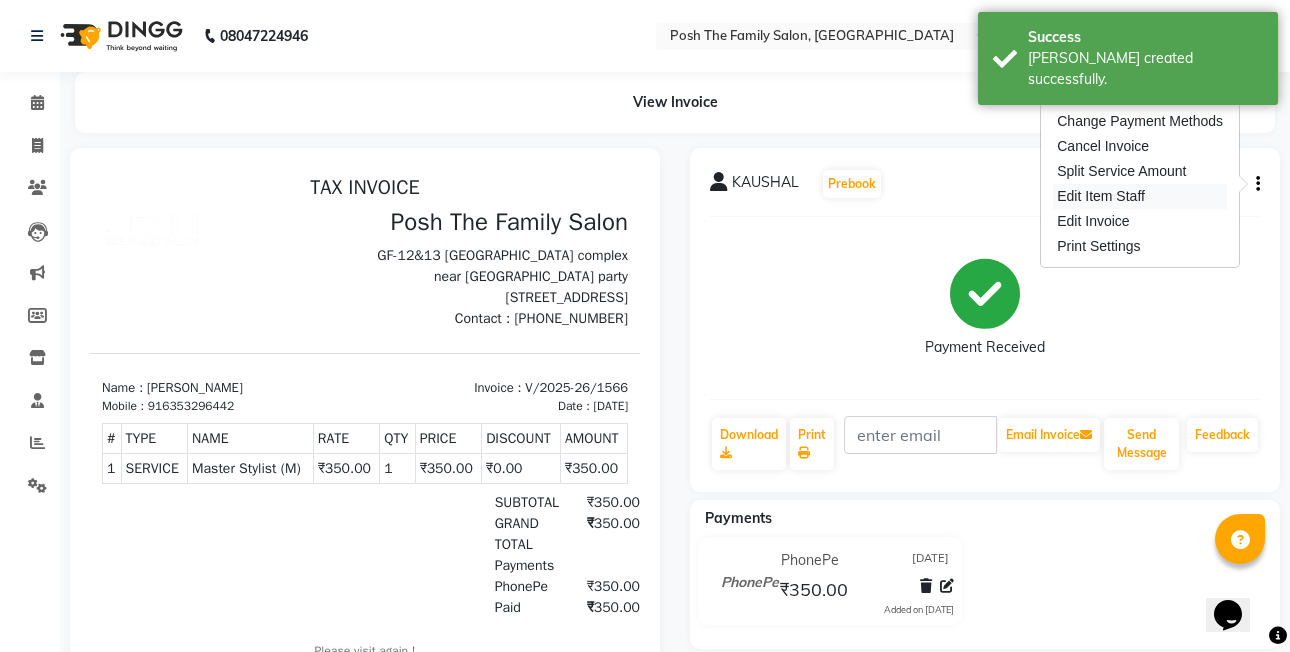 click on "Edit Item Staff" at bounding box center (1140, 196) 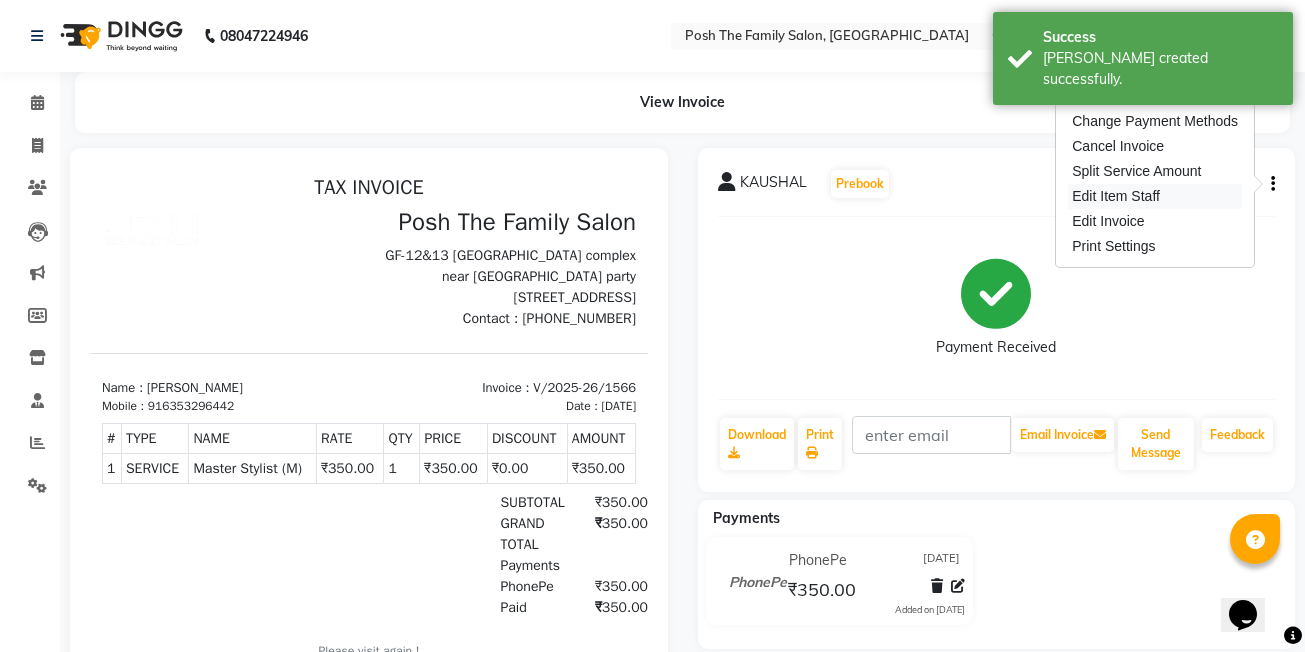 select on "53742" 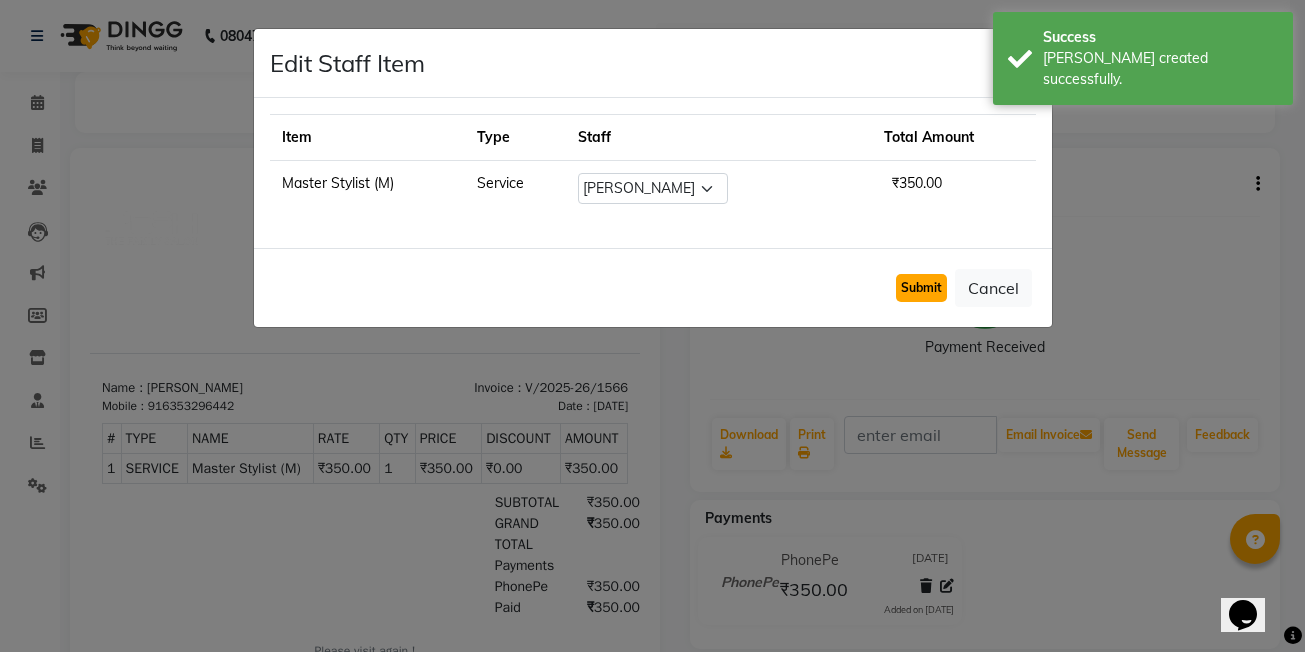 click on "Submit" 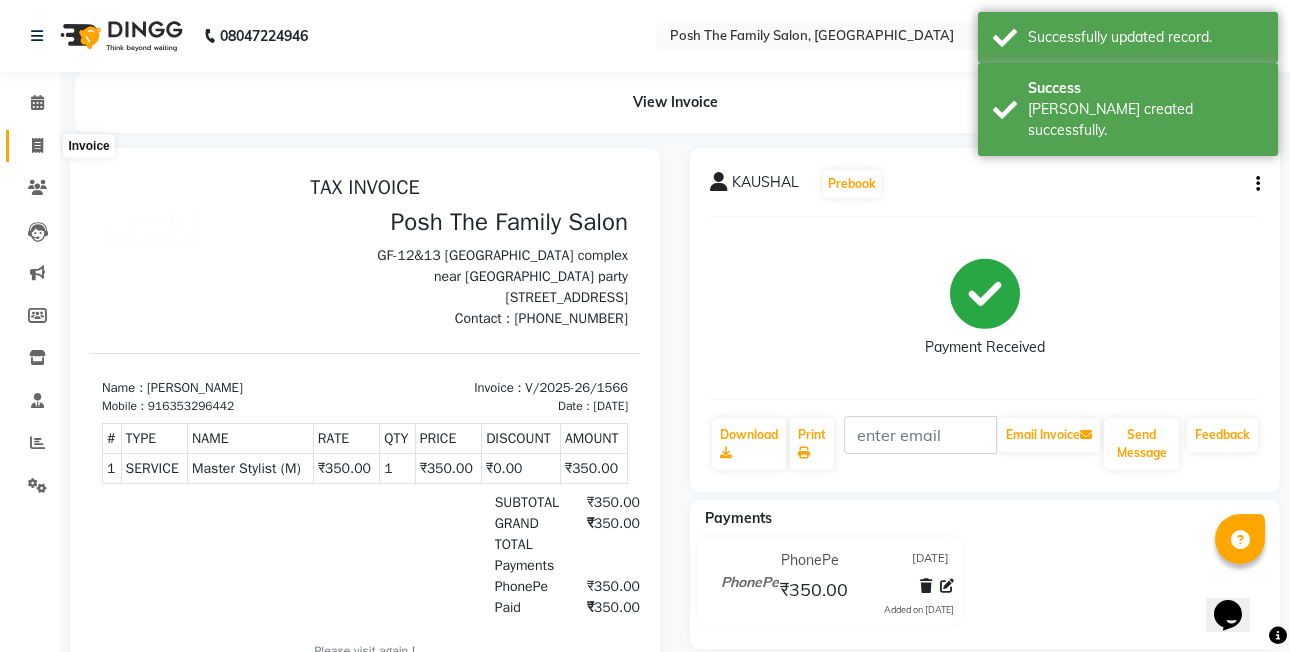 click 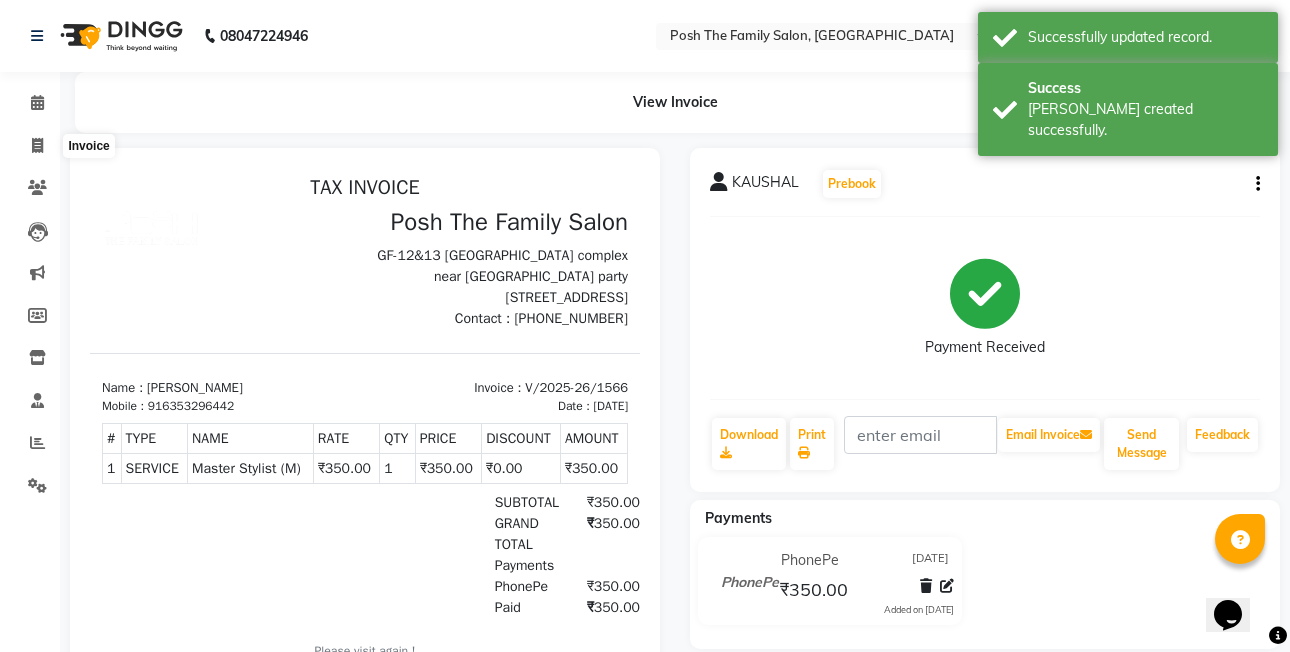 select on "6199" 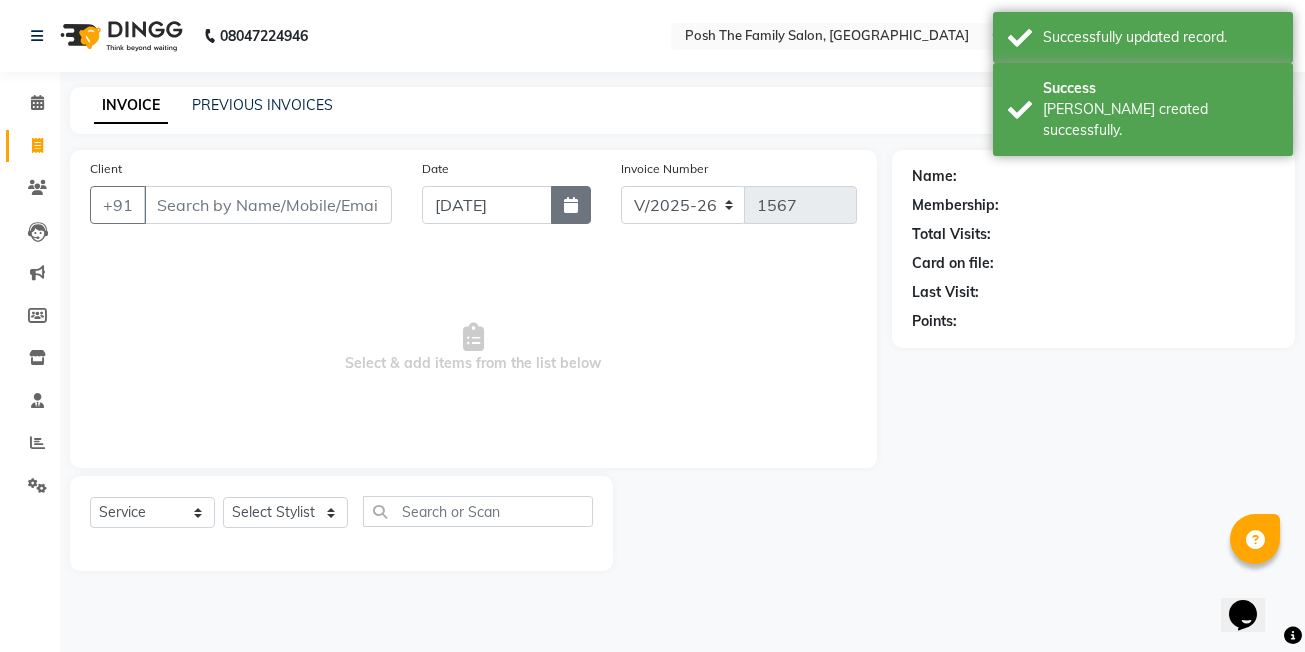 click 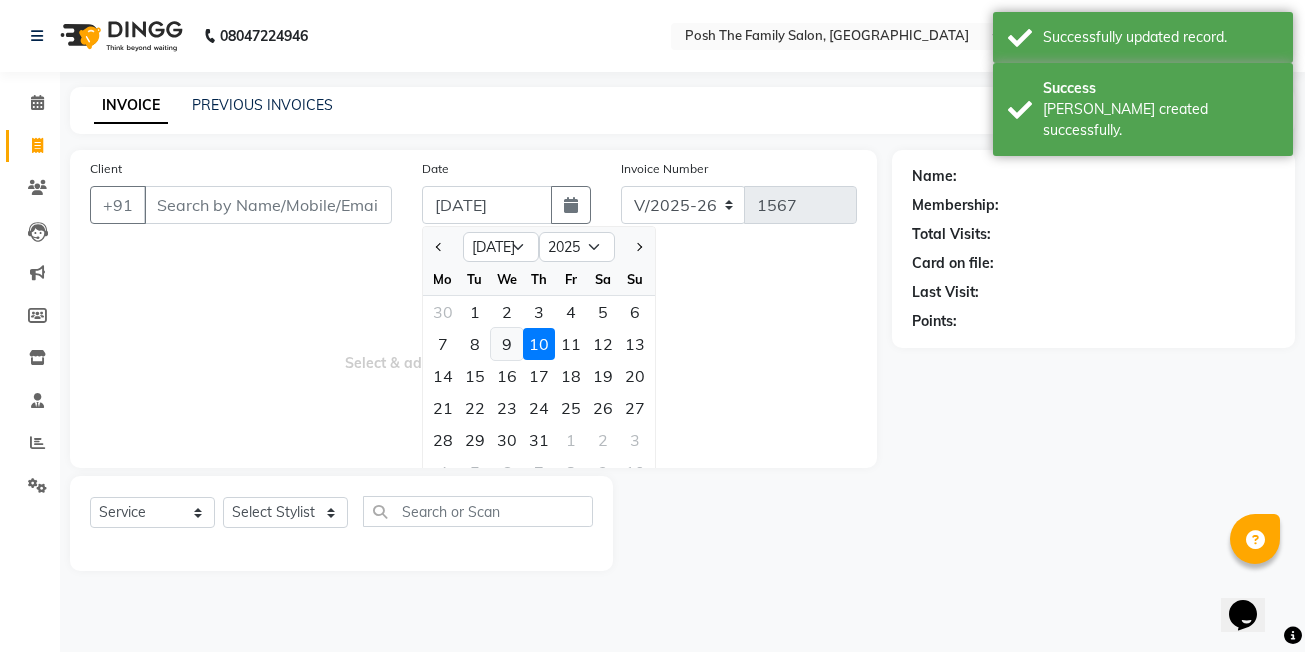 click on "9" 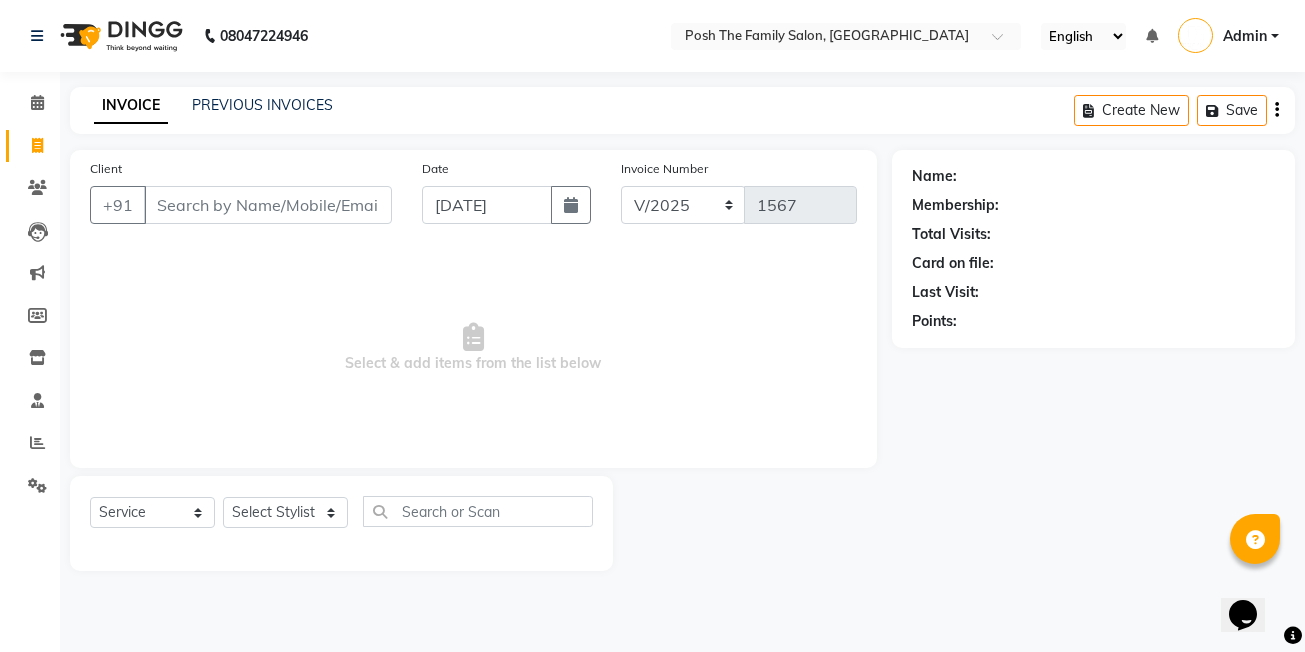 type 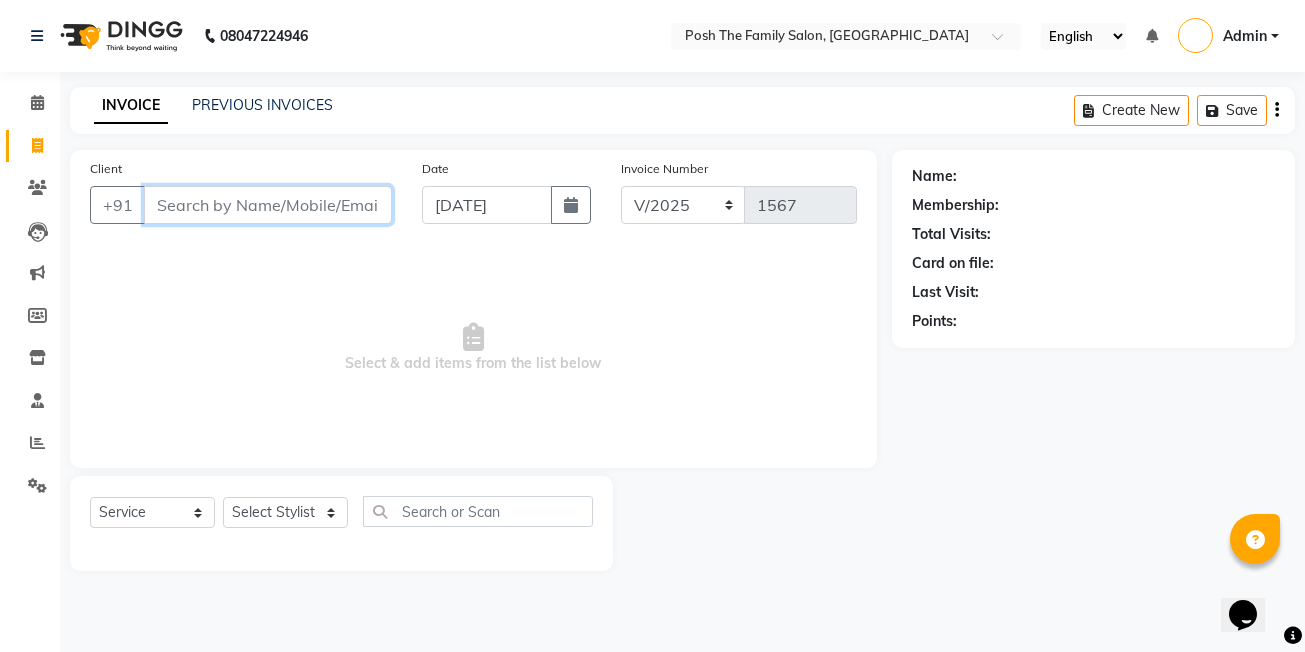 click on "Client" at bounding box center [268, 205] 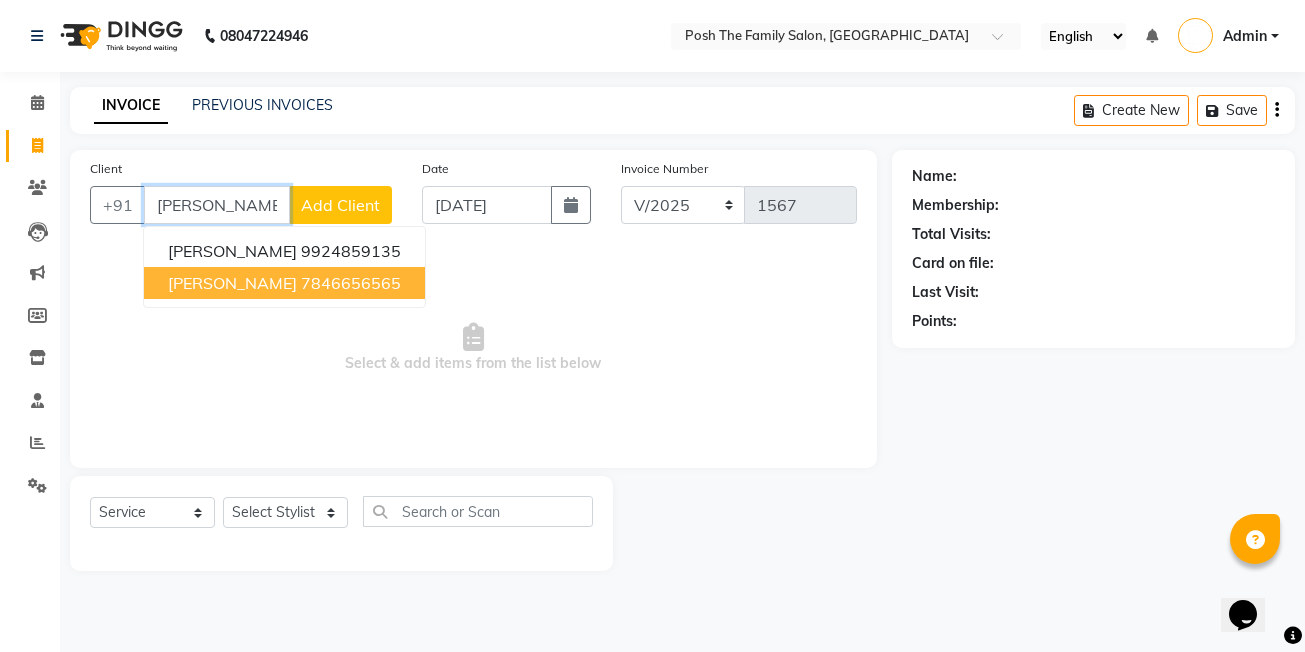 click on "[PERSON_NAME]" at bounding box center [232, 283] 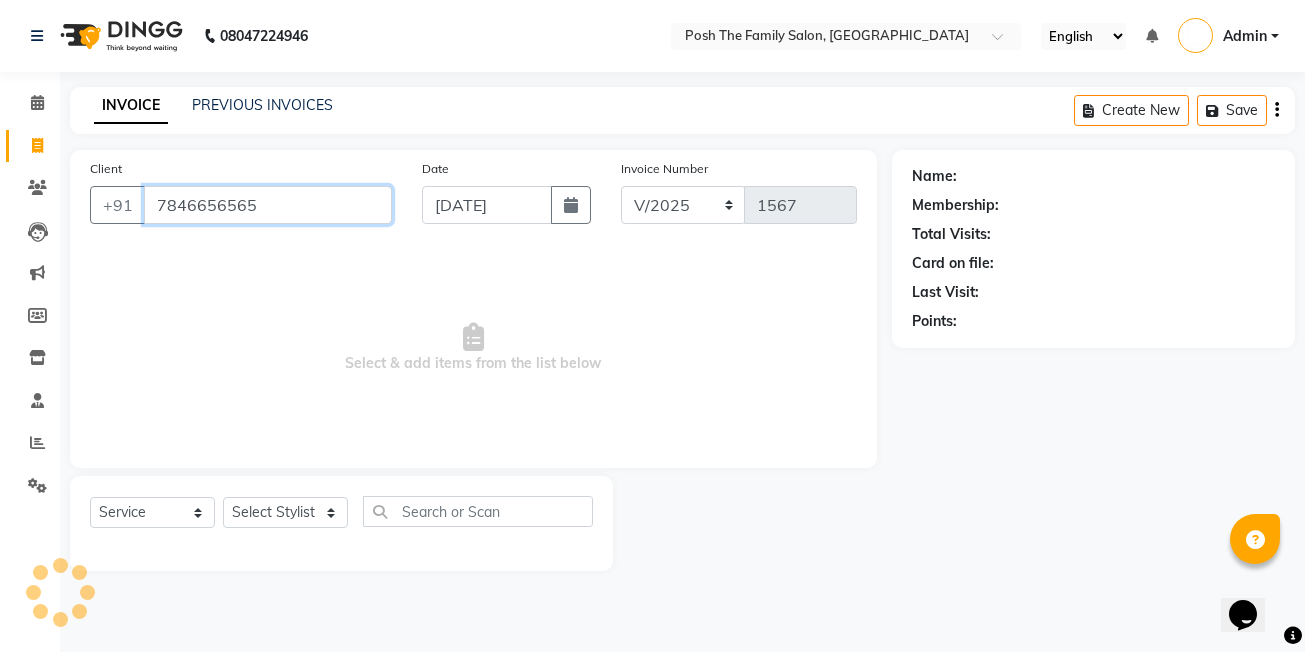 type on "7846656565" 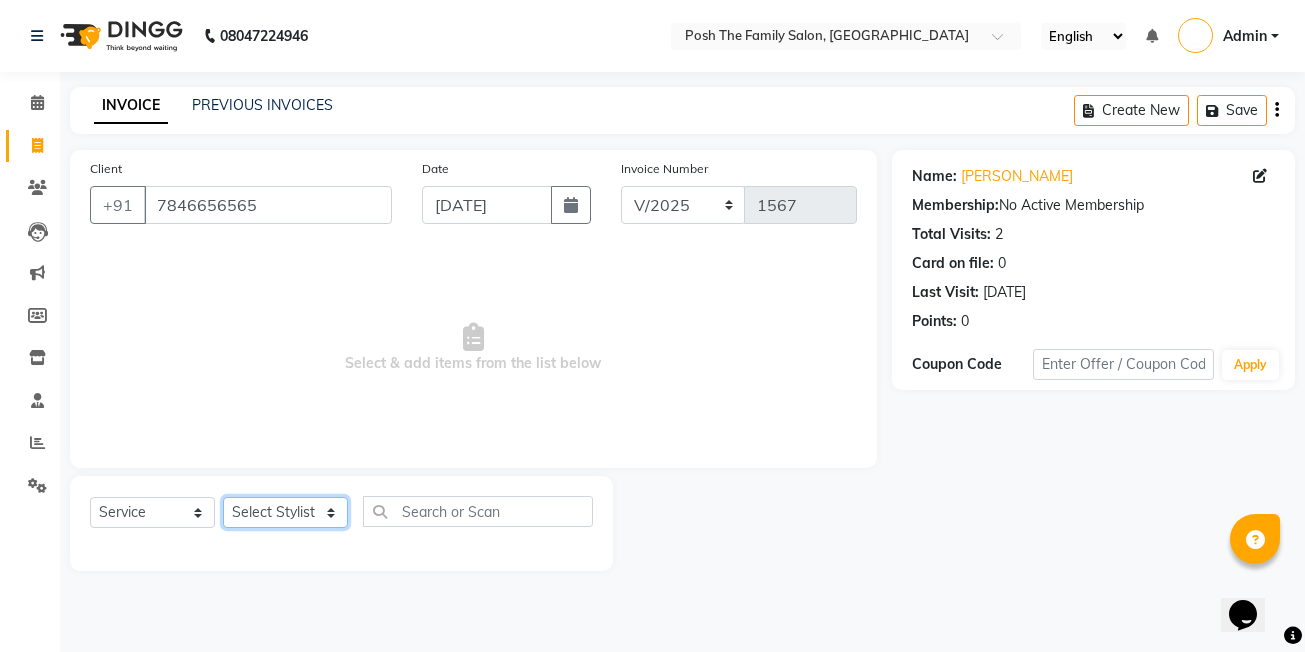 click on "Select Stylist ASHISH SEN  DEVKI VRMA dharti solanki  HARDIK sharma JAIMIN PAREKH JIMMY PATEL POONAM SEN (OWNER) POSH prerna dubey ravi parekh saiyed mubarak  SALMAN  SAIKH Siddhi rathod VICKY  NAYAK" 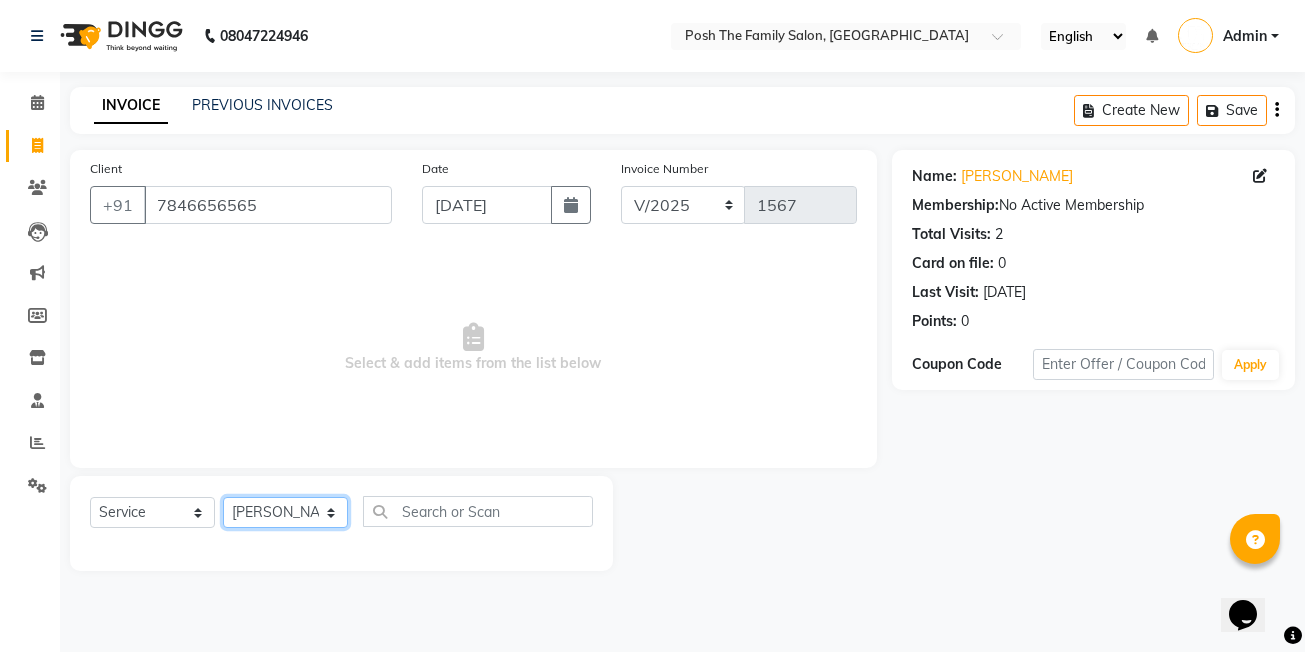 click on "Select Stylist ASHISH SEN  DEVKI VRMA dharti solanki  HARDIK sharma JAIMIN PAREKH JIMMY PATEL POONAM SEN (OWNER) POSH prerna dubey ravi parekh saiyed mubarak  SALMAN  SAIKH Siddhi rathod VICKY  NAYAK" 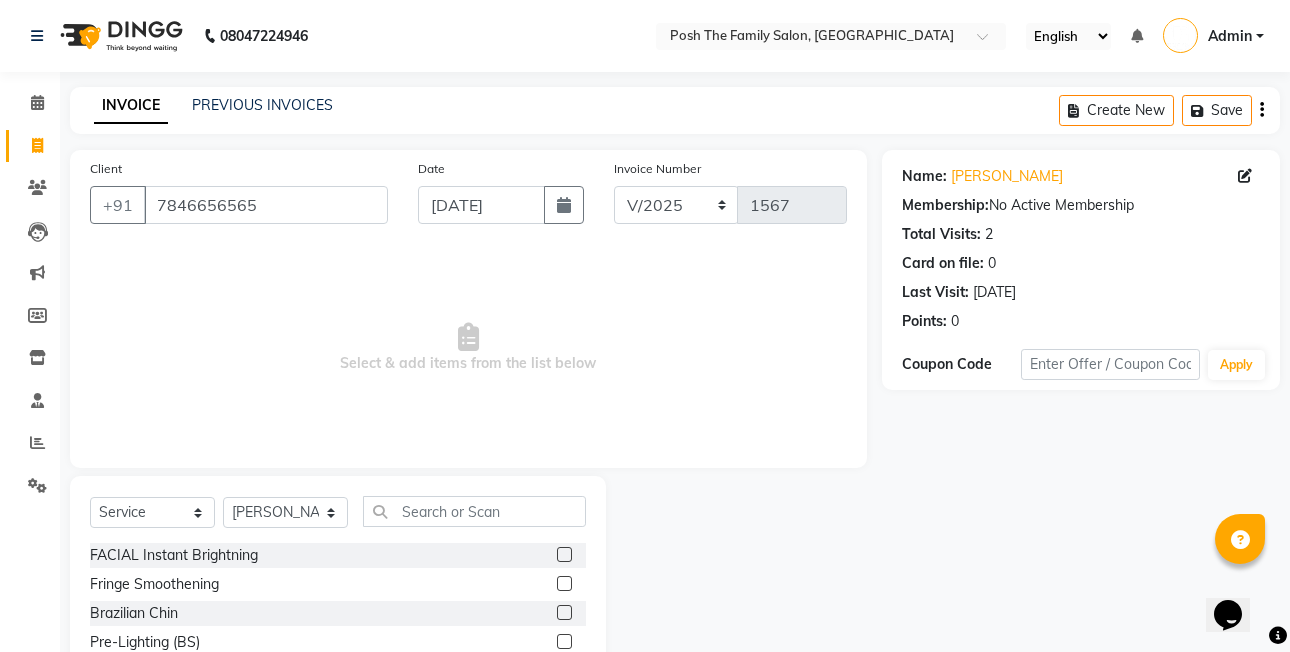 drag, startPoint x: 244, startPoint y: 490, endPoint x: 256, endPoint y: 503, distance: 17.691807 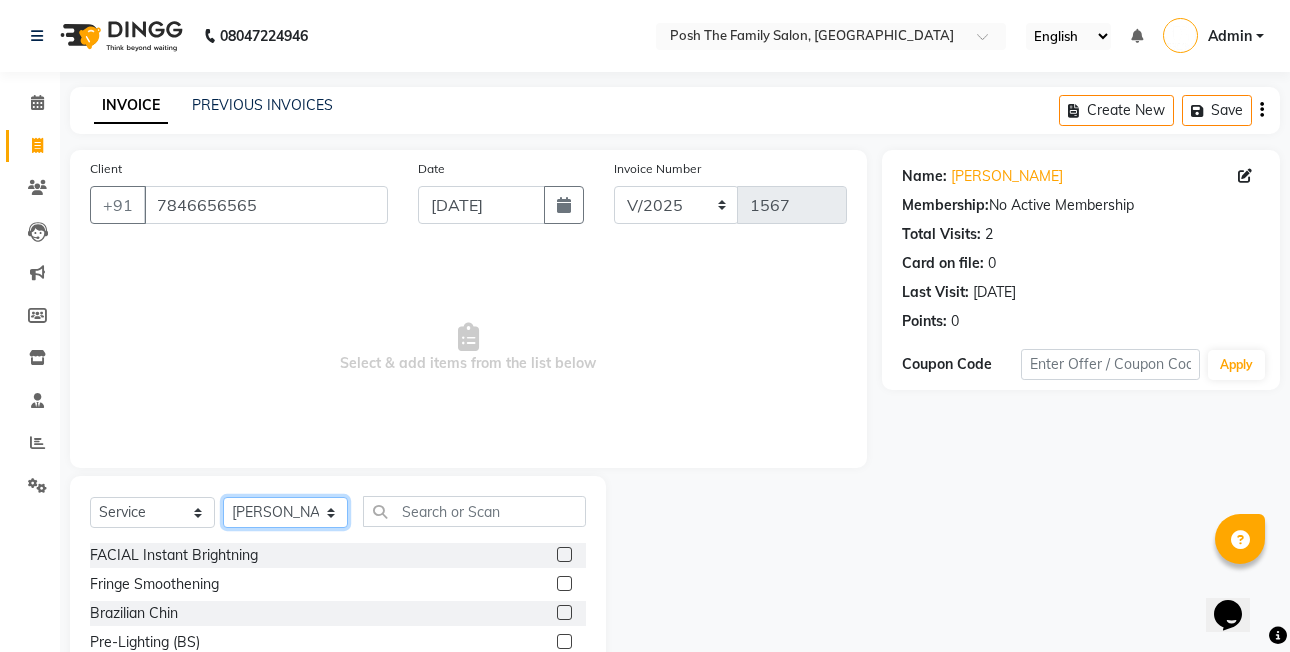 click on "Select Stylist ASHISH SEN  DEVKI VRMA dharti solanki  HARDIK sharma JAIMIN PAREKH JIMMY PATEL POONAM SEN (OWNER) POSH prerna dubey ravi parekh saiyed mubarak  SALMAN  SAIKH Siddhi rathod VICKY  NAYAK" 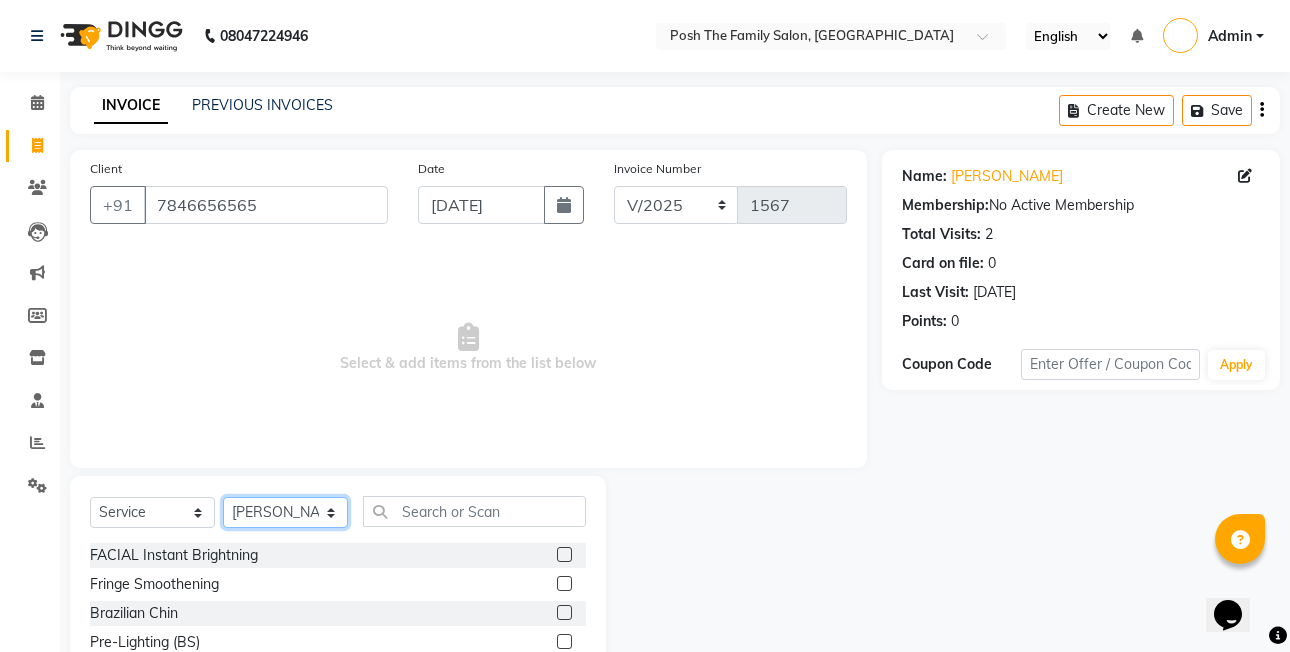 select on "53726" 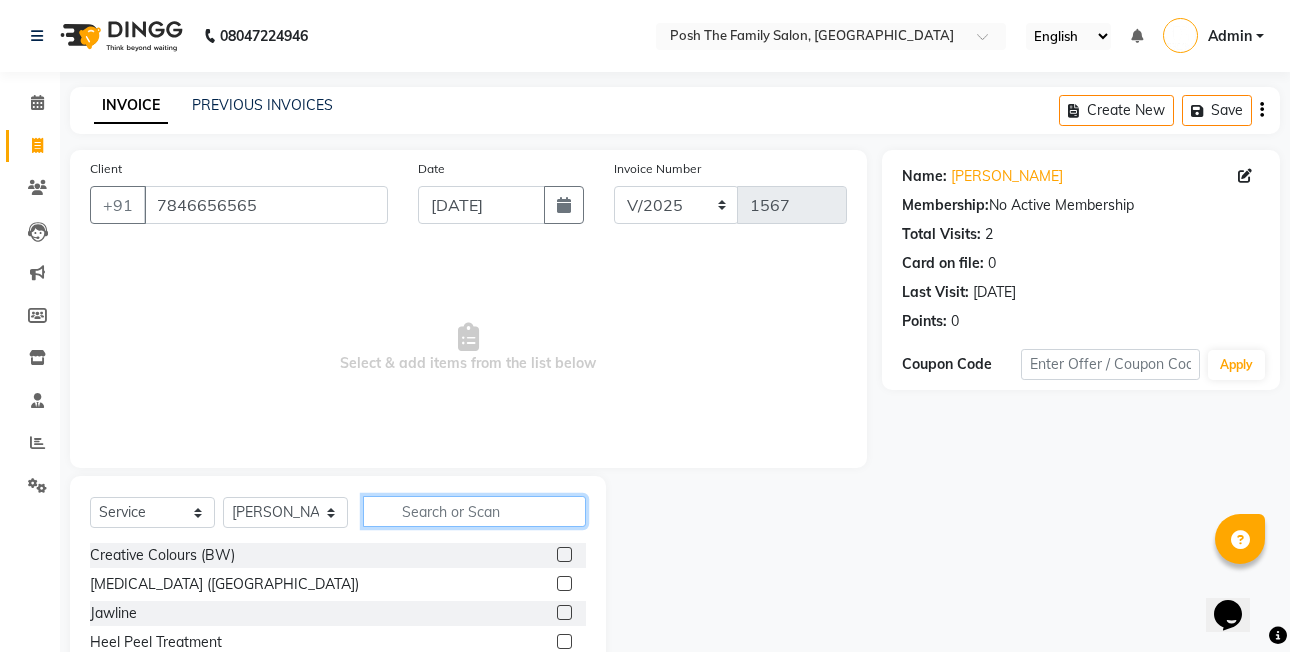 click 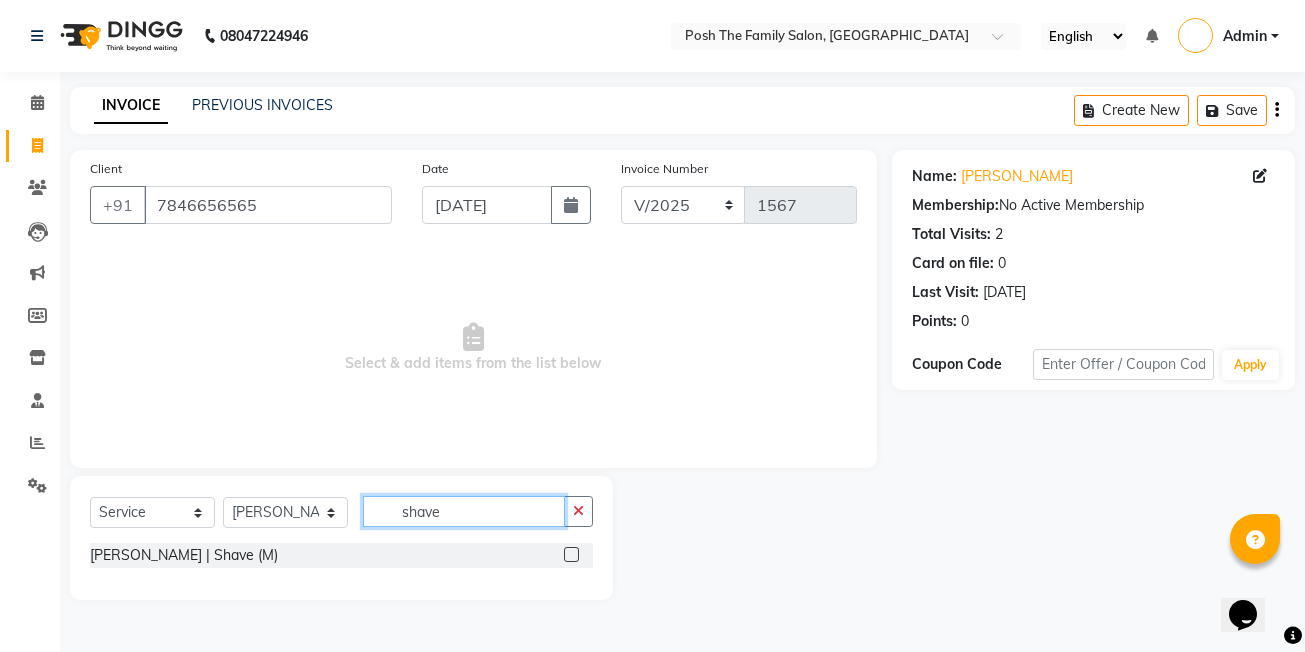 type on "shave" 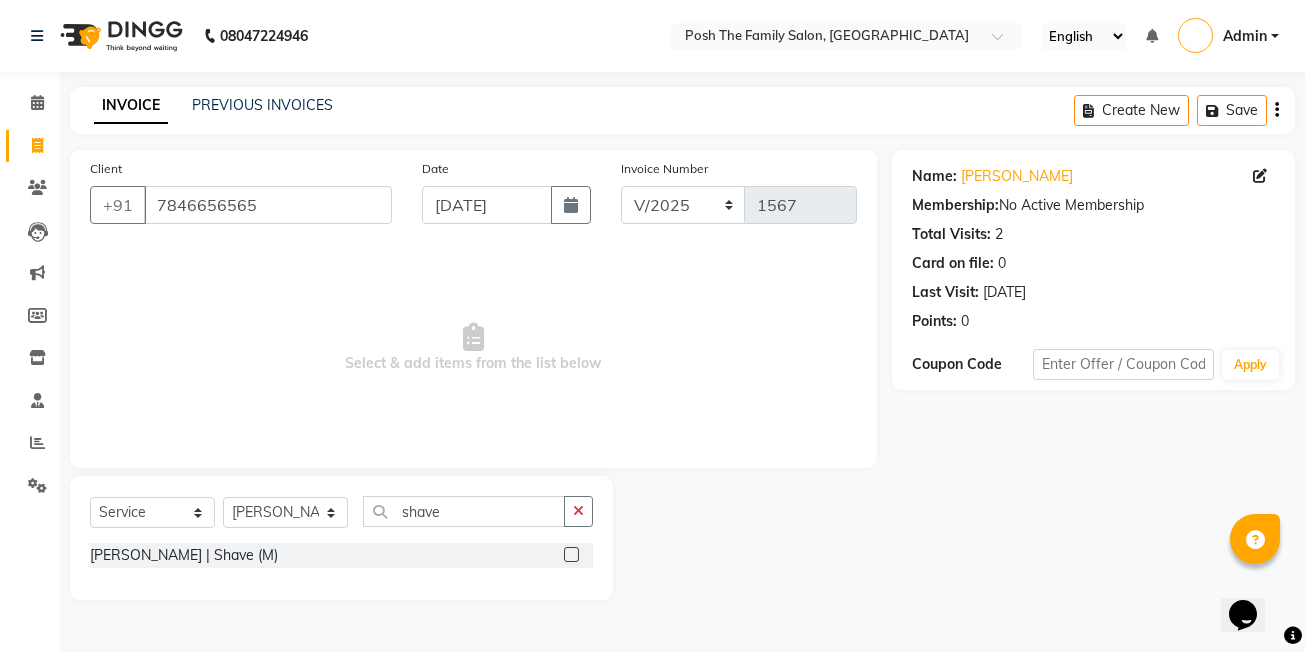 click 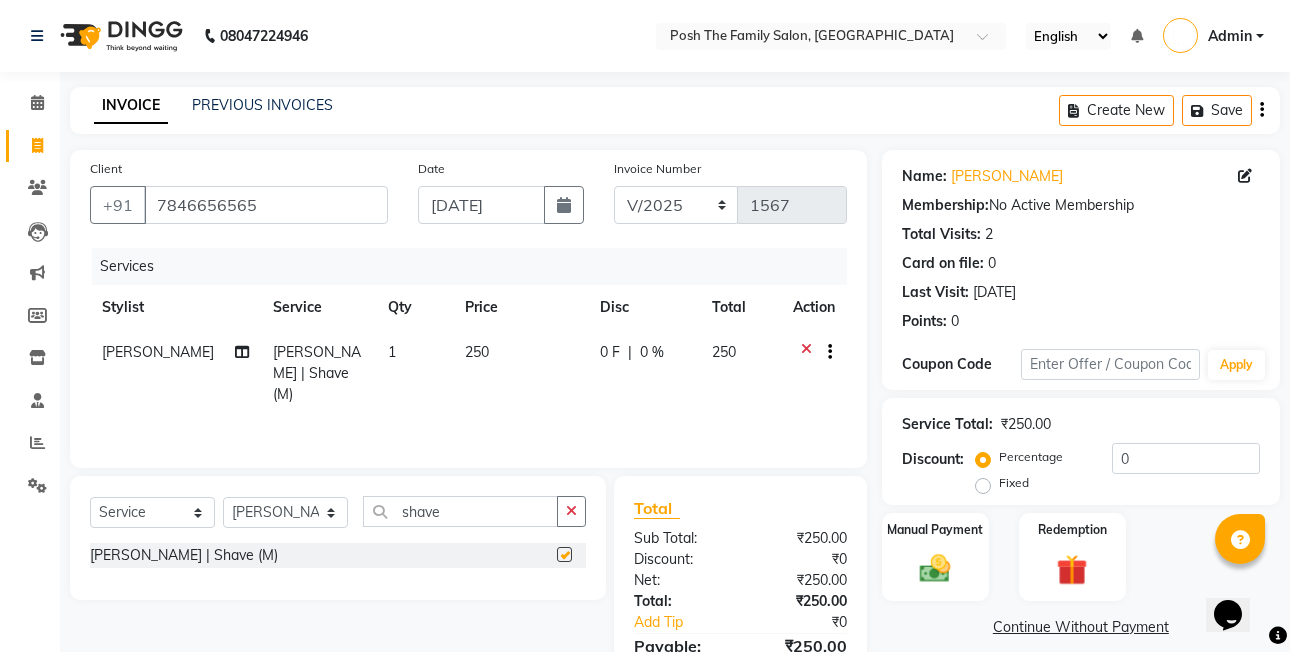 checkbox on "false" 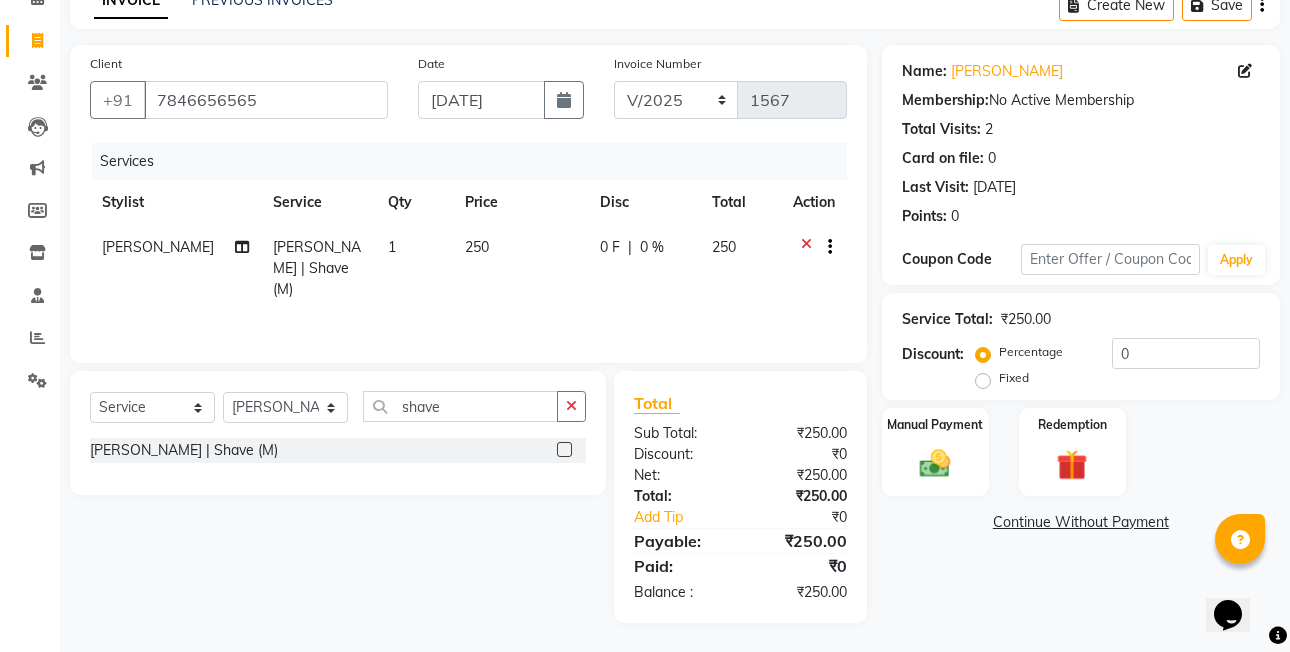 scroll, scrollTop: 106, scrollLeft: 0, axis: vertical 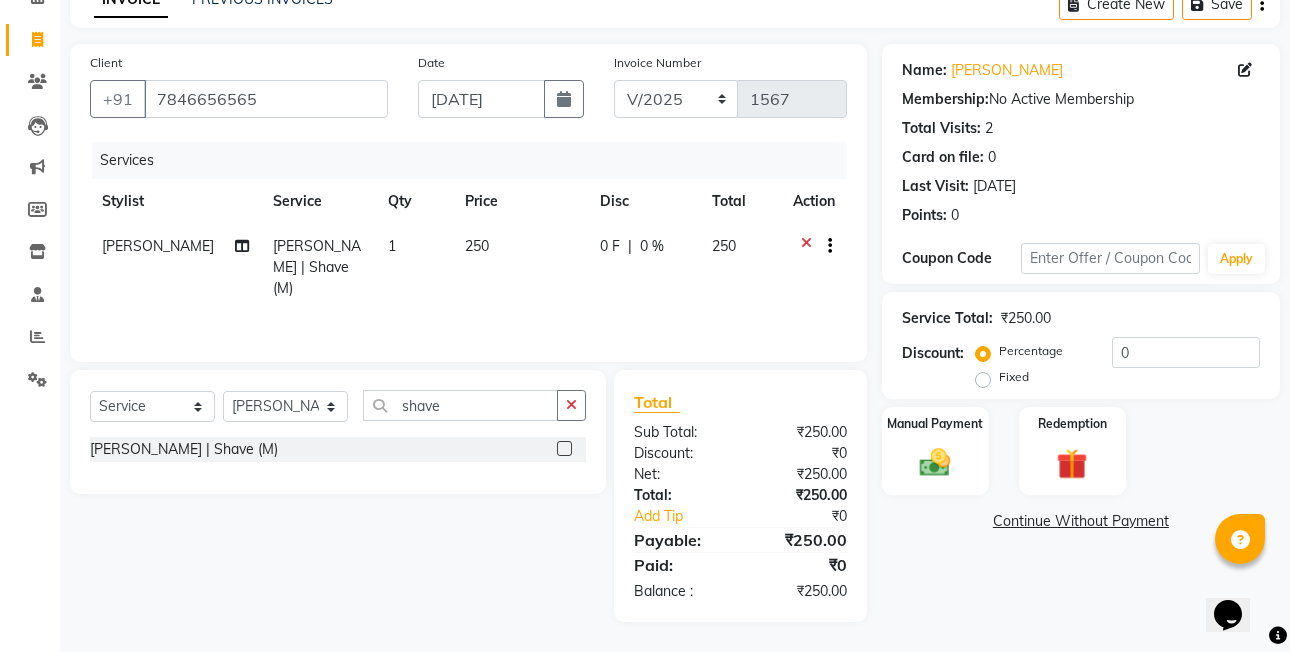 click on "Fixed" 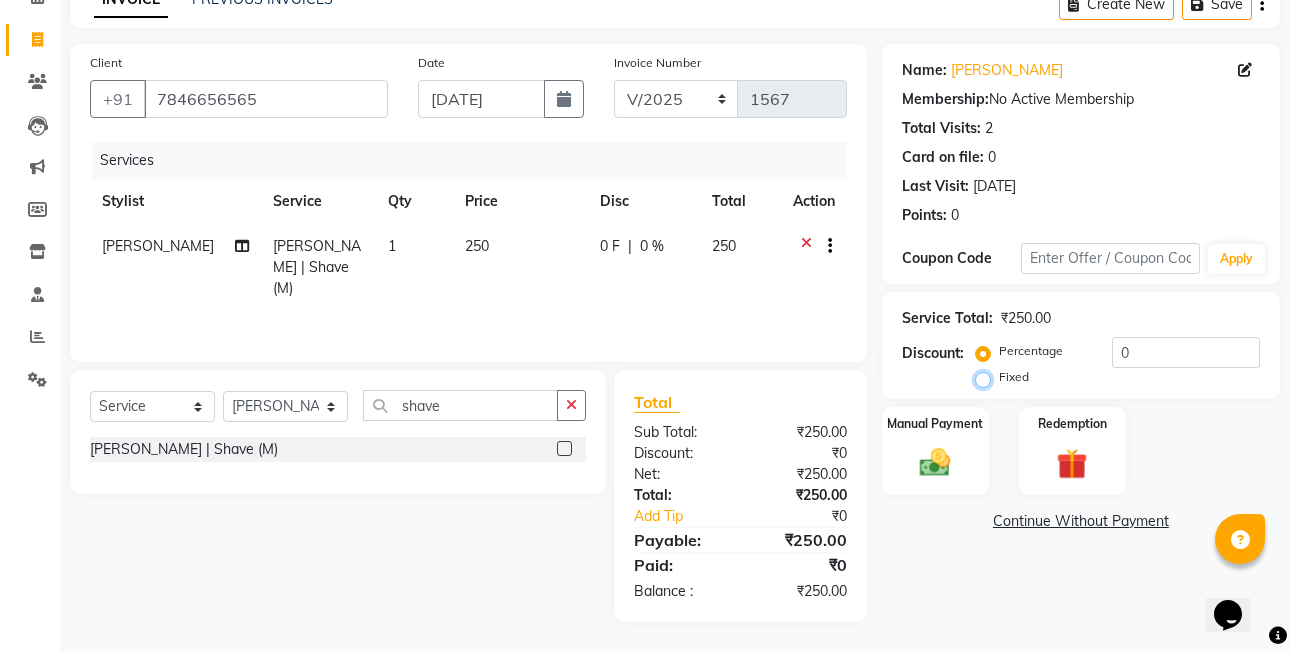 click on "Fixed" at bounding box center [987, 377] 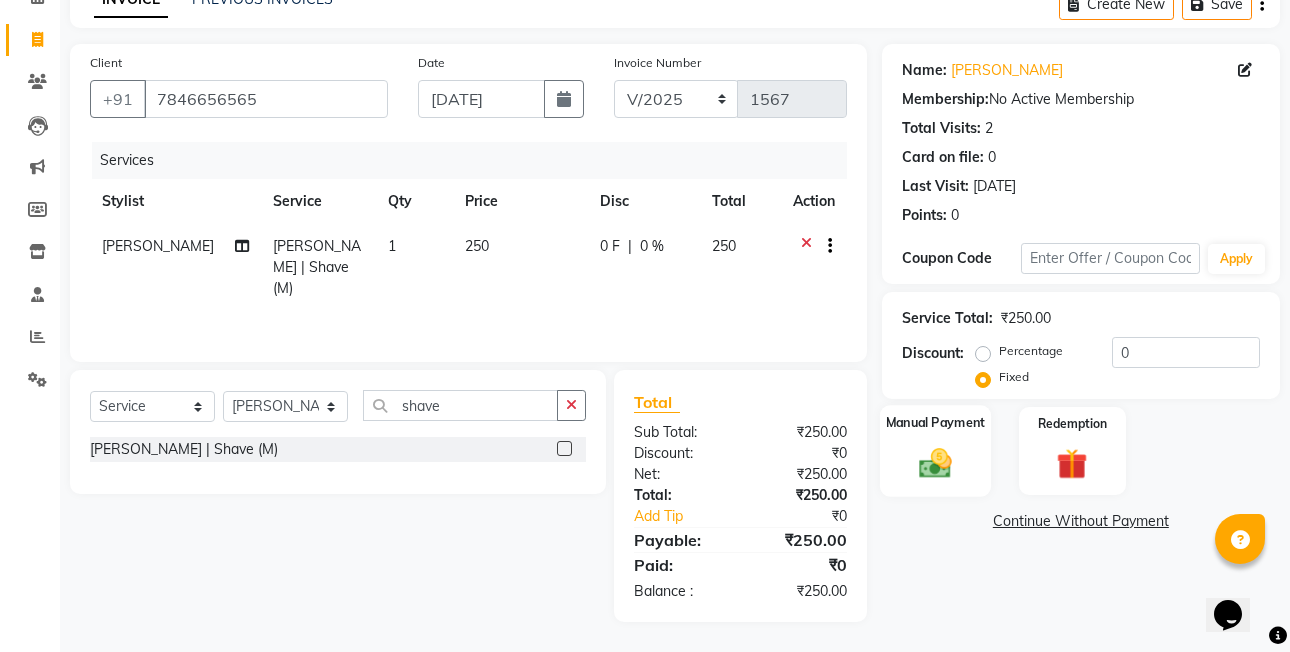 click 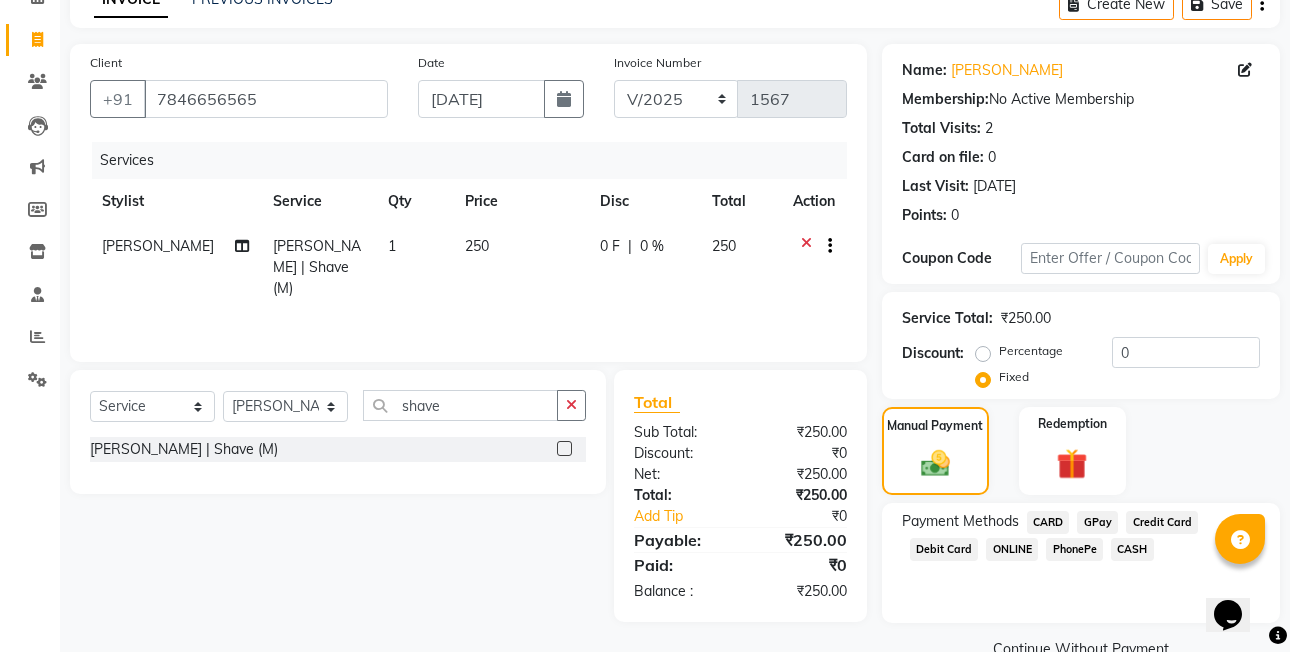 scroll, scrollTop: 148, scrollLeft: 0, axis: vertical 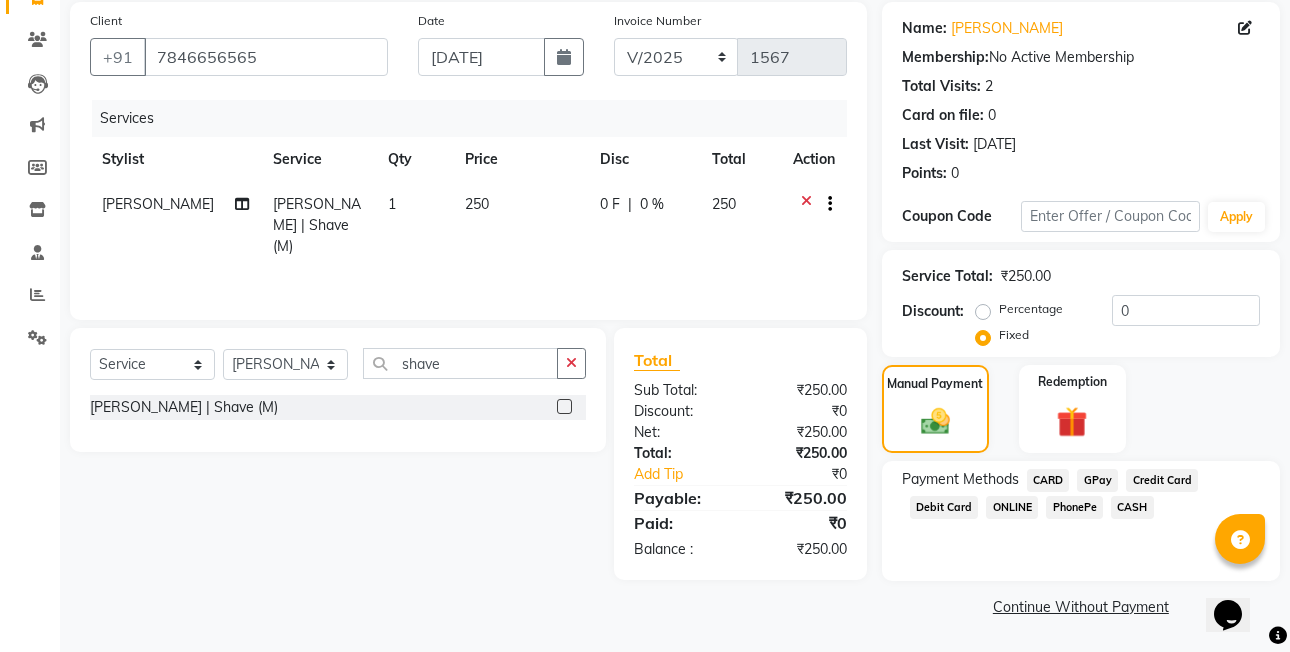 click on "PhonePe" 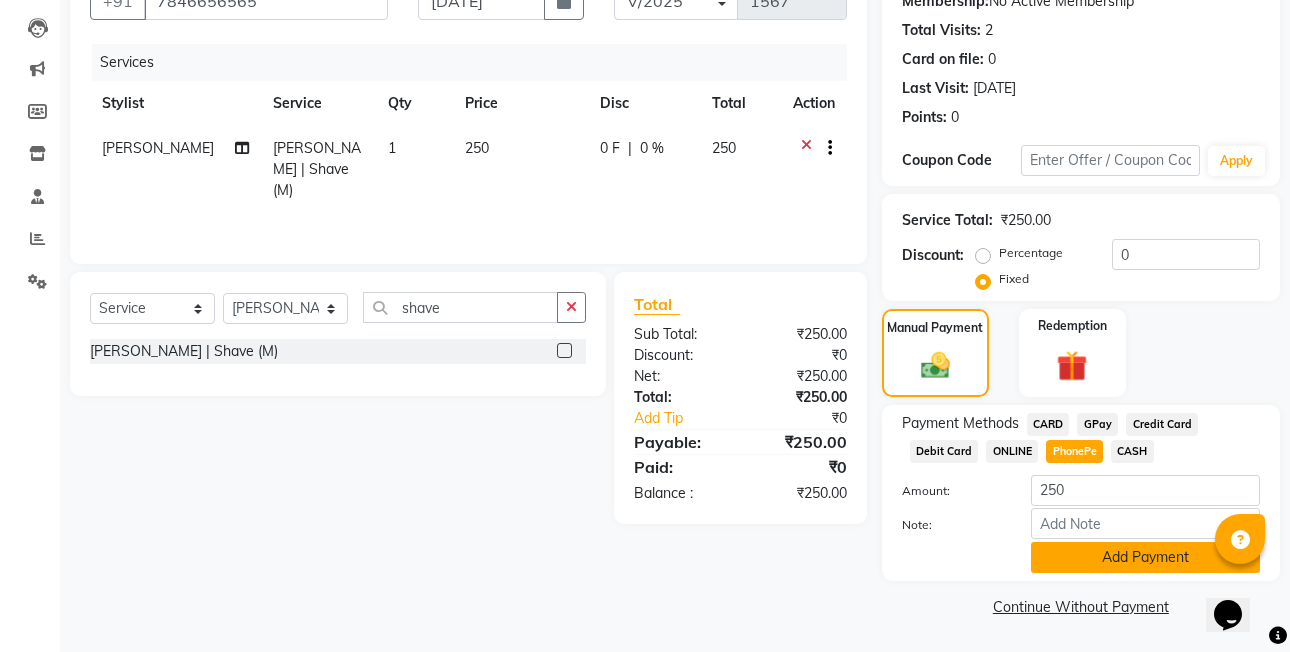 click on "Add Payment" 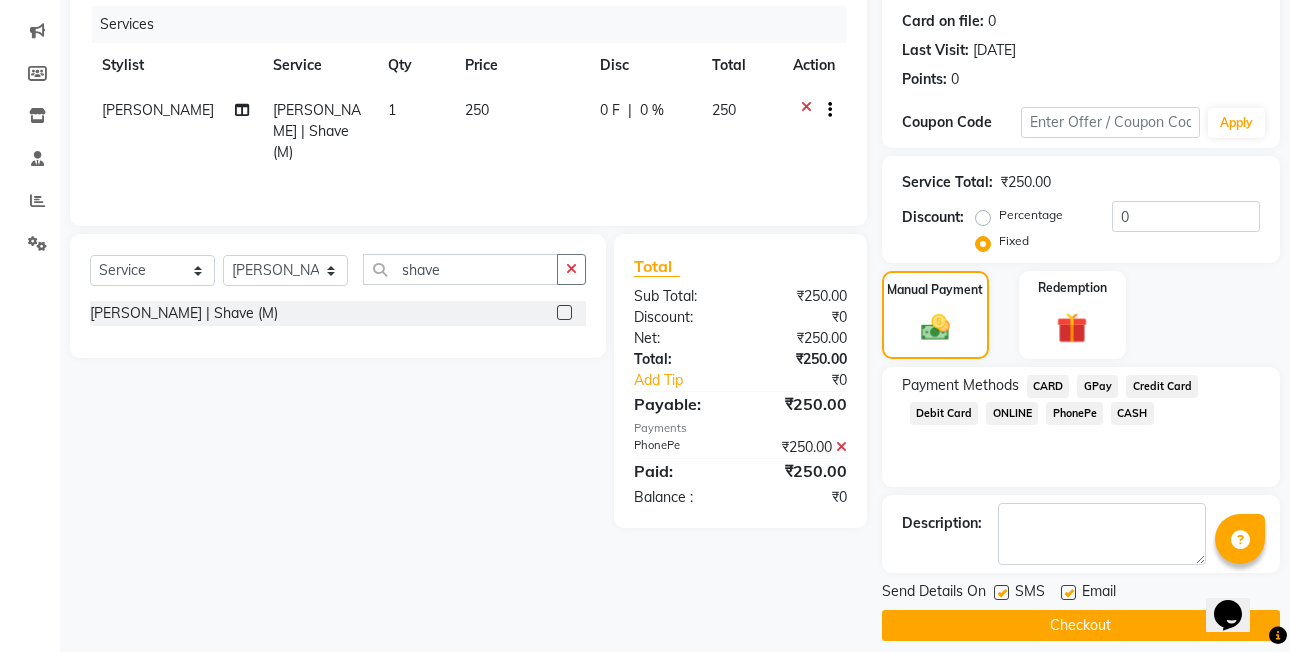 scroll, scrollTop: 261, scrollLeft: 0, axis: vertical 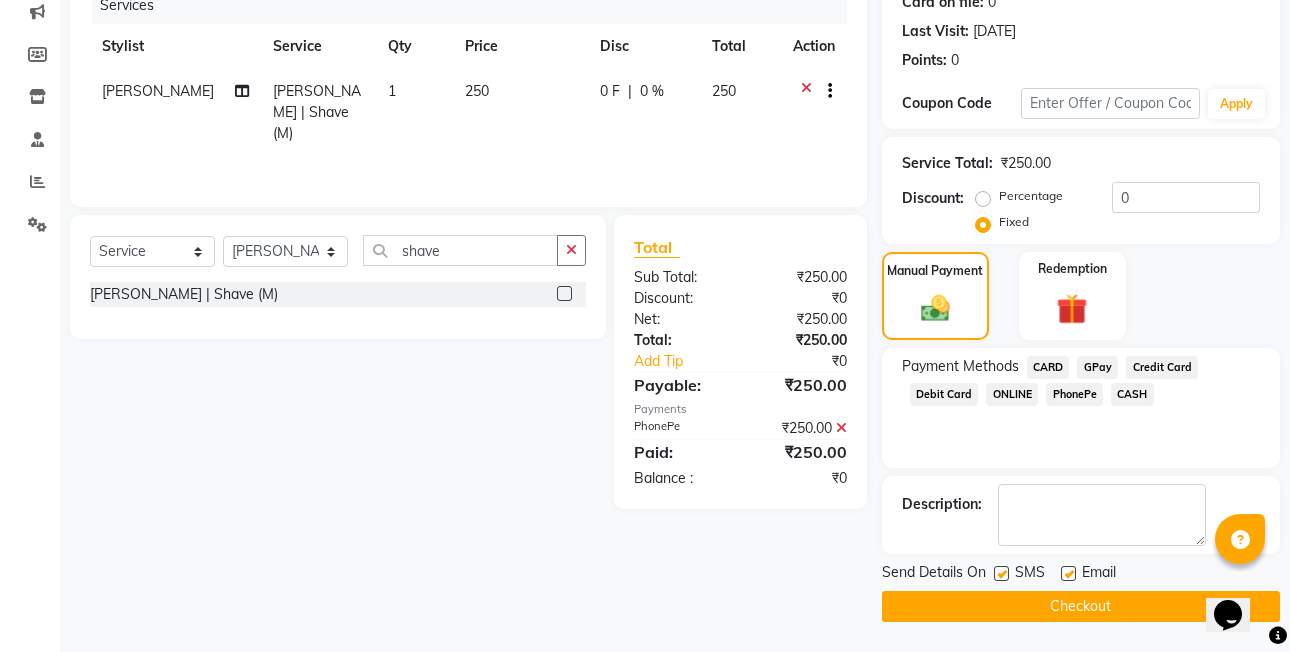 click on "Checkout" 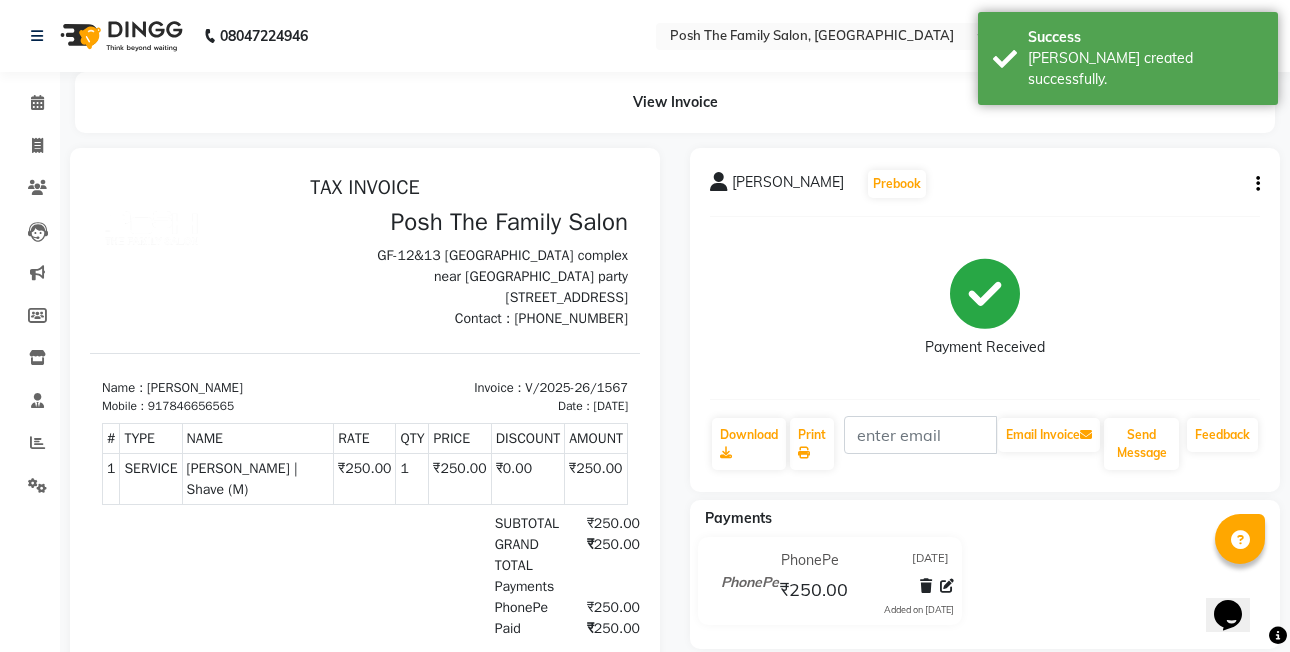 scroll, scrollTop: 0, scrollLeft: 0, axis: both 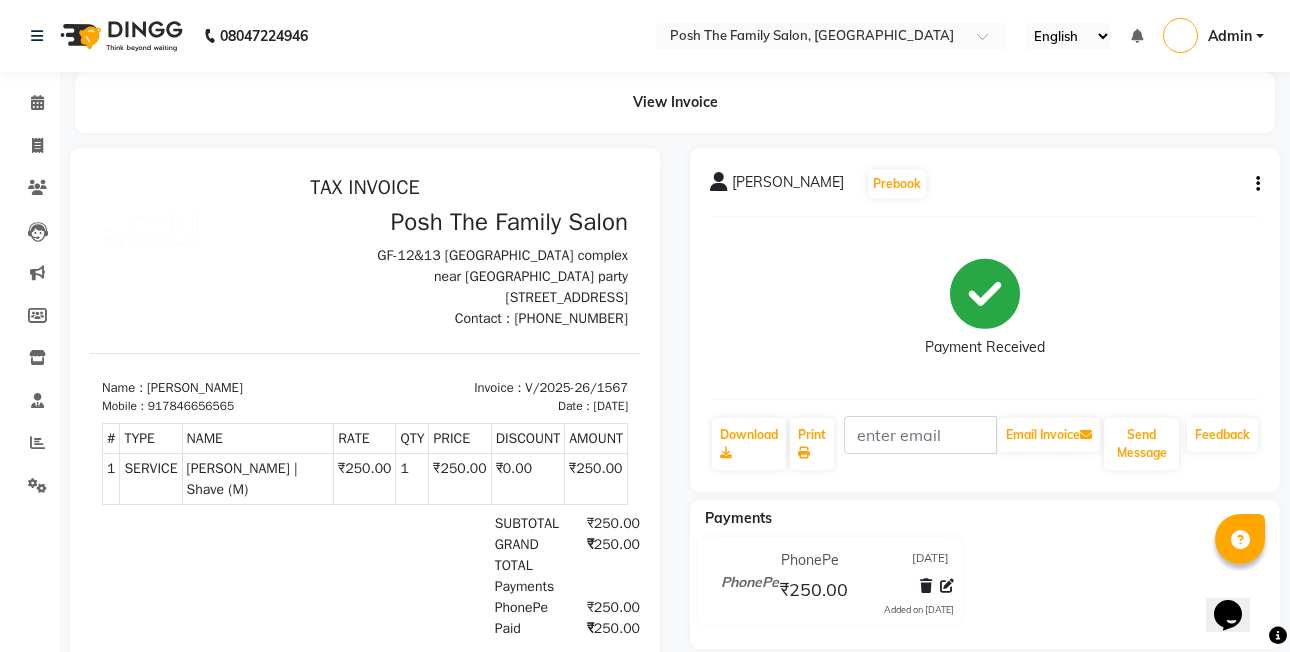 click 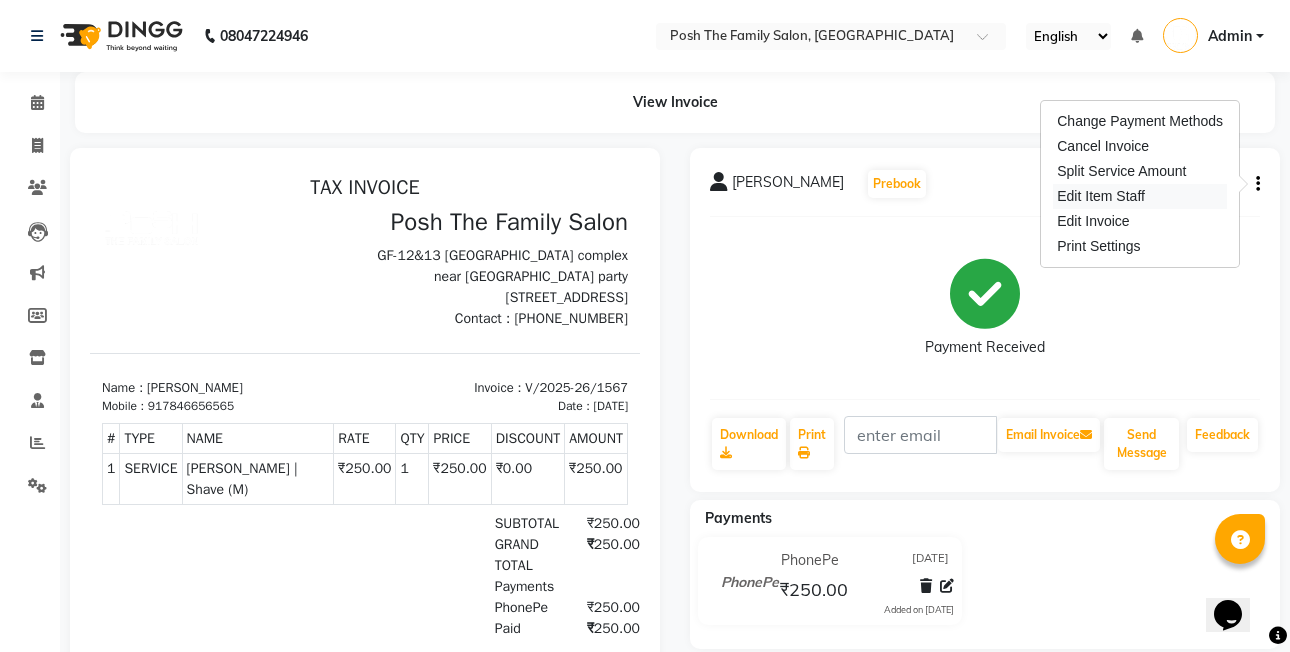 click on "Edit Item Staff" at bounding box center (1140, 196) 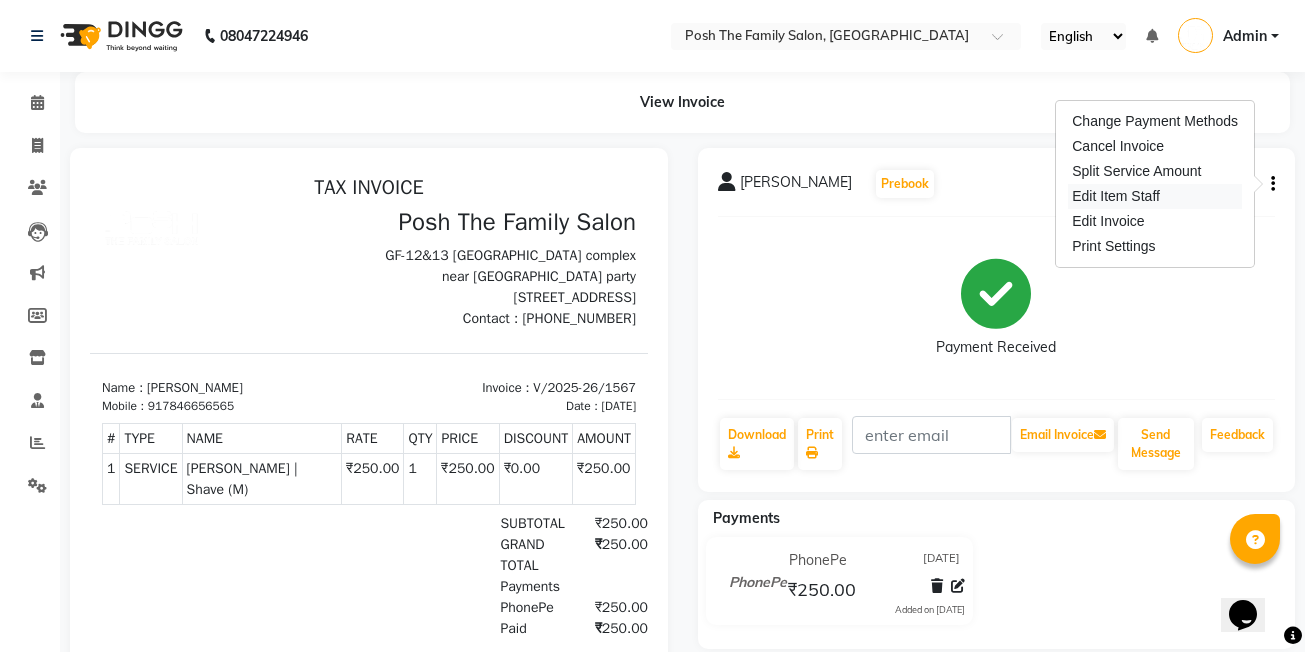 select on "53726" 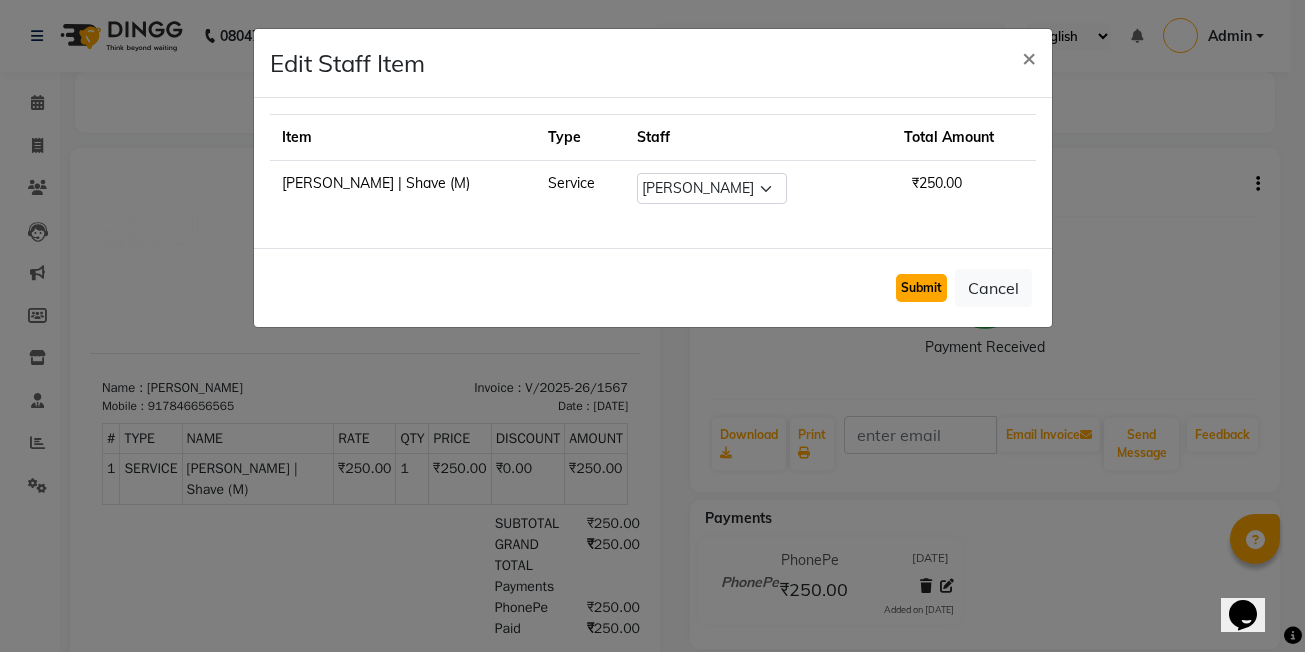 click on "Submit" 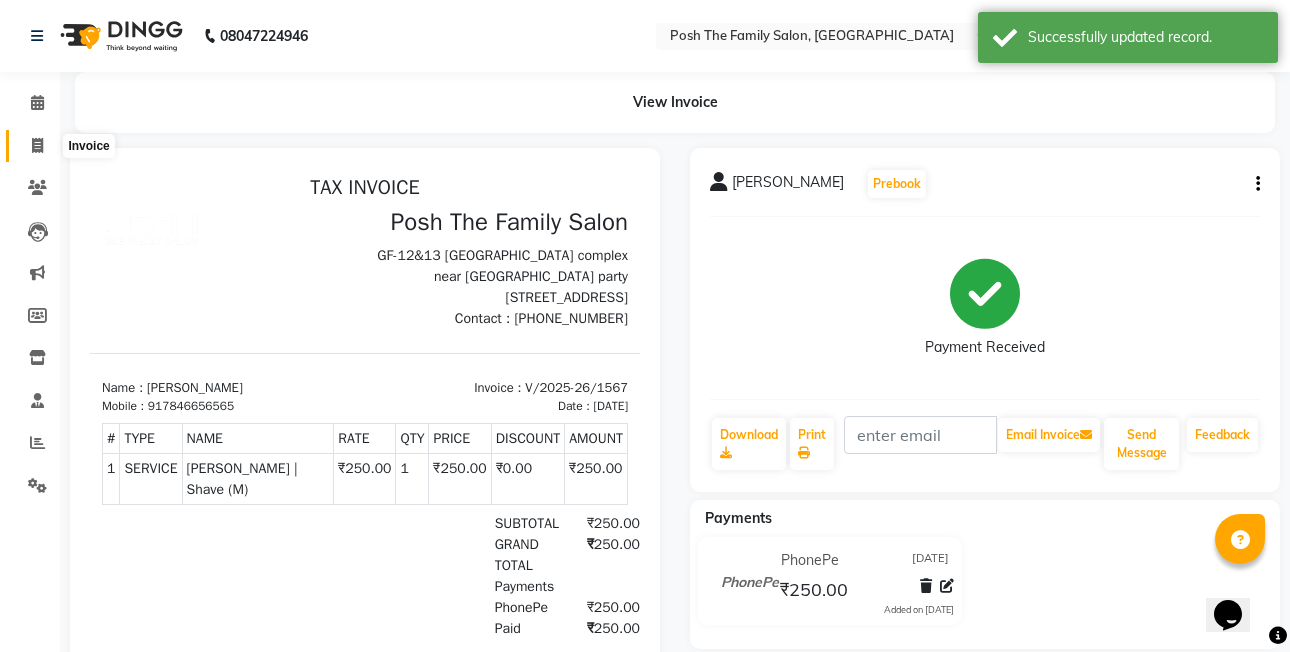 click 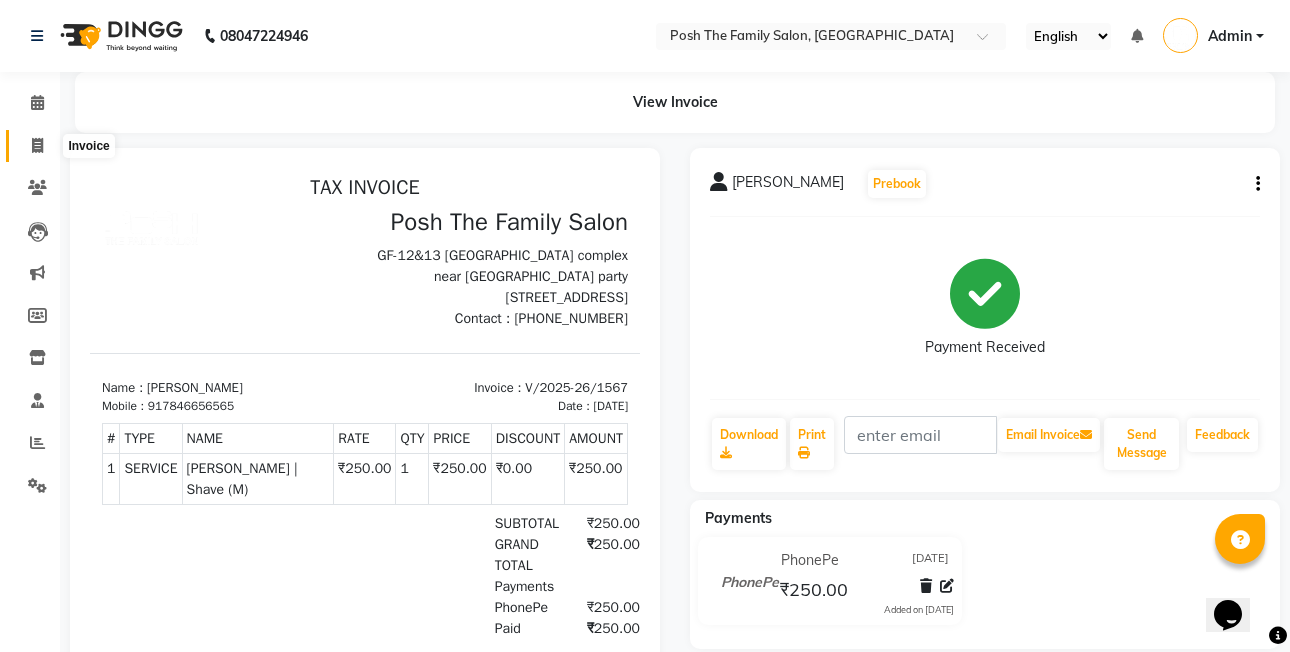 select on "service" 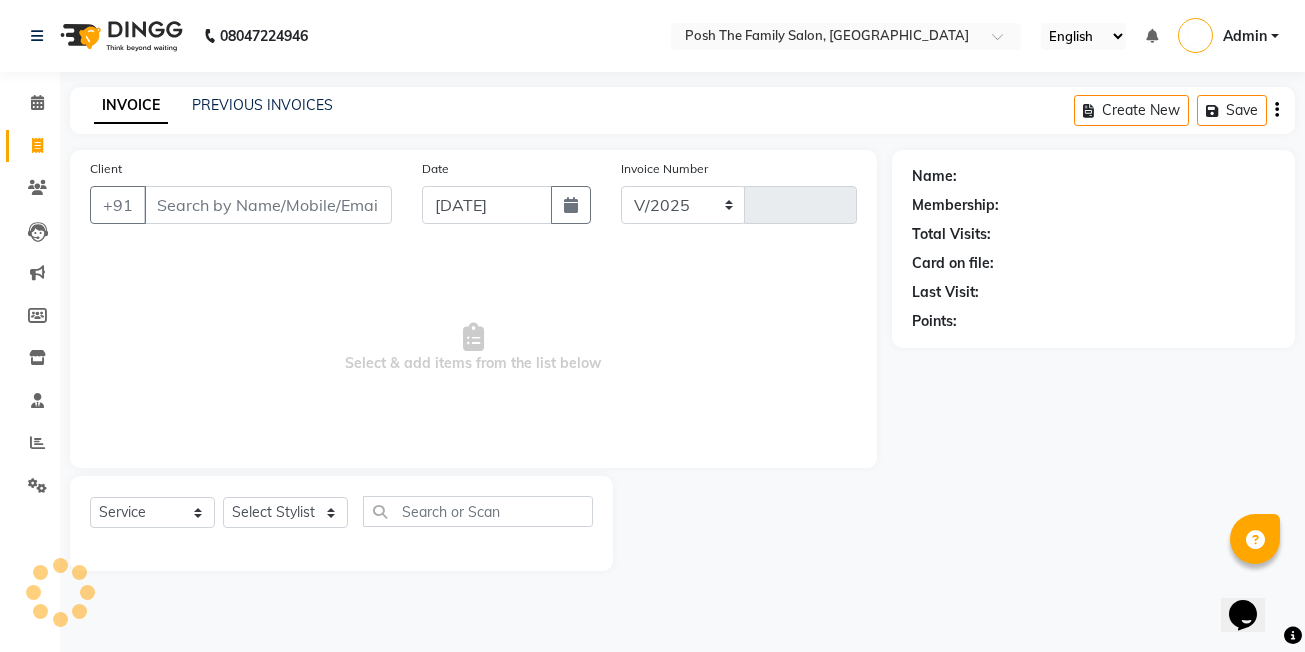 select on "6199" 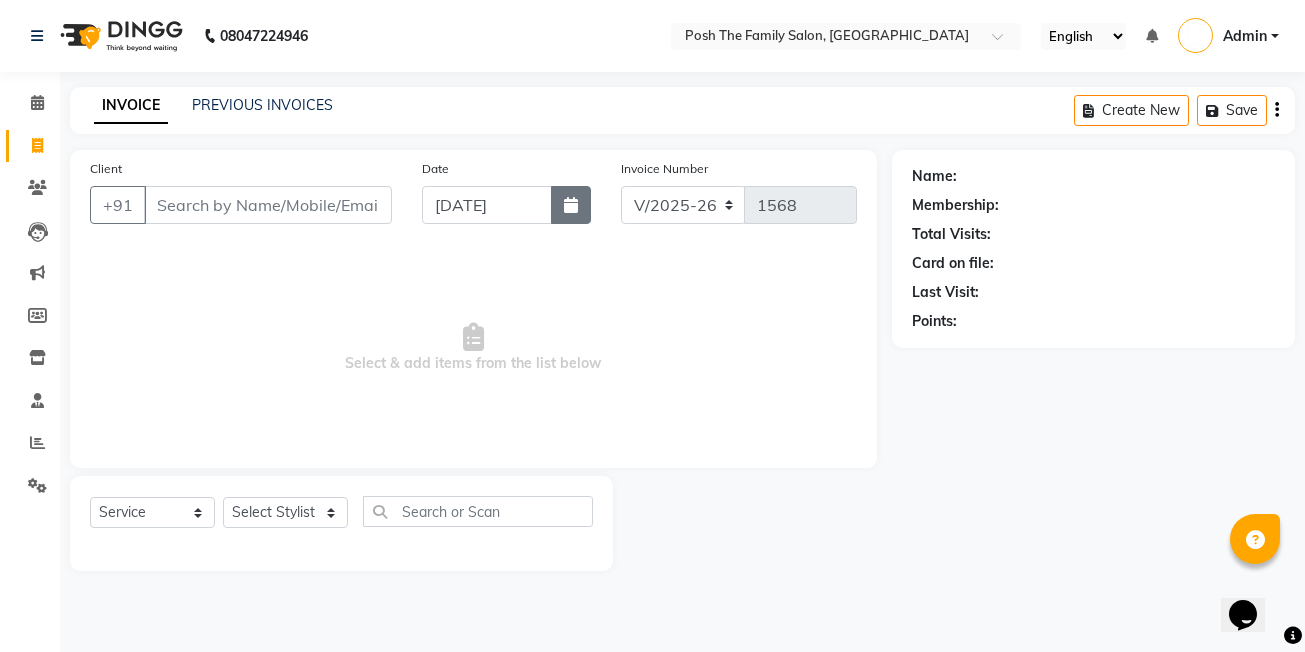 click 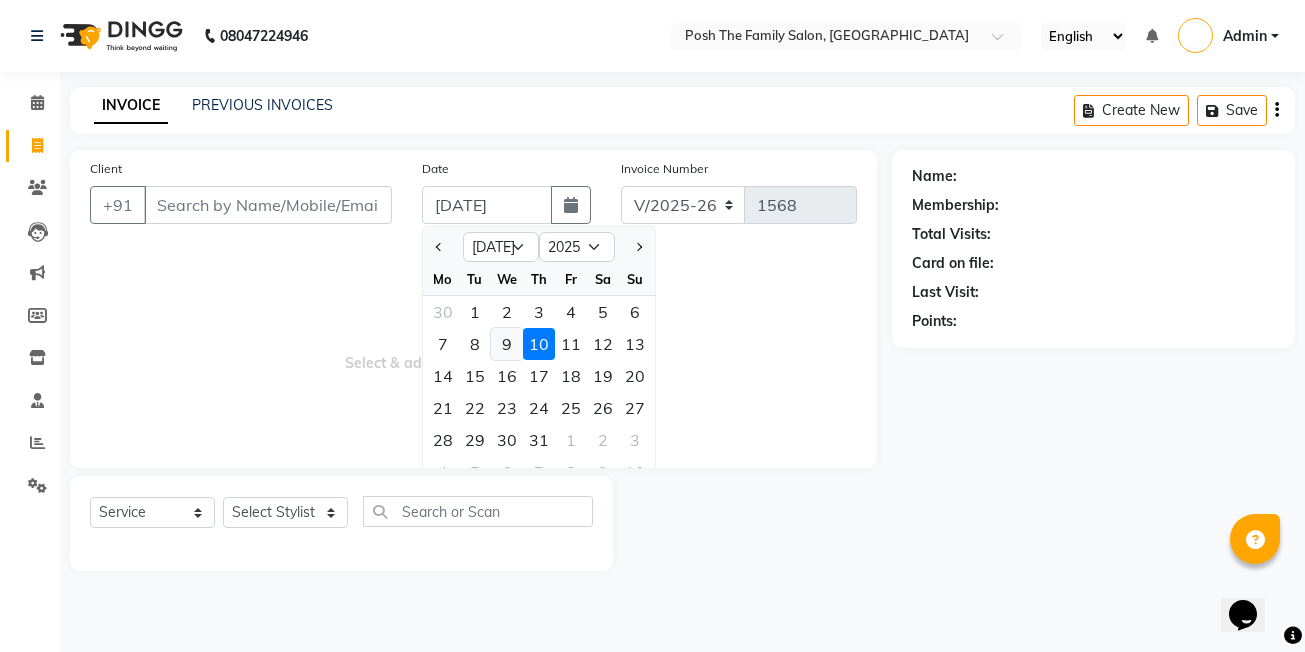 click on "9" 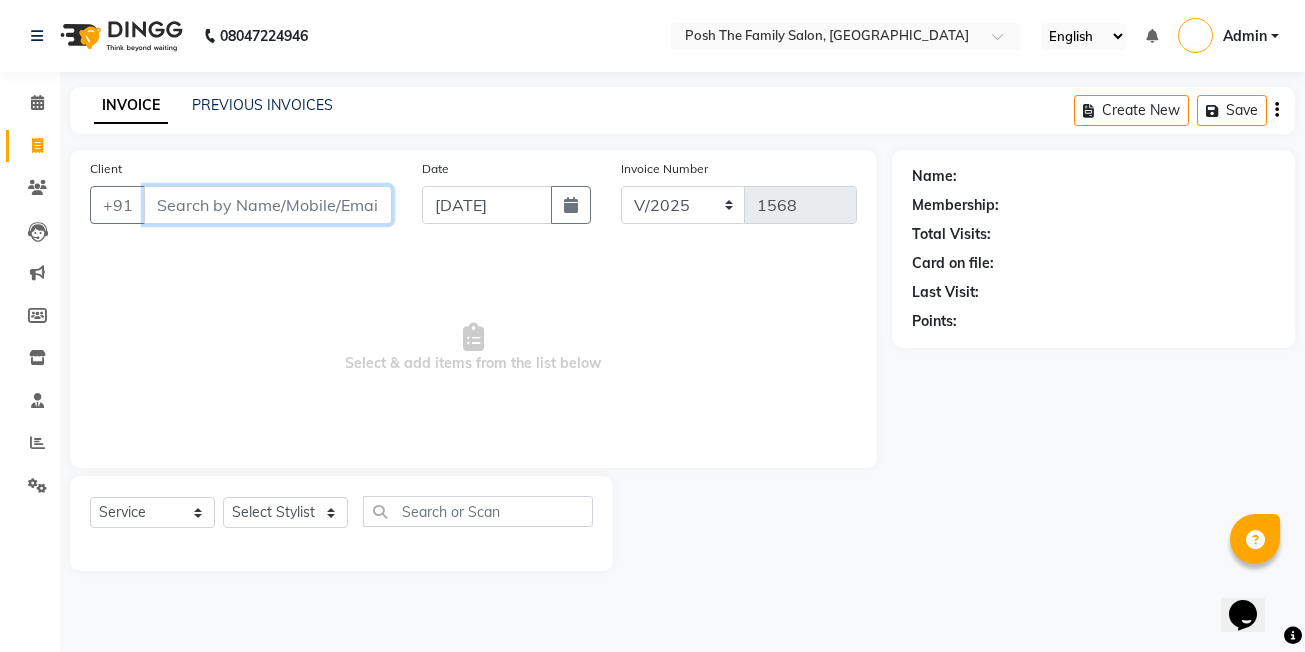 click on "Client" at bounding box center (268, 205) 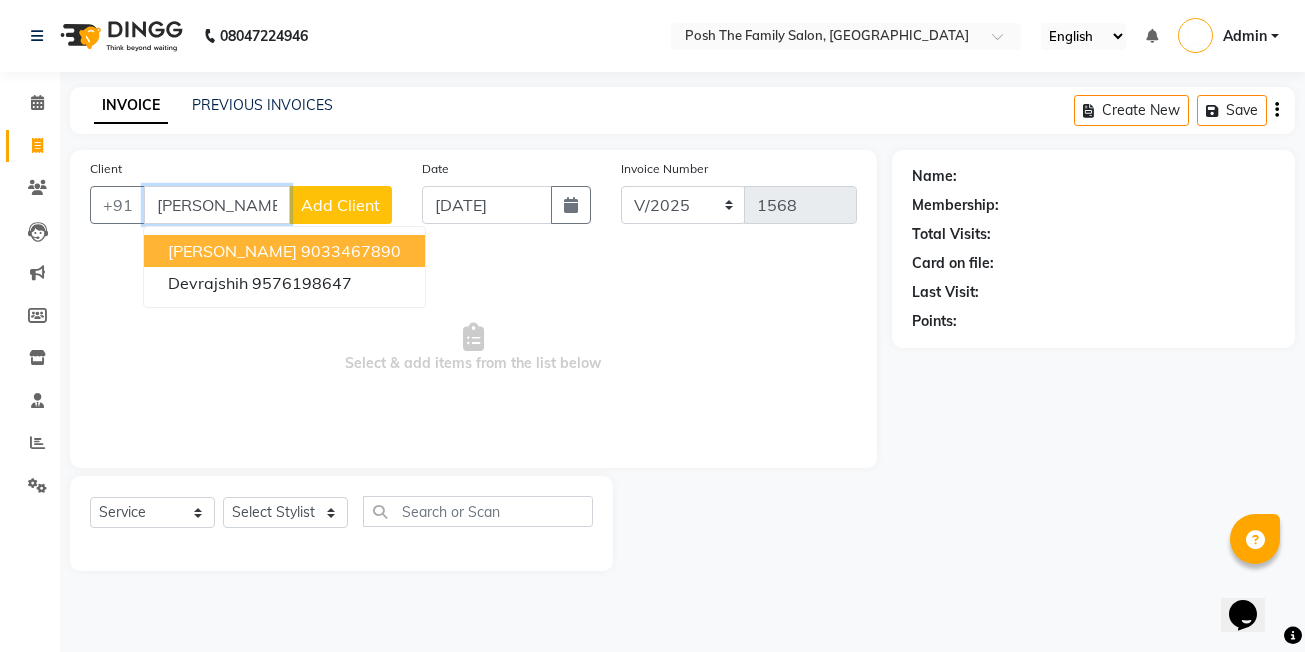 click on "[PERSON_NAME]" at bounding box center (232, 251) 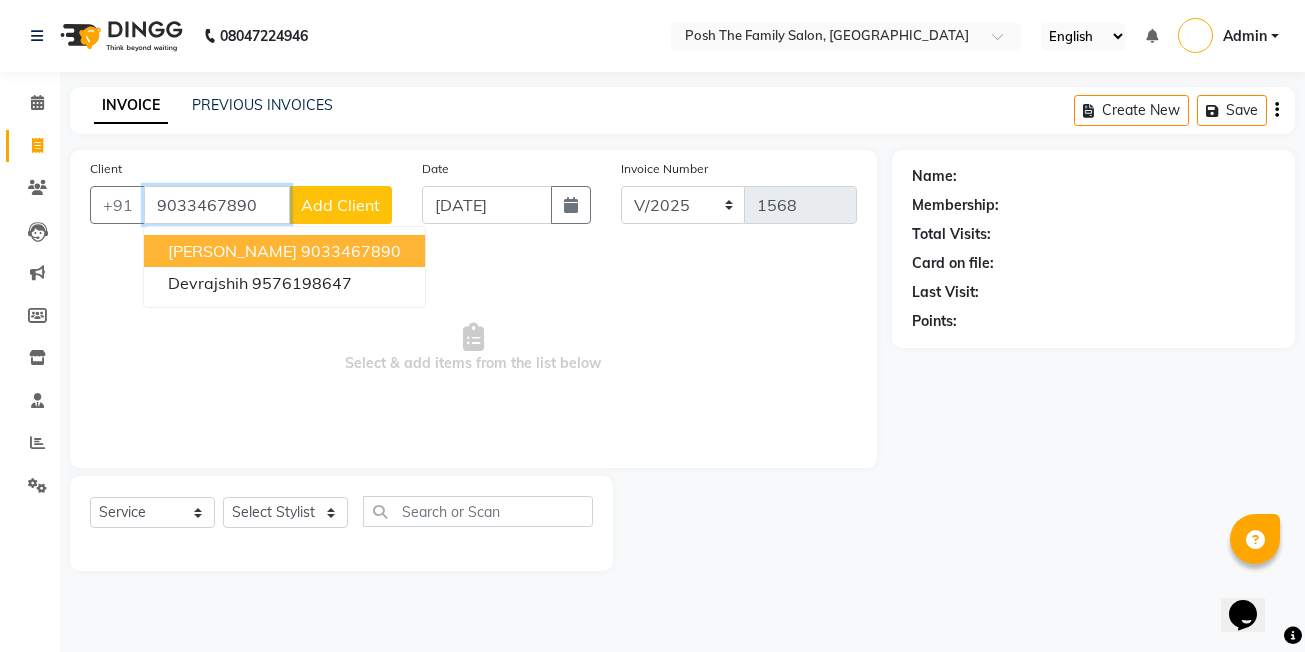 type on "9033467890" 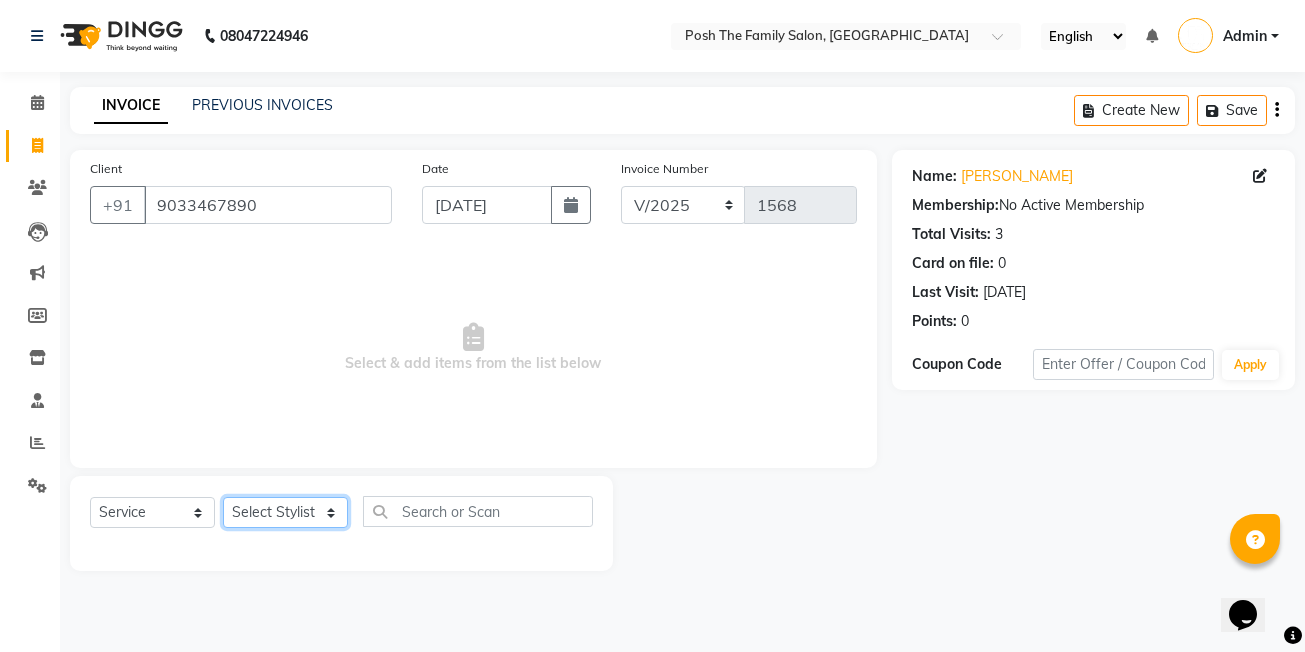 click on "Select Stylist ASHISH SEN  DEVKI VRMA dharti solanki  HARDIK sharma JAIMIN PAREKH JIMMY PATEL POONAM SEN (OWNER) POSH prerna dubey ravi parekh saiyed mubarak  SALMAN  SAIKH Siddhi rathod VICKY  NAYAK" 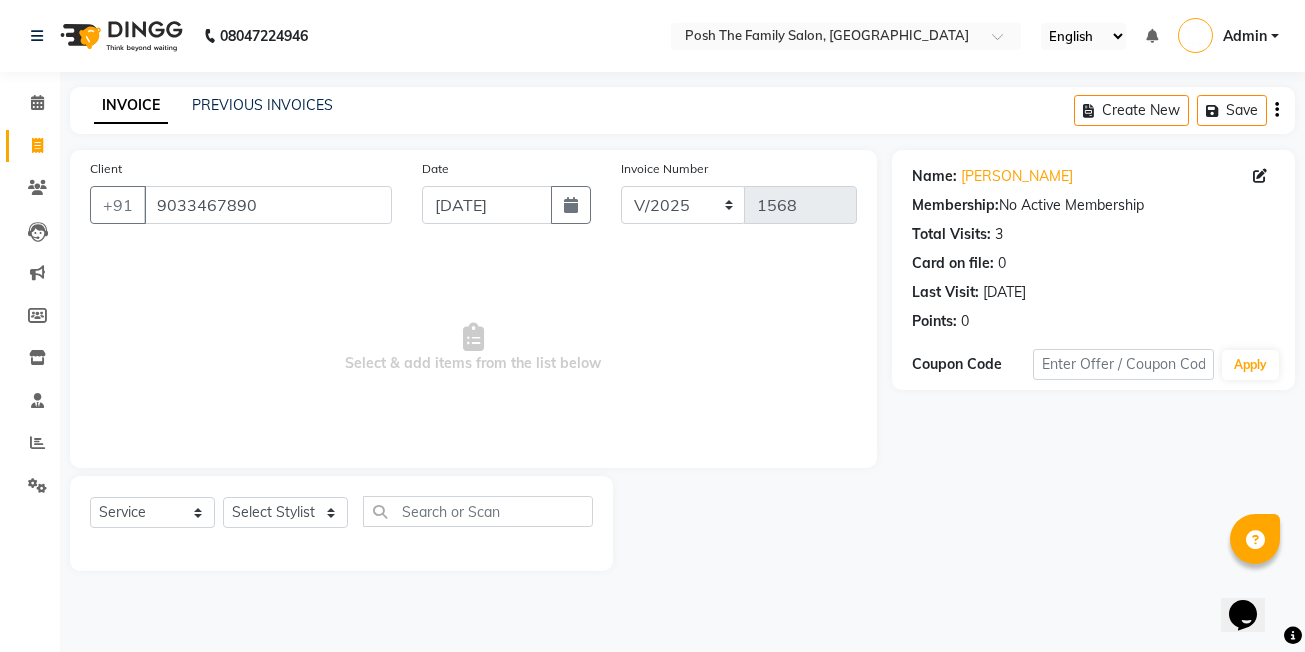 drag, startPoint x: 635, startPoint y: 415, endPoint x: 624, endPoint y: 419, distance: 11.7046995 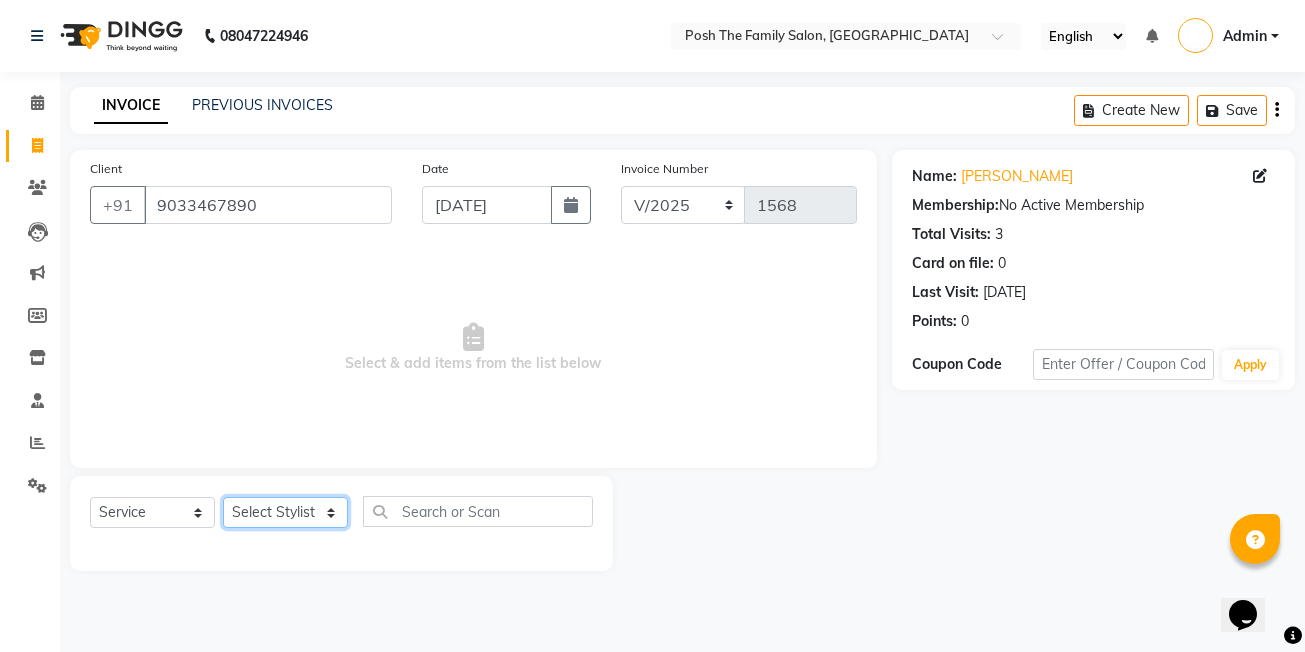 click on "Select Stylist ASHISH SEN  DEVKI VRMA dharti solanki  HARDIK sharma JAIMIN PAREKH JIMMY PATEL POONAM SEN (OWNER) POSH prerna dubey ravi parekh saiyed mubarak  SALMAN  SAIKH Siddhi rathod VICKY  NAYAK" 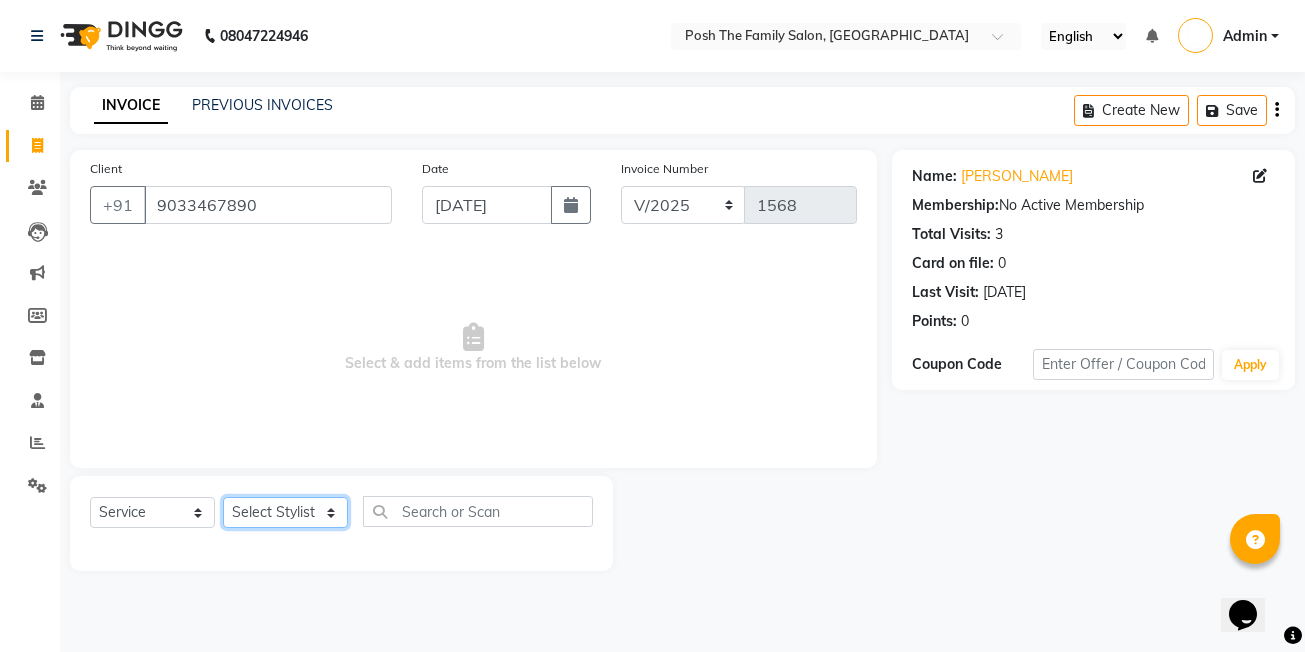 select on "62223" 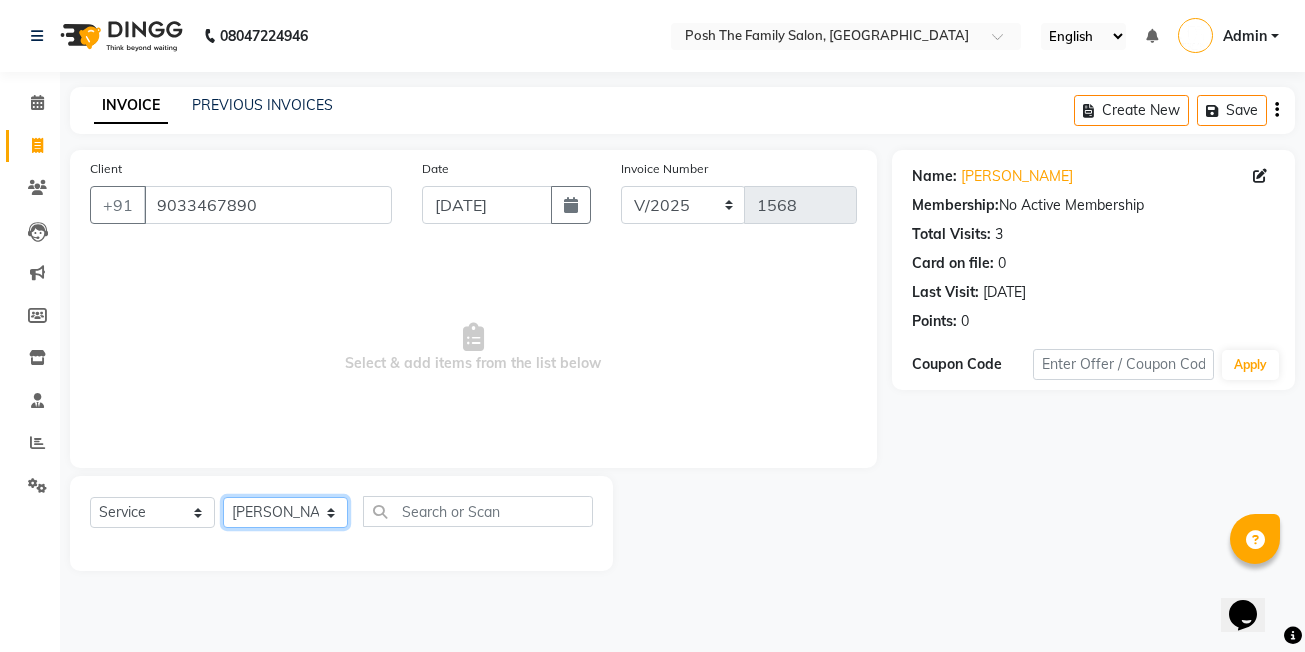 click on "Select Stylist ASHISH SEN  DEVKI VRMA dharti solanki  HARDIK sharma JAIMIN PAREKH JIMMY PATEL POONAM SEN (OWNER) POSH prerna dubey ravi parekh saiyed mubarak  SALMAN  SAIKH Siddhi rathod VICKY  NAYAK" 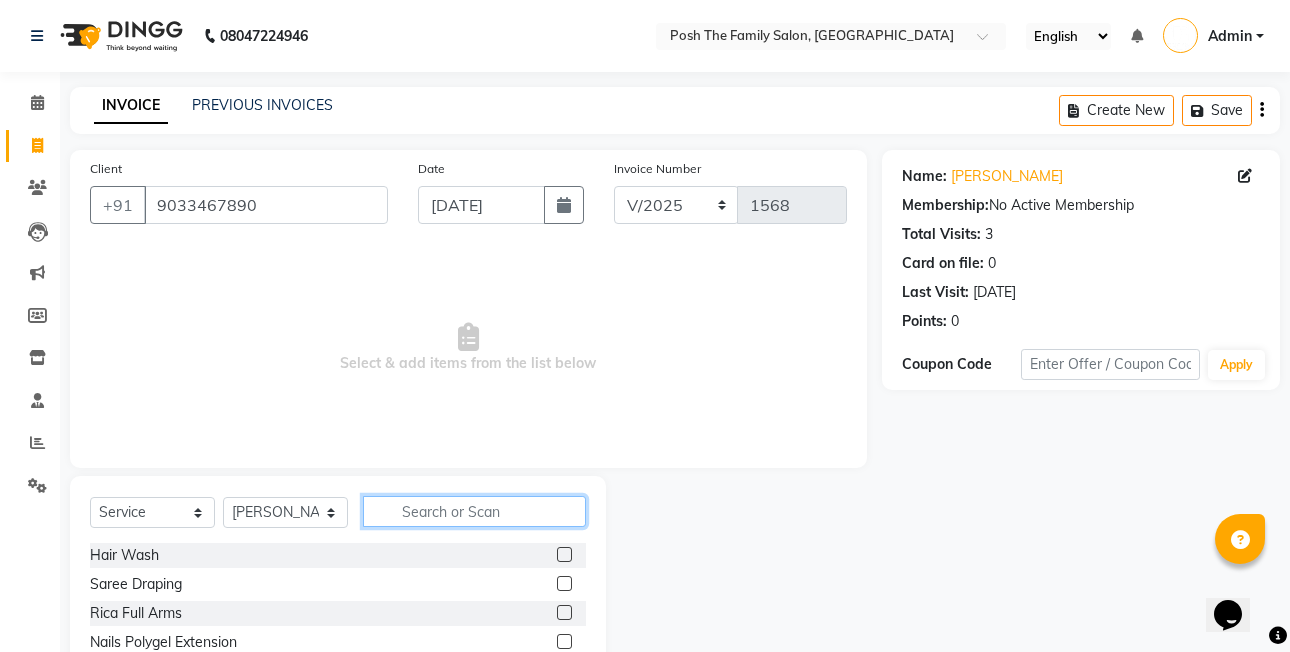 click 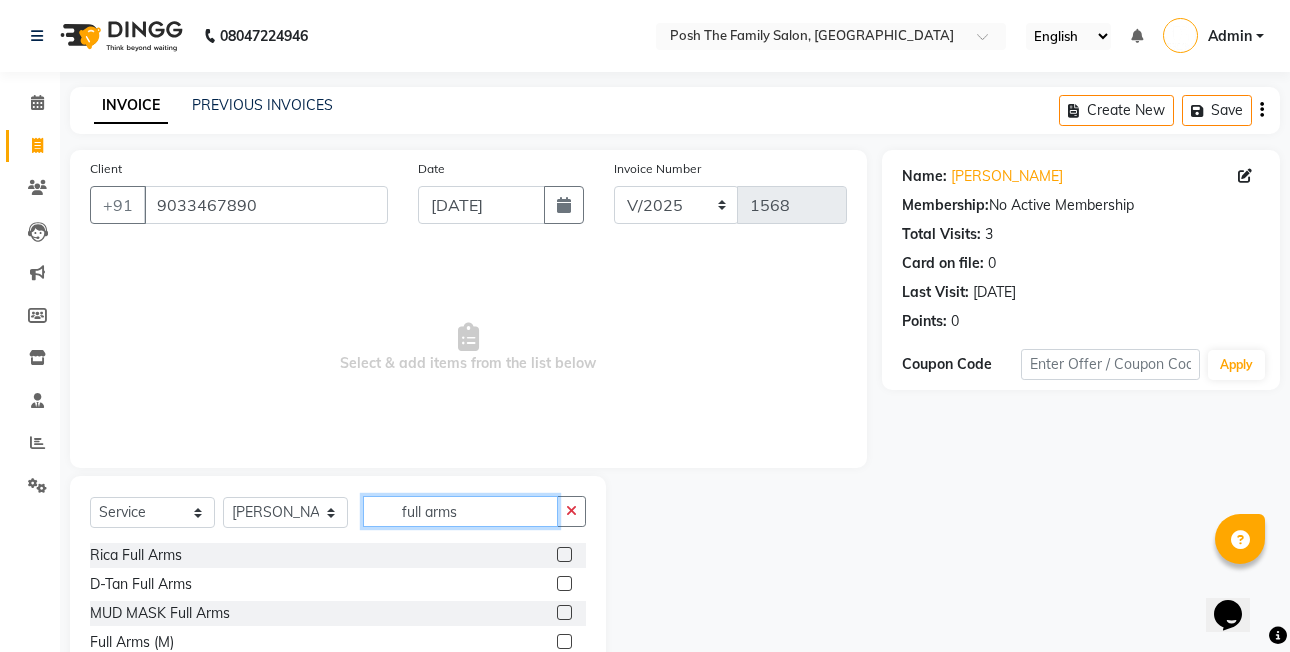 type on "full arms" 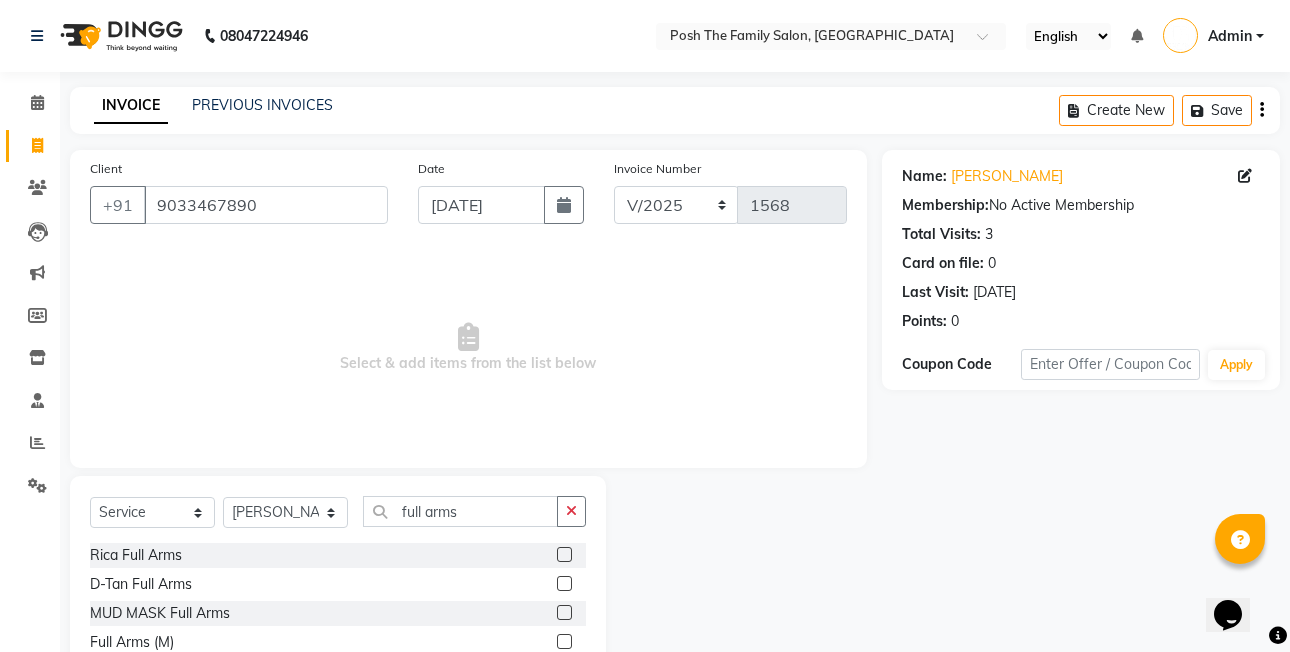 drag, startPoint x: 560, startPoint y: 551, endPoint x: 553, endPoint y: 517, distance: 34.713108 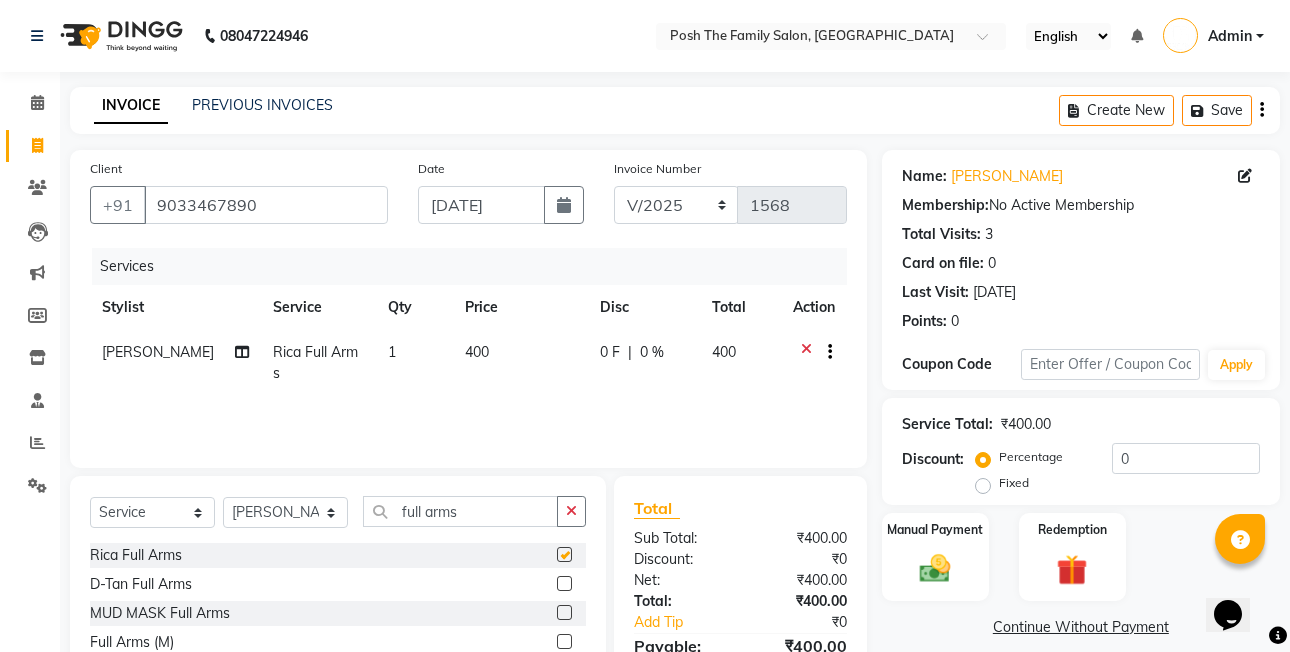 checkbox on "false" 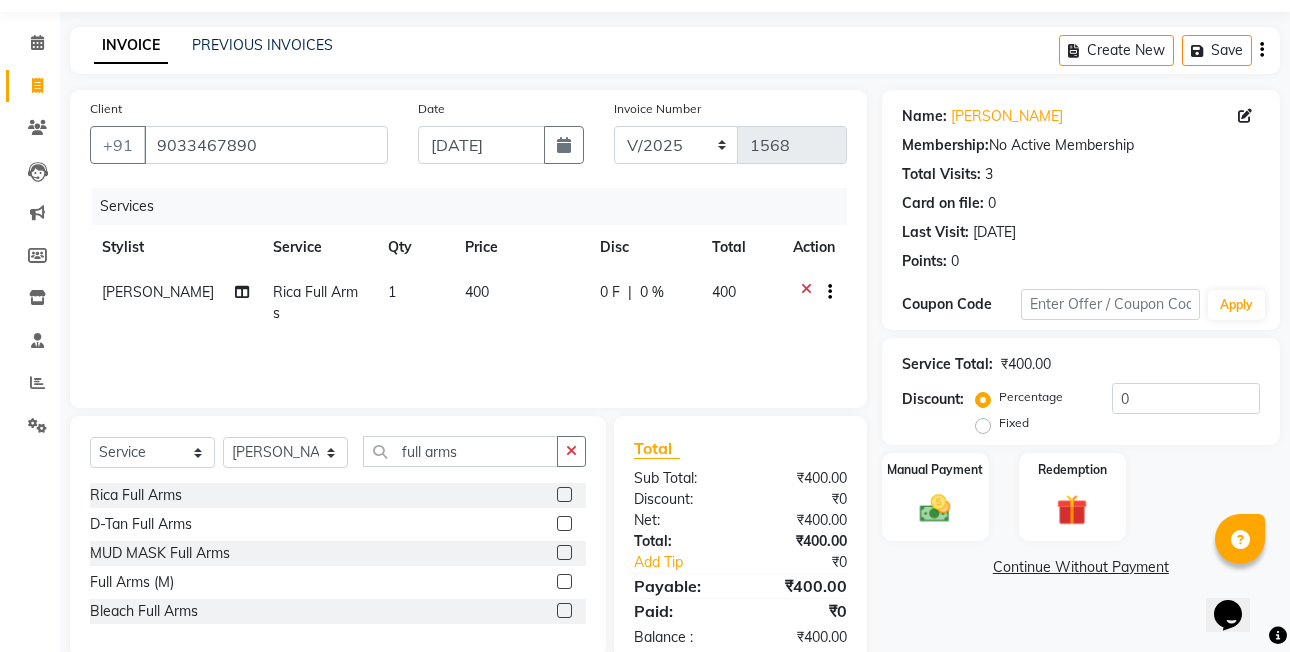 scroll, scrollTop: 106, scrollLeft: 0, axis: vertical 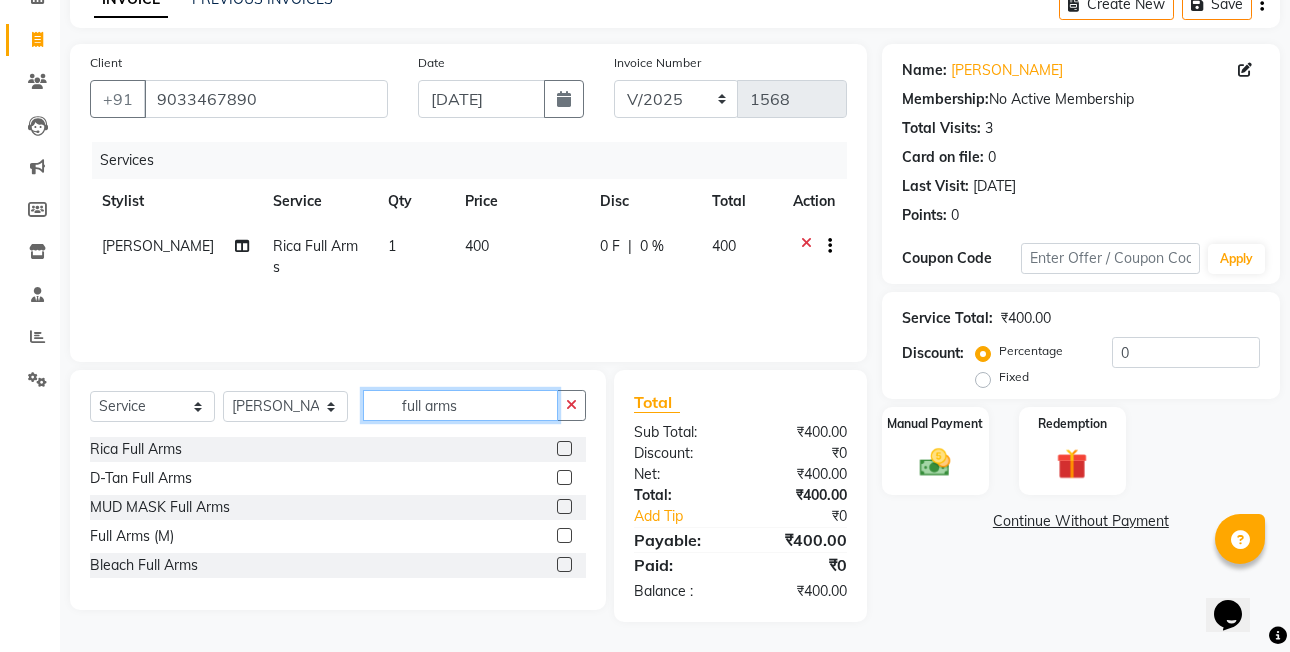 click on "full arms" 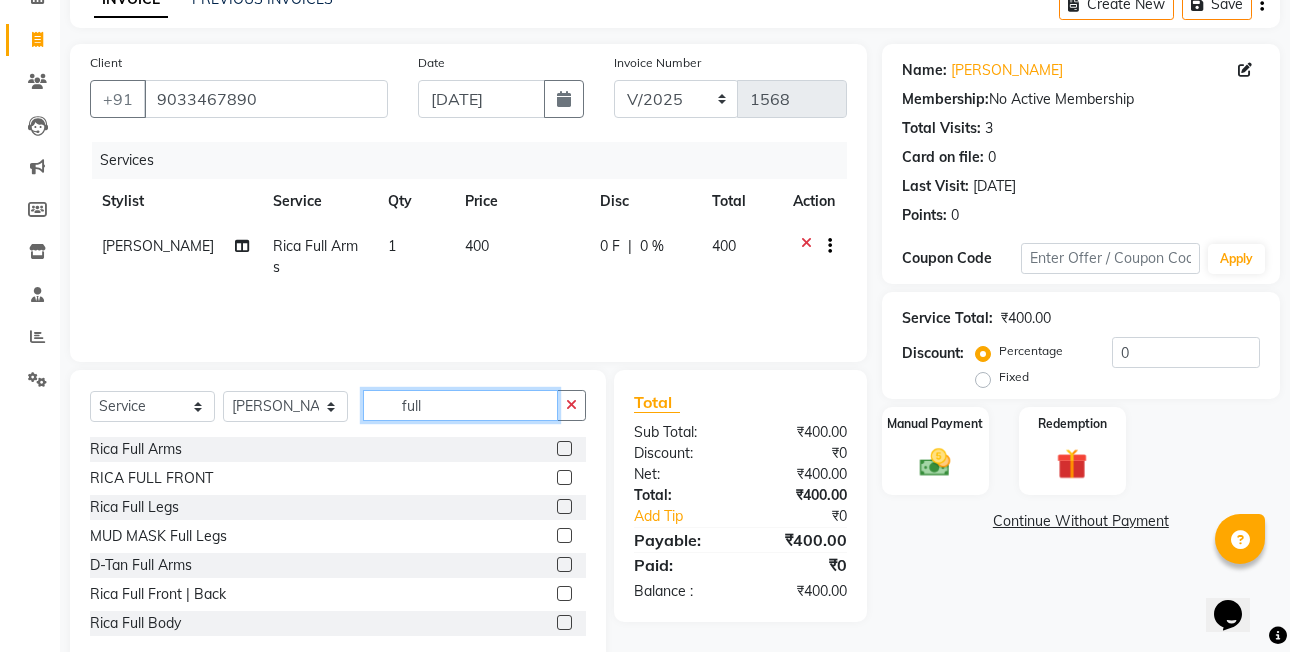 type on "full" 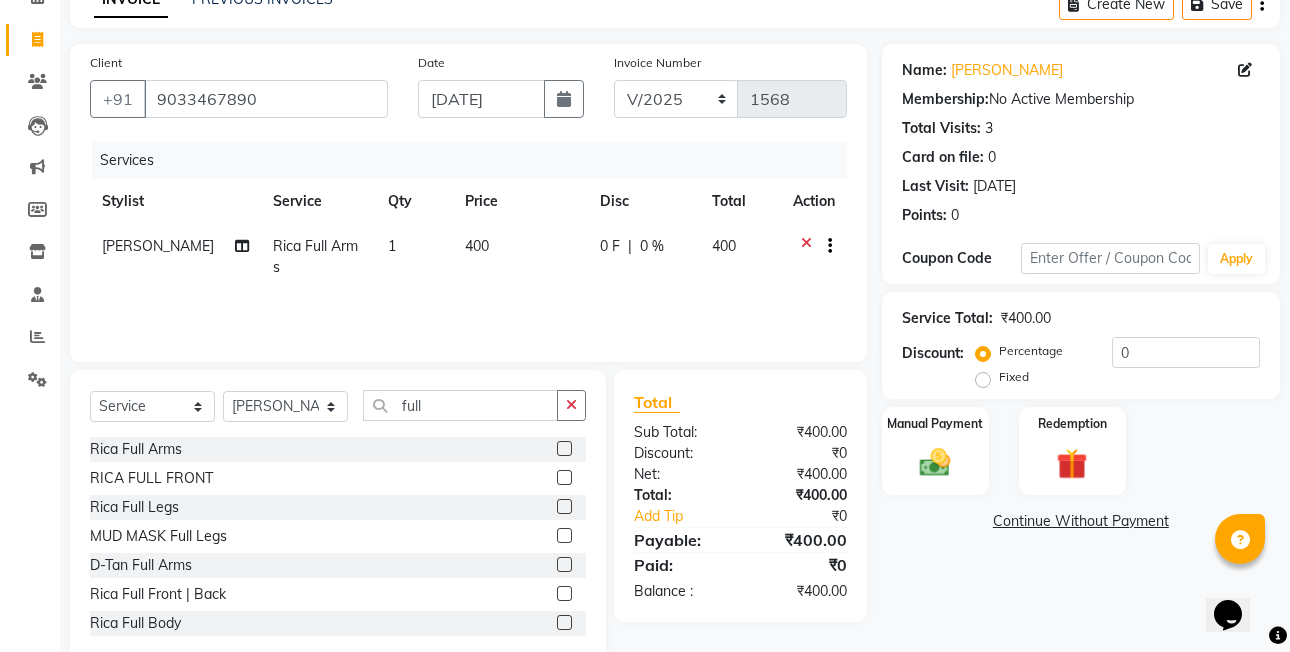 click 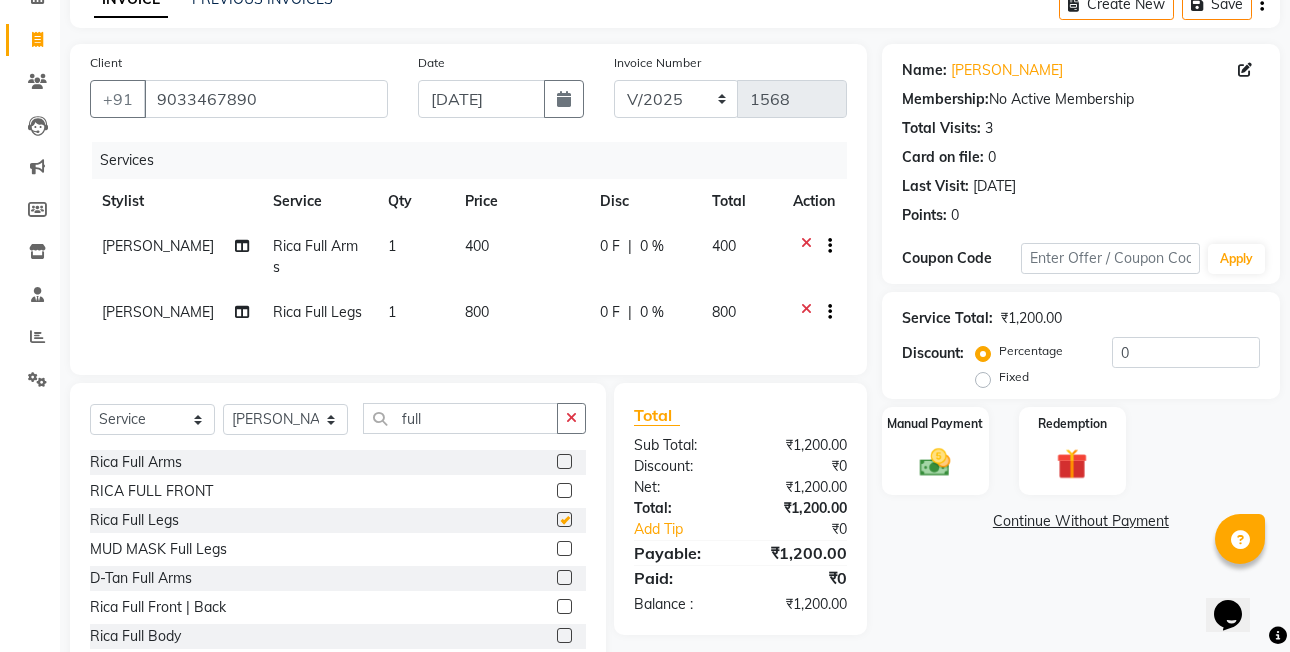 scroll, scrollTop: 438, scrollLeft: 0, axis: vertical 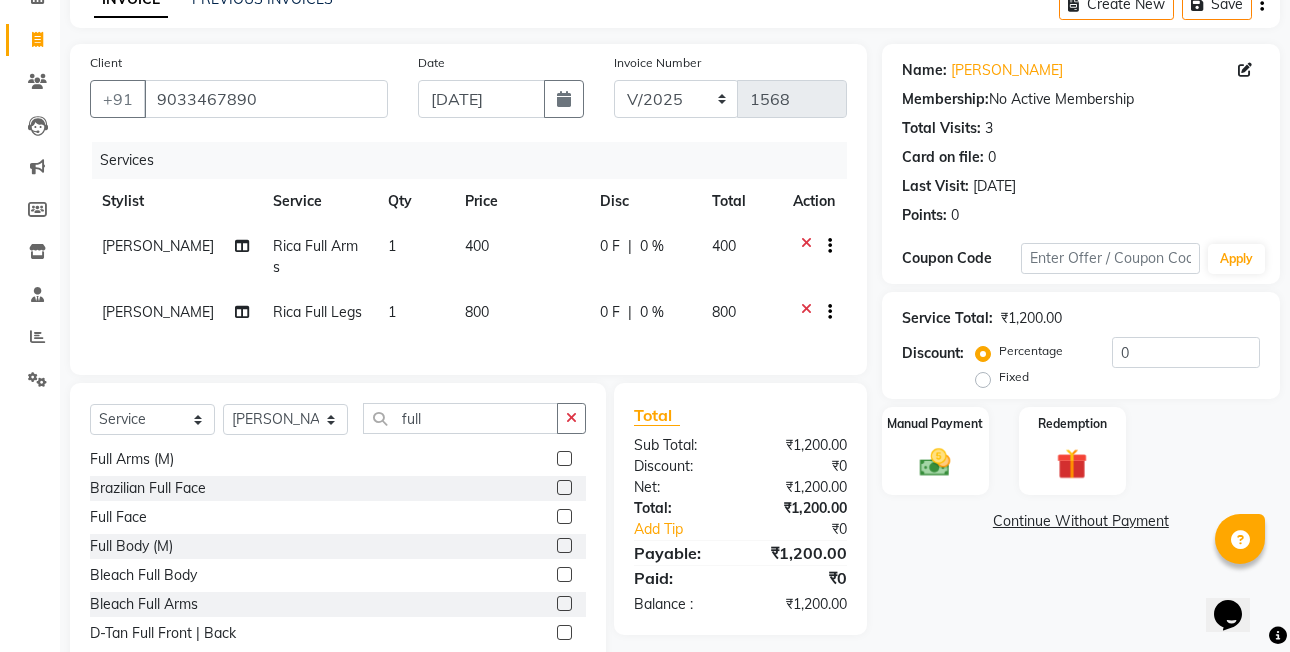 checkbox on "false" 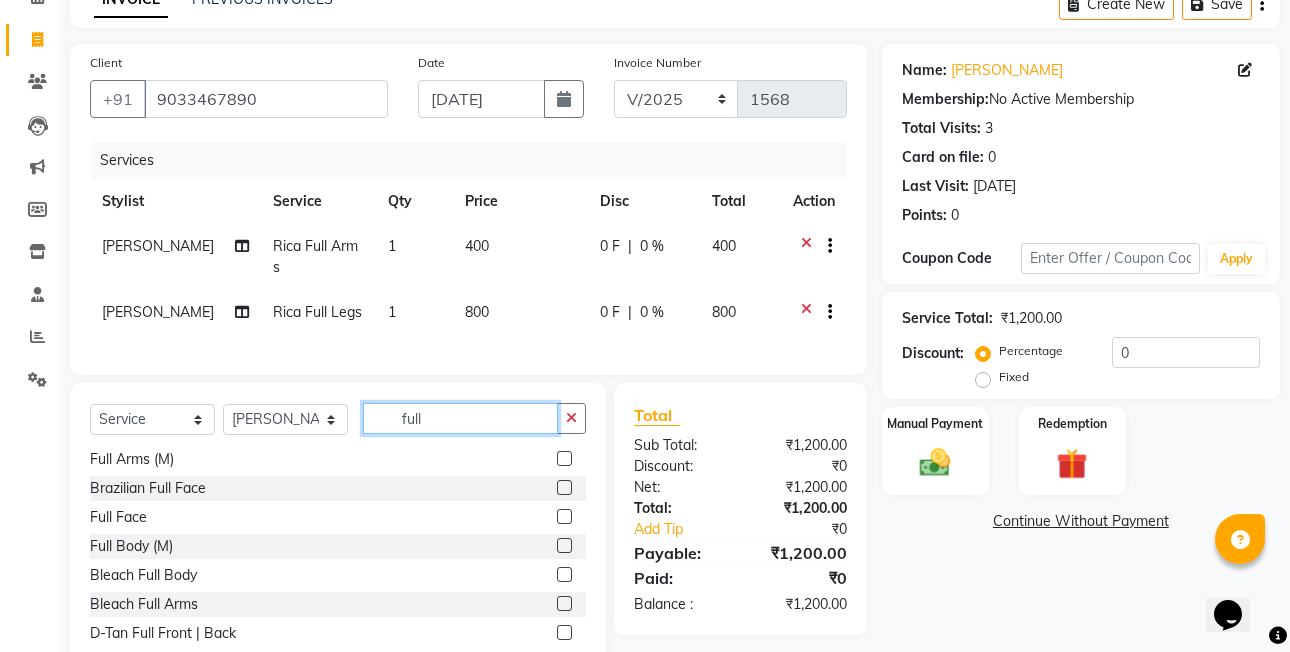 click on "full" 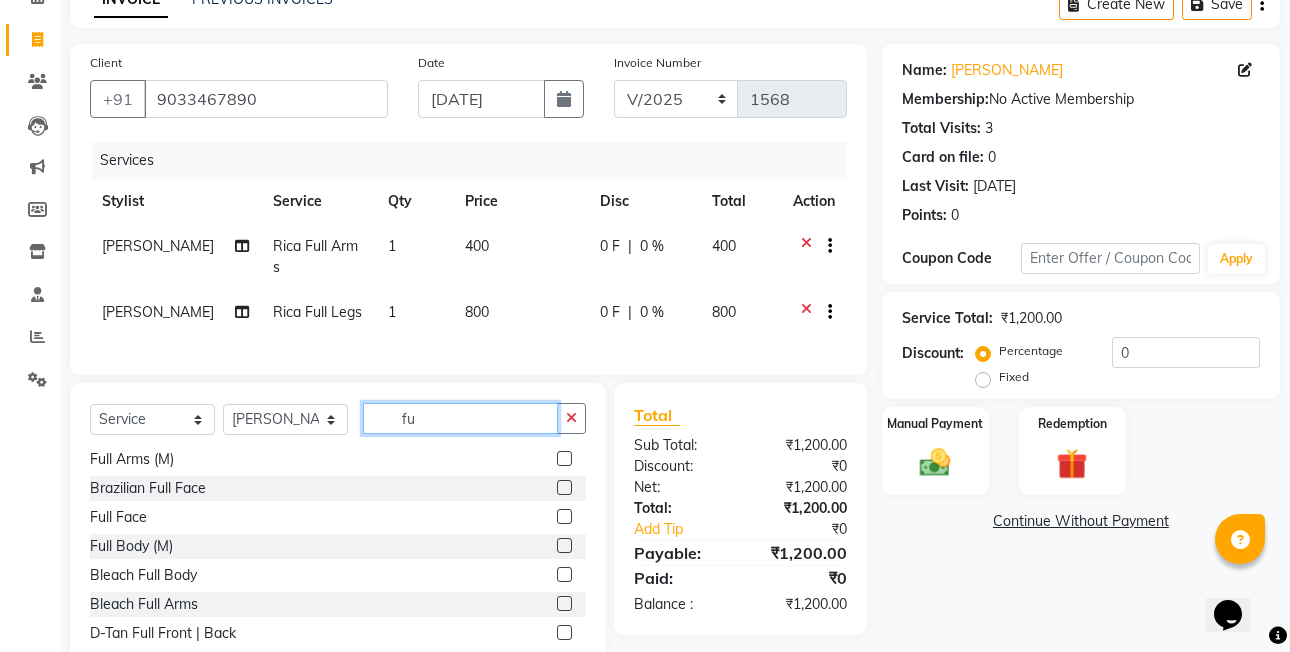 type on "f" 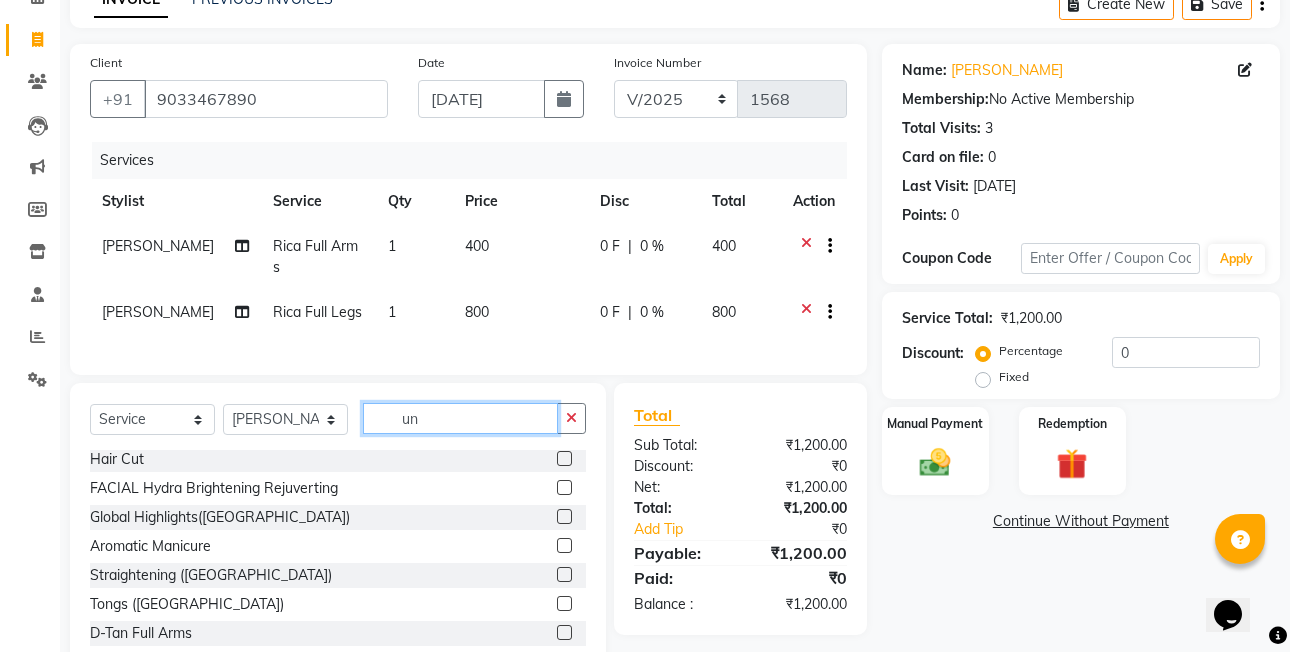 scroll, scrollTop: 0, scrollLeft: 0, axis: both 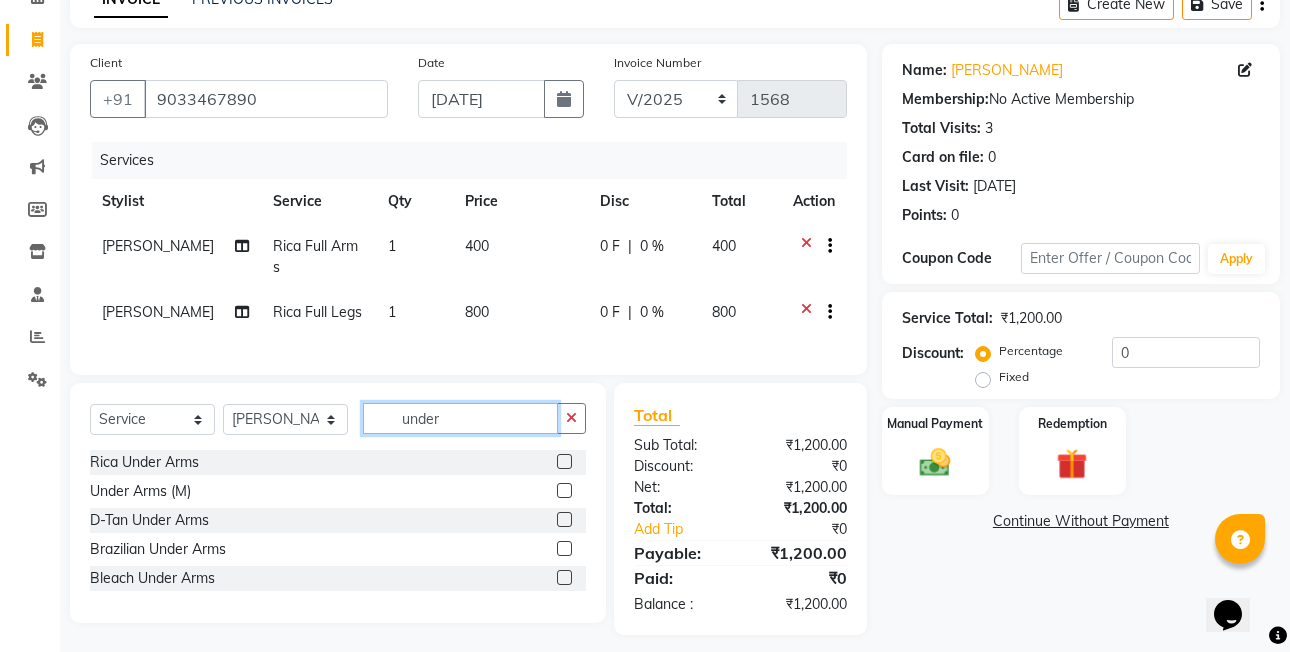 type on "under" 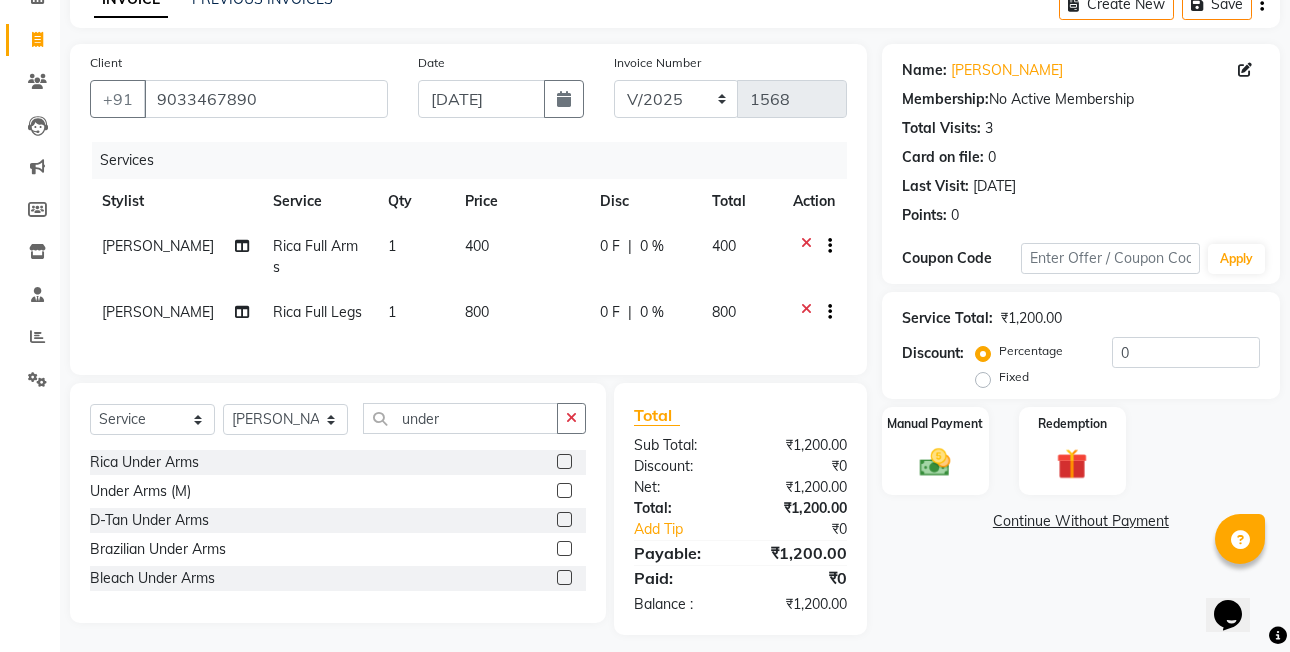 click 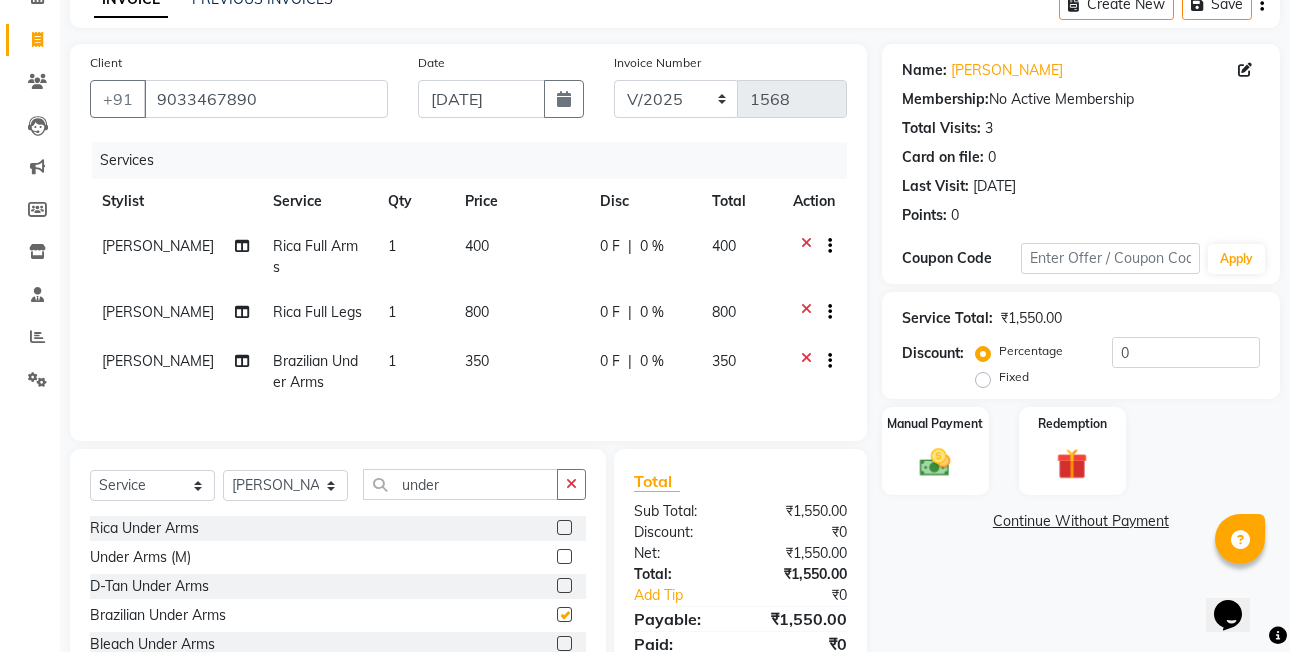 checkbox on "false" 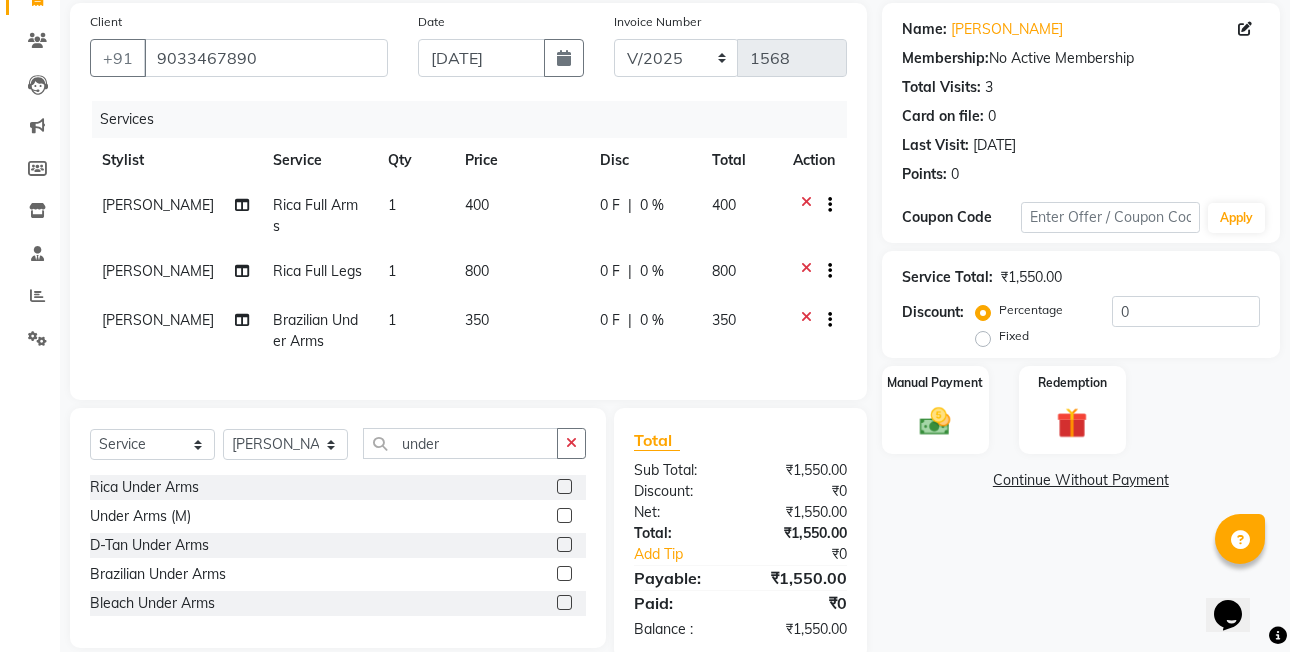 scroll, scrollTop: 183, scrollLeft: 0, axis: vertical 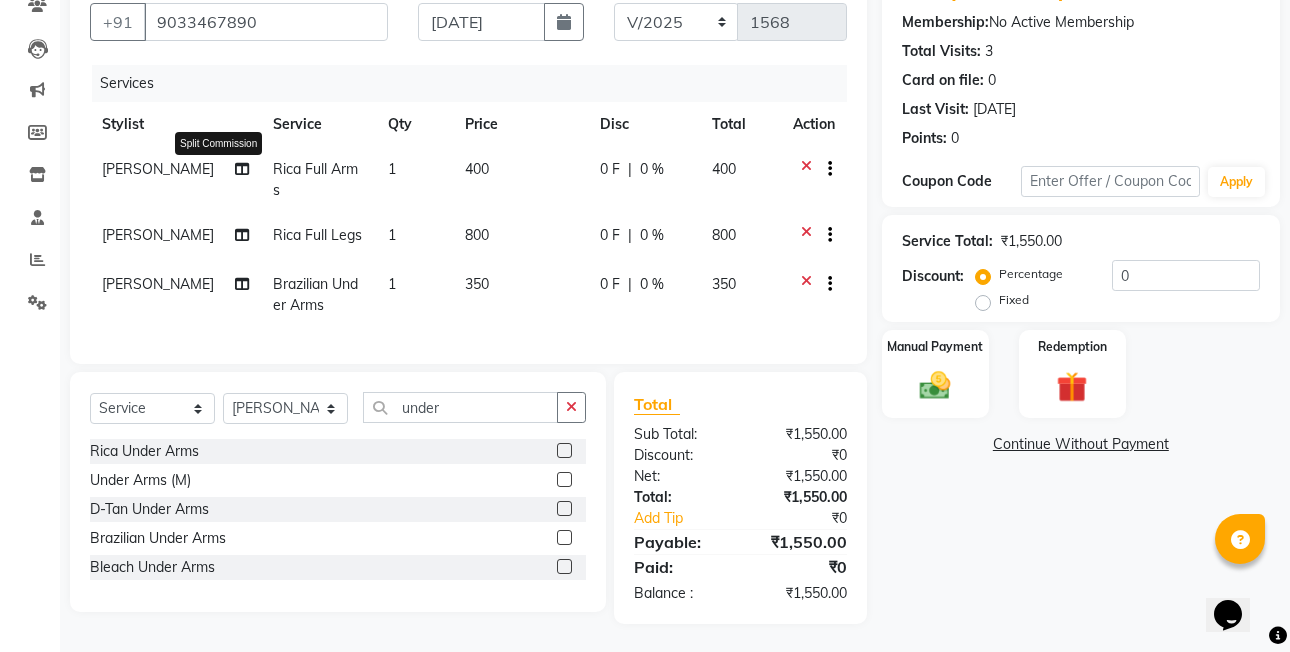 click 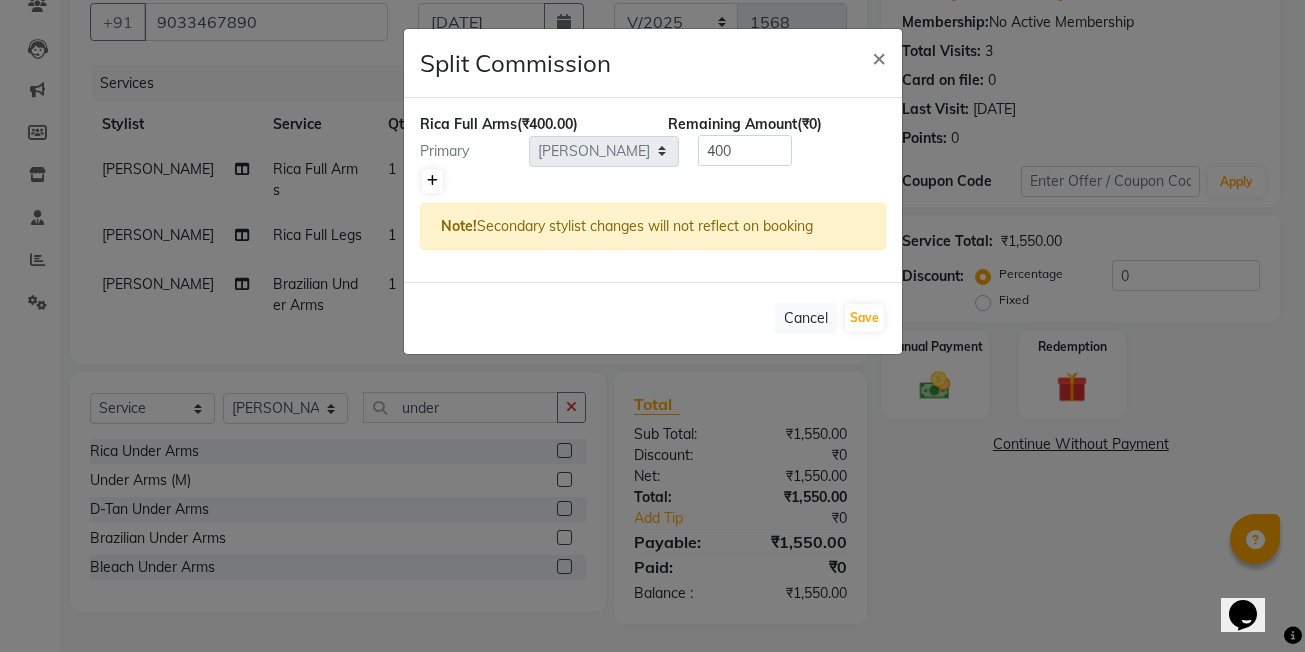 click 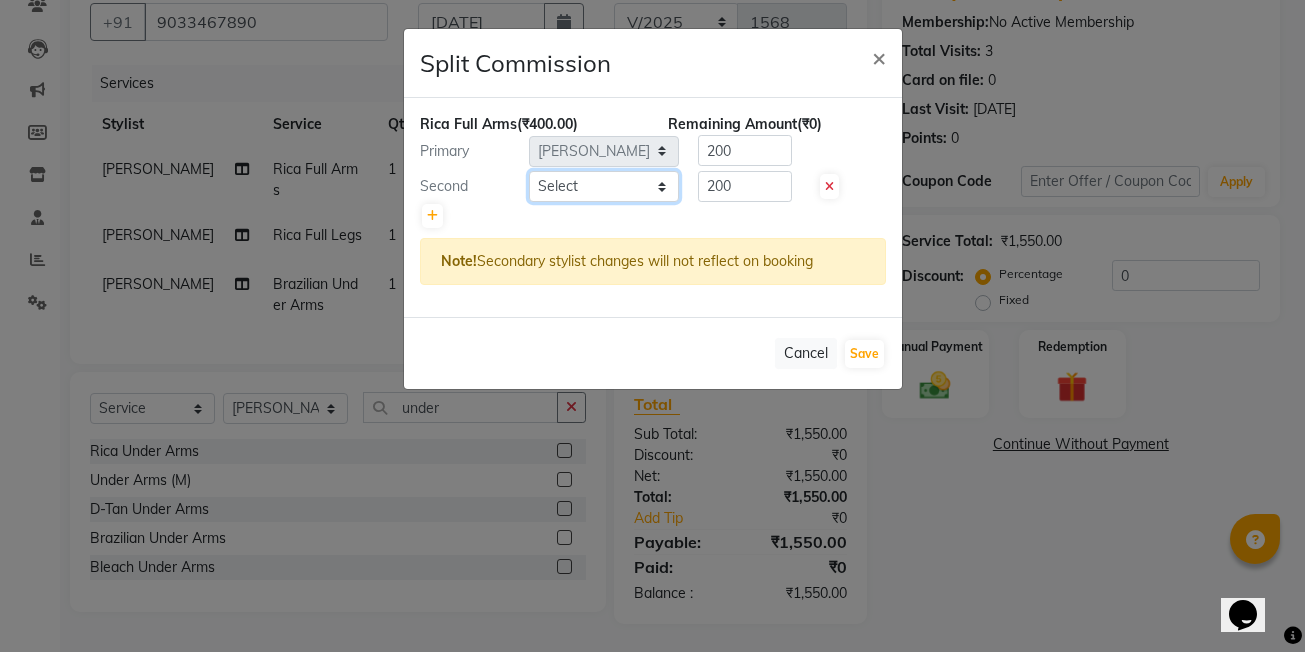 click on "Select  ASHISH SEN    DEVKI VRMA   dharti solanki    HARDIK sharma   JAIMIN PAREKH   JIMMY PATEL   POONAM SEN (OWNER)   POSH   prerna dubey   ravi parekh   saiyed mubarak    SALMAN  SAIKH   Siddhi rathod   VICKY  NAYAK" 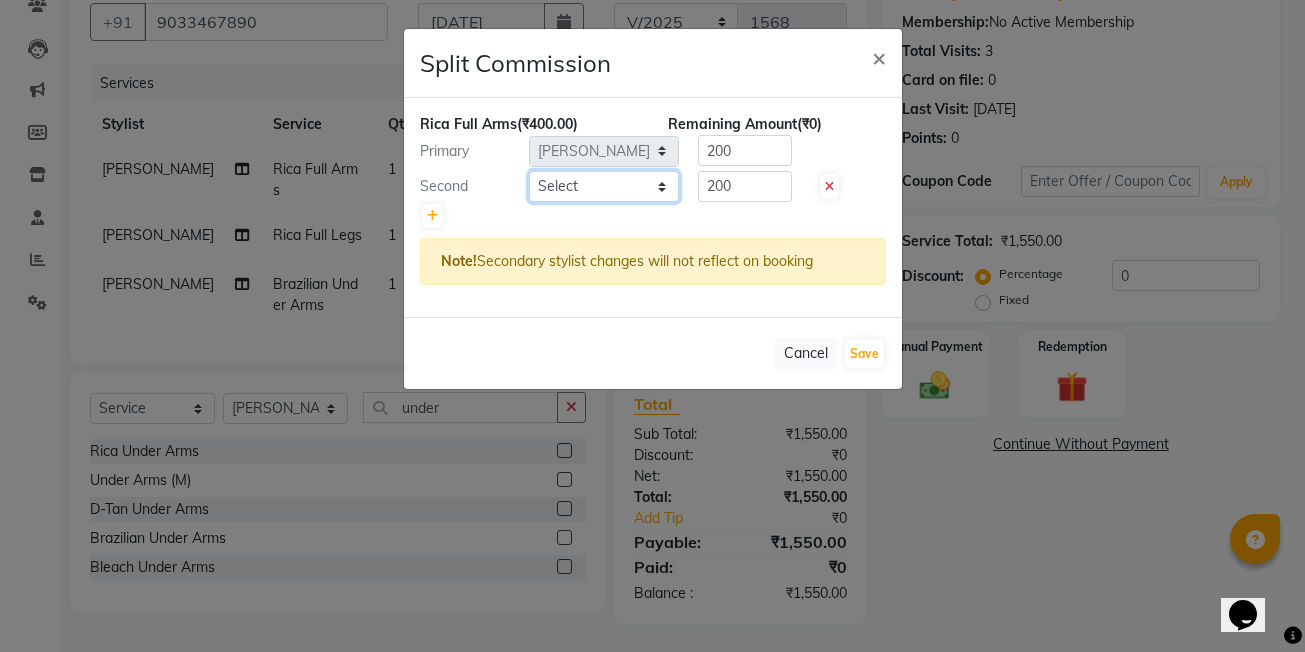select on "59569" 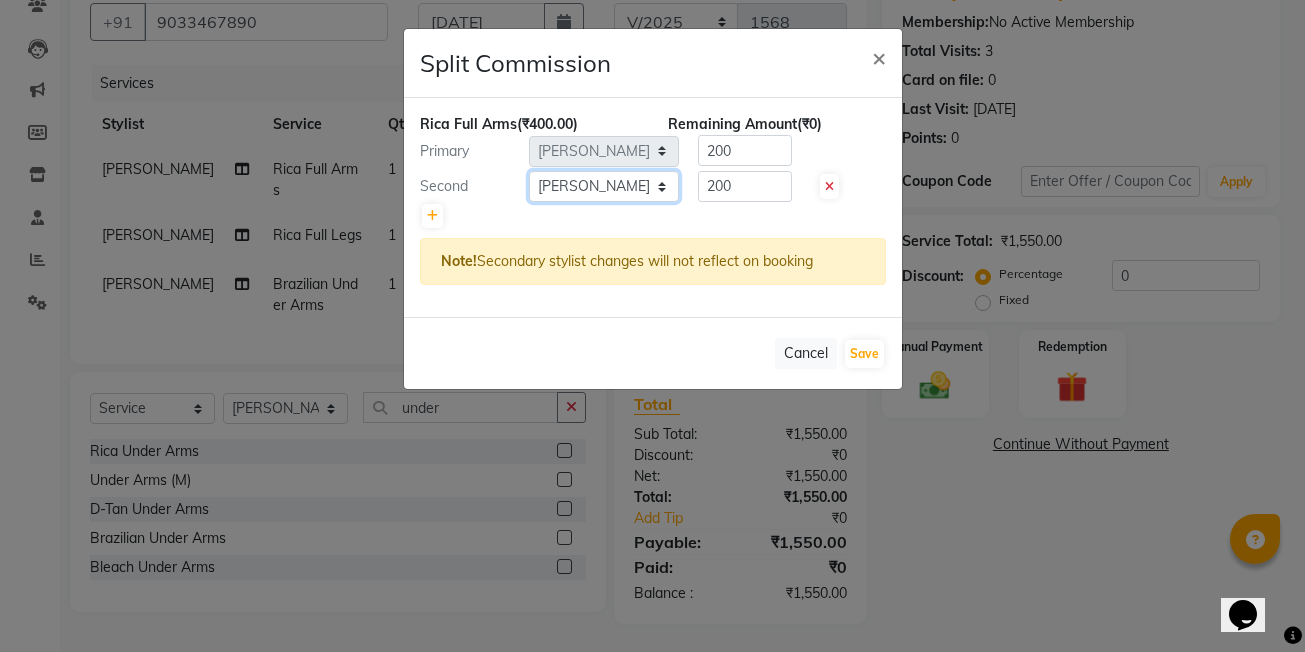 click on "Select  ASHISH SEN    DEVKI VRMA   dharti solanki    HARDIK sharma   JAIMIN PAREKH   JIMMY PATEL   POONAM SEN (OWNER)   POSH   prerna dubey   ravi parekh   saiyed mubarak    SALMAN  SAIKH   Siddhi rathod   VICKY  NAYAK" 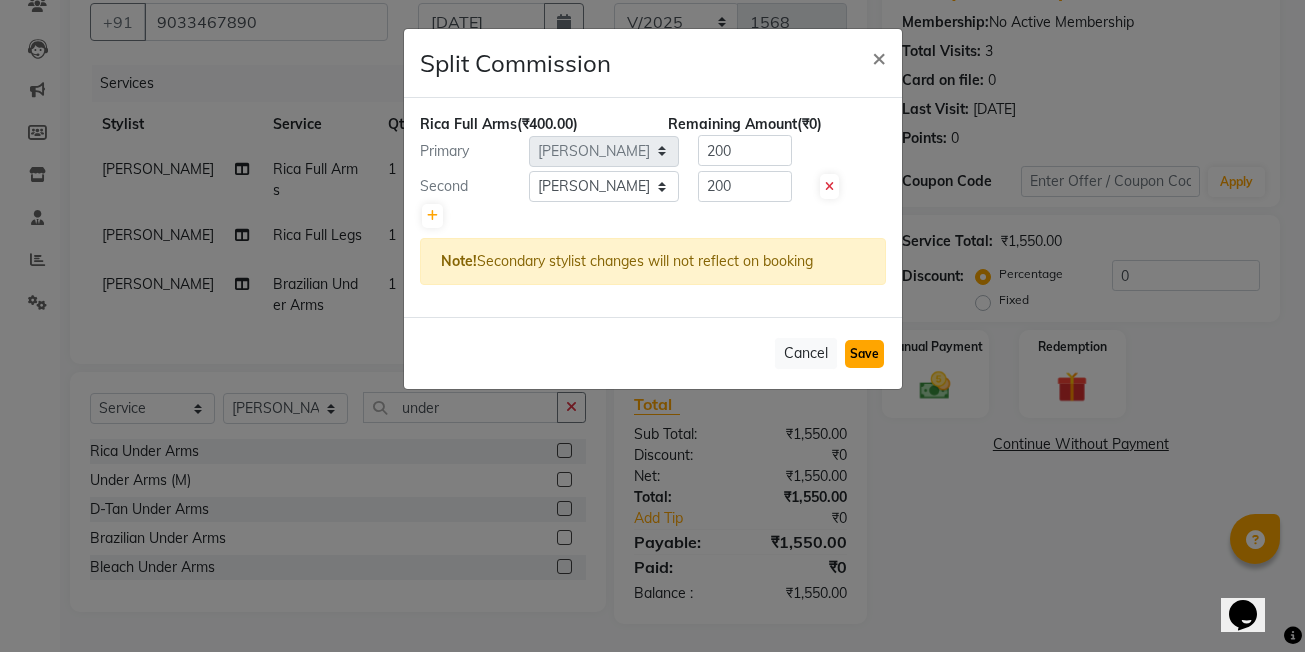 click on "Save" 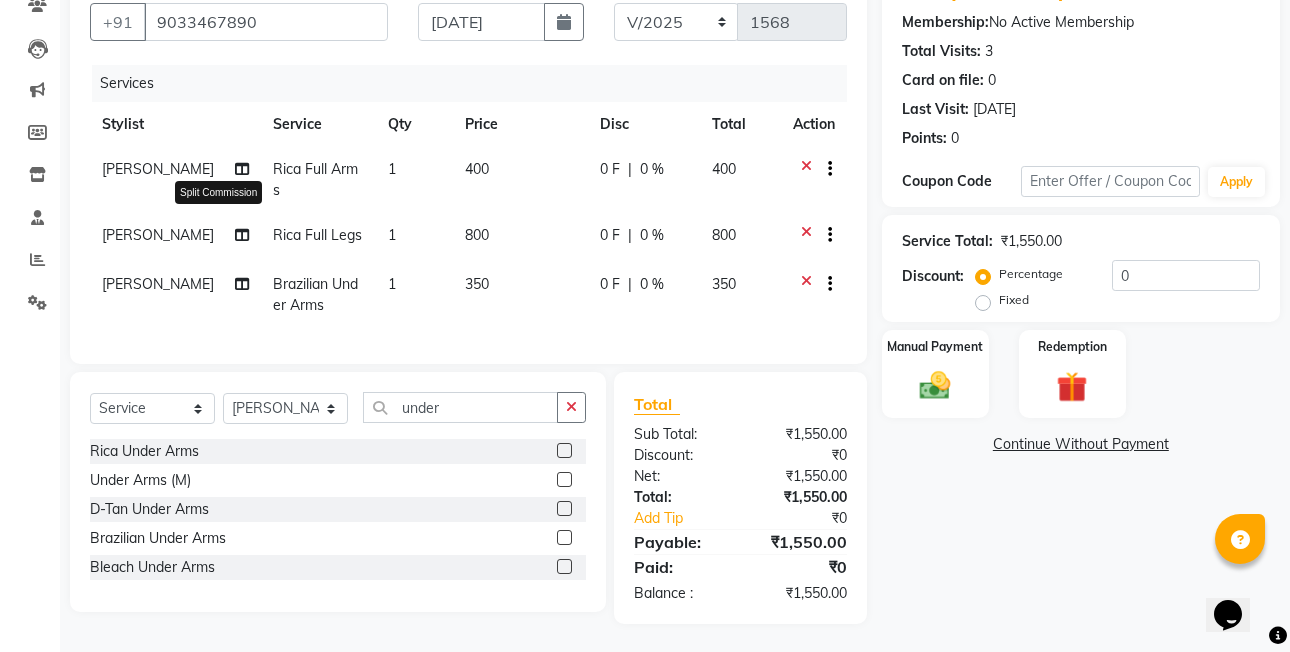 click 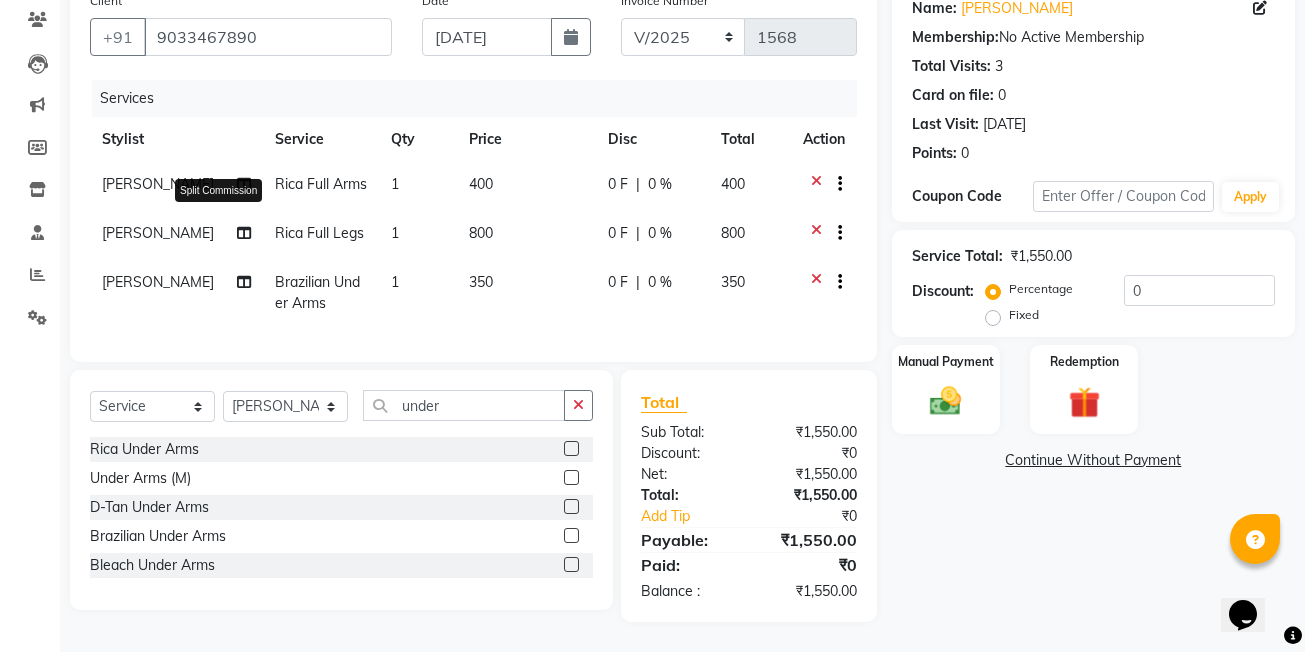 select on "62223" 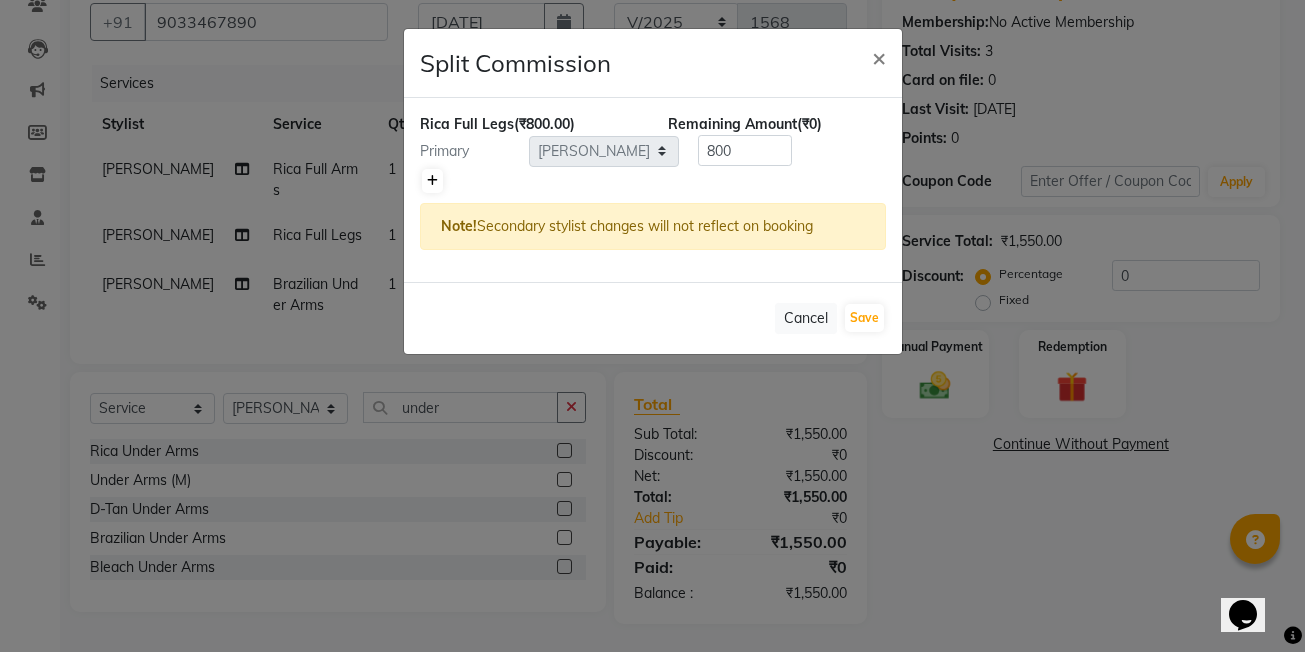 click 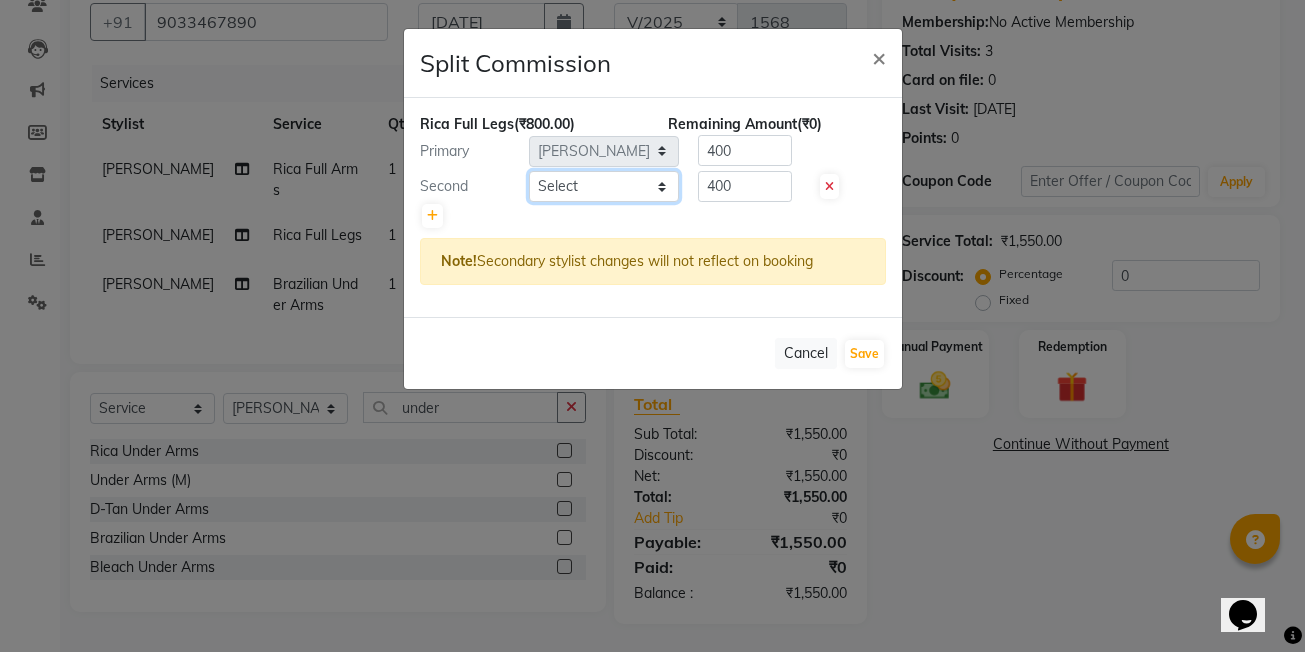 click on "Select  ASHISH SEN    DEVKI VRMA   dharti solanki    HARDIK sharma   JAIMIN PAREKH   JIMMY PATEL   POONAM SEN (OWNER)   POSH   prerna dubey   ravi parekh   saiyed mubarak    SALMAN  SAIKH   Siddhi rathod   VICKY  NAYAK" 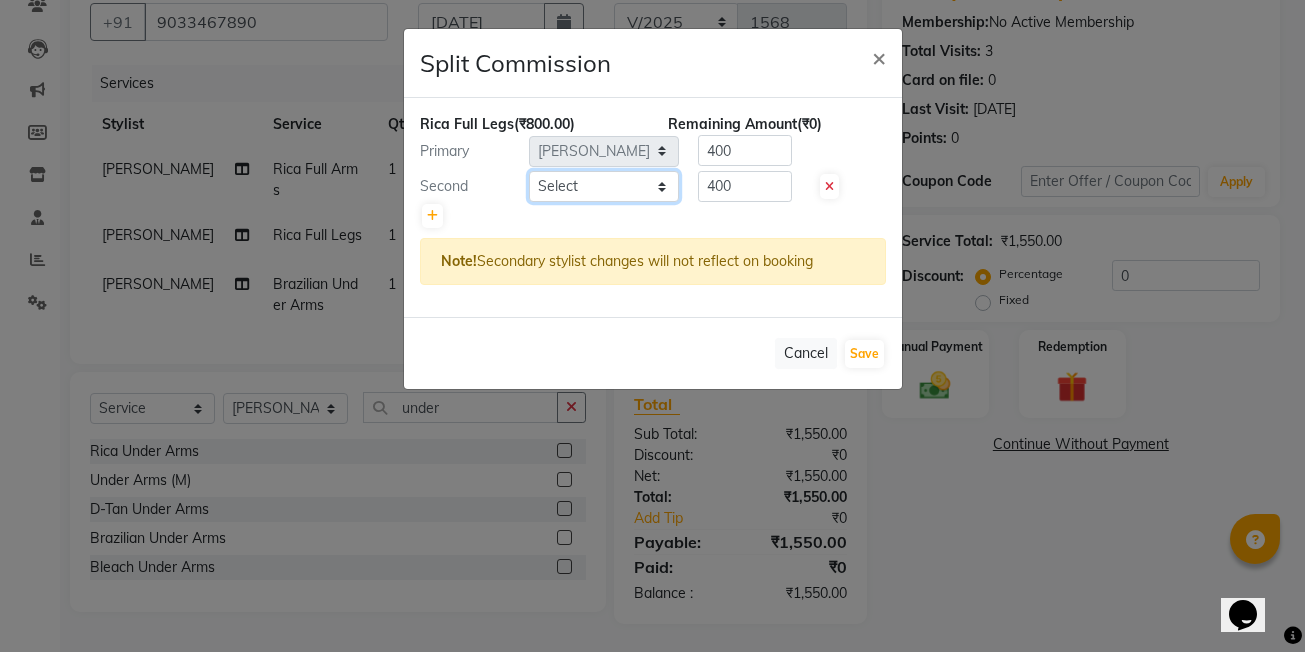 select on "59569" 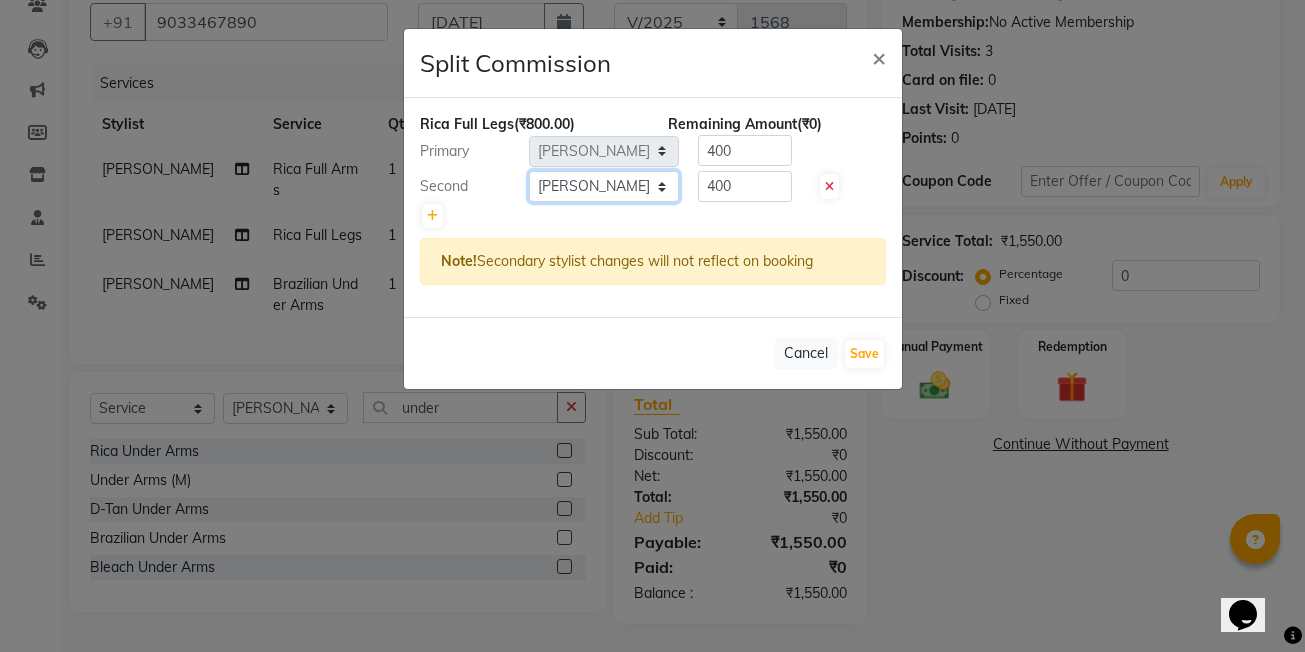 click on "Select  ASHISH SEN    DEVKI VRMA   dharti solanki    HARDIK sharma   JAIMIN PAREKH   JIMMY PATEL   POONAM SEN (OWNER)   POSH   prerna dubey   ravi parekh   saiyed mubarak    SALMAN  SAIKH   Siddhi rathod   VICKY  NAYAK" 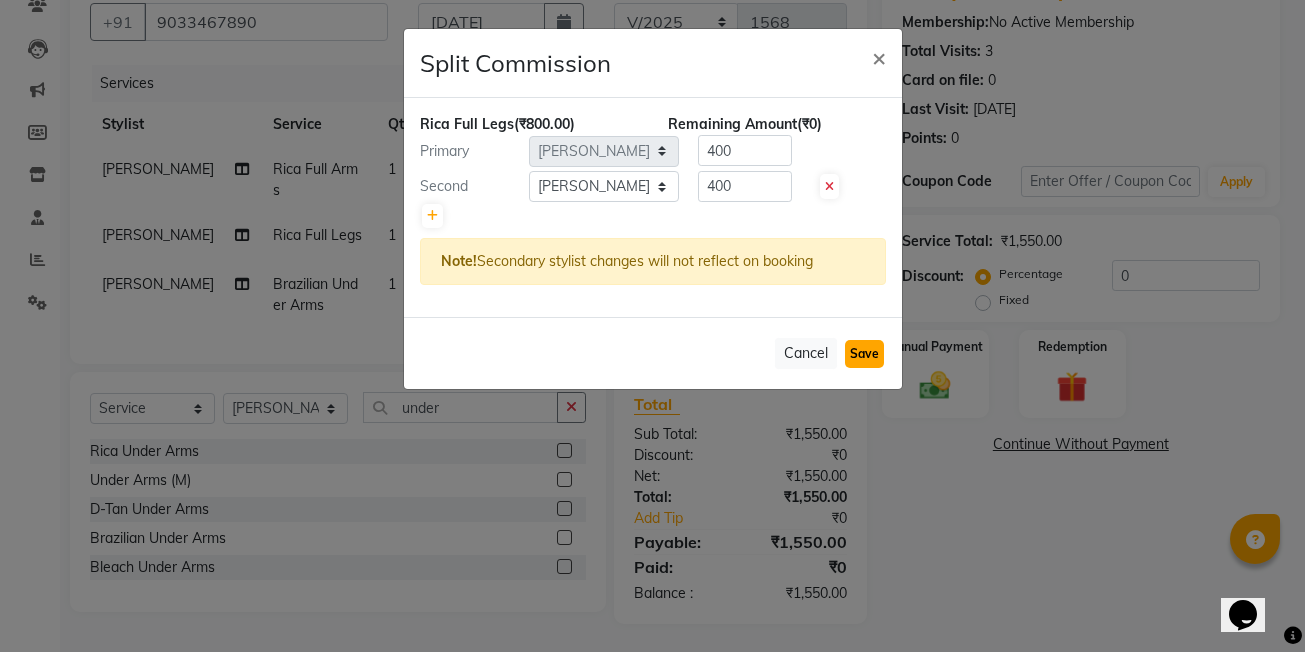 click on "Save" 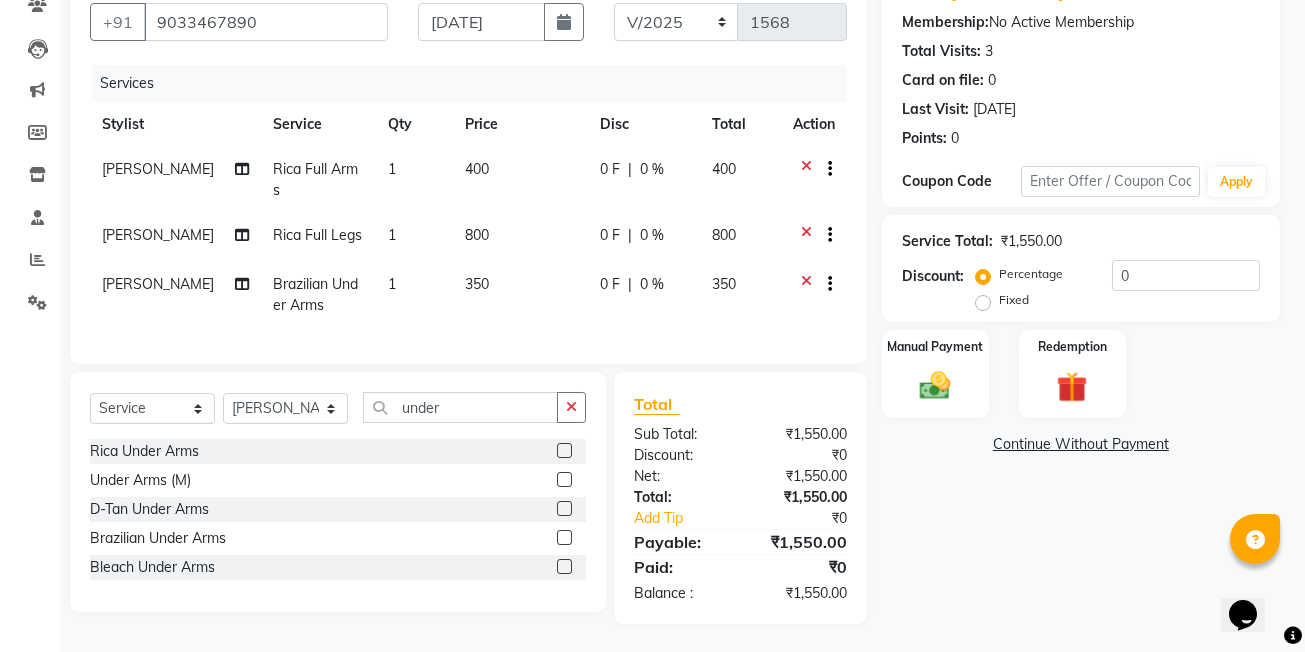 select on "Select" 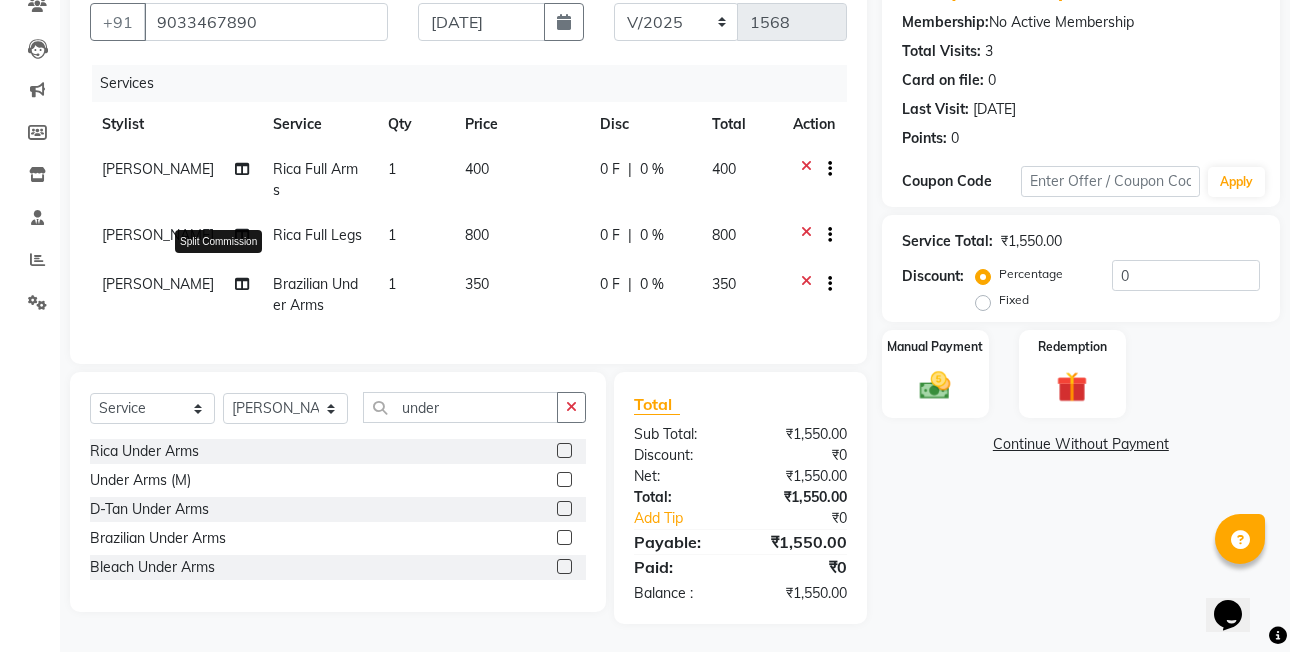 click 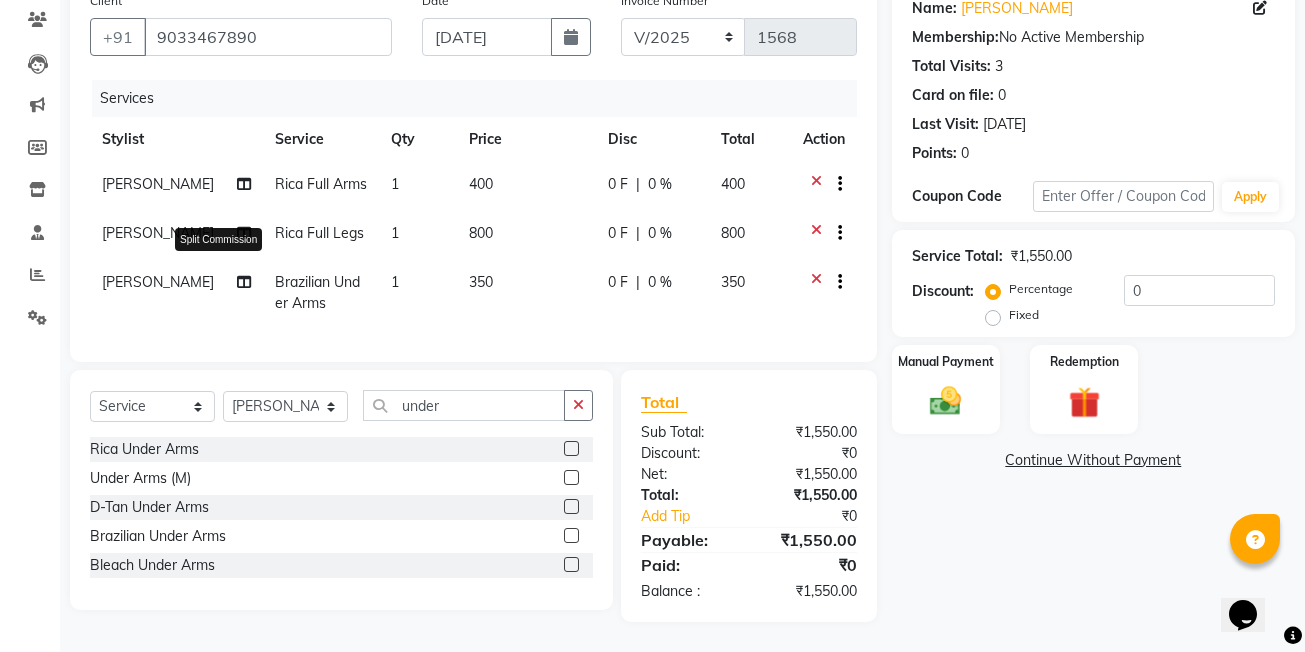 select on "62223" 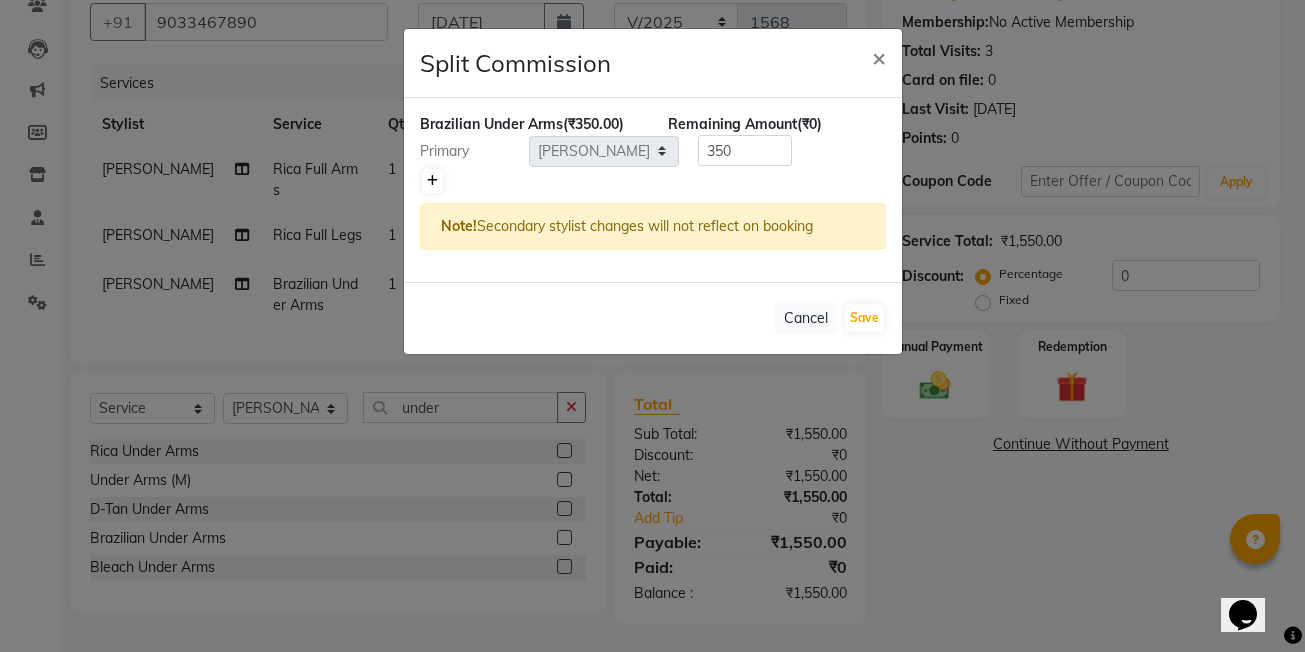 drag, startPoint x: 439, startPoint y: 183, endPoint x: 539, endPoint y: 203, distance: 101.98039 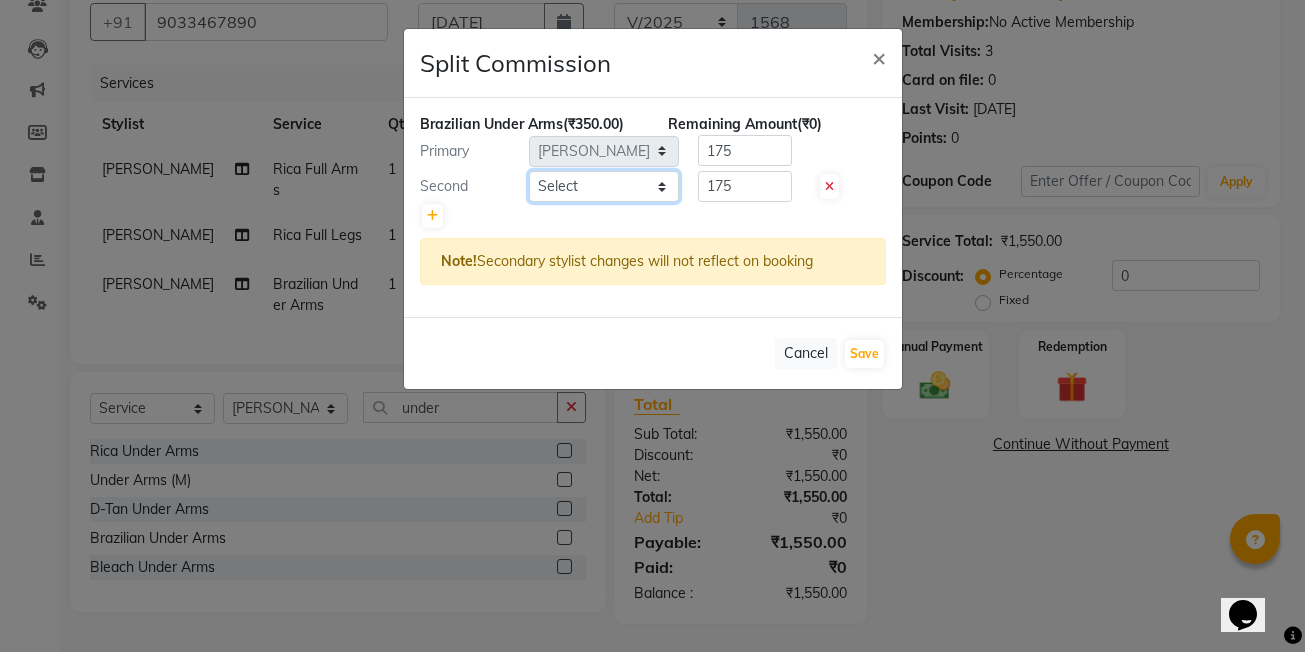click on "Select  ASHISH SEN    DEVKI VRMA   dharti solanki    HARDIK sharma   JAIMIN PAREKH   JIMMY PATEL   POONAM SEN (OWNER)   POSH   prerna dubey   ravi parekh   saiyed mubarak    SALMAN  SAIKH   Siddhi rathod   VICKY  NAYAK" 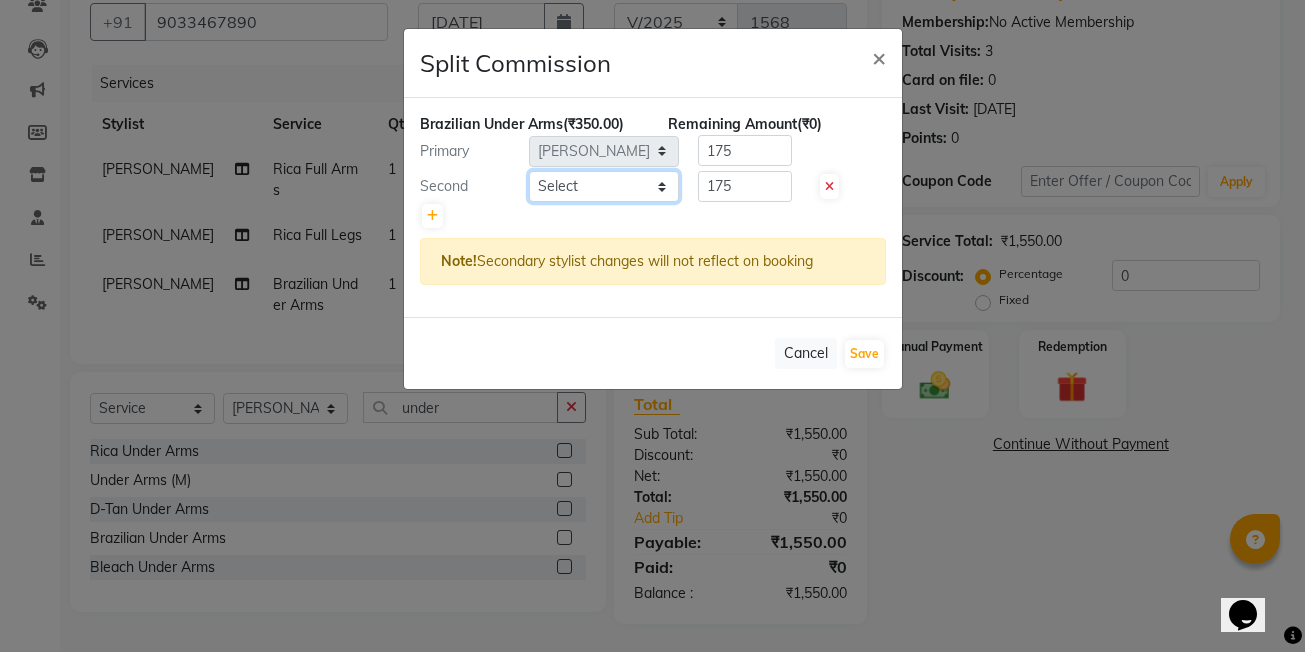 select on "59569" 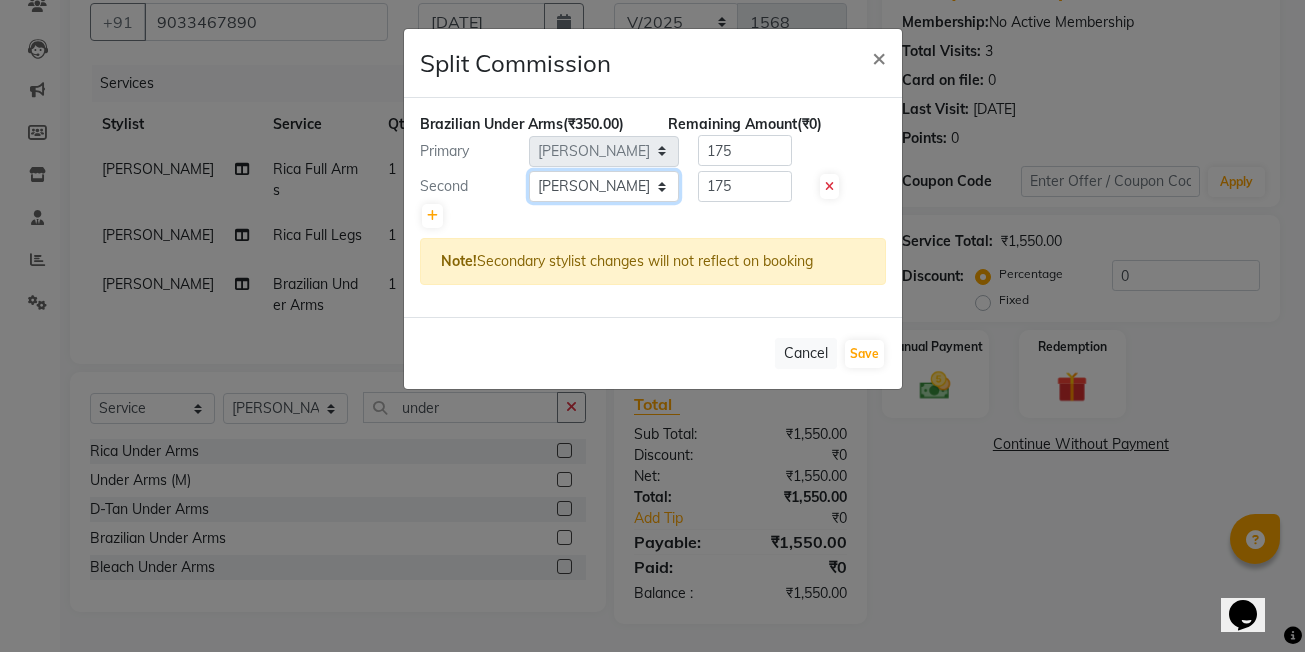 click on "Select  ASHISH SEN    DEVKI VRMA   dharti solanki    HARDIK sharma   JAIMIN PAREKH   JIMMY PATEL   POONAM SEN (OWNER)   POSH   prerna dubey   ravi parekh   saiyed mubarak    SALMAN  SAIKH   Siddhi rathod   VICKY  NAYAK" 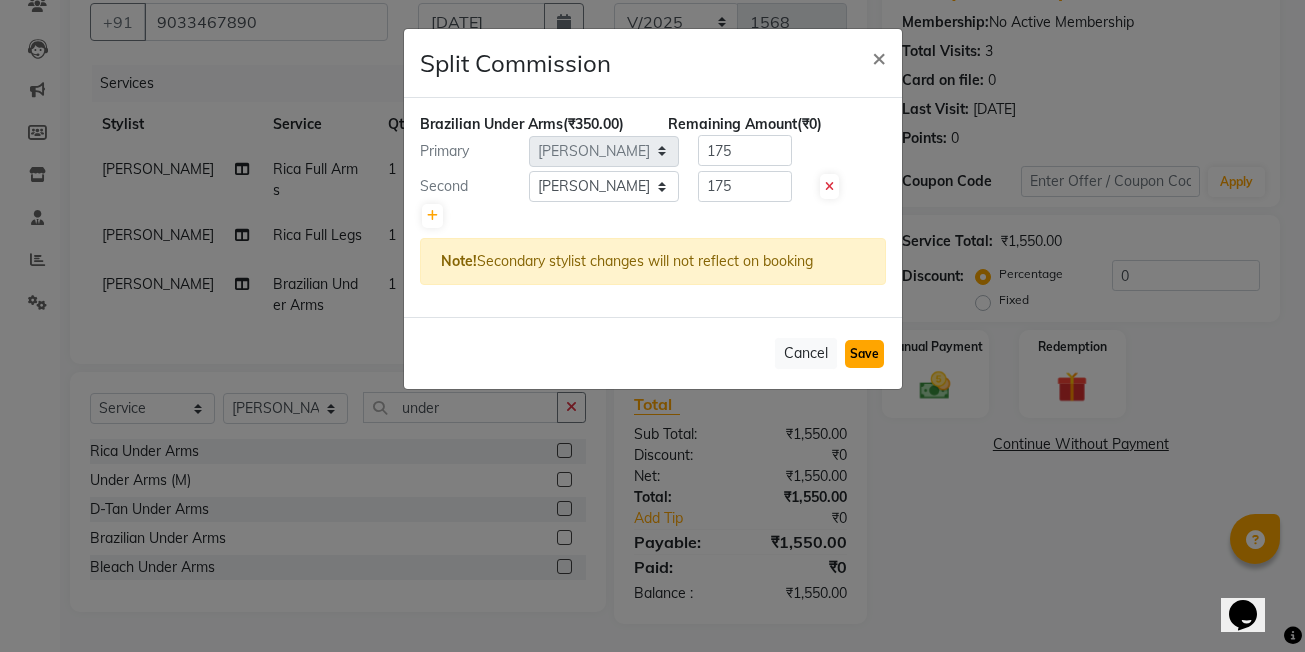 click on "Save" 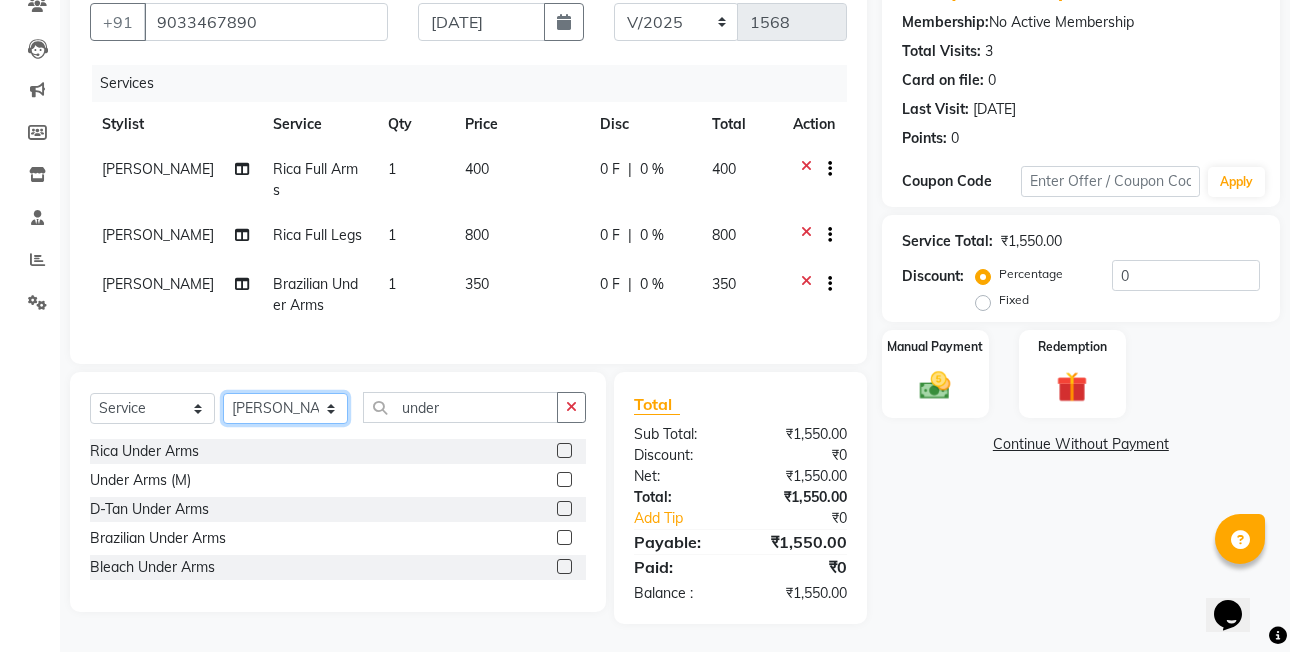 click on "Select Stylist [PERSON_NAME] [PERSON_NAME] VRMA [PERSON_NAME]  [PERSON_NAME] [PERSON_NAME] [PERSON_NAME] [PERSON_NAME] (OWNER) POSH [PERSON_NAME] [PERSON_NAME] [PERSON_NAME]  [PERSON_NAME] [PERSON_NAME] [PERSON_NAME]" 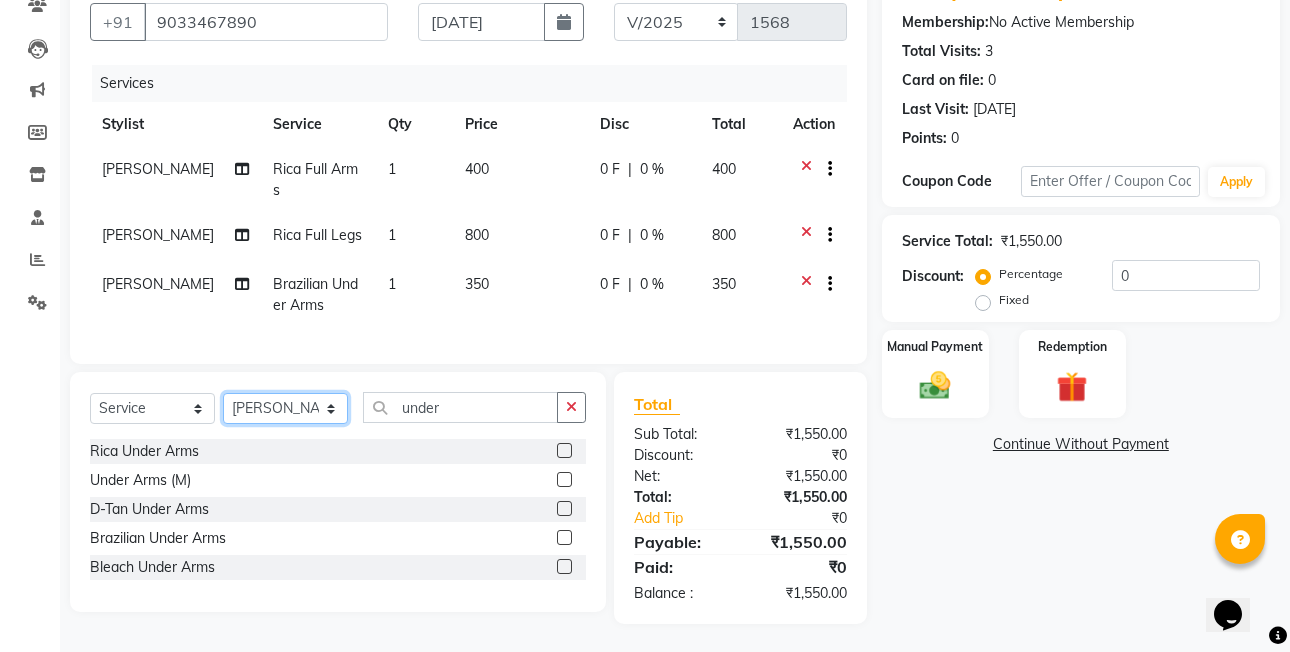 click on "Select Stylist [PERSON_NAME] [PERSON_NAME] VRMA [PERSON_NAME]  [PERSON_NAME] [PERSON_NAME] [PERSON_NAME] [PERSON_NAME] (OWNER) POSH [PERSON_NAME] [PERSON_NAME] [PERSON_NAME]  [PERSON_NAME] [PERSON_NAME] [PERSON_NAME]" 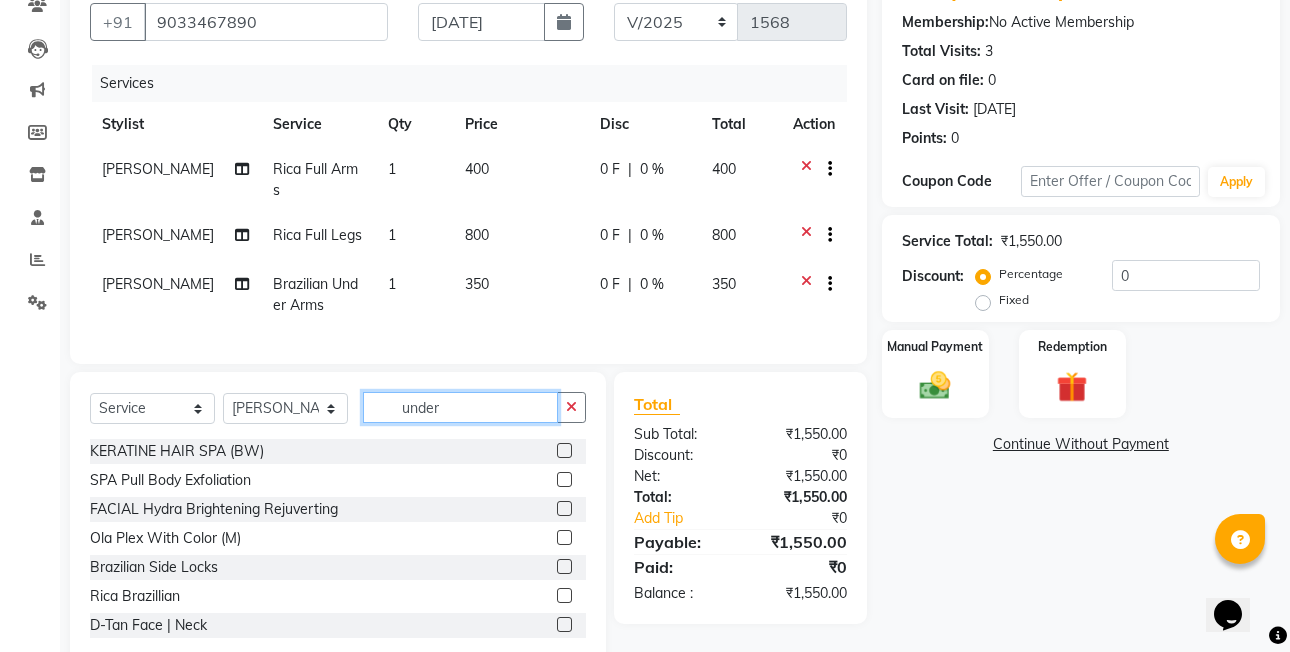 click on "under" 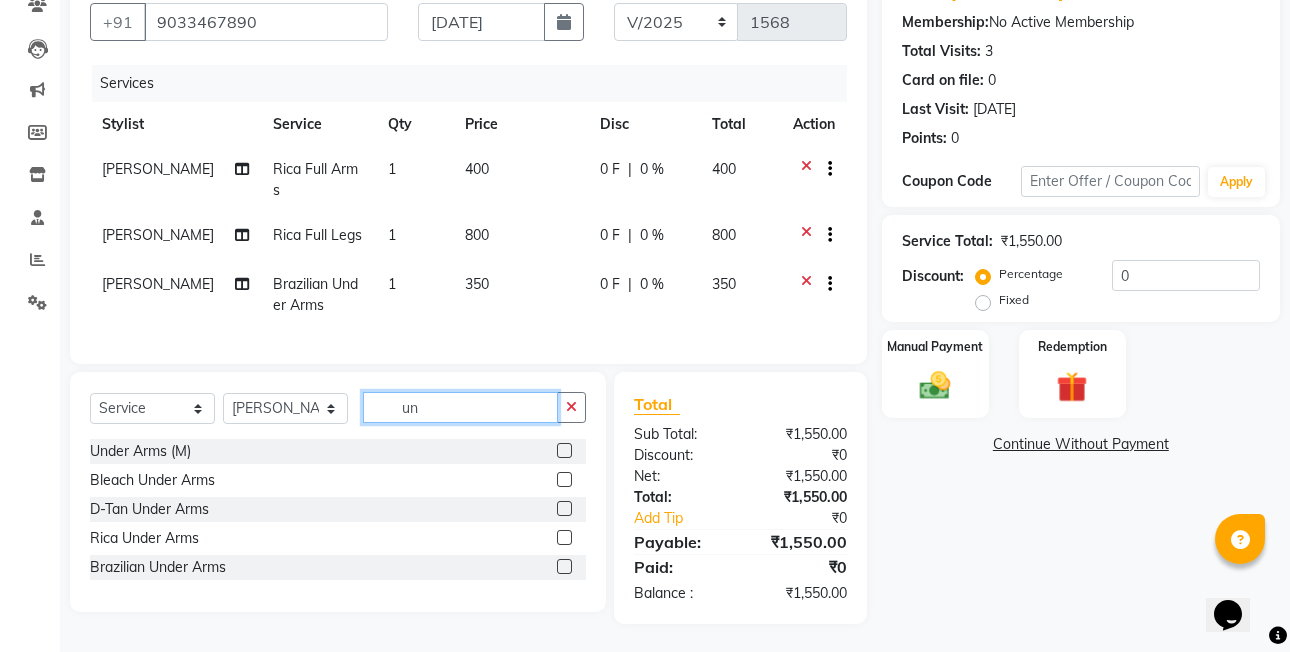 type on "u" 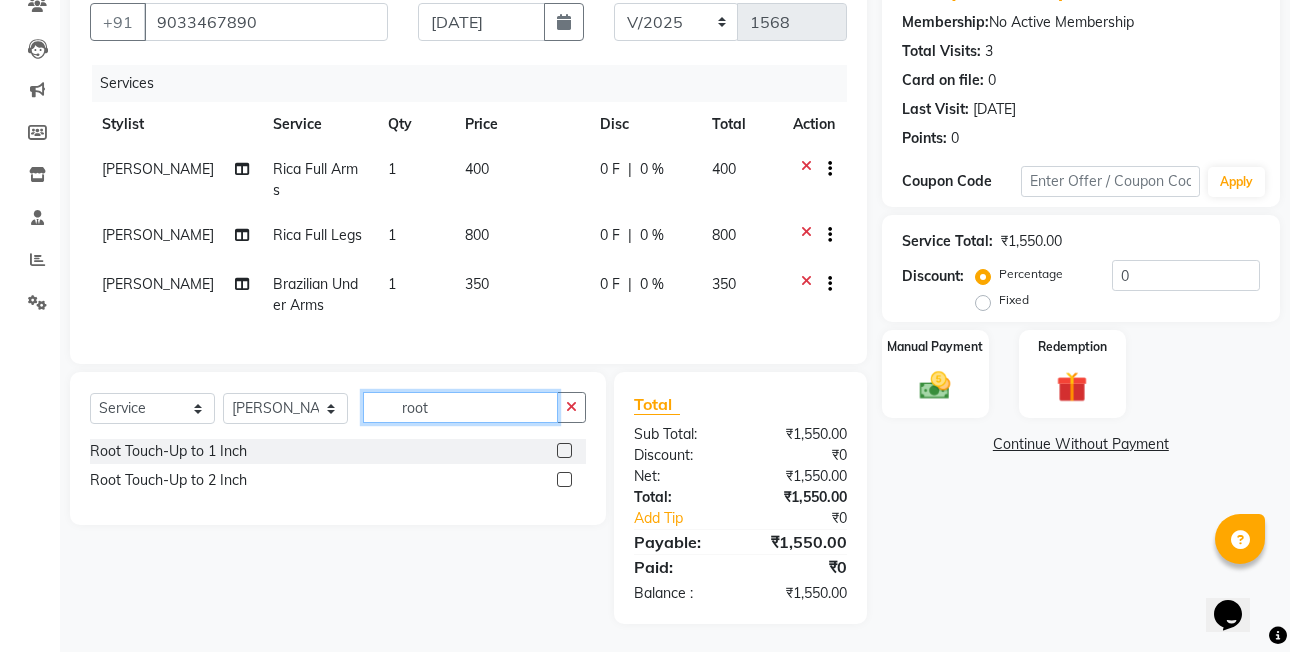 type on "root" 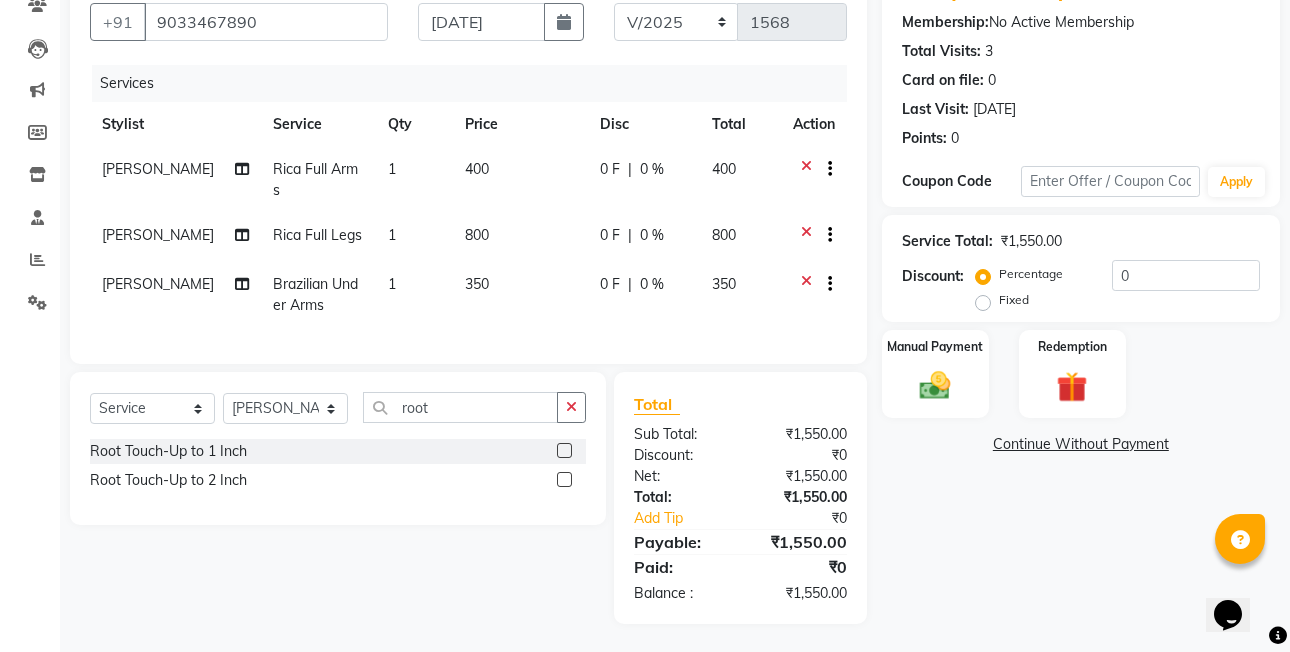 click 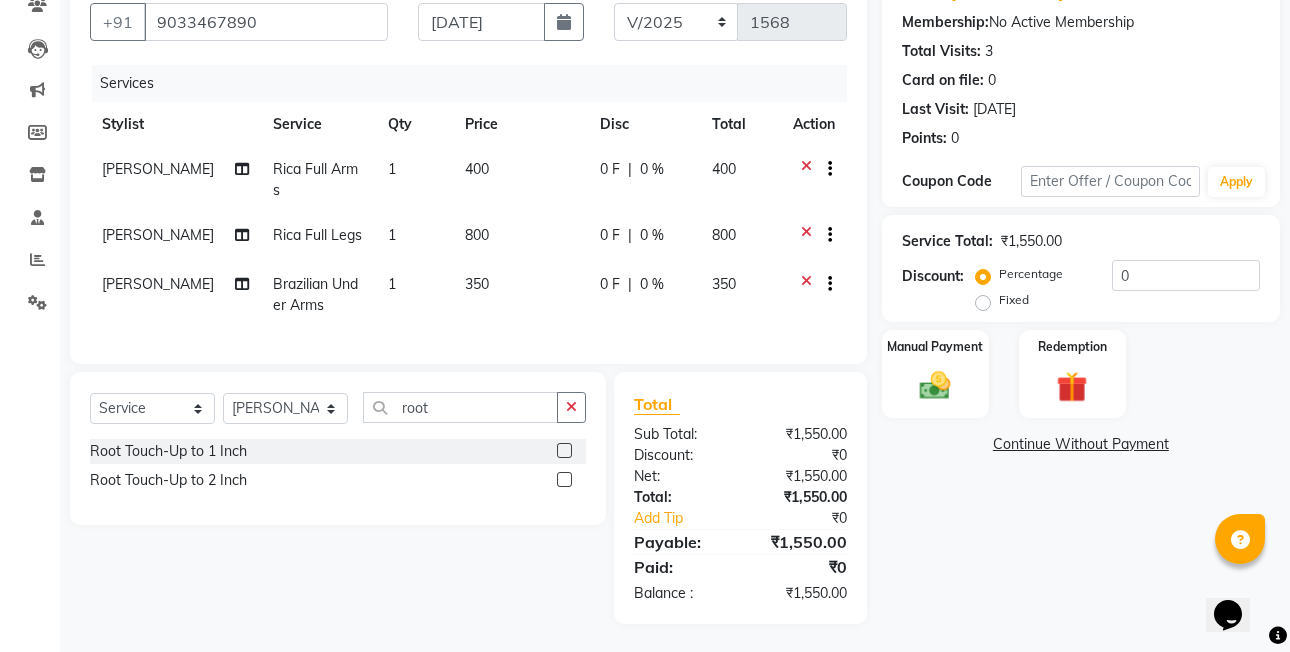 click at bounding box center (563, 451) 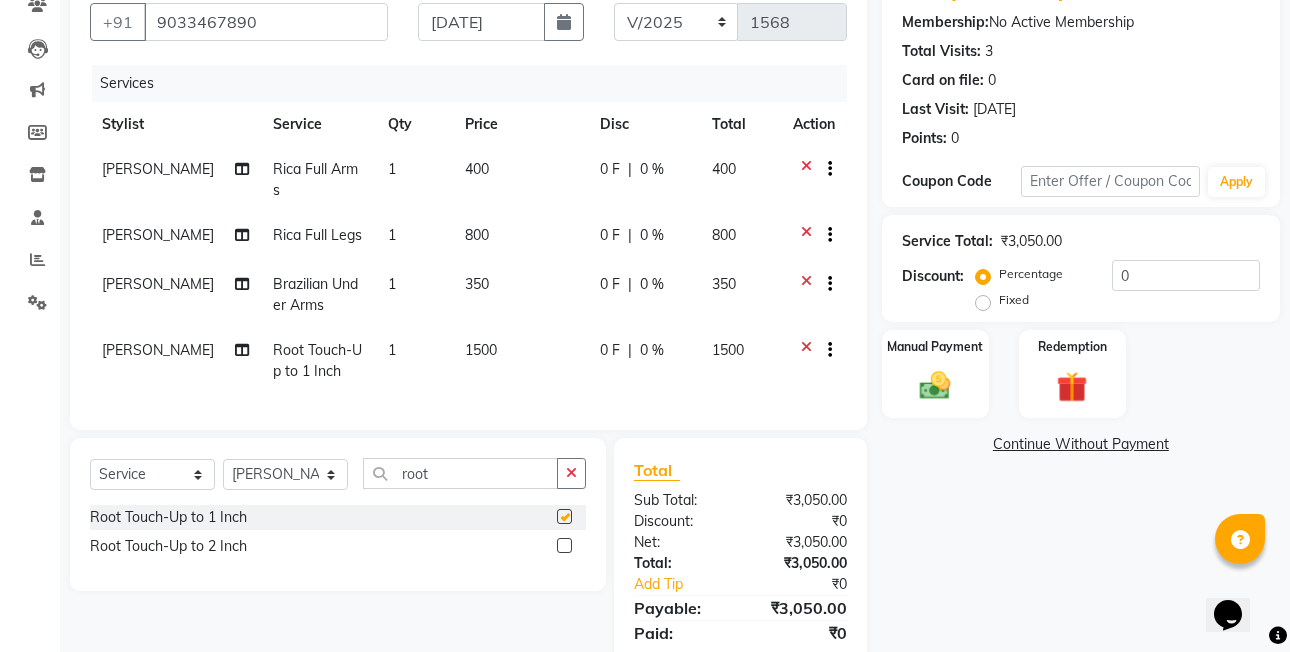 checkbox on "false" 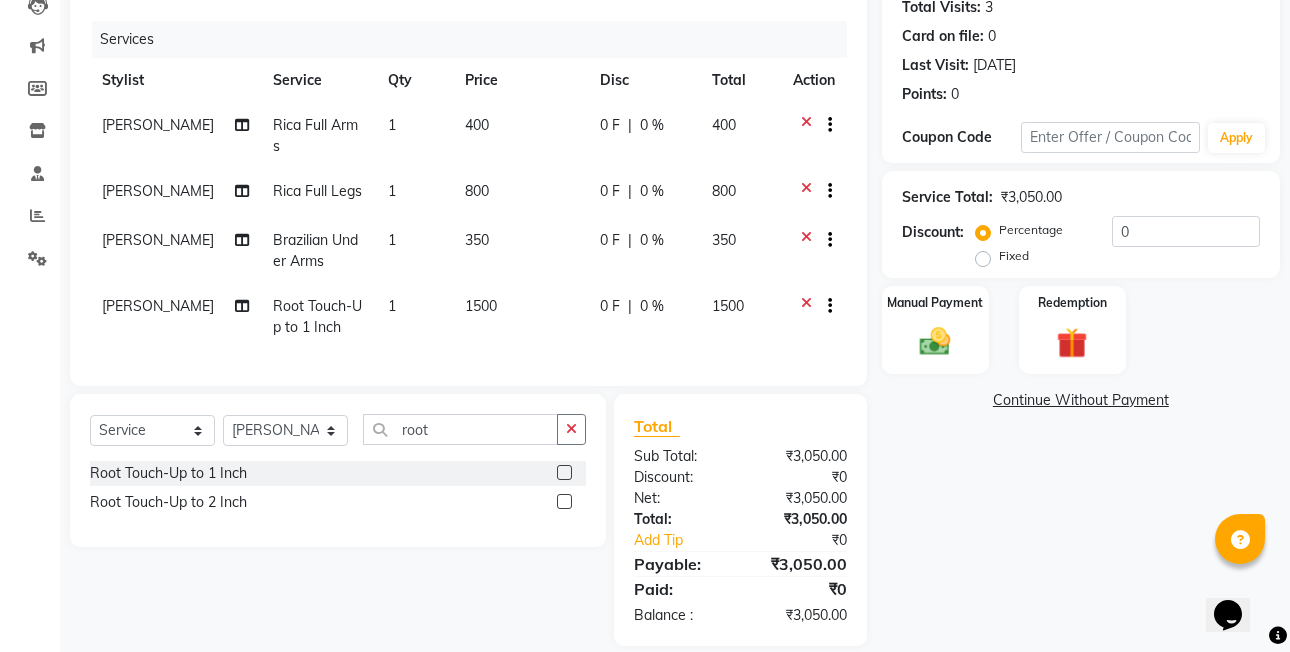 scroll, scrollTop: 249, scrollLeft: 0, axis: vertical 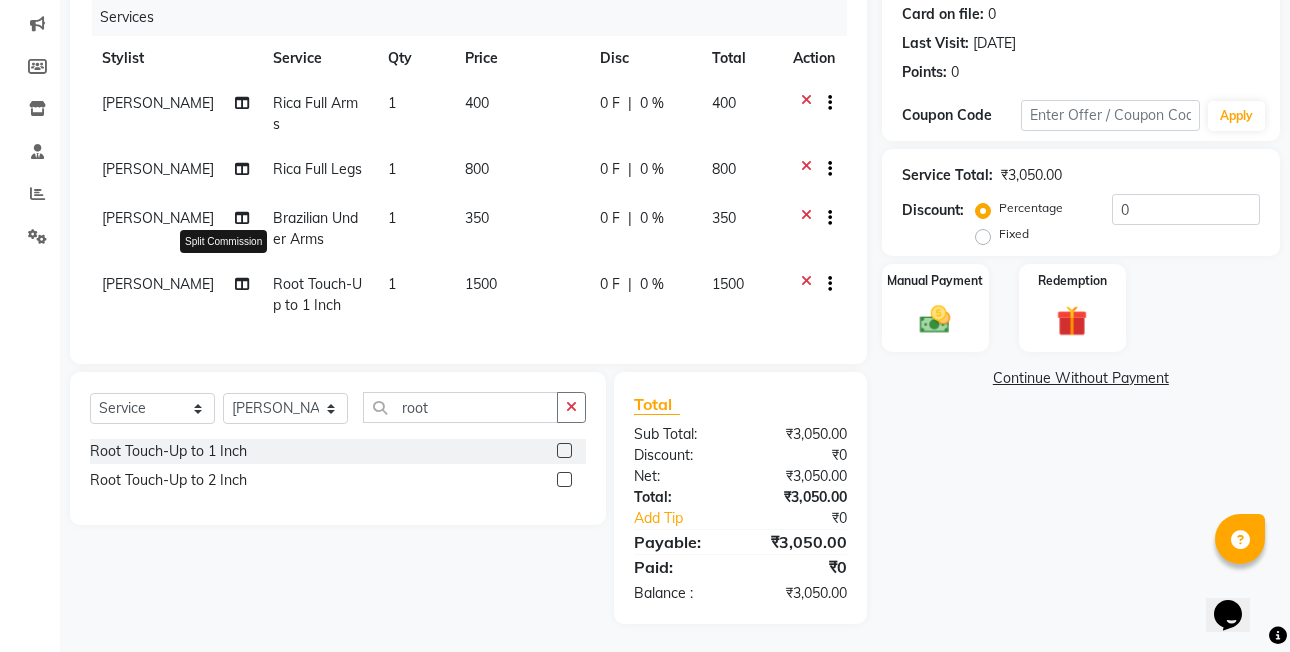 click 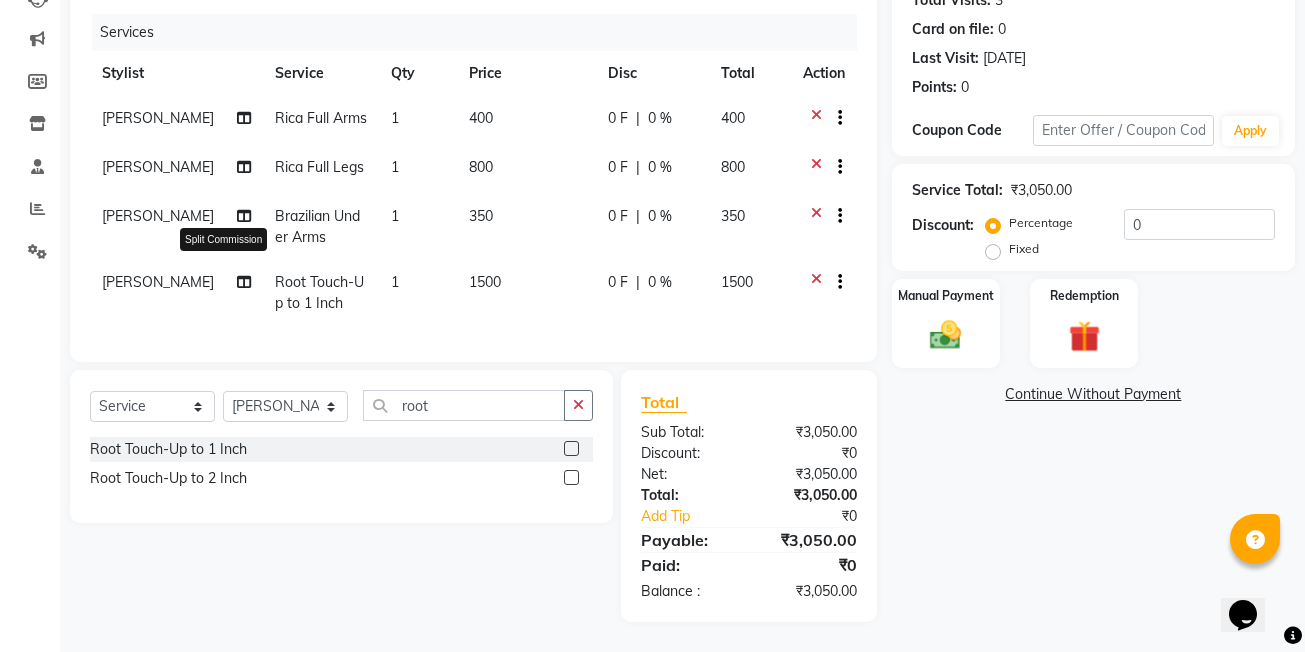 select on "59570" 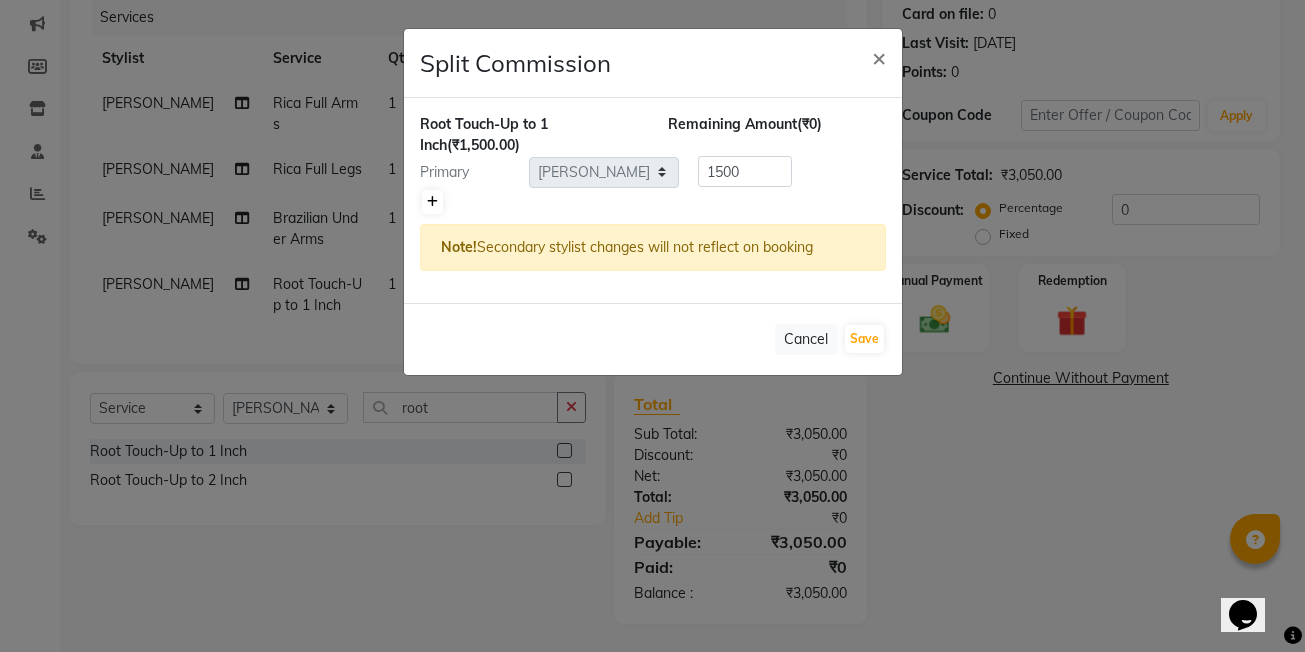 click 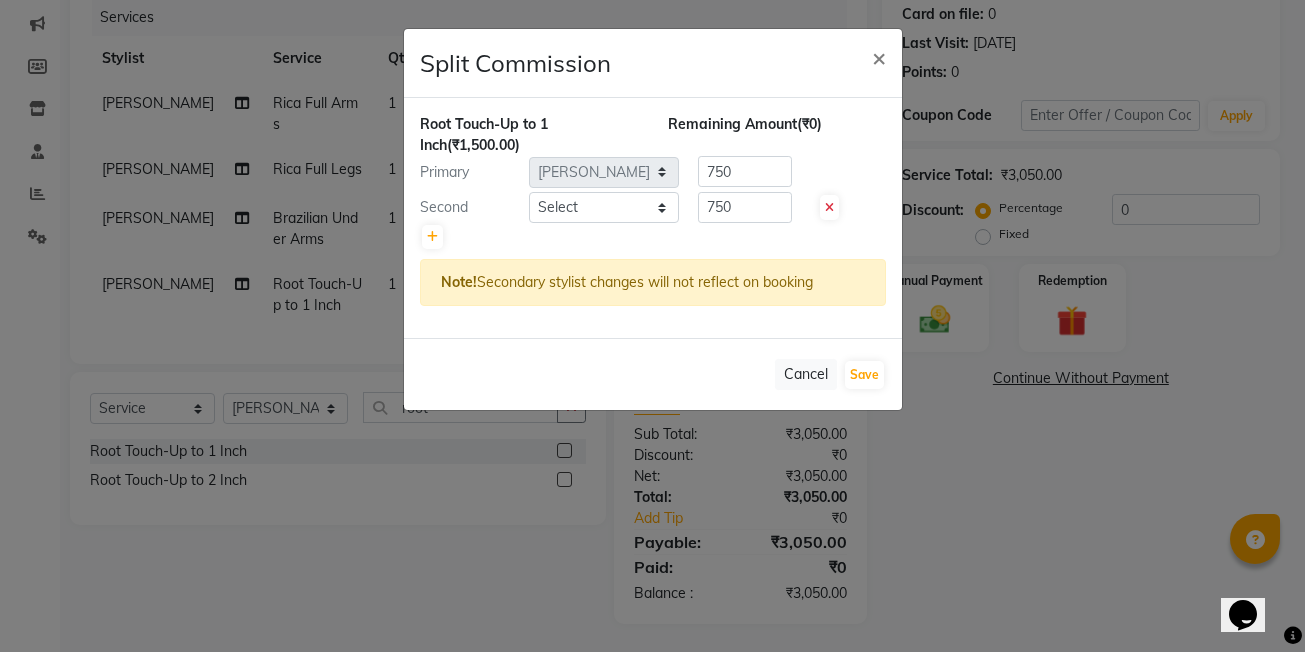 drag, startPoint x: 680, startPoint y: 198, endPoint x: 660, endPoint y: 201, distance: 20.22375 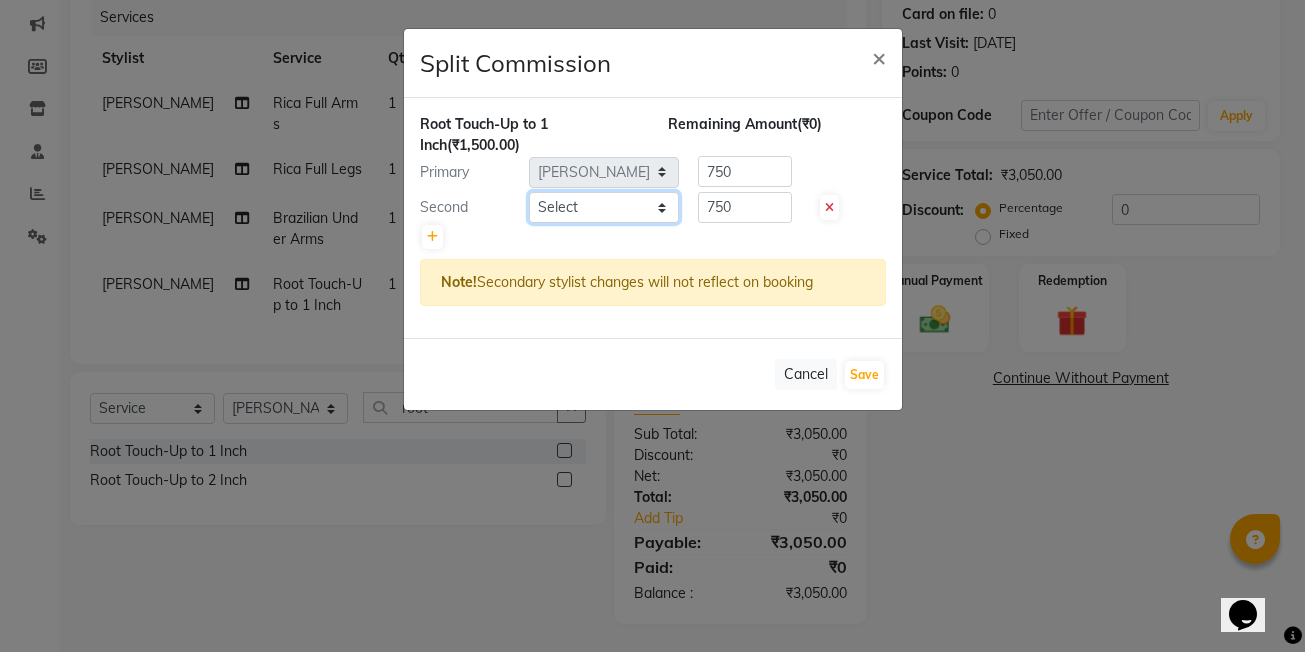 click on "Select  ASHISH SEN    DEVKI VRMA   dharti solanki    HARDIK sharma   JAIMIN PAREKH   JIMMY PATEL   POONAM SEN (OWNER)   POSH   prerna dubey   ravi parekh   saiyed mubarak    SALMAN  SAIKH   Siddhi rathod   VICKY  NAYAK" 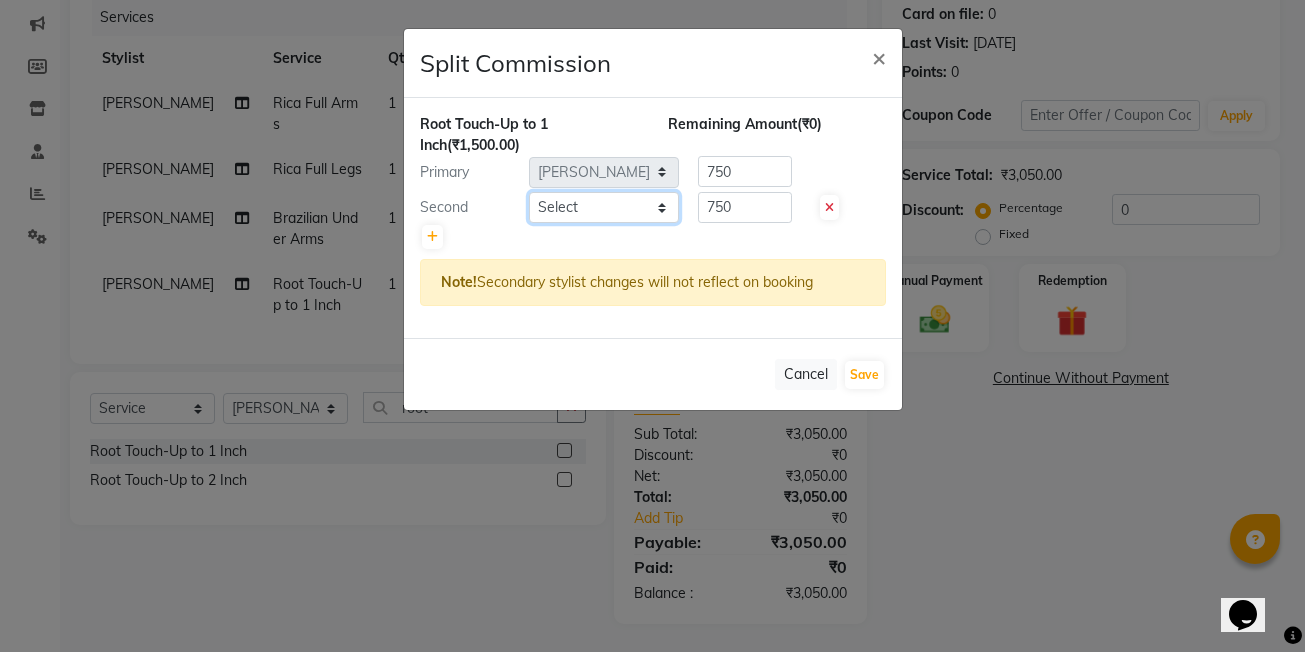 select on "71170" 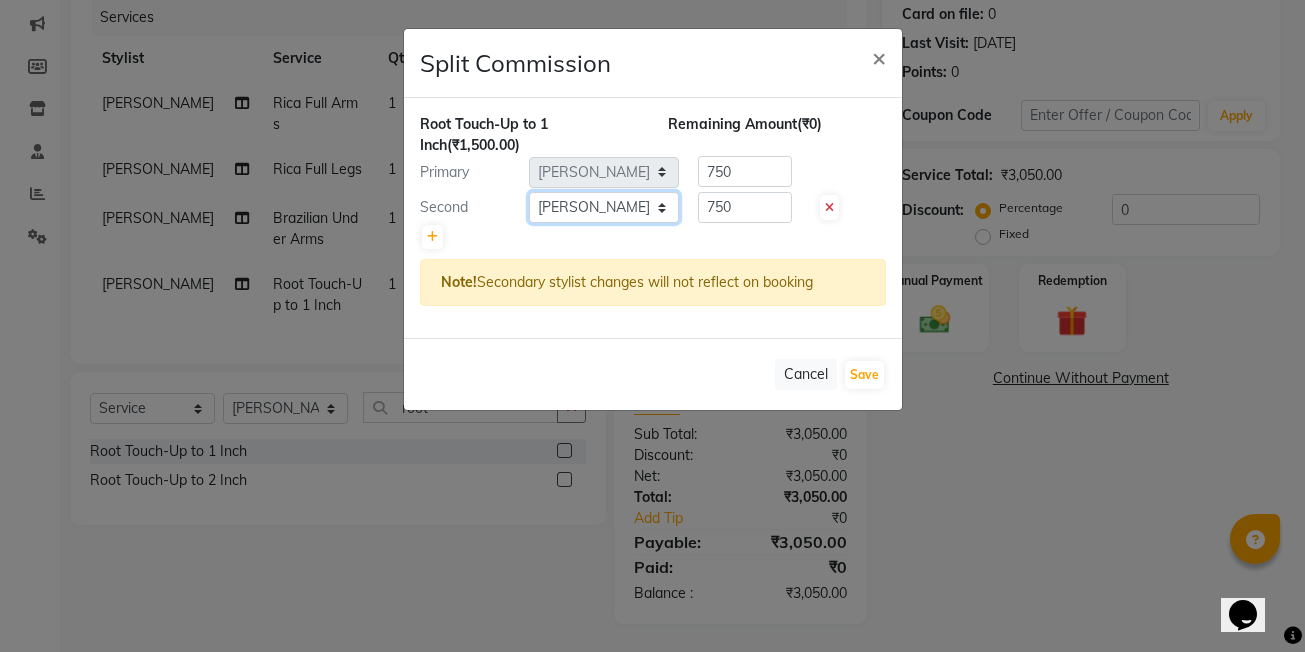 click on "Select  ASHISH SEN    DEVKI VRMA   dharti solanki    HARDIK sharma   JAIMIN PAREKH   JIMMY PATEL   POONAM SEN (OWNER)   POSH   prerna dubey   ravi parekh   saiyed mubarak    SALMAN  SAIKH   Siddhi rathod   VICKY  NAYAK" 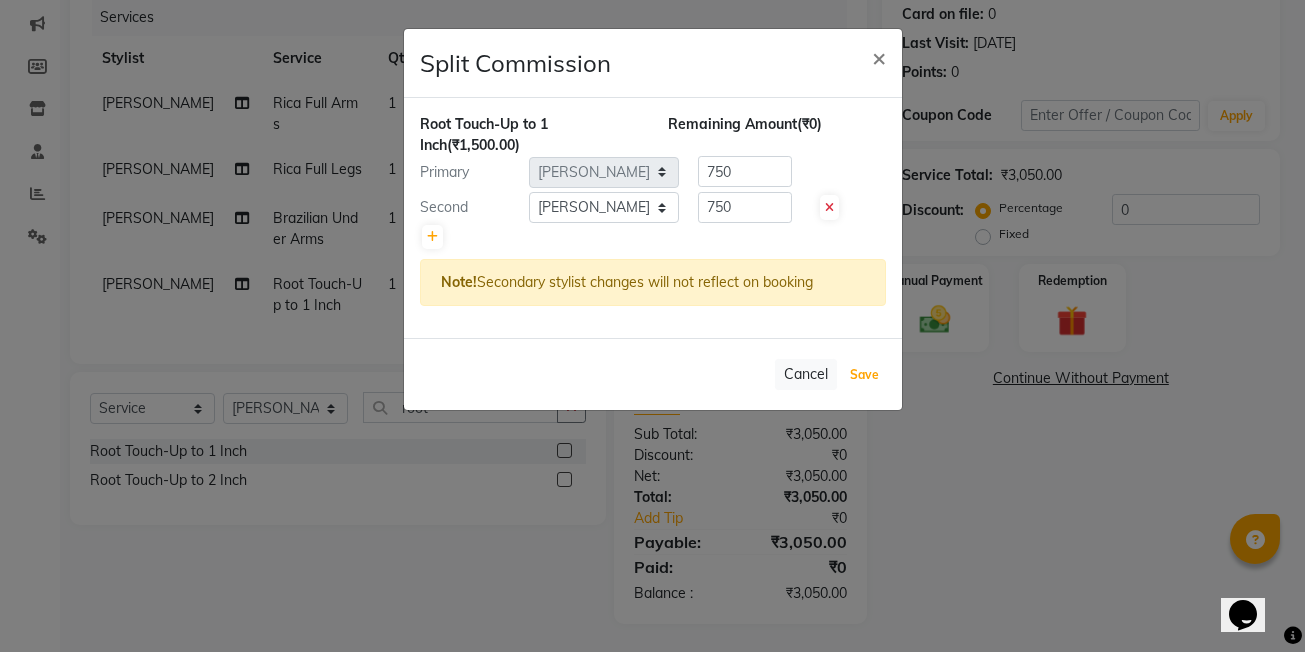 click on "Save" 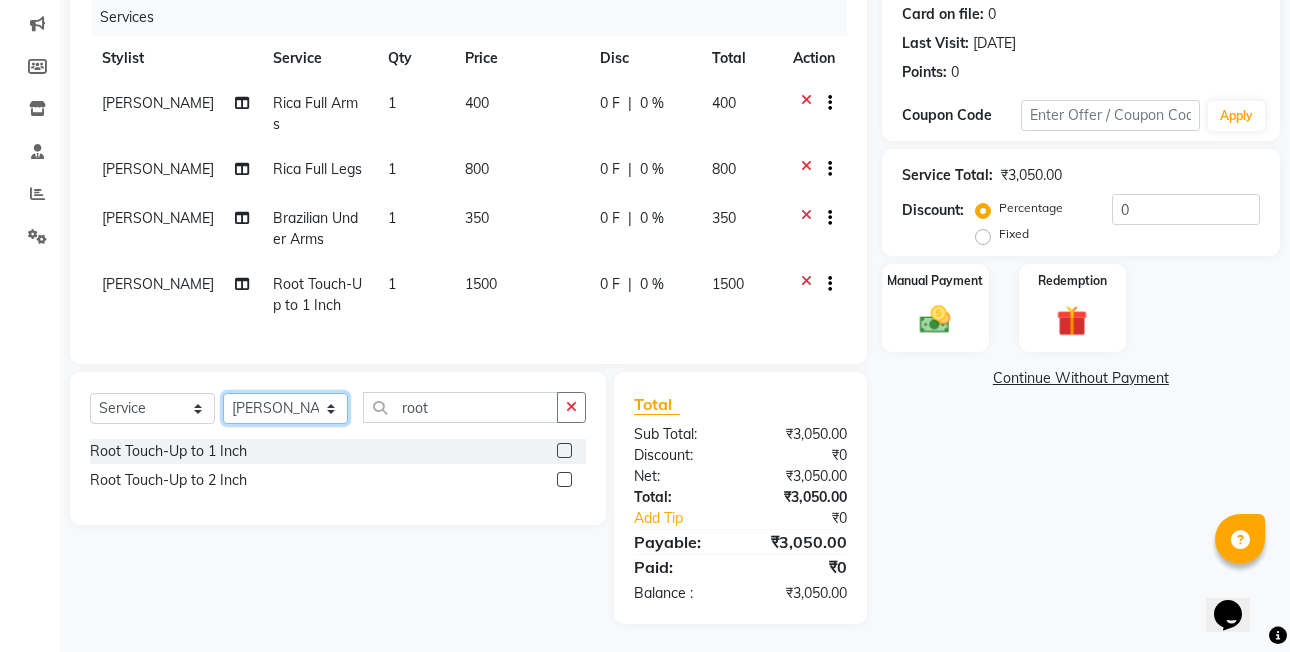 click on "Select Stylist [PERSON_NAME] [PERSON_NAME] VRMA [PERSON_NAME]  [PERSON_NAME] [PERSON_NAME] [PERSON_NAME] [PERSON_NAME] (OWNER) POSH [PERSON_NAME] [PERSON_NAME] [PERSON_NAME]  [PERSON_NAME] [PERSON_NAME] [PERSON_NAME]" 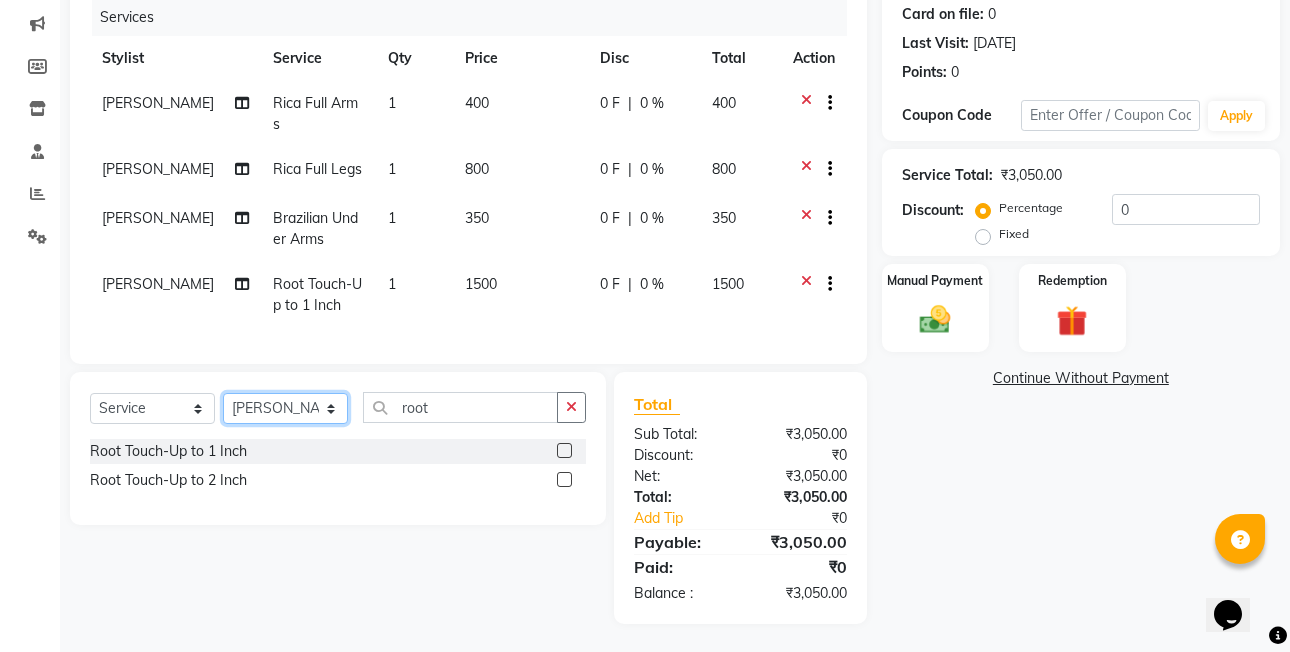 select on "53726" 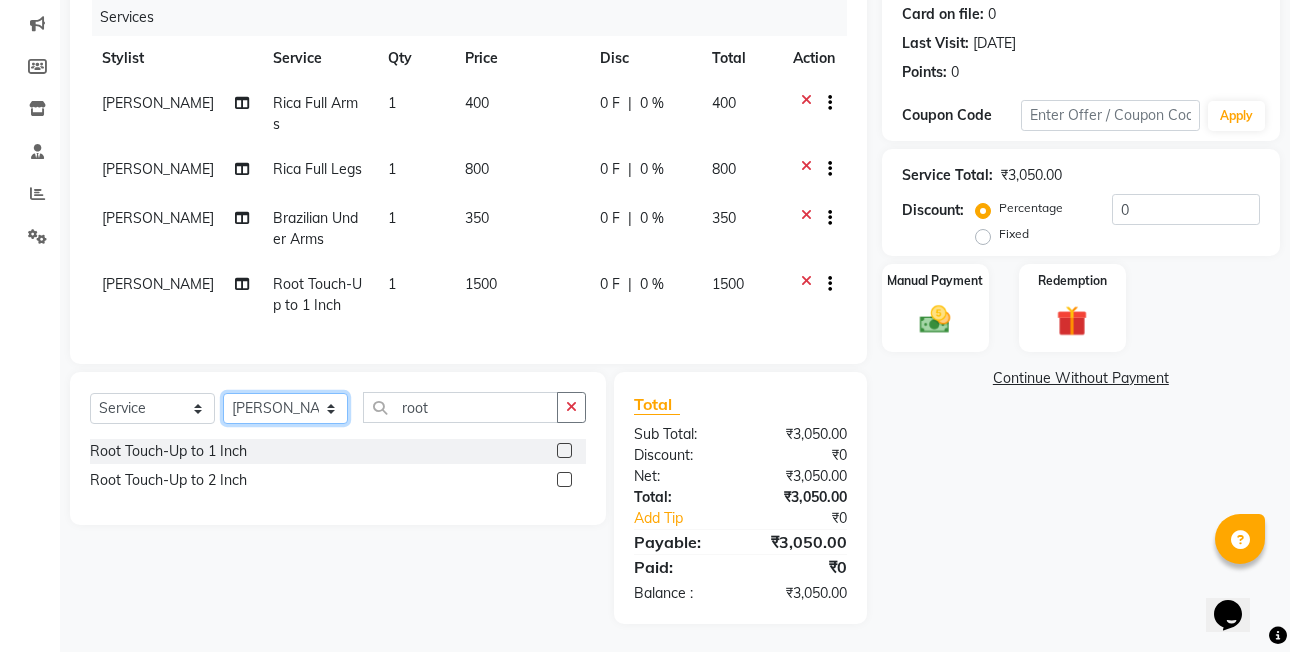 click on "Select Stylist [PERSON_NAME] [PERSON_NAME] VRMA [PERSON_NAME]  [PERSON_NAME] [PERSON_NAME] [PERSON_NAME] [PERSON_NAME] (OWNER) POSH [PERSON_NAME] [PERSON_NAME] [PERSON_NAME]  [PERSON_NAME] [PERSON_NAME] [PERSON_NAME]" 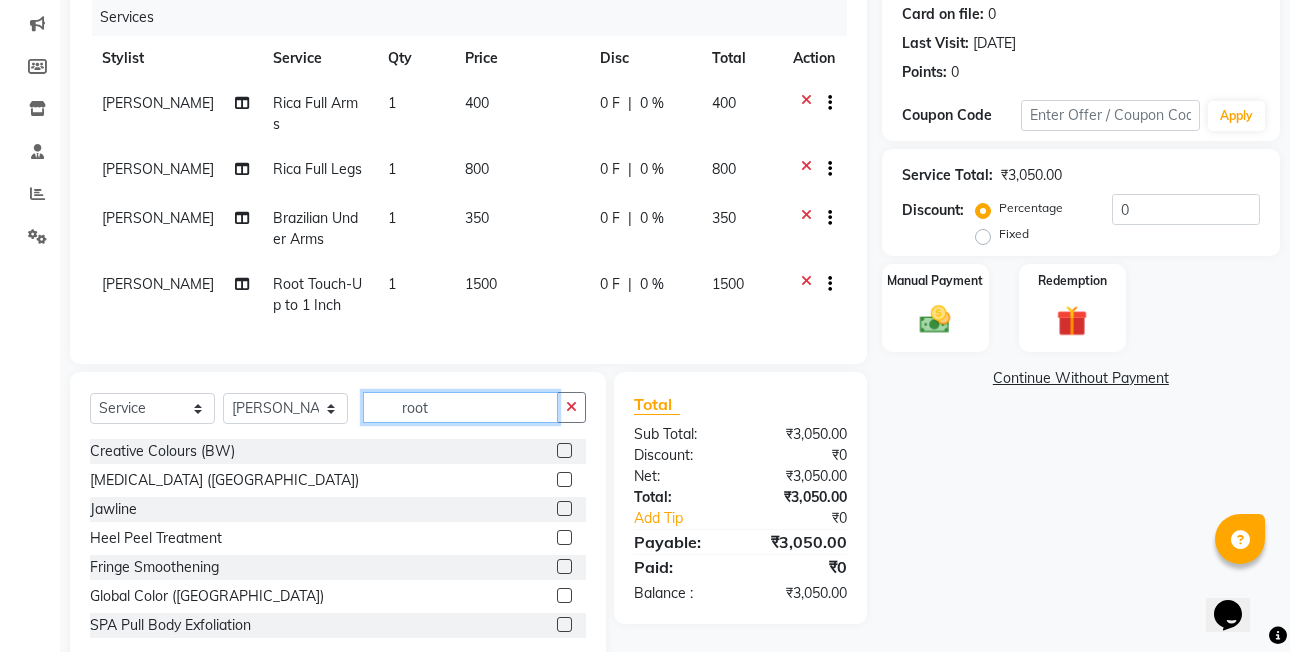 click on "root" 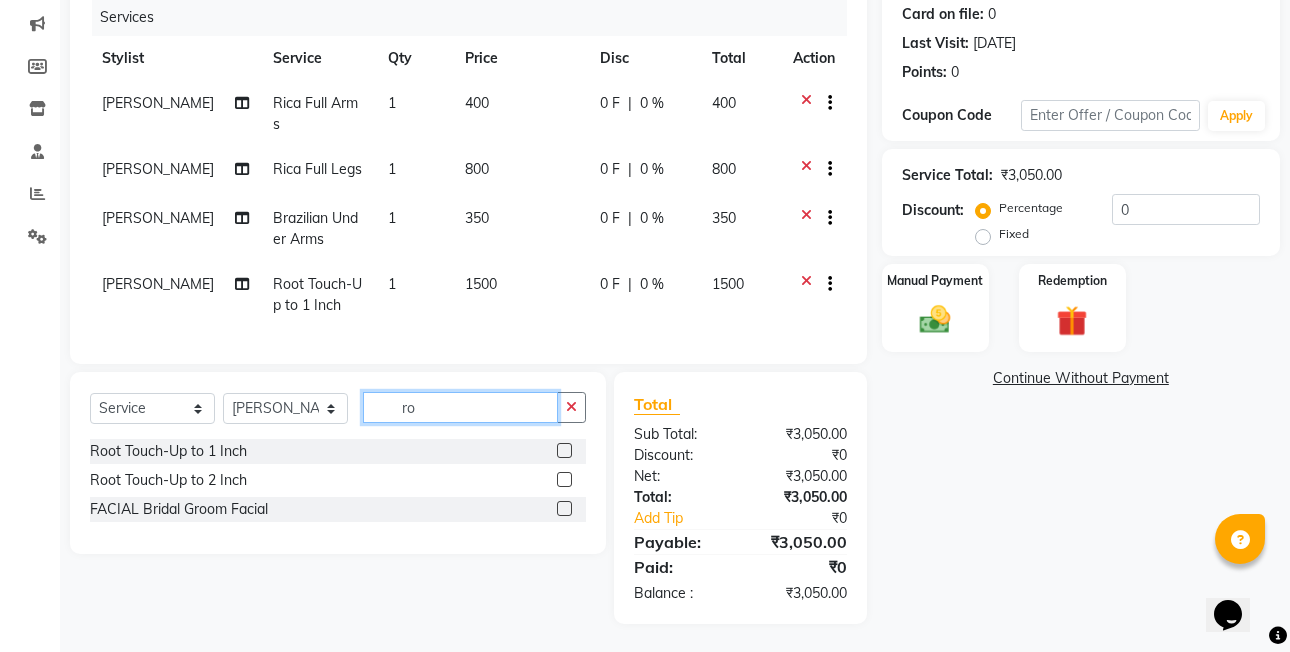 type on "r" 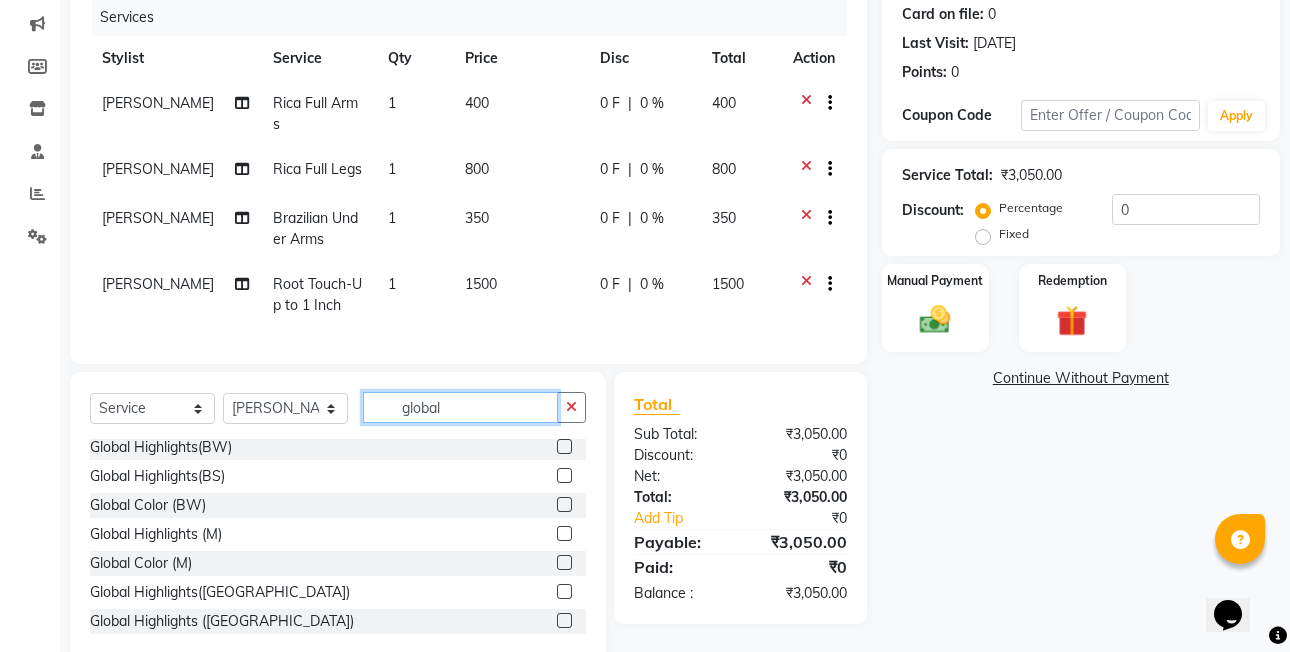 scroll, scrollTop: 90, scrollLeft: 0, axis: vertical 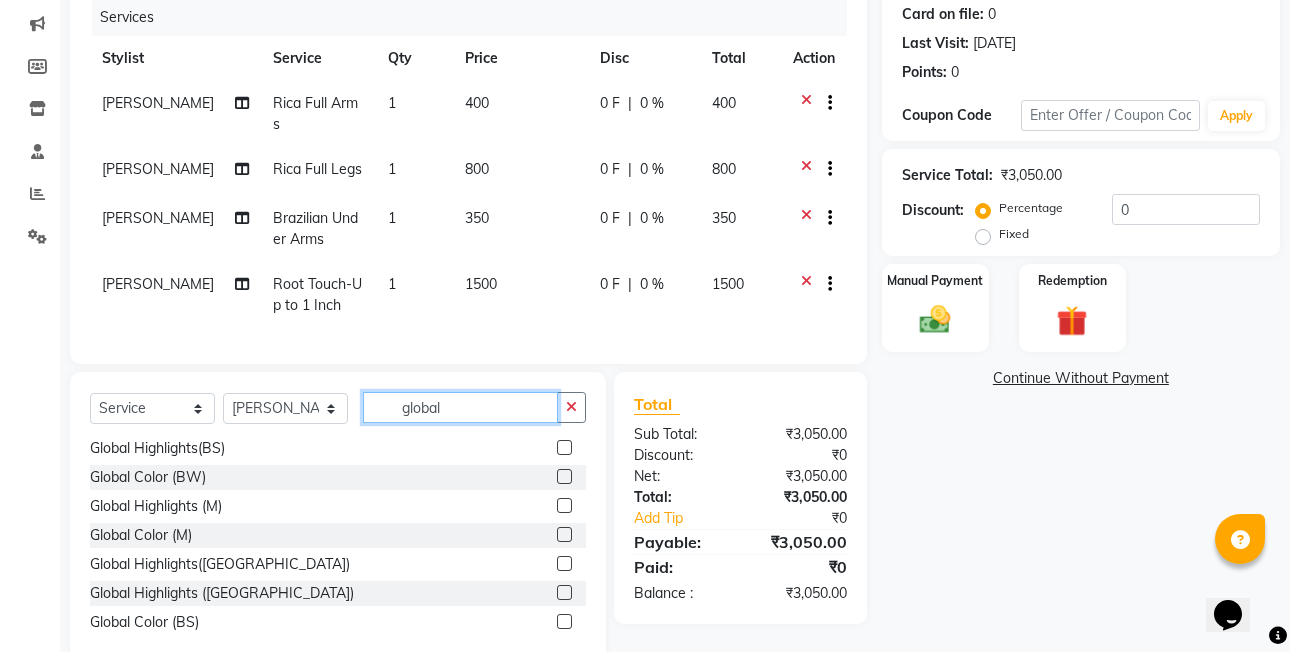 type on "global" 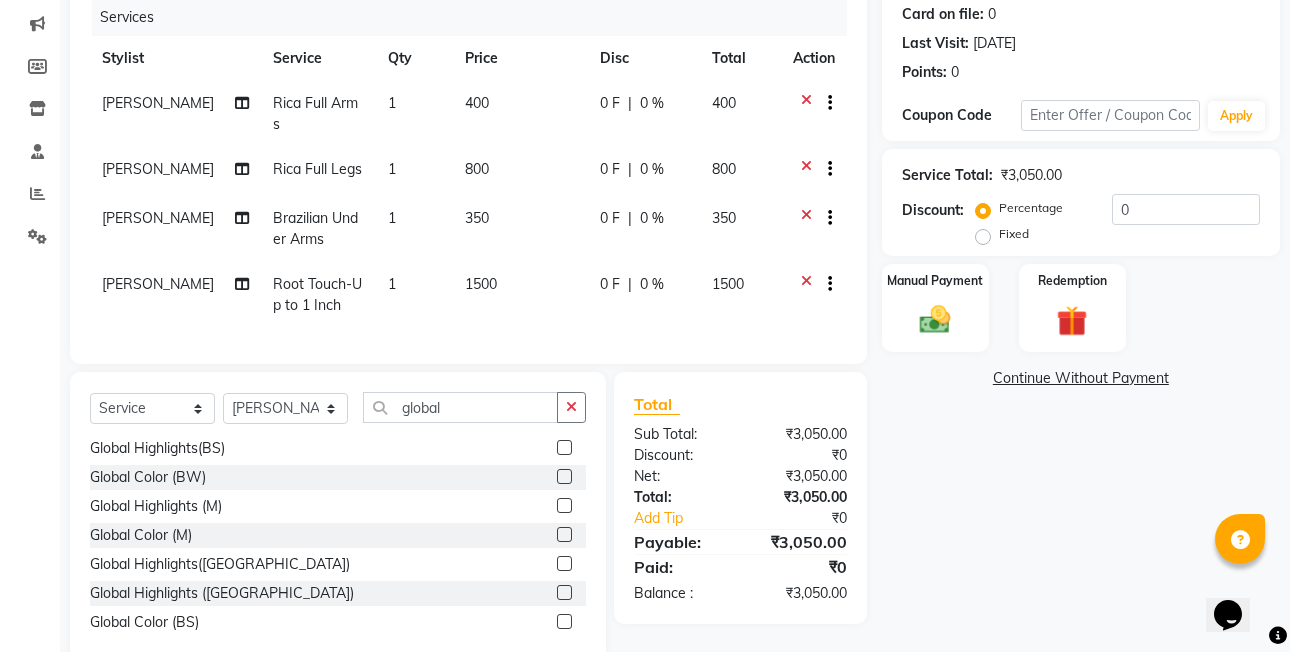 click 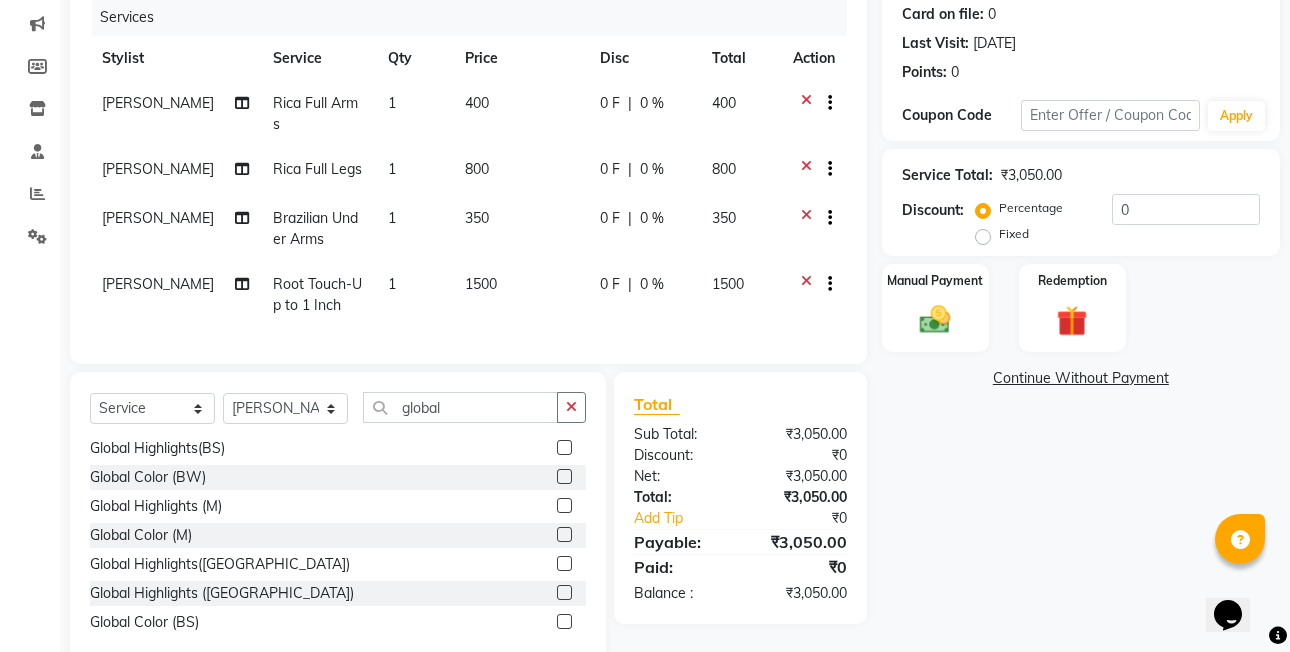 click at bounding box center [563, 535] 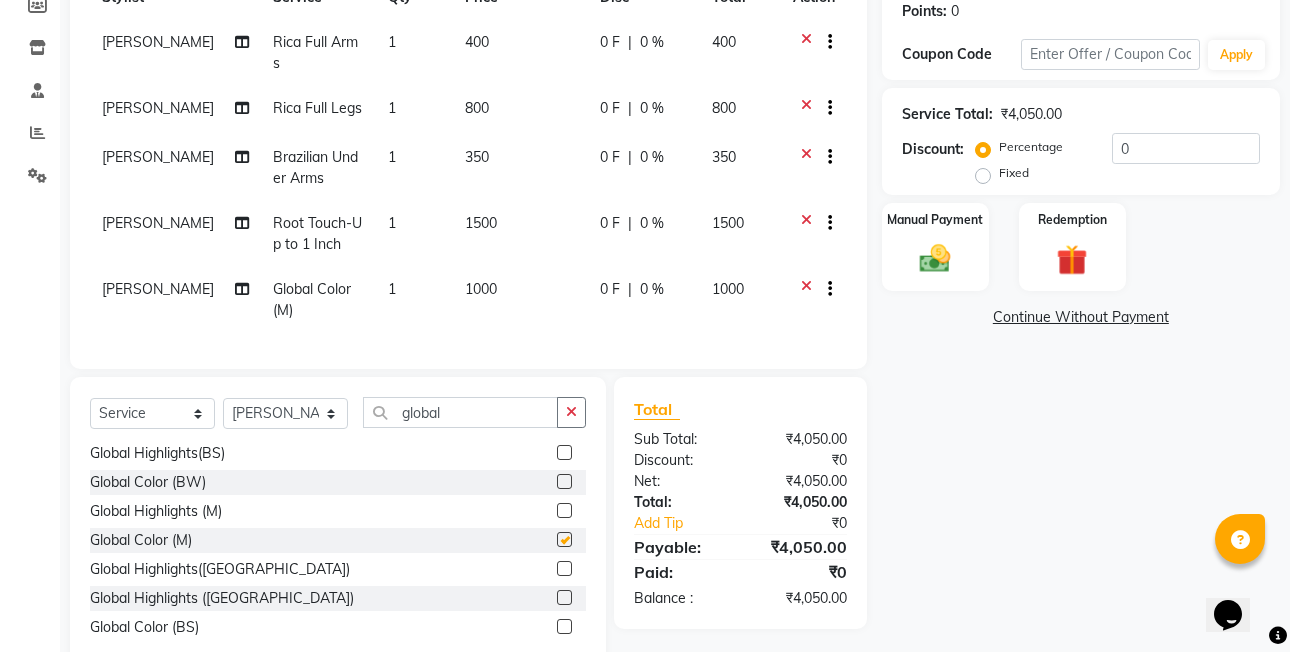 checkbox on "false" 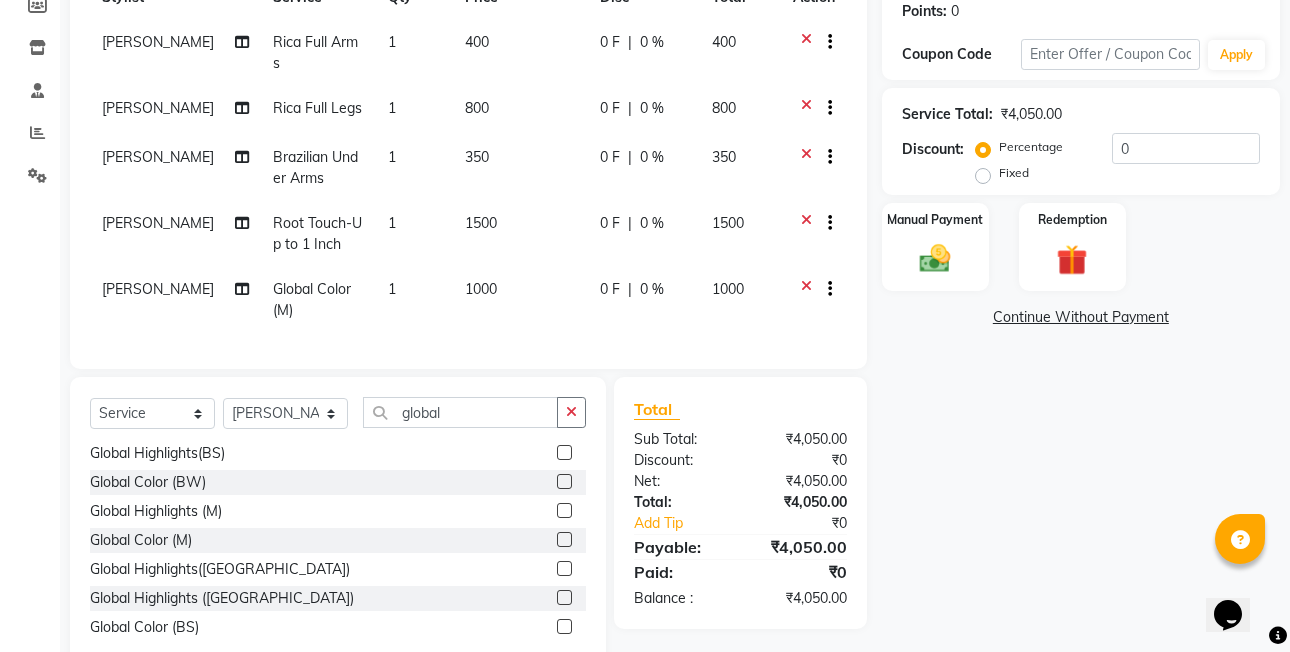 scroll, scrollTop: 358, scrollLeft: 0, axis: vertical 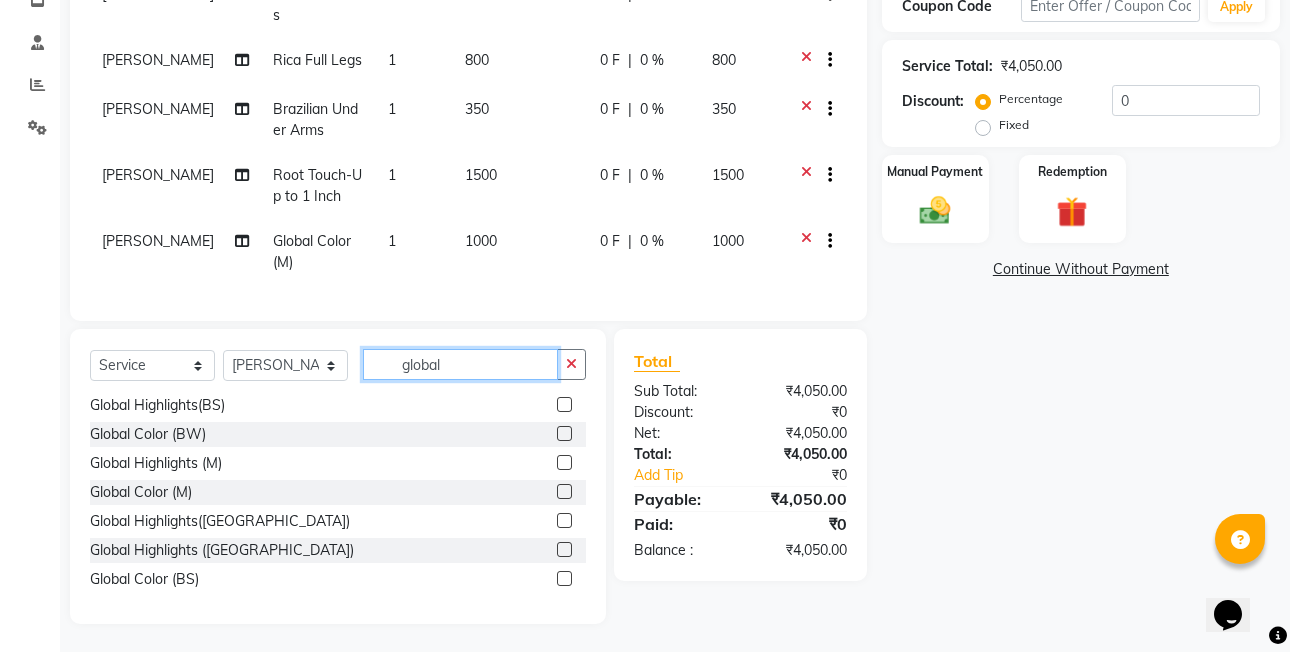 click on "global" 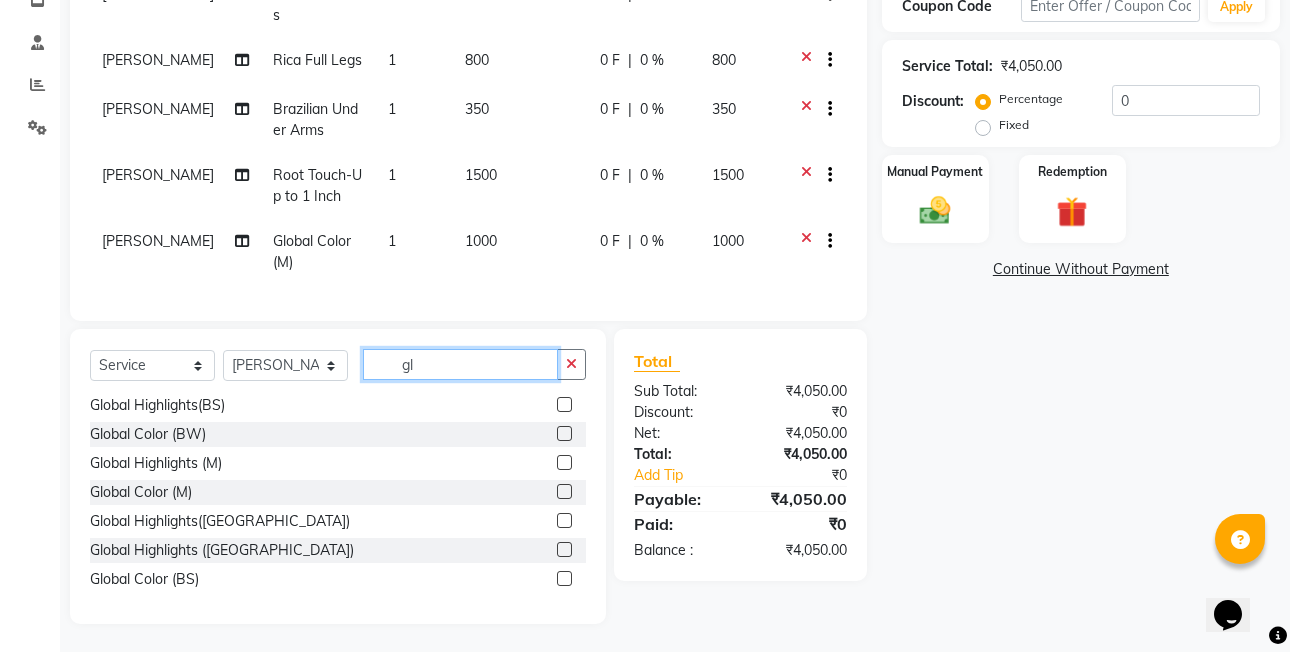 type on "g" 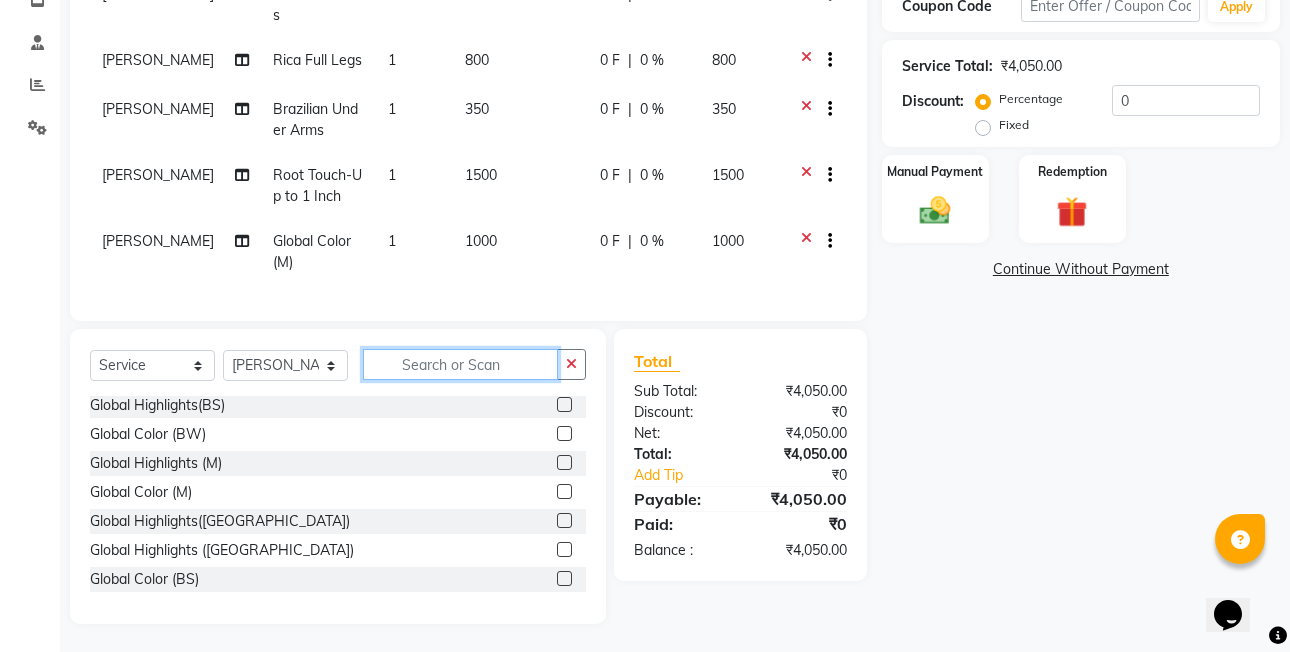 scroll, scrollTop: 902, scrollLeft: 0, axis: vertical 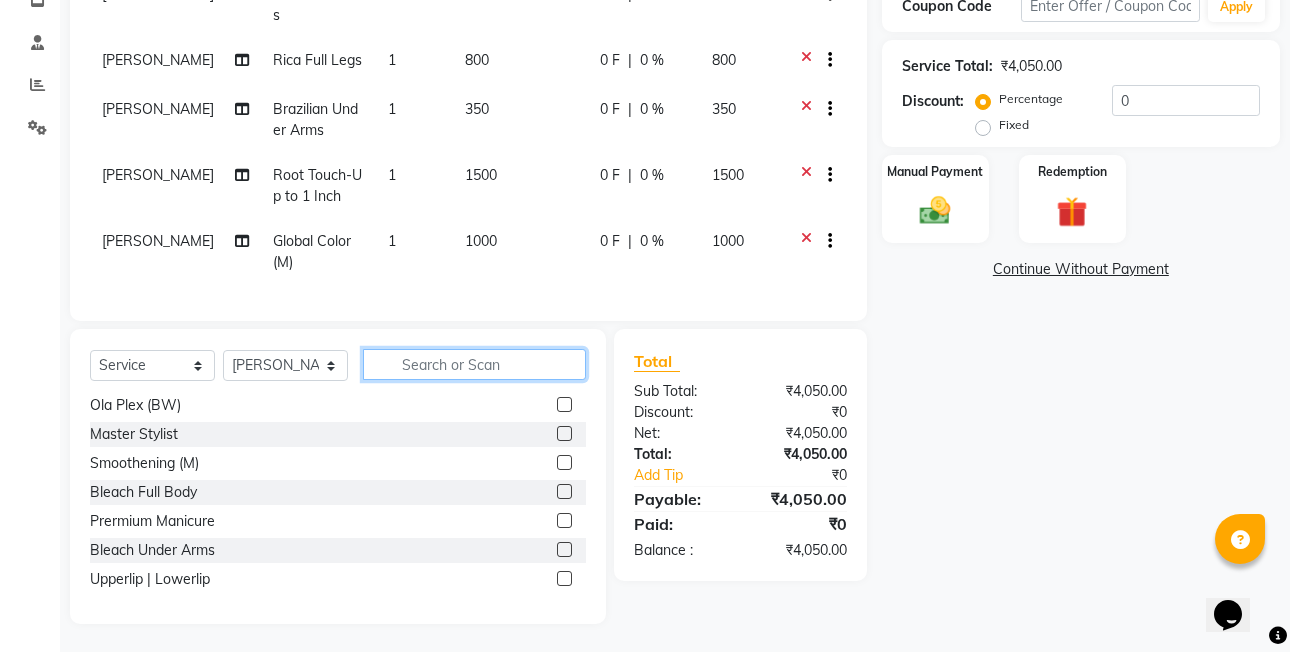 type 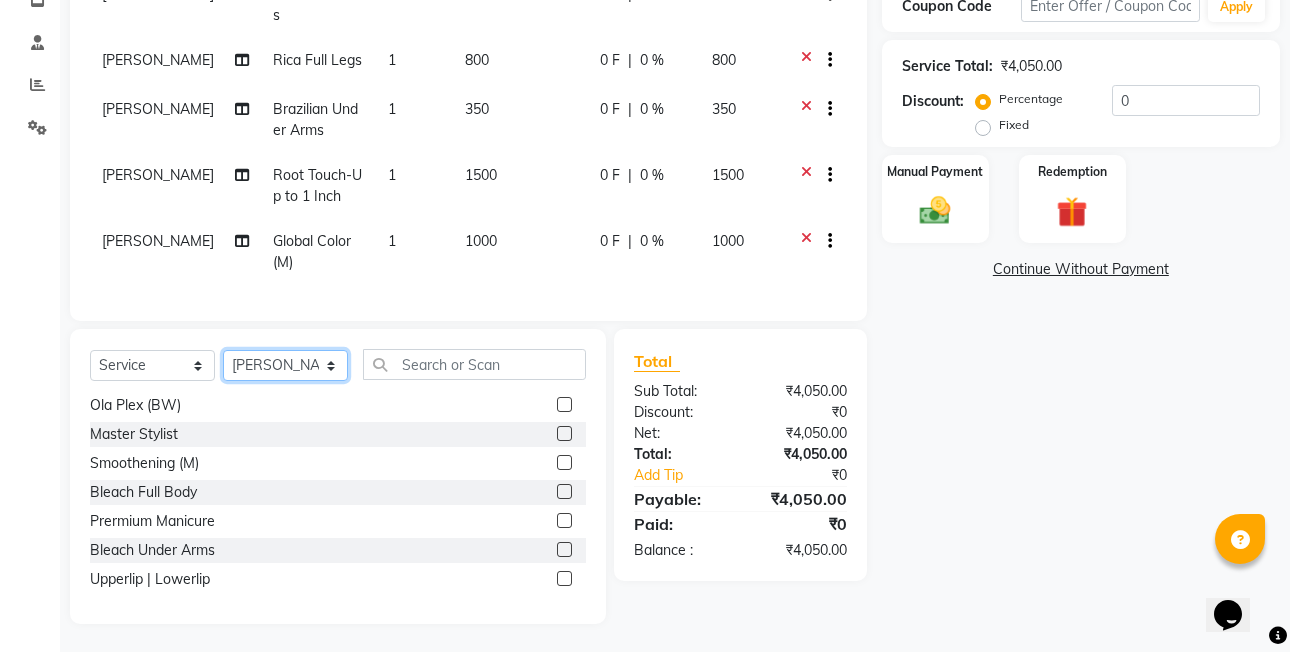 click on "Select Stylist [PERSON_NAME] [PERSON_NAME] VRMA [PERSON_NAME]  [PERSON_NAME] [PERSON_NAME] [PERSON_NAME] [PERSON_NAME] (OWNER) POSH [PERSON_NAME] [PERSON_NAME] [PERSON_NAME]  [PERSON_NAME] [PERSON_NAME] [PERSON_NAME]" 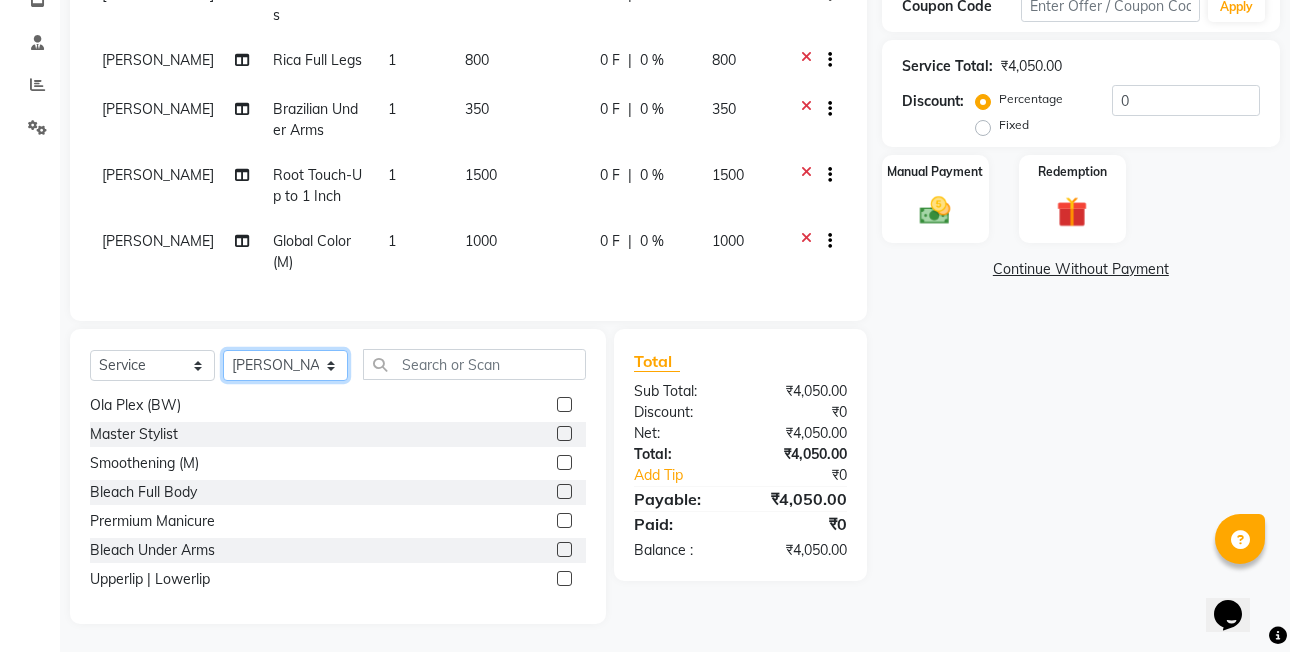 select on "54156" 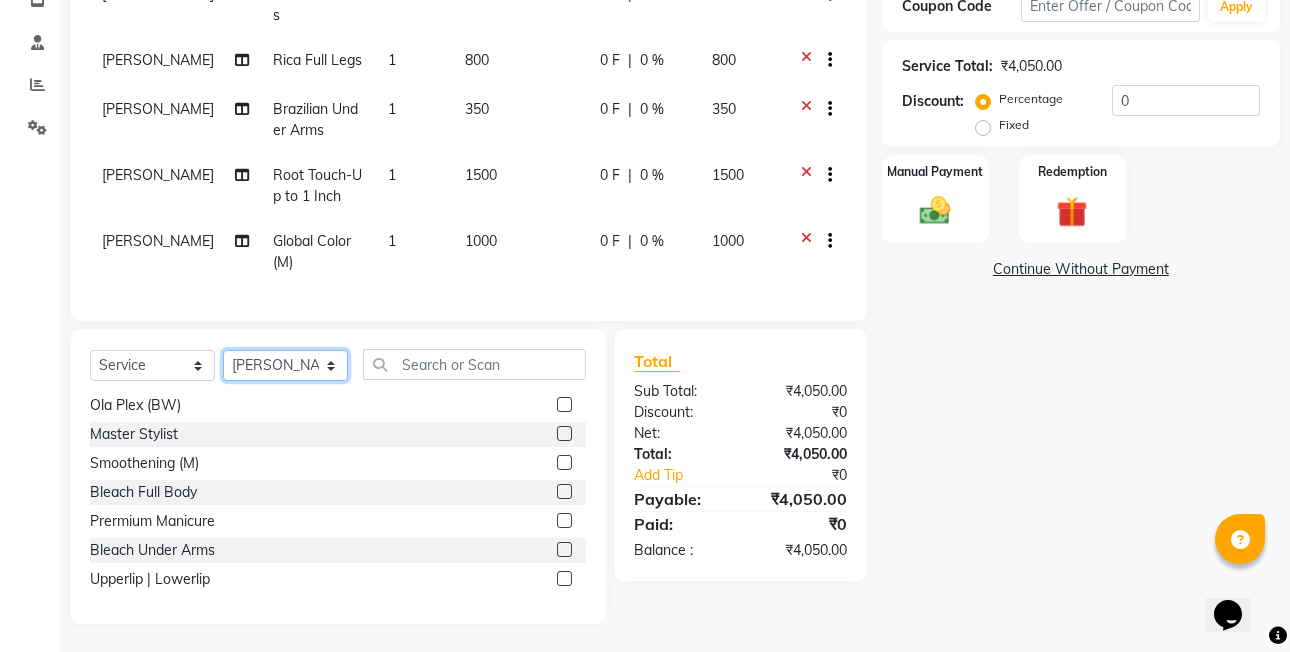 click on "Select Stylist [PERSON_NAME] [PERSON_NAME] VRMA [PERSON_NAME]  [PERSON_NAME] [PERSON_NAME] [PERSON_NAME] [PERSON_NAME] (OWNER) POSH [PERSON_NAME] [PERSON_NAME] [PERSON_NAME]  [PERSON_NAME] [PERSON_NAME] [PERSON_NAME]" 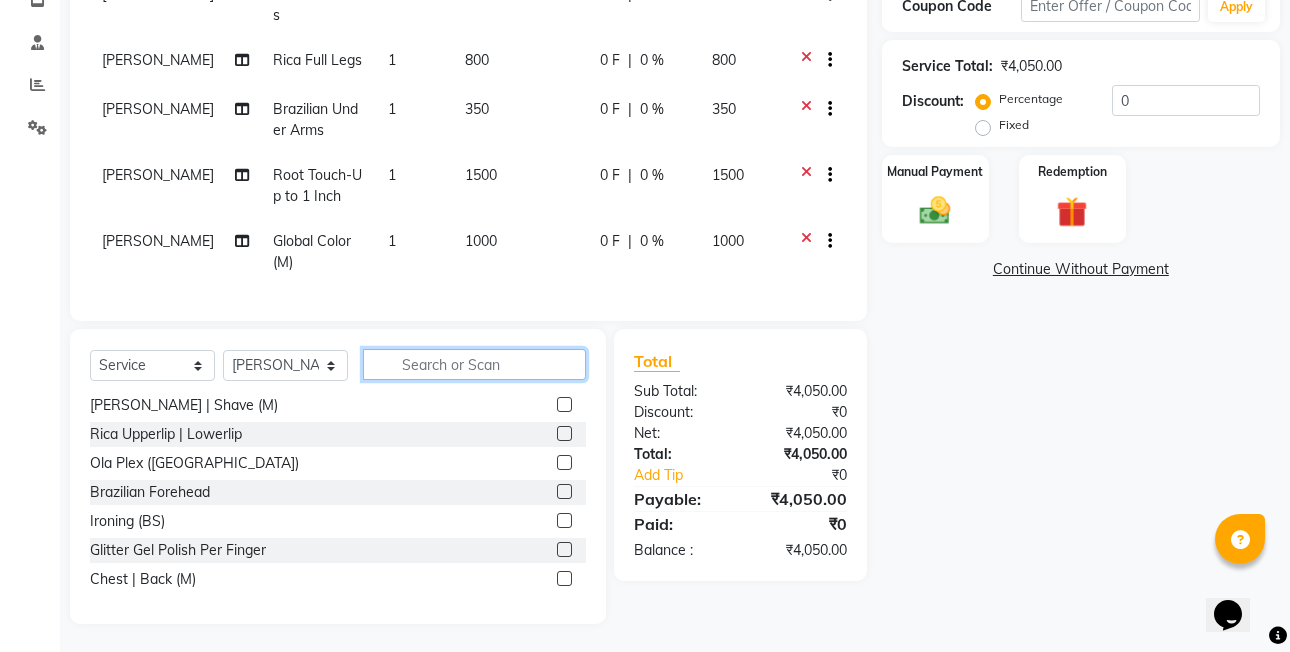 click 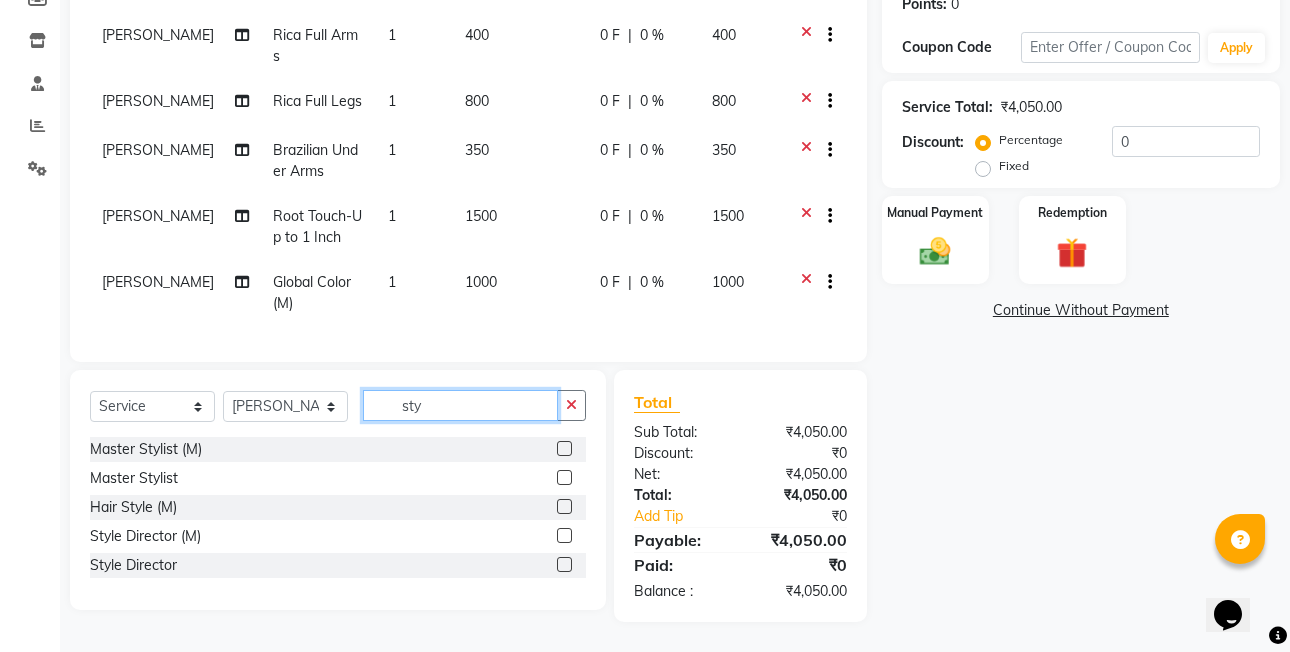scroll, scrollTop: 0, scrollLeft: 0, axis: both 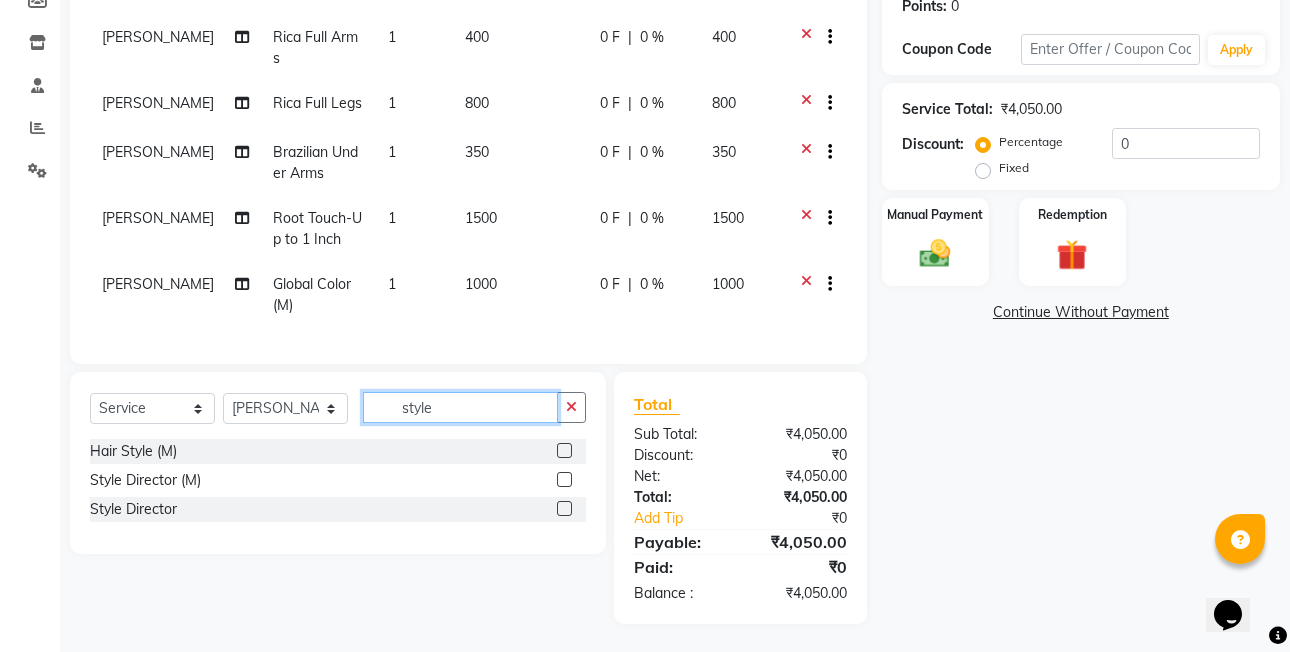 type on "style" 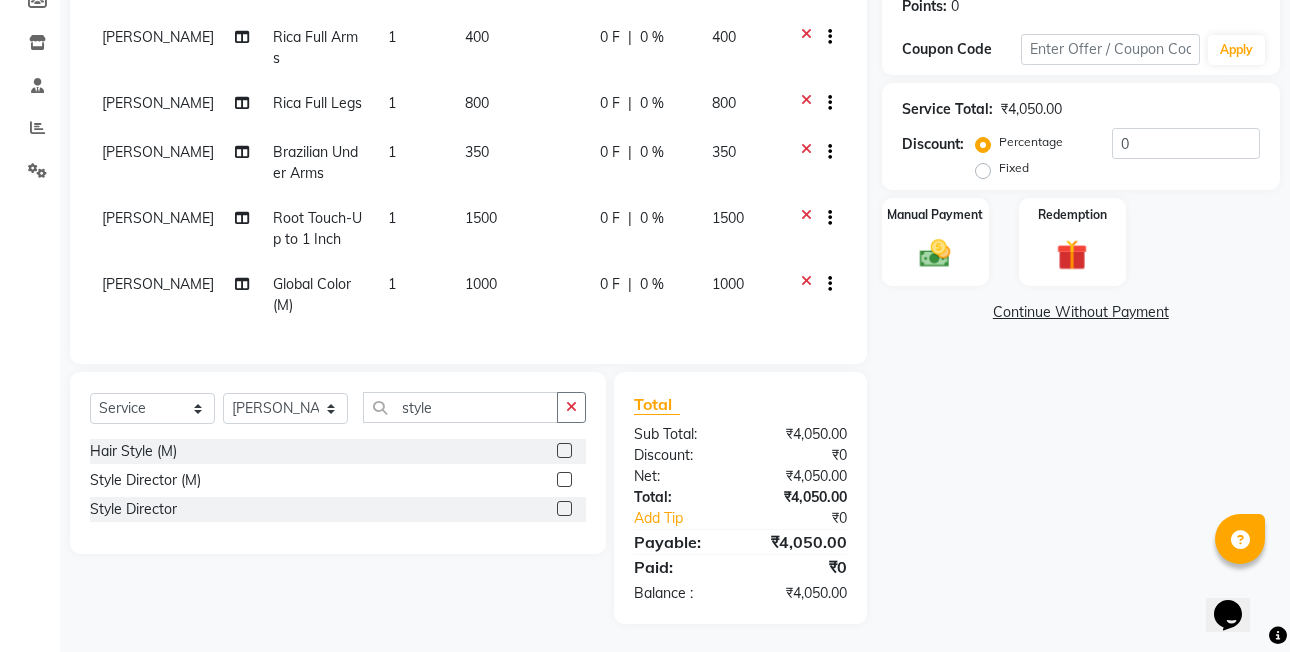 click 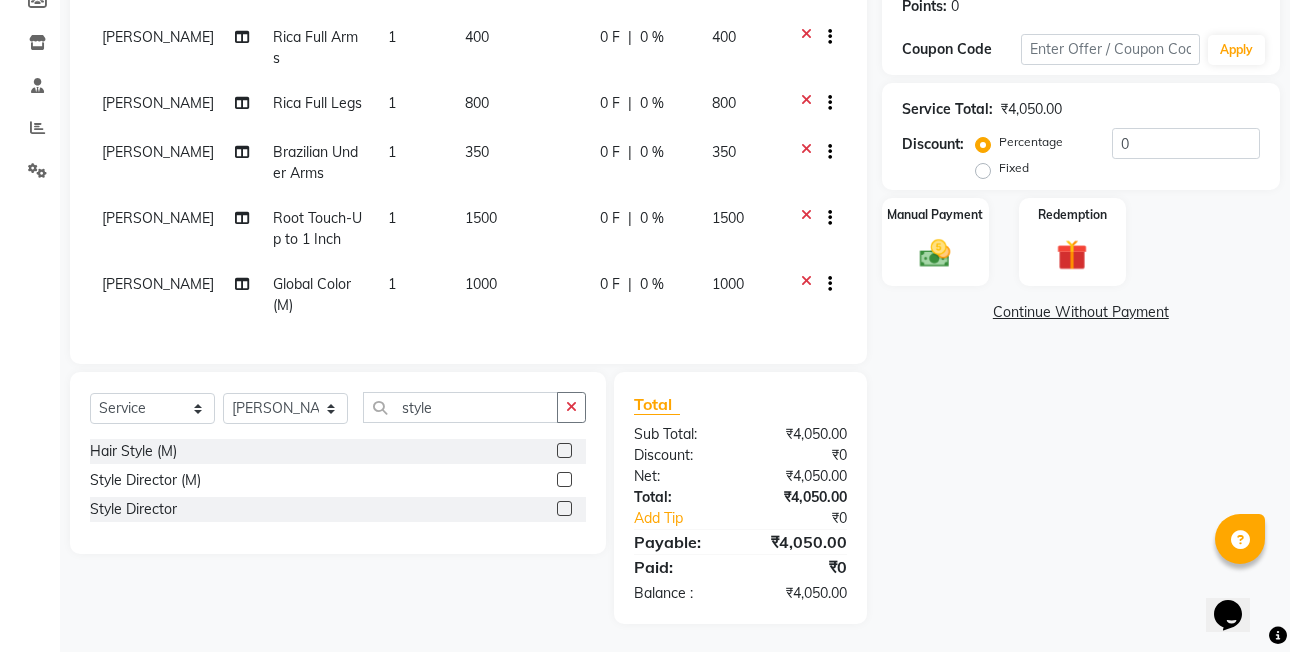 click at bounding box center (563, 480) 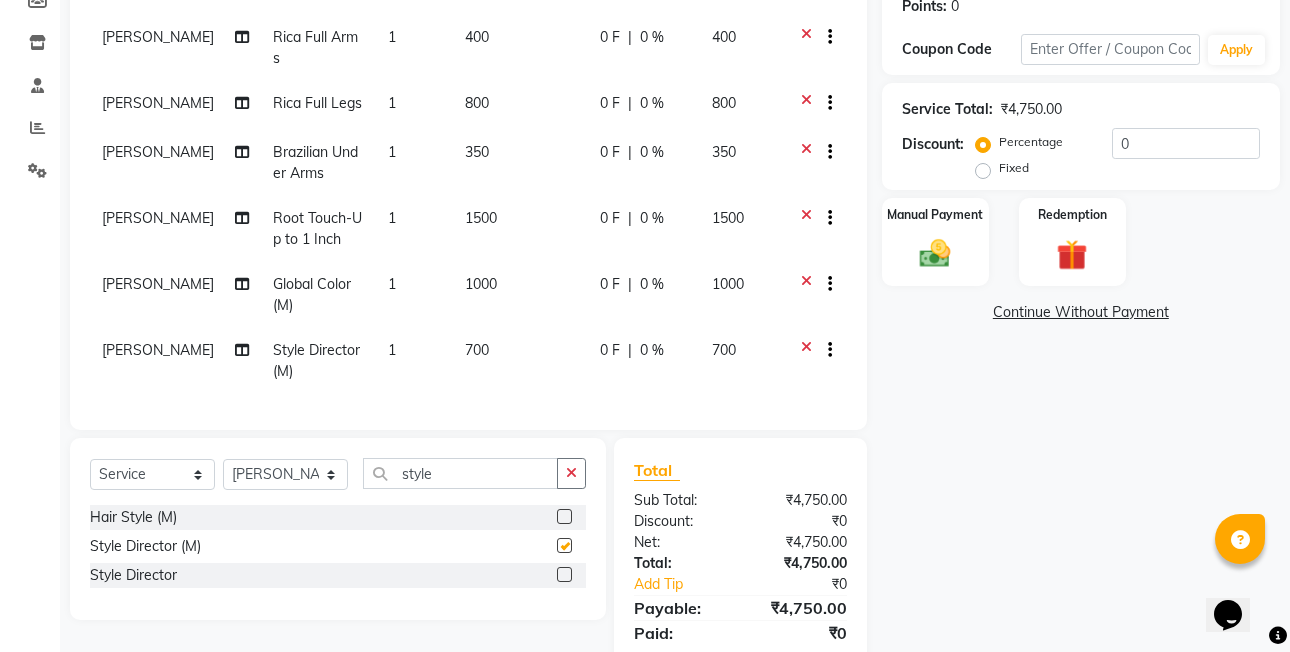 checkbox on "false" 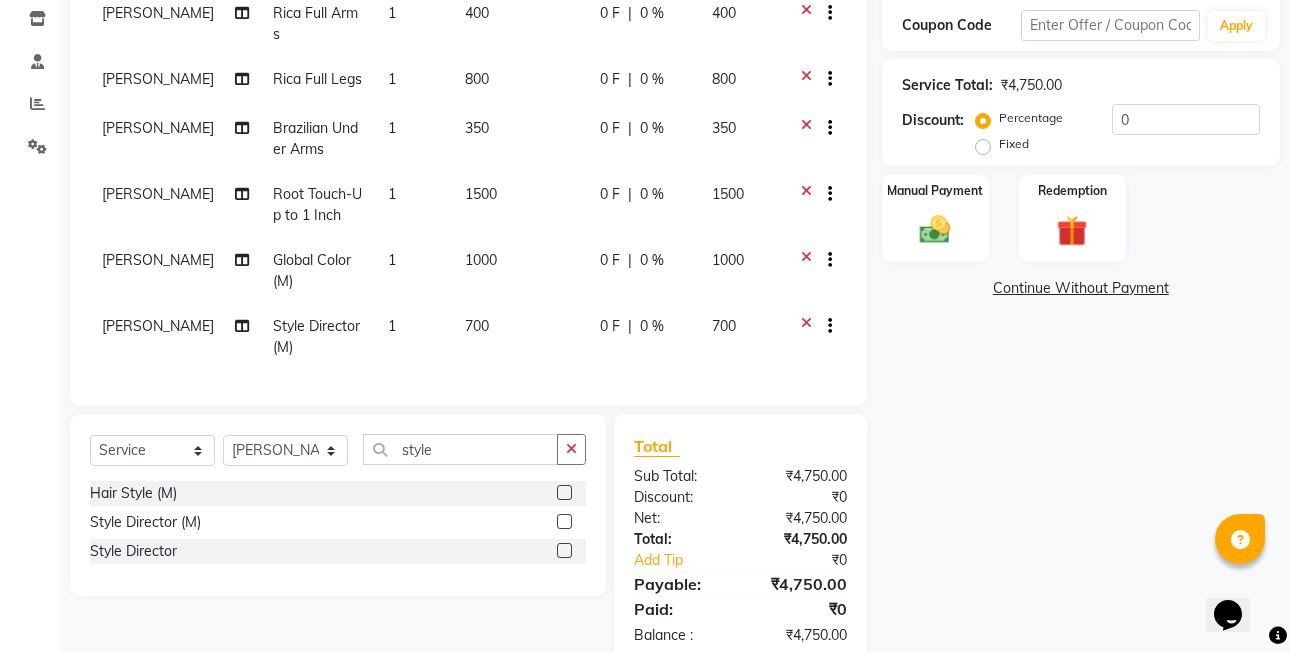 scroll, scrollTop: 381, scrollLeft: 0, axis: vertical 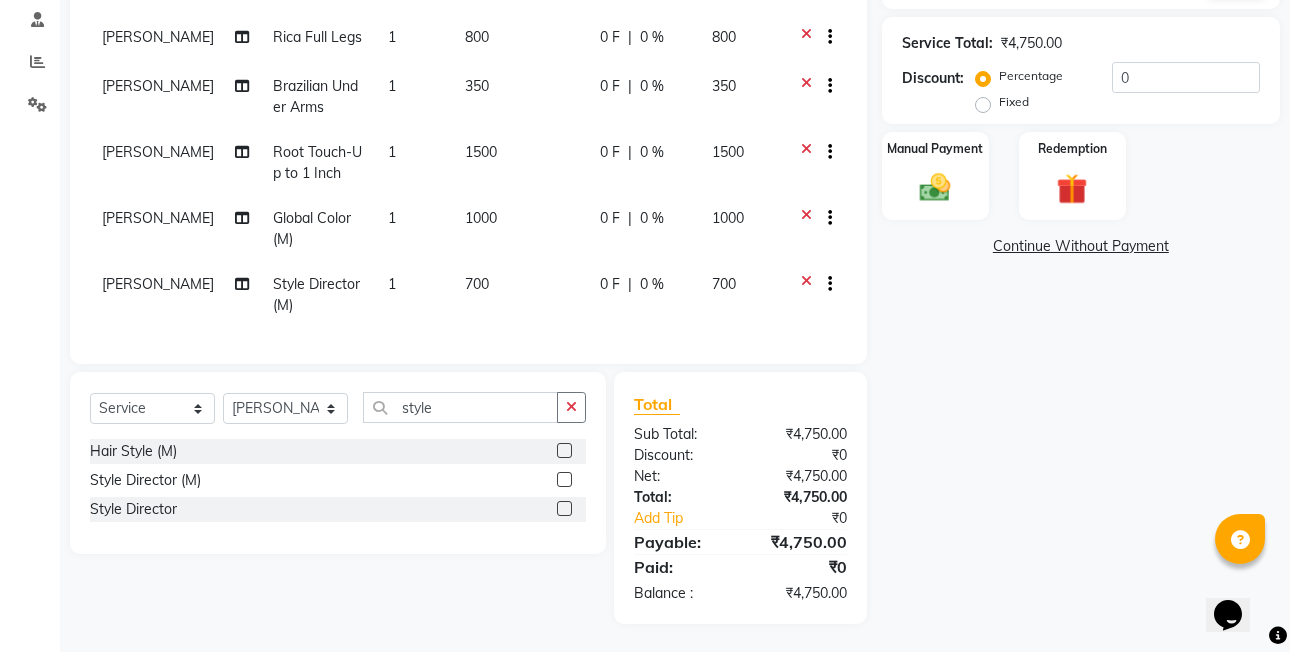 click on "Fixed" 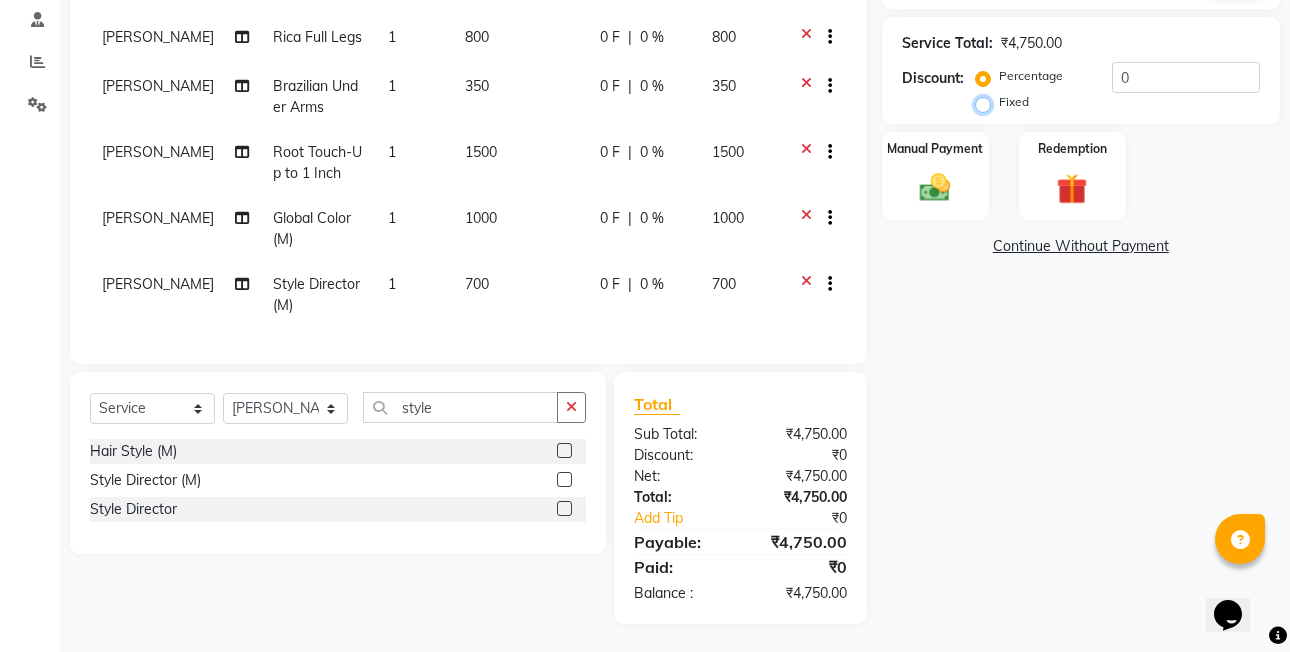 click on "Fixed" at bounding box center [987, 102] 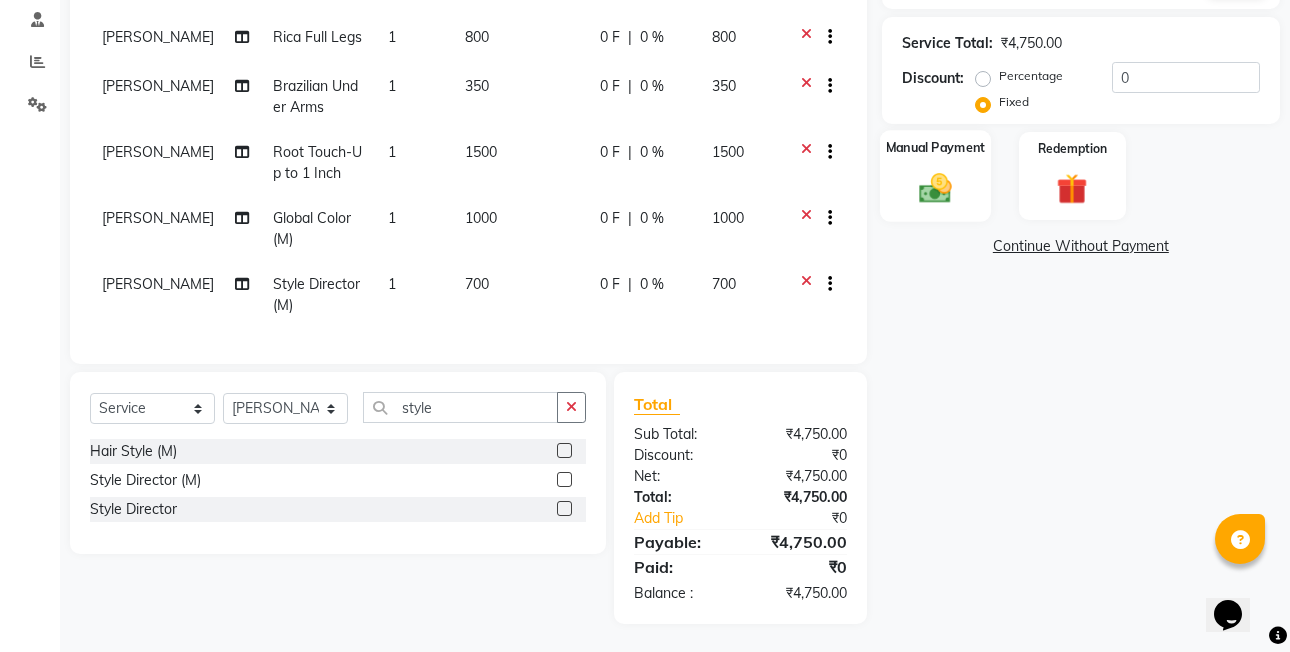 click on "Manual Payment" 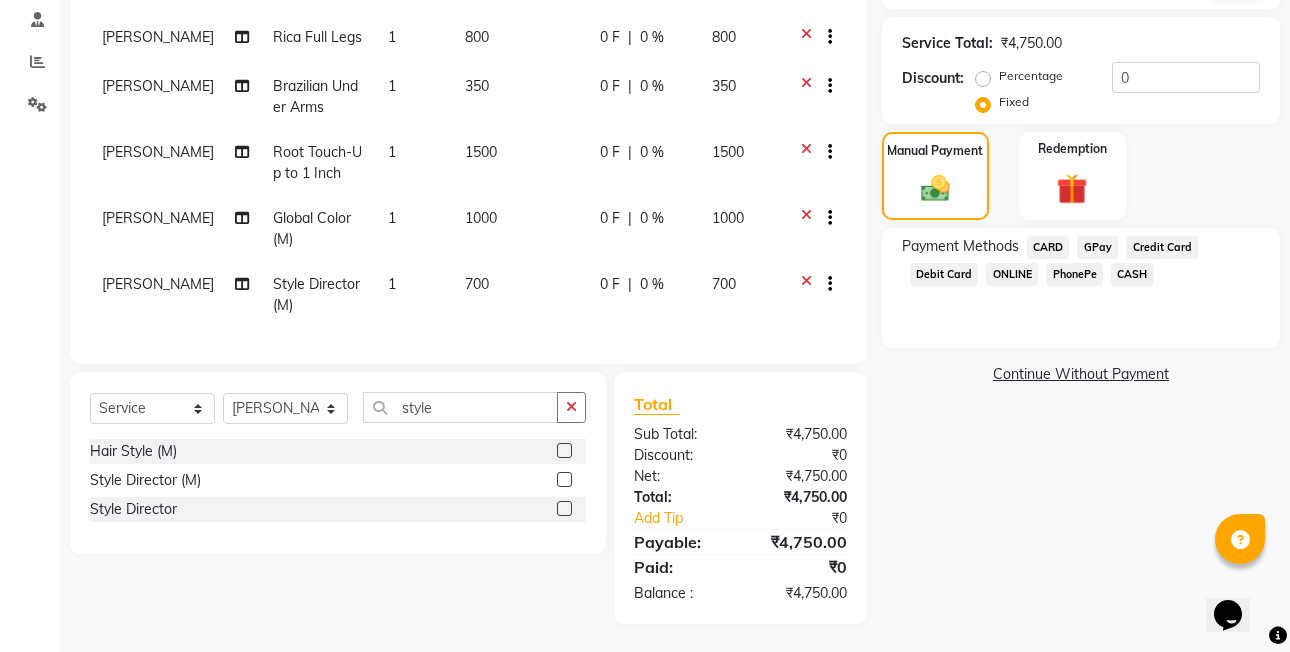 click on "CARD" 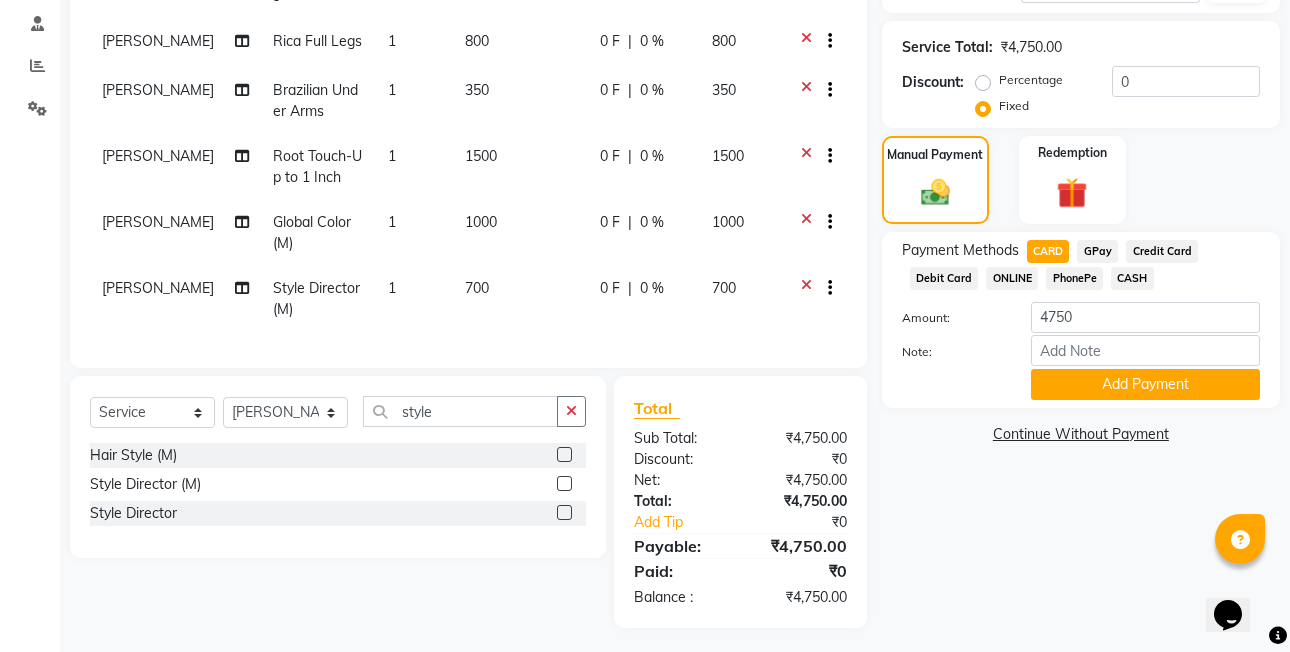 scroll, scrollTop: 381, scrollLeft: 0, axis: vertical 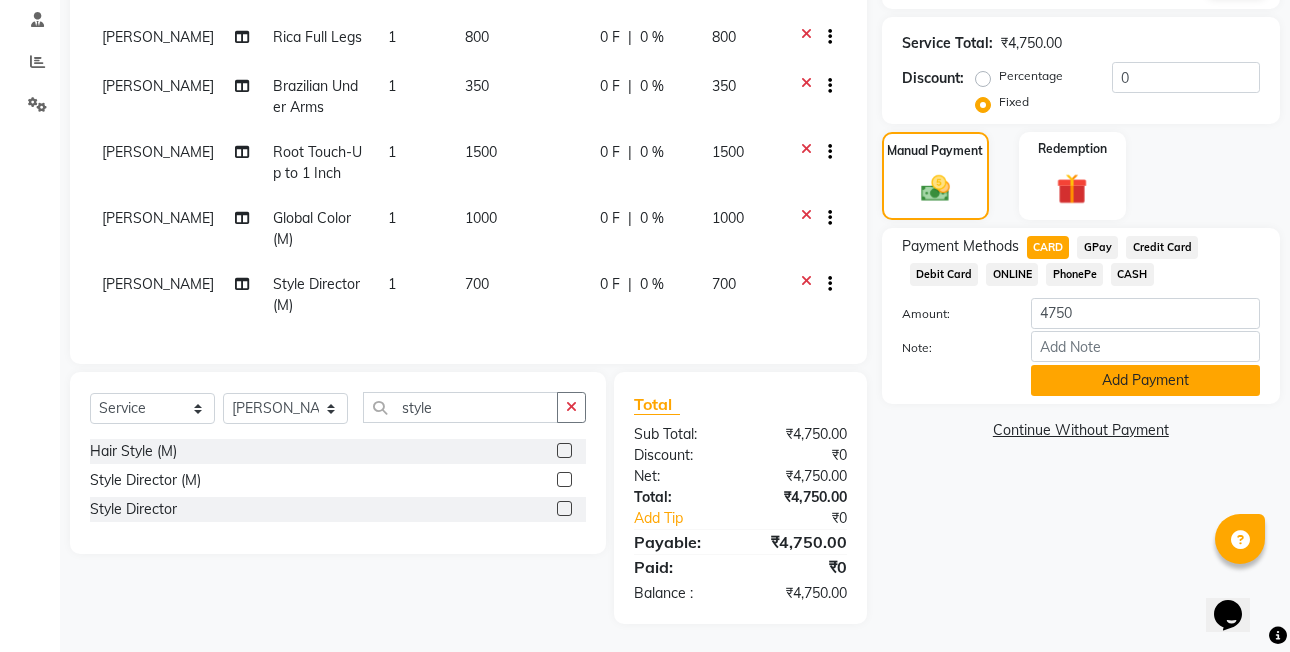 click on "Add Payment" 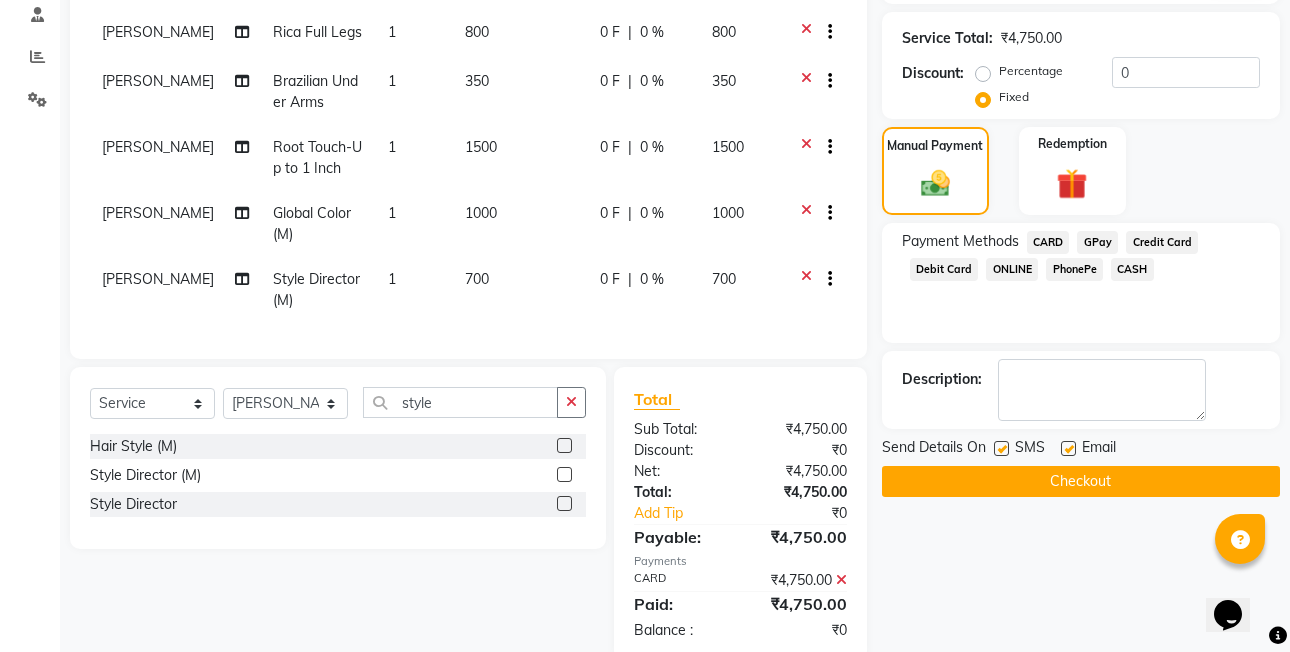 scroll, scrollTop: 423, scrollLeft: 0, axis: vertical 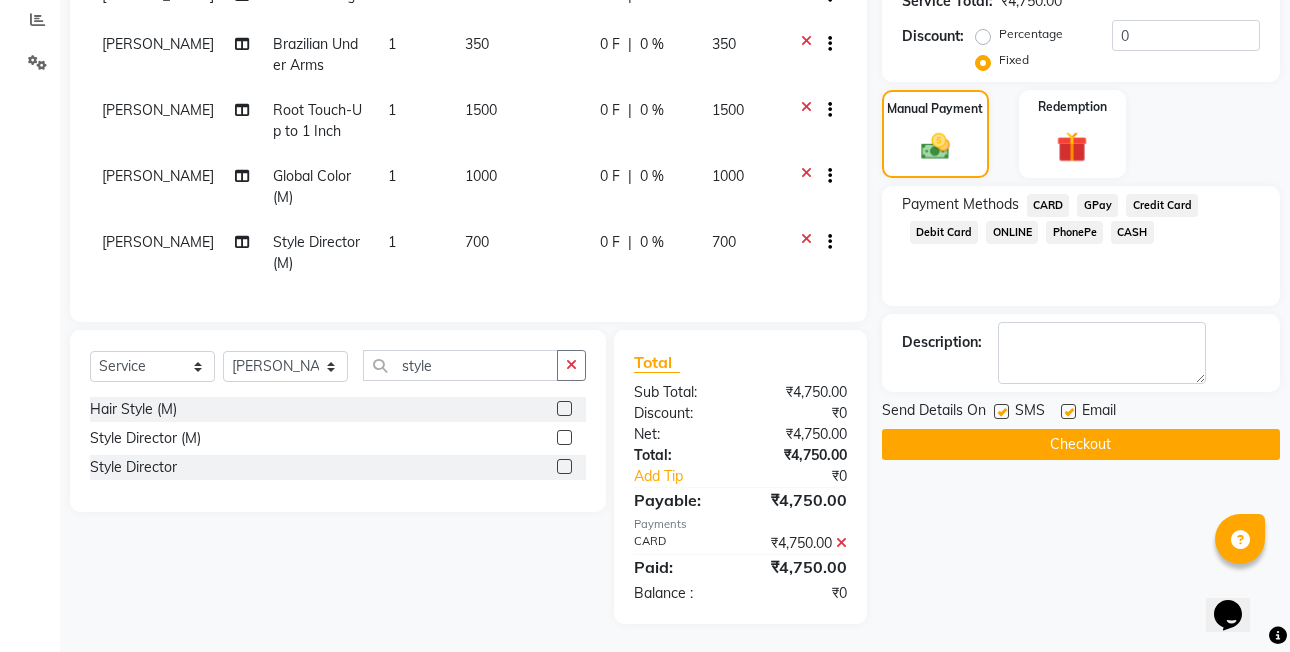 click on "Checkout" 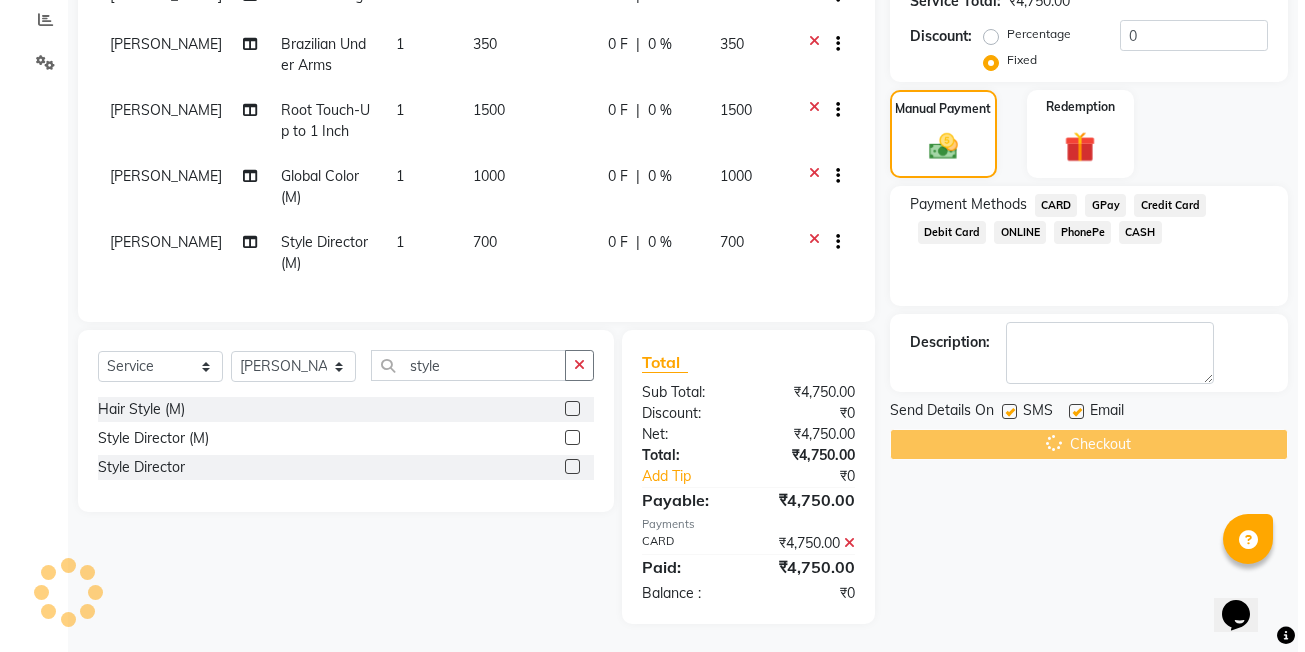 scroll, scrollTop: 0, scrollLeft: 0, axis: both 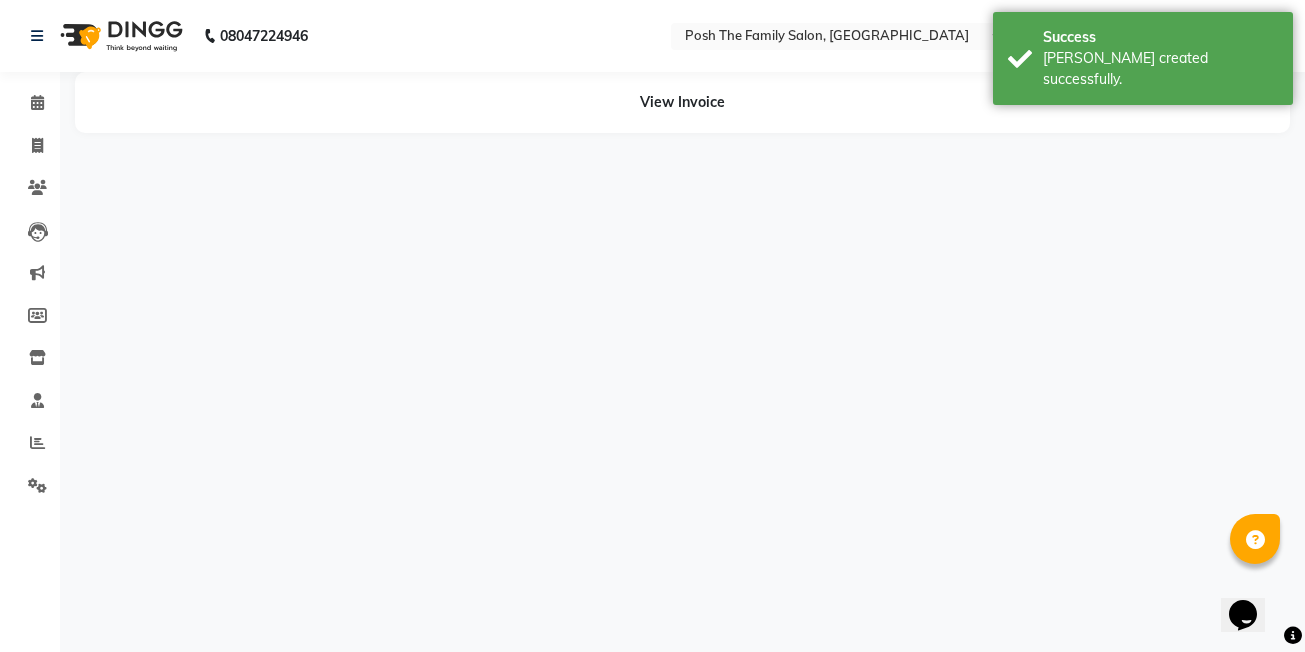 select on "62223" 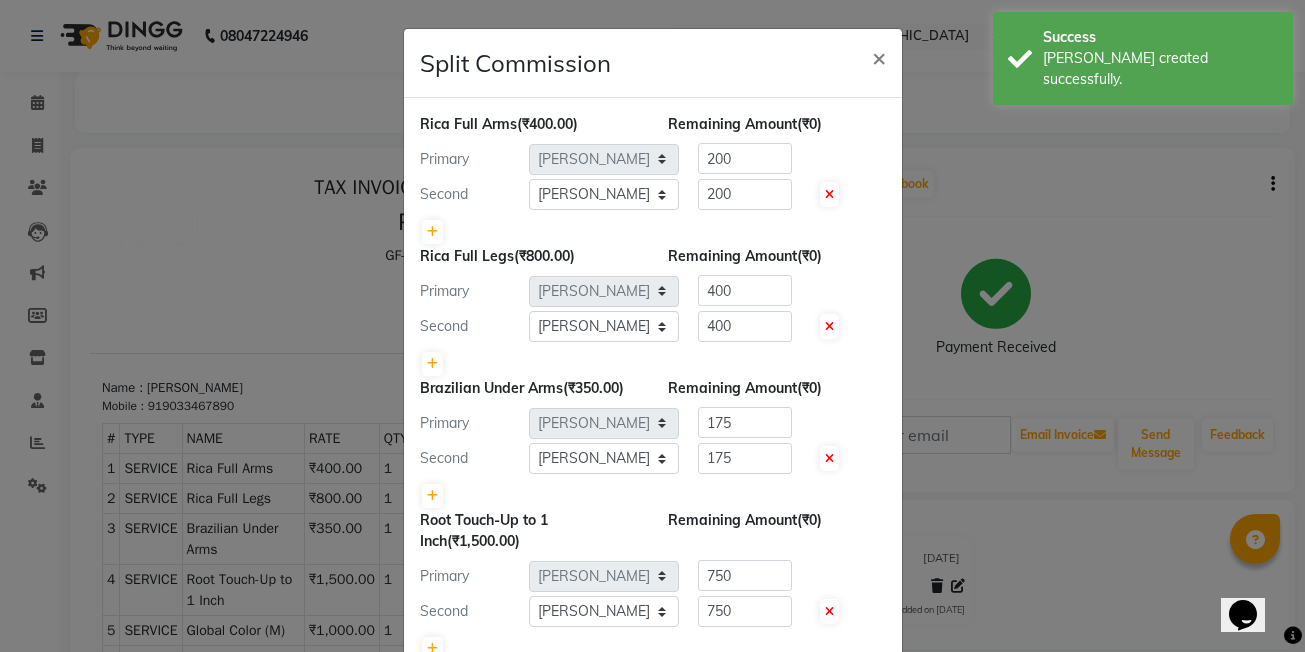 scroll, scrollTop: 0, scrollLeft: 0, axis: both 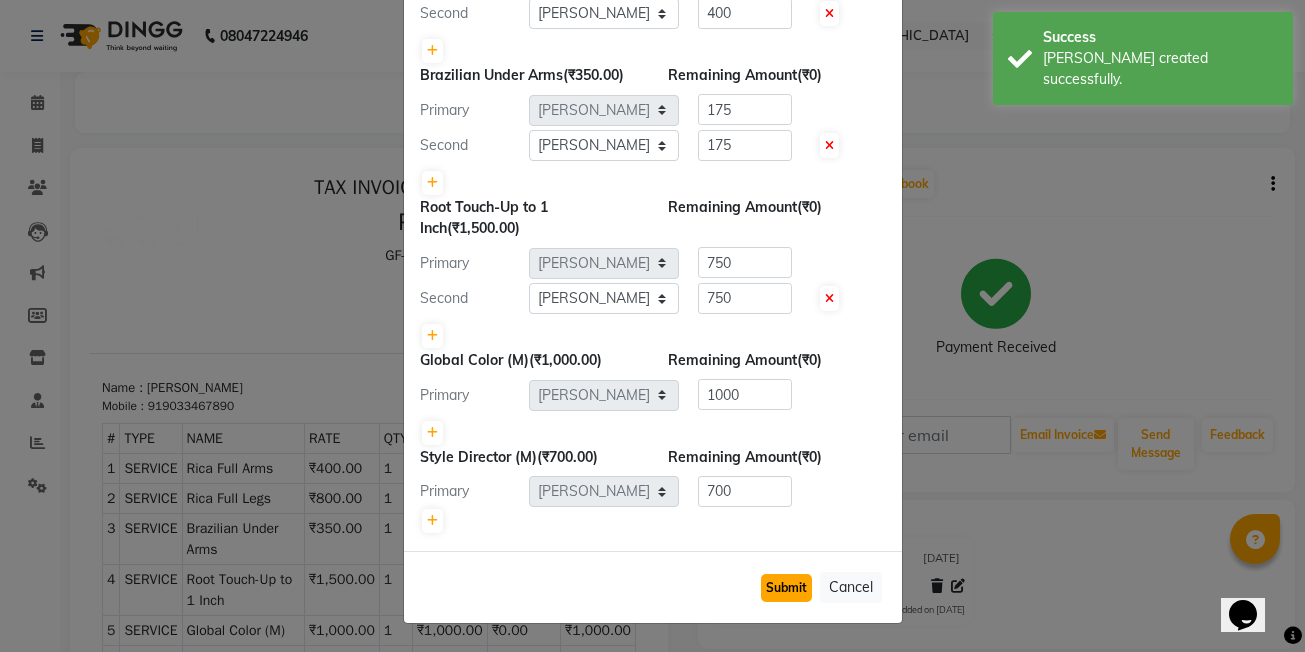 click on "Submit" 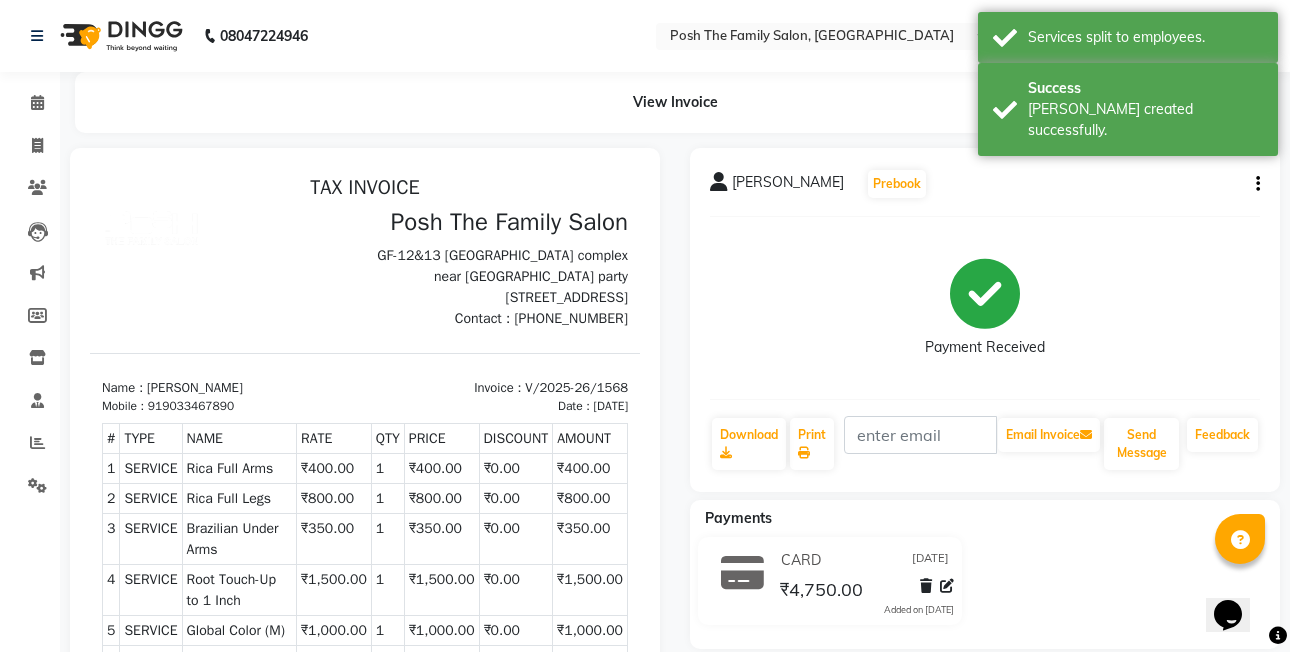 click 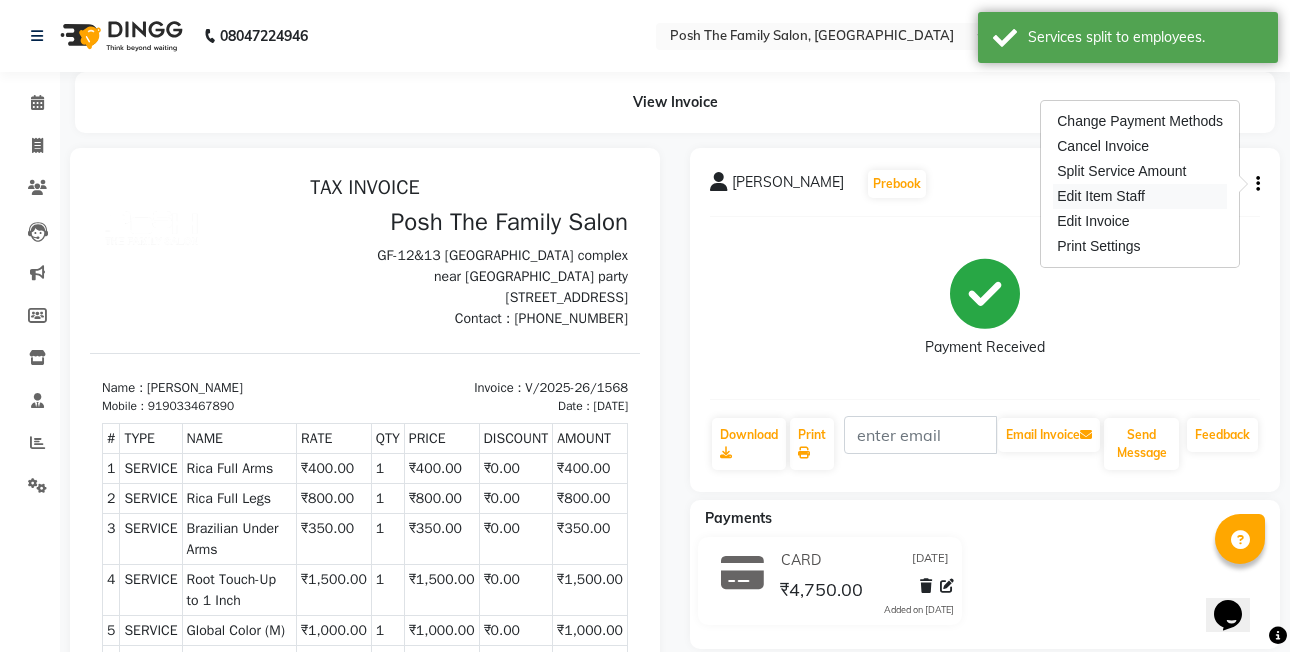 click on "Edit Item Staff" at bounding box center [1140, 196] 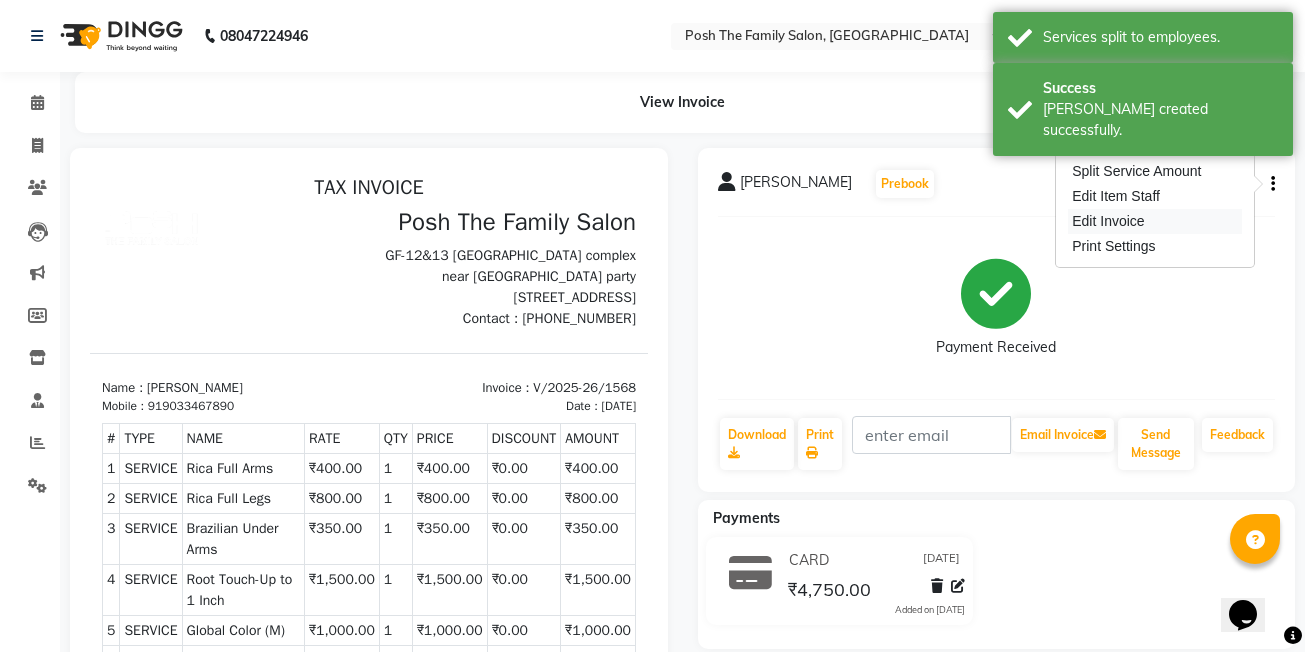 select on "62223" 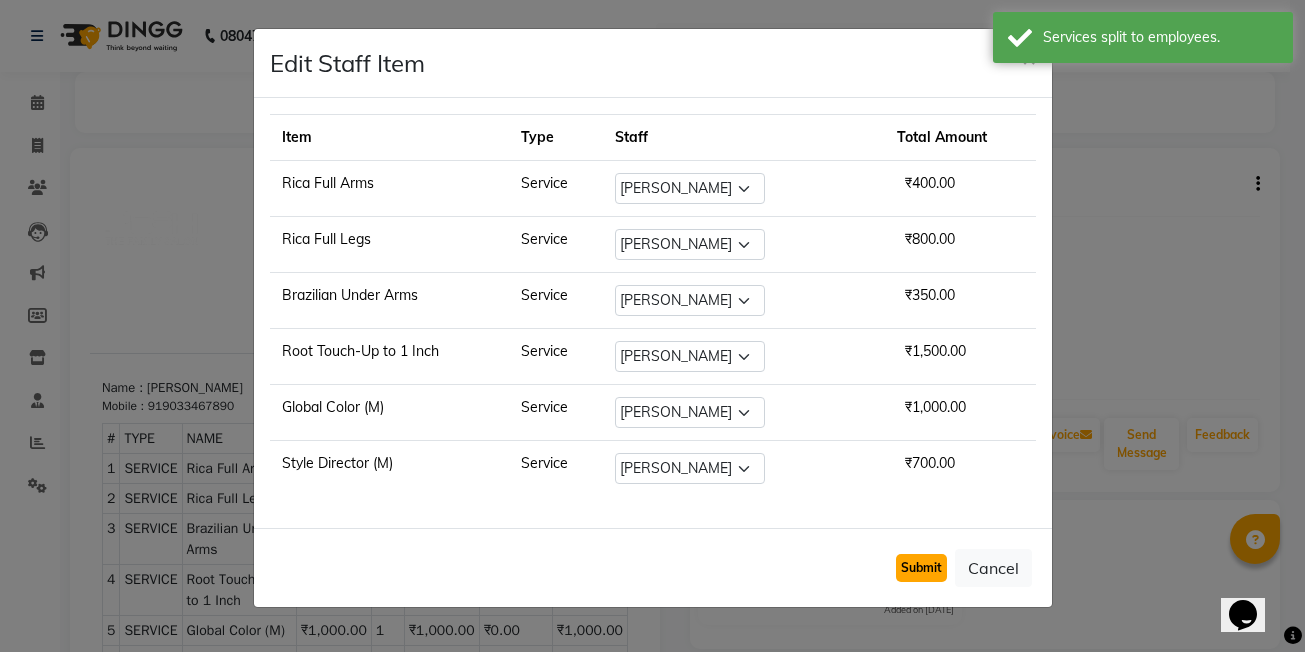 click on "Submit" 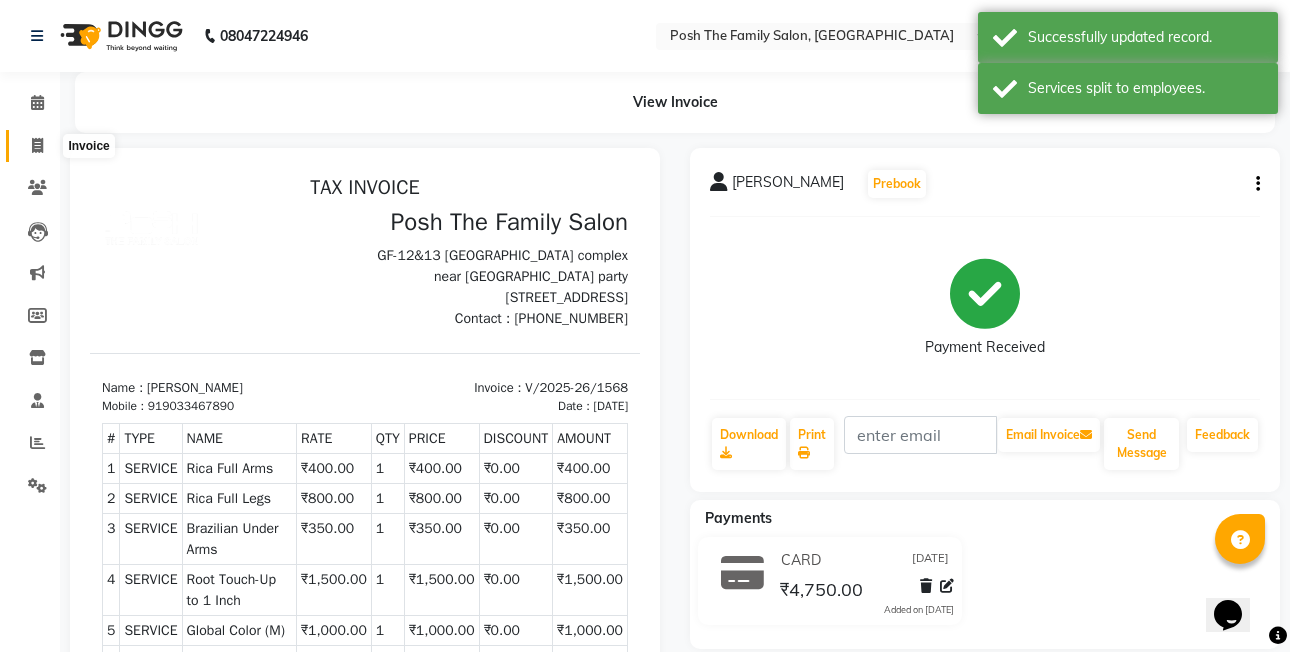 click 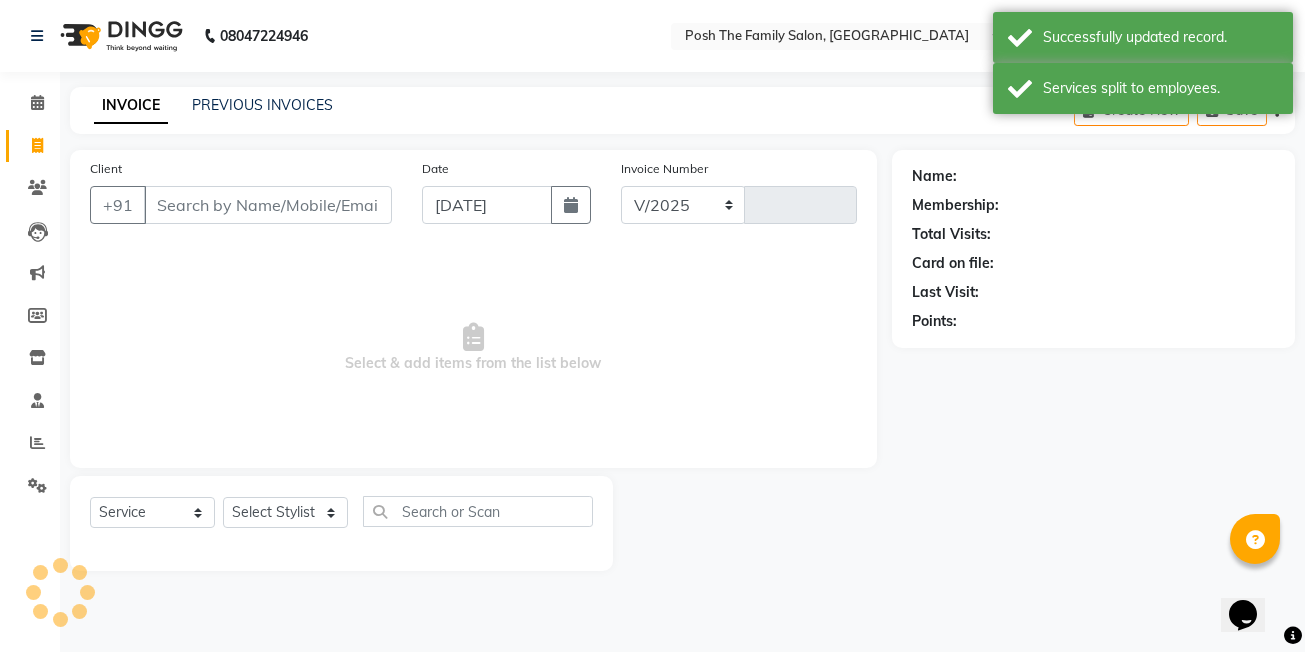 select on "6199" 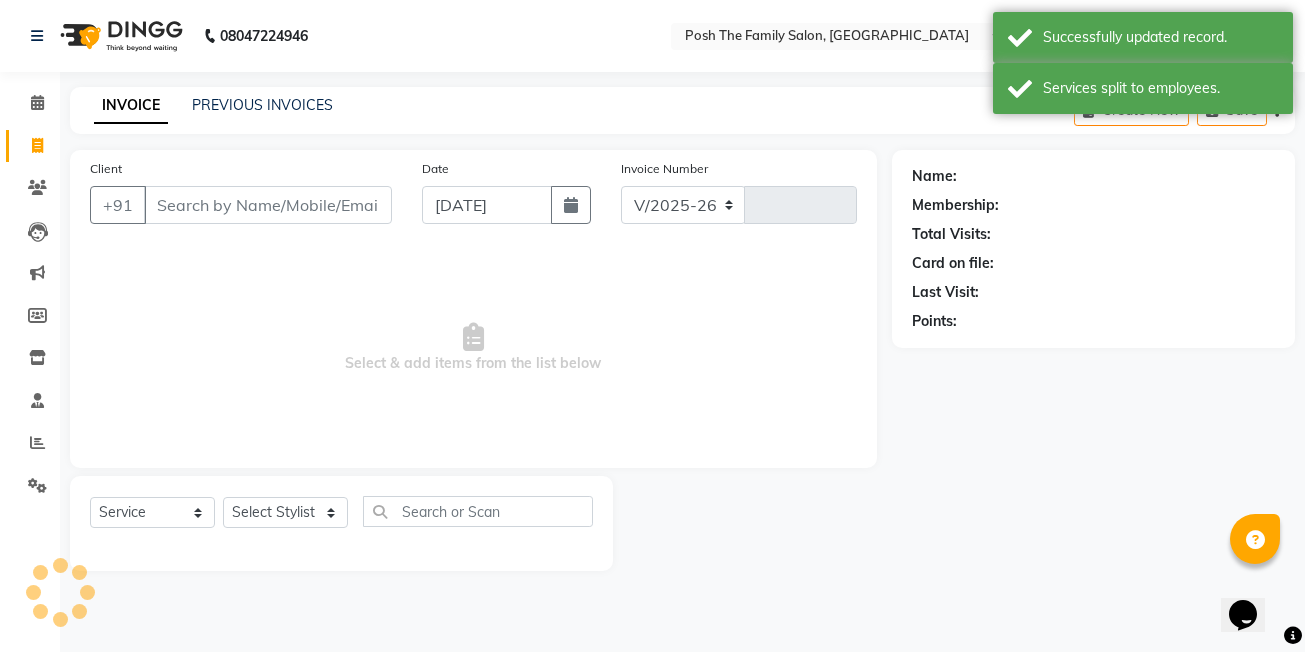 type on "1569" 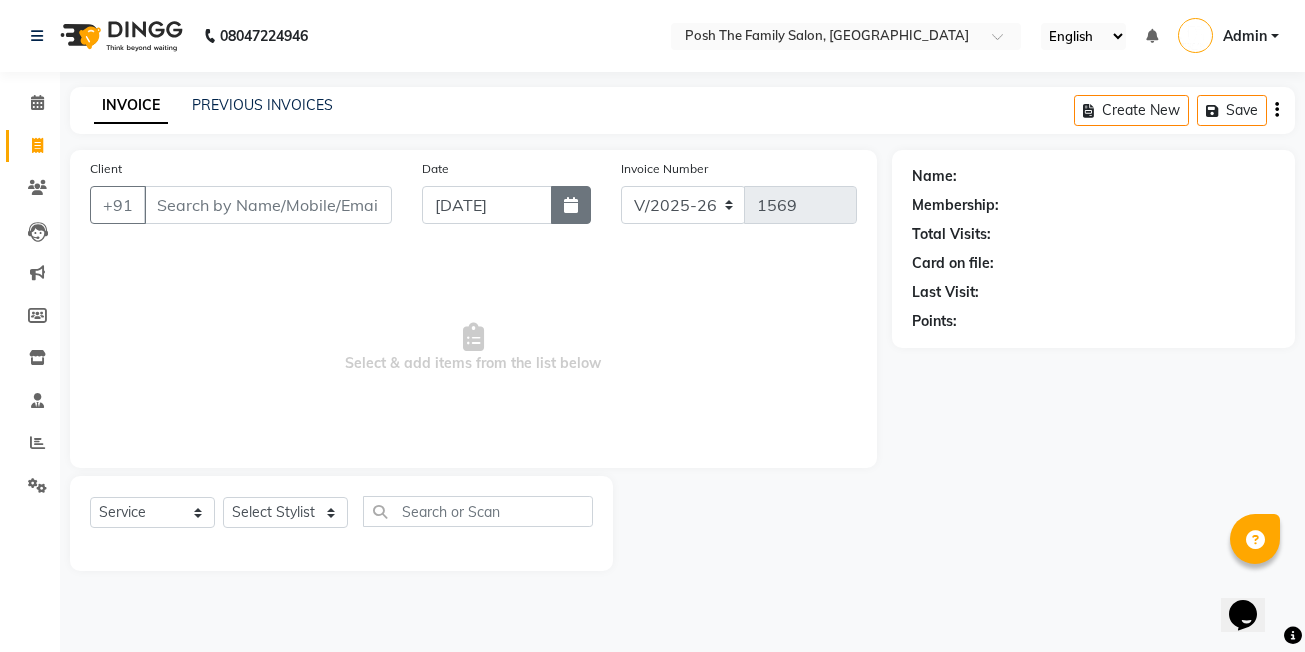 click 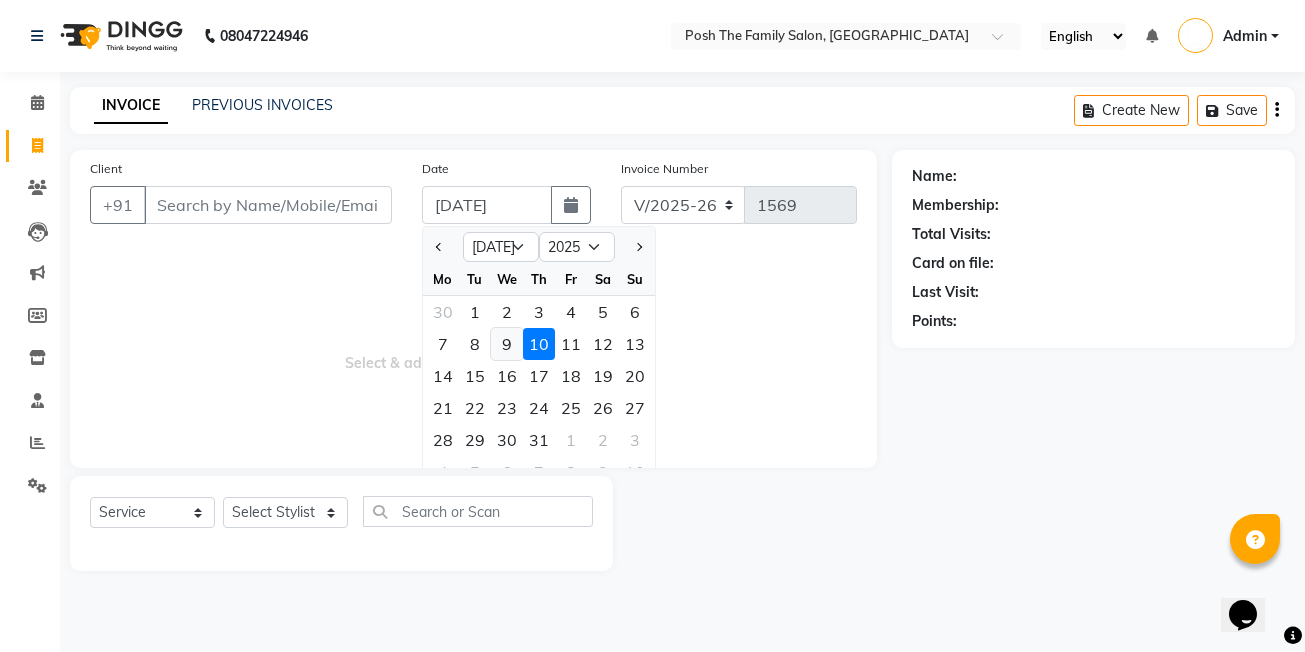 click on "9" 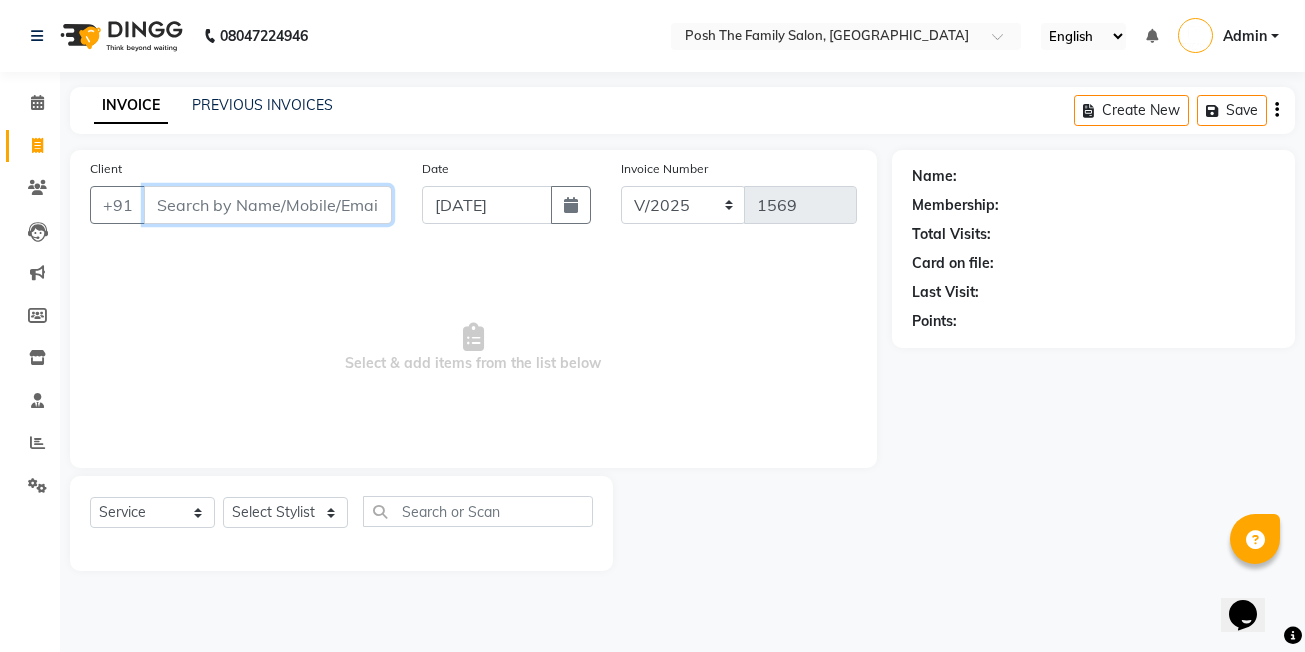 click on "Client" at bounding box center [268, 205] 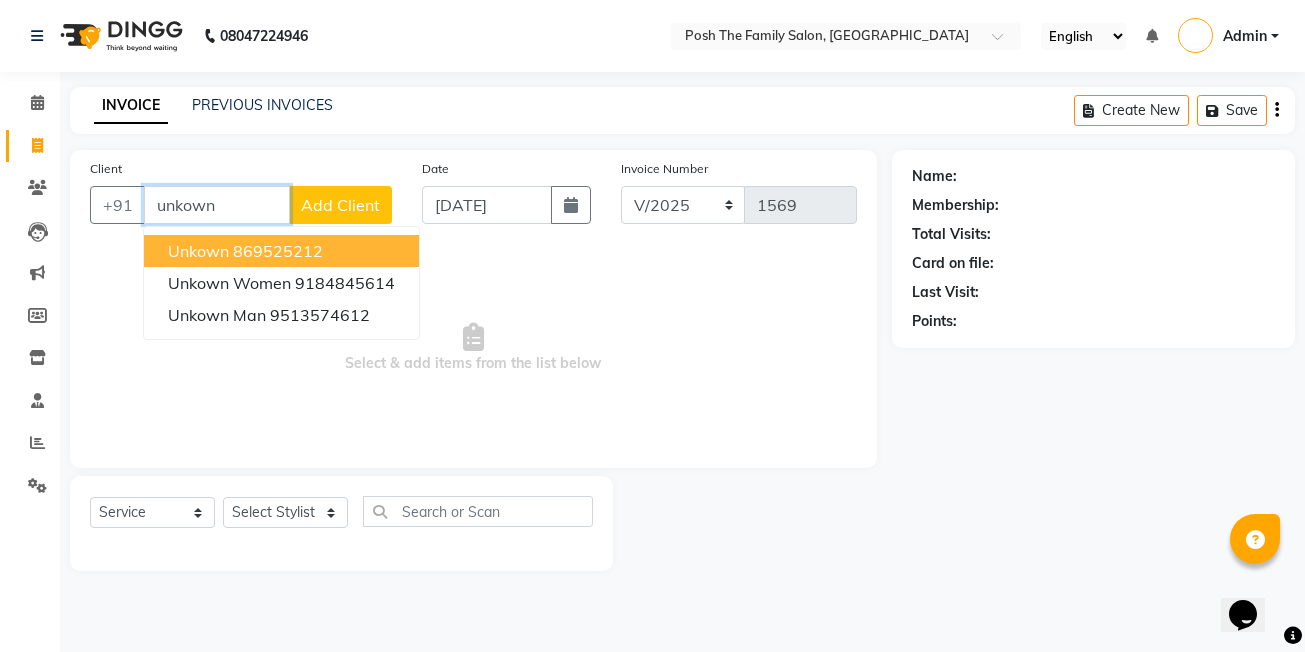 click on "unkown" at bounding box center (198, 251) 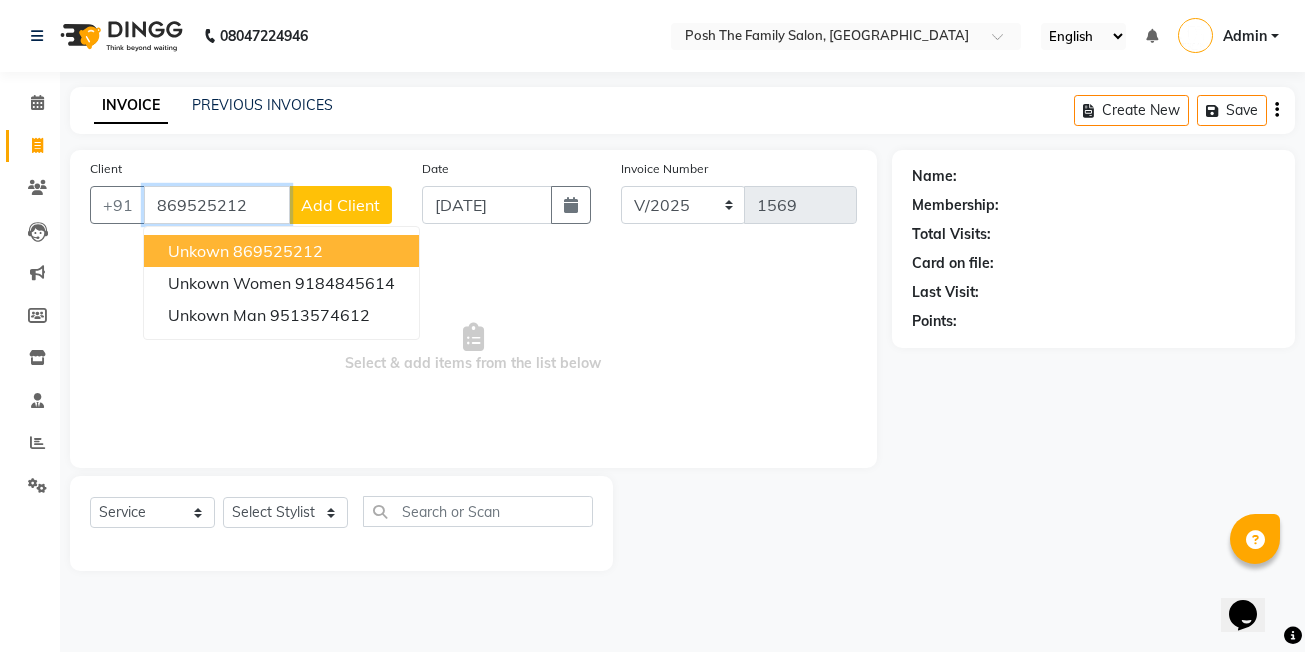type on "869525212" 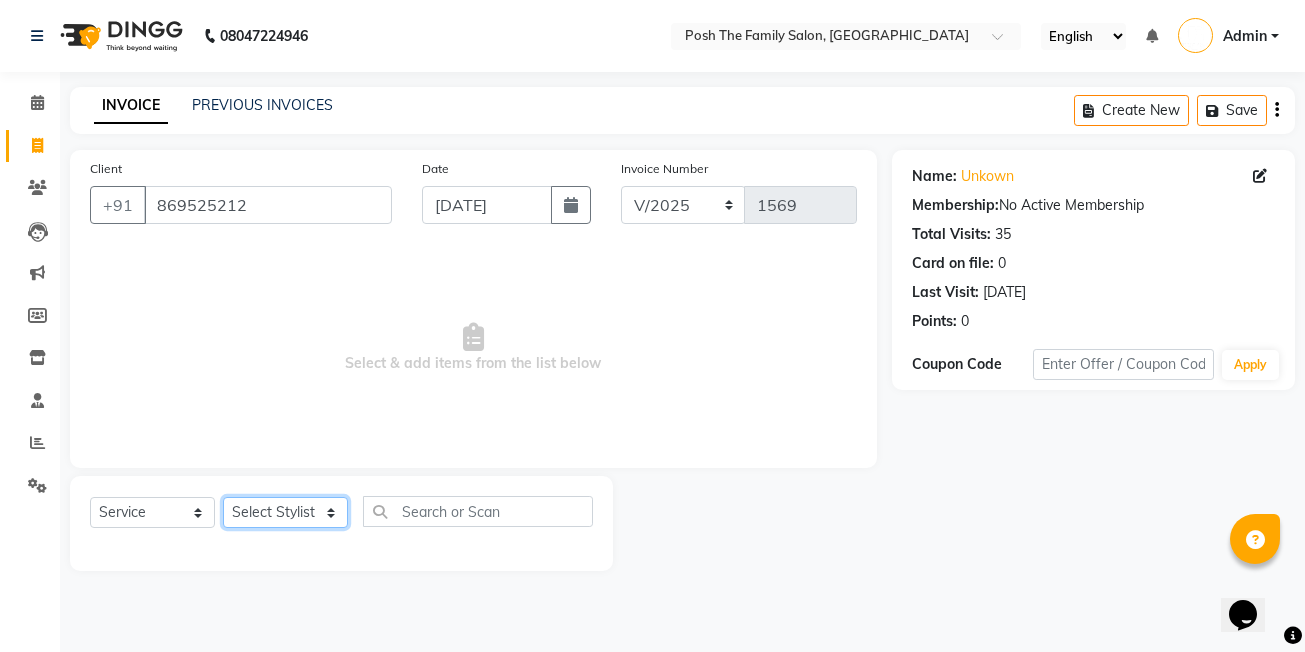 drag, startPoint x: 255, startPoint y: 512, endPoint x: 258, endPoint y: 500, distance: 12.369317 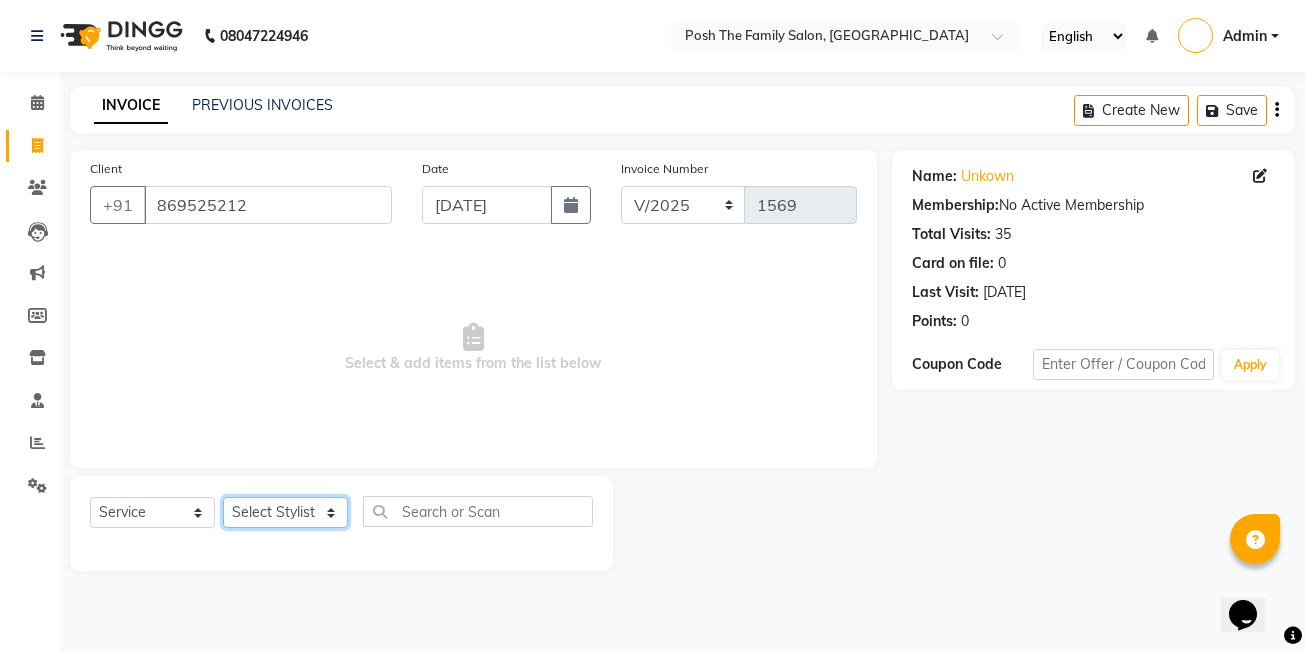 select on "53742" 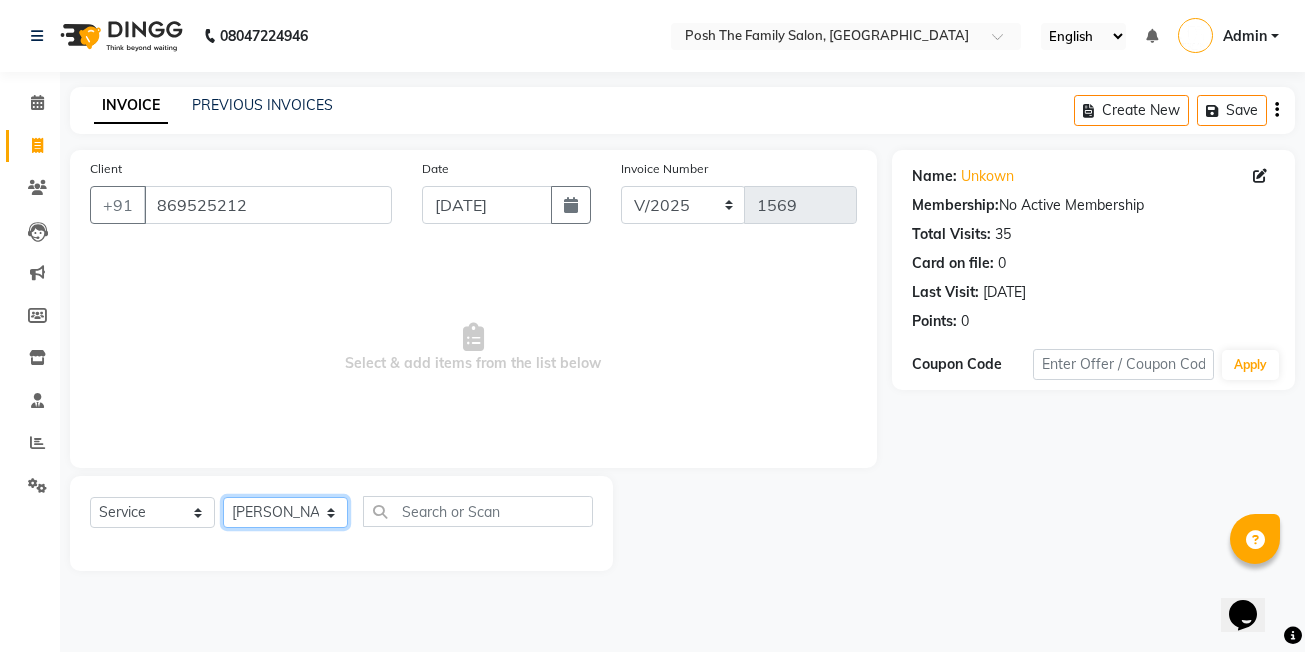 click on "Select Stylist [PERSON_NAME] [PERSON_NAME] VRMA [PERSON_NAME]  [PERSON_NAME] [PERSON_NAME] [PERSON_NAME] [PERSON_NAME] (OWNER) POSH [PERSON_NAME] [PERSON_NAME] [PERSON_NAME]  [PERSON_NAME] [PERSON_NAME] [PERSON_NAME]" 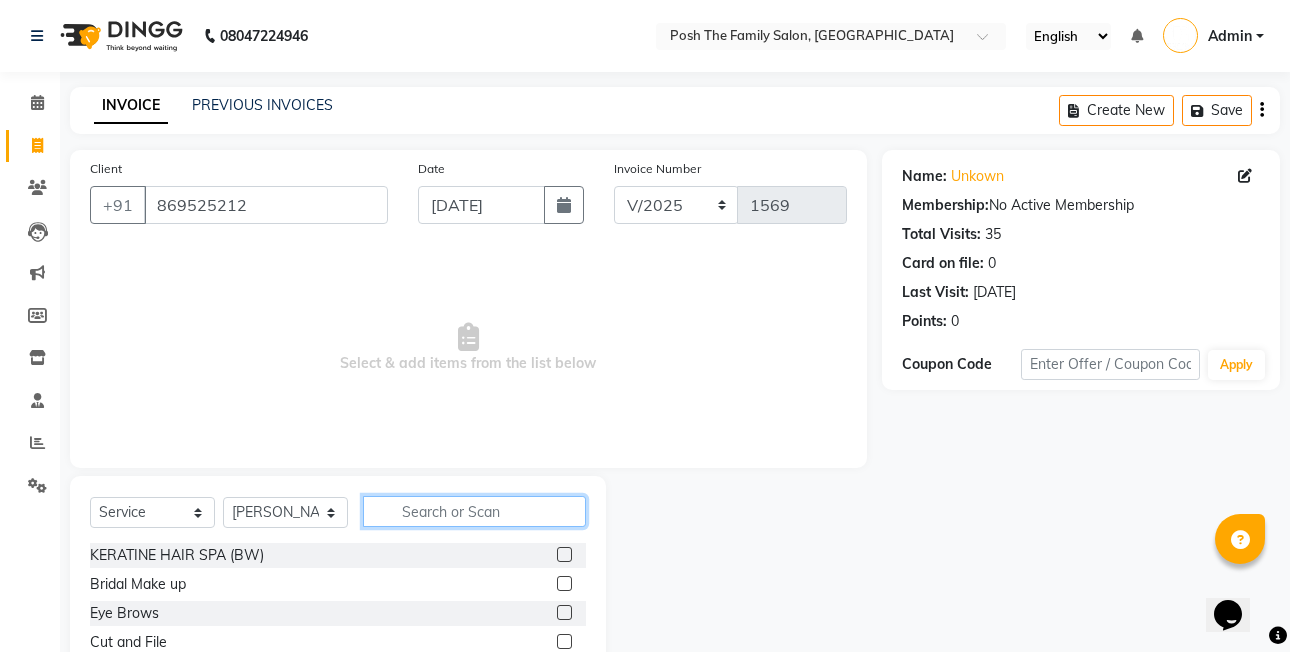 click 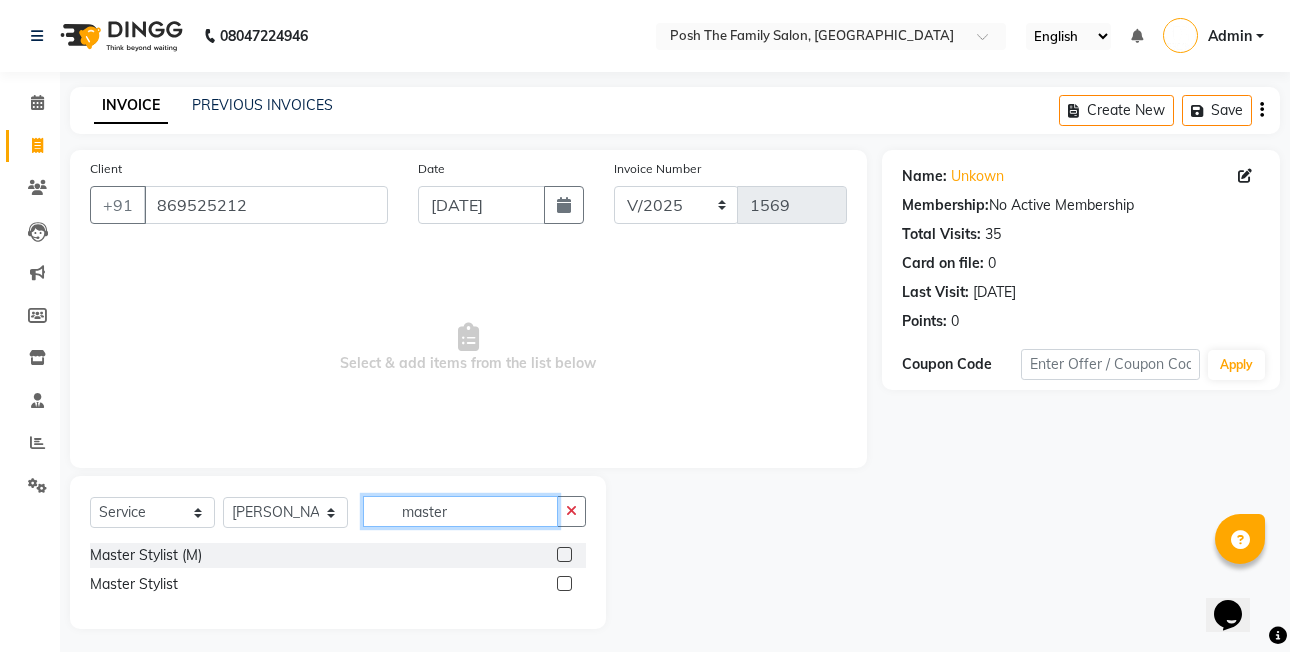type on "master" 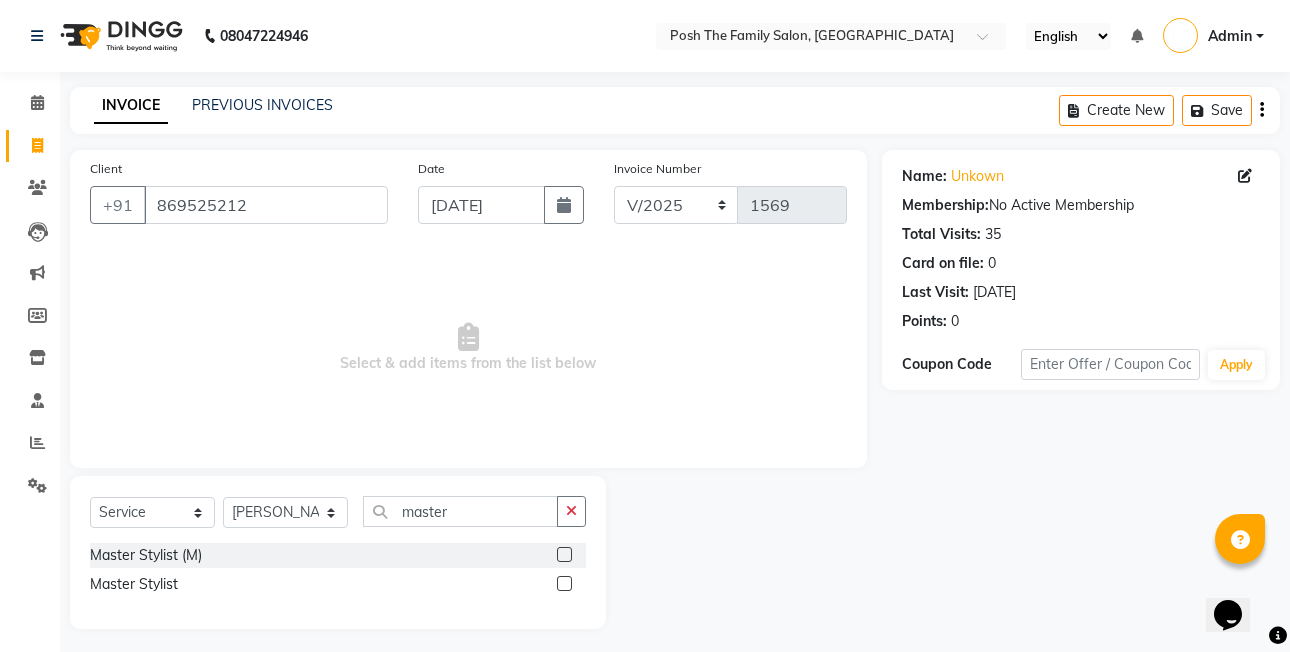click 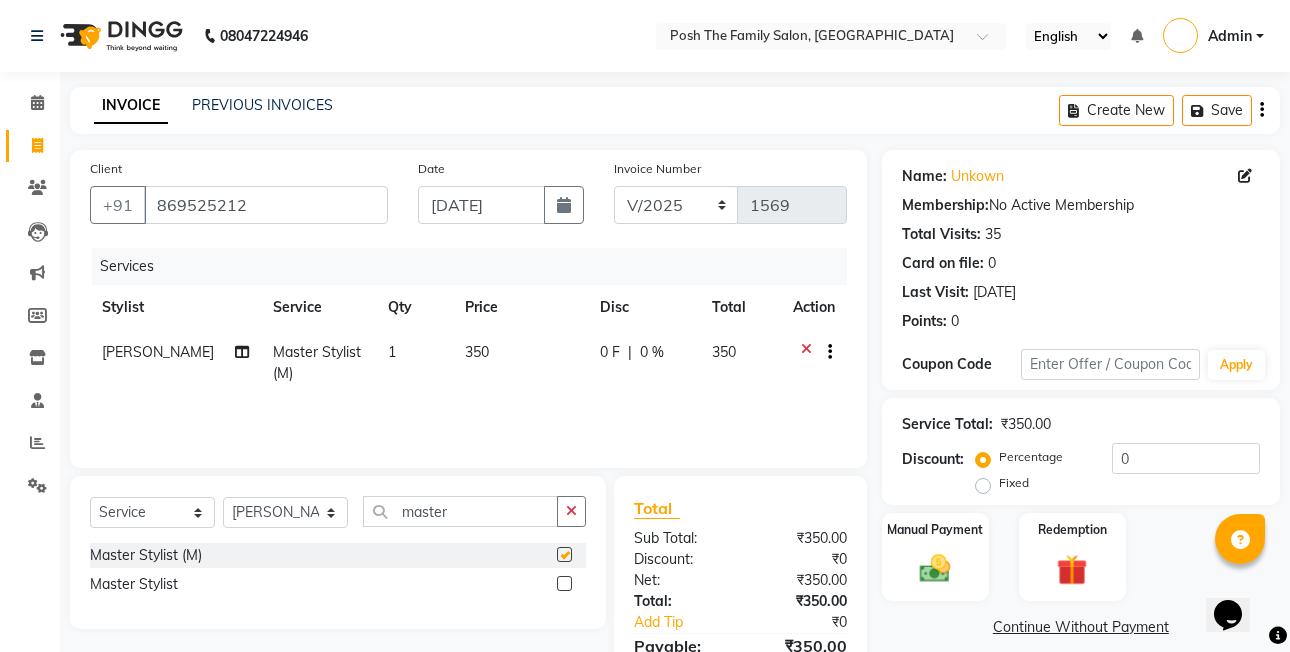 checkbox on "false" 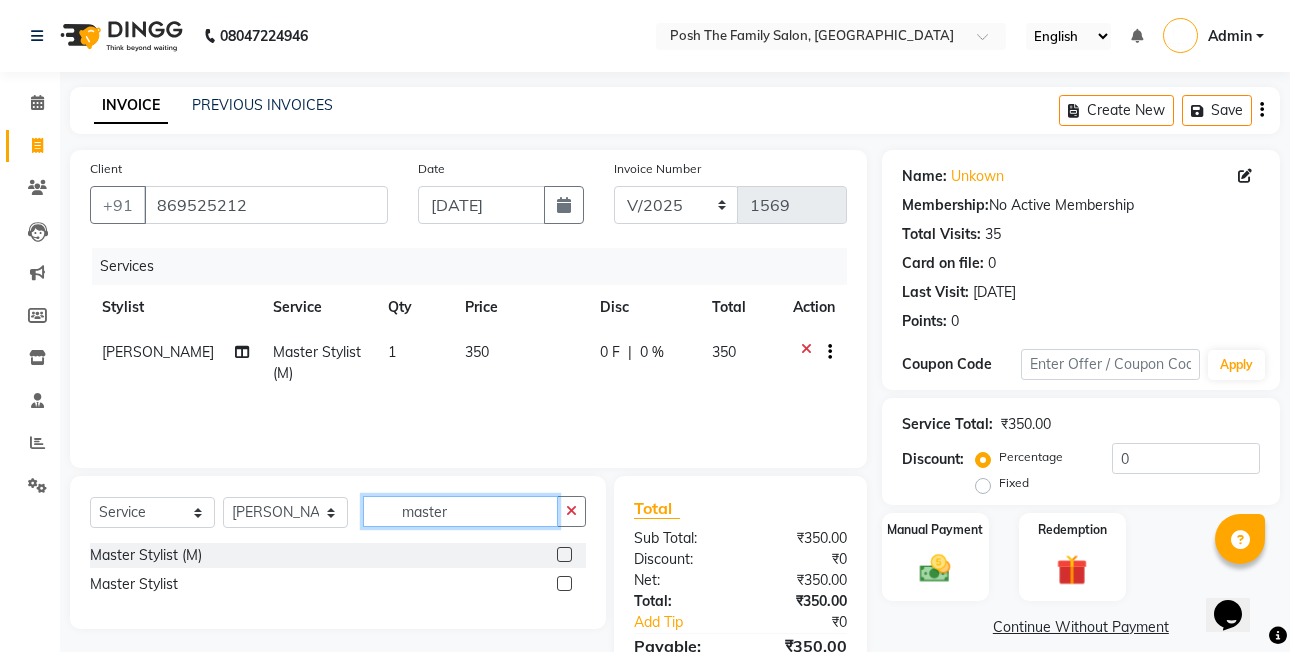click on "master" 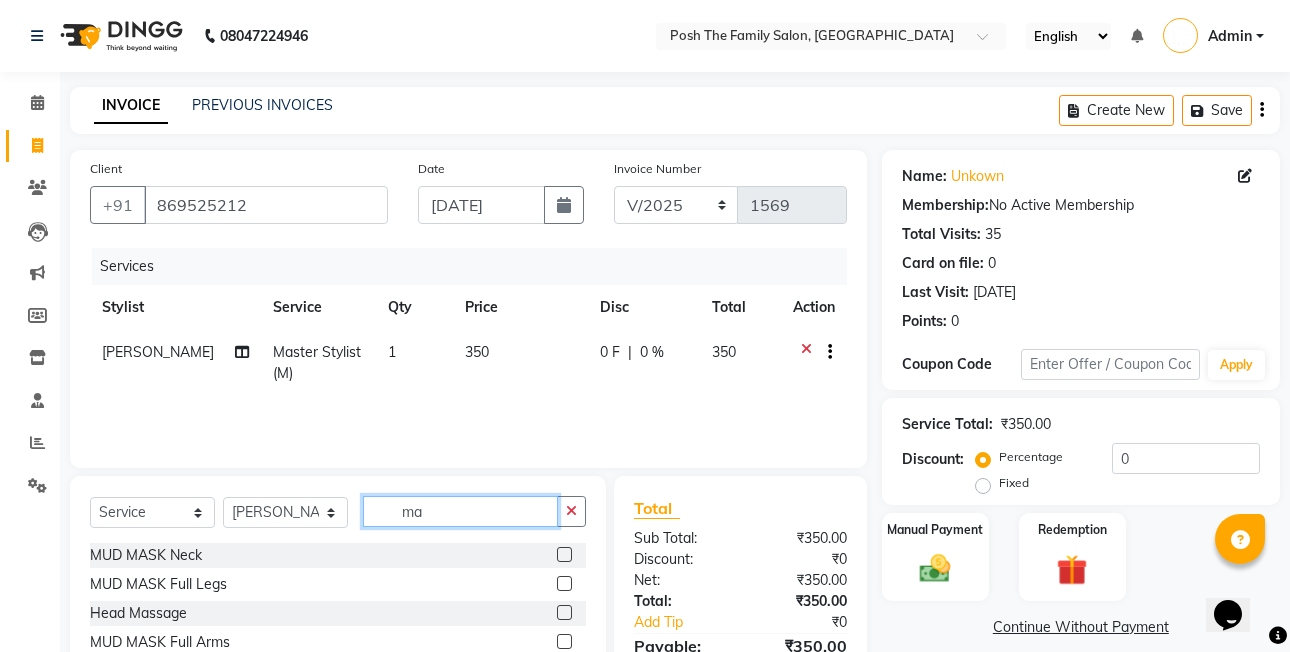 type on "m" 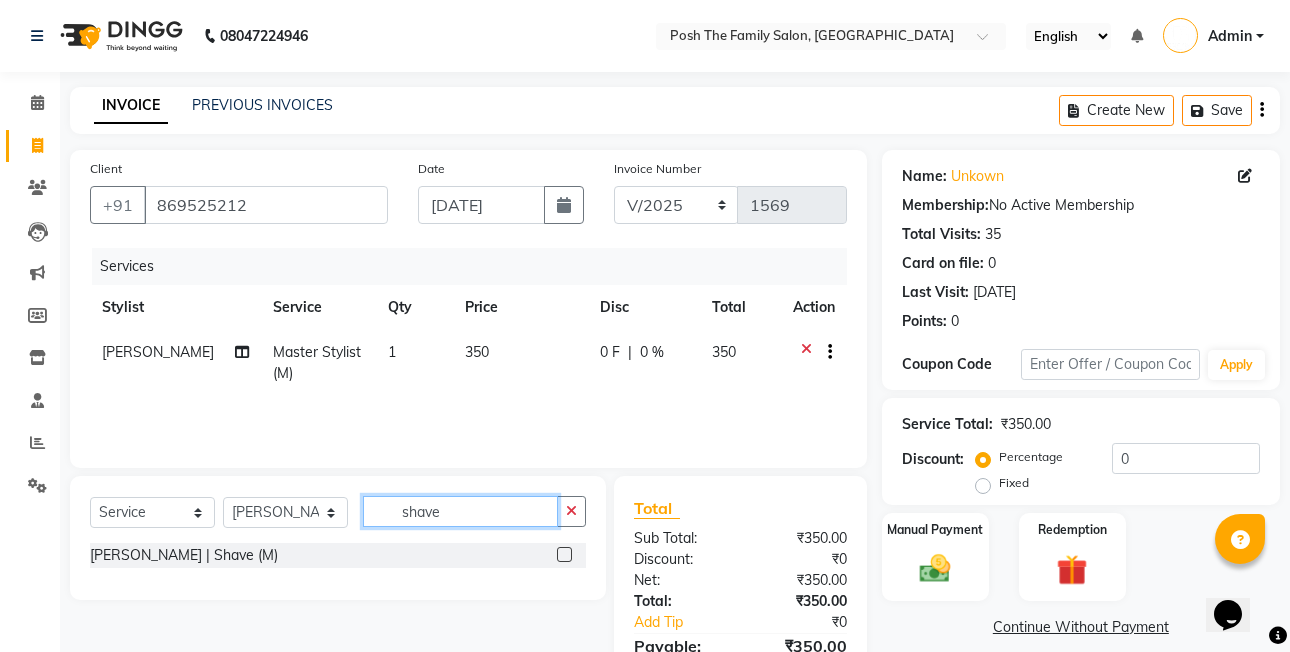 type on "shave" 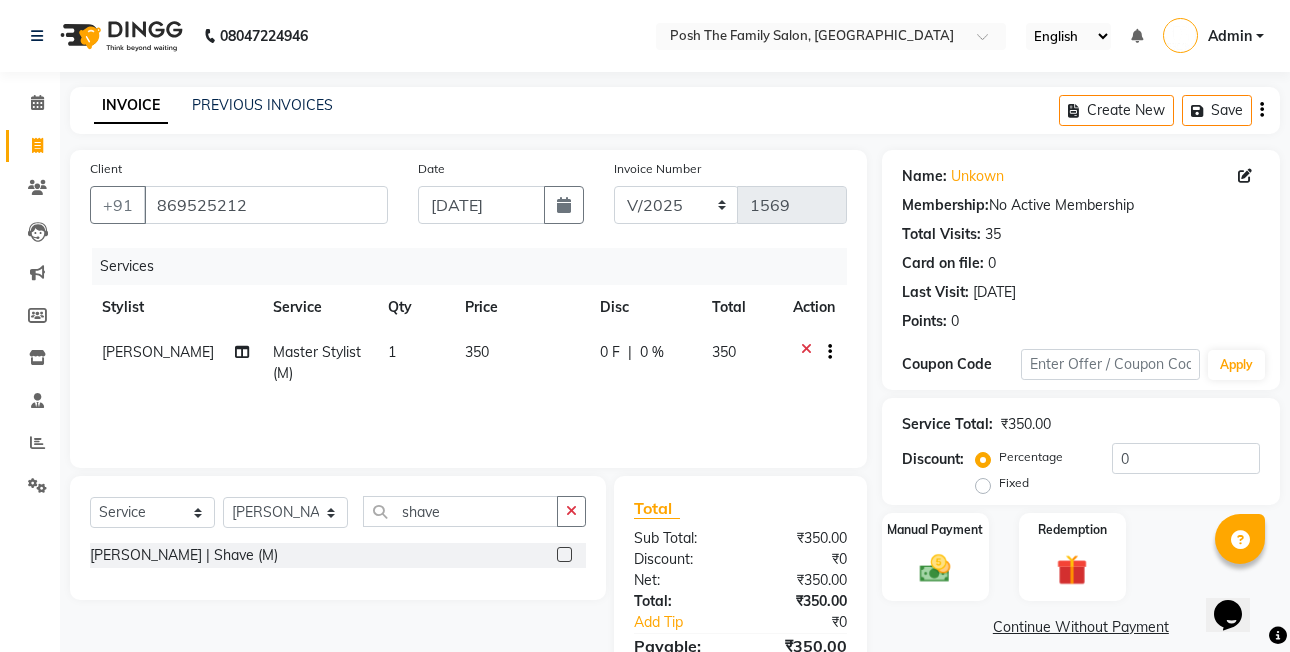 click 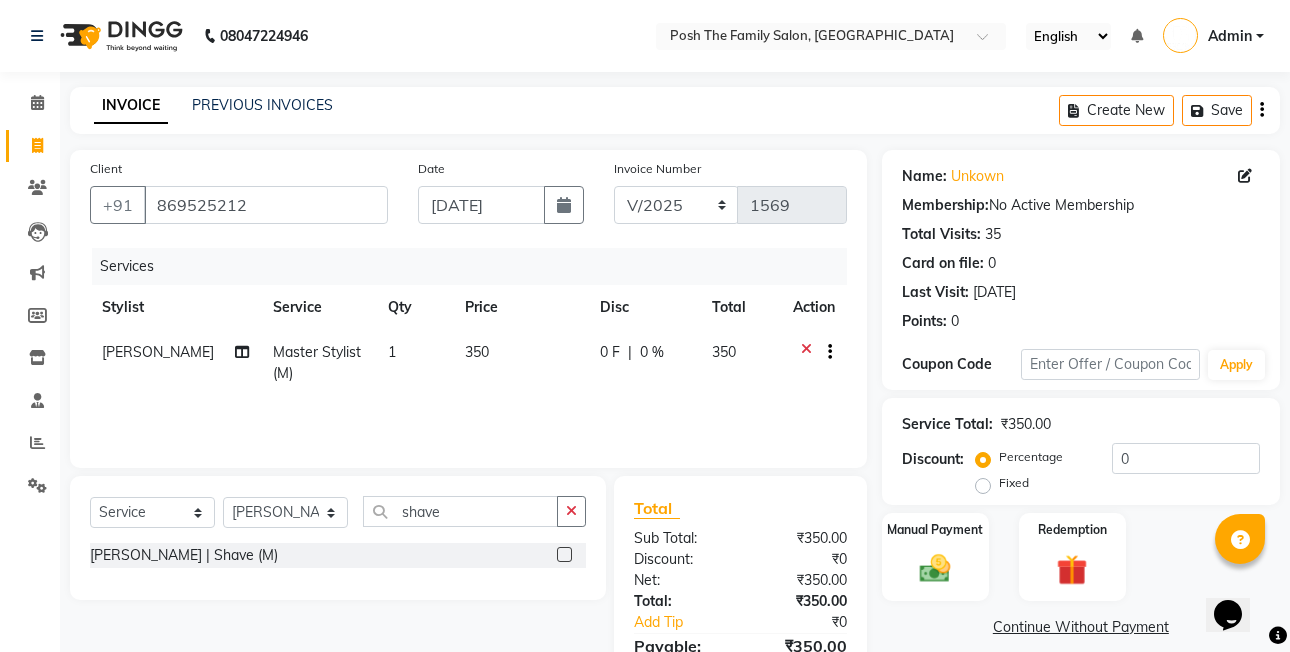 click at bounding box center [563, 555] 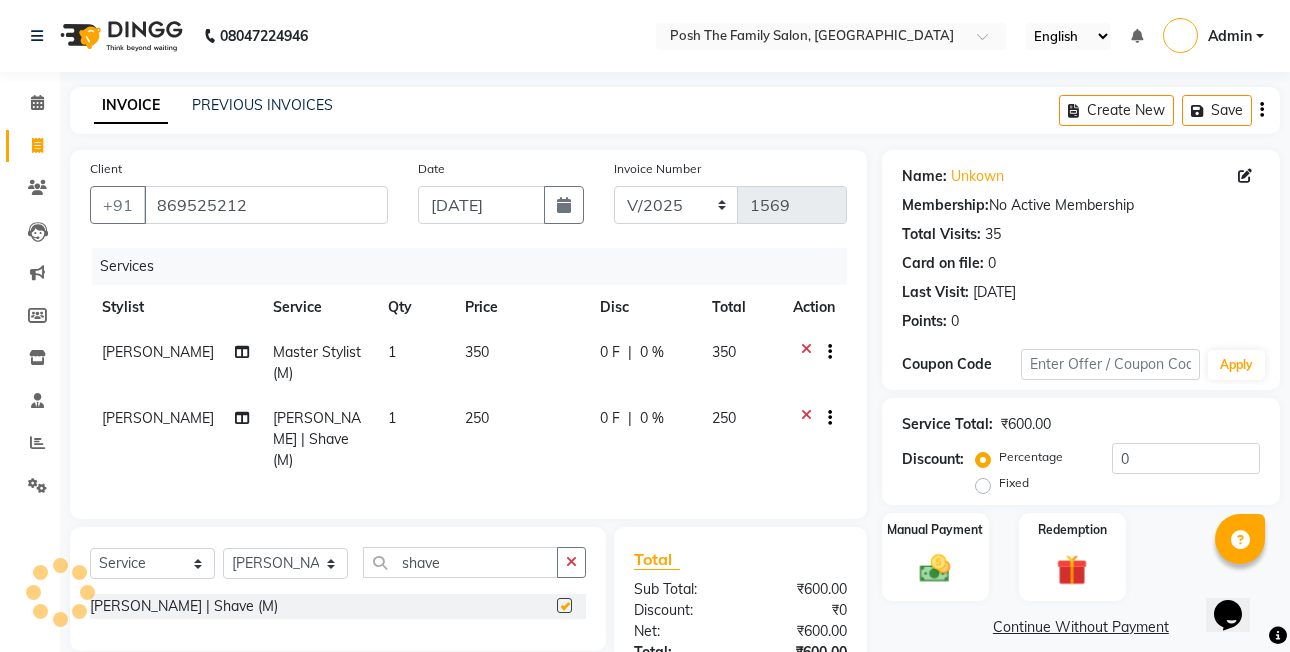 checkbox on "false" 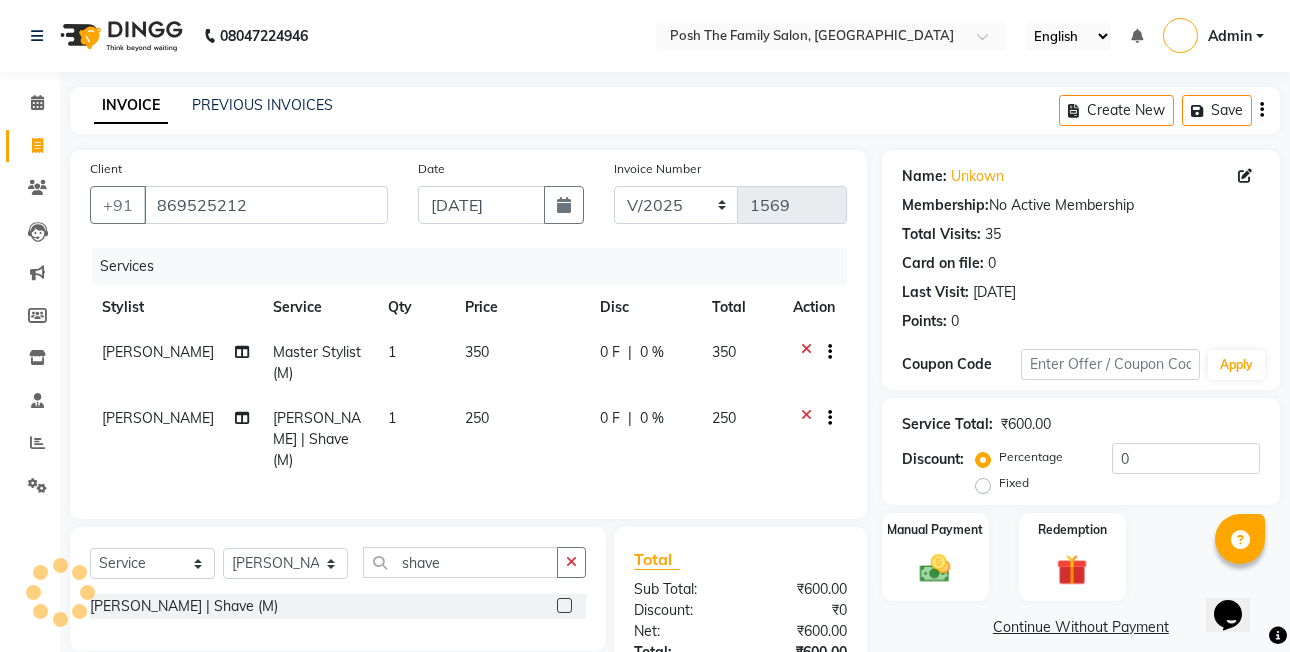 scroll, scrollTop: 151, scrollLeft: 0, axis: vertical 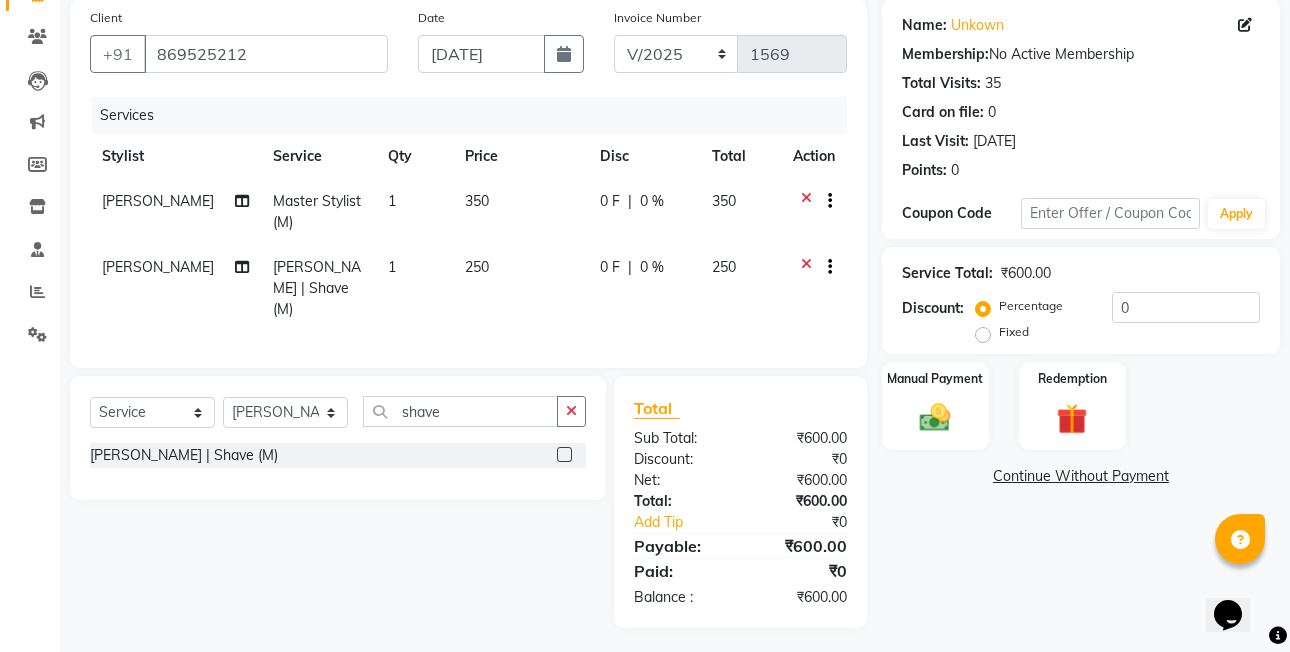 click on "Fixed" 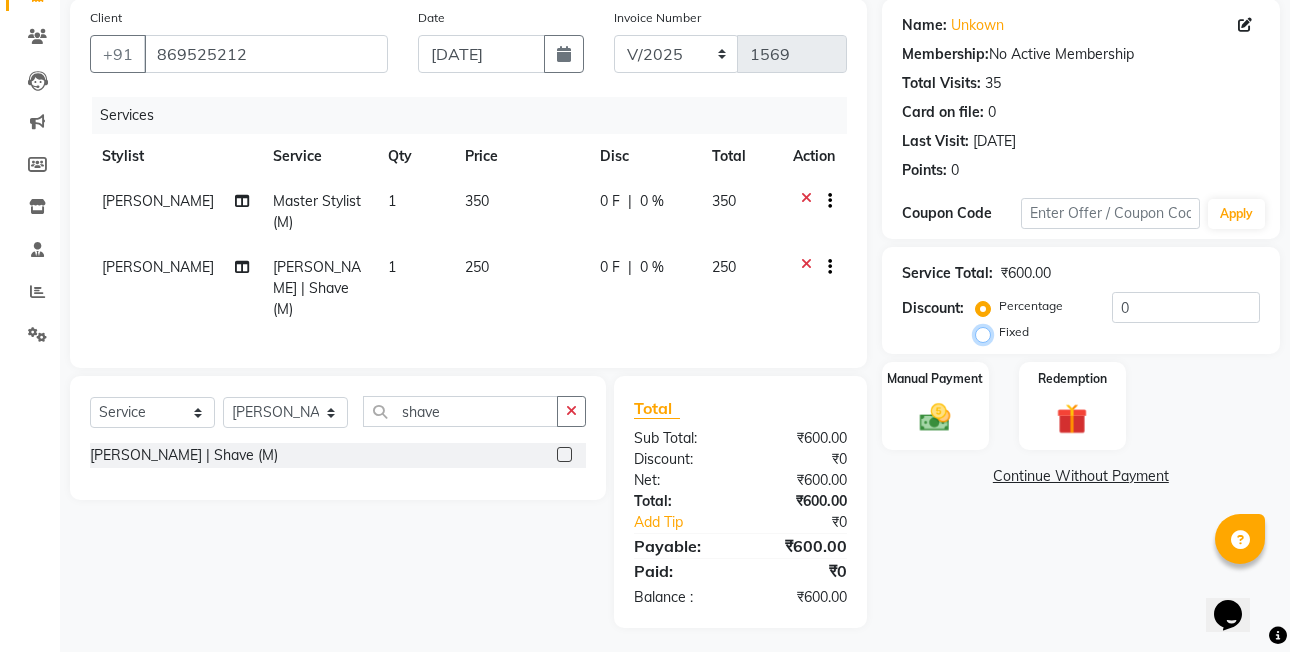 click on "Fixed" at bounding box center [987, 332] 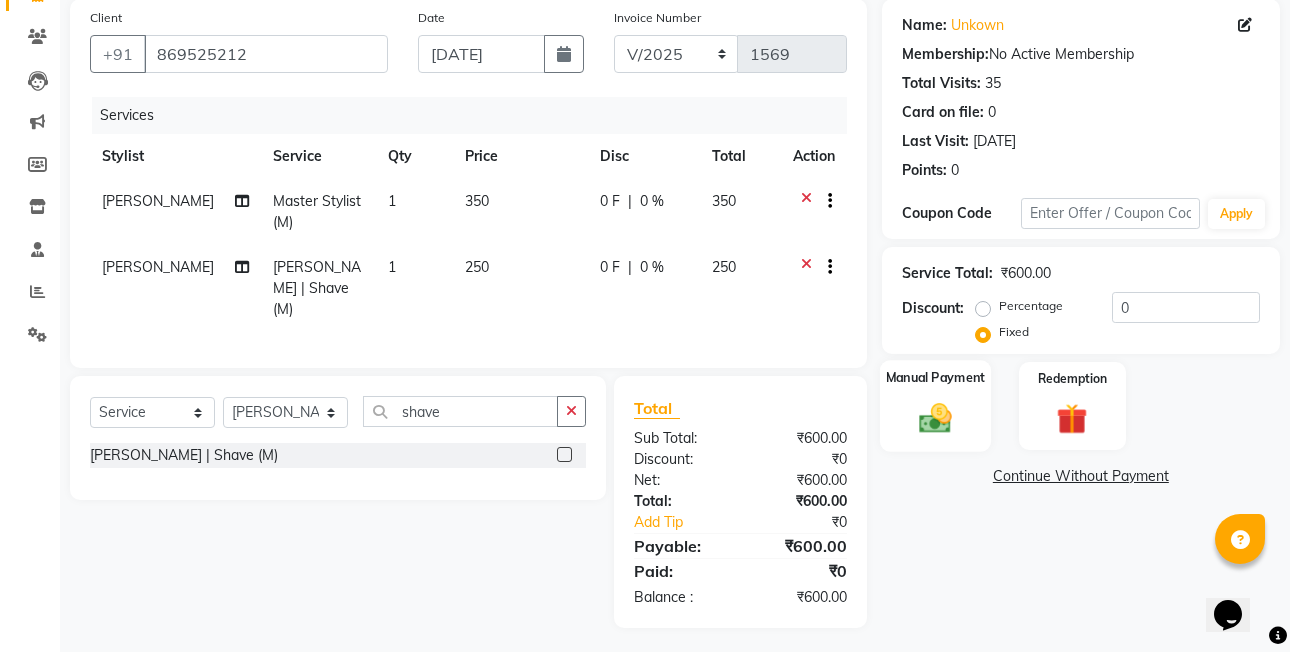 click 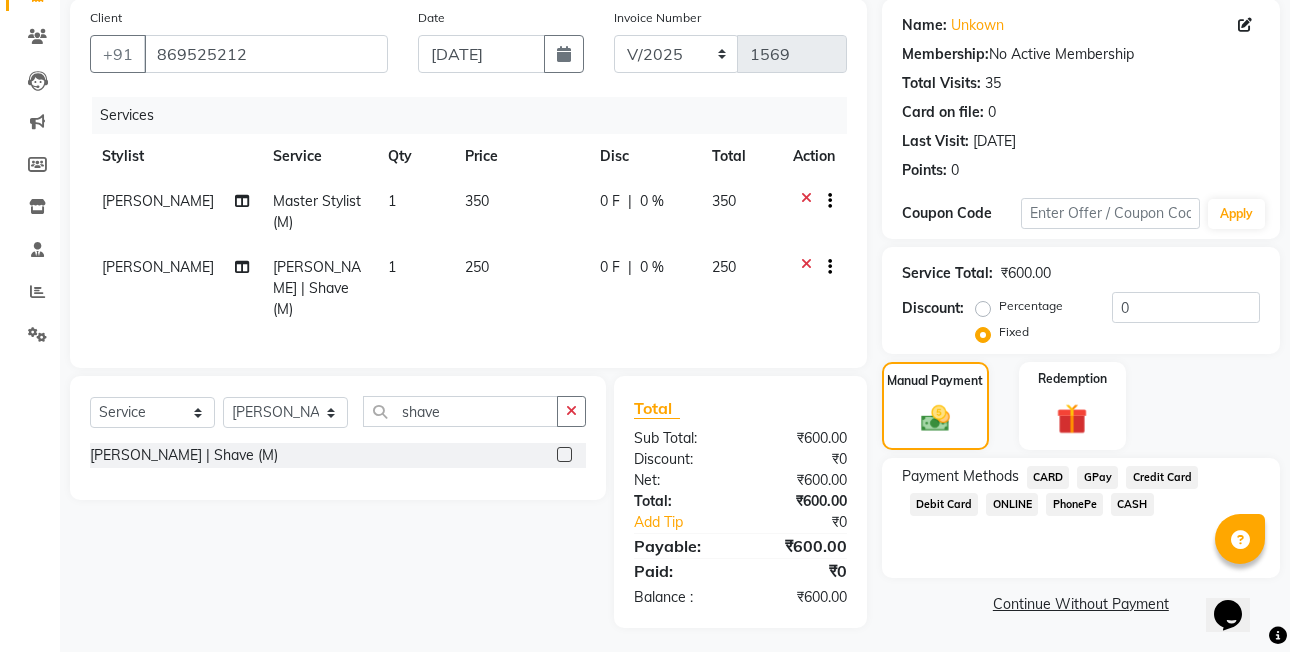 click on "PhonePe" 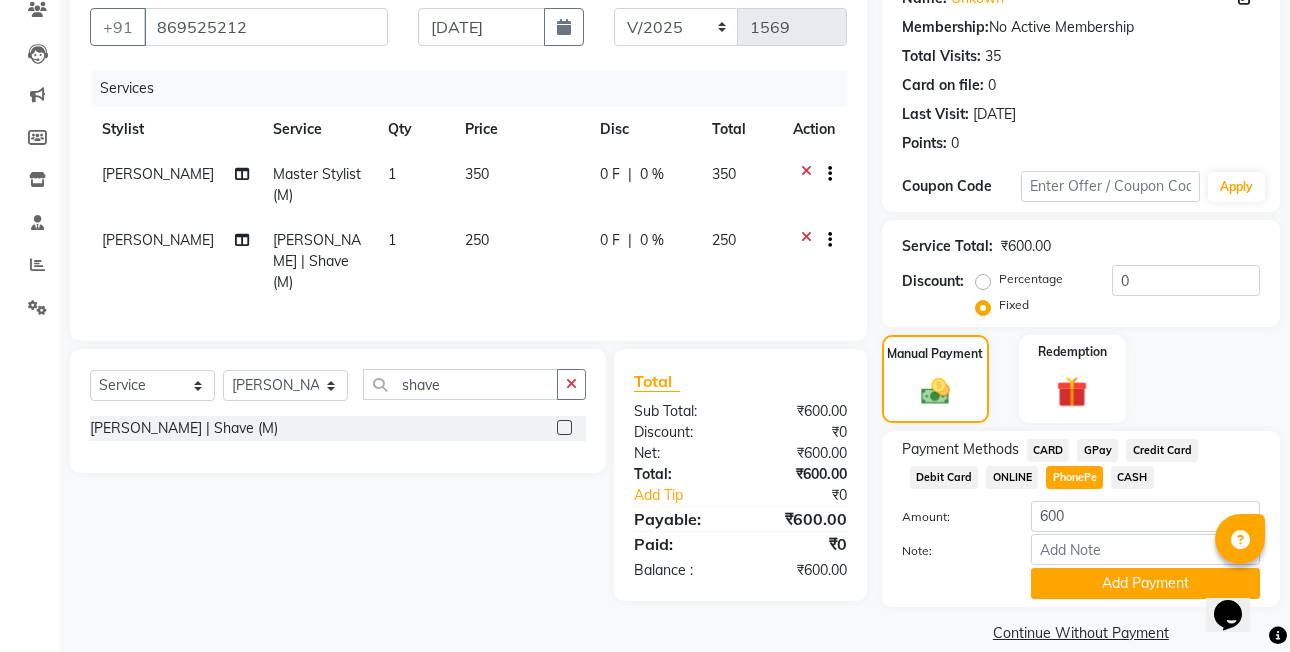 scroll, scrollTop: 204, scrollLeft: 0, axis: vertical 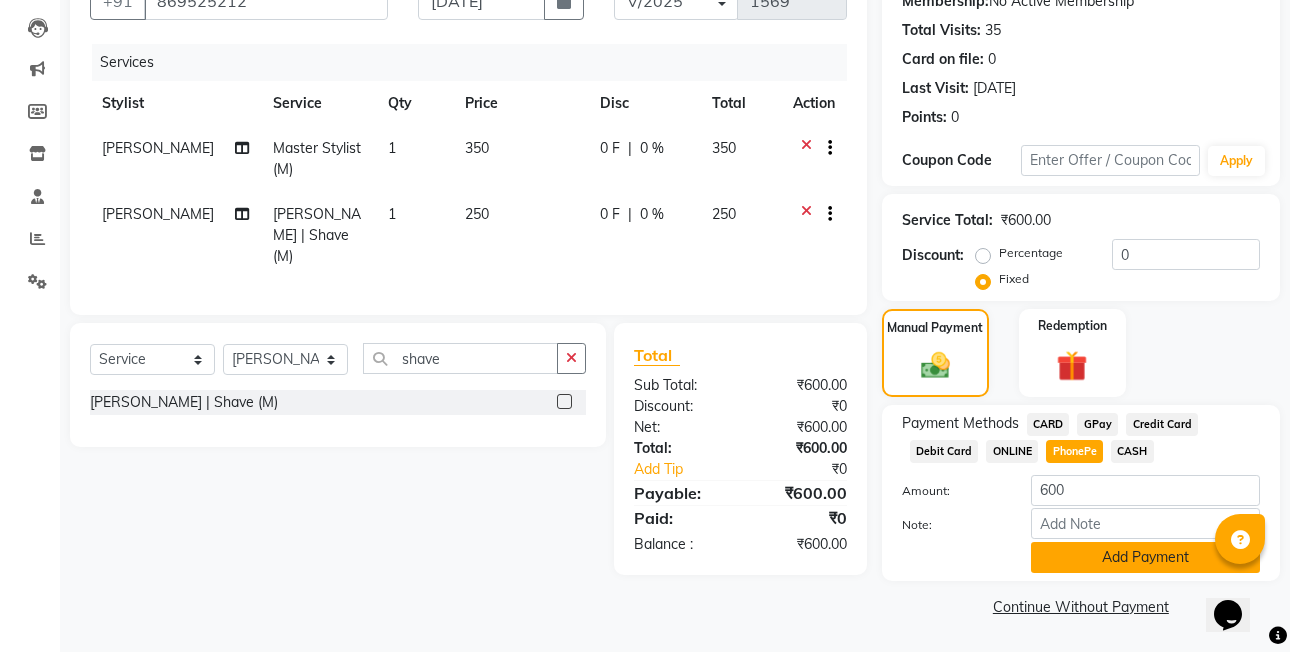 click on "Add Payment" 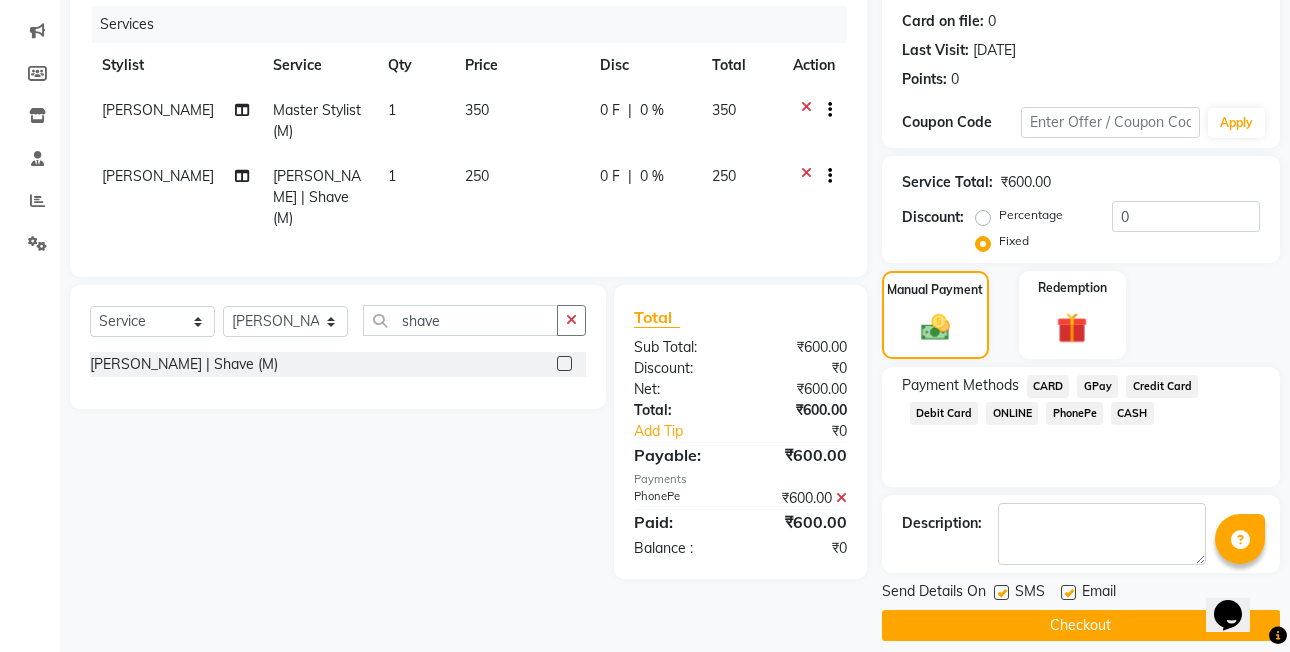 scroll, scrollTop: 261, scrollLeft: 0, axis: vertical 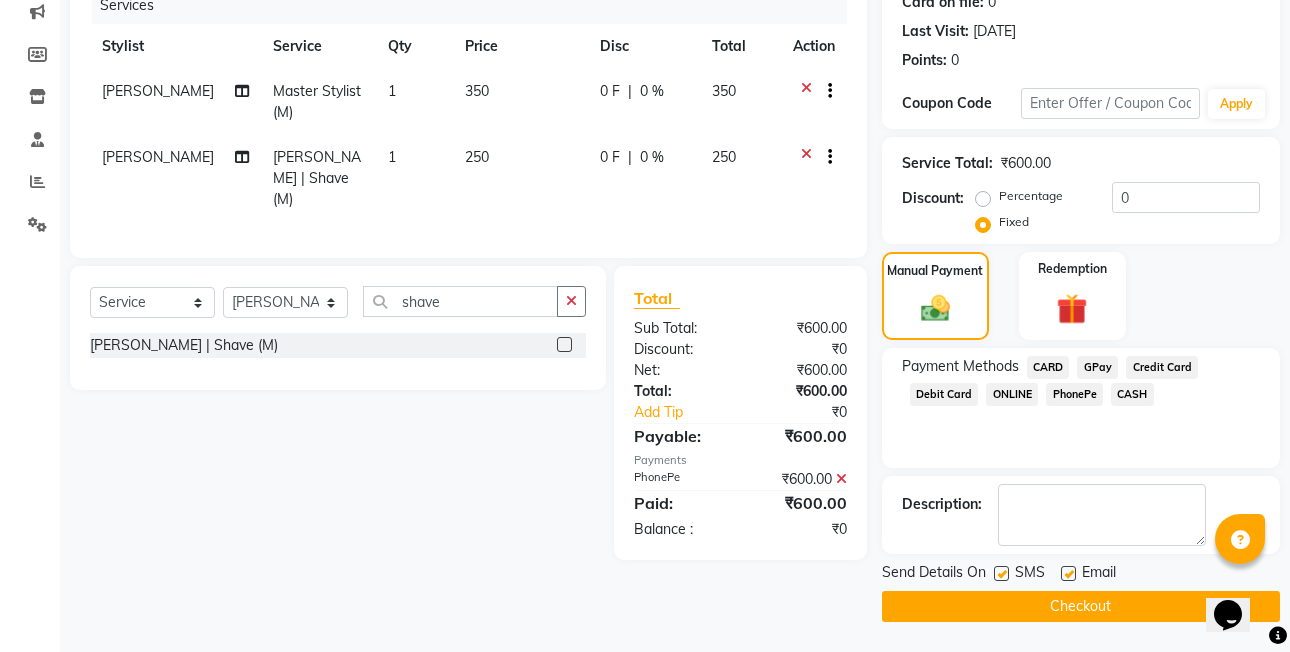click on "Checkout" 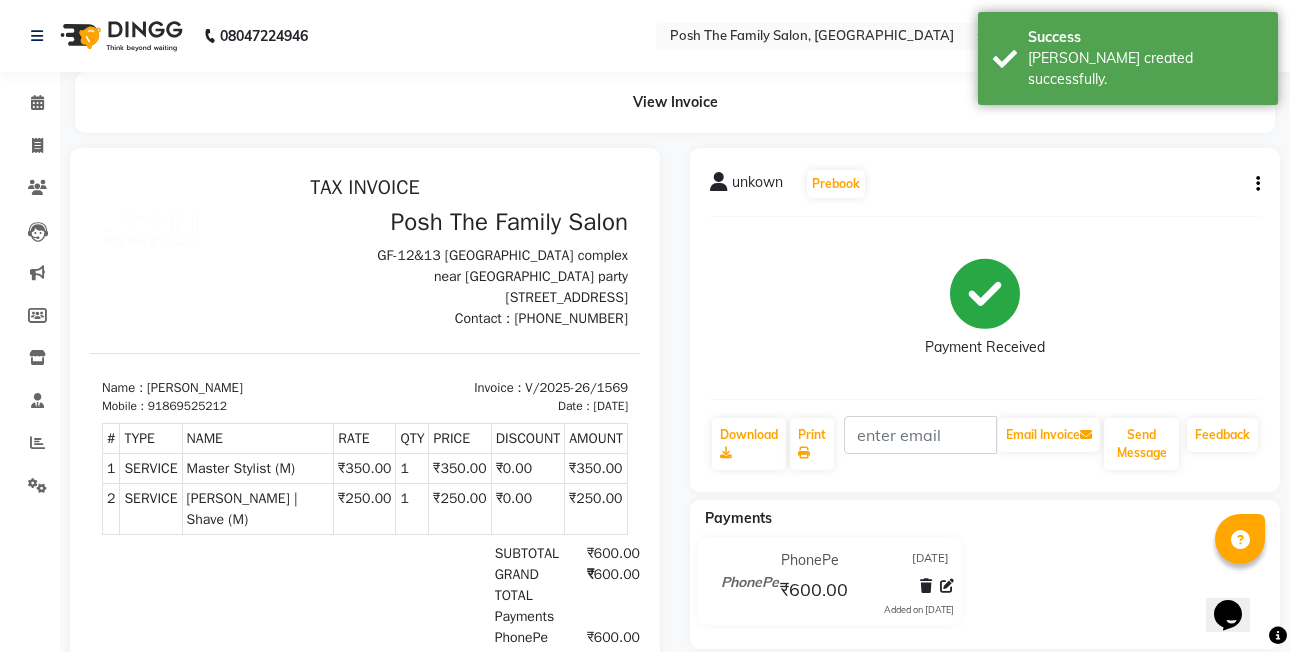 scroll, scrollTop: 0, scrollLeft: 0, axis: both 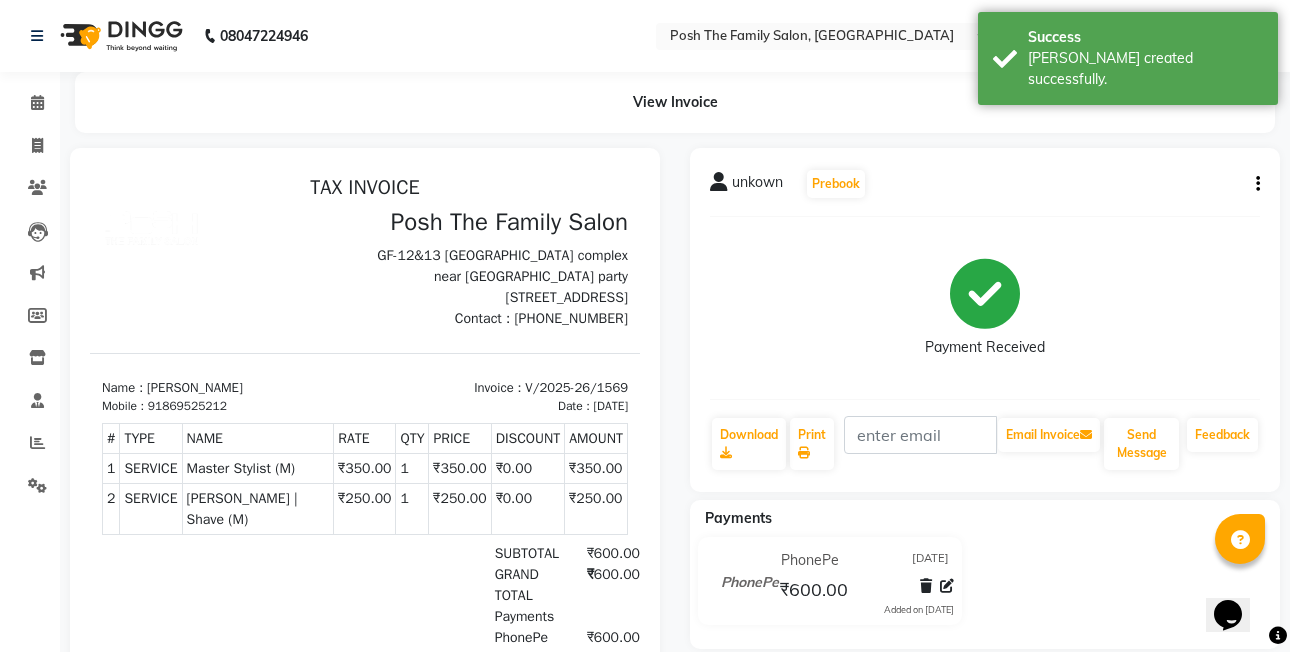click 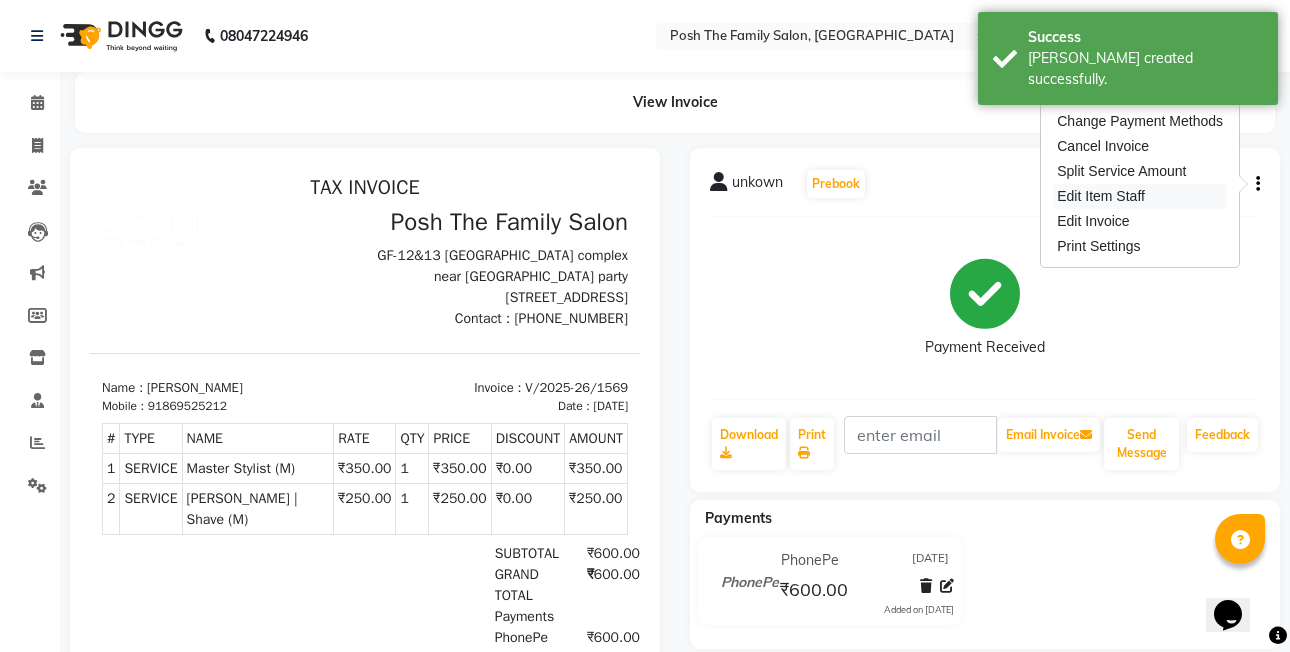 click on "Edit Item Staff" at bounding box center [1140, 196] 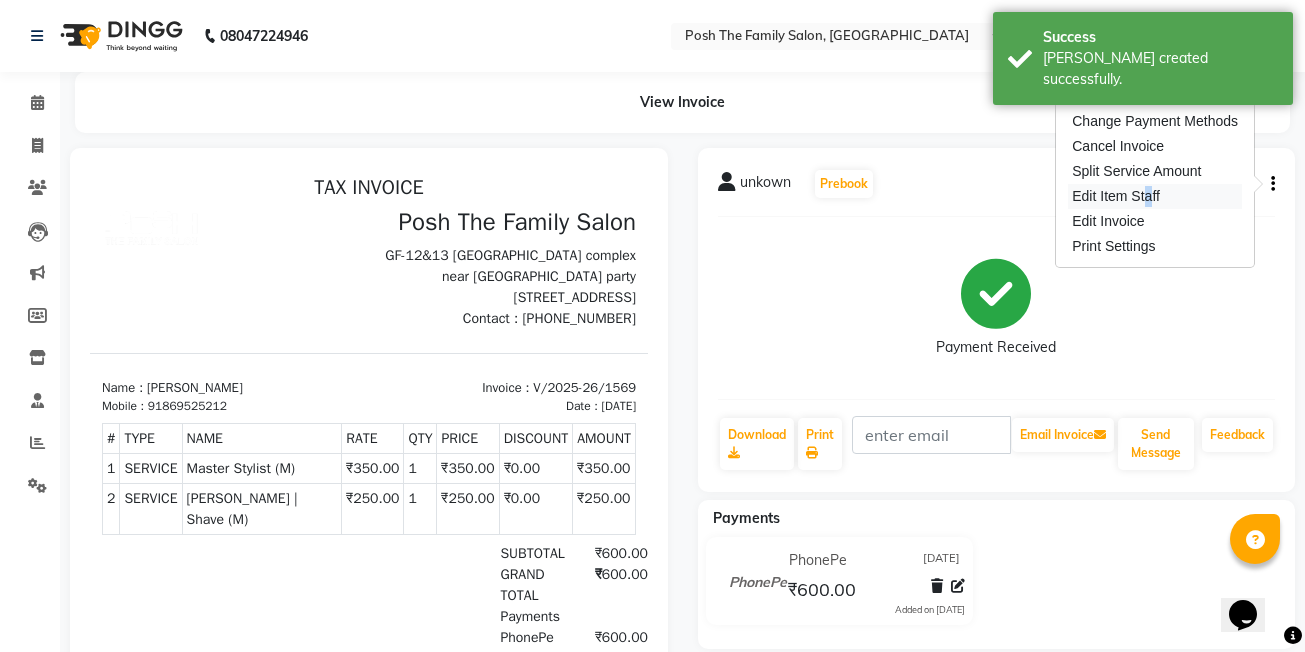 select on "53742" 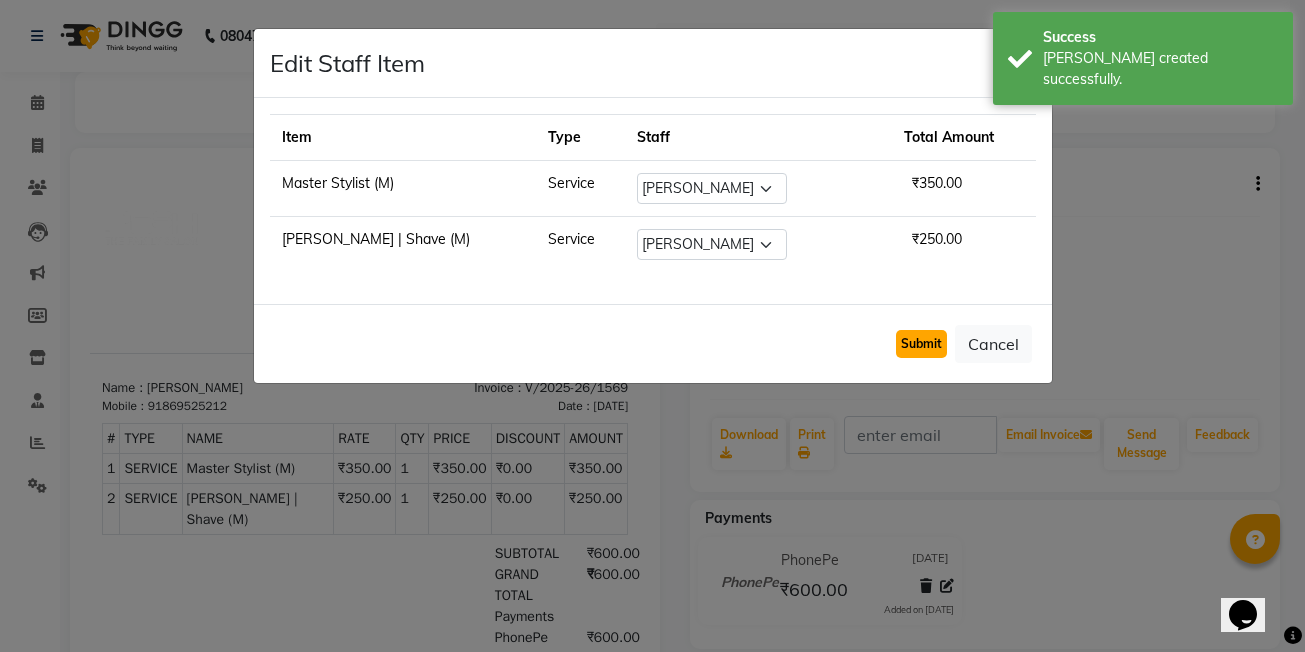 click on "Submit" 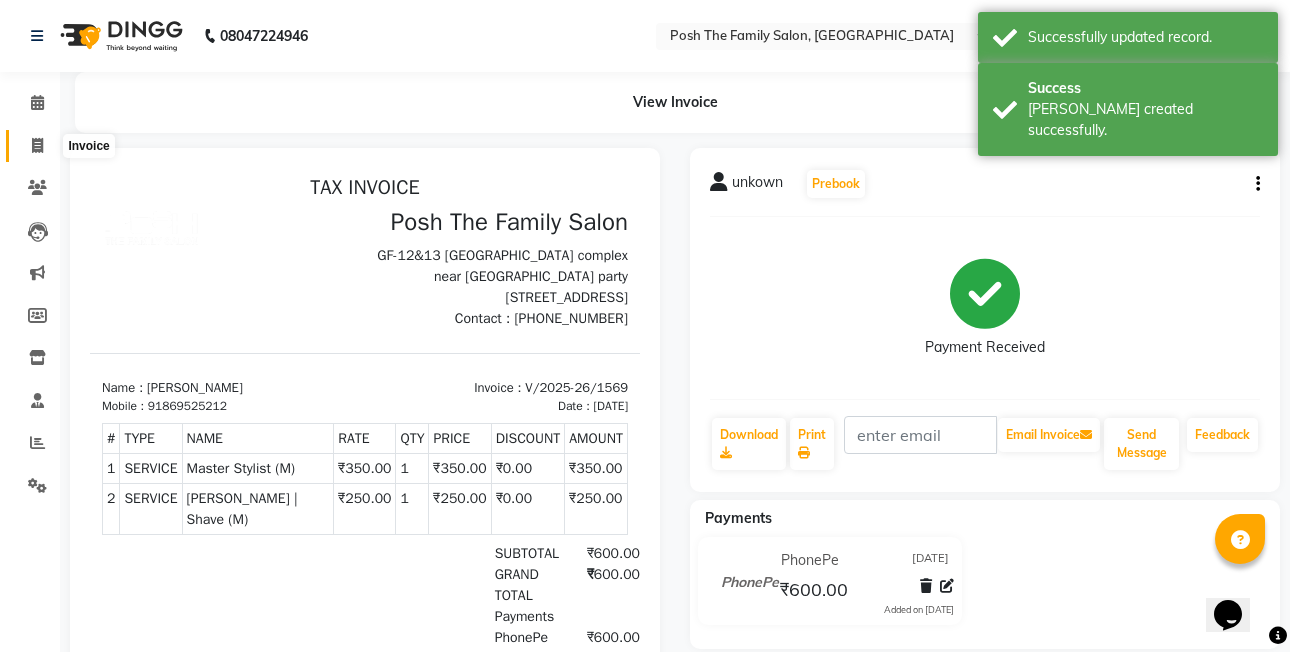 click 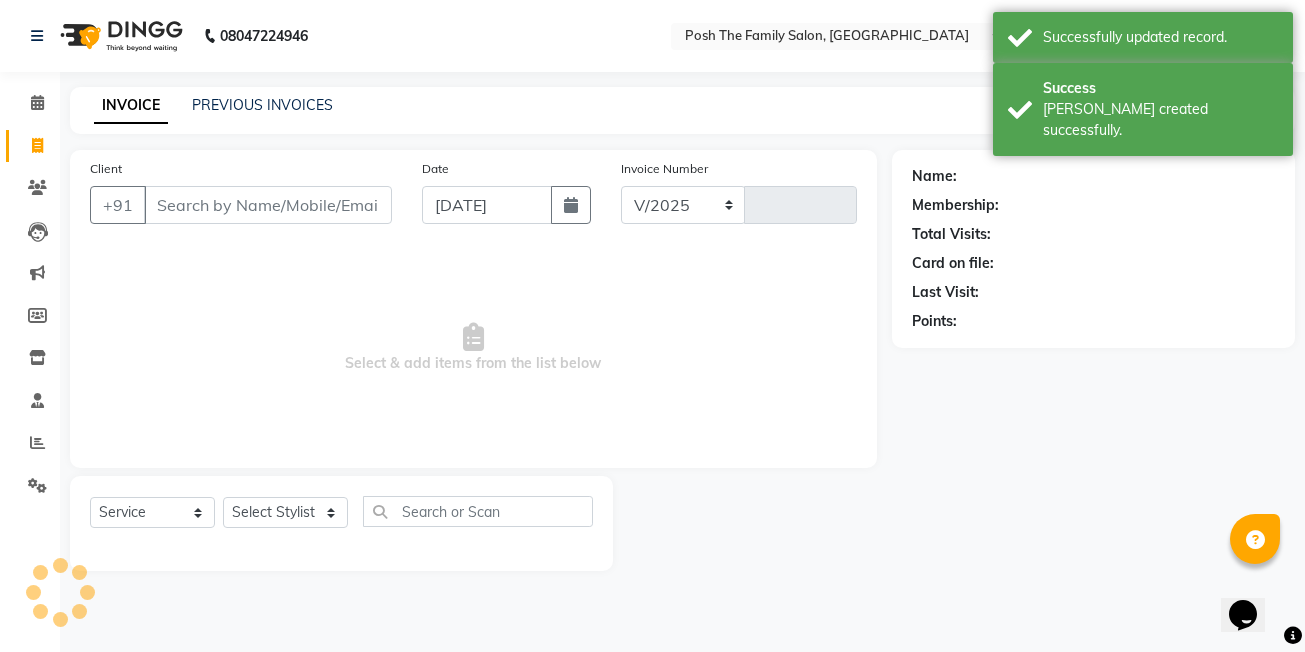 select on "6199" 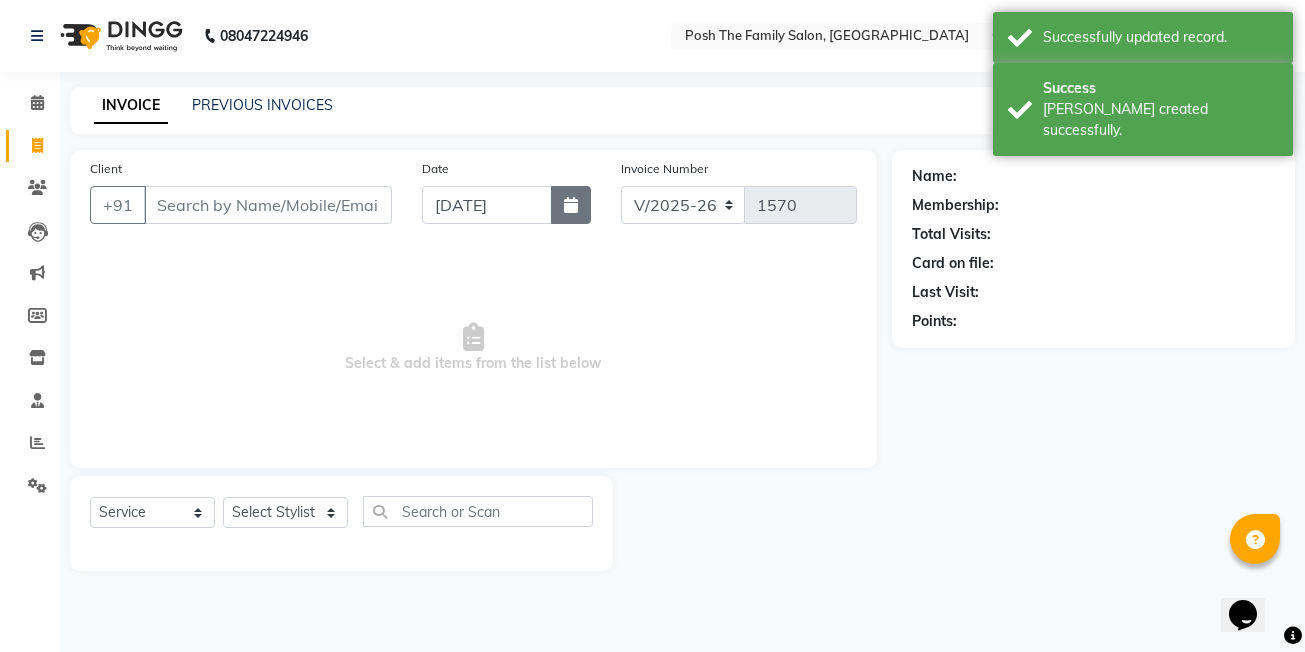 click 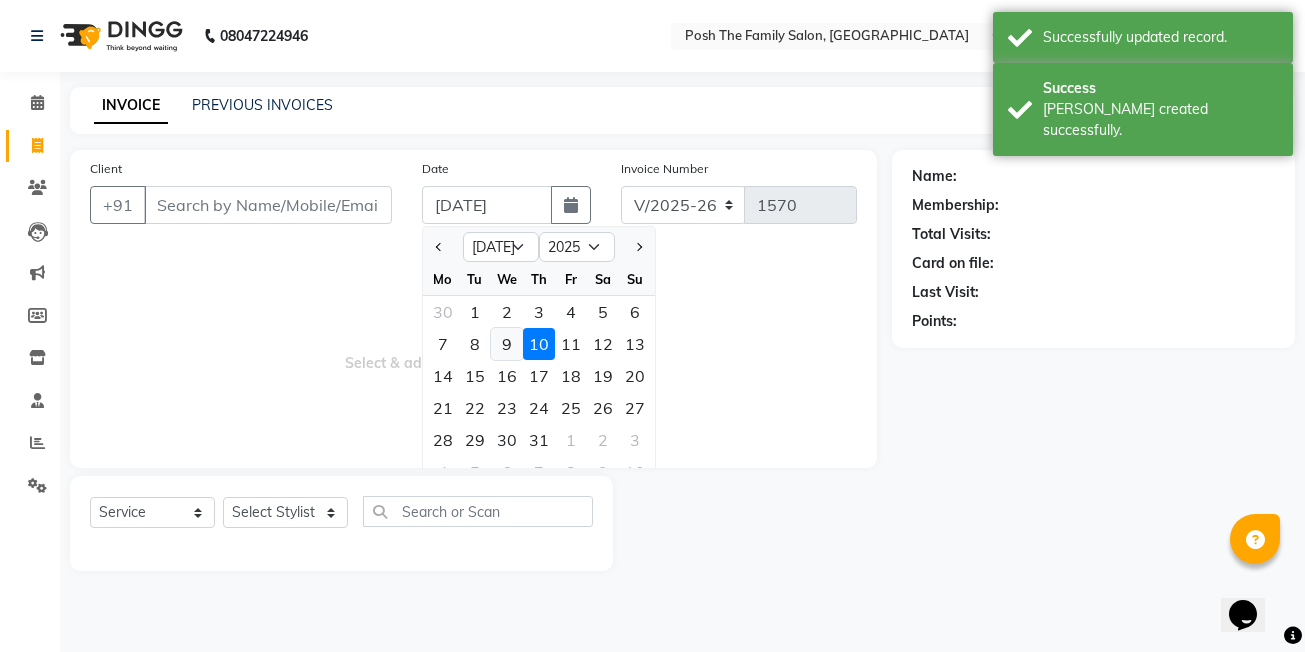 click on "9" 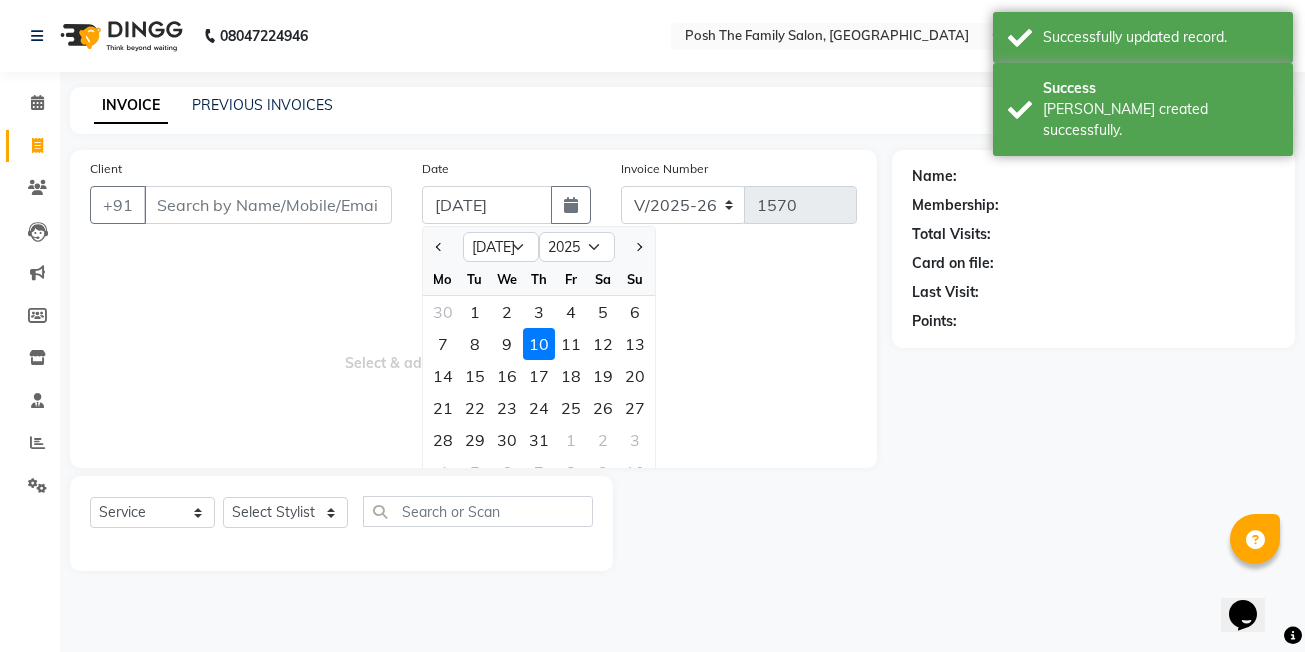 type on "[DATE]" 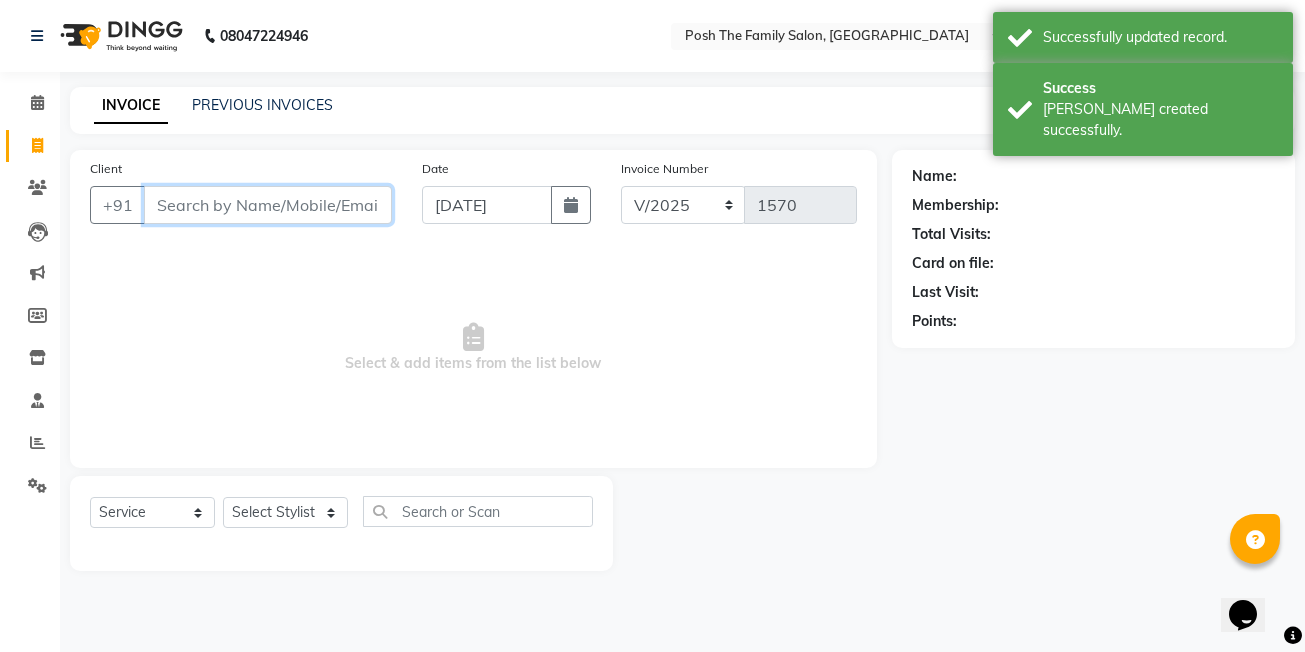 click on "Client" at bounding box center [268, 205] 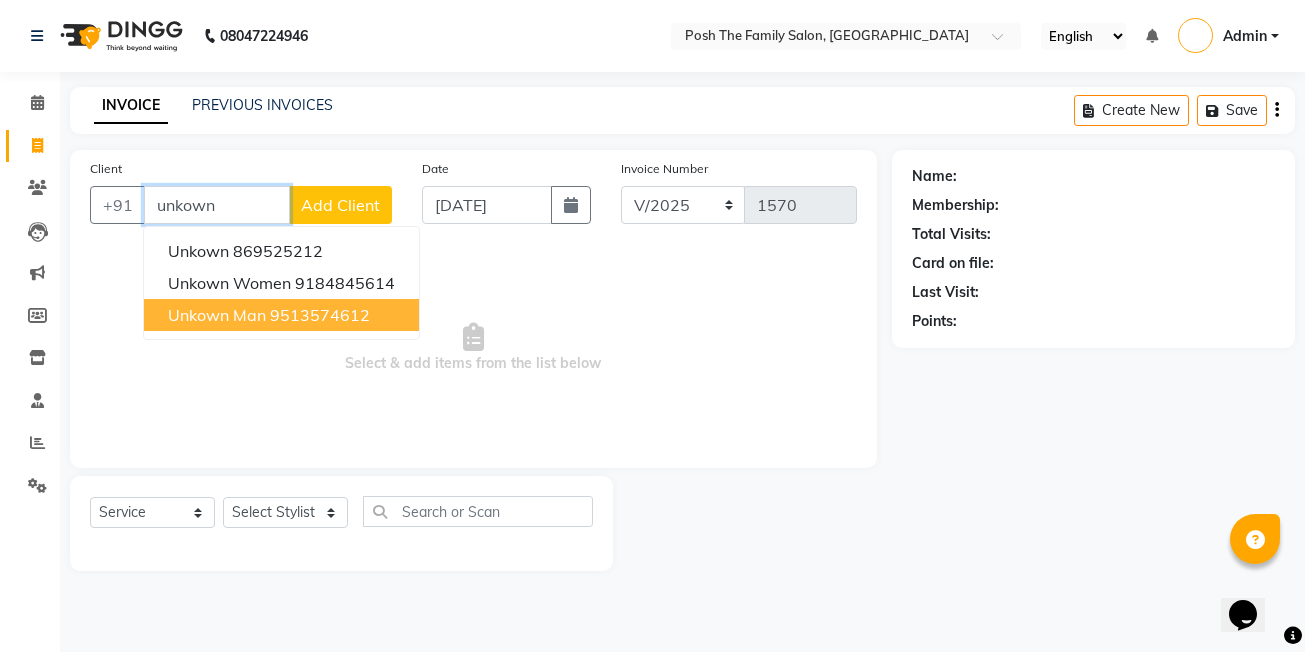 click on "unkown man" at bounding box center (217, 315) 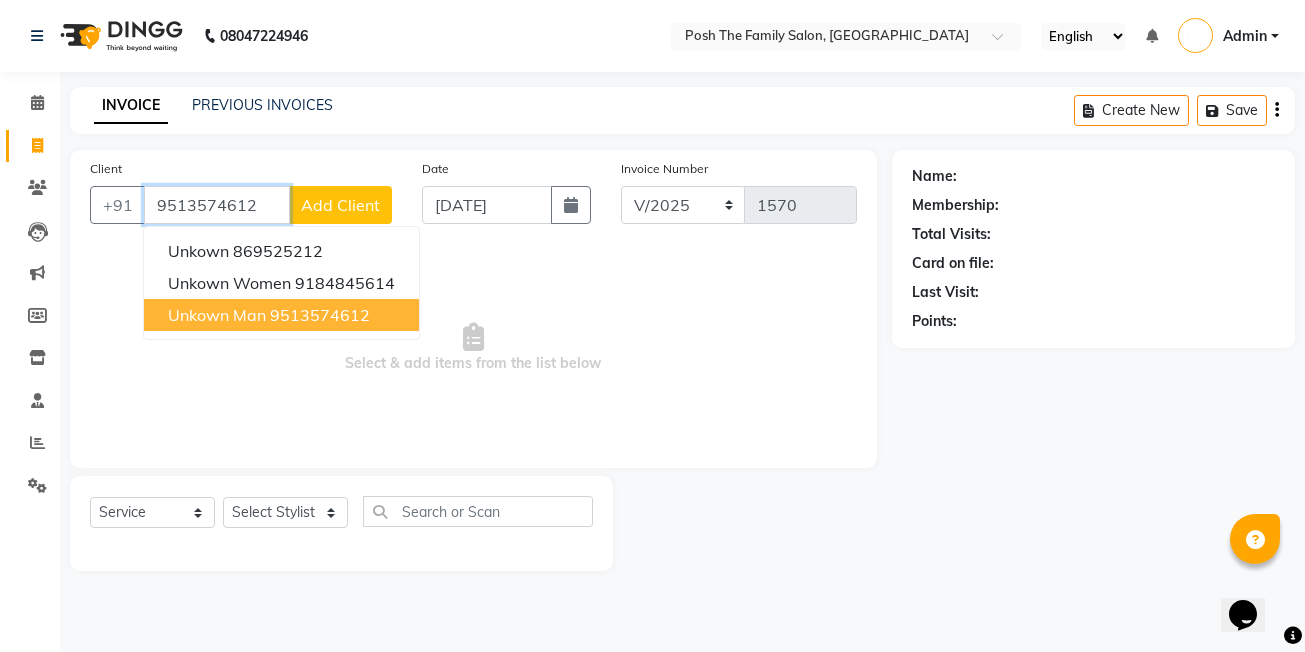 type on "9513574612" 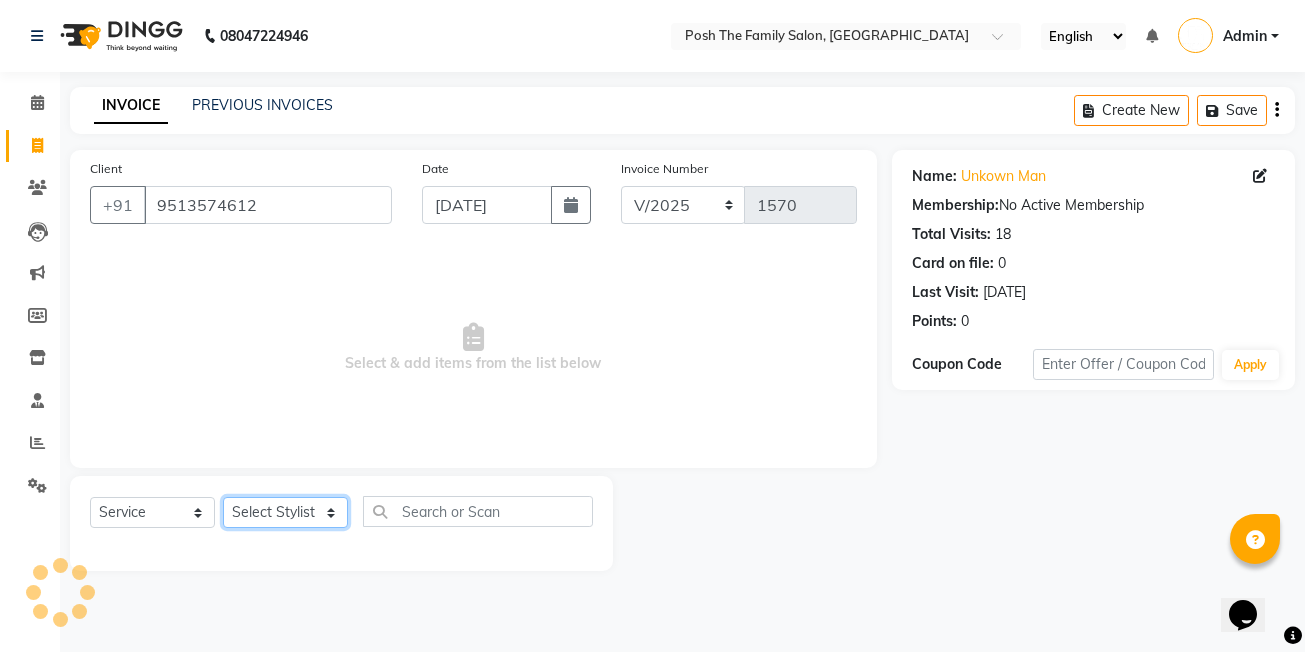 click on "Select Stylist [PERSON_NAME] [PERSON_NAME] VRMA [PERSON_NAME]  [PERSON_NAME] [PERSON_NAME] [PERSON_NAME] [PERSON_NAME] (OWNER) POSH [PERSON_NAME] [PERSON_NAME] [PERSON_NAME]  [PERSON_NAME] [PERSON_NAME] [PERSON_NAME]" 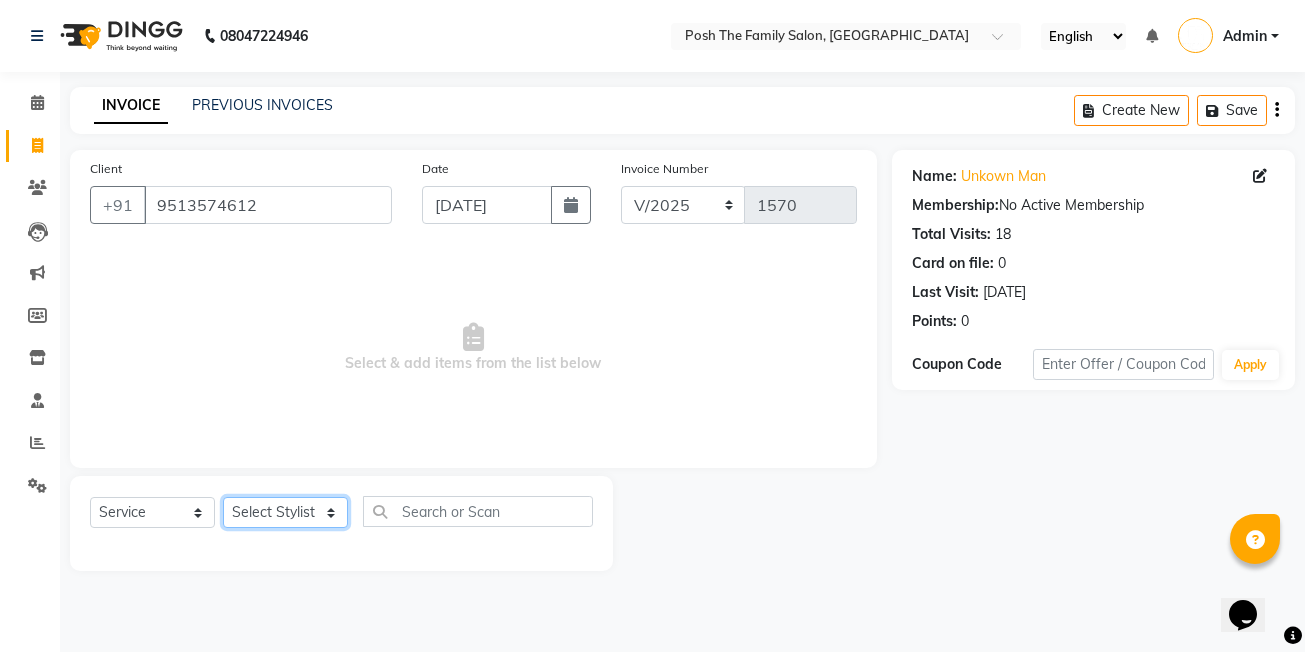 select on "71170" 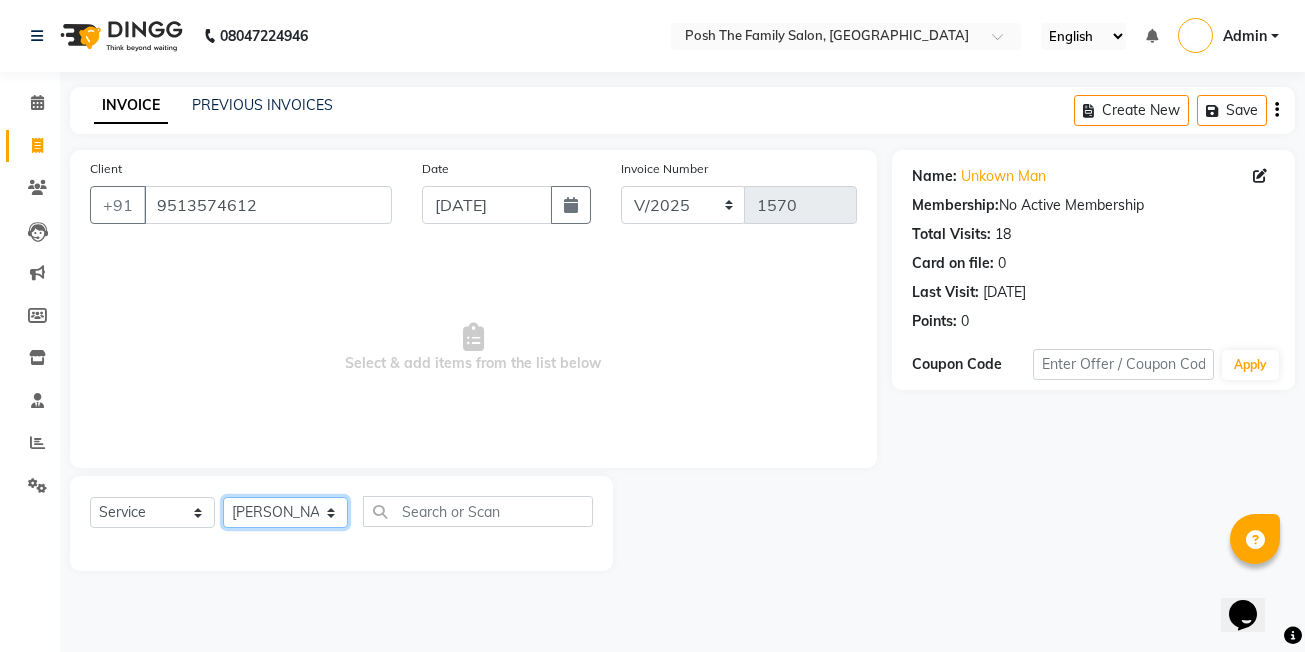 click on "Select Stylist [PERSON_NAME] [PERSON_NAME] VRMA [PERSON_NAME]  [PERSON_NAME] [PERSON_NAME] [PERSON_NAME] [PERSON_NAME] (OWNER) POSH [PERSON_NAME] [PERSON_NAME] [PERSON_NAME]  [PERSON_NAME] [PERSON_NAME] [PERSON_NAME]" 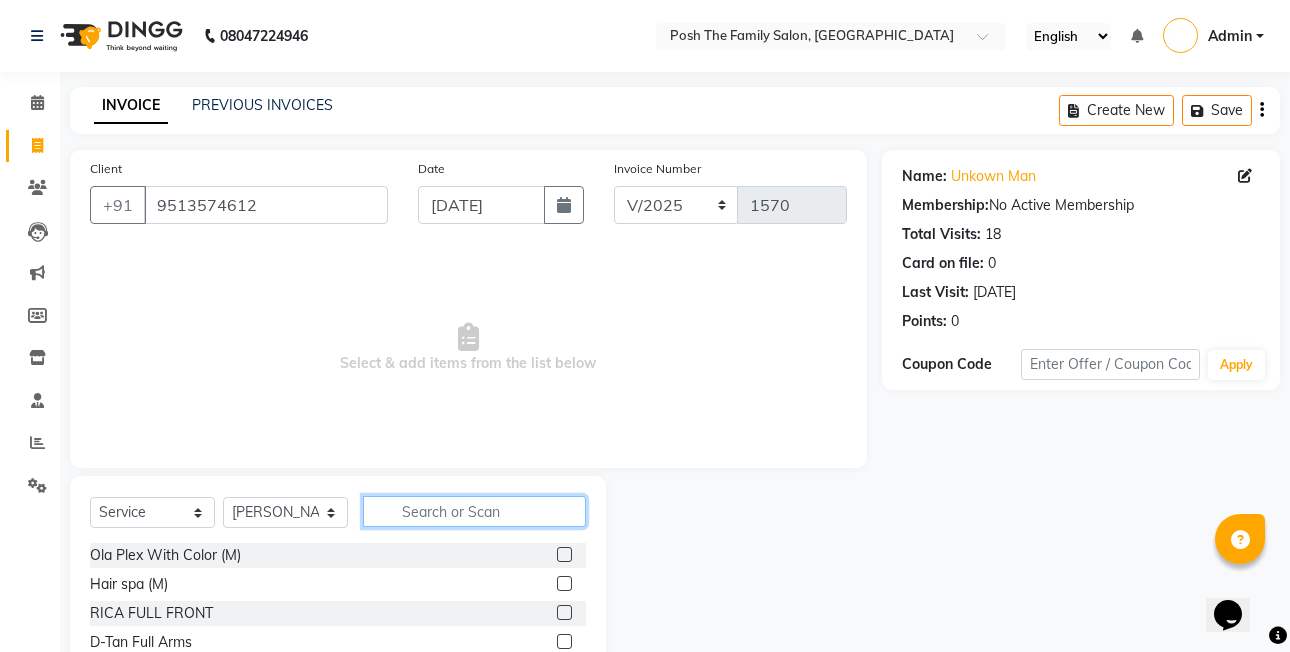 drag, startPoint x: 478, startPoint y: 508, endPoint x: 462, endPoint y: 512, distance: 16.492422 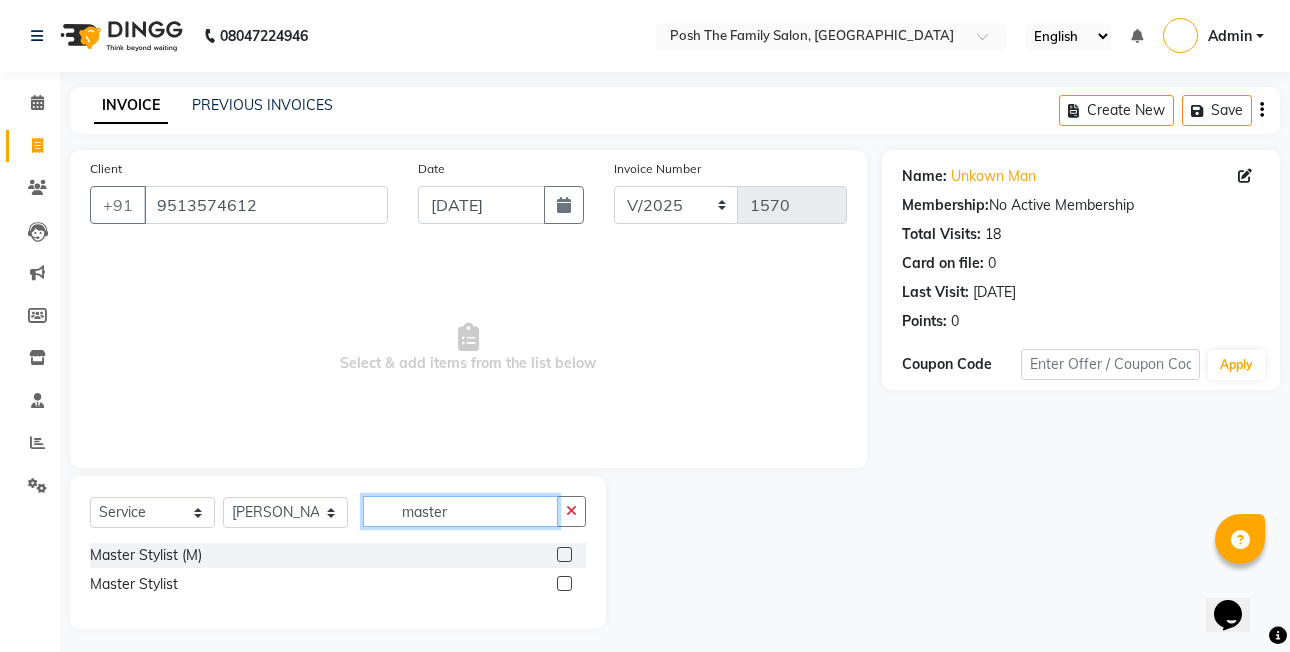 type on "master" 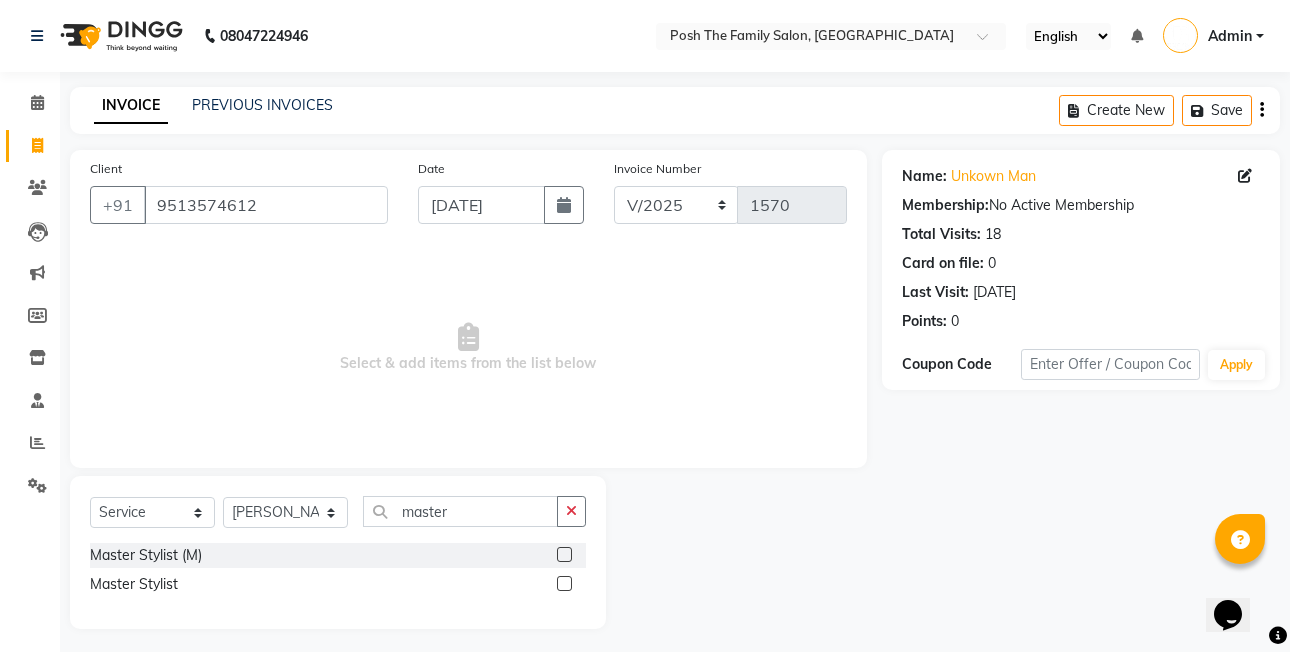 click 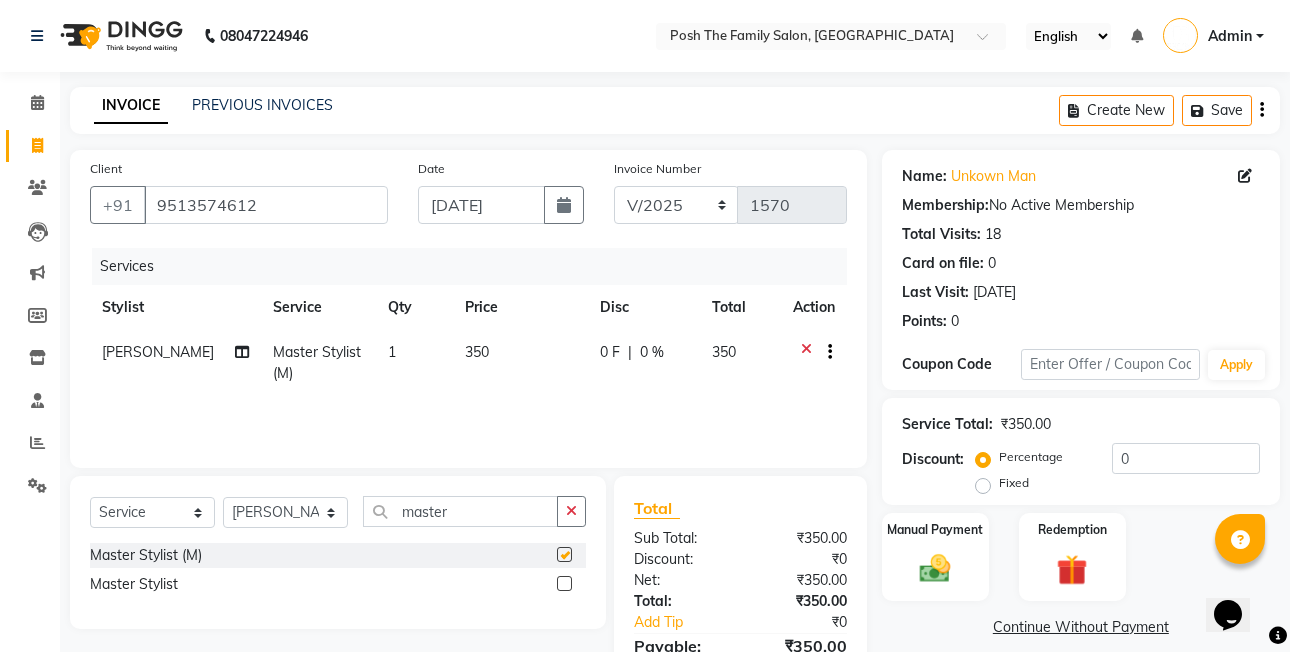 checkbox on "false" 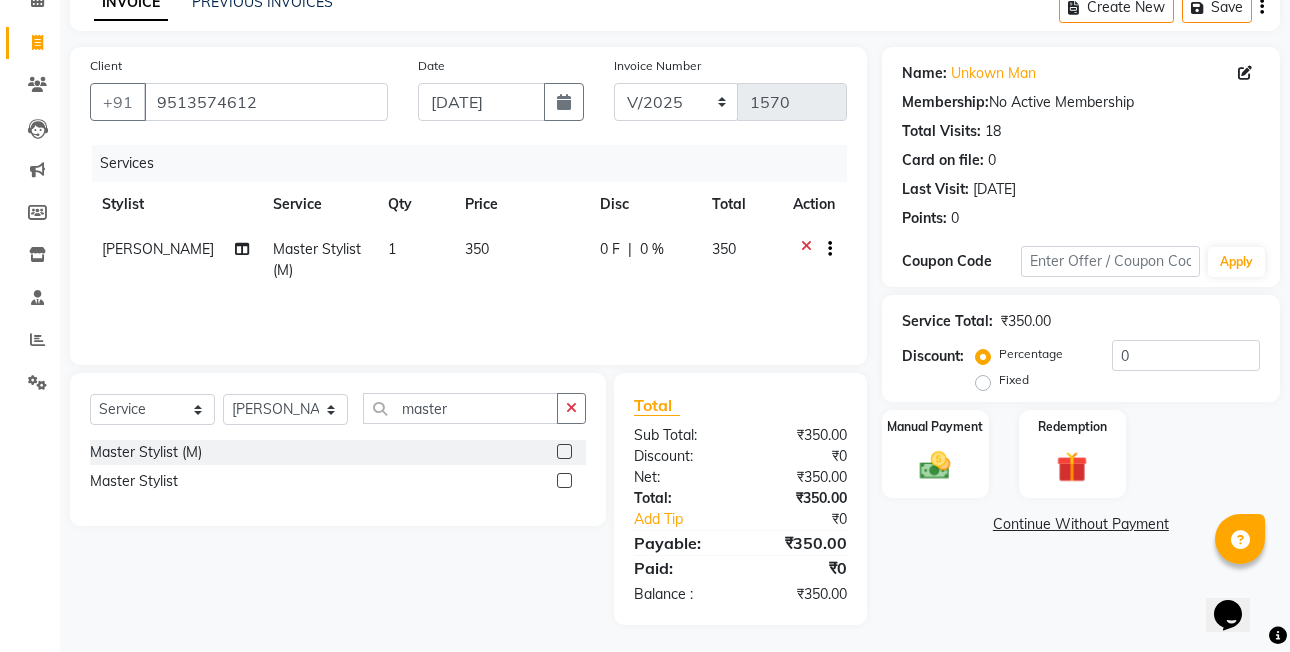 scroll, scrollTop: 106, scrollLeft: 0, axis: vertical 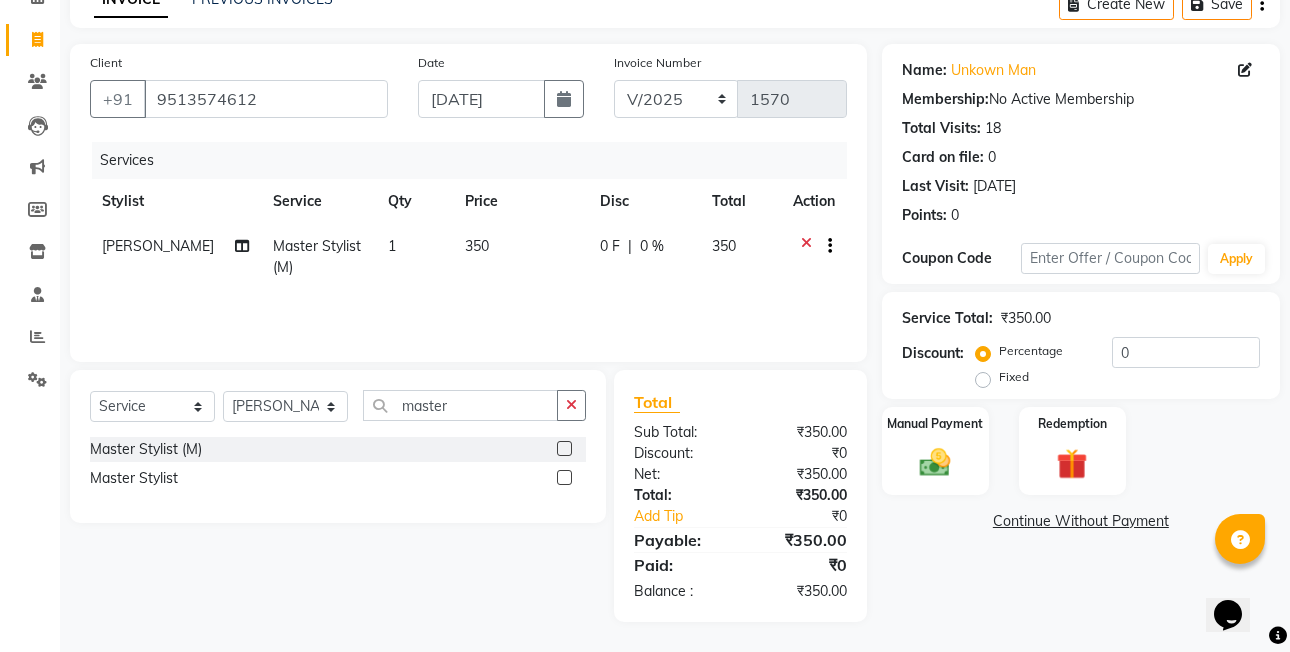 click on "Fixed" 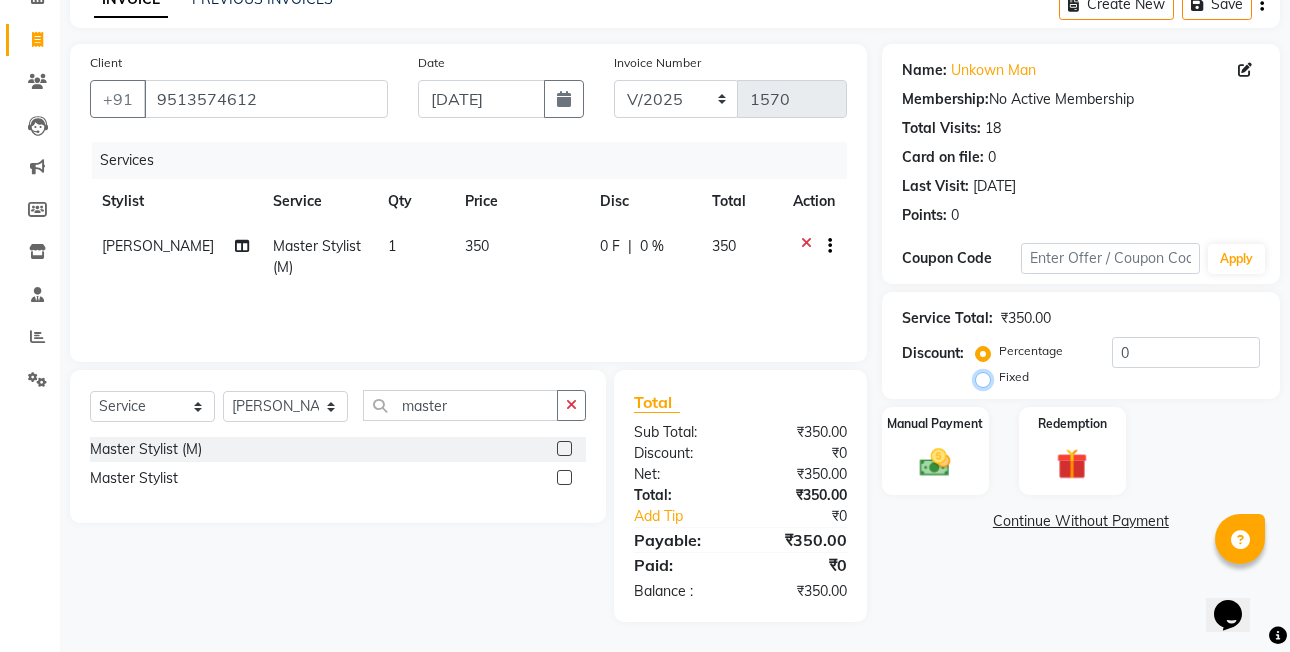 click on "Fixed" at bounding box center [987, 377] 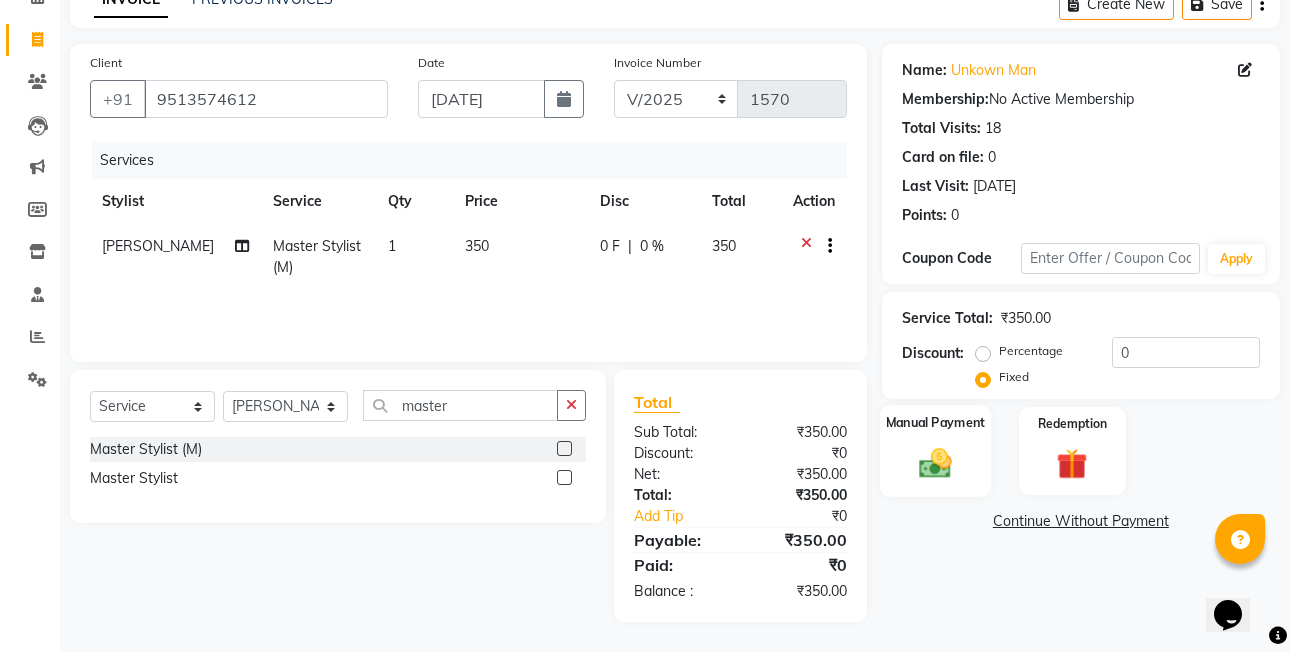 click 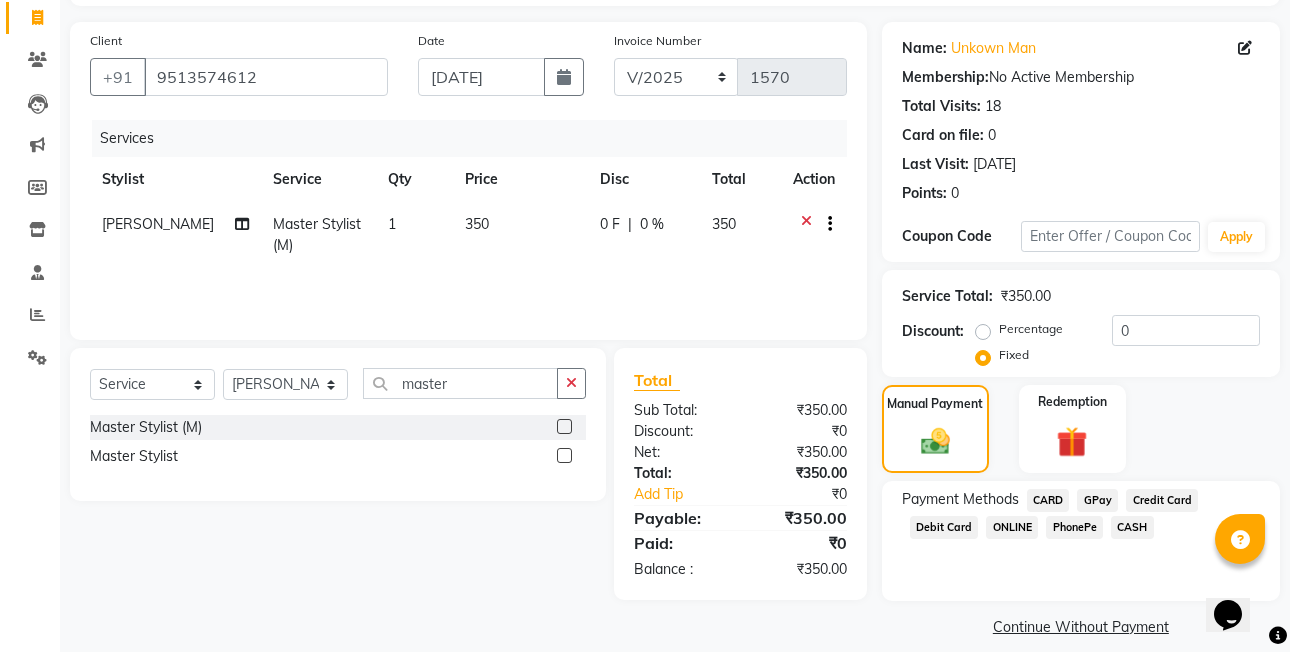 scroll, scrollTop: 148, scrollLeft: 0, axis: vertical 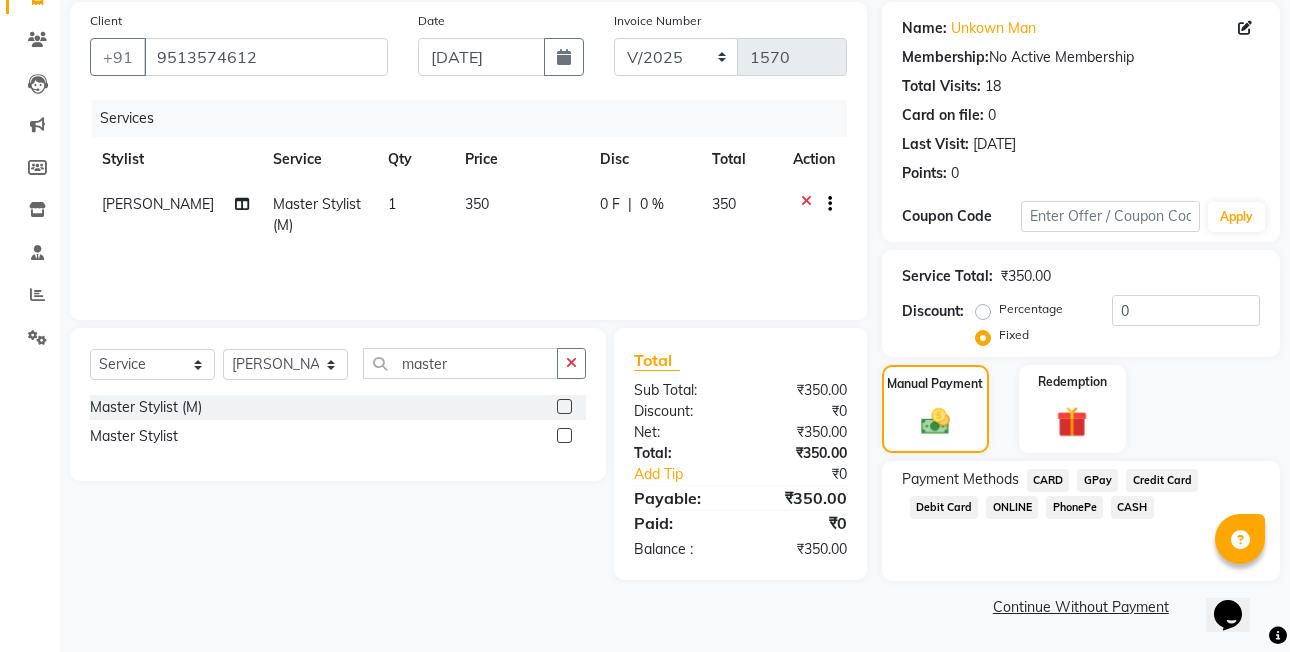 click on "PhonePe" 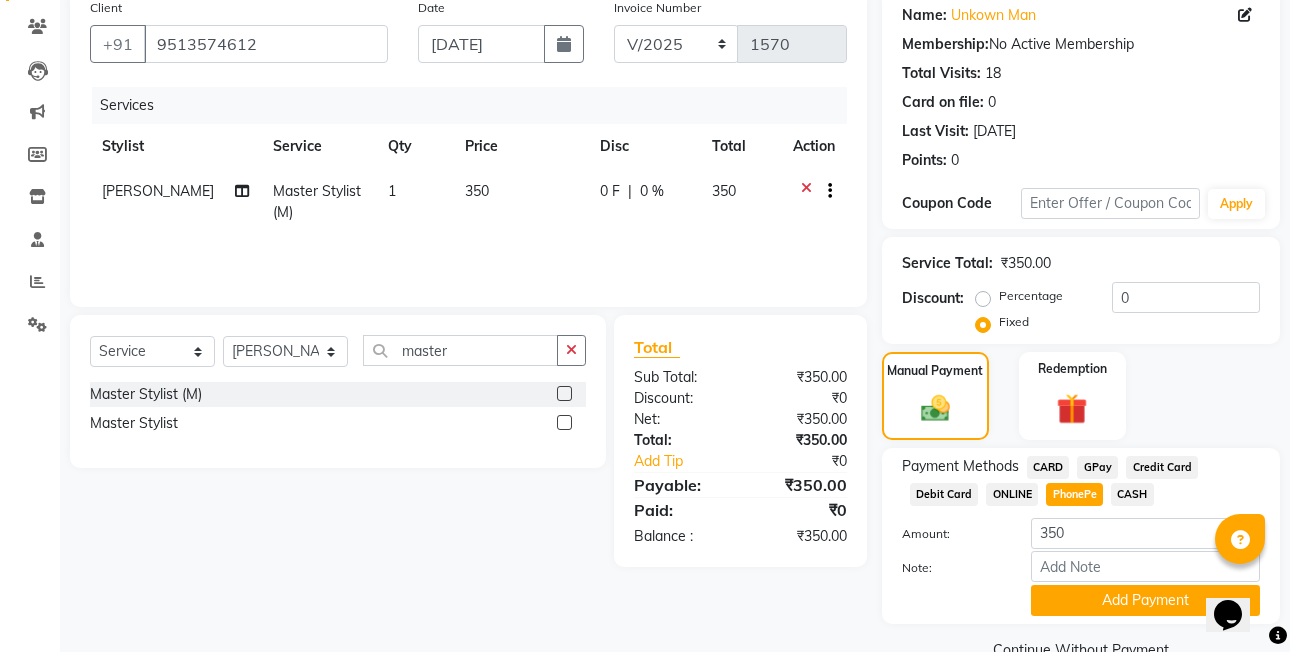 scroll, scrollTop: 204, scrollLeft: 0, axis: vertical 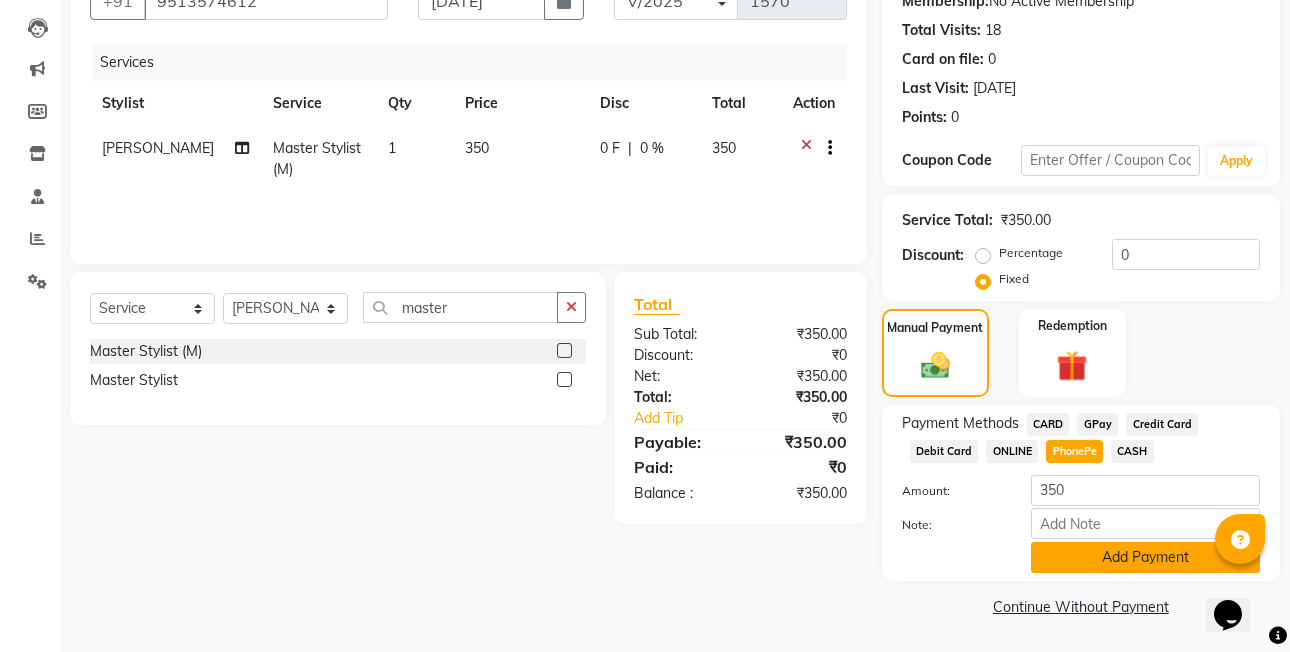 click on "Add Payment" 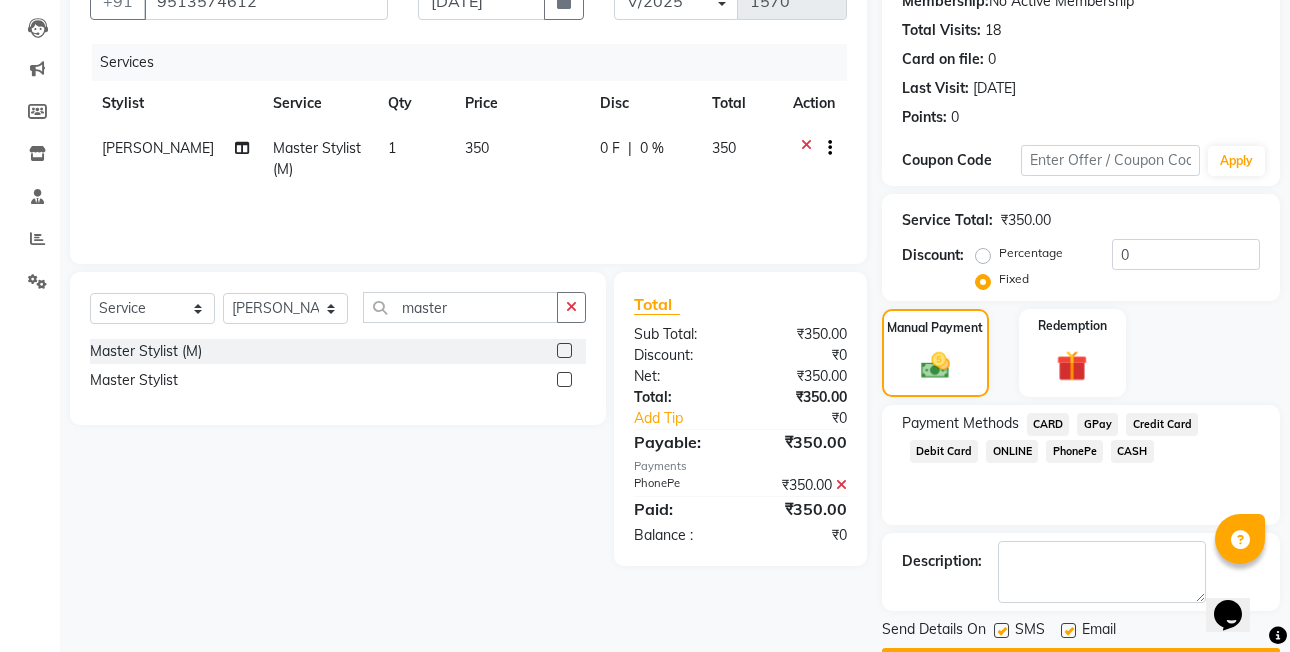 scroll, scrollTop: 261, scrollLeft: 0, axis: vertical 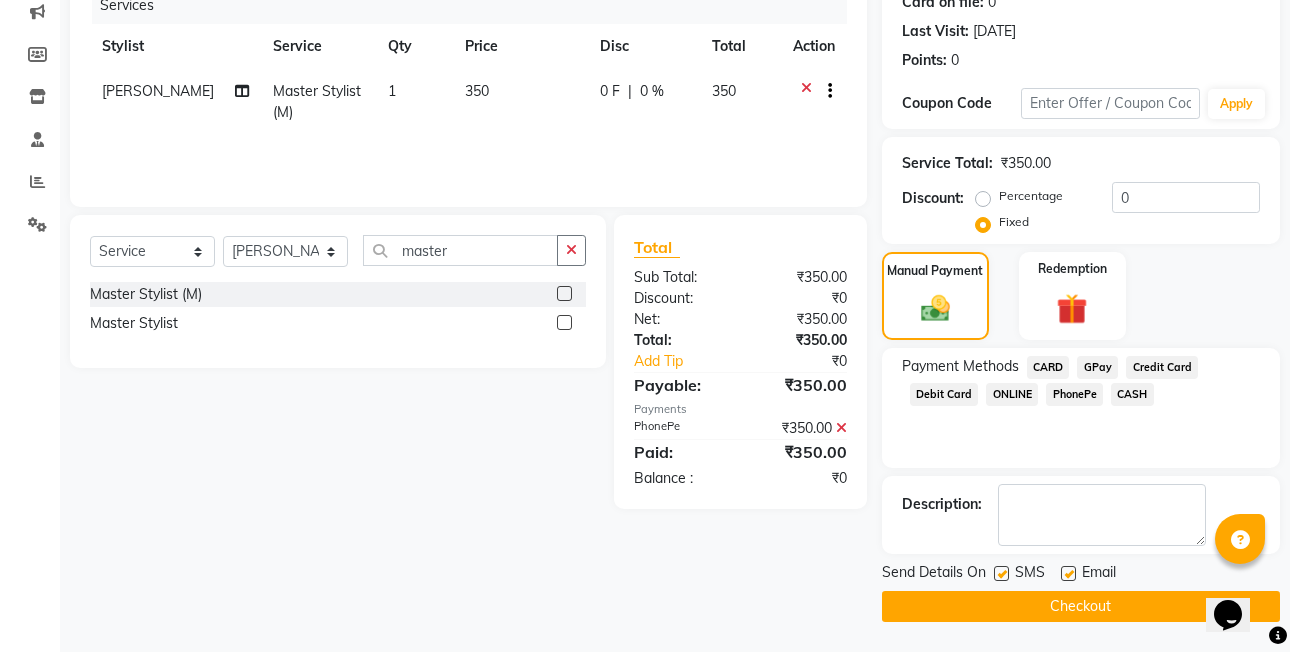 click on "Checkout" 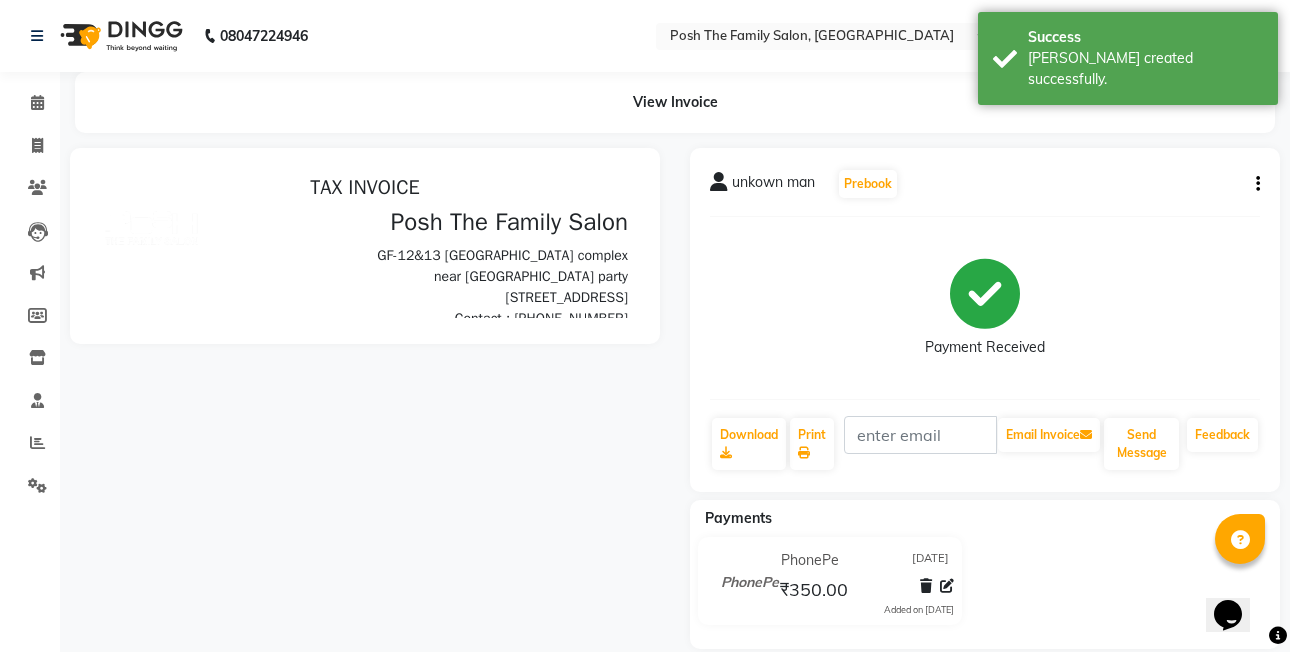 scroll, scrollTop: 0, scrollLeft: 0, axis: both 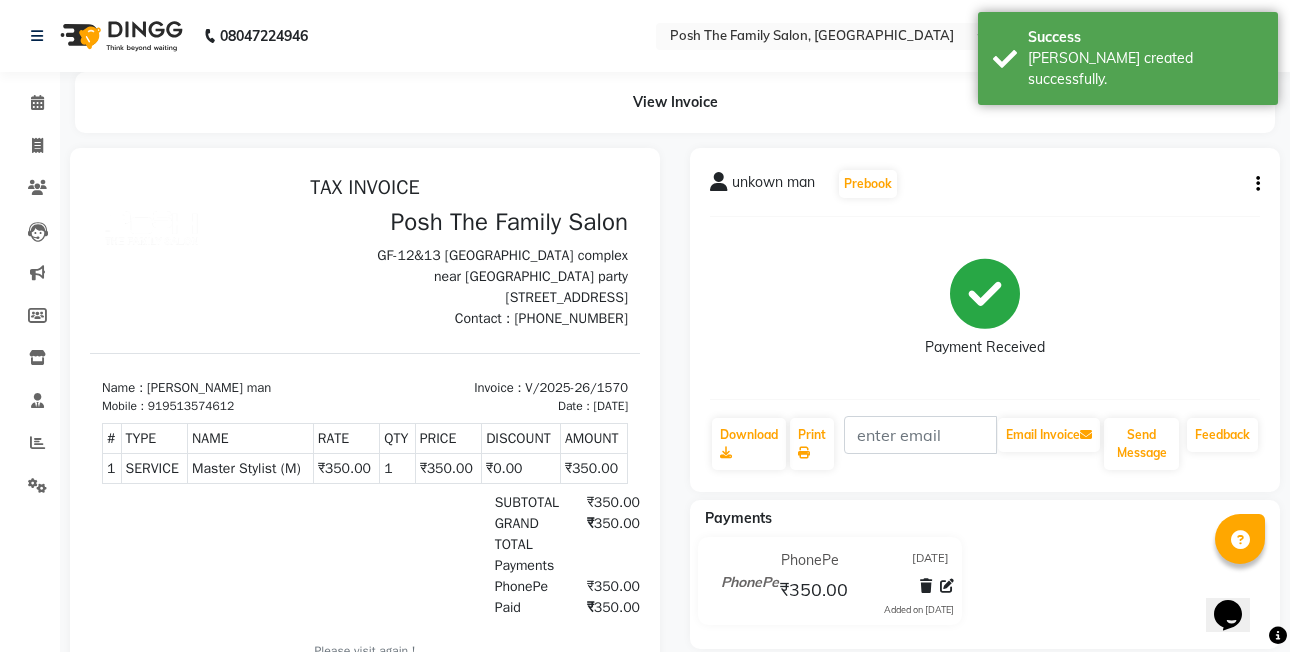 click 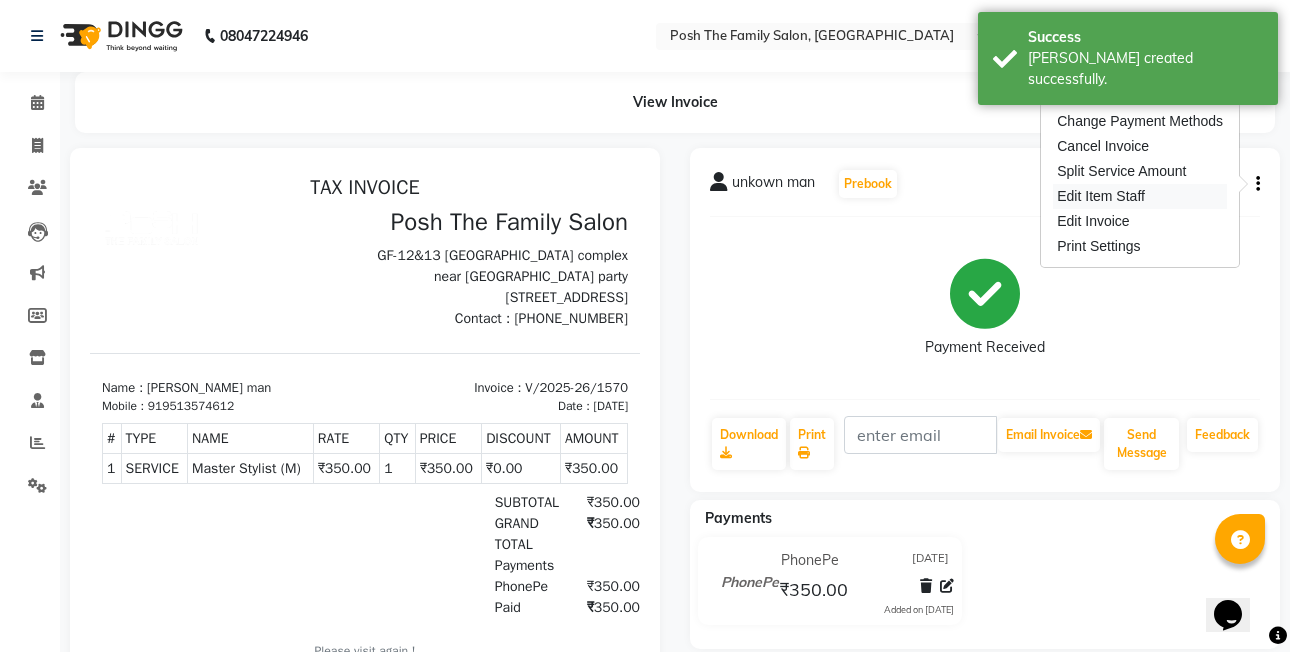 click on "Edit Item Staff" at bounding box center [1140, 196] 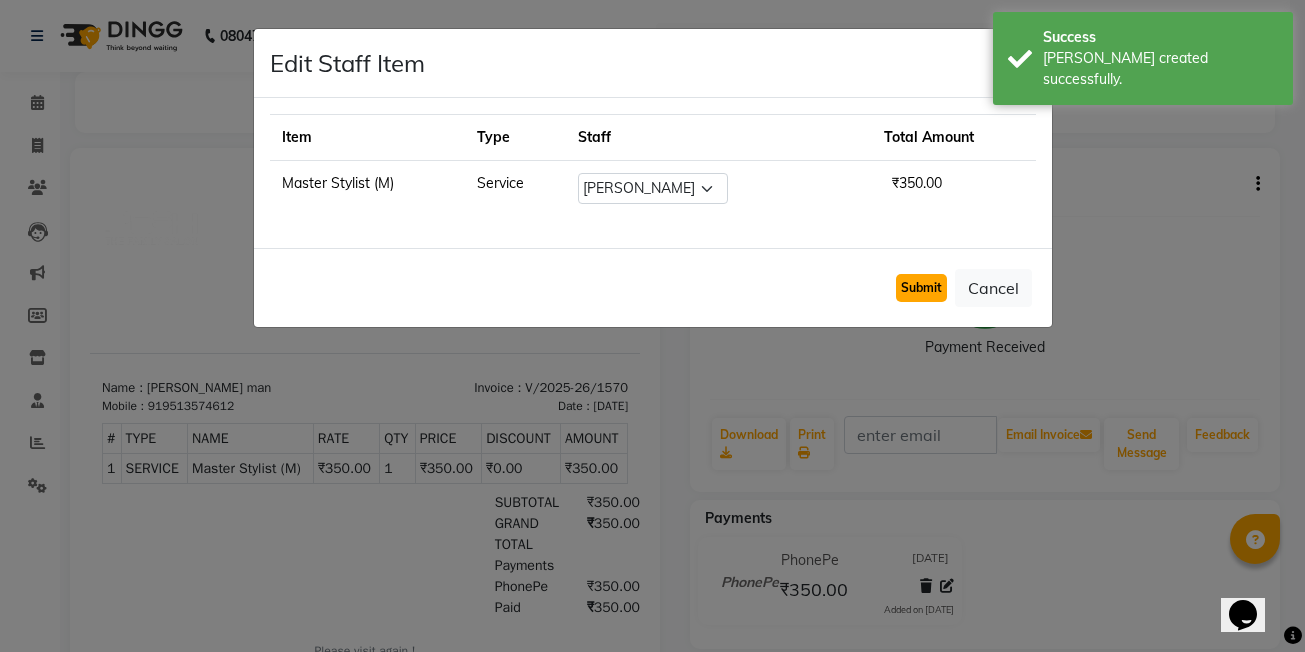 click on "Submit" 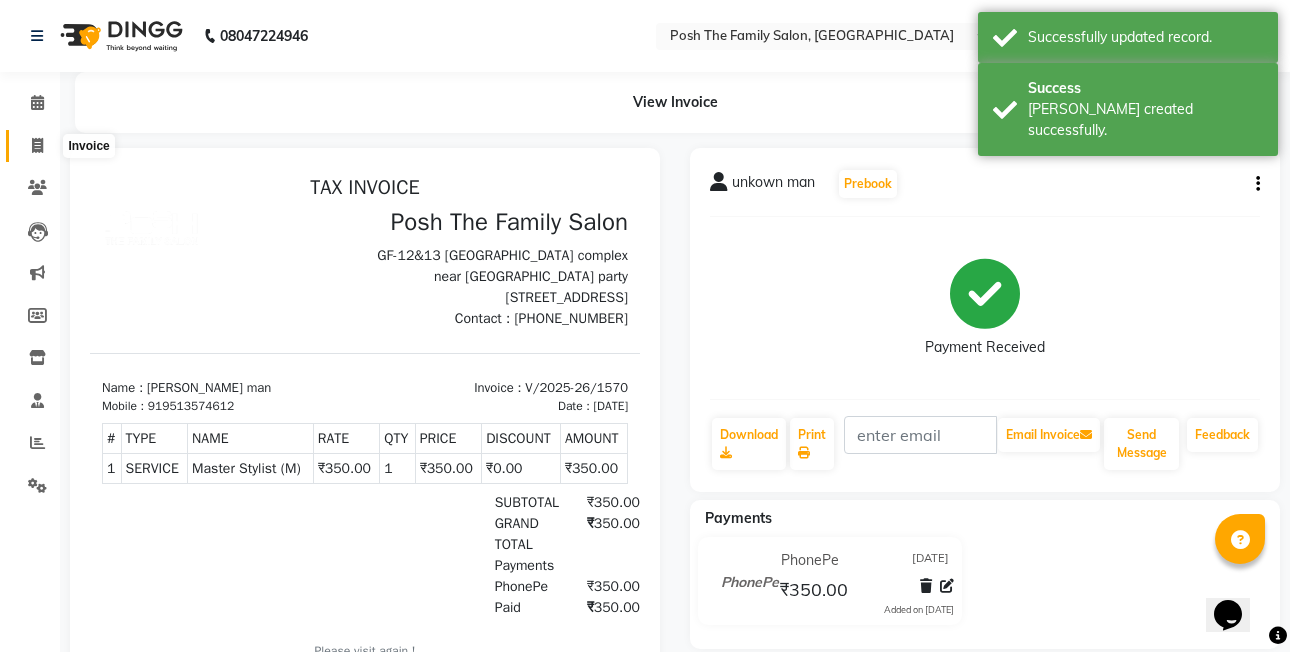 click 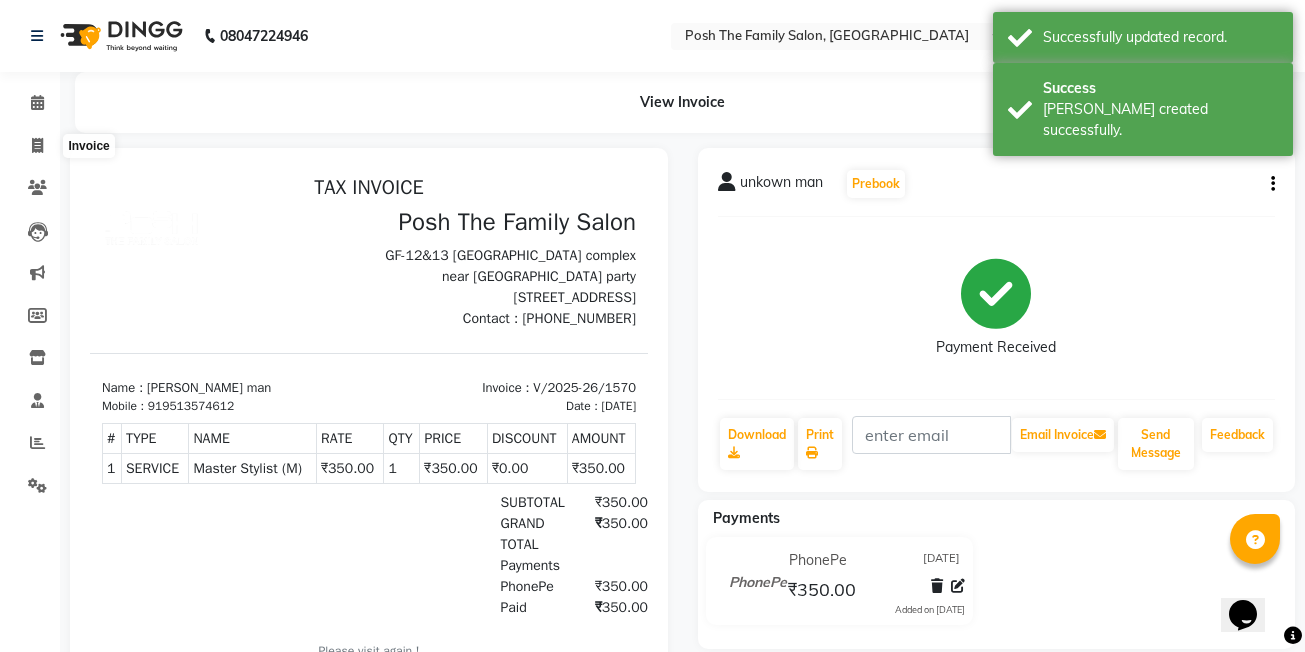 select on "6199" 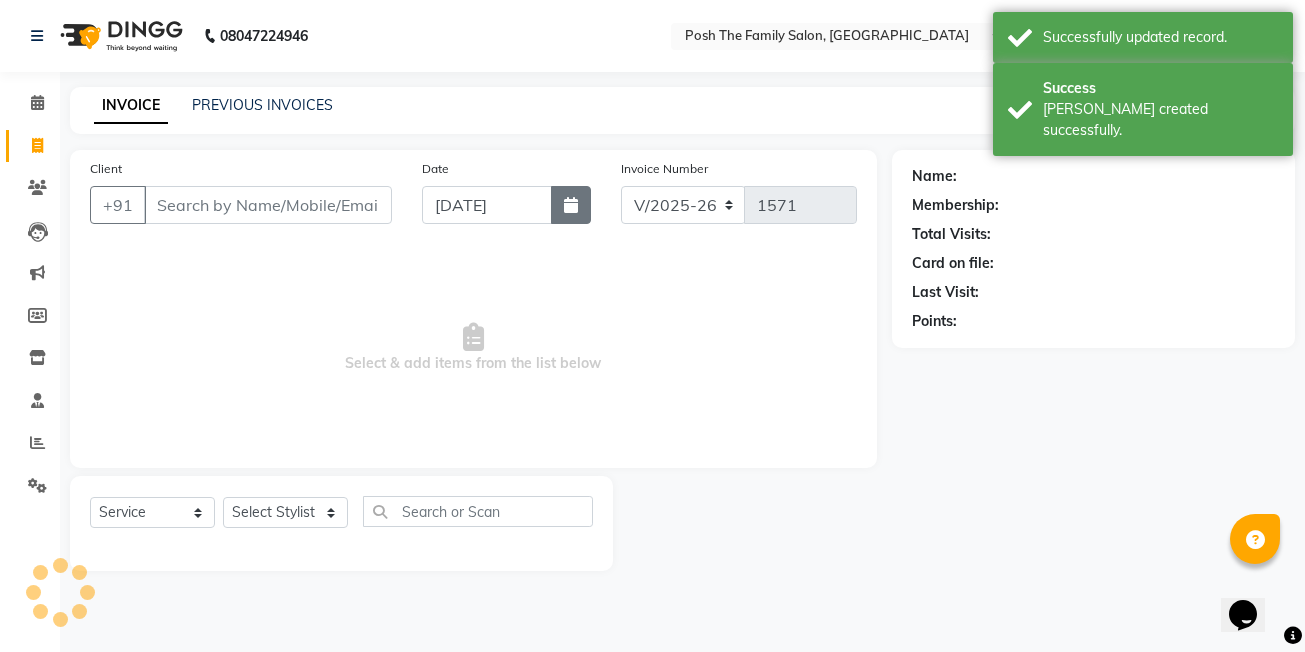 click 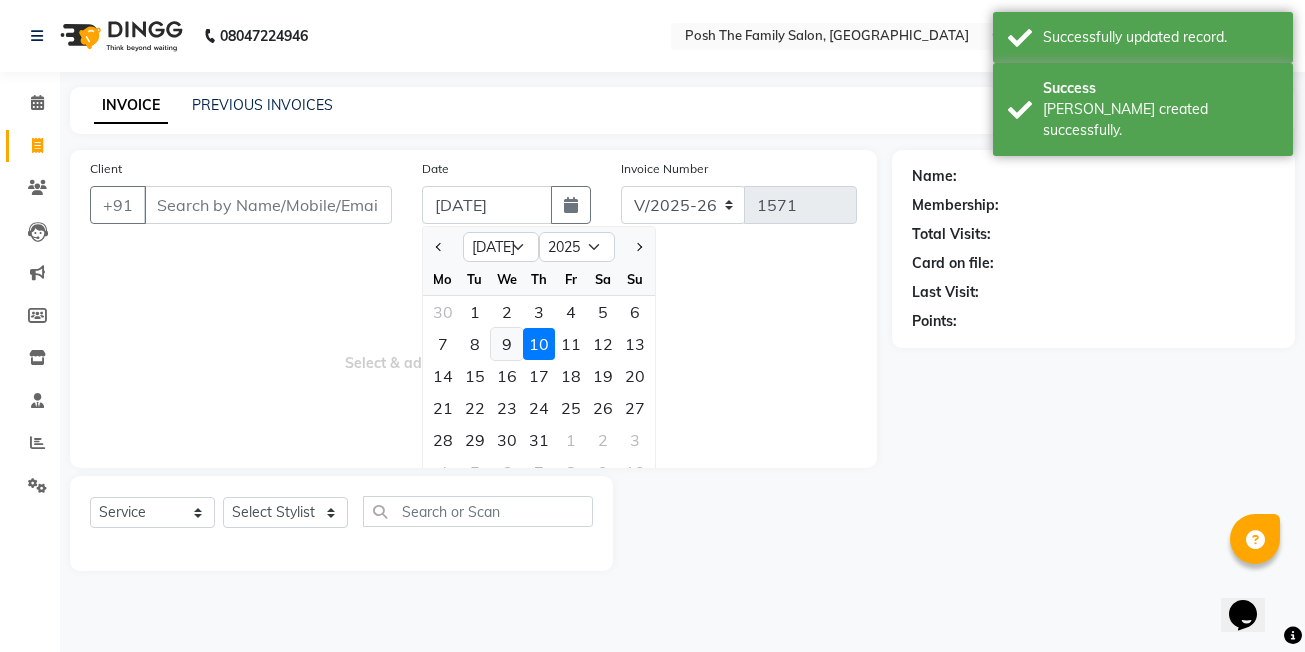 click on "9" 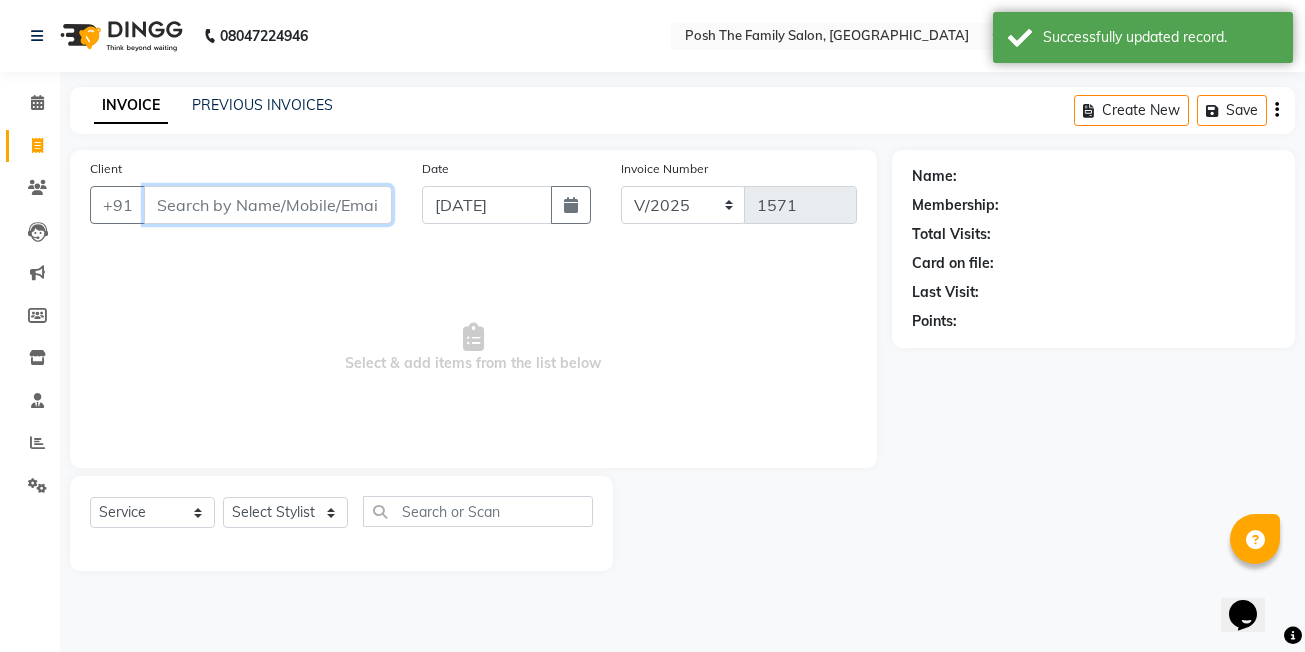 click on "Client" at bounding box center (268, 205) 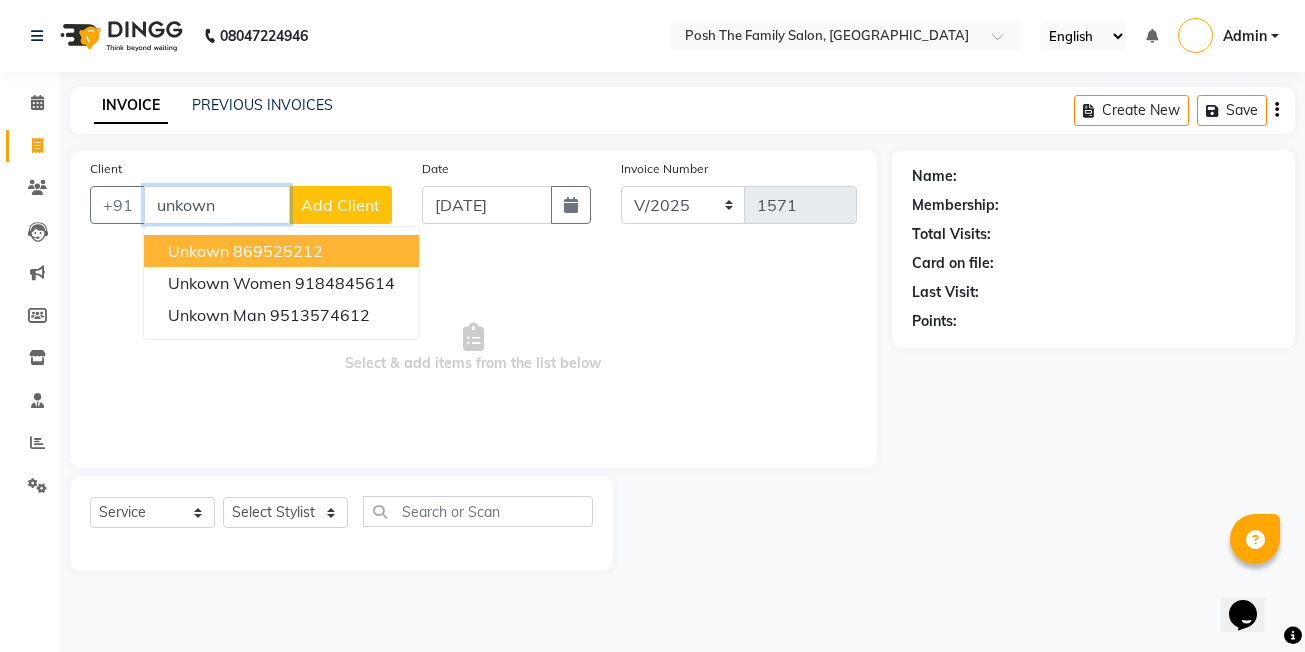 click on "unkown  869525212" at bounding box center (281, 251) 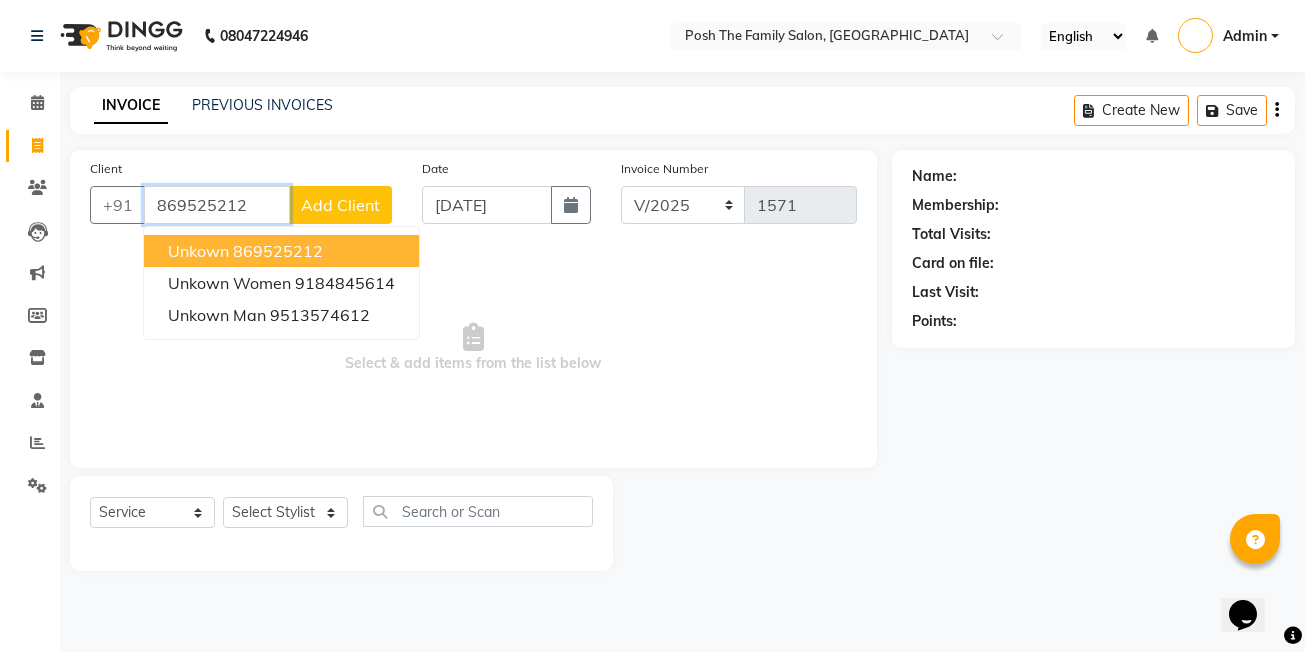 type on "869525212" 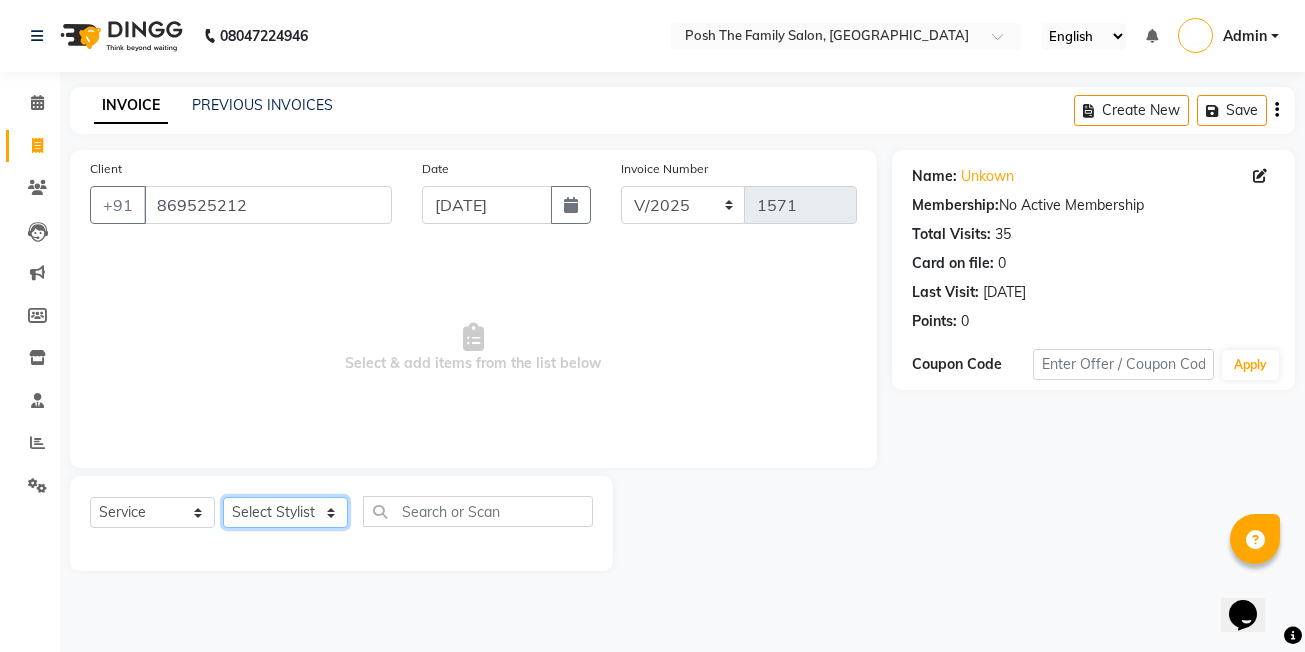 click on "Select Stylist [PERSON_NAME] [PERSON_NAME] VRMA [PERSON_NAME]  [PERSON_NAME] [PERSON_NAME] [PERSON_NAME] [PERSON_NAME] (OWNER) POSH [PERSON_NAME] [PERSON_NAME] [PERSON_NAME]  [PERSON_NAME] [PERSON_NAME] [PERSON_NAME]" 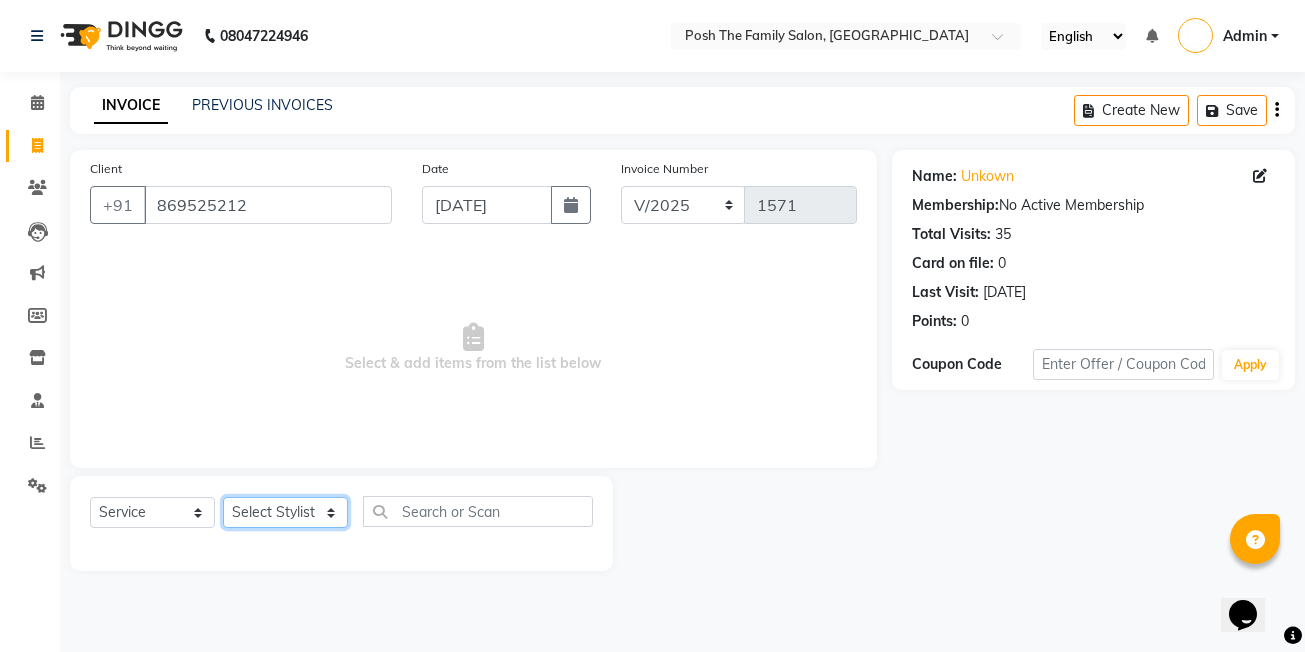 select on "53742" 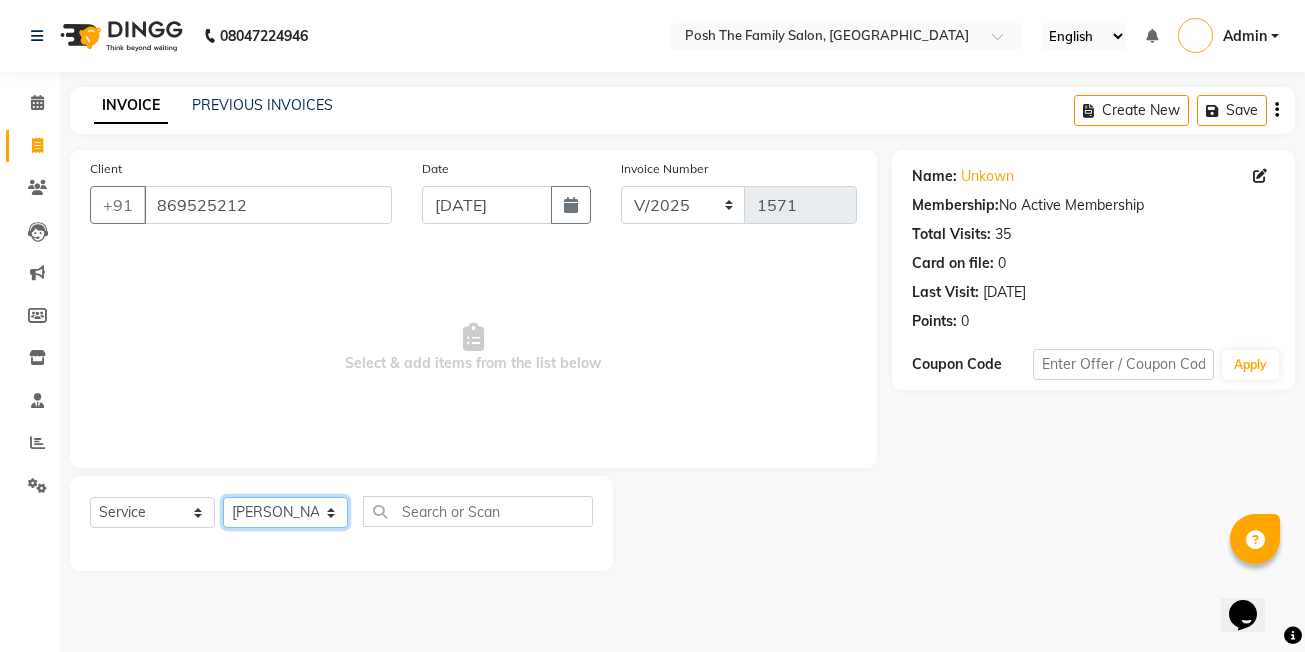 click on "Select Stylist [PERSON_NAME] [PERSON_NAME] VRMA [PERSON_NAME]  [PERSON_NAME] [PERSON_NAME] [PERSON_NAME] [PERSON_NAME] (OWNER) POSH [PERSON_NAME] [PERSON_NAME] [PERSON_NAME]  [PERSON_NAME] [PERSON_NAME] [PERSON_NAME]" 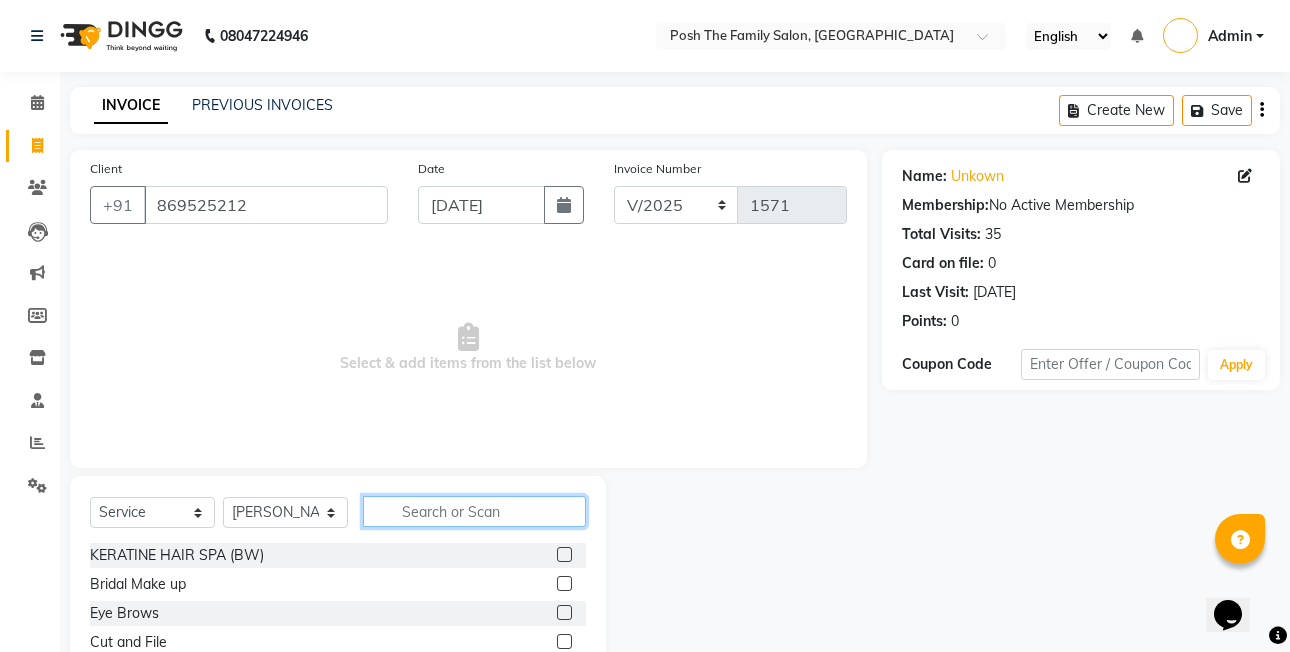 click 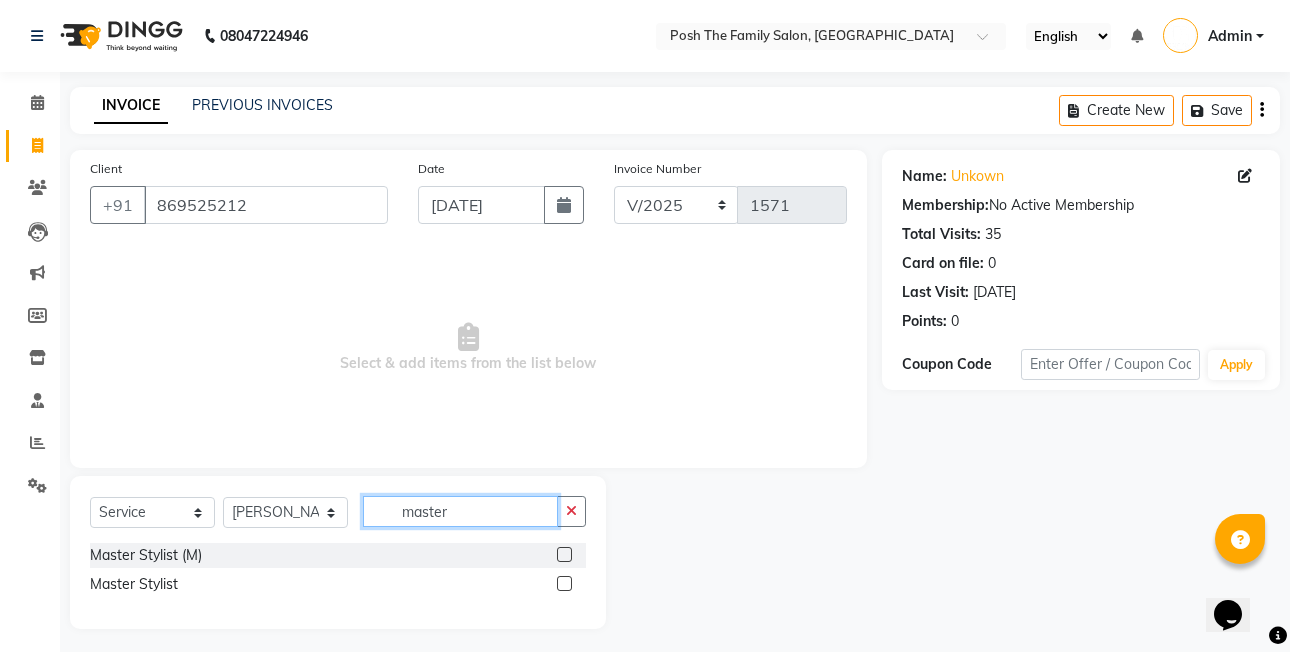 type on "master" 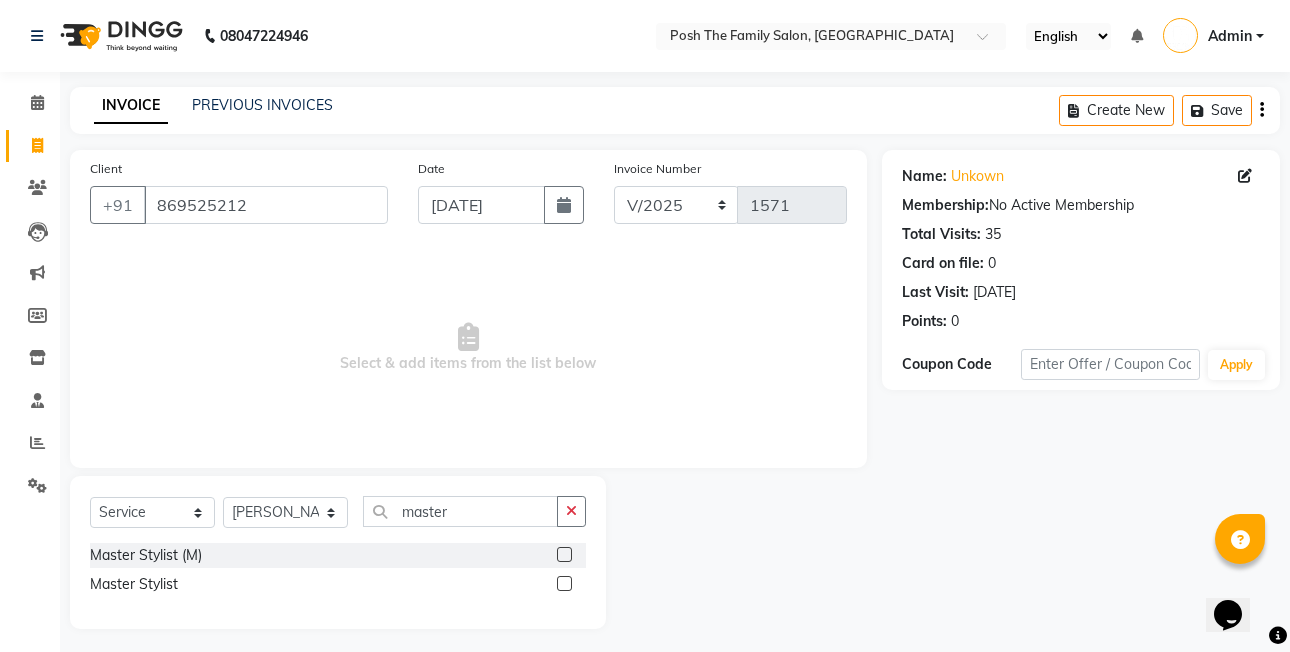 click 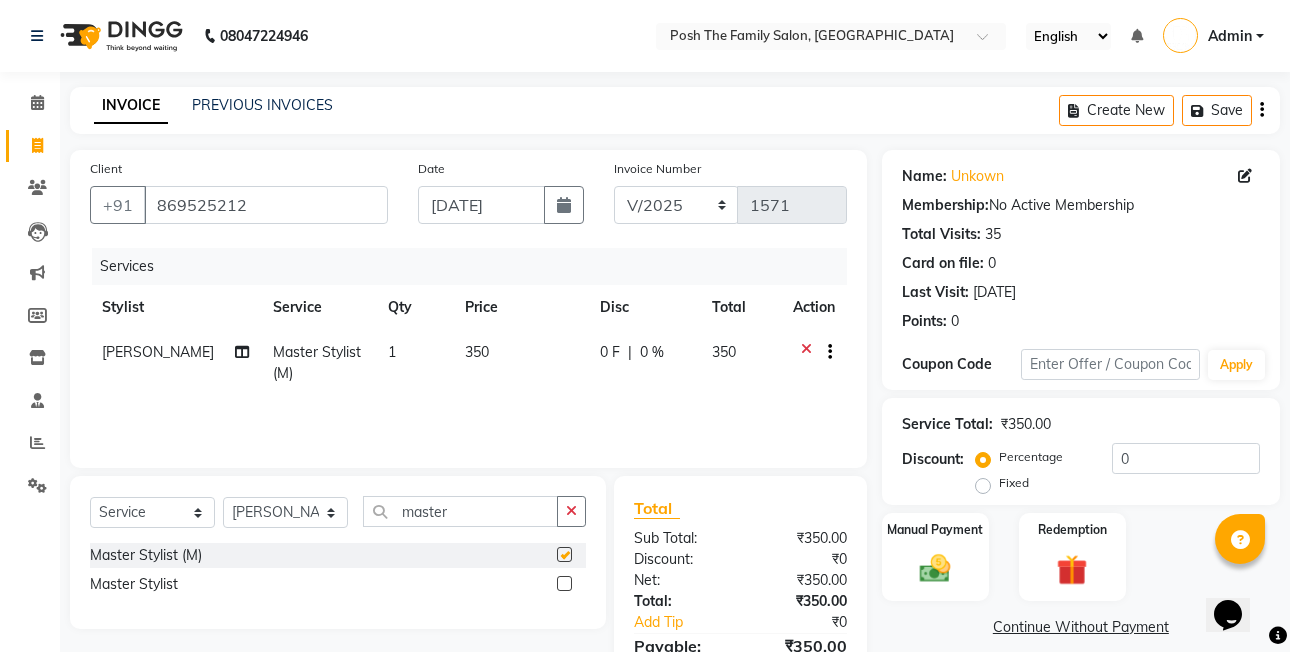 checkbox on "false" 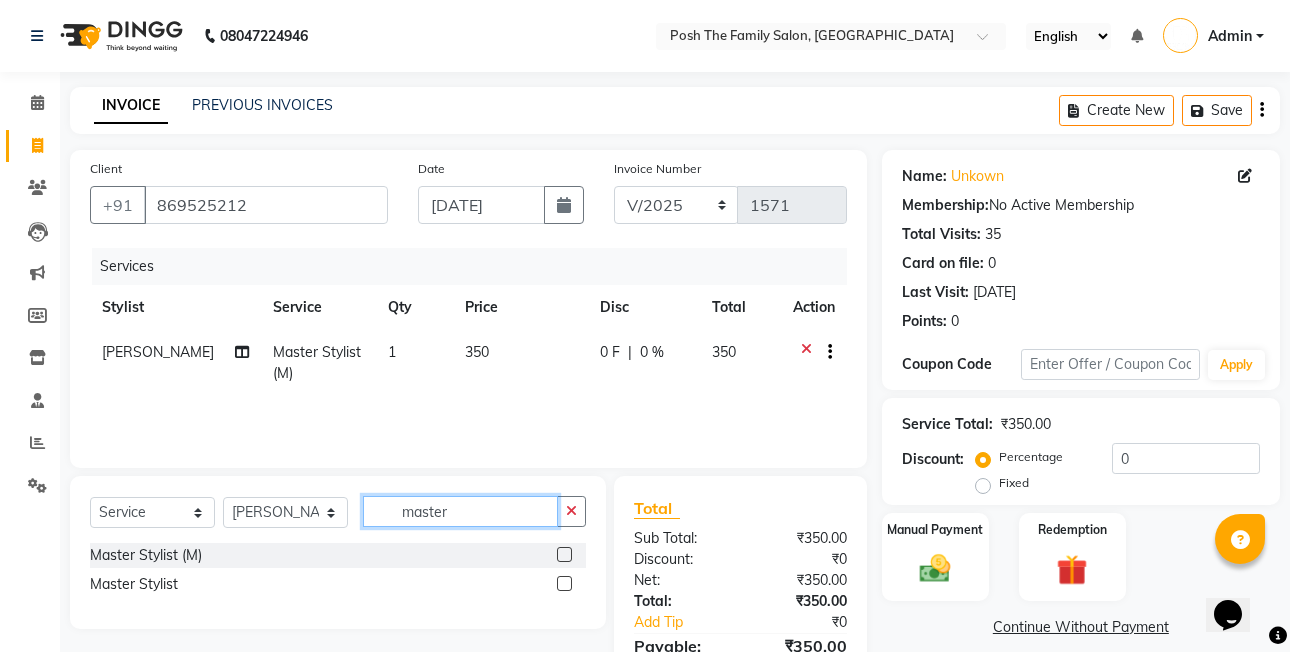 click on "master" 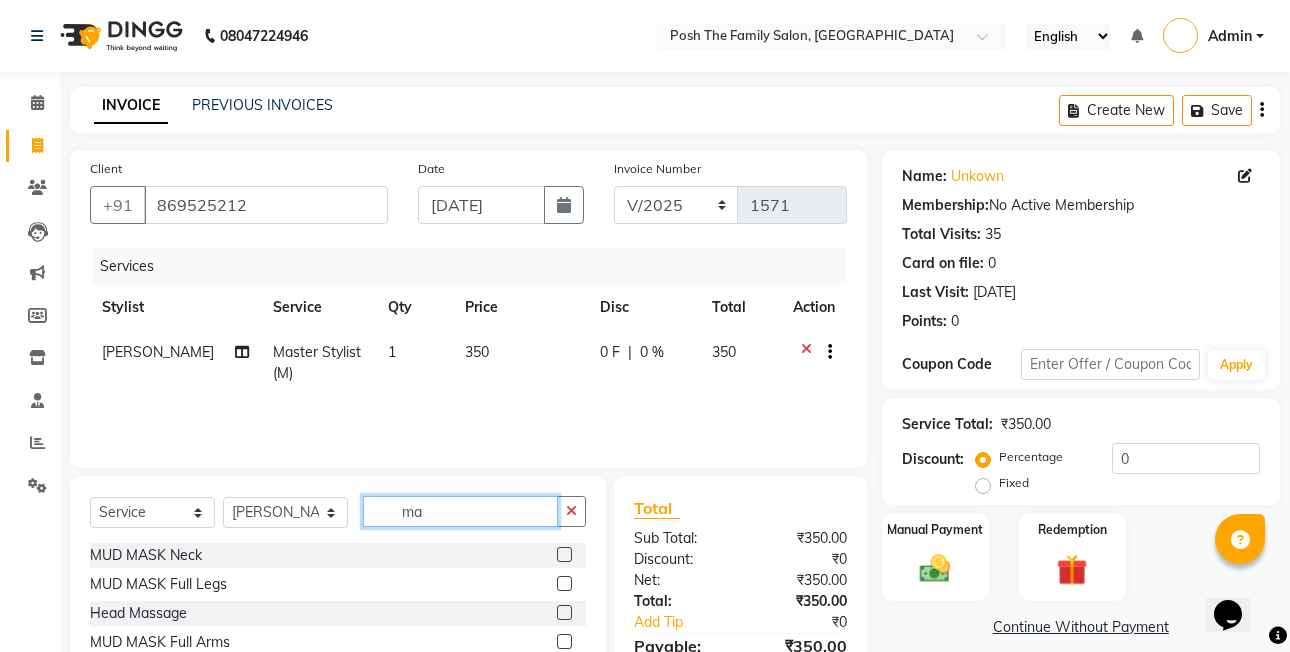 type on "m" 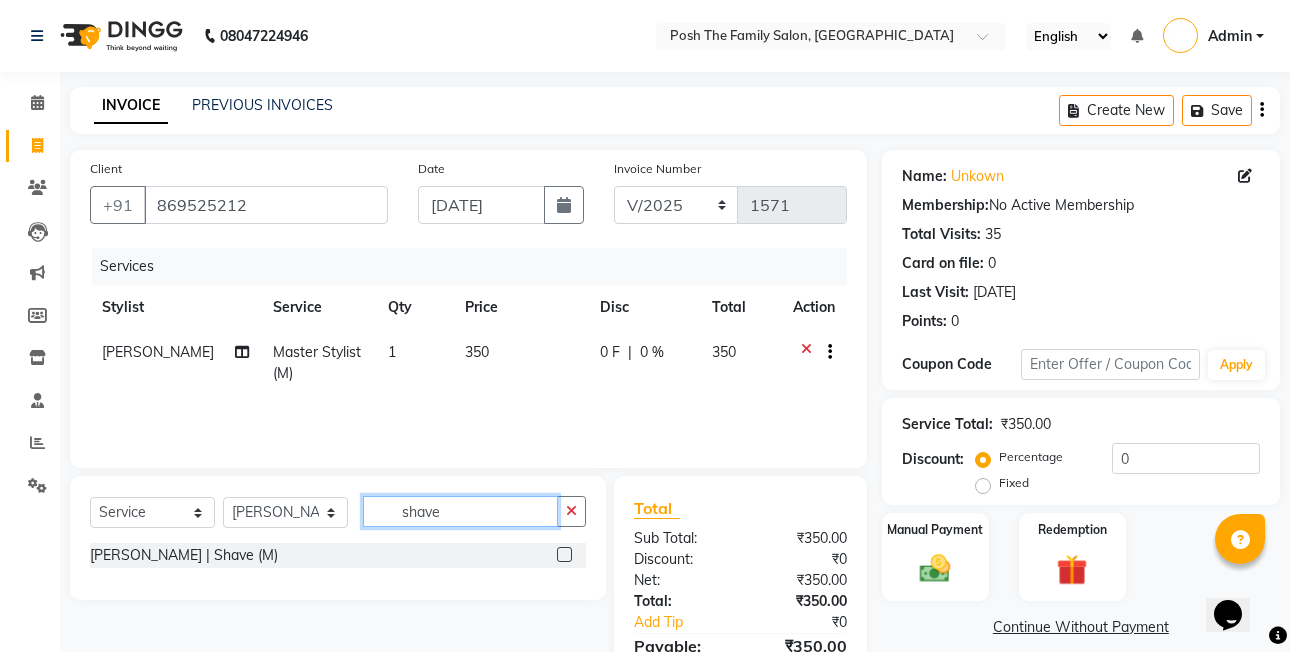 type on "shave" 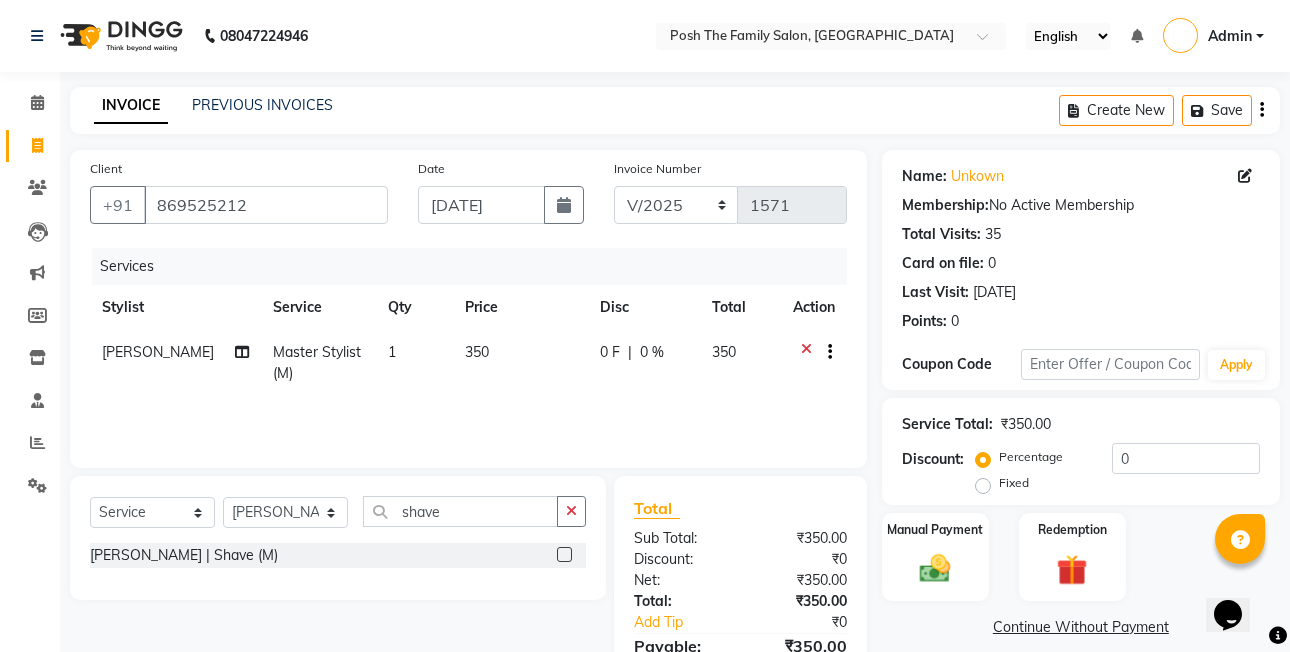 click 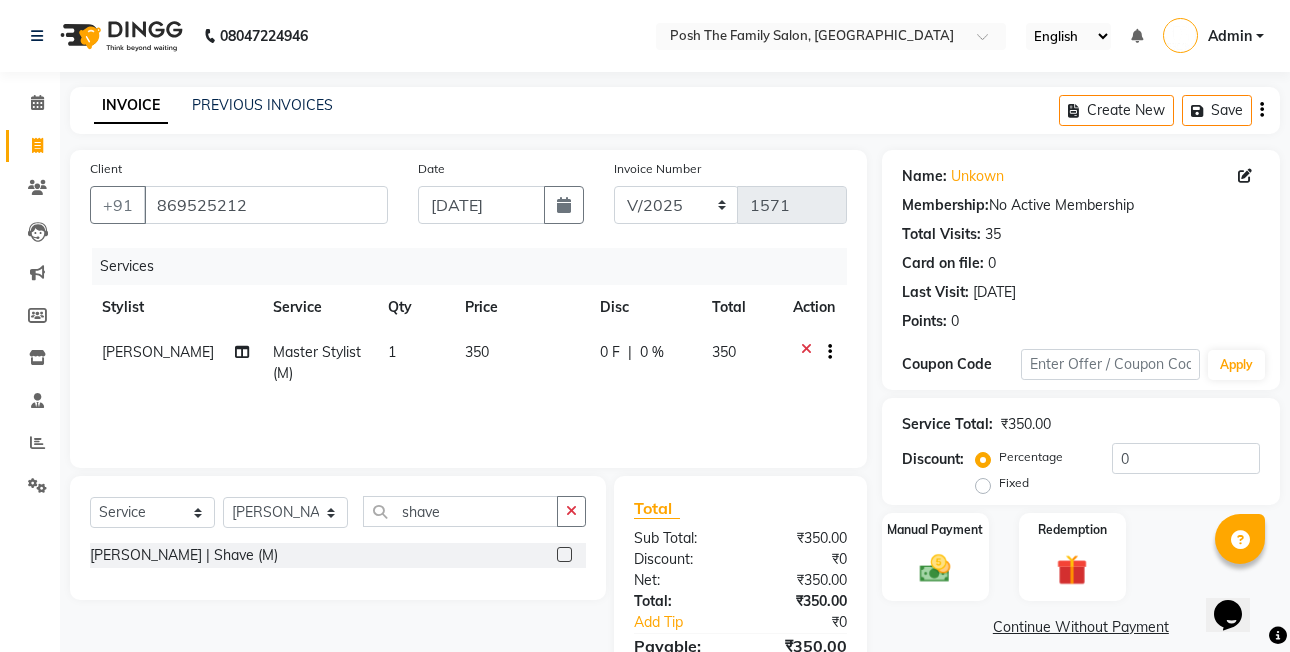 click at bounding box center [563, 555] 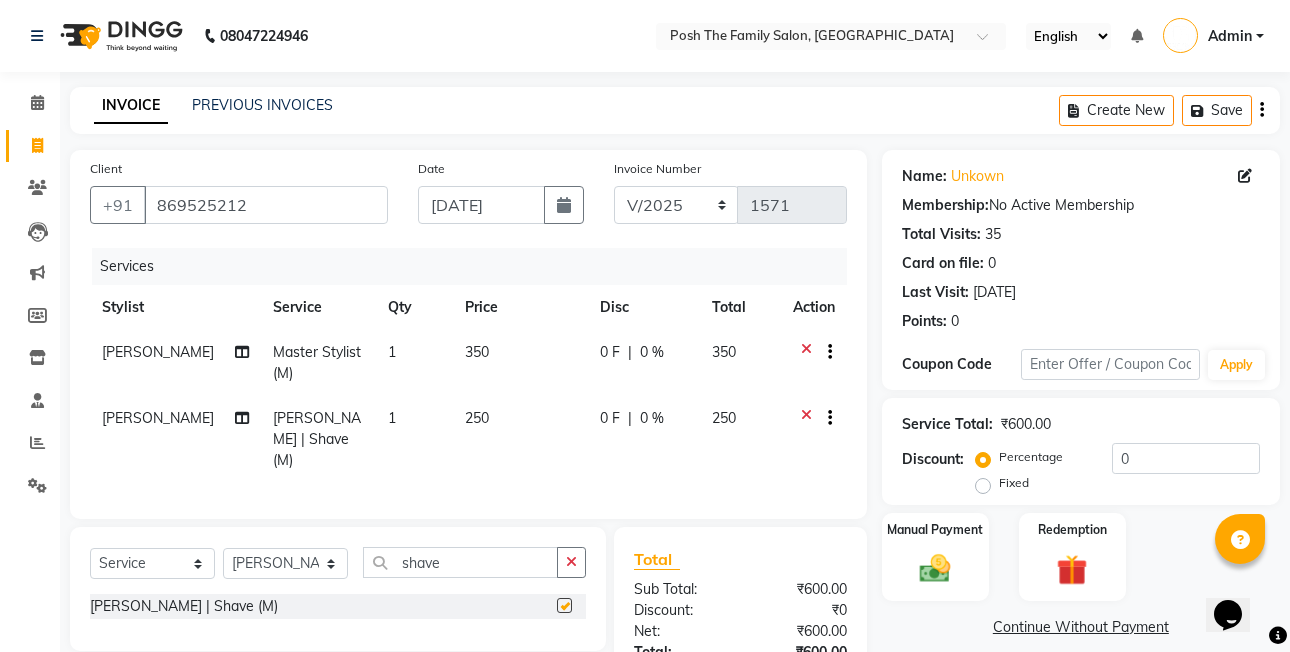 checkbox on "false" 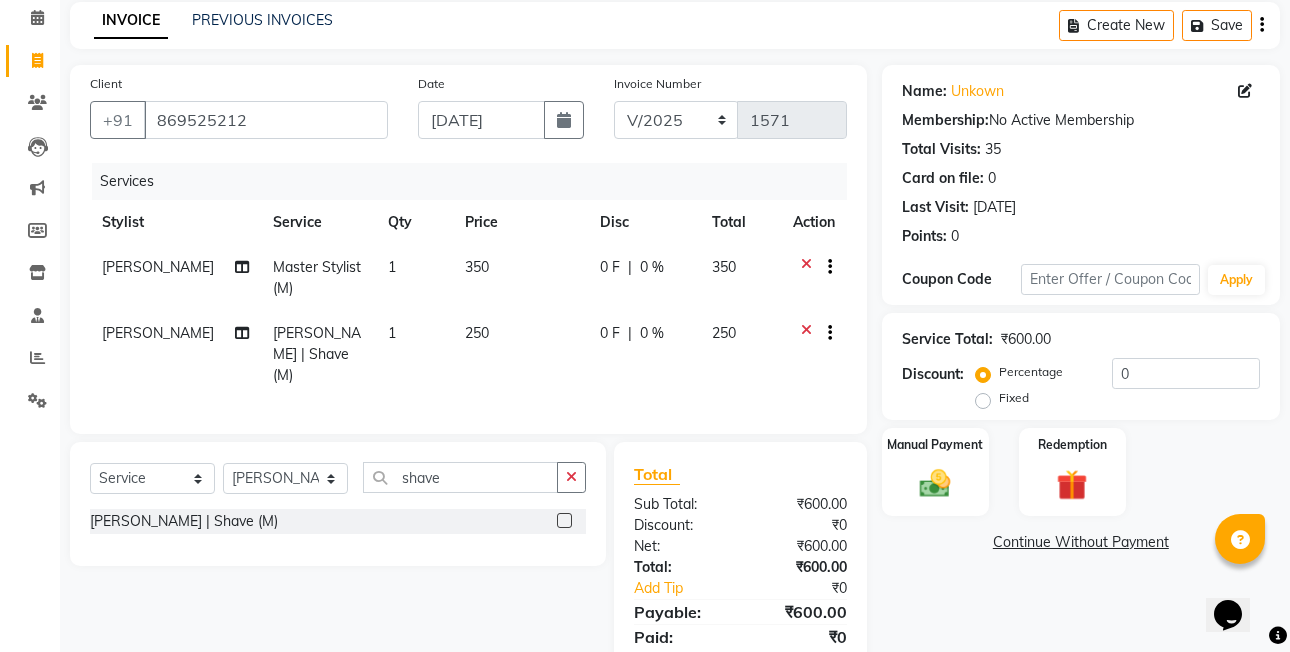 scroll, scrollTop: 151, scrollLeft: 0, axis: vertical 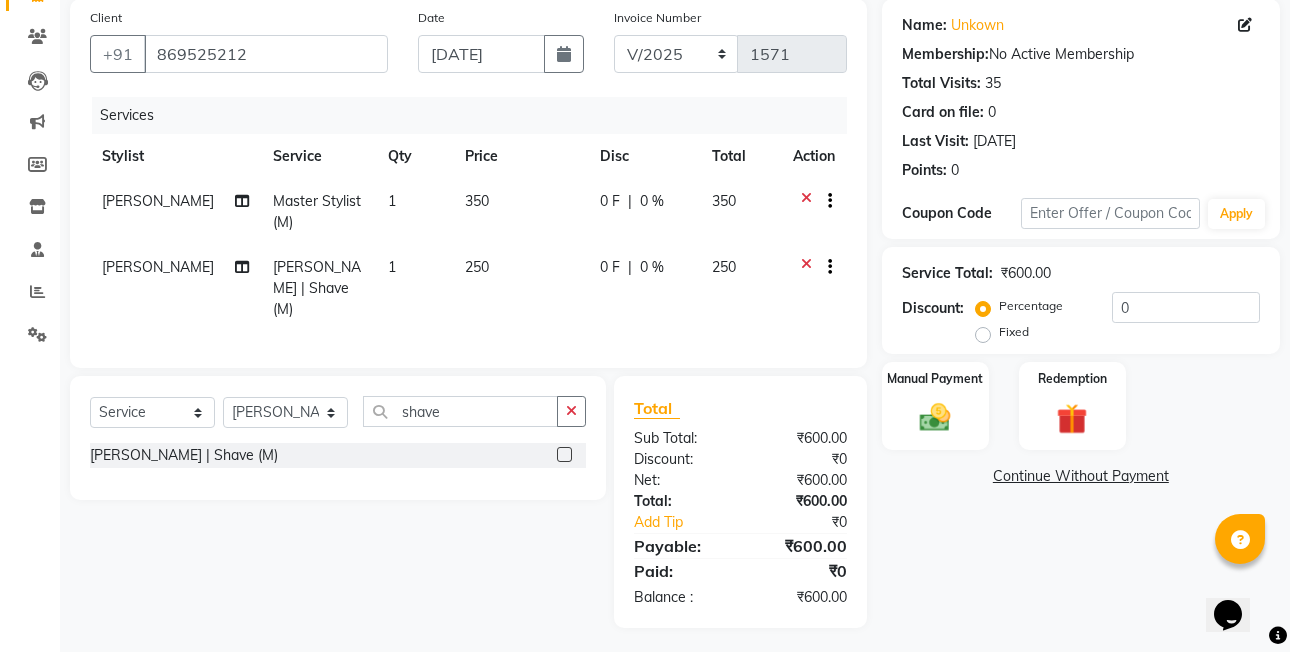 click on "Fixed" 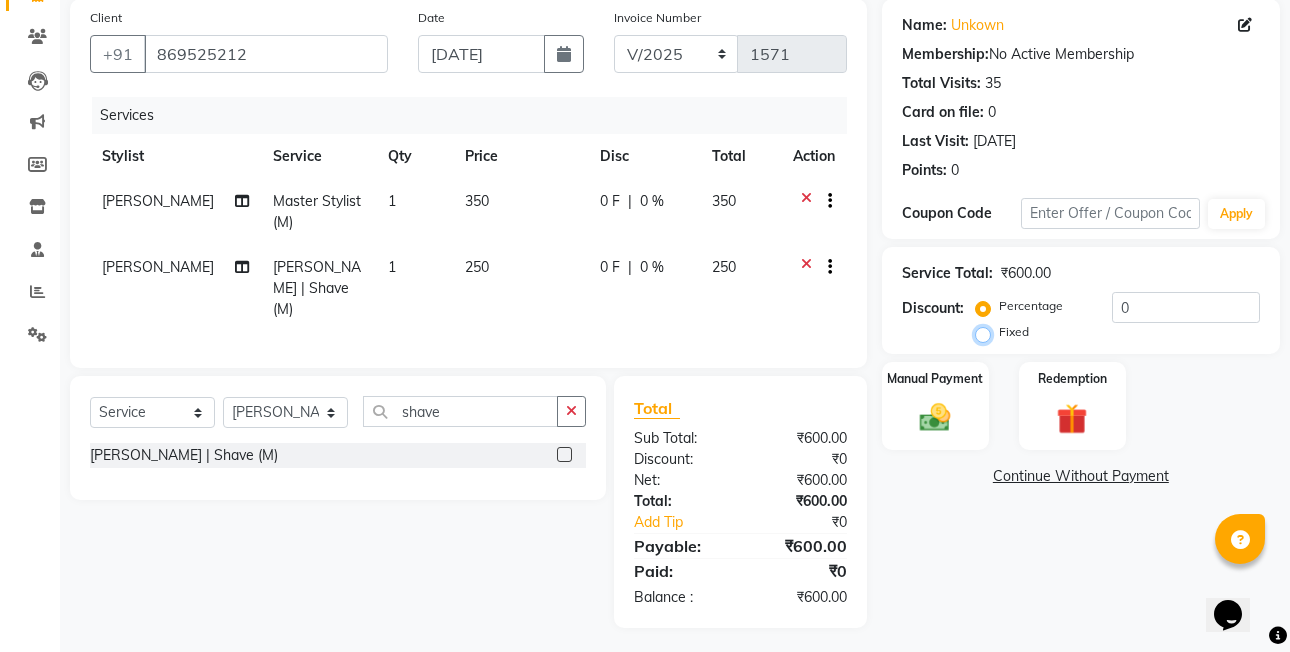 click on "Fixed" at bounding box center (987, 332) 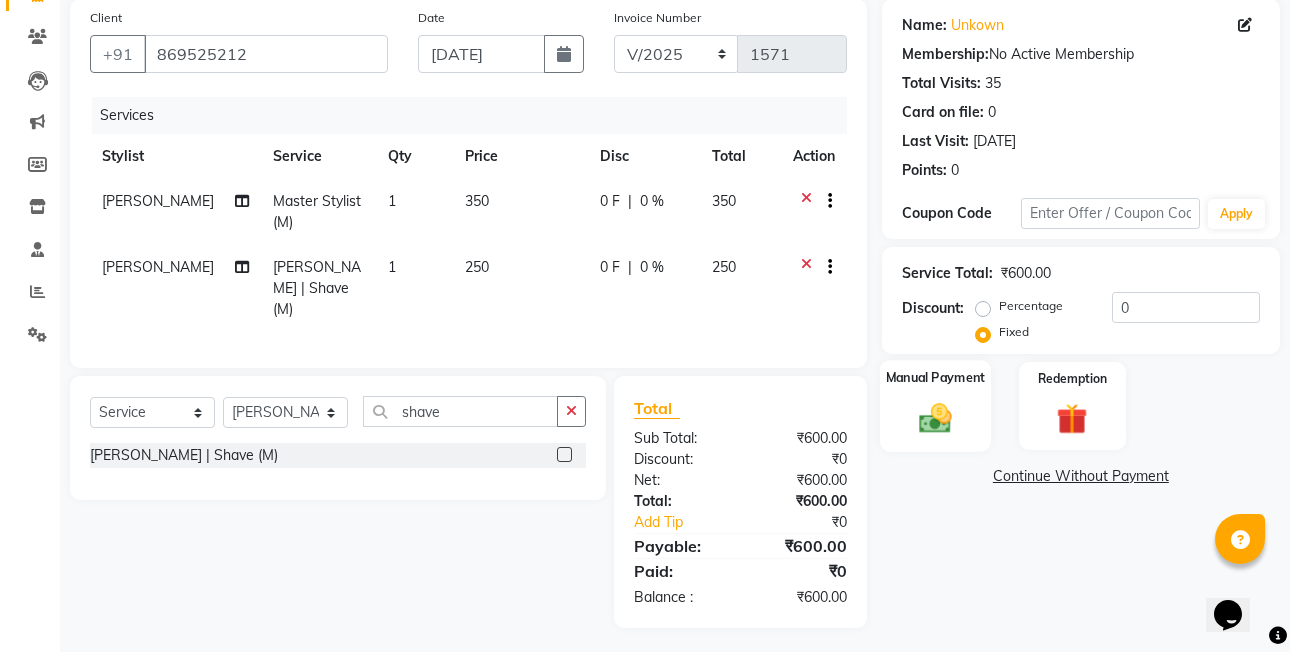 click 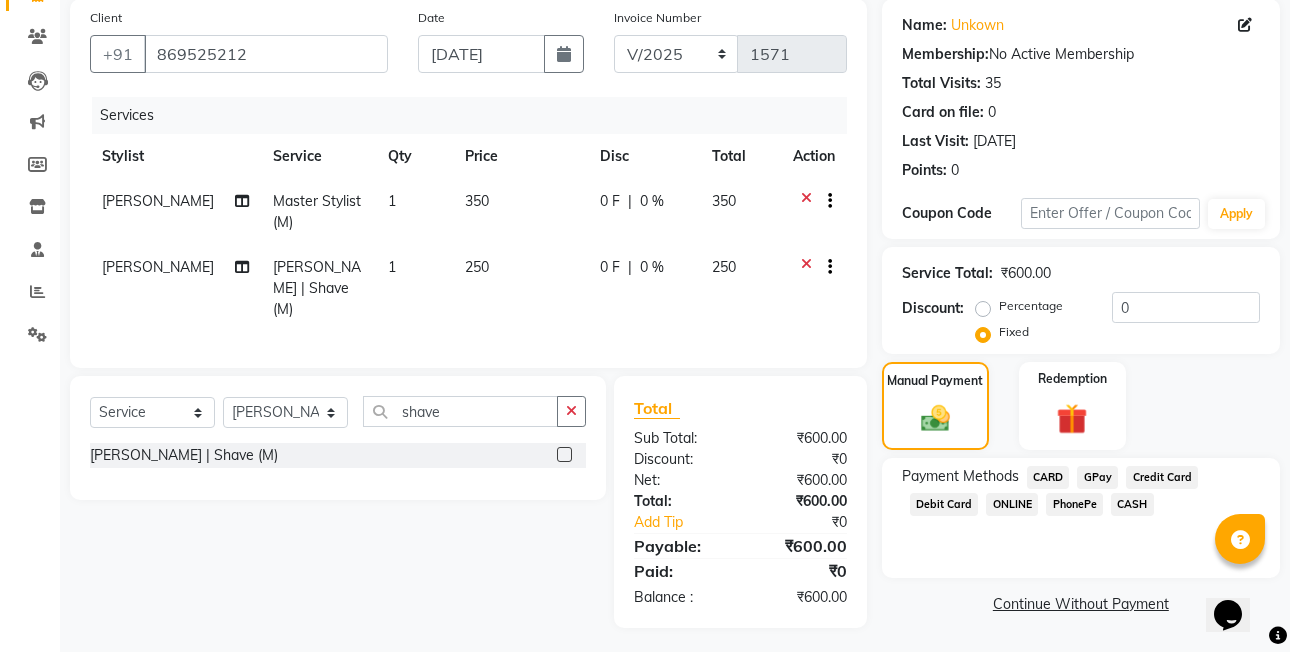 click on "PhonePe" 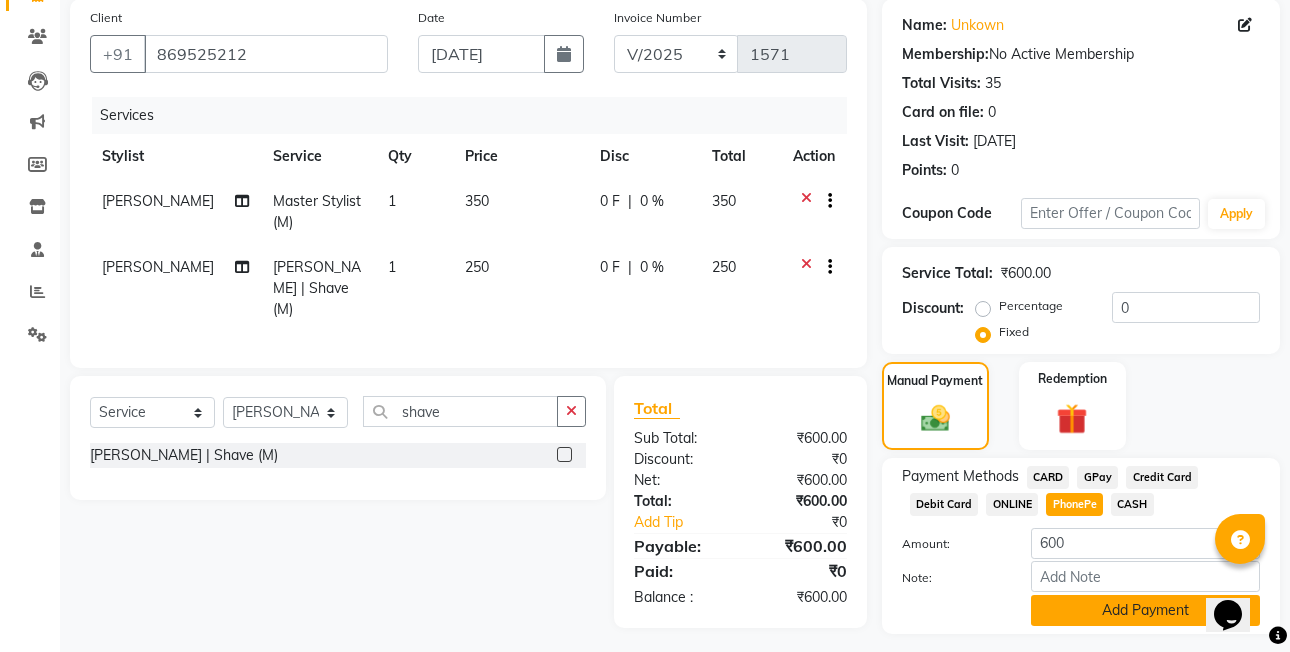 click on "Add Payment" 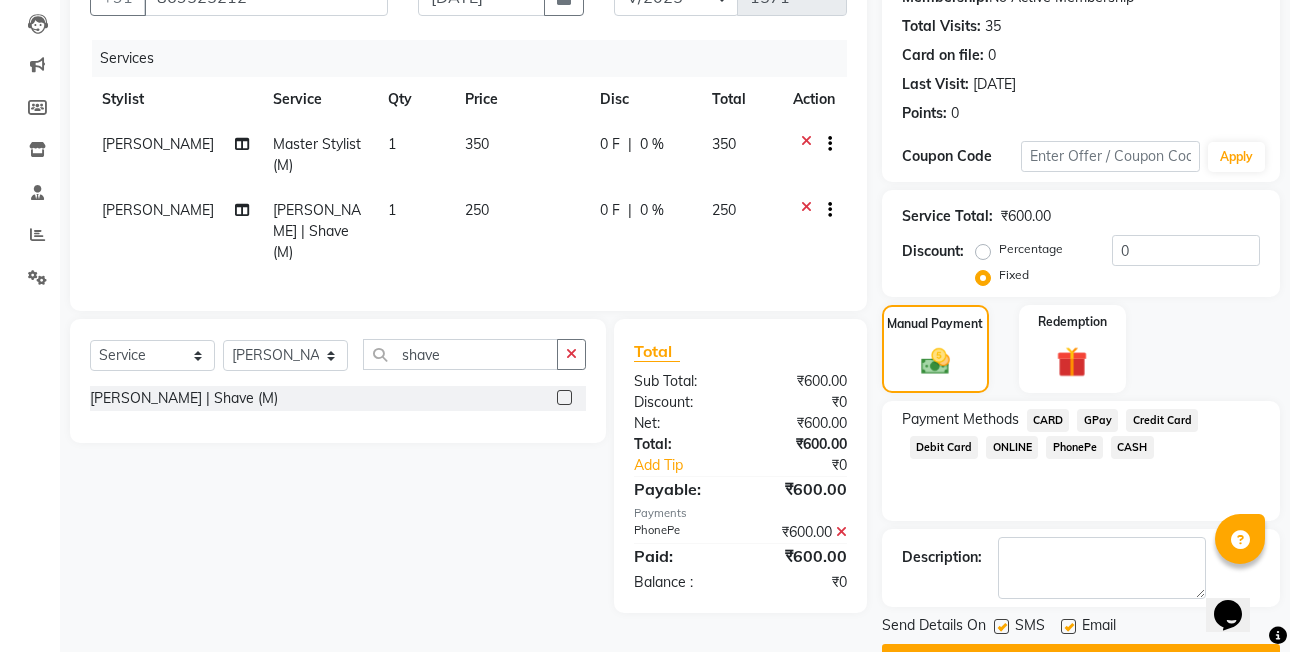 scroll, scrollTop: 261, scrollLeft: 0, axis: vertical 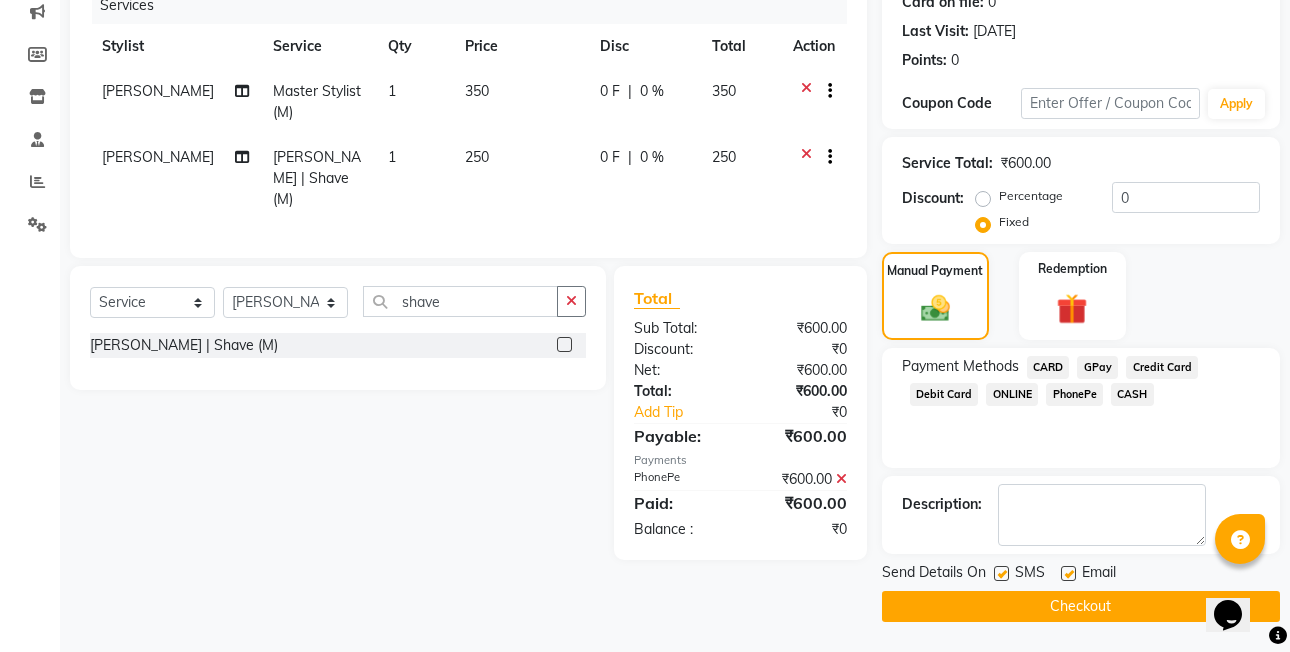 click on "Checkout" 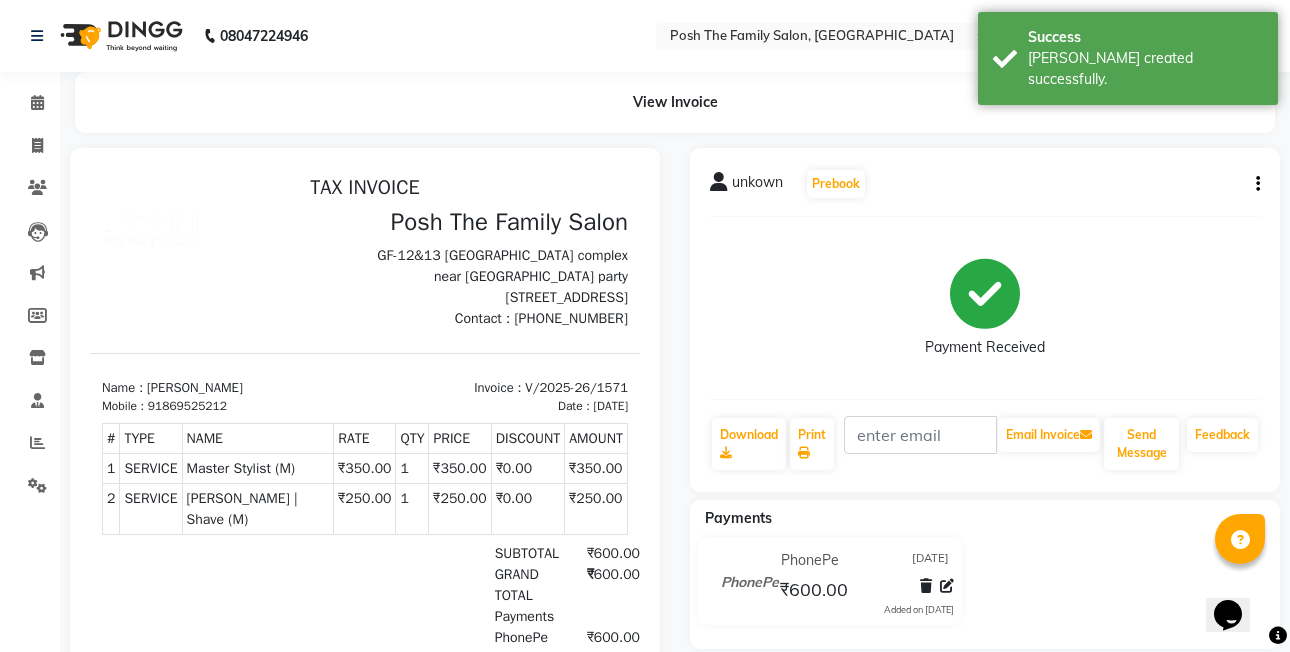 scroll, scrollTop: 0, scrollLeft: 0, axis: both 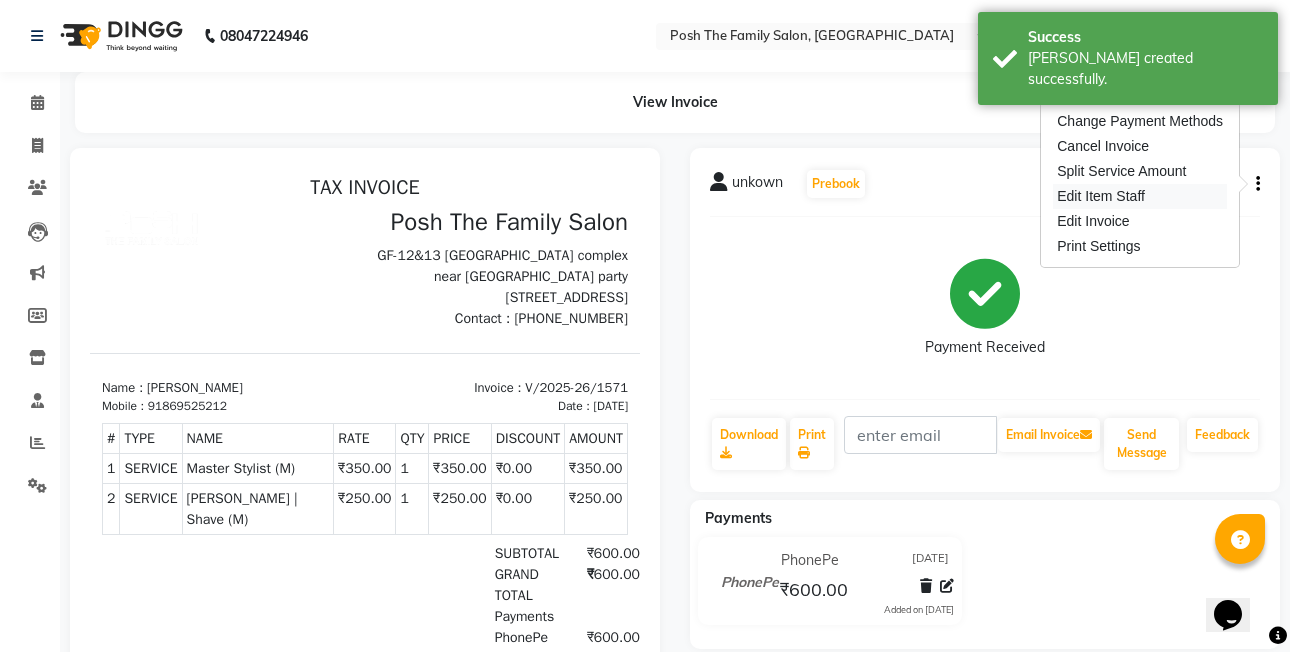 click on "Edit Item Staff" at bounding box center (1140, 196) 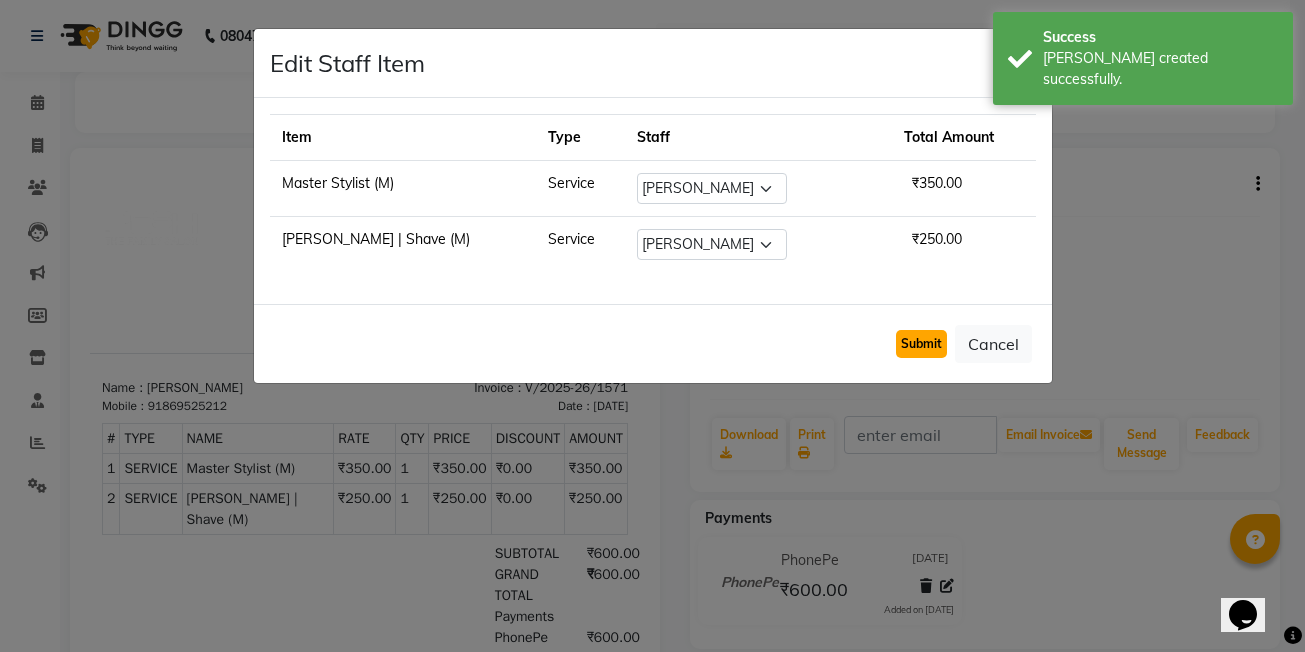 click on "Submit" 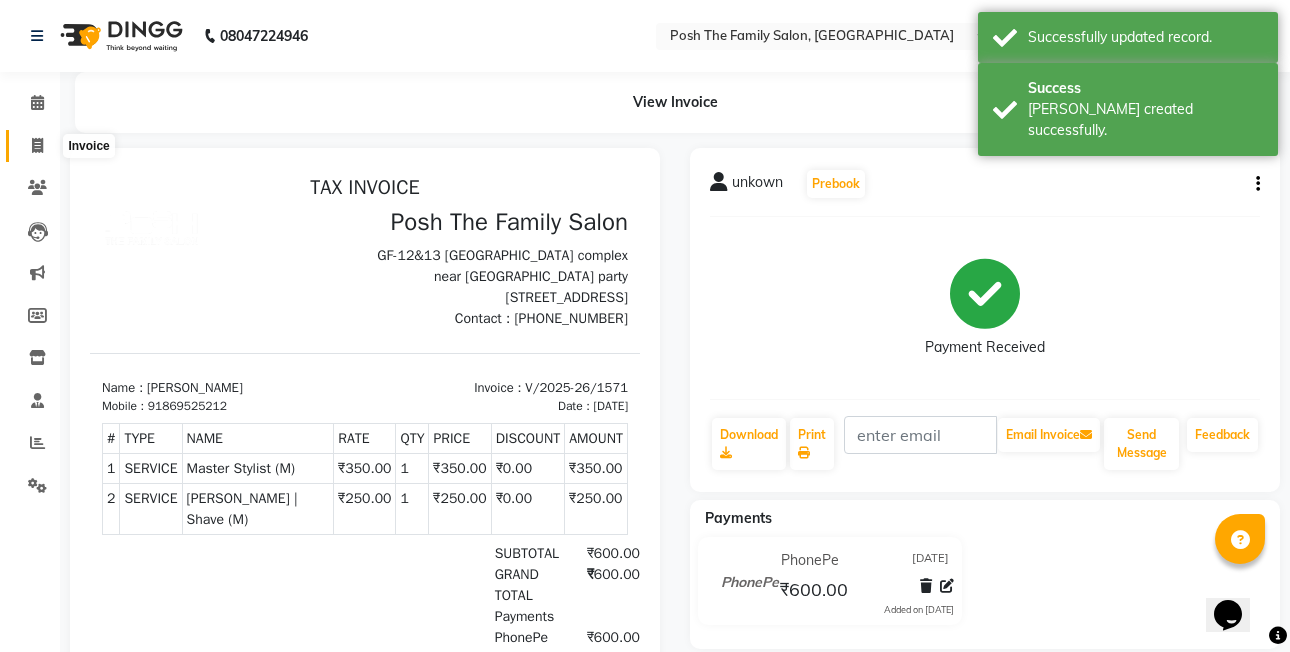 click 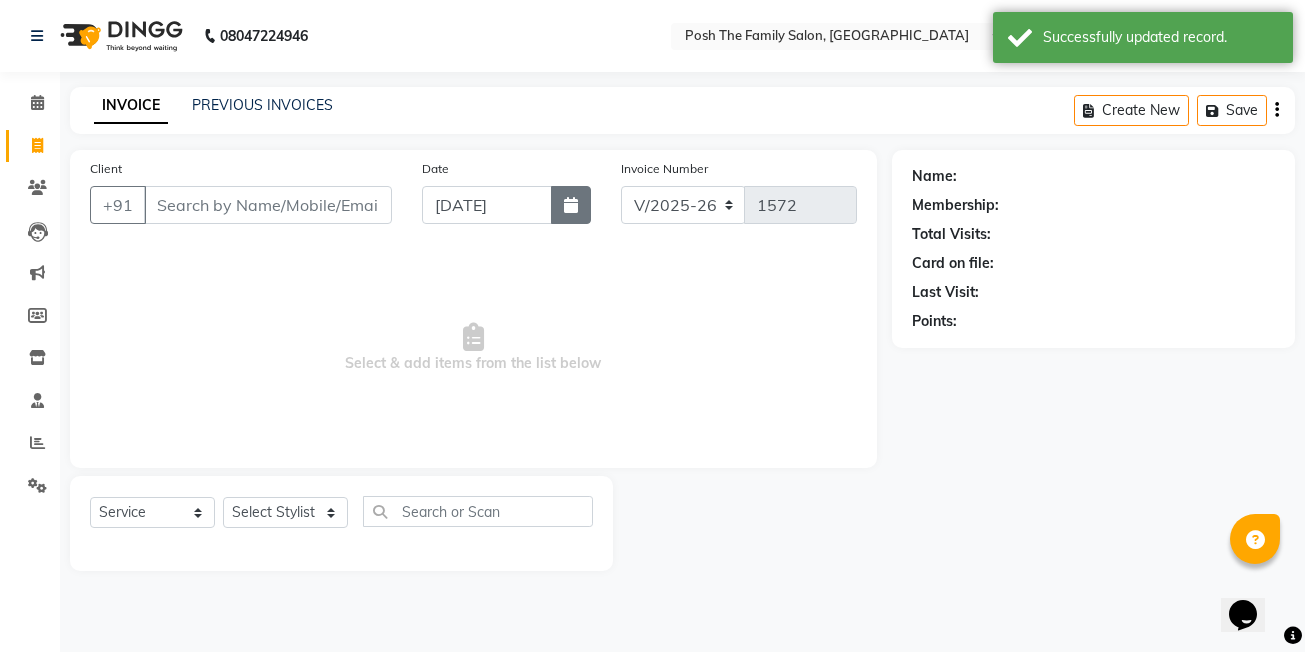 click 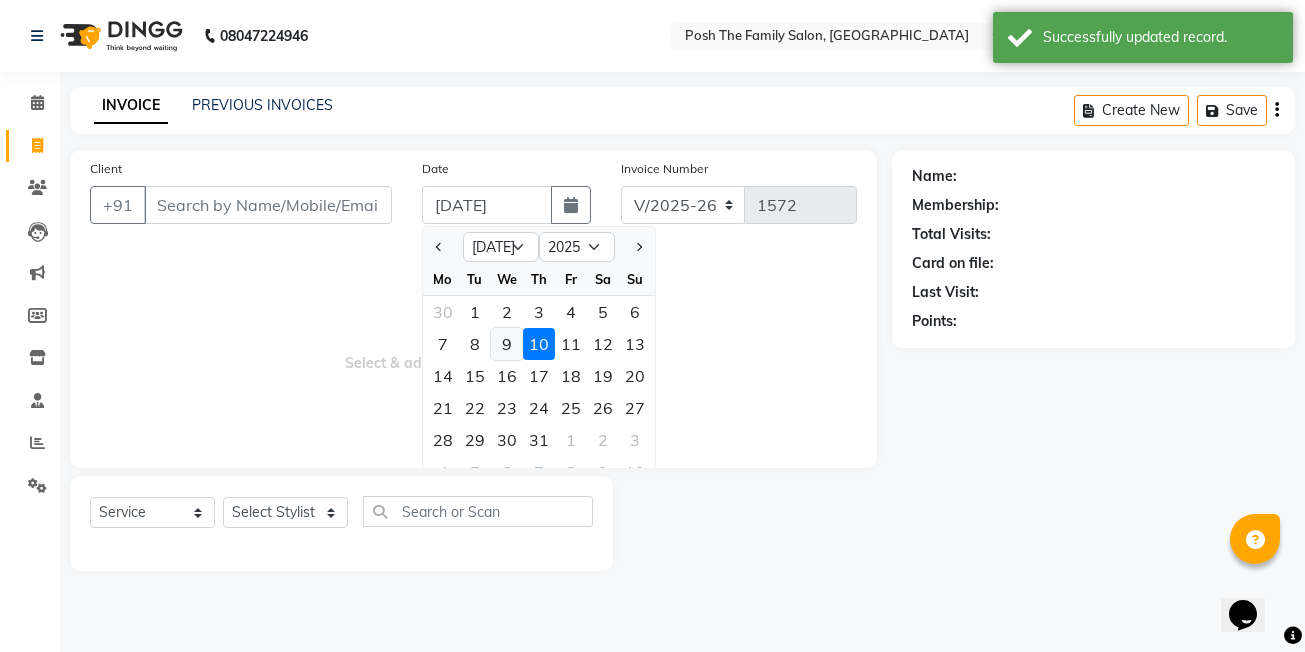 click on "9" 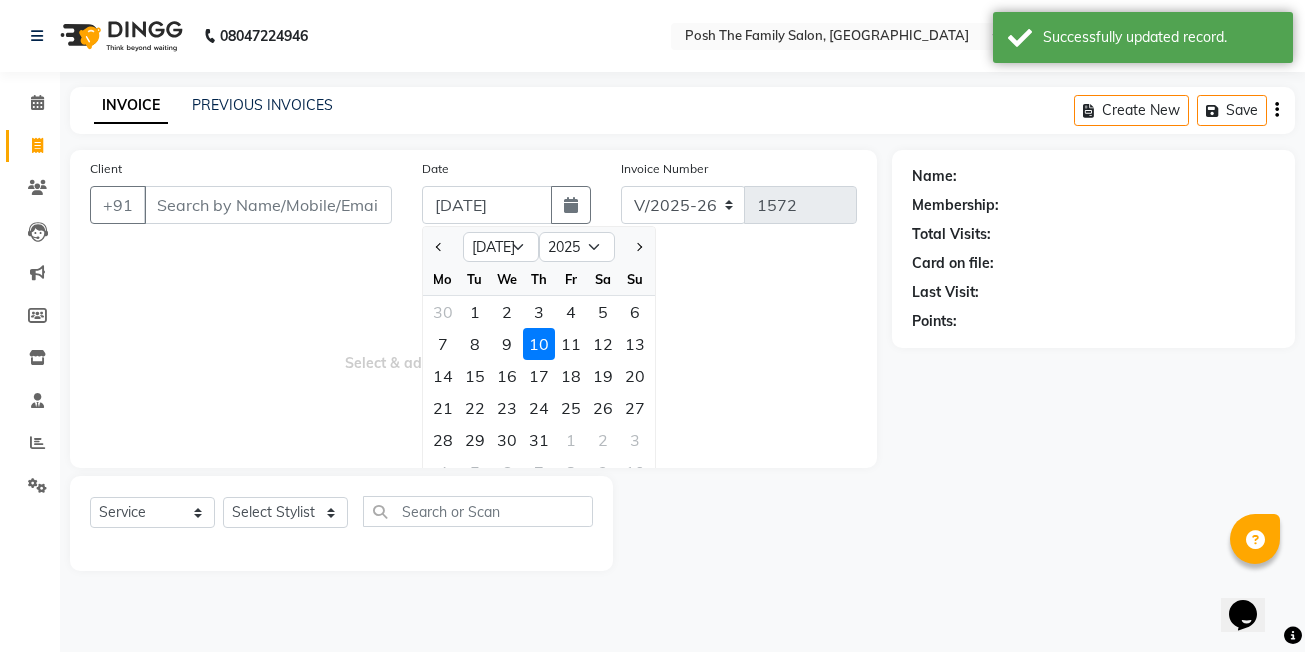 type on "[DATE]" 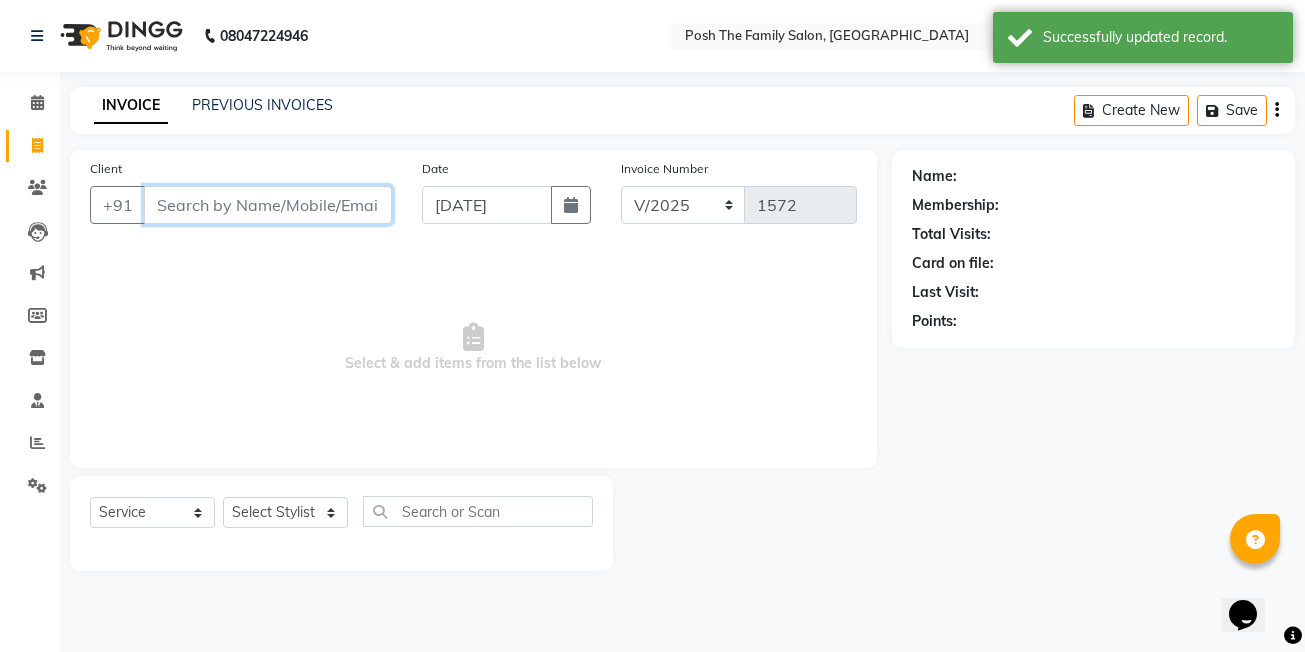 click on "Client" at bounding box center [268, 205] 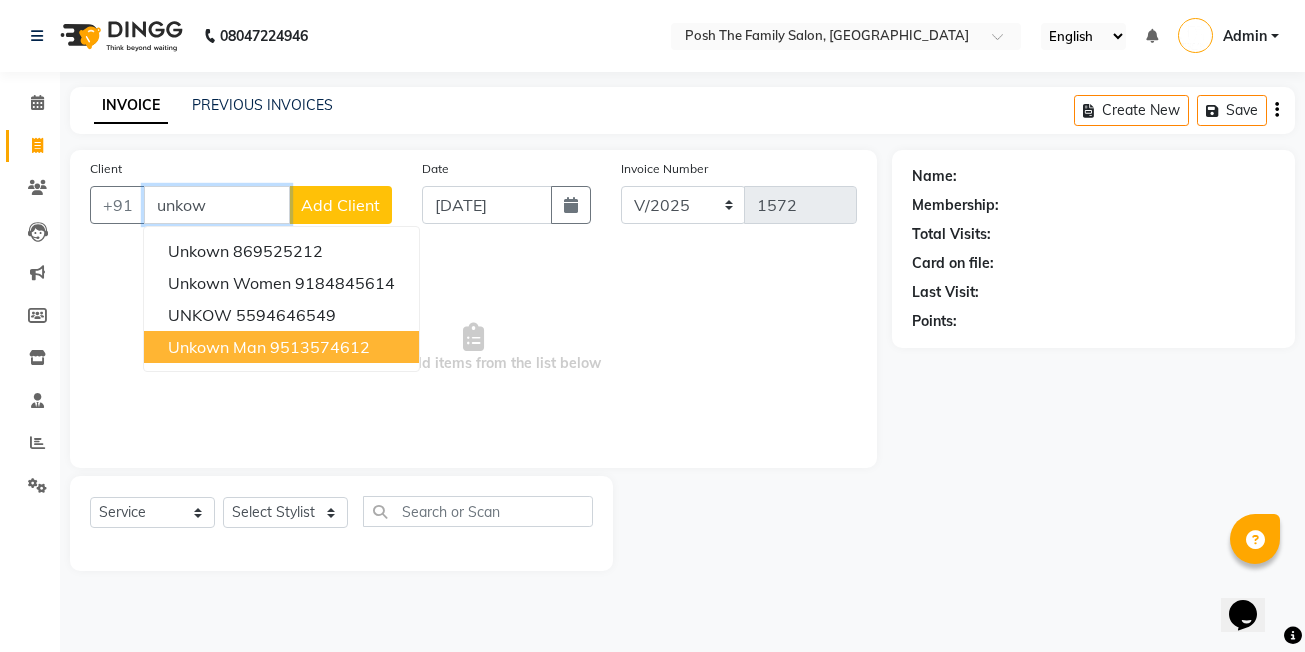 drag, startPoint x: 302, startPoint y: 334, endPoint x: 314, endPoint y: 406, distance: 72.99315 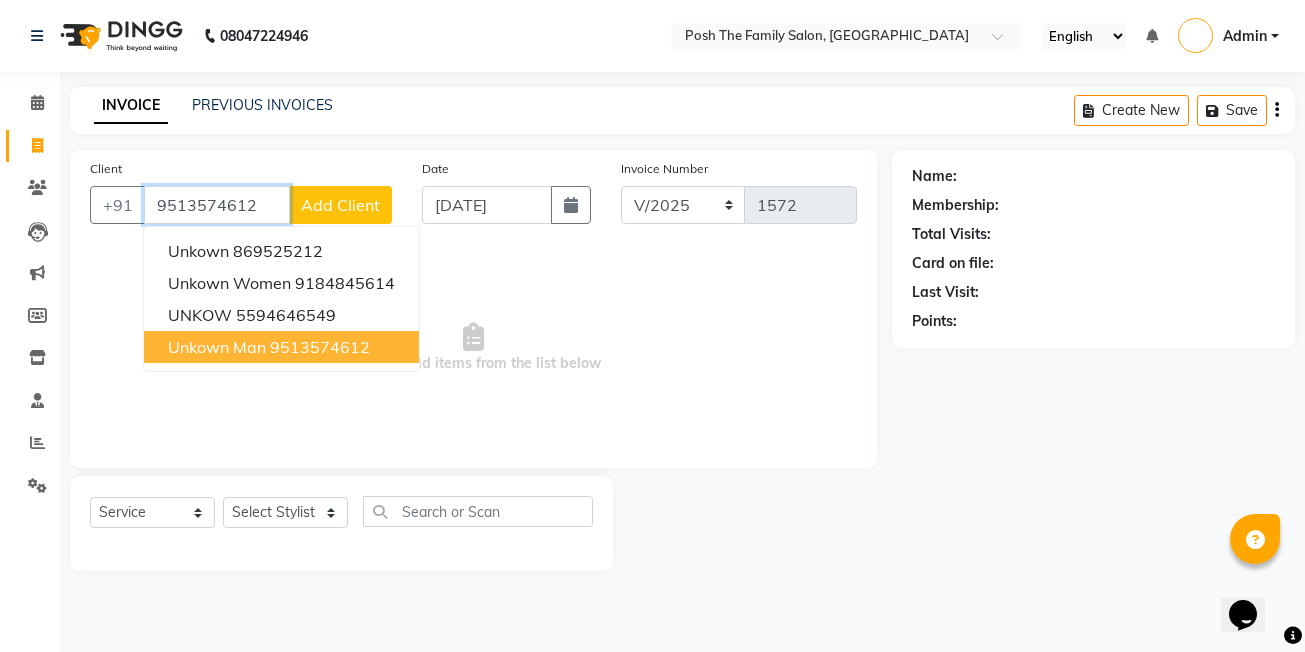 type on "9513574612" 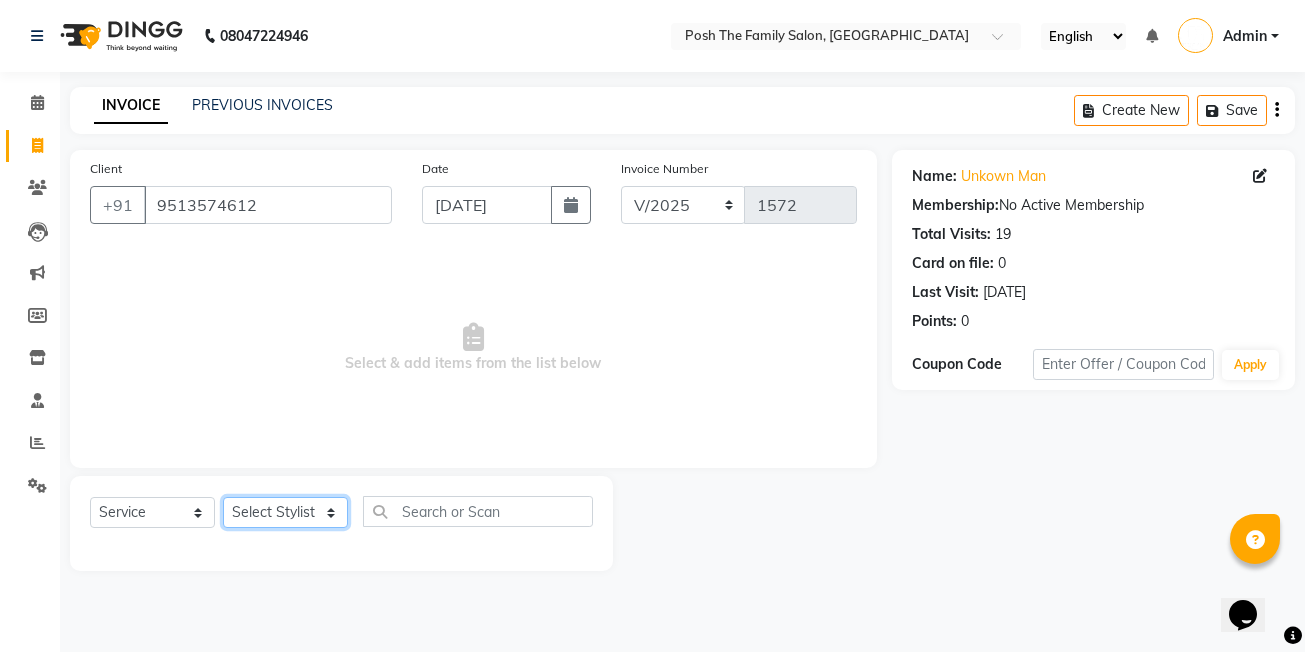 click on "Select Stylist [PERSON_NAME] [PERSON_NAME] VRMA [PERSON_NAME]  [PERSON_NAME] [PERSON_NAME] [PERSON_NAME] [PERSON_NAME] (OWNER) POSH [PERSON_NAME] [PERSON_NAME] [PERSON_NAME]  [PERSON_NAME] [PERSON_NAME] [PERSON_NAME]" 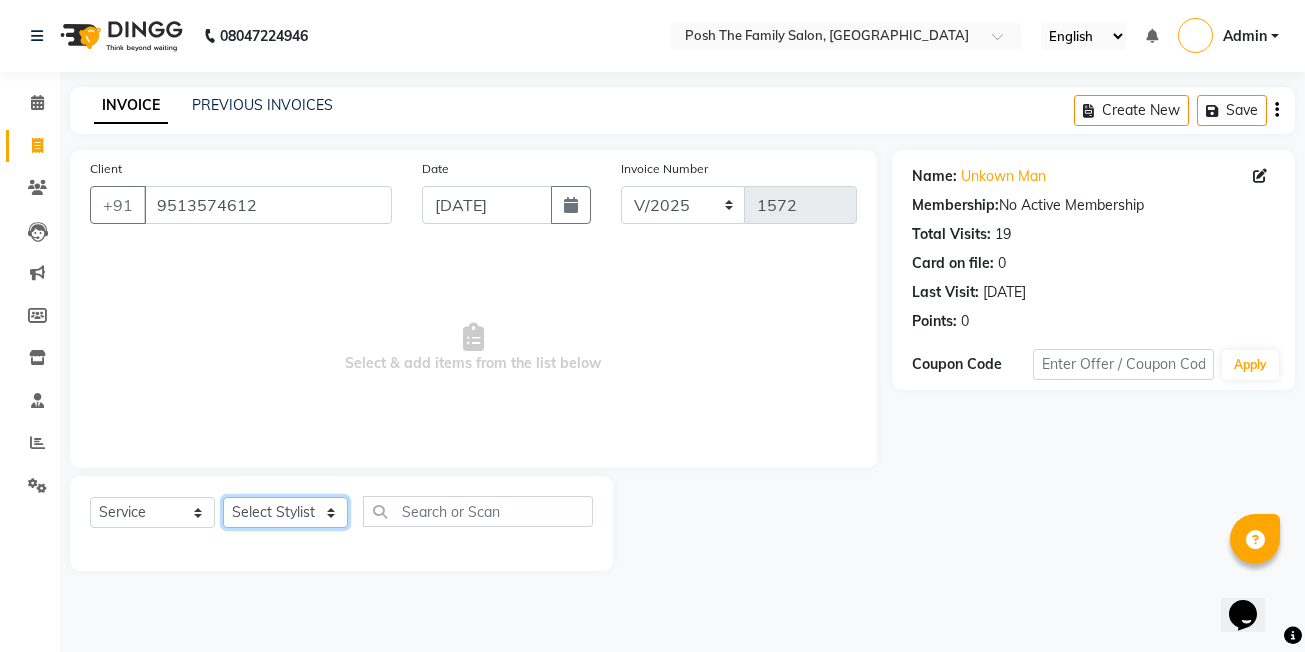 select on "53726" 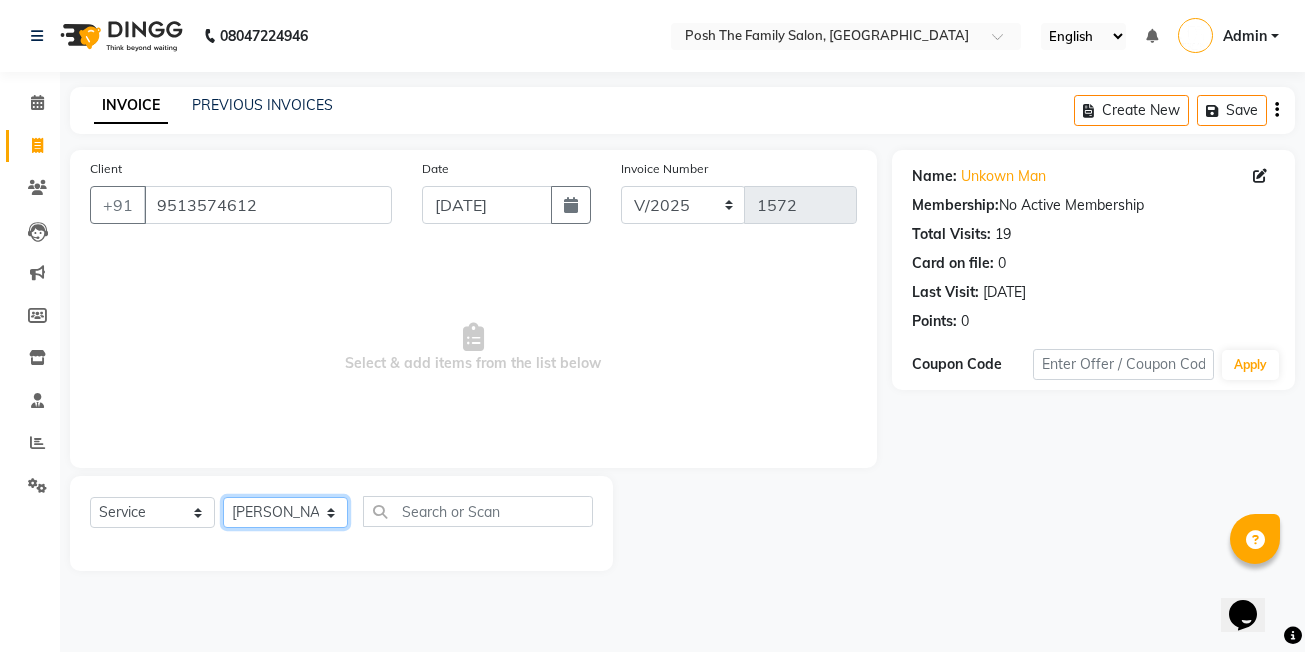 click on "Select Stylist [PERSON_NAME] [PERSON_NAME] VRMA [PERSON_NAME]  [PERSON_NAME] [PERSON_NAME] [PERSON_NAME] [PERSON_NAME] (OWNER) POSH [PERSON_NAME] [PERSON_NAME] [PERSON_NAME]  [PERSON_NAME] [PERSON_NAME] [PERSON_NAME]" 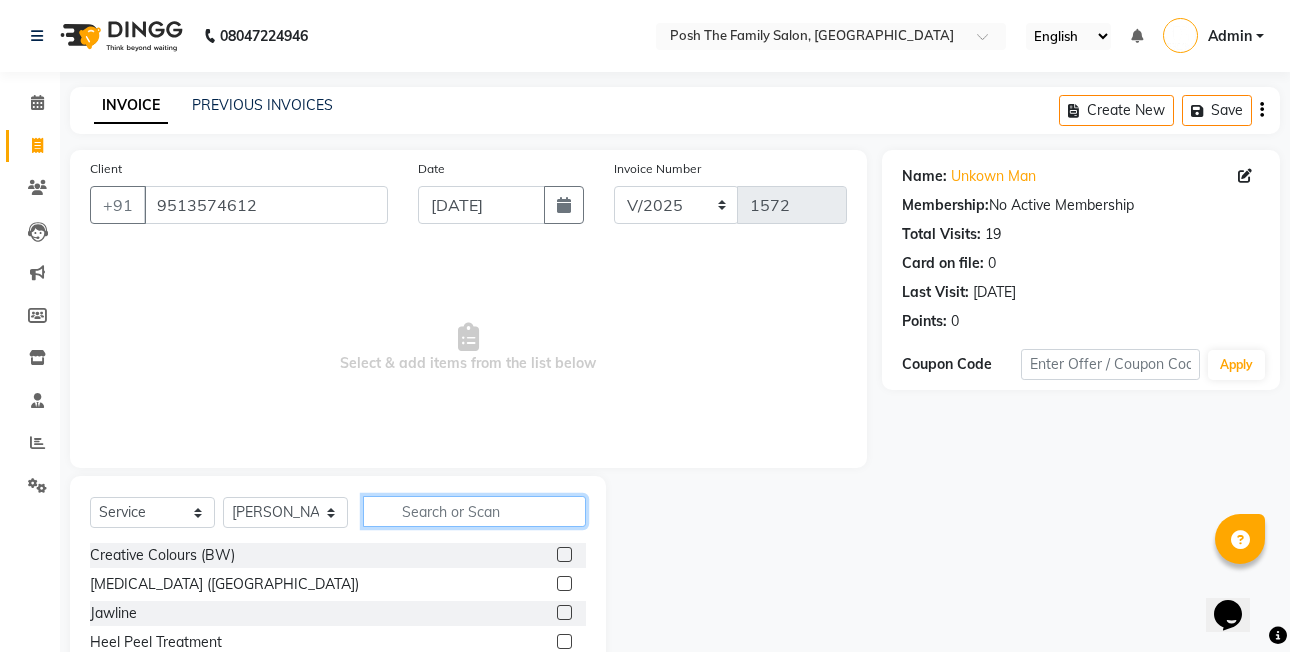 click 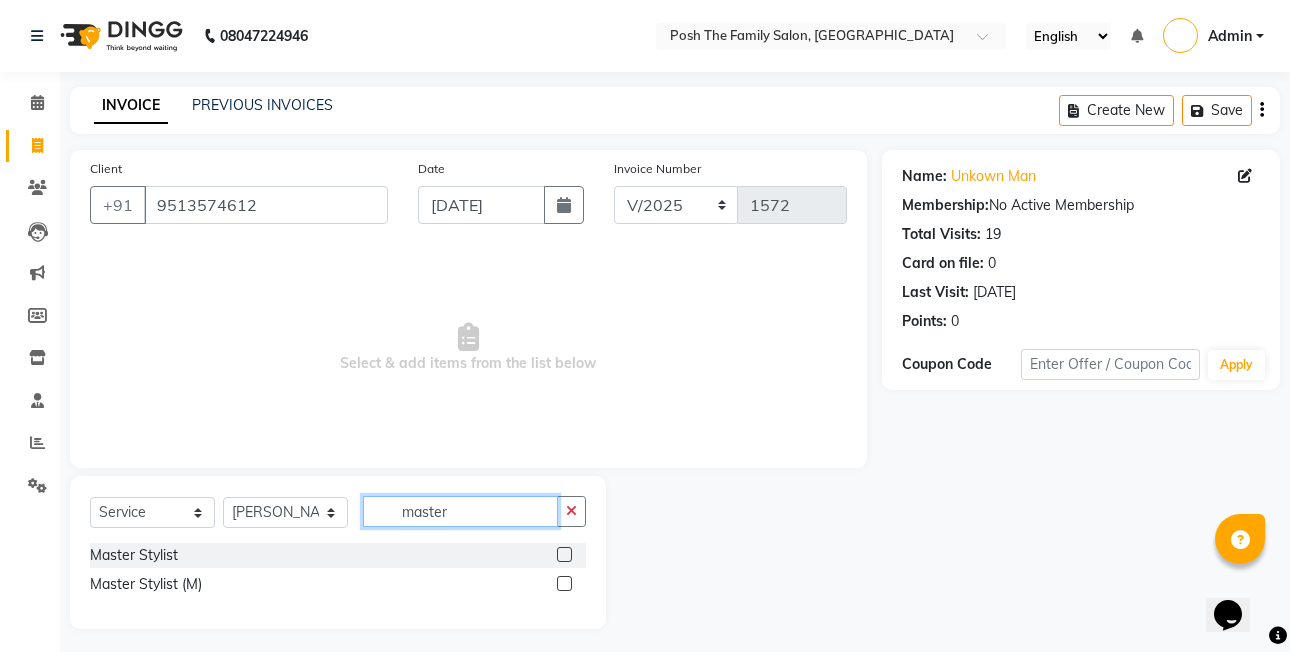 type on "master" 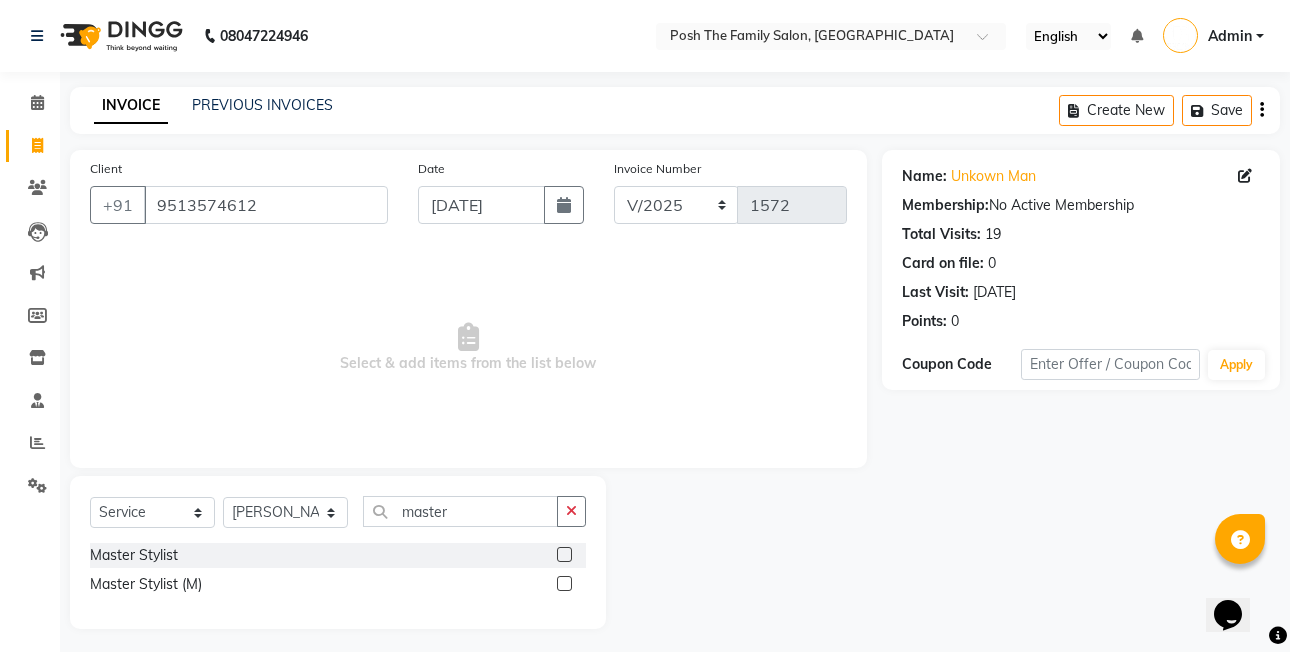 click 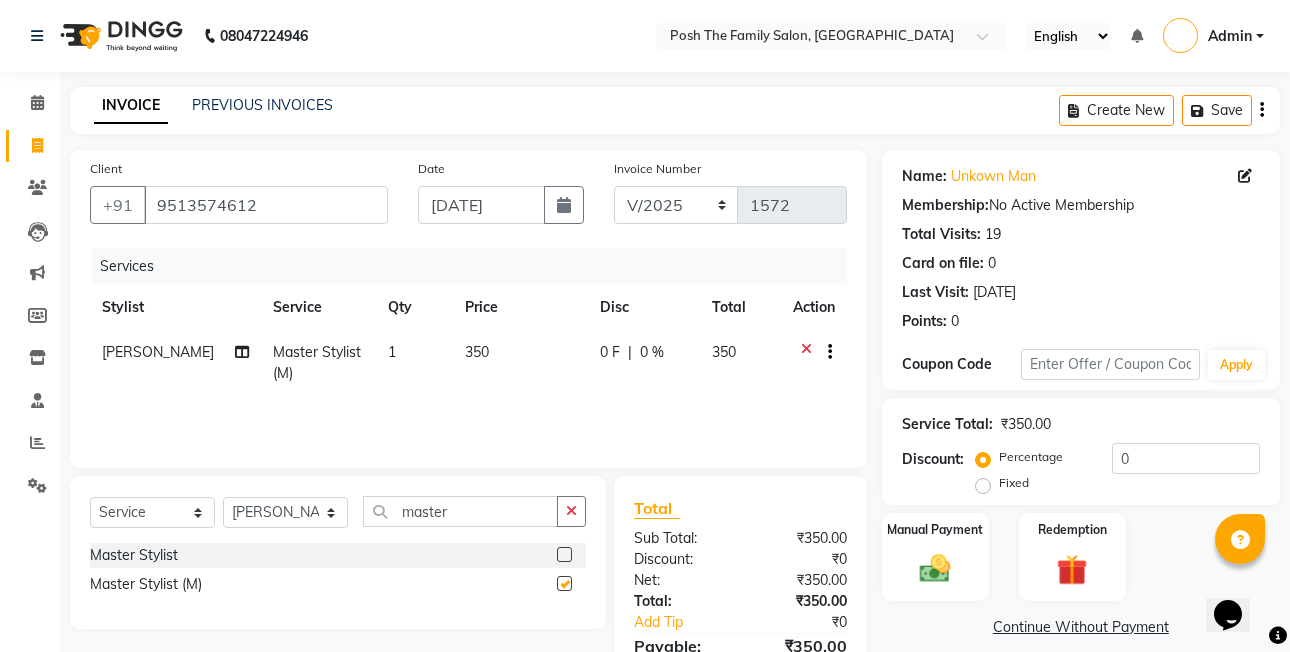 checkbox on "false" 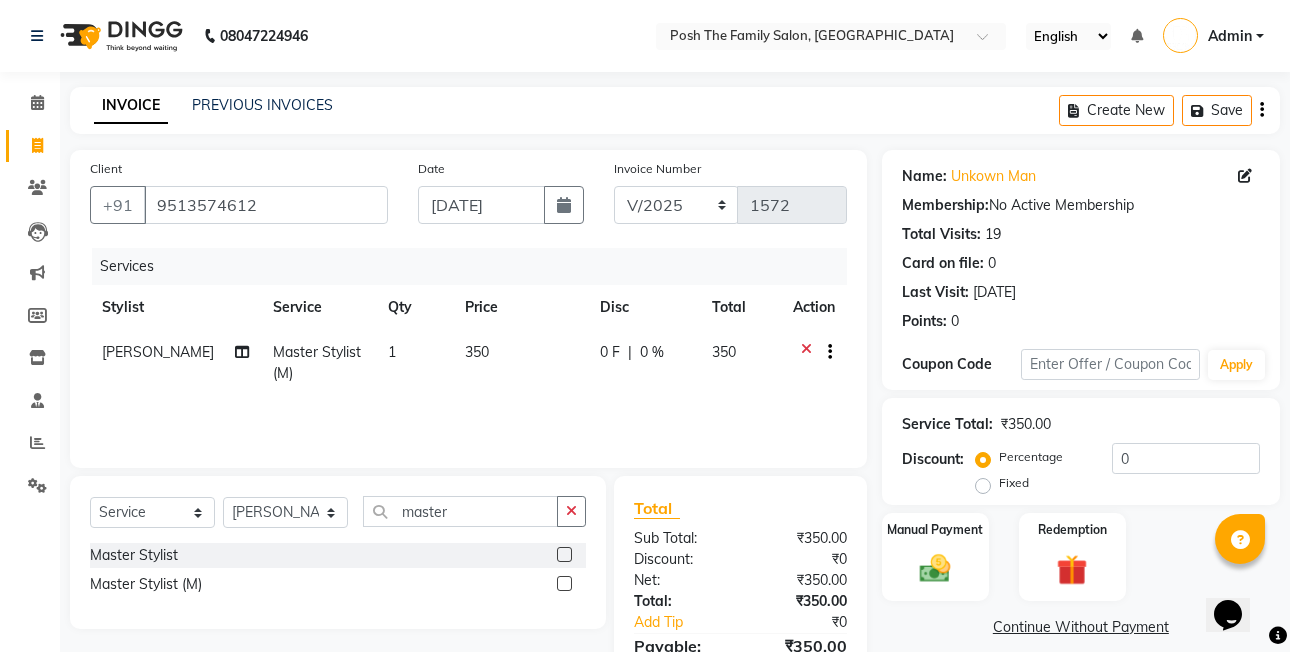 click on "Fixed" 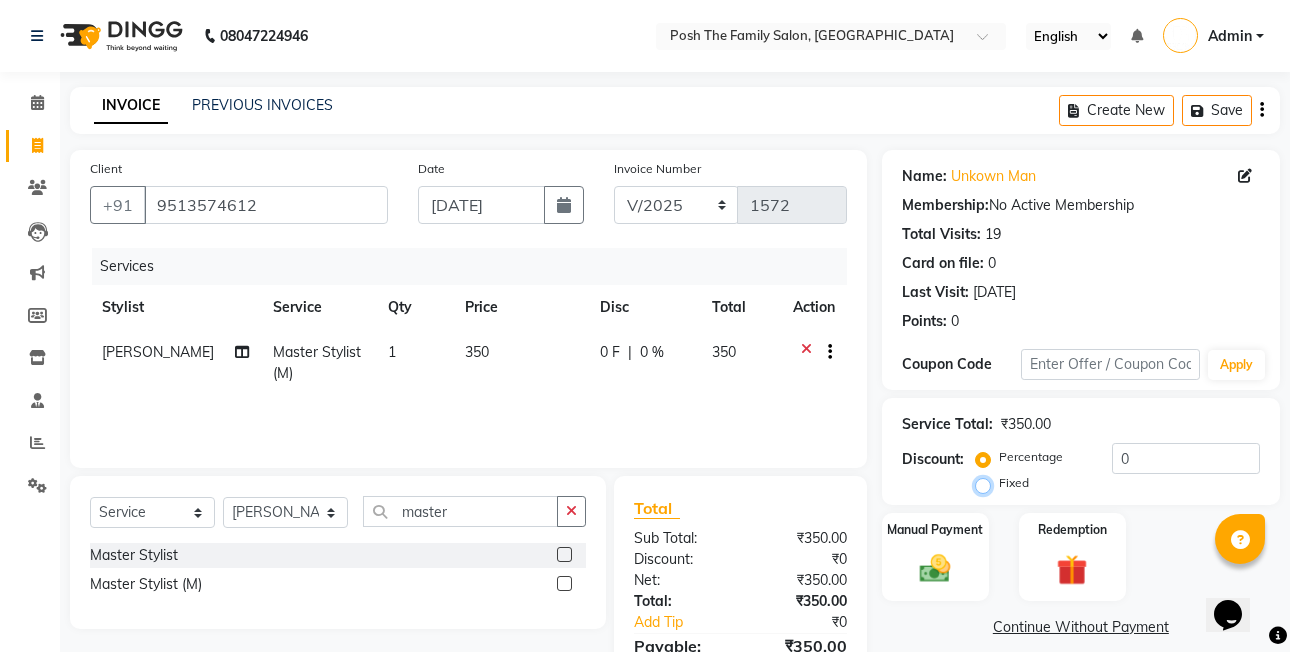 click on "Fixed" at bounding box center (987, 483) 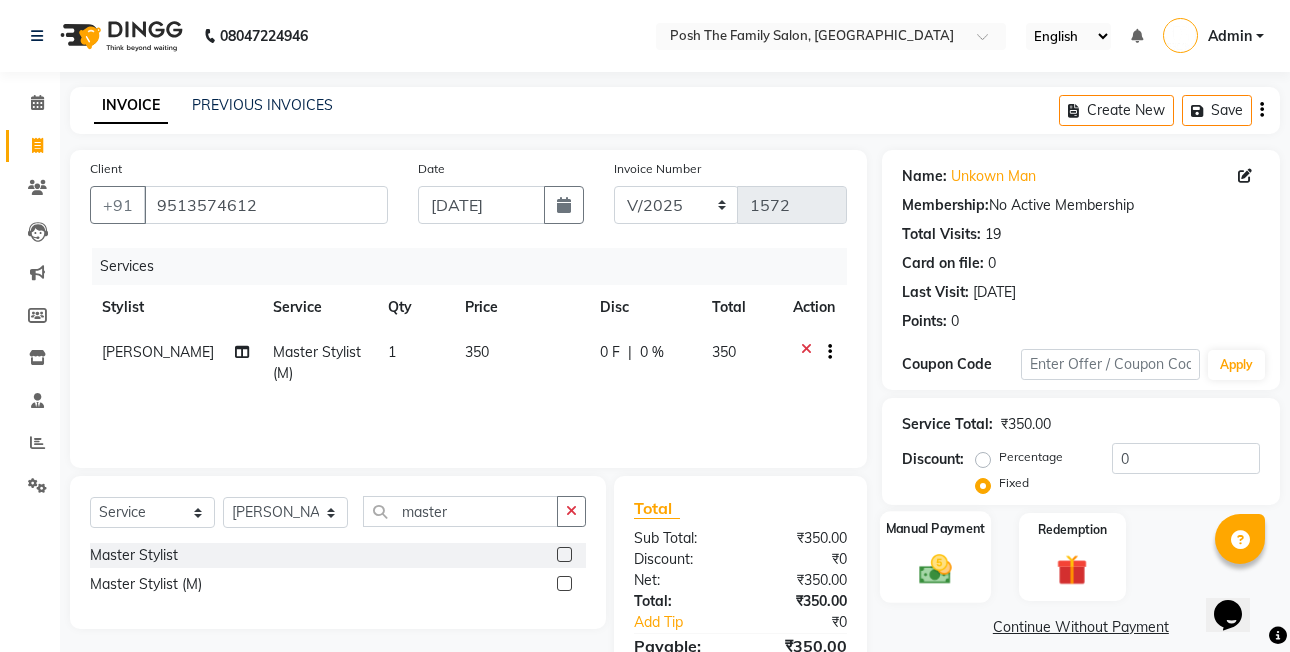 click on "Manual Payment" 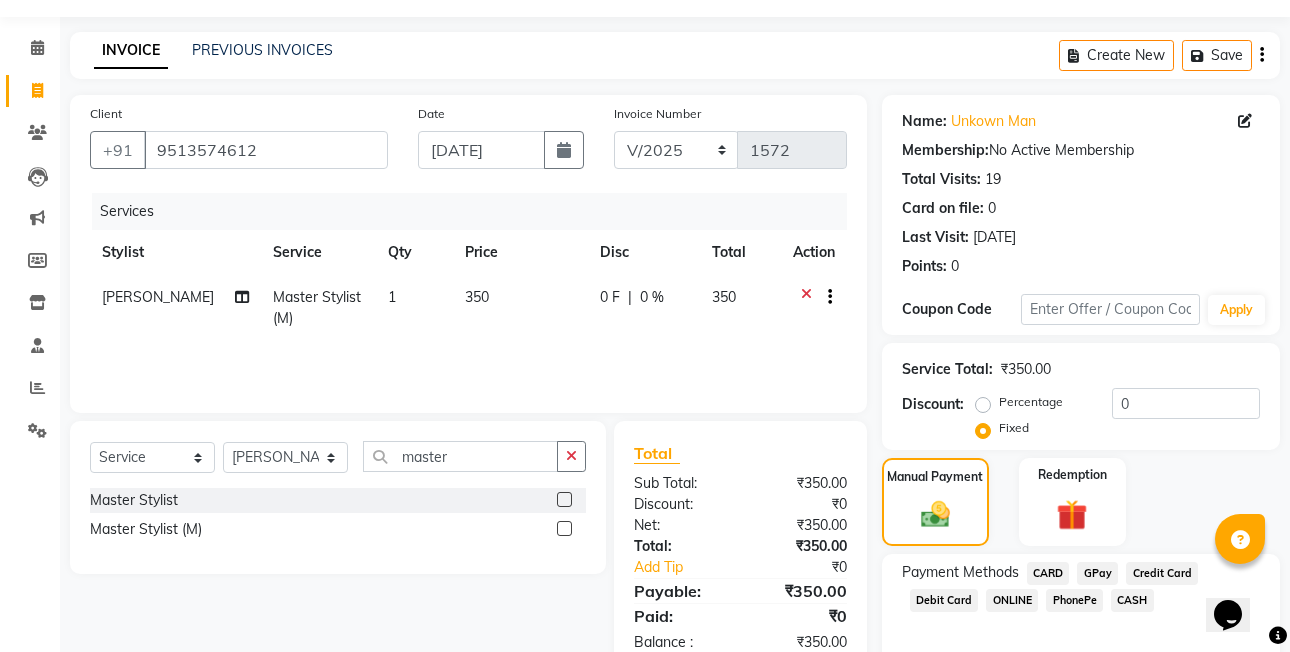scroll, scrollTop: 148, scrollLeft: 0, axis: vertical 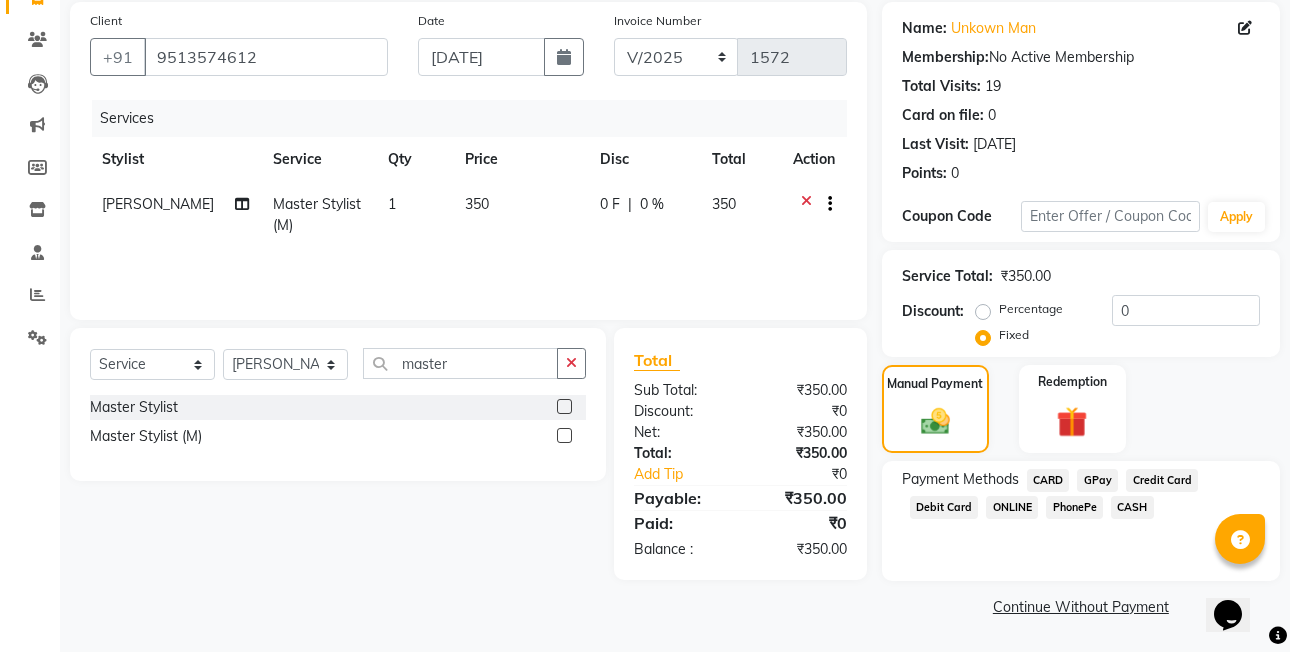click on "CASH" 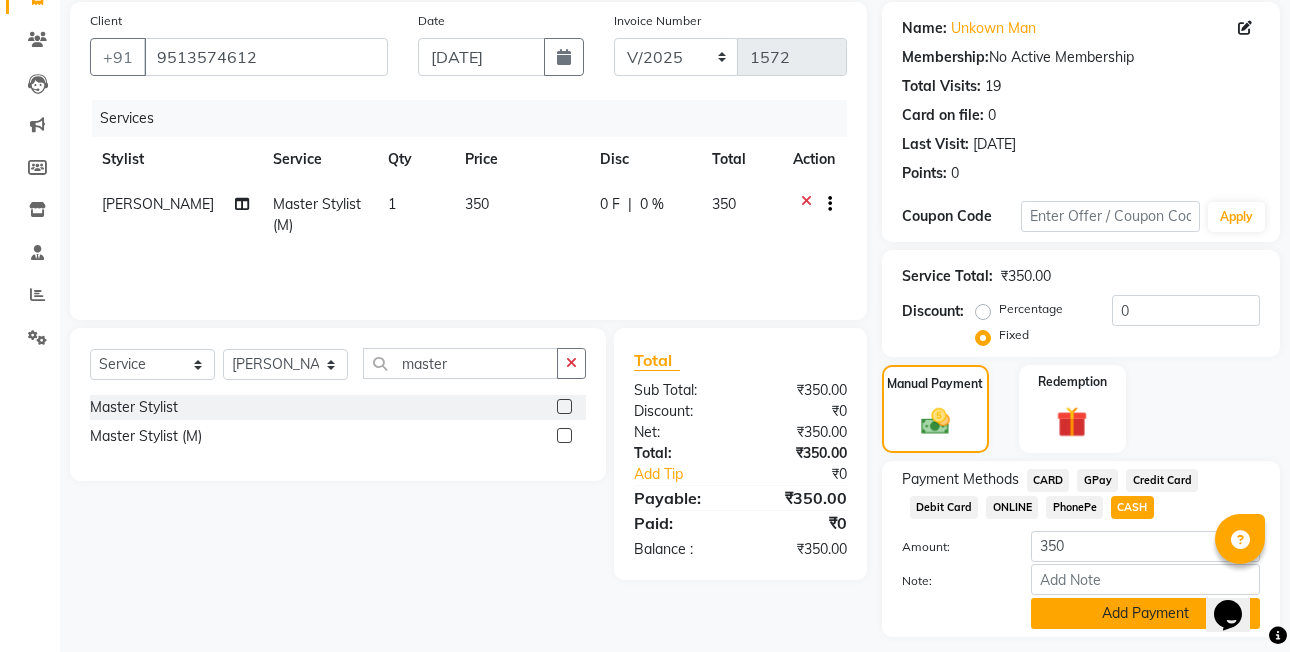 click on "Add Payment" 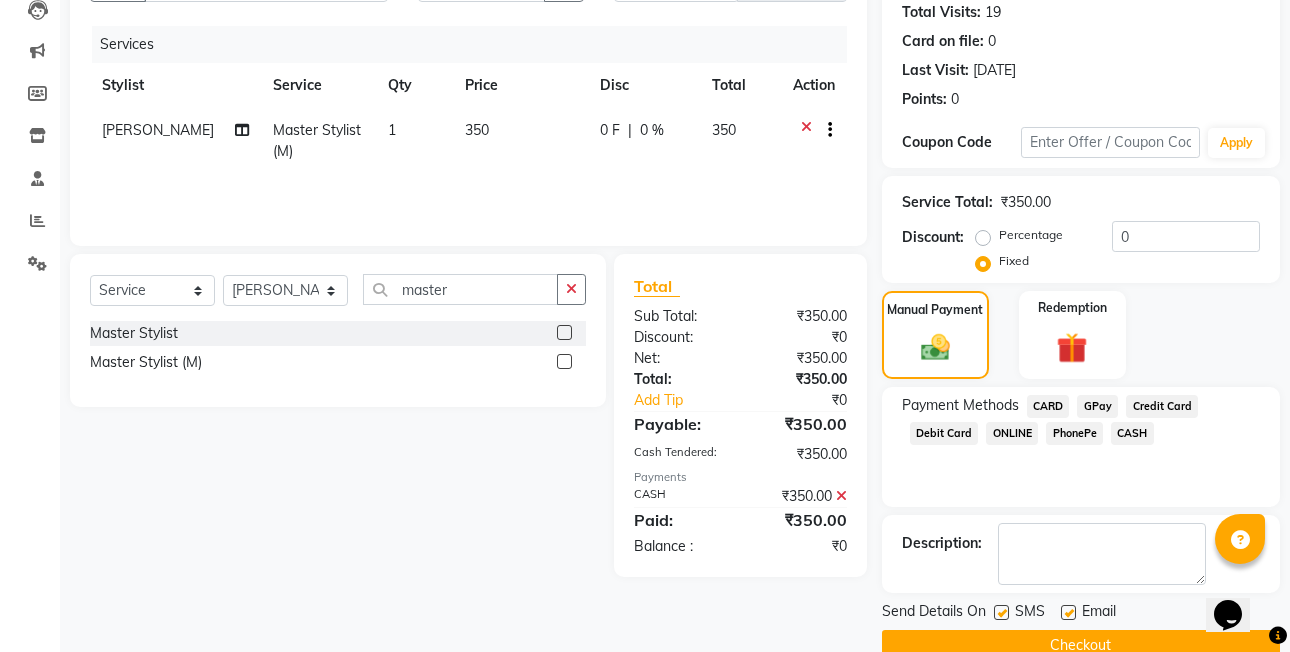 scroll, scrollTop: 261, scrollLeft: 0, axis: vertical 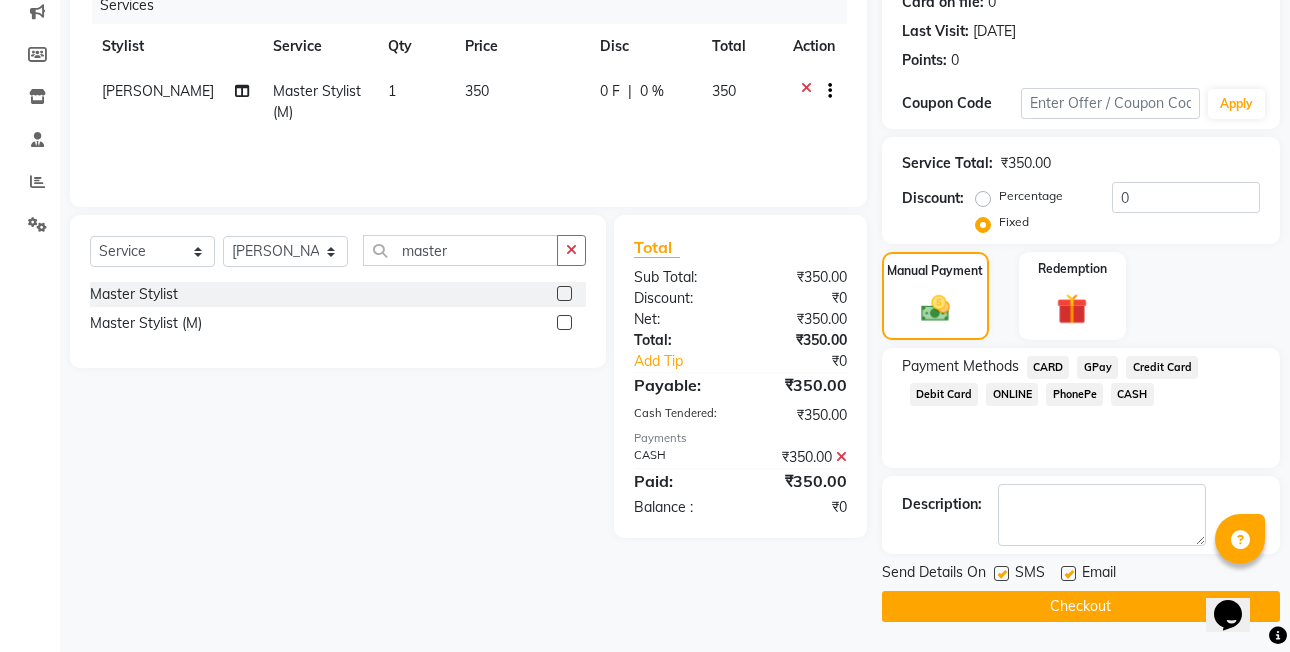 click on "Checkout" 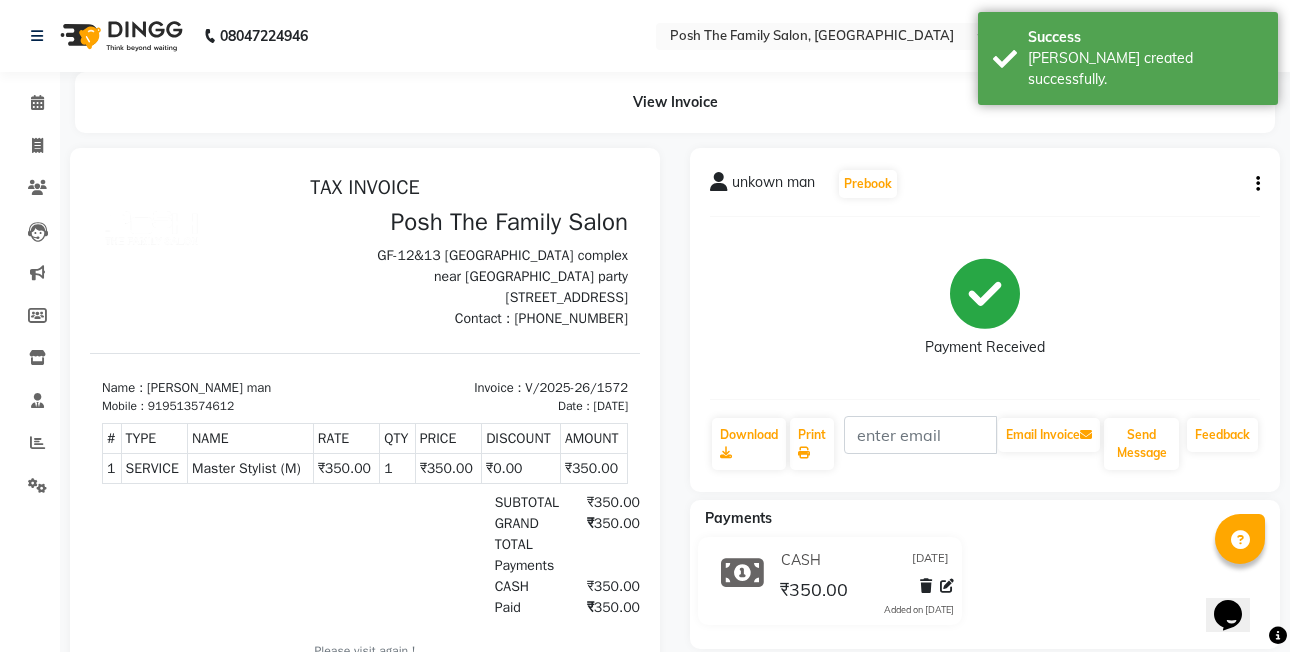 scroll, scrollTop: 0, scrollLeft: 0, axis: both 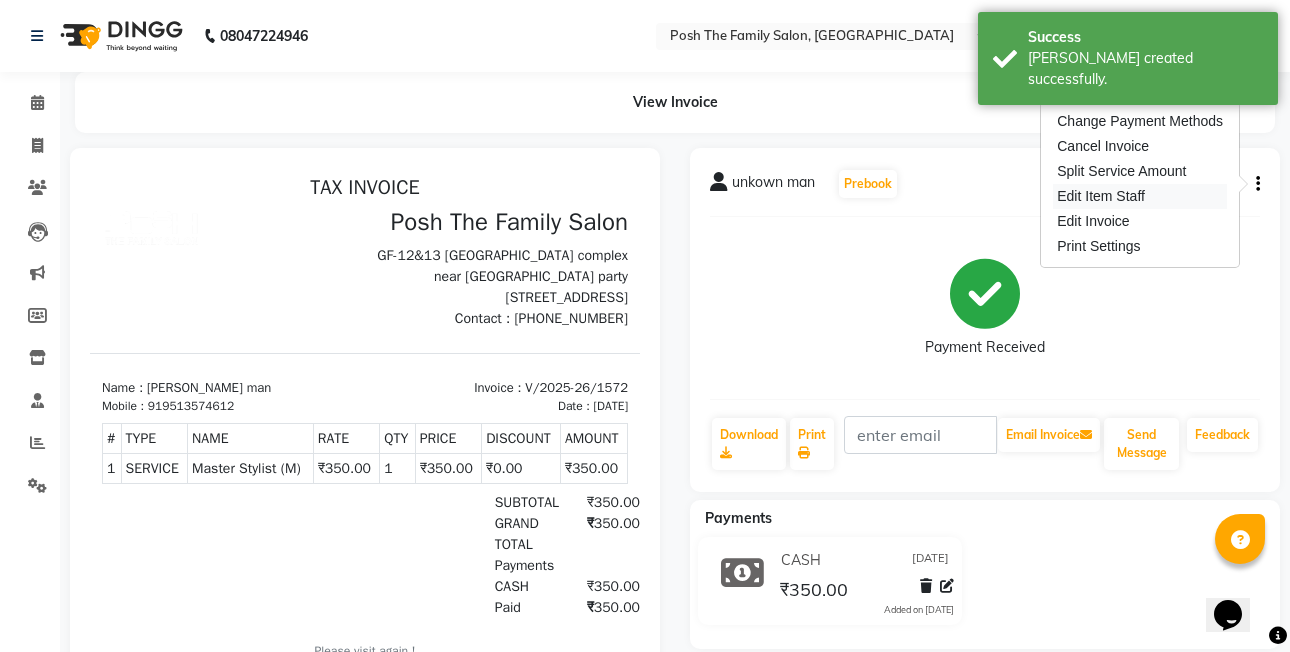 click on "Edit Item Staff" at bounding box center [1140, 196] 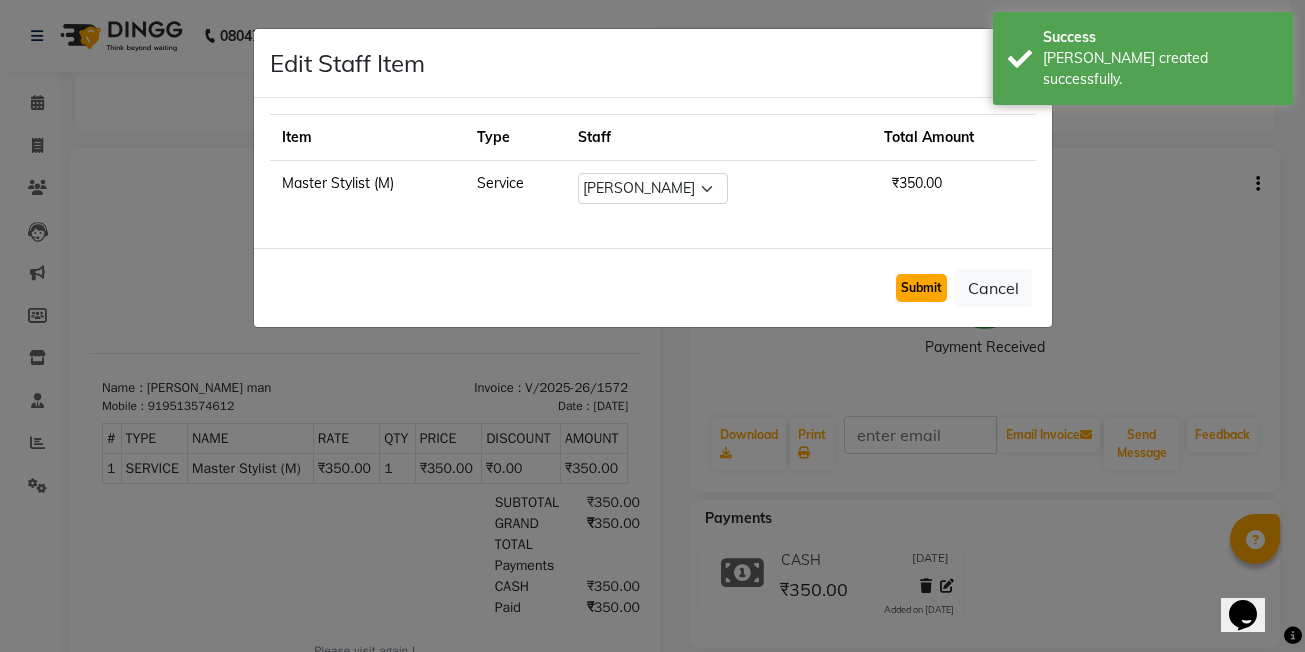 click on "Submit" 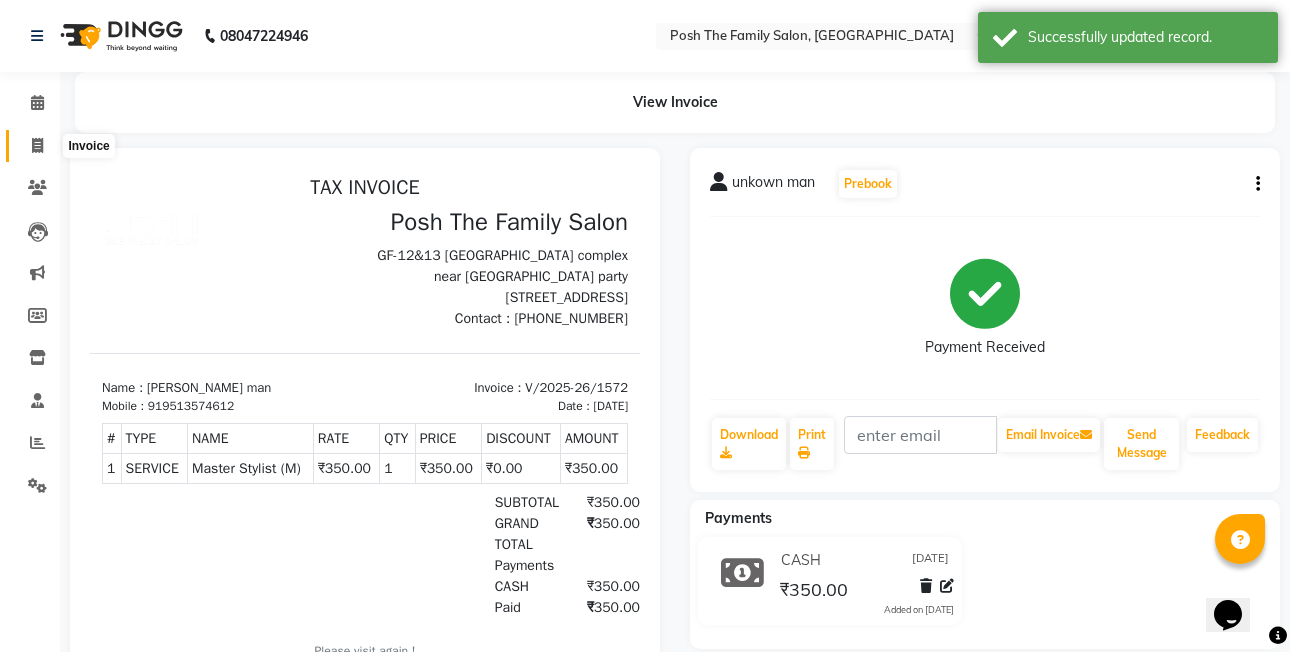 click 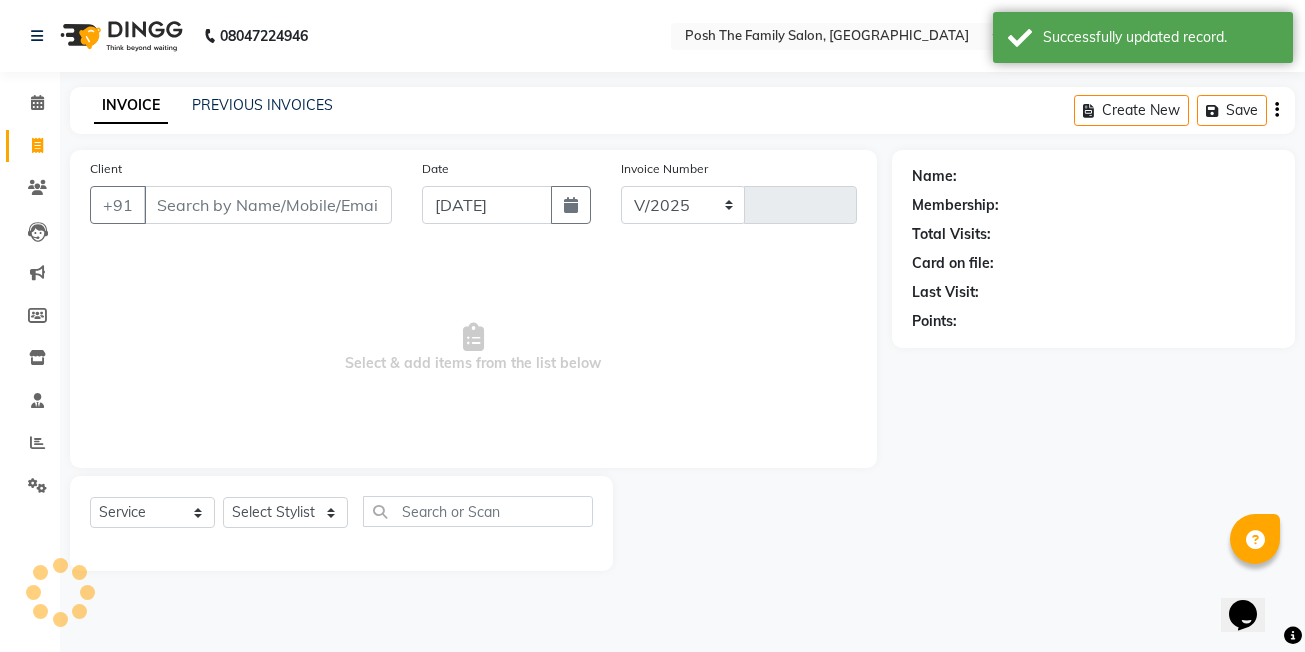 select on "6199" 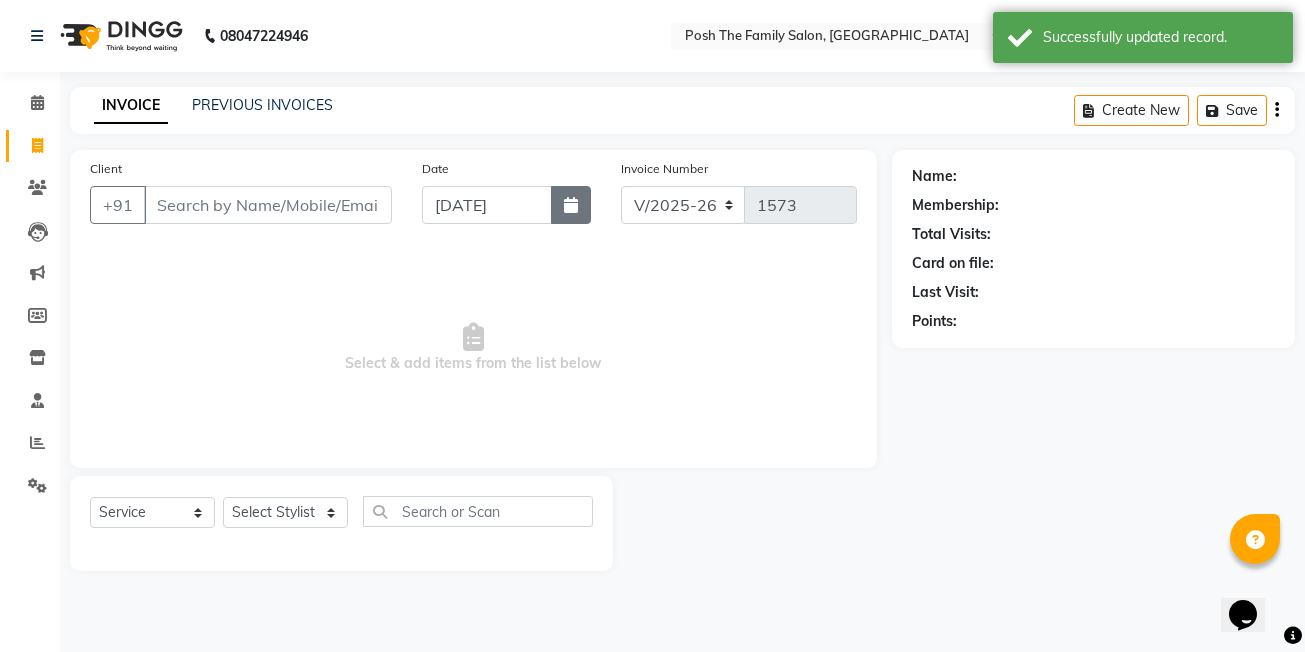 click 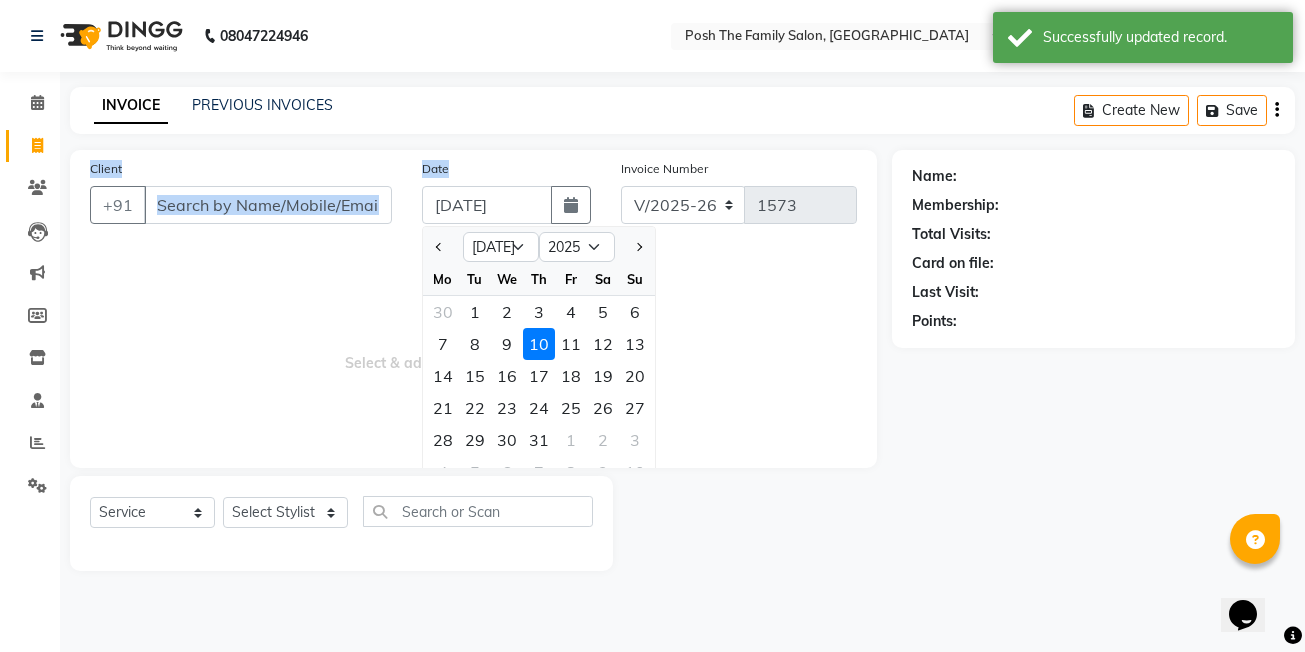 click on "INVOICE PREVIOUS INVOICES Create New   Save  Client +91 Date 10-07-2025 Jan Feb Mar Apr May Jun Jul Aug Sep Oct Nov Dec 2015 2016 2017 2018 2019 2020 2021 2022 2023 2024 2025 2026 2027 2028 2029 2030 2031 2032 2033 2034 2035 Mo Tu We Th Fr Sa Su 30 1 2 3 4 5 6 7 8 9 10 11 12 13 14 15 16 17 18 19 20 21 22 23 24 25 26 27 28 29 30 31 1 2 3 4 5 6 7 8 9 10 Invoice Number V/2025 V/2025-26 1573  Select & add items from the list below  Select  Service  Product  Membership  Package Voucher Prepaid Gift Card  Select Stylist ASHISH SEN  DEVKI VRMA dharti solanki  HARDIK sharma JAIMIN PAREKH JIMMY PATEL POONAM SEN (OWNER) POSH prerna dubey ravi parekh saiyed mubarak  SALMAN  SAIKH Siddhi rathod VICKY  NAYAK Name: Membership: Total Visits: Card on file: Last Visit:  Points:" 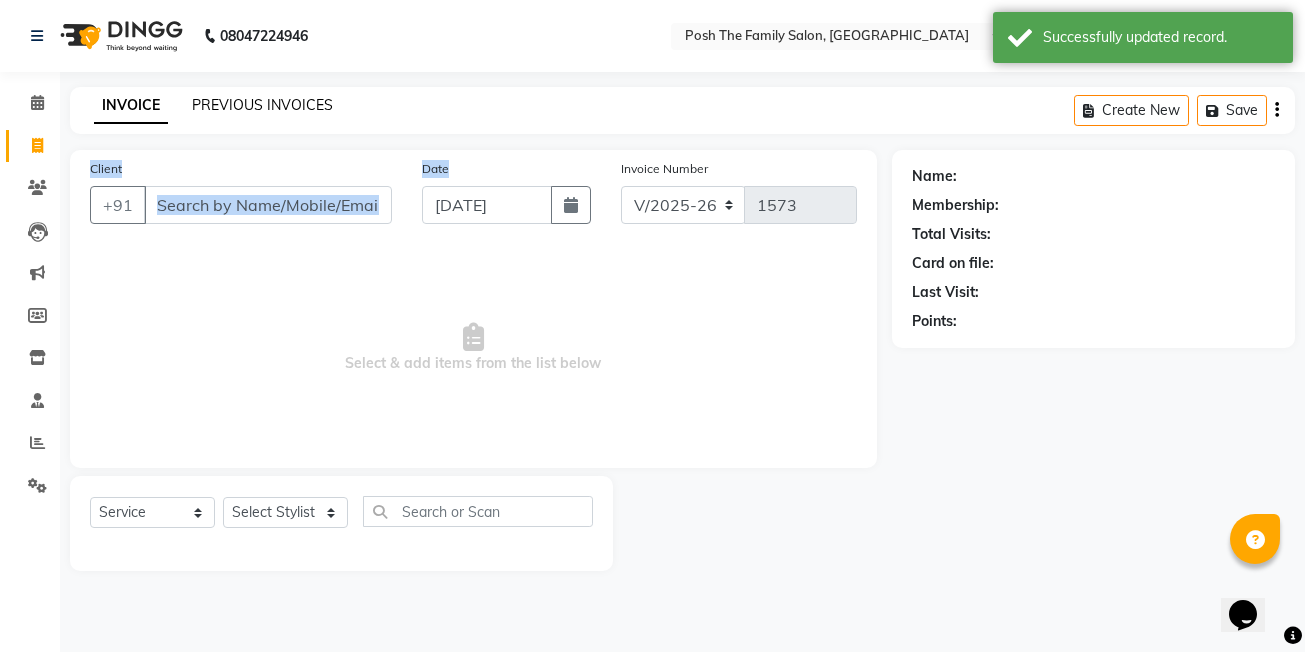 click on "PREVIOUS INVOICES" 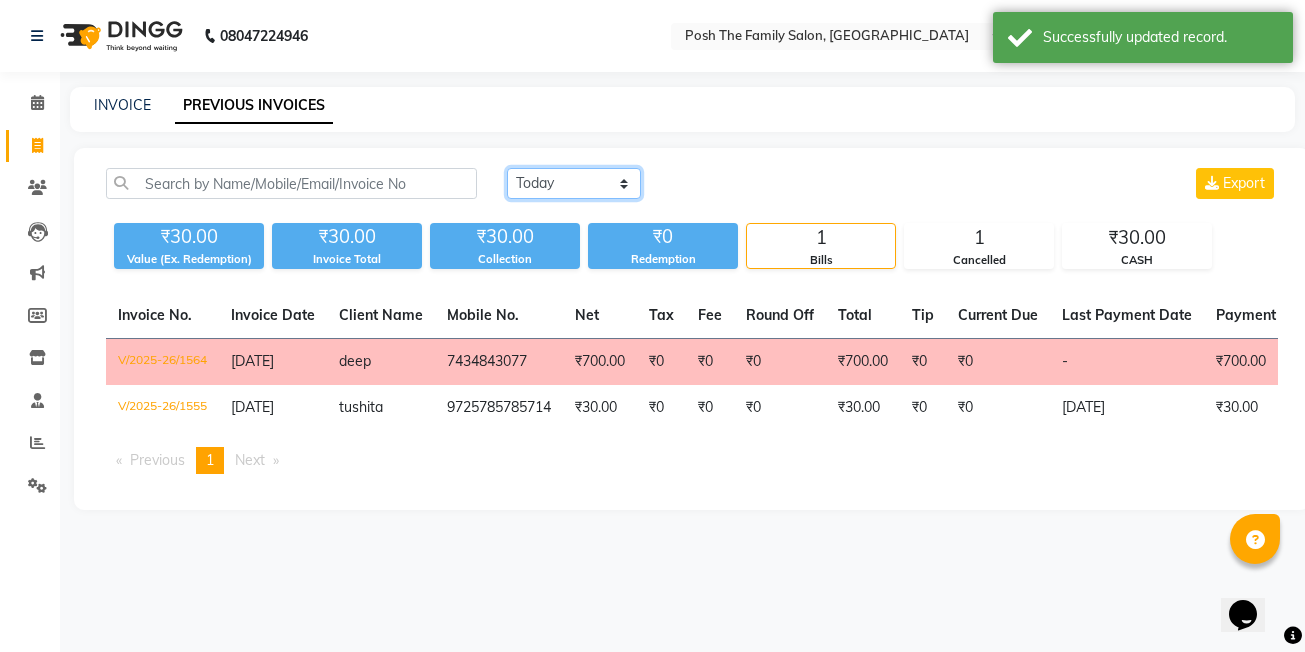 click on "[DATE] [DATE] Custom Range" 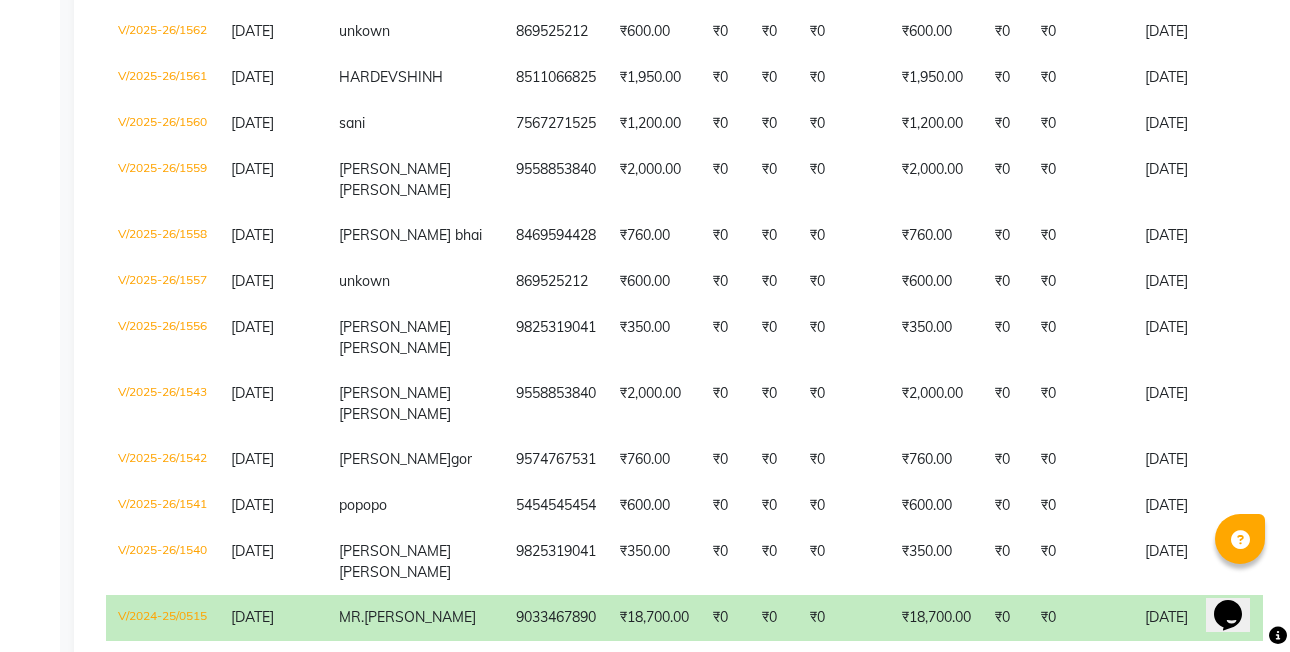 scroll, scrollTop: 800, scrollLeft: 0, axis: vertical 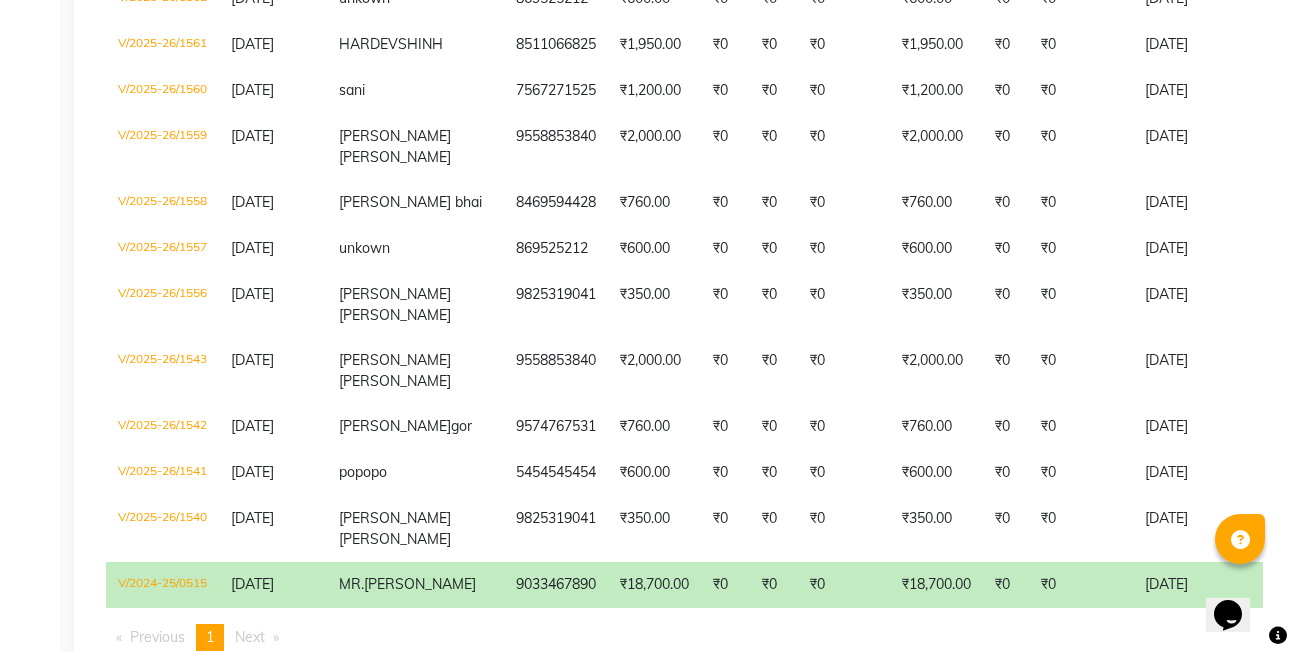 click on "V/2024-25/0515" 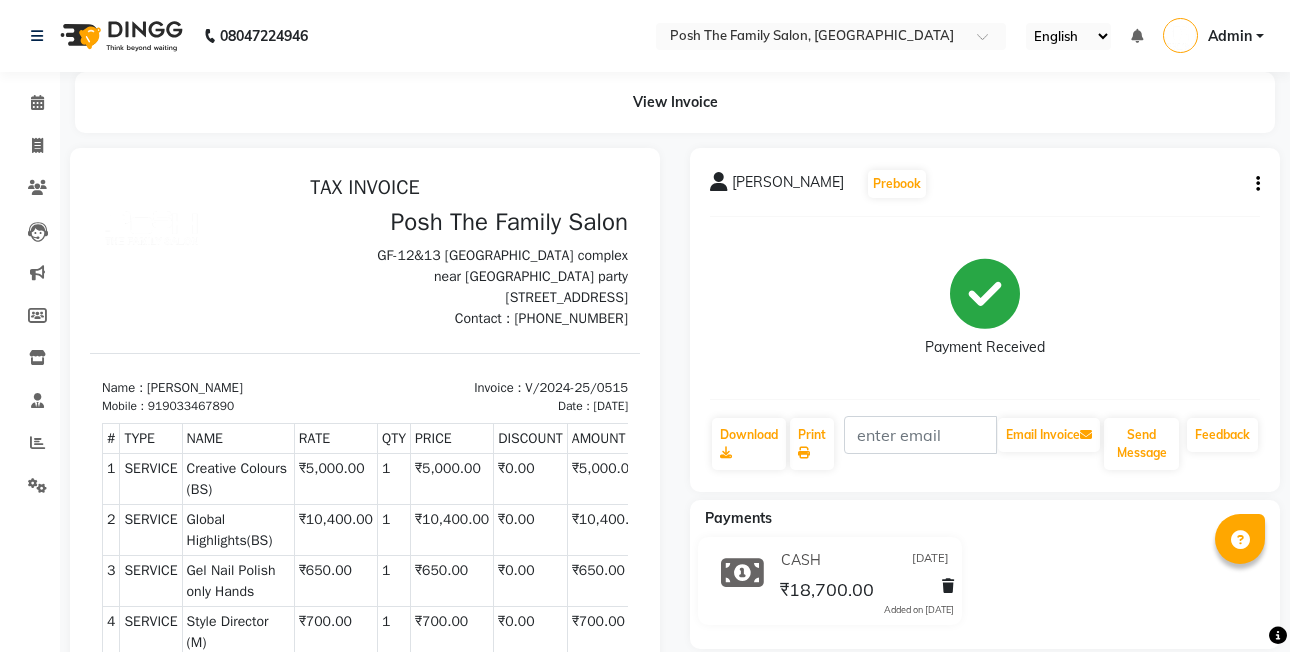 scroll, scrollTop: 0, scrollLeft: 0, axis: both 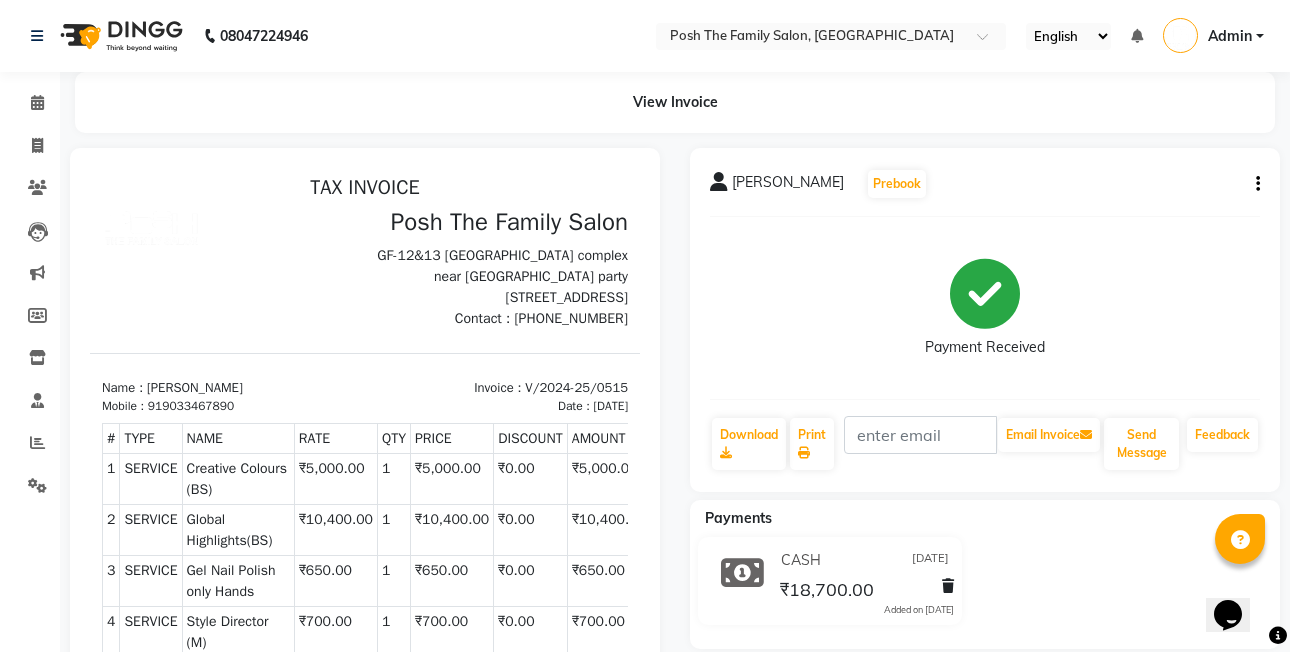 click 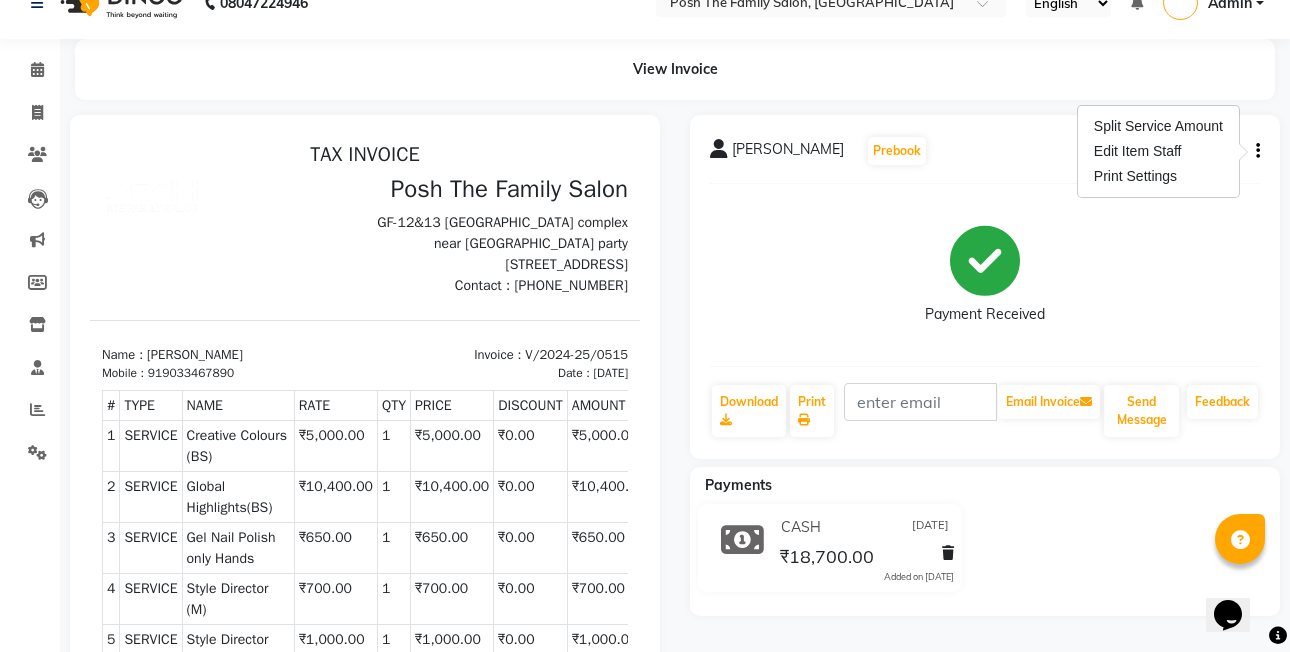 scroll, scrollTop: 0, scrollLeft: 0, axis: both 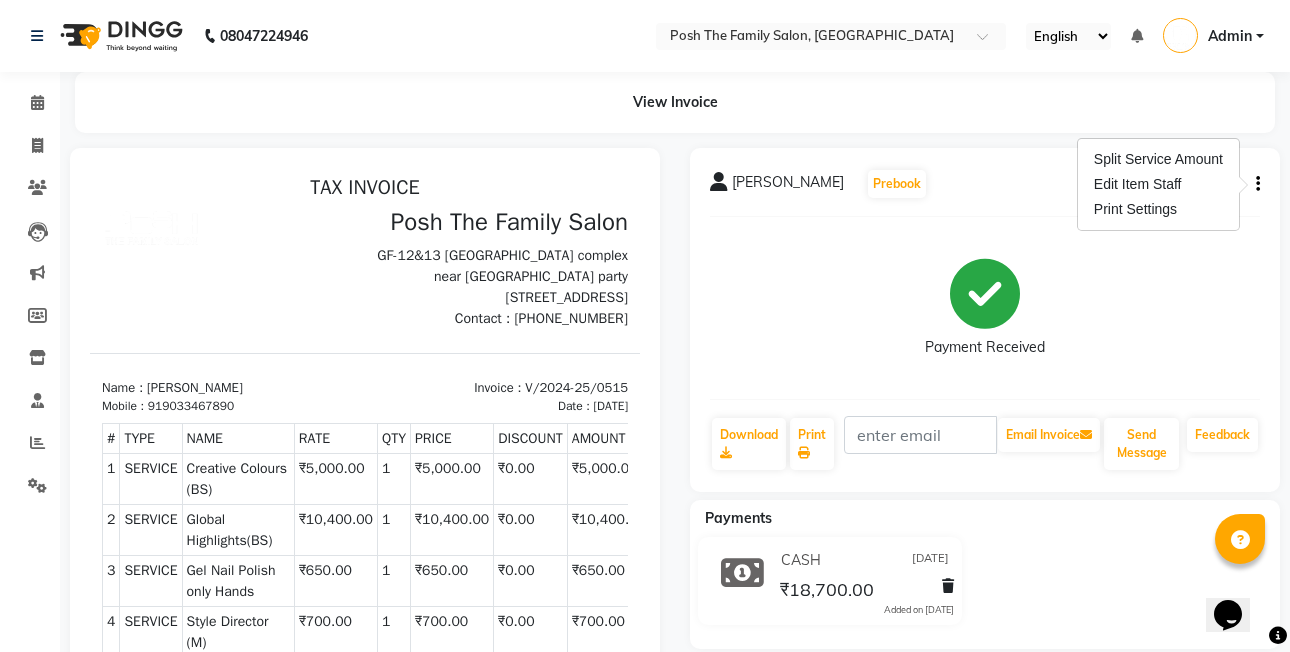 click on "Payment Received" 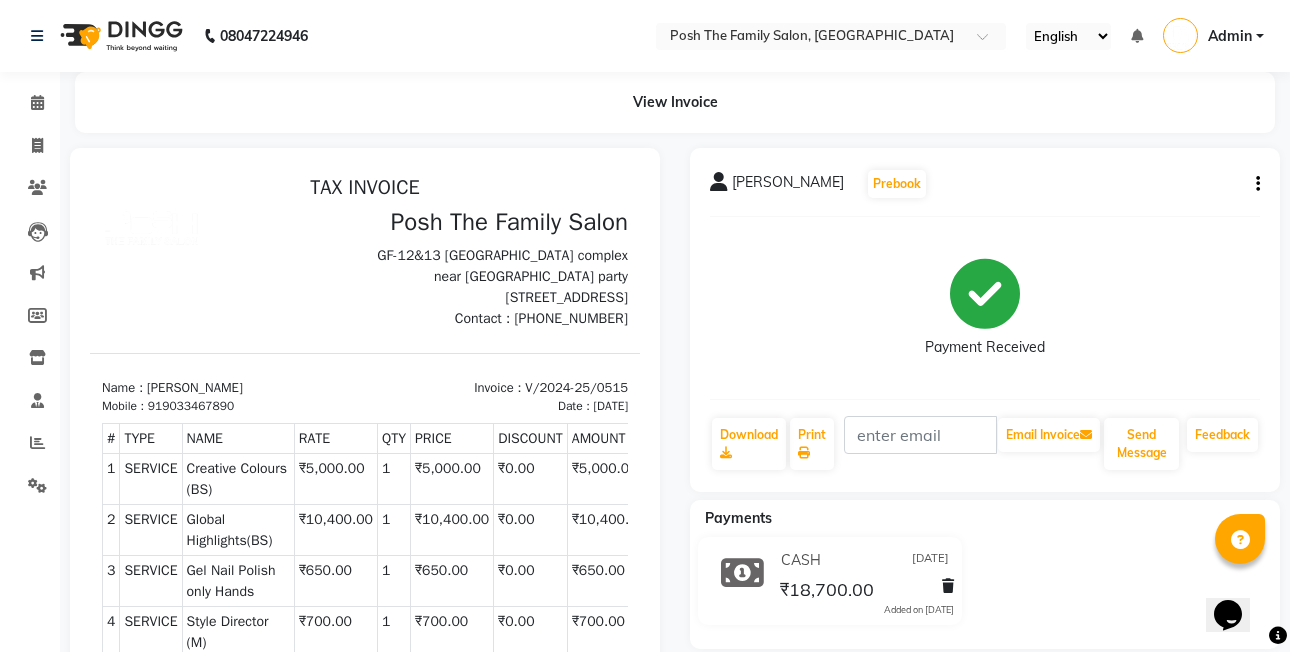 click 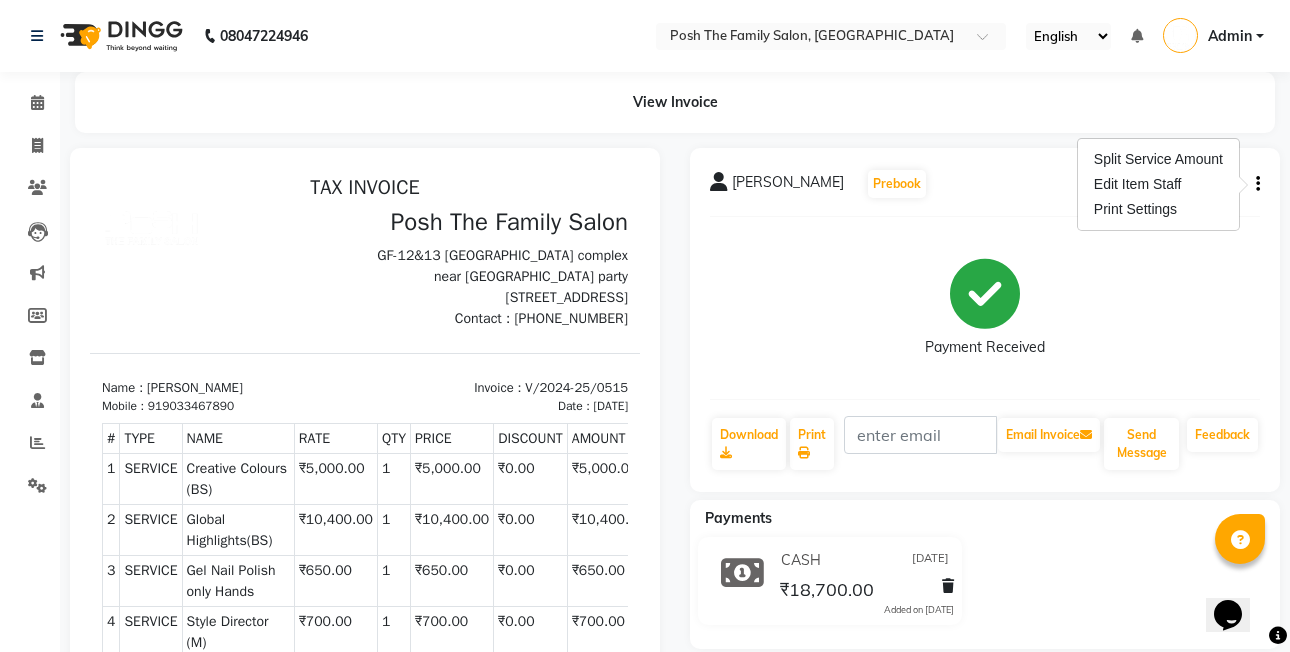 click 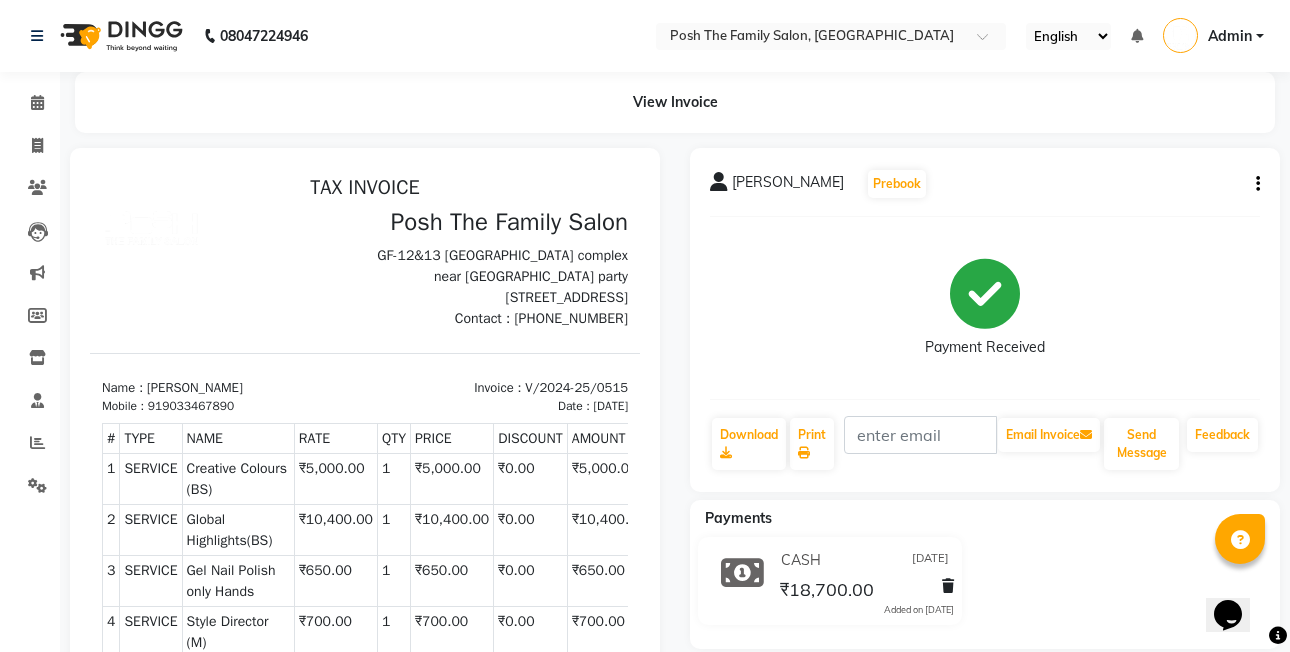 click 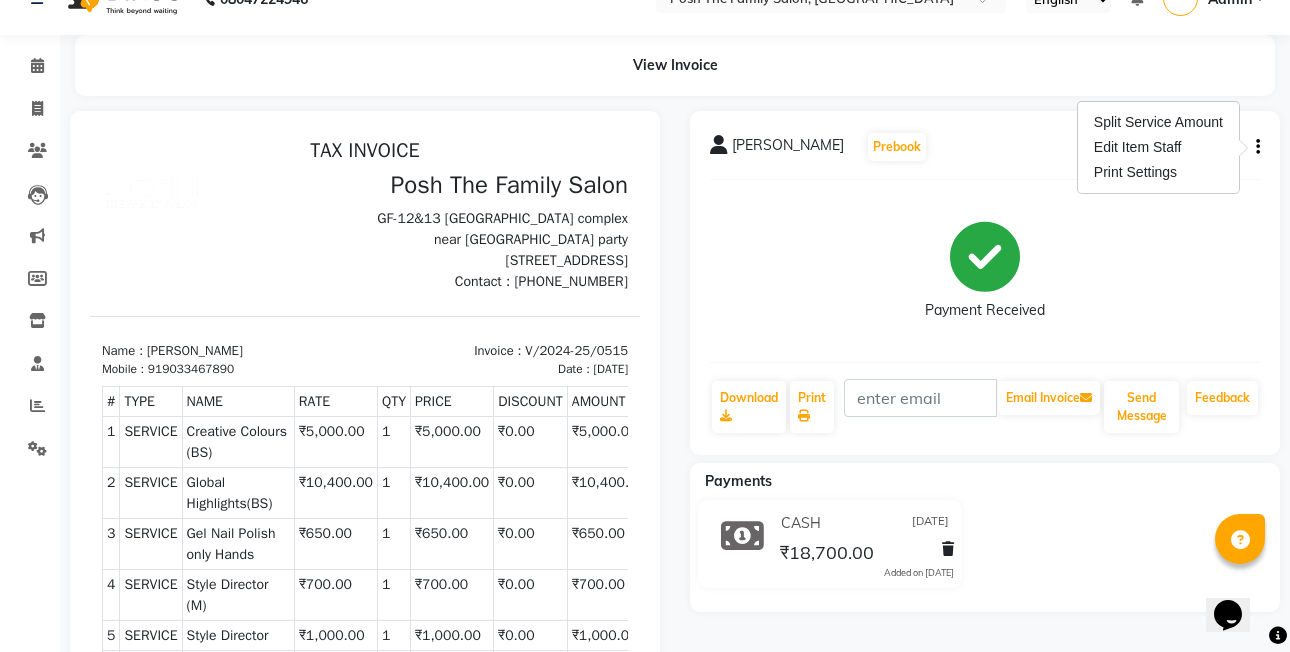 scroll, scrollTop: 0, scrollLeft: 0, axis: both 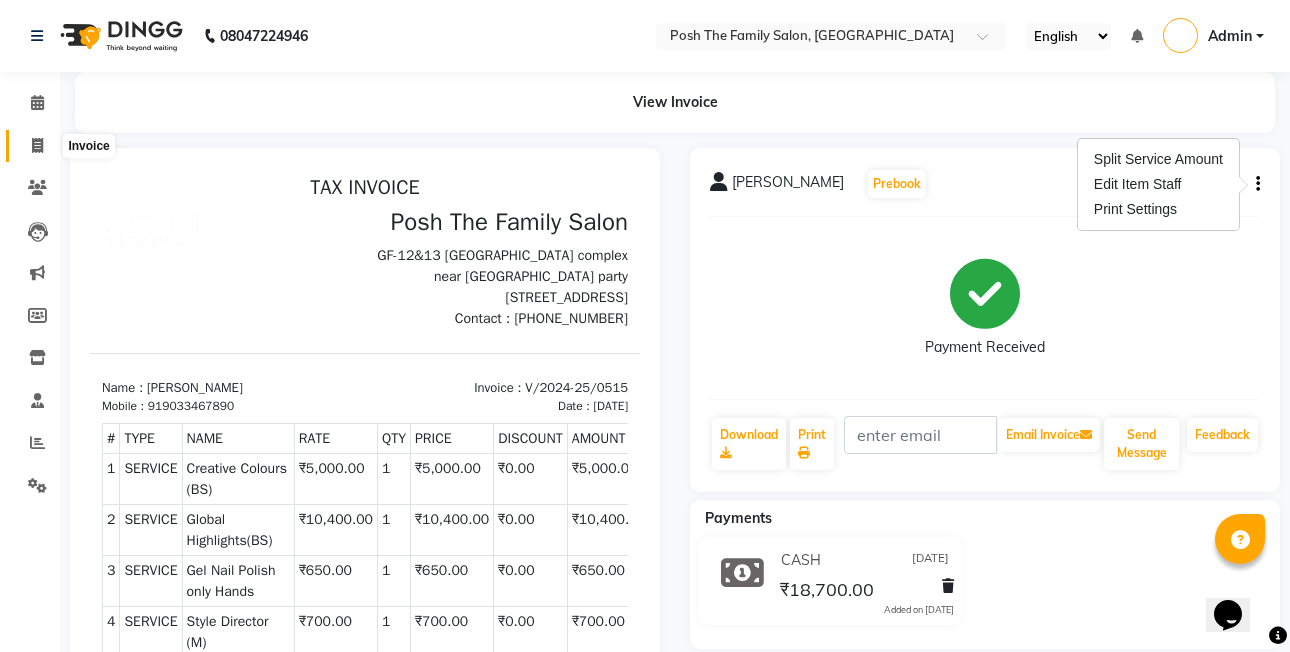 click 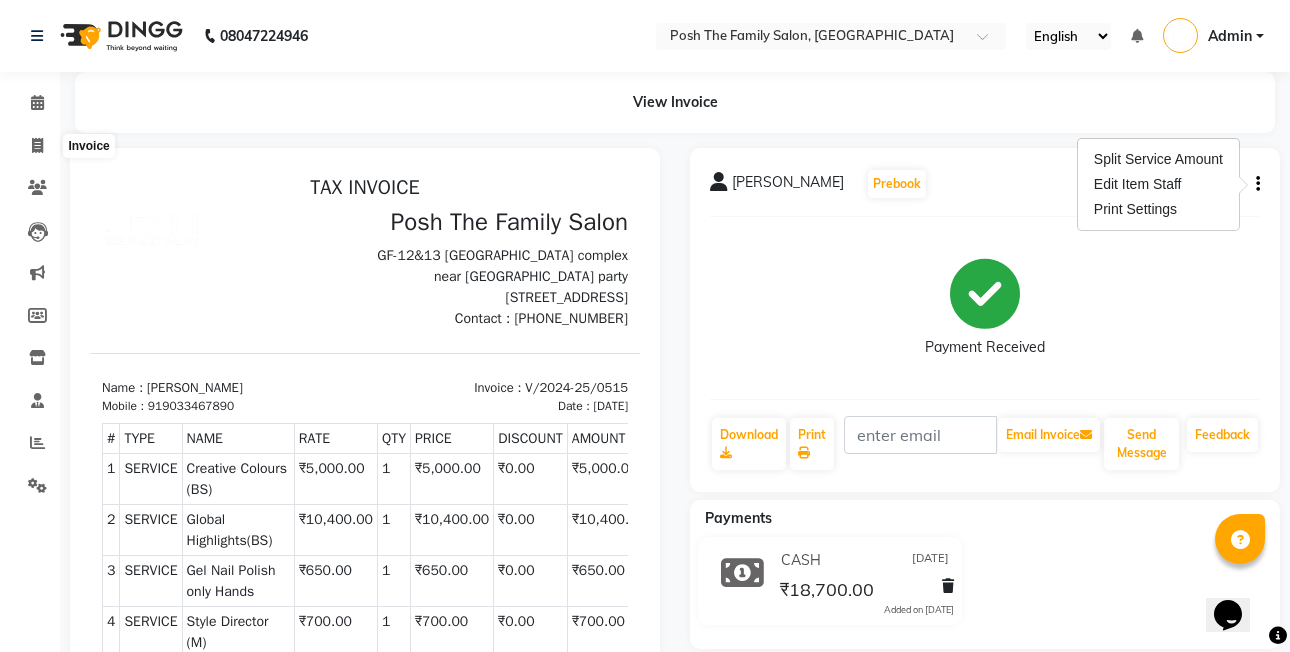 select on "service" 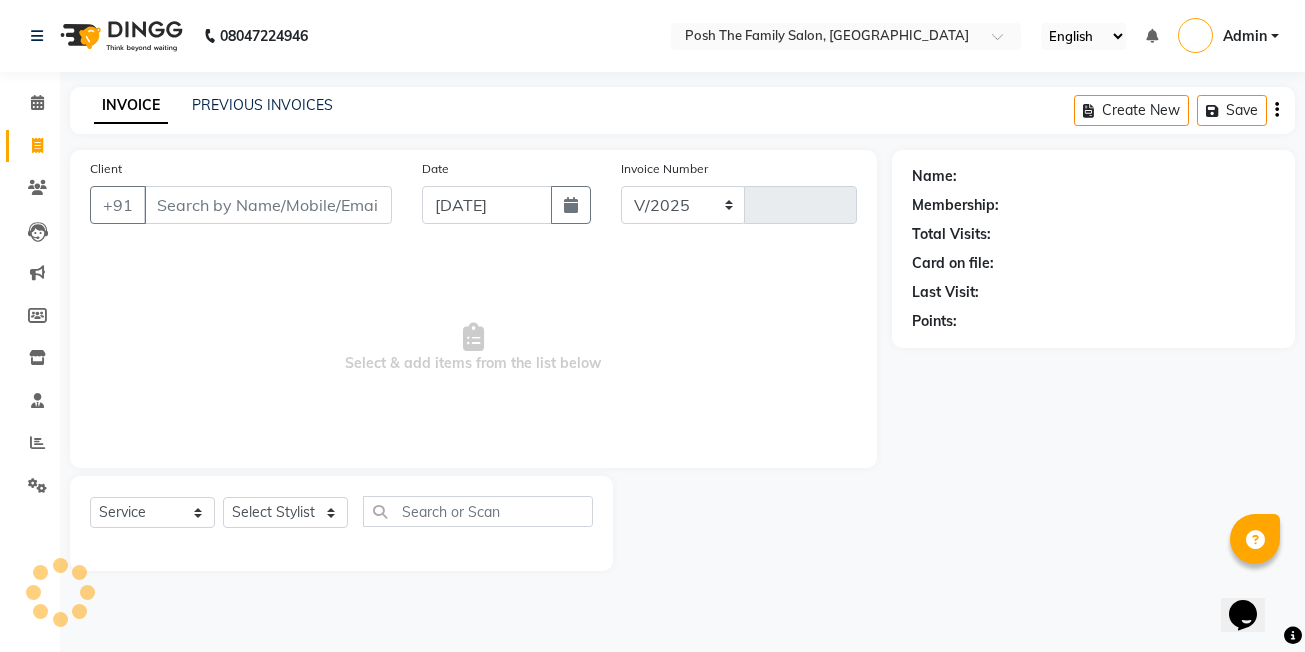 select on "6199" 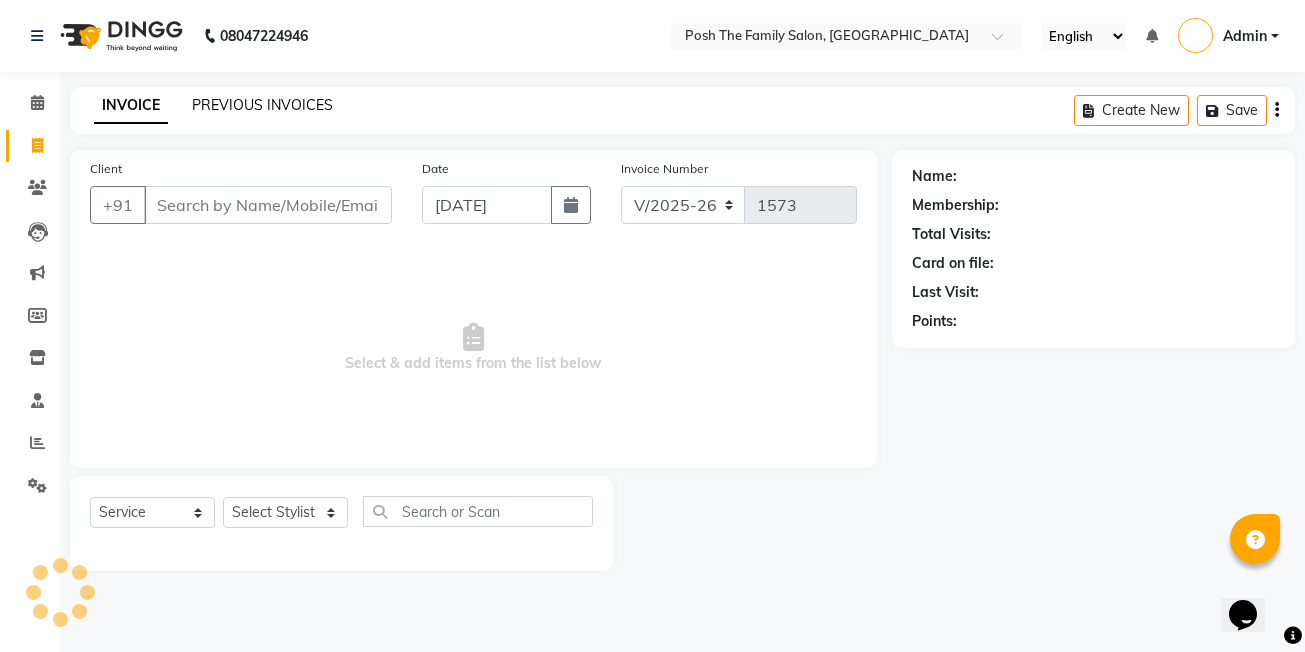 click on "PREVIOUS INVOICES" 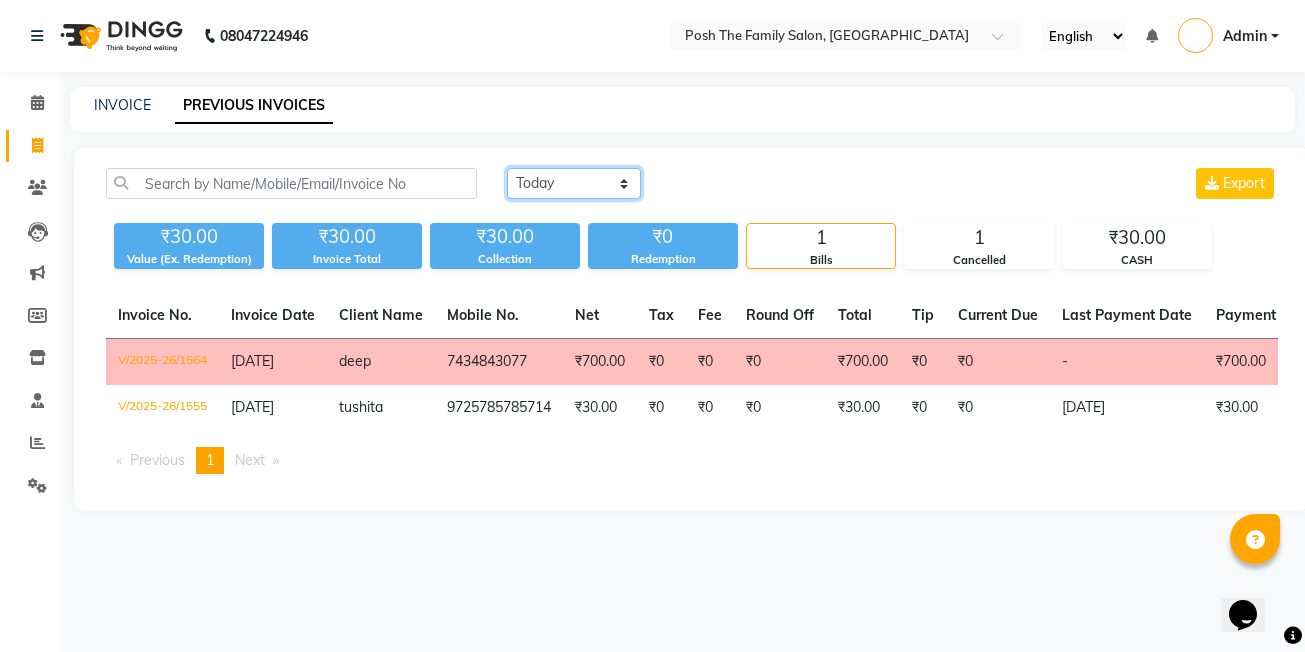 click on "[DATE] [DATE] Custom Range" 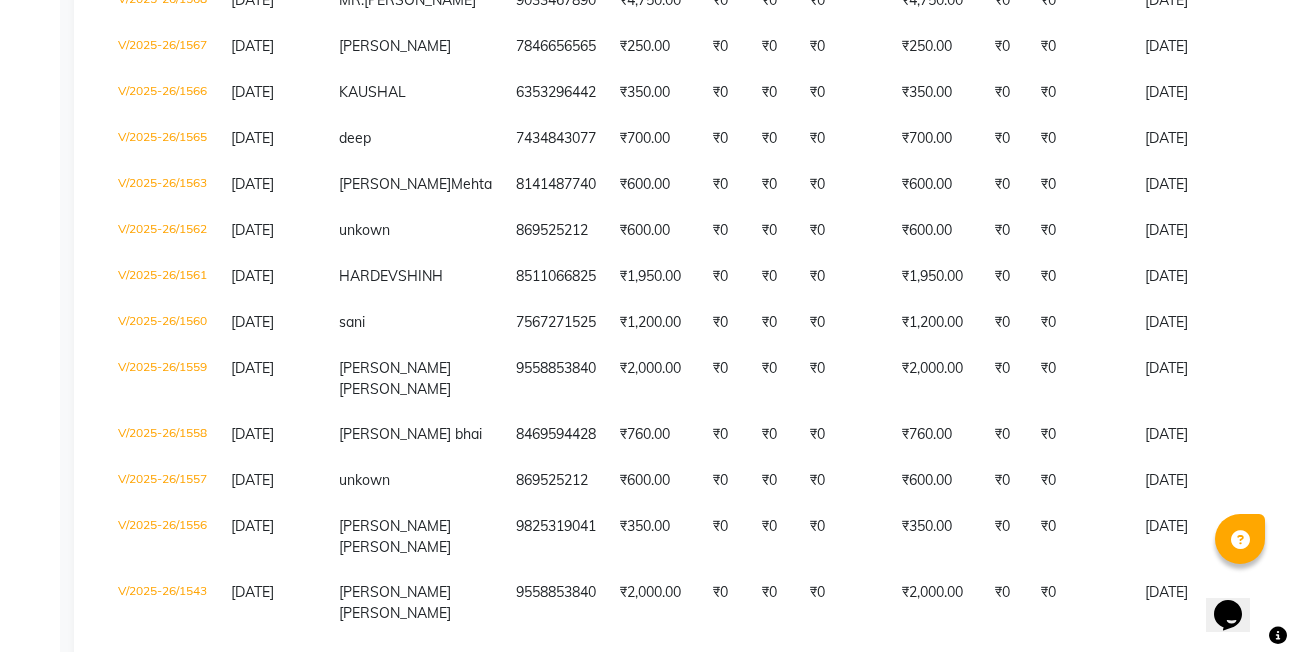 scroll, scrollTop: 832, scrollLeft: 0, axis: vertical 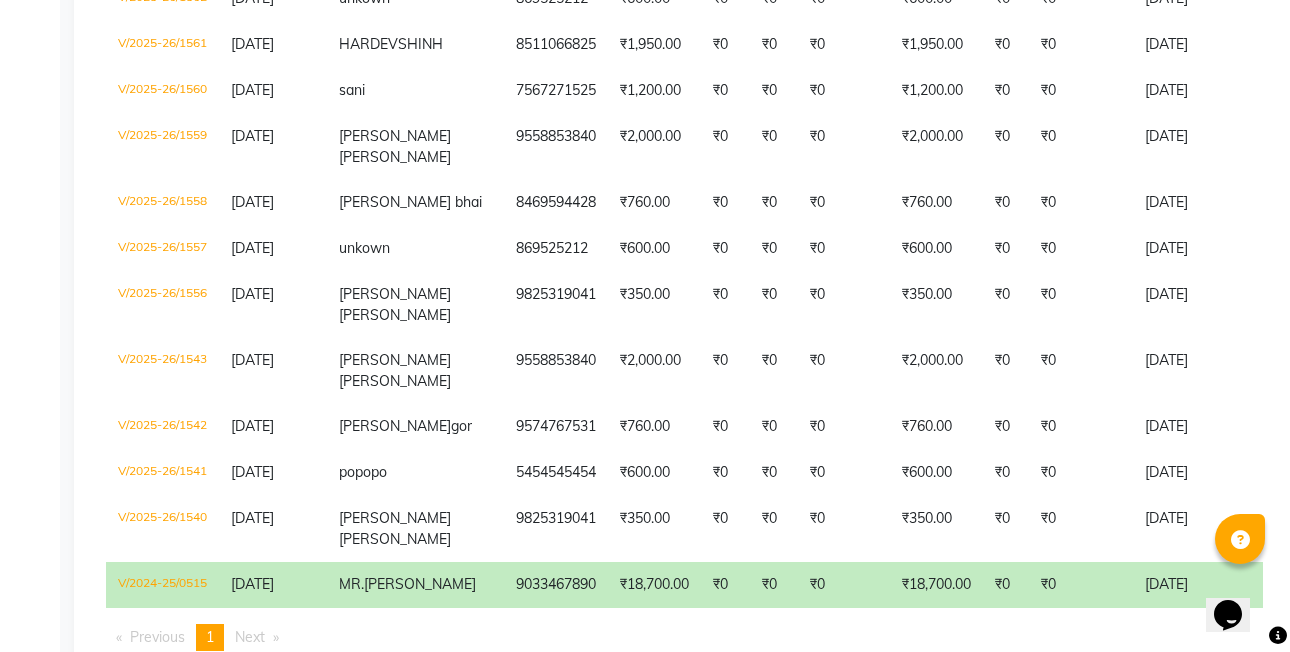 click on "V/2024-25/0515" 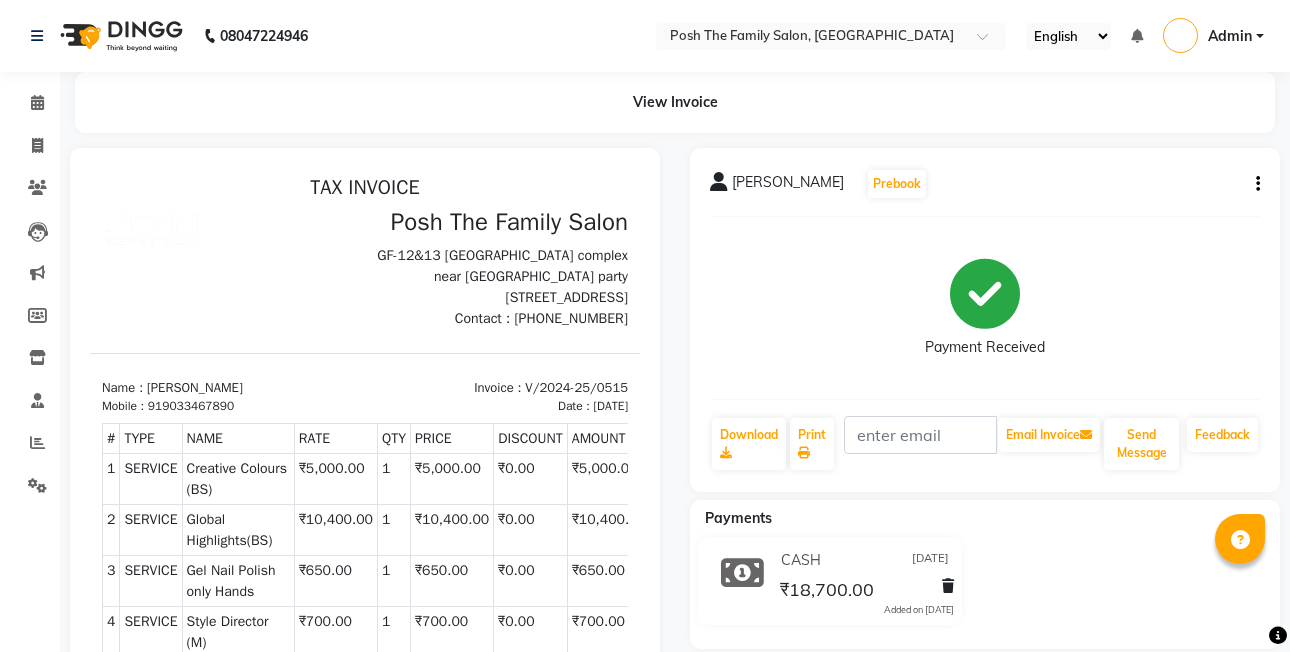 scroll, scrollTop: 0, scrollLeft: 0, axis: both 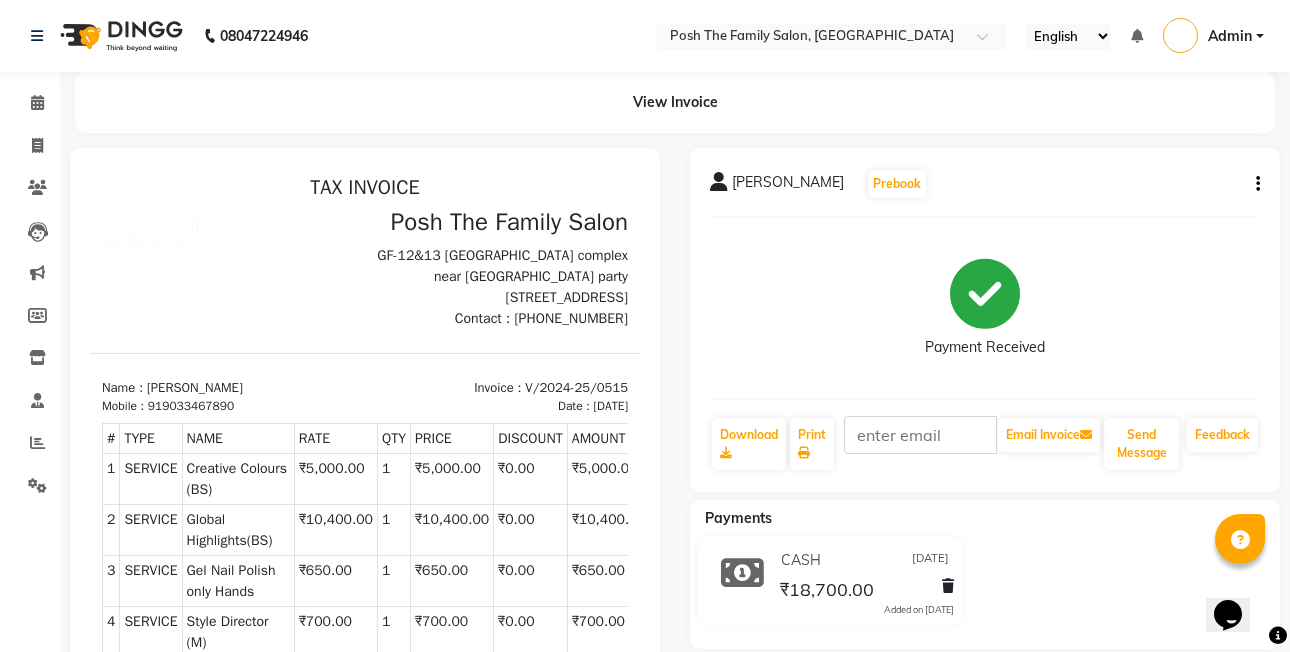 click 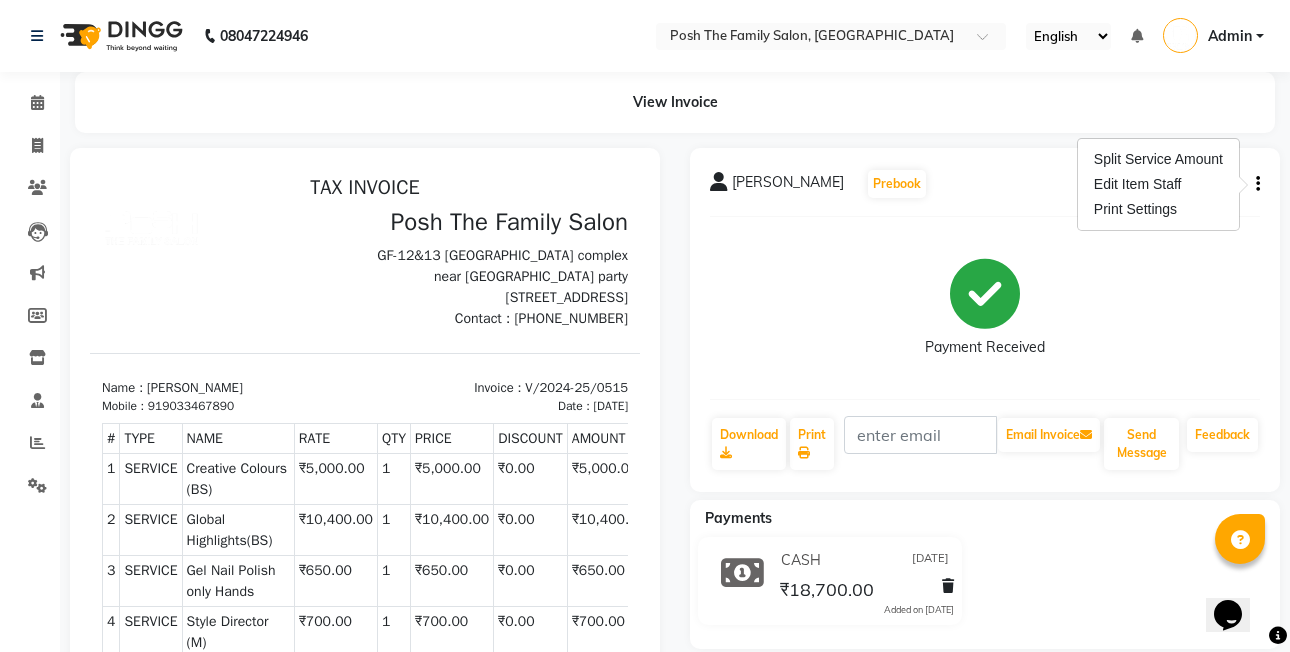click on "Payment Received" 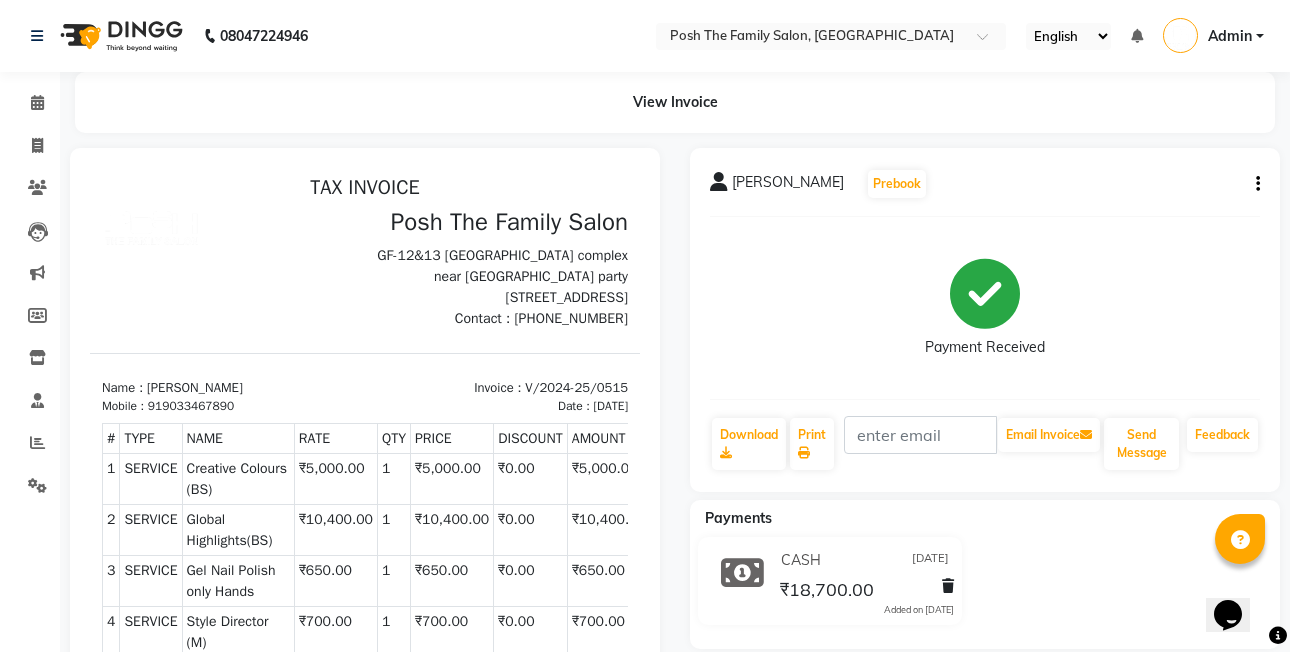 click on "[PERSON_NAME]  Prebook   Payment Received  Download  Print   Email Invoice   Send Message Feedback" 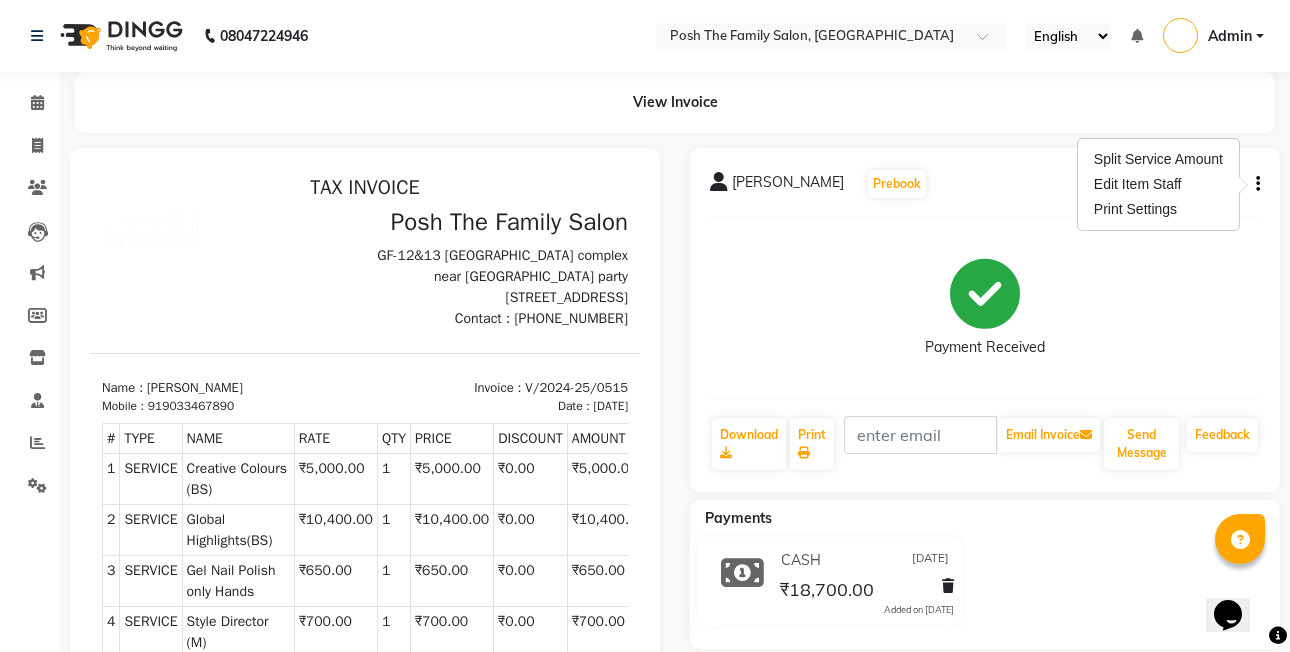 click on "Payment Received" 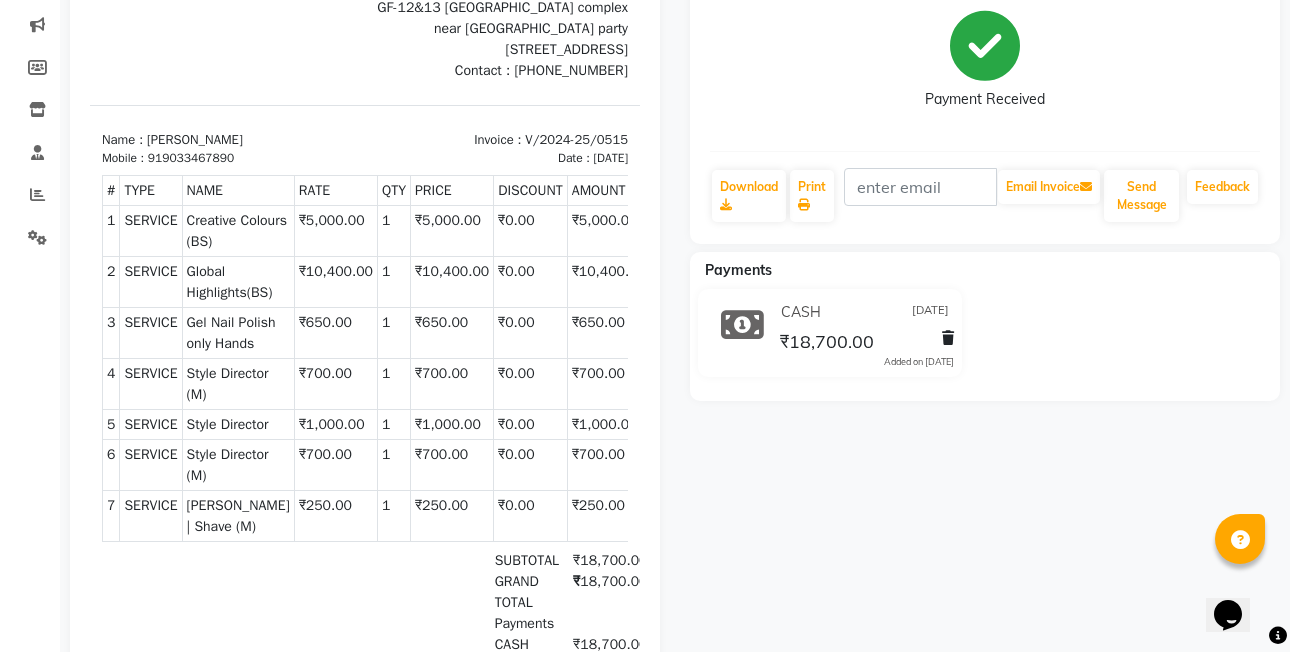 scroll, scrollTop: 300, scrollLeft: 0, axis: vertical 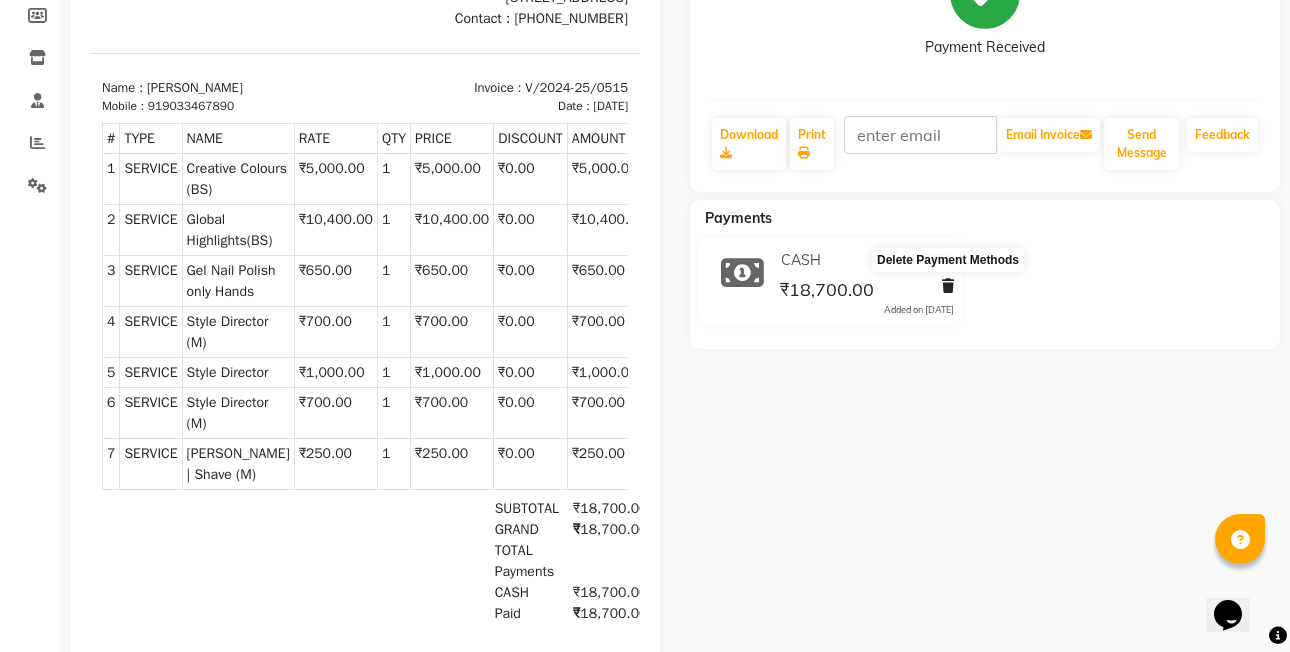 click 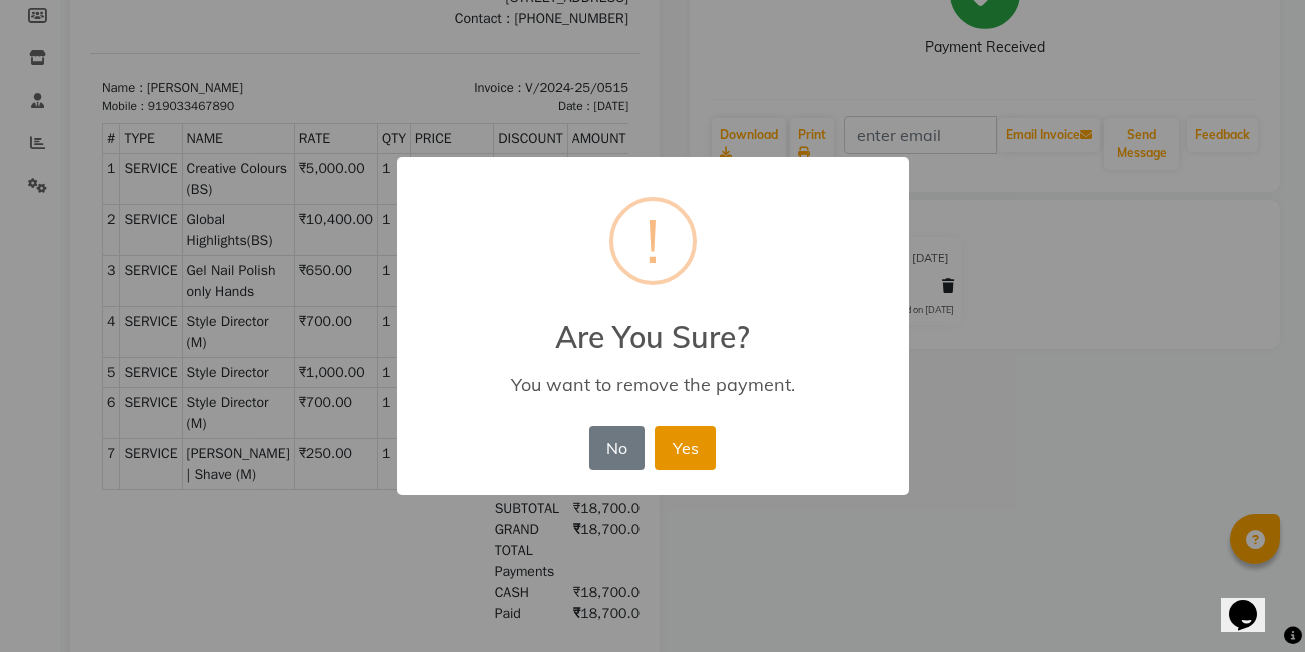 click on "Yes" at bounding box center [685, 448] 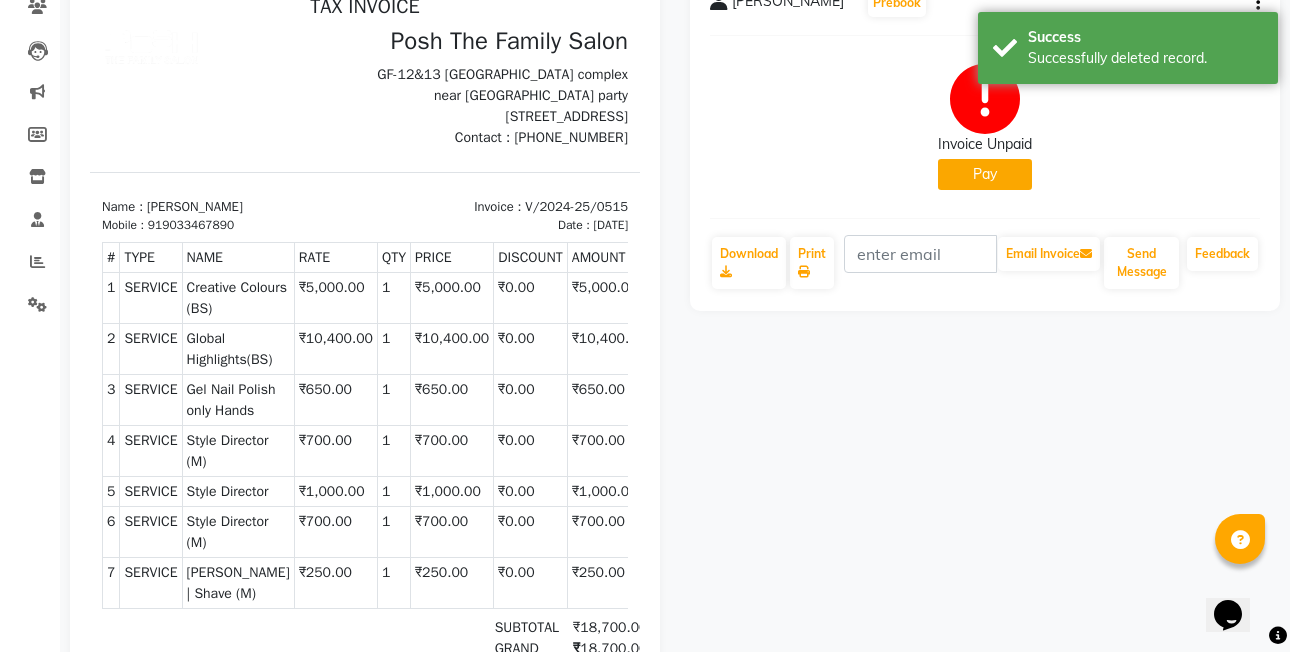 scroll, scrollTop: 0, scrollLeft: 0, axis: both 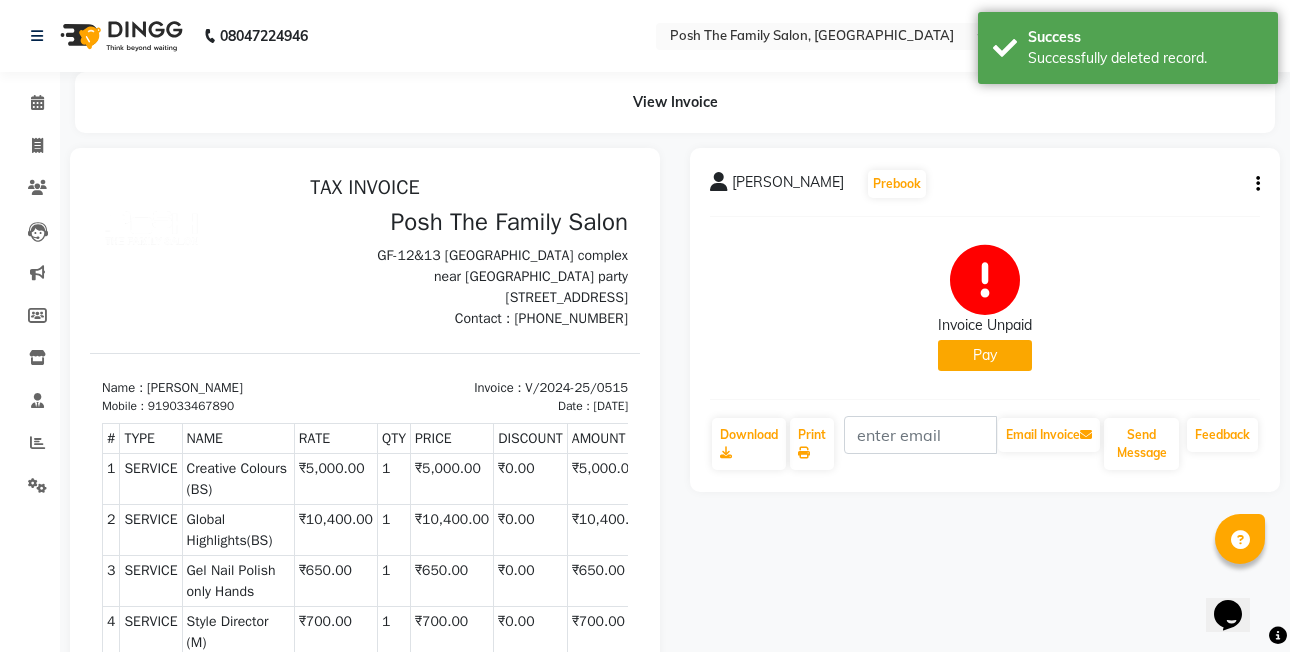 click 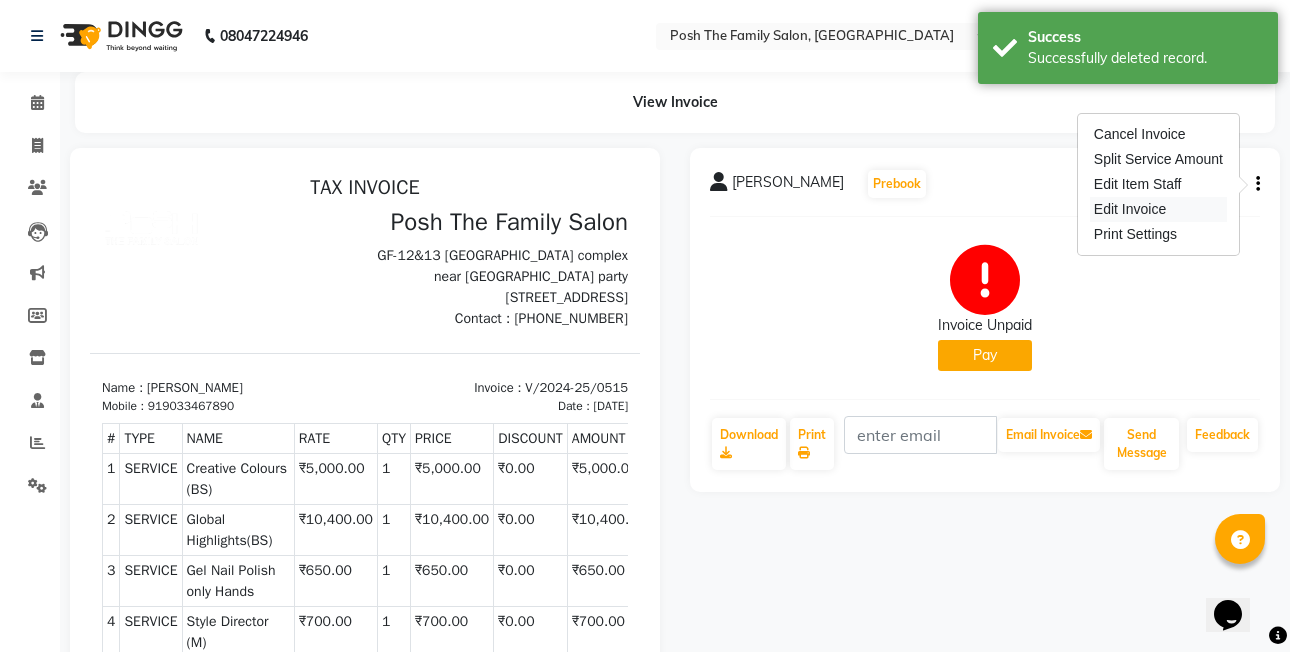 click on "Edit Invoice" at bounding box center (1158, 209) 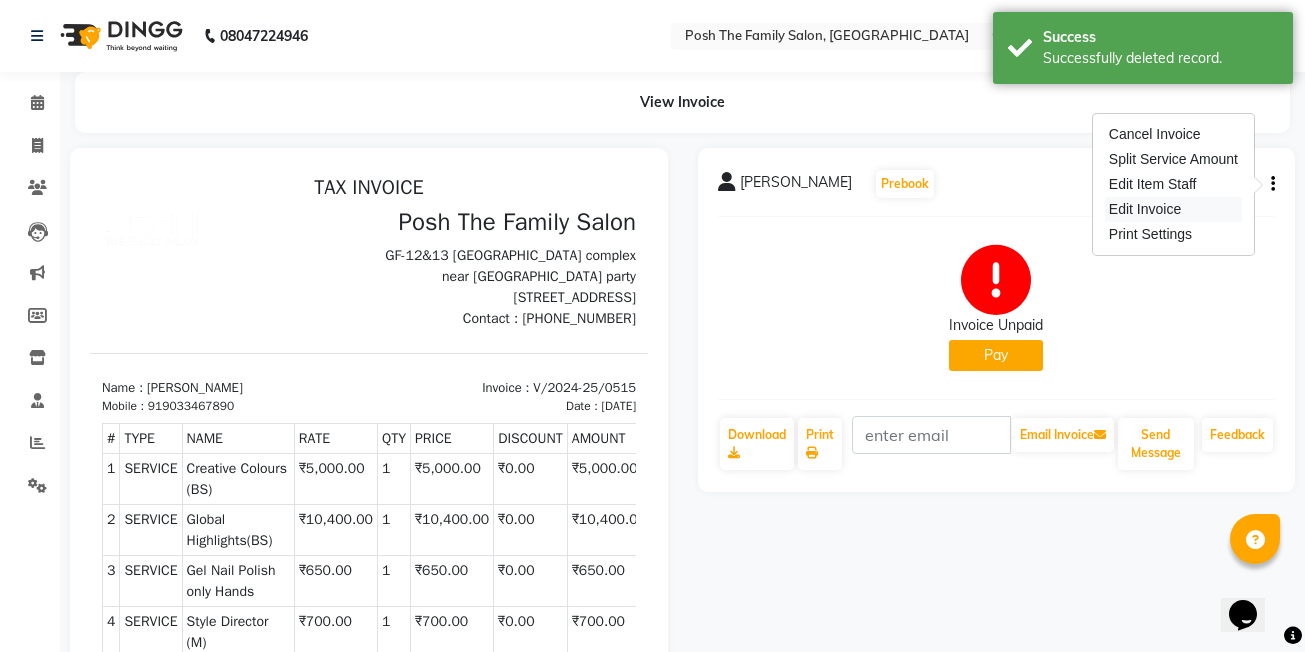 select on "service" 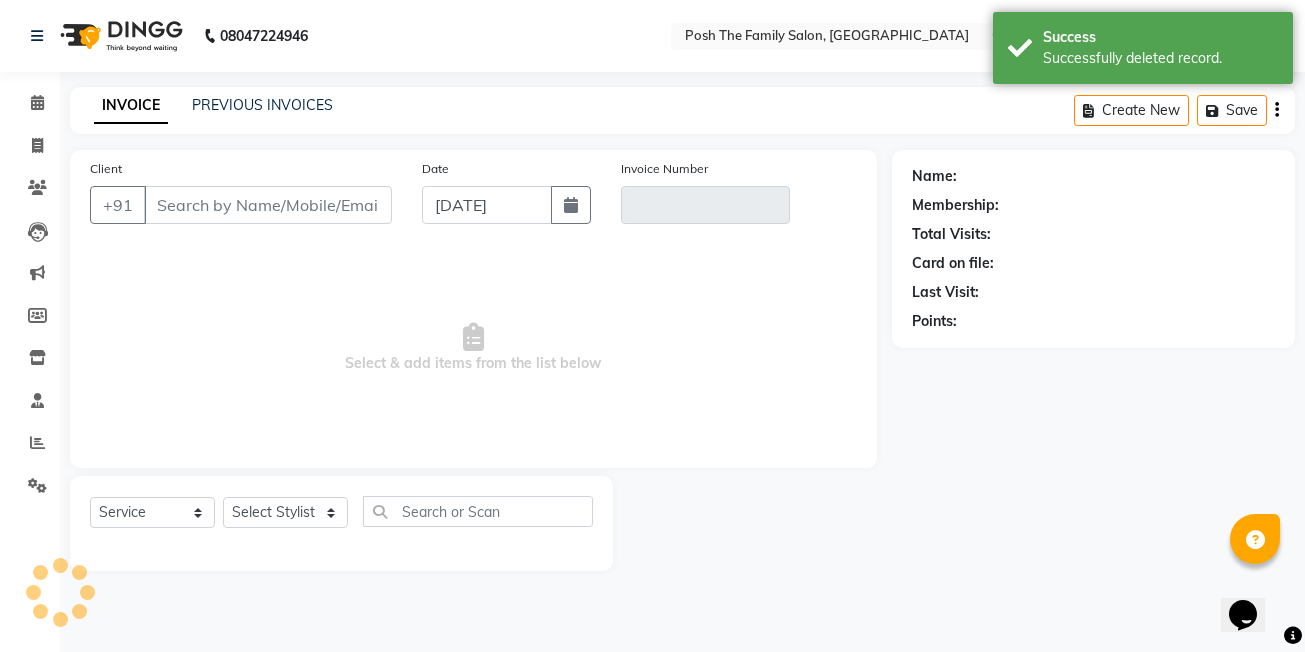 type on "9033467890" 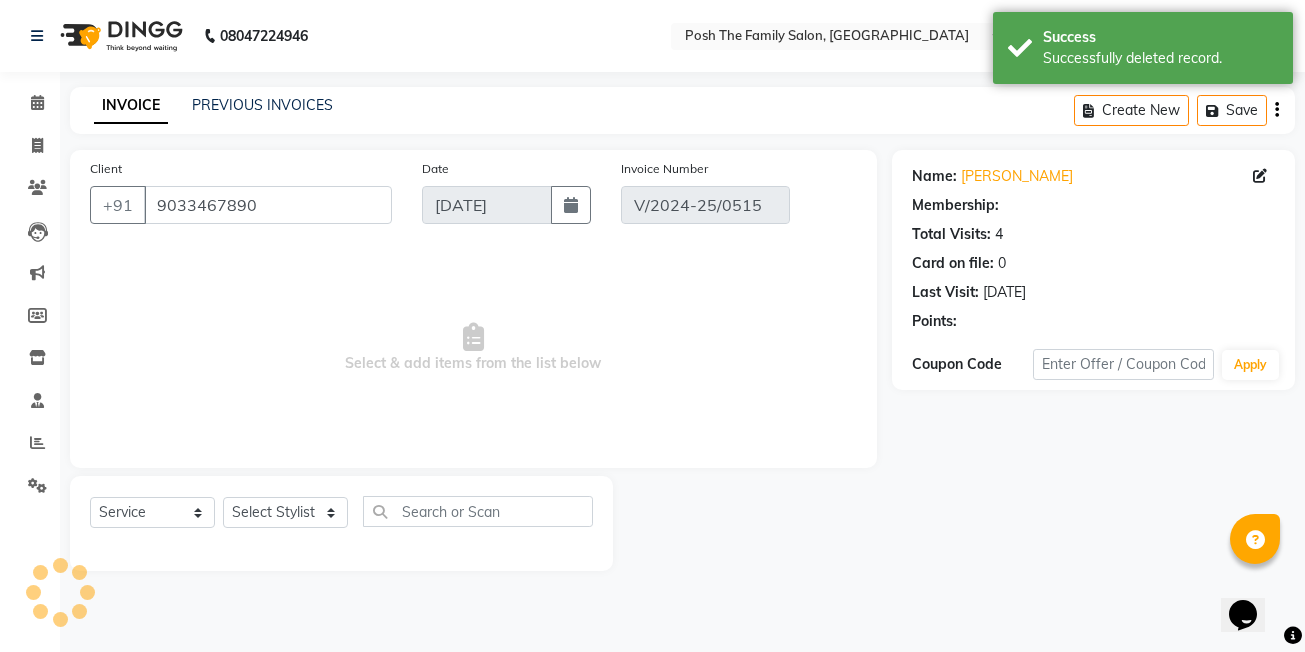 type on "[DATE]" 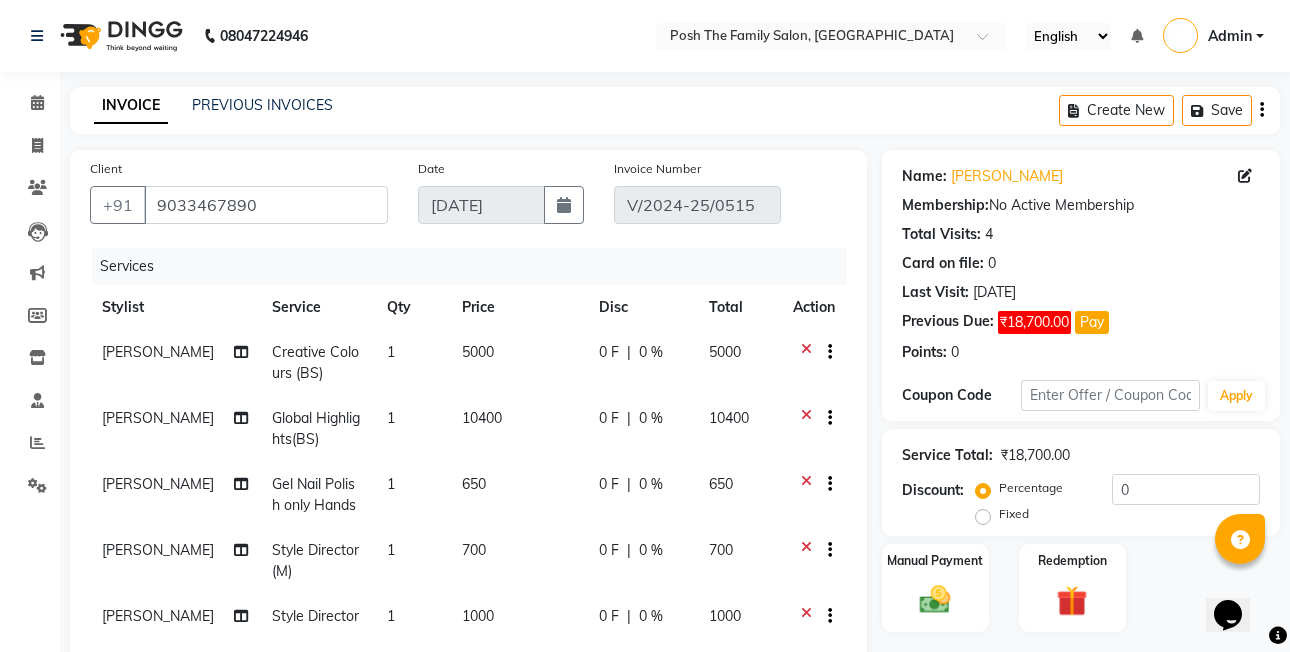 click 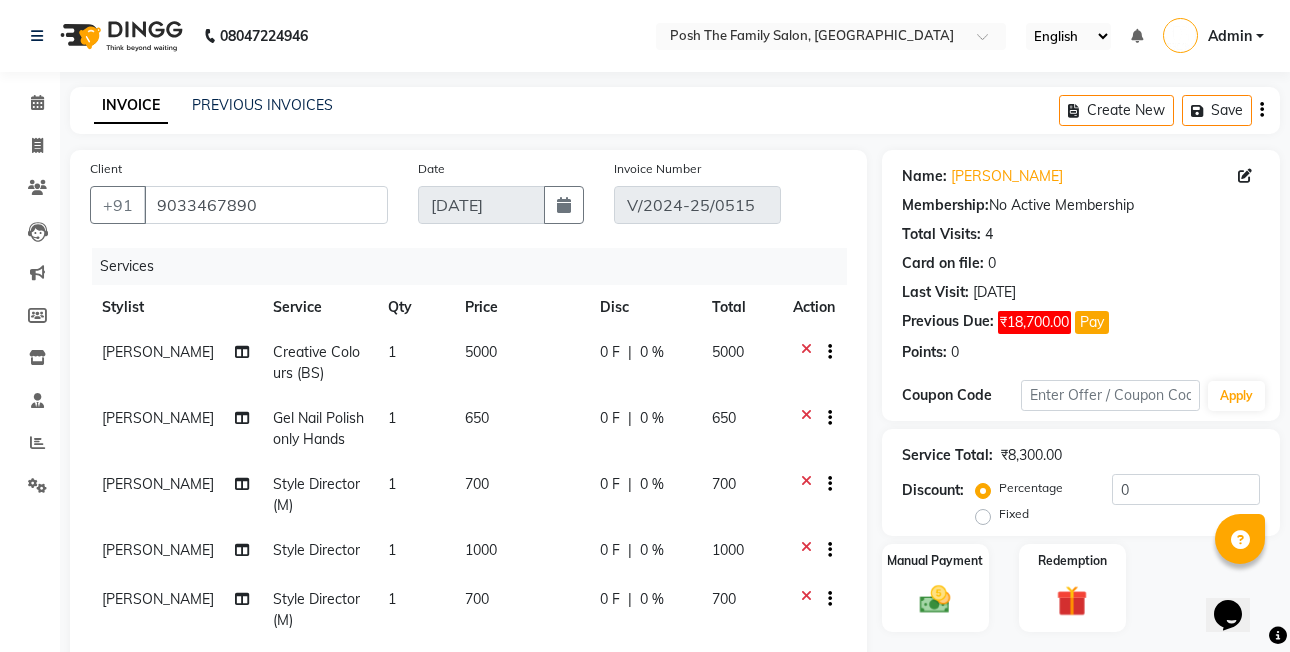 click 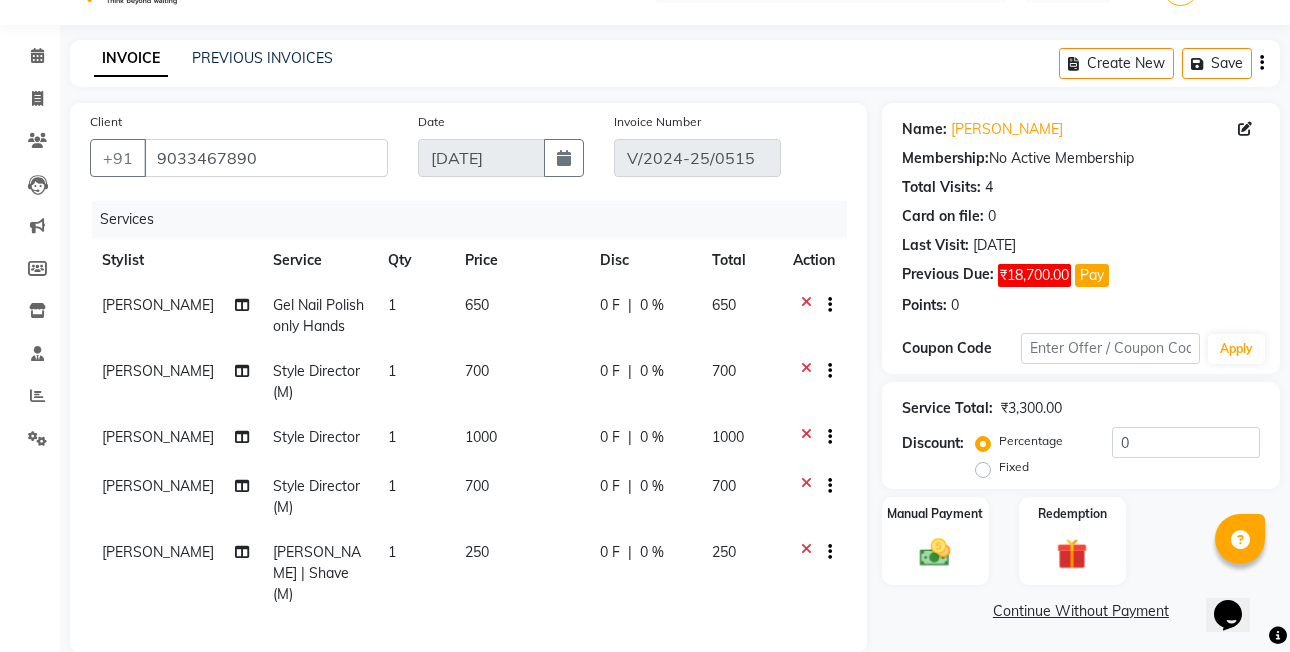 scroll, scrollTop: 0, scrollLeft: 0, axis: both 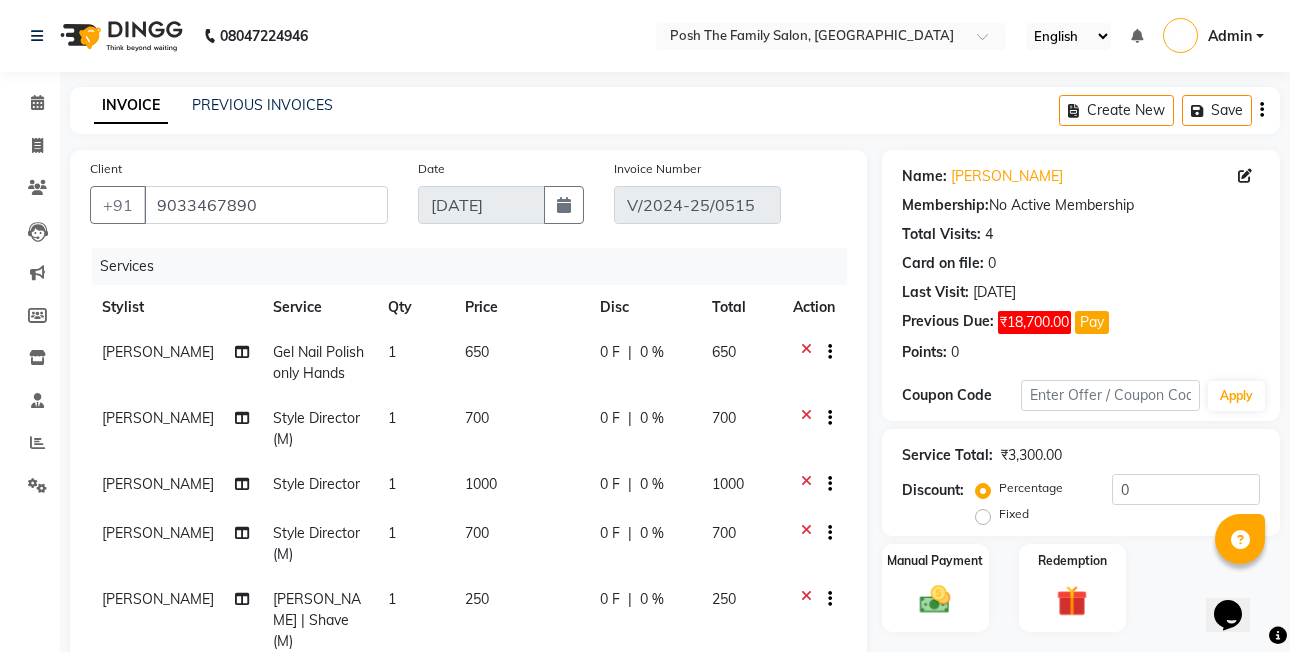 click 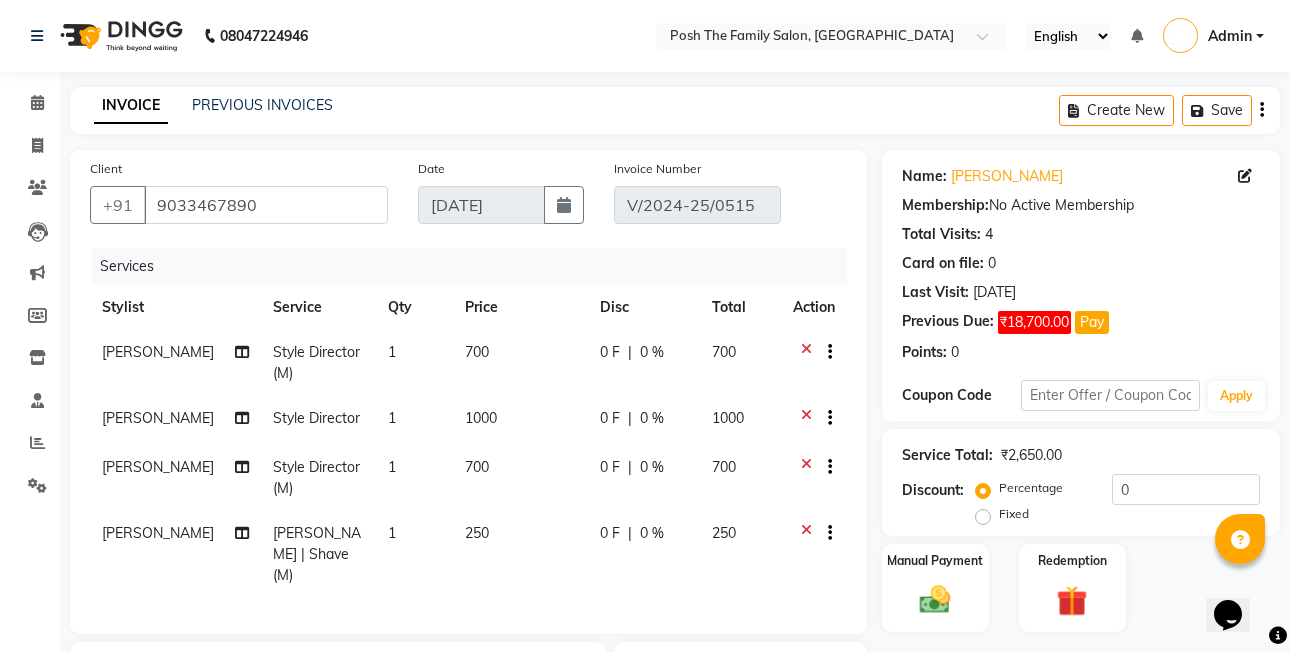 click 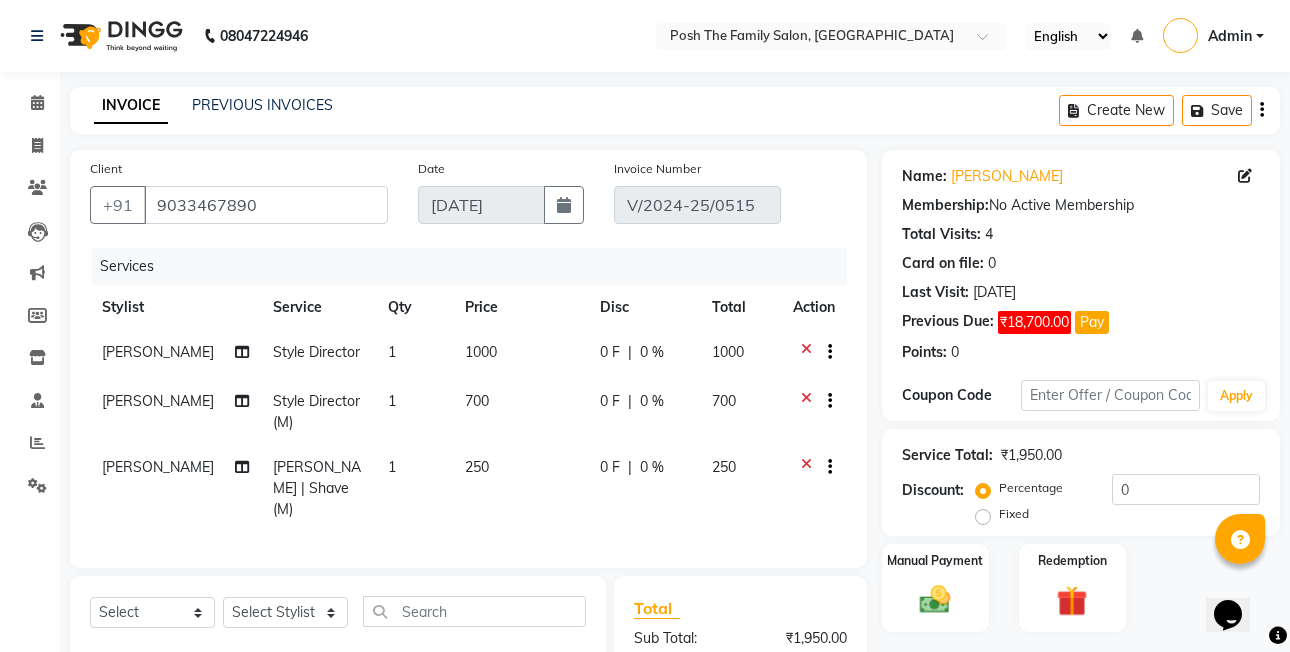 click 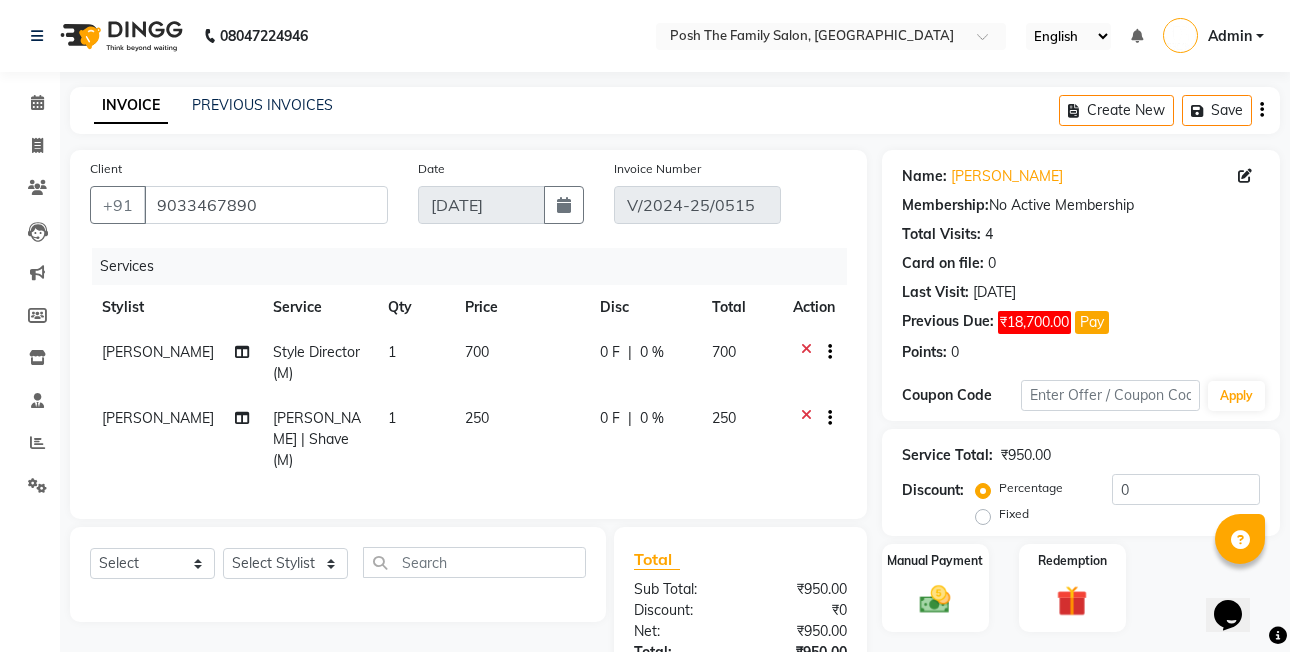 click 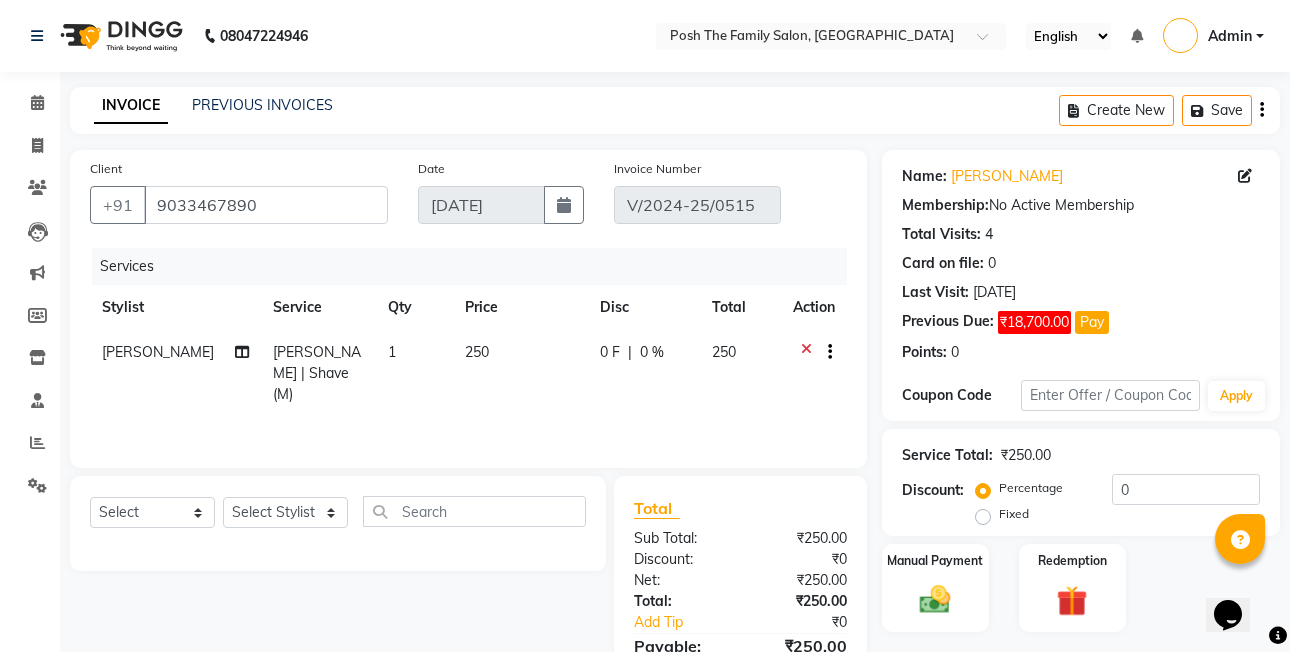 click 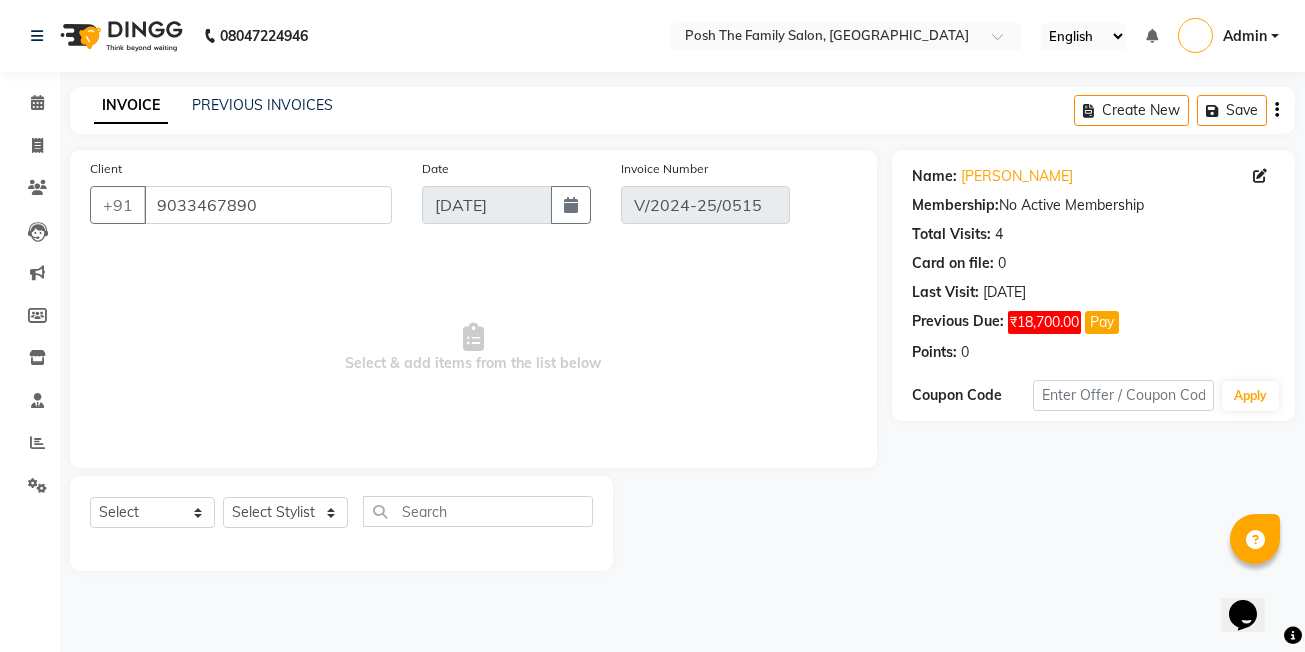 click on "Select & add items from the list below" at bounding box center [473, 348] 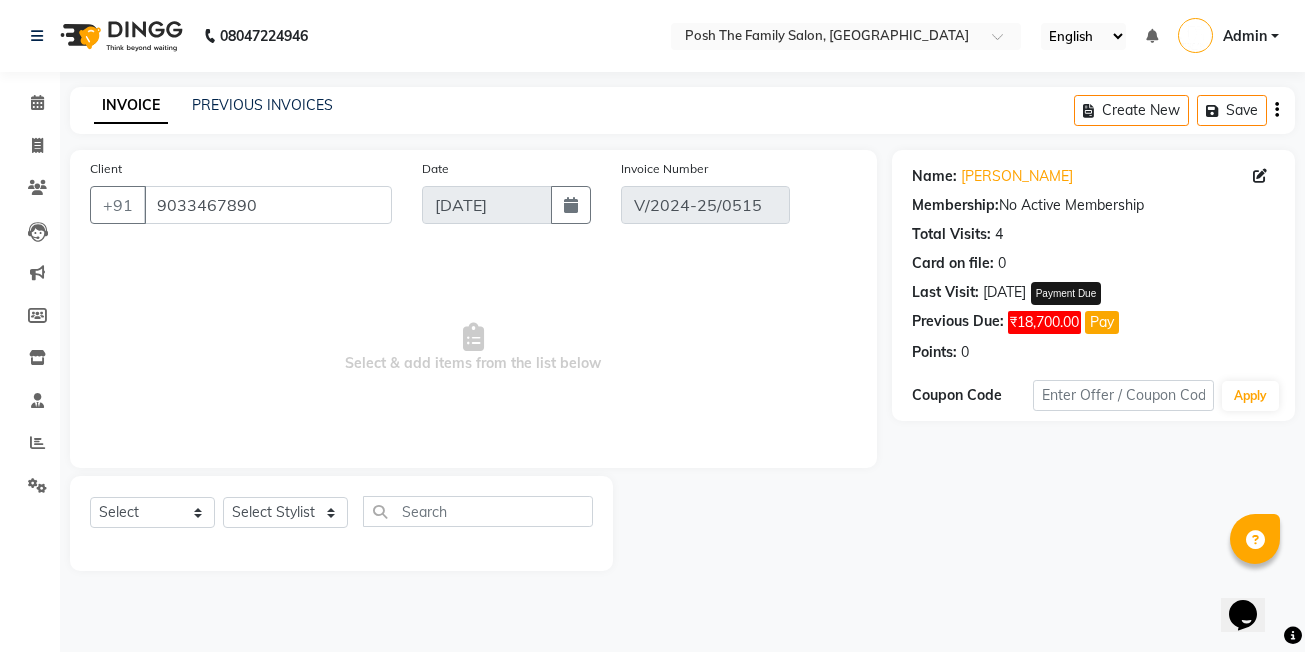 click on "Pay" 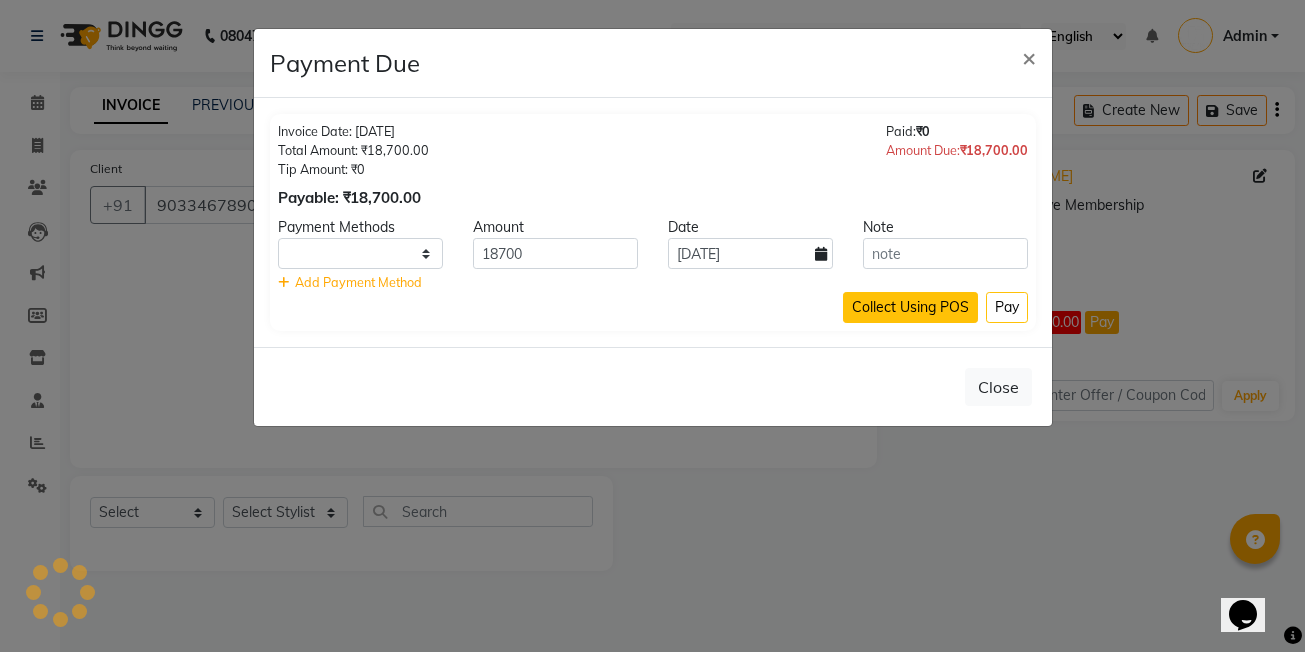 select on "1" 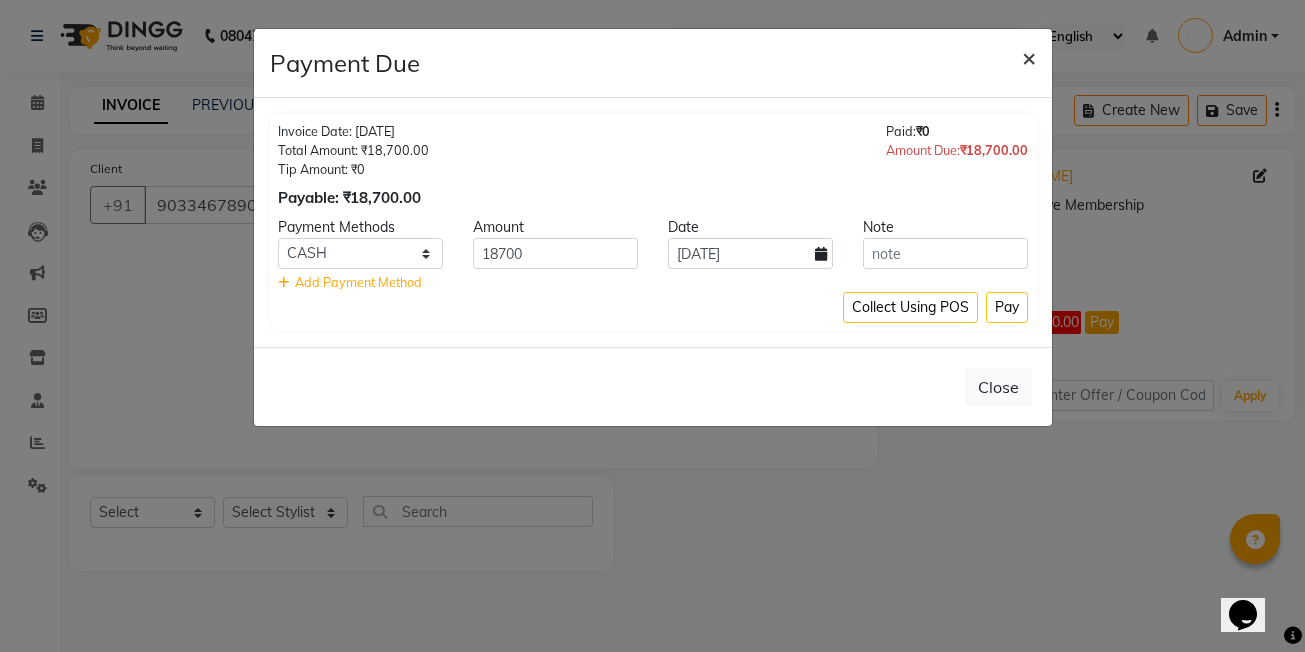 click on "×" 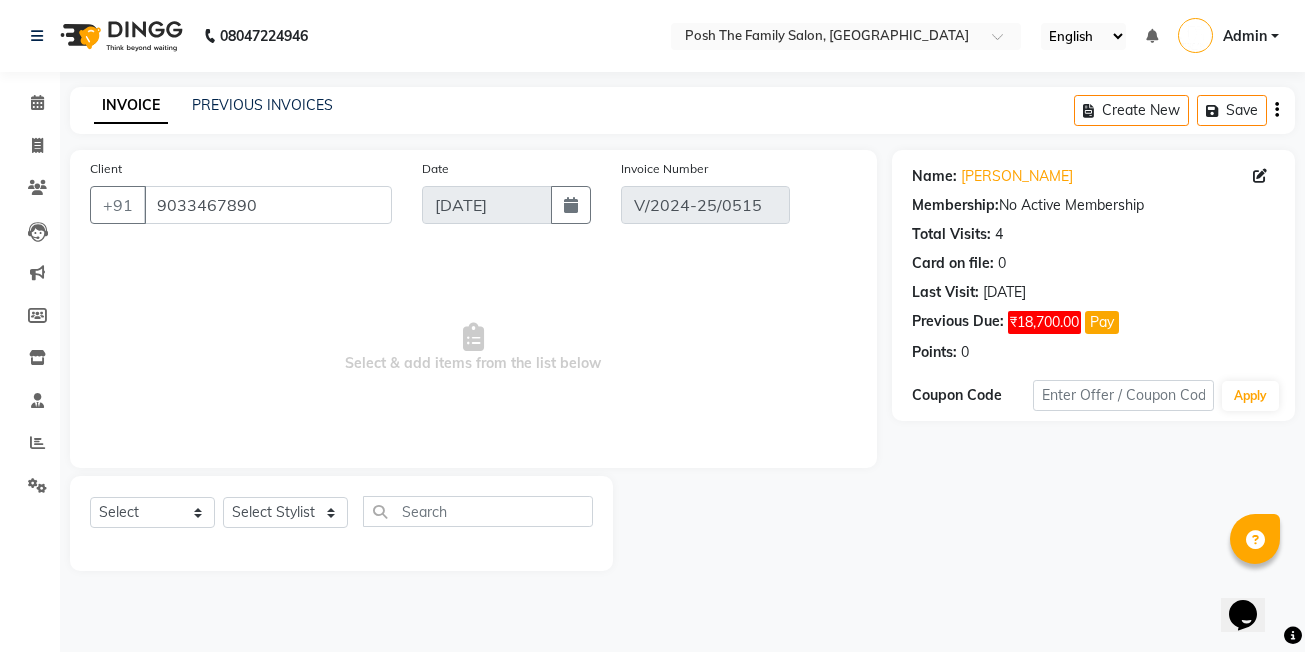 click 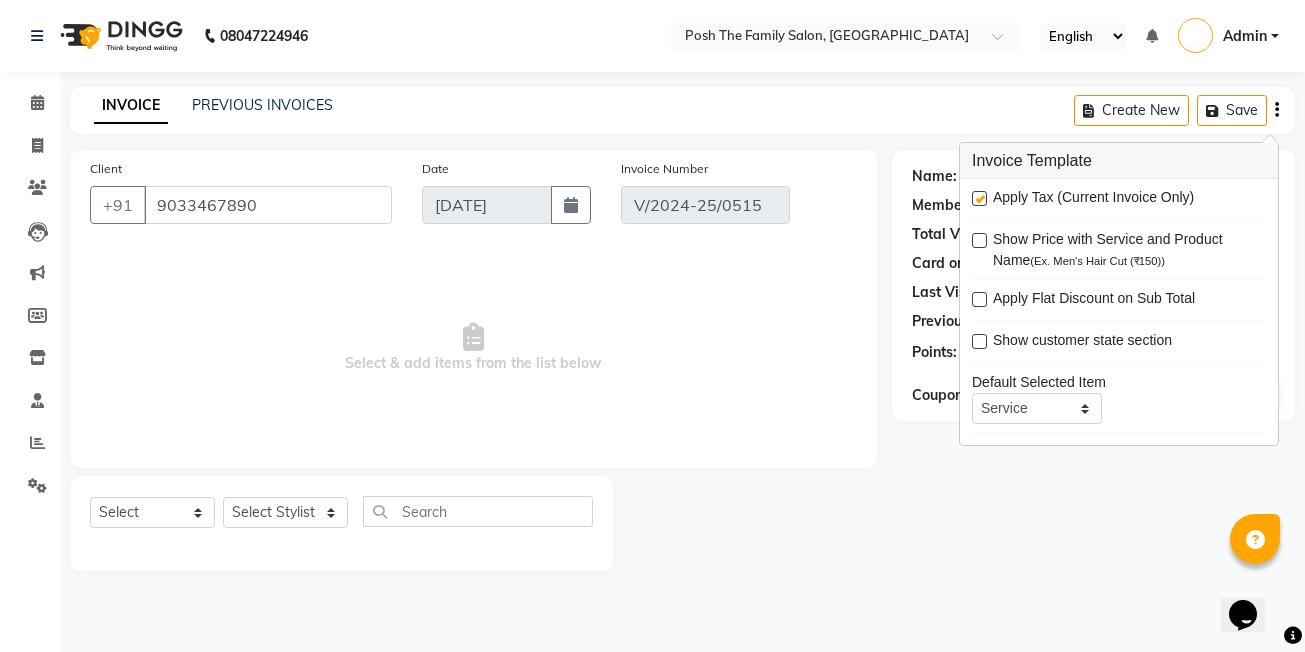 click on "Name: [PERSON_NAME] Membership:  No Active Membership  Total Visits:  4 Card on file:  0 Last Visit:   [DATE] Previous Due:  ₹18,700.00 Pay Points:   0  Coupon Code Apply" 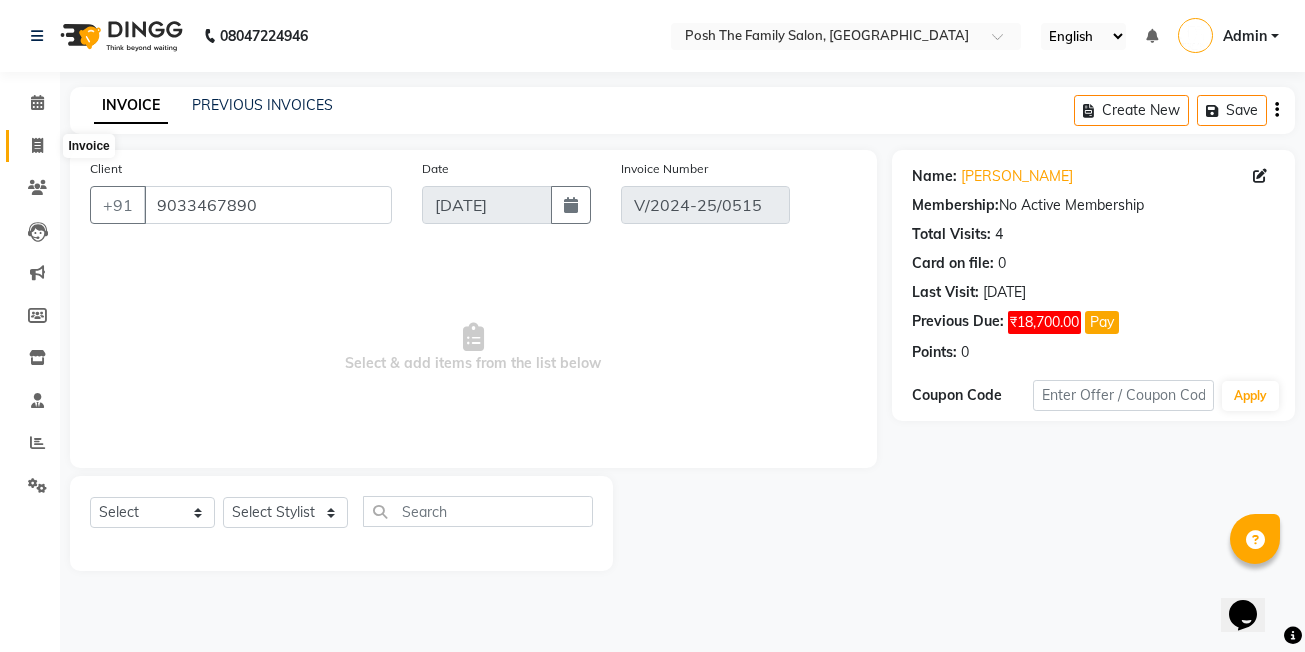click 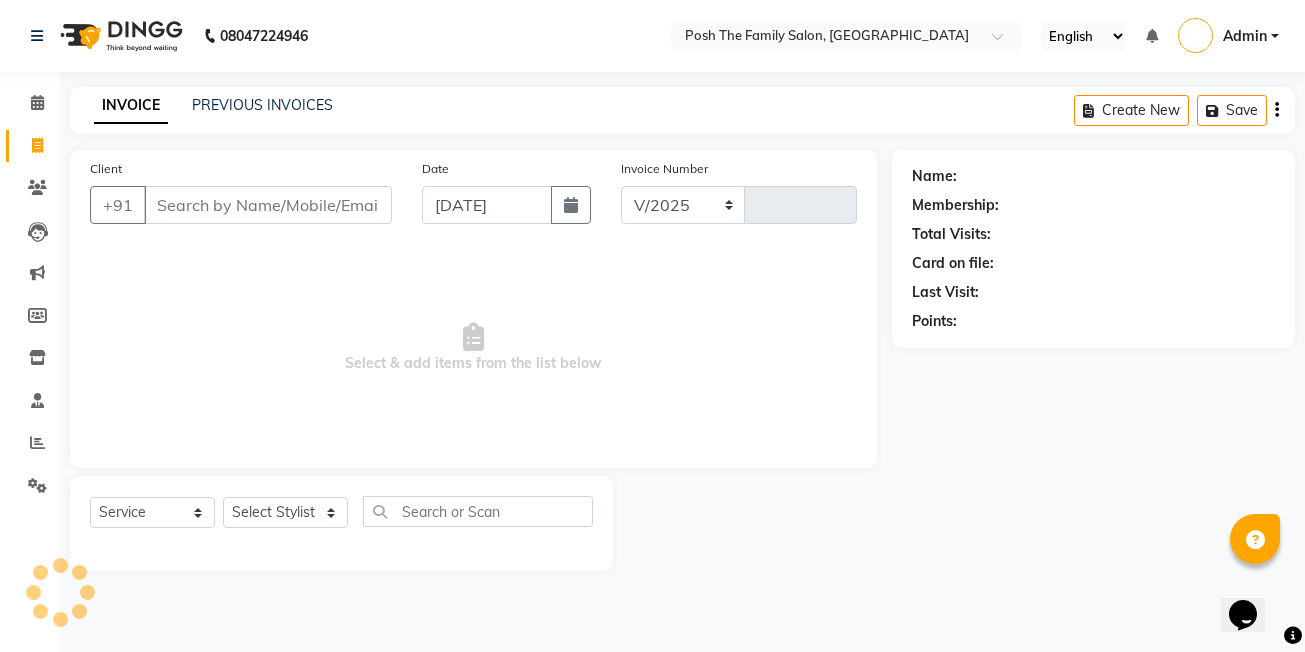 select on "6199" 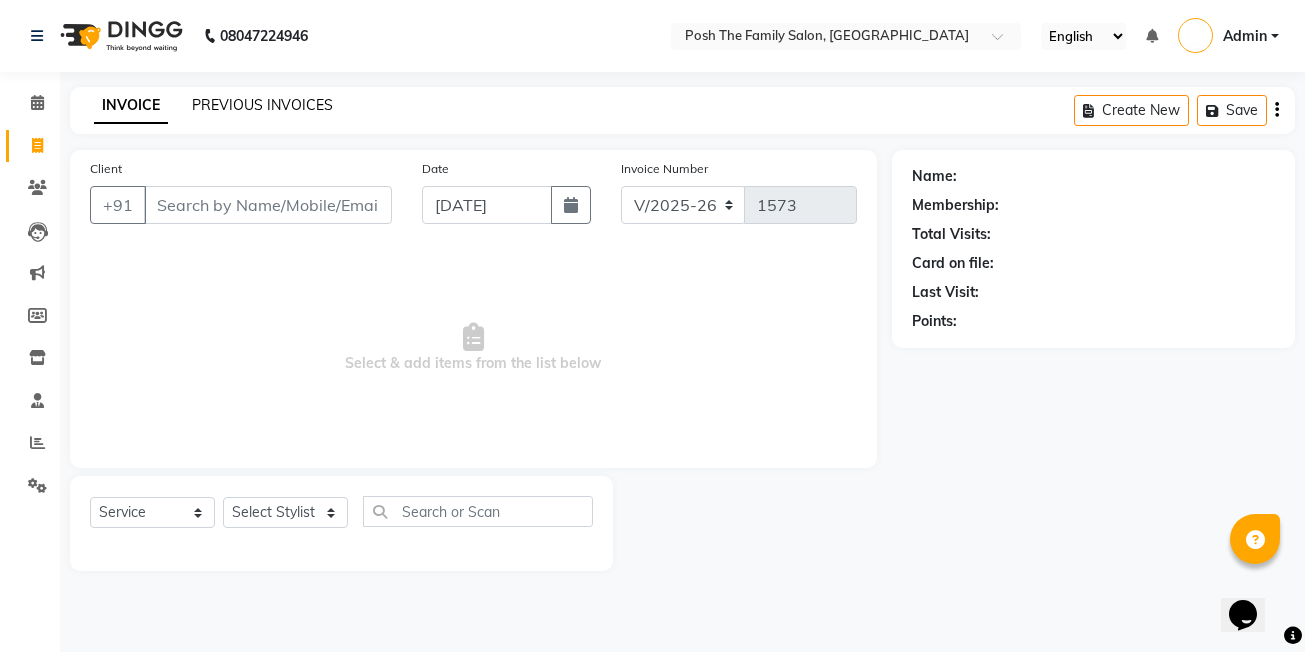 click on "PREVIOUS INVOICES" 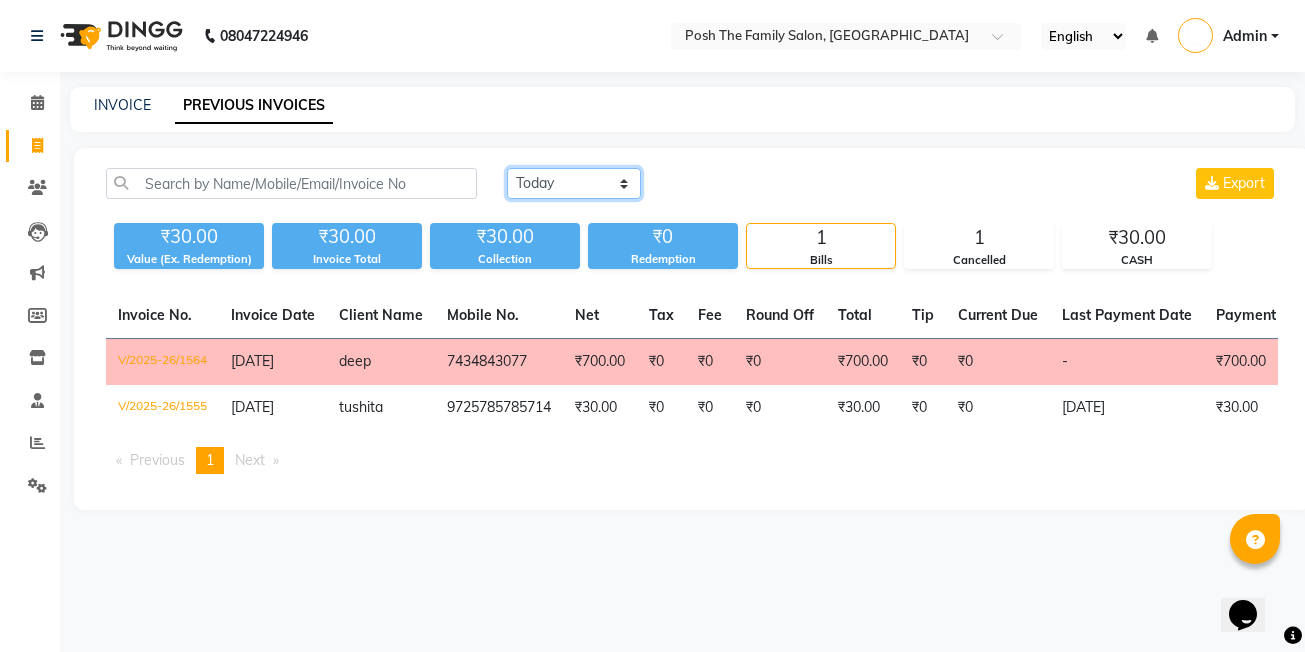 click on "[DATE] [DATE] Custom Range" 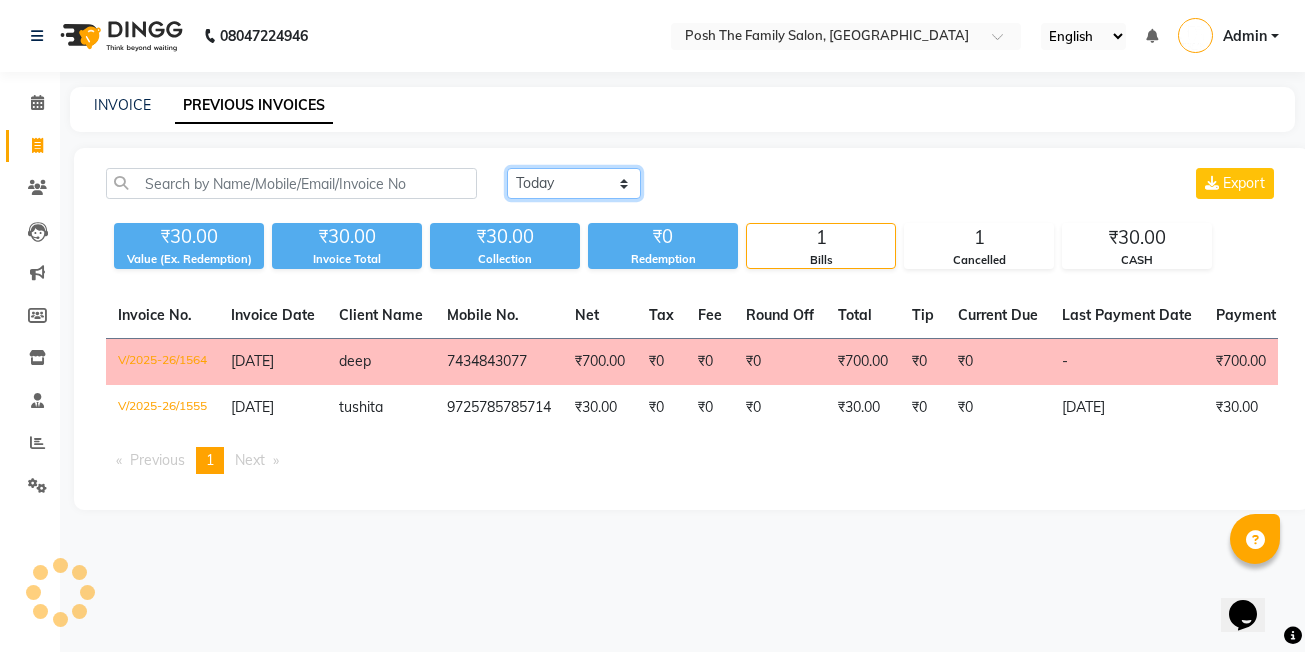 select on "[DATE]" 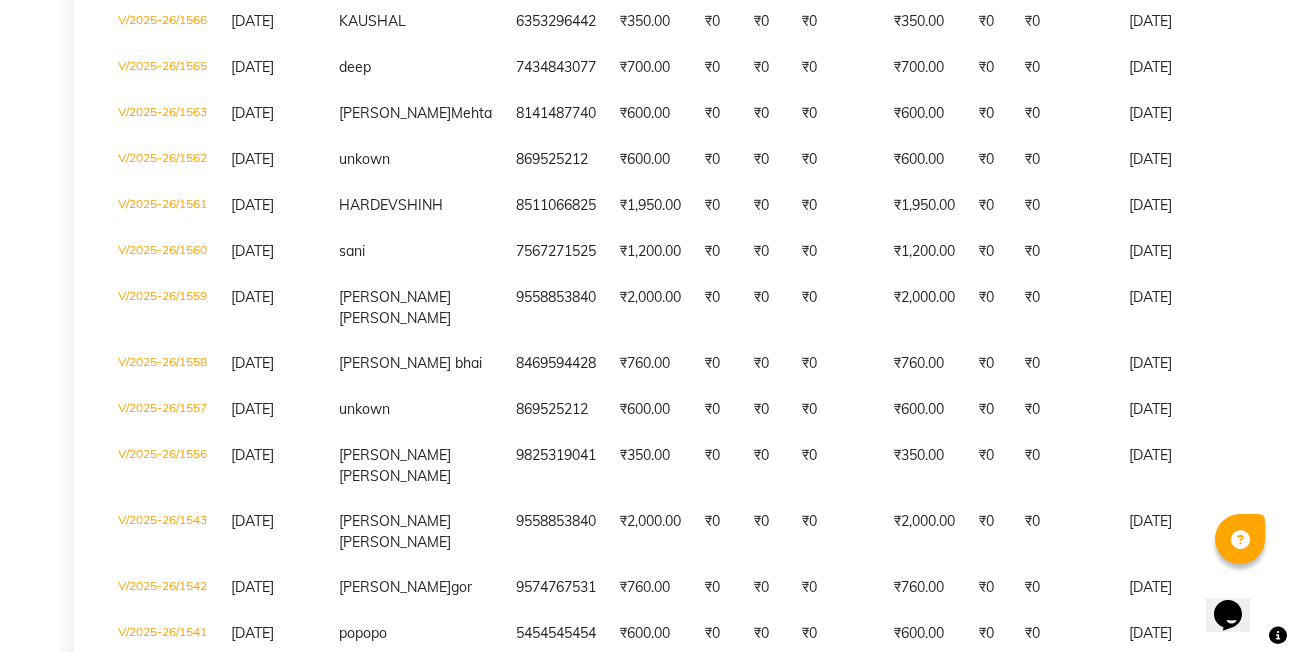 scroll, scrollTop: 786, scrollLeft: 0, axis: vertical 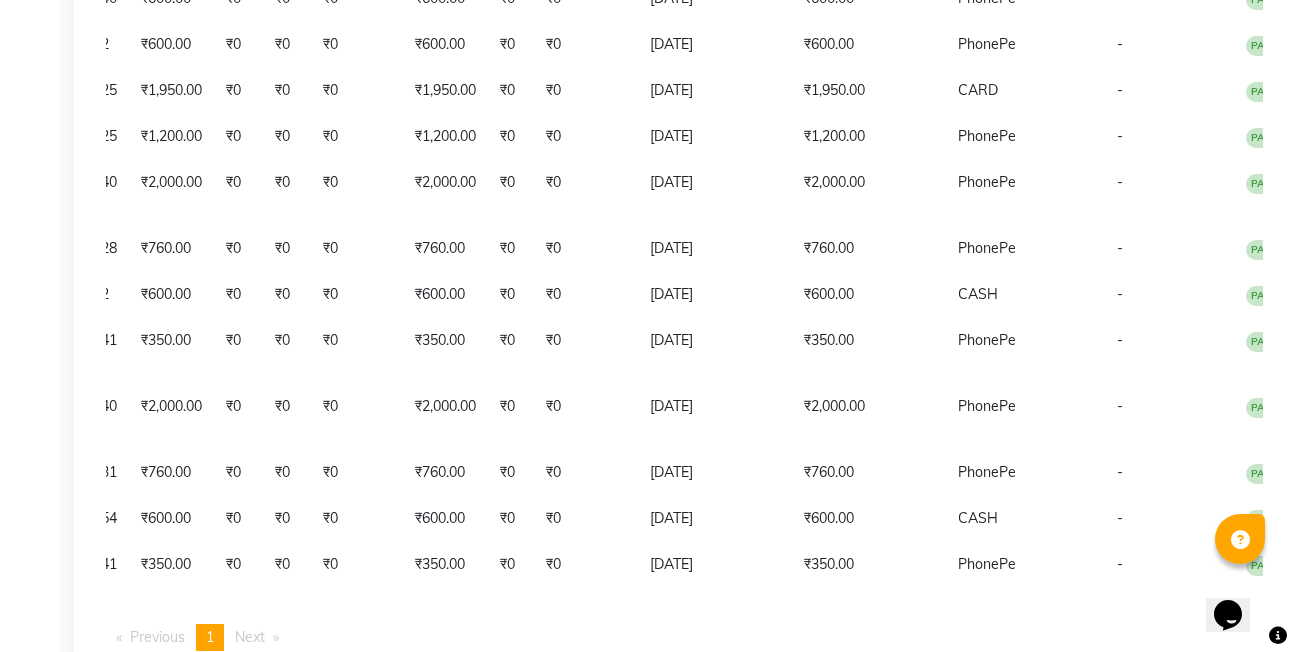 click on "Invoice No.   Invoice Date   Client Name   Mobile No.   Net   Tax   Fee   Round Off   Total   Tip   Current Due   Last Payment Date   Payment Amount   Payment Methods   Cancel Reason   Status   V/2025-26/1572  [DATE] unkown man   9513574612 ₹350.00 ₹0  ₹0  ₹0 ₹350.00 ₹0 ₹0 [DATE] ₹350.00  CASH - PAID  V/2025-26/1571  [DATE] unkown   869525212 ₹600.00 ₹0  ₹0  ₹0 ₹600.00 ₹0 ₹0 [DATE] ₹600.00  PhonePe - PAID  V/2025-26/1570  [DATE] unkown man   9513574612 ₹350.00 ₹0  ₹0  ₹0 ₹350.00 ₹0 ₹0 [DATE] ₹350.00  PhonePe - PAID  V/2025-26/1569  [DATE] unkown   869525212 ₹600.00 ₹0  ₹0  ₹0 ₹600.00 ₹0 ₹0 [DATE] ₹600.00  PhonePe - PAID  V/2025-26/1568  [DATE] [PERSON_NAME] 9033467890 ₹4,750.00 ₹0  ₹0  ₹0 ₹4,750.00 ₹0 ₹0 [DATE] ₹4,750.00  CARD - PAID  V/2025-26/1567  [DATE] [PERSON_NAME]   7846656565 ₹250.00 ₹0  ₹0  ₹0 ₹250.00 ₹0 ₹0 [DATE] ₹250.00  PhonePe - PAID  V/2025-26/1566  [DATE]" 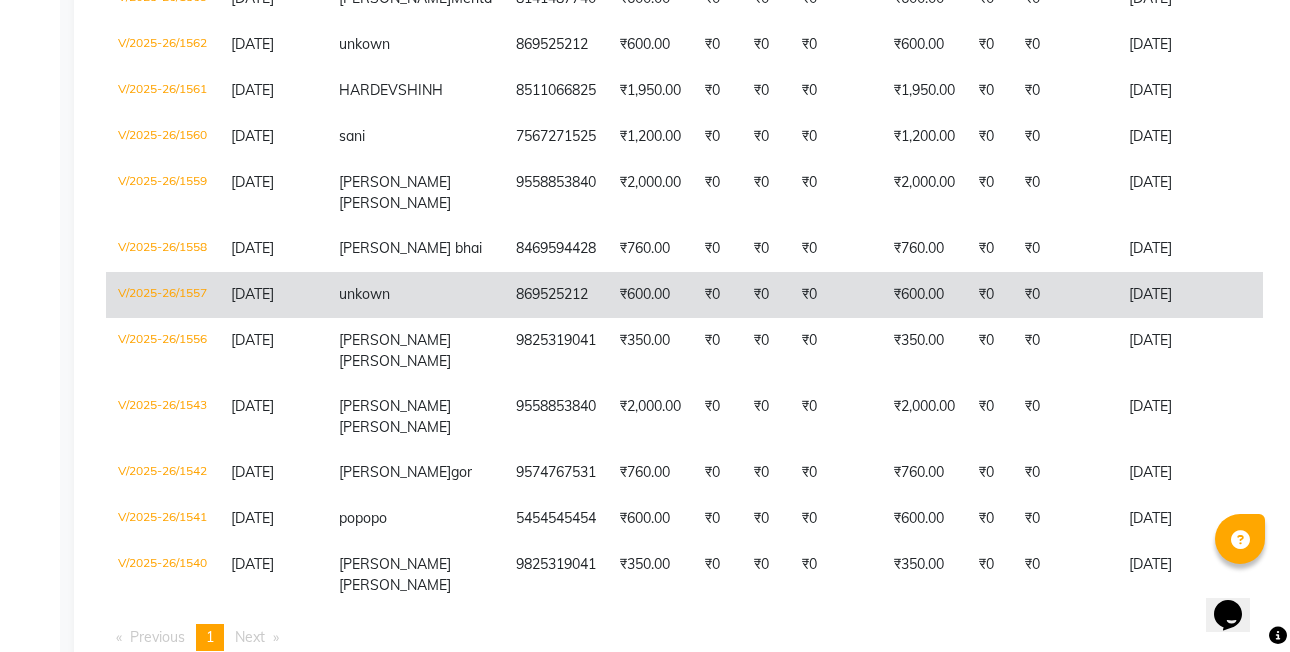click on "V/2025-26/1557" 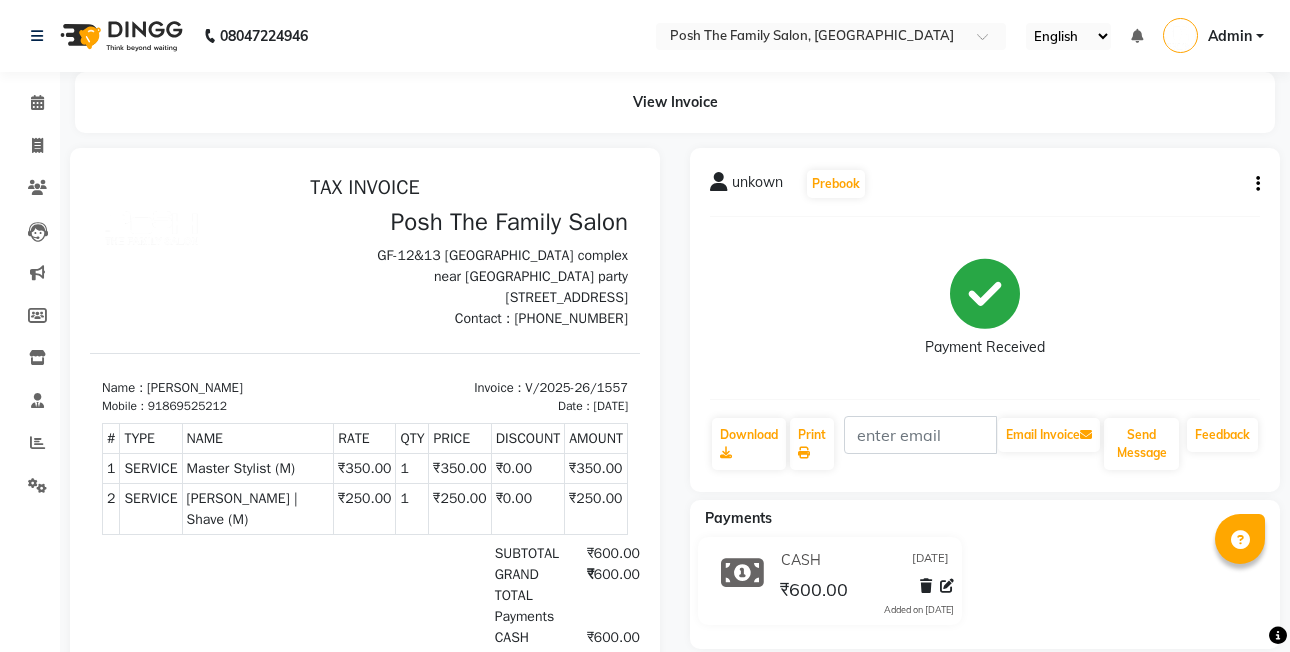 scroll, scrollTop: 0, scrollLeft: 0, axis: both 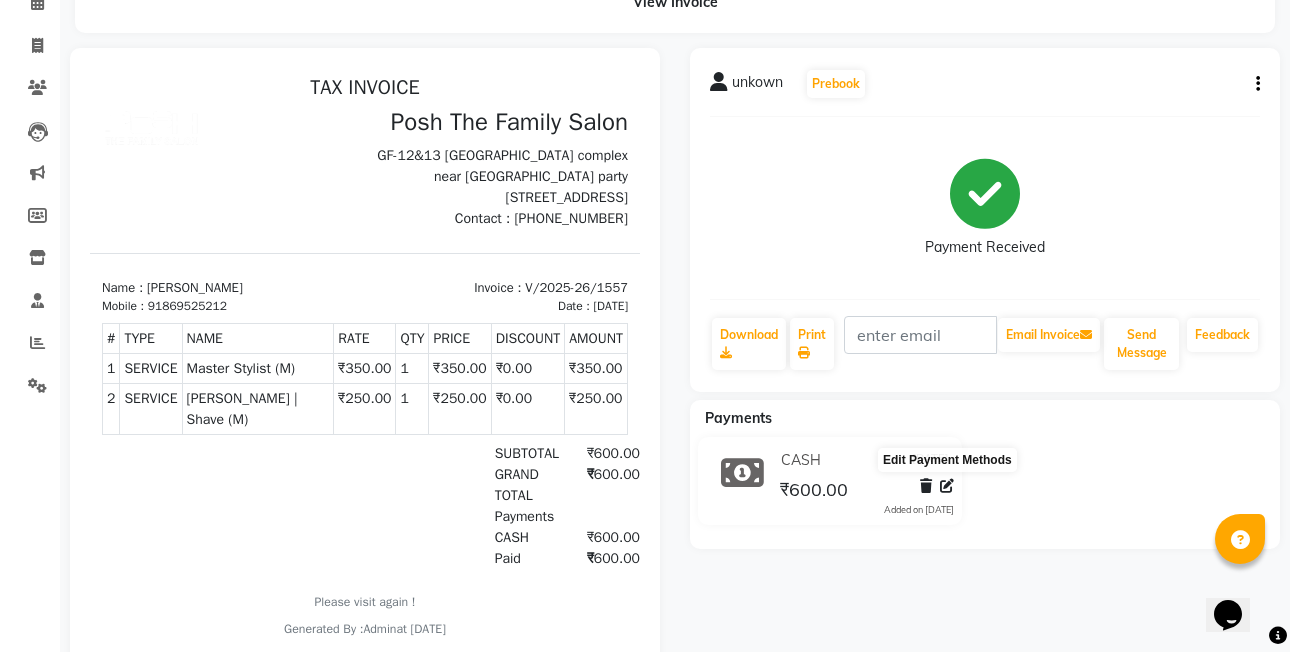 click 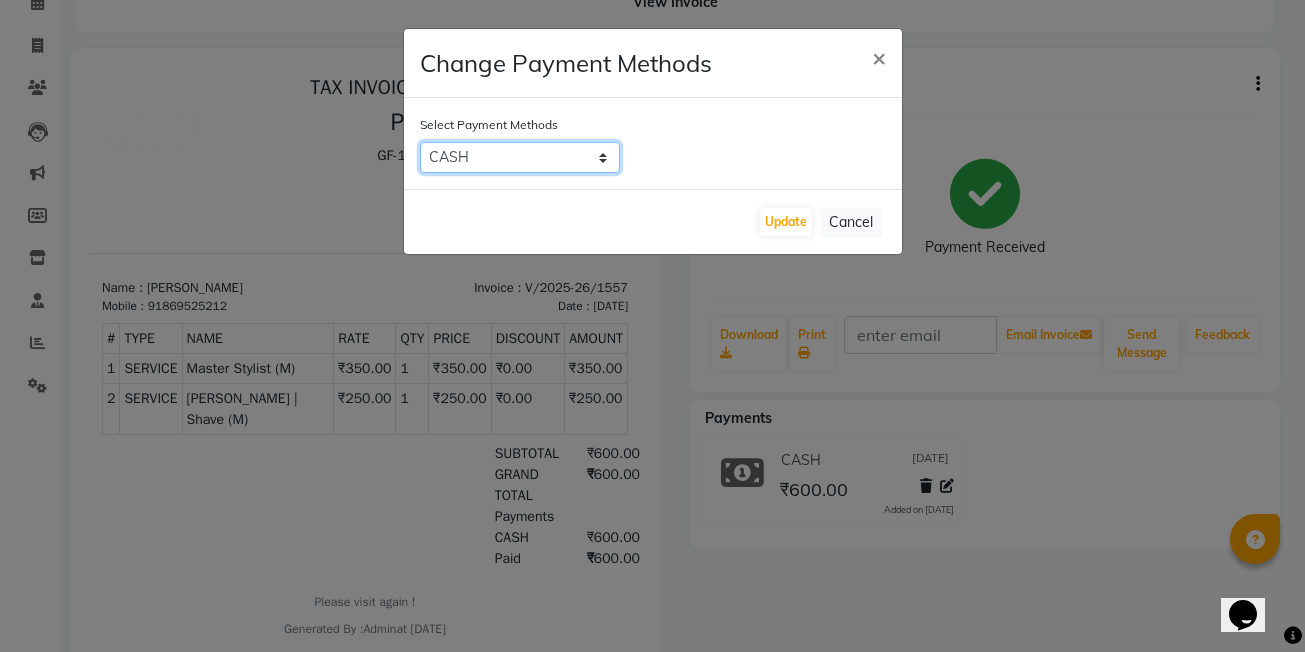 click on "CARD   GPay   Credit Card   Debit Card   ONLINE   PhonePe   CASH" 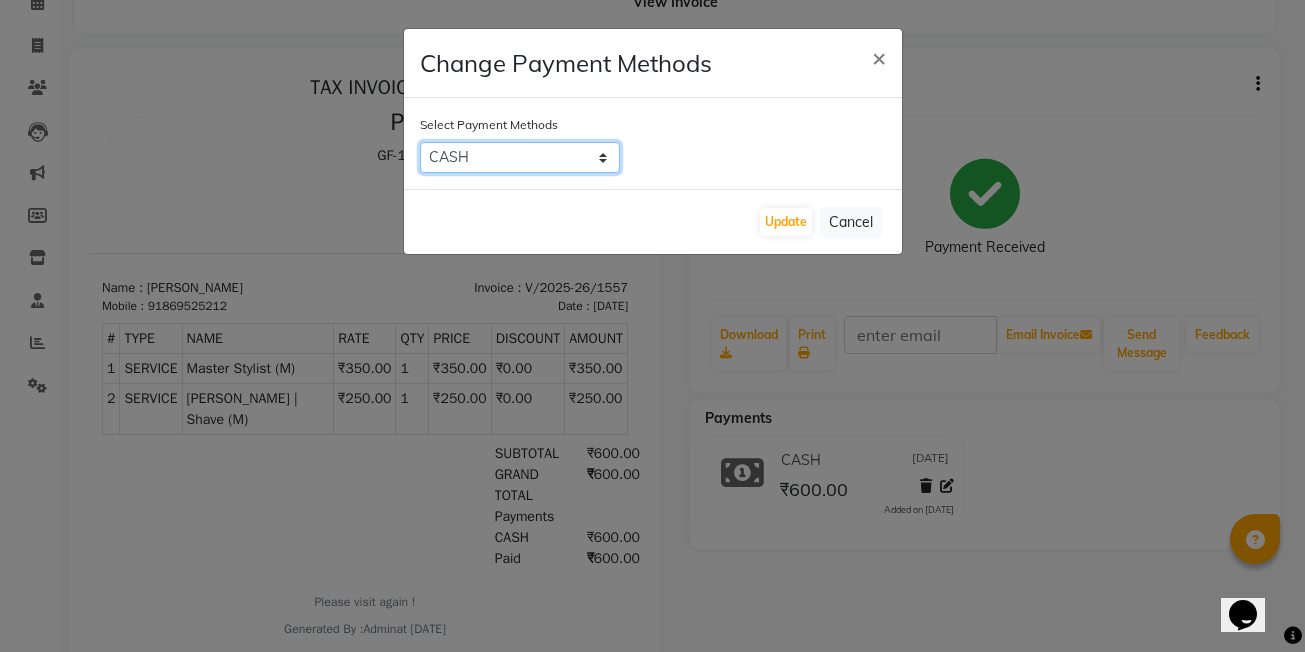 select on "7" 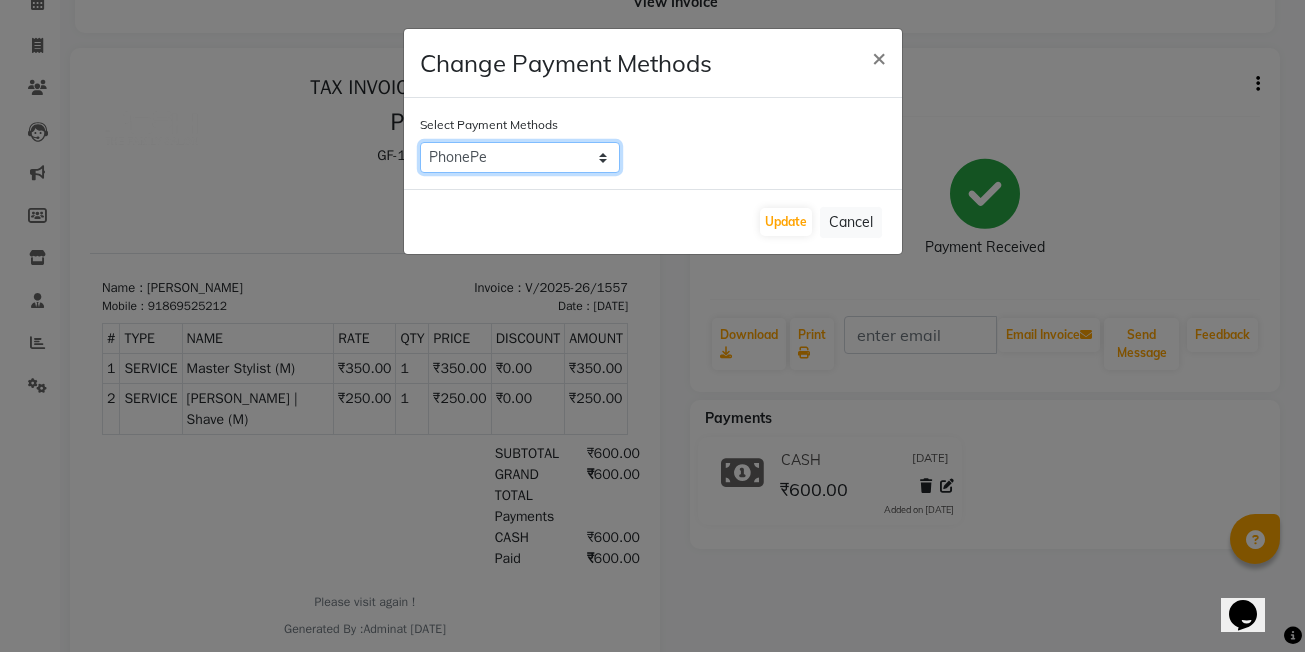 click on "CARD   GPay   Credit Card   Debit Card   ONLINE   PhonePe   CASH" 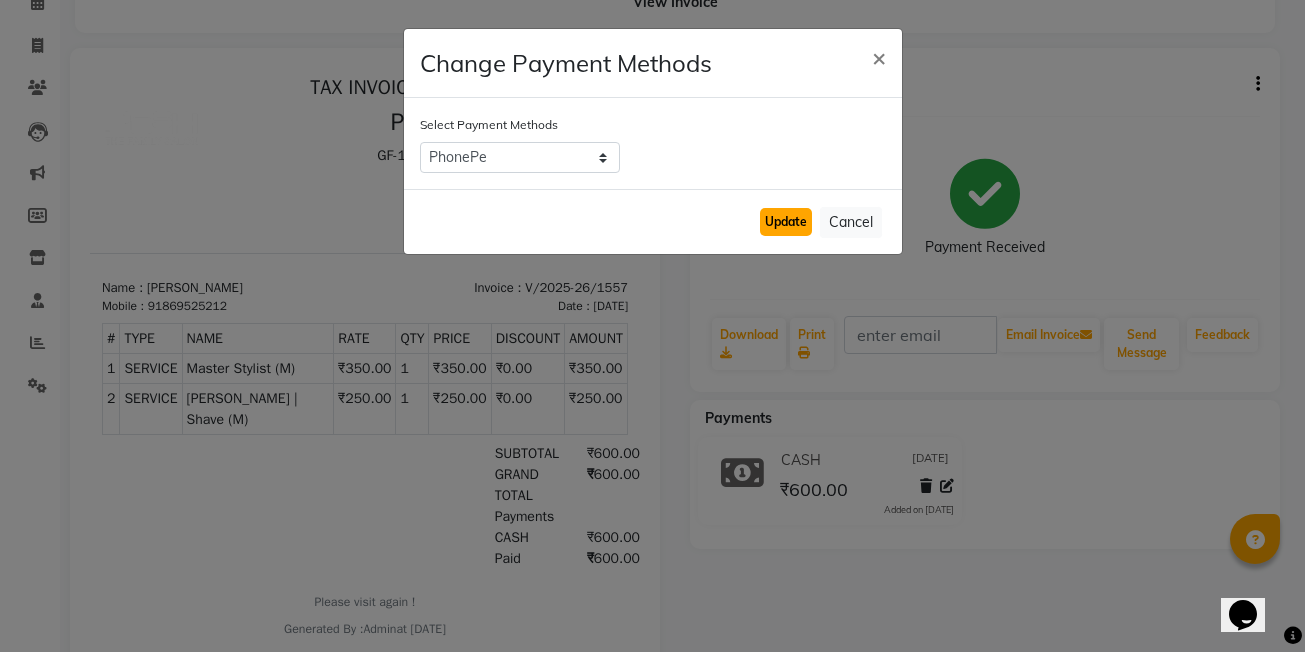 click on "Update" 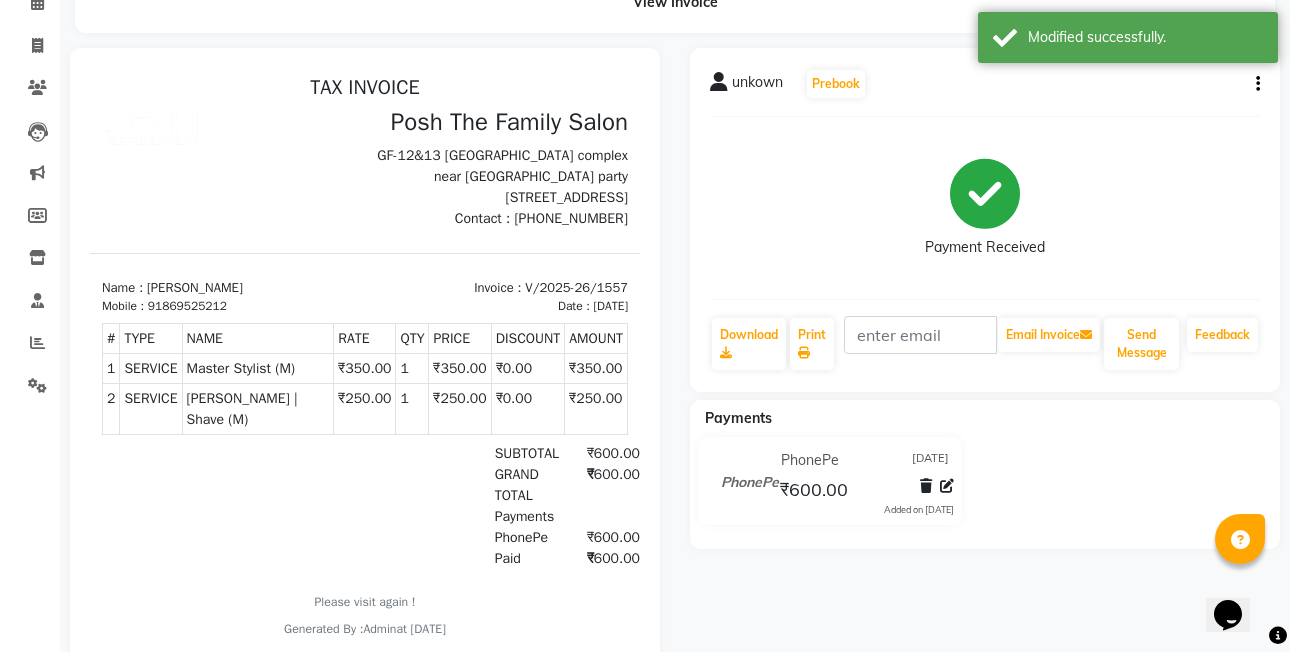 scroll, scrollTop: 0, scrollLeft: 0, axis: both 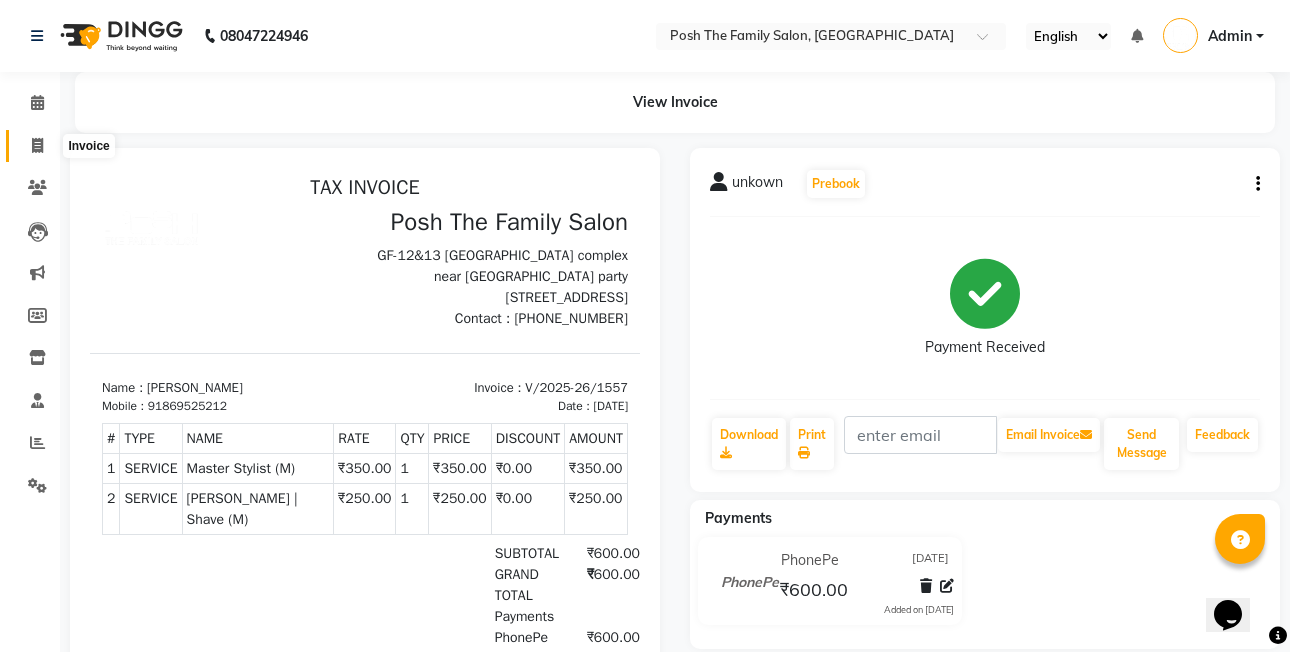 drag, startPoint x: 42, startPoint y: 149, endPoint x: 83, endPoint y: 133, distance: 44.011364 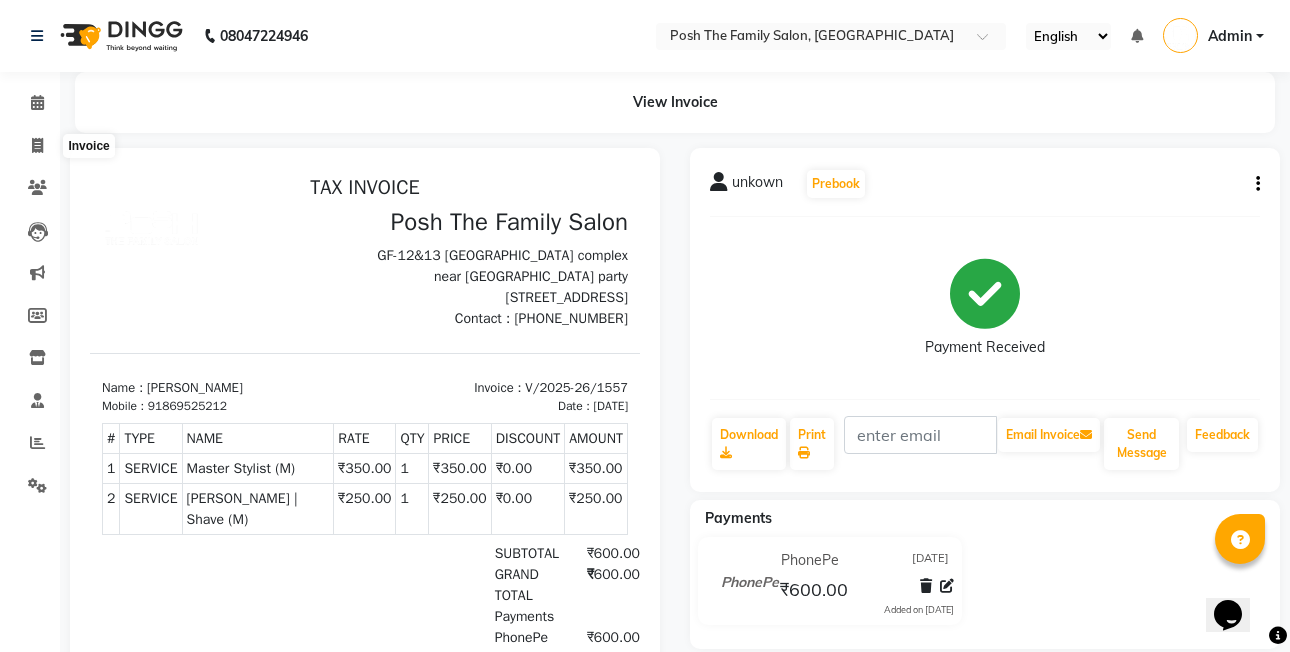 select on "service" 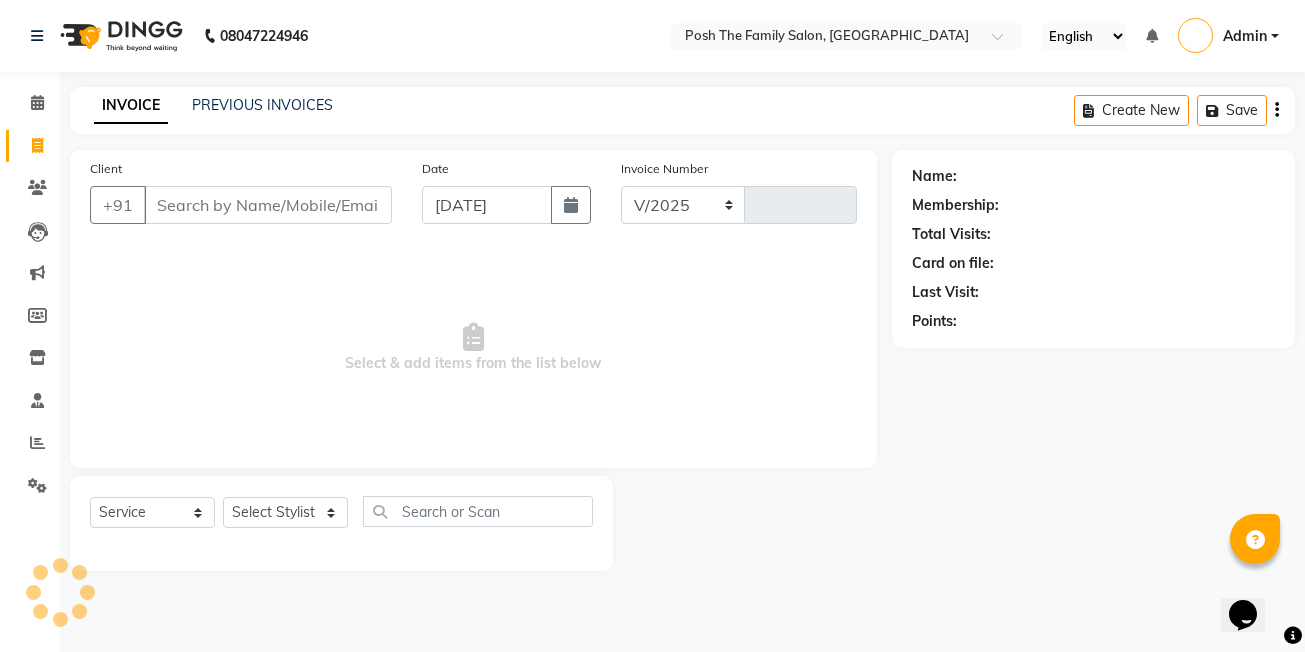 select on "6199" 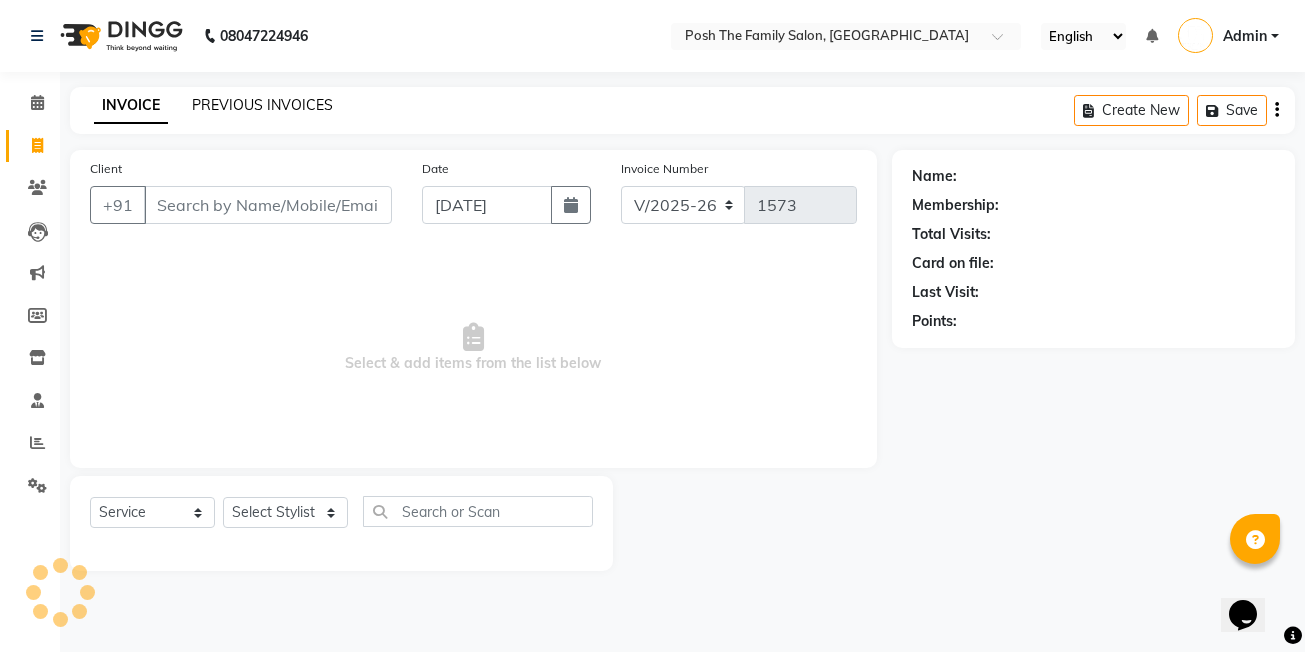 click on "PREVIOUS INVOICES" 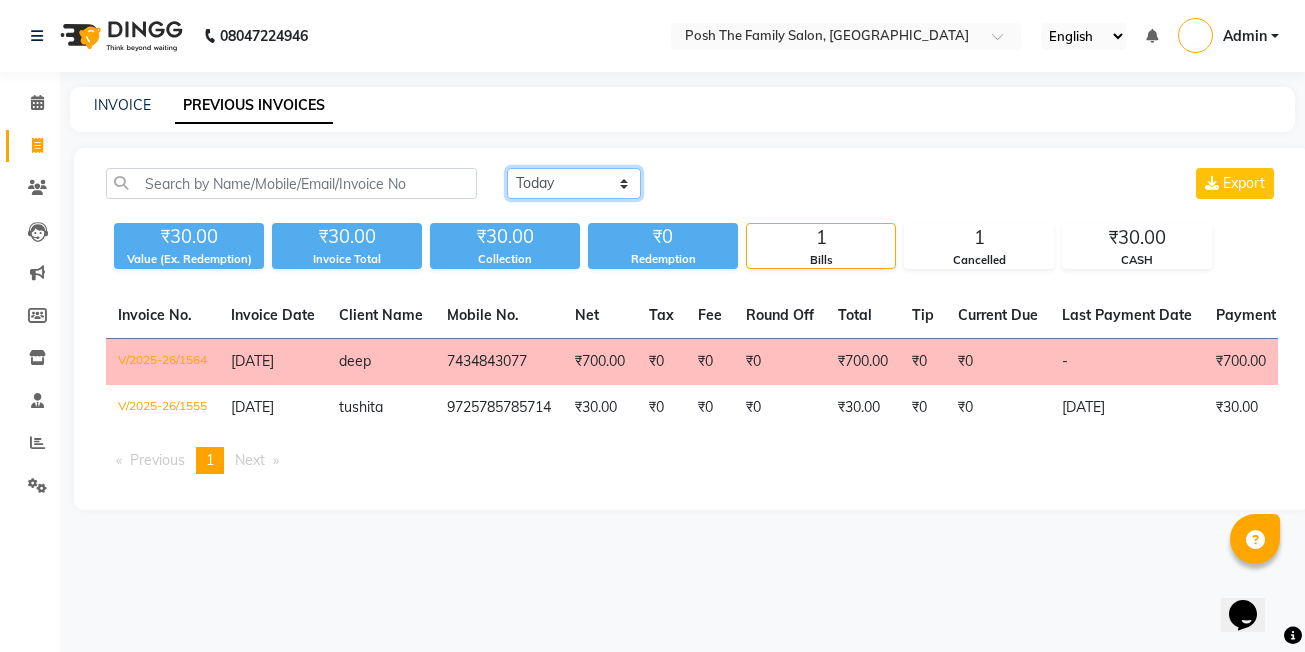 click on "[DATE] [DATE] Custom Range" 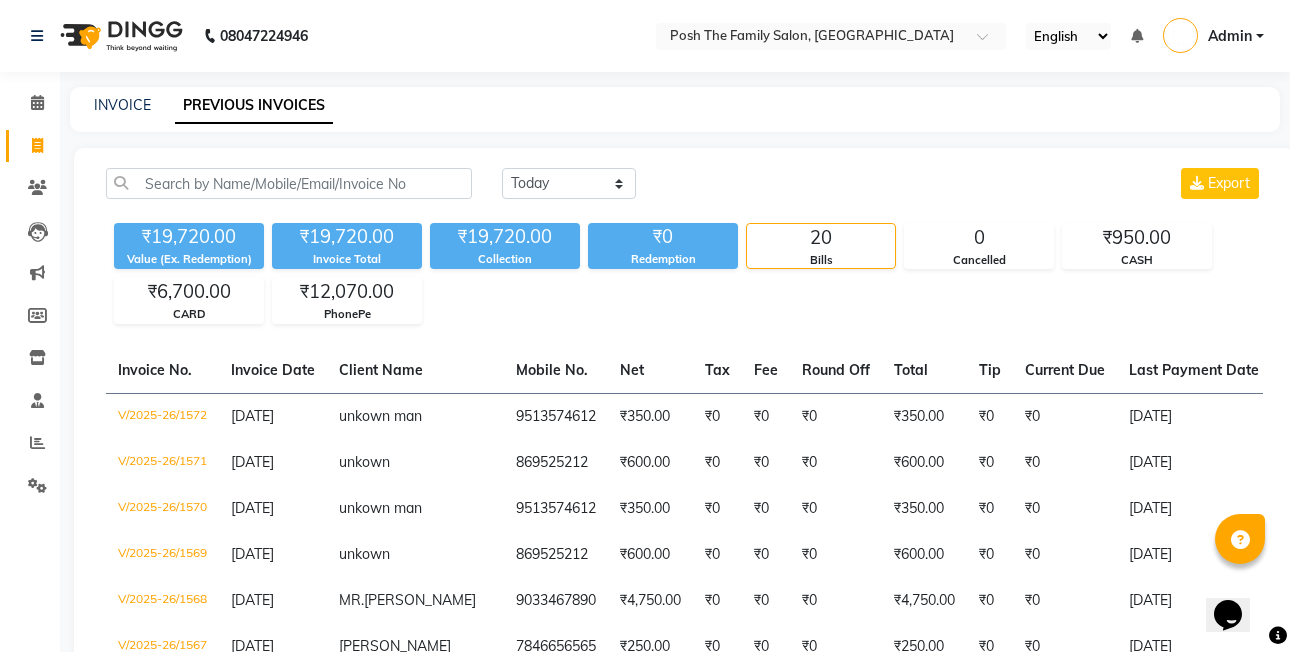 click on "INVOICE PREVIOUS INVOICES" 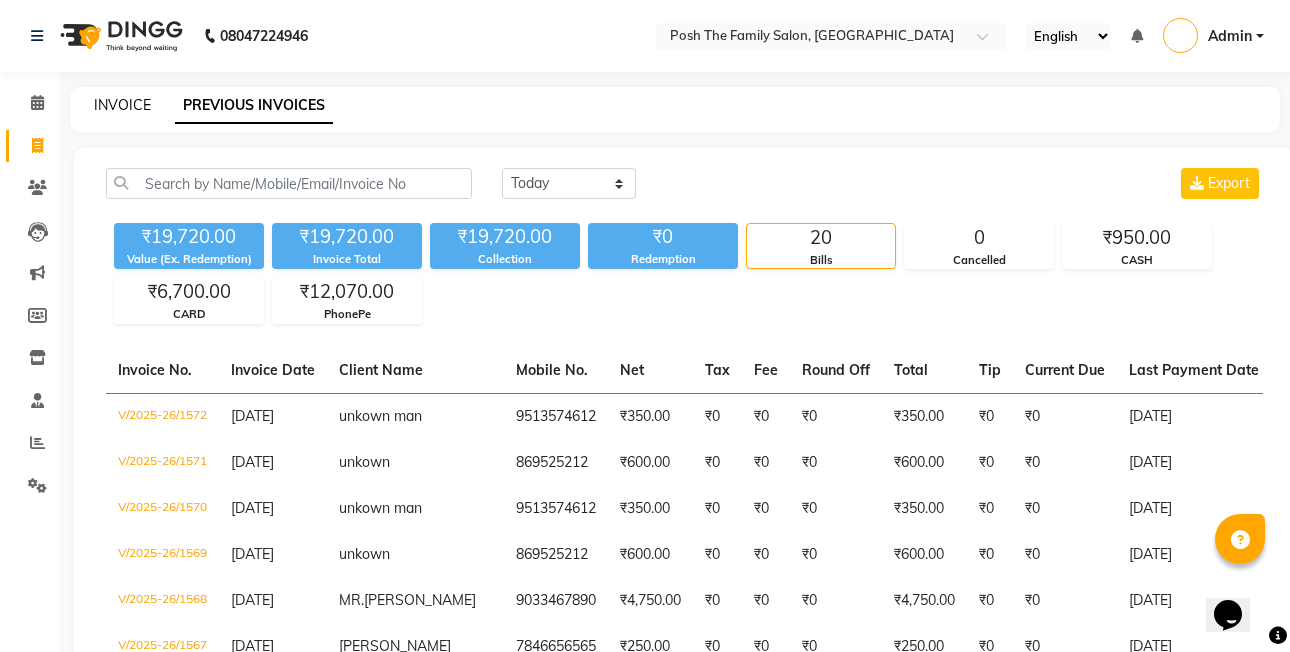 click on "INVOICE" 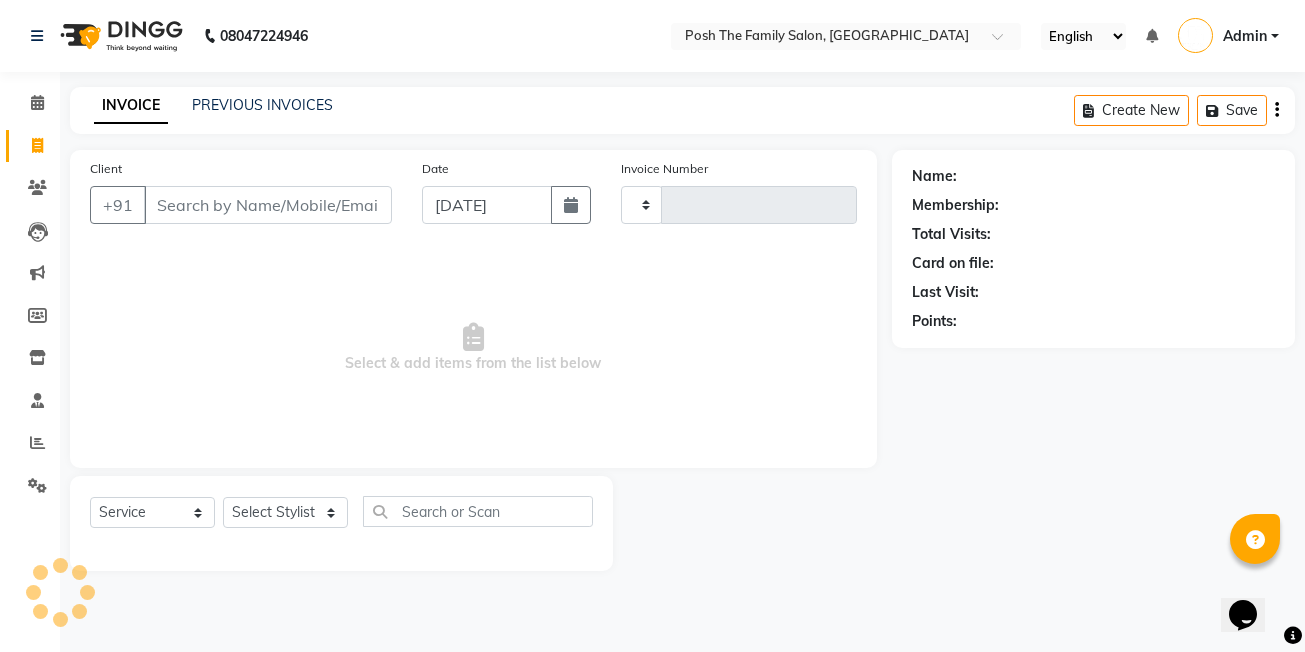 type on "1573" 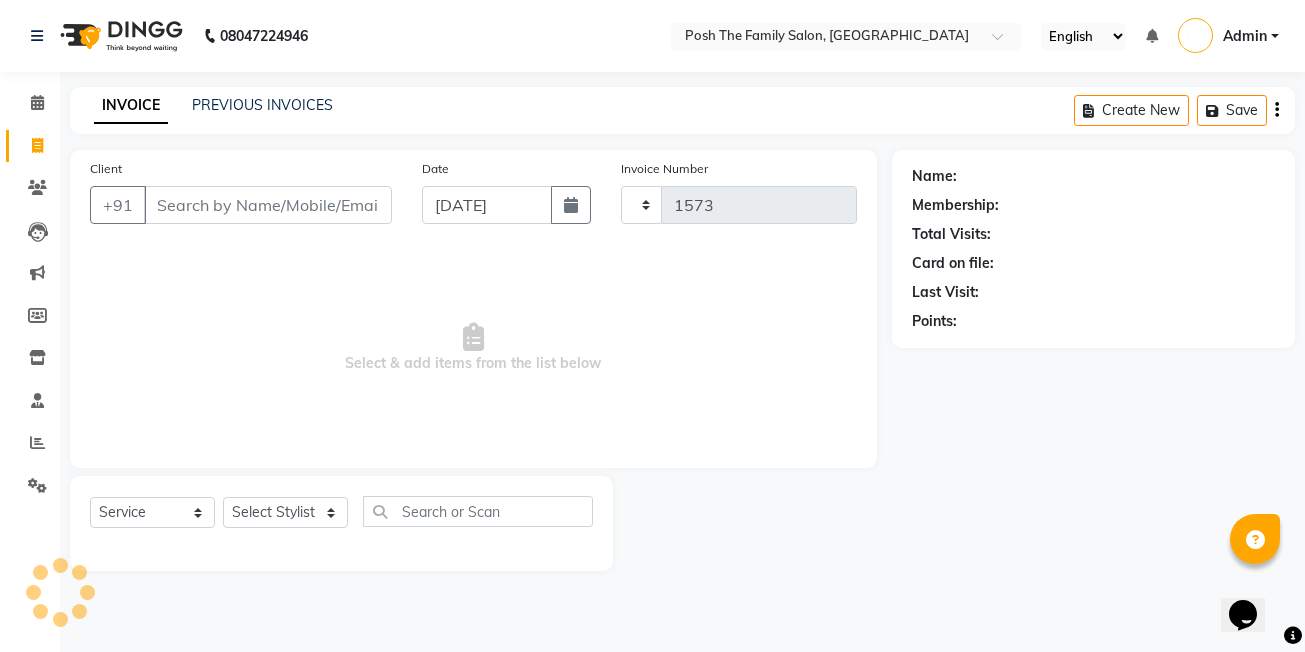 select on "6199" 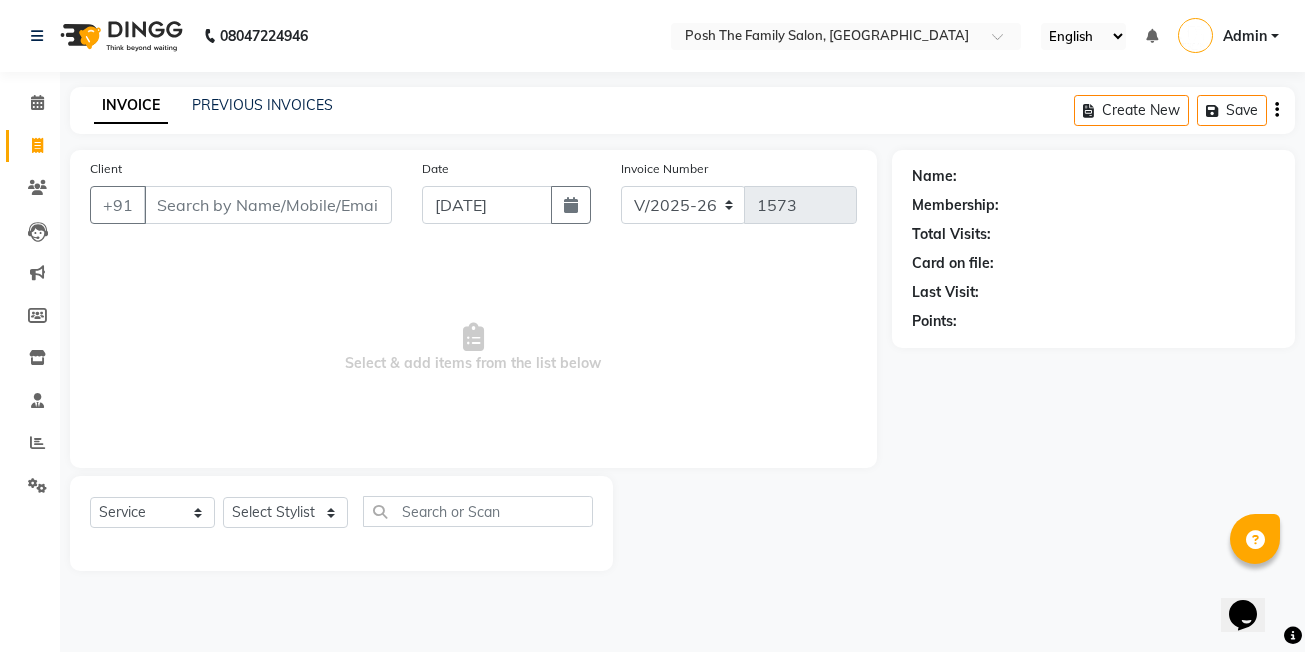 click on "Client" at bounding box center (268, 205) 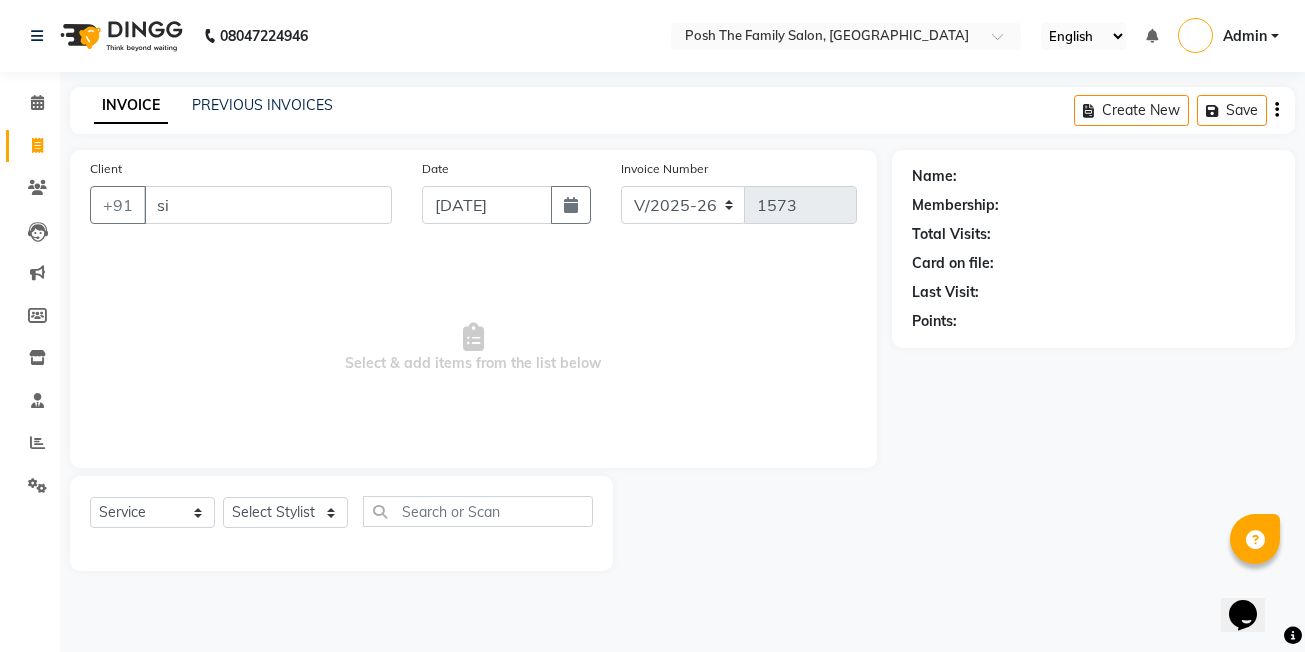 type on "s" 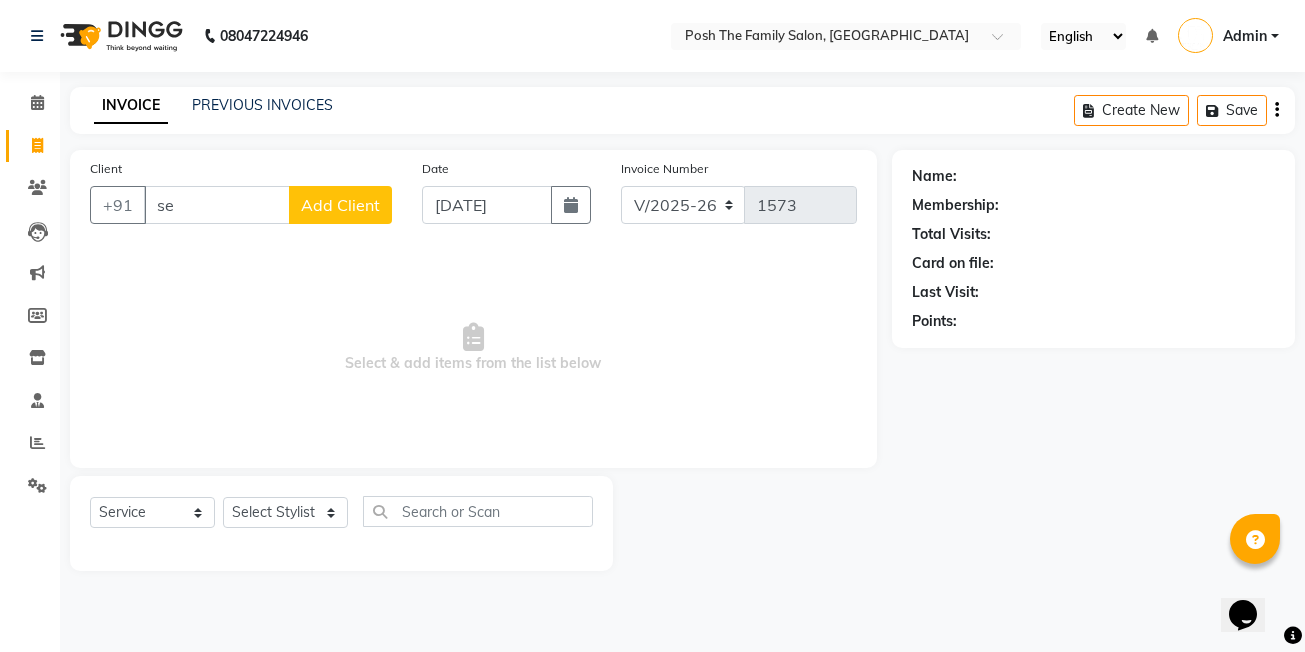 type on "s" 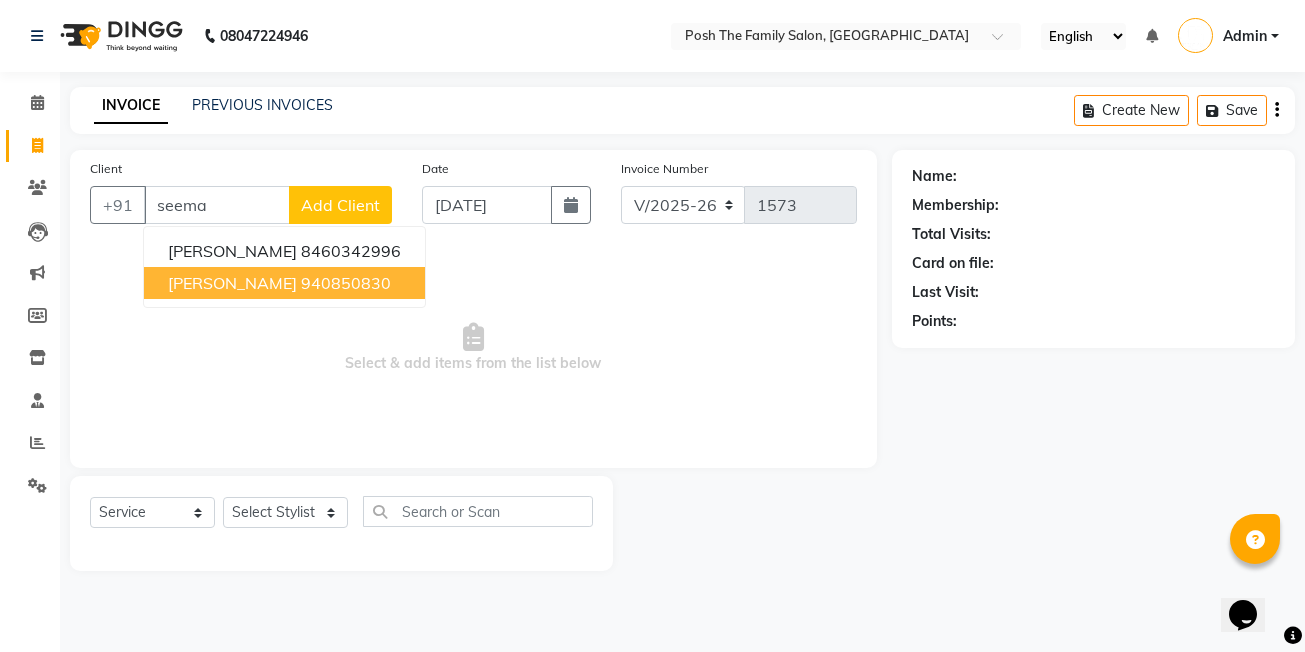 click on "[PERSON_NAME]  940850830" at bounding box center [284, 283] 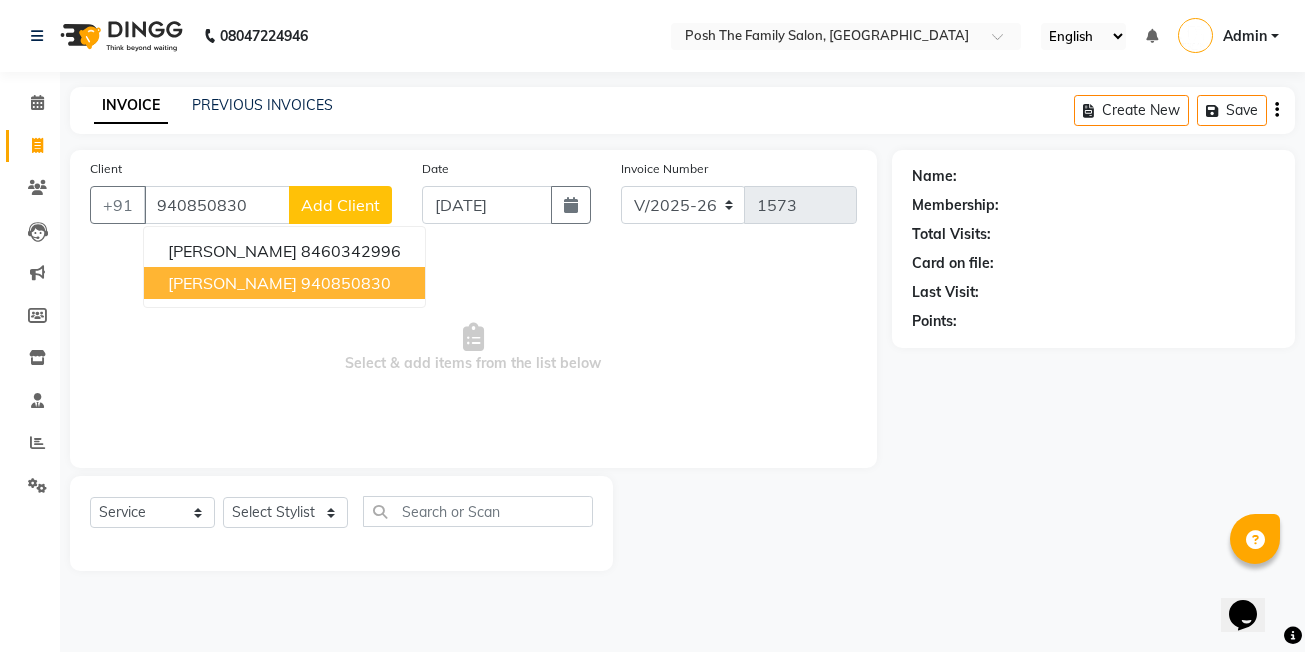 type on "940850830" 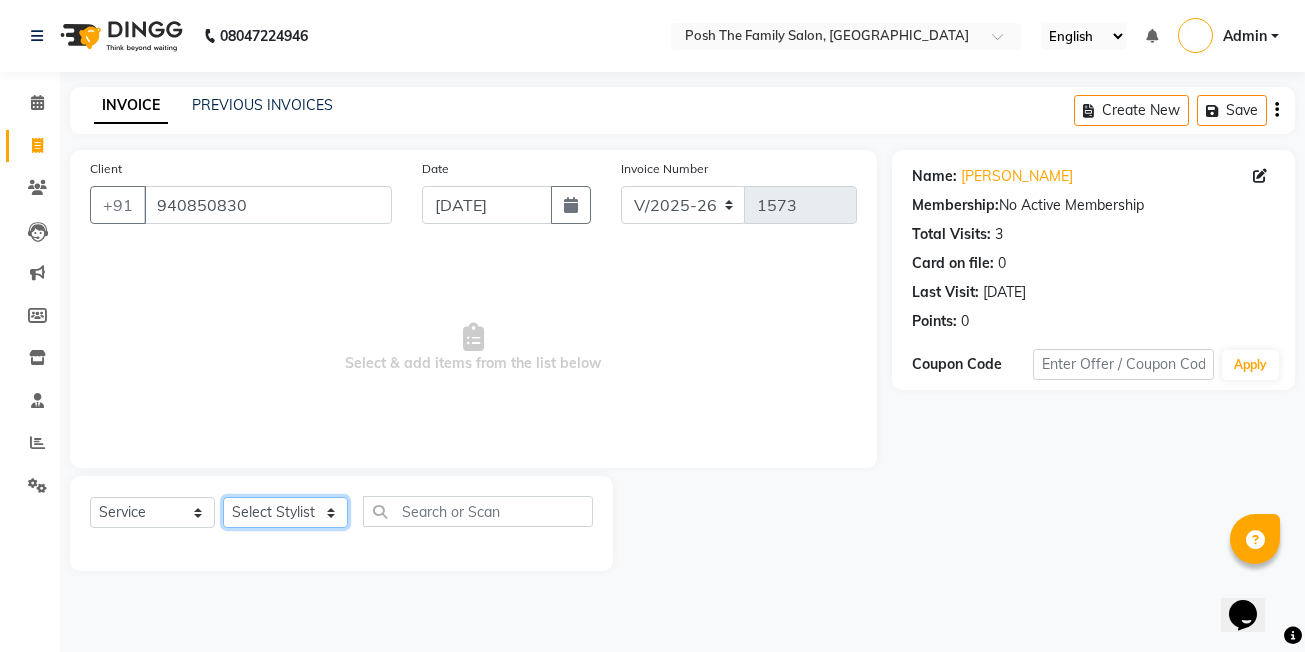 click on "Select Stylist [PERSON_NAME] [PERSON_NAME] VRMA [PERSON_NAME]  [PERSON_NAME] [PERSON_NAME] [PERSON_NAME] [PERSON_NAME] (OWNER) POSH [PERSON_NAME] [PERSON_NAME] [PERSON_NAME]  [PERSON_NAME] [PERSON_NAME] [PERSON_NAME]" 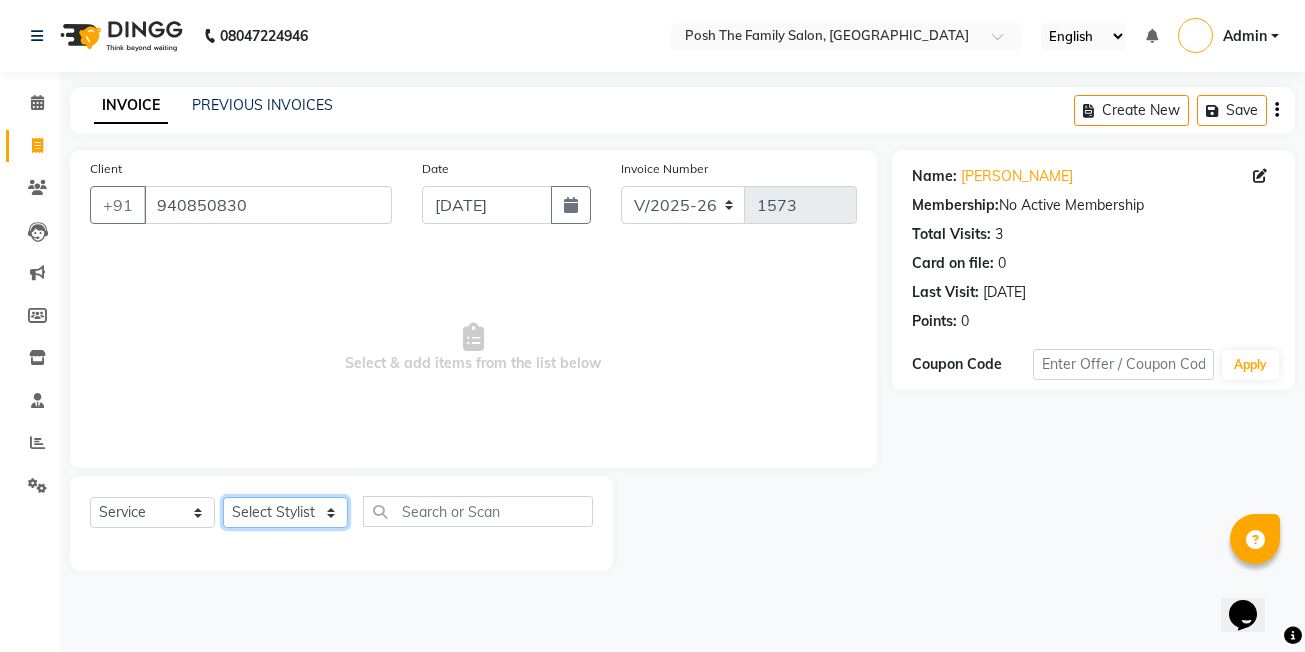 select on "59570" 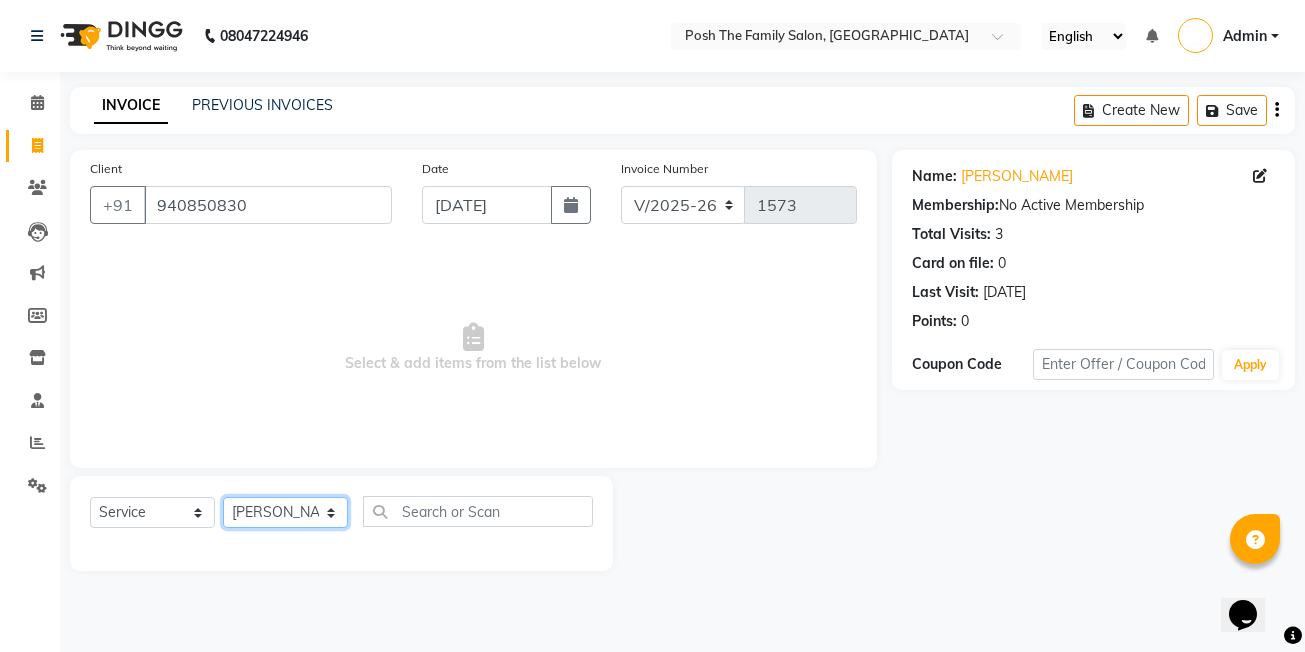 click on "Select Stylist [PERSON_NAME] [PERSON_NAME] VRMA [PERSON_NAME]  [PERSON_NAME] [PERSON_NAME] [PERSON_NAME] [PERSON_NAME] (OWNER) POSH [PERSON_NAME] [PERSON_NAME] [PERSON_NAME]  [PERSON_NAME] [PERSON_NAME] [PERSON_NAME]" 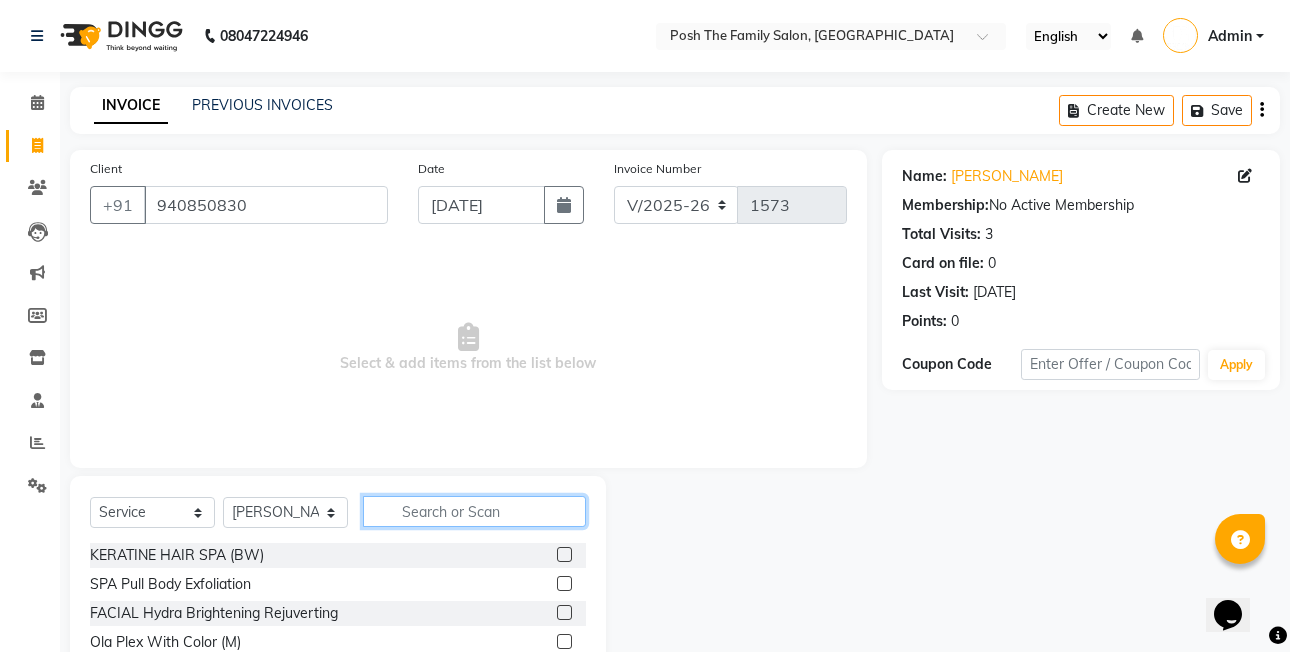 click 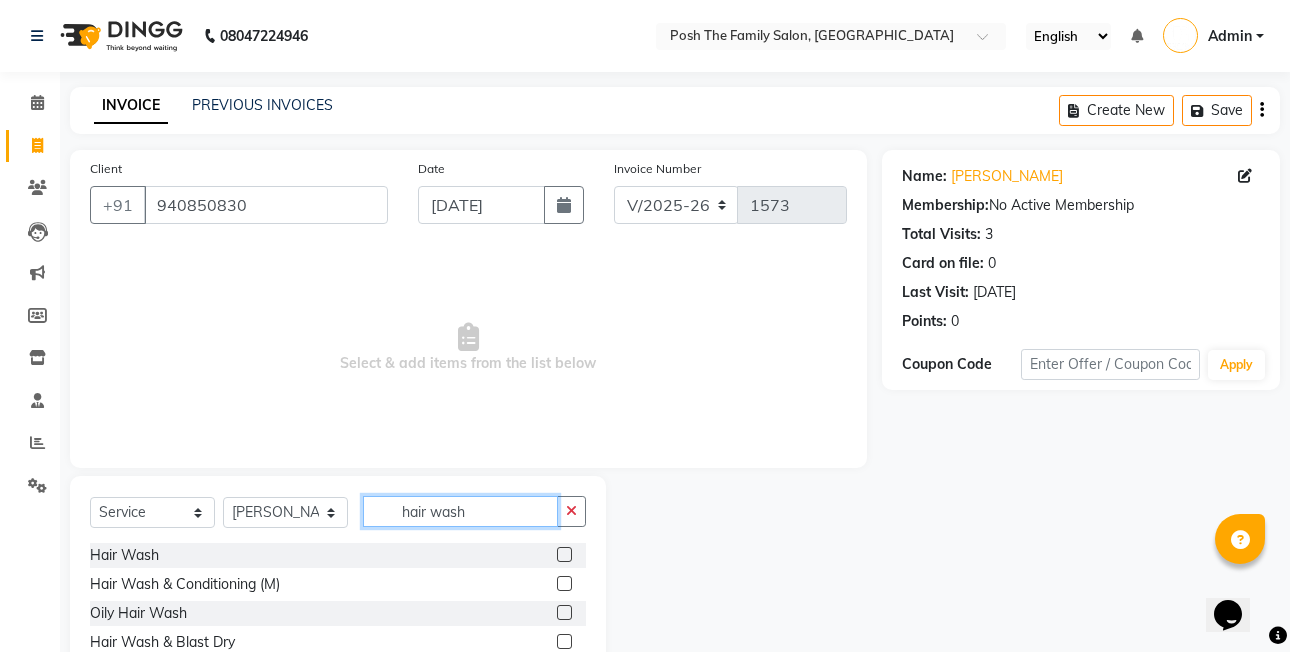 type on "hair wash" 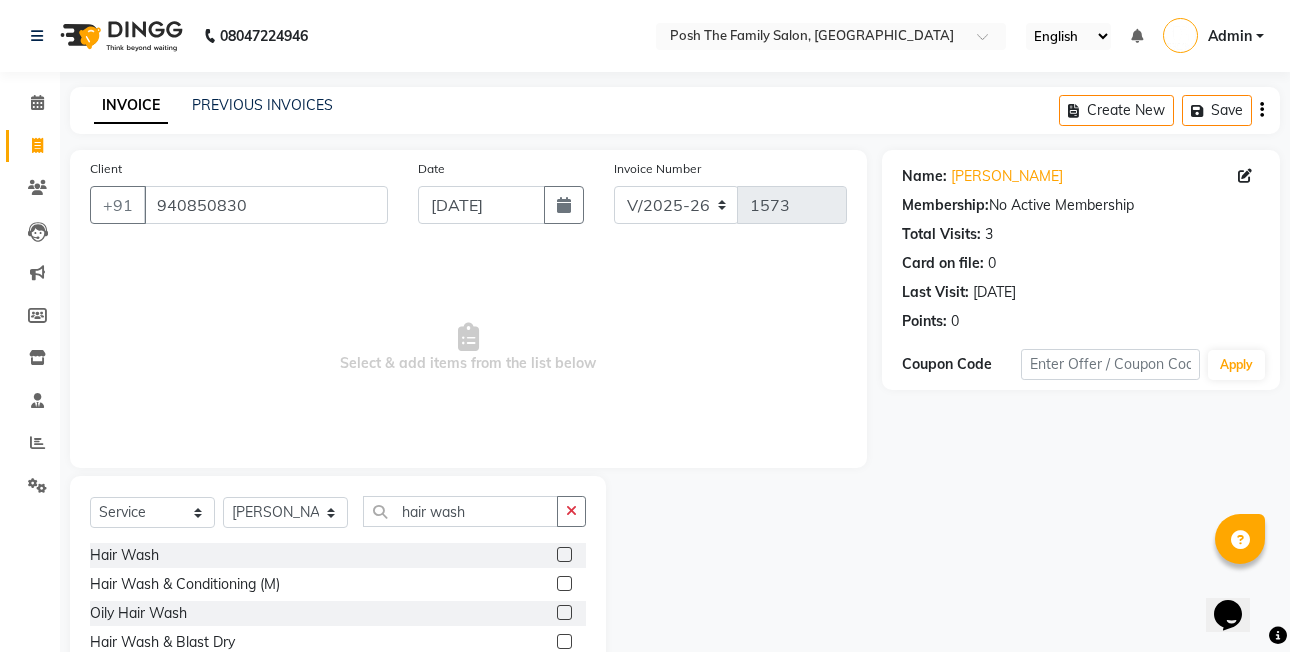 click 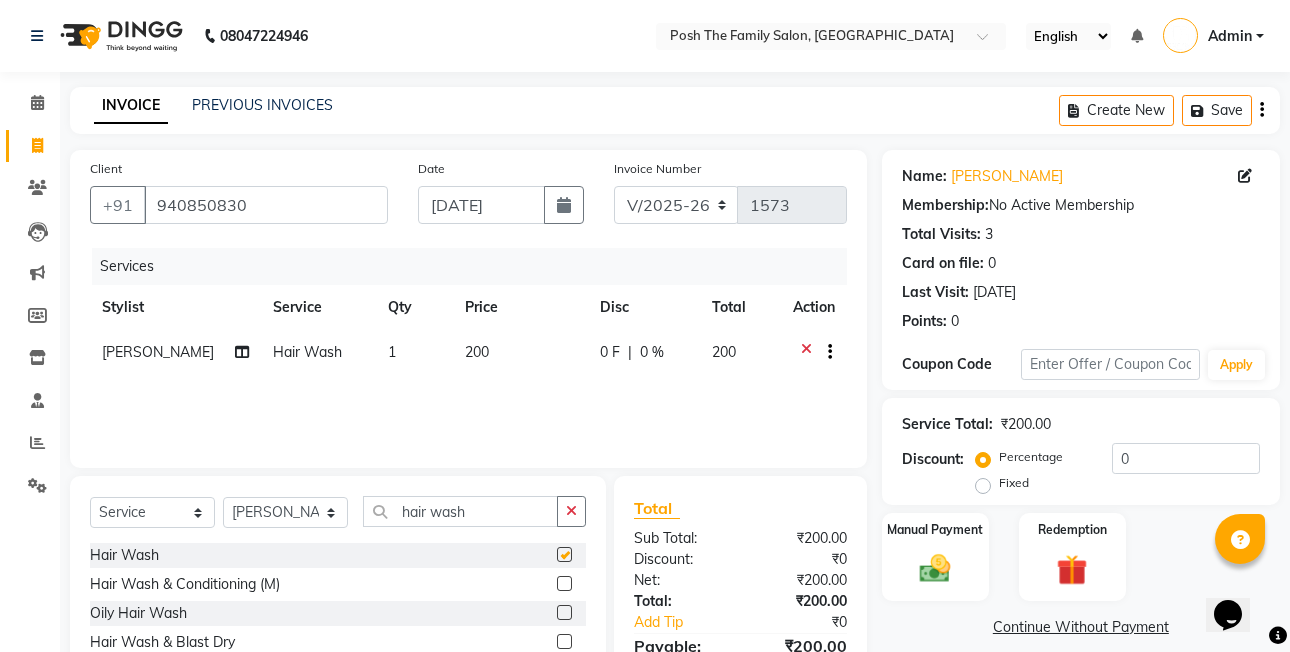 checkbox on "false" 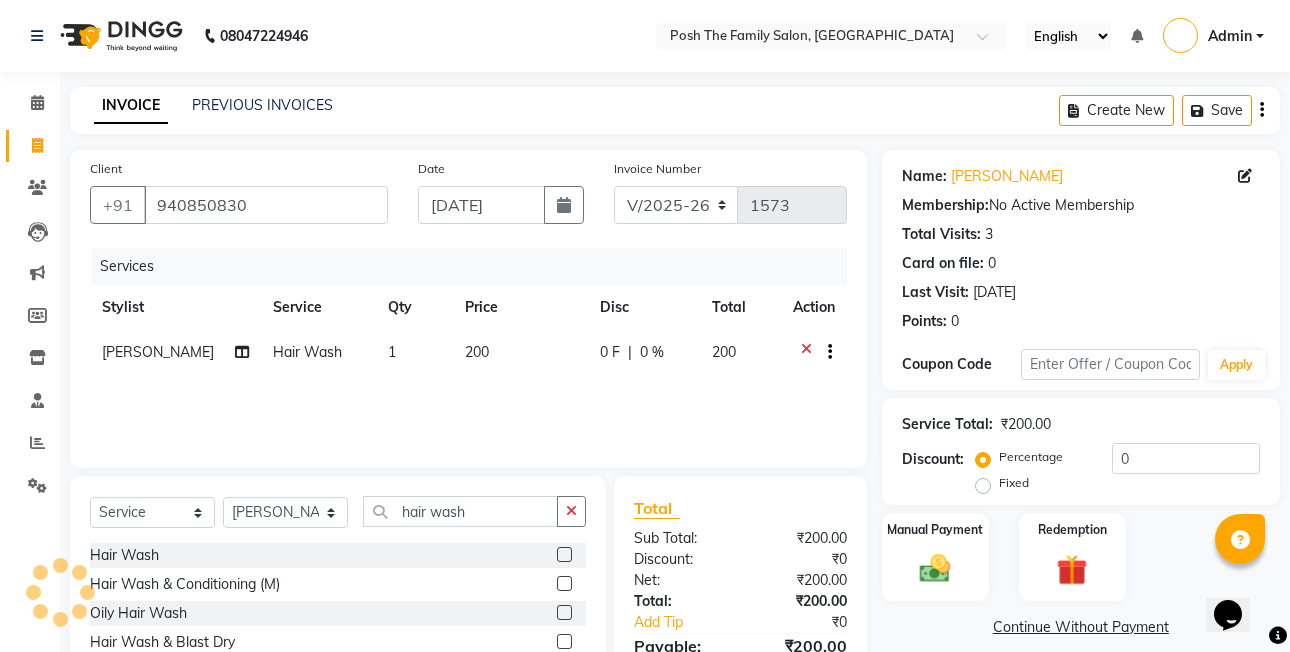 click on "200" 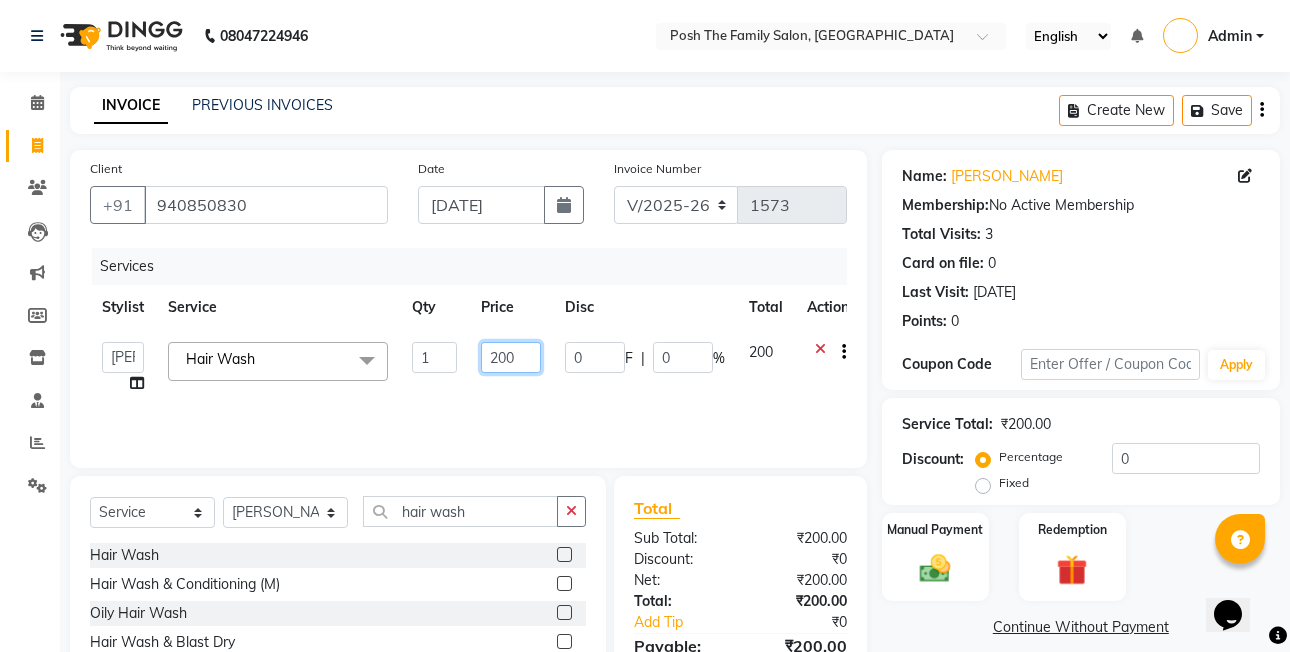 click on "200" 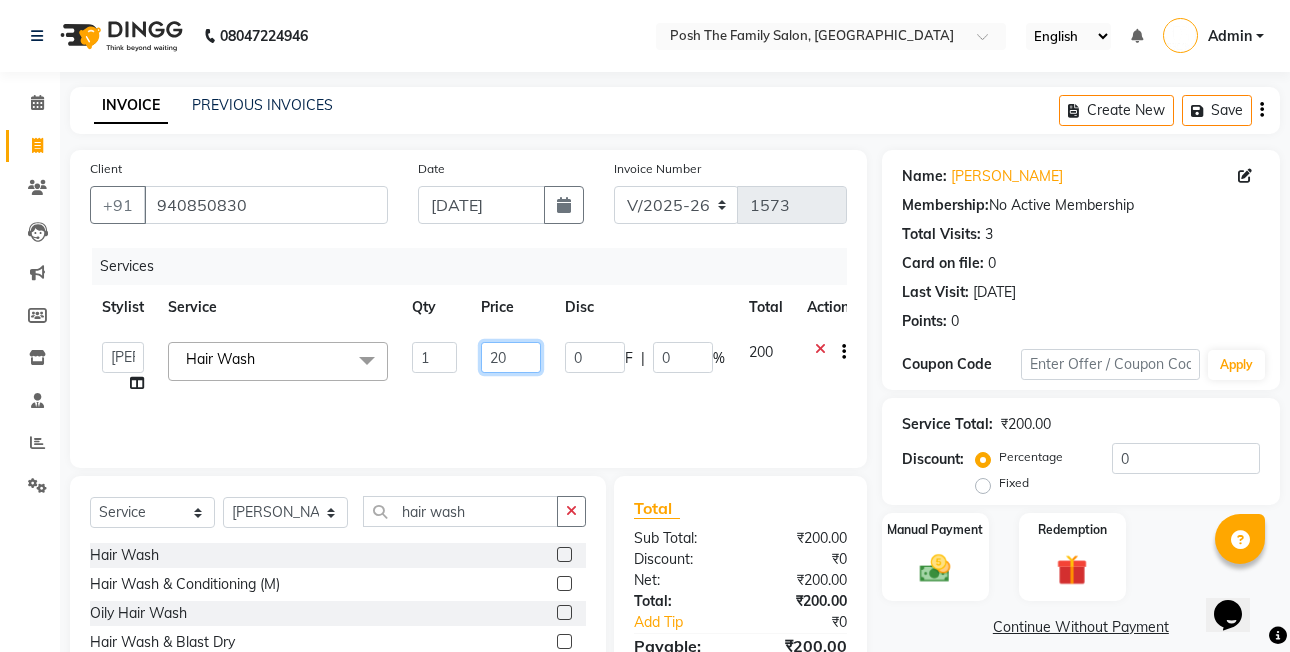 type on "2" 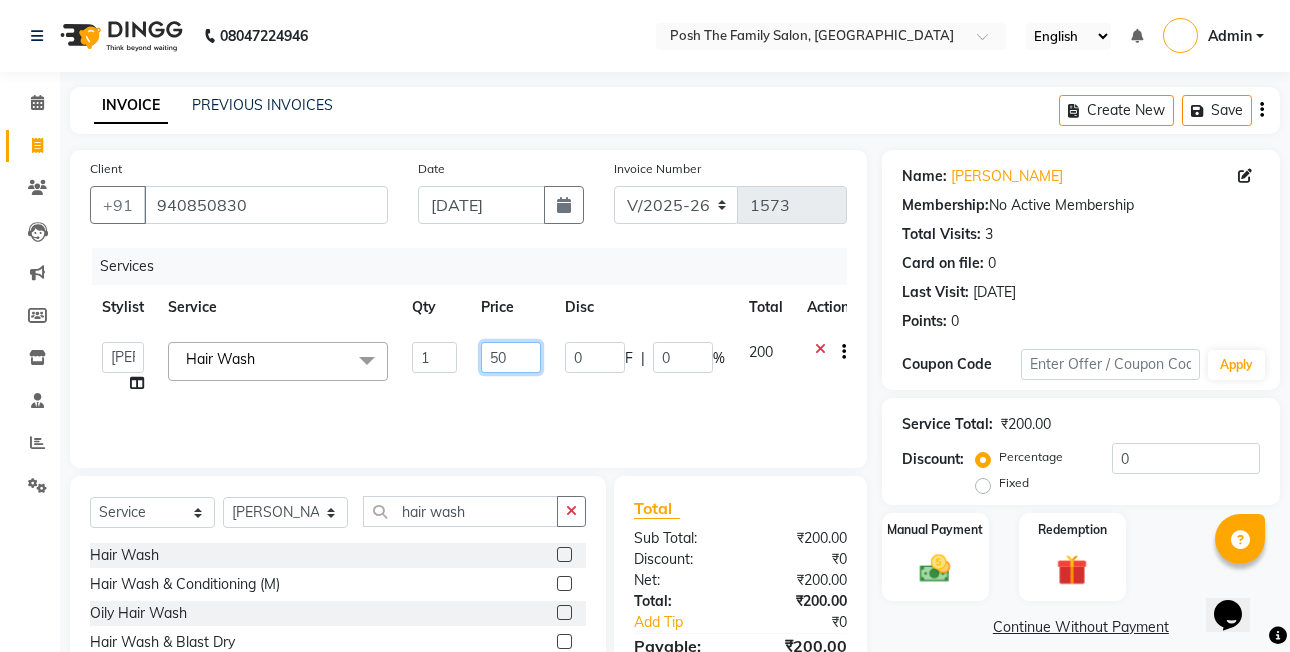 type on "500" 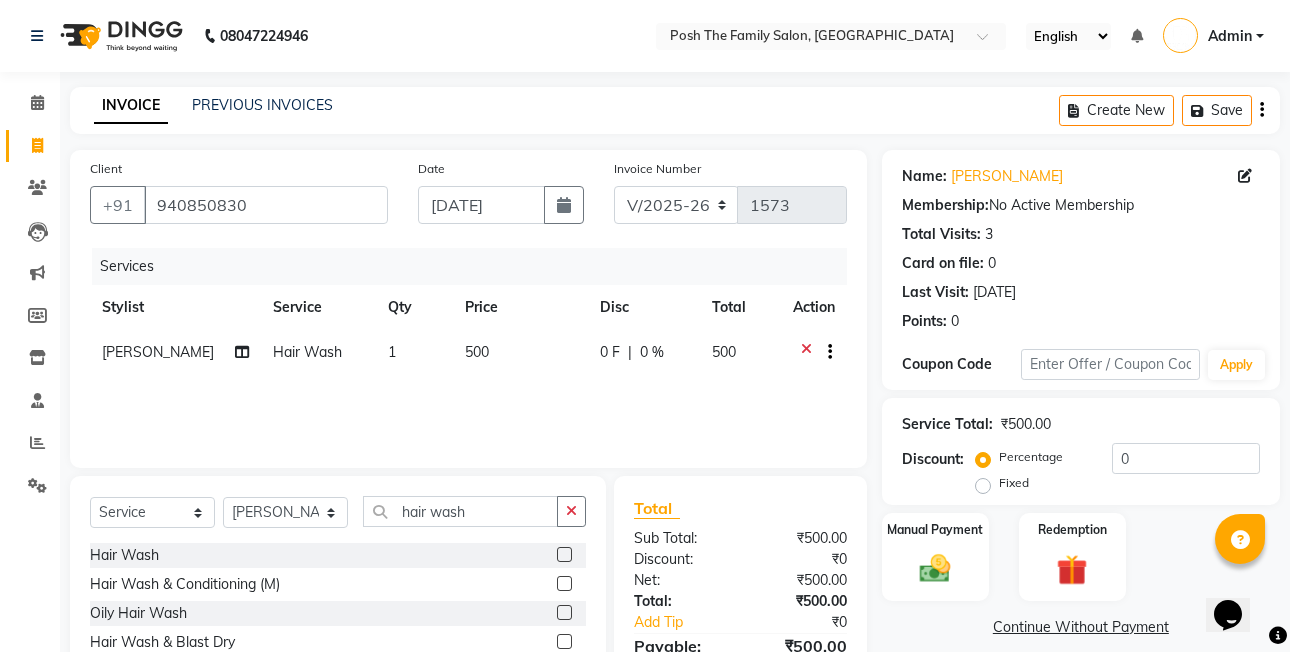 drag, startPoint x: 614, startPoint y: 301, endPoint x: 605, endPoint y: 340, distance: 40.024994 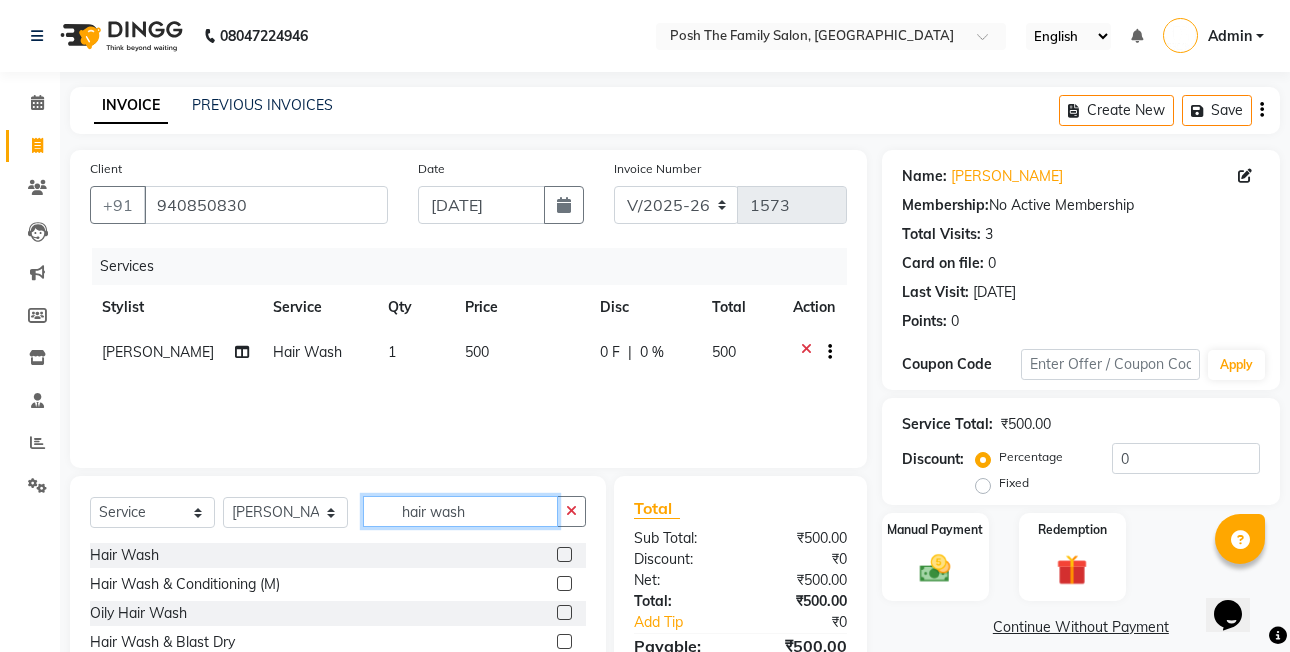 drag, startPoint x: 469, startPoint y: 513, endPoint x: 459, endPoint y: 508, distance: 11.18034 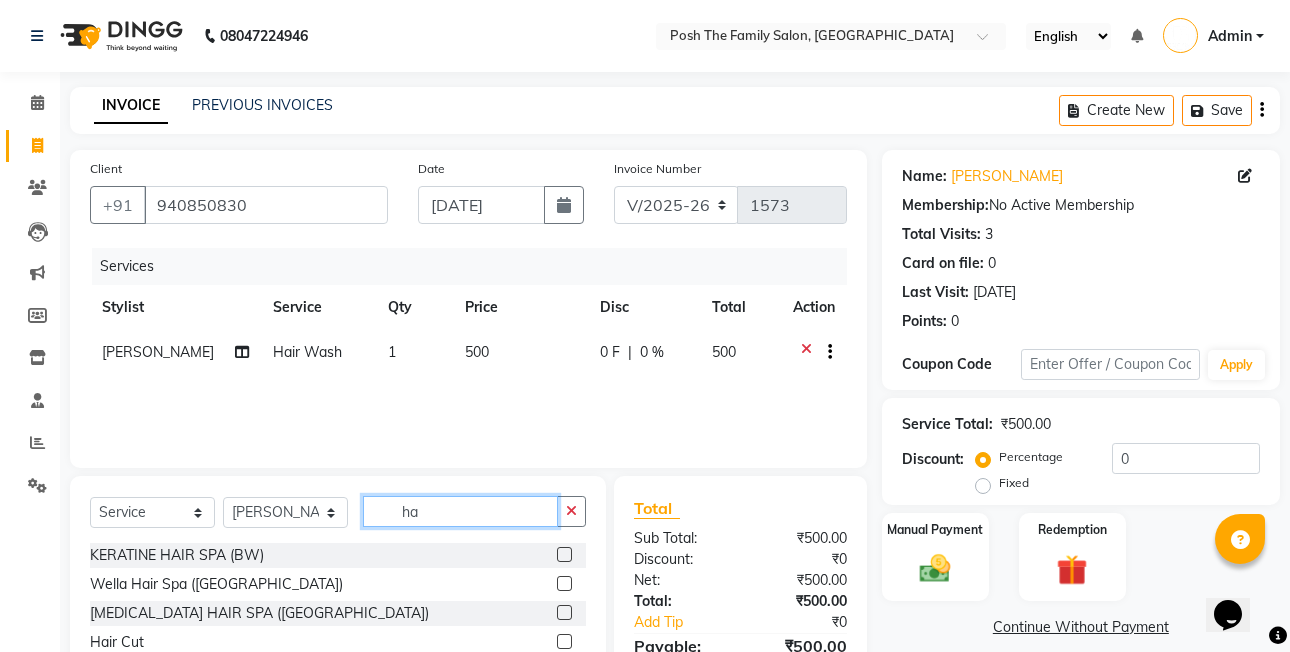 type on "h" 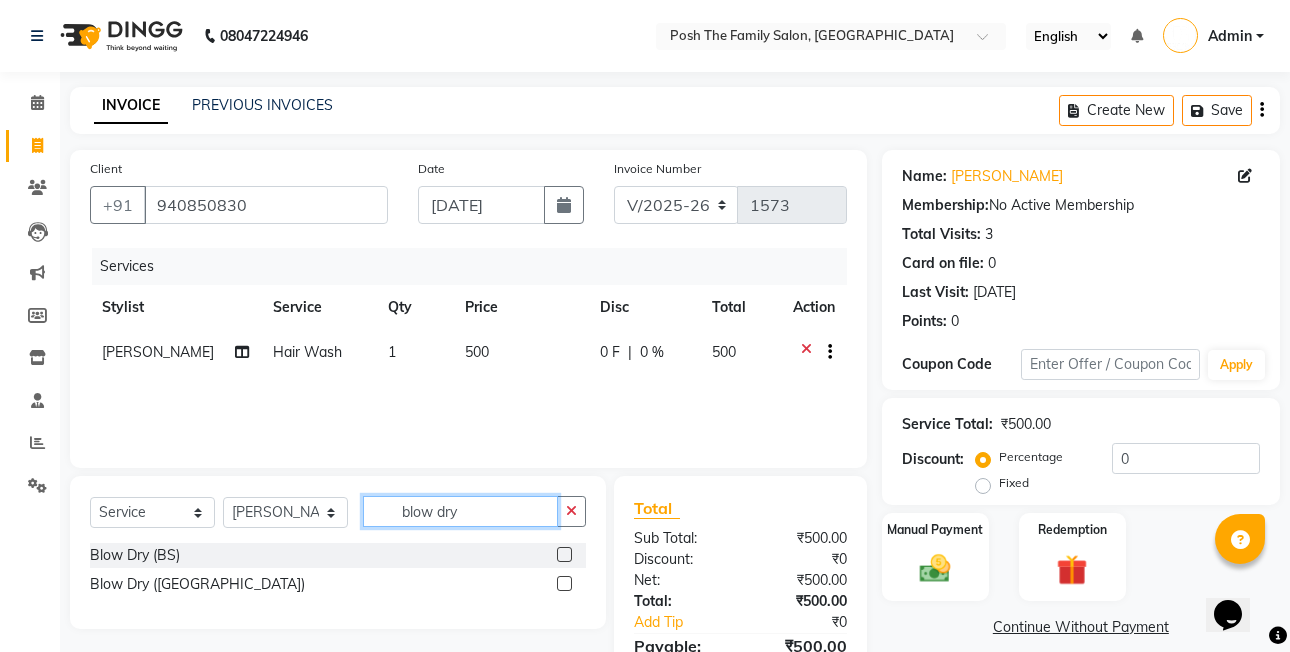type on "blow dry" 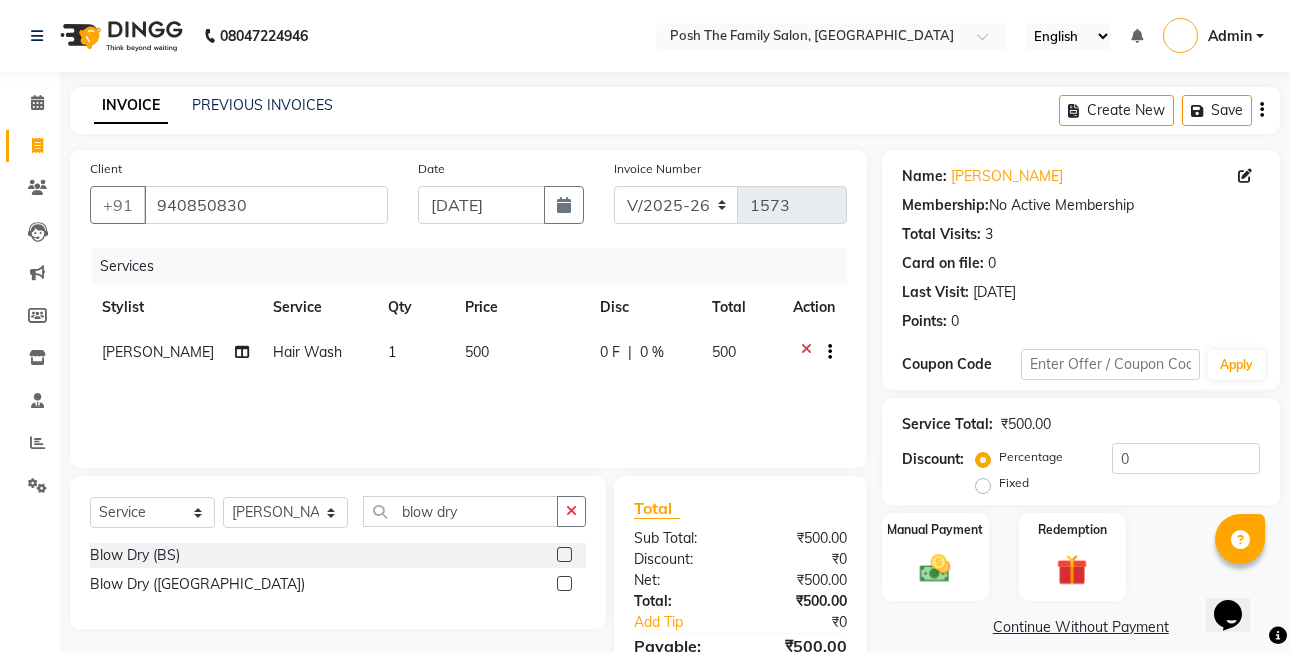 click 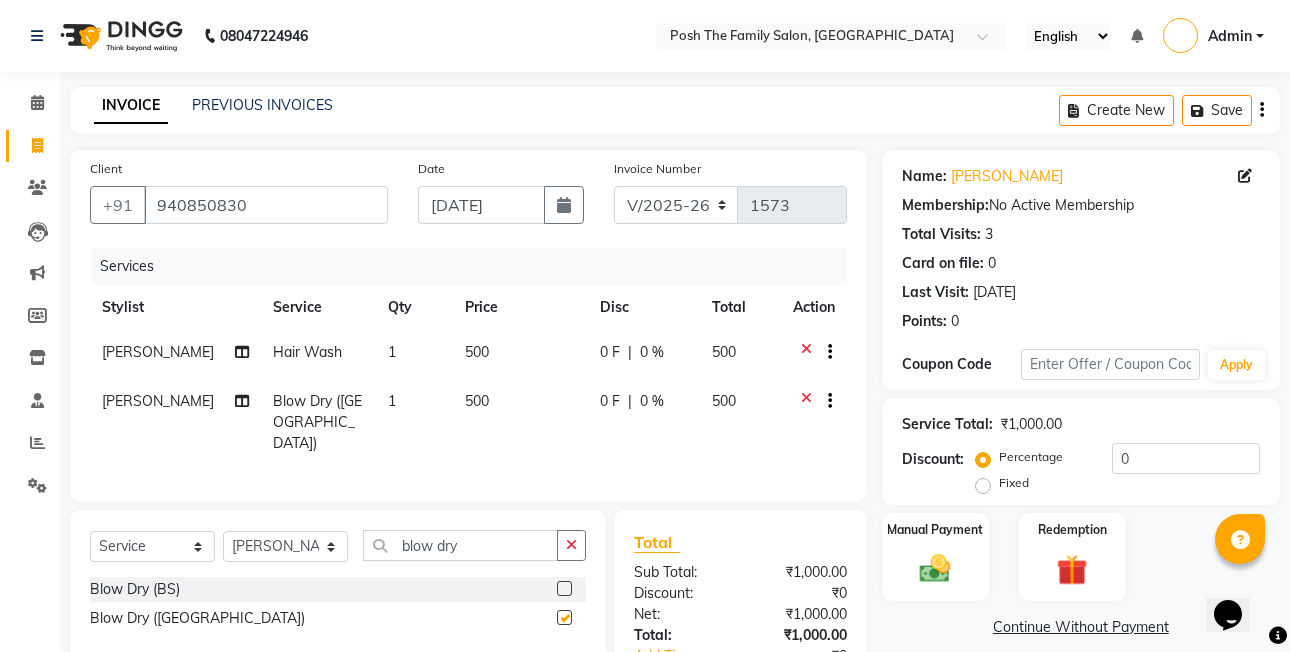 checkbox on "false" 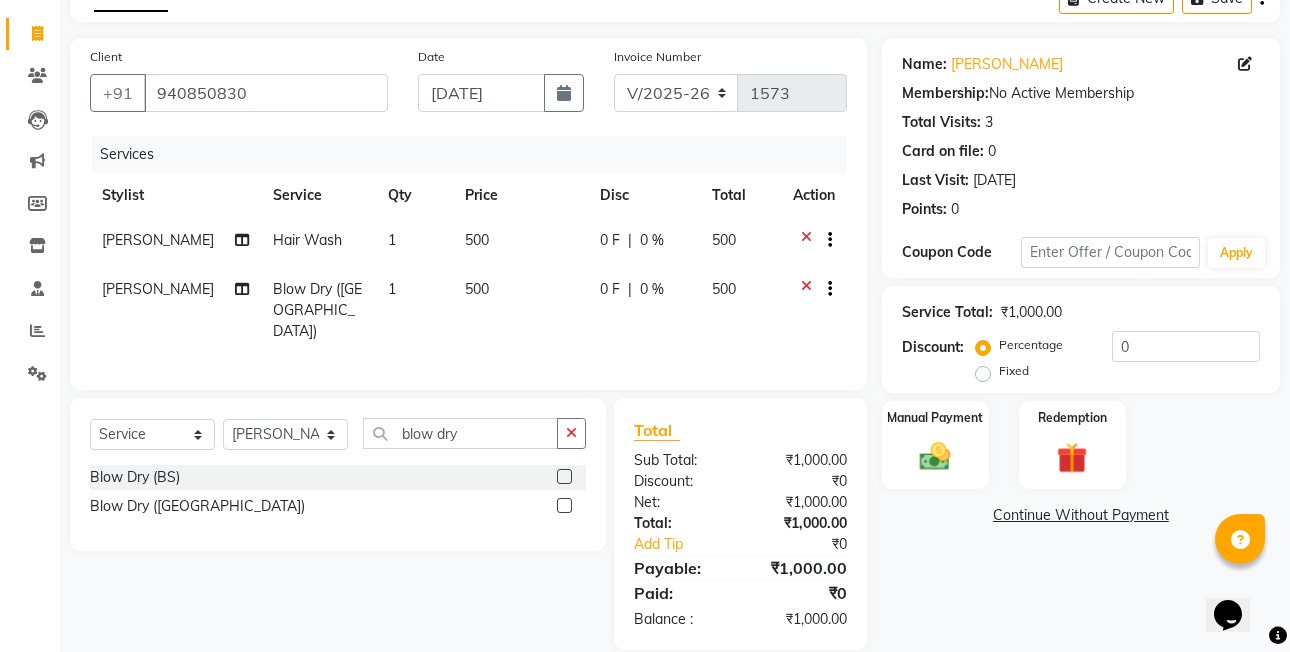 scroll, scrollTop: 117, scrollLeft: 0, axis: vertical 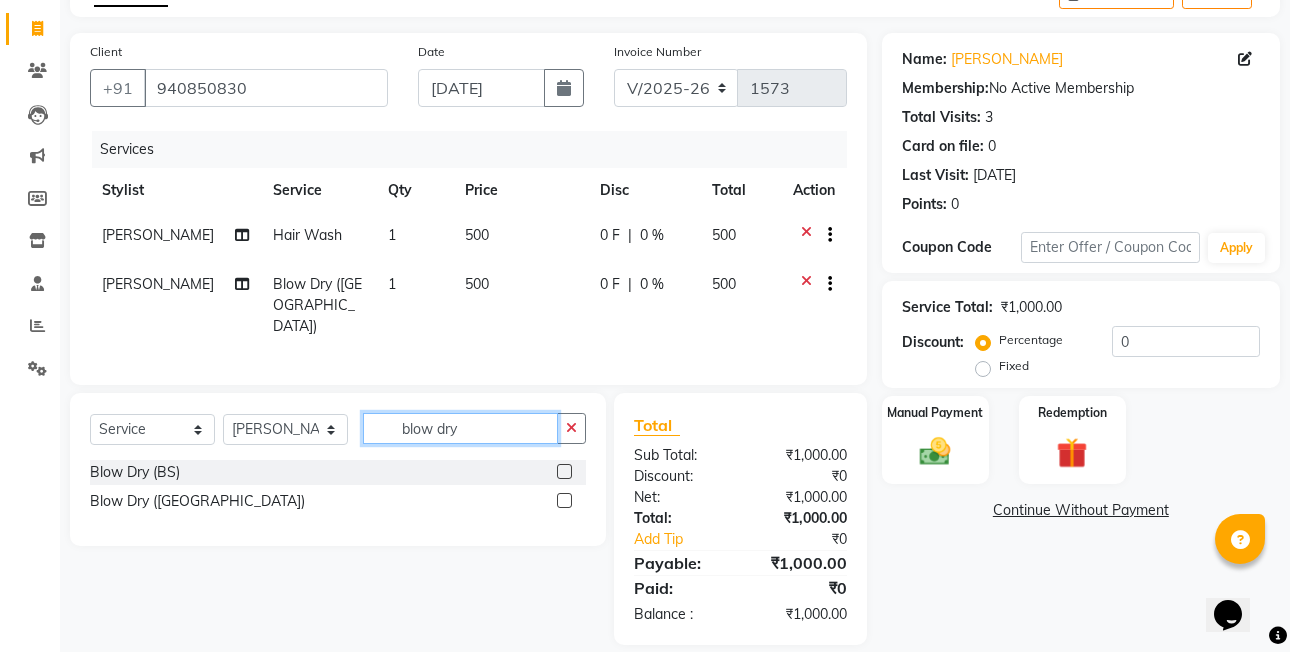 click on "blow dry" 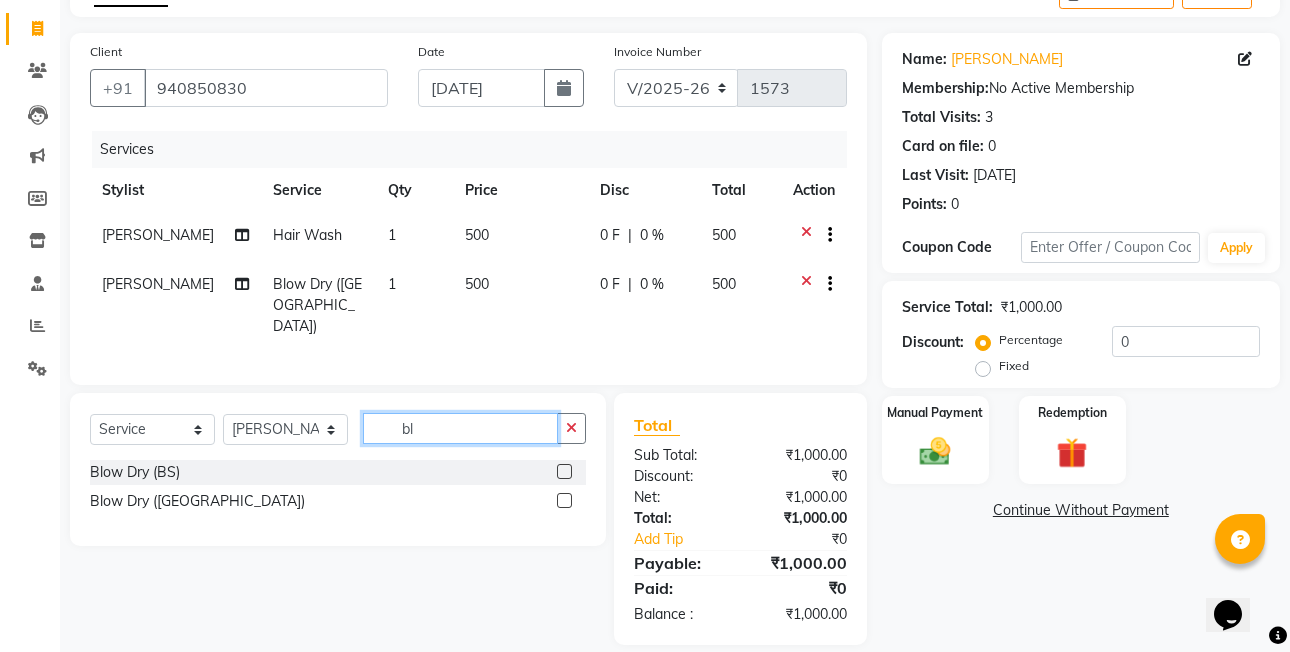 type on "b" 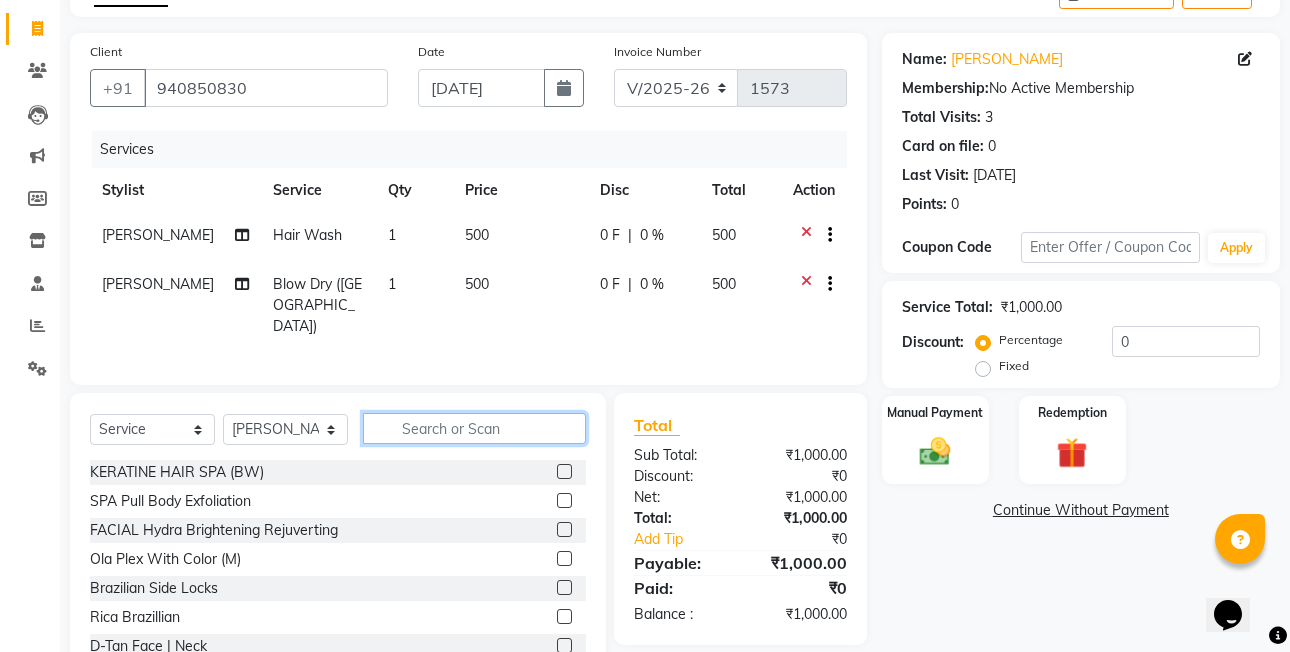 type 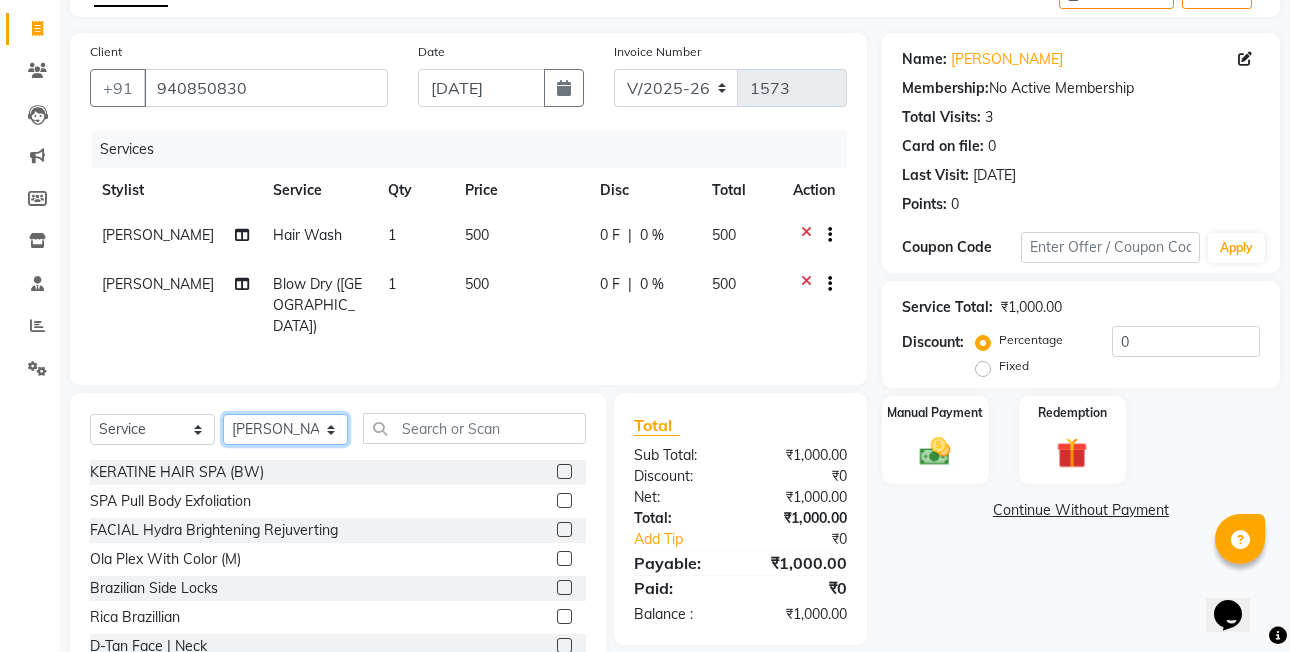 click on "Select Stylist [PERSON_NAME] [PERSON_NAME] VRMA [PERSON_NAME]  [PERSON_NAME] [PERSON_NAME] [PERSON_NAME] [PERSON_NAME] (OWNER) POSH [PERSON_NAME] [PERSON_NAME] [PERSON_NAME]  [PERSON_NAME] [PERSON_NAME] [PERSON_NAME]" 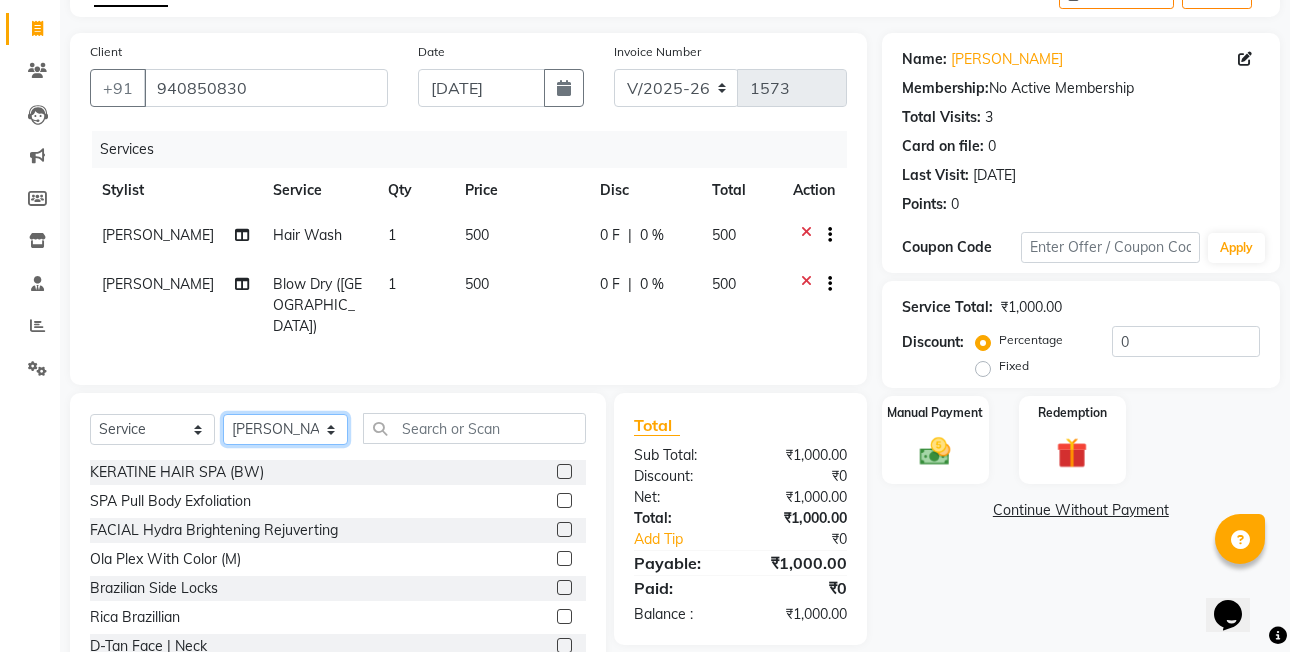select on "53733" 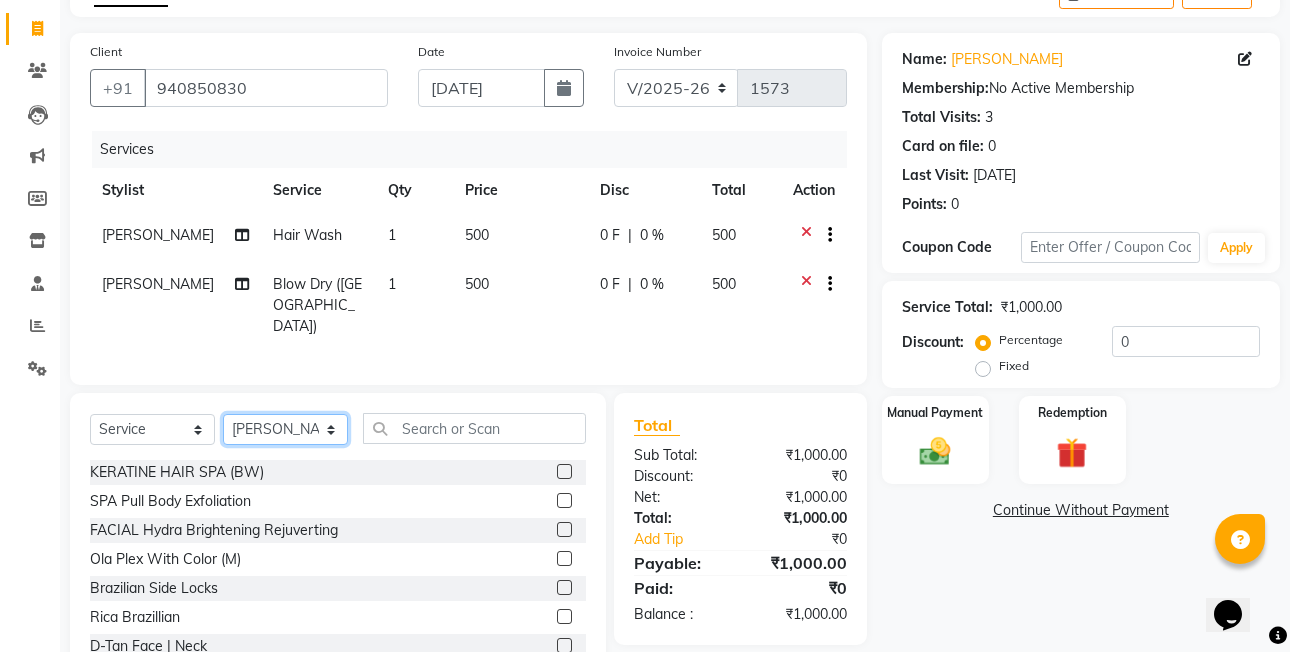 click on "Select Stylist [PERSON_NAME] [PERSON_NAME] VRMA [PERSON_NAME]  [PERSON_NAME] [PERSON_NAME] [PERSON_NAME] [PERSON_NAME] (OWNER) POSH [PERSON_NAME] [PERSON_NAME] [PERSON_NAME]  [PERSON_NAME] [PERSON_NAME] [PERSON_NAME]" 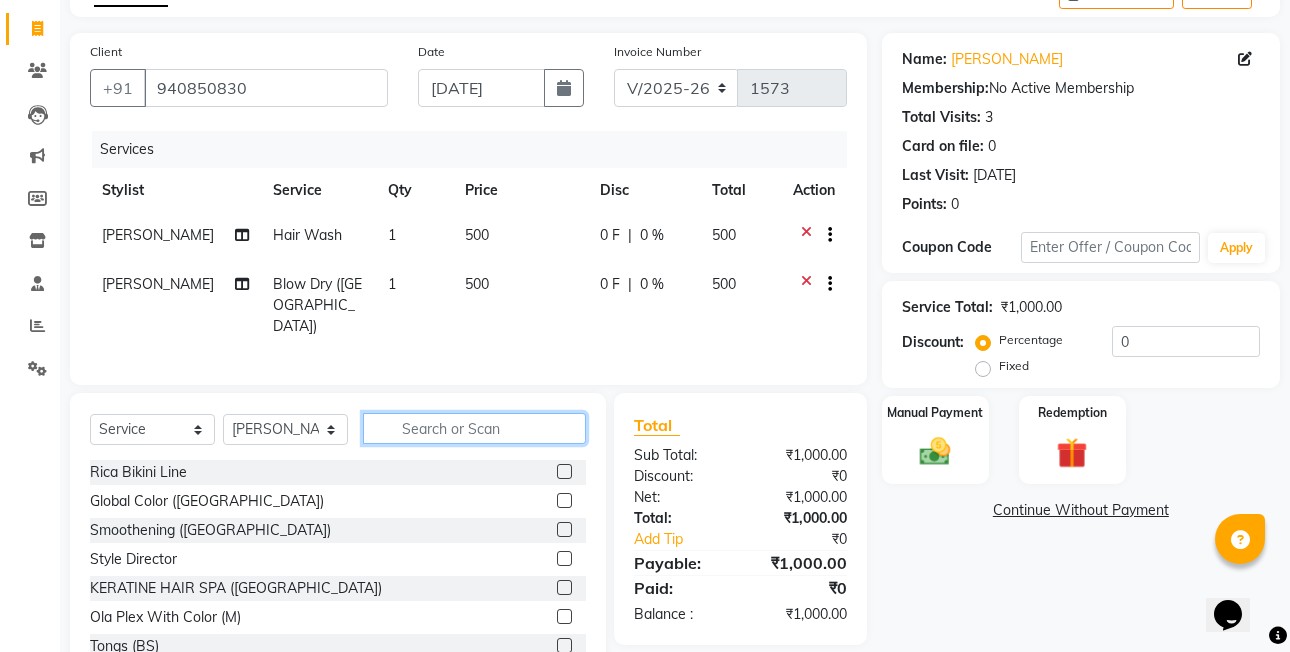 click 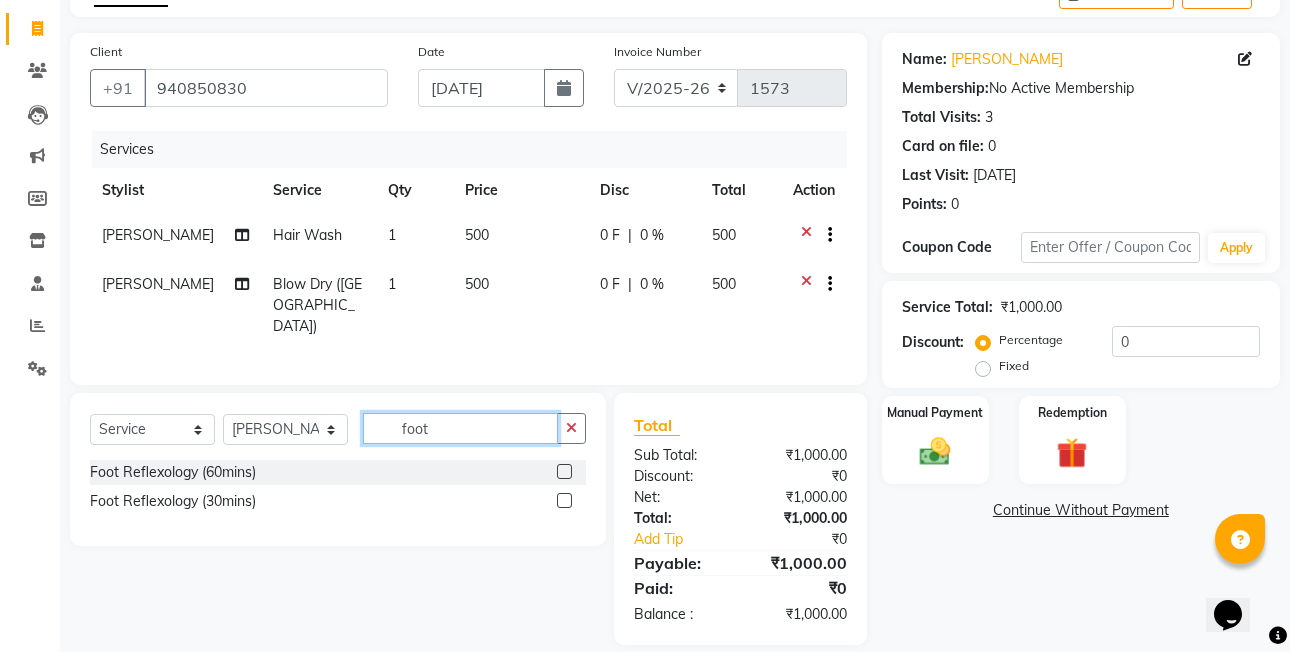 type on "foot" 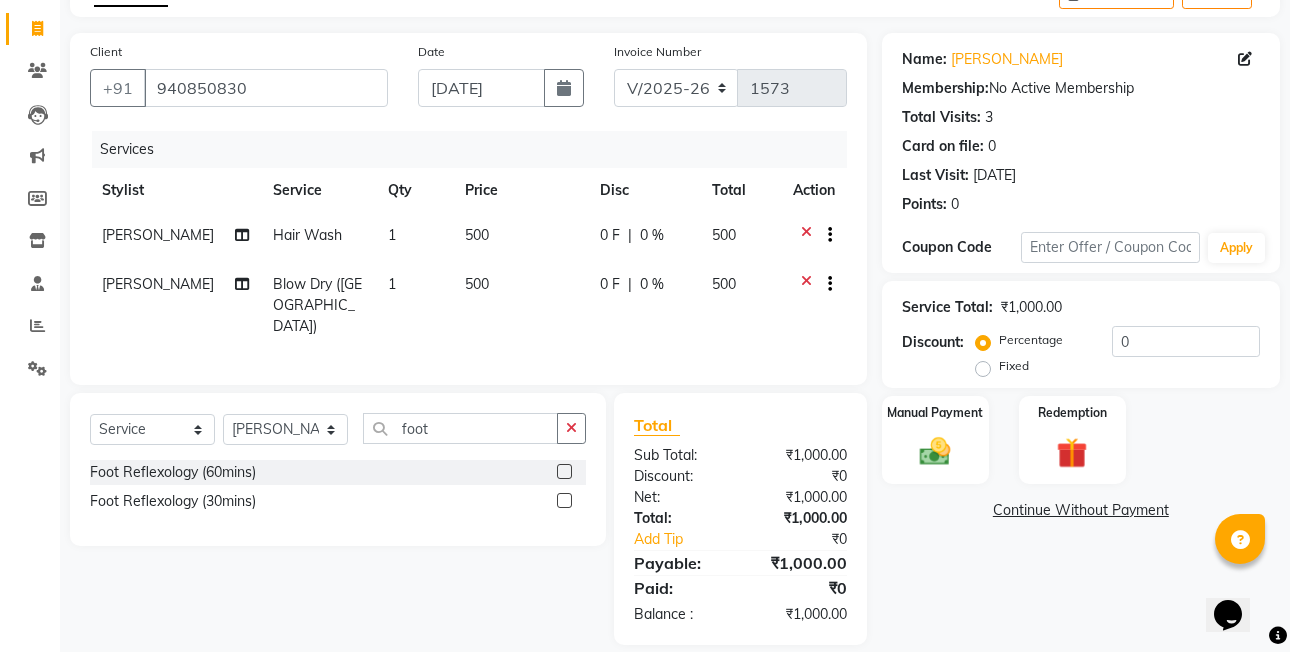 click 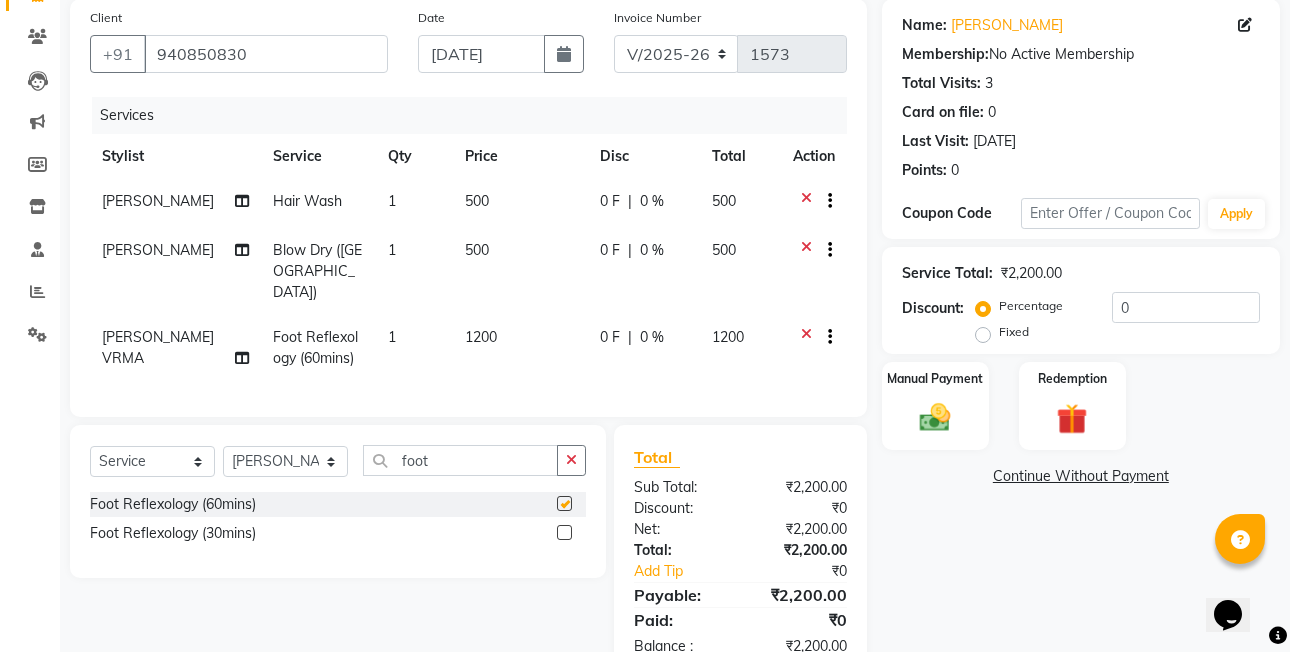 scroll, scrollTop: 183, scrollLeft: 0, axis: vertical 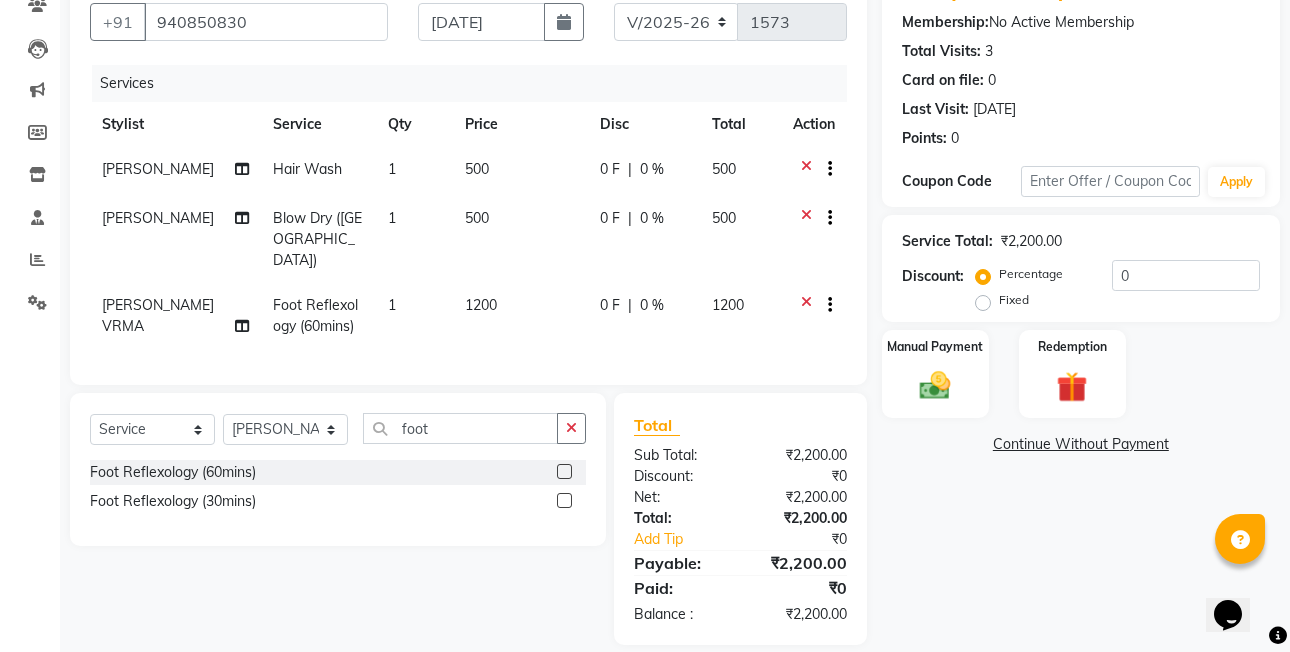 checkbox on "false" 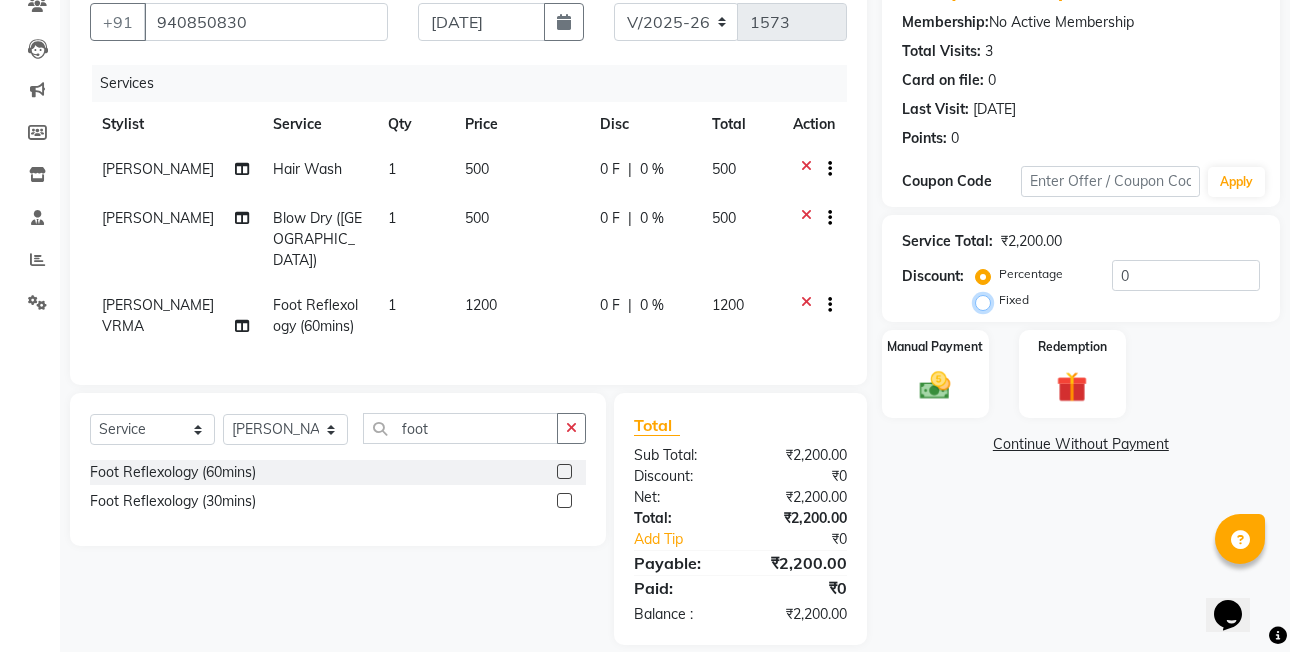 click on "Fixed" at bounding box center [987, 300] 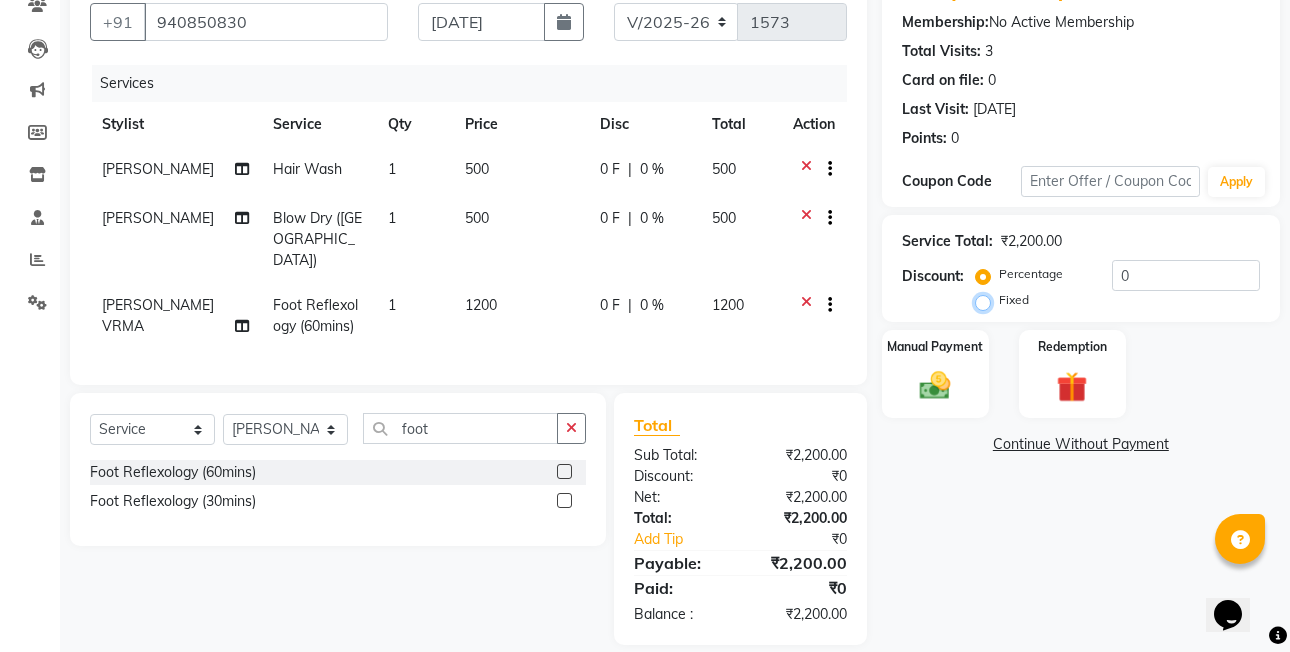 radio on "true" 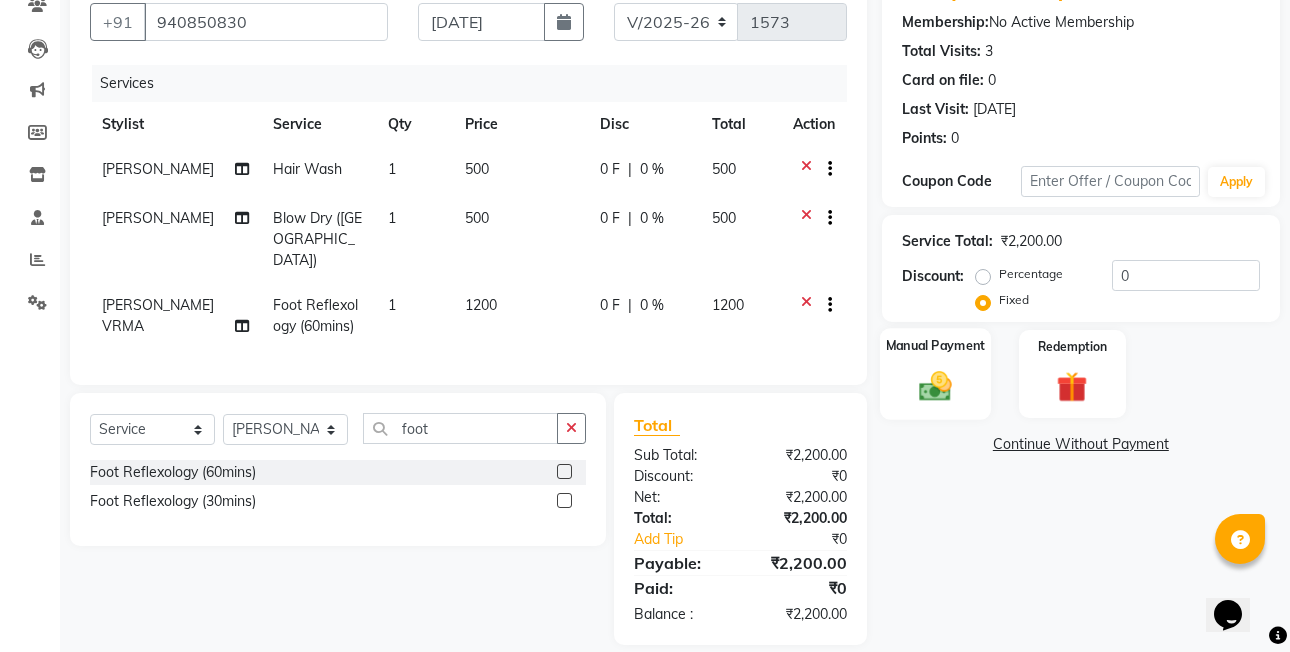 click on "Manual Payment" 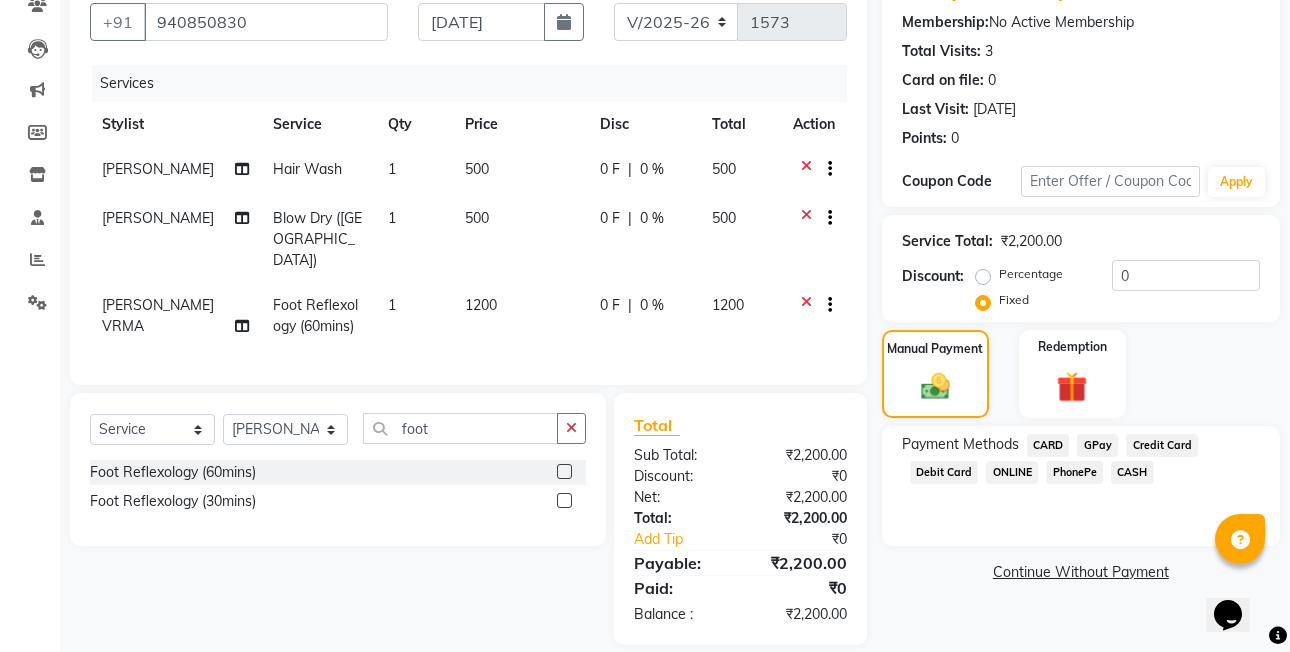 click on "CARD" 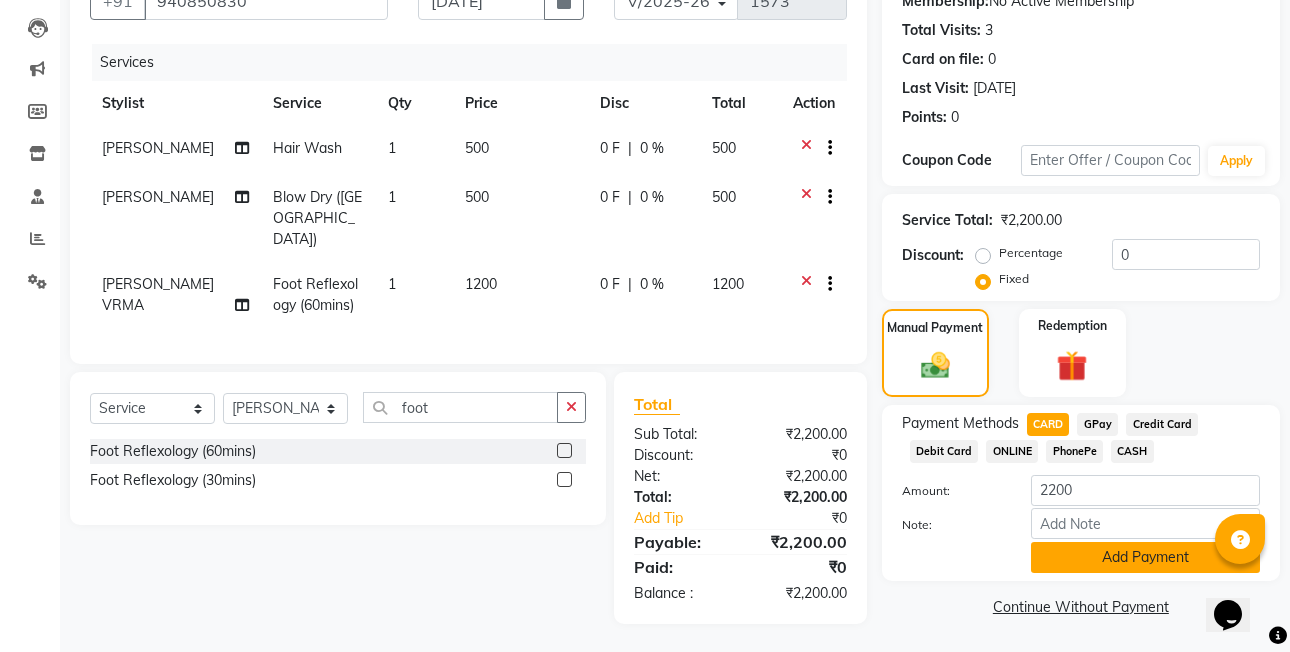 click on "Add Payment" 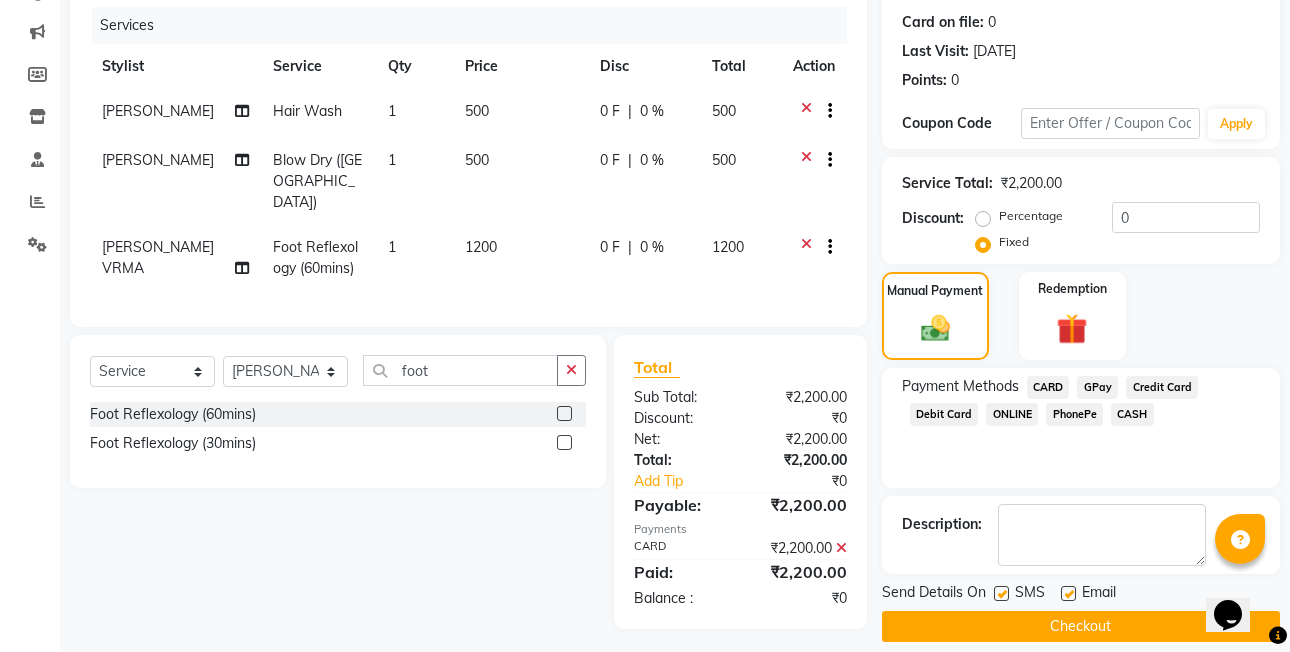 scroll, scrollTop: 261, scrollLeft: 0, axis: vertical 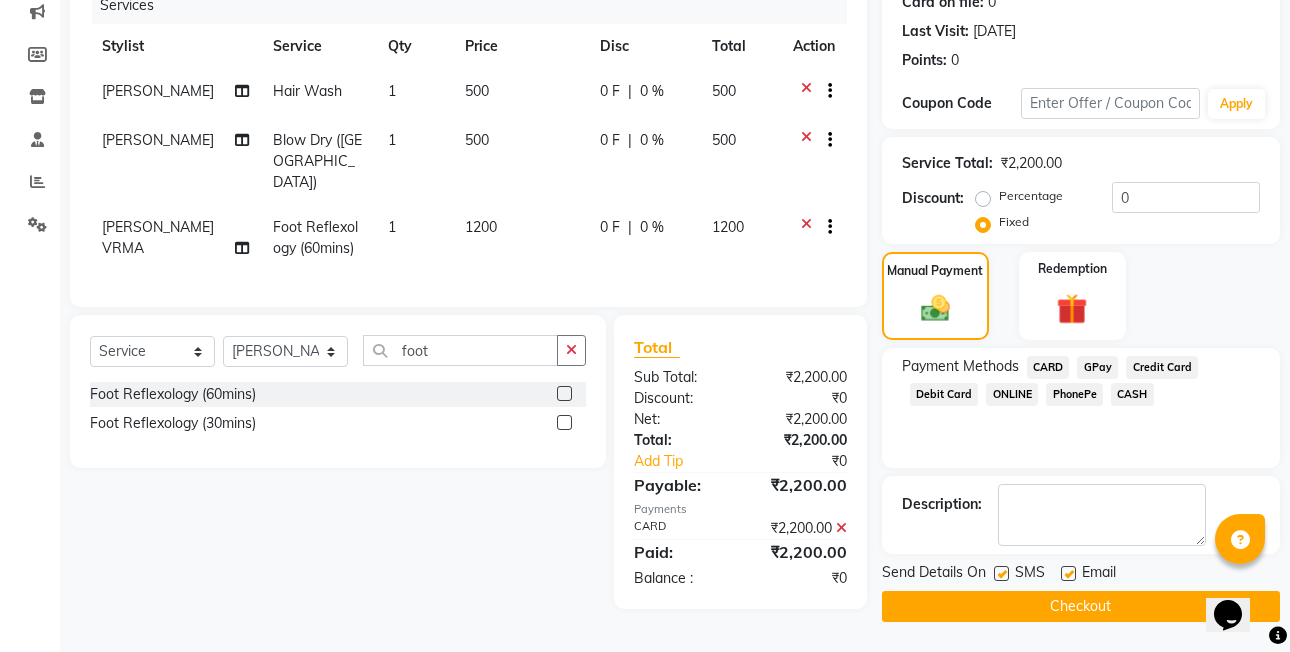 click on "Checkout" 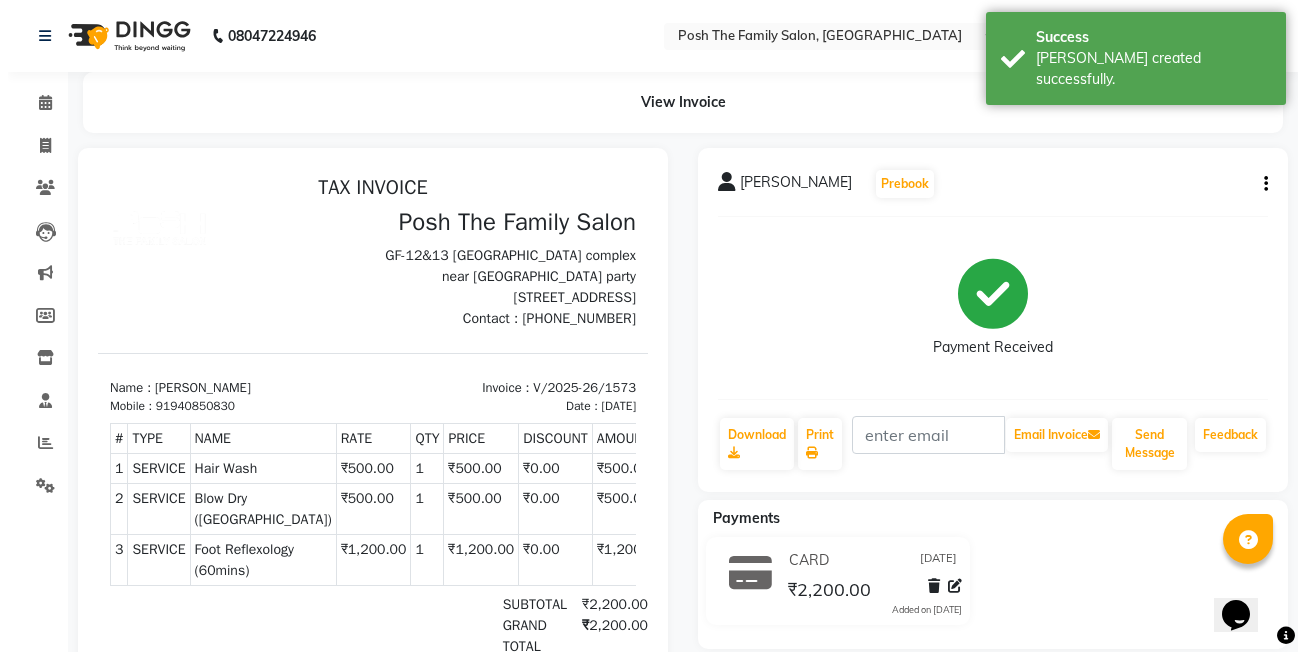 scroll, scrollTop: 0, scrollLeft: 0, axis: both 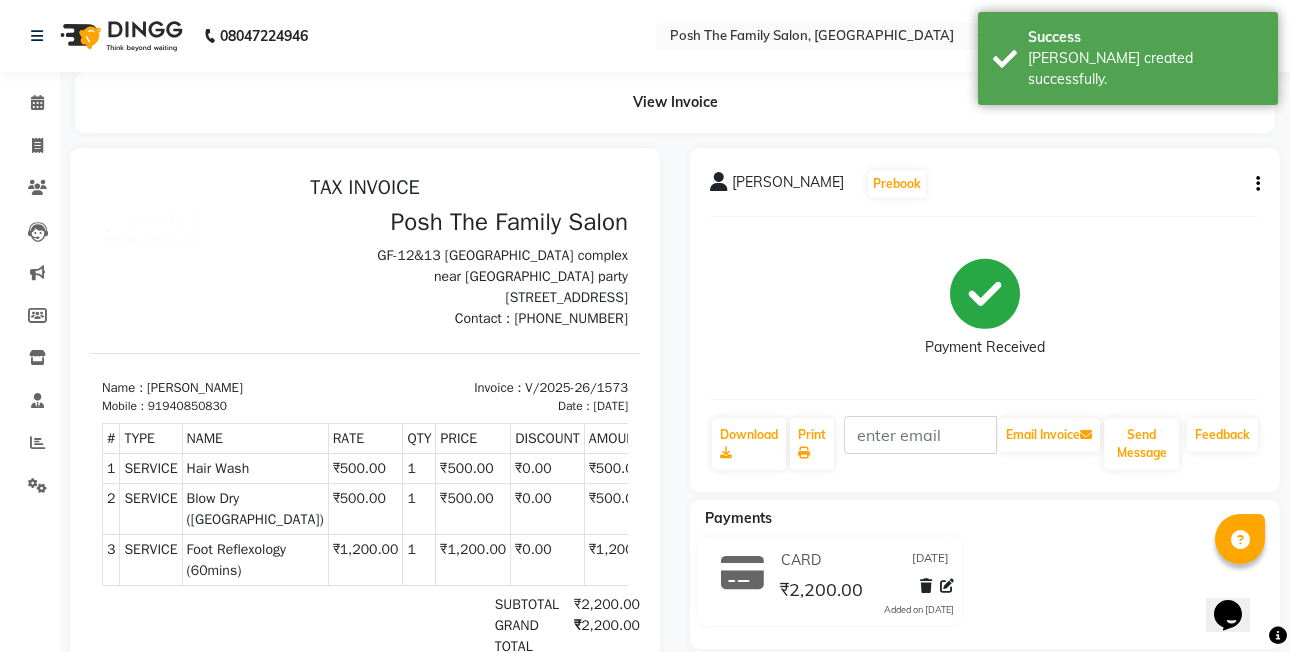 click on "[PERSON_NAME]  Prebook   Payment Received  Download  Print   Email Invoice   Send Message Feedback" 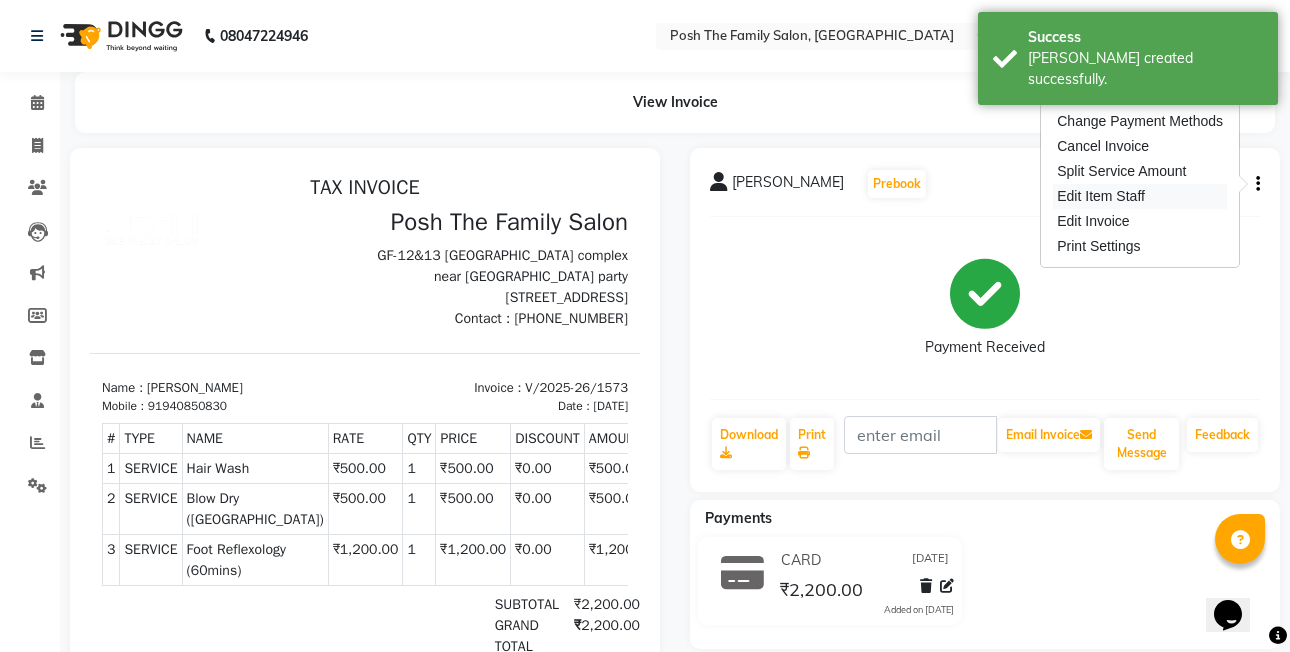 click on "Edit Item Staff" at bounding box center [1140, 196] 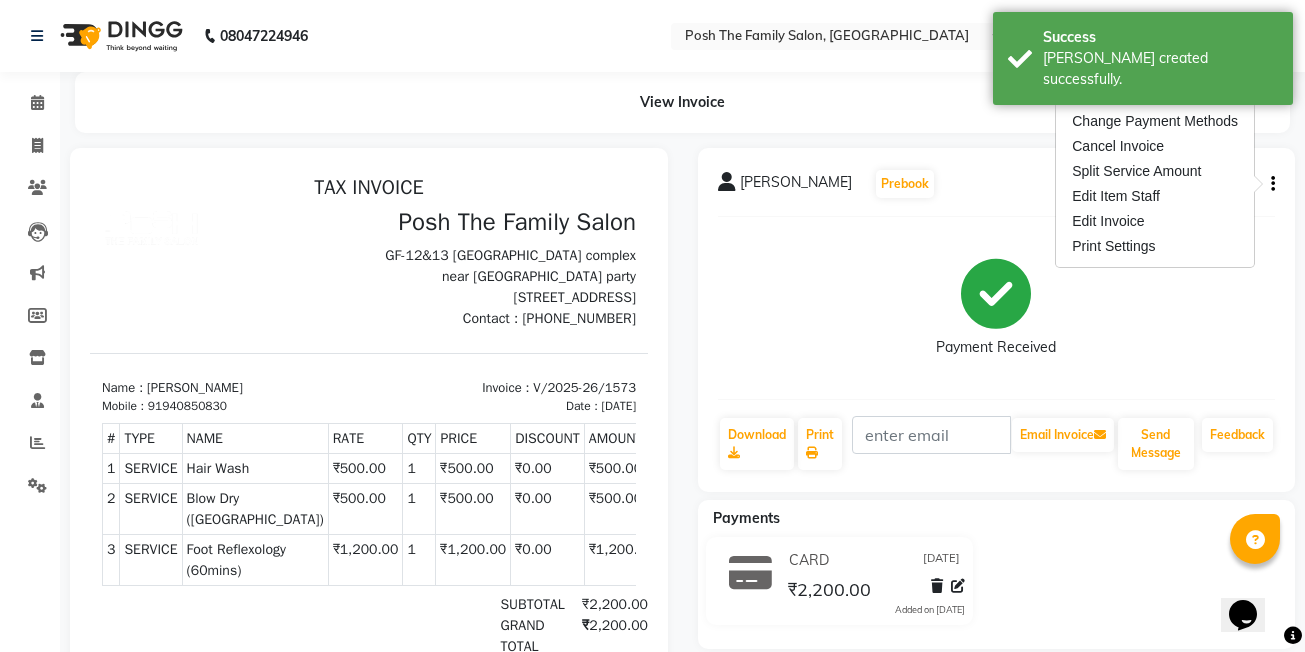select 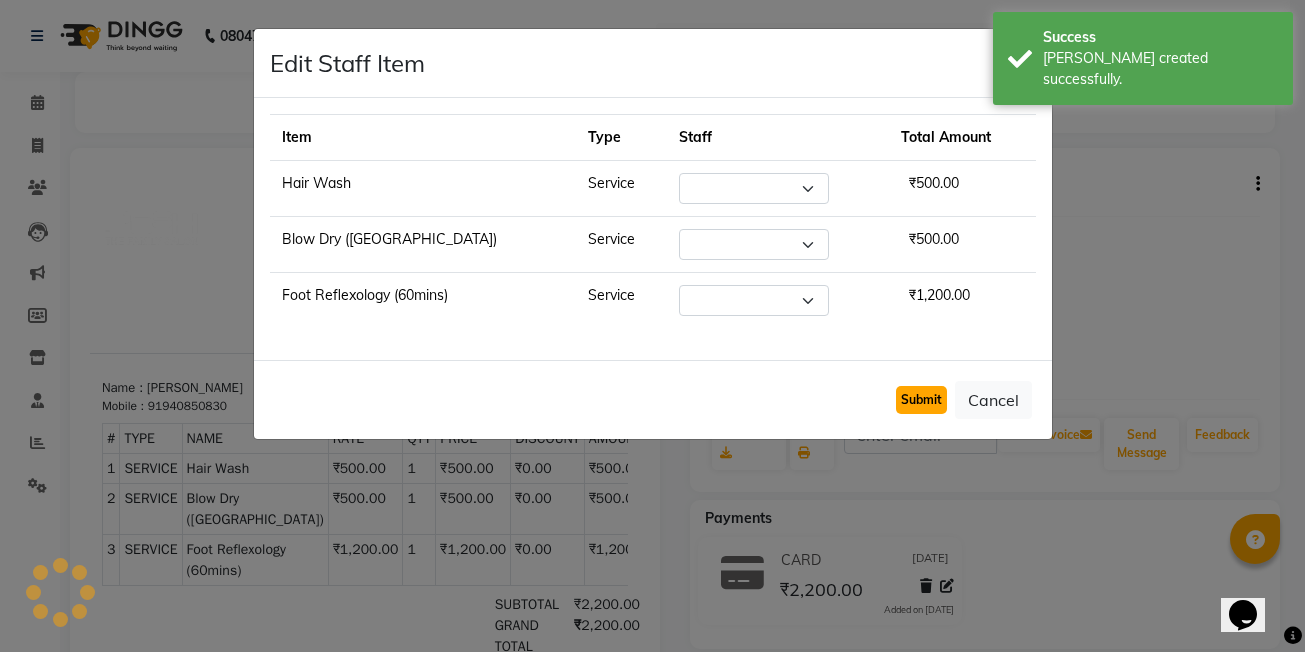 click on "Submit" 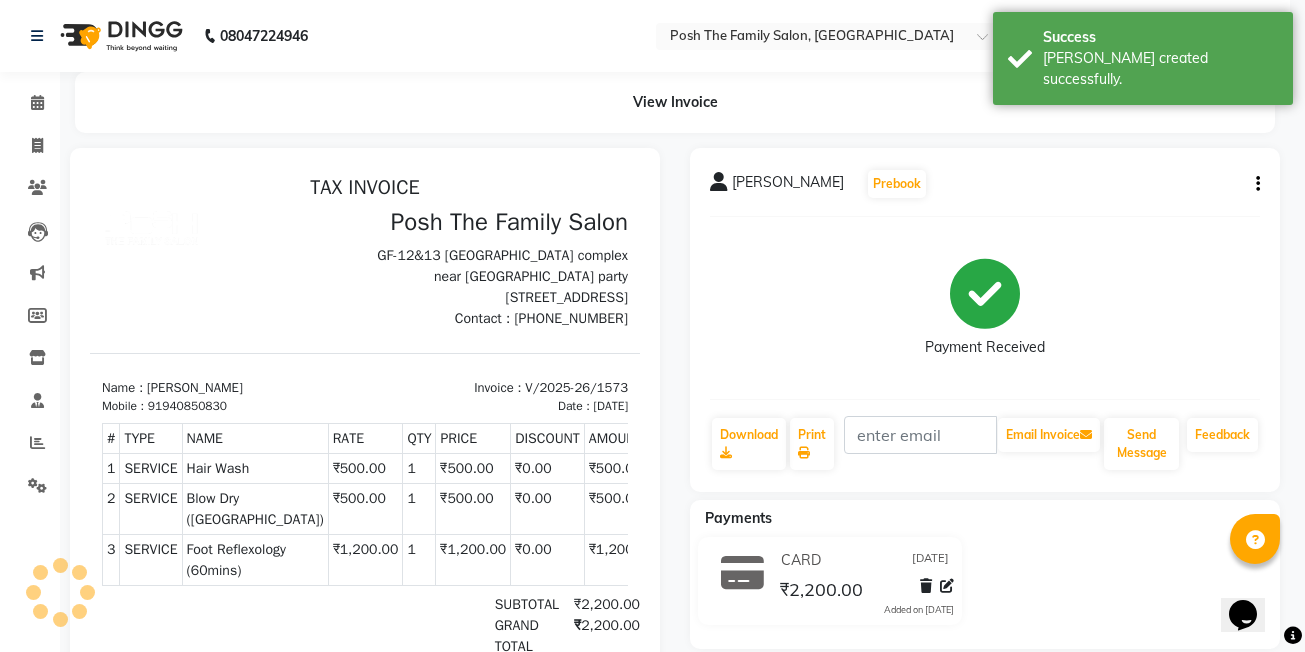 select on "59570" 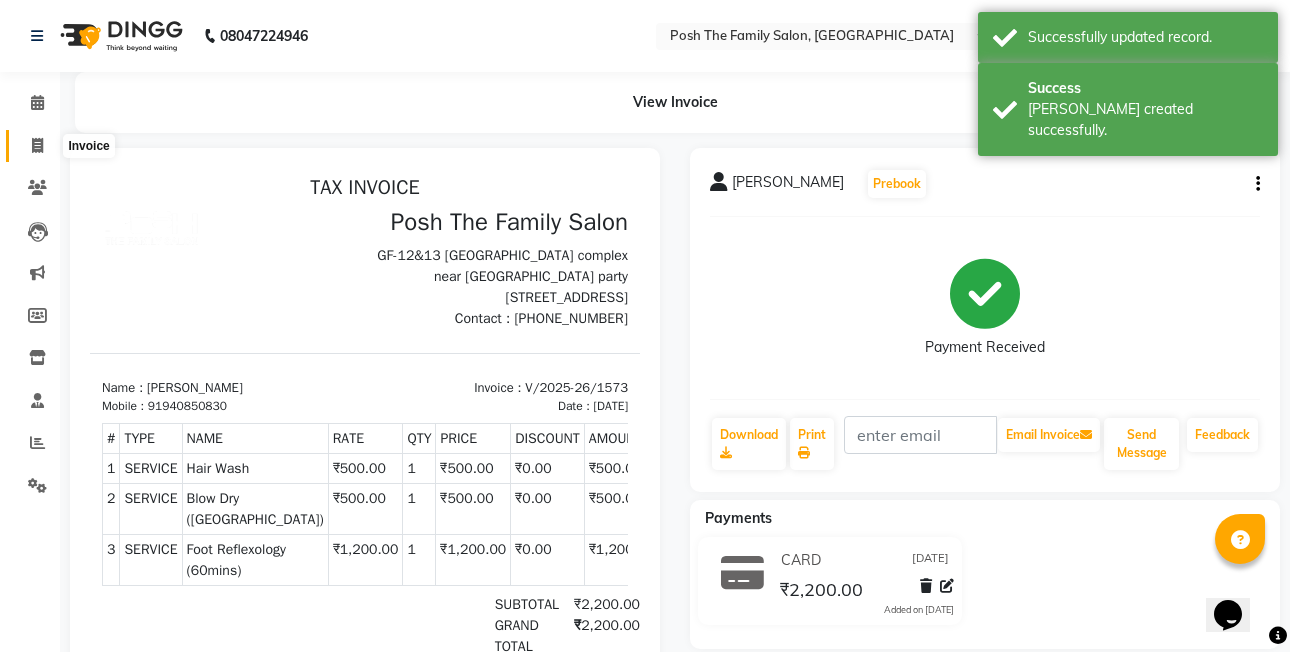 click 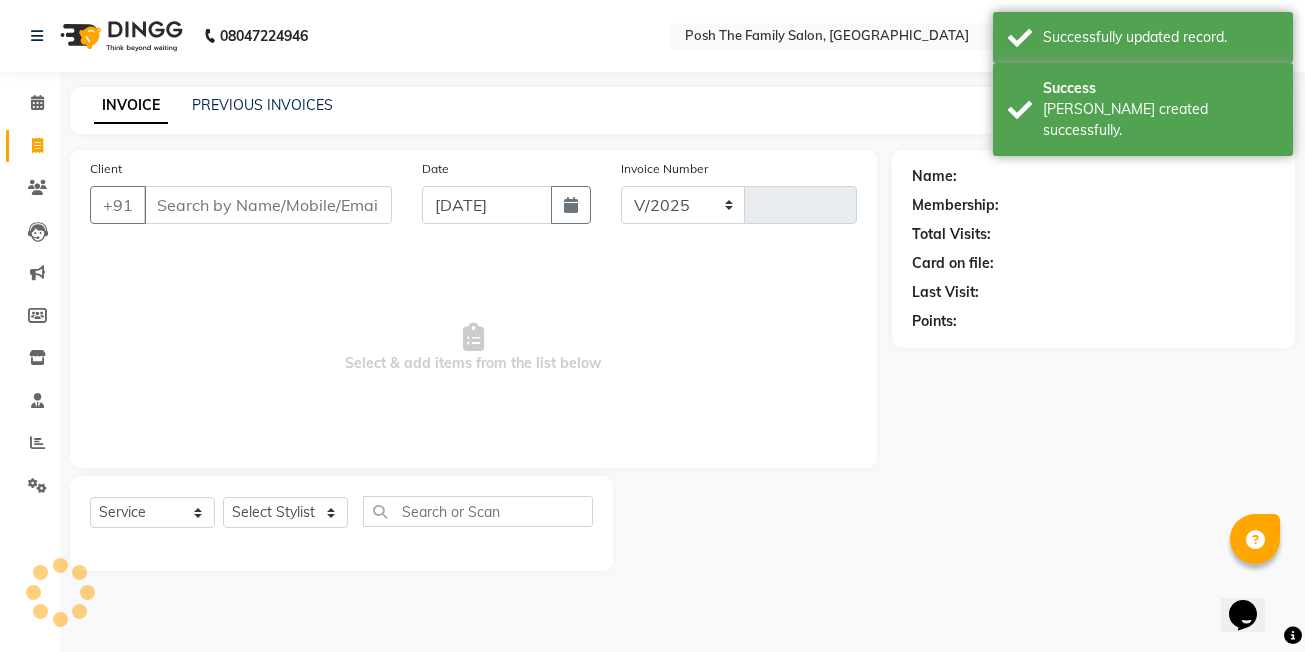 select on "6199" 